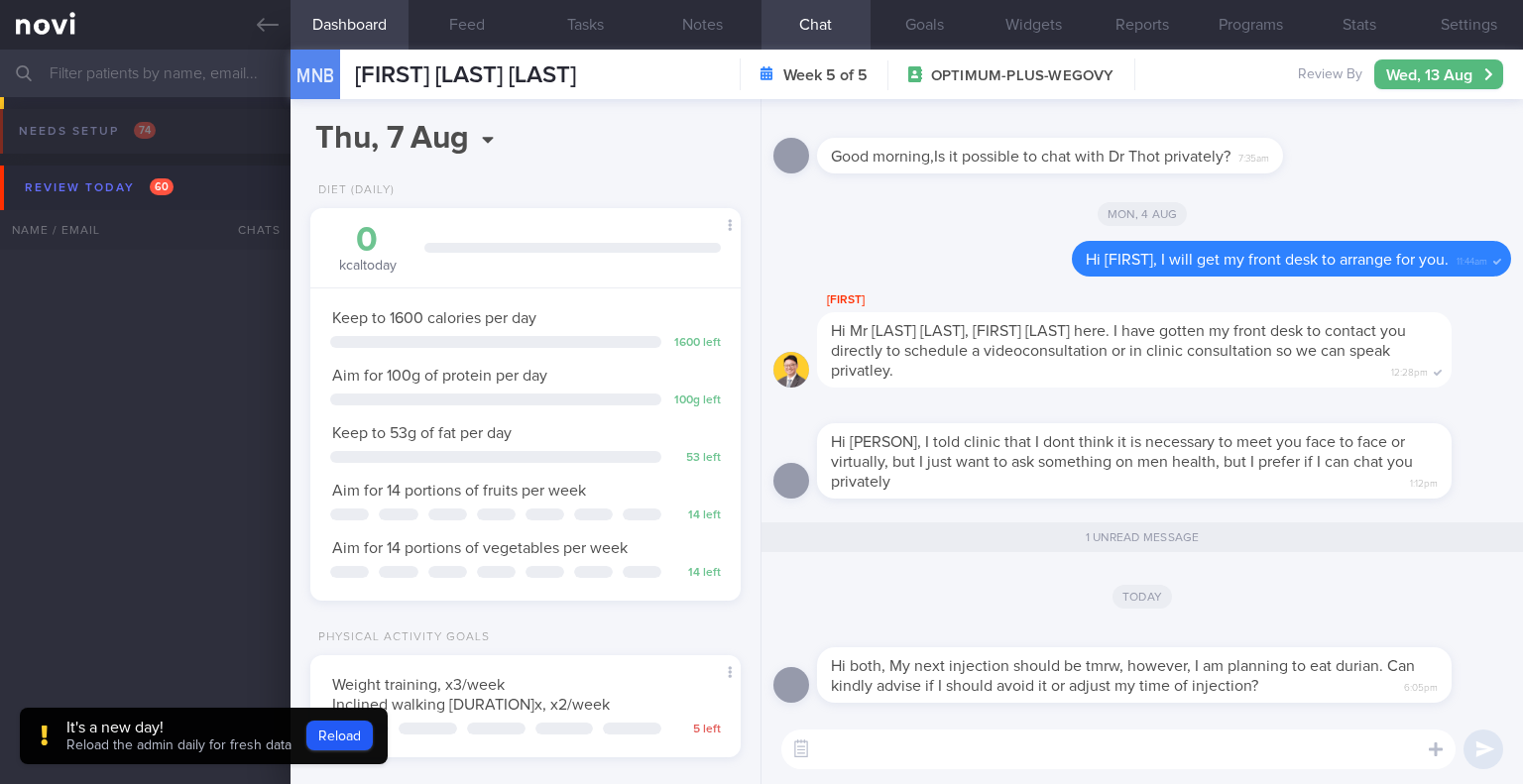 select on "7" 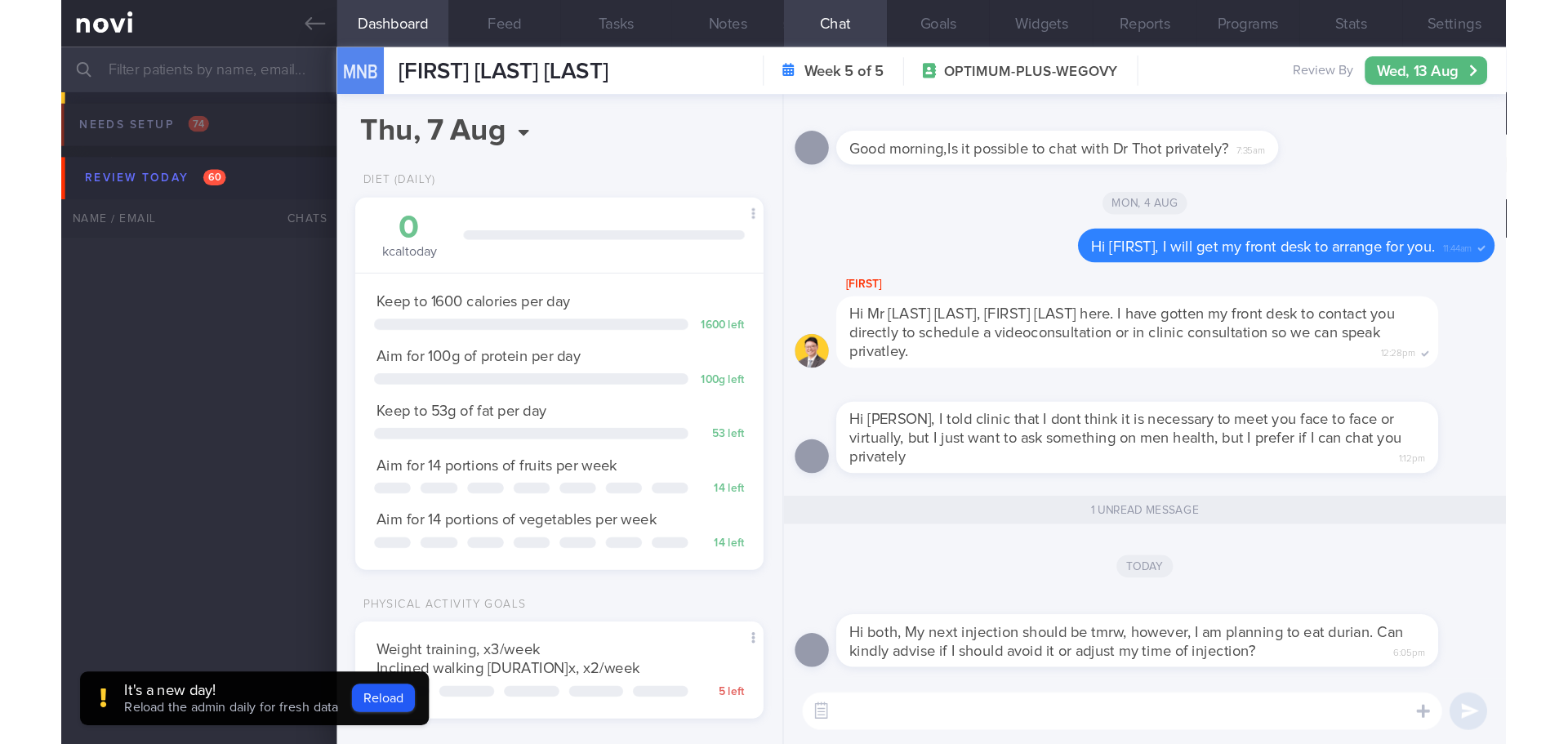 scroll, scrollTop: 0, scrollLeft: 0, axis: both 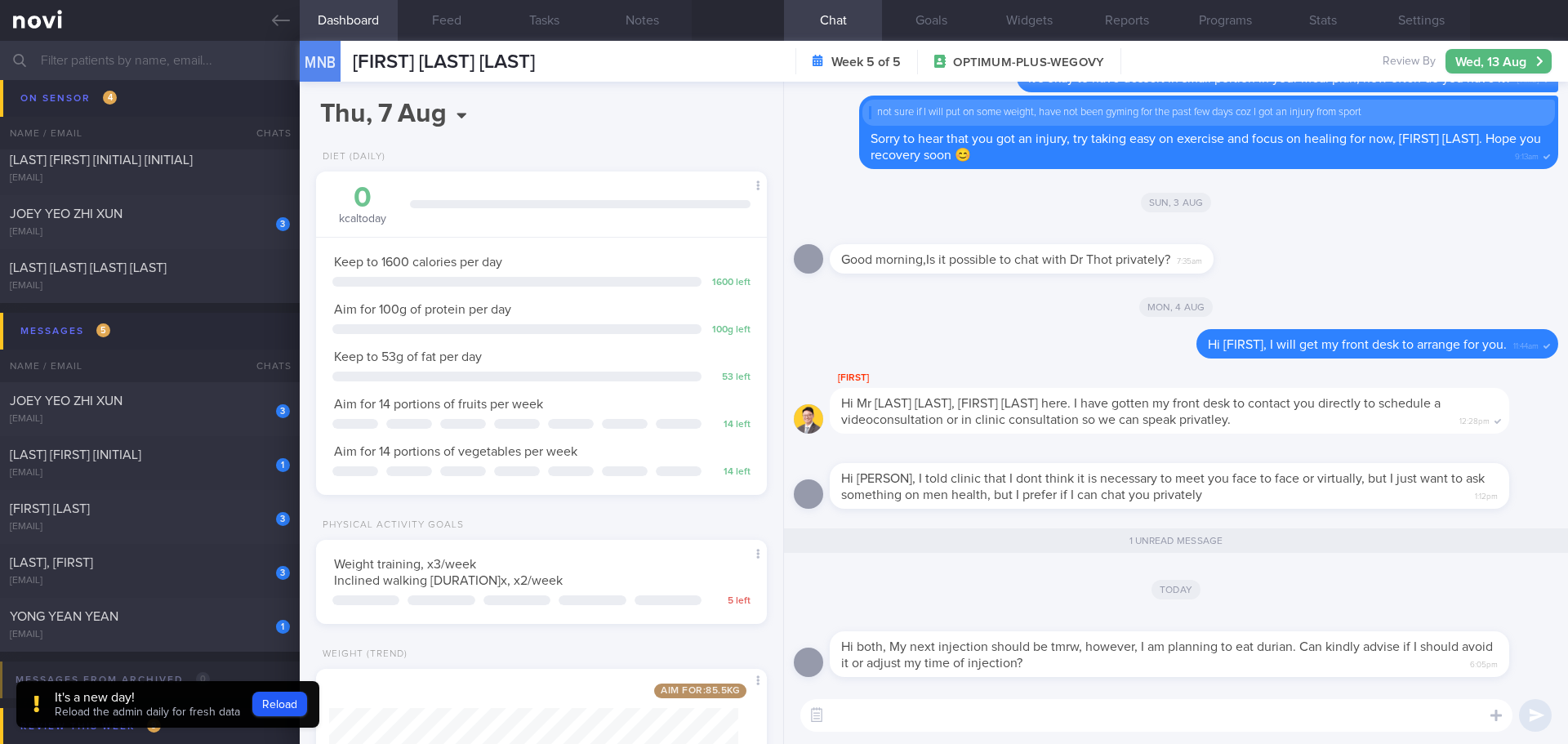 click at bounding box center (1156, 715) 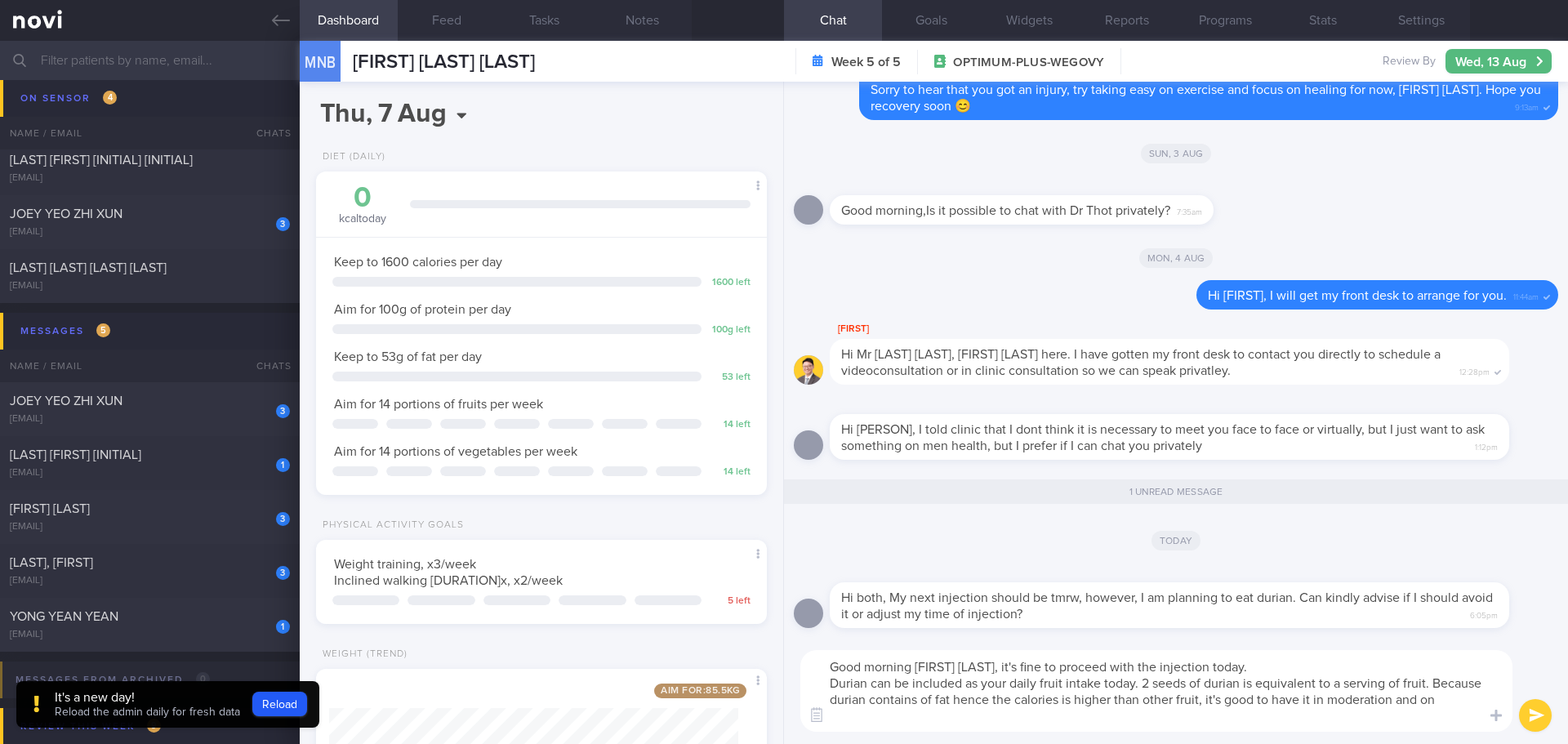 scroll, scrollTop: 0, scrollLeft: 0, axis: both 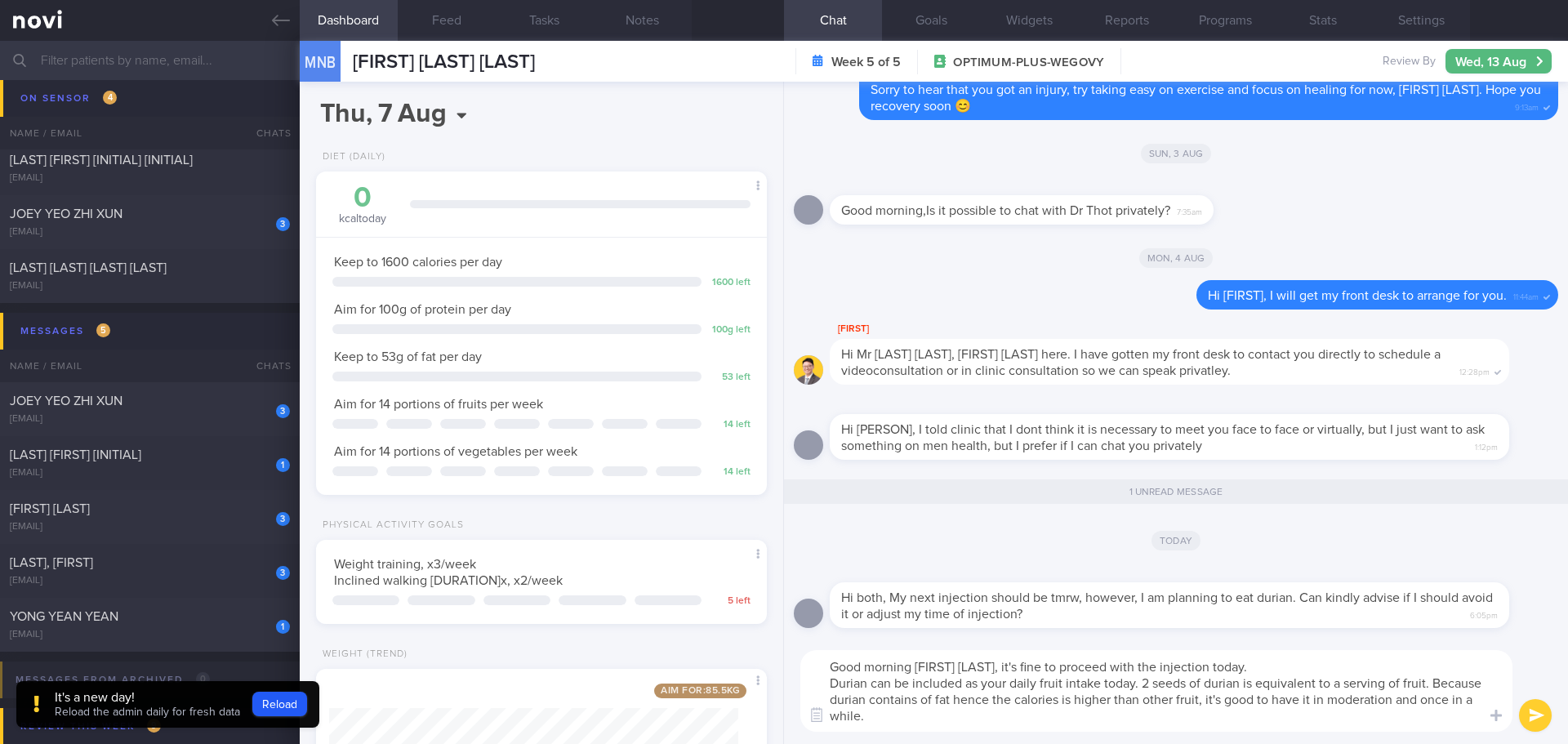 click on "Good morning [FIRST] [LAST], it's fine to proceed with the injection today.
Durian can be included as your daily fruit intake today. 2 seeds of durian is equivalent to a serving of fruit. Because durian contains of fat hence the calories is higher than other fruit, it's good to have it in moderation and once in a while." at bounding box center (1156, 691) 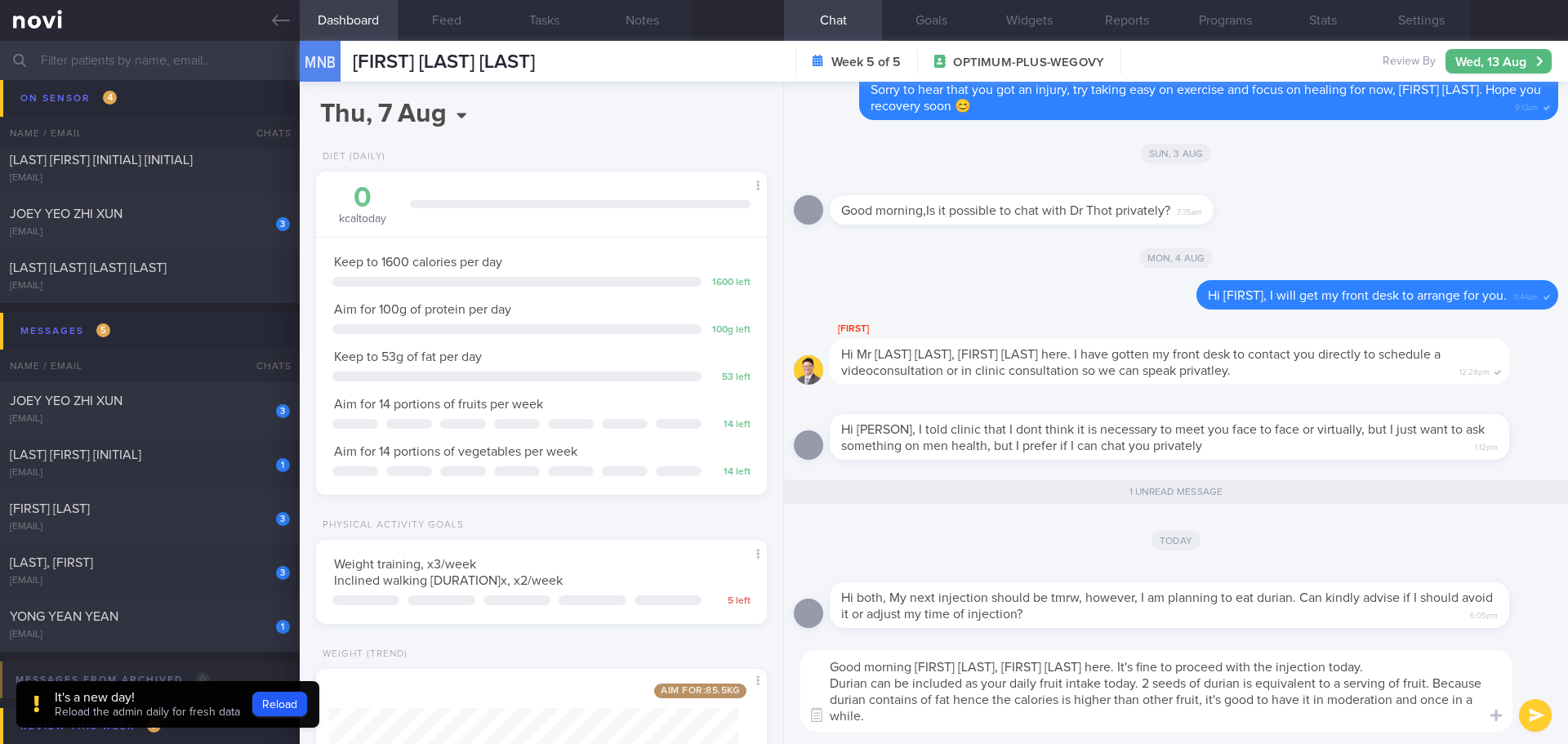click on "Good morning Risham, Elizabeth here. It's fine to proceed with the injection today.
Durian can be included as your daily fruit intake today. 2 seeds of durian is equivalent to a serving of fruit. Because durian contains of fat hence the calories is higher than other fruit, it's good to have it in moderation and once in a while." at bounding box center (1156, 691) 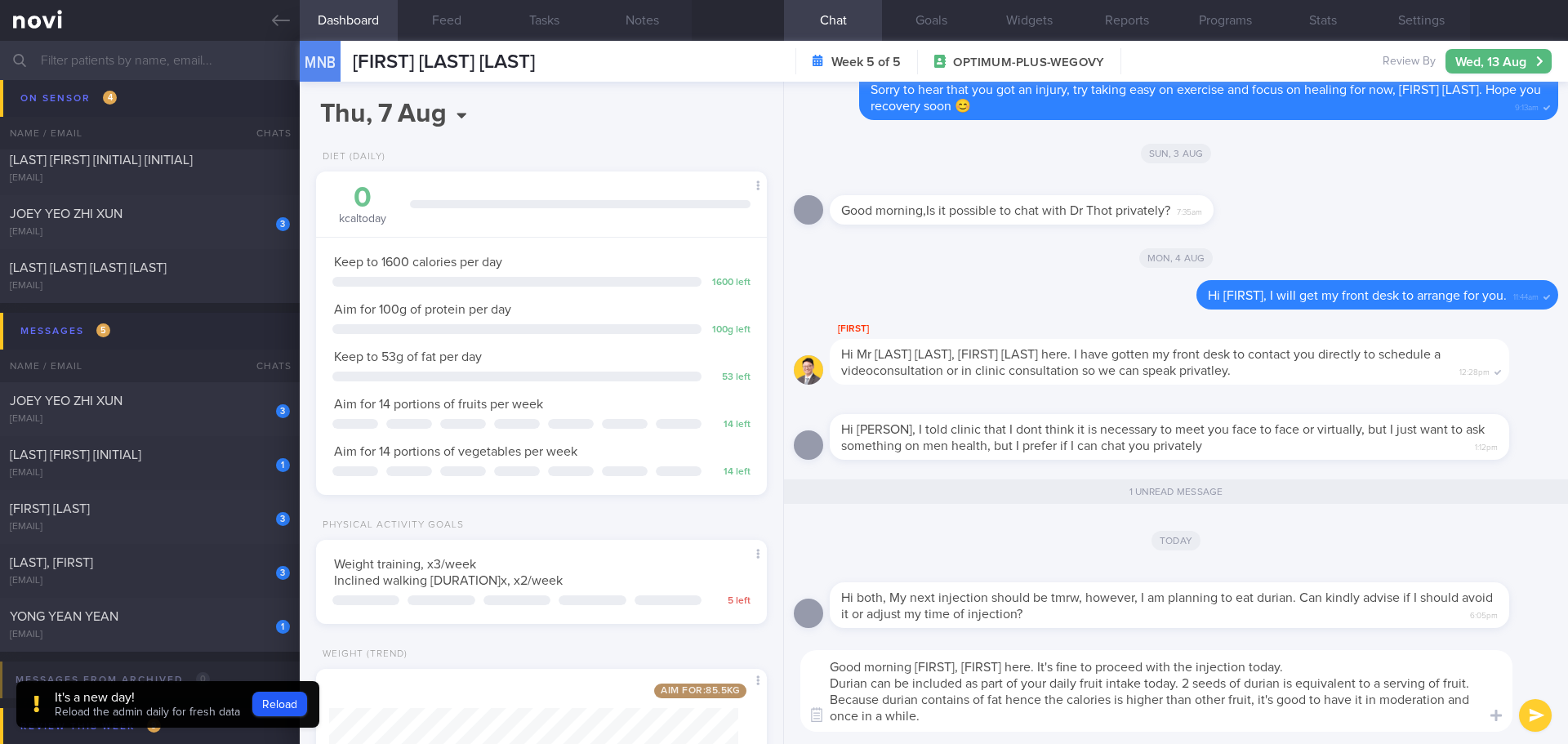 drag, startPoint x: 1045, startPoint y: 697, endPoint x: 1003, endPoint y: 700, distance: 42.107007 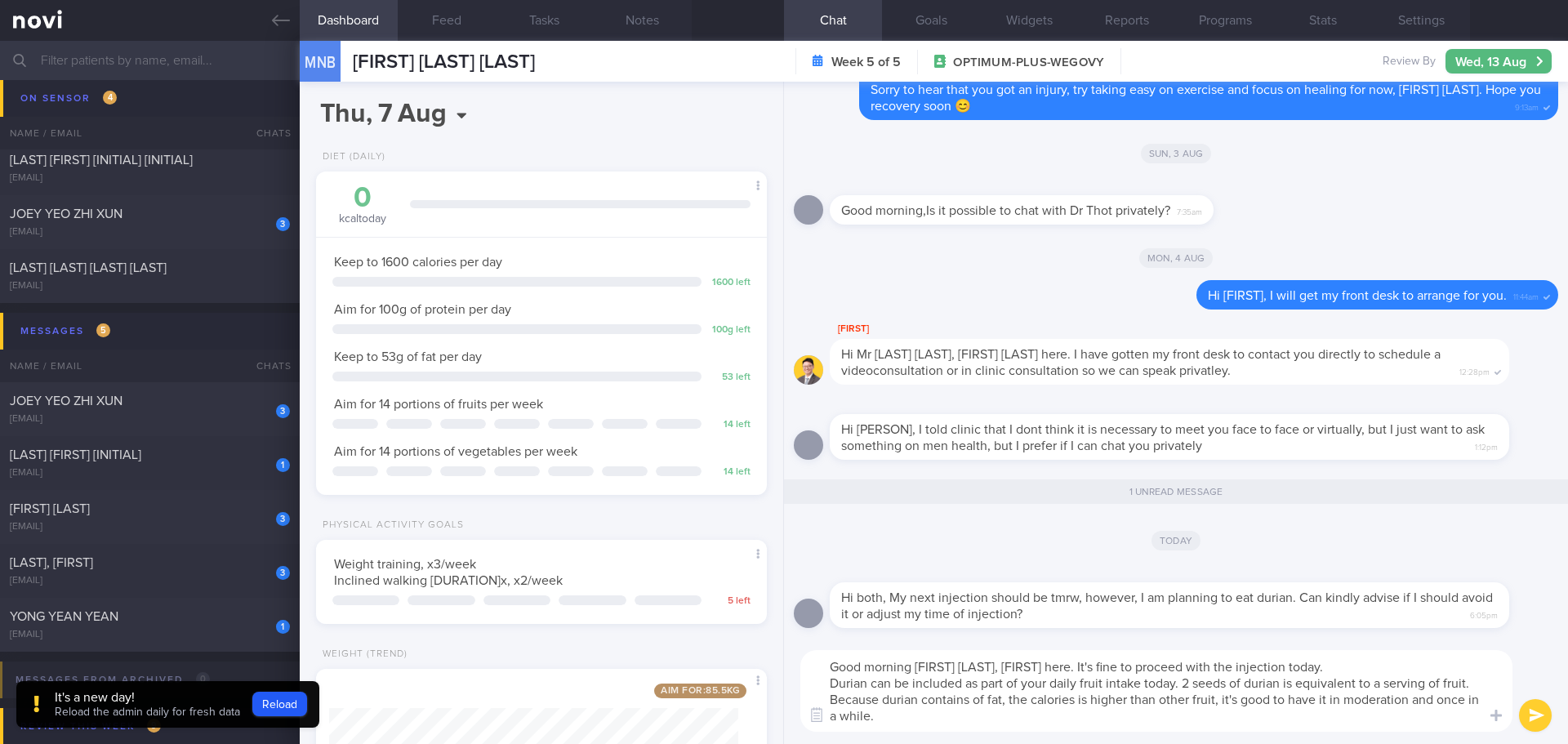 drag, startPoint x: 1004, startPoint y: 698, endPoint x: 882, endPoint y: 702, distance: 122.06556 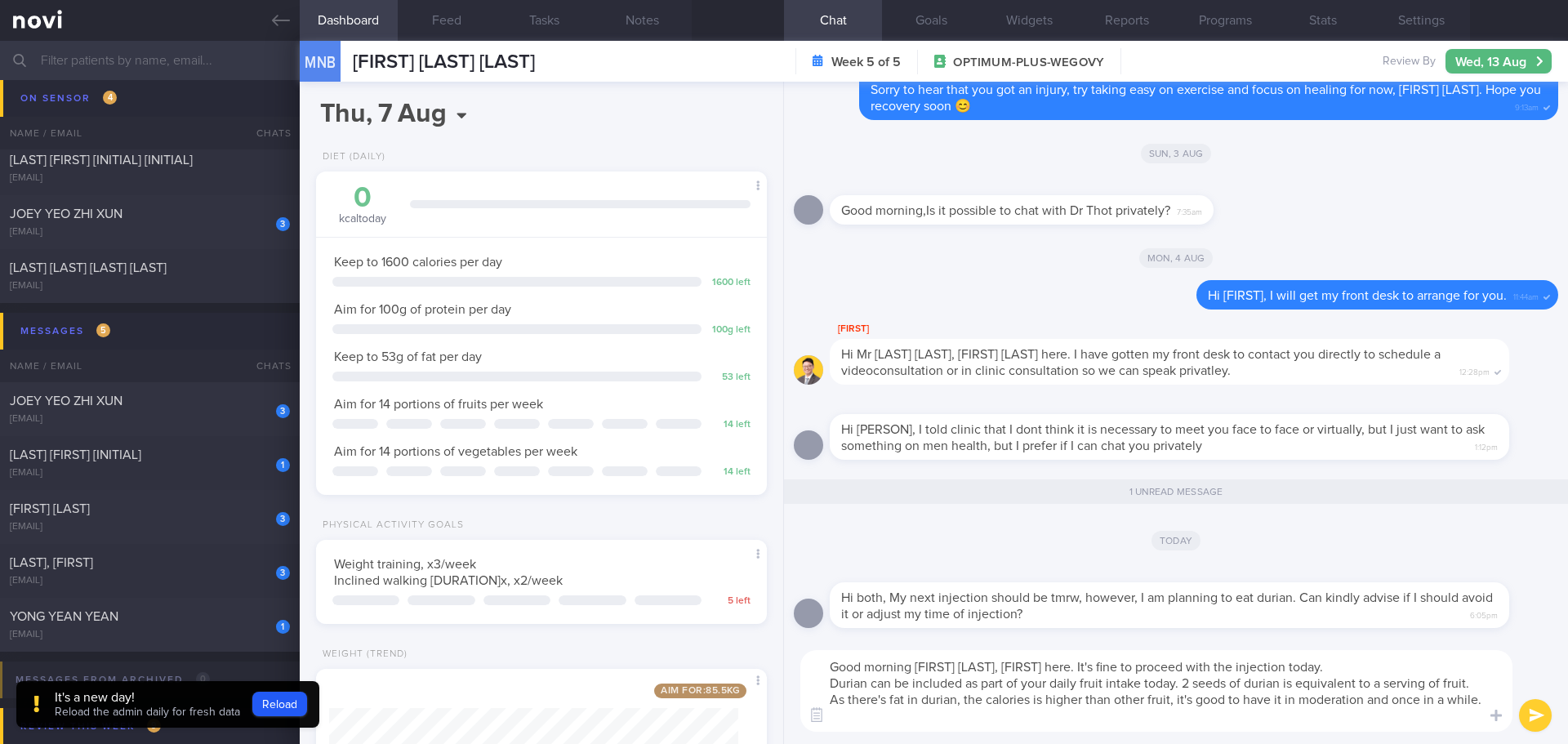 click on "Good morning Risham, Elizabeth here. It's fine to proceed with the injection today.
Durian can be included as part of your daily fruit intake today. 2 seeds of durian is equivalent to a serving of fruit. As there's fat in durian, the calories is higher than other fruit, it's good to have it in moderation and once in a while." at bounding box center (1156, 691) 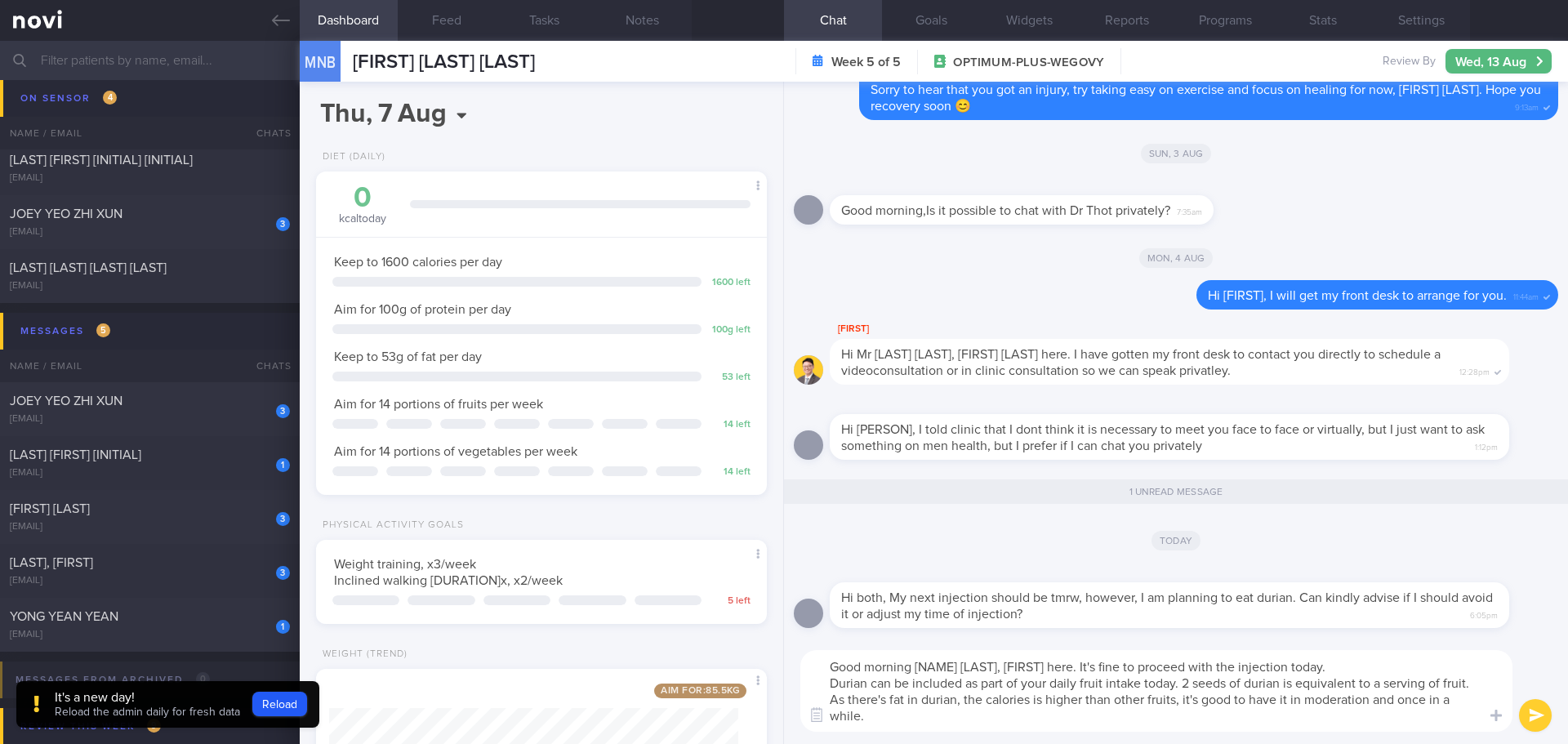 click on "Good morning Risham, Elizabeth here. It's fine to proceed with the injection today.
Durian can be included as part of your daily fruit intake today. 2 seeds of durian is equivalent to a serving of fruit. As there's fat in durian, the calories is higher than other fruits, it's good to have it in moderation and once in a while." at bounding box center [1156, 691] 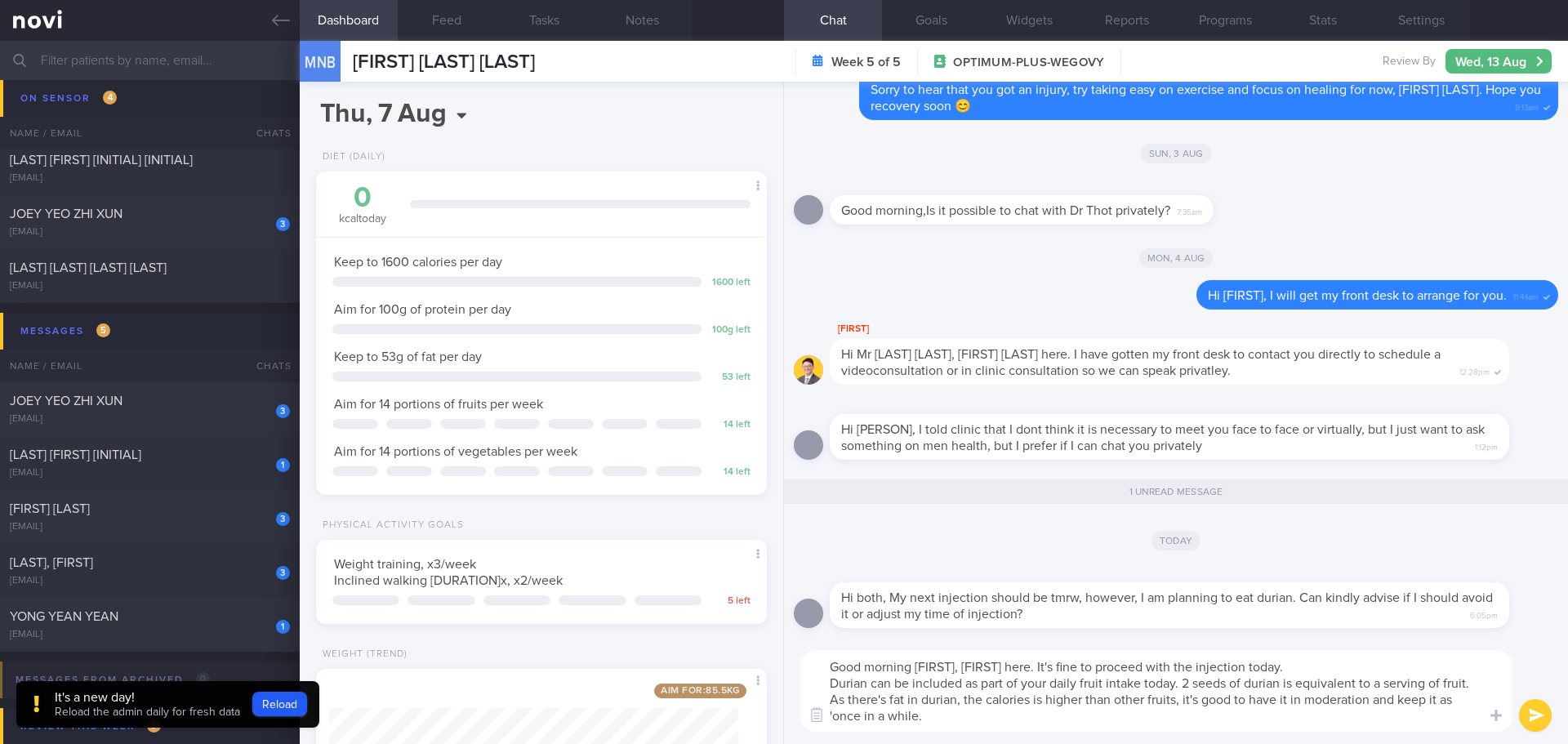 click on "Good morning Risham, Elizabeth here. It's fine to proceed with the injection today.
Durian can be included as part of your daily fruit intake today. 2 seeds of durian is equivalent to a serving of fruit. As there's fat in durian, the calories is higher than other fruits, it's good to have it in moderation and keep it as 'once in a while." at bounding box center (1156, 691) 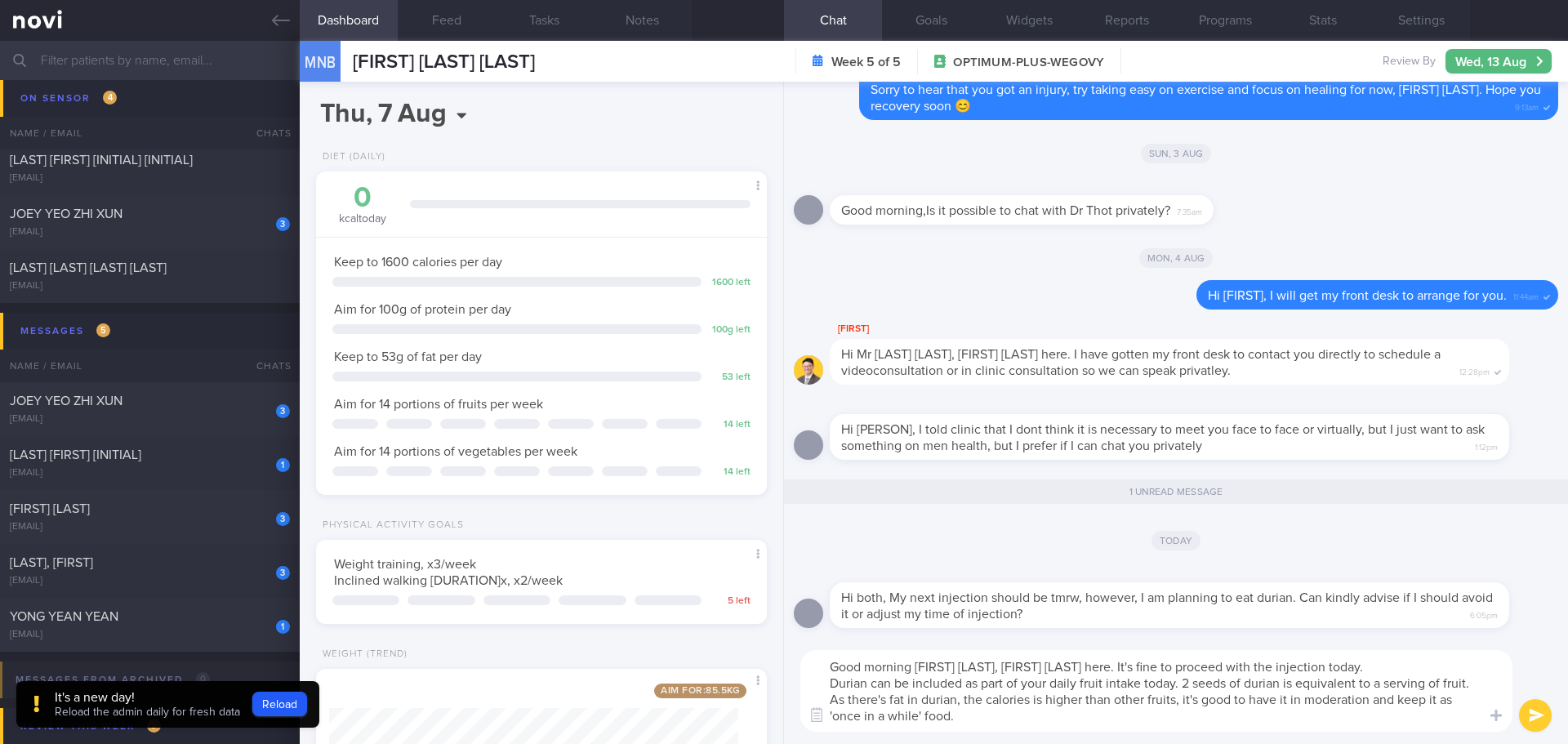 type on "Good morning Risham, Elizabeth here. It's fine to proceed with the injection today.
Durian can be included as part of your daily fruit intake today. 2 seeds of durian is equivalent to a serving of fruit. As there's fat in durian, the calories is higher than other fruits, it's good to have it in moderation and keep it as 'once in a while' food." 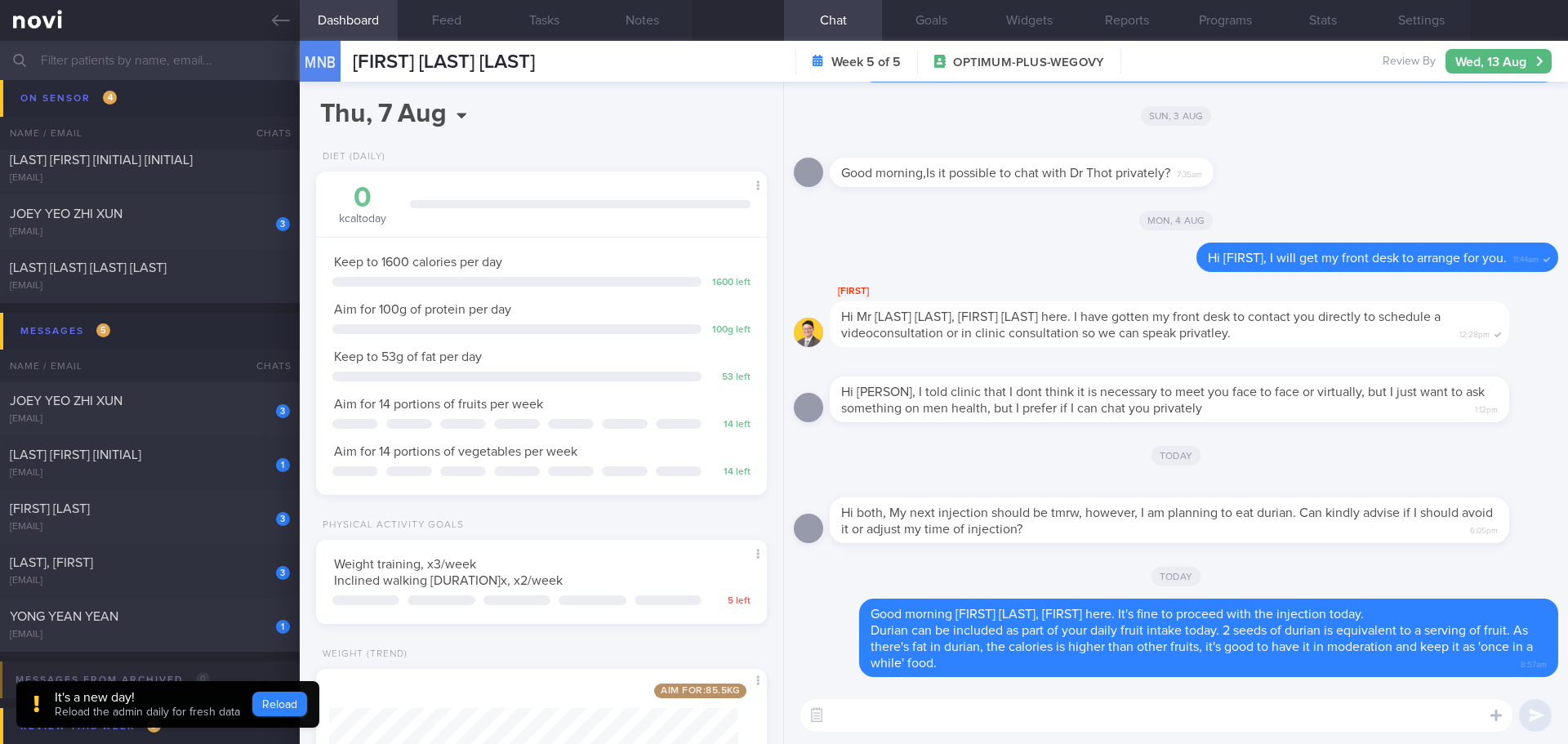 click on "Reload" at bounding box center [279, 704] 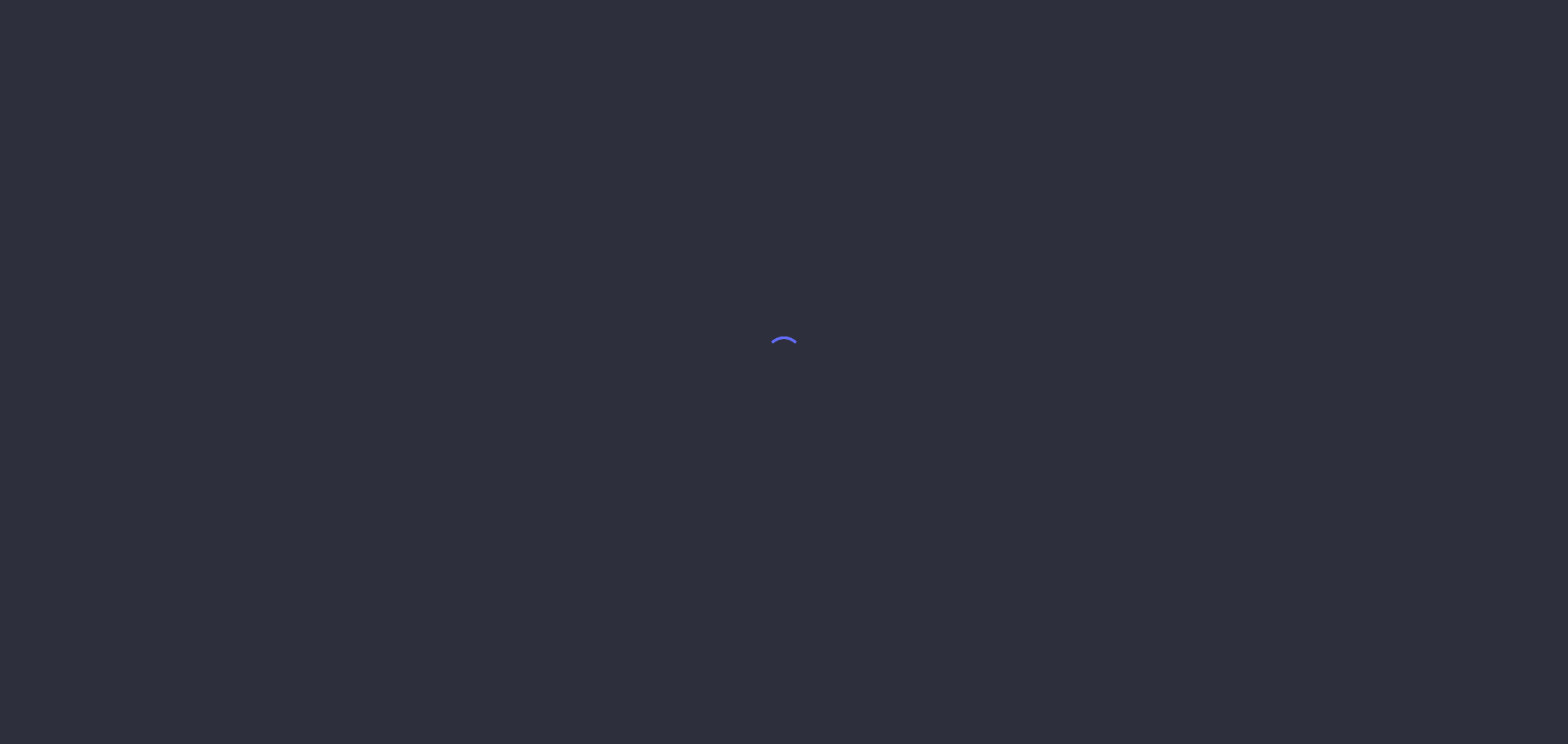 scroll, scrollTop: 0, scrollLeft: 0, axis: both 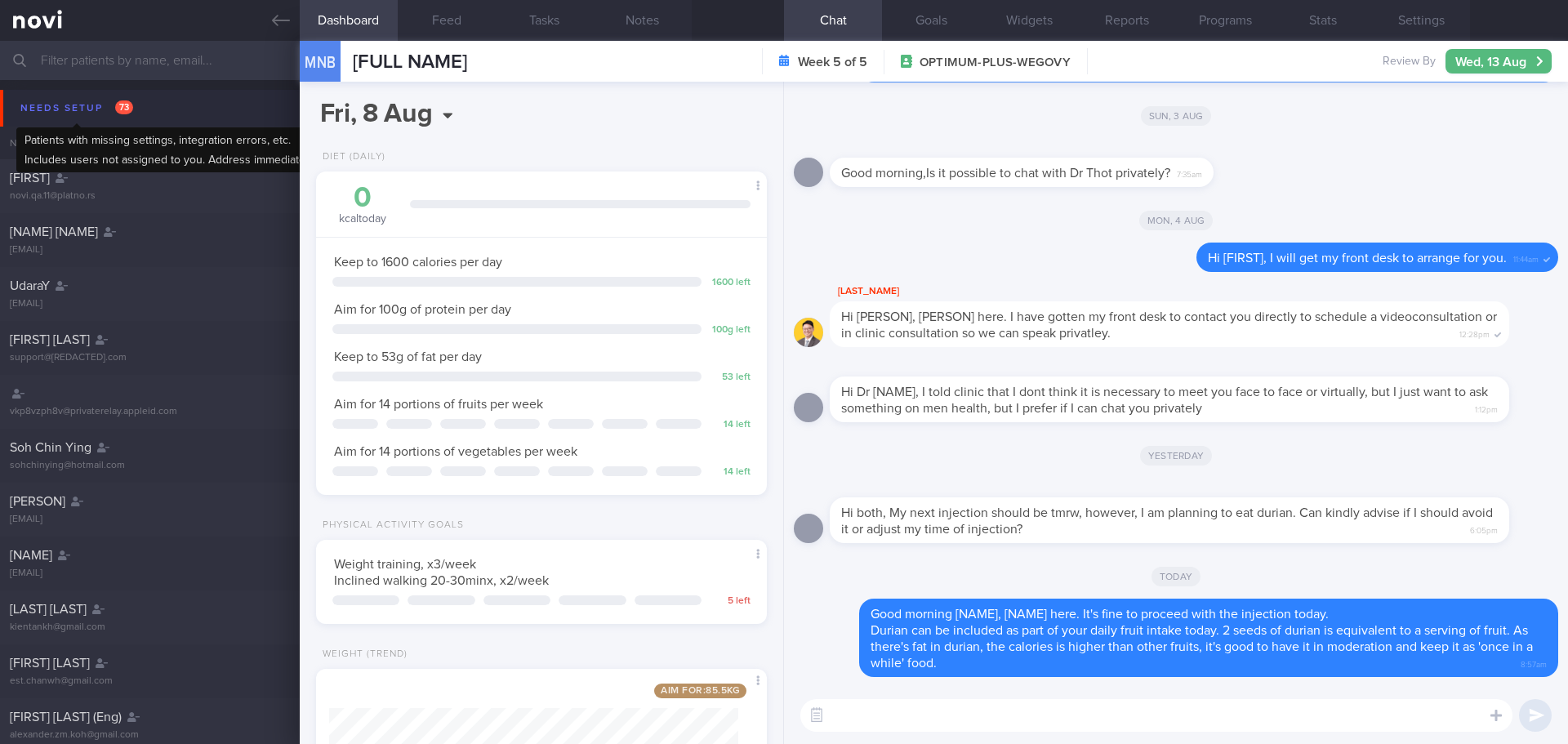 click on "Needs setup
73" at bounding box center [77, 108] 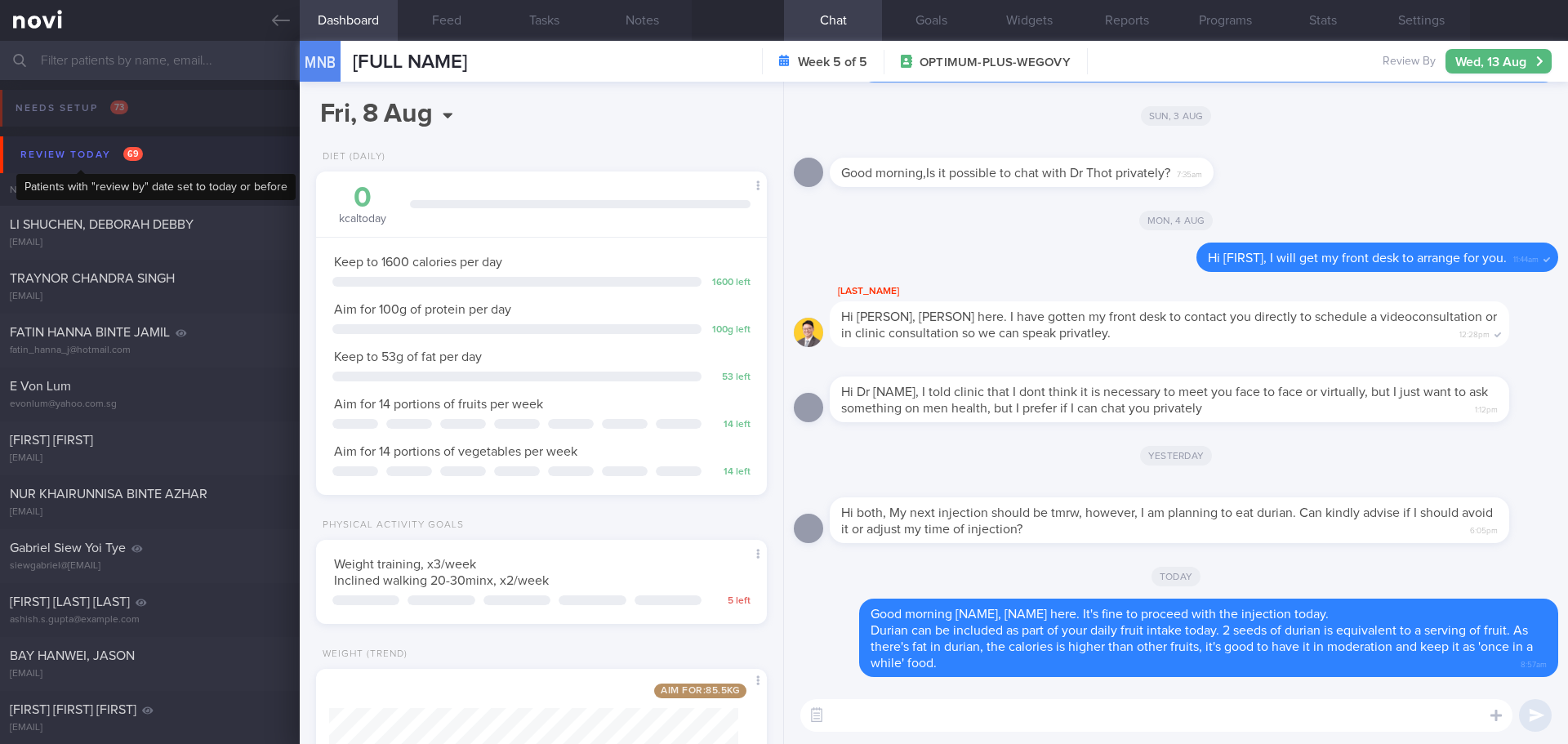 click on "Review today
[NUMBER]" at bounding box center [82, 154] 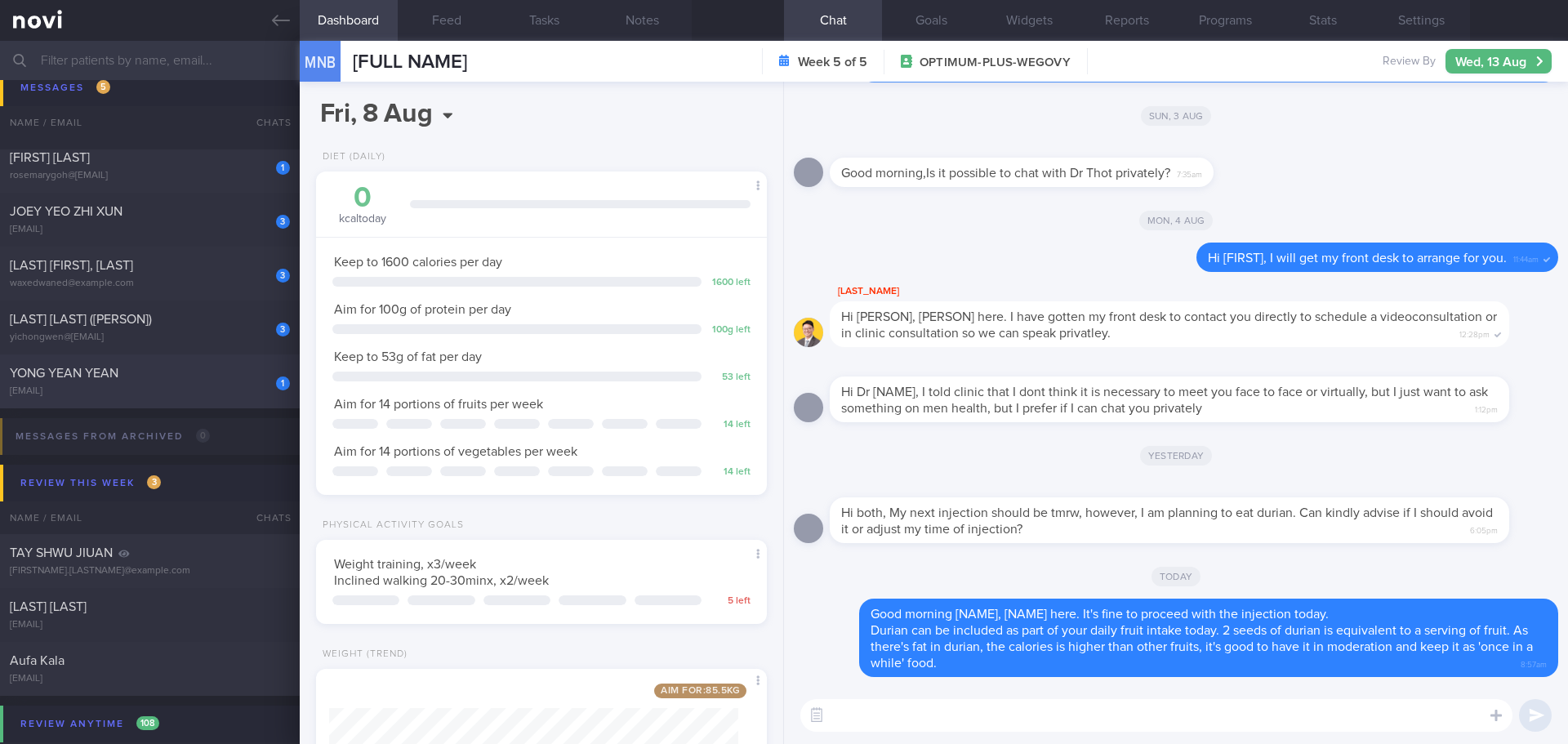 scroll, scrollTop: 245, scrollLeft: 0, axis: vertical 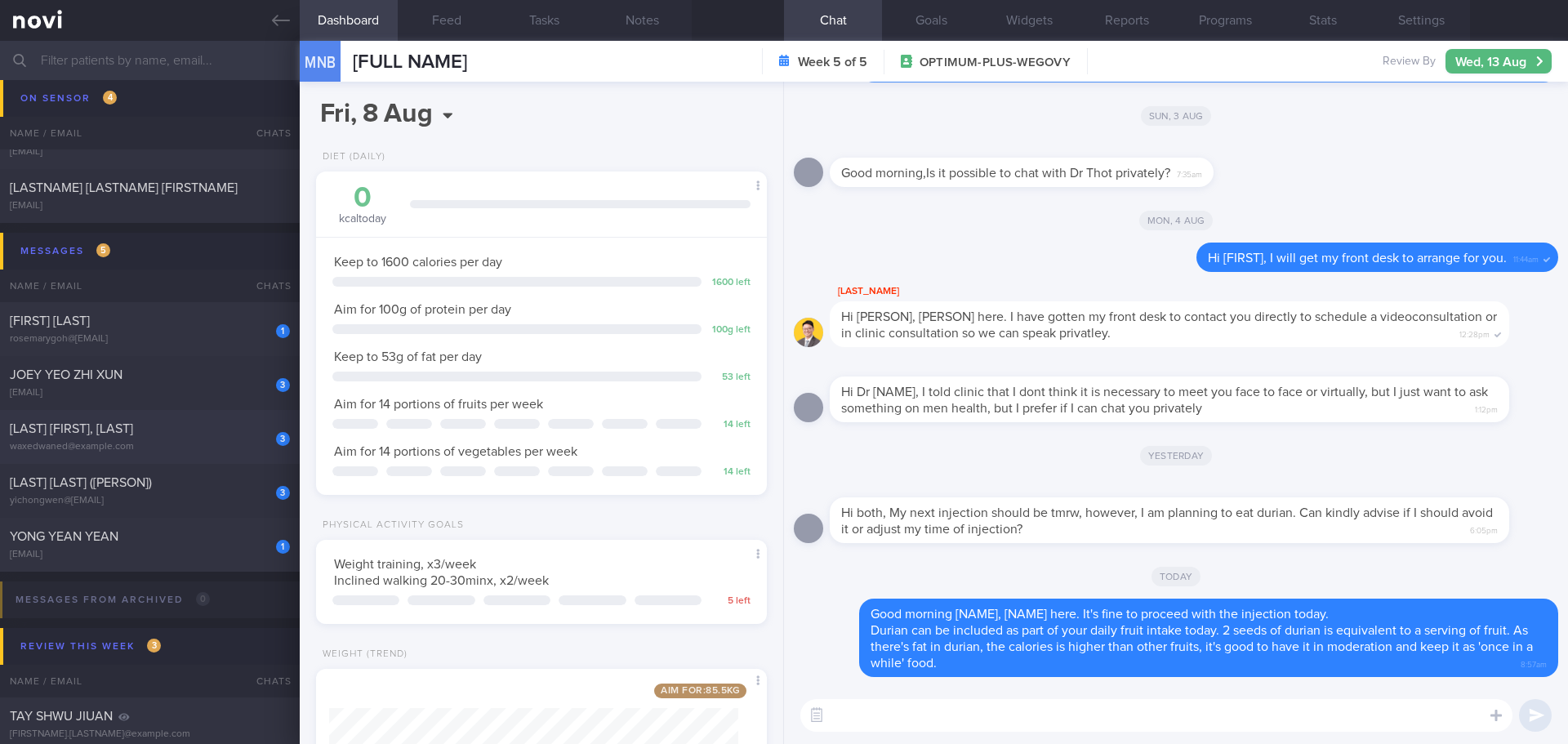 click on "[LAST] [FIRST], [LAST]" at bounding box center (71, 429) 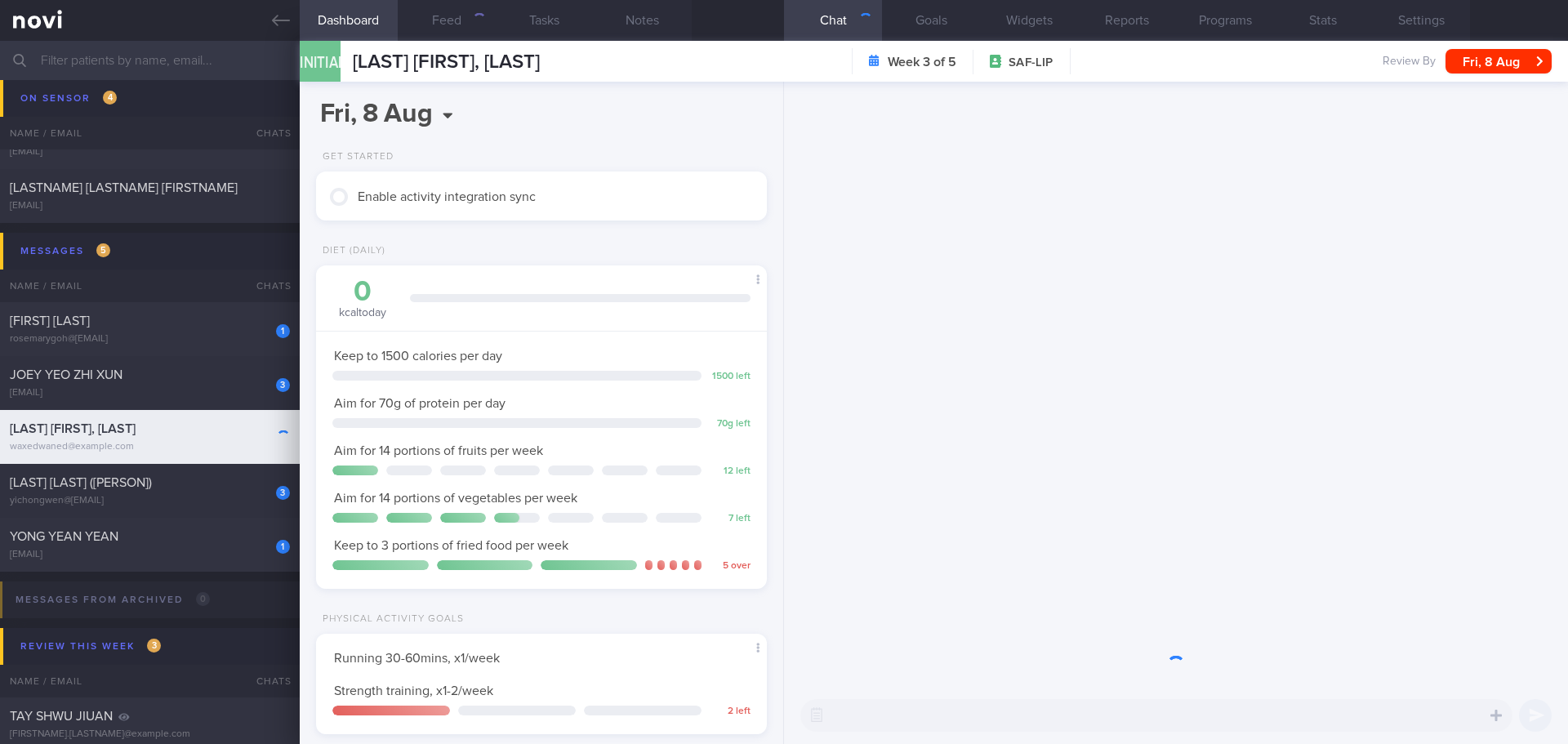 scroll, scrollTop: 816457, scrollLeft: 816258, axis: both 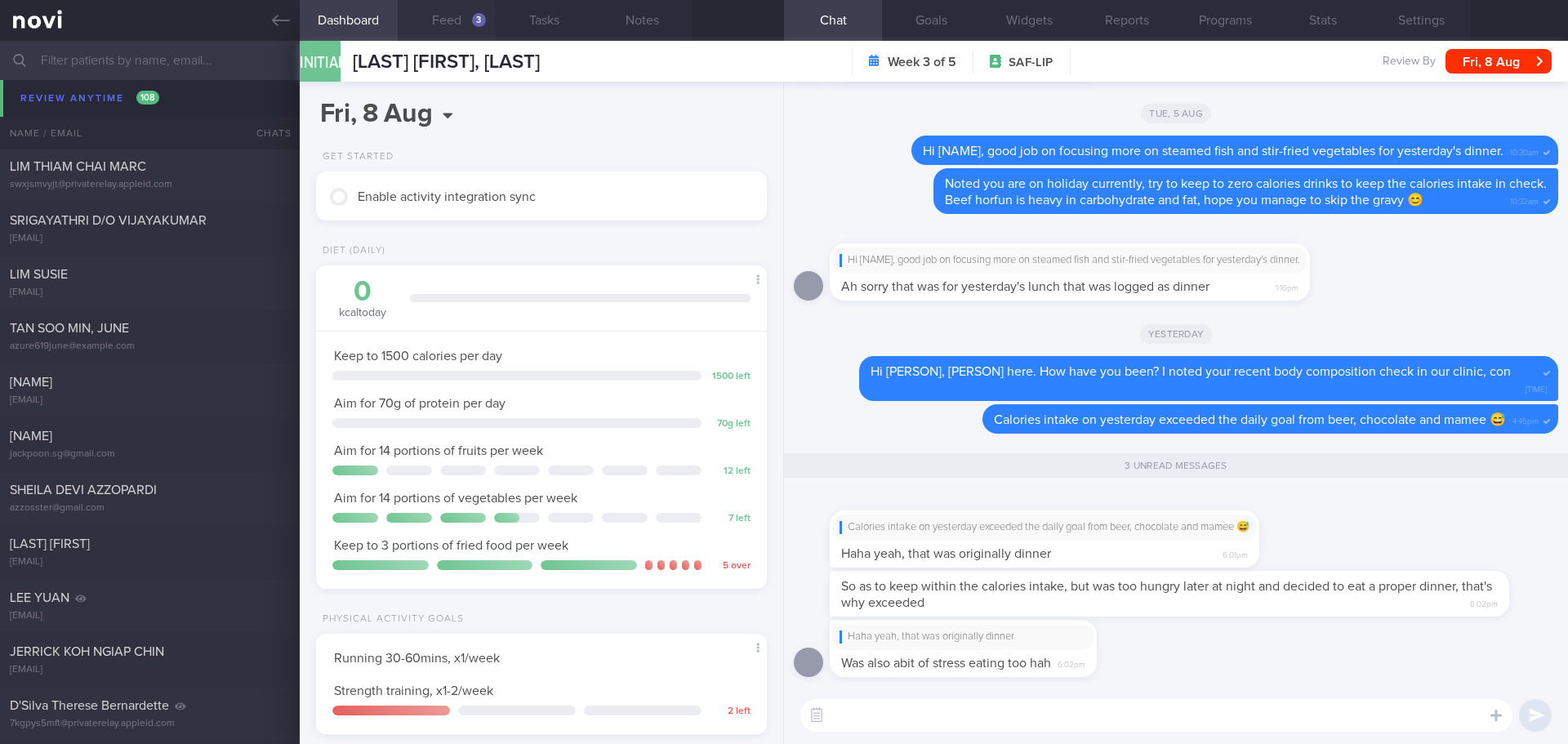 click on "Feed
3" at bounding box center [447, 20] 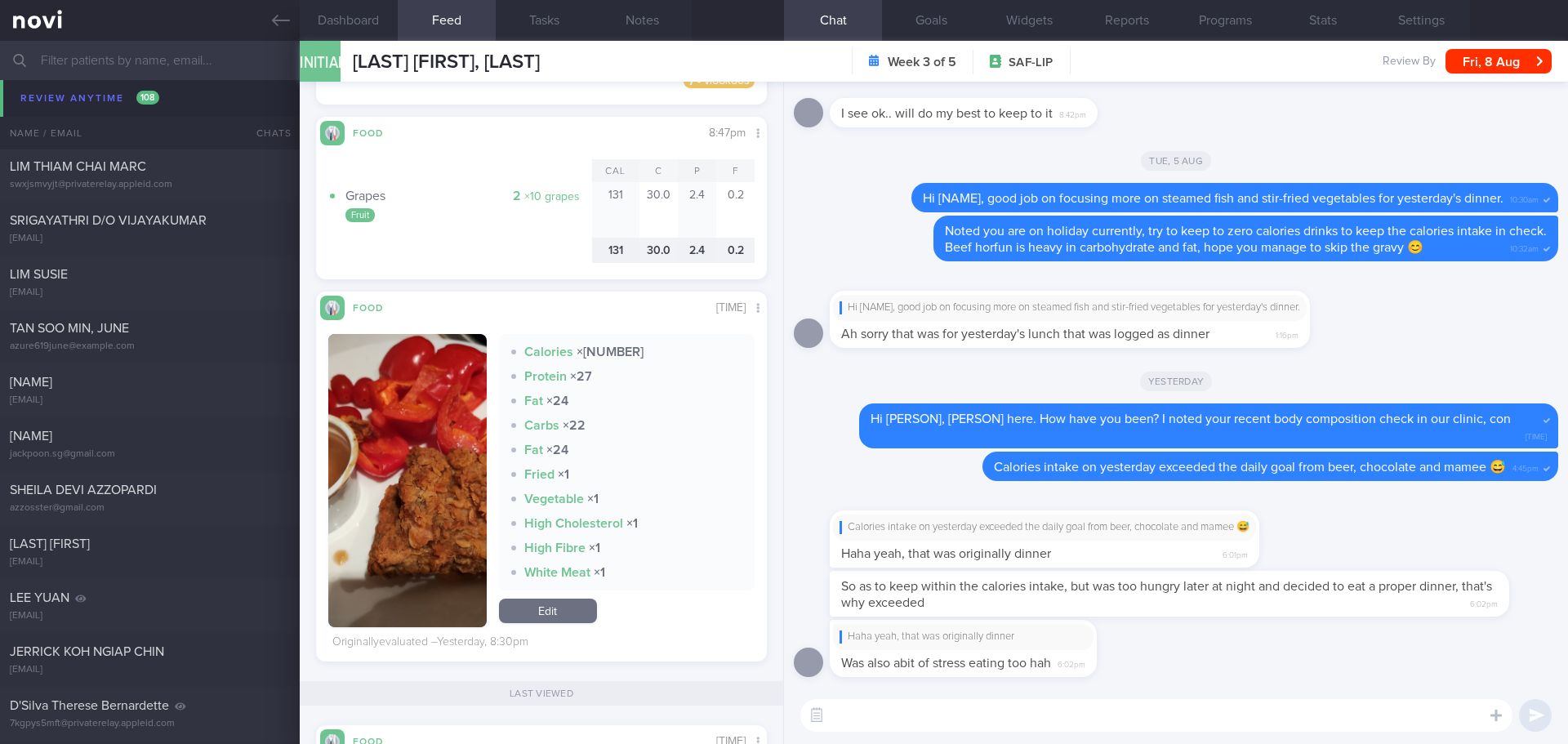 scroll, scrollTop: 490, scrollLeft: 0, axis: vertical 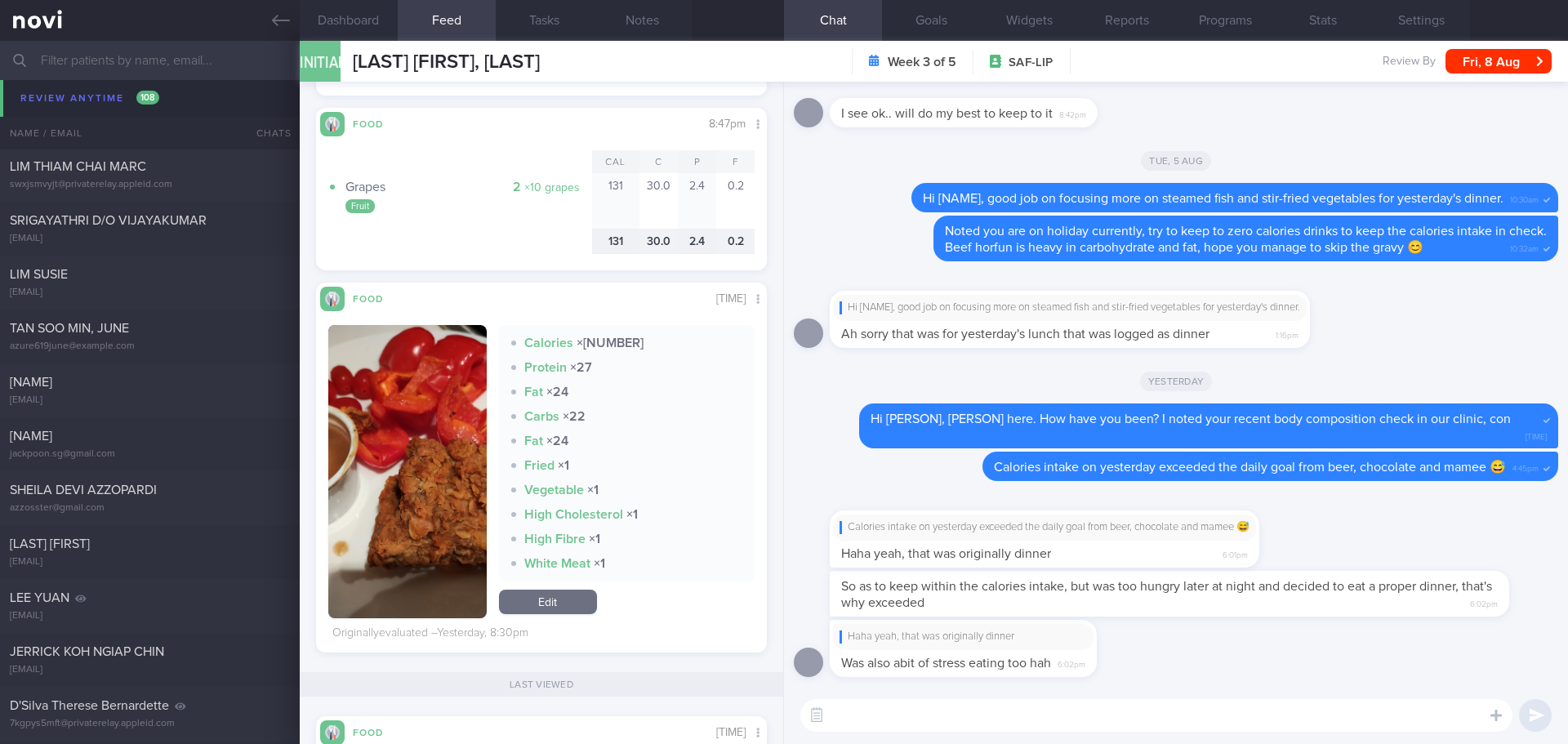 click at bounding box center [408, 471] 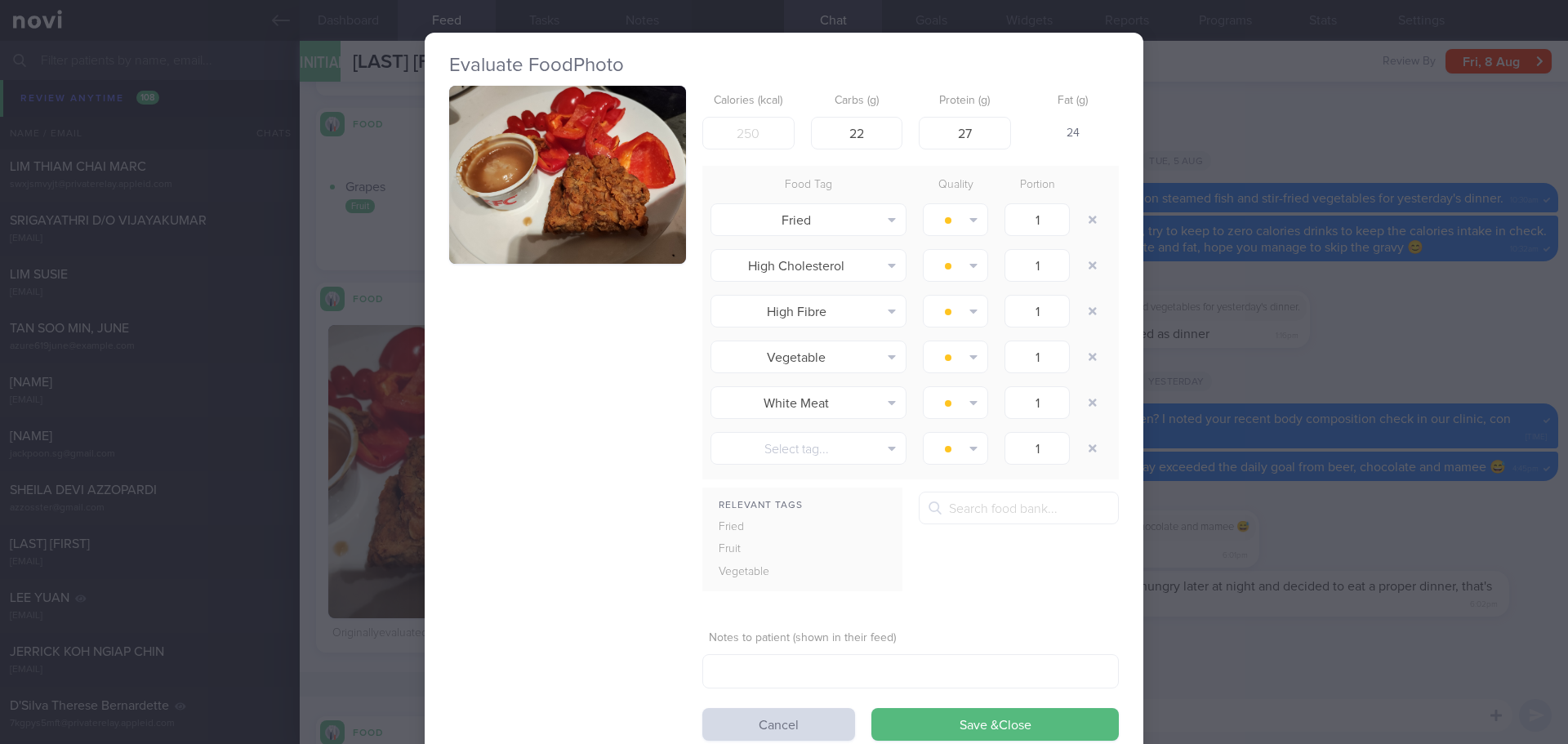 click at bounding box center [568, 175] 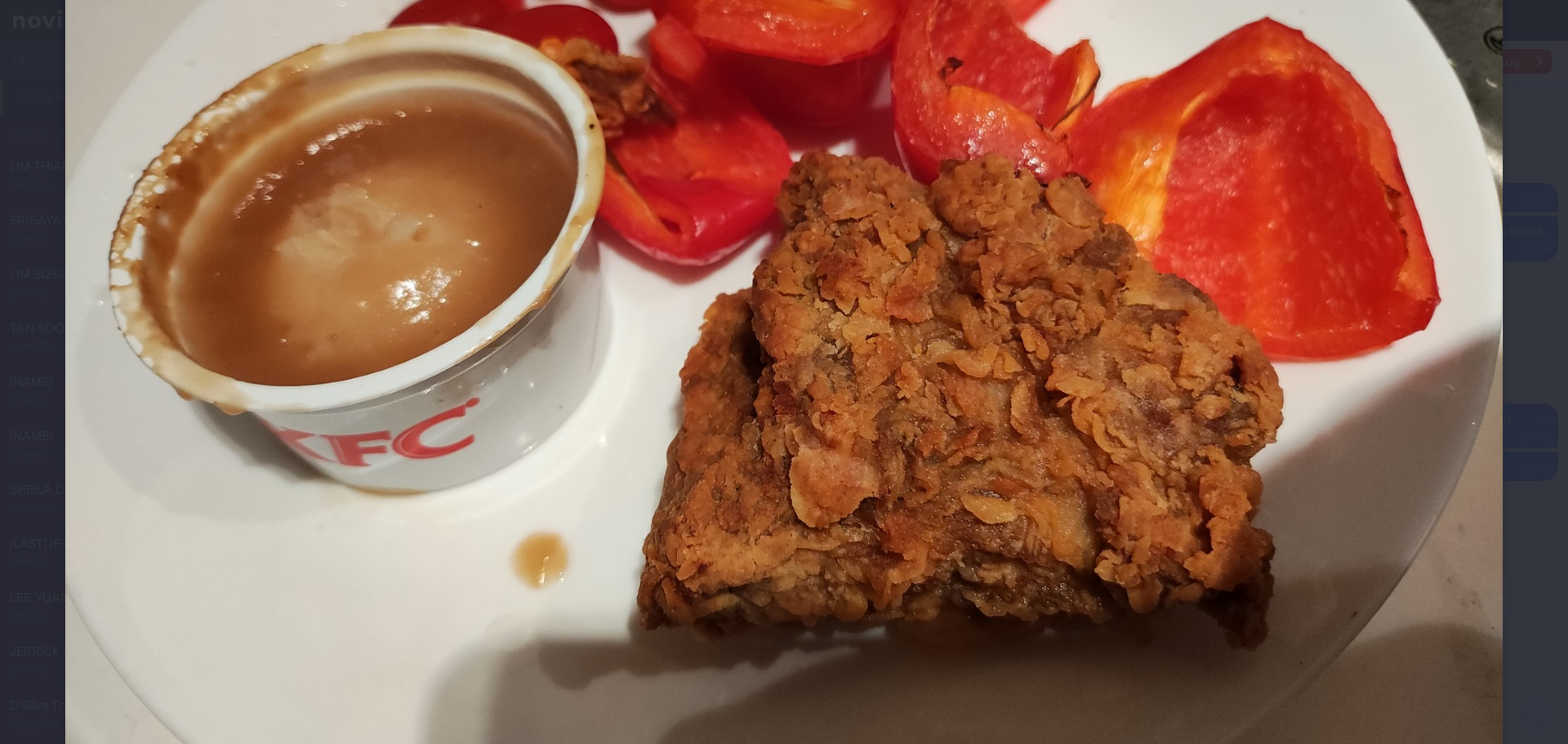scroll, scrollTop: 82, scrollLeft: 0, axis: vertical 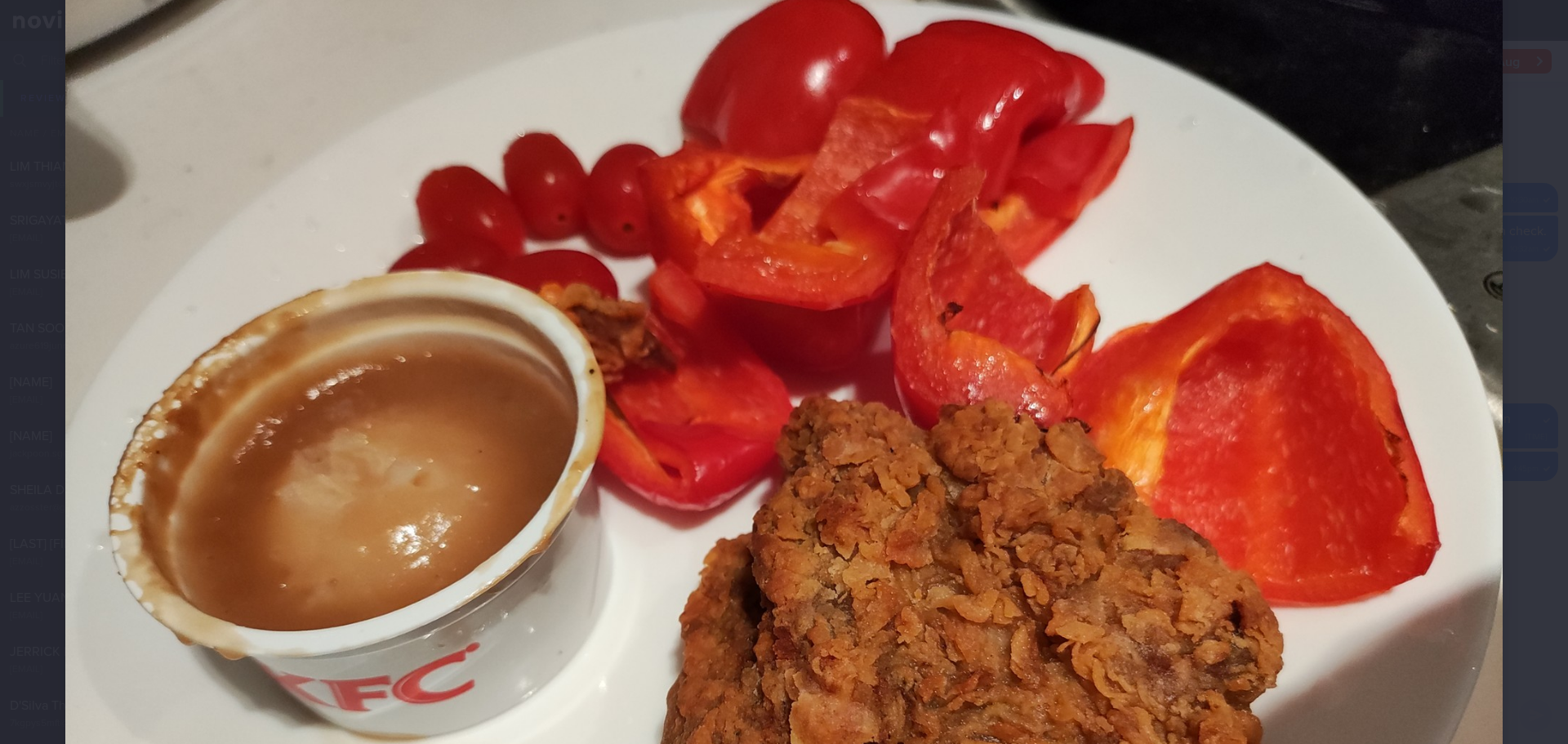 click at bounding box center [784, 523] 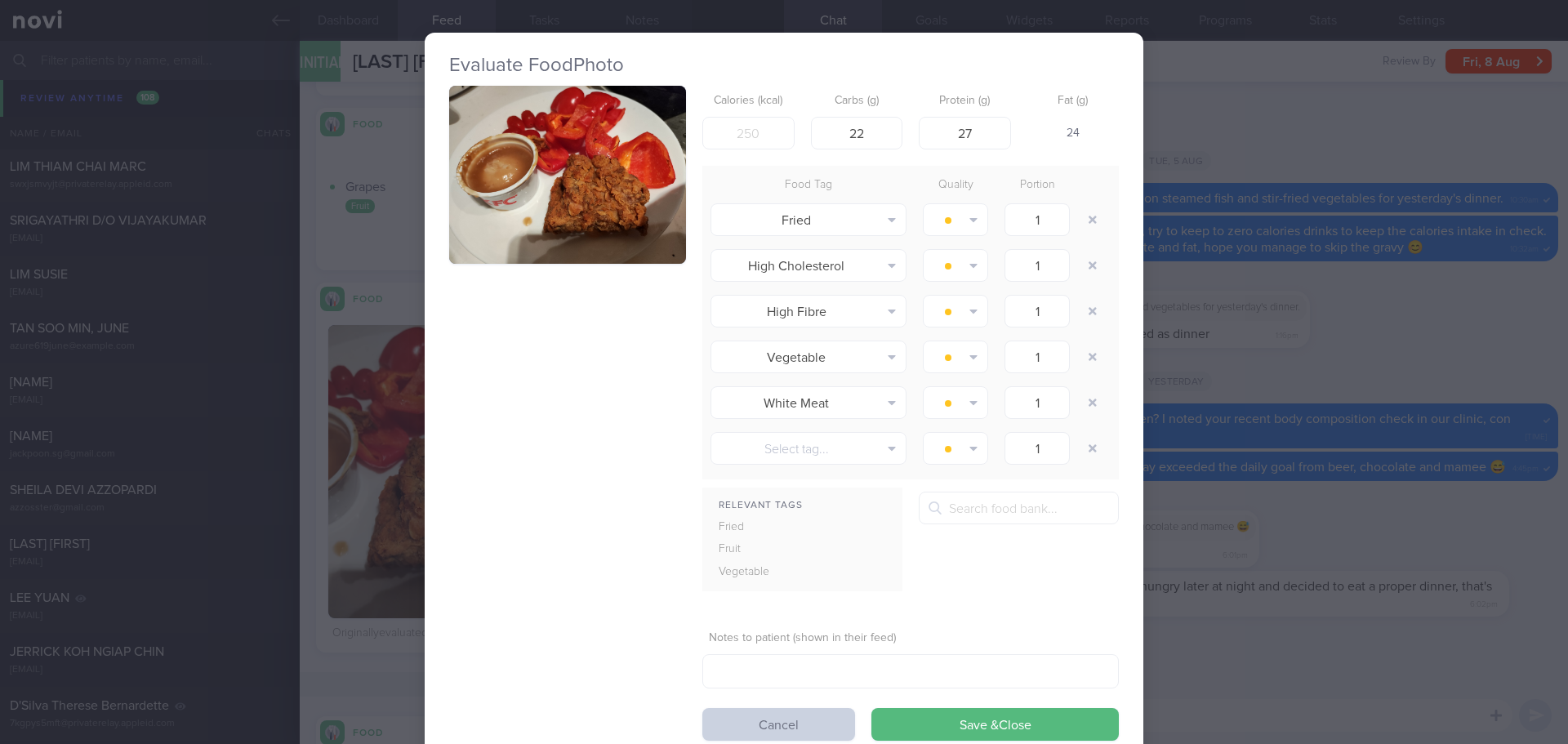 click on "Cancel" at bounding box center (778, 724) 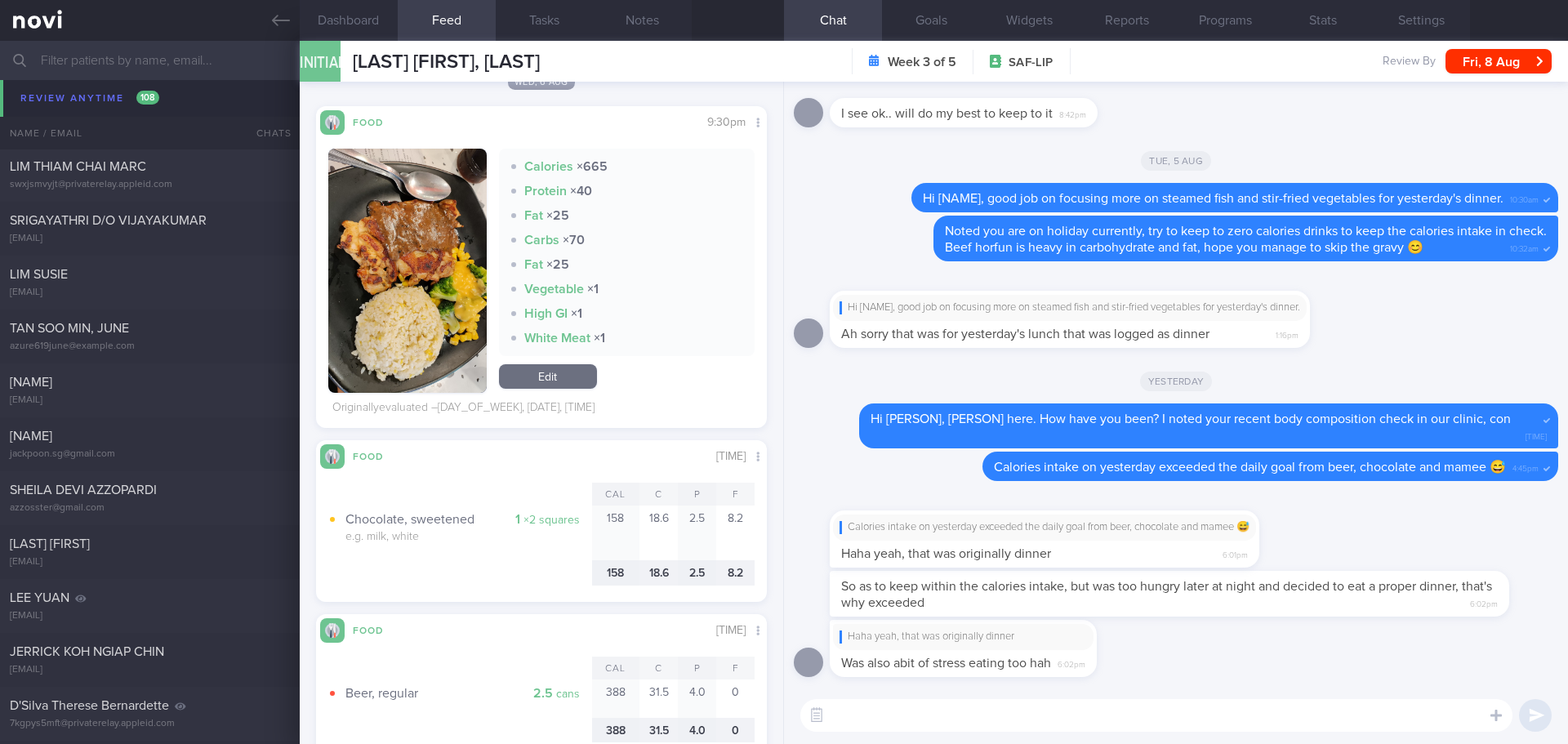 scroll, scrollTop: 1470, scrollLeft: 0, axis: vertical 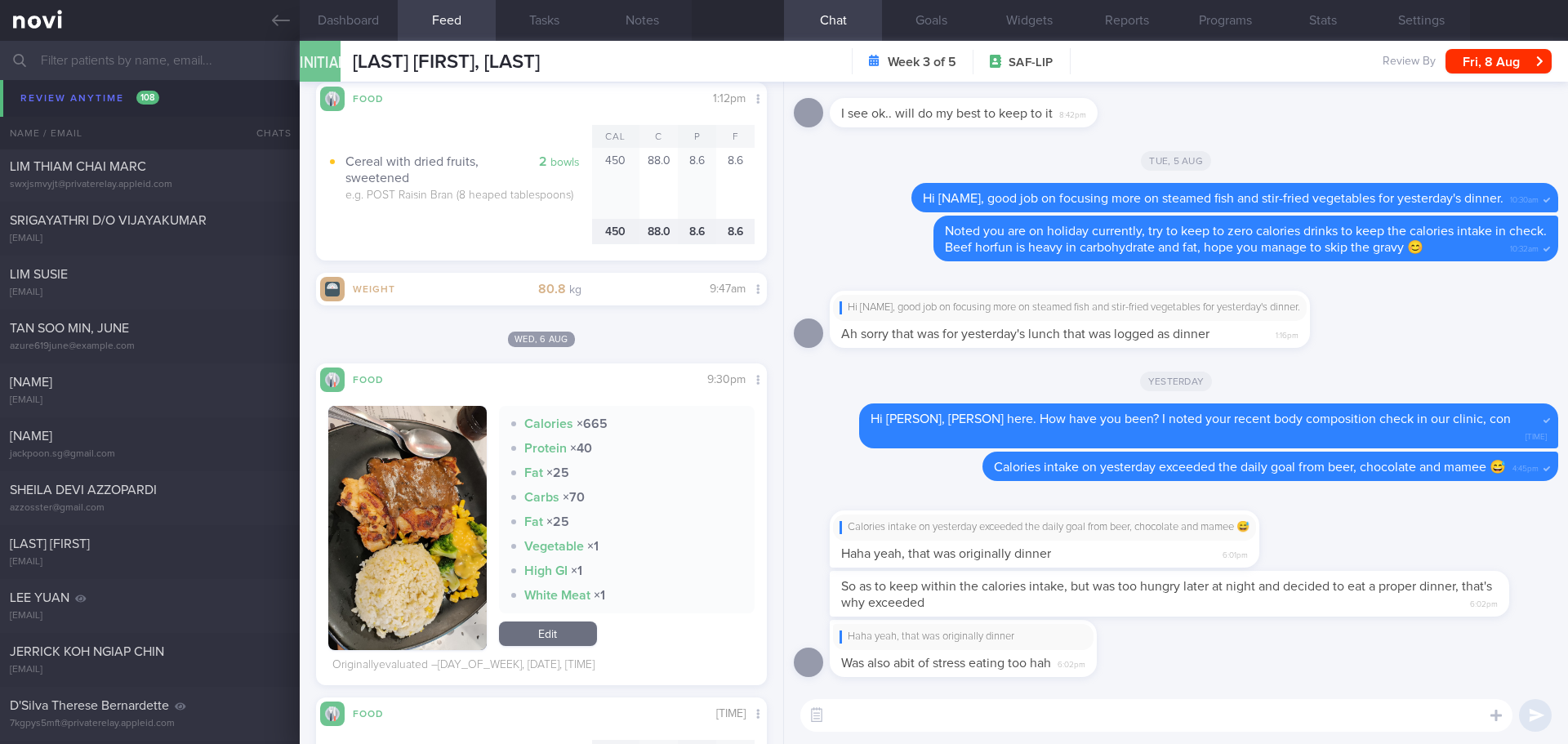 click at bounding box center (1156, 715) 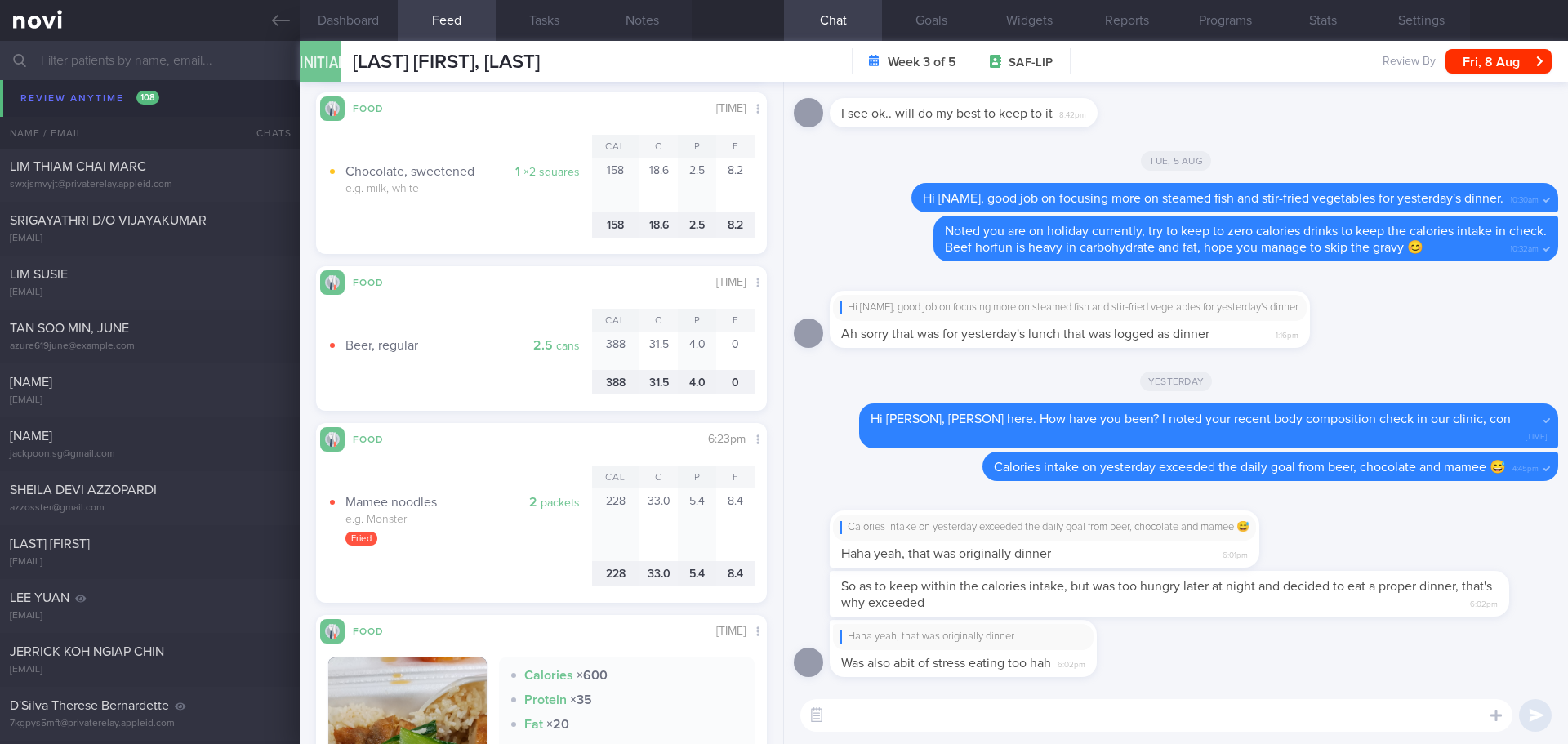 scroll, scrollTop: 1878, scrollLeft: 0, axis: vertical 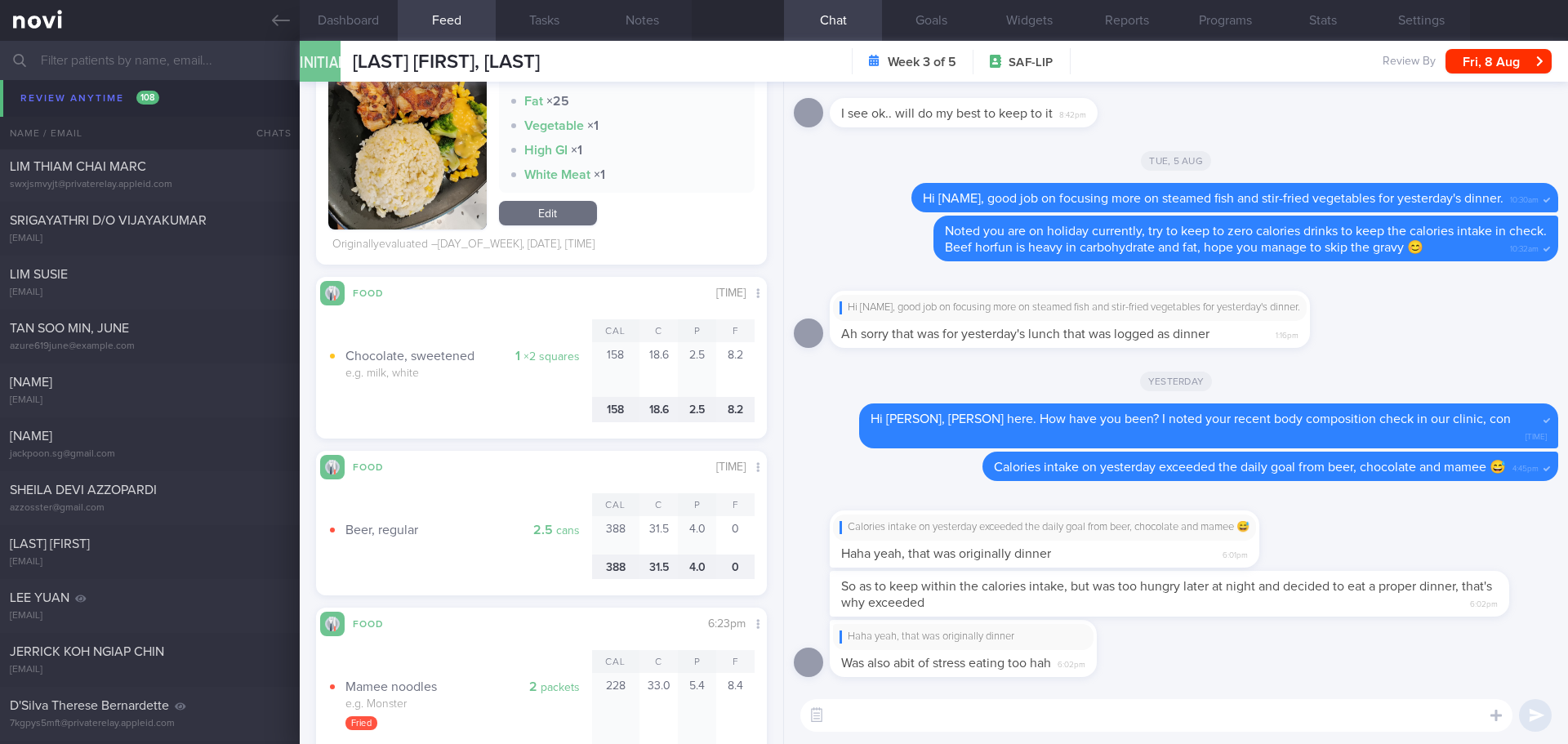 click at bounding box center (1156, 715) 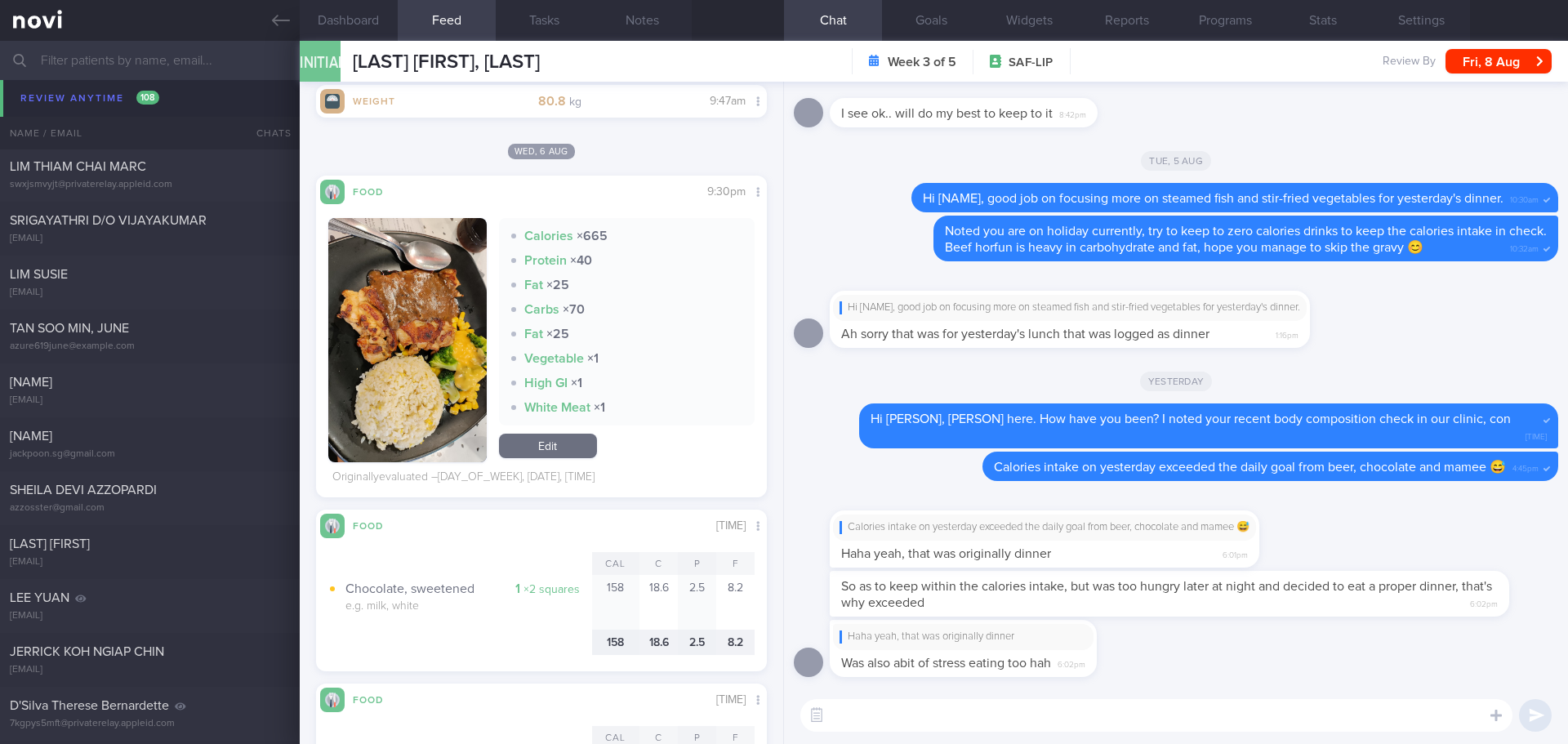 scroll, scrollTop: 1878, scrollLeft: 0, axis: vertical 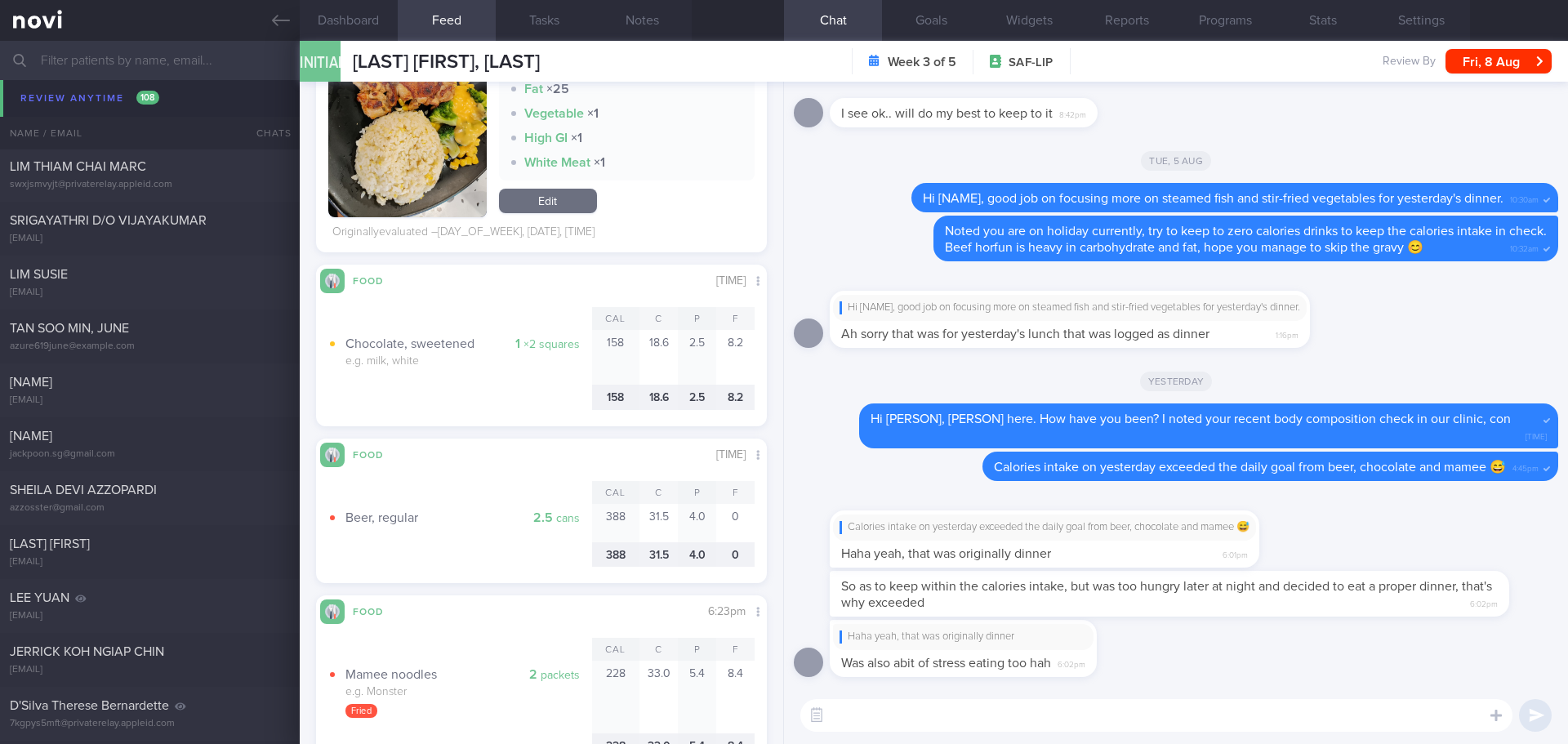 click at bounding box center [1156, 715] 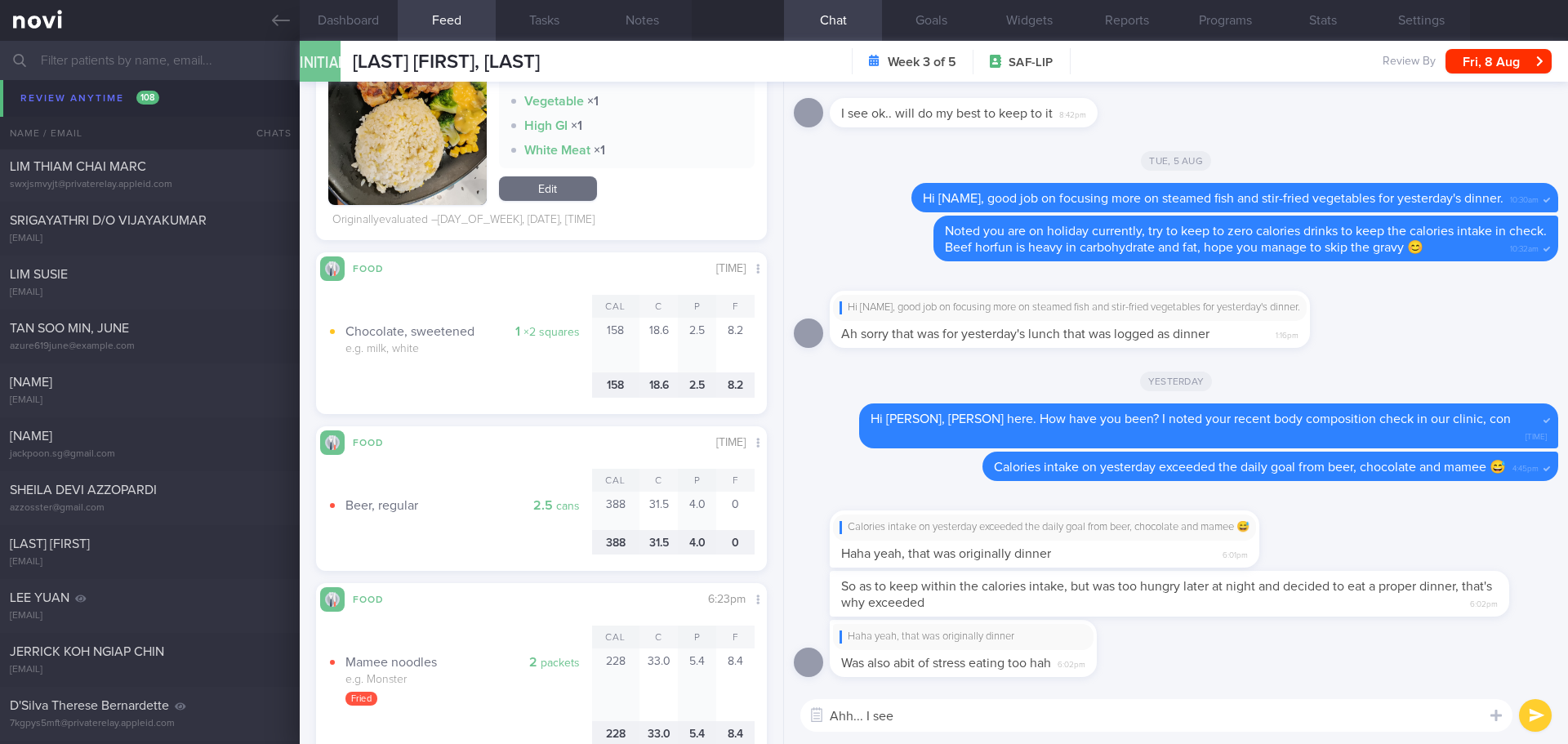 scroll, scrollTop: 1972, scrollLeft: 0, axis: vertical 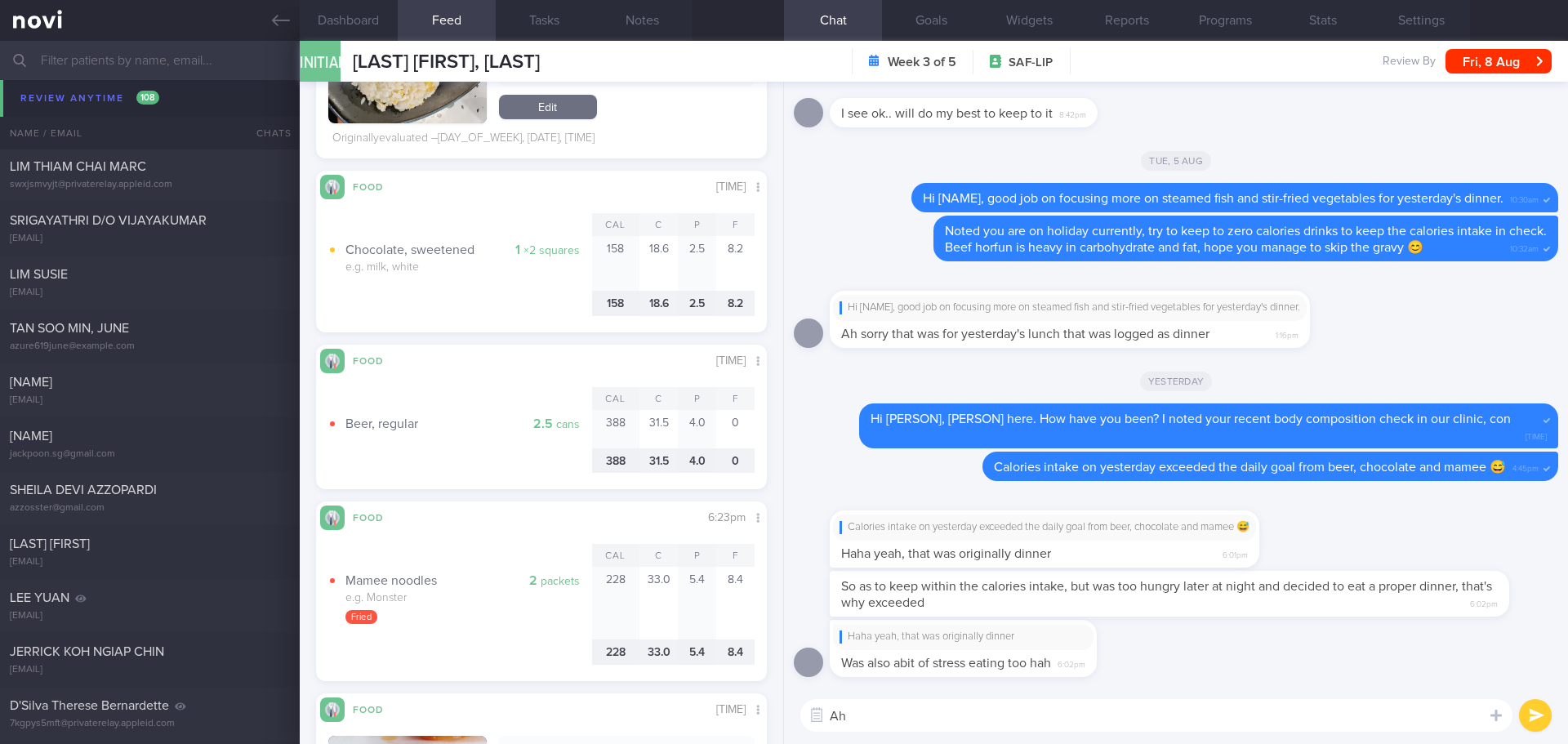 type on "A" 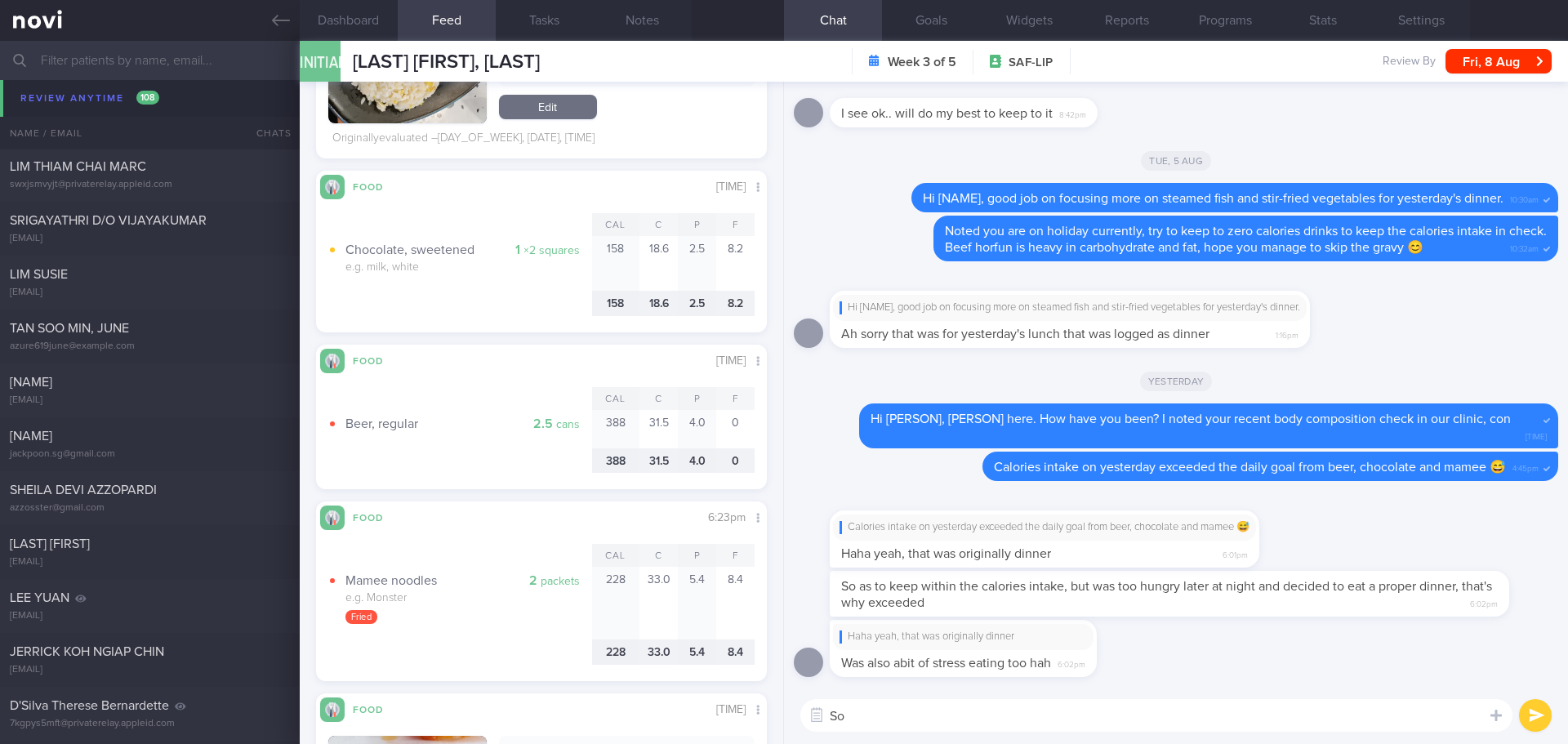 type on "S" 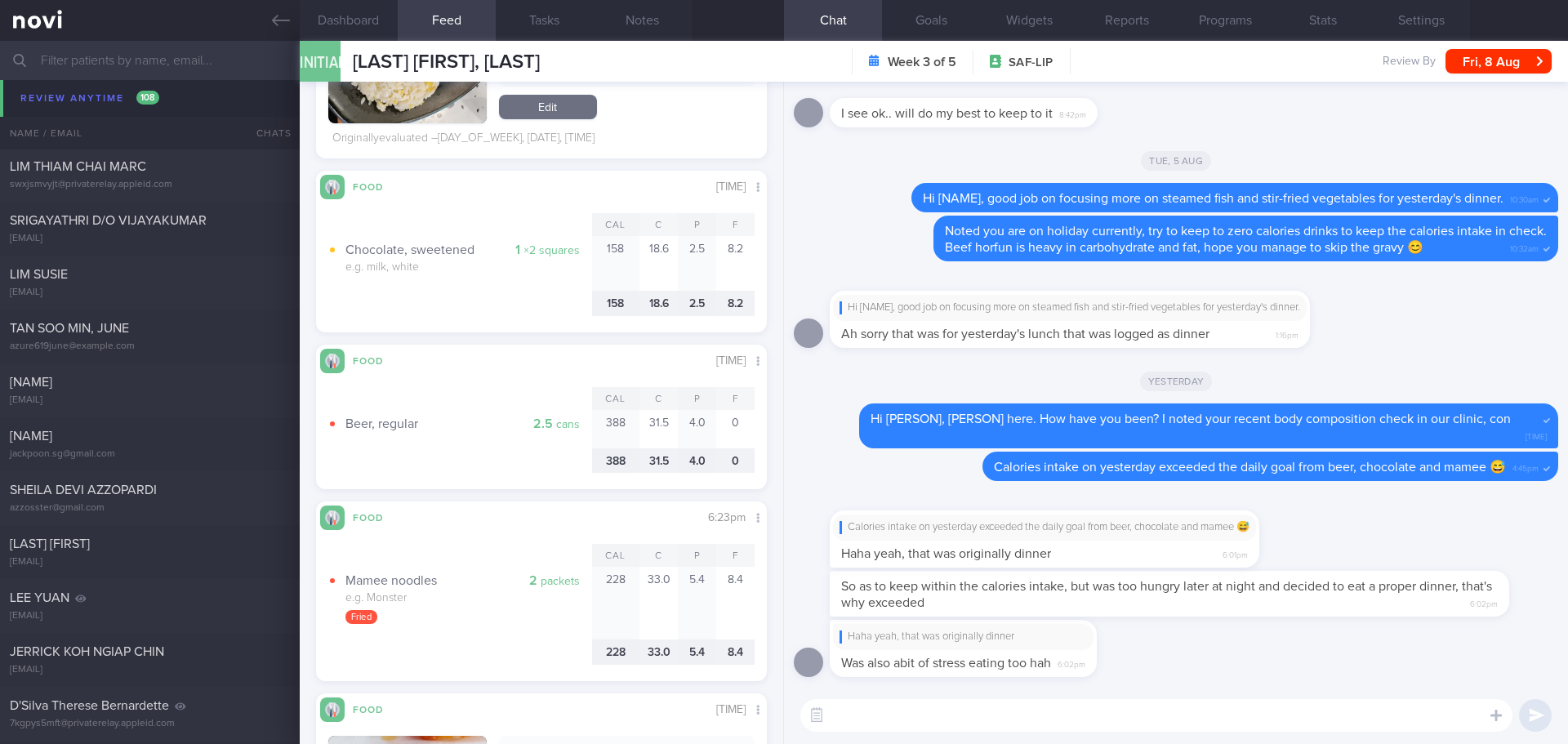 click at bounding box center (1156, 715) 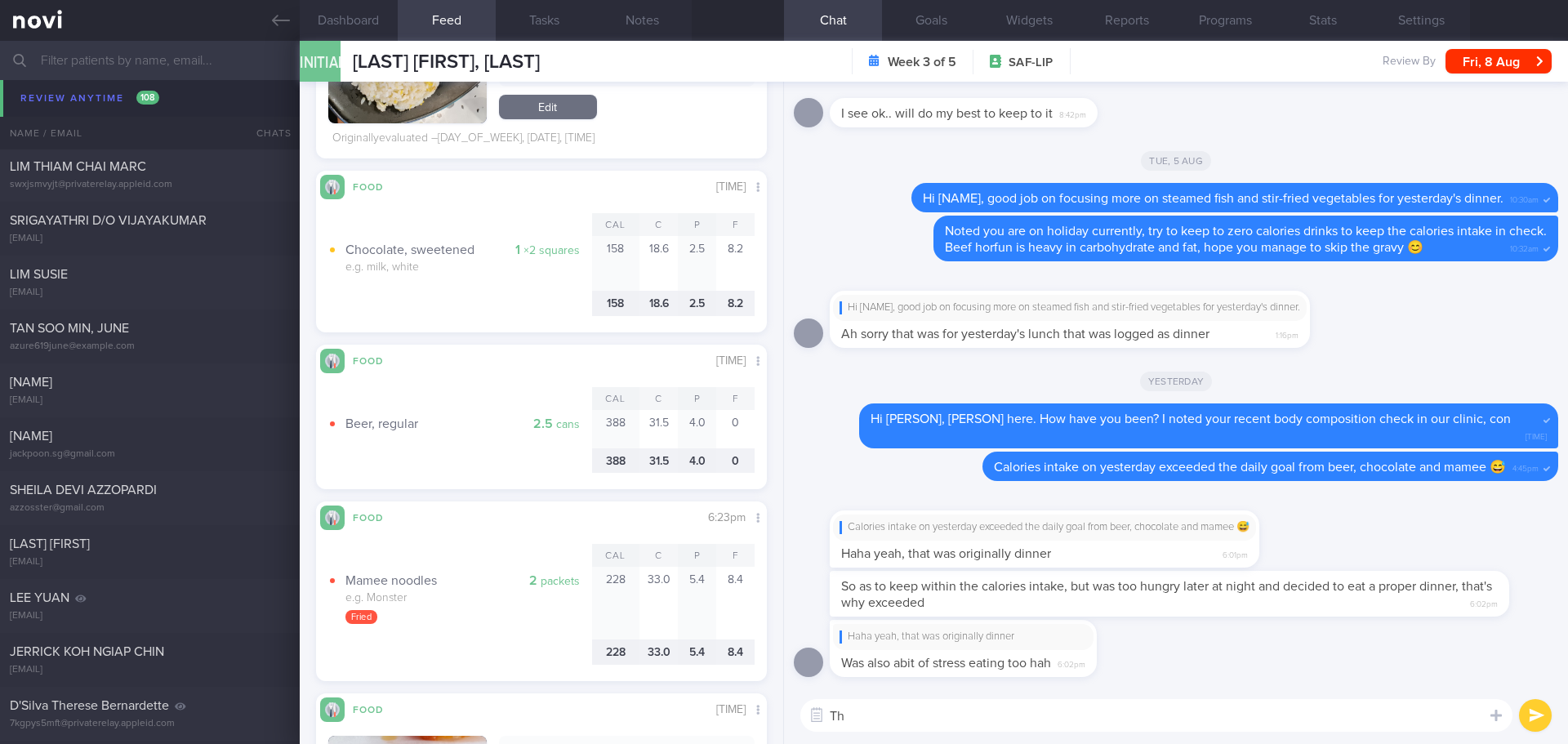 type on "T" 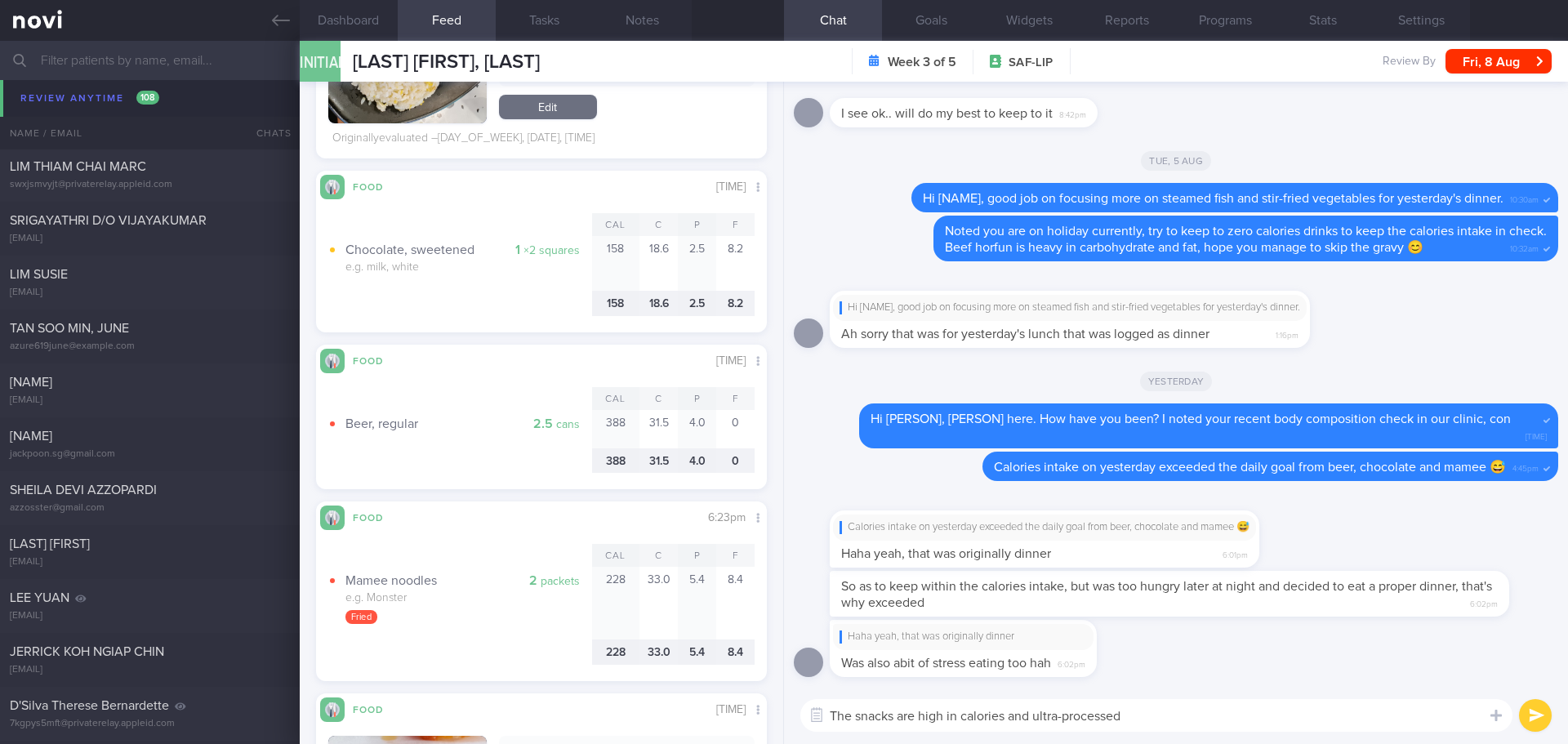 drag, startPoint x: 1009, startPoint y: 714, endPoint x: 962, endPoint y: 716, distance: 47.04253 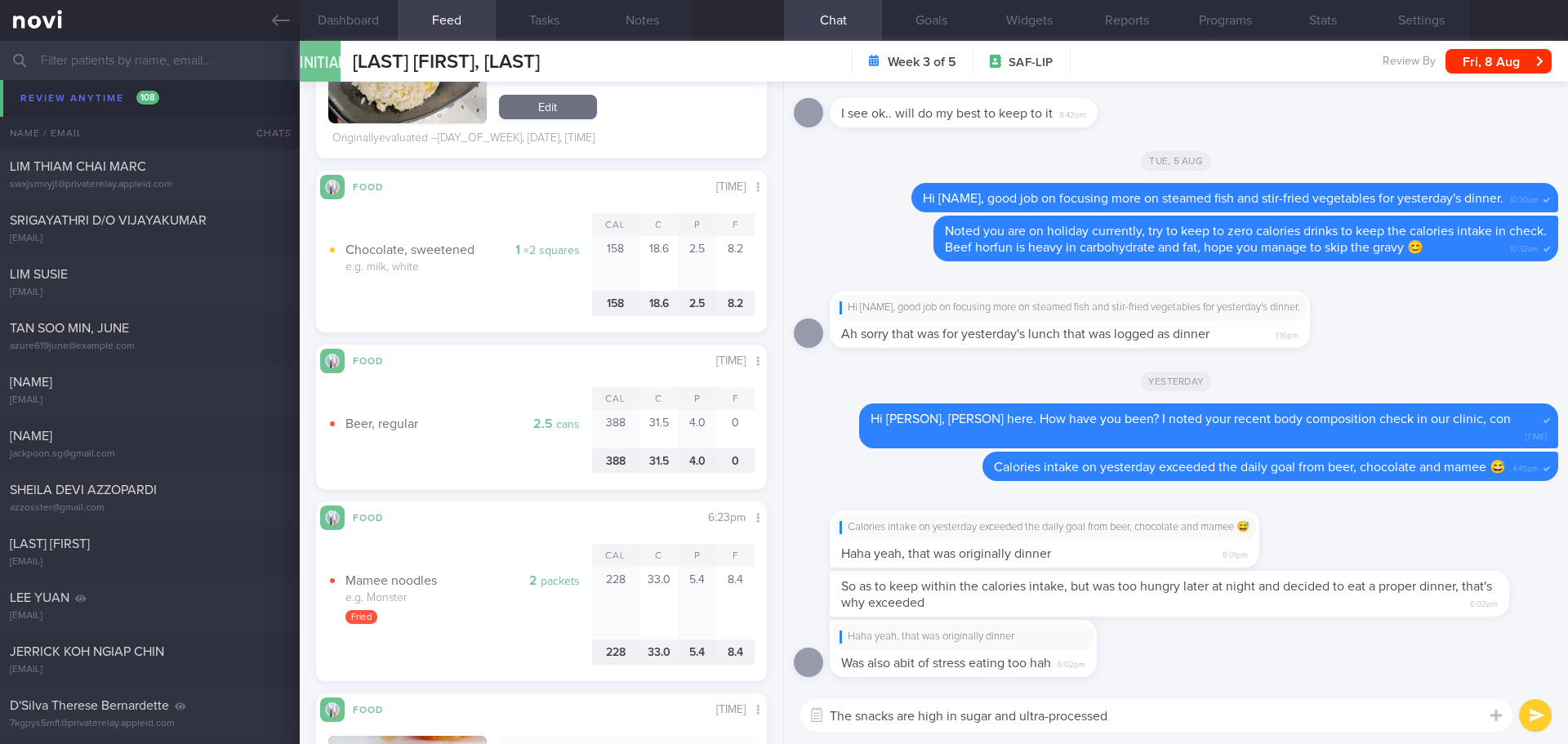 click on "The snacks are high in sugar and ultra-processed" at bounding box center [1156, 715] 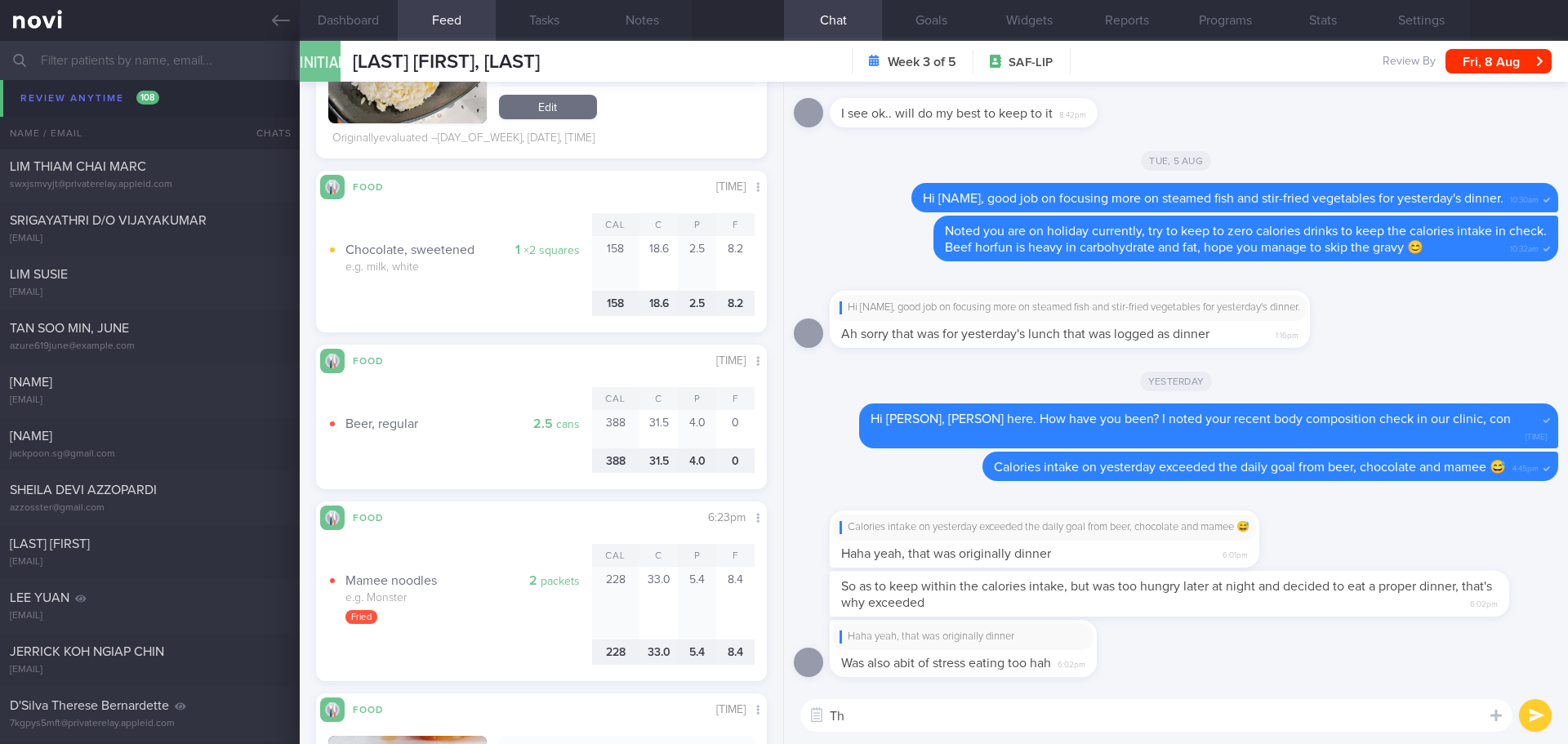 type on "T" 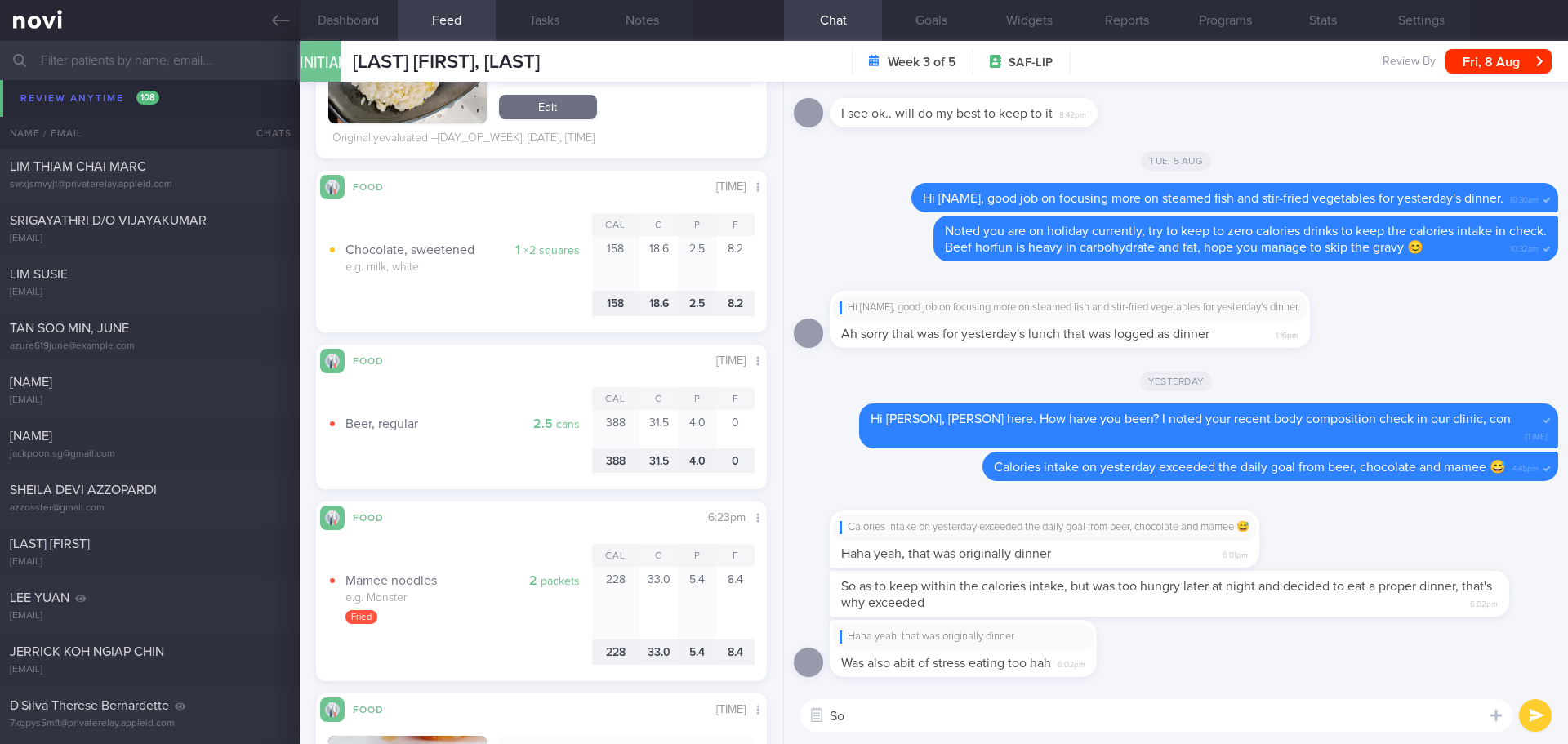type on "S" 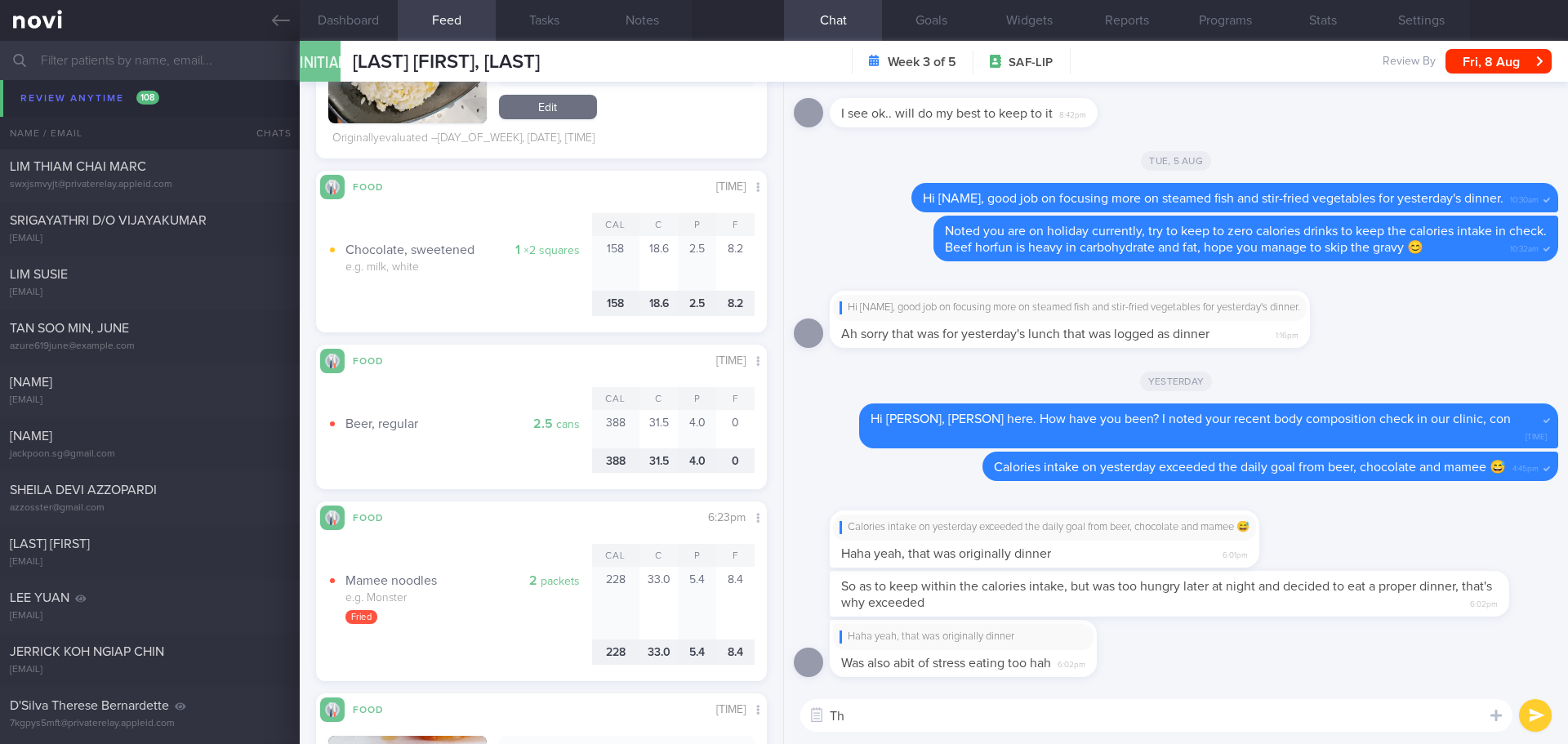 type on "T" 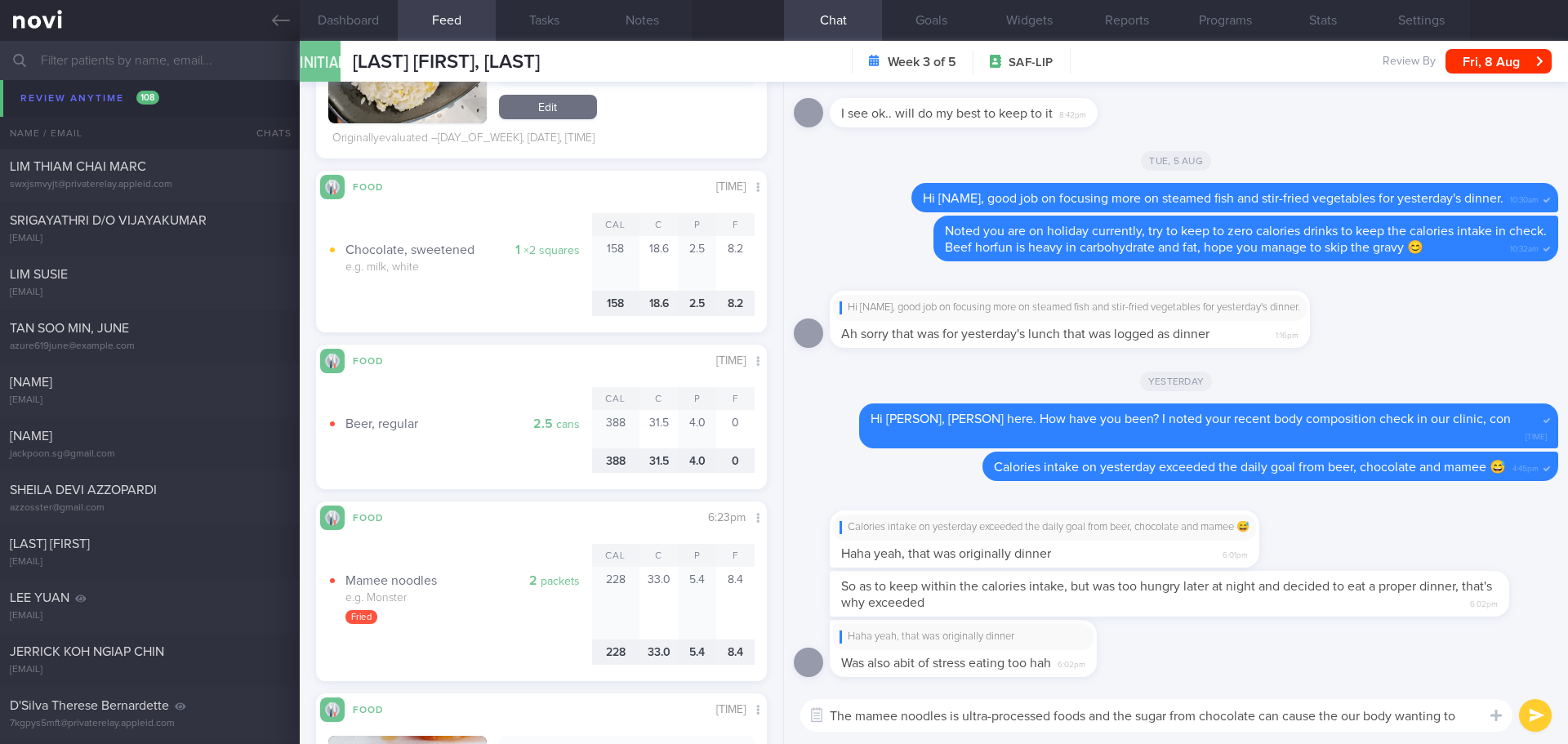 scroll, scrollTop: 0, scrollLeft: 0, axis: both 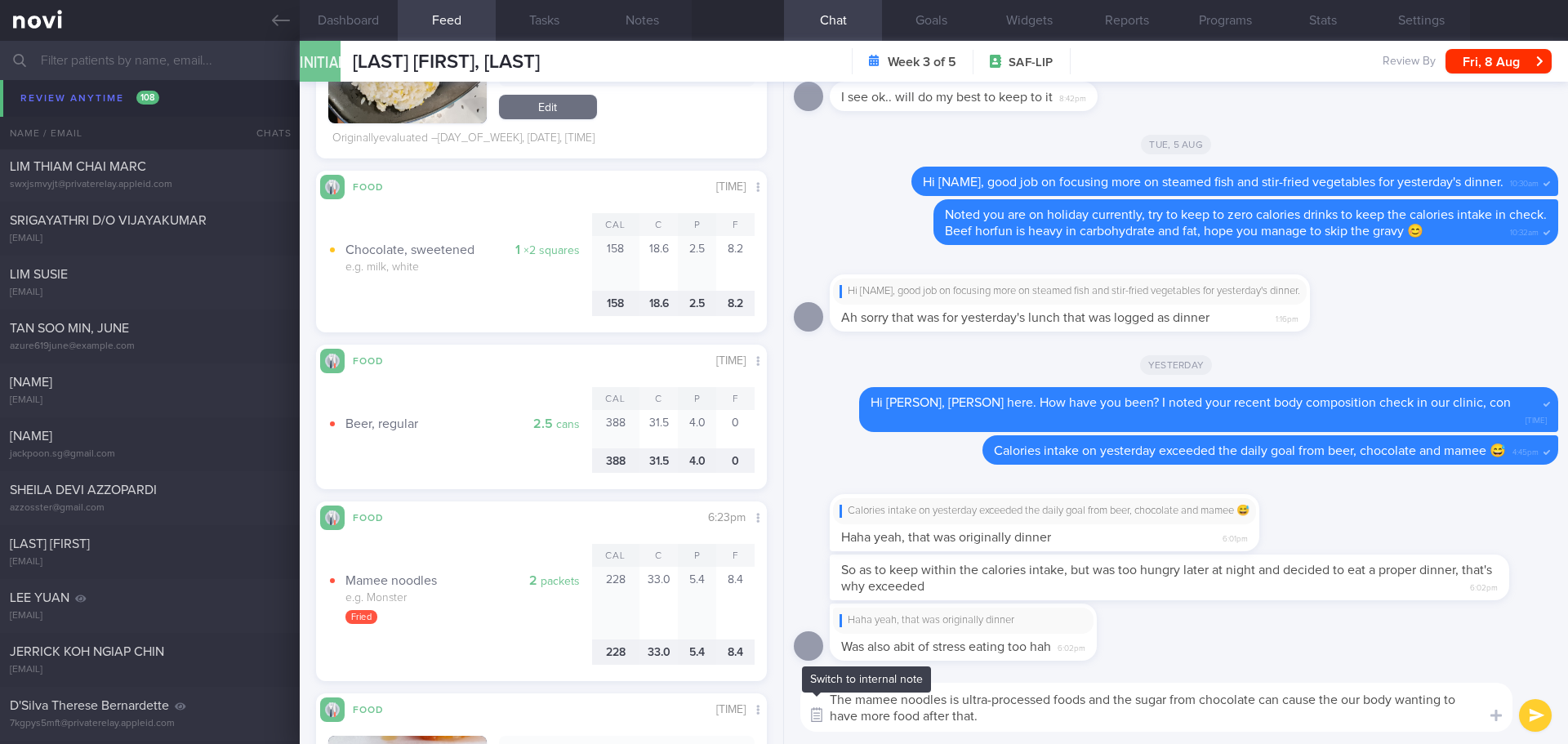 drag, startPoint x: 992, startPoint y: 724, endPoint x: 811, endPoint y: 703, distance: 182.21416 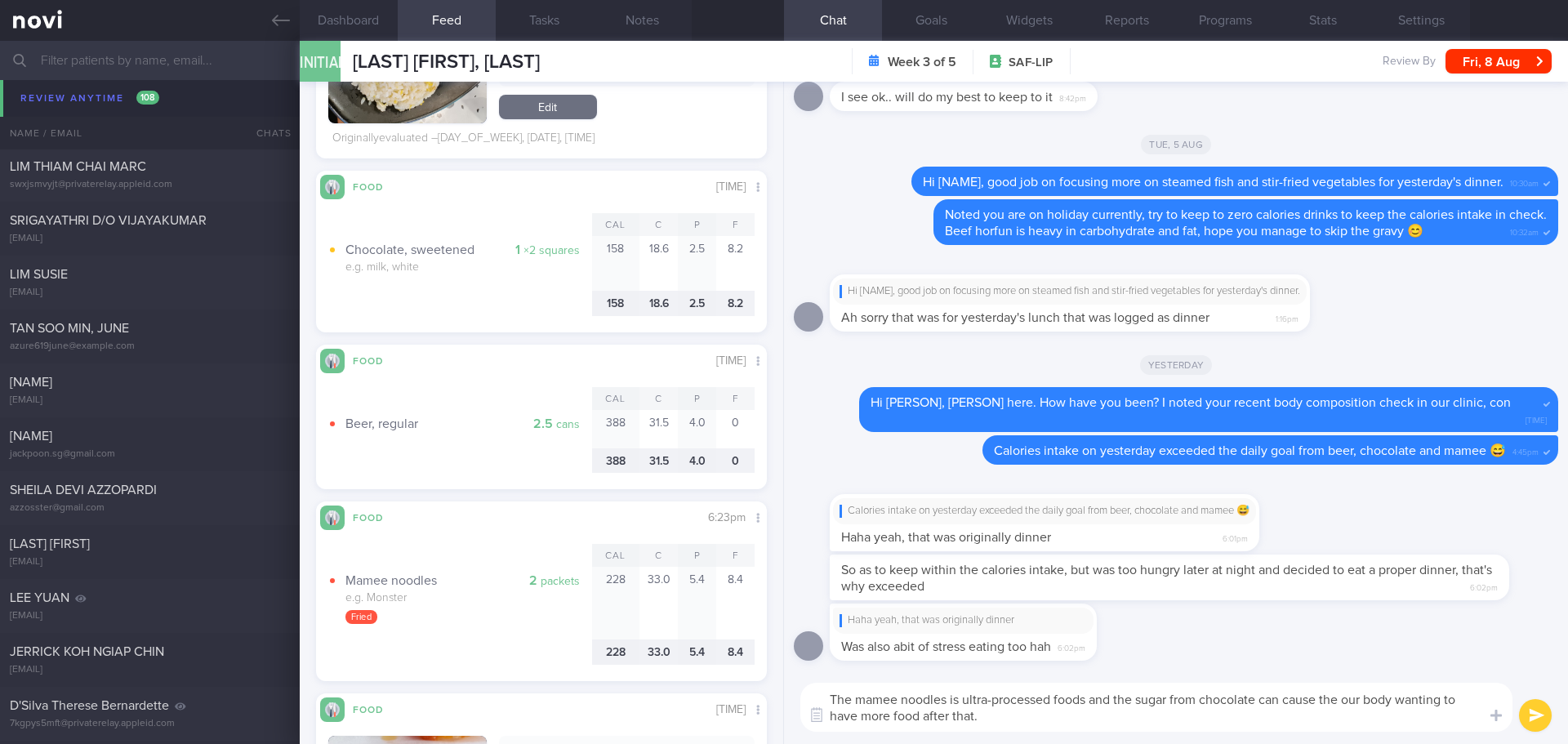 click on "The mamee noodles is ultra-processed foods and the sugar from chocolate can cause the our body wanting to have more food after that." at bounding box center (1156, 707) 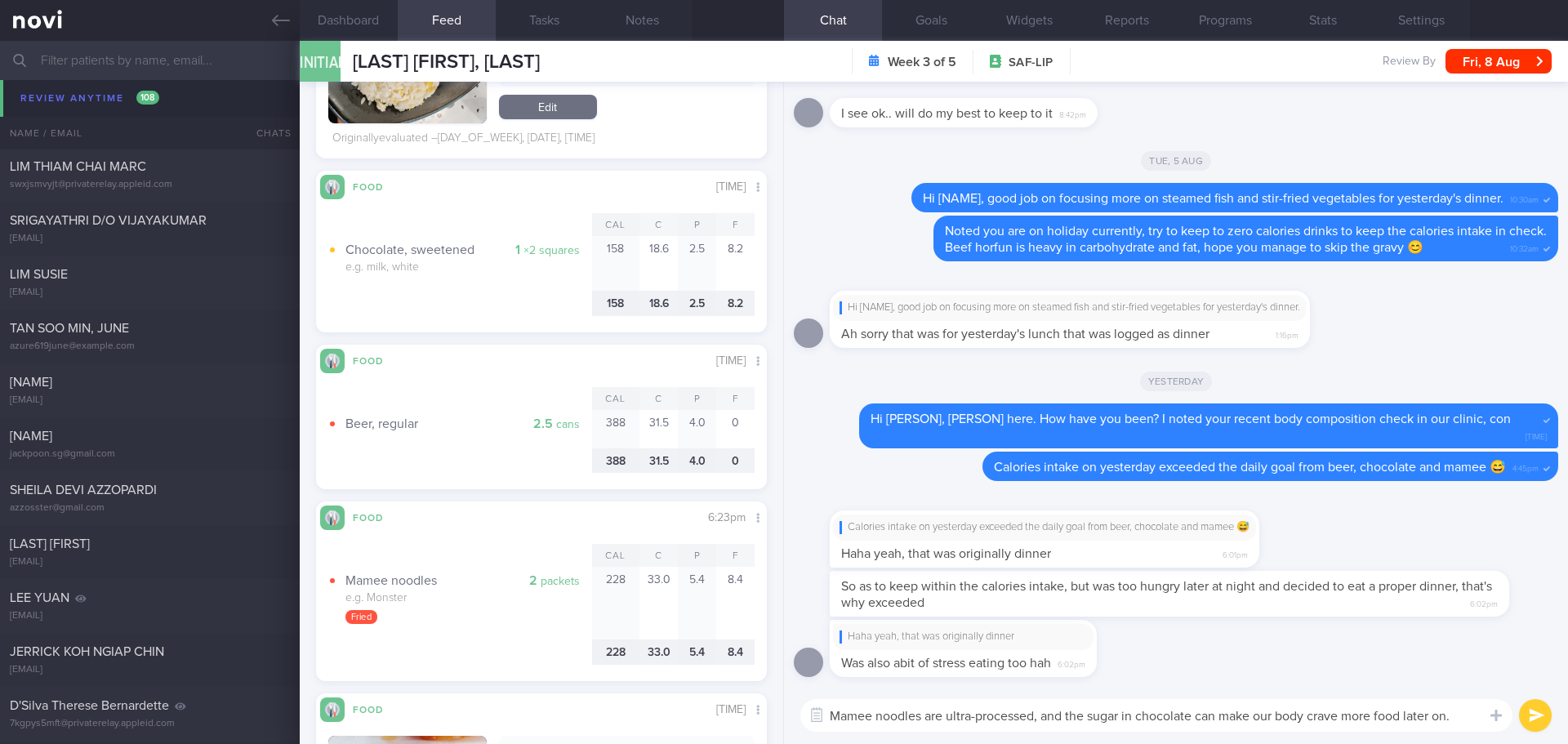 type on "Mamee noodles are ultra-processed, and the sugar in chocolate can make our body crave more food later on." 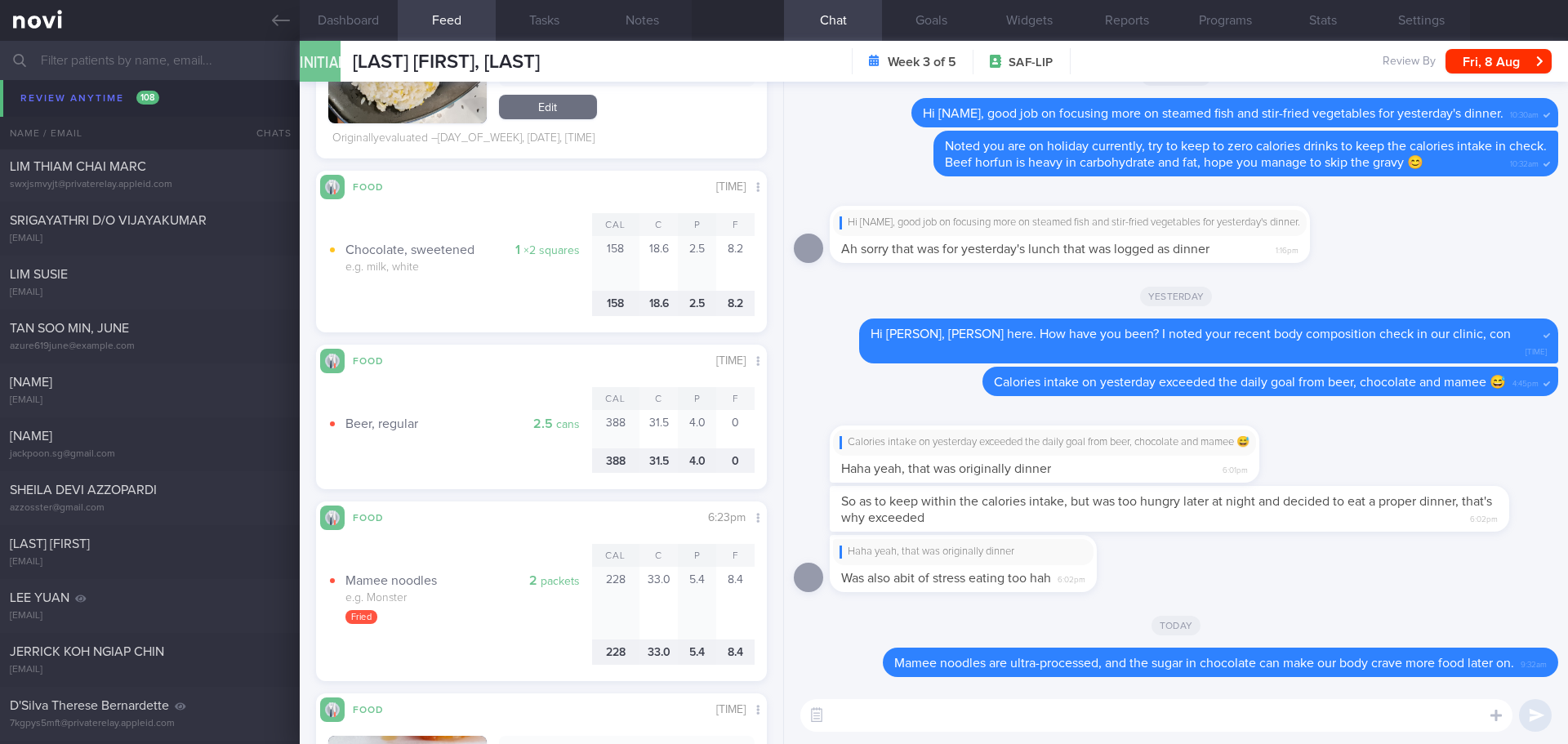 click at bounding box center (1156, 715) 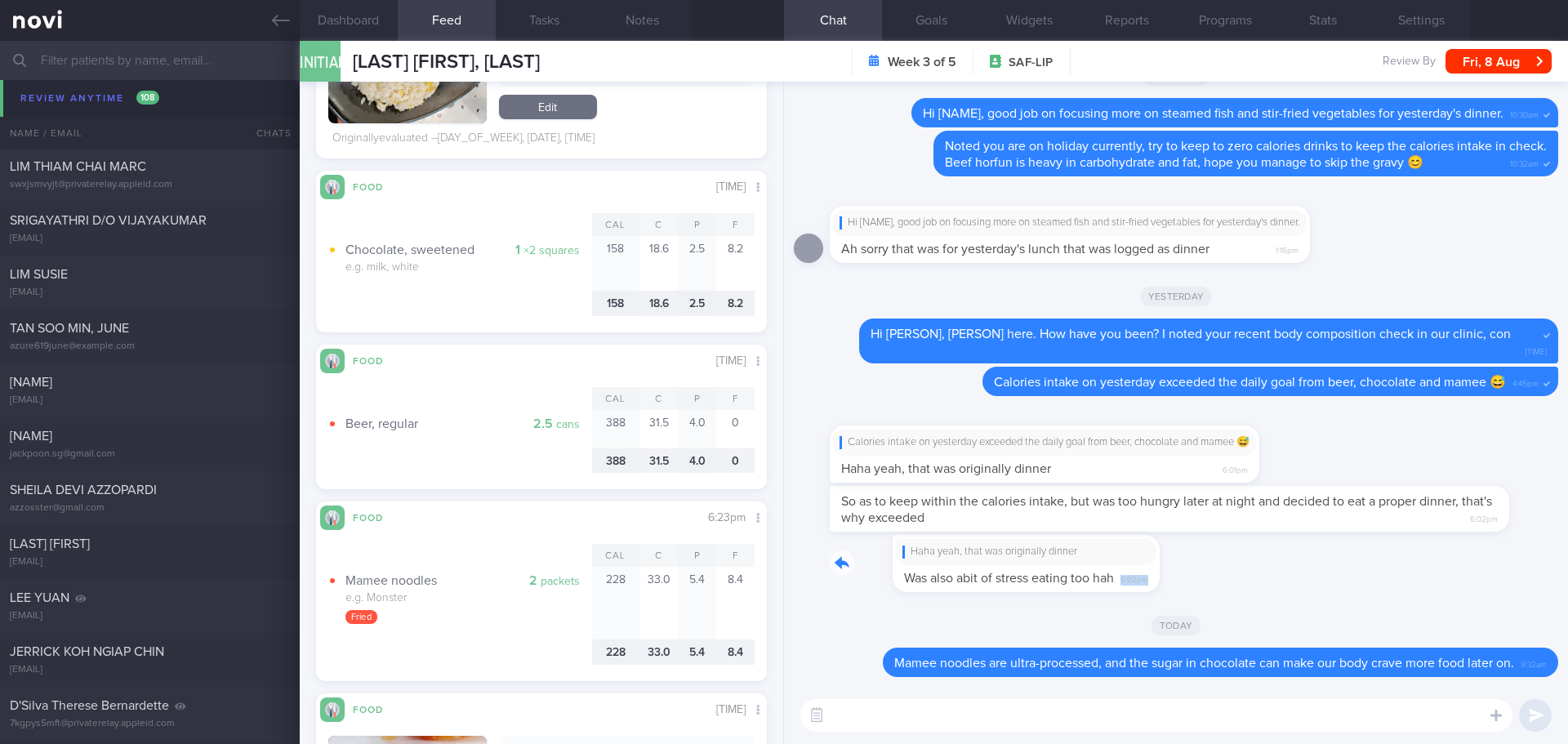 drag, startPoint x: 1085, startPoint y: 587, endPoint x: 1227, endPoint y: 591, distance: 142.05633 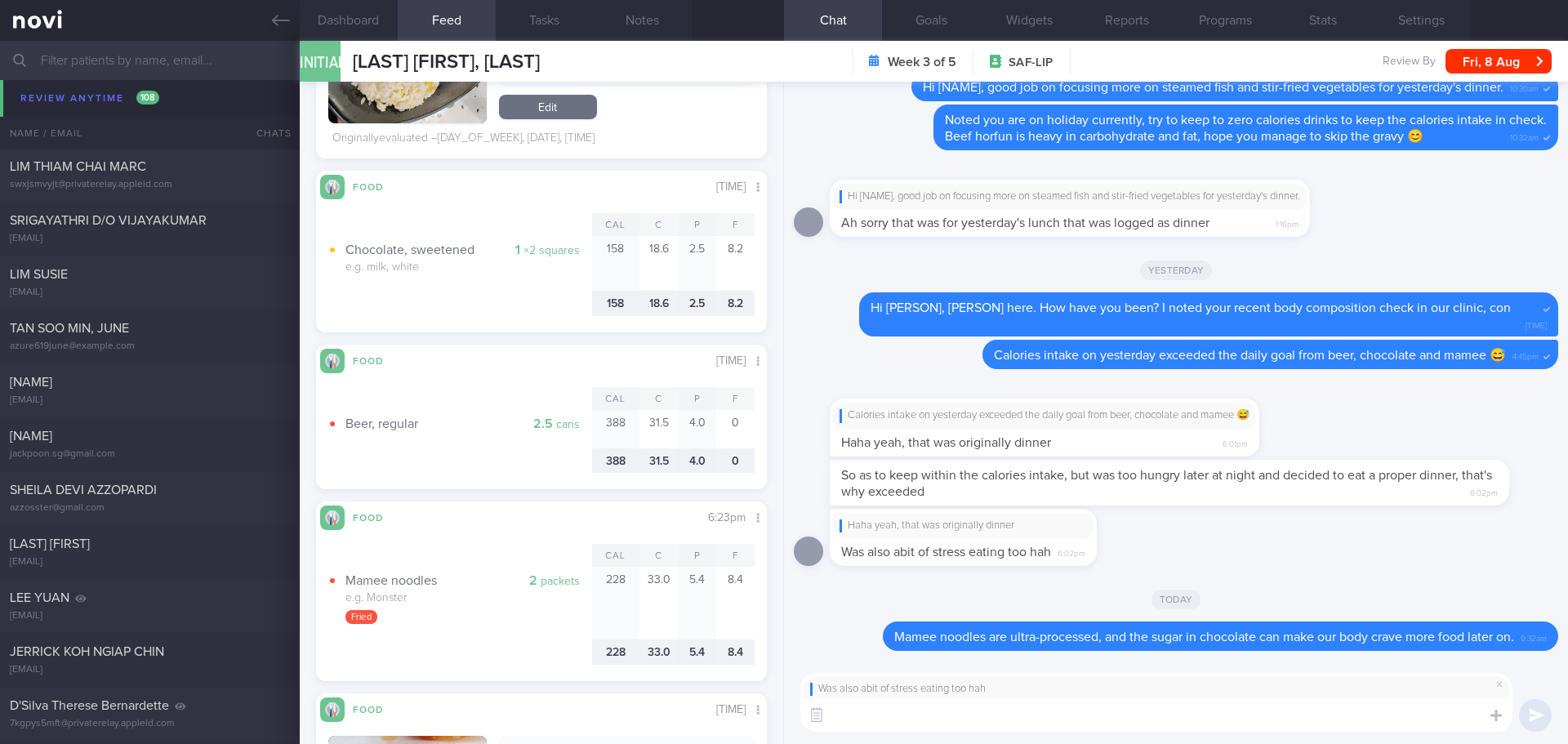 click at bounding box center [1156, 715] 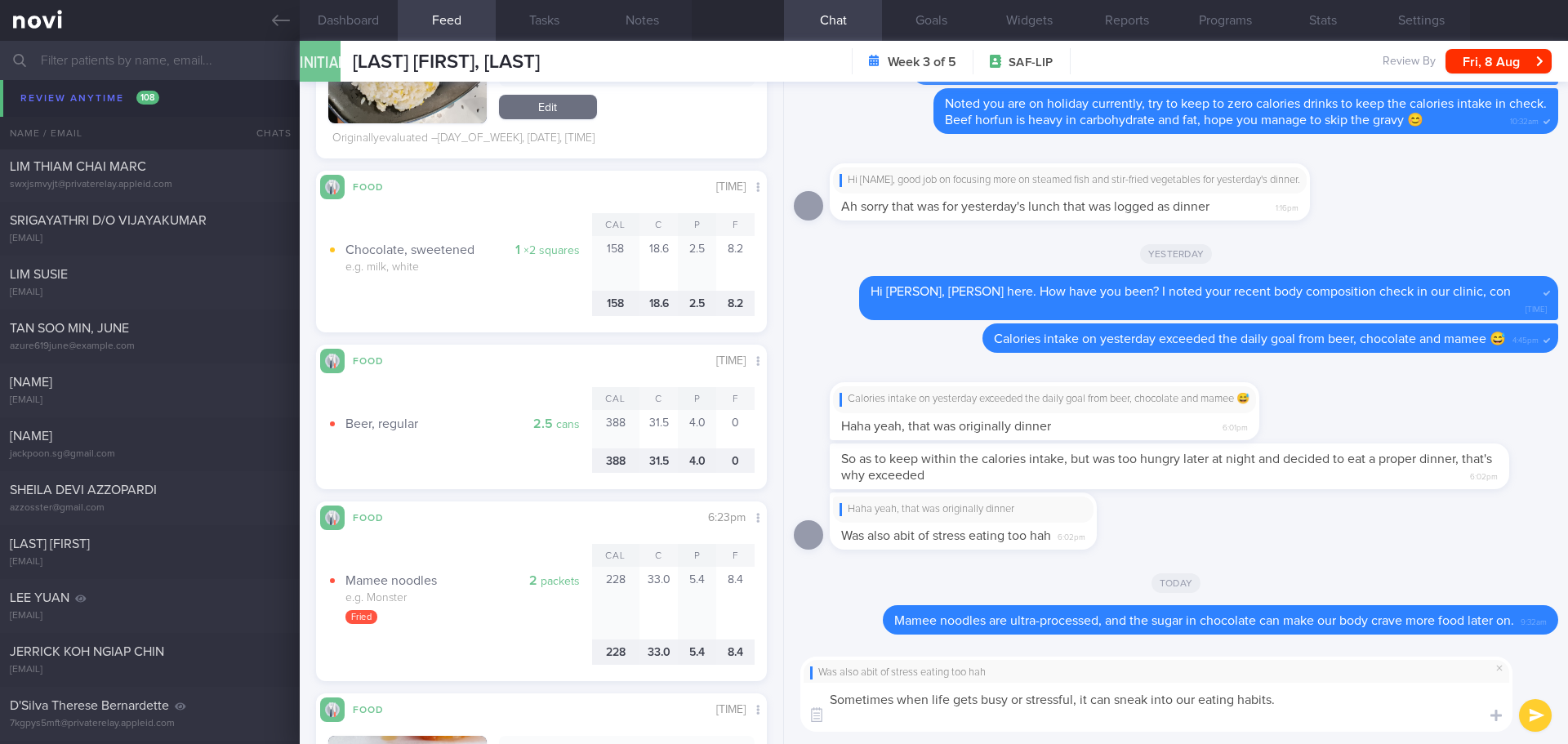scroll, scrollTop: 0, scrollLeft: 0, axis: both 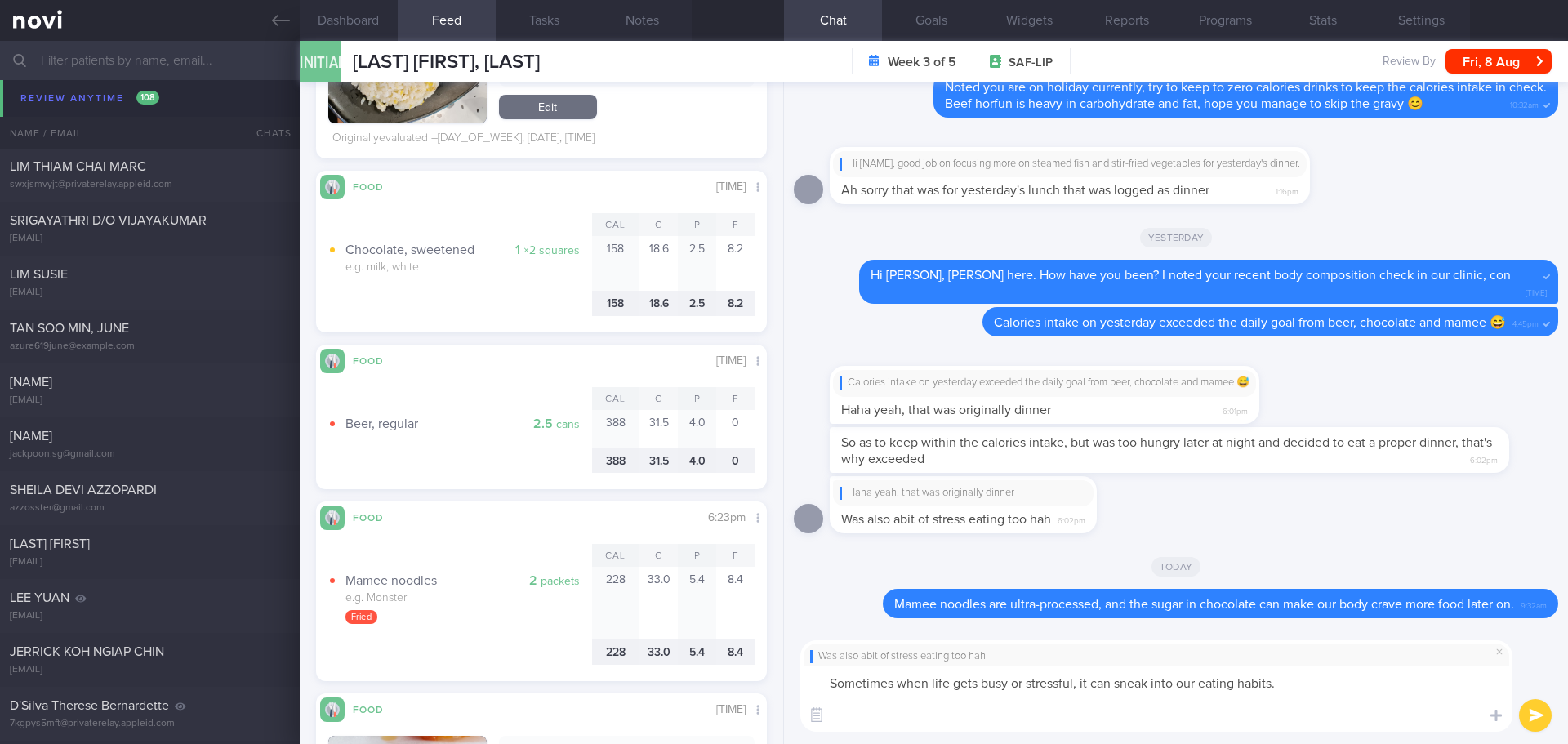 click on "Sometimes when life gets busy or stressful, it can sneak into our eating habits." at bounding box center (1156, 699) 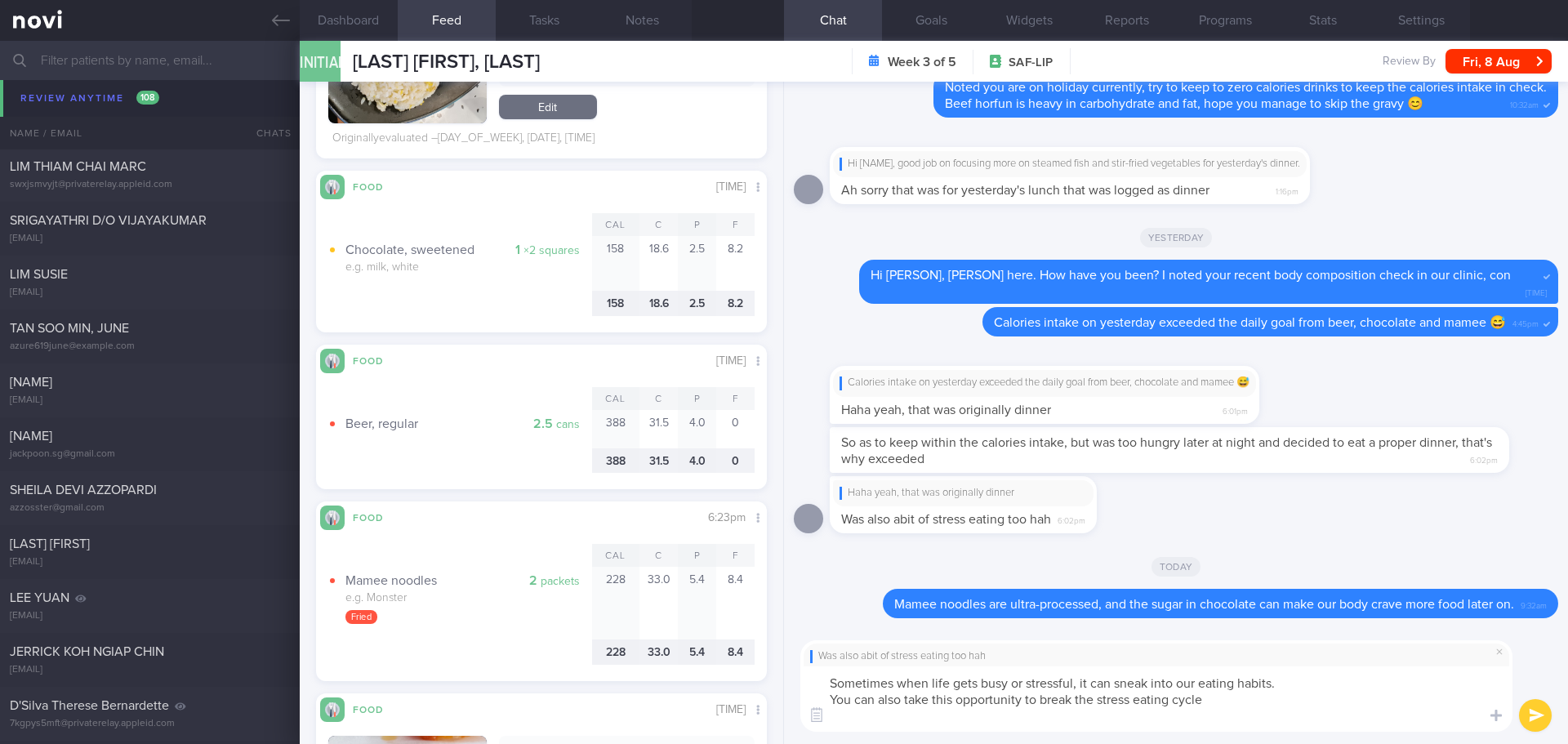 drag, startPoint x: 1022, startPoint y: 698, endPoint x: 960, endPoint y: 702, distance: 62.1289 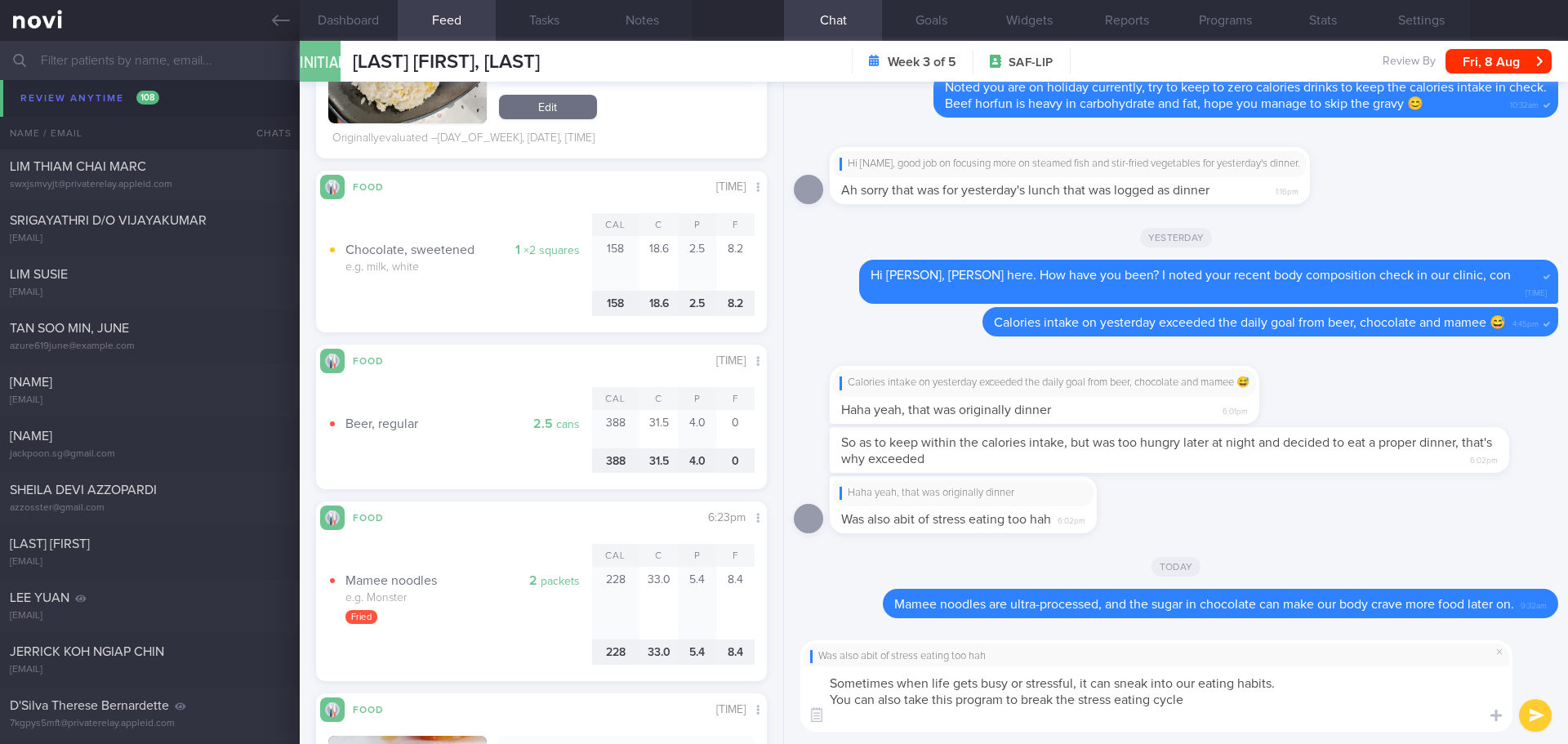 click on "Sometimes when life gets busy or stressful, it can sneak into our eating habits.
You can also take this program to break the stress eating cycle" at bounding box center (1156, 699) 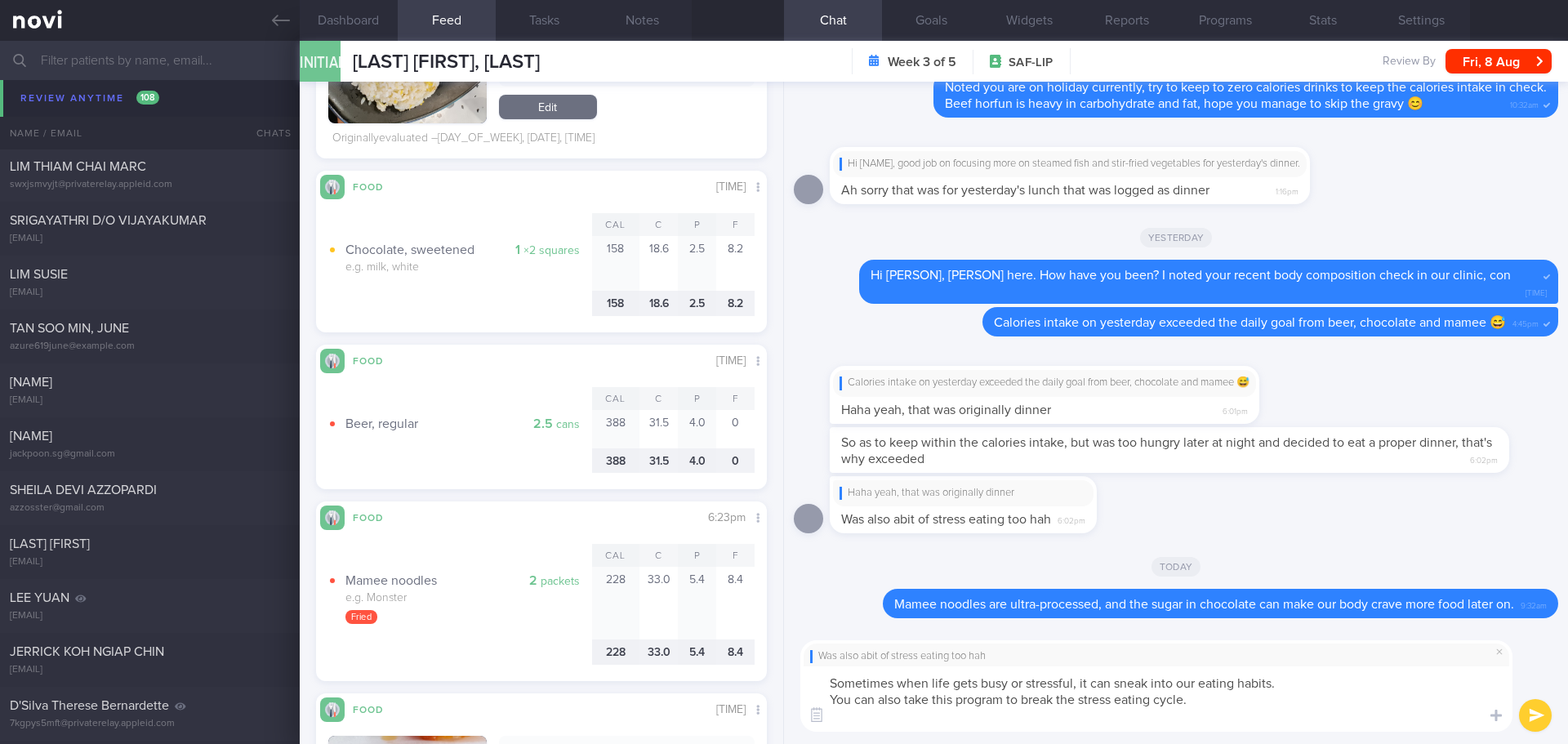 click on "Sometimes when life gets busy or stressful, it can sneak into our eating habits.
You can also take this program to break the stress eating cycle." at bounding box center (1156, 699) 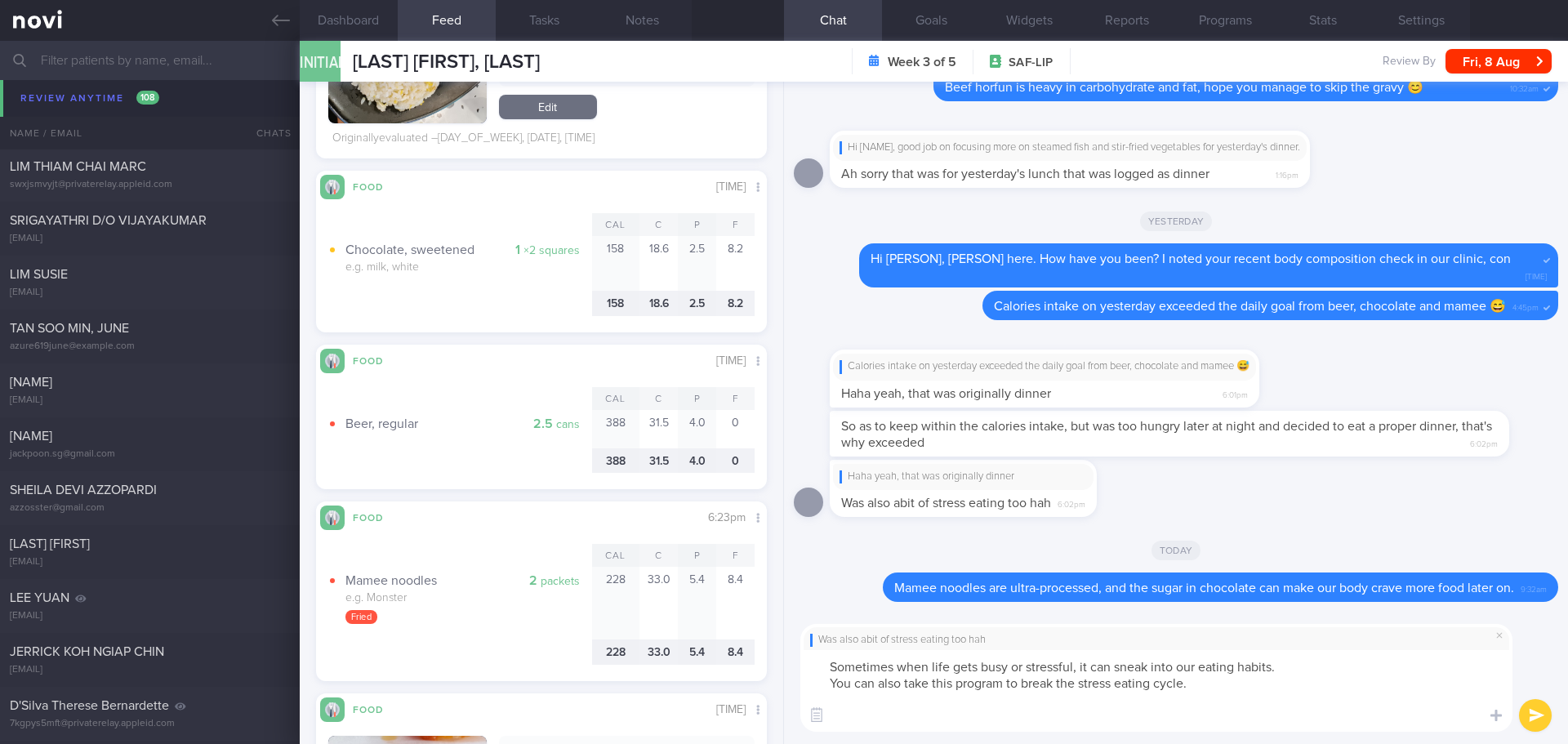 paste on "Understanding the difference between emotional hunger and physical hunger: While physical (or “real”) hunger can feel different for everybody, it’s often accompanied by symptoms like a growling stomach, feeling faint or weak, loss of energy, and irritability. So, be sure to practice mindful eating.  Be present and check in with yourself before and during eating; are you really physically hungry? Or are you simply looking for a distraction from your stressful situation?
Identifying your stressors: Once you practice mindful eating, you’ll likely start noticing patterns of when you’re most likely to engage in stress eating (e.g., specific situations or events). This is helpful; having this information puts you in a good position to break the vicious stress eating cycle.
Relying on healthy stress management strategies: Let's say you've identified that you’re prone to stress eating during your lunch breaks at work. Instead of raiding the pantry for sugary, fatty, and sodium-laden snacks, consider practicing h..." 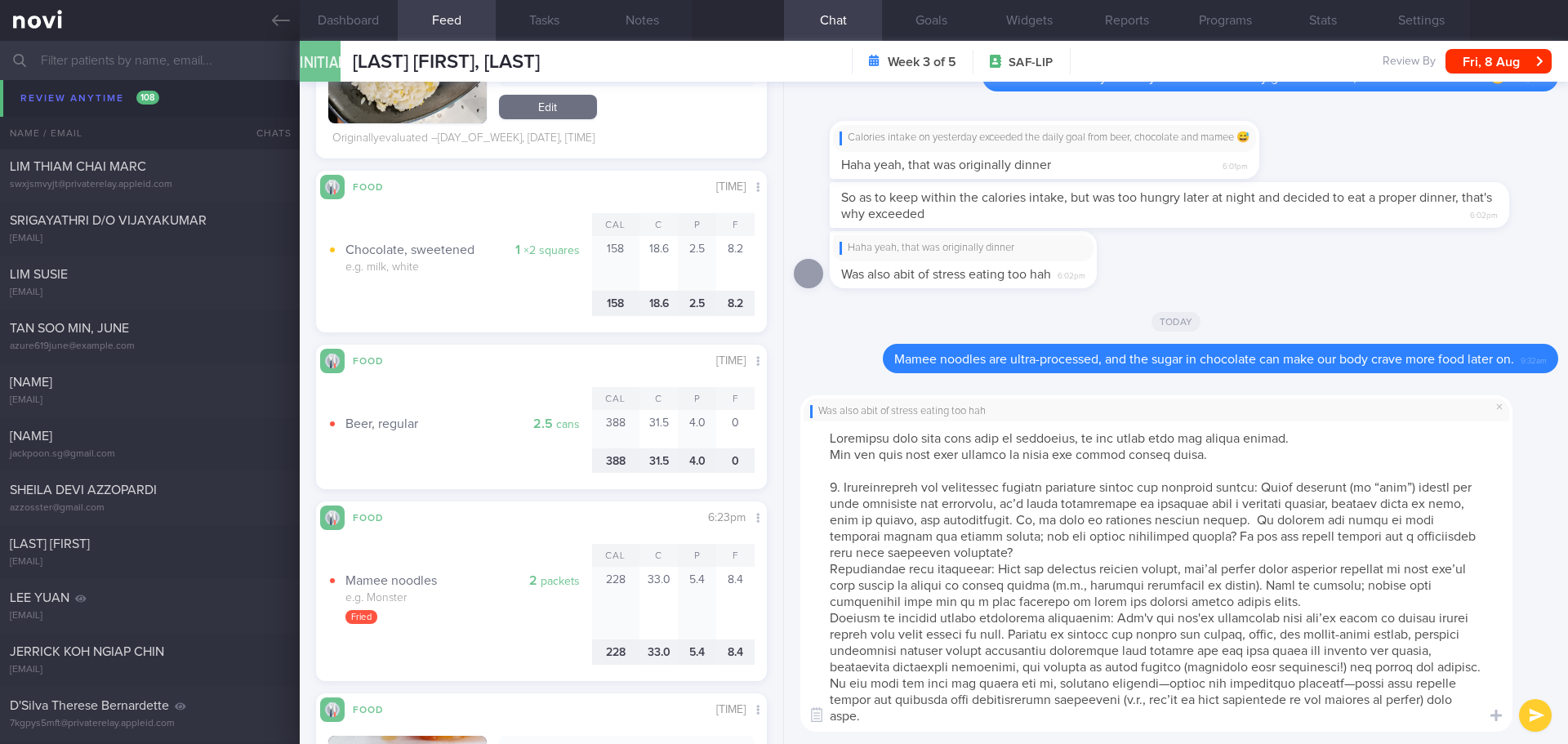 click at bounding box center (1156, 577) 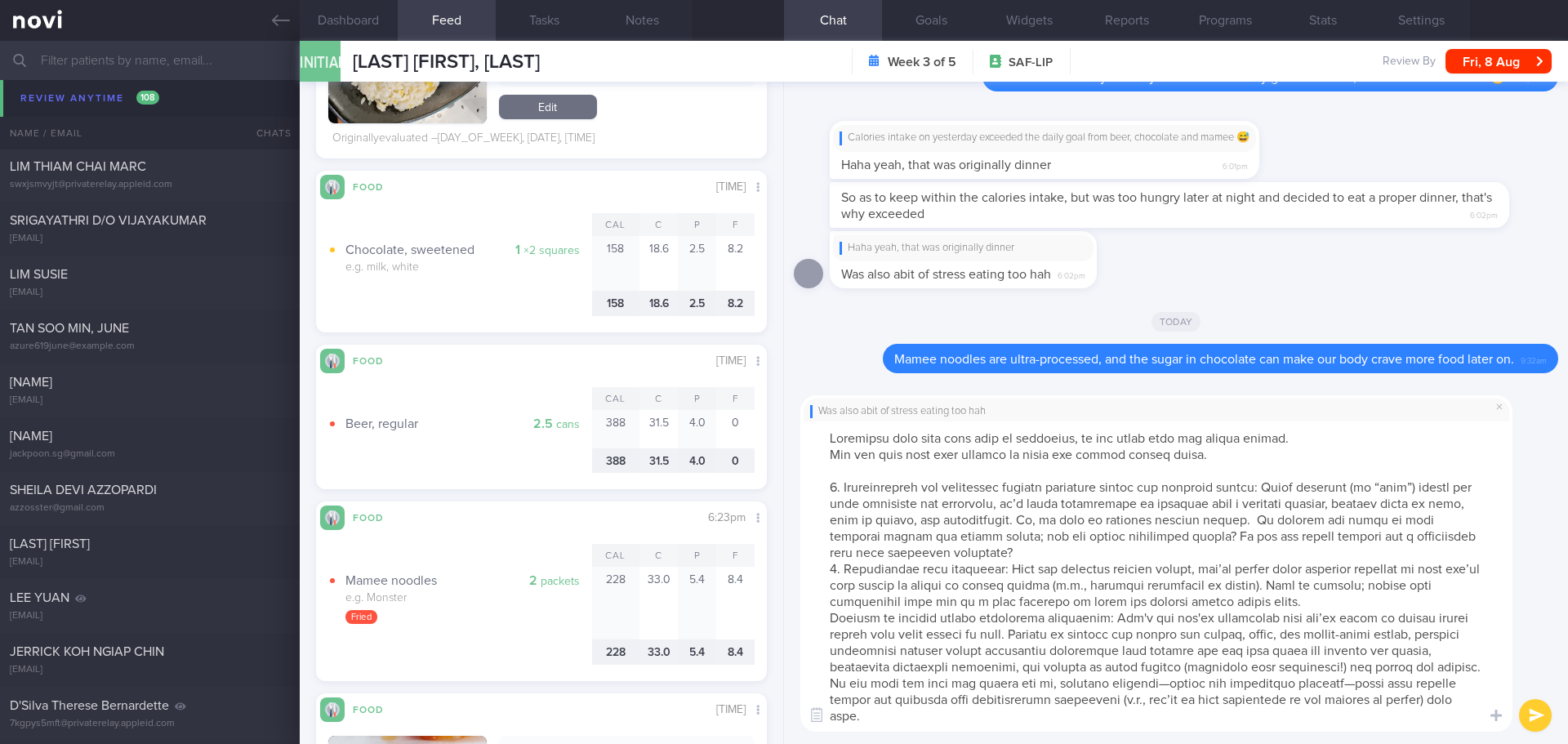 click at bounding box center [1156, 577] 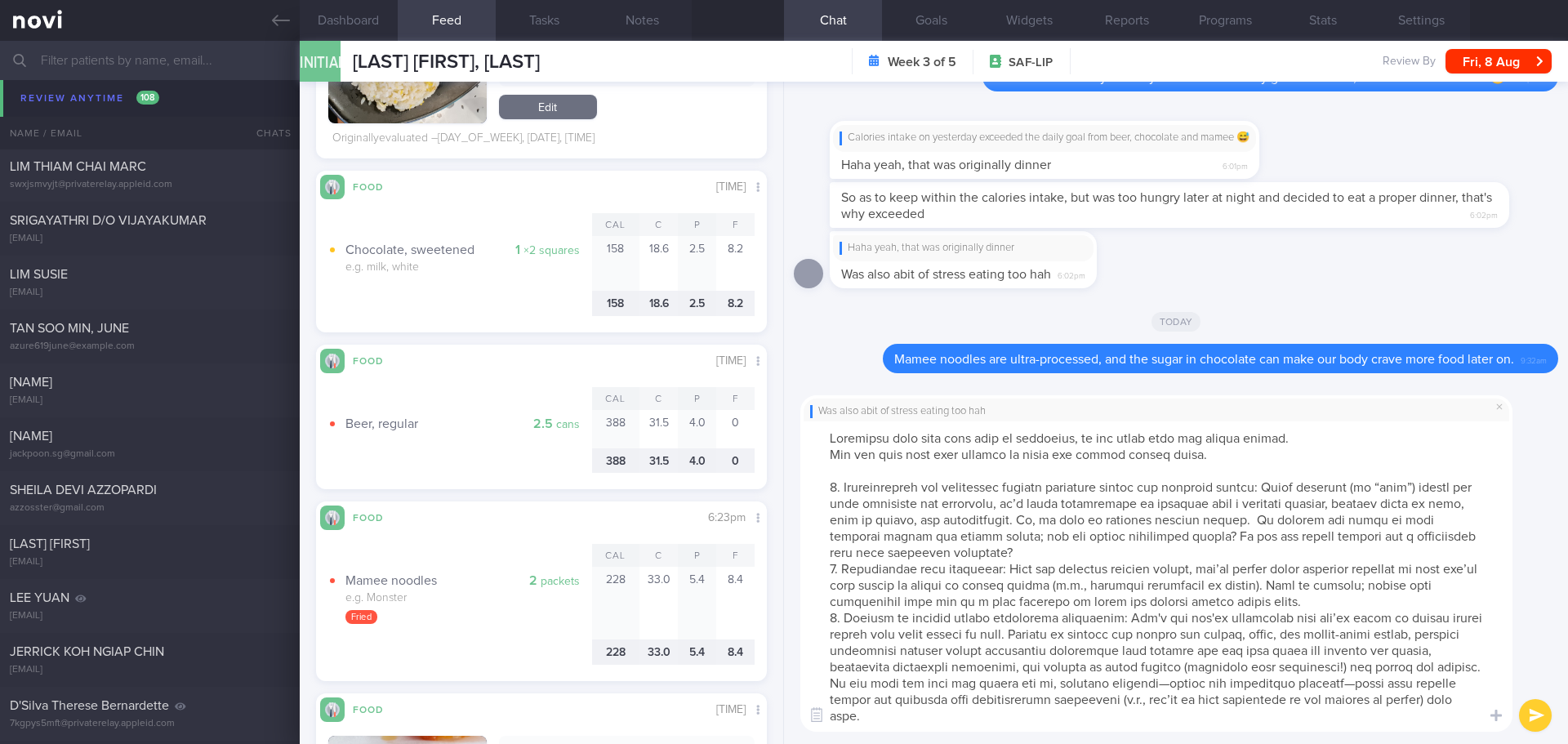 drag, startPoint x: 831, startPoint y: 635, endPoint x: 1014, endPoint y: 631, distance: 183.0437 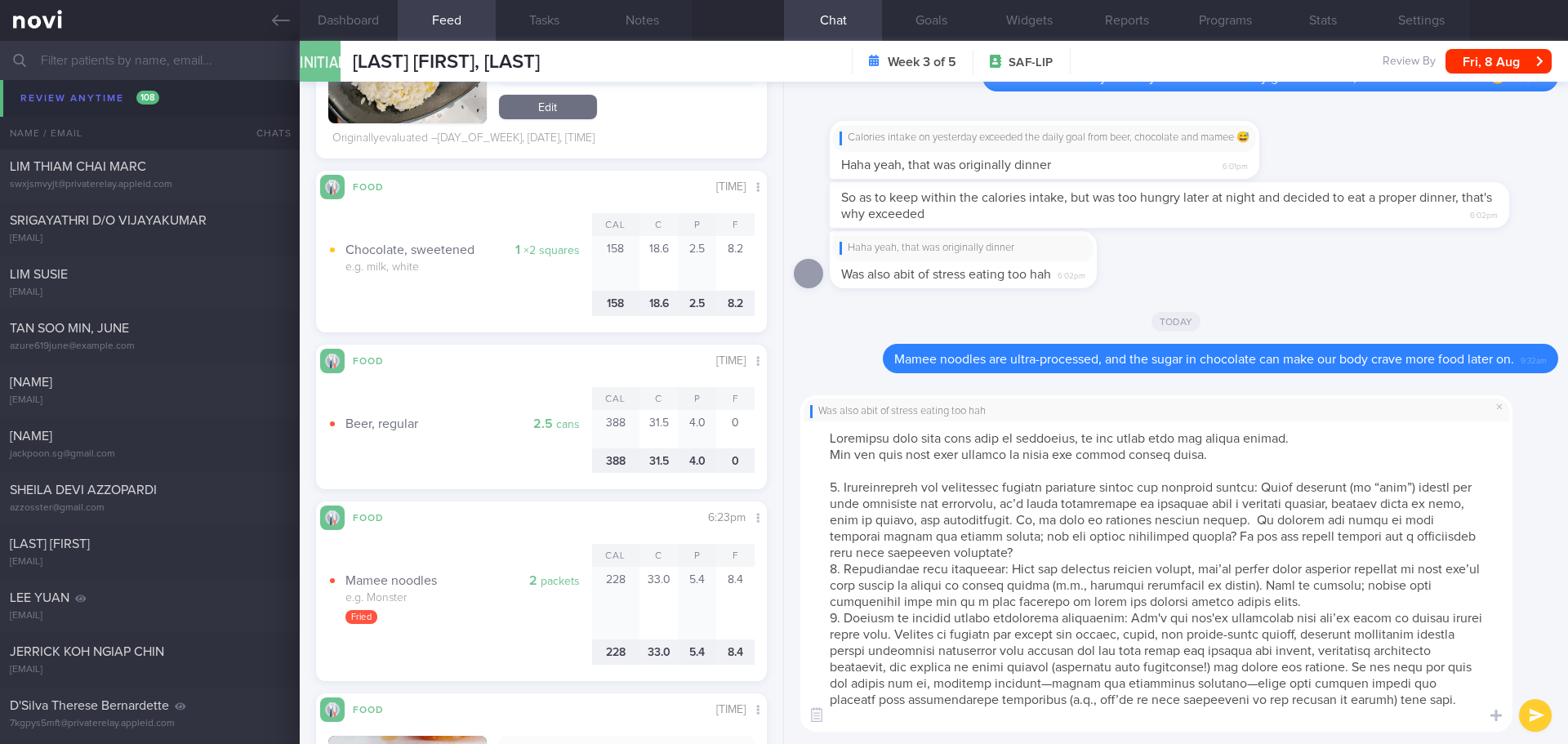 drag, startPoint x: 953, startPoint y: 635, endPoint x: 1072, endPoint y: 631, distance: 119.06721 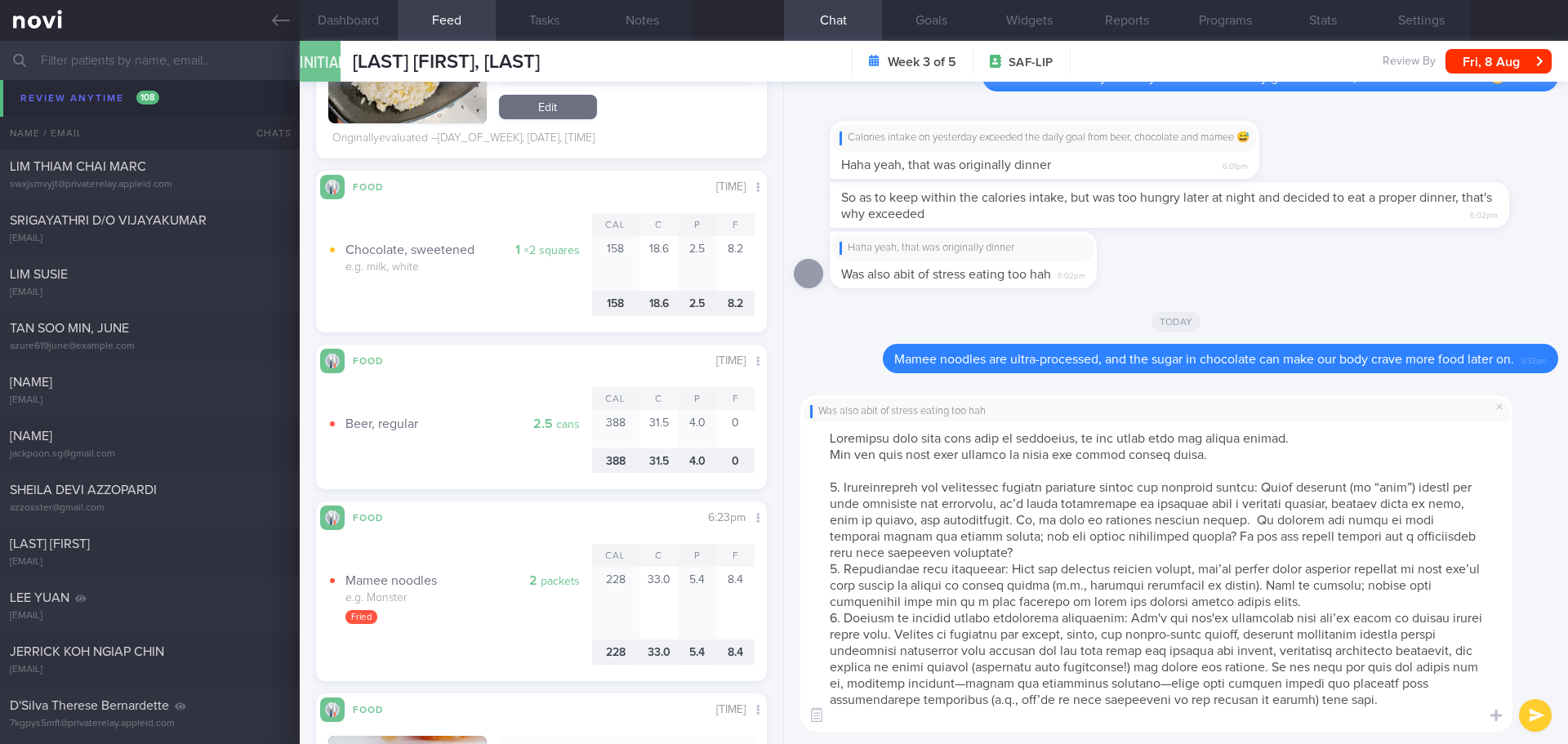 drag, startPoint x: 1217, startPoint y: 651, endPoint x: 1272, endPoint y: 654, distance: 55.081757 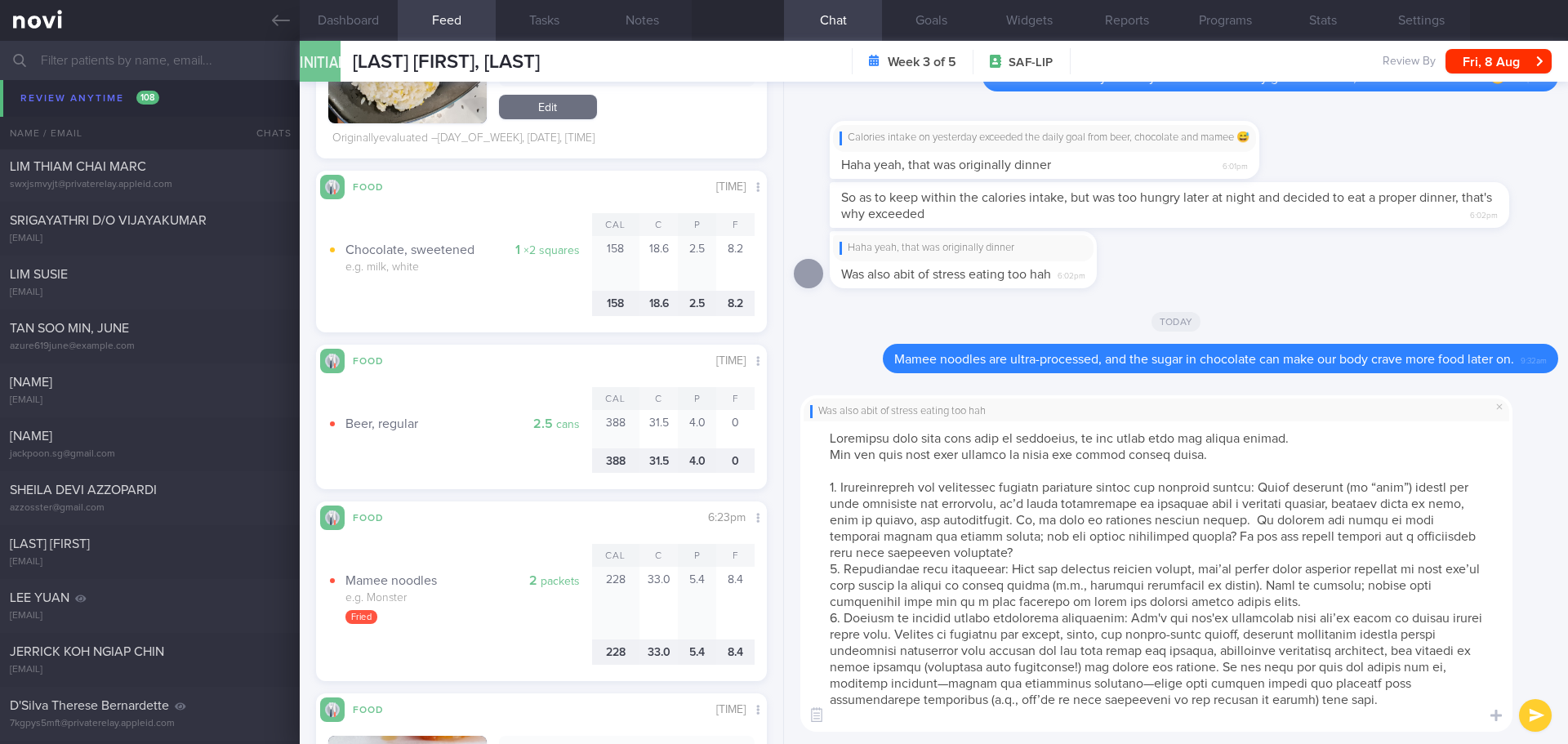 click at bounding box center (1156, 577) 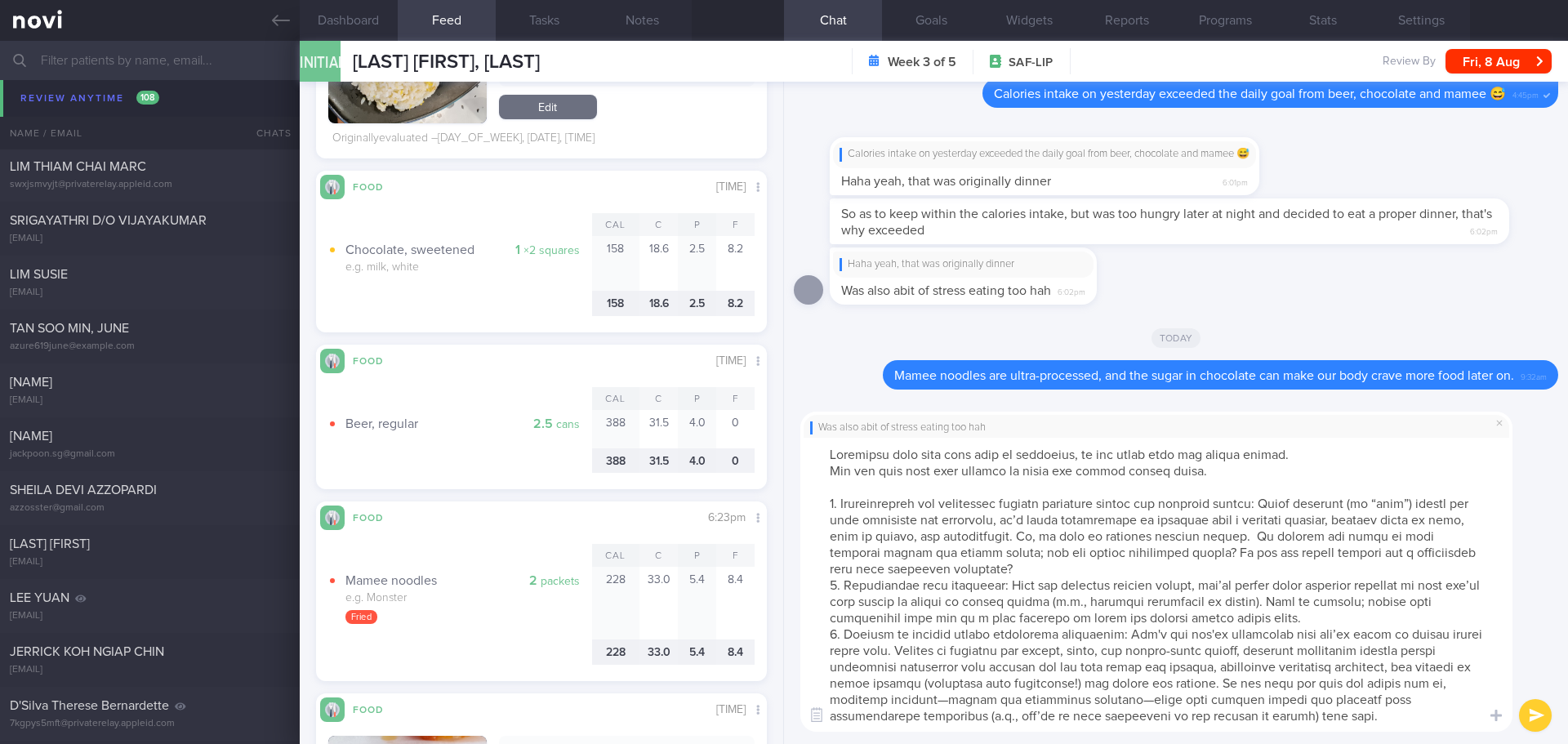 click at bounding box center (1156, 585) 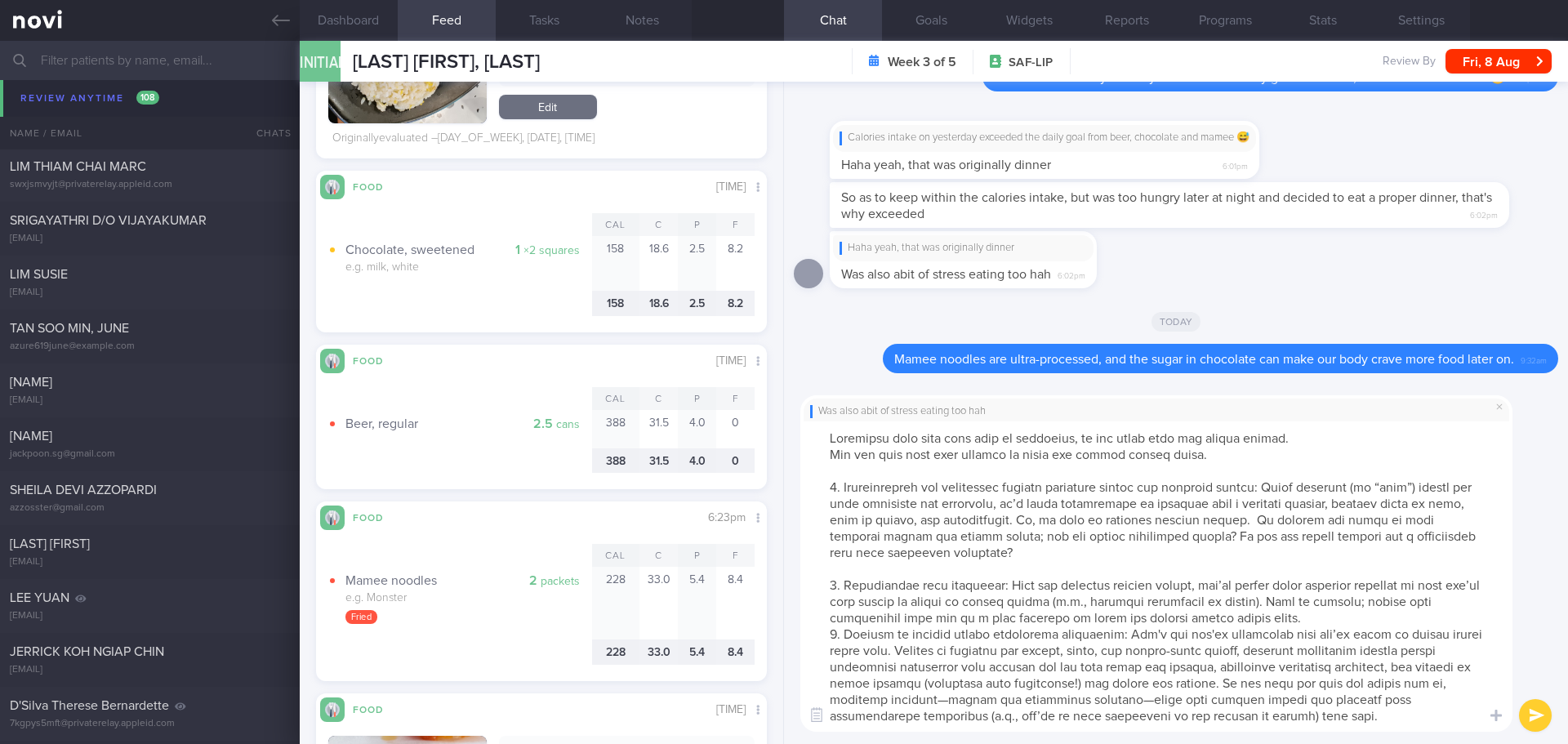 click at bounding box center (1156, 577) 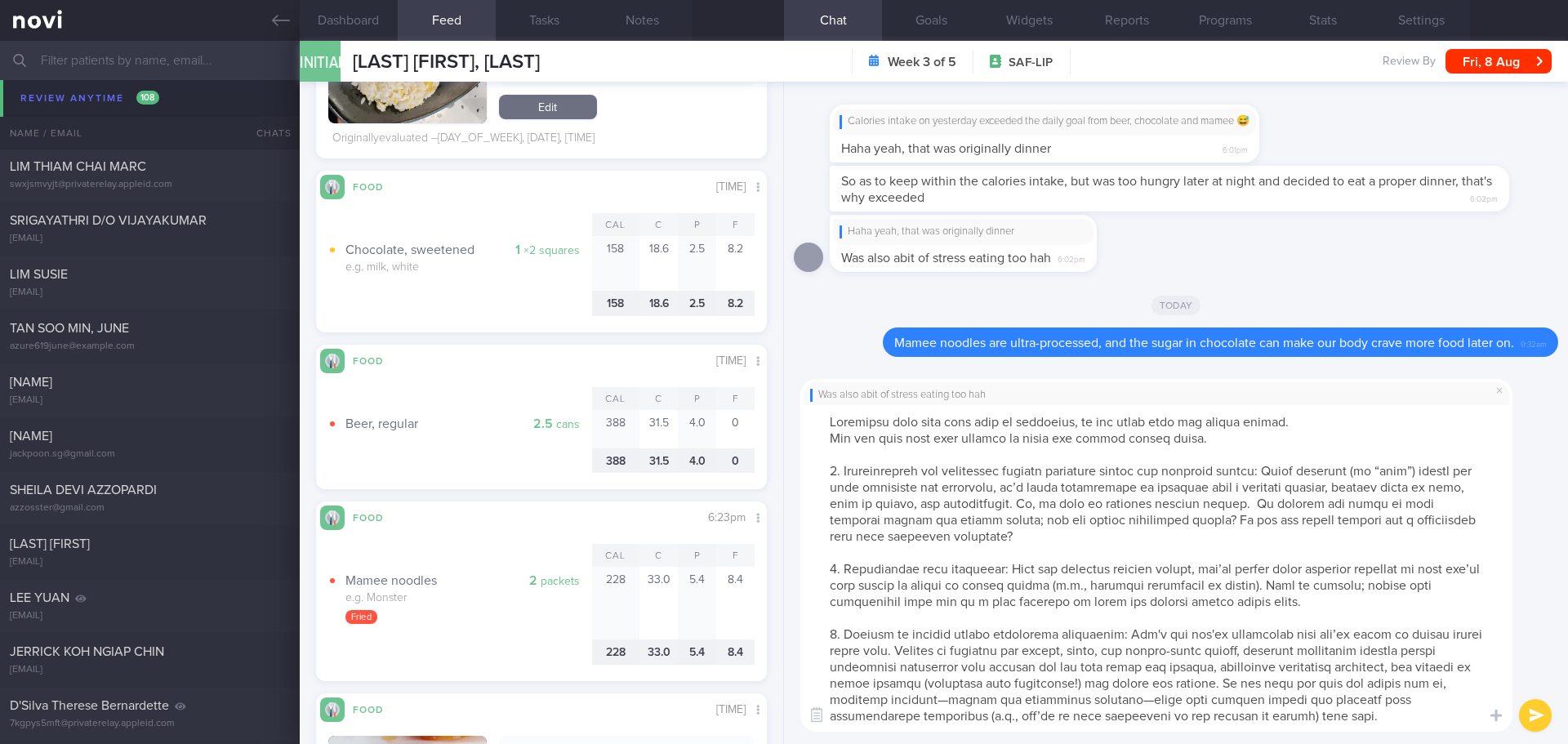 click at bounding box center (1156, 568) 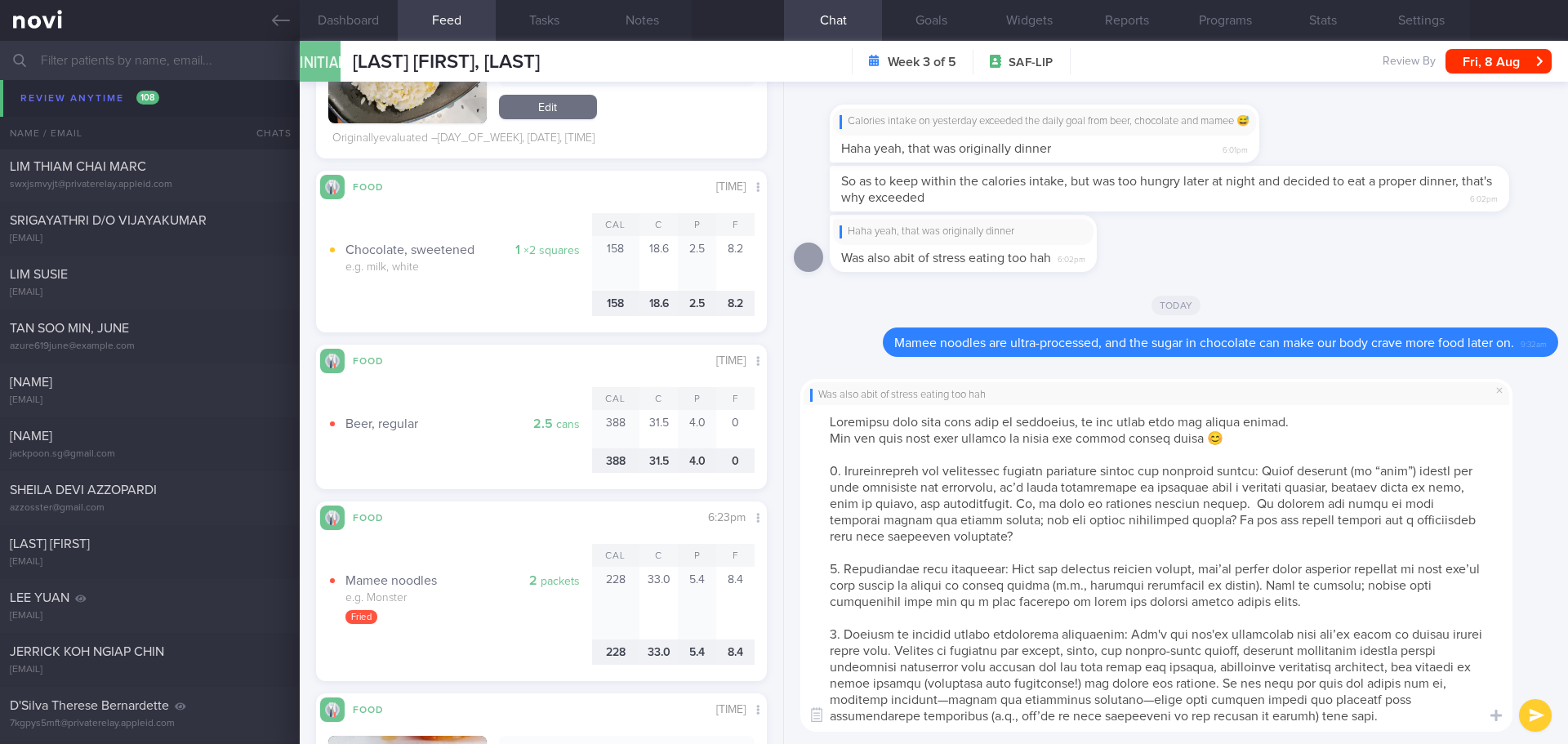click at bounding box center [1156, 568] 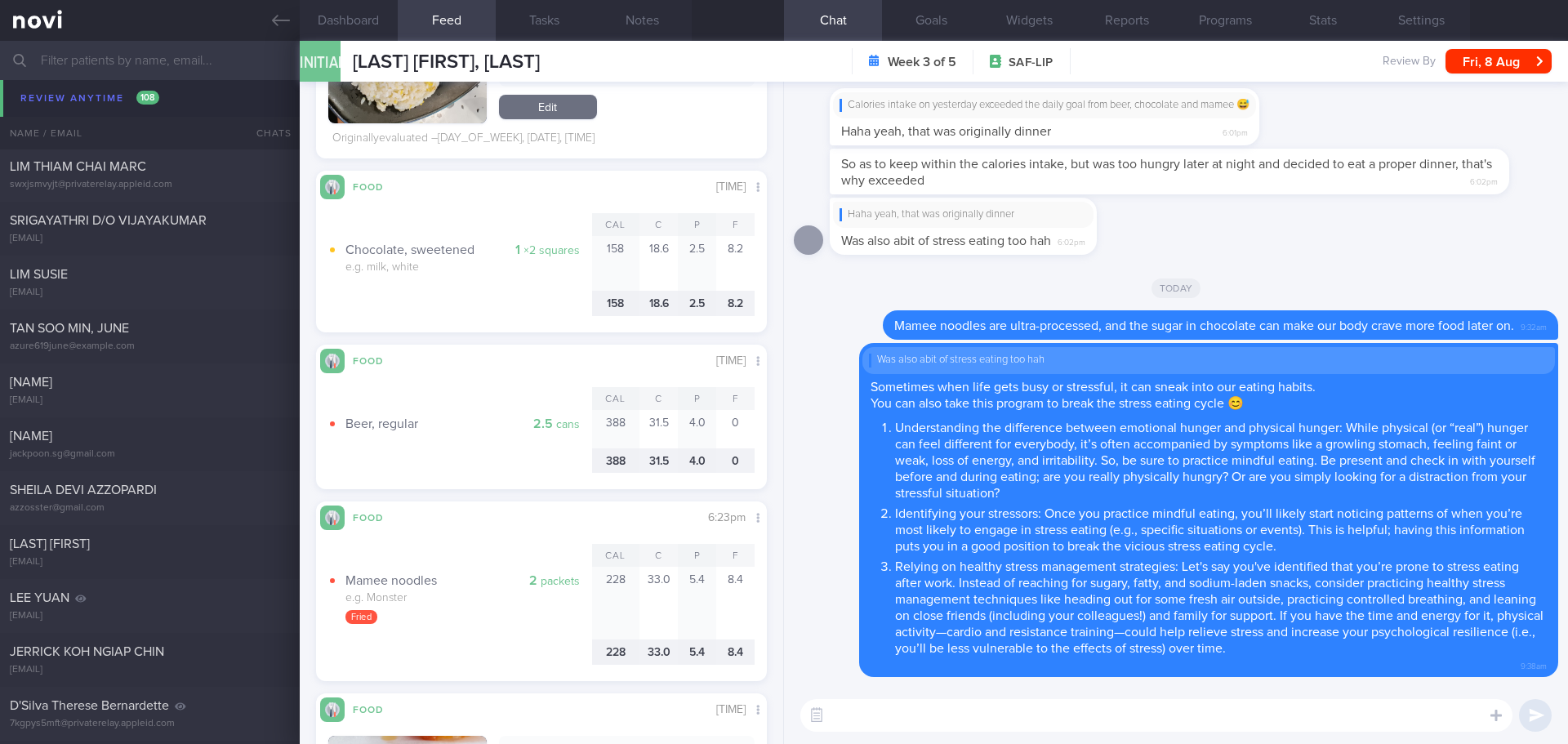 click on "Chai Chew Moey
chewmoeychai@gmail.com
Mon, 11 Aug
24 days ago
OPTIMUM-PLUS-MOUNJARO" 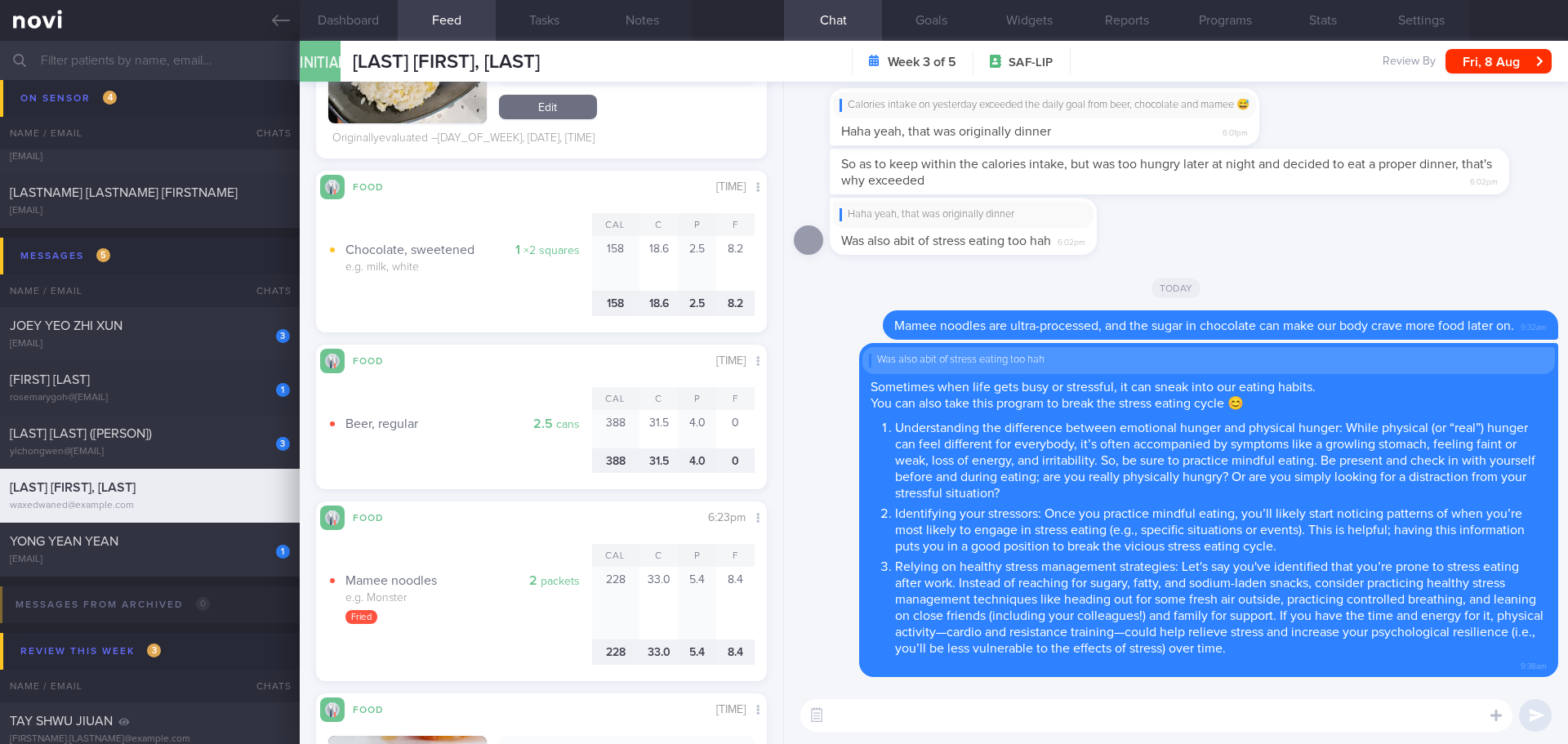 scroll, scrollTop: 163, scrollLeft: 0, axis: vertical 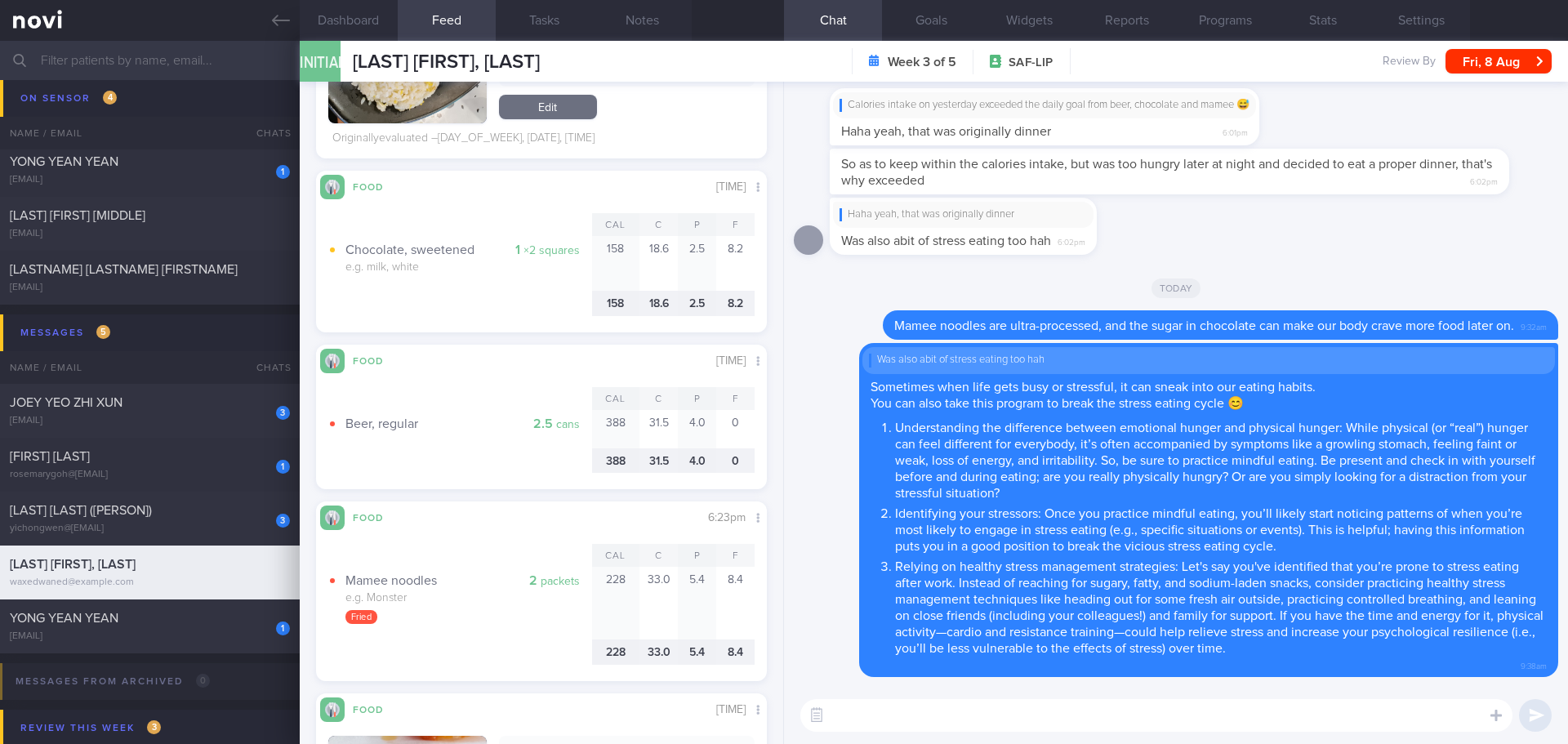 click on "Haha yeah, that was originally dinner
Was also abit of stress eating too hah
6:02pm" at bounding box center (1176, 231) 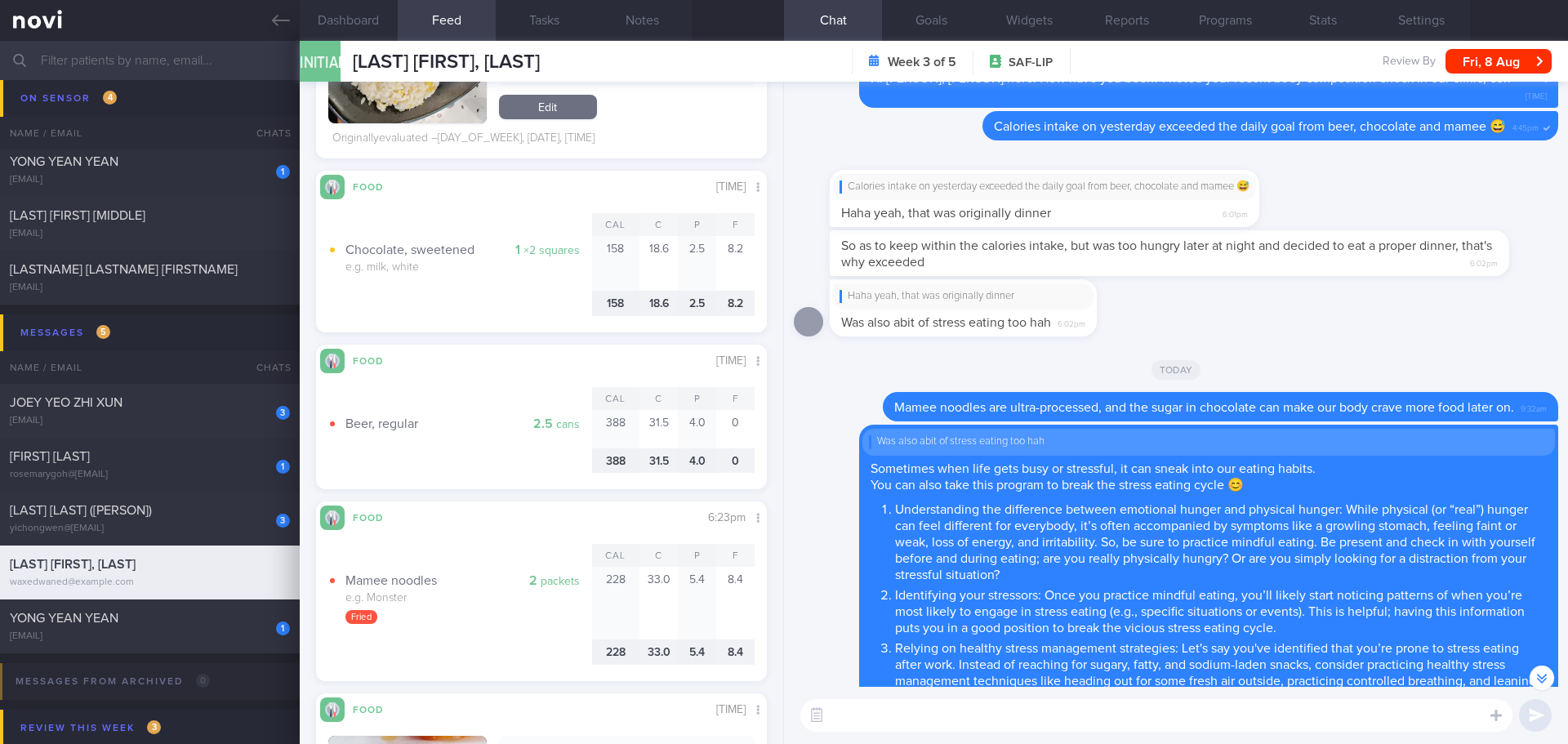 scroll, scrollTop: 1, scrollLeft: 0, axis: vertical 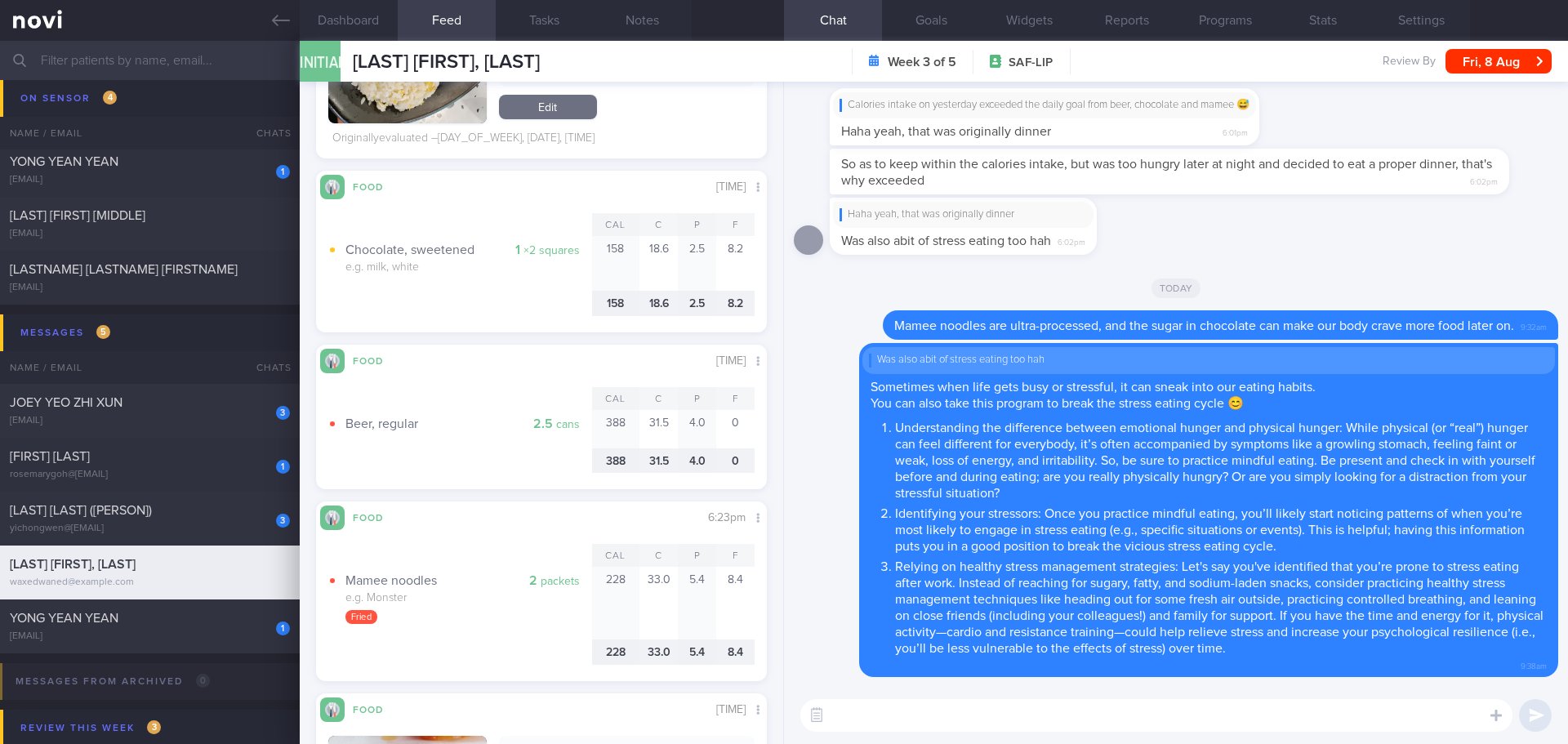 click at bounding box center (1156, 715) 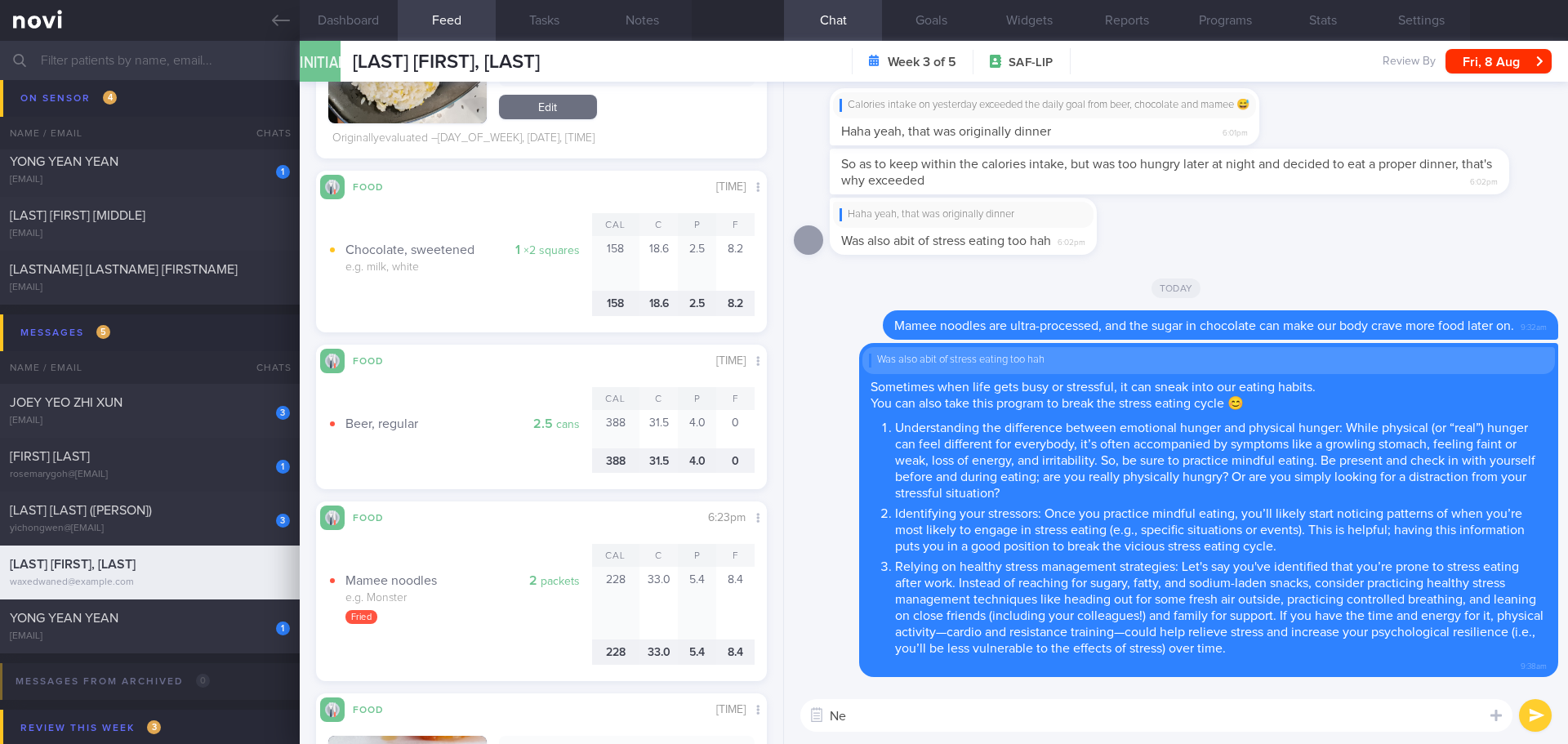 type on "N" 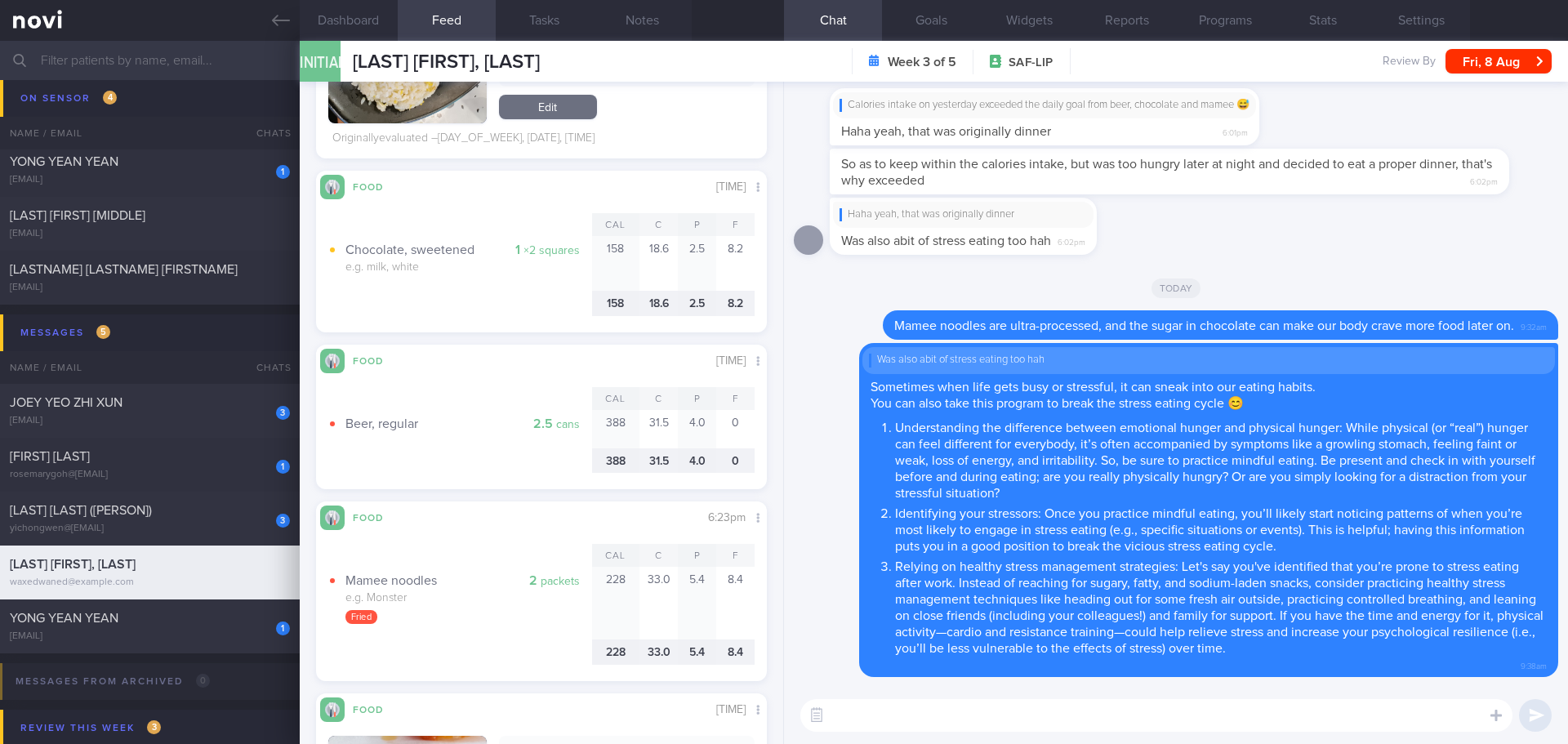 type on "N" 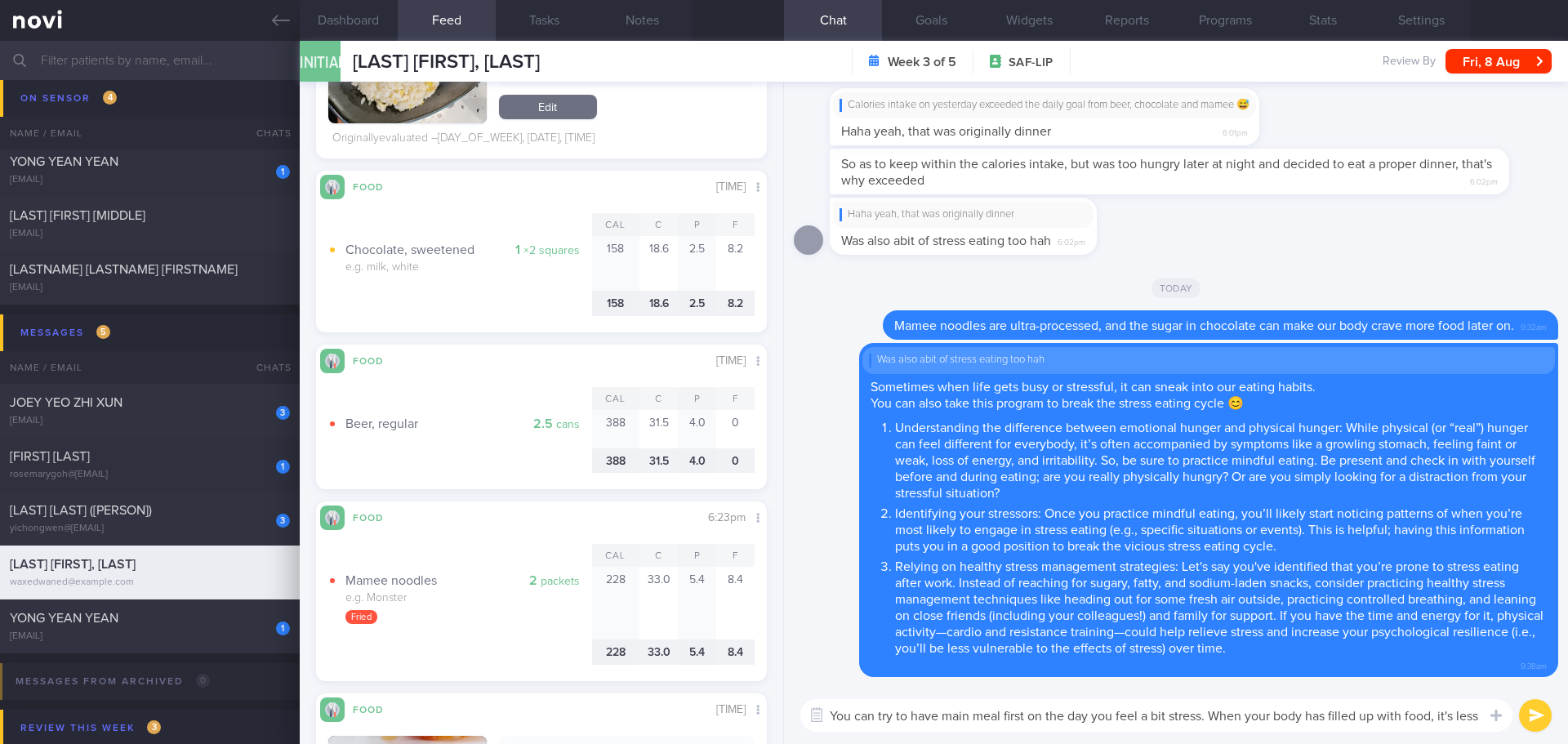 scroll, scrollTop: -16, scrollLeft: 0, axis: vertical 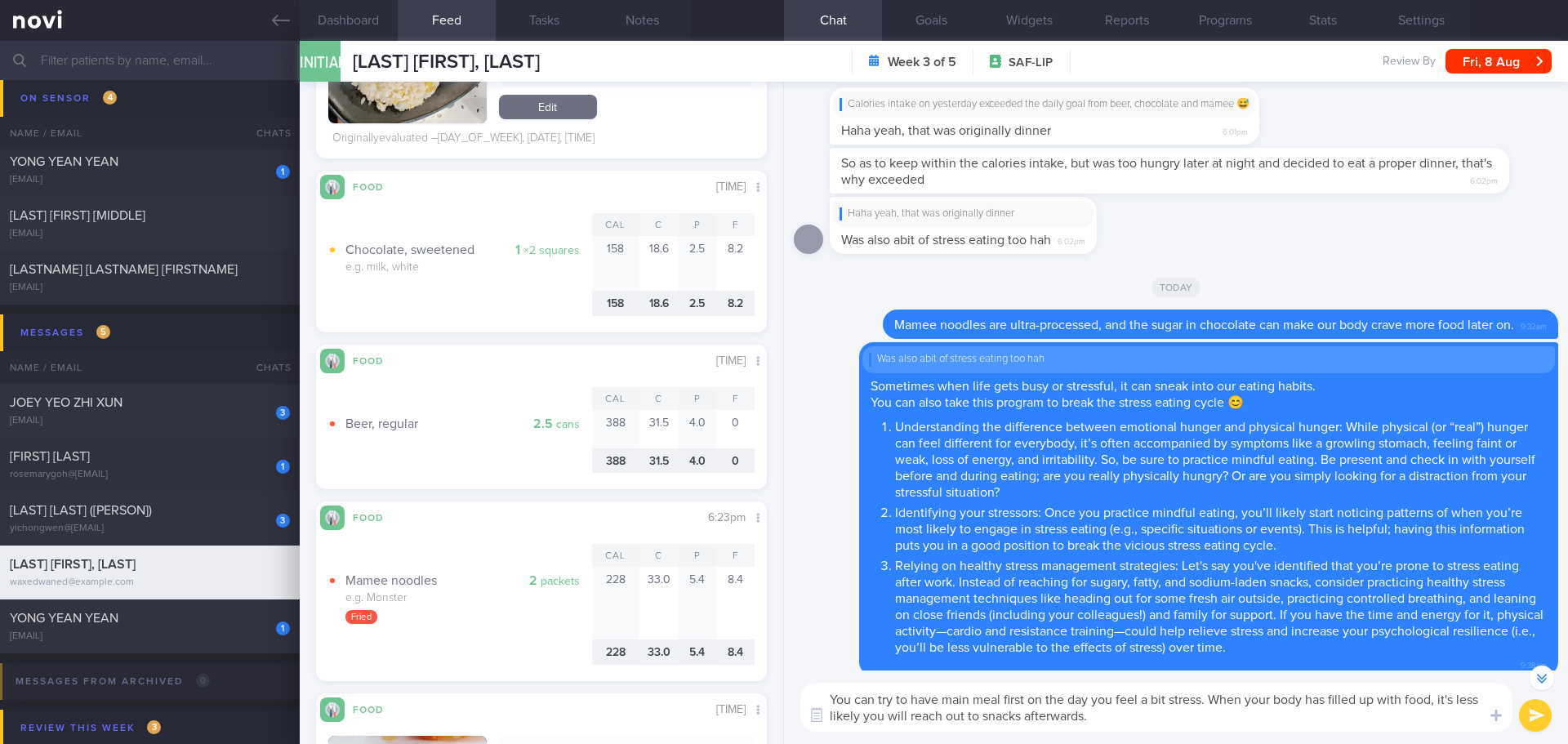 drag, startPoint x: 1106, startPoint y: 719, endPoint x: 788, endPoint y: 675, distance: 321.02959 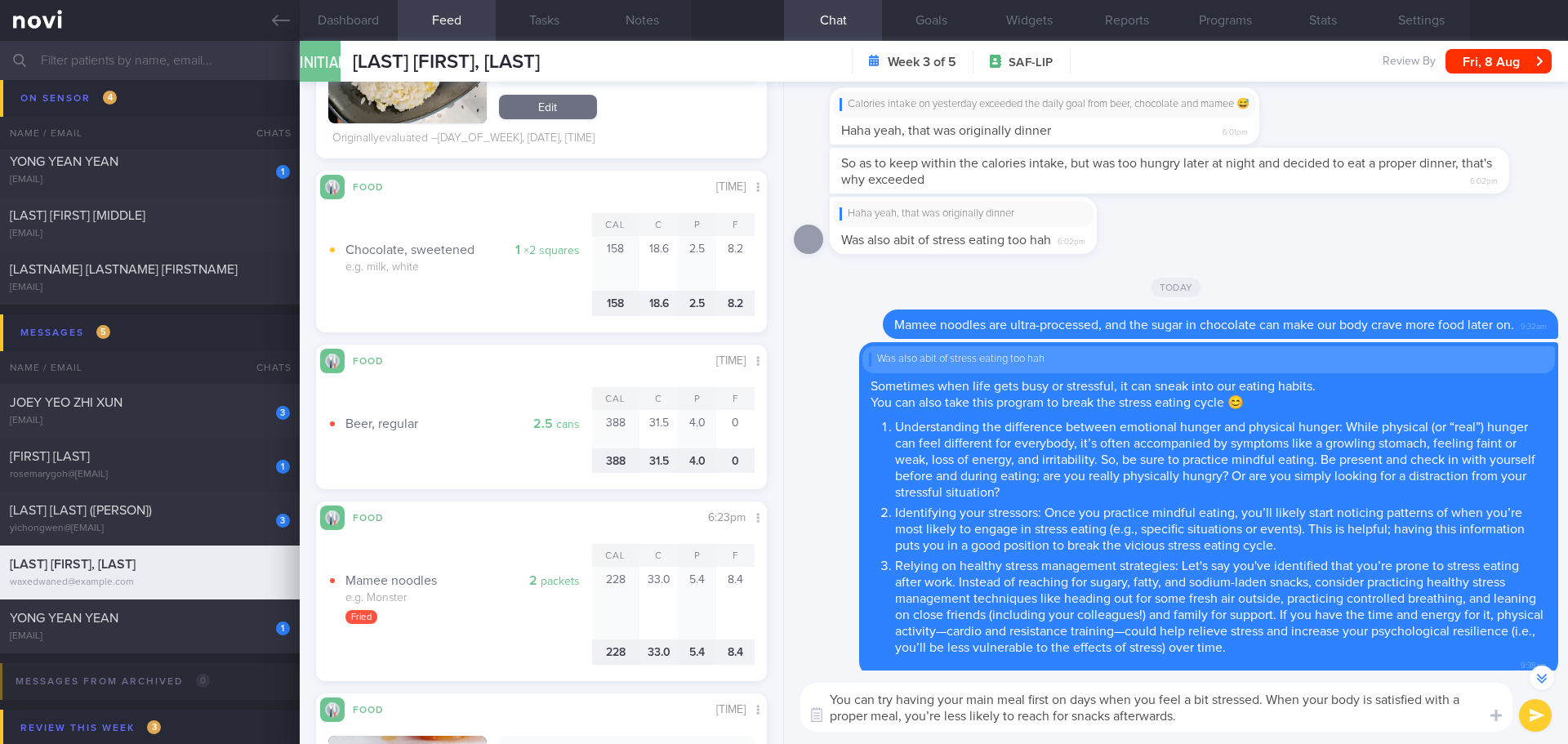click on "You can try having your main meal first on days when you feel a bit stressed. When your body is satisfied with a proper meal, you’re less likely to reach for snacks afterwards." at bounding box center [1156, 707] 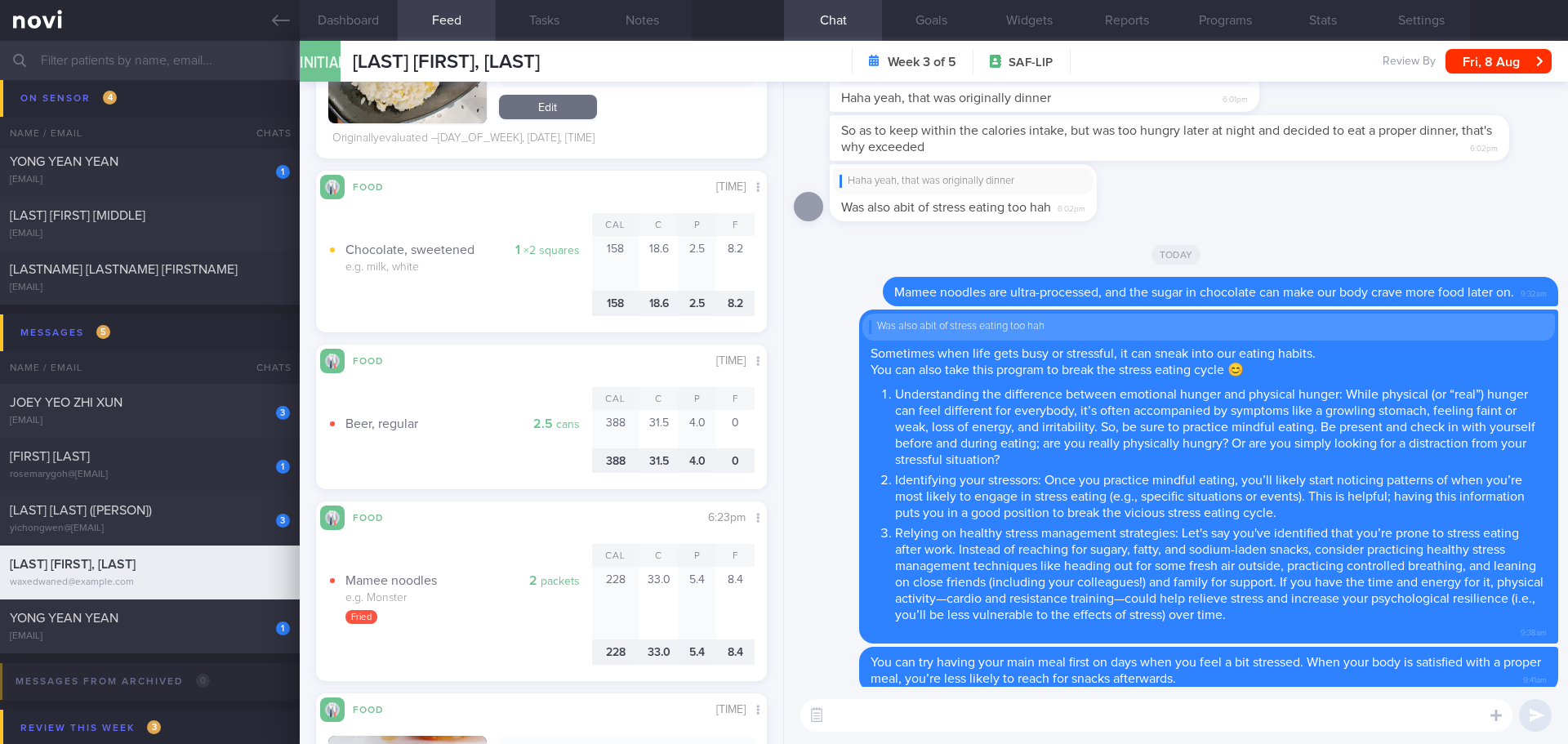 scroll, scrollTop: 0, scrollLeft: 0, axis: both 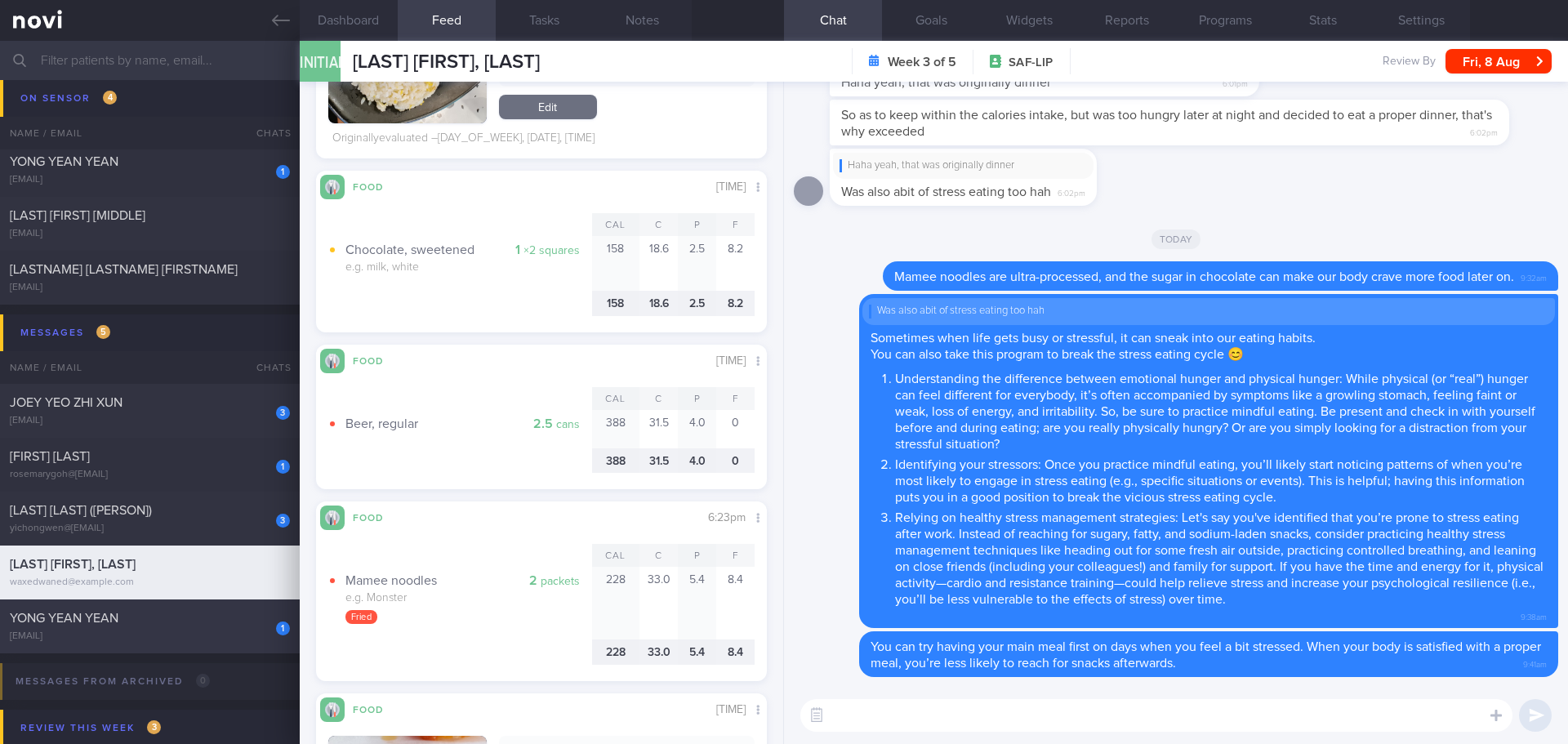 click on "[EMAIL]" at bounding box center (149, 636) 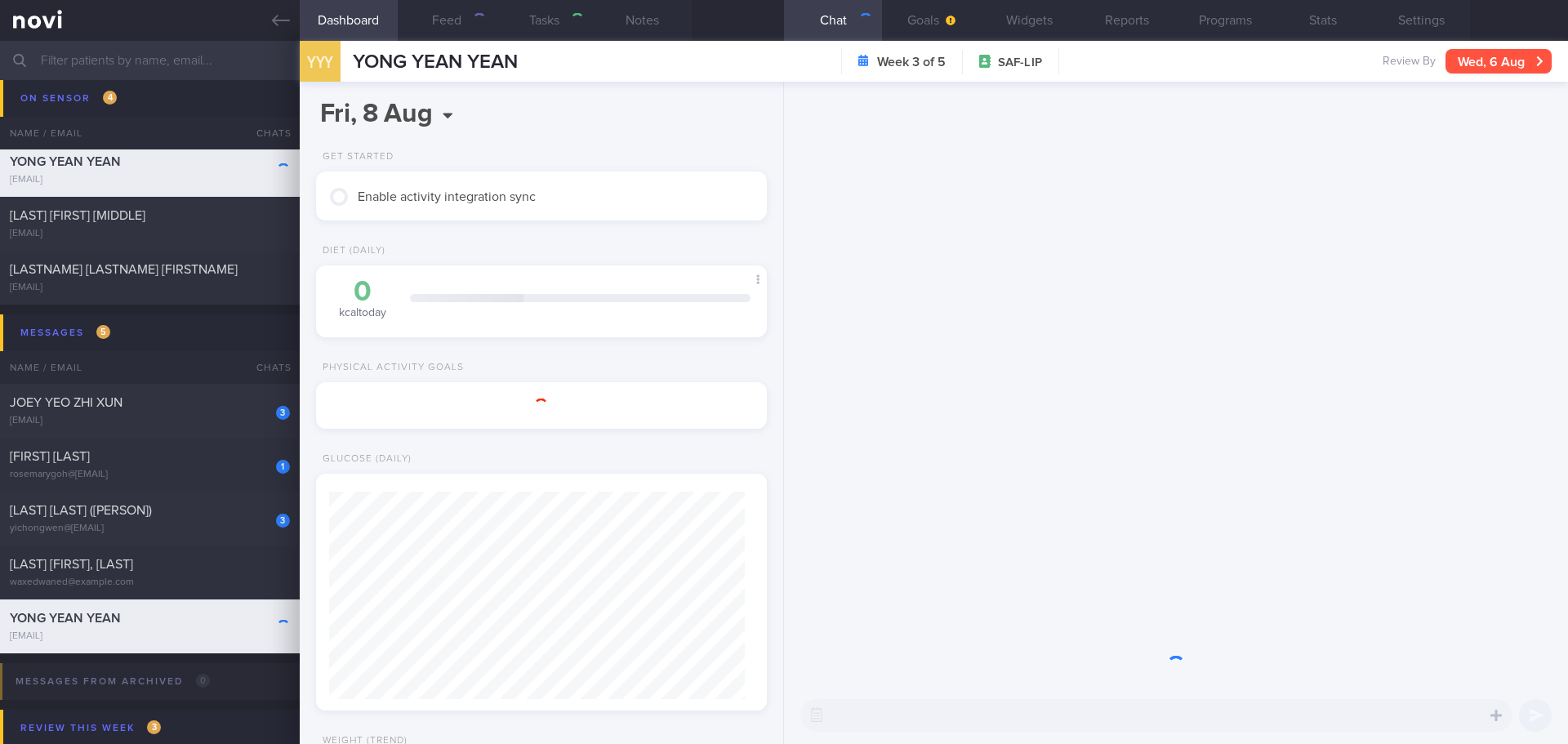 click on "Wed, 6 Aug" at bounding box center (1499, 61) 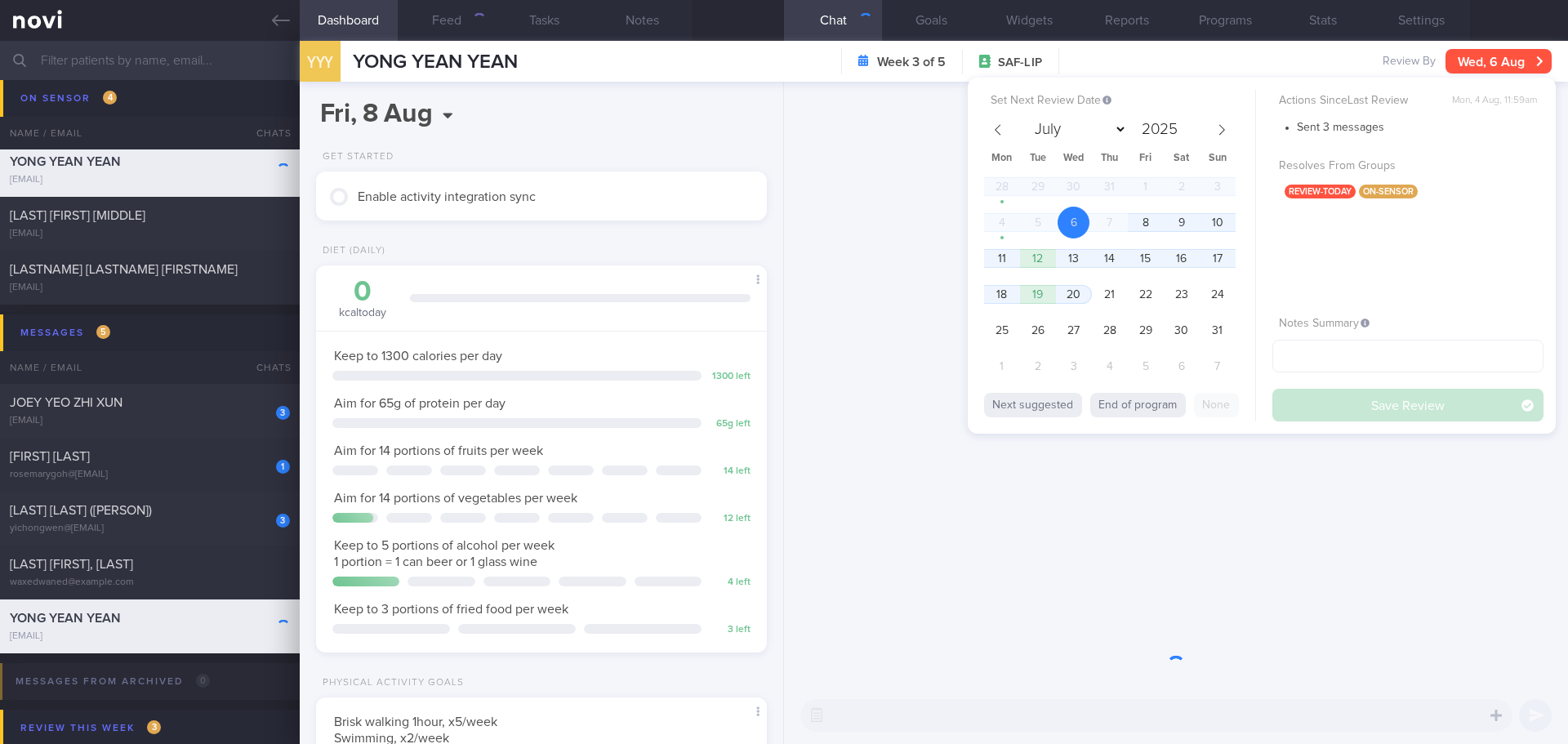 scroll, scrollTop: 816457, scrollLeft: 816258, axis: both 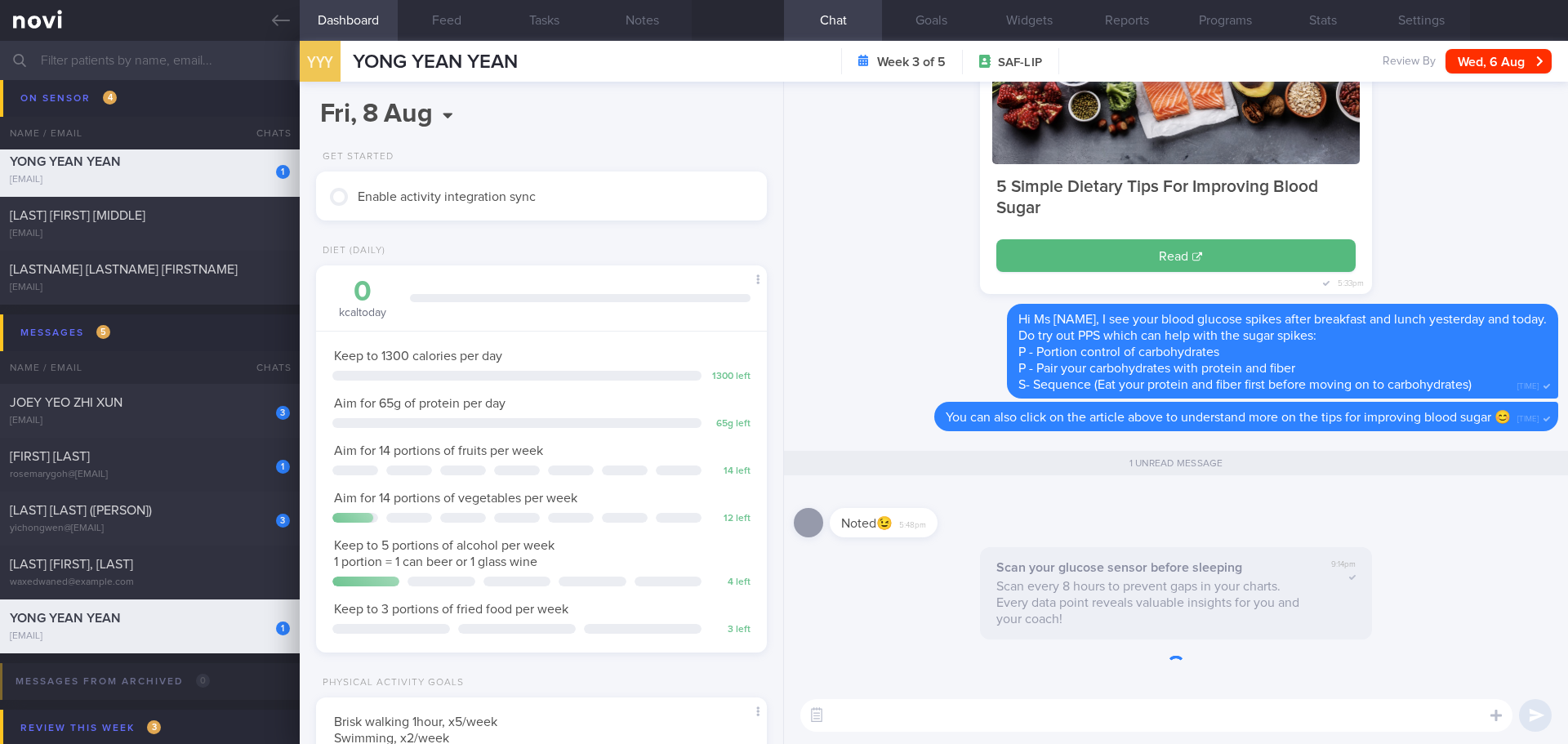 click on "Scan your glucose sensor before sleeping
Scan every 8 hours to prevent gaps in your charts. Every data point reveals valuable insights for you and your coach!
9:14pm" at bounding box center (1176, 593) 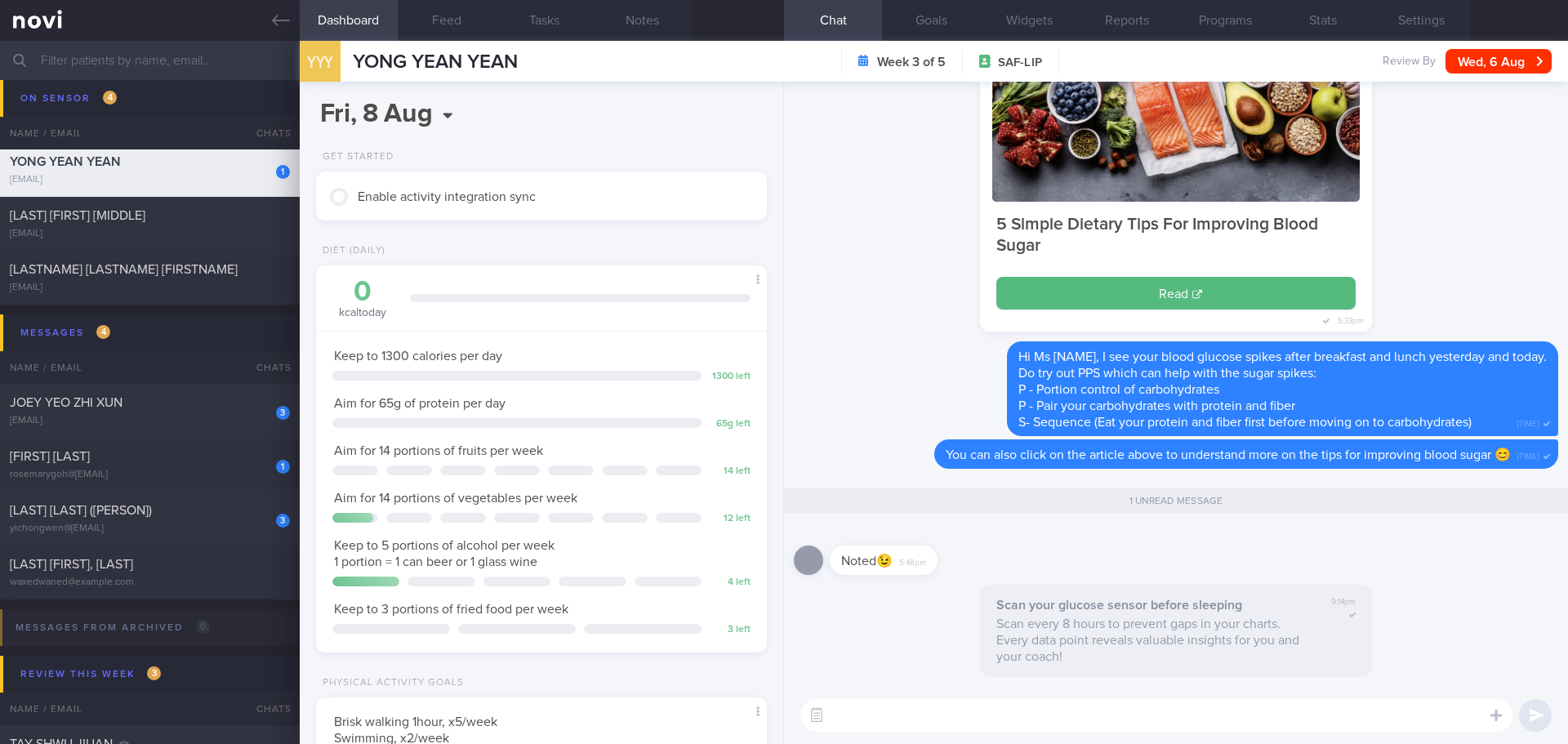 drag, startPoint x: 433, startPoint y: 29, endPoint x: 436, endPoint y: 59, distance: 30.149627 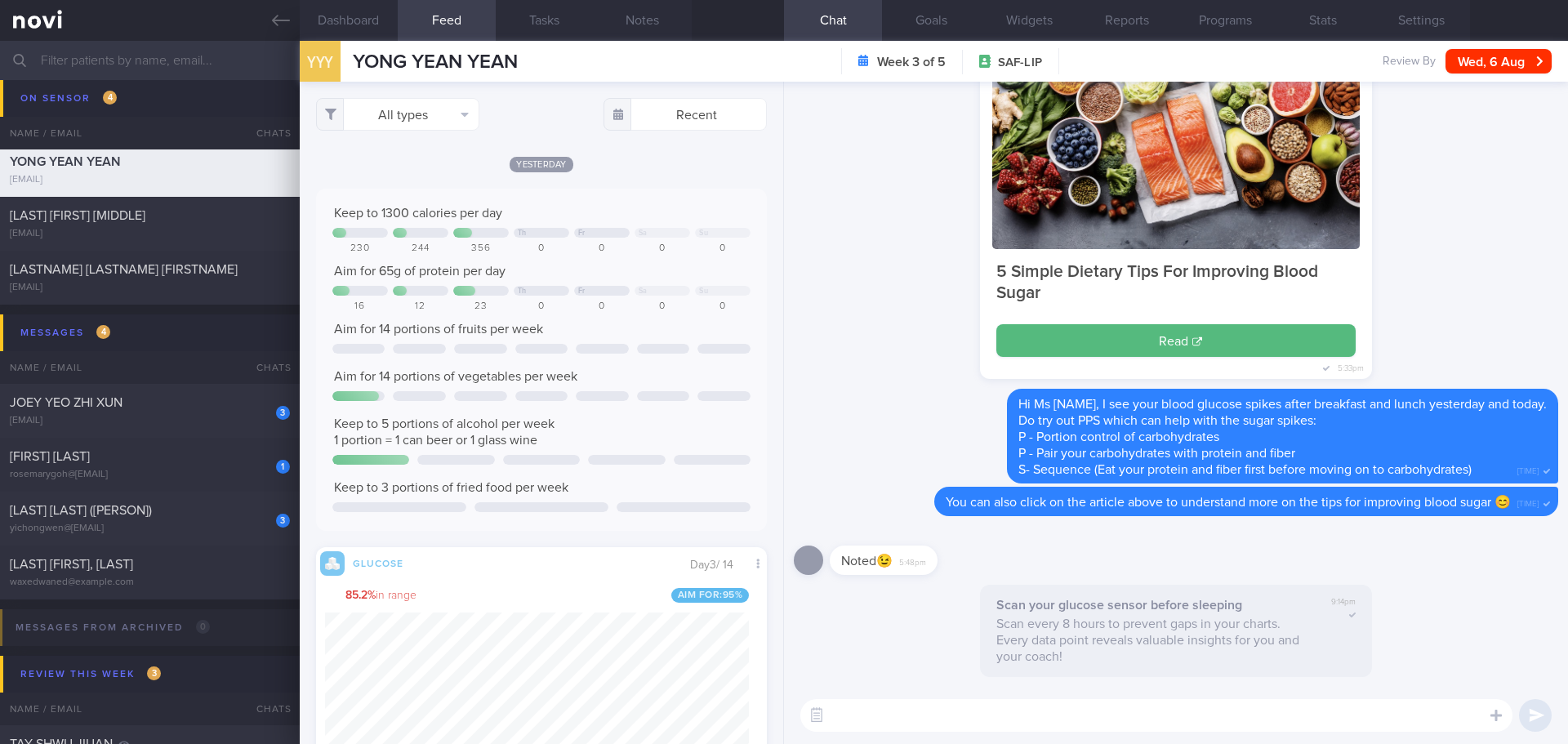 scroll, scrollTop: 816418, scrollLeft: 816243, axis: both 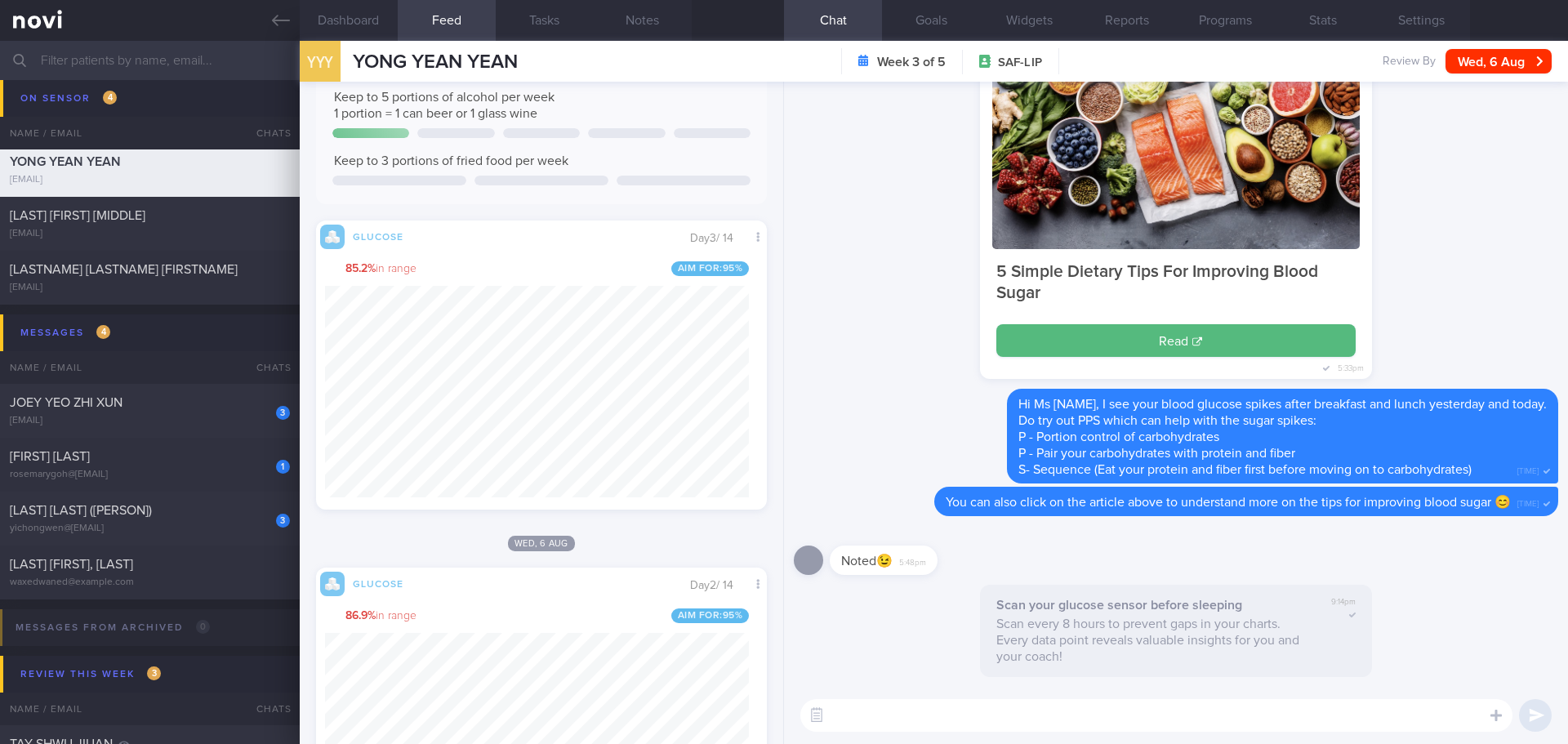 click at bounding box center [1156, 715] 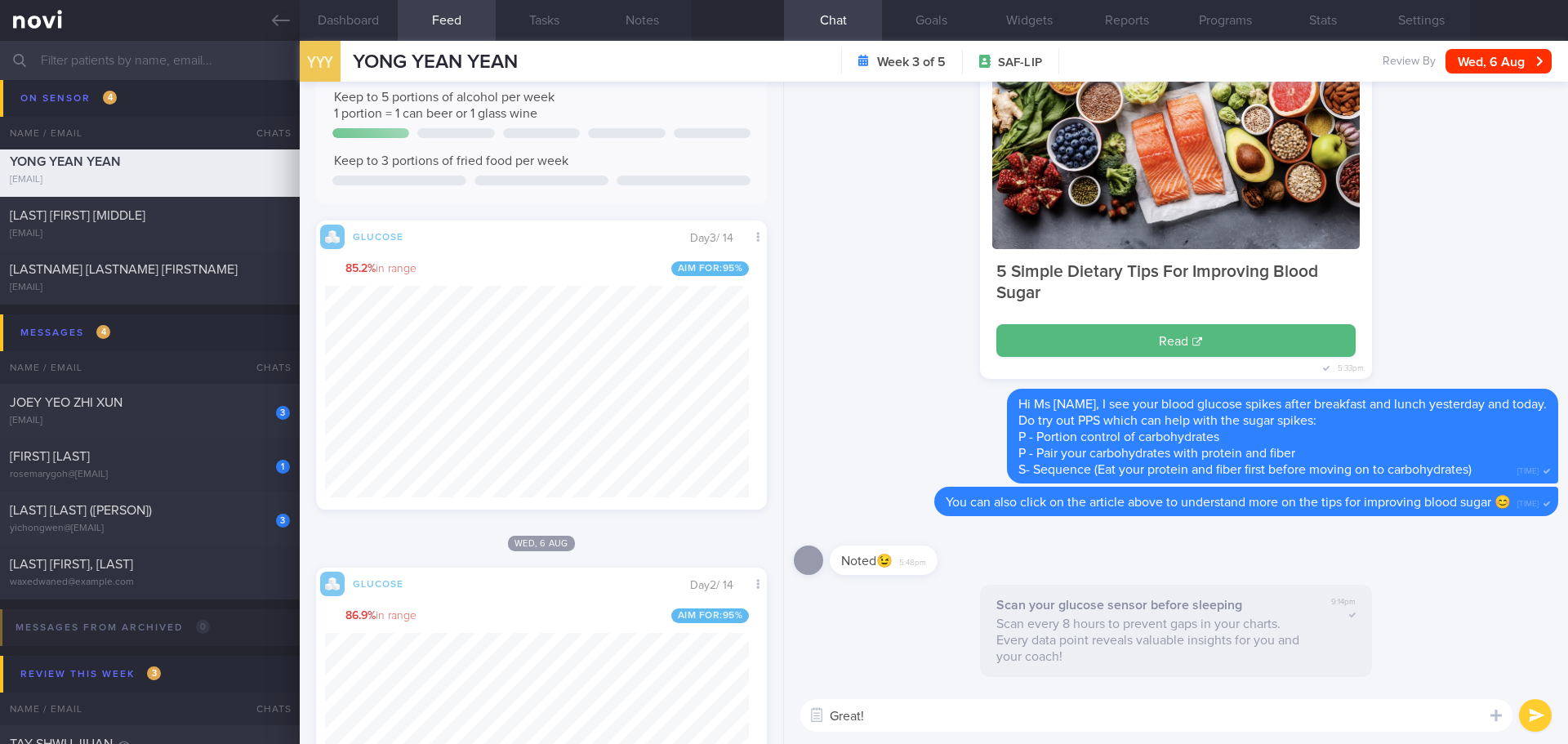 type on "Great!" 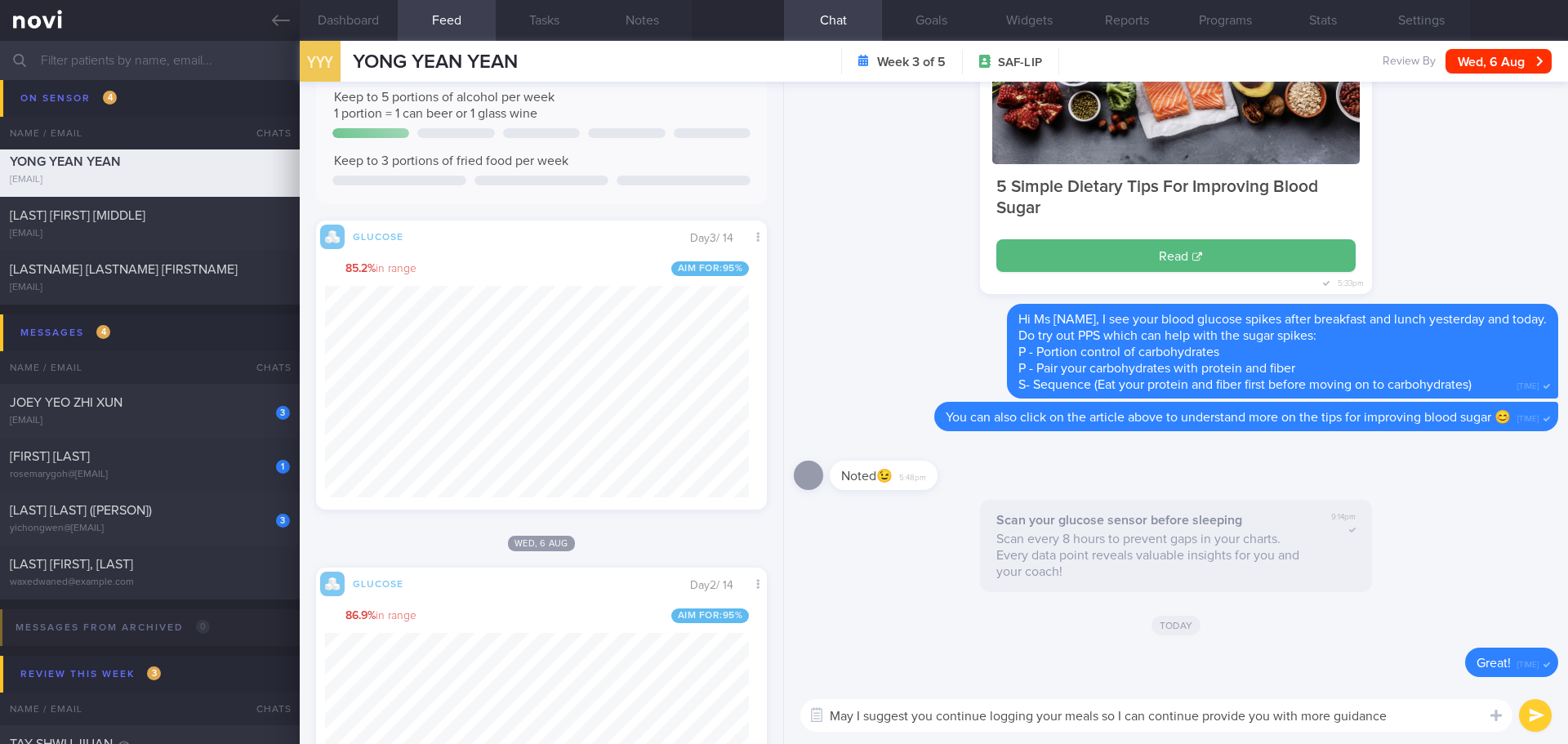 type on "May I suggest you continue logging your meals so I can continue provide you with more guidance" 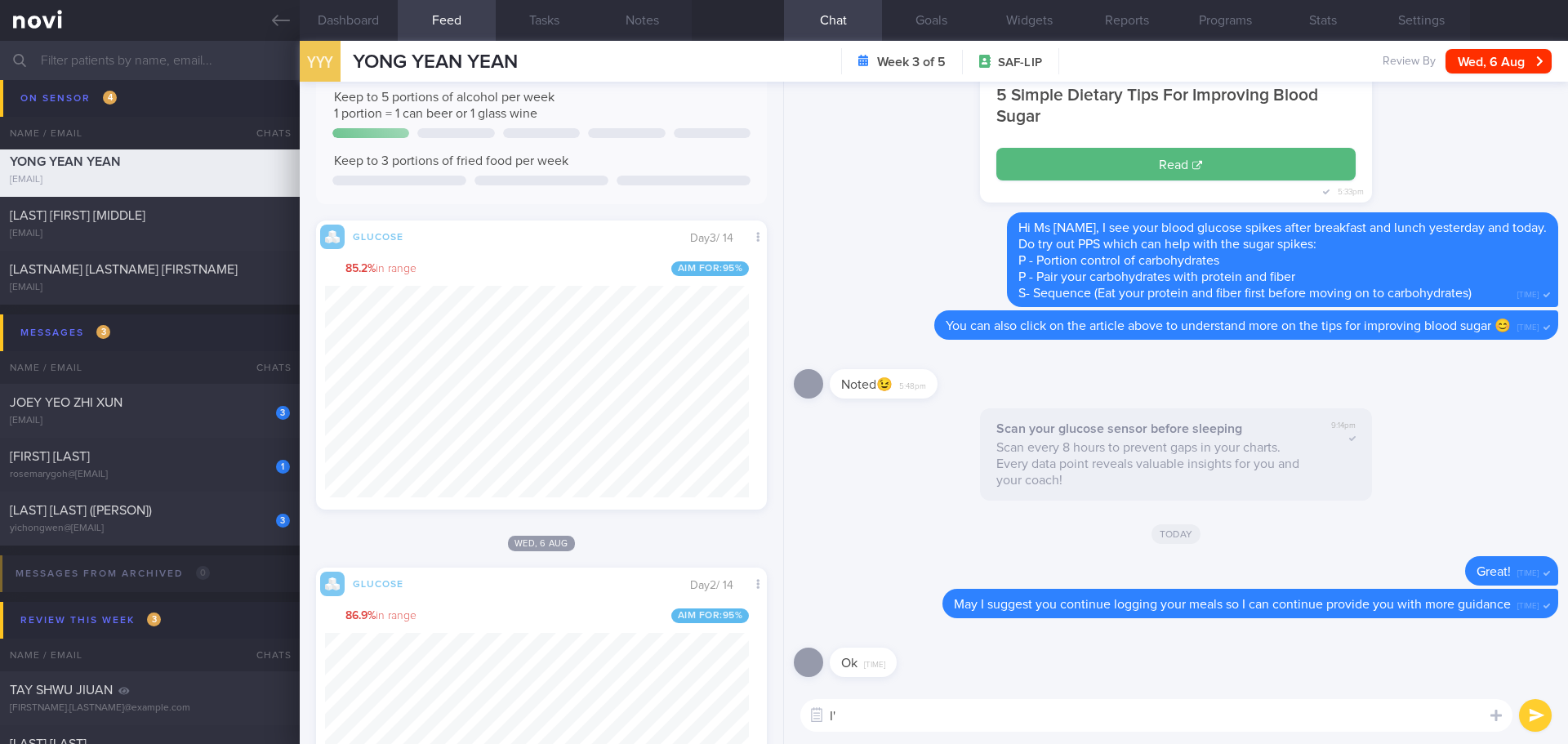 type on "I" 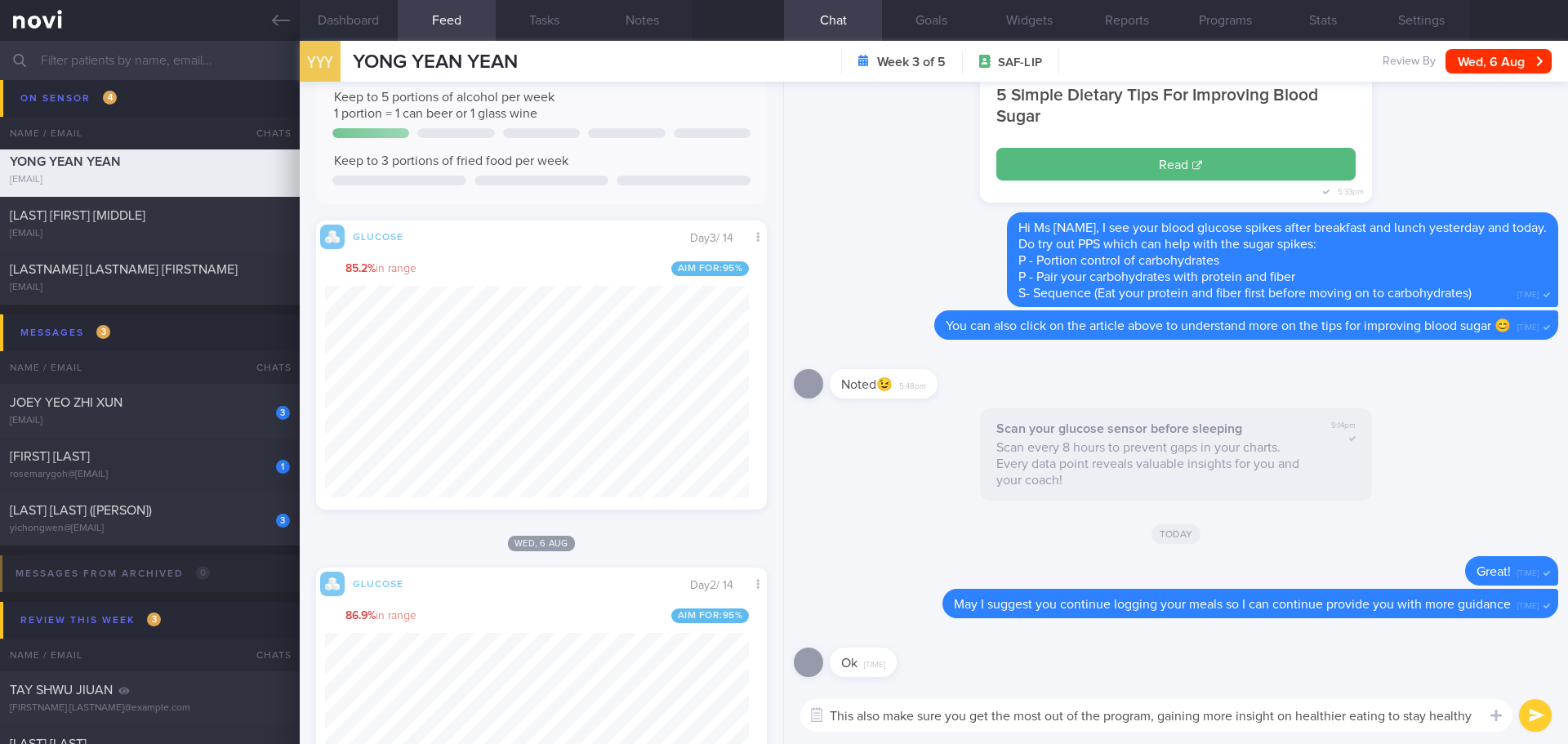 scroll, scrollTop: 0, scrollLeft: 0, axis: both 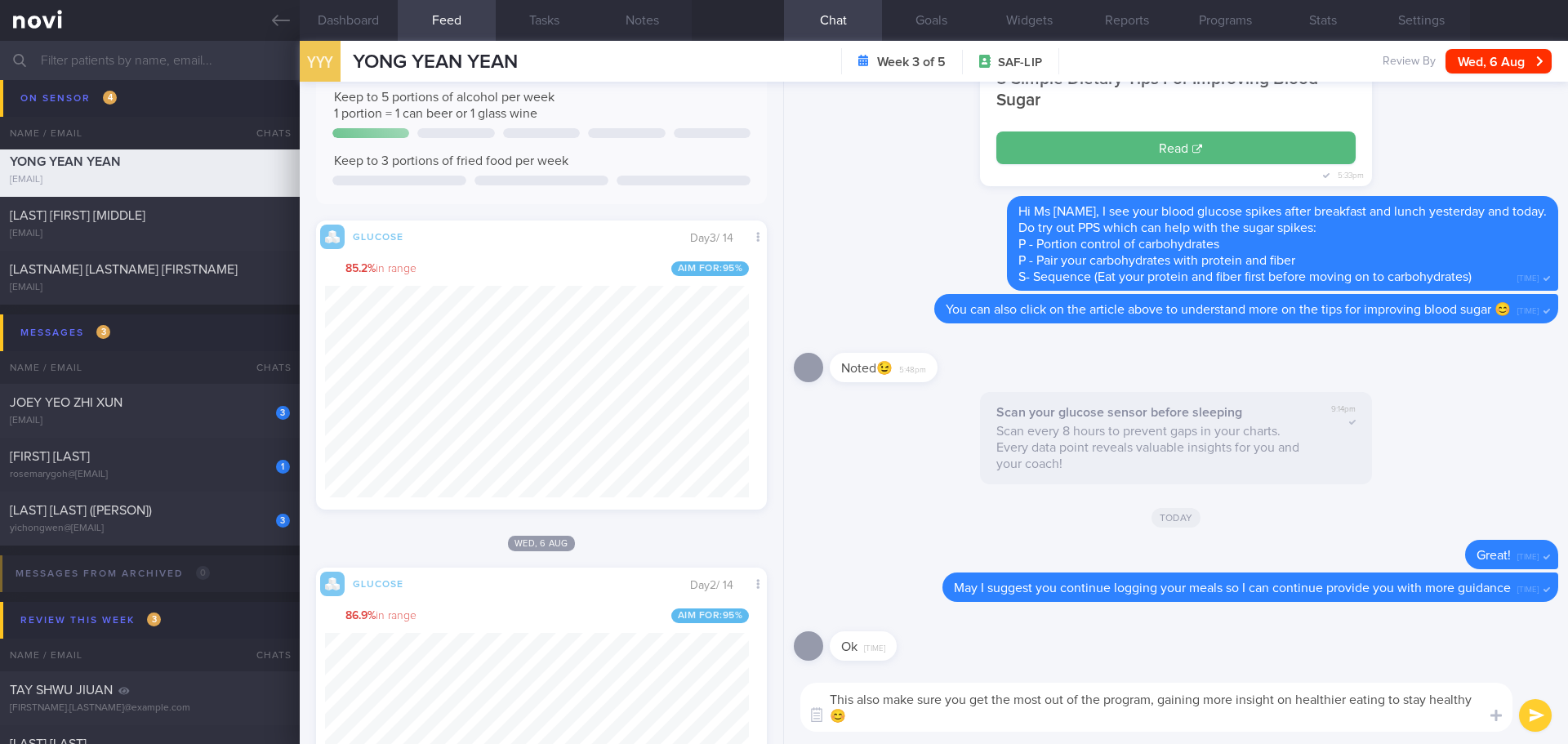 drag, startPoint x: 1404, startPoint y: 697, endPoint x: 1392, endPoint y: 697, distance: 12 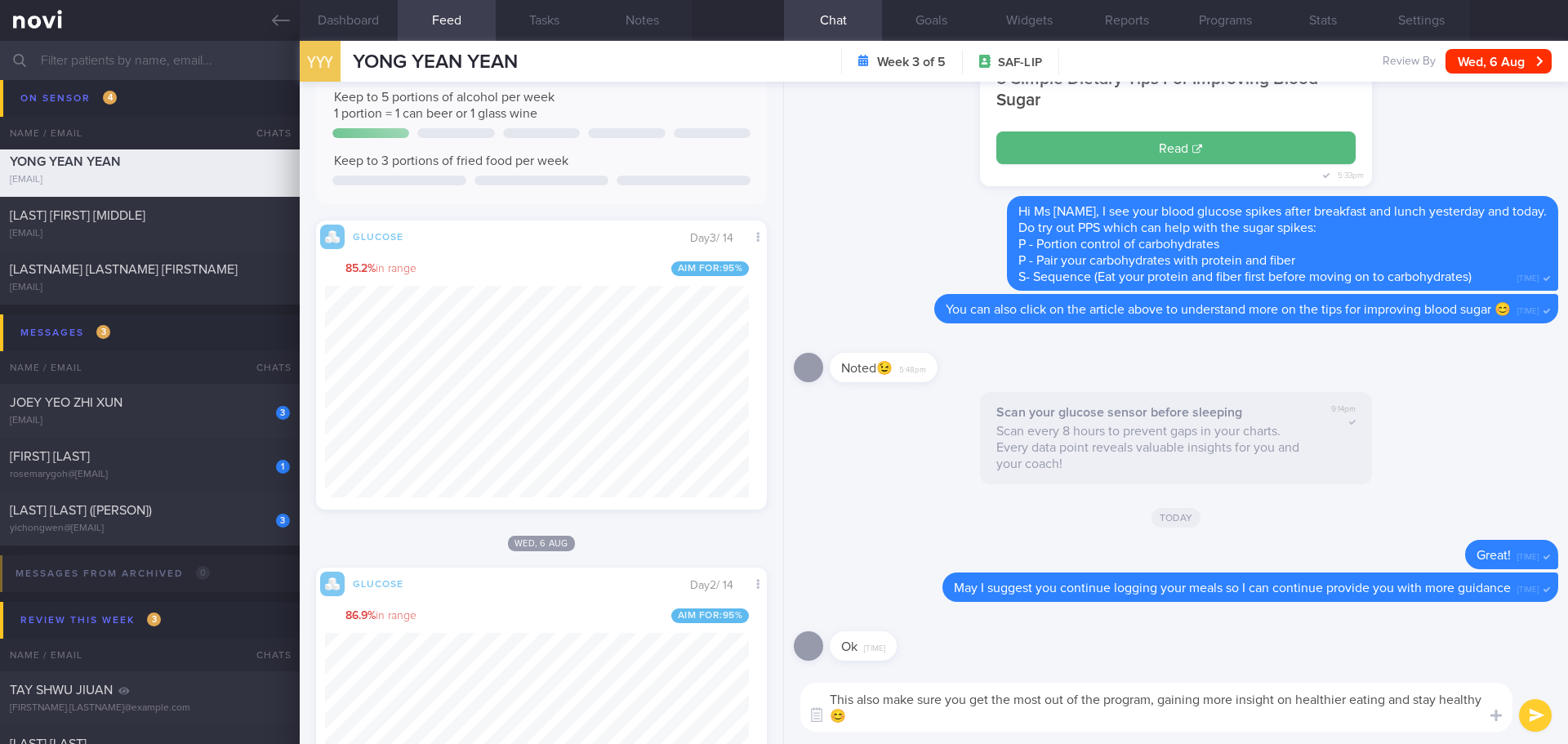 type on "This also make sure you get the most out of the program, gaining more insight on healthier eating and stay healthy 😊" 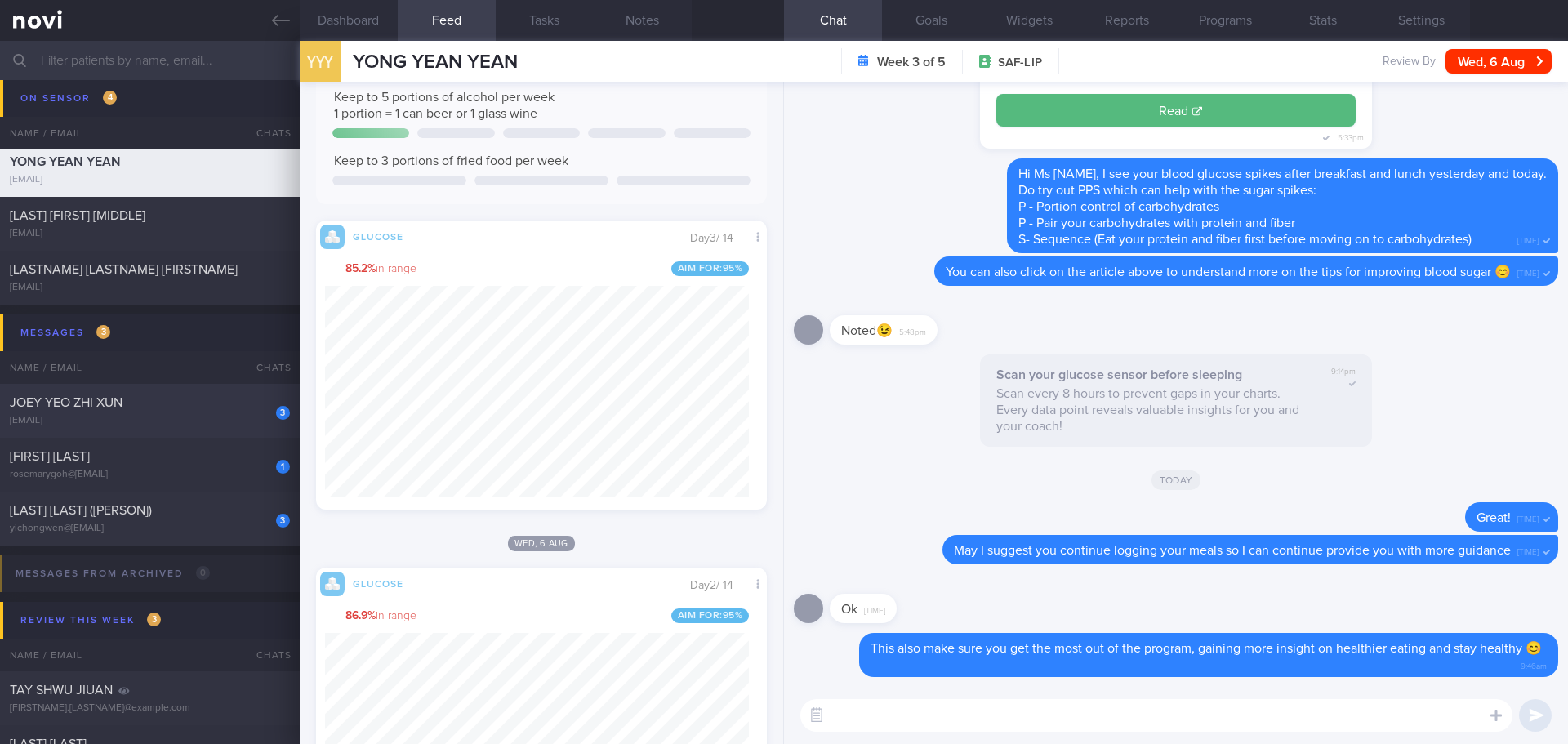 click on "JOEY YEO ZHI XUN" at bounding box center (66, 403) 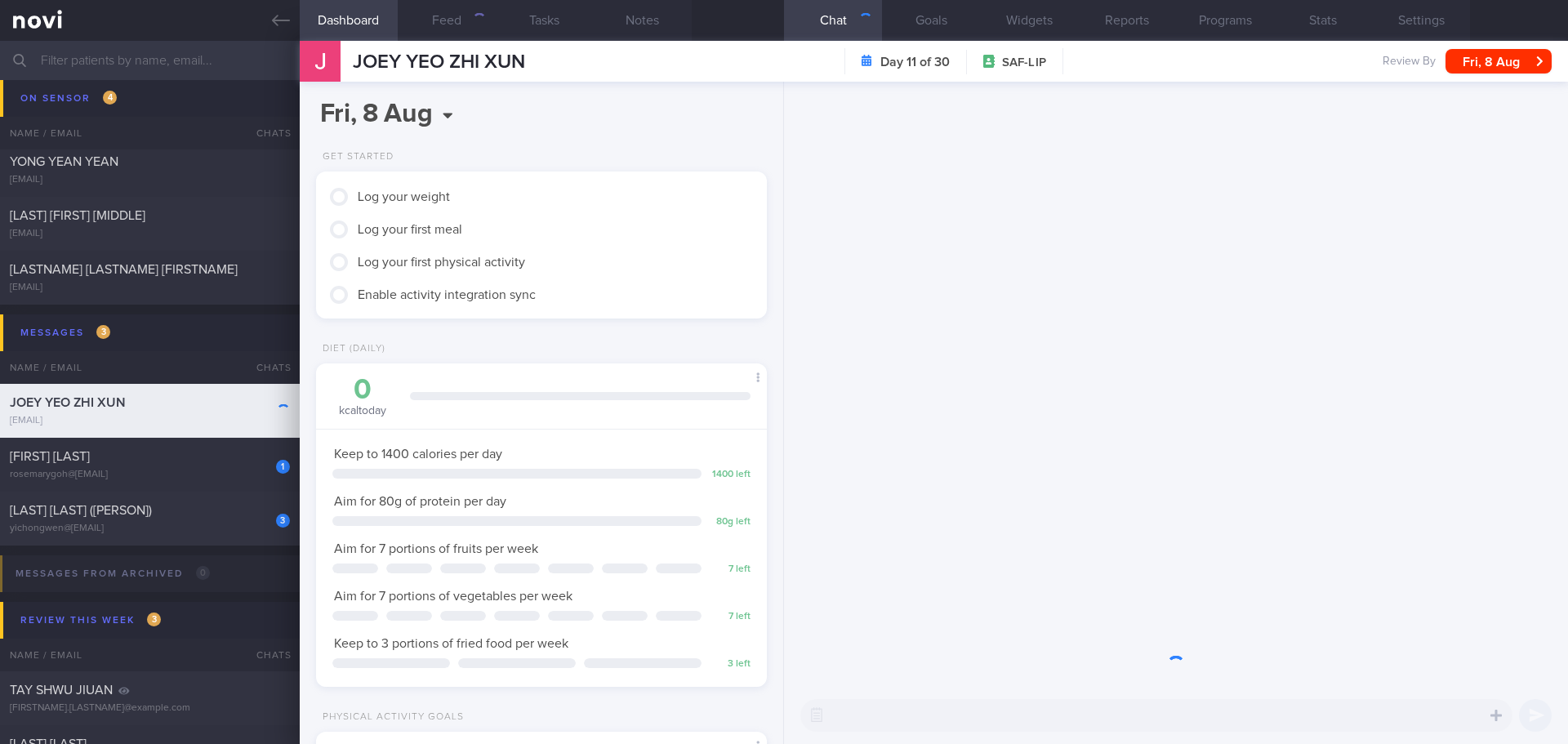 scroll, scrollTop: 816457, scrollLeft: 816258, axis: both 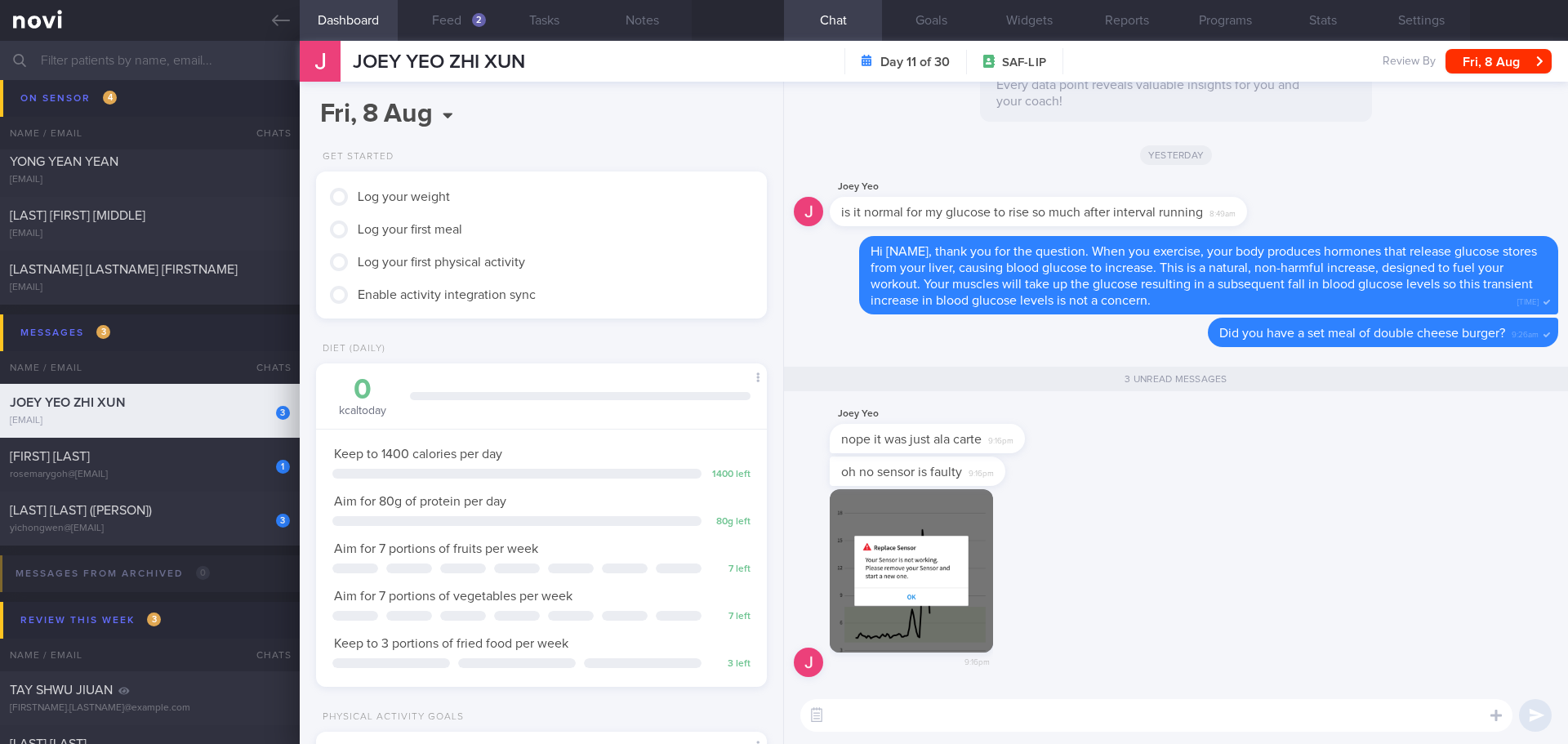 click on "oh no sensor is faulty
9:16pm" at bounding box center (1176, 473) 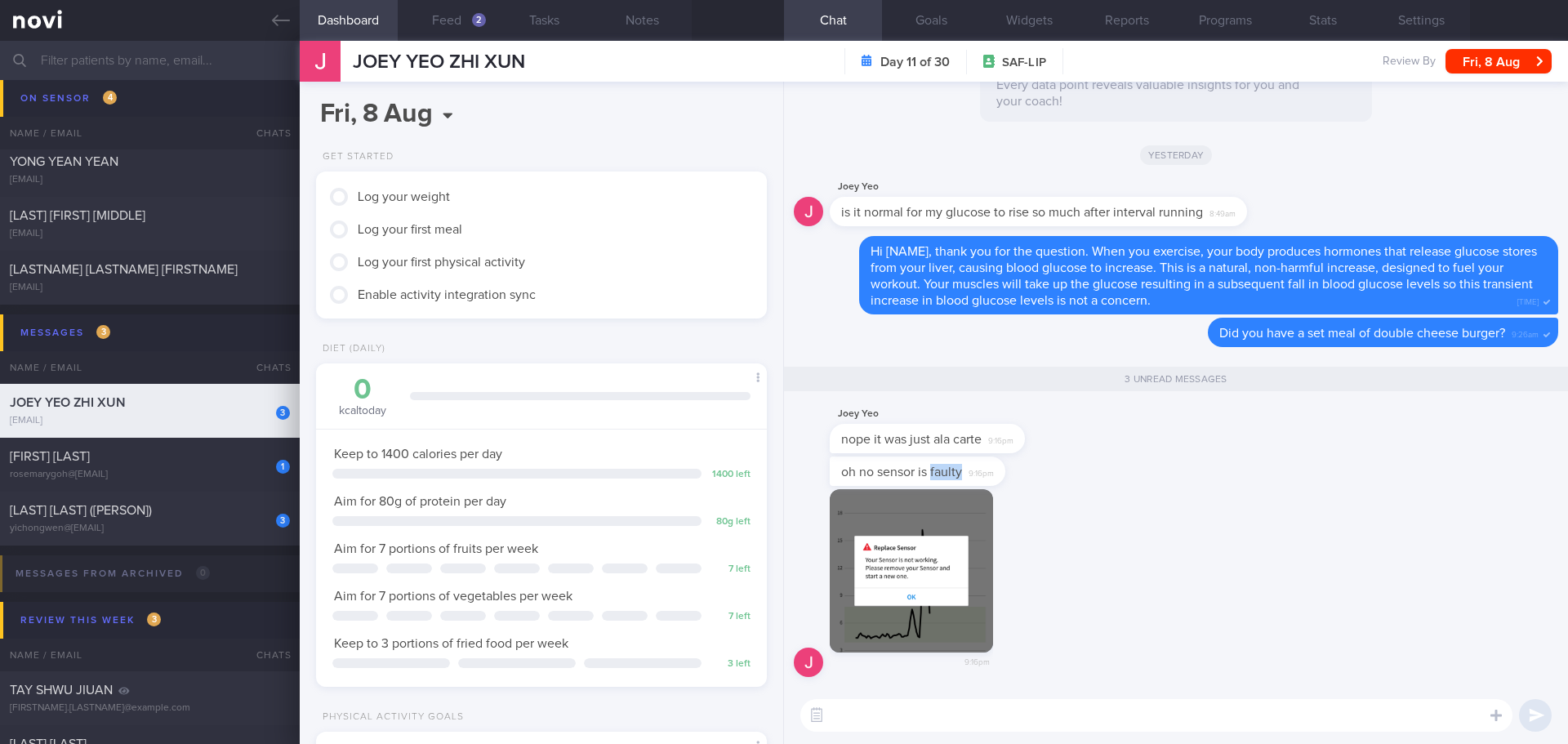 click on "oh no sensor is faulty
9:16pm" at bounding box center [1176, 473] 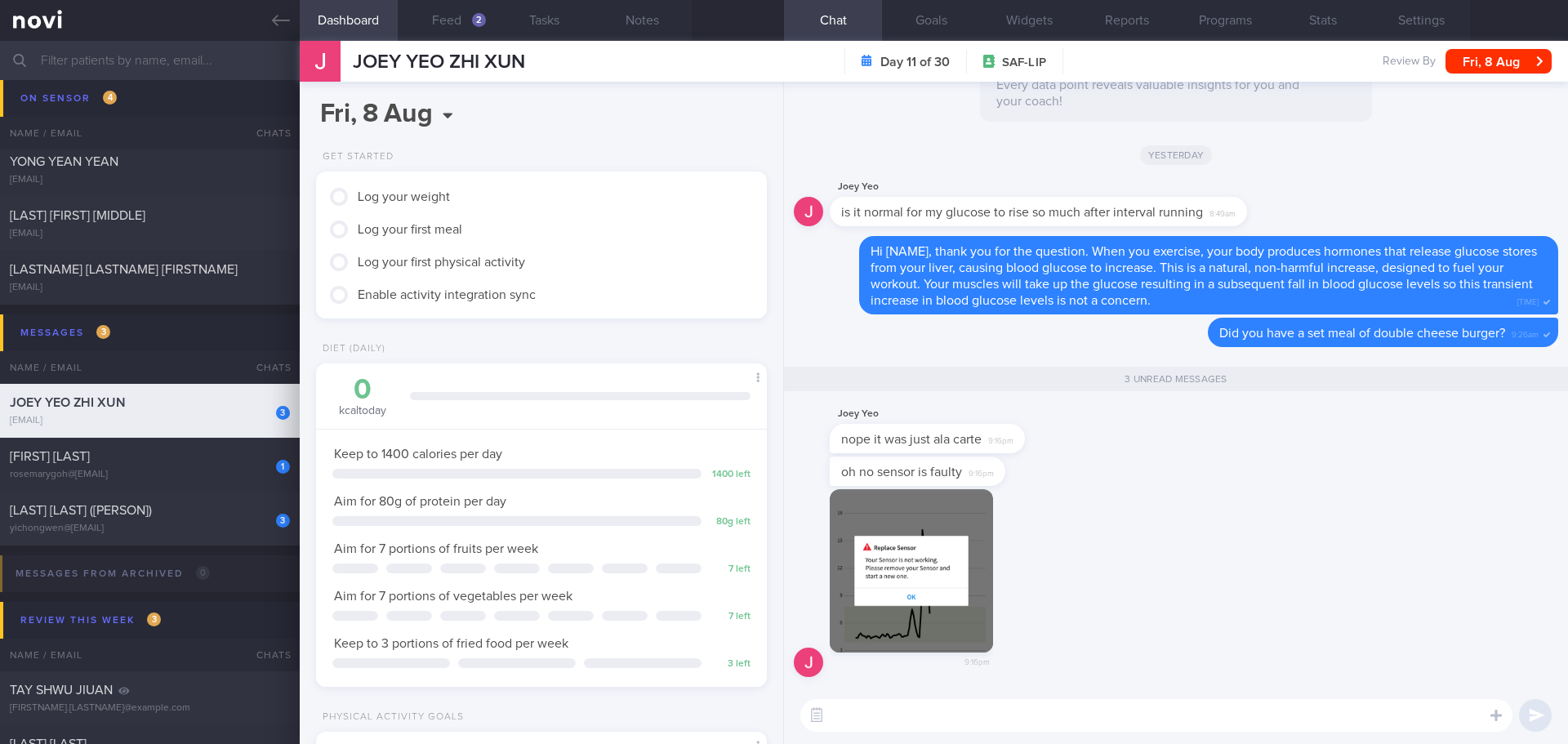 click on "oh no sensor is faulty
9:16pm" at bounding box center [1176, 473] 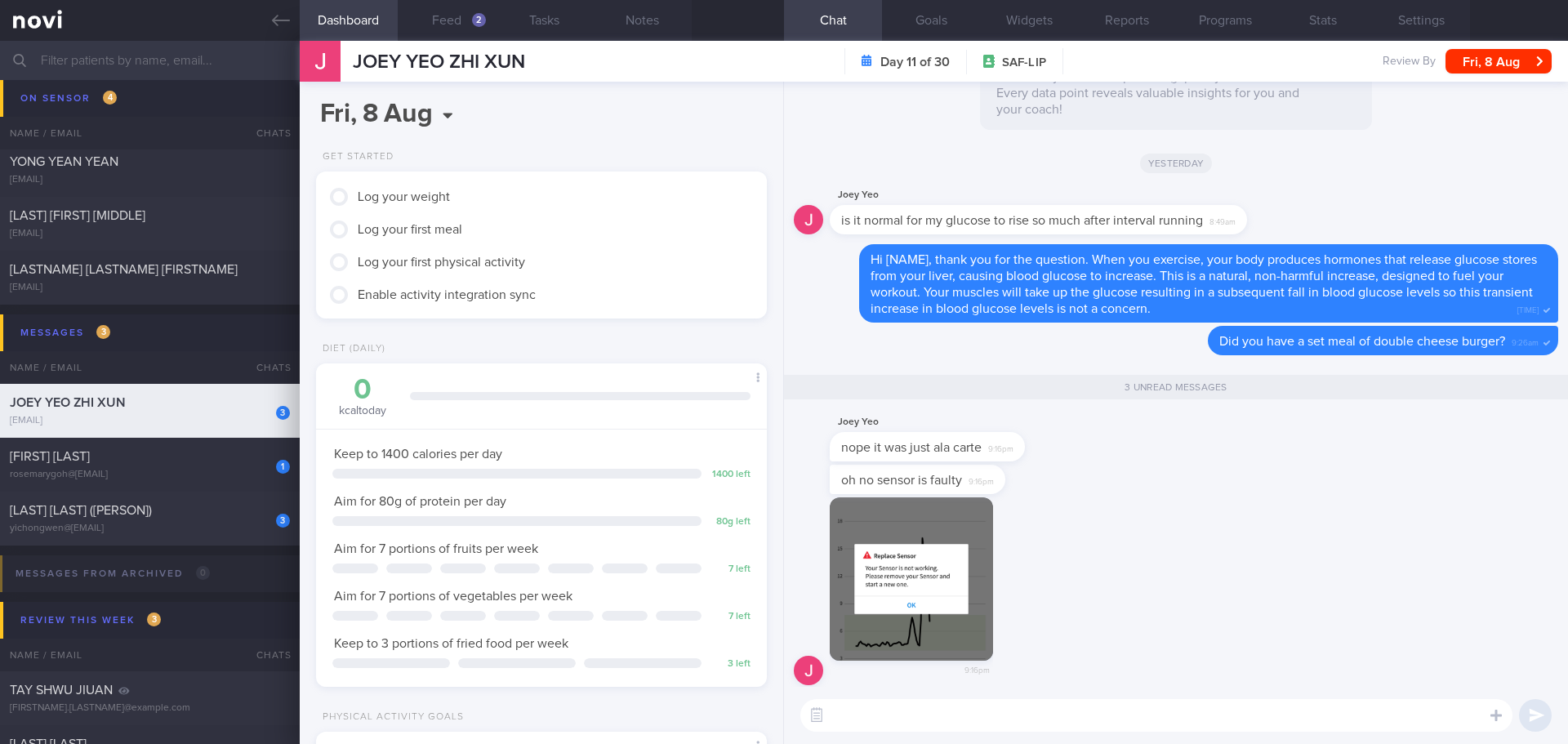 scroll, scrollTop: 1, scrollLeft: 0, axis: vertical 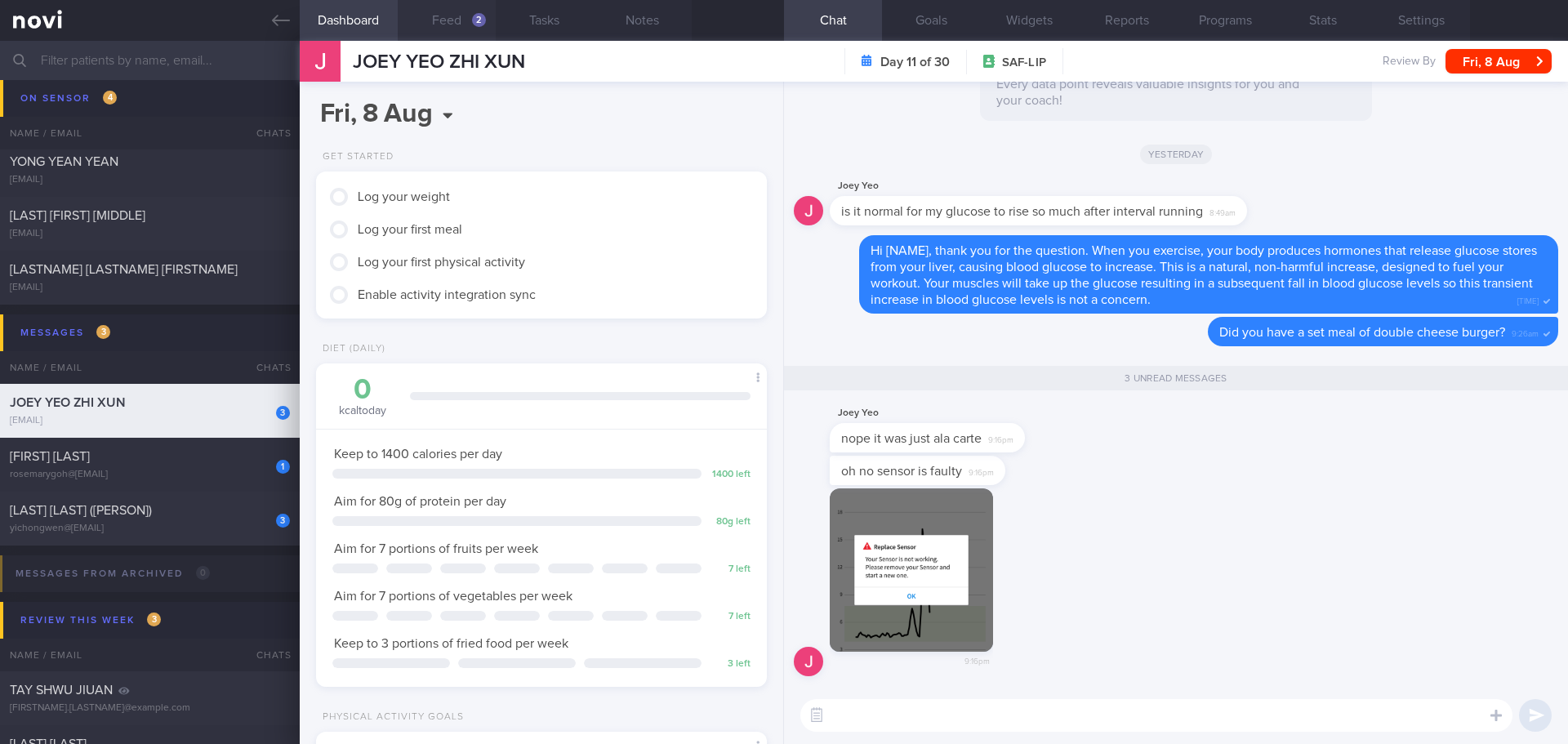 click on "Feed
2" at bounding box center (447, 20) 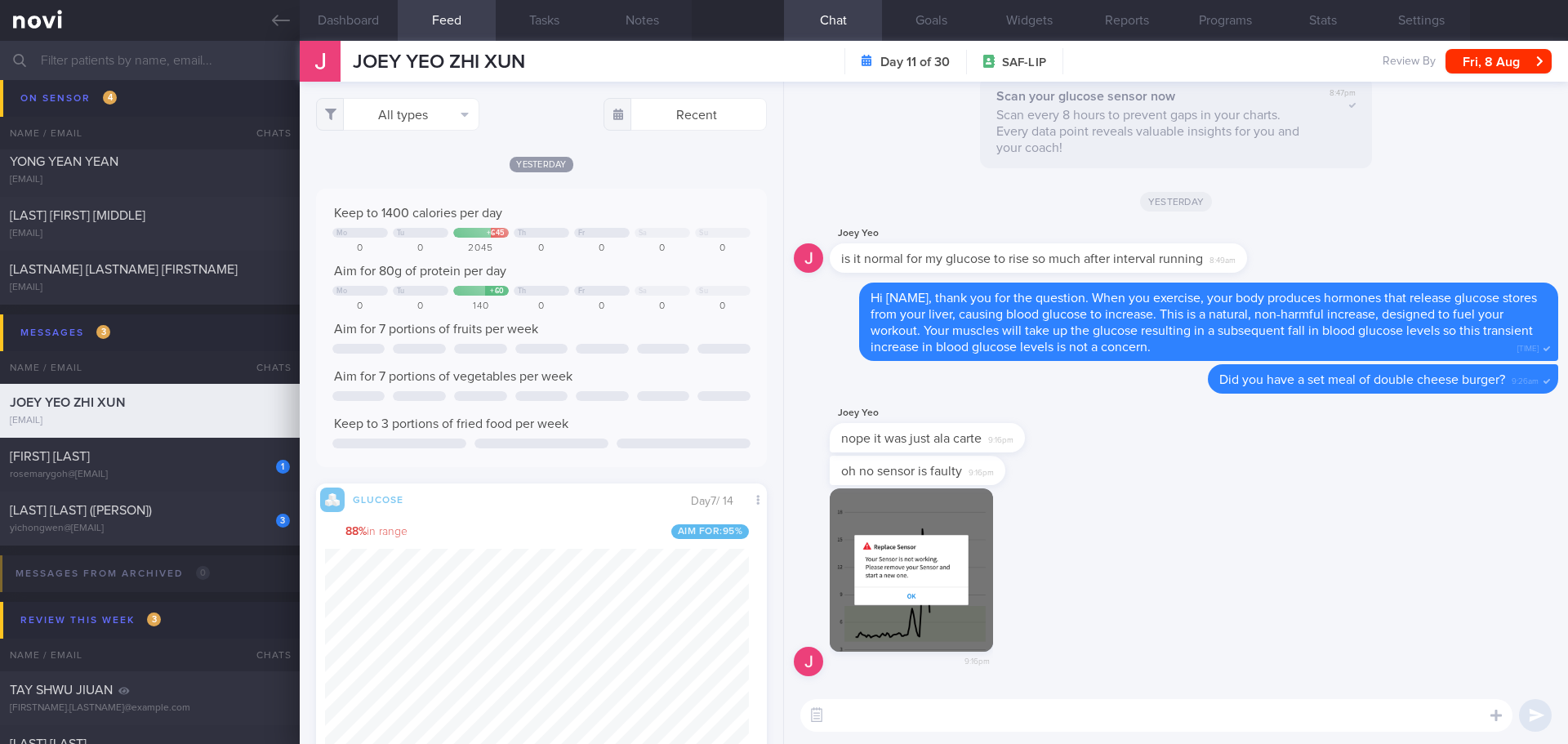 scroll, scrollTop: 816418, scrollLeft: 816243, axis: both 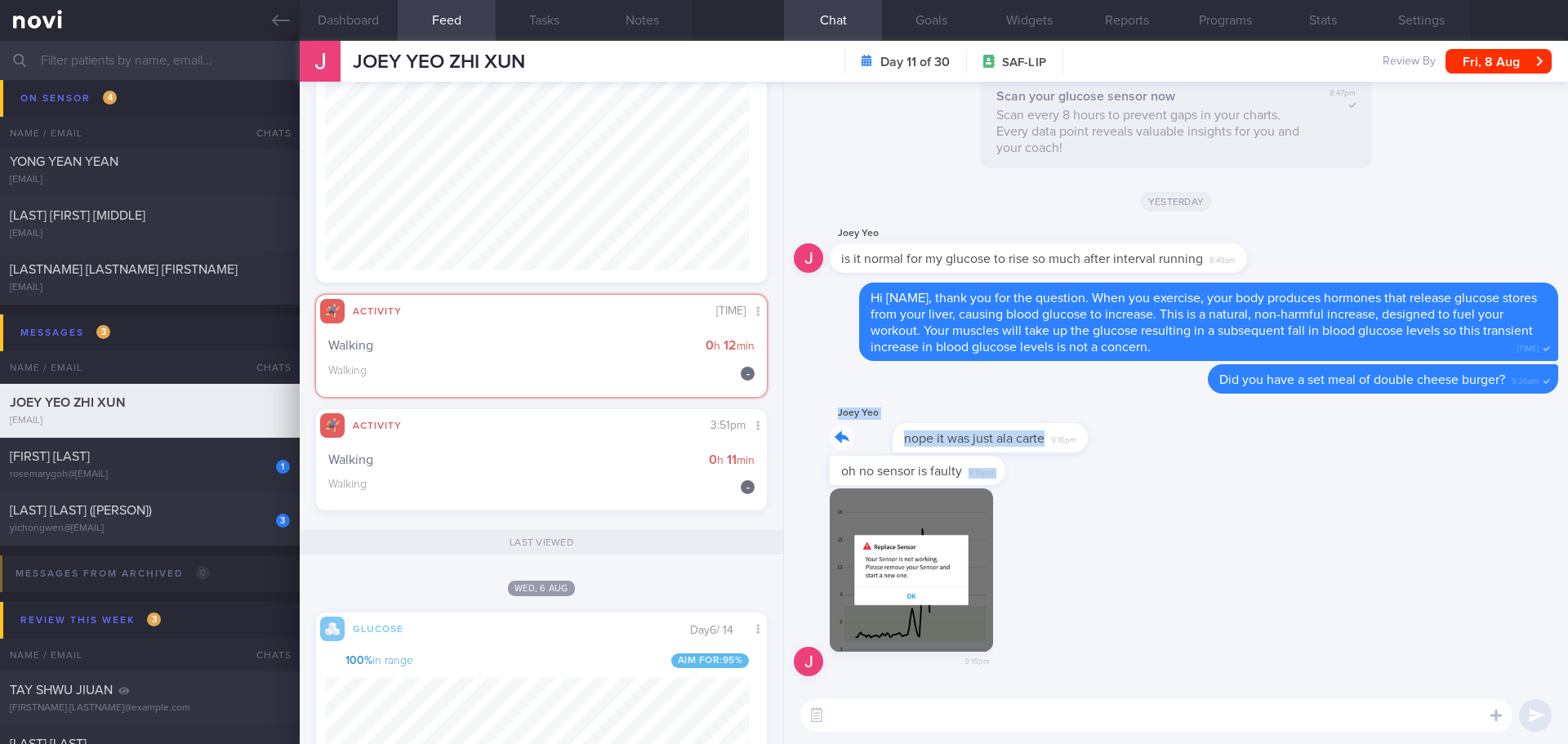 drag, startPoint x: 1065, startPoint y: 446, endPoint x: 1141, endPoint y: 457, distance: 76.791927 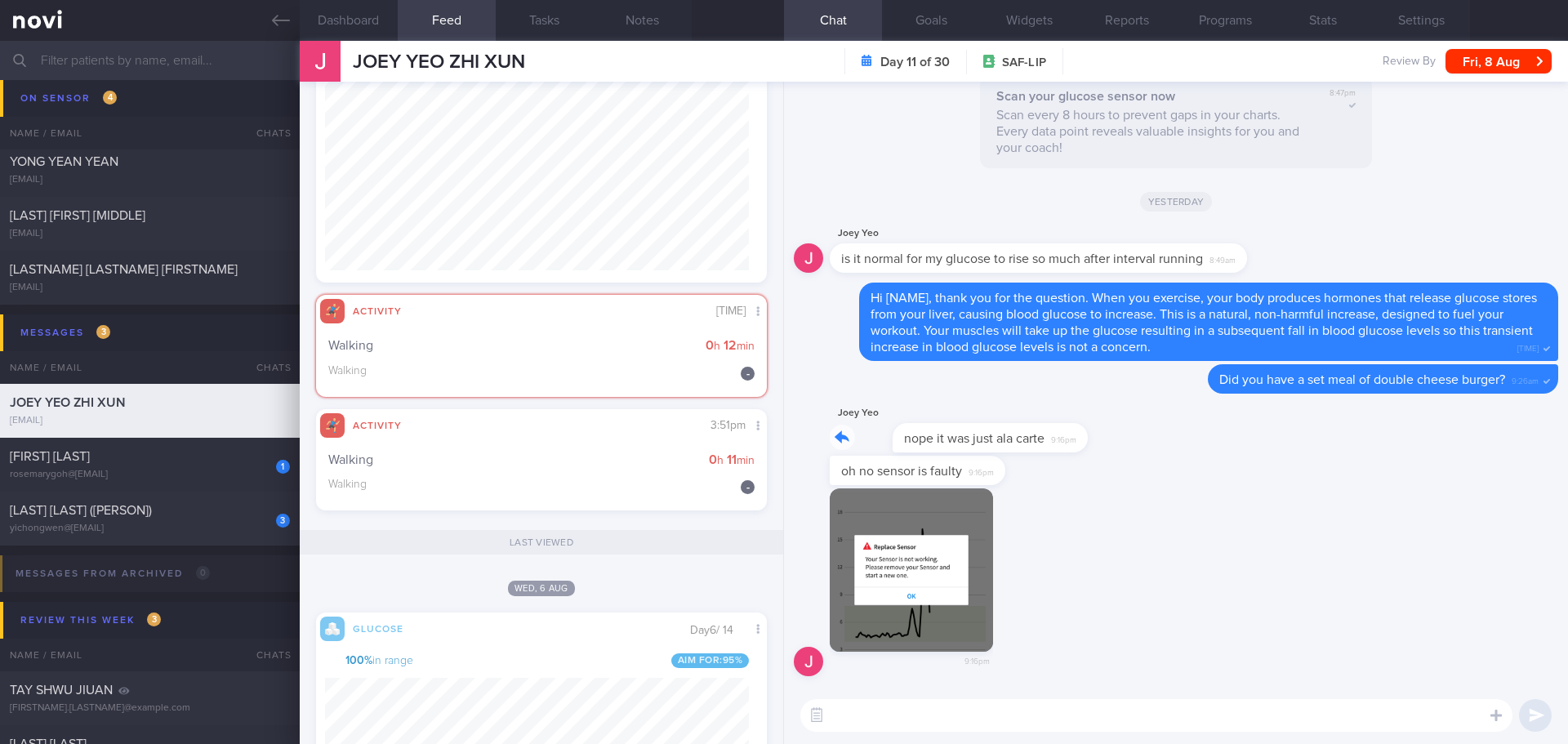 scroll, scrollTop: 0, scrollLeft: 0, axis: both 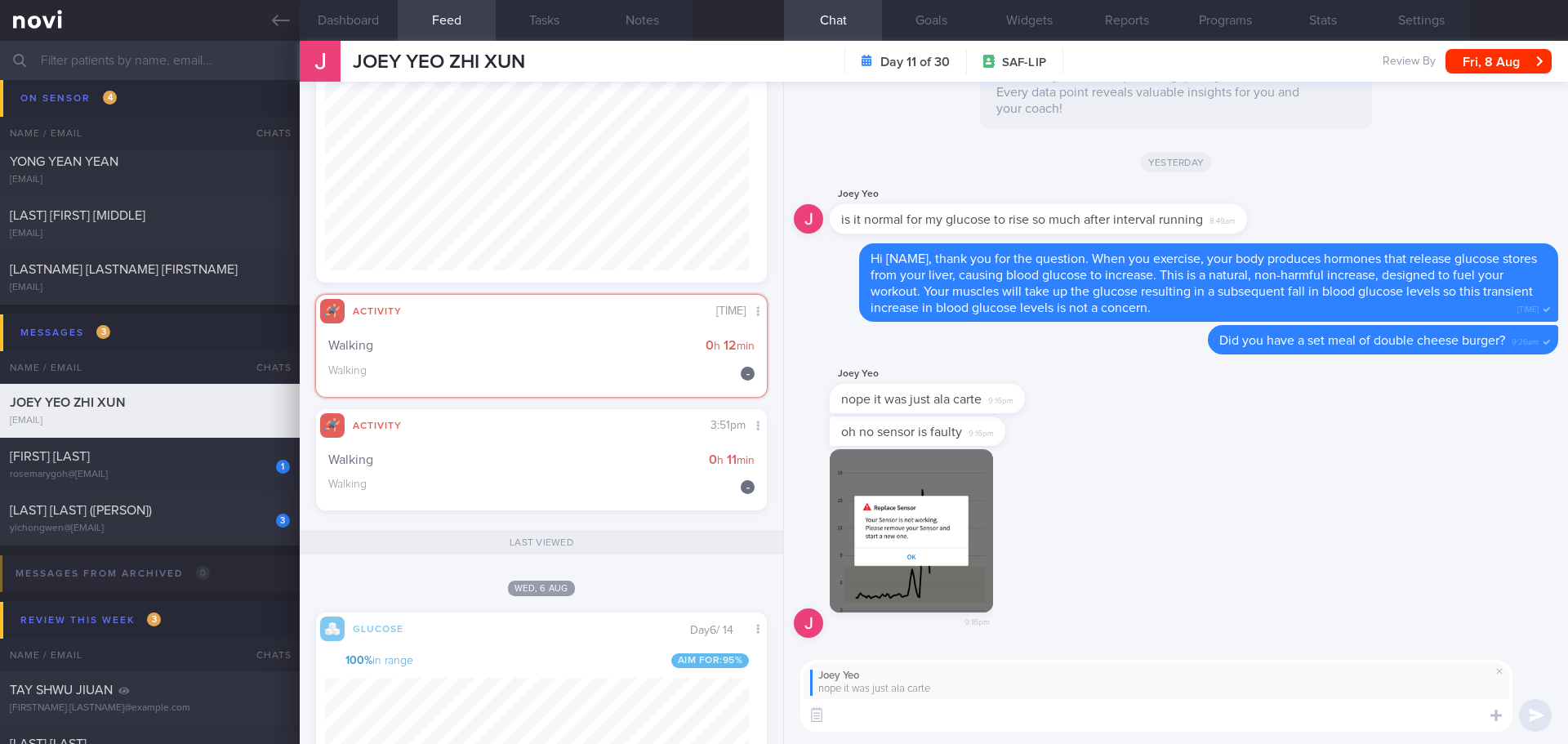 click at bounding box center (1156, 715) 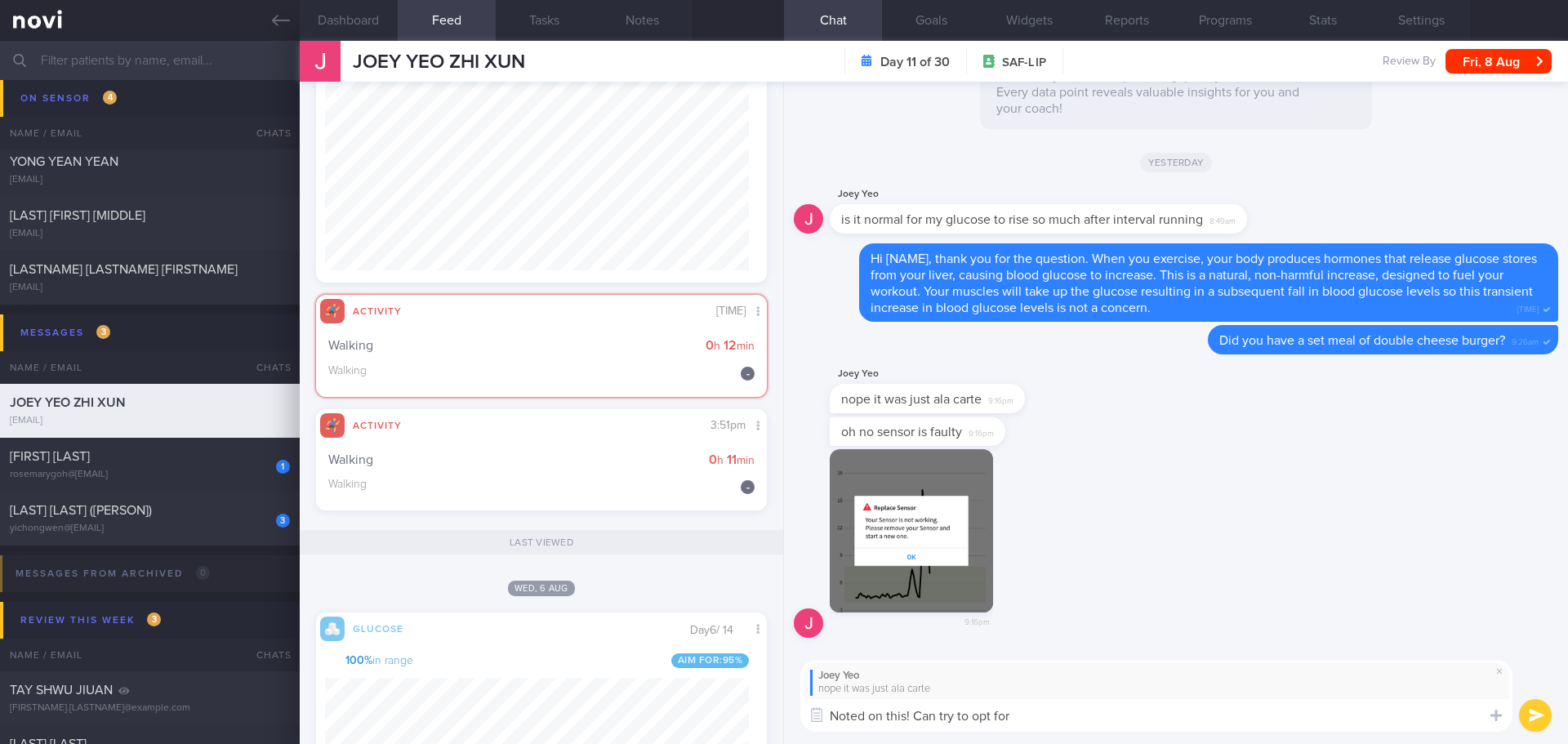 drag, startPoint x: 1022, startPoint y: 717, endPoint x: 915, endPoint y: 715, distance: 107.01869 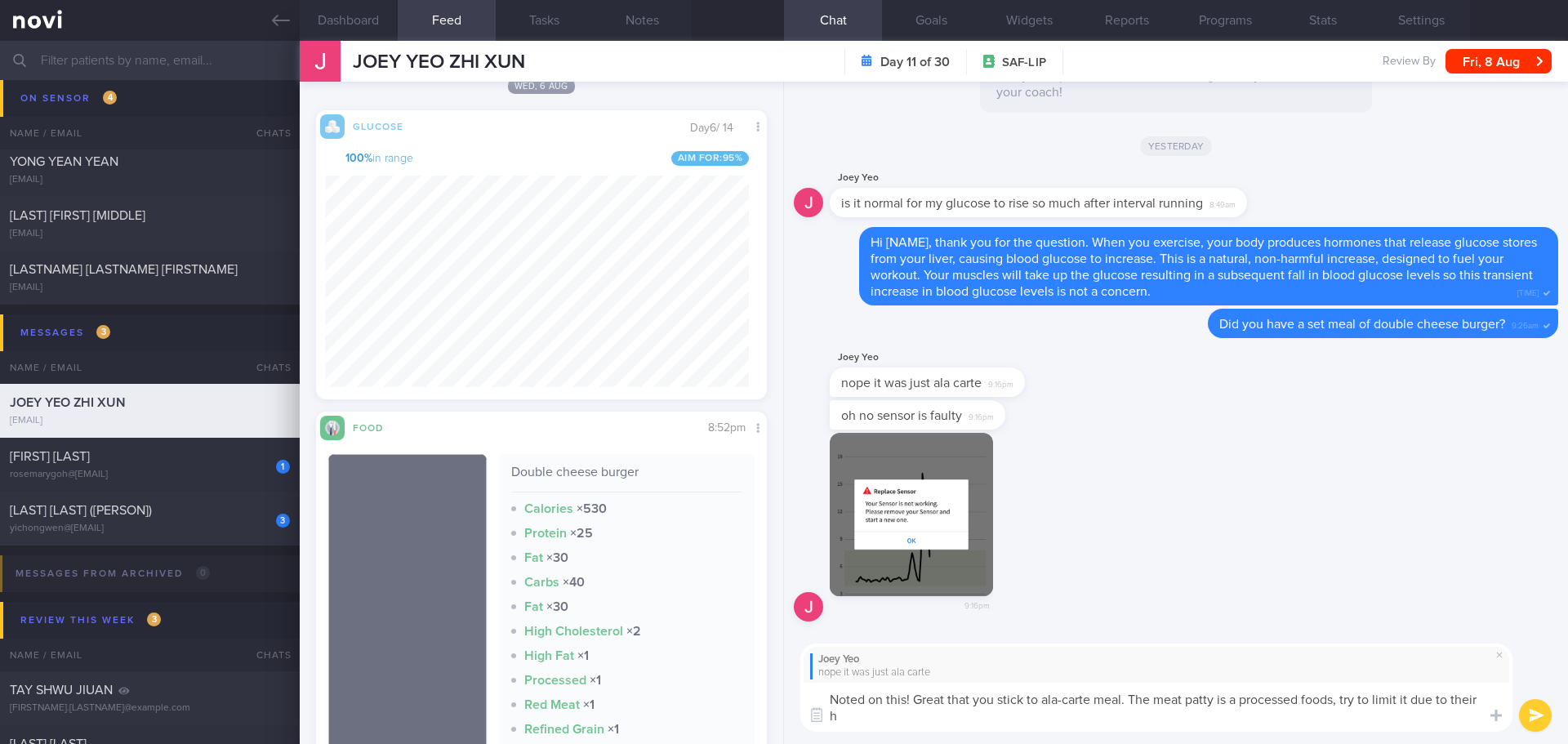 scroll, scrollTop: 0, scrollLeft: 0, axis: both 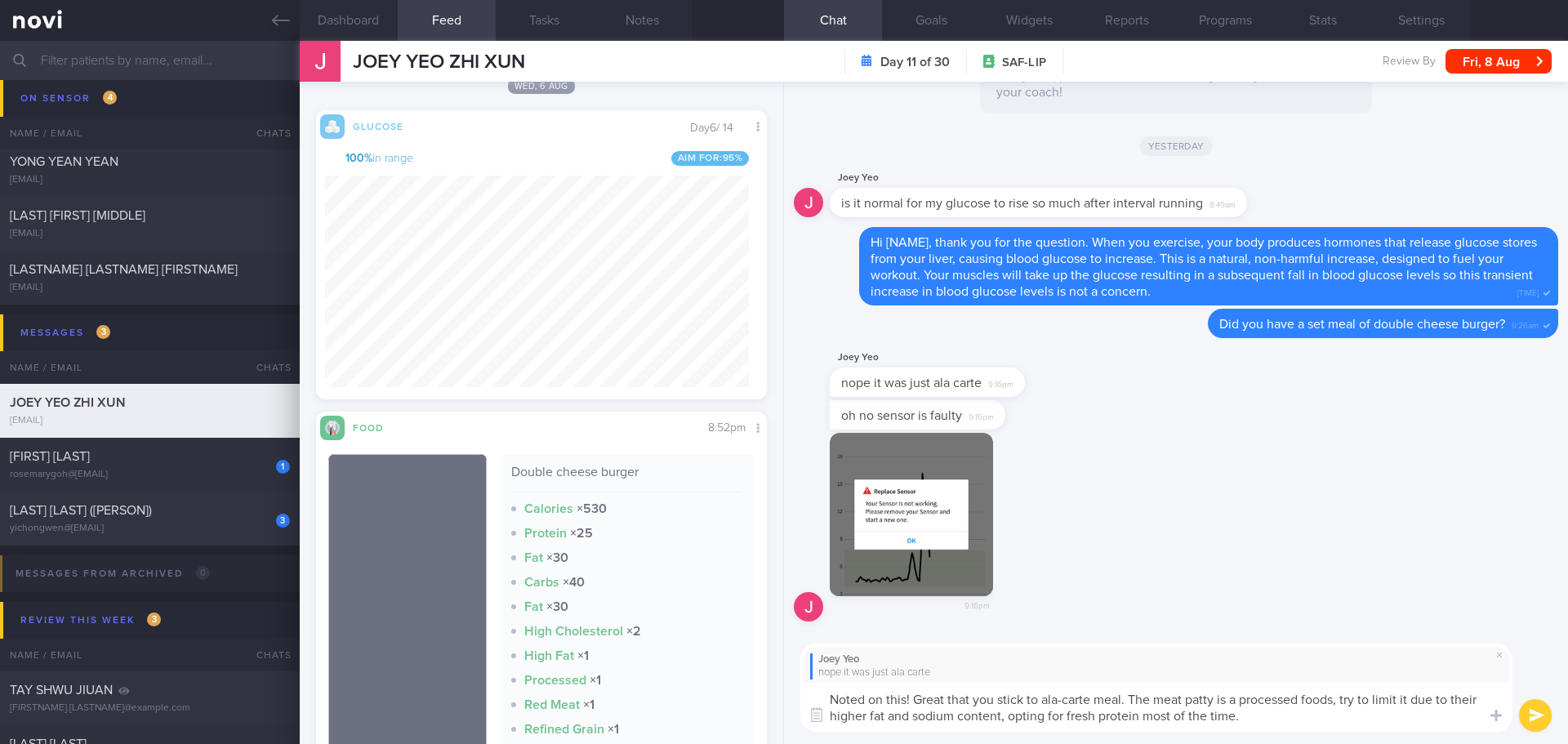 type on "Noted on this! Great that you stick to ala-carte meal. The meat patty is a processed foods, try to limit it due to their higher fat and sodium content, opting for fresh protein most of the time." 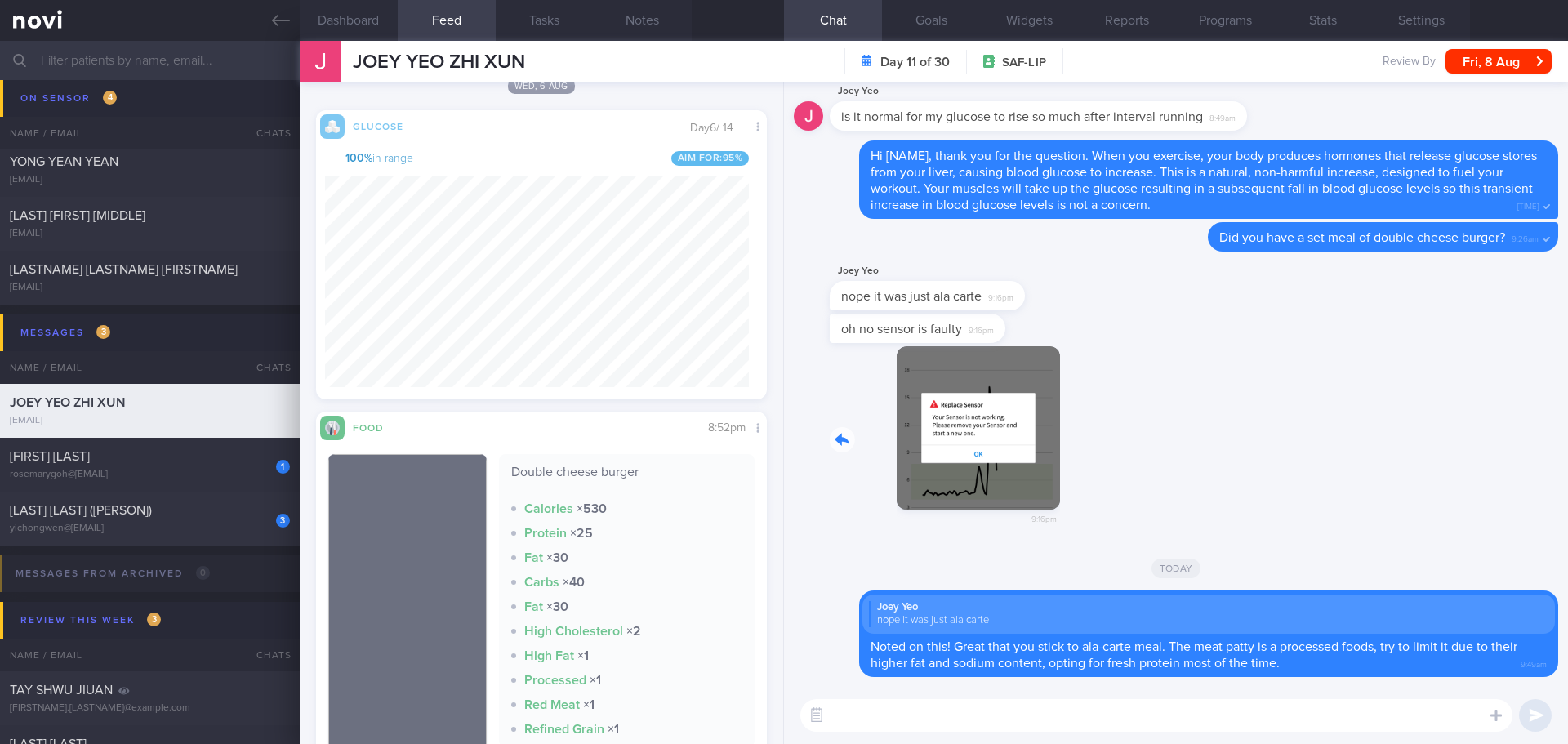 drag, startPoint x: 984, startPoint y: 396, endPoint x: 1131, endPoint y: 404, distance: 147.21753 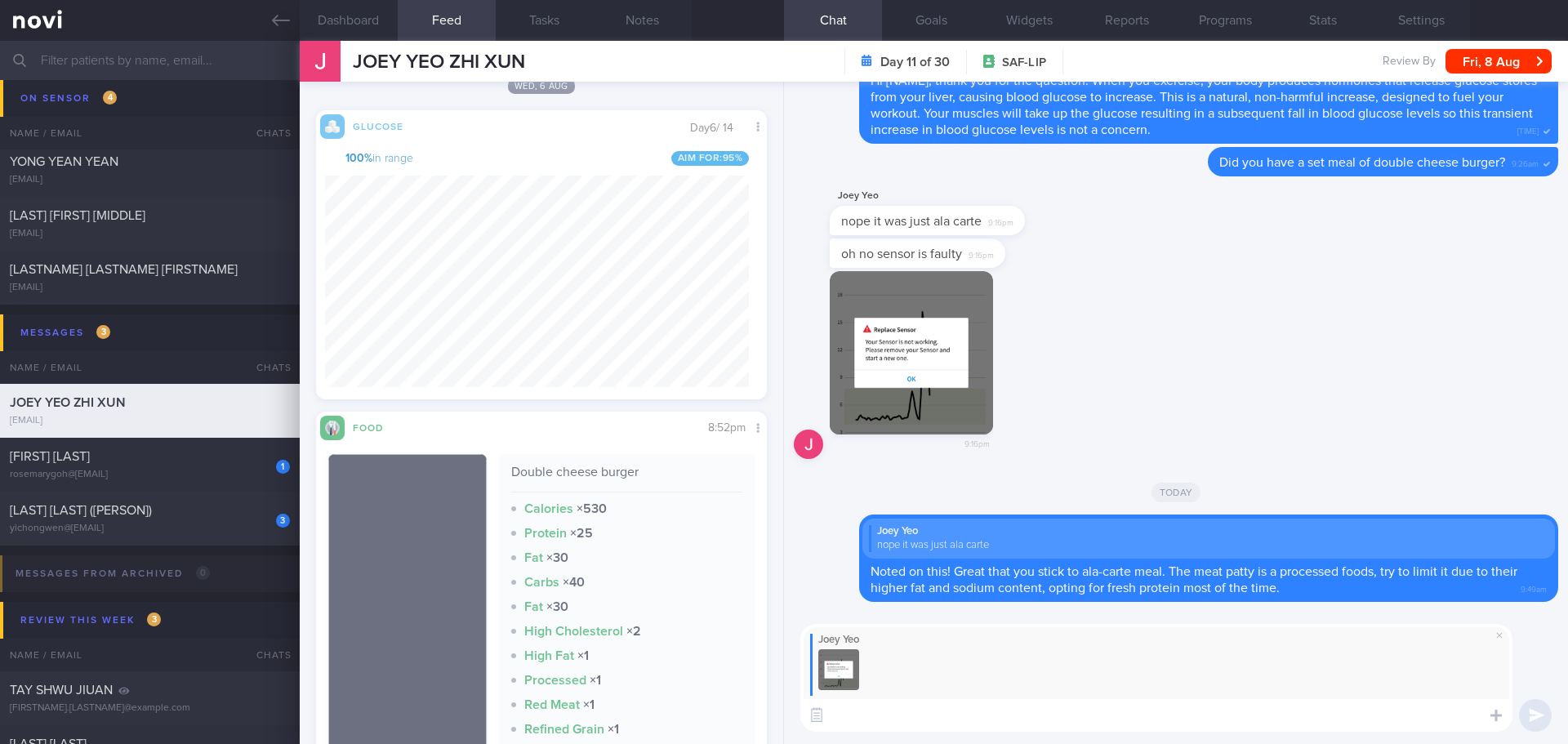 click at bounding box center (1156, 715) 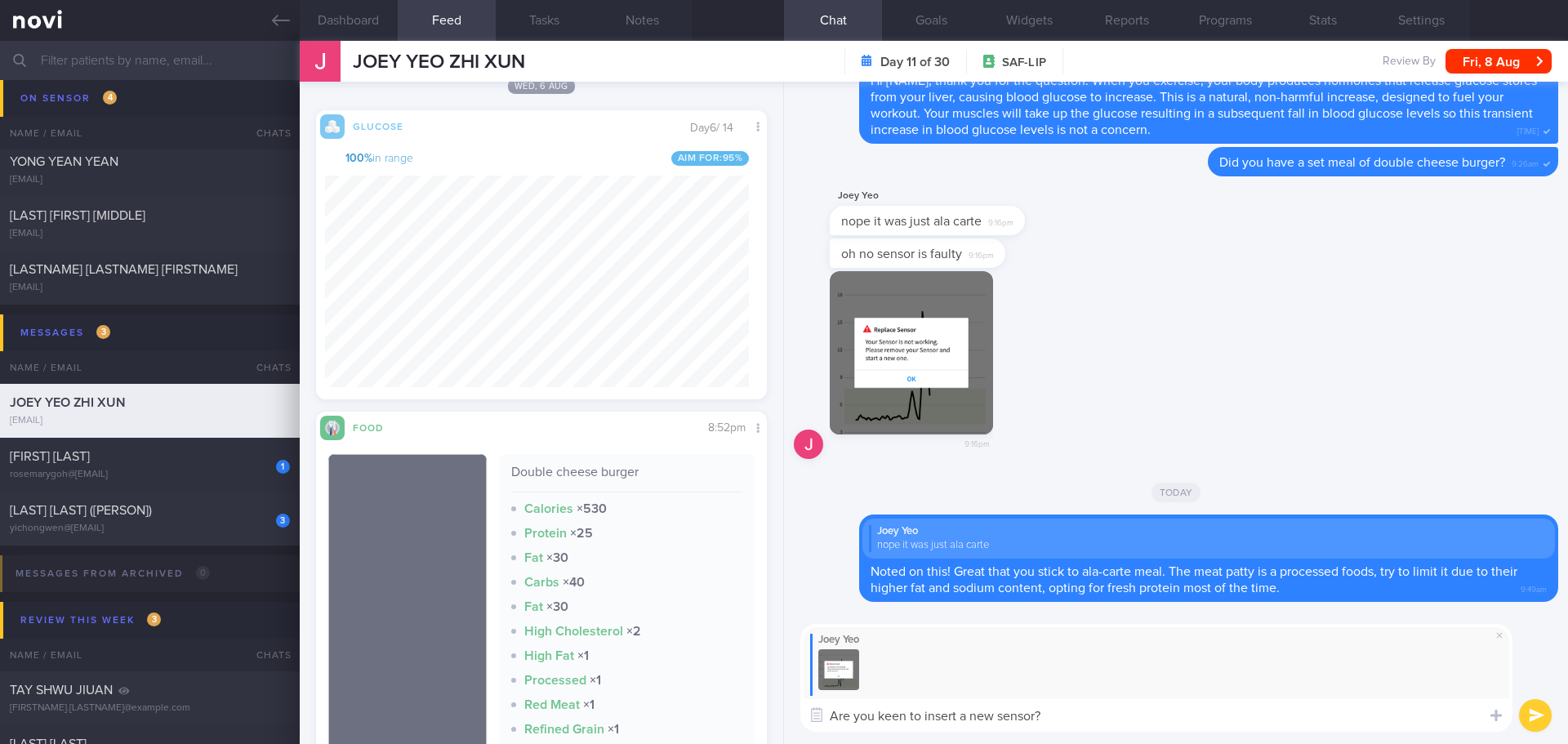type on "Are you keen to insert a new sensor?" 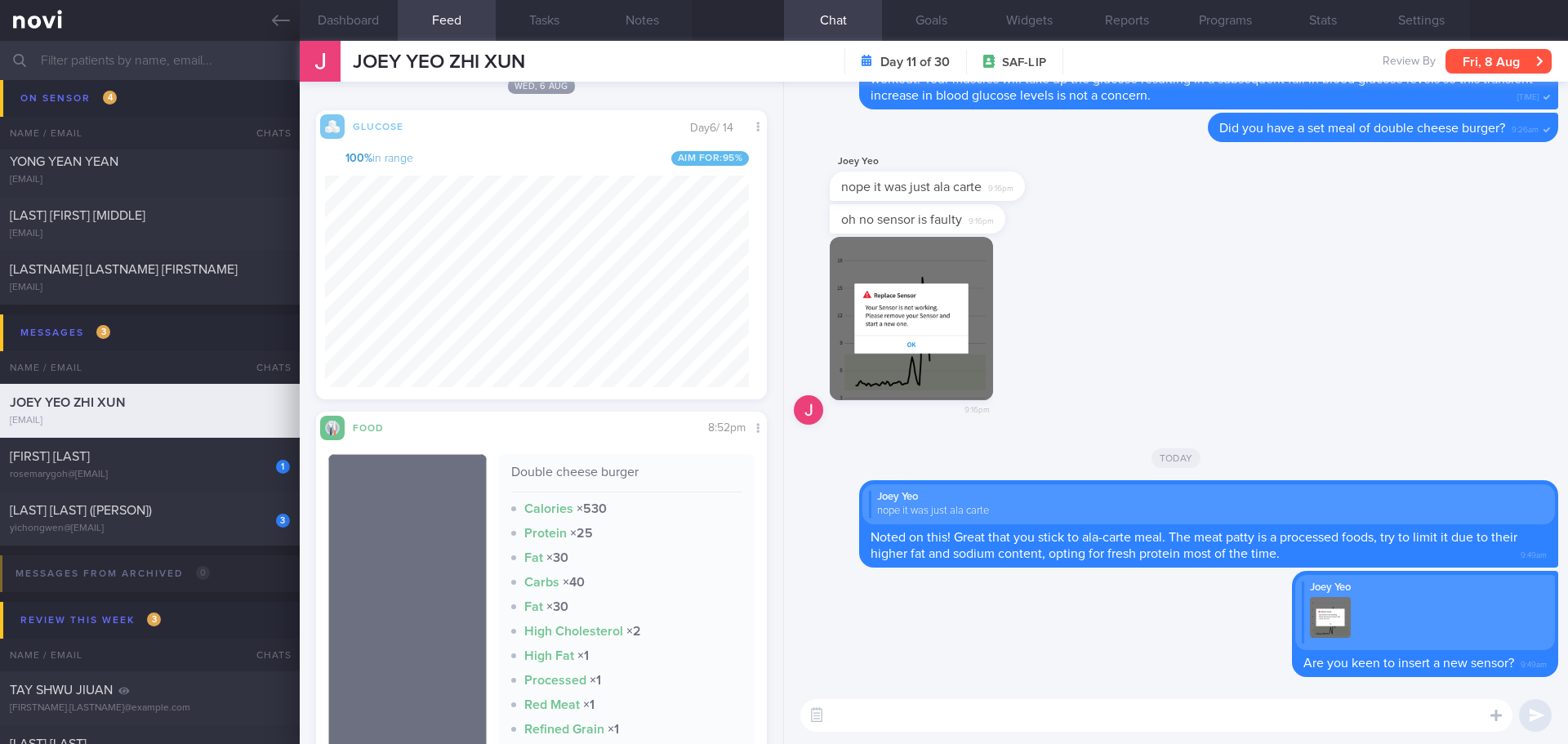 click on "Fri, 8 Aug" at bounding box center [1499, 61] 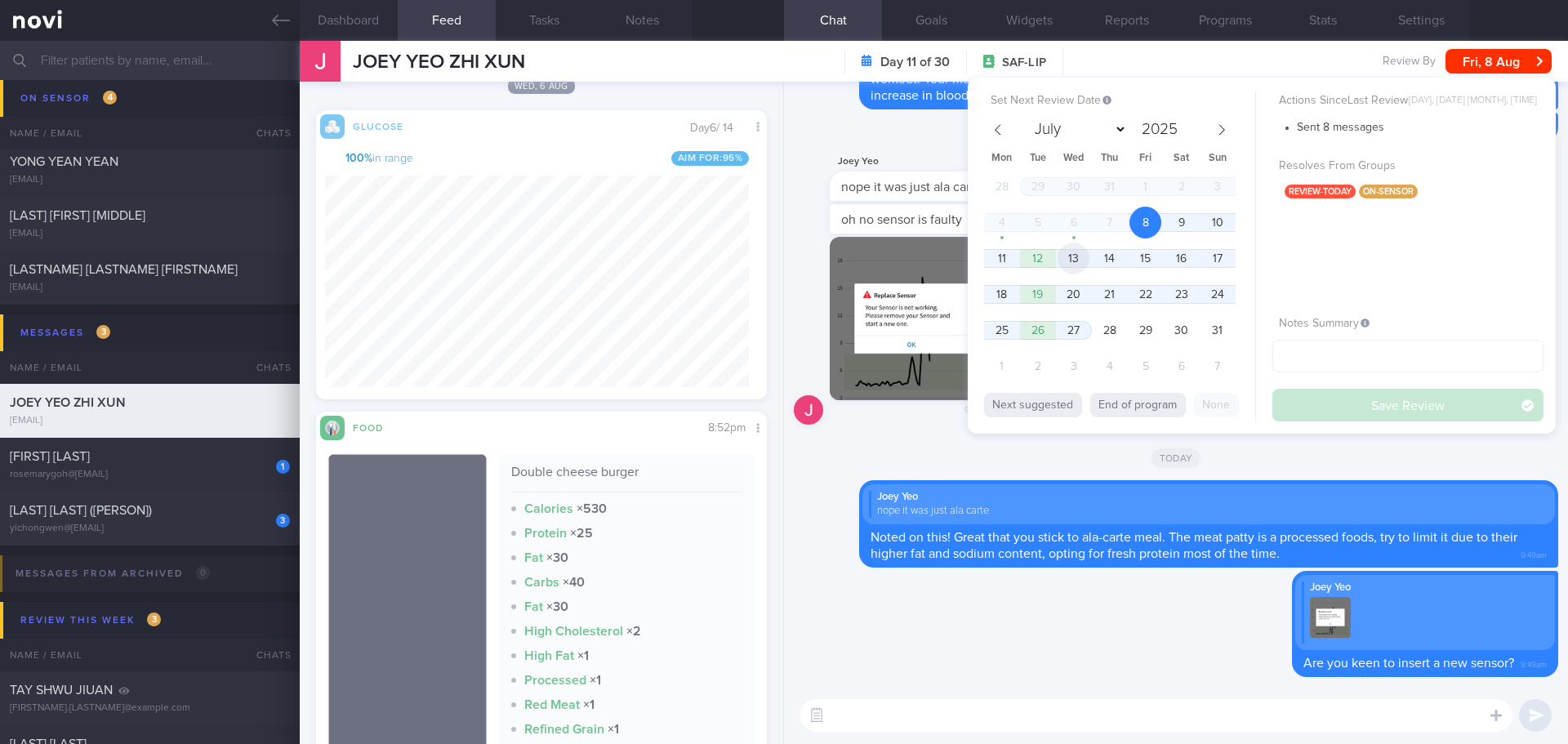 click on "13" at bounding box center (1073, 258) 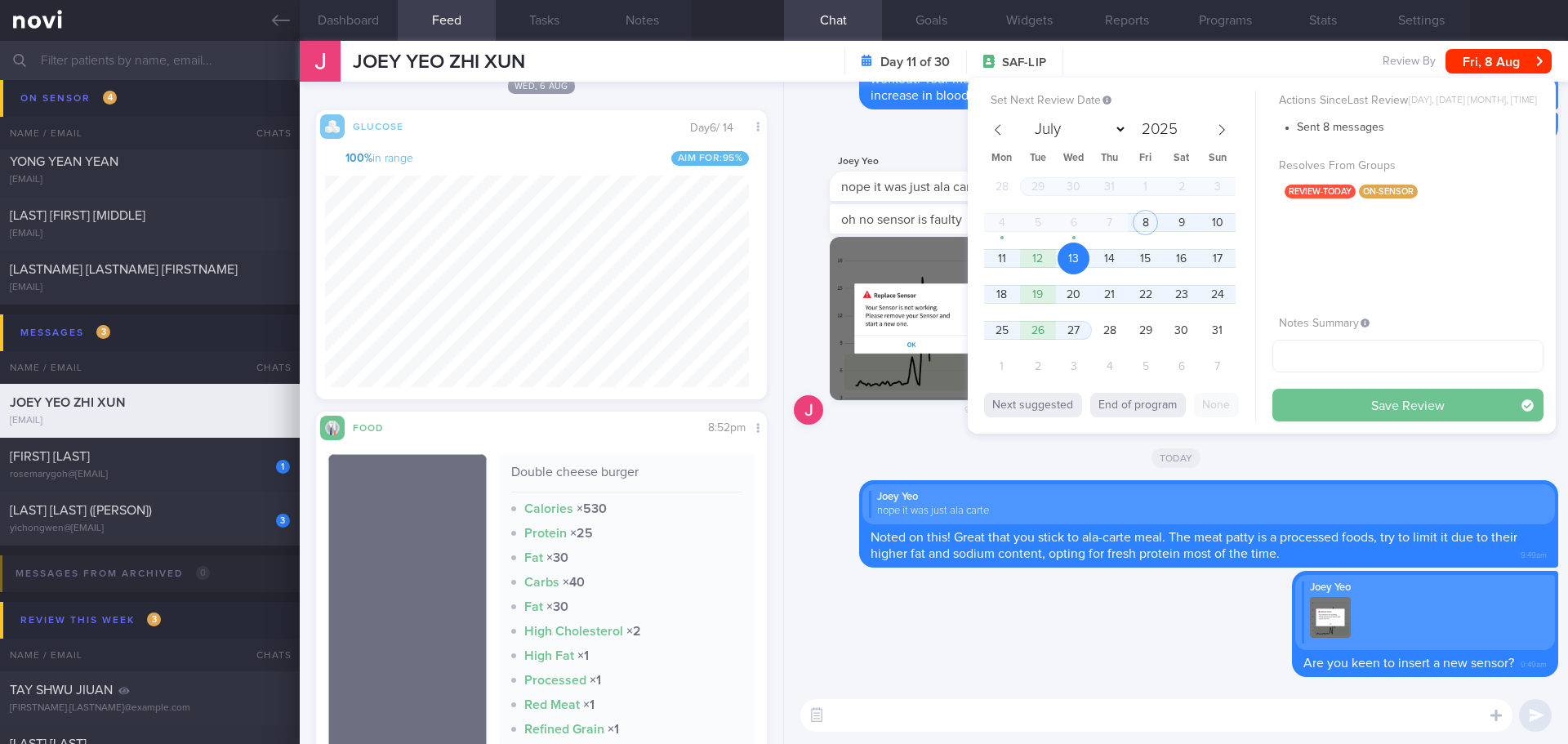 click on "Save Review" at bounding box center [1408, 405] 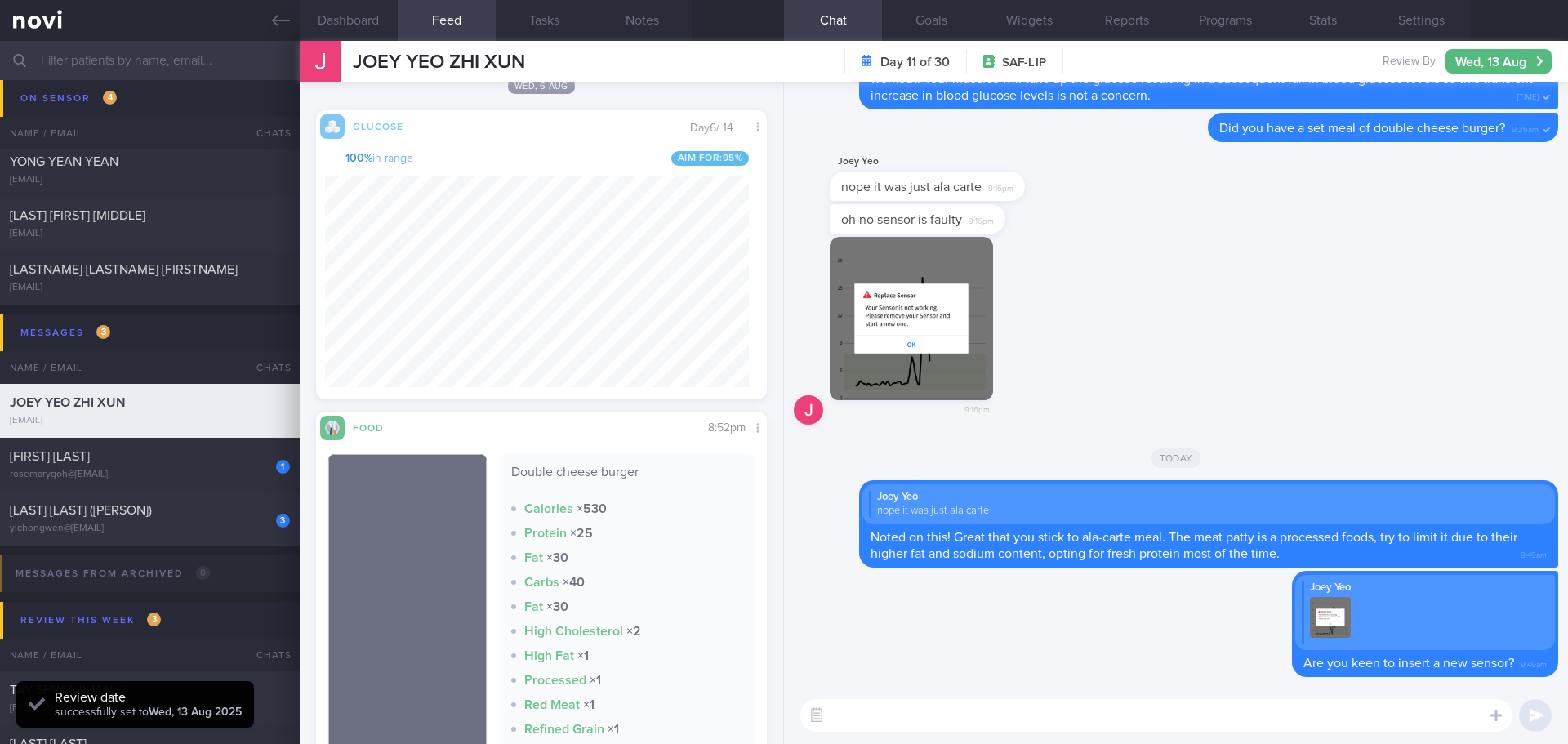 scroll, scrollTop: 816478, scrollLeft: 816251, axis: both 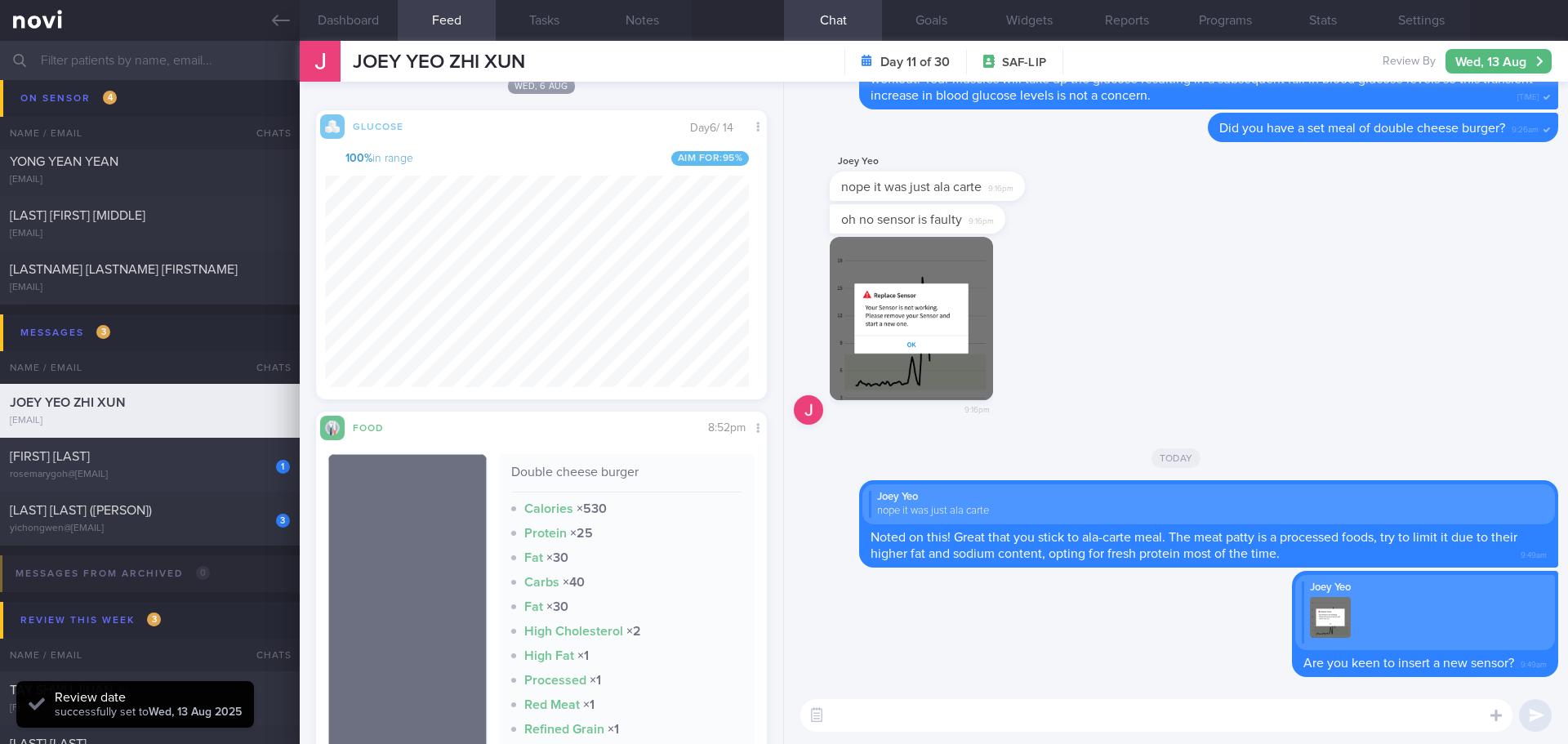 click on "[EMAIL]" at bounding box center [149, 474] 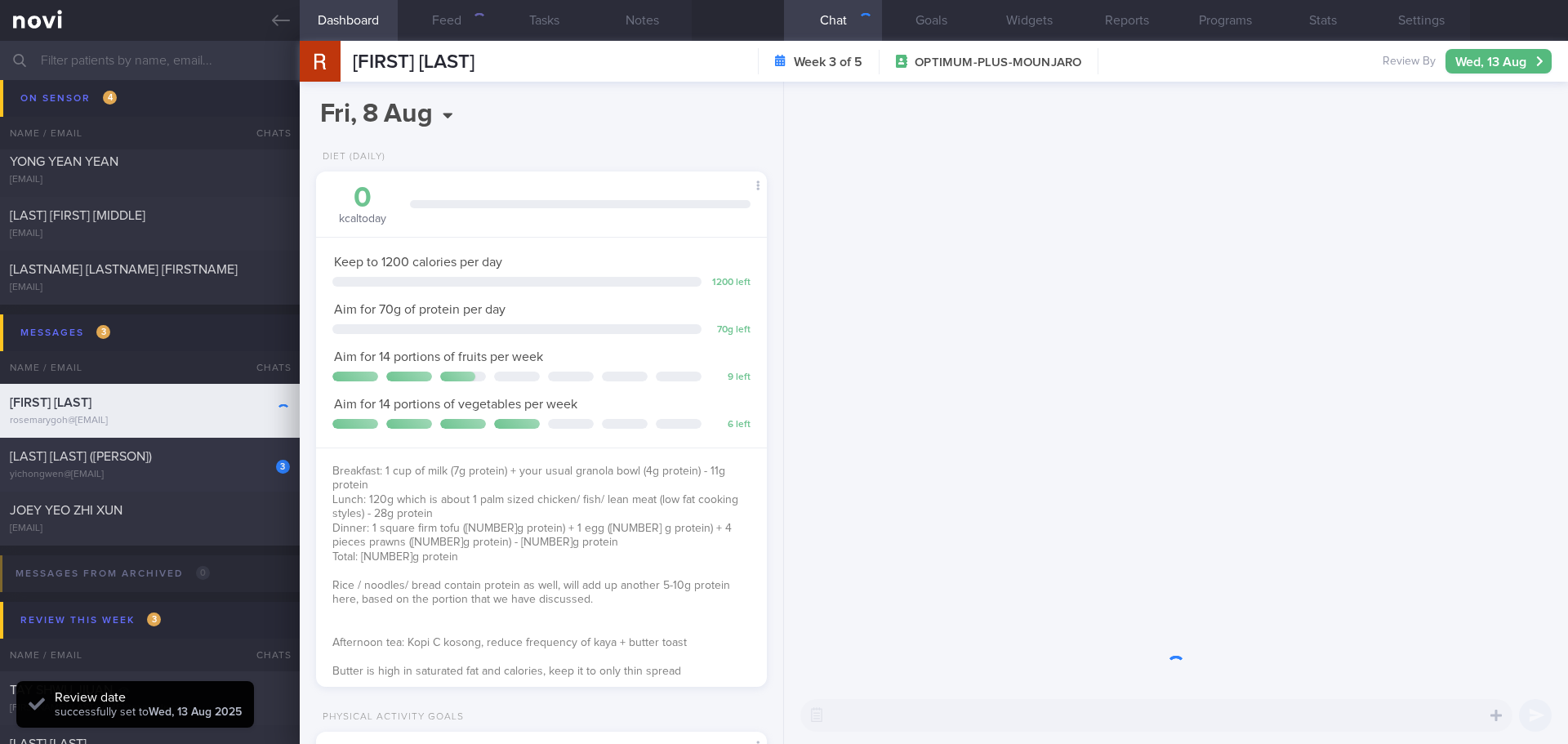 scroll, scrollTop: 816457, scrollLeft: 816258, axis: both 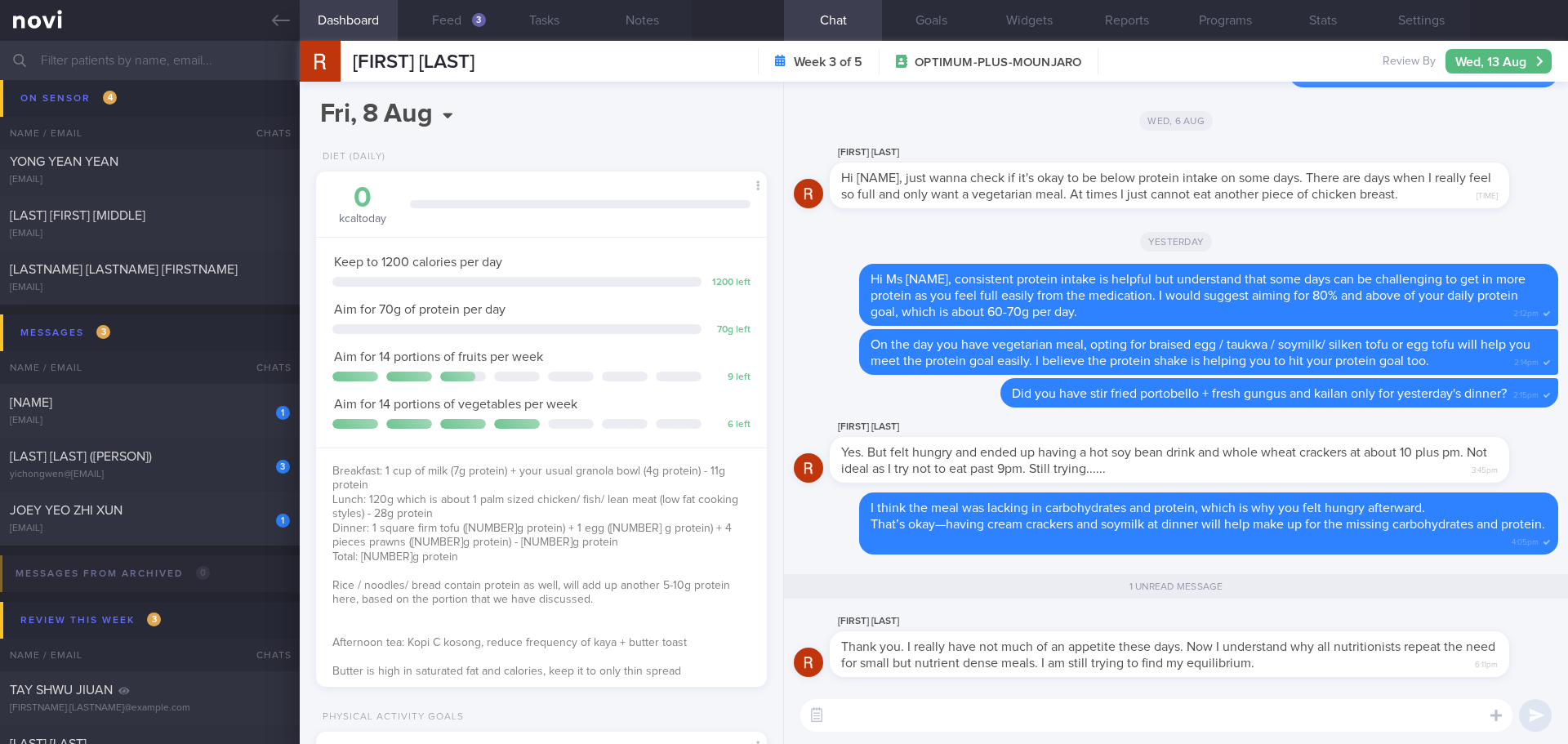 click at bounding box center [1156, 715] 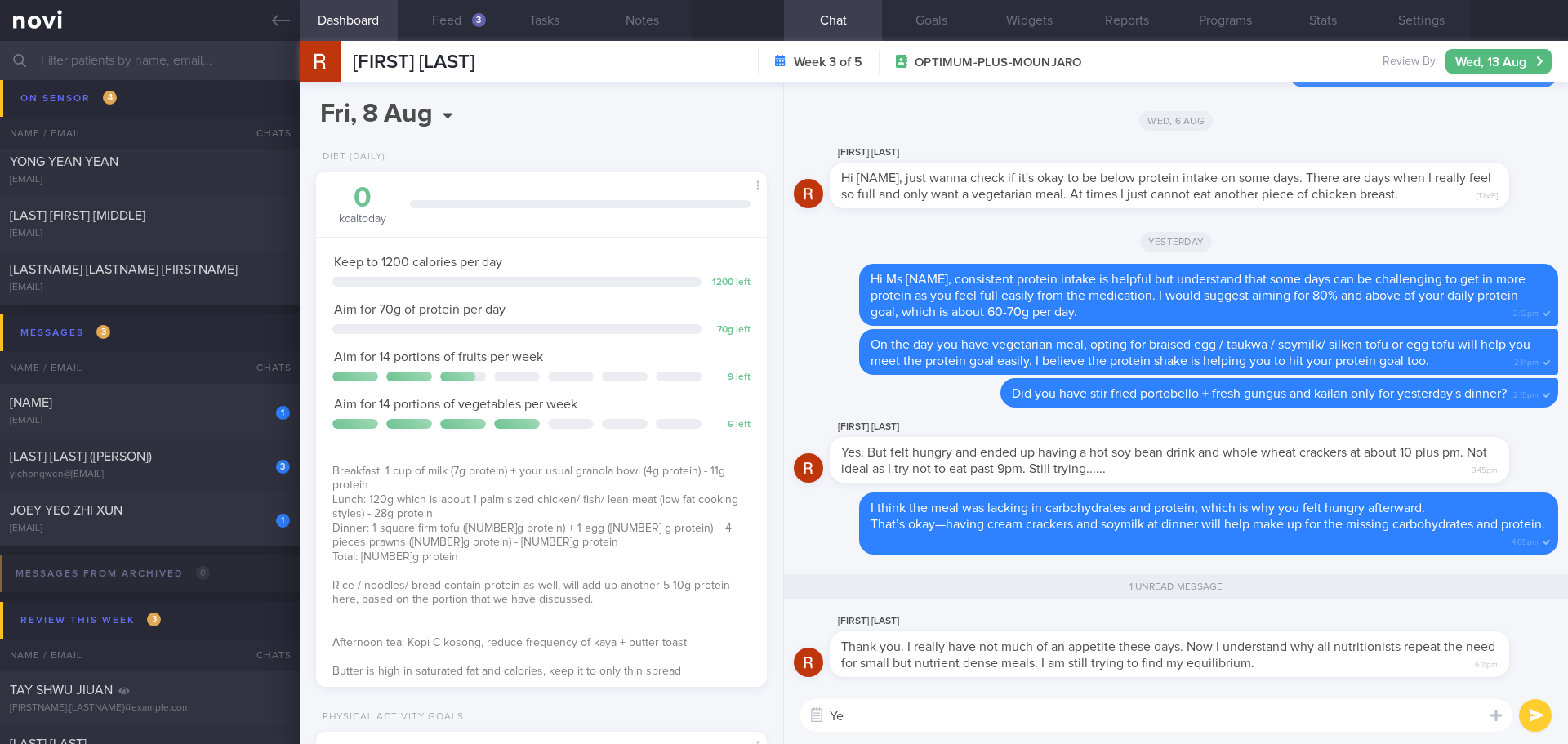 type on "Y" 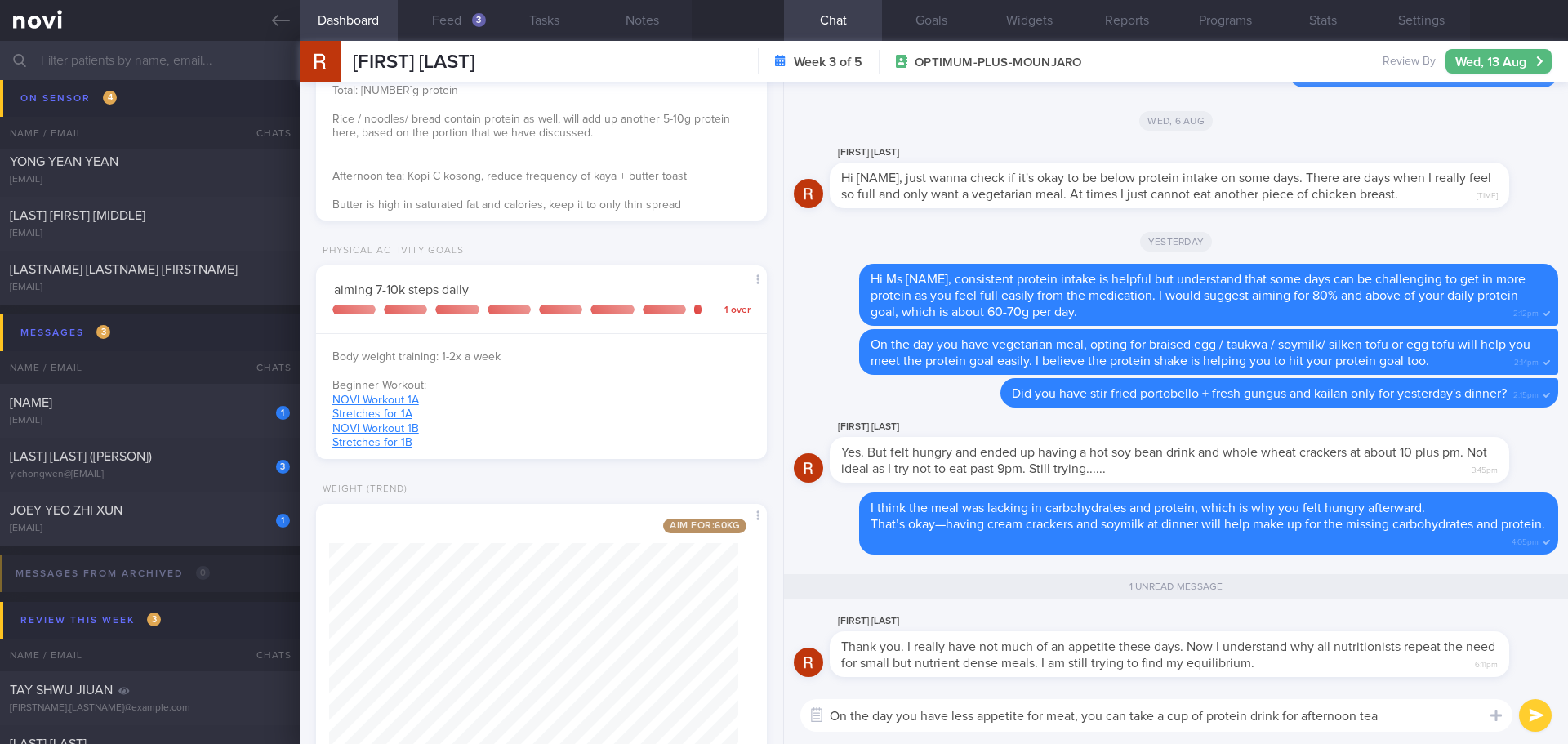 scroll, scrollTop: 522, scrollLeft: 0, axis: vertical 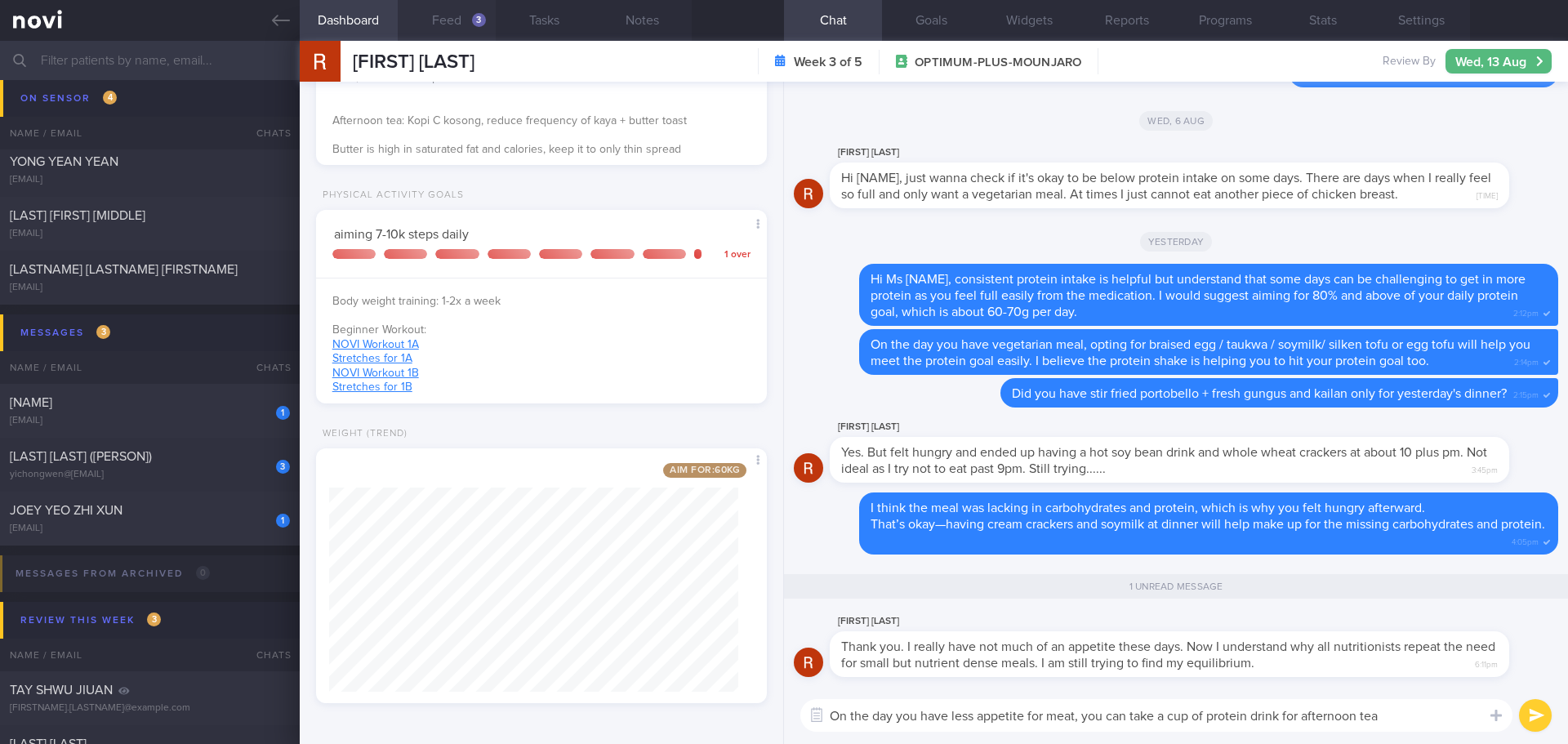 type on "On the day you have less appetite for meat, you can take a cup of protein drink for afternoon tea" 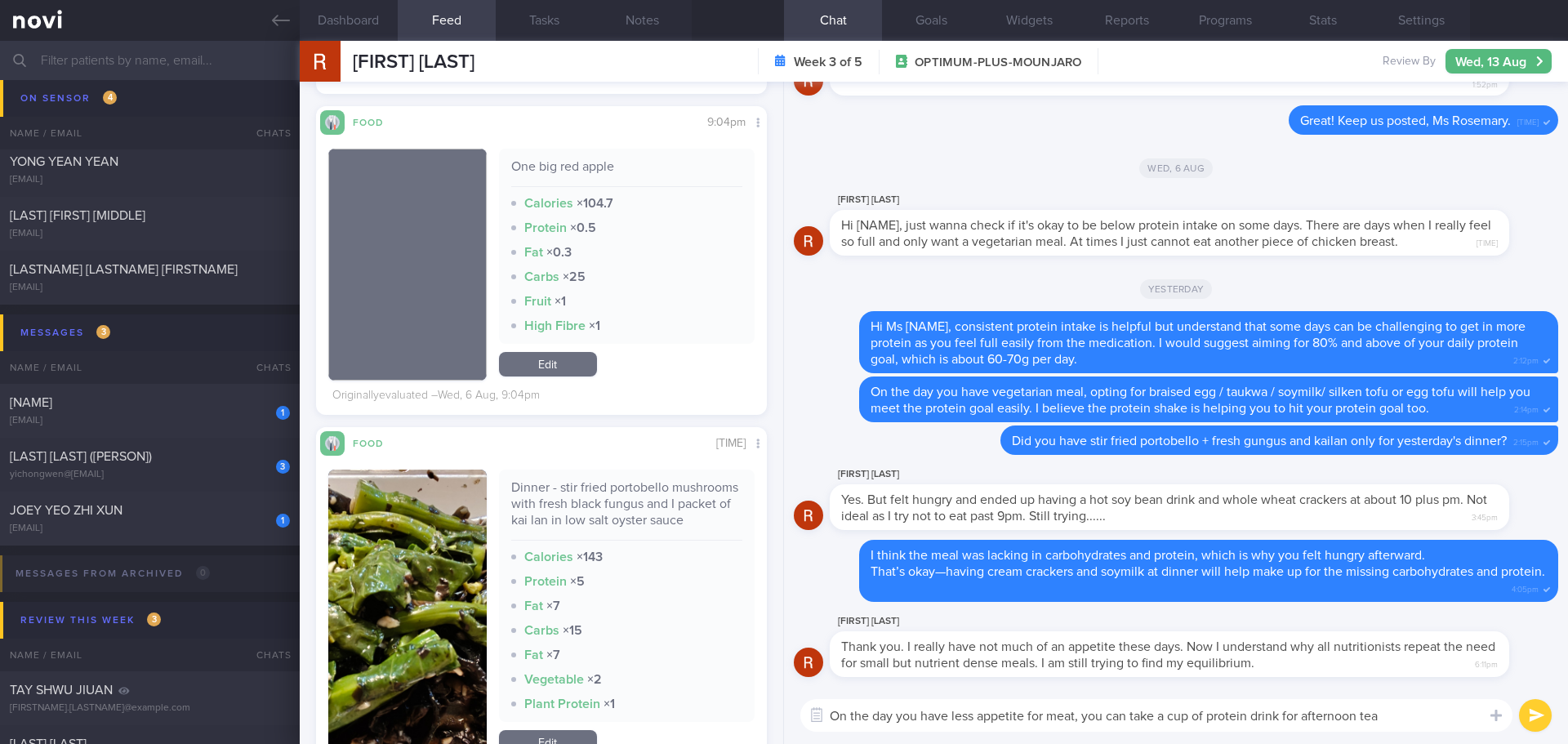 scroll, scrollTop: 3442, scrollLeft: 0, axis: vertical 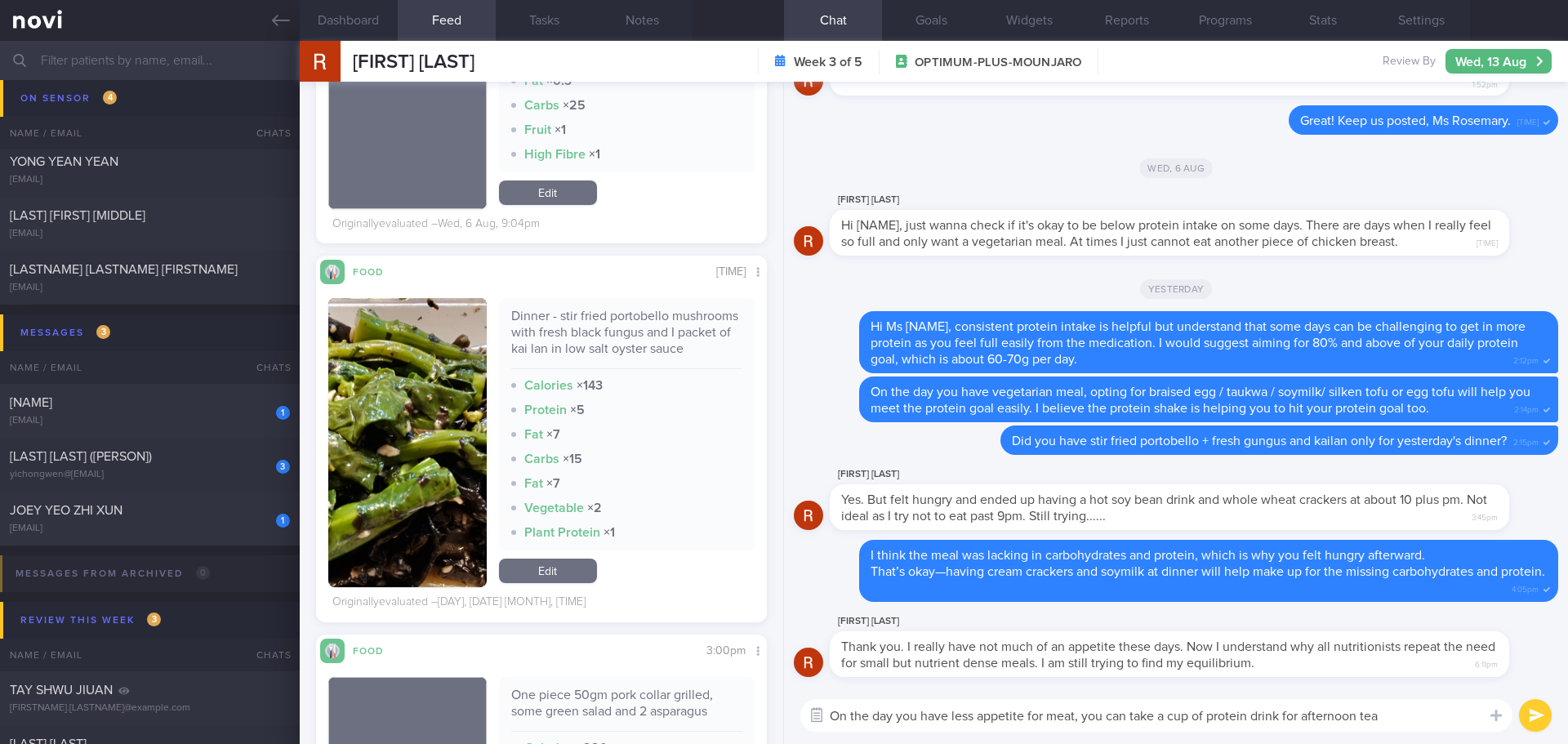 drag, startPoint x: 1388, startPoint y: 715, endPoint x: 802, endPoint y: 719, distance: 586.0137 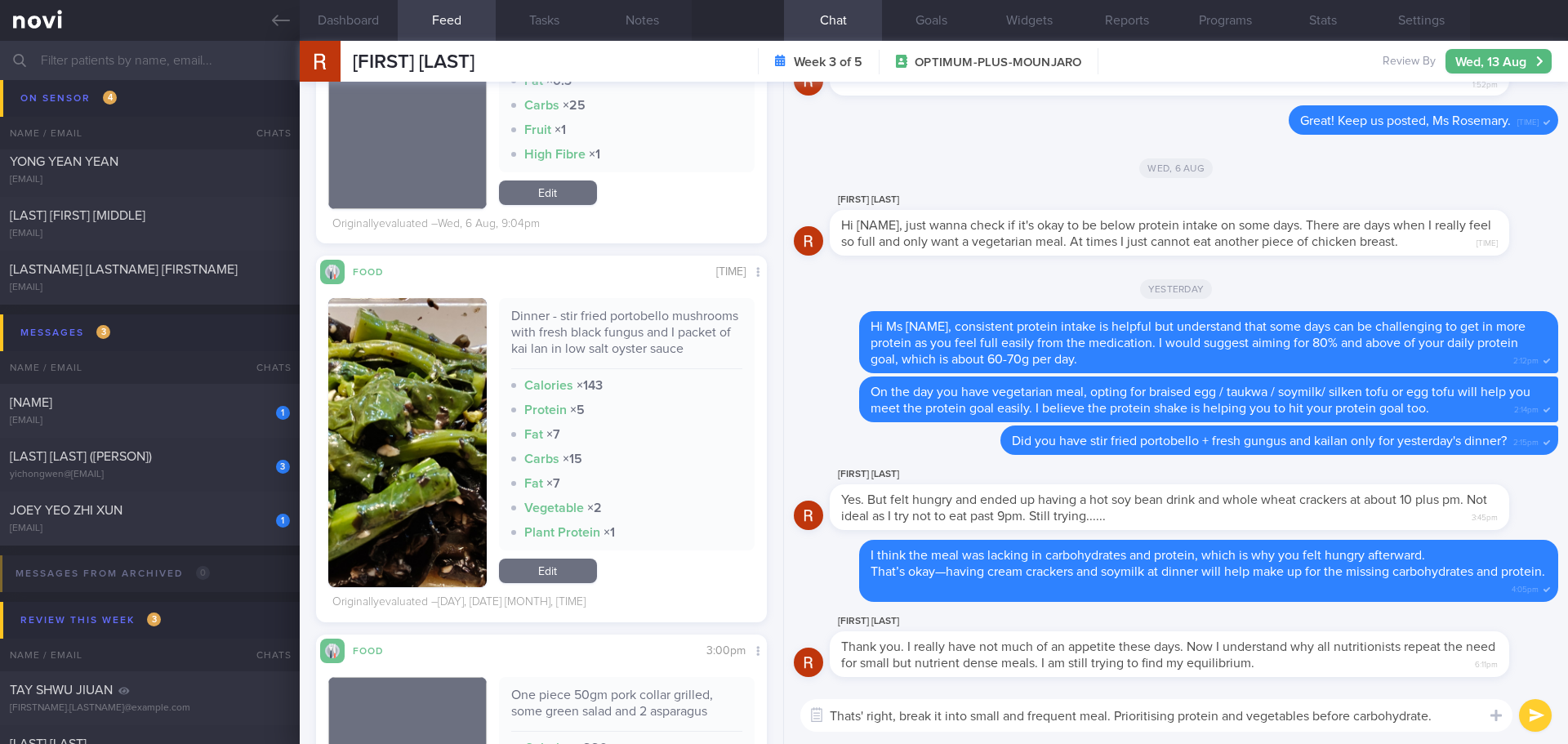 click on "Thats' right, break it into small and frequent meal. Prioritising protein and vegetables before carbohydrate." at bounding box center [1156, 715] 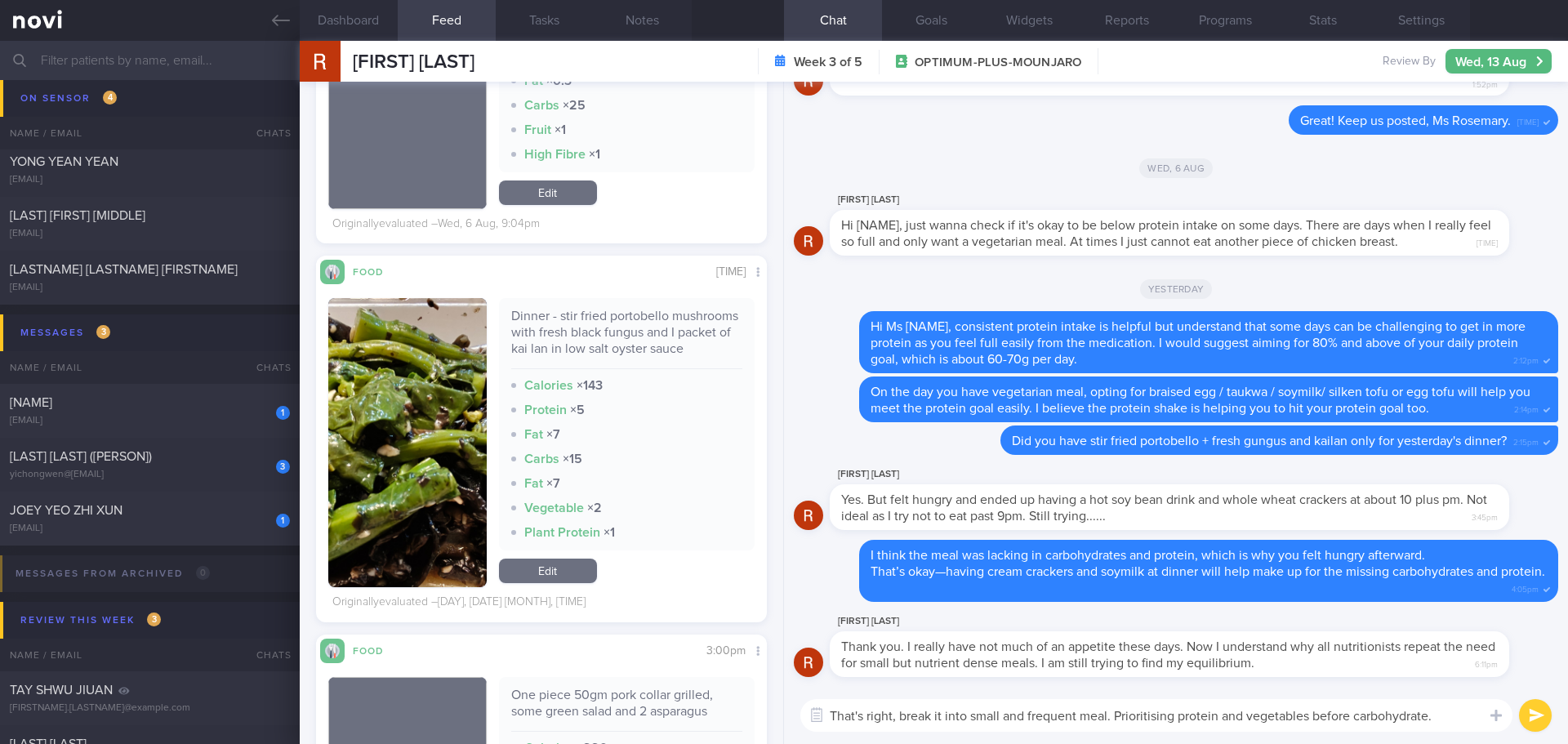 drag, startPoint x: 970, startPoint y: 715, endPoint x: 902, endPoint y: 709, distance: 68.26419 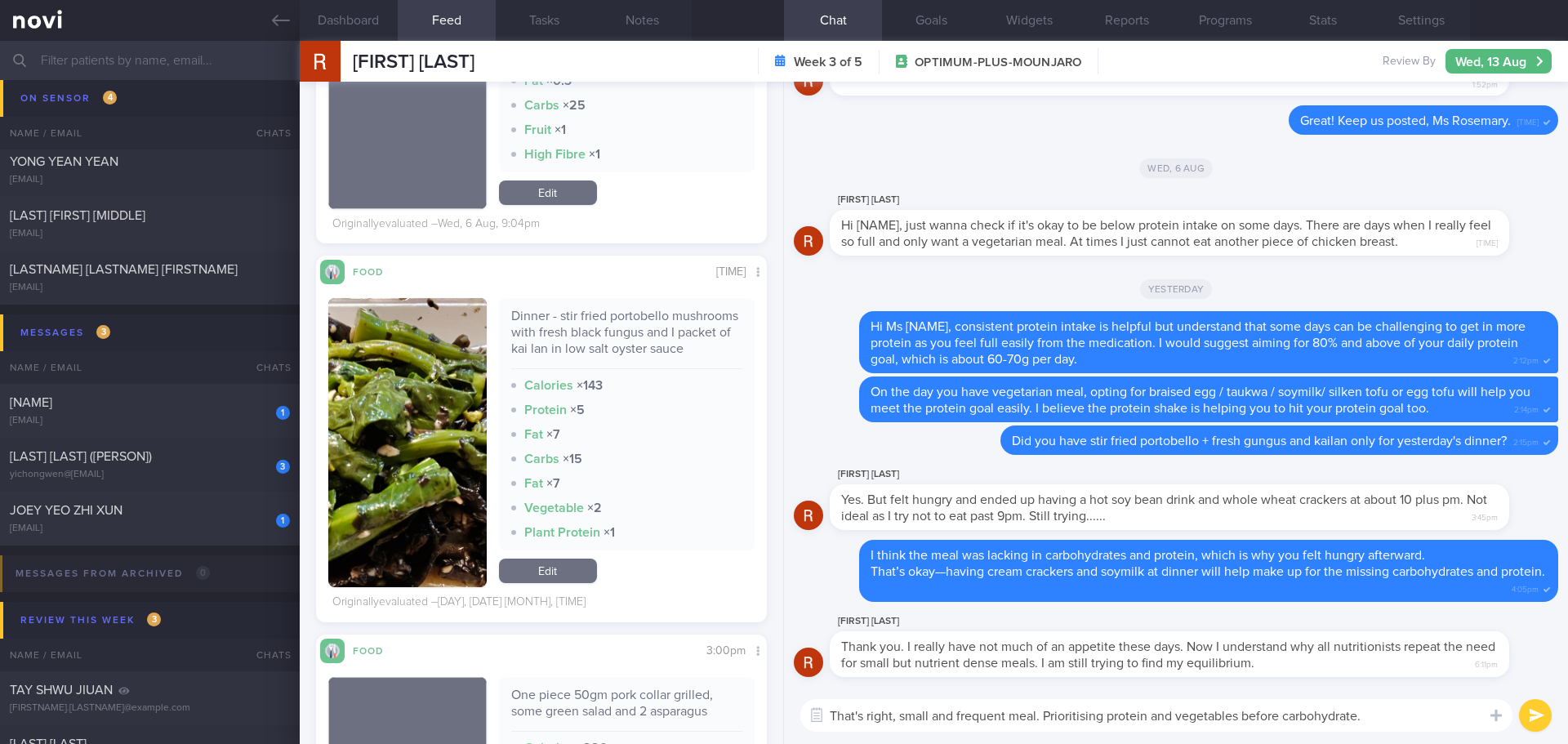 drag, startPoint x: 1374, startPoint y: 713, endPoint x: 899, endPoint y: 711, distance: 475.0042 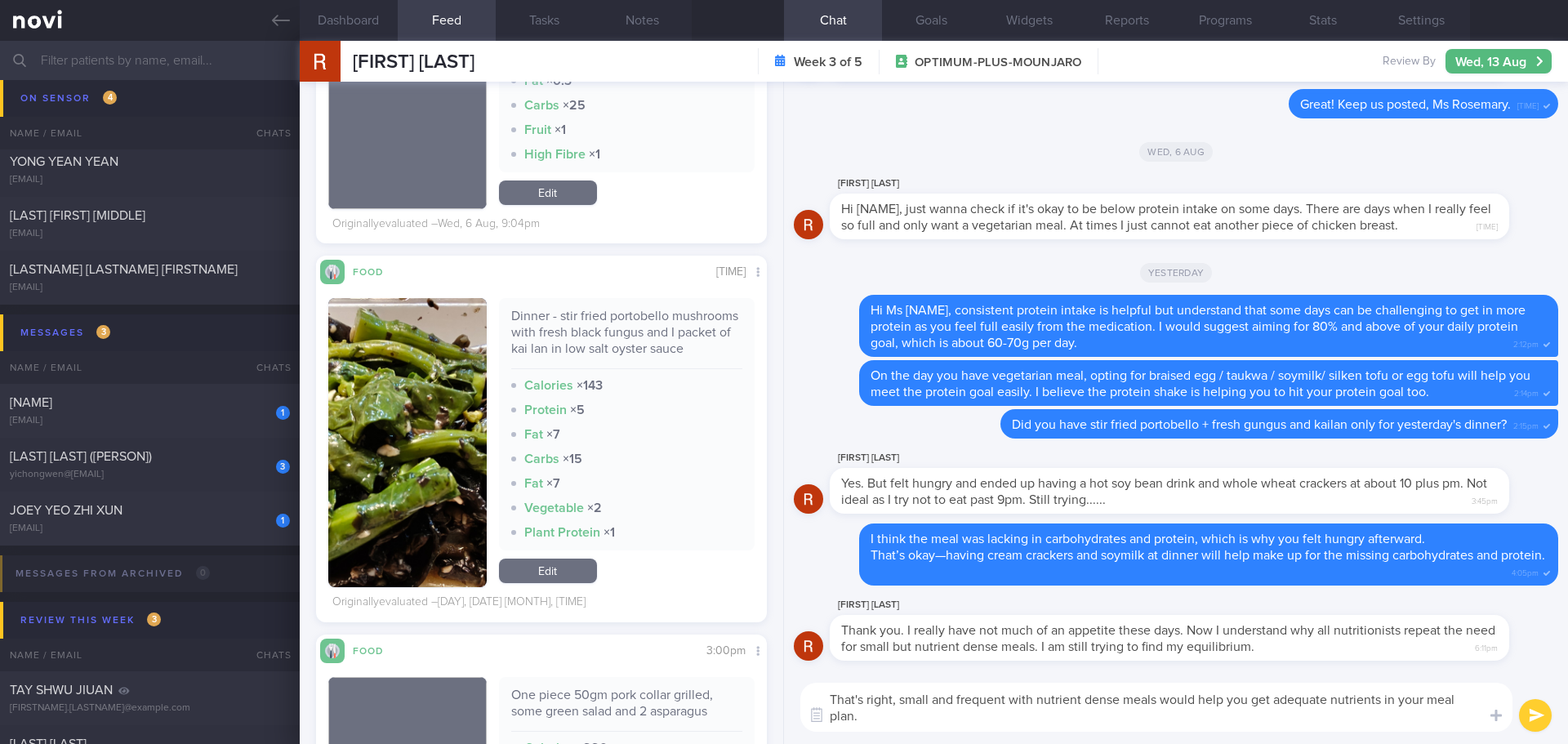 scroll, scrollTop: 0, scrollLeft: 0, axis: both 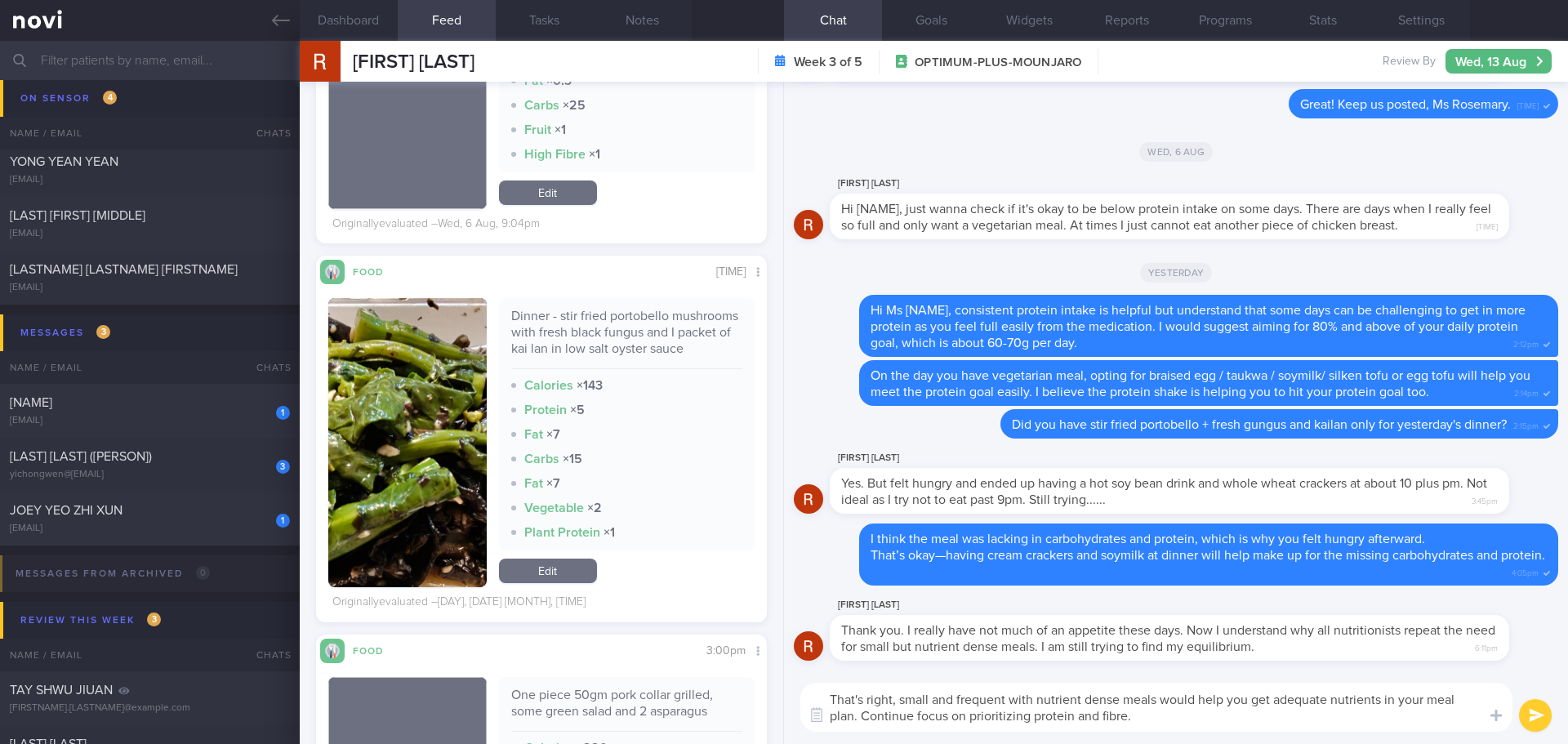 click on "That's right, small and frequent with nutrient dense meals would help you get adequate nutrients in your meal plan. Continue focus on prioritizing protein and fibre." at bounding box center [1156, 707] 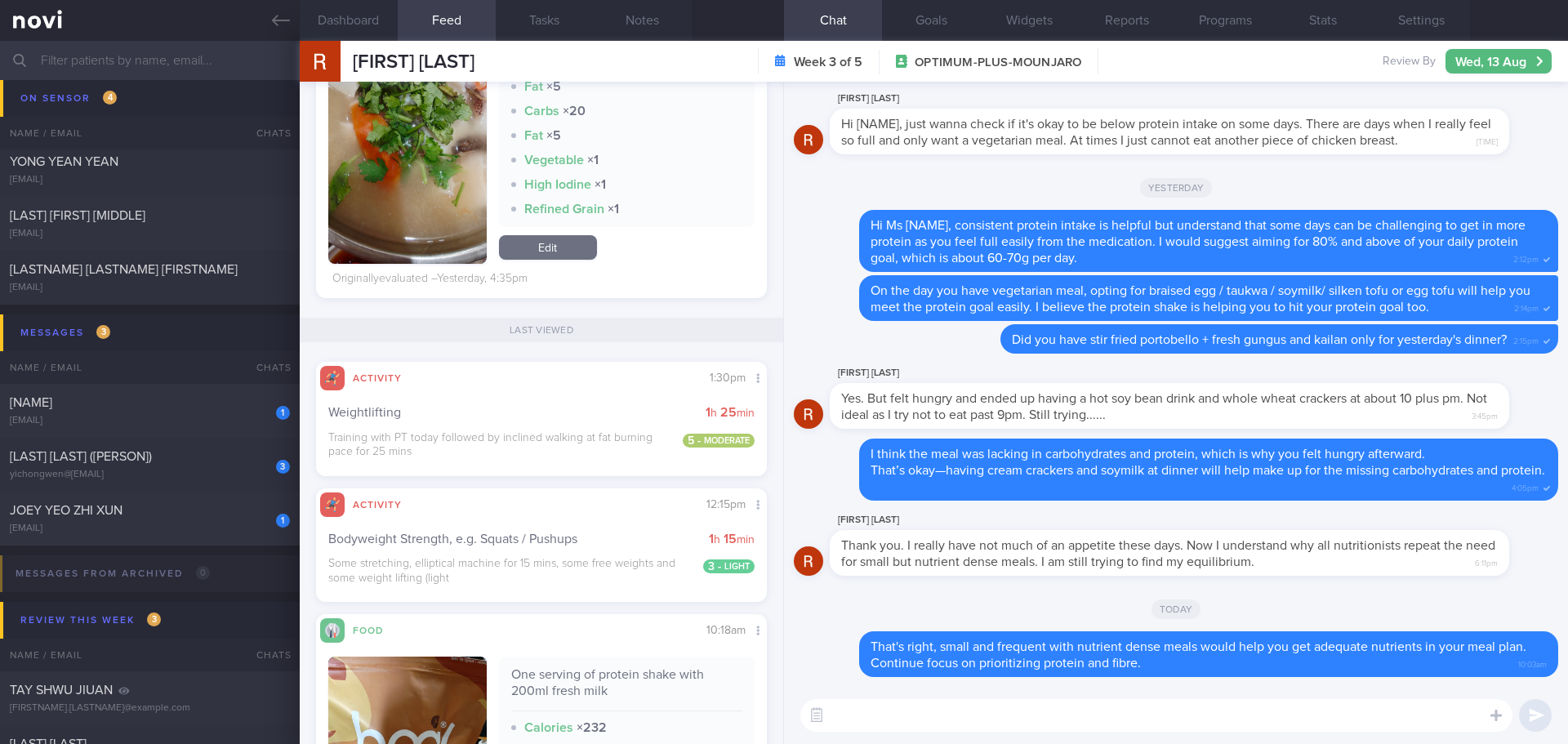 scroll, scrollTop: 1086, scrollLeft: 0, axis: vertical 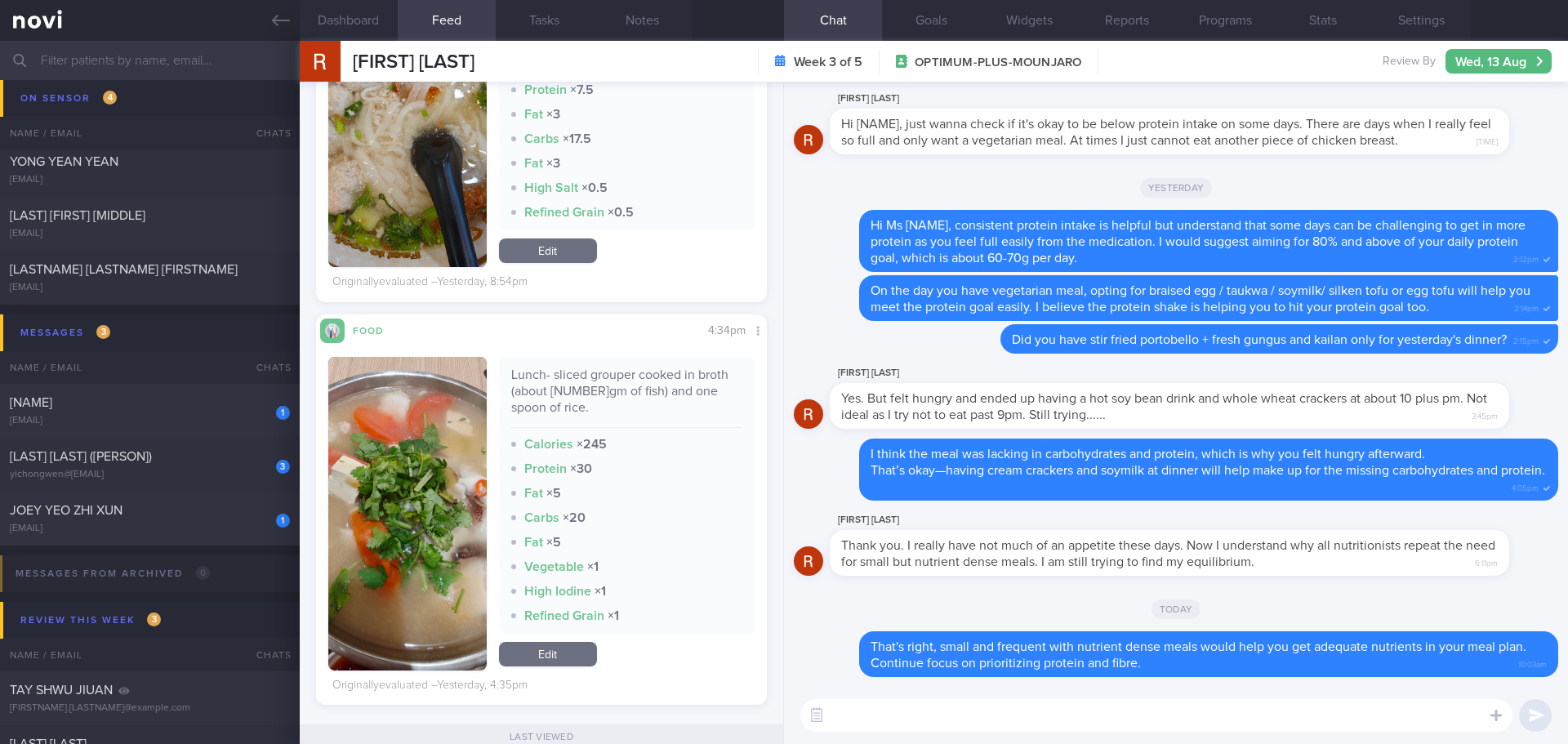 click at bounding box center [408, 514] 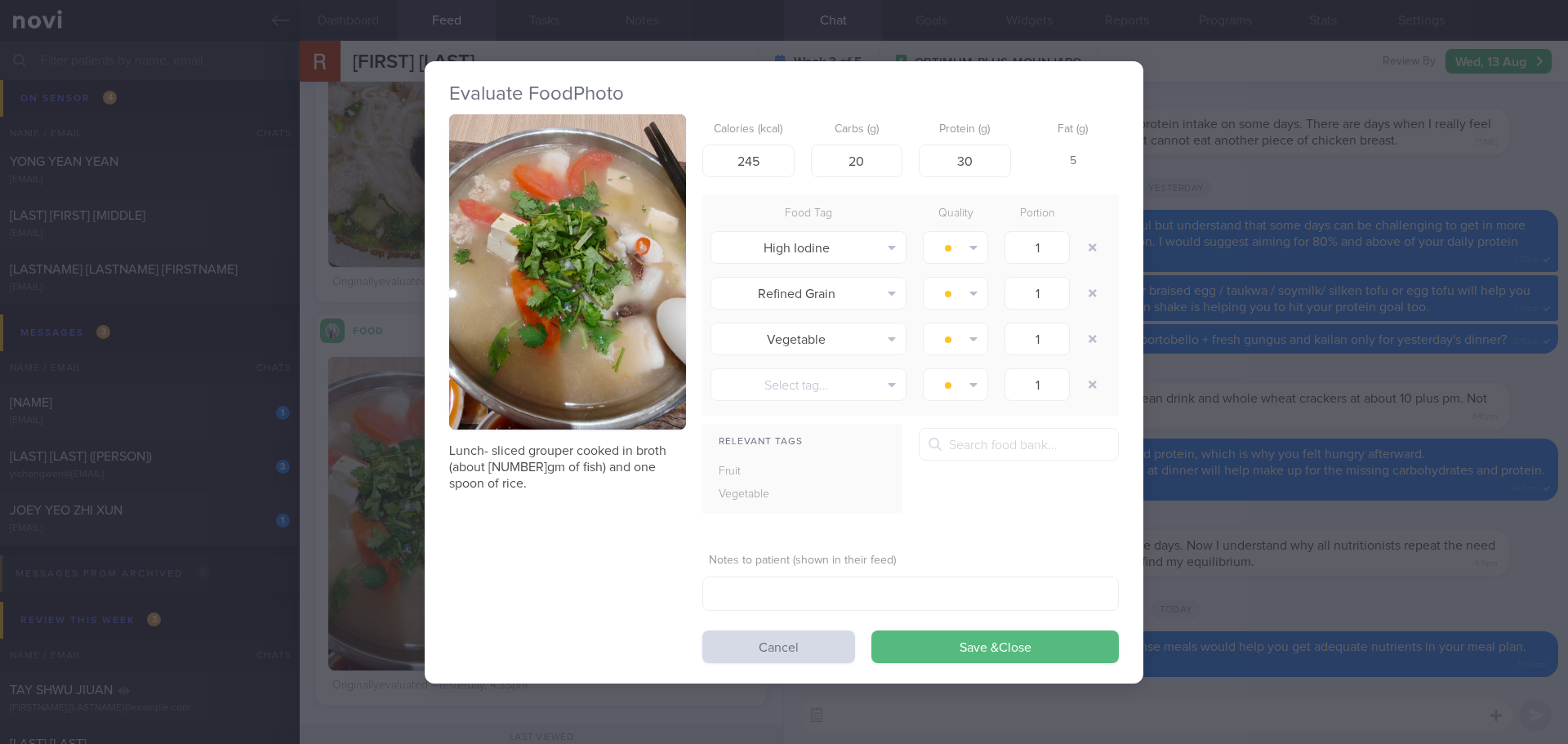 click at bounding box center [568, 272] 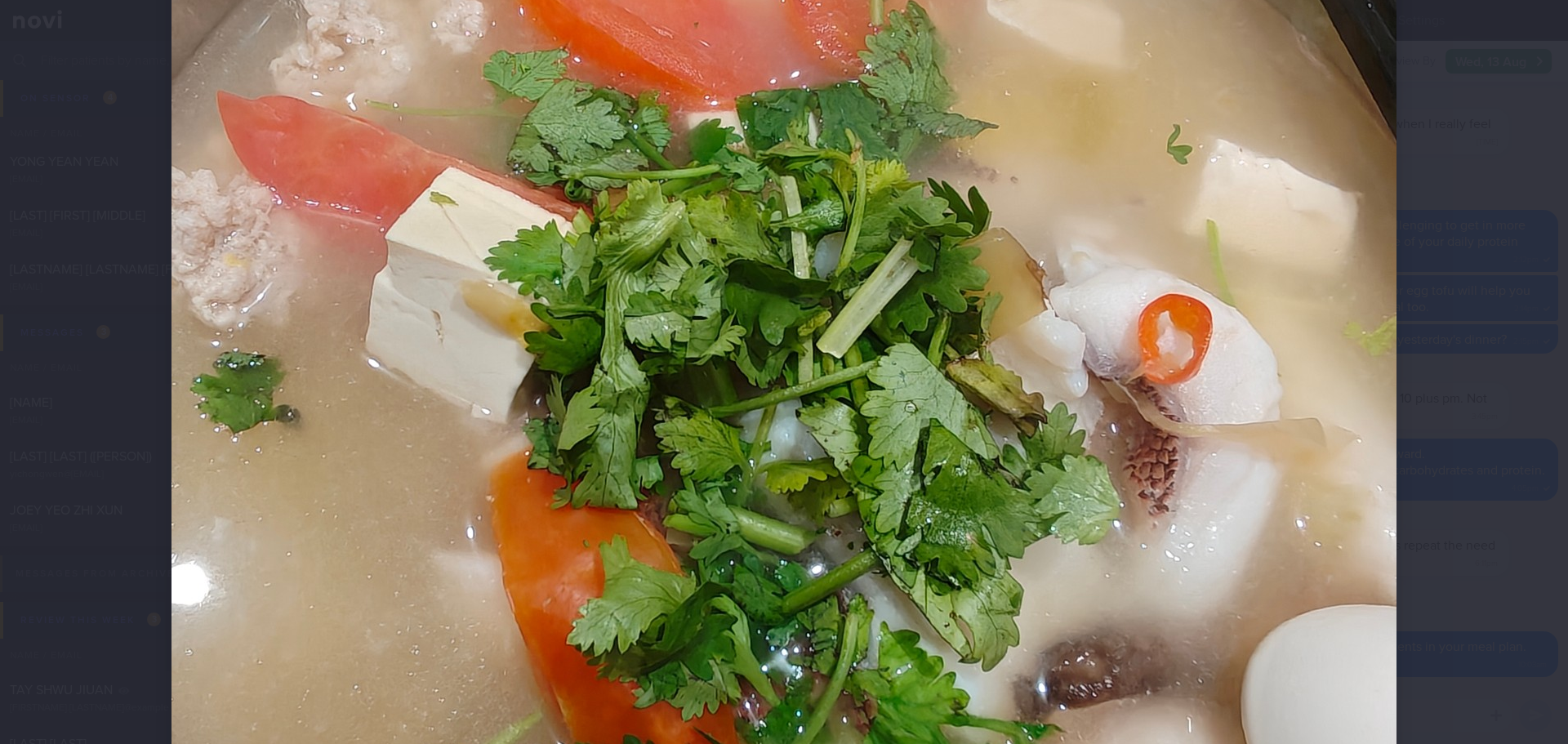 scroll, scrollTop: 327, scrollLeft: 0, axis: vertical 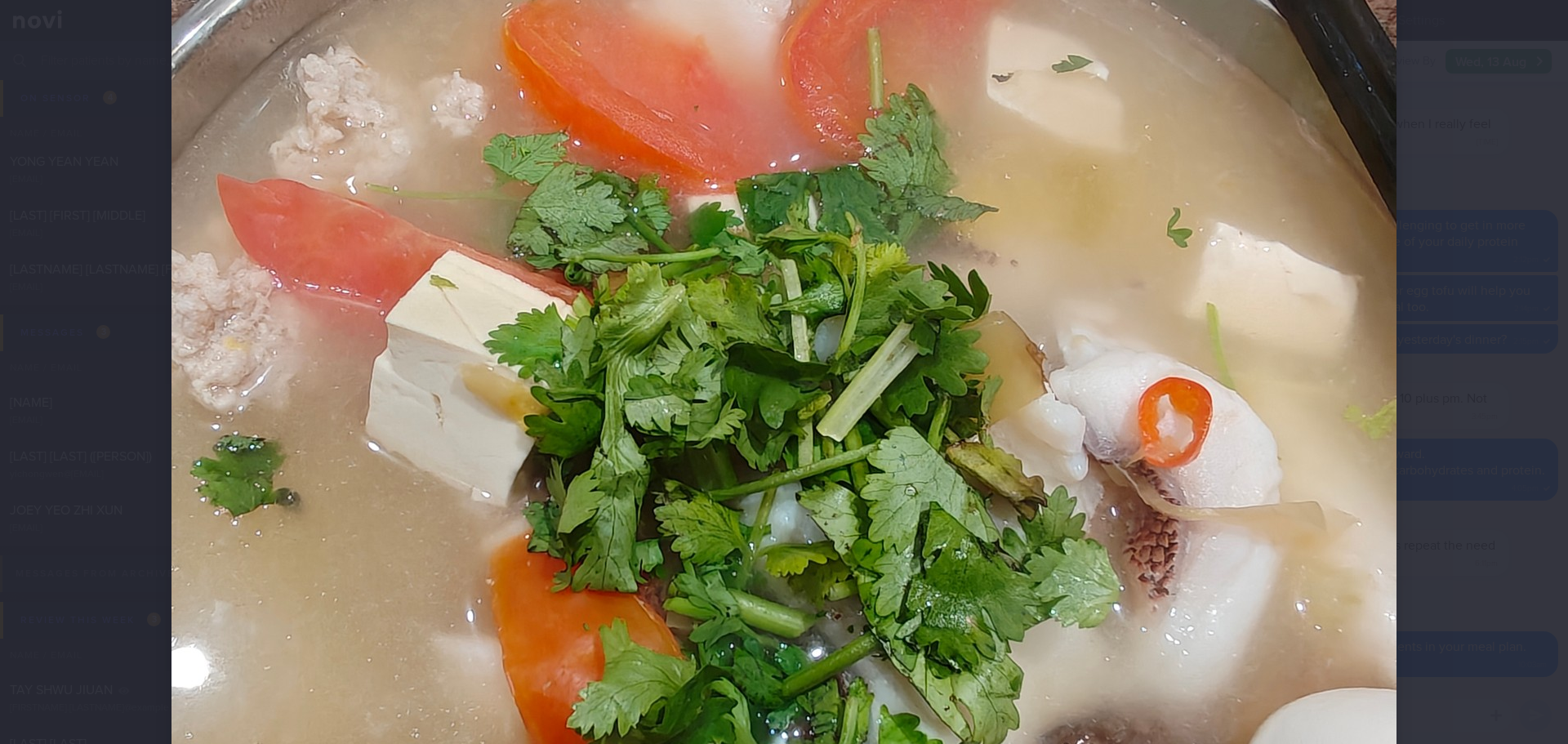 click 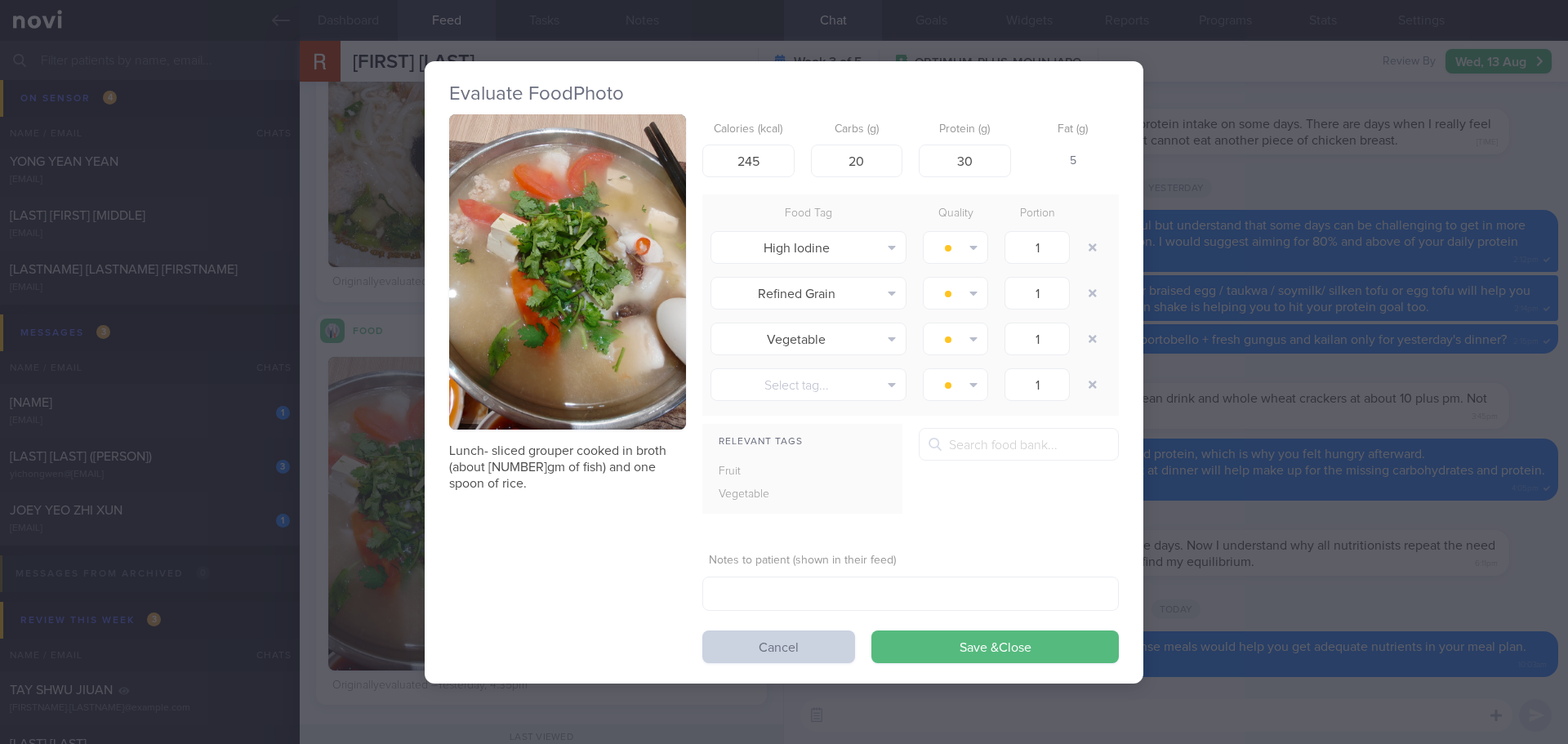 click on "Cancel" at bounding box center [778, 647] 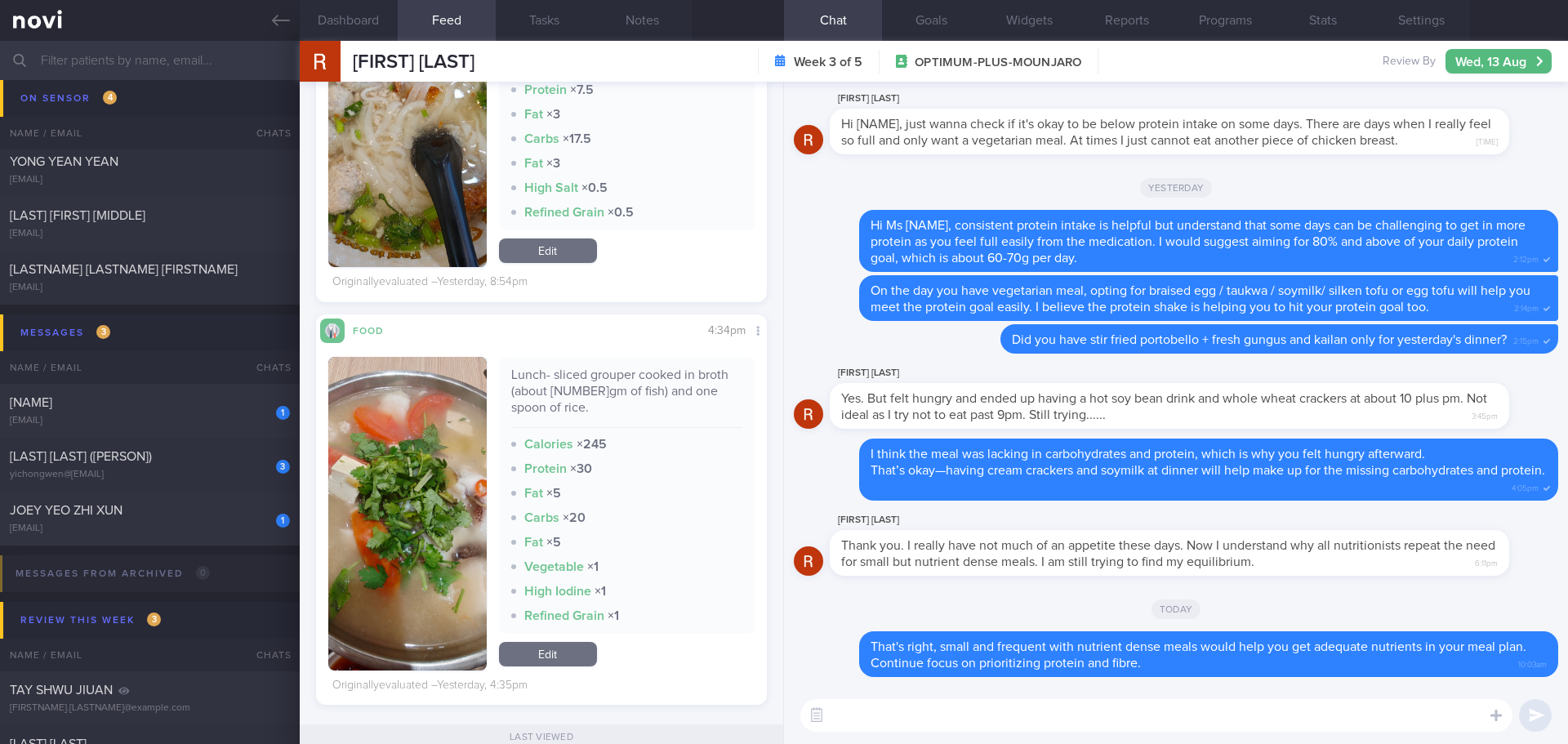scroll, scrollTop: 760, scrollLeft: 0, axis: vertical 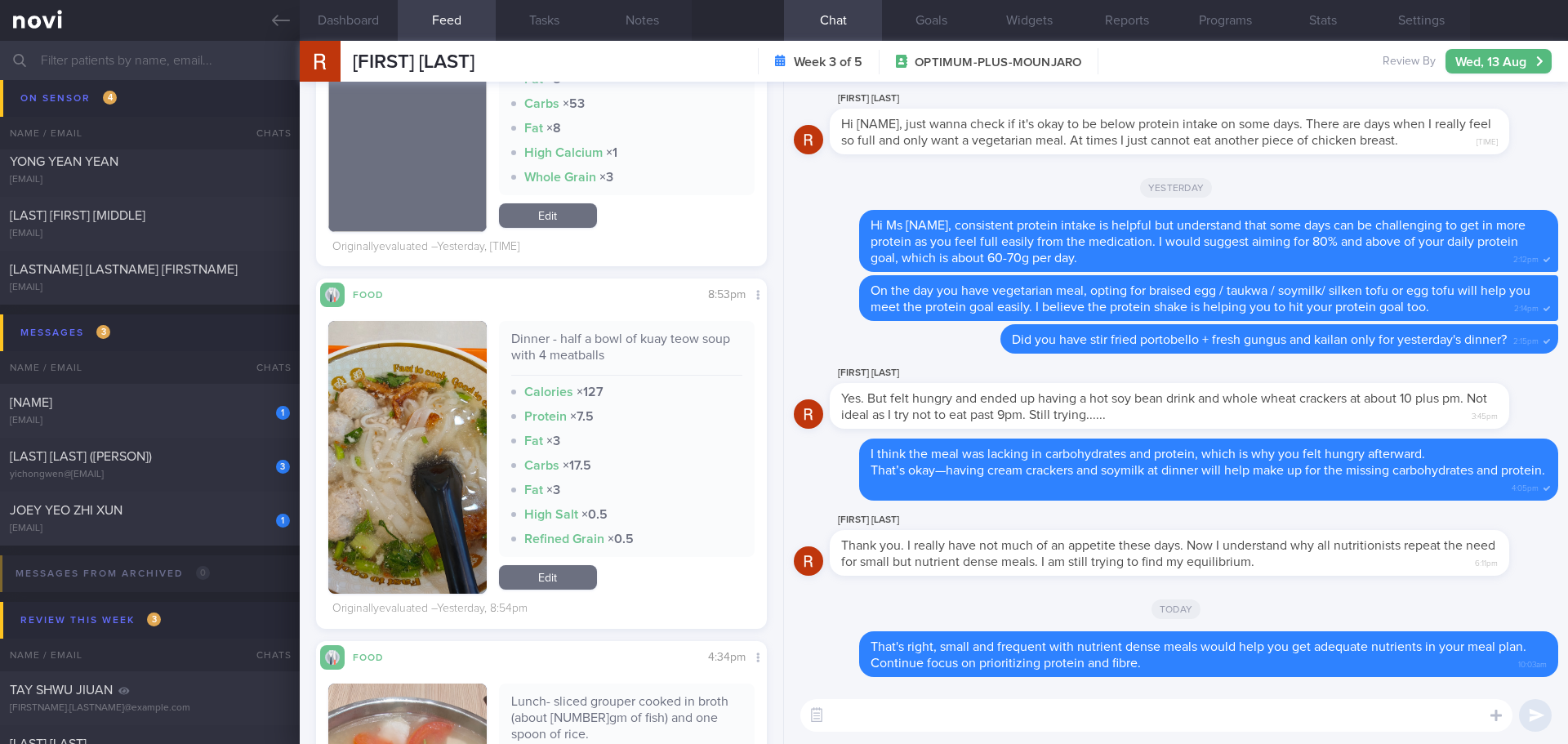 click at bounding box center (408, 457) 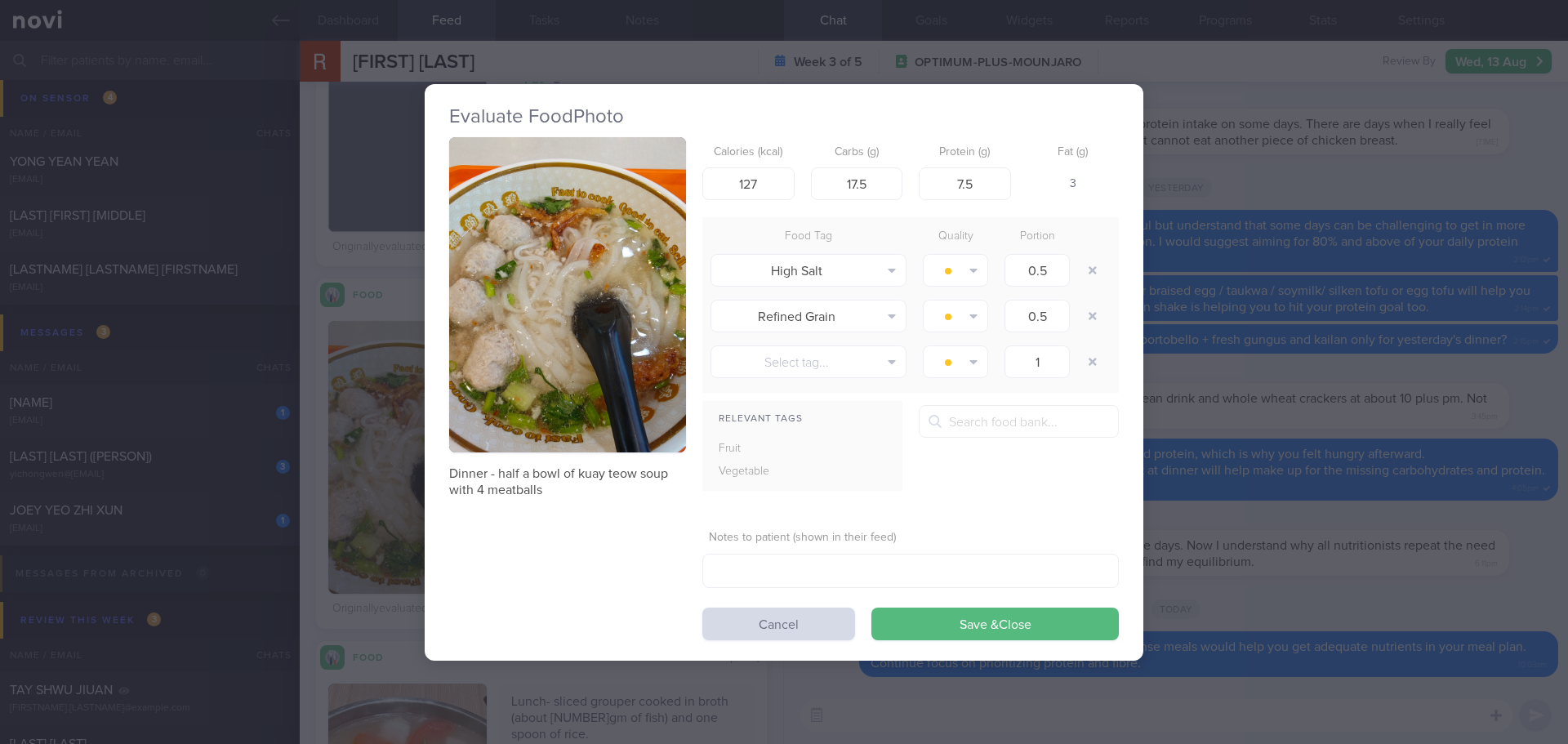 click at bounding box center (568, 295) 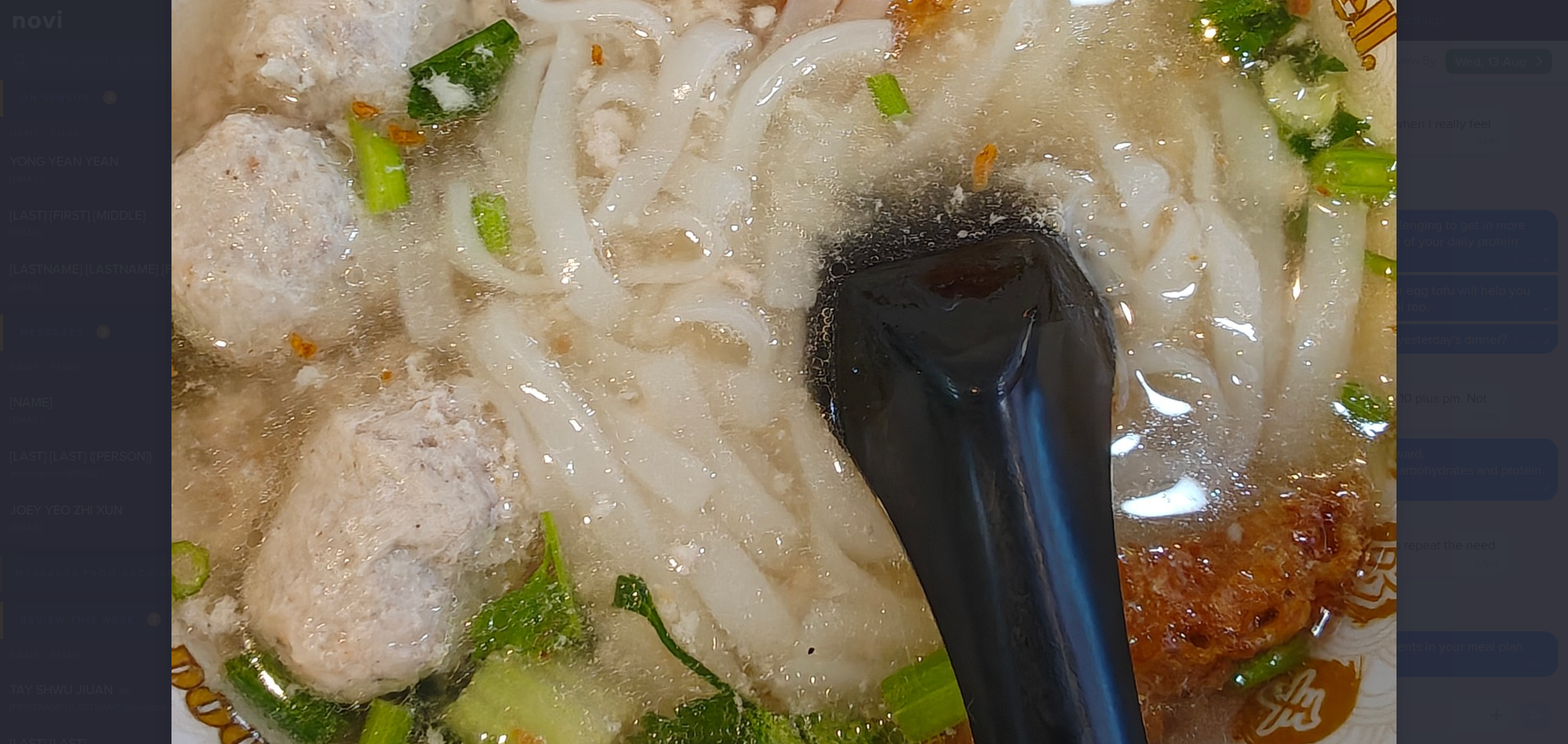 scroll, scrollTop: 653, scrollLeft: 0, axis: vertical 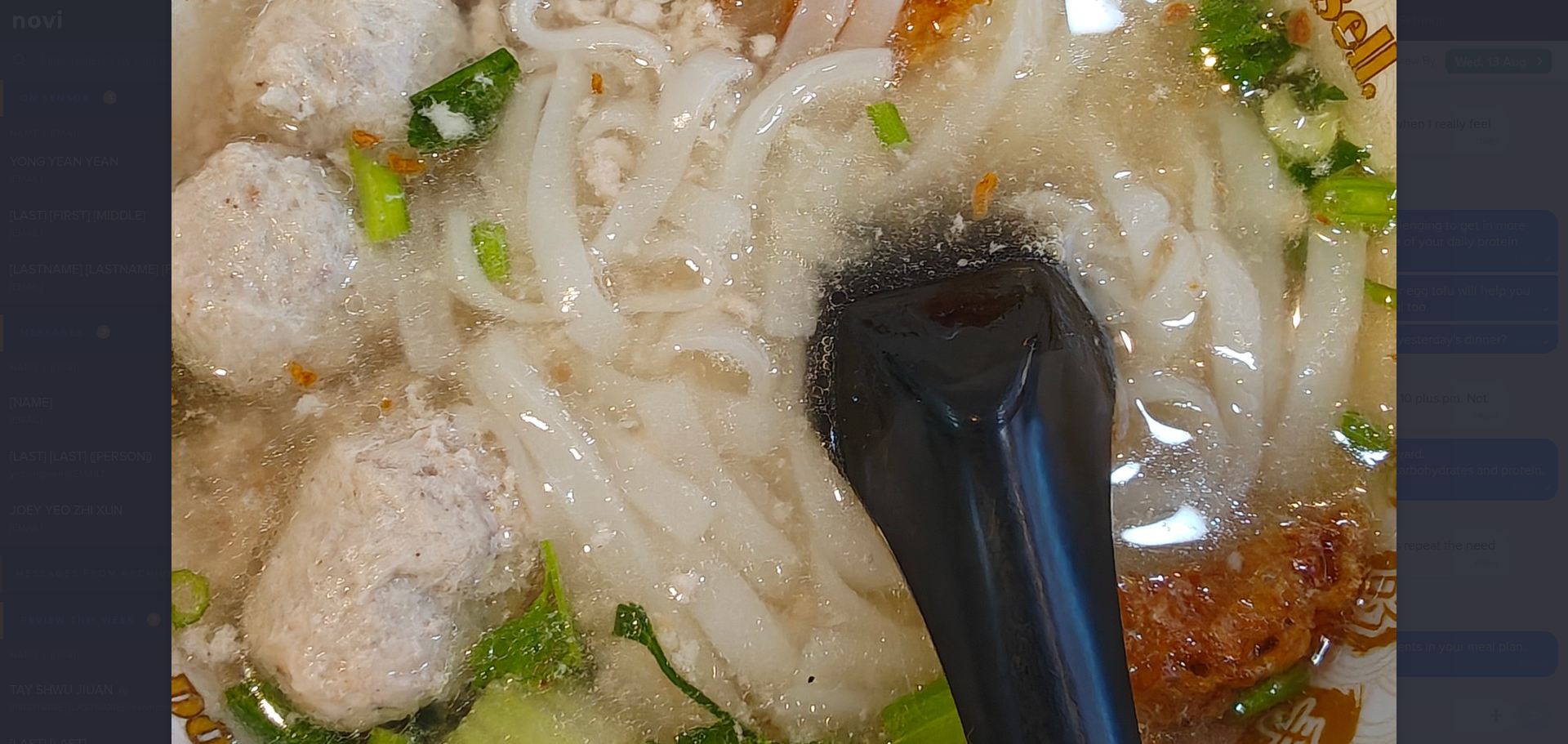 click 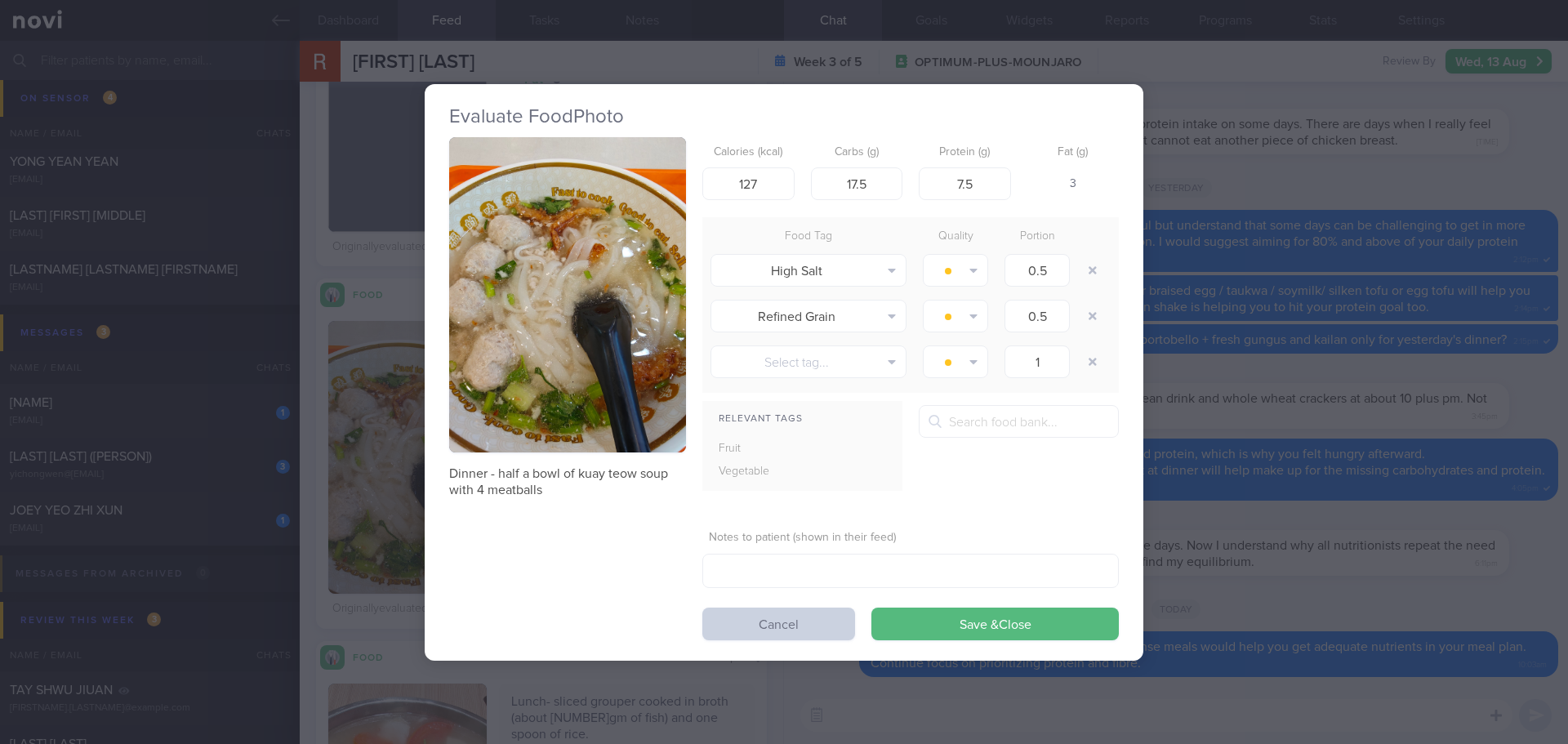 click on "Cancel" at bounding box center (778, 624) 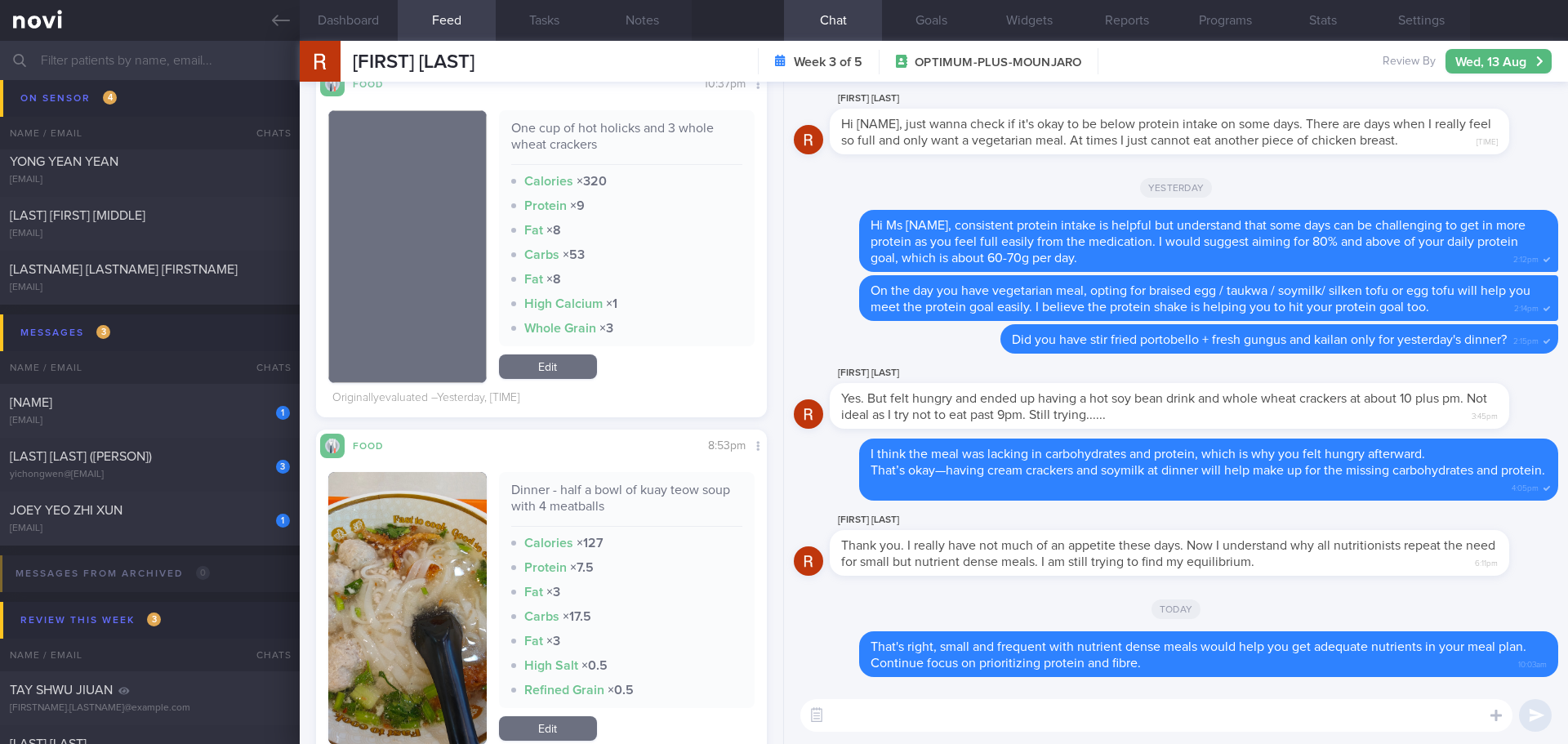 scroll, scrollTop: 527, scrollLeft: 0, axis: vertical 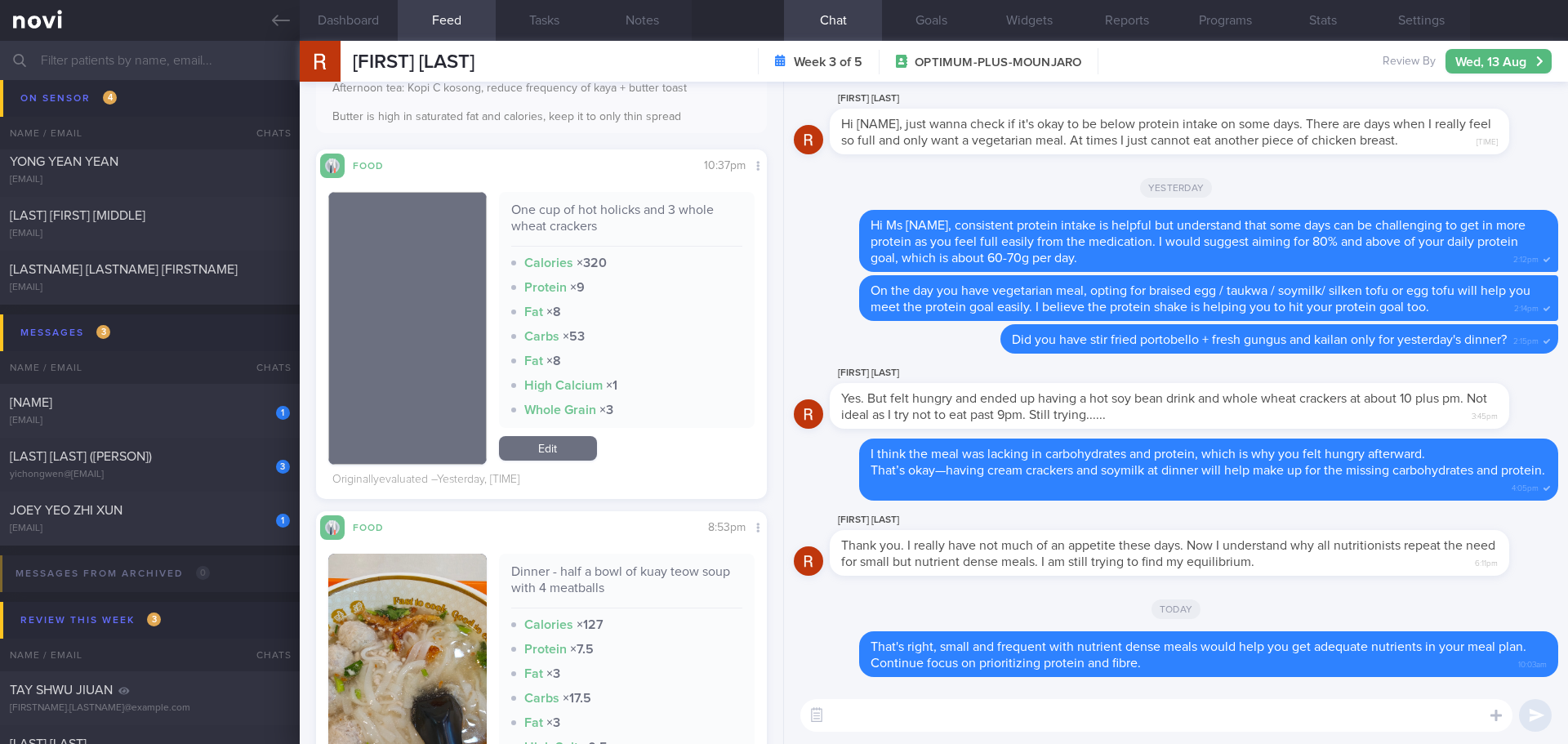 click at bounding box center (1156, 715) 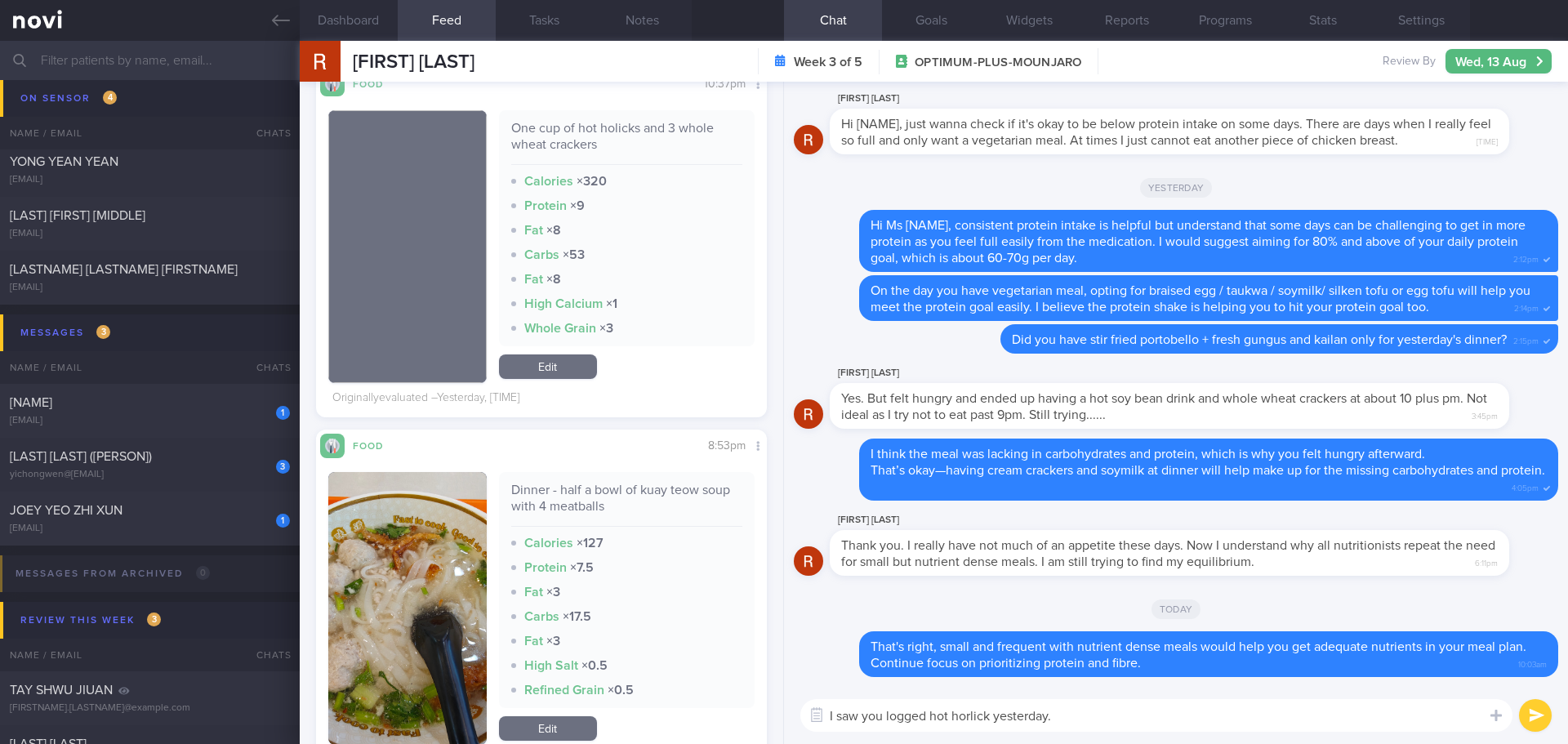 scroll, scrollTop: 690, scrollLeft: 0, axis: vertical 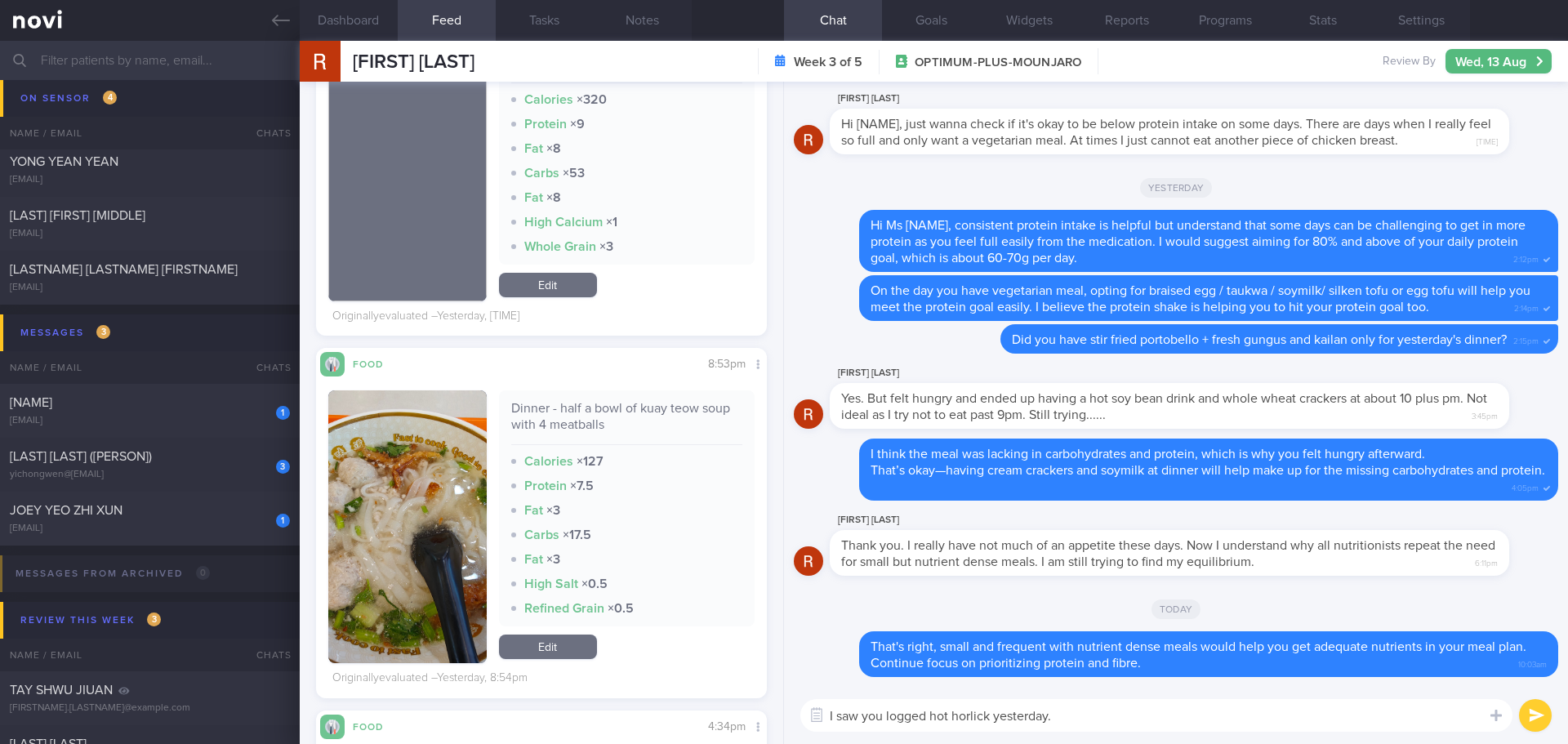 click on "I saw you logged hot horlick yesterday." at bounding box center (1156, 715) 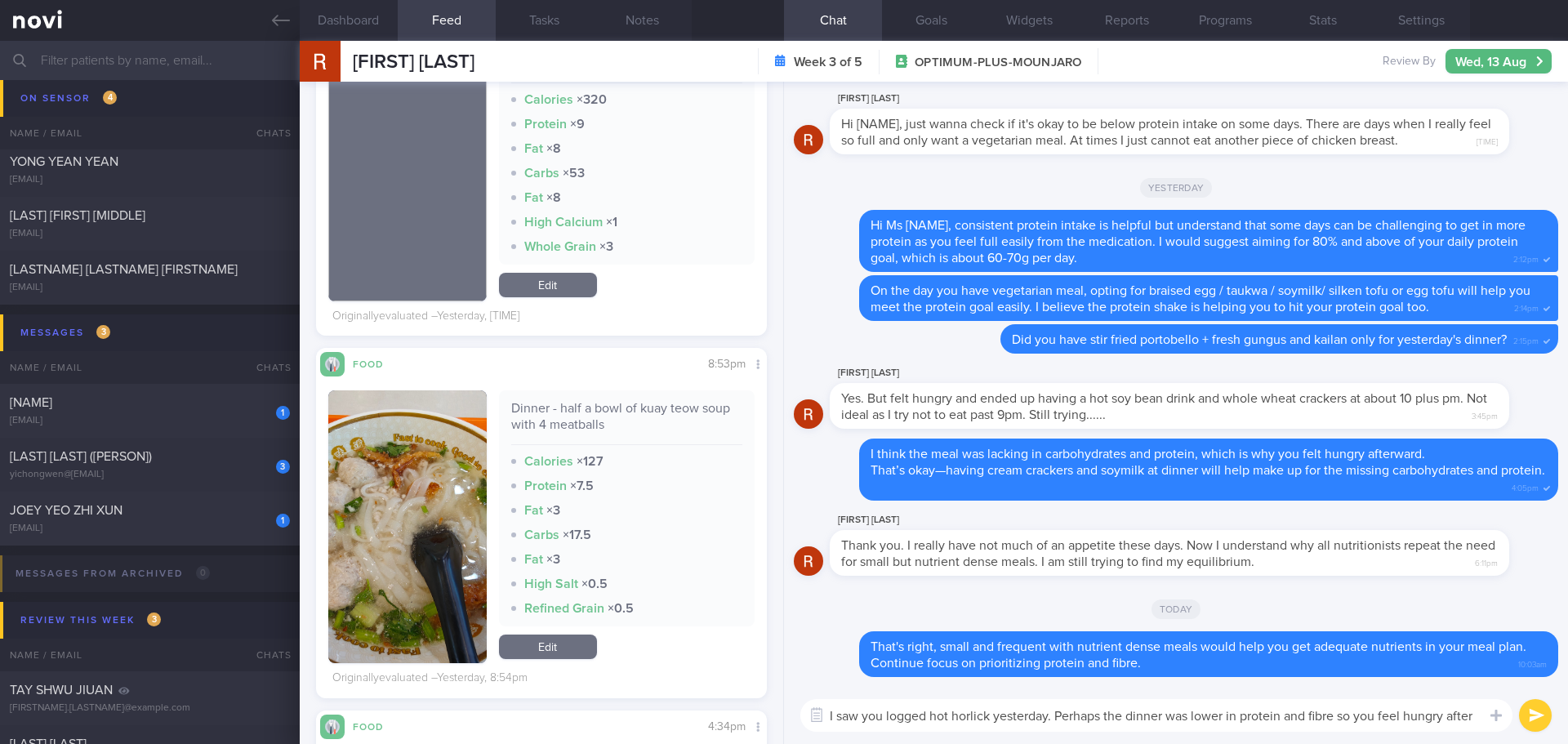 scroll, scrollTop: 0, scrollLeft: 0, axis: both 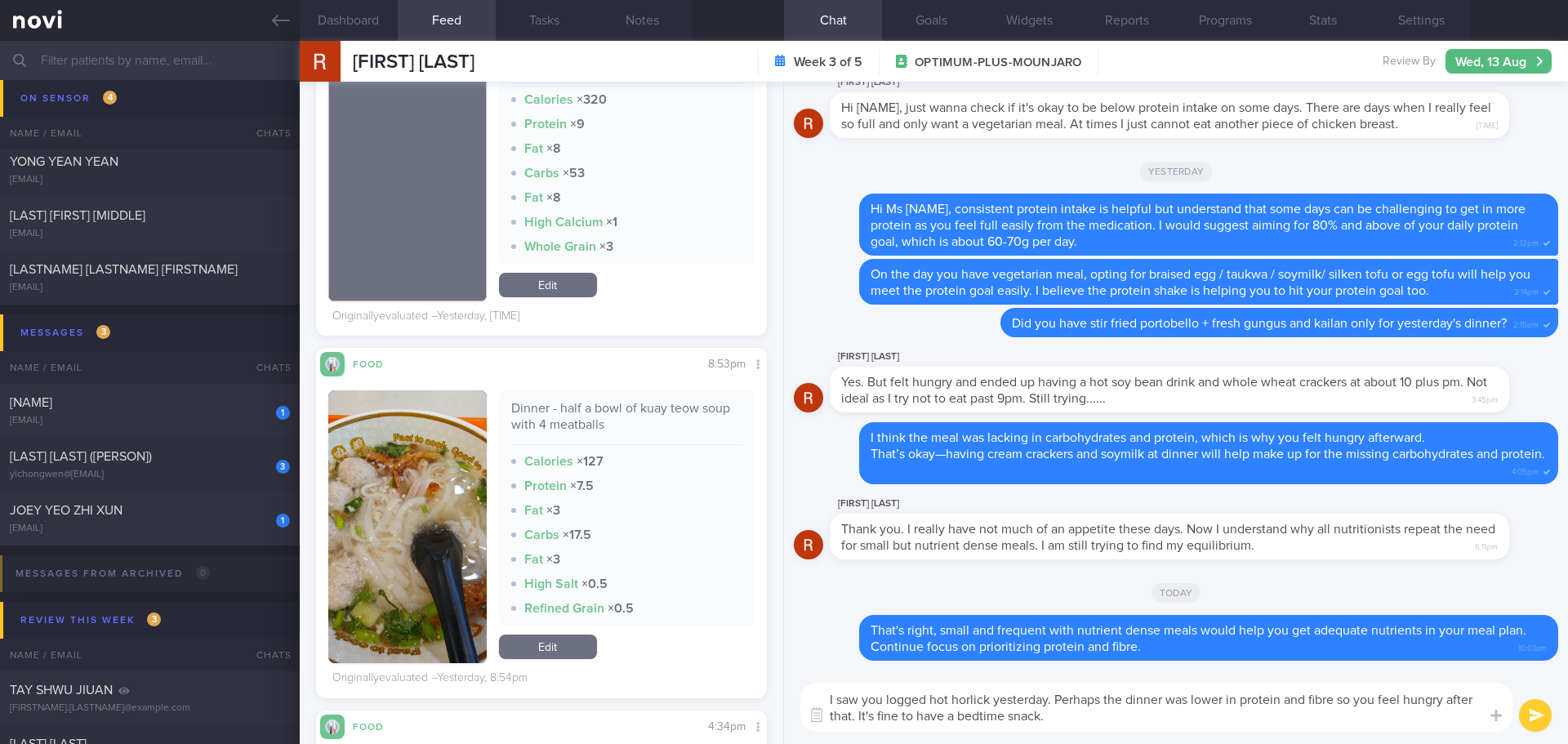 type on "I saw you logged hot horlick yesterday. Perhaps the dinner was lower in protein and fibre so you feel hungry after that. It's fine to have a bedtime snack." 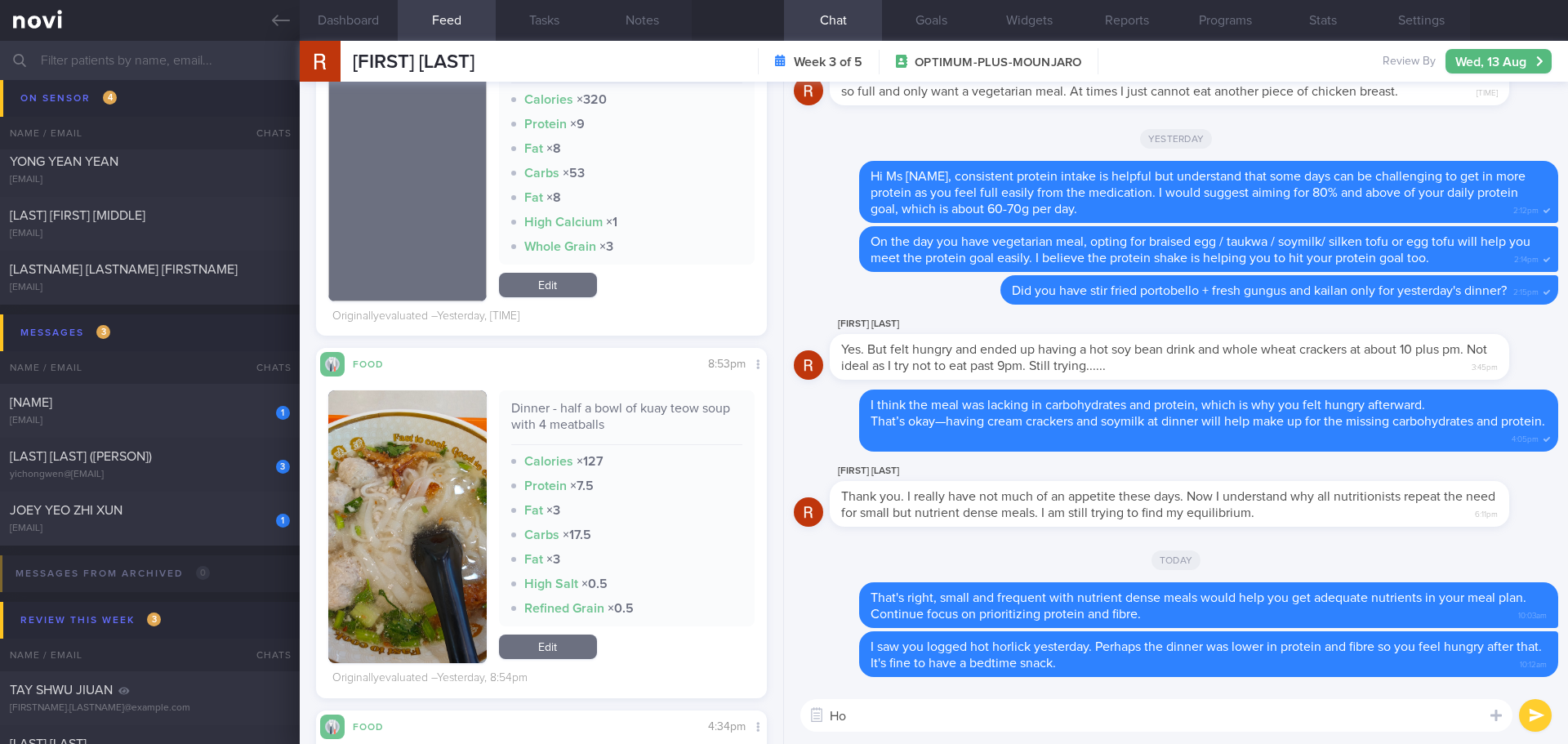 type on "H" 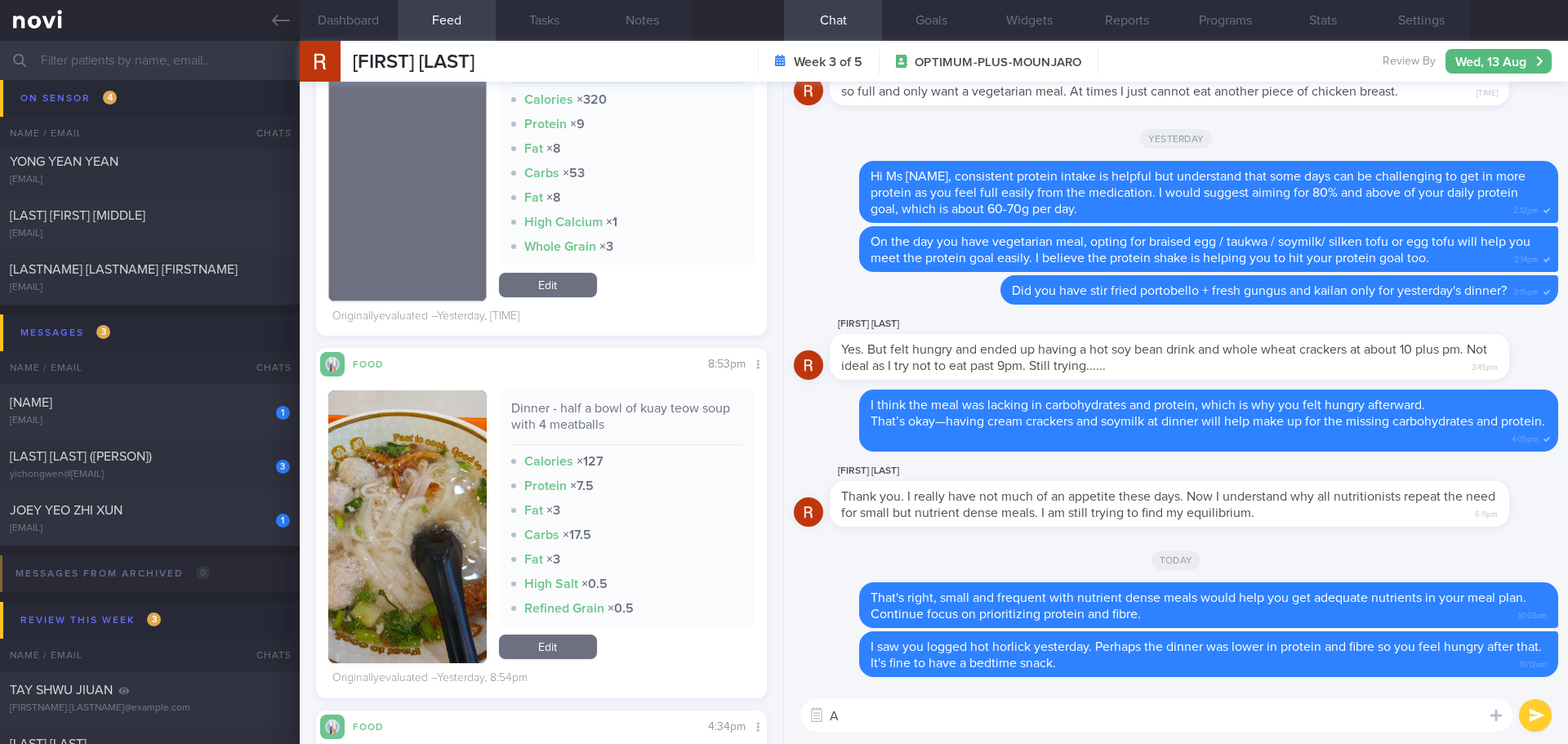 type on "A" 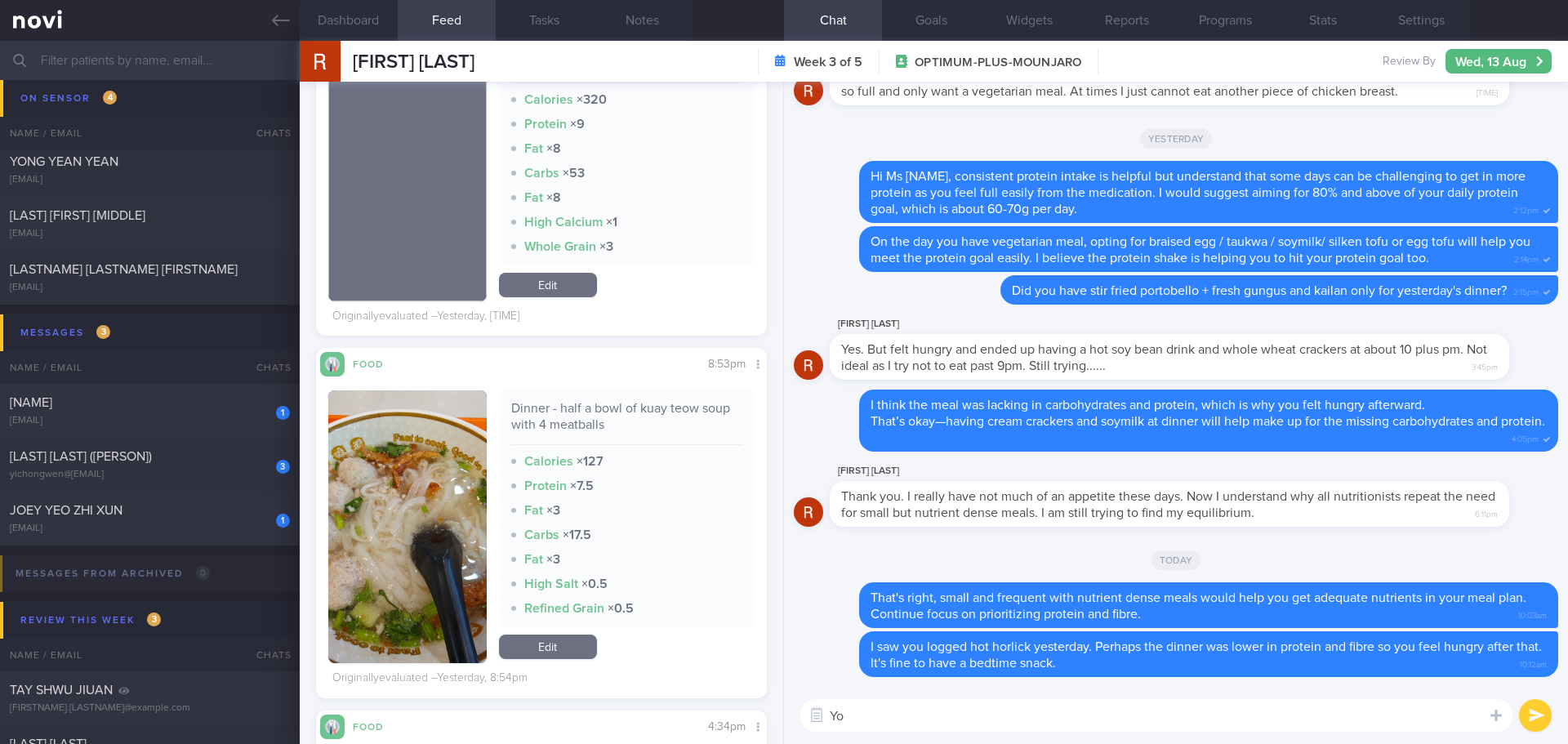 type on "Y" 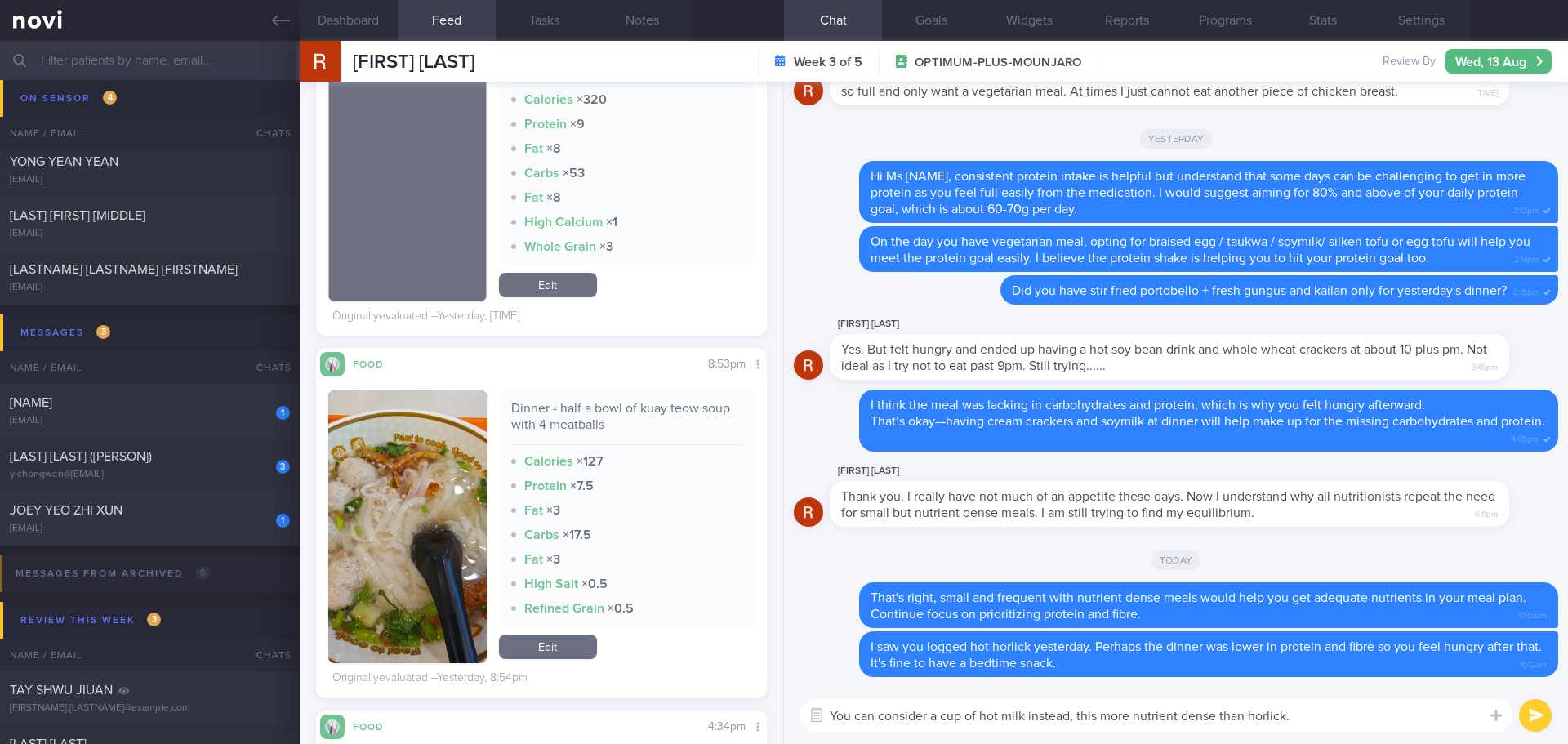 click on "You can consider a cup of hot milk instead, this more nutrient dense than horlick." at bounding box center [1156, 715] 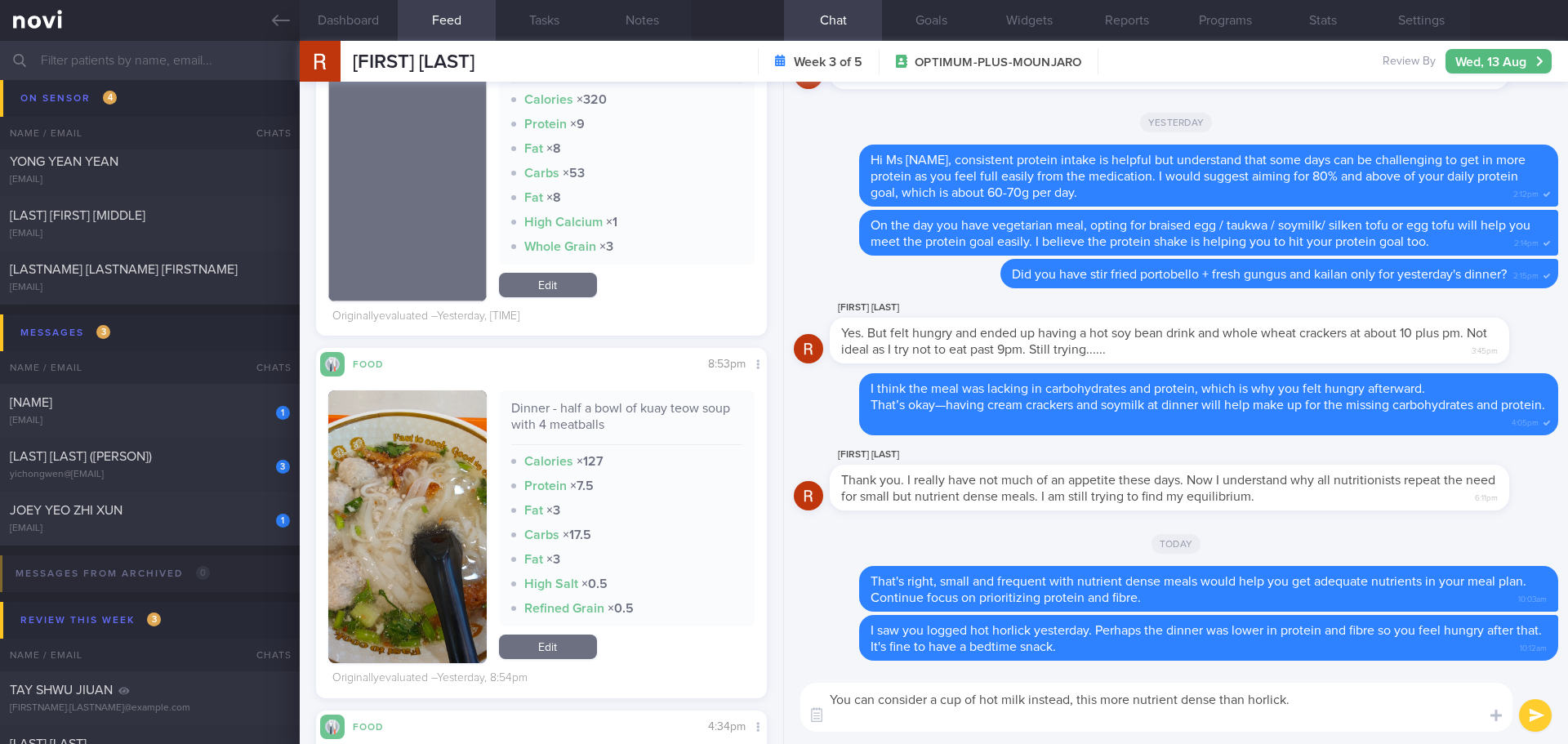 paste on "https://www.fairprice.com.sg/product/anlene-actifit-3x-adult-milk-powder-chocolate-600g-13067244" 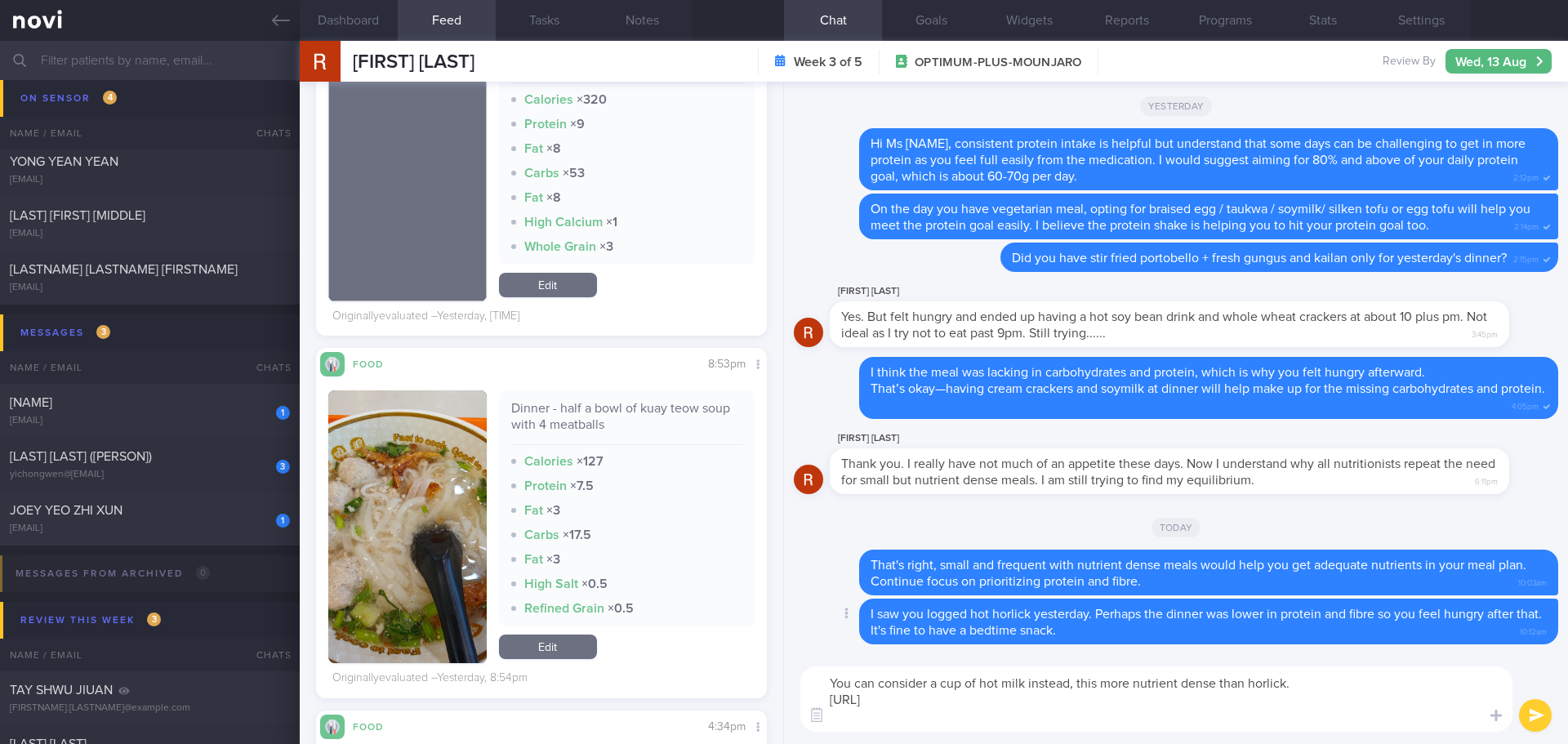 scroll, scrollTop: 0, scrollLeft: 0, axis: both 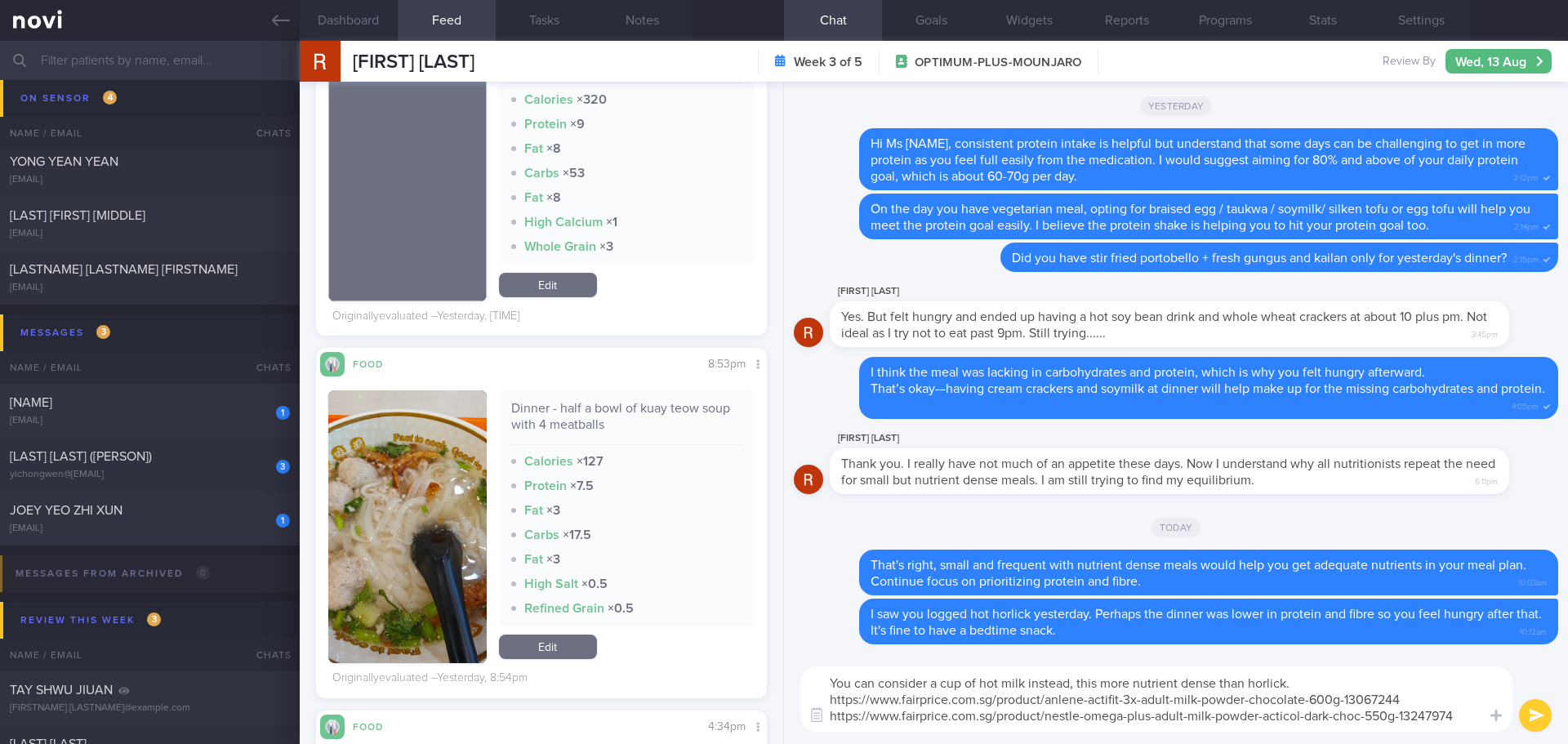 type on "You can consider a cup of hot milk instead, this more nutrient dense than horlick.
https://www.fairprice.com.sg/product/anlene-actifit-3x-adult-milk-powder-chocolate-600g-13067244
https://www.fairprice.com.sg/product/nestle-omega-plus-adult-milk-powder-acticol-dark-choc-550g-13247974" 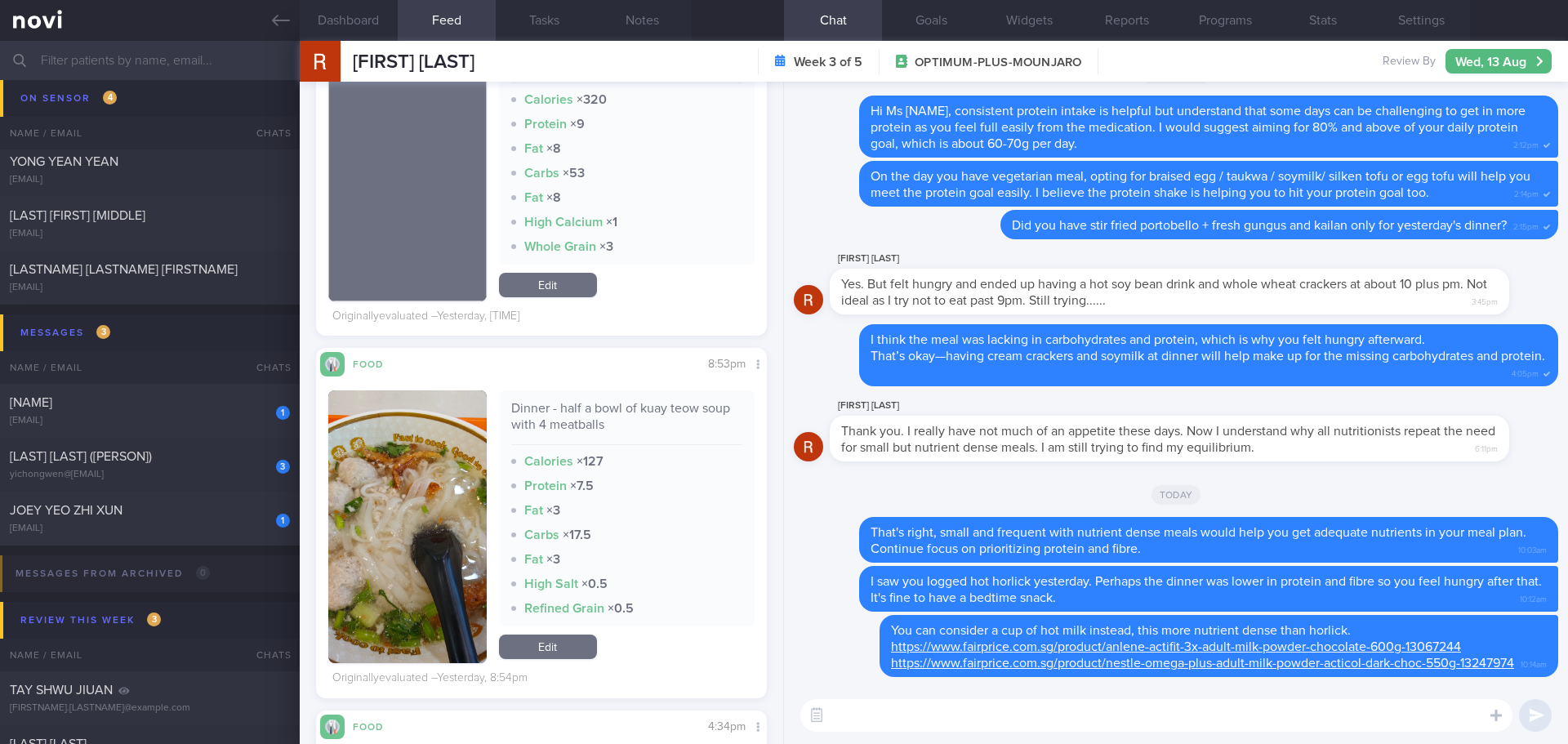 drag, startPoint x: 194, startPoint y: 404, endPoint x: 892, endPoint y: 200, distance: 727.20011 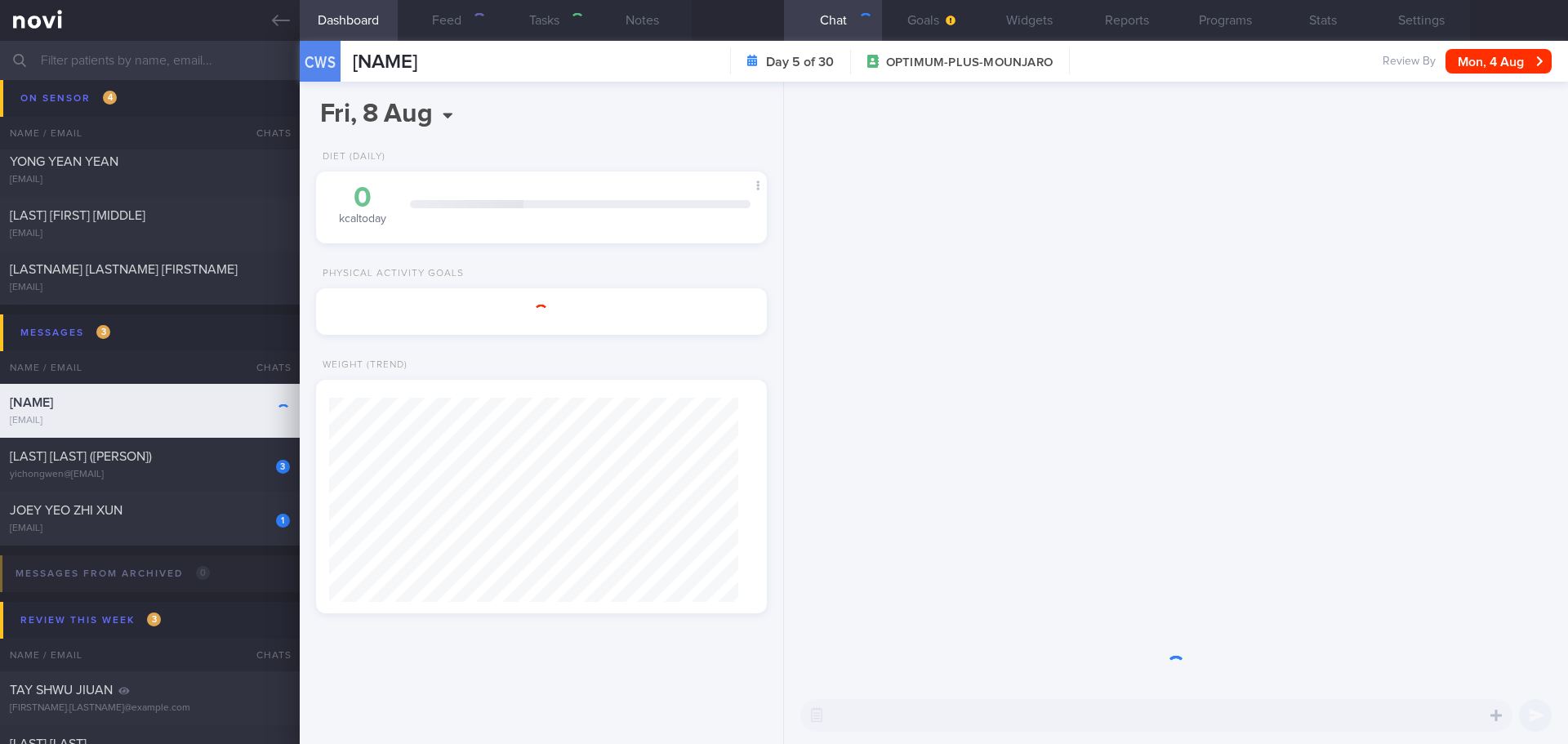 scroll, scrollTop: 0, scrollLeft: 0, axis: both 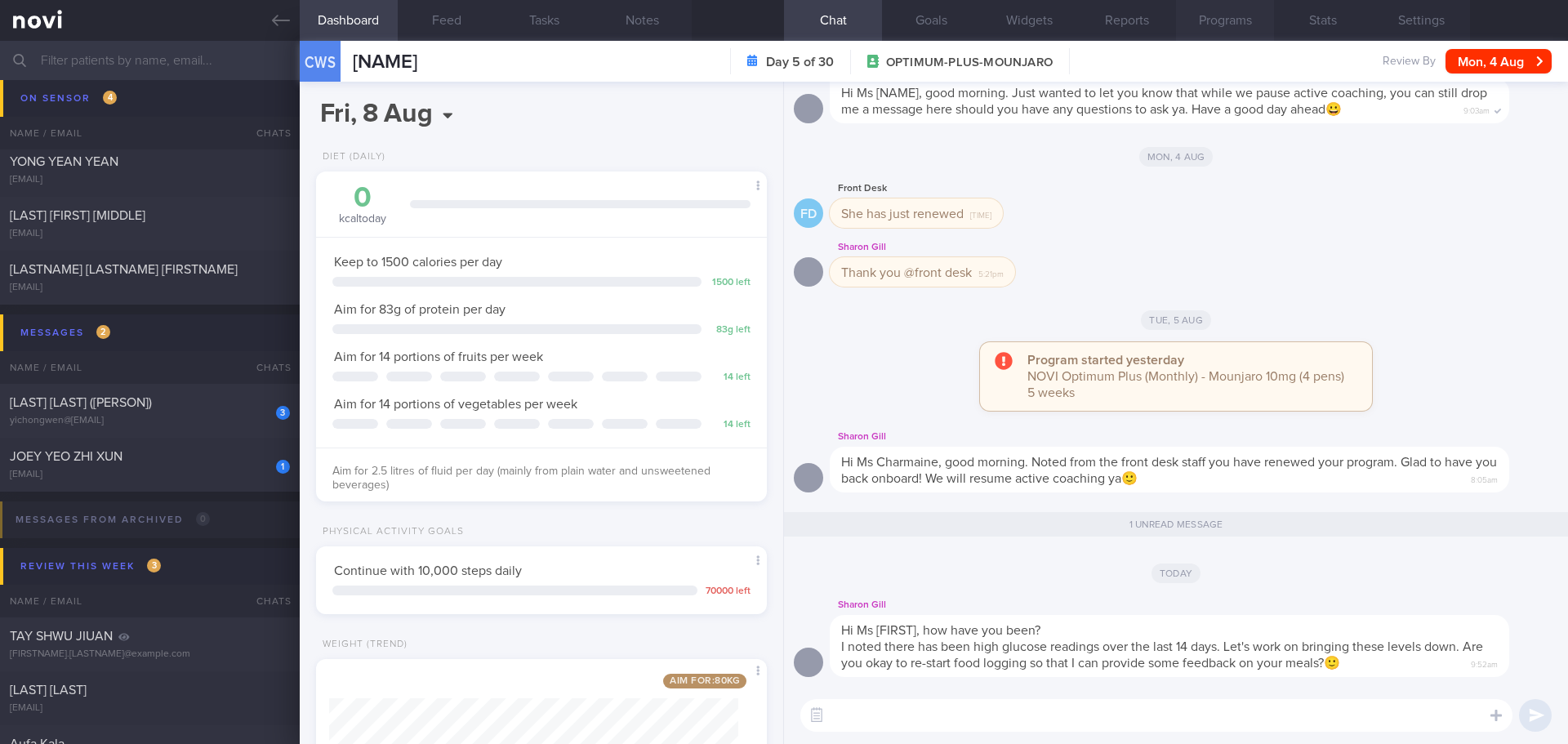 click on "Programs" at bounding box center (1225, 20) 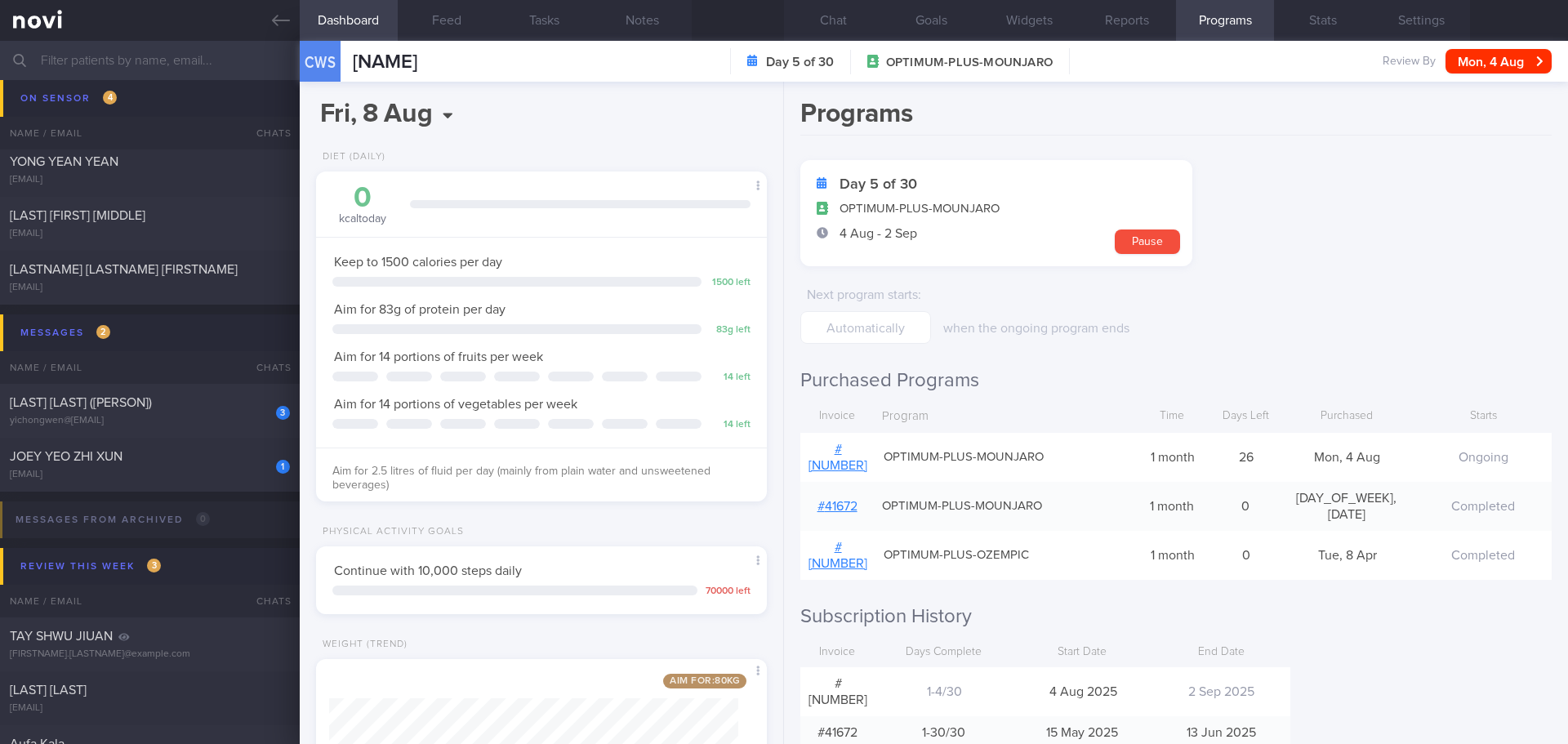 click on "# 45668" at bounding box center (838, 457) 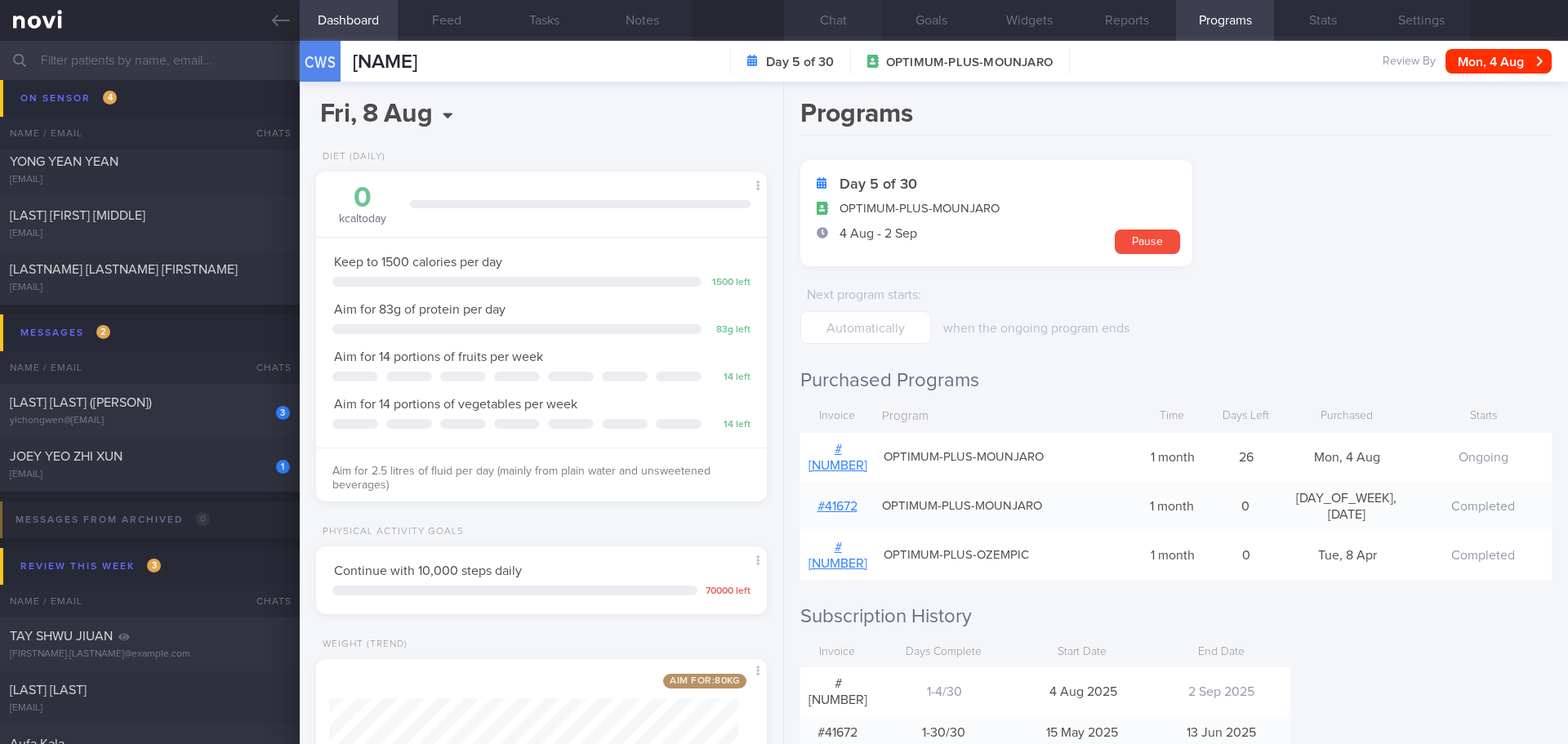 click on "Chat" at bounding box center [833, 20] 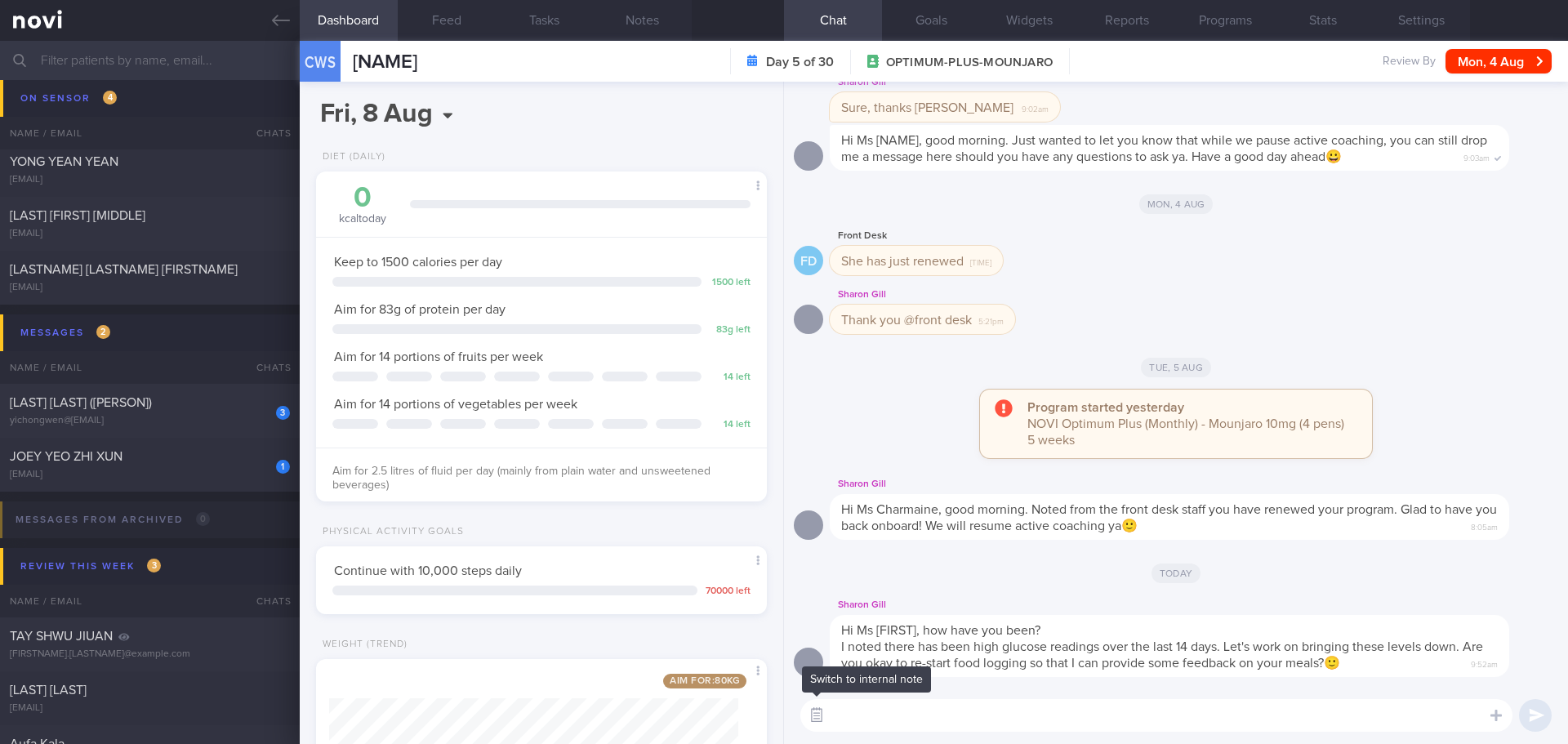 click at bounding box center [817, 715] 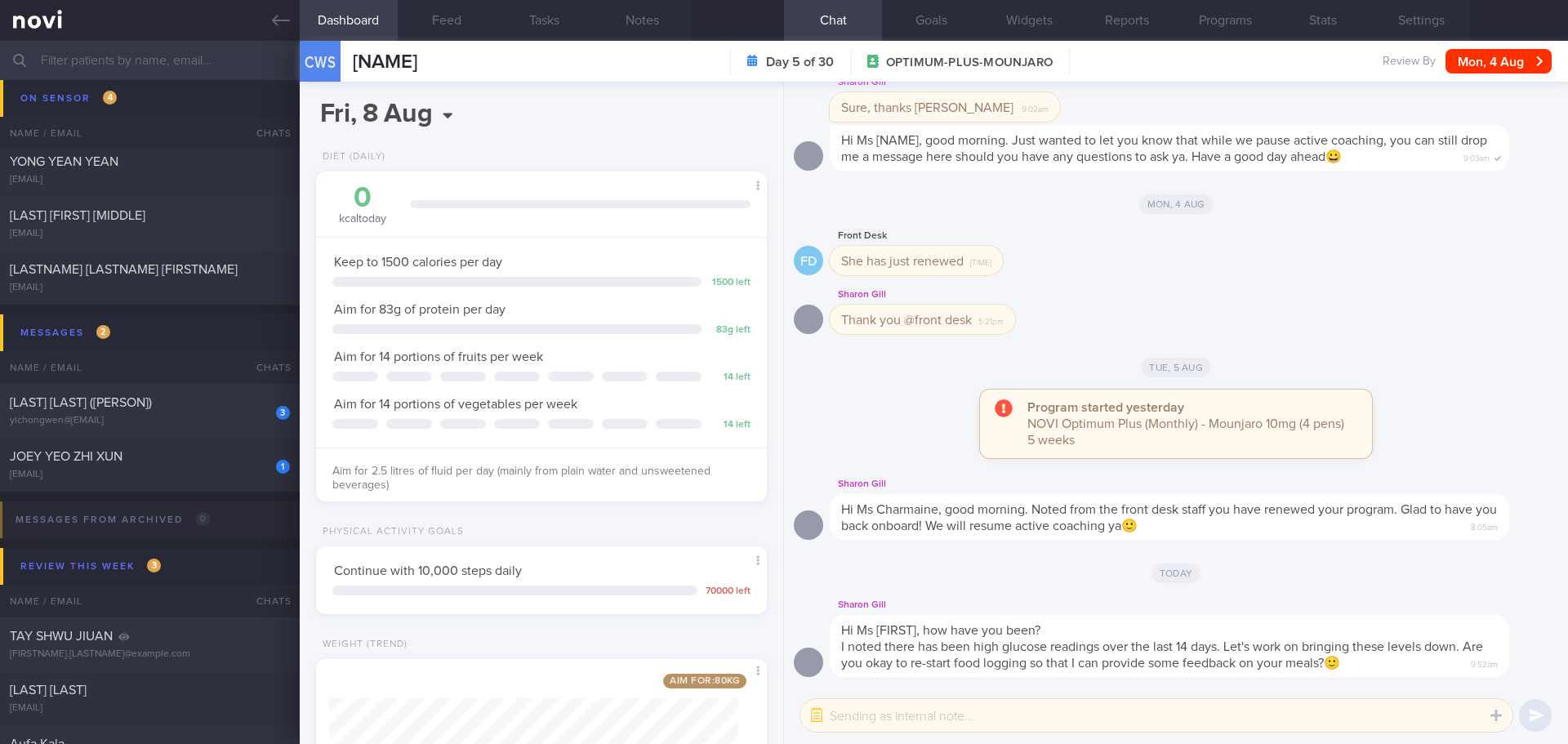 click at bounding box center (1156, 715) 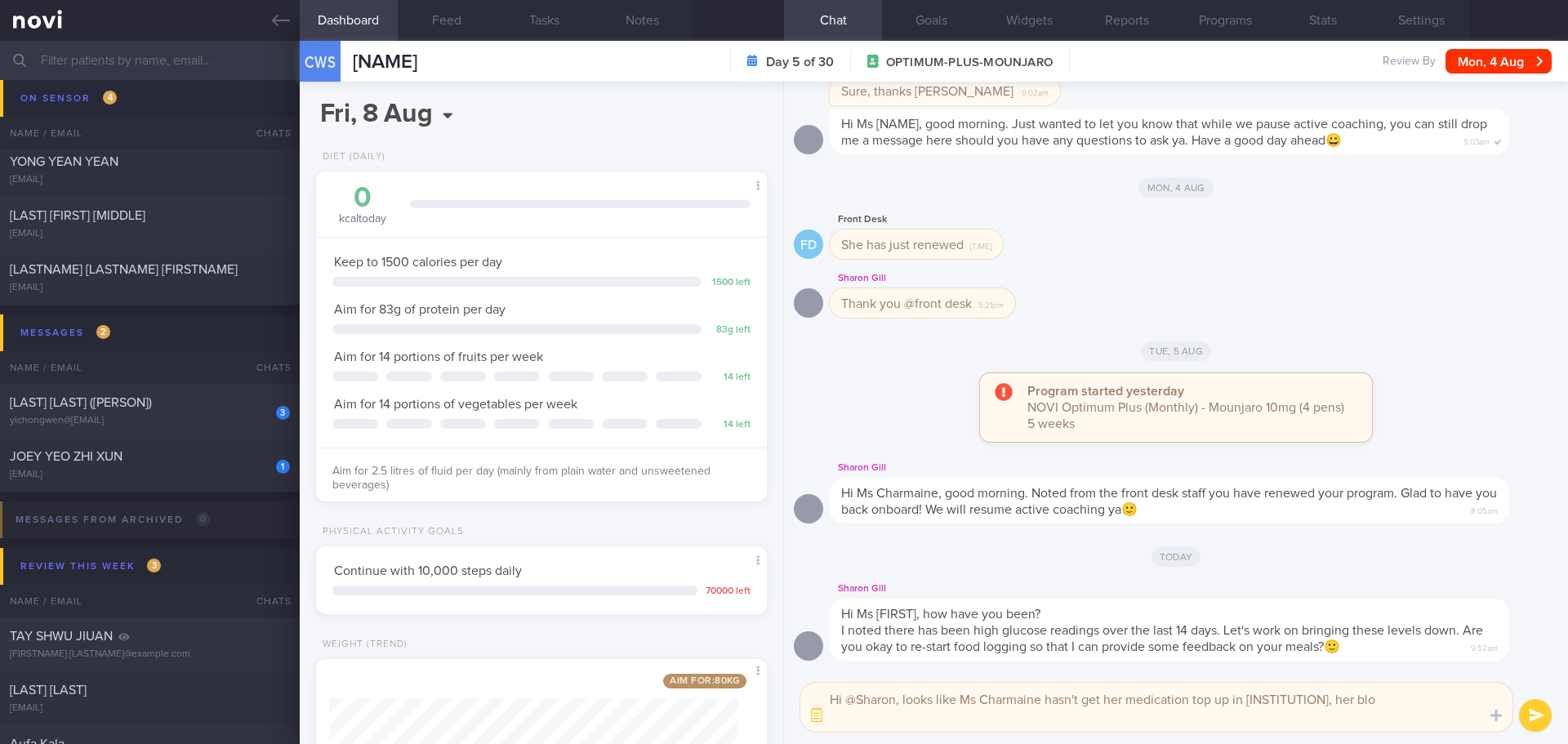 scroll, scrollTop: 0, scrollLeft: 0, axis: both 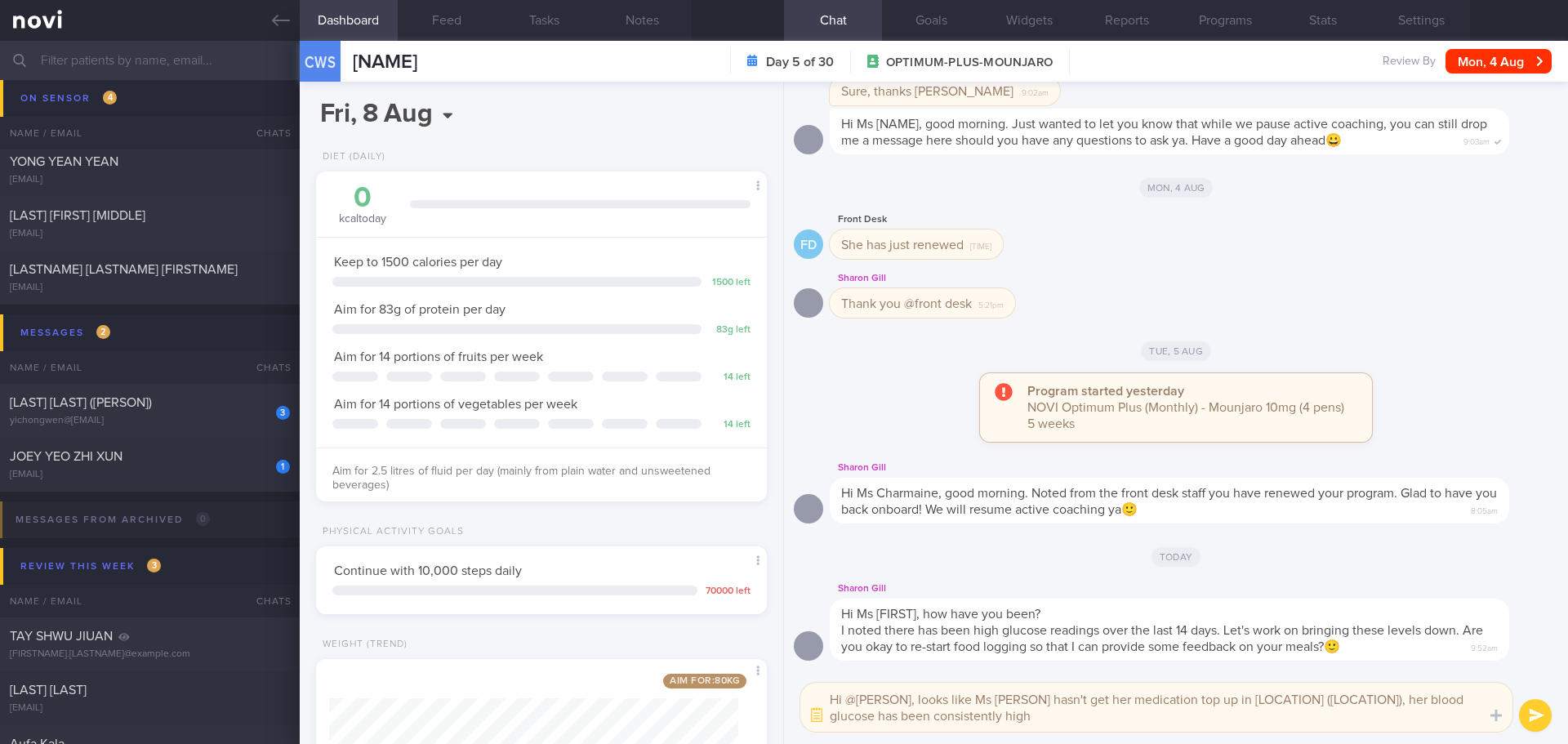 click on "Hi @Sharon, looks like Ms Charmaine hasn't get her medication top up in Singapore General Hospital (SGH), her blood glucose has been consistently high" at bounding box center (1156, 707) 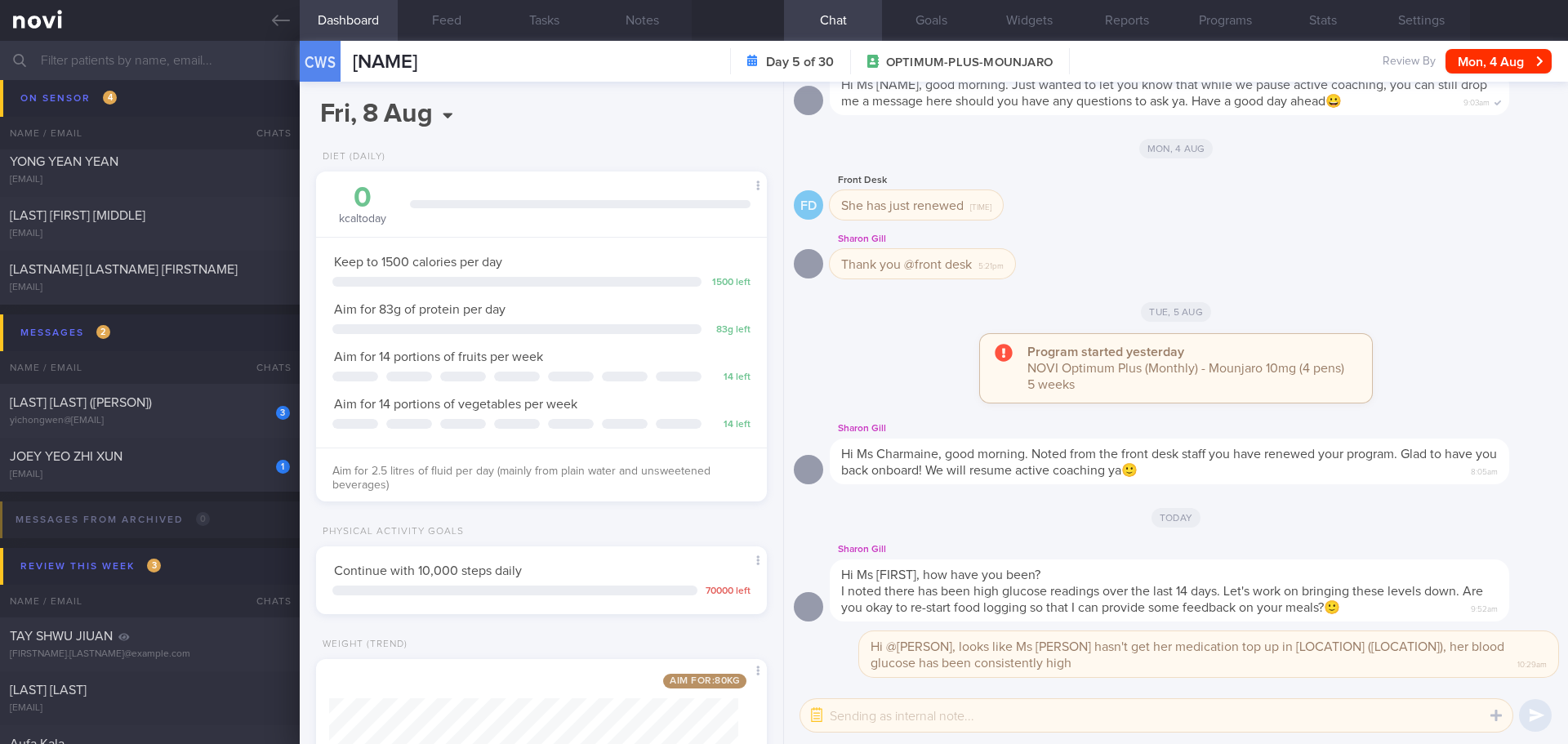 click at bounding box center [1156, 715] 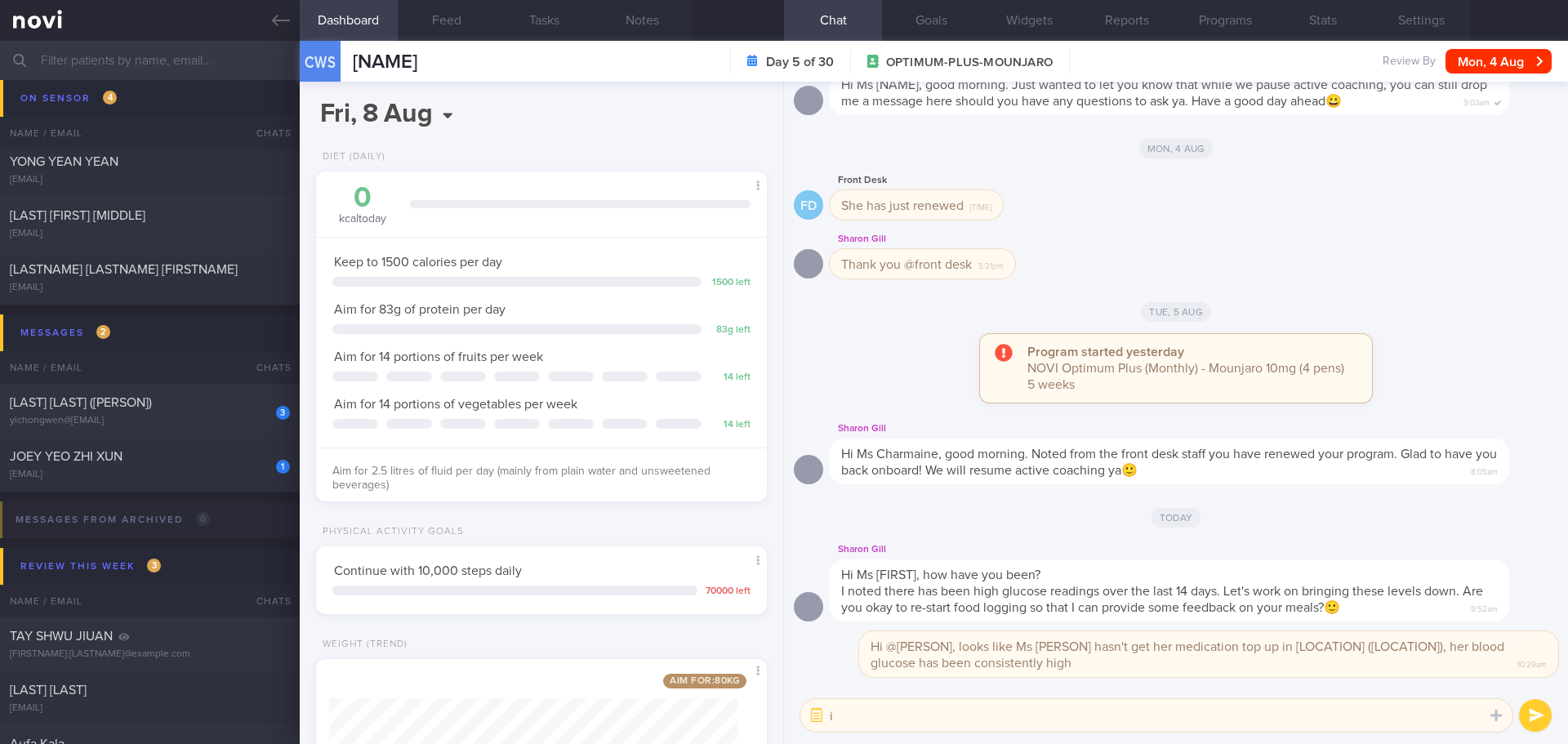 type on "i" 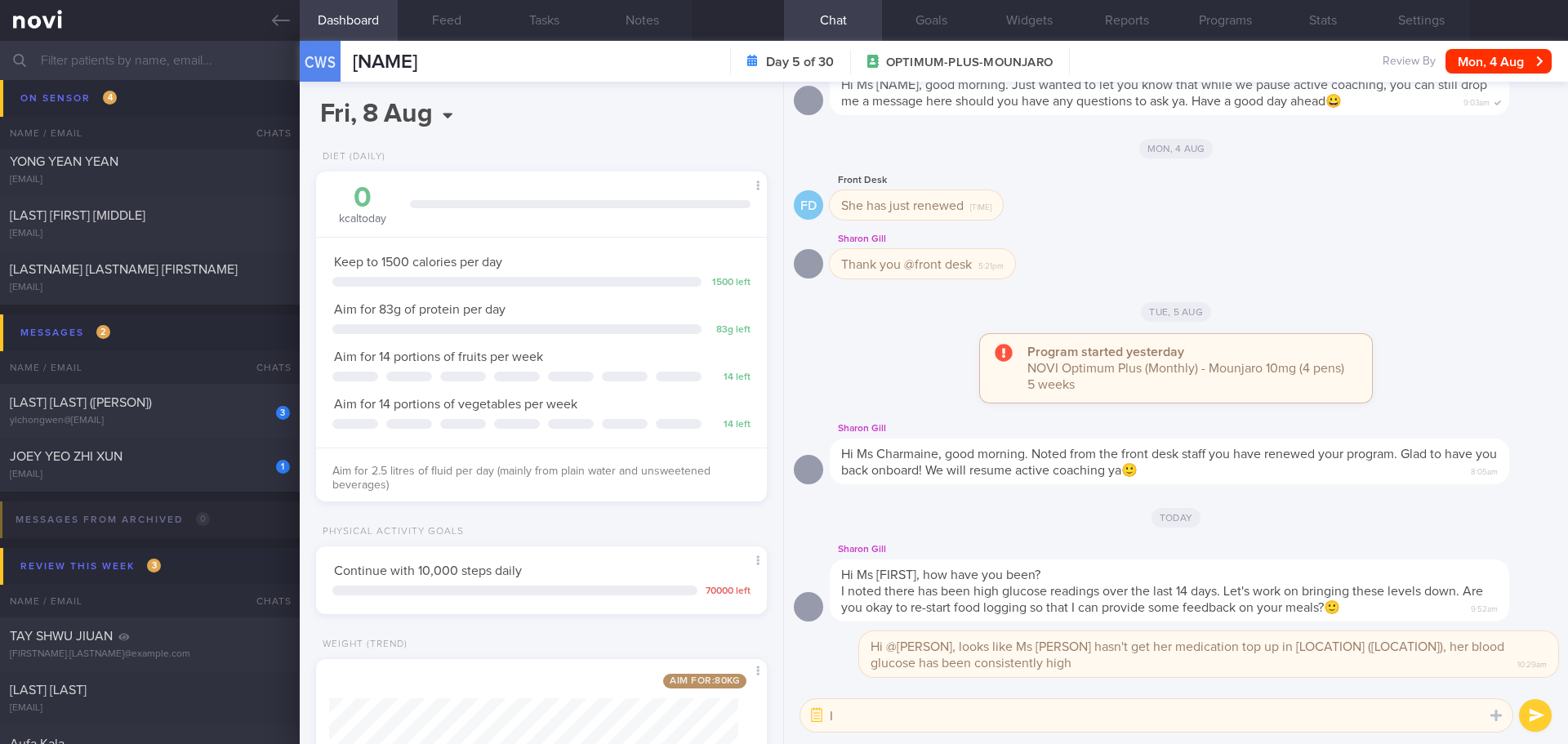 type on "I" 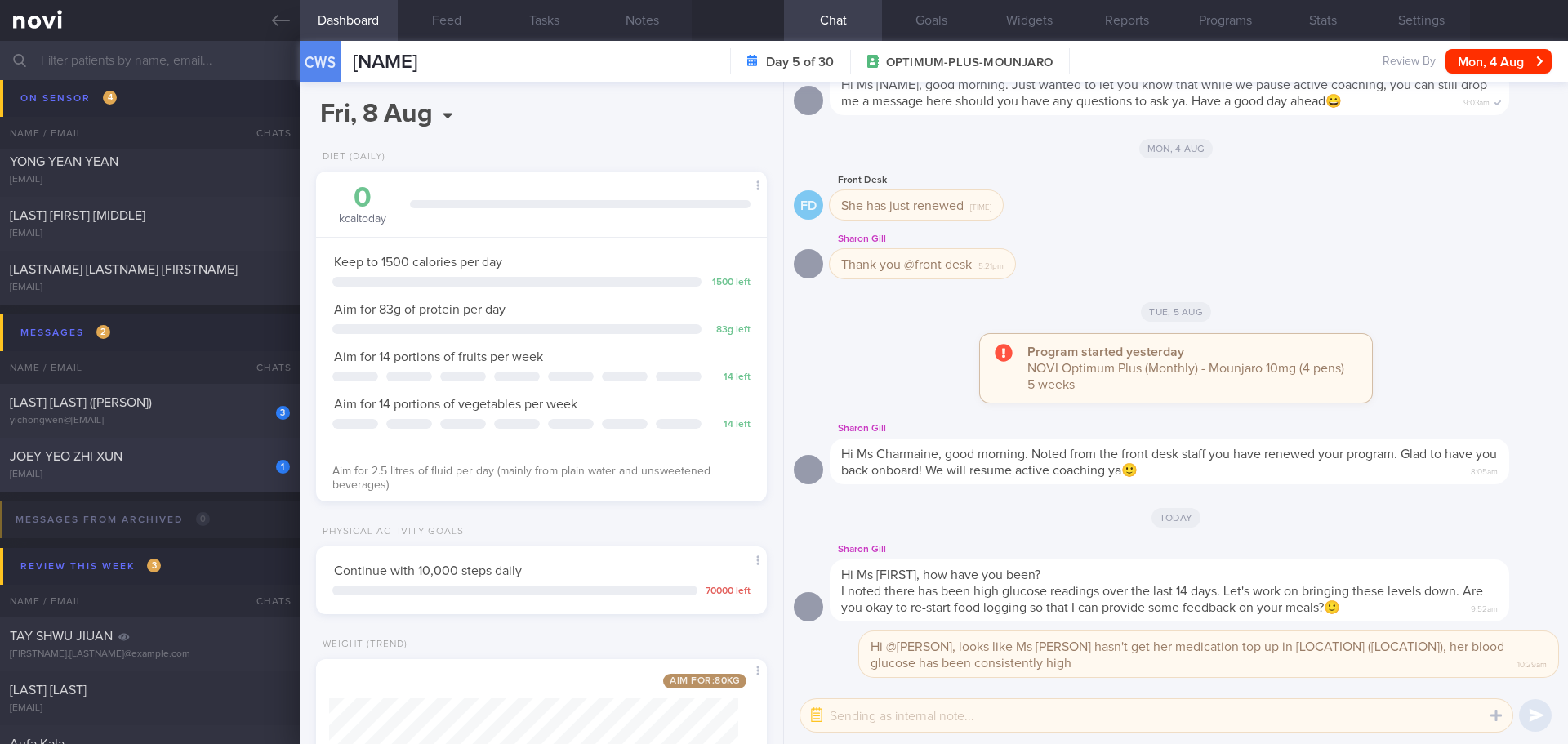 click on "1
JOEY YEO ZHI XUN
joeyyeola@gmail.com" at bounding box center [149, 465] 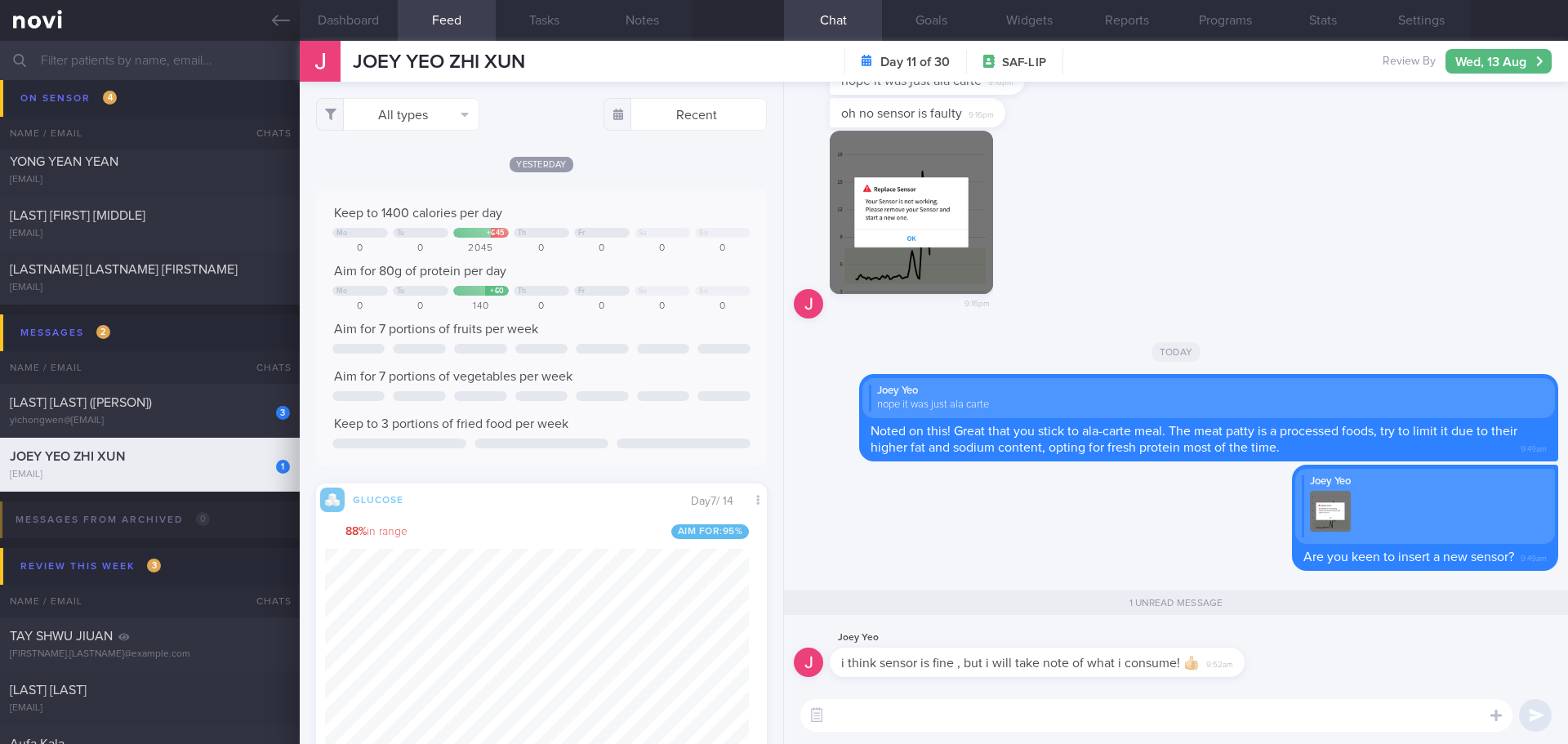 scroll, scrollTop: 816418, scrollLeft: 816243, axis: both 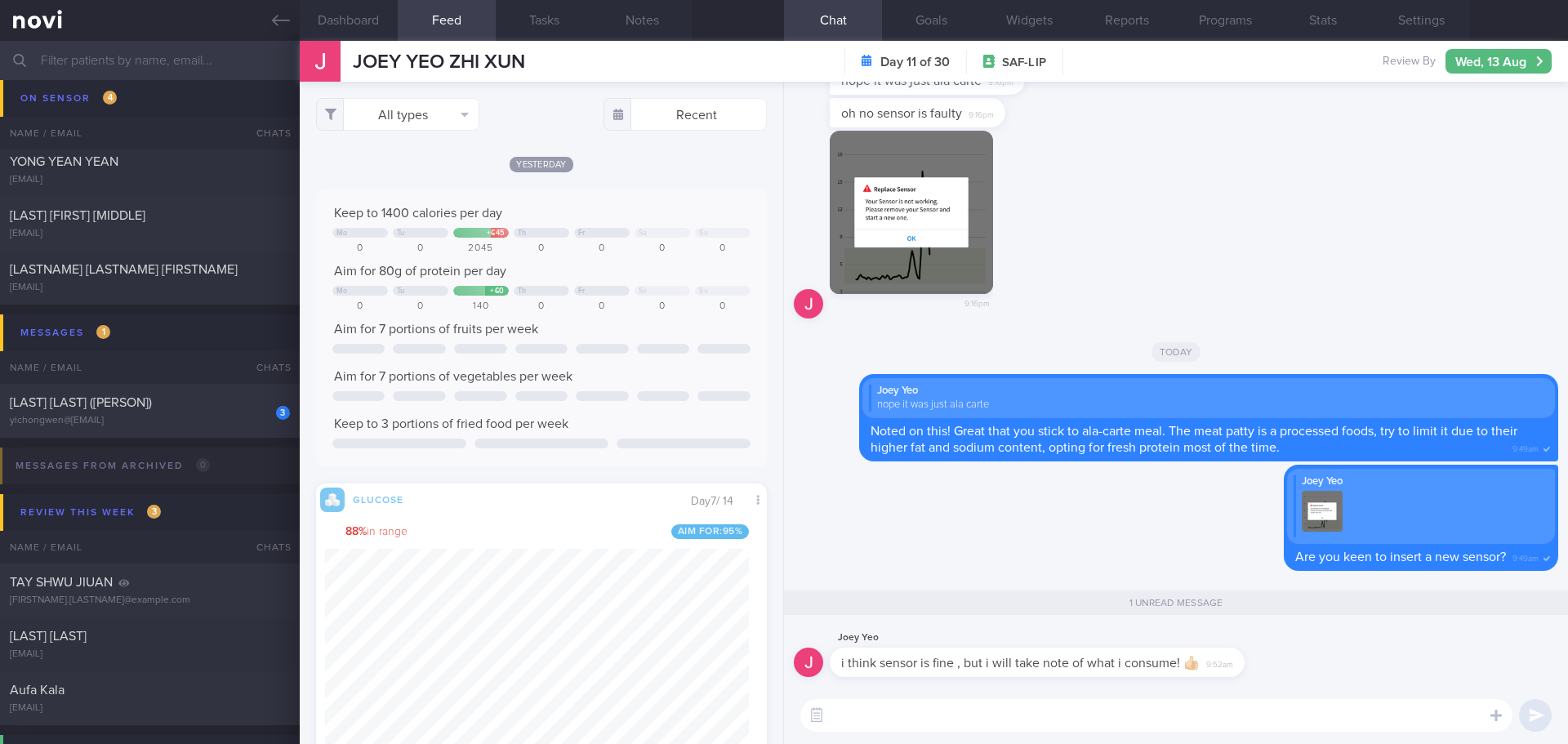 click at bounding box center (1156, 715) 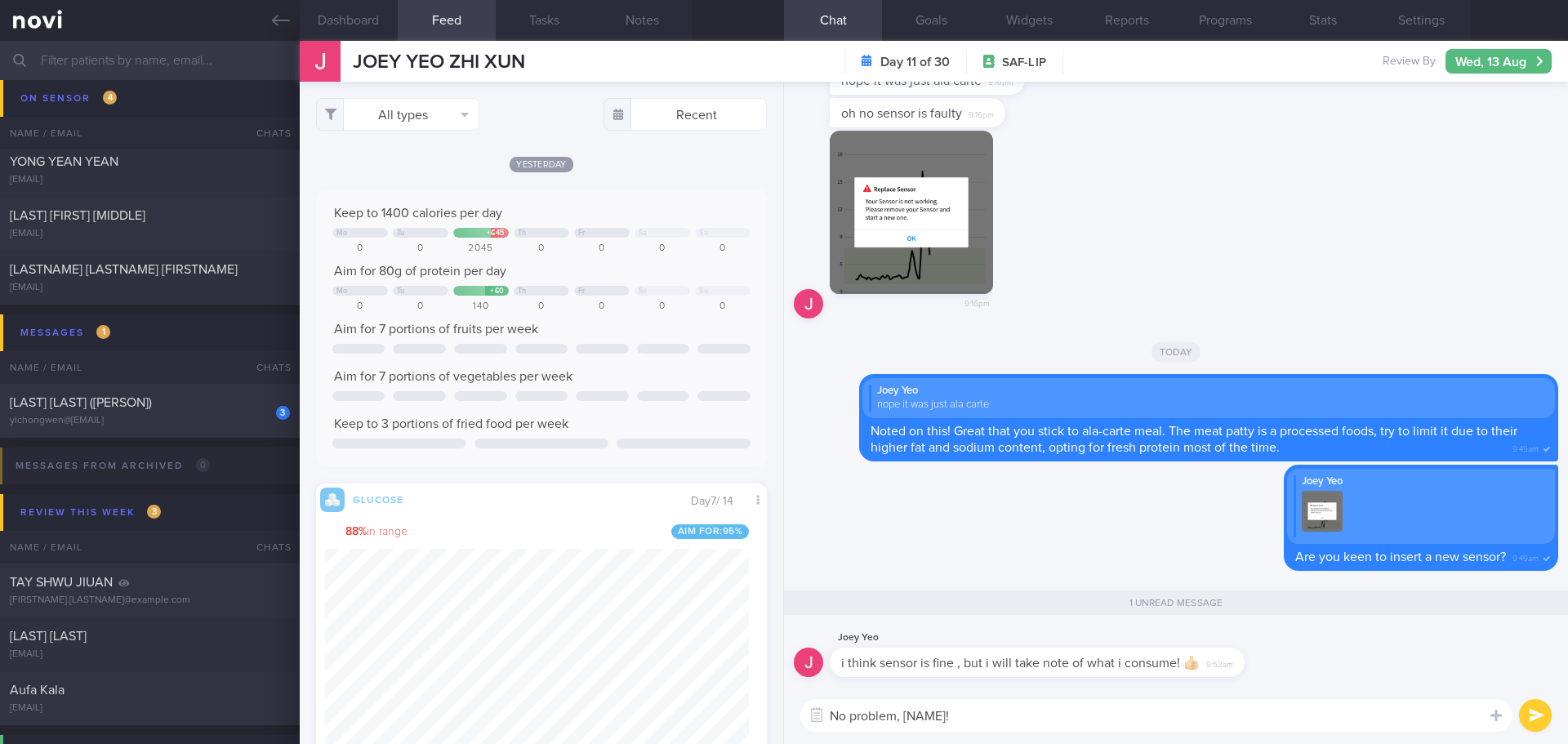 type on "No problem, Joey!" 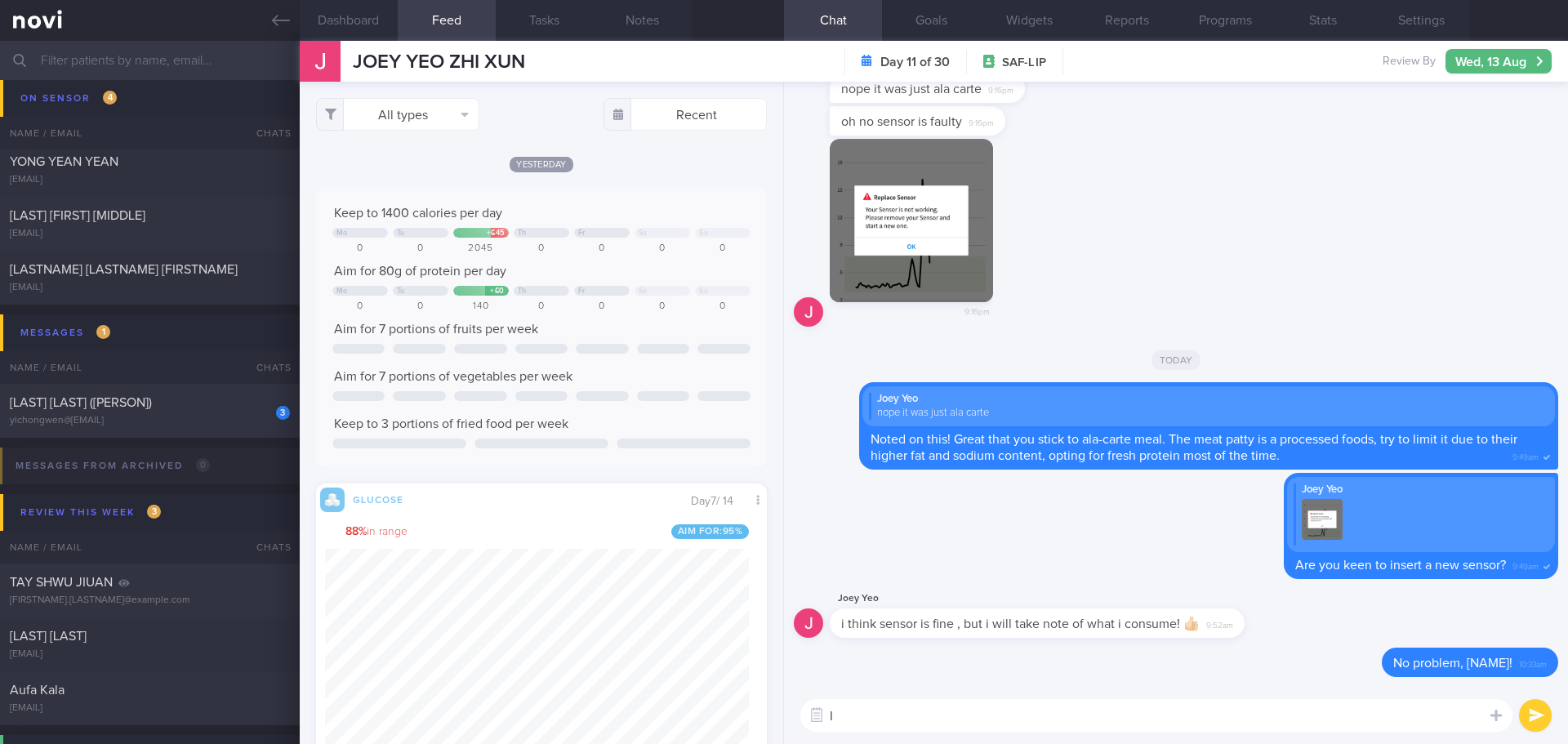 type on "I" 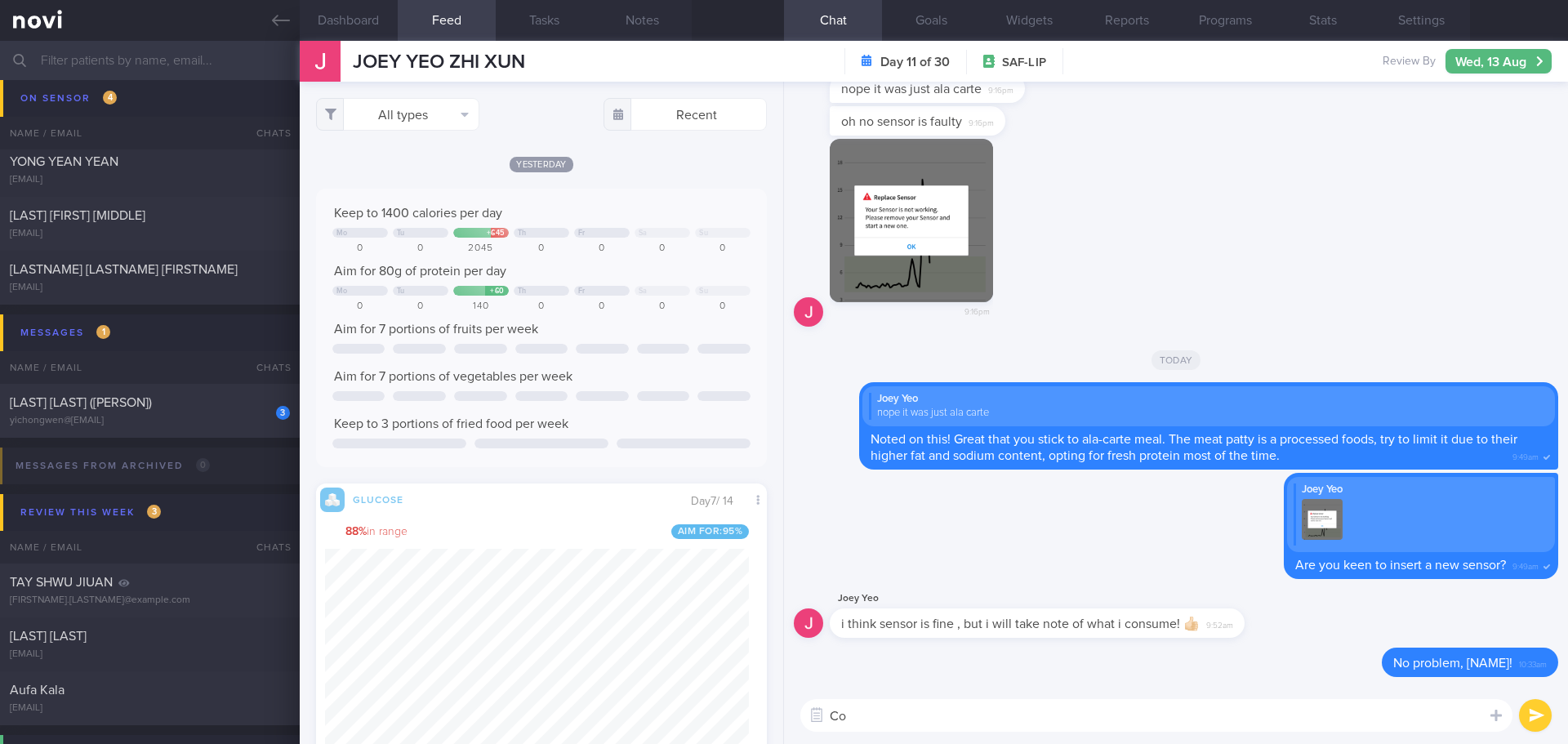 type on "C" 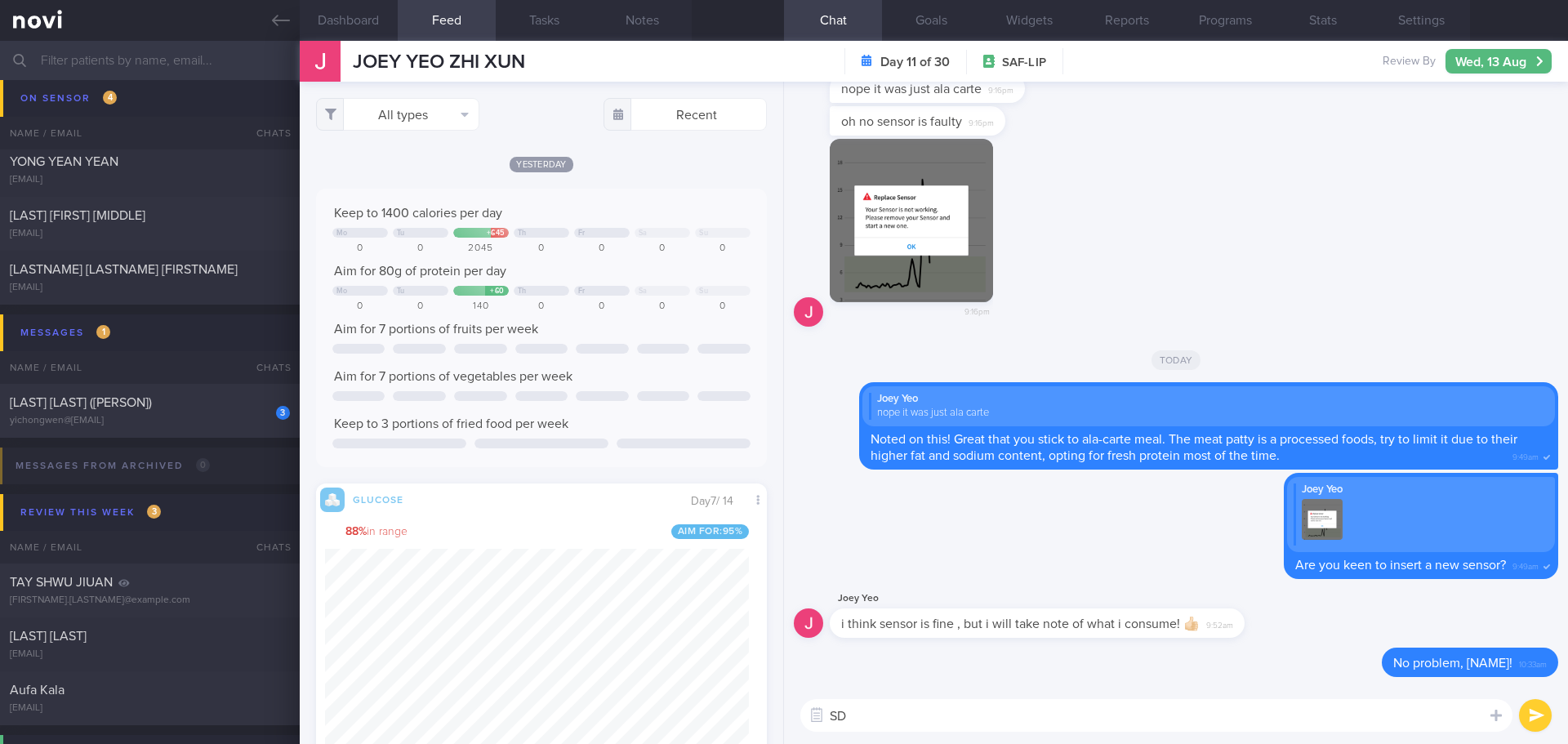 type on "S" 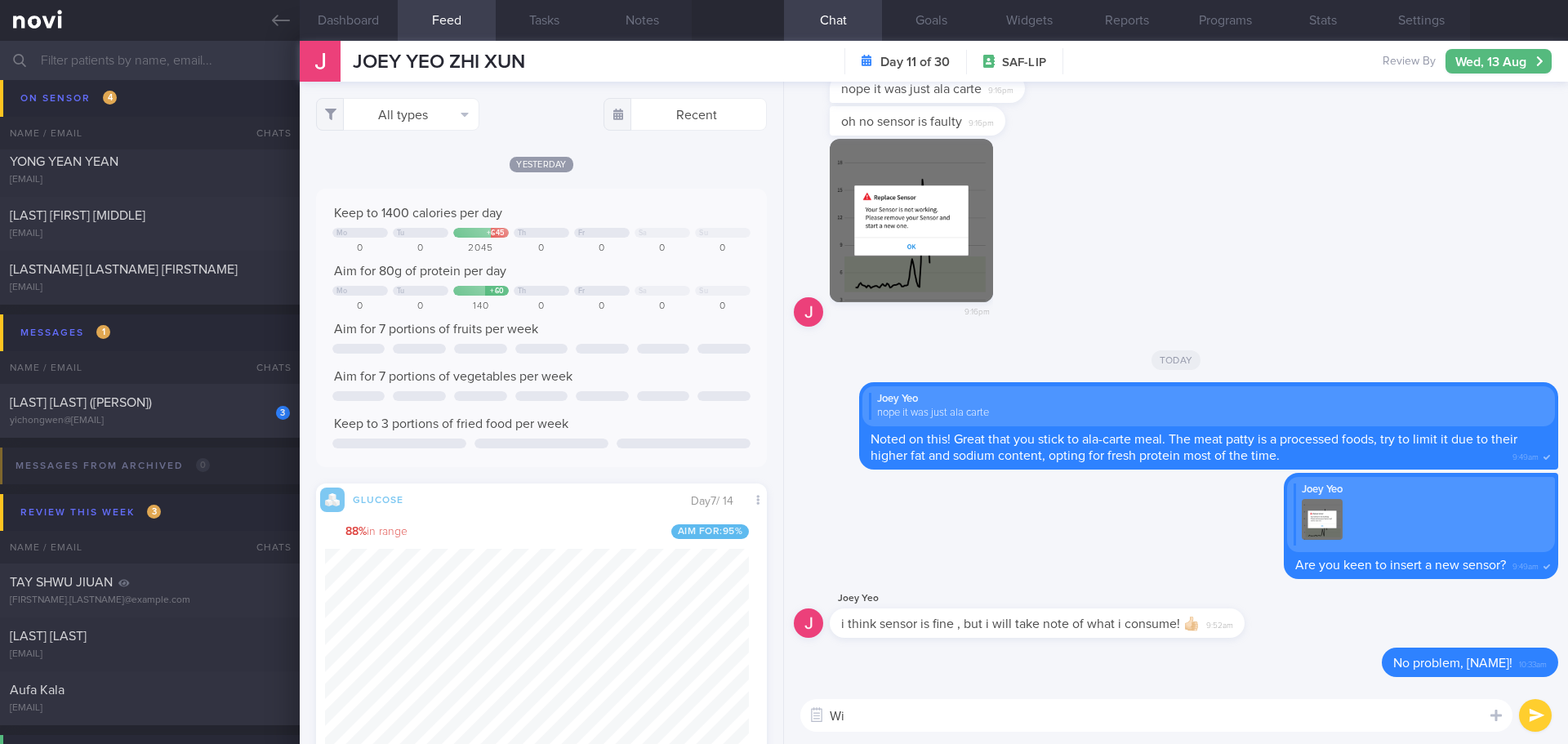 type on "W" 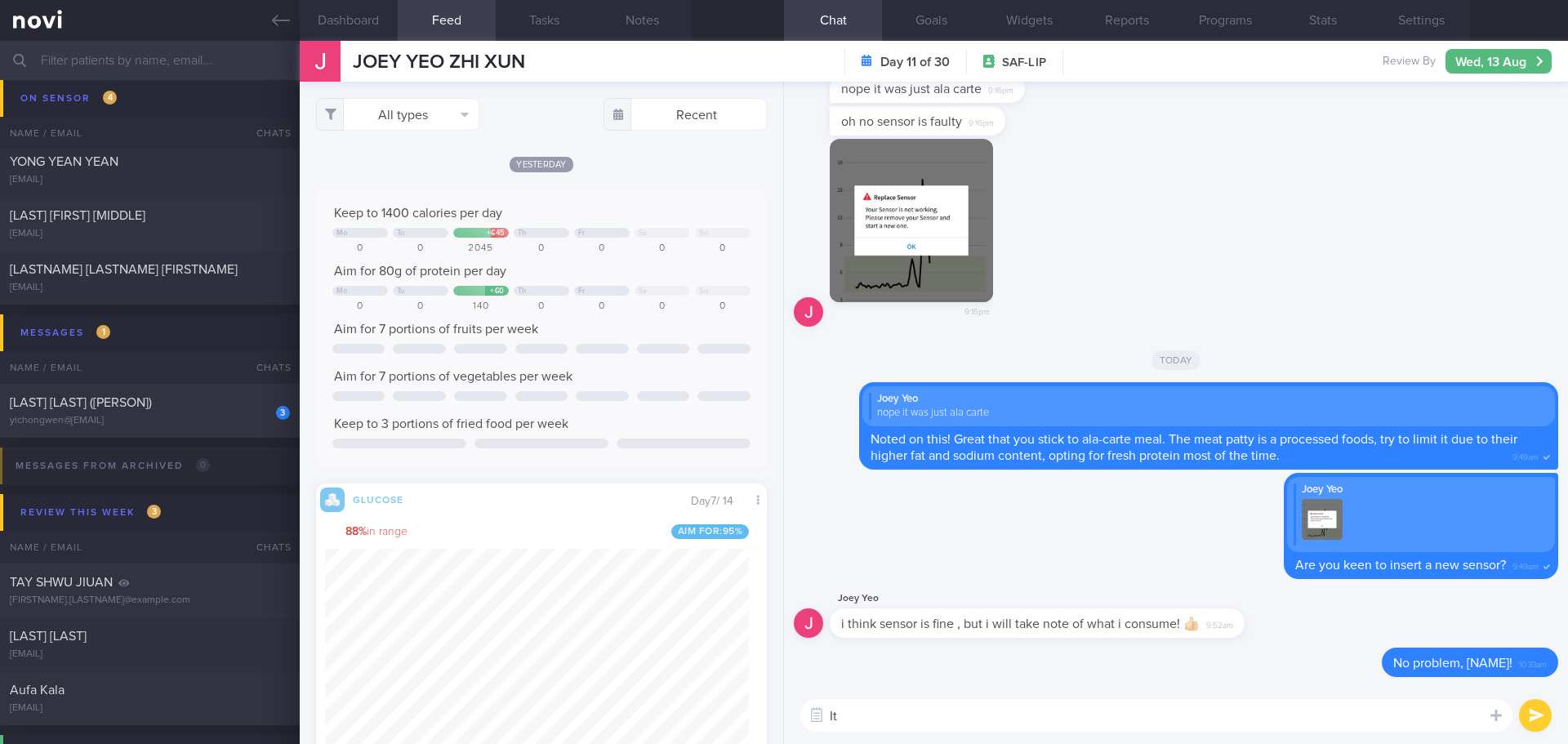 type on "I" 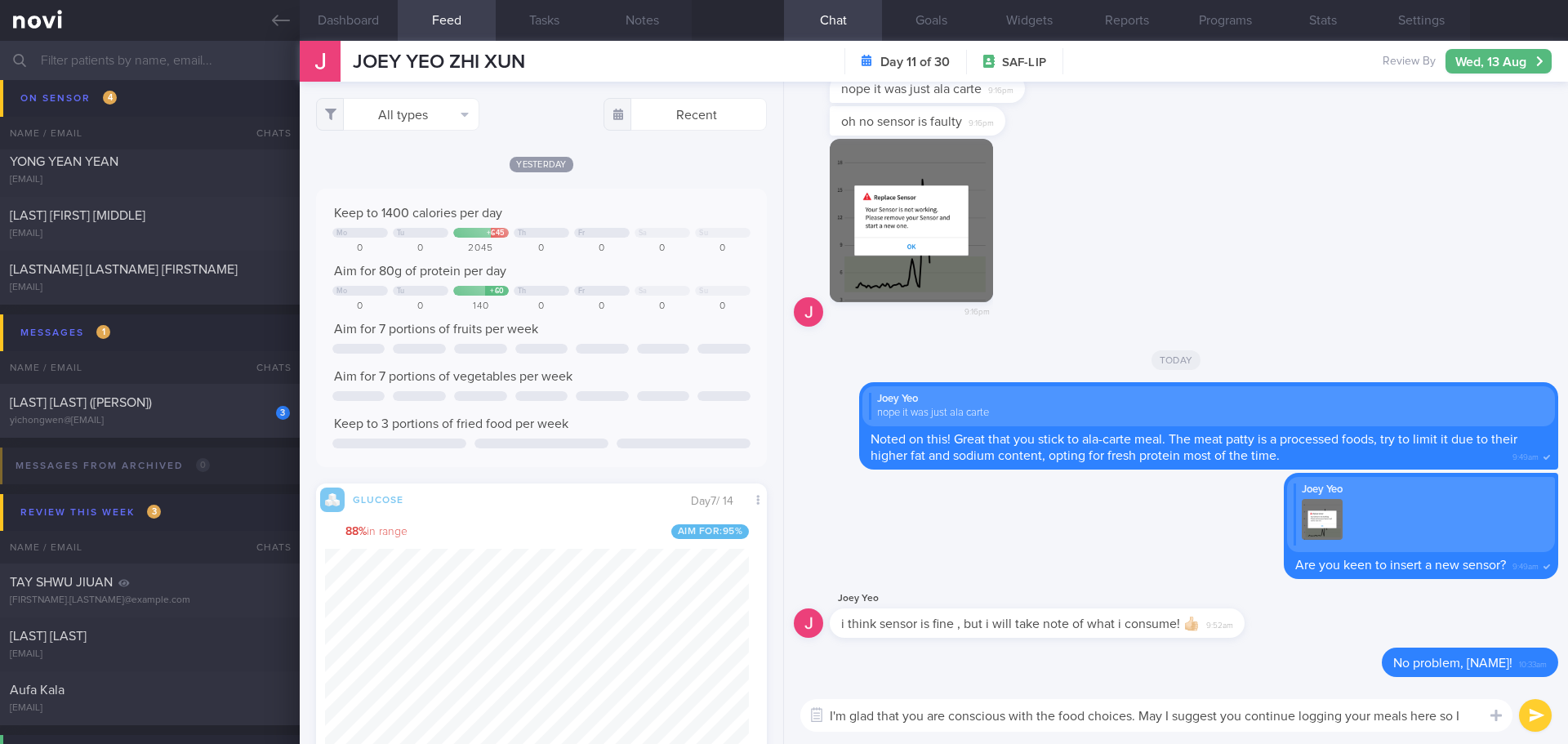 scroll, scrollTop: 0, scrollLeft: 0, axis: both 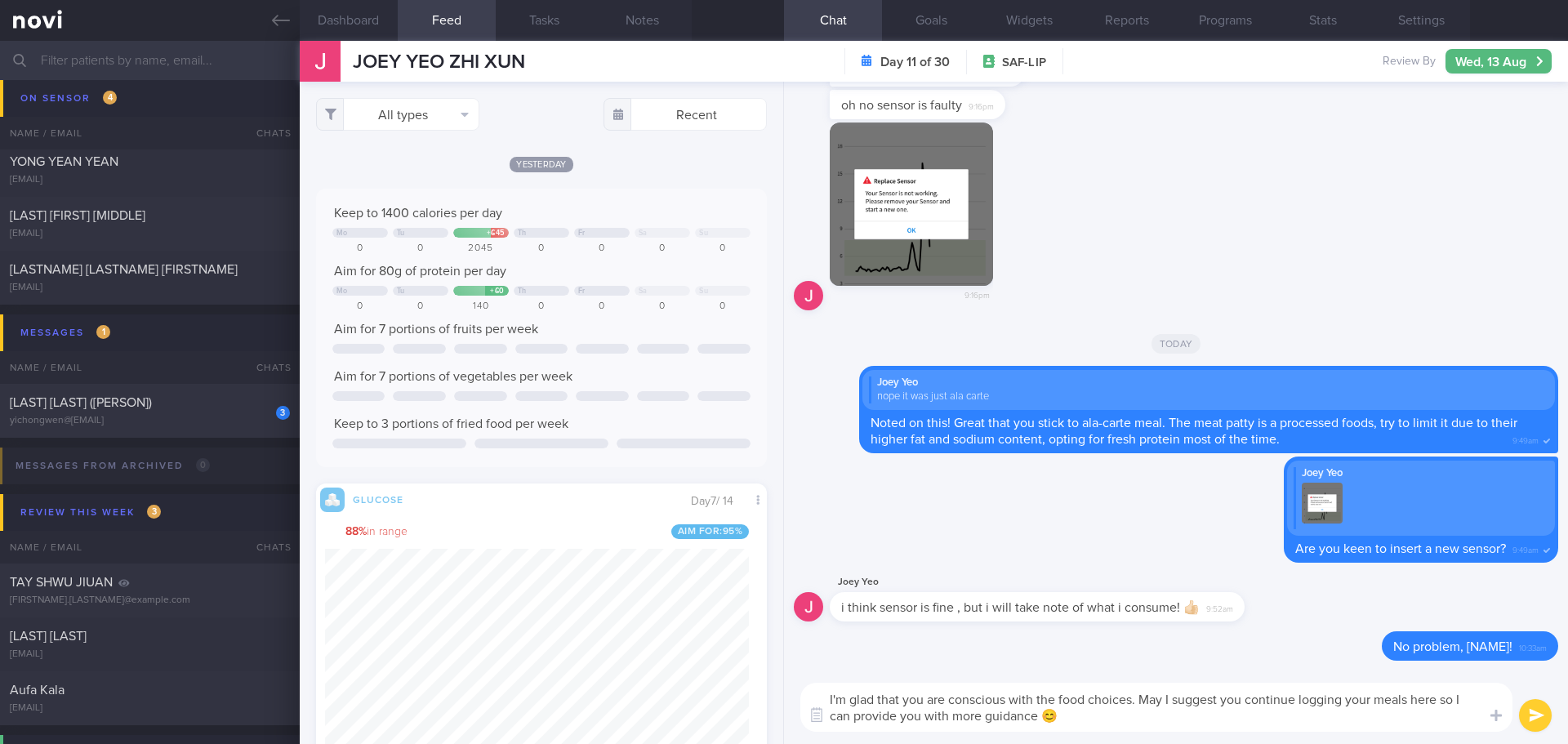 click on "I'm glad that you are conscious with the food choices. May I suggest you continue logging your meals here so I can provide you with more guidance 😊" at bounding box center (1156, 707) 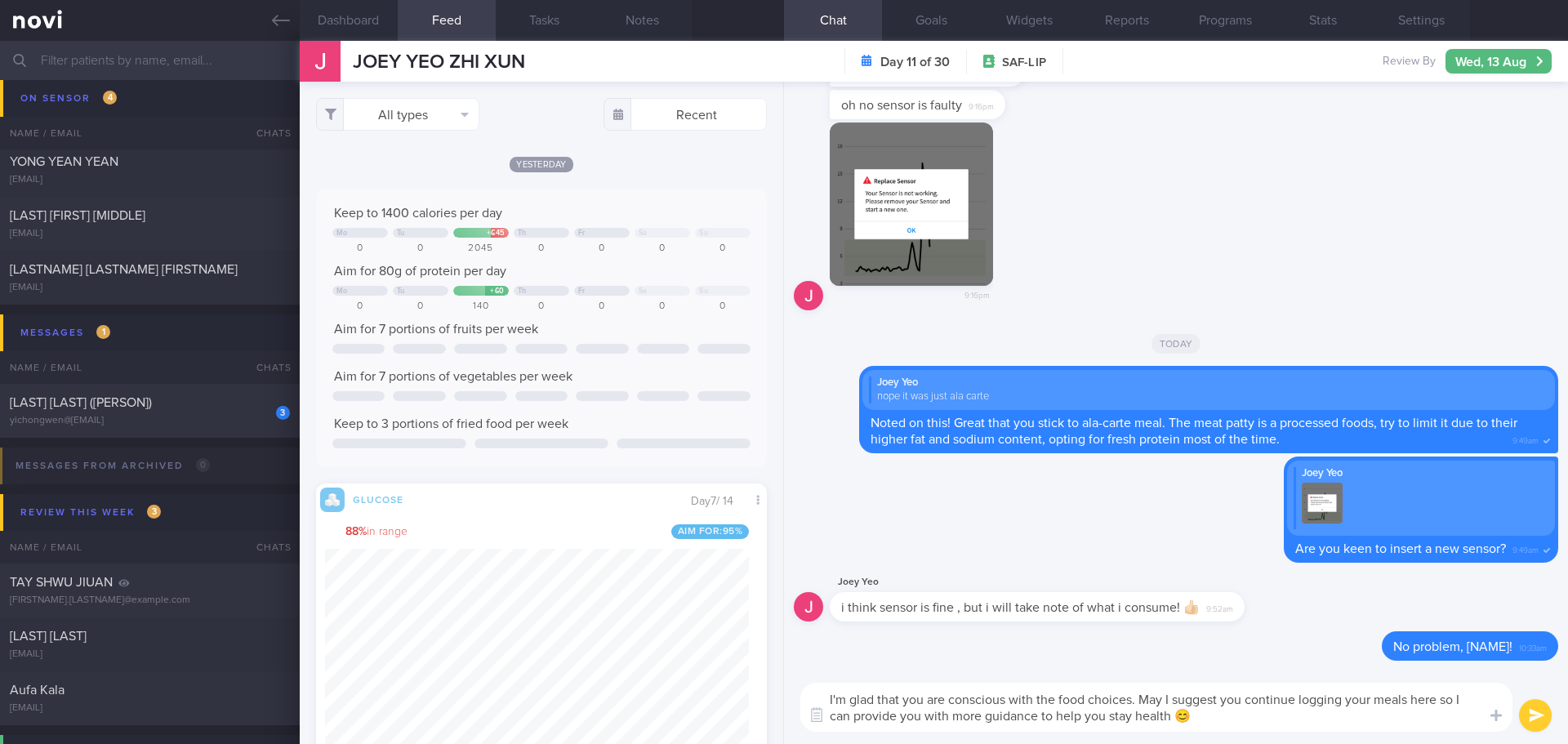 type on "I'm glad that you are conscious with the food choices. May I suggest you continue logging your meals here so I can provide you with more guidance to help you stay healthy 😊" 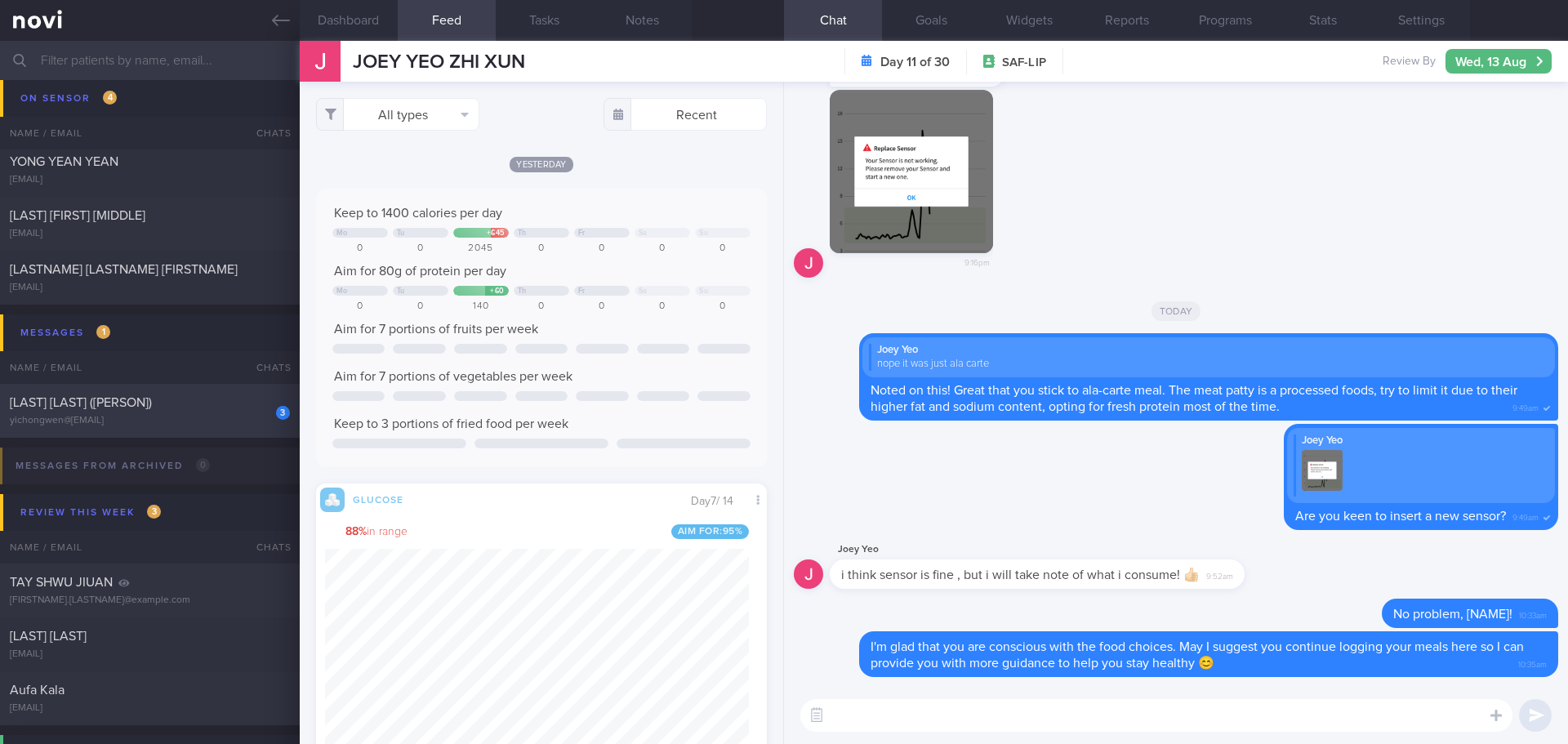 click on "3
YI CHONGWEN (CLAIRE)
yichongwen@gmail.com" at bounding box center (149, 411) 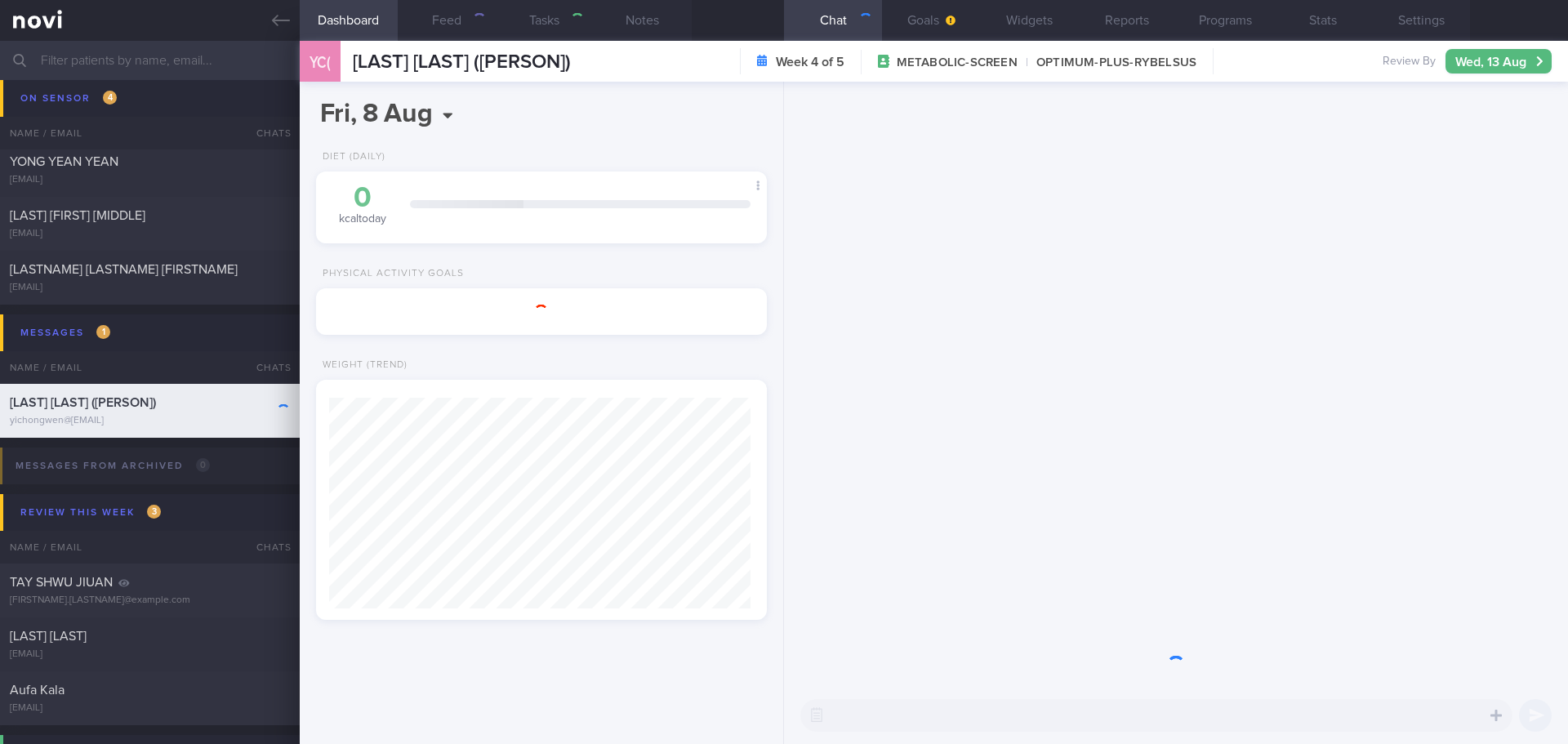 scroll, scrollTop: 816474, scrollLeft: 816245, axis: both 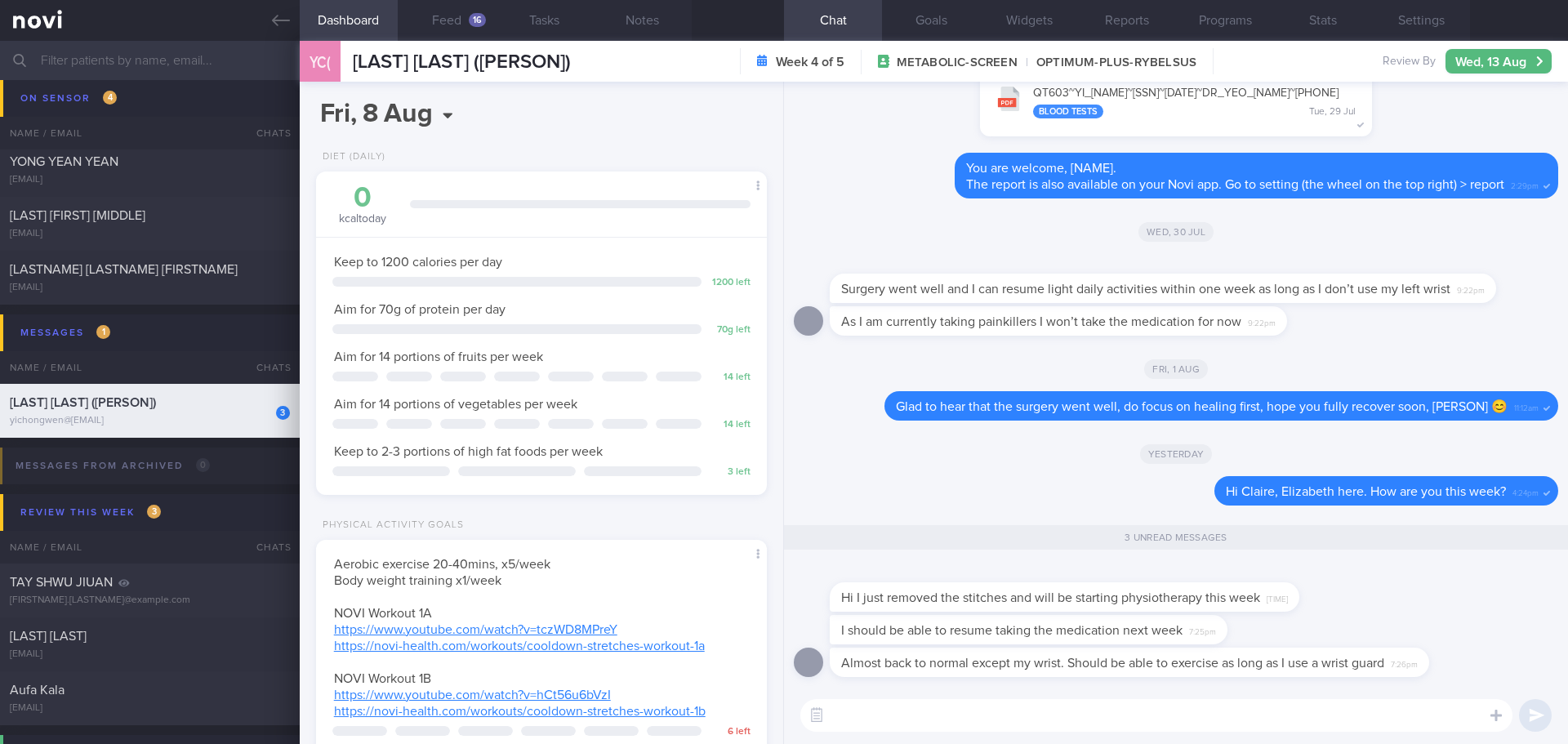click at bounding box center (1156, 715) 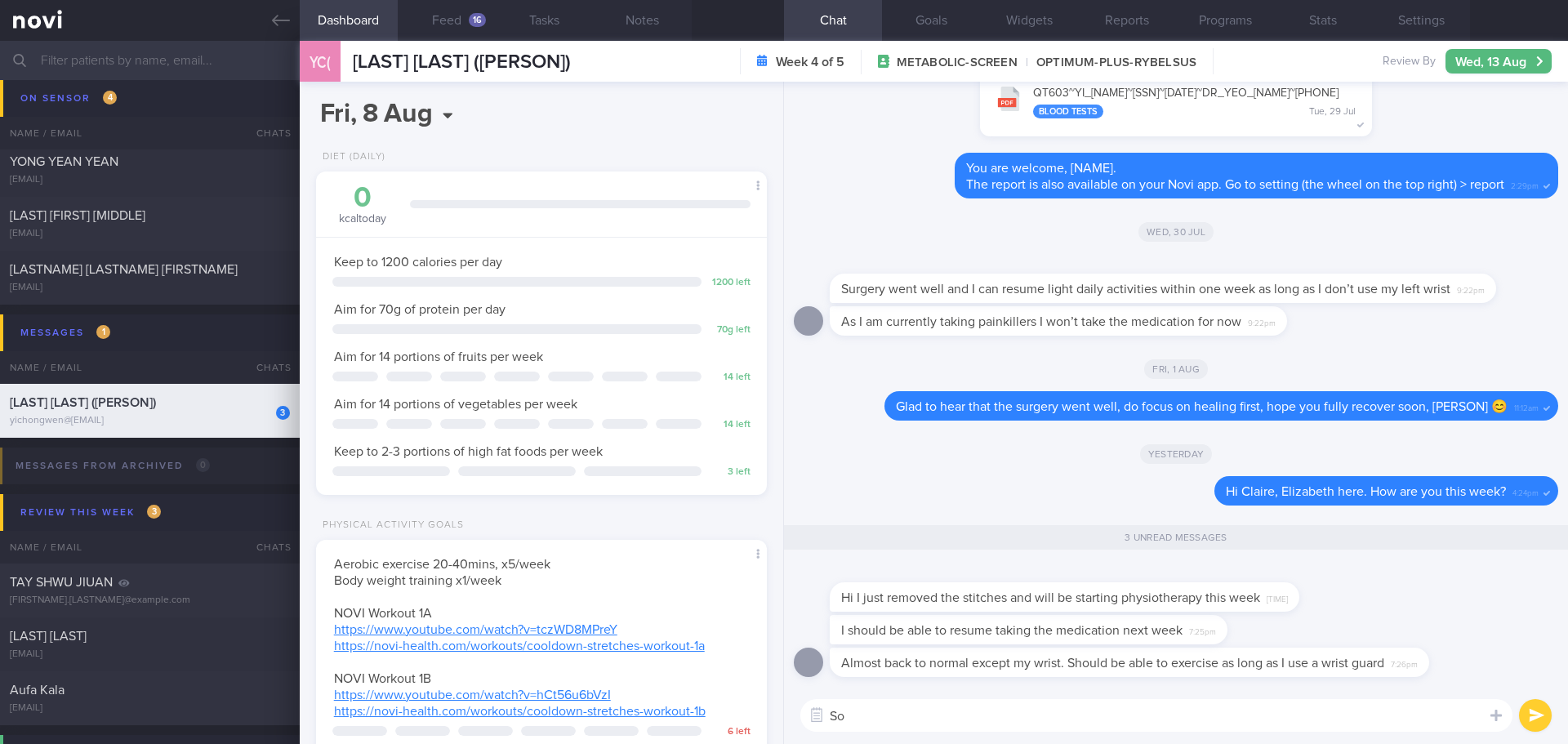 type on "S" 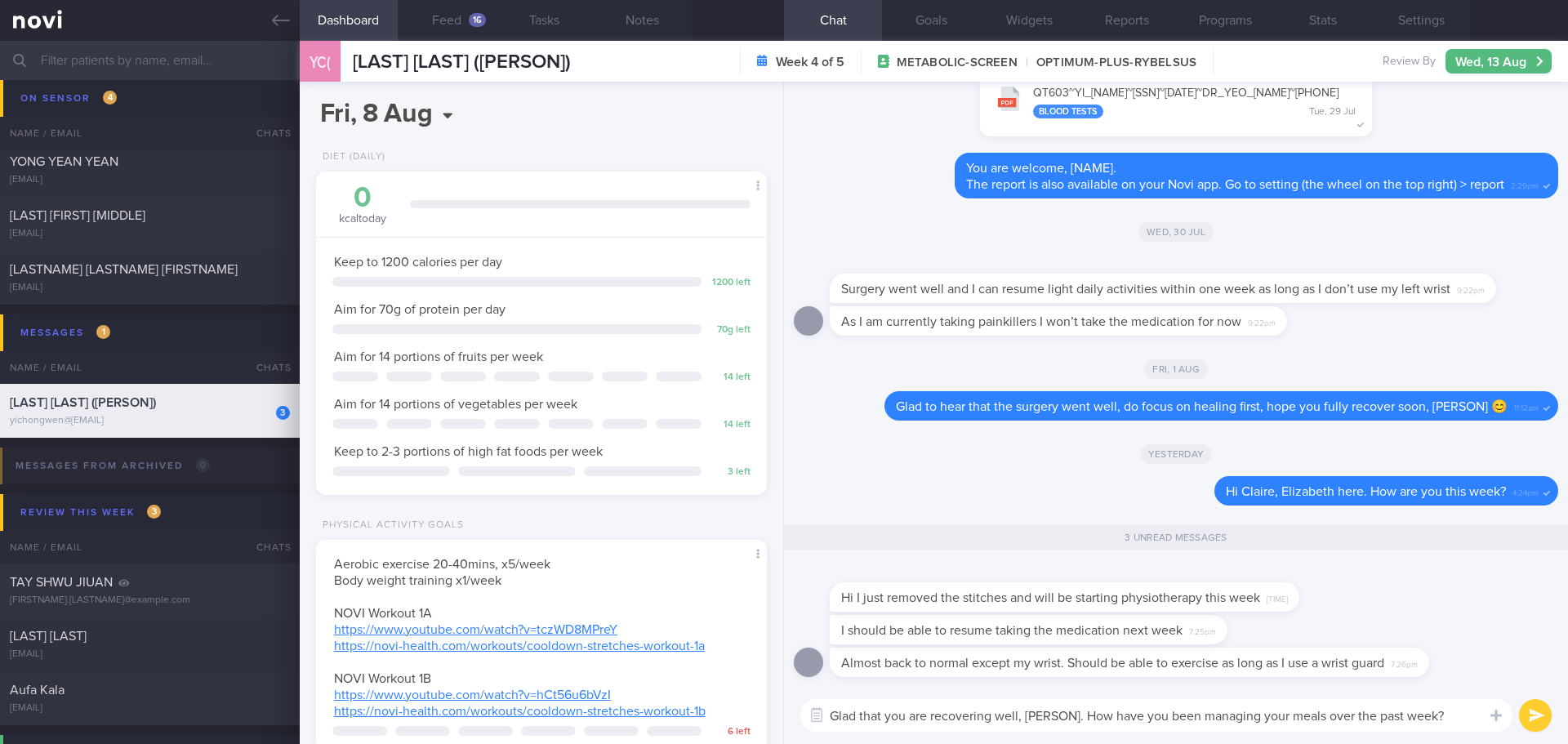 click on "Glad that you are recovering well, Claire. How have you been managing your meals over the past week?" at bounding box center (1156, 715) 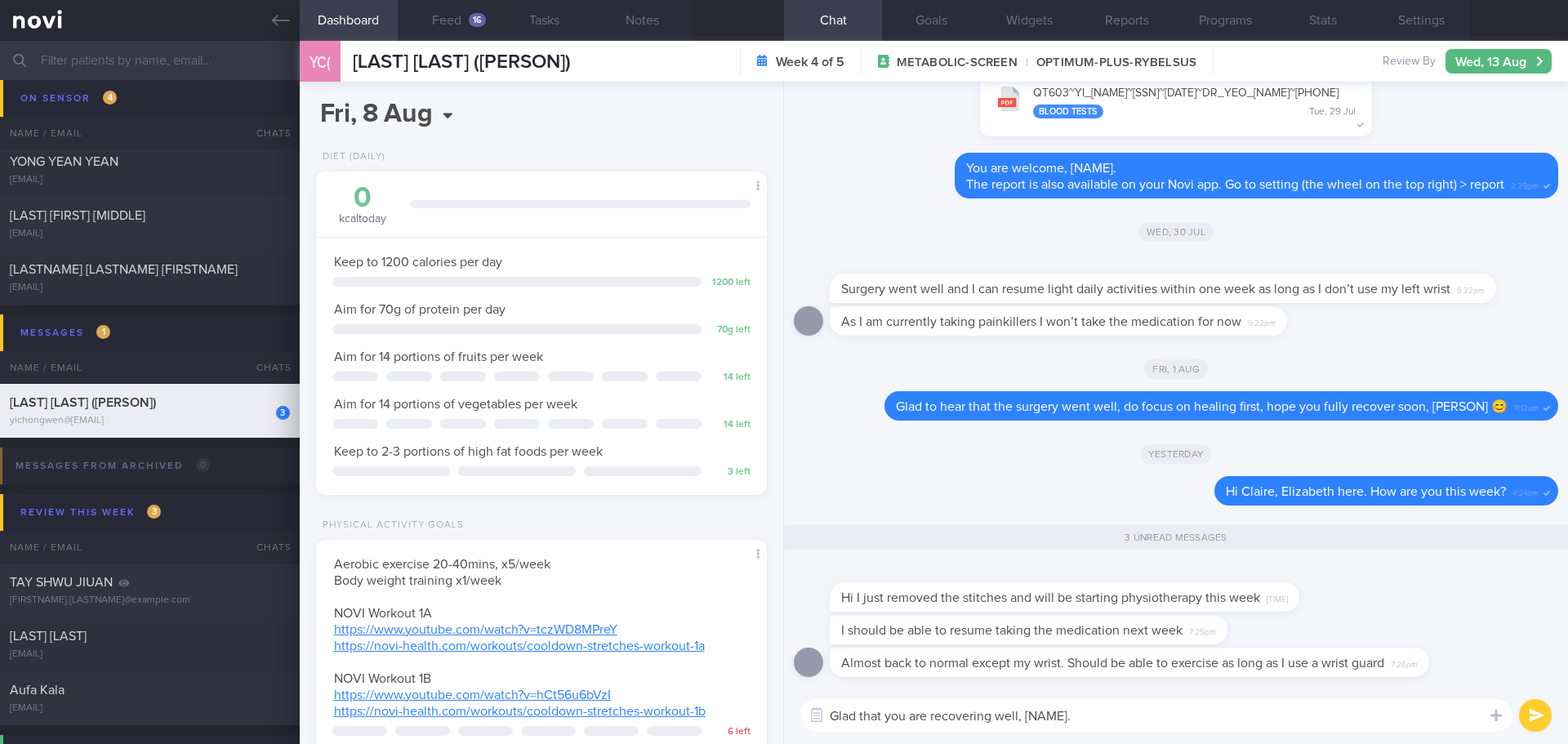 scroll, scrollTop: 0, scrollLeft: 0, axis: both 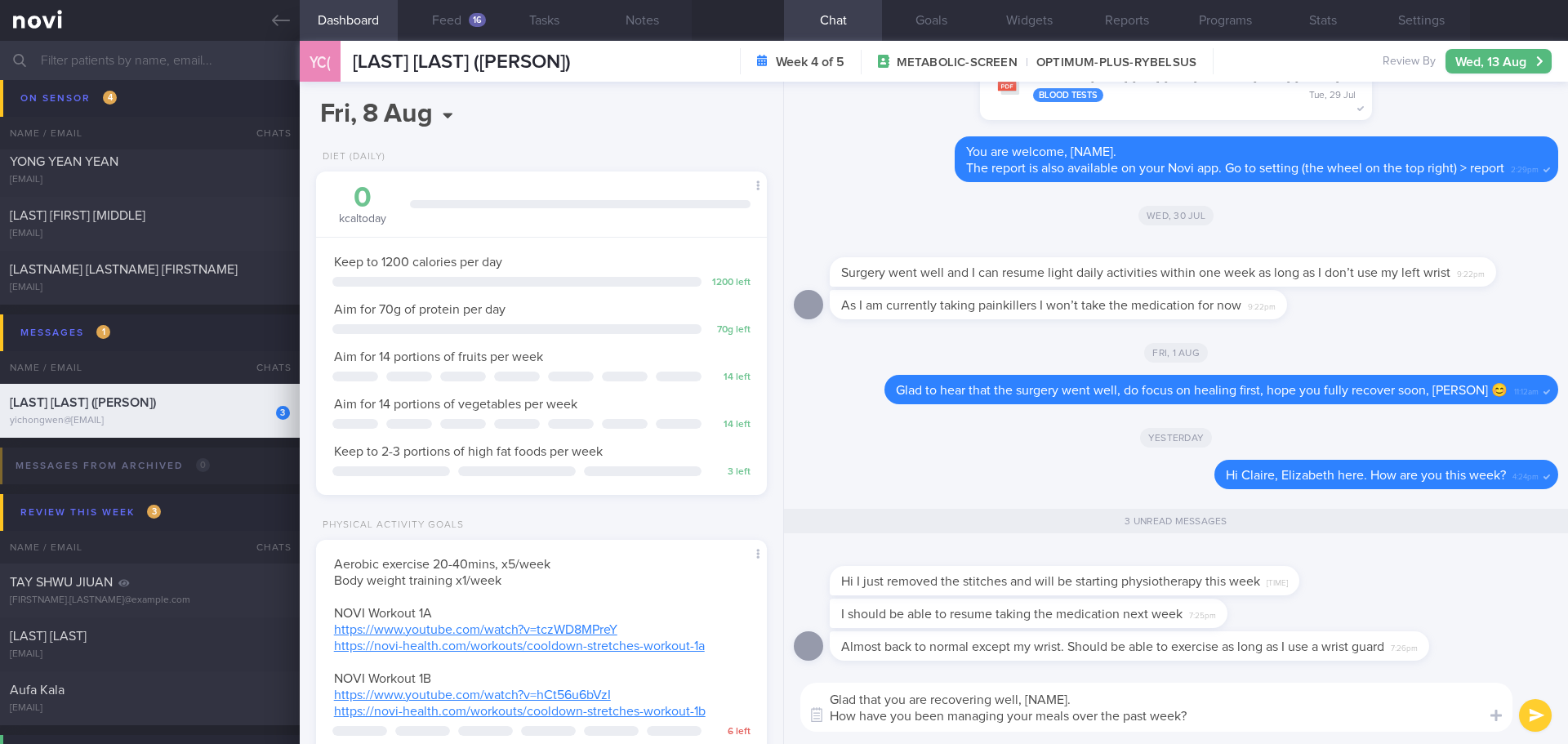 click on "Glad that you are recovering well, Claire.
How have you been managing your meals over the past week?" at bounding box center [1156, 707] 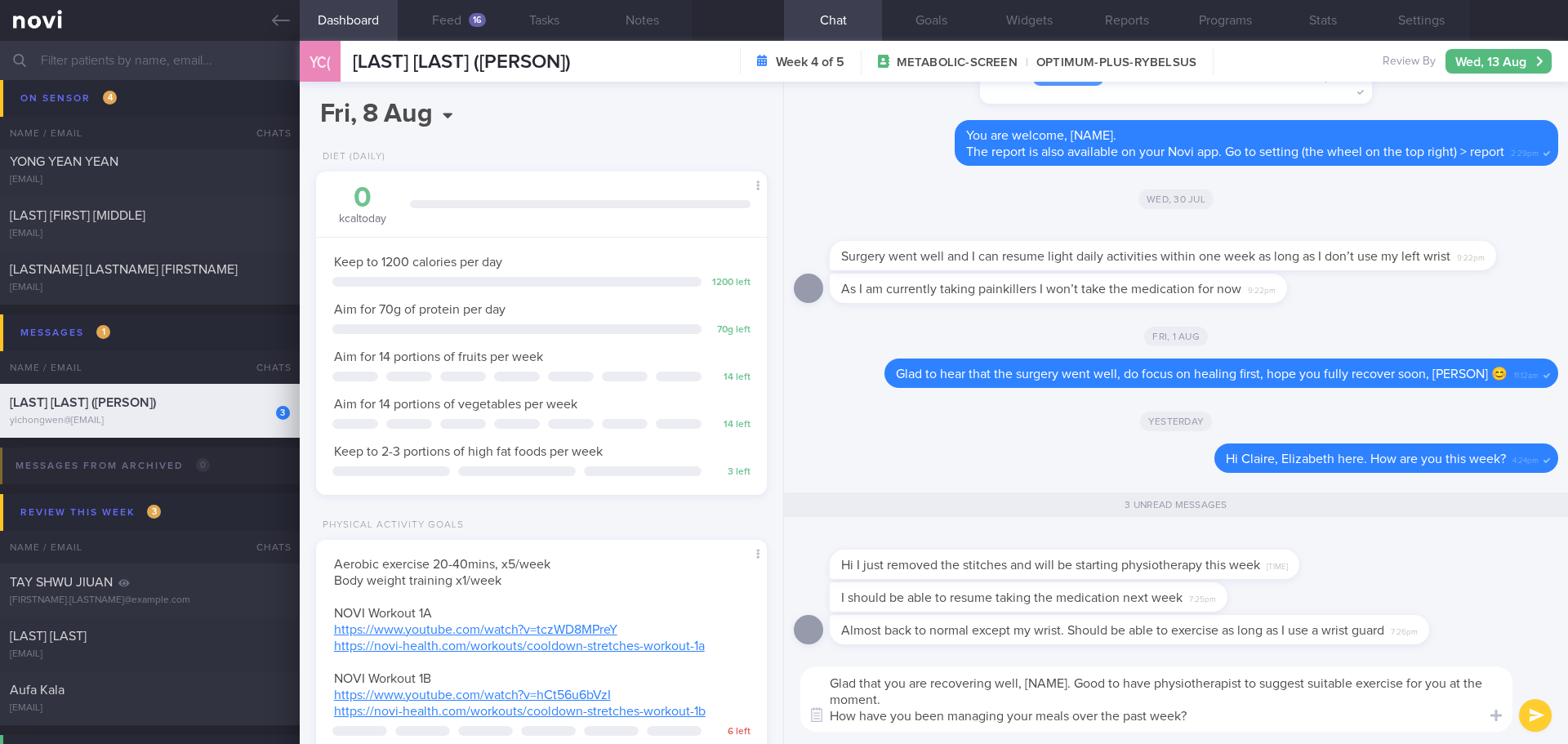 click on "Glad that you are recovering well, Claire. Good to have physiotherapist to suggest suitable exercise for you at the moment.
How have you been managing your meals over the past week?" at bounding box center (1156, 699) 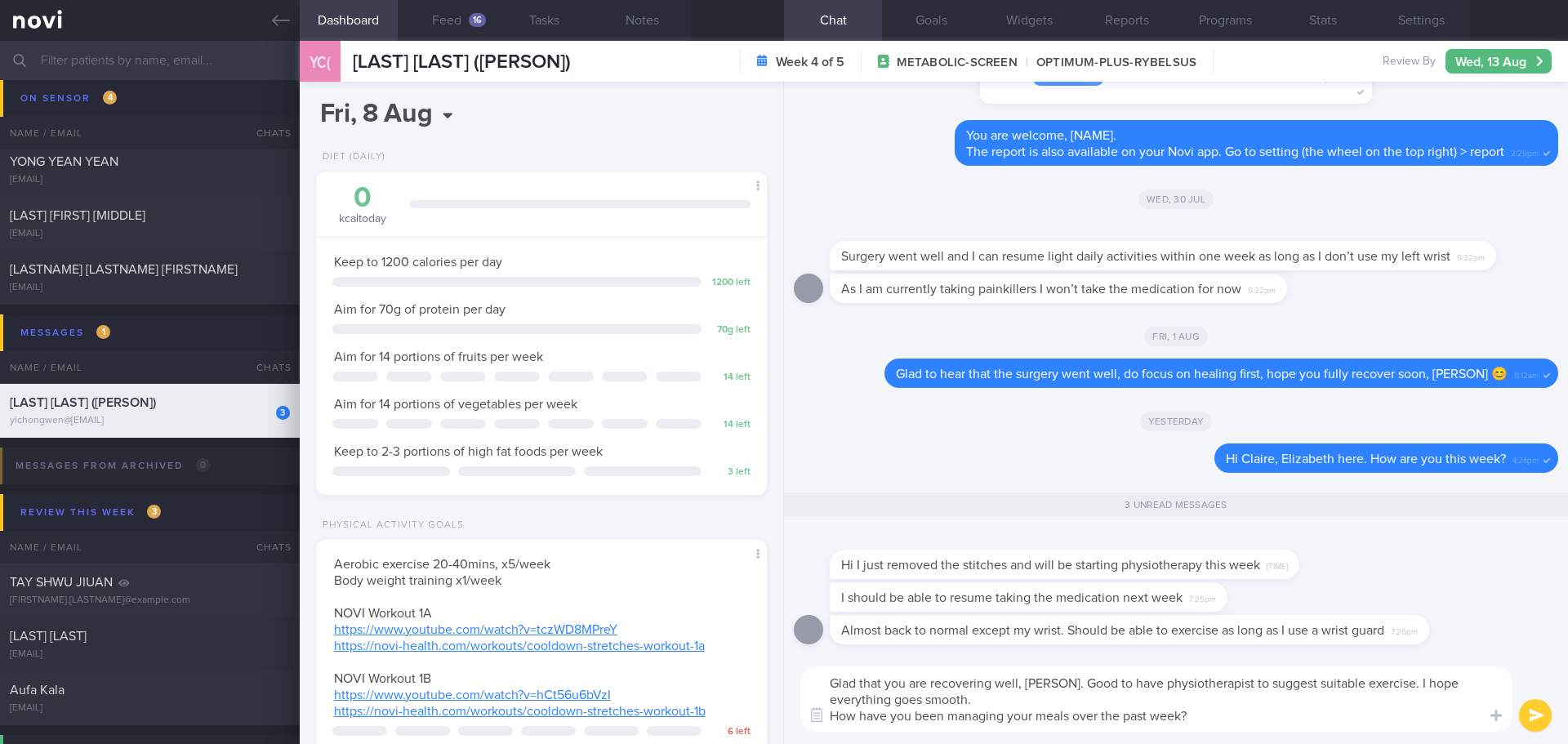 click on "Glad that you are recovering well, Claire. Good to have physiotherapist to suggest suitable exercise. I hope everything goes smooth.
How have you been managing your meals over the past week?" at bounding box center [1156, 699] 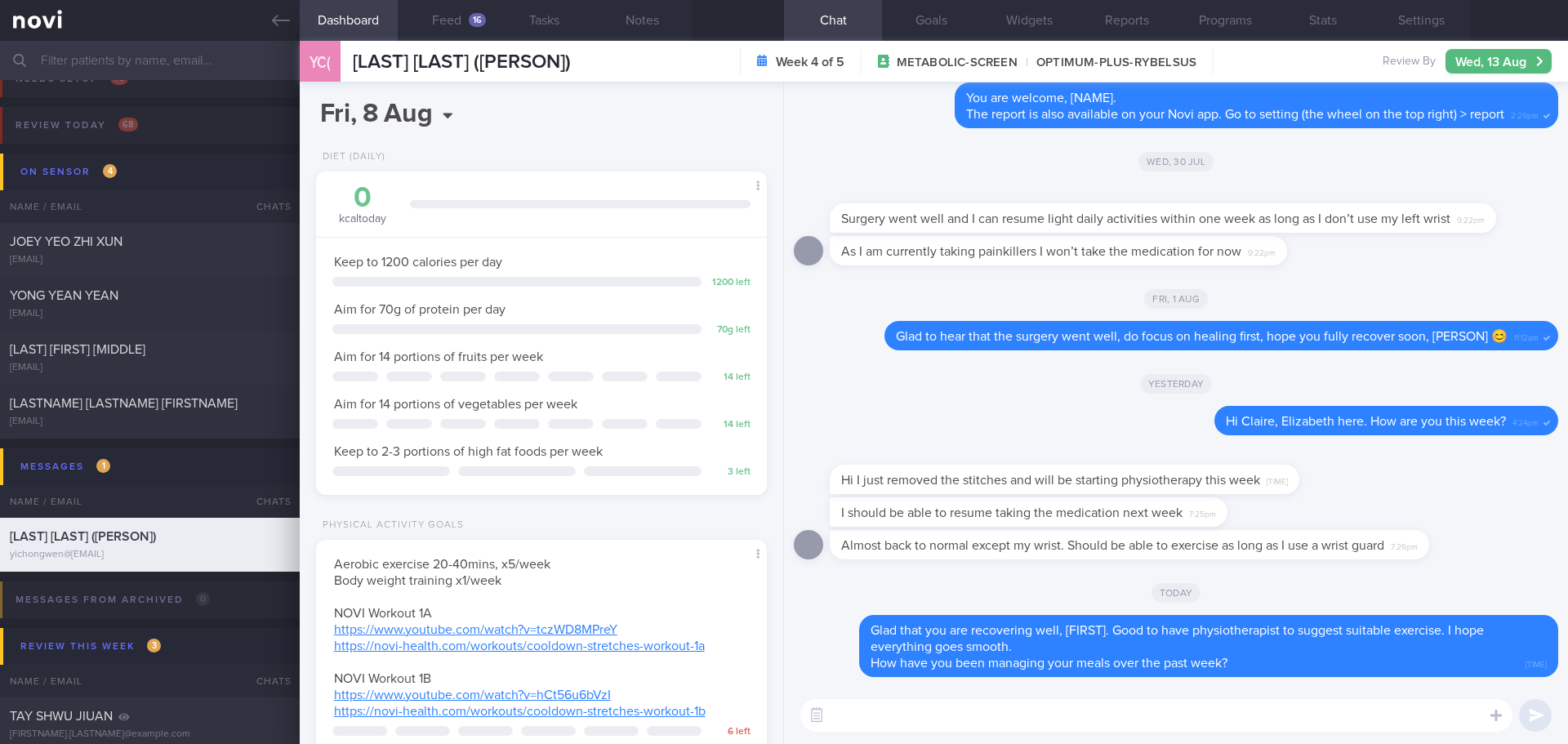 scroll, scrollTop: 0, scrollLeft: 0, axis: both 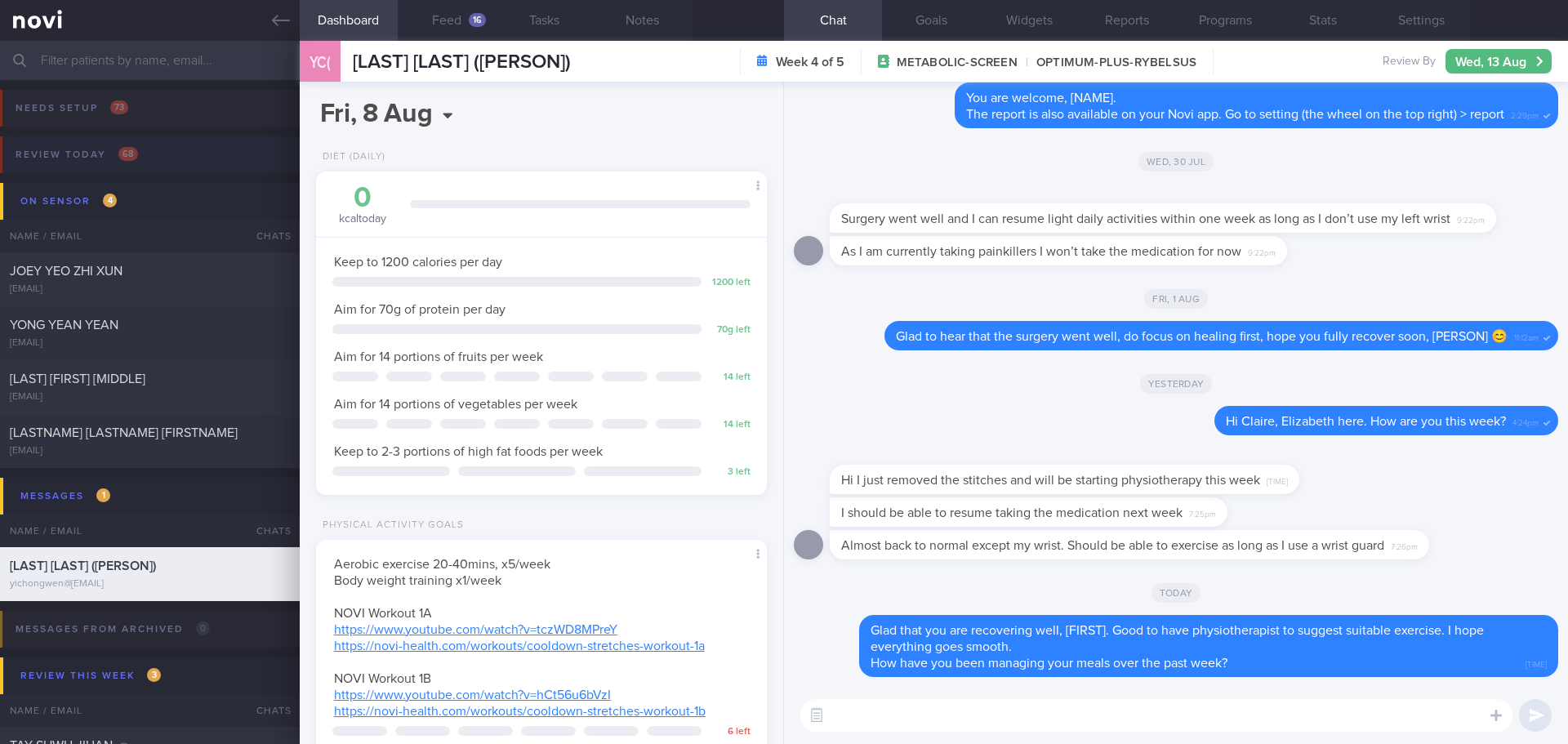 click on "Review today
68" at bounding box center (77, 154) 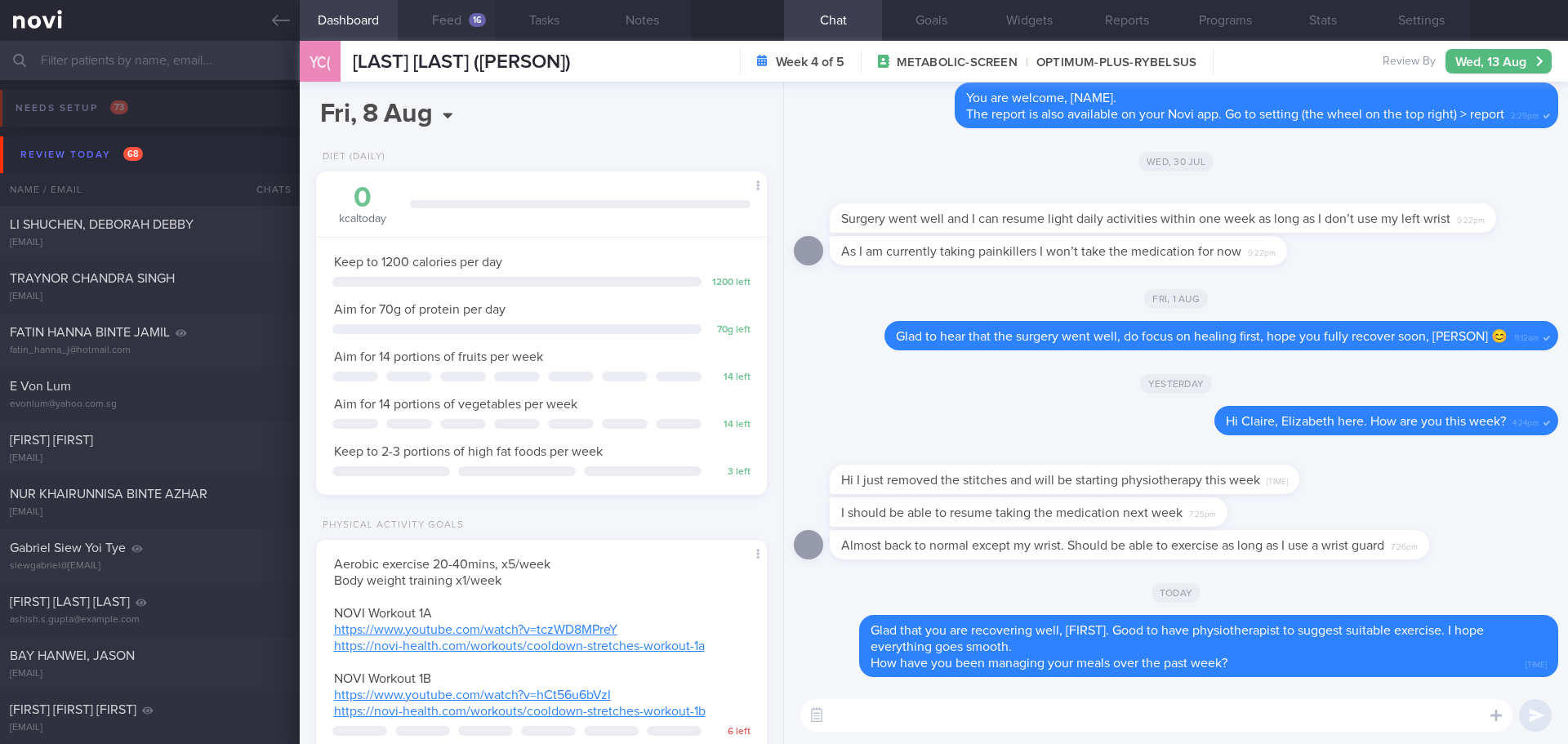 click on "Feed
16" at bounding box center (447, 20) 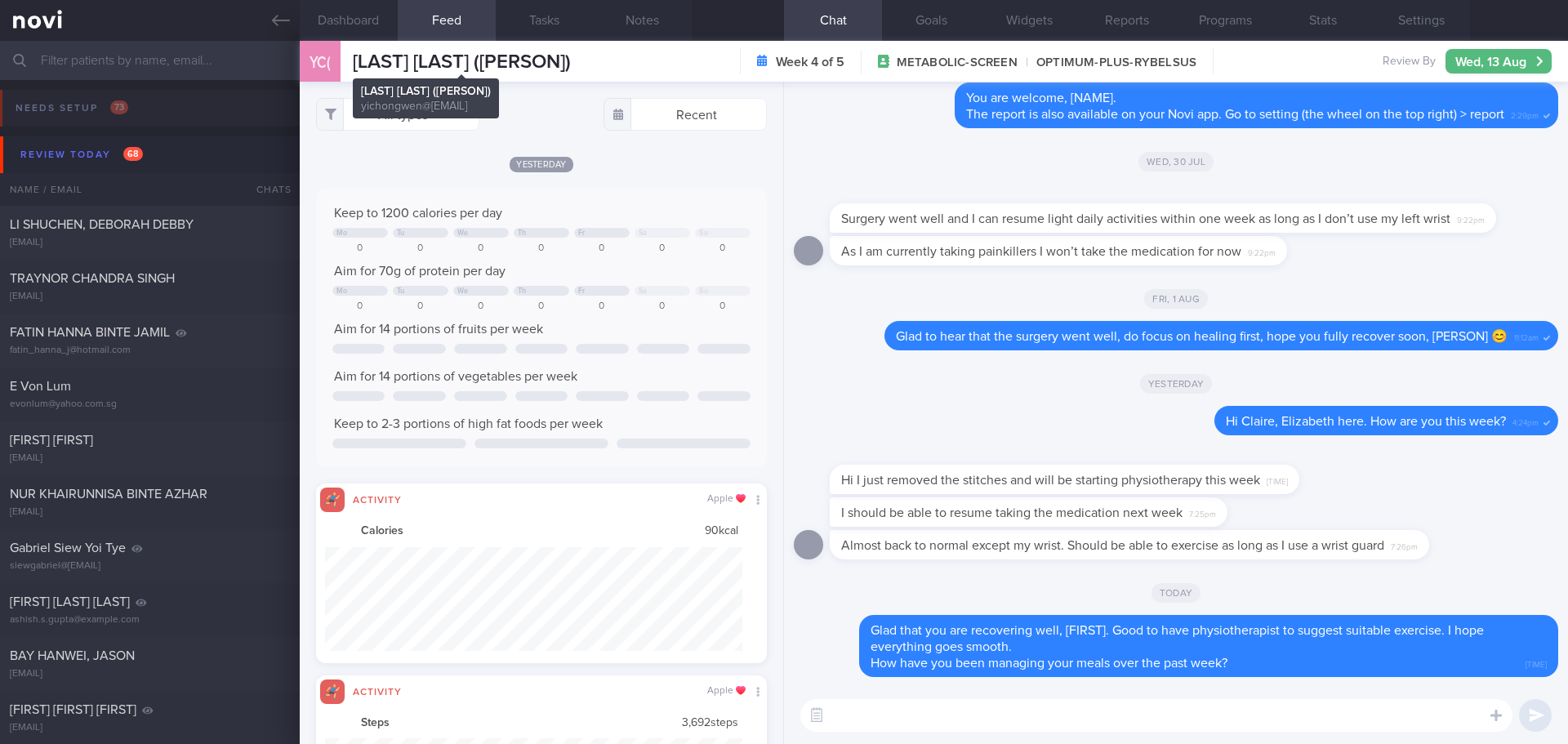 scroll, scrollTop: 816581, scrollLeft: 816249, axis: both 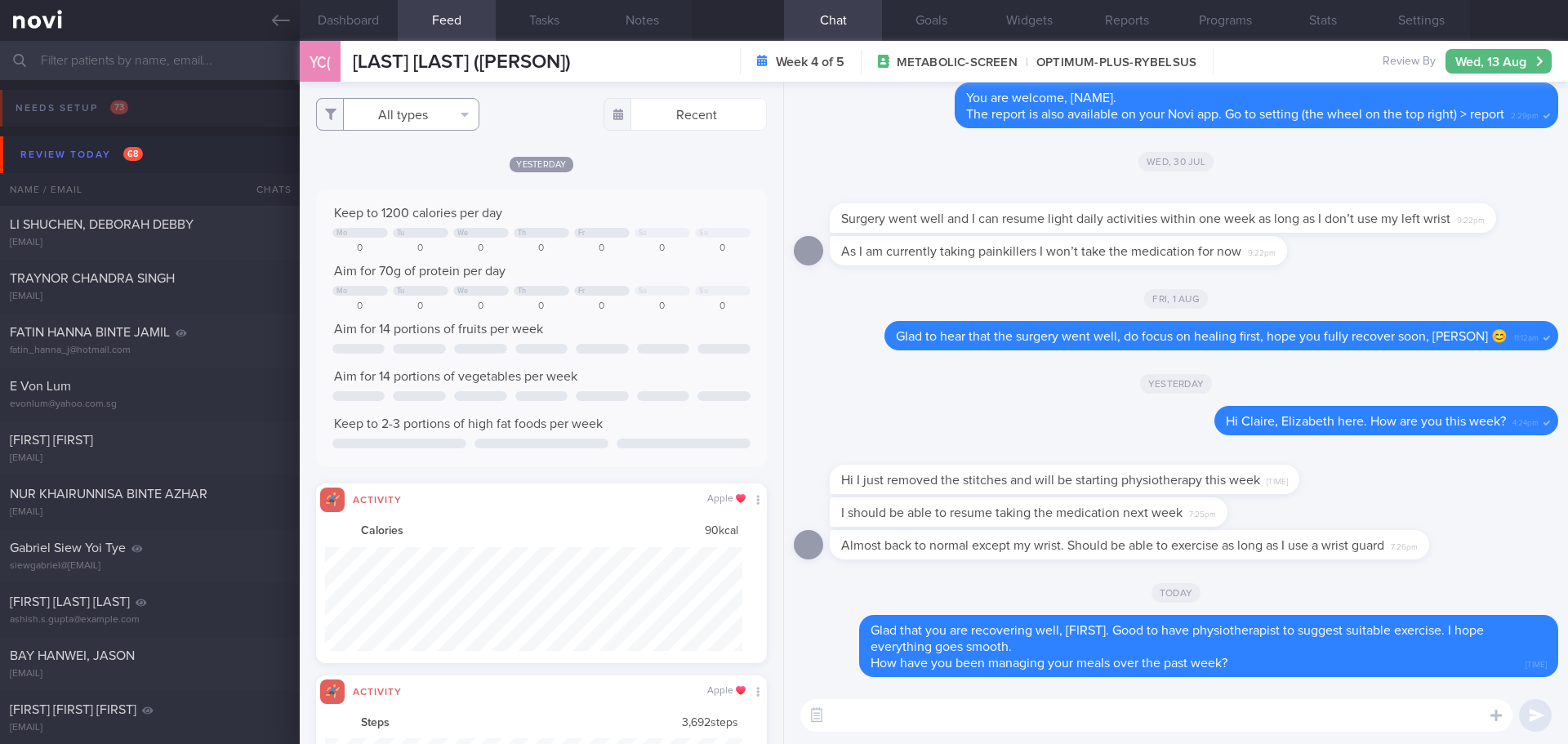 click on "All types" at bounding box center (398, 114) 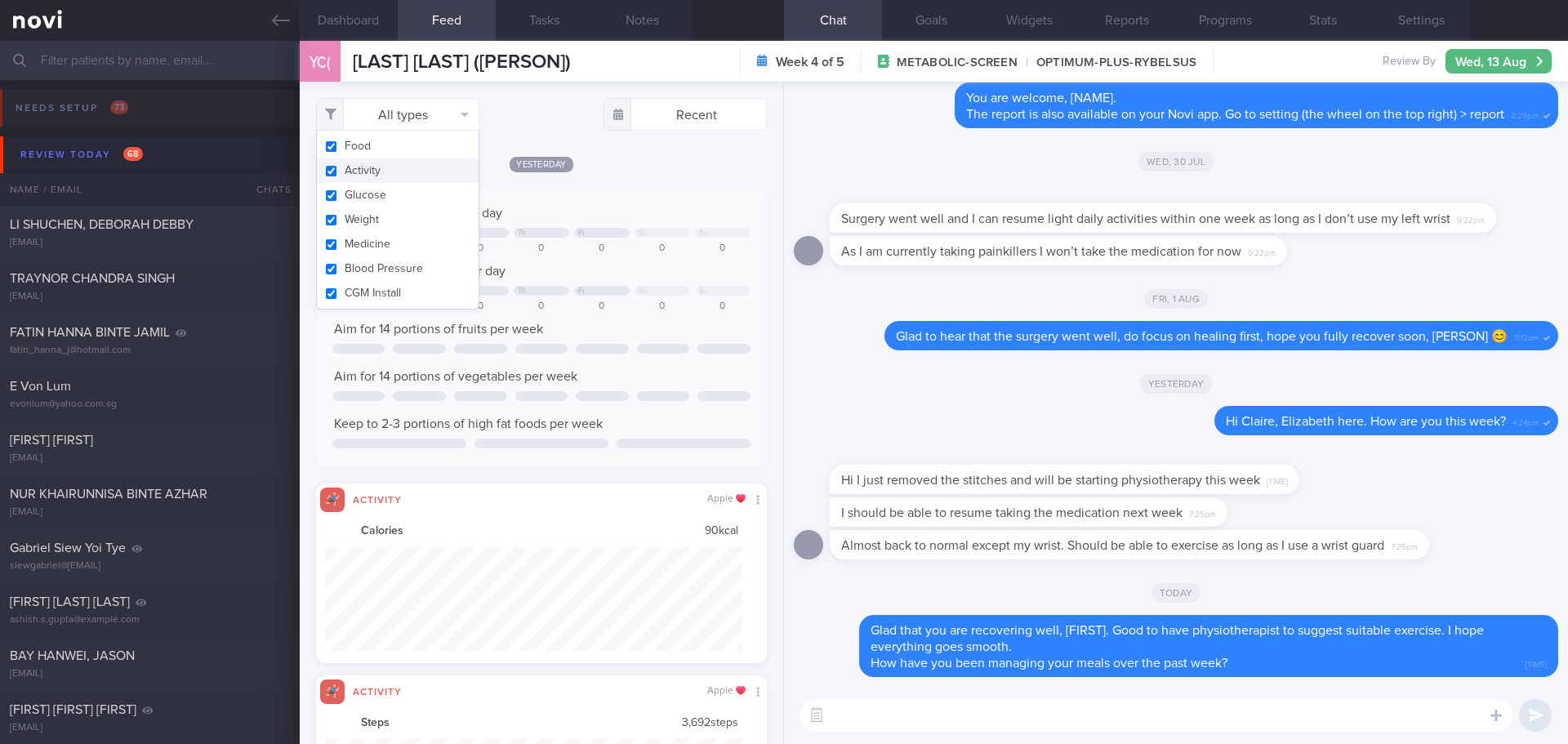 click on "Activity" at bounding box center (398, 171) 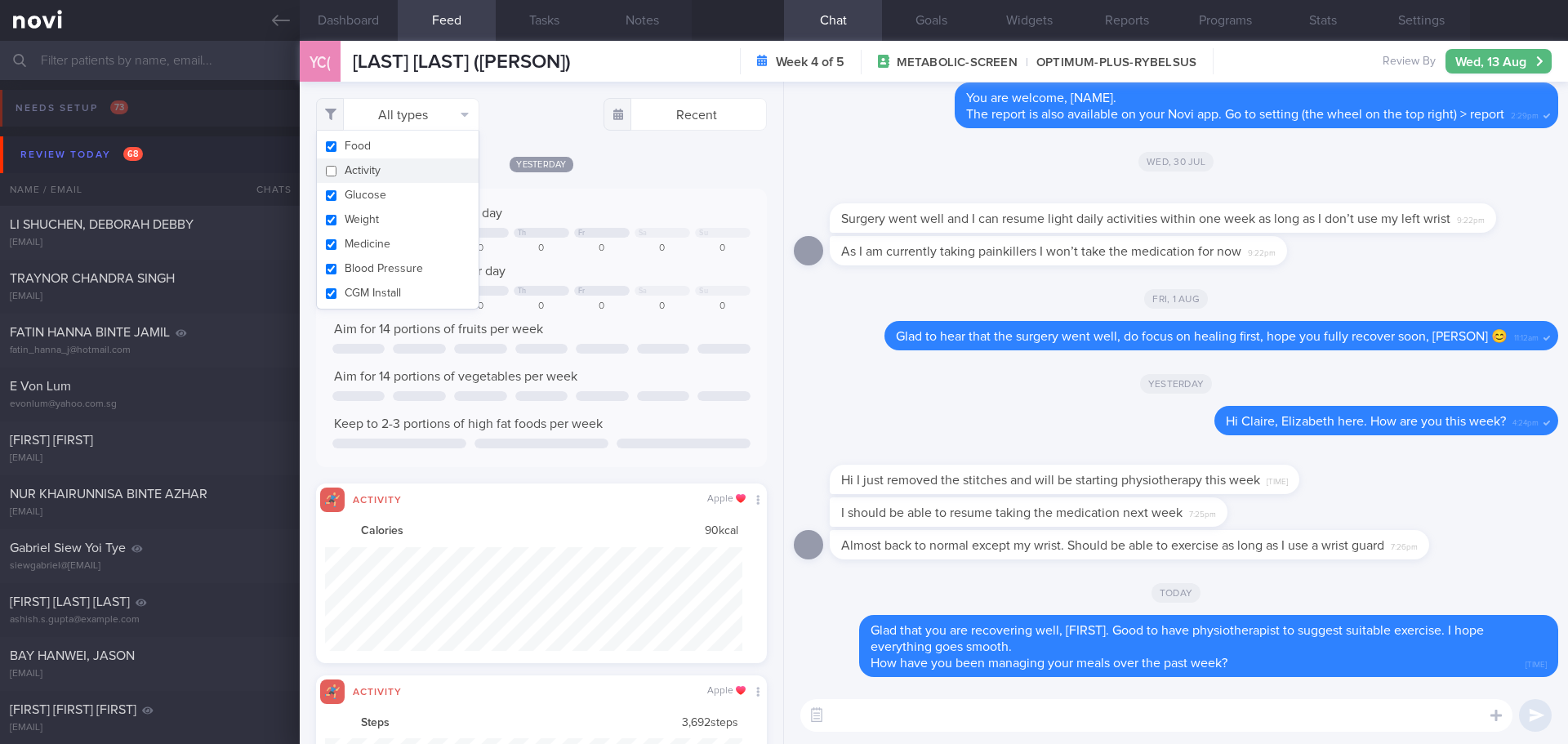 checkbox on "false" 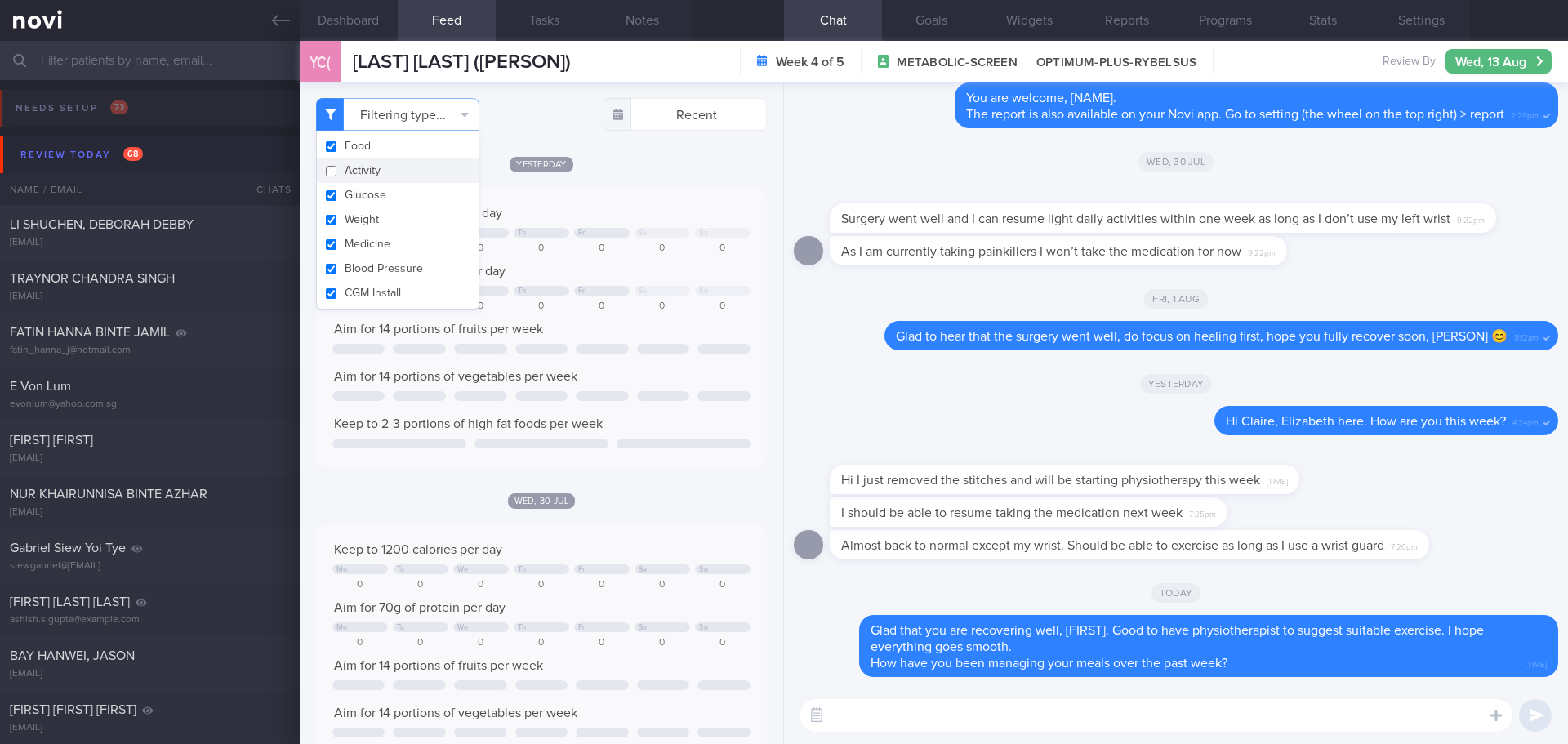 click on "Yesterday
Keep to 1200 calories per day
Mo
Tu
We
Th
Fr
Sa
Su
0
0
0
0
0
0
0
Aim for 70g of protein per day
Mo
Tu
We" 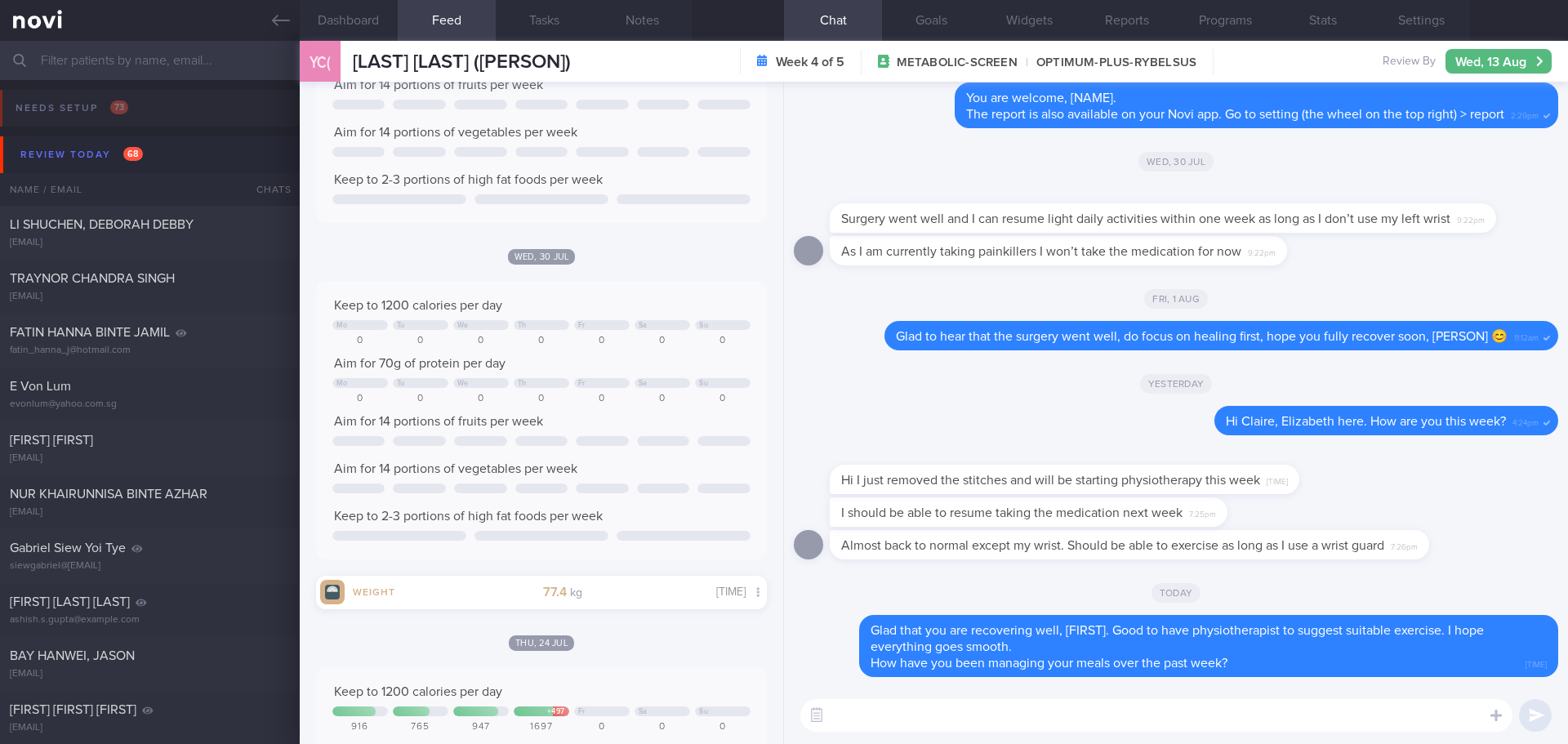 scroll, scrollTop: 0, scrollLeft: 0, axis: both 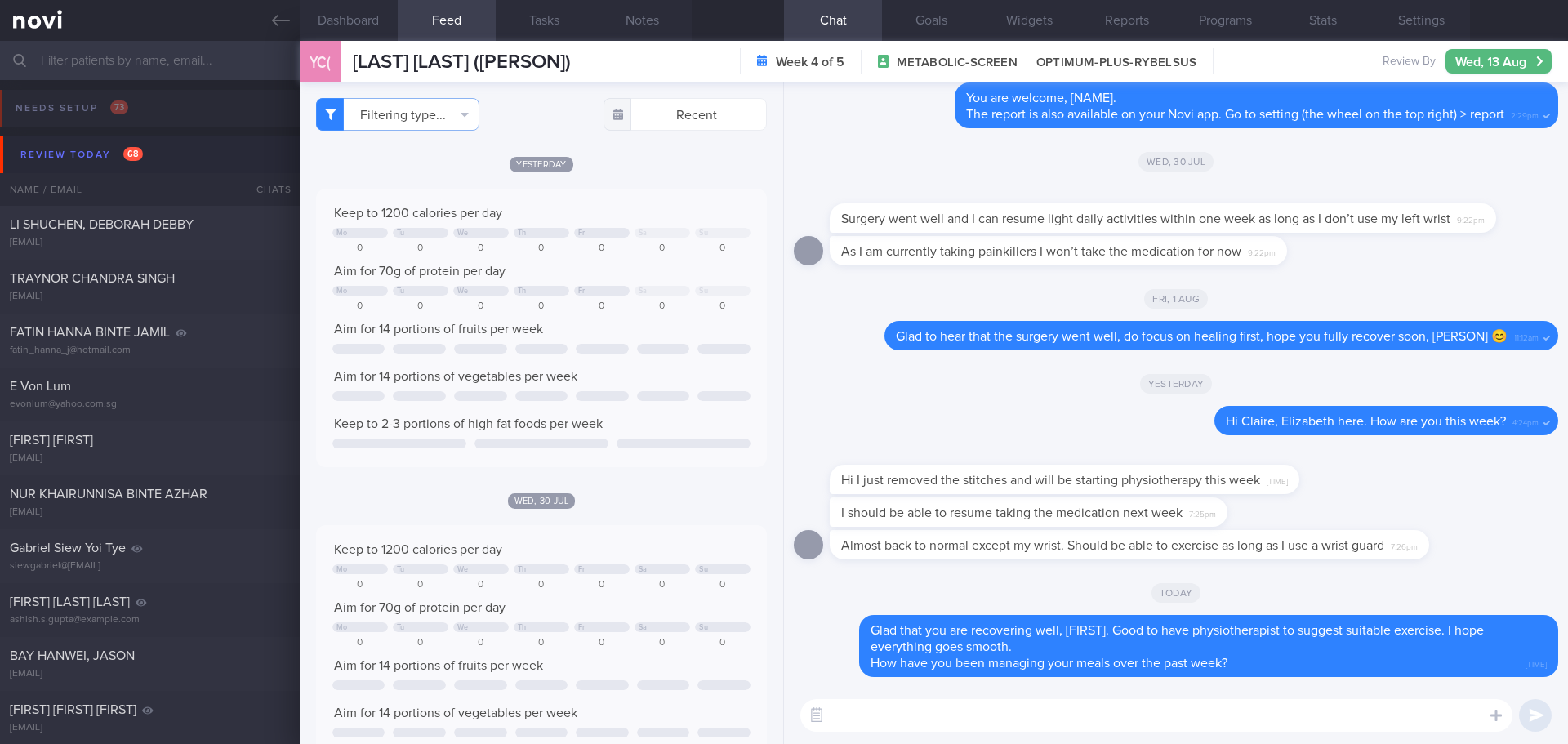 click at bounding box center (1156, 715) 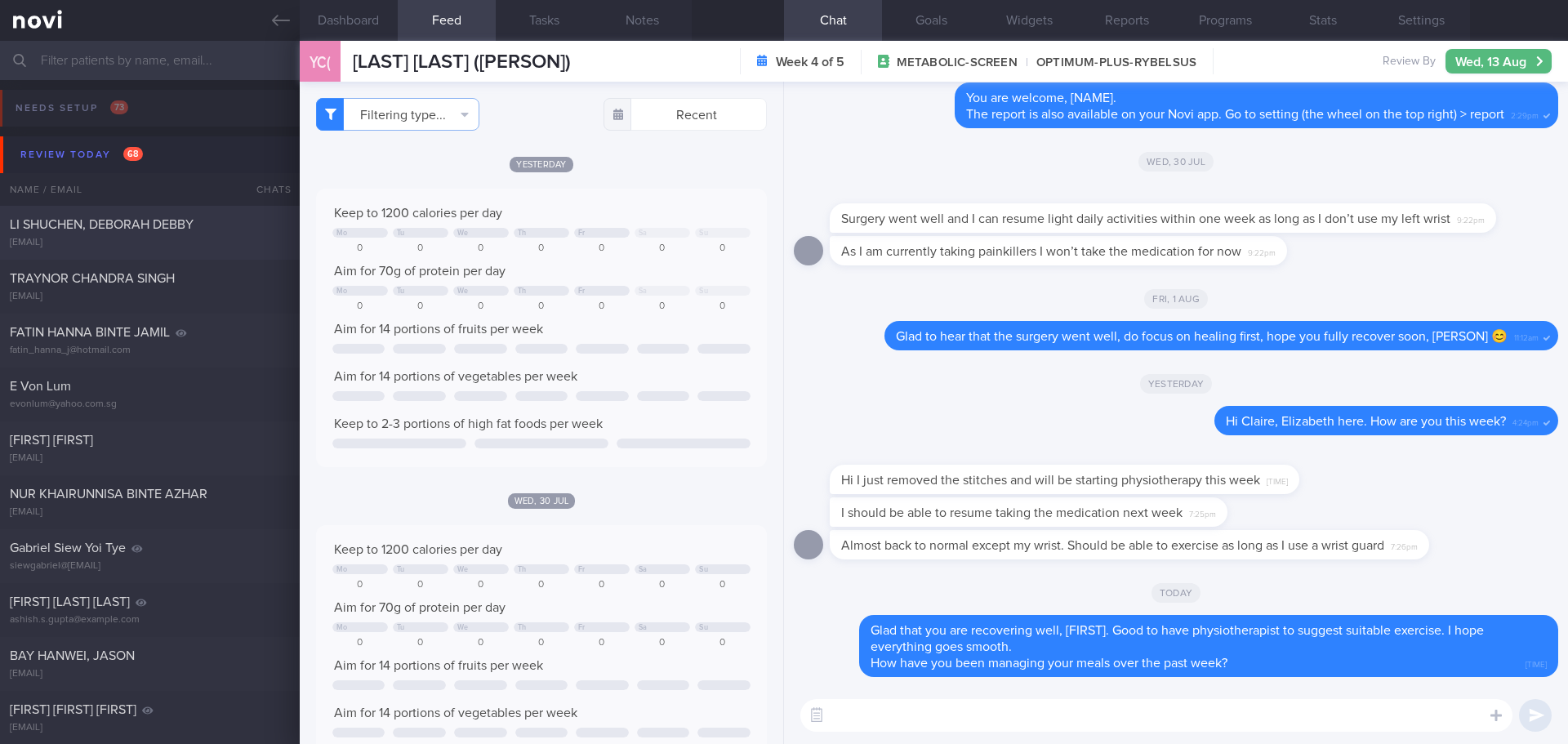 click on "LI SHUCHEN, DEBORAH DEBBY" at bounding box center [101, 225] 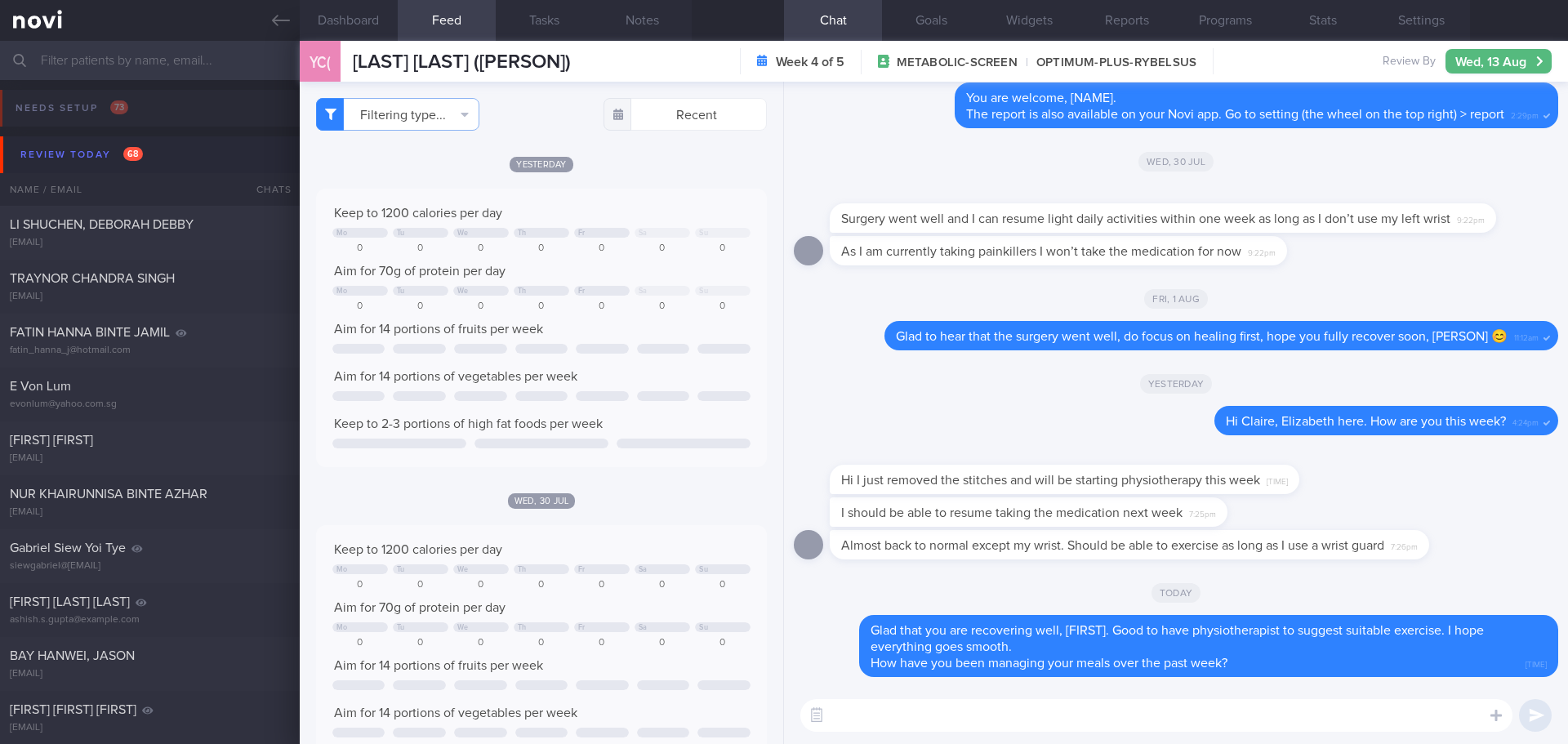 type on "no appt - 23/4/25 - semi - tapering" 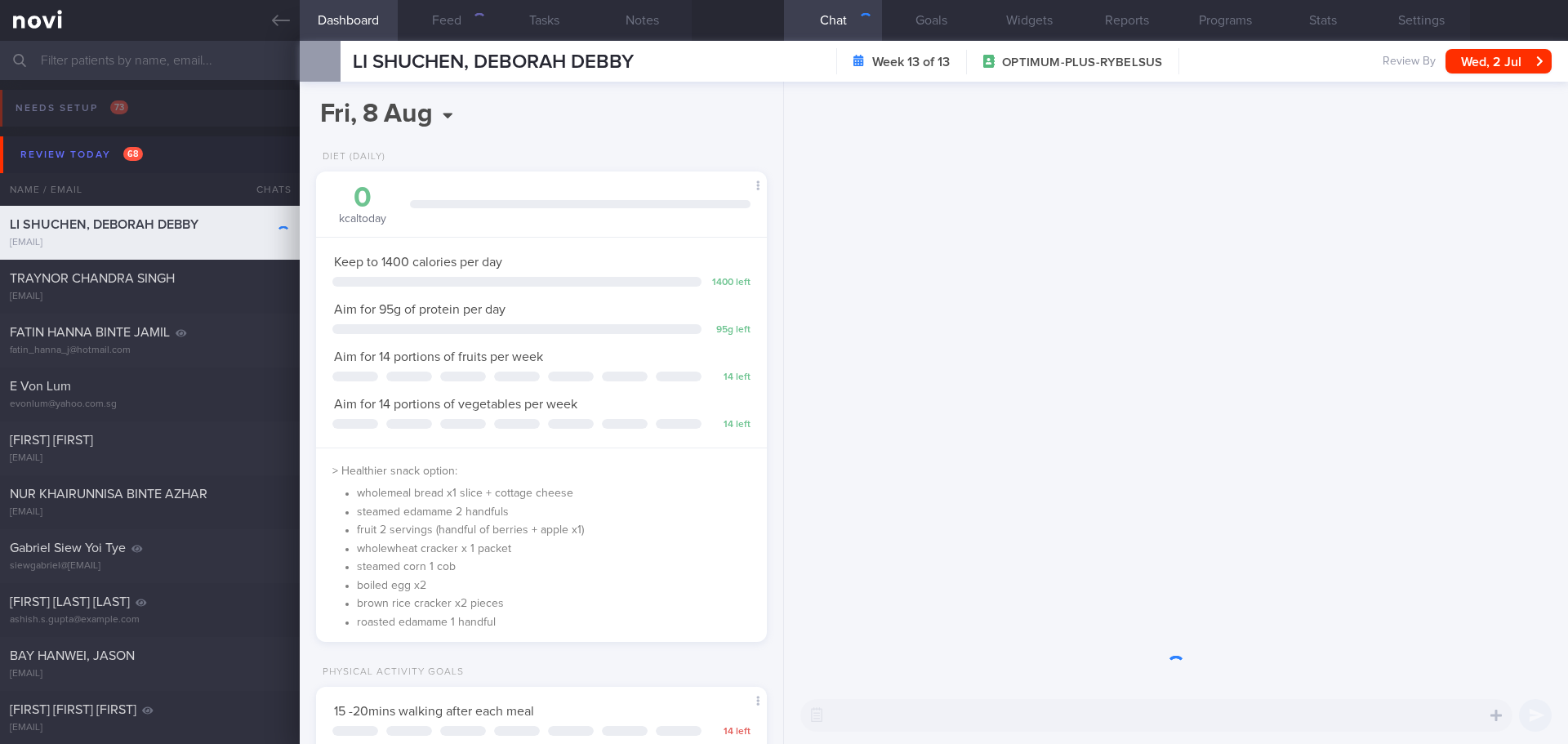 scroll, scrollTop: 816481, scrollLeft: 816258, axis: both 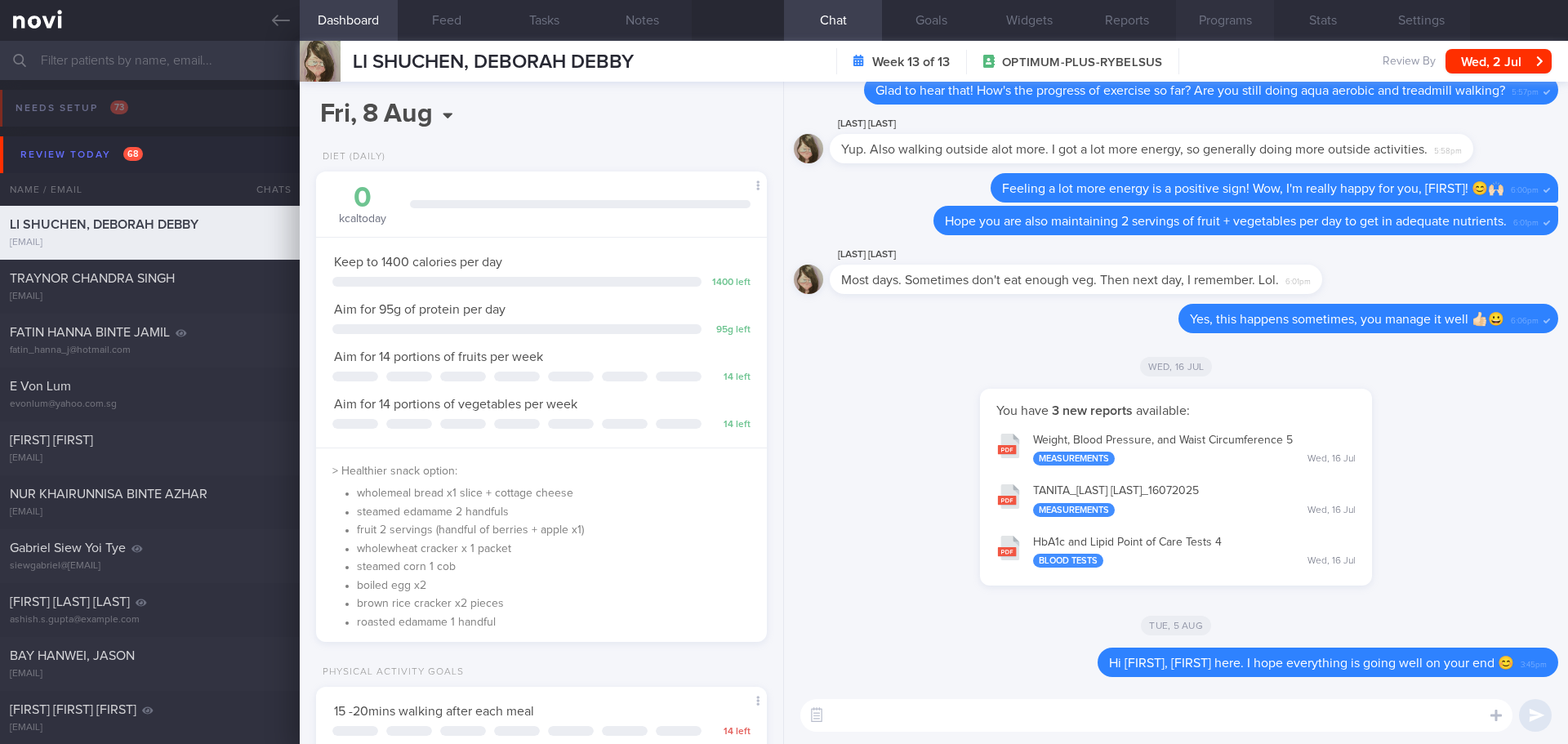 click on "Programs" at bounding box center (1225, 20) 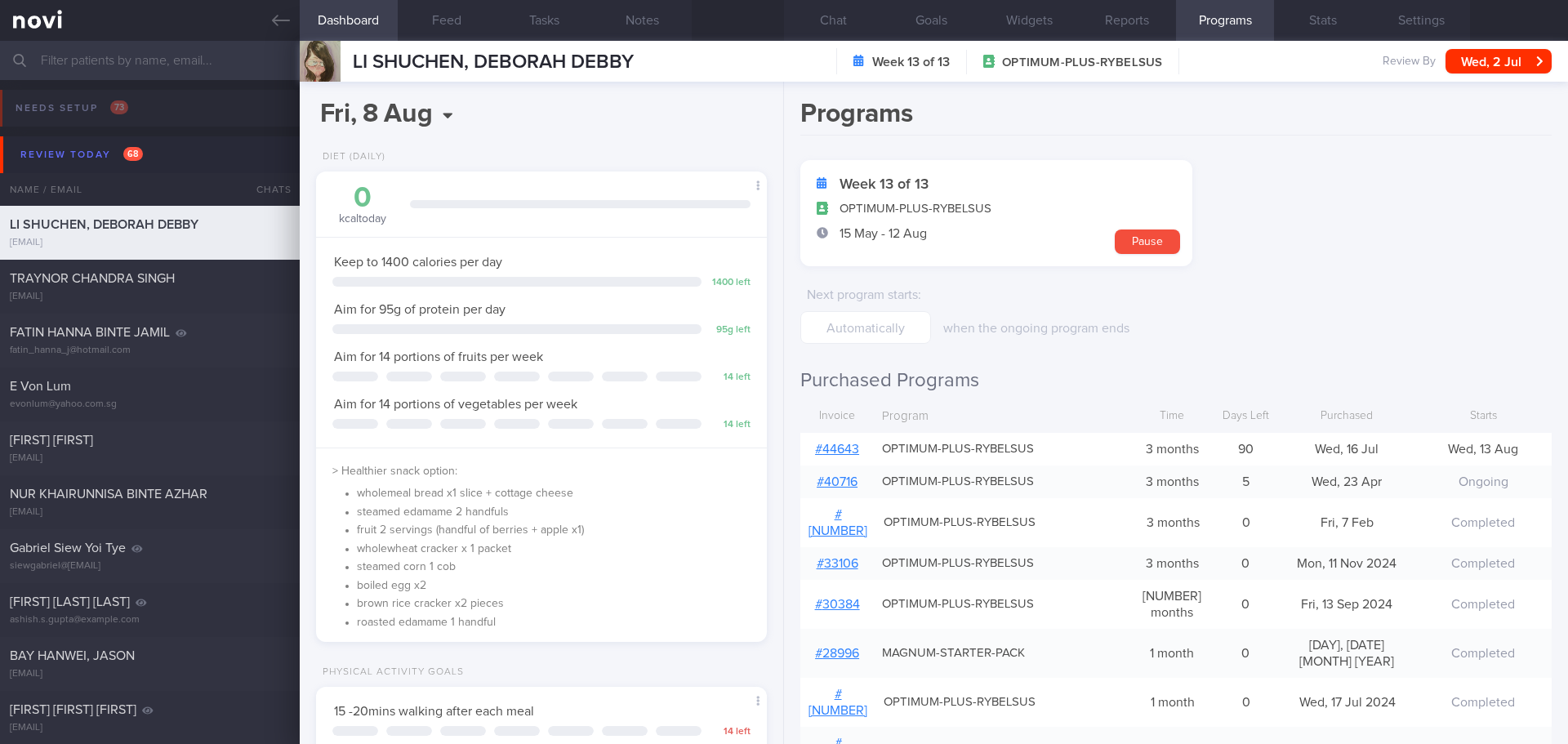 click on "# 44643" at bounding box center [837, 449] 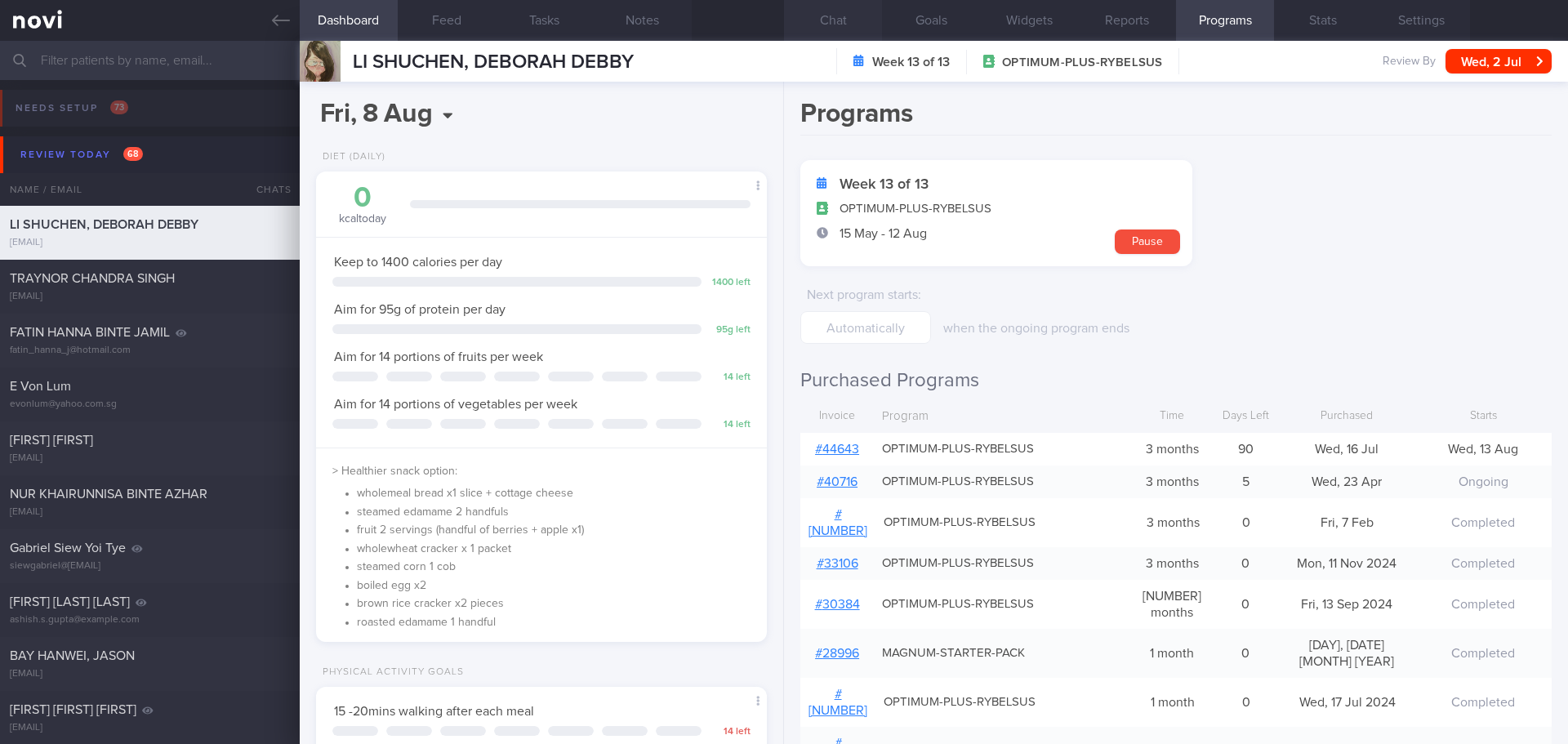 click on "Chat" at bounding box center [833, 20] 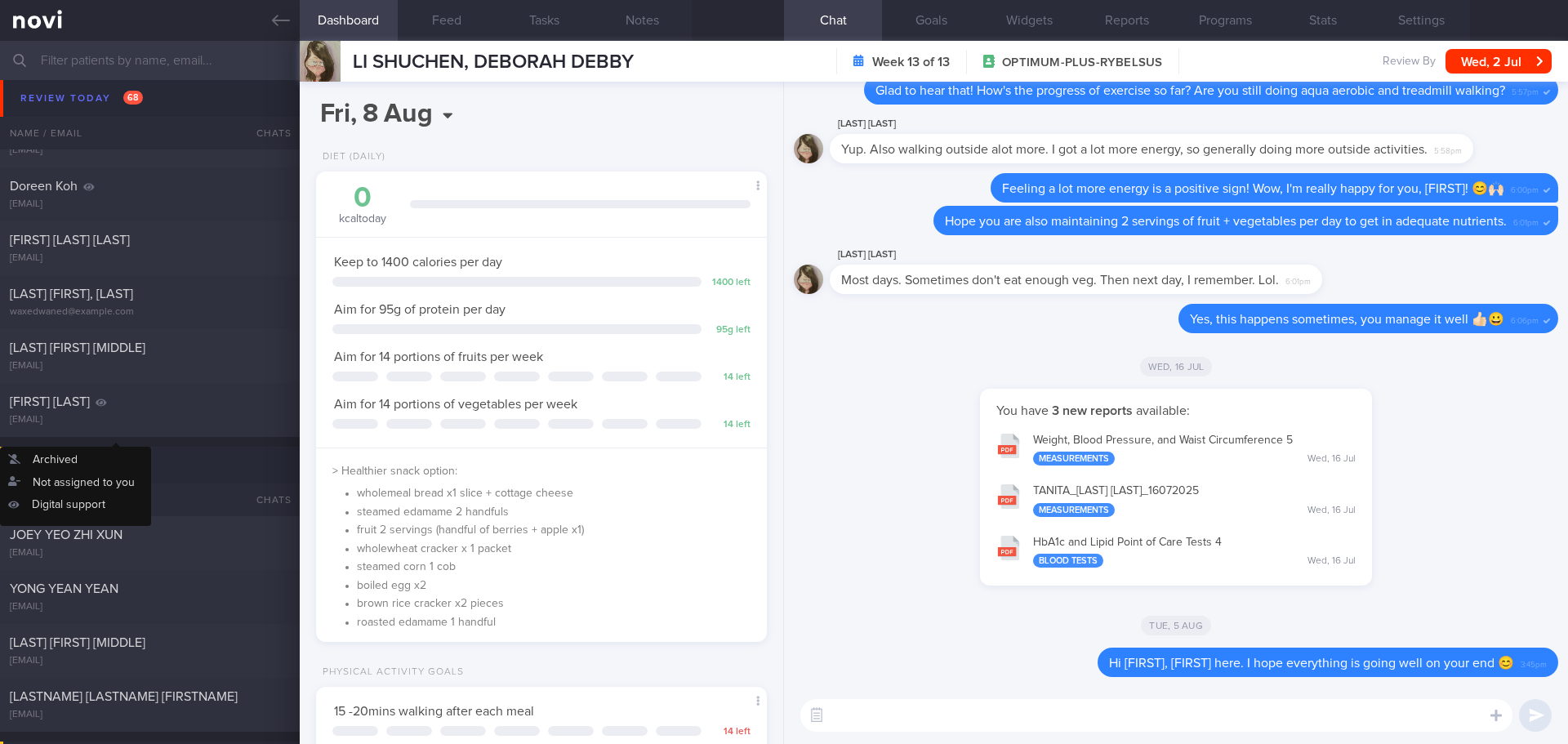 scroll, scrollTop: 3512, scrollLeft: 0, axis: vertical 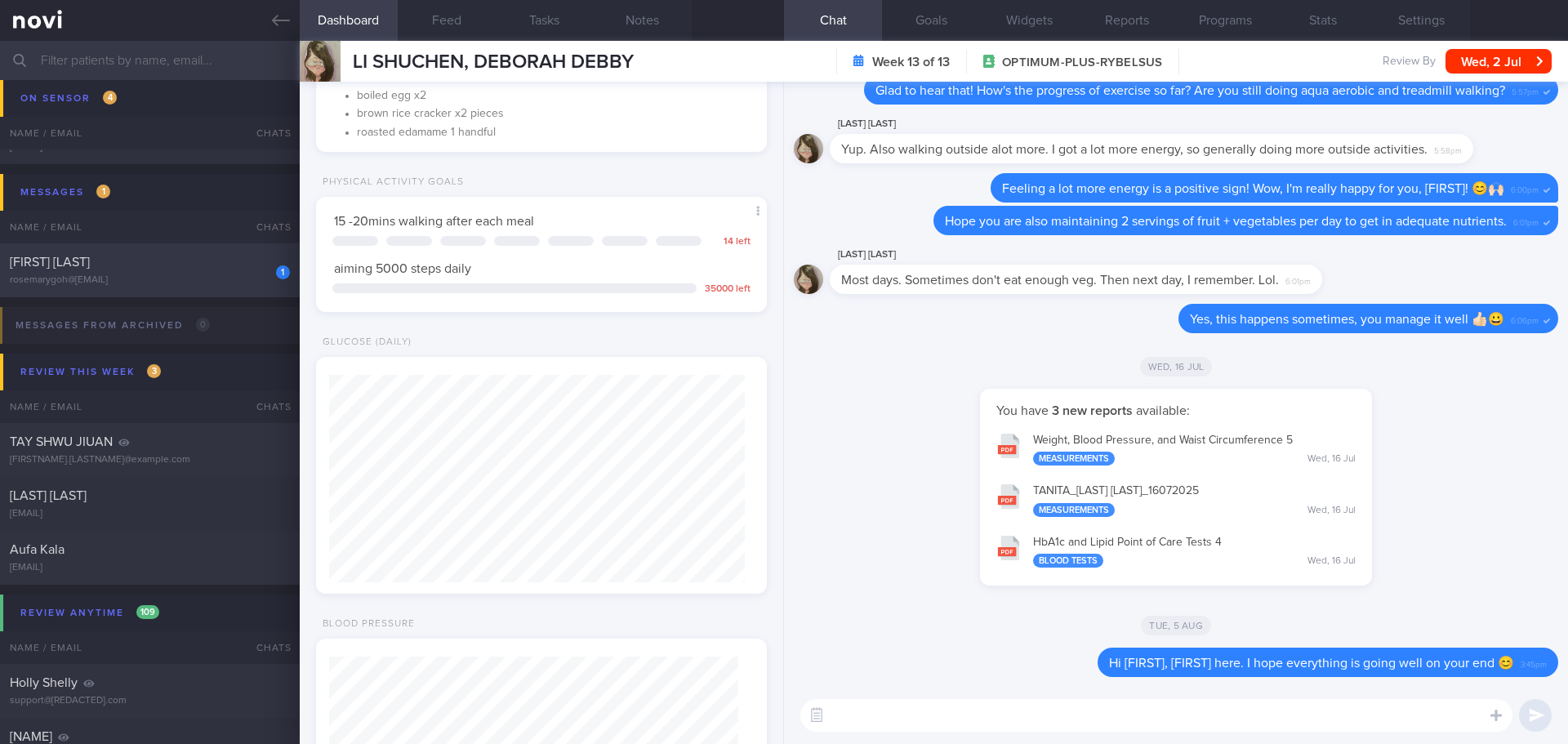 click on "[LAST] [FIRST] [MIDDLE]" at bounding box center (148, 262) 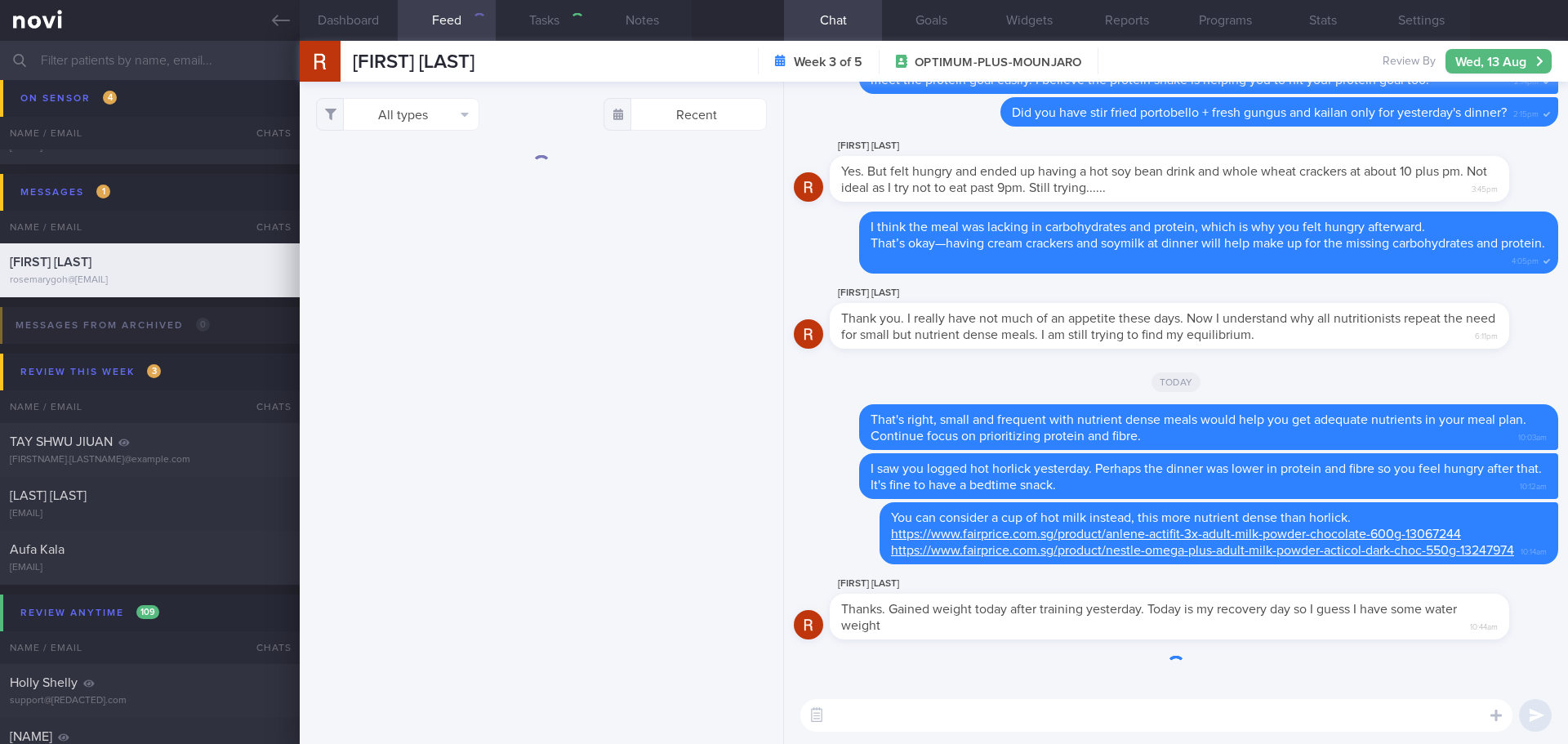 select on "7" 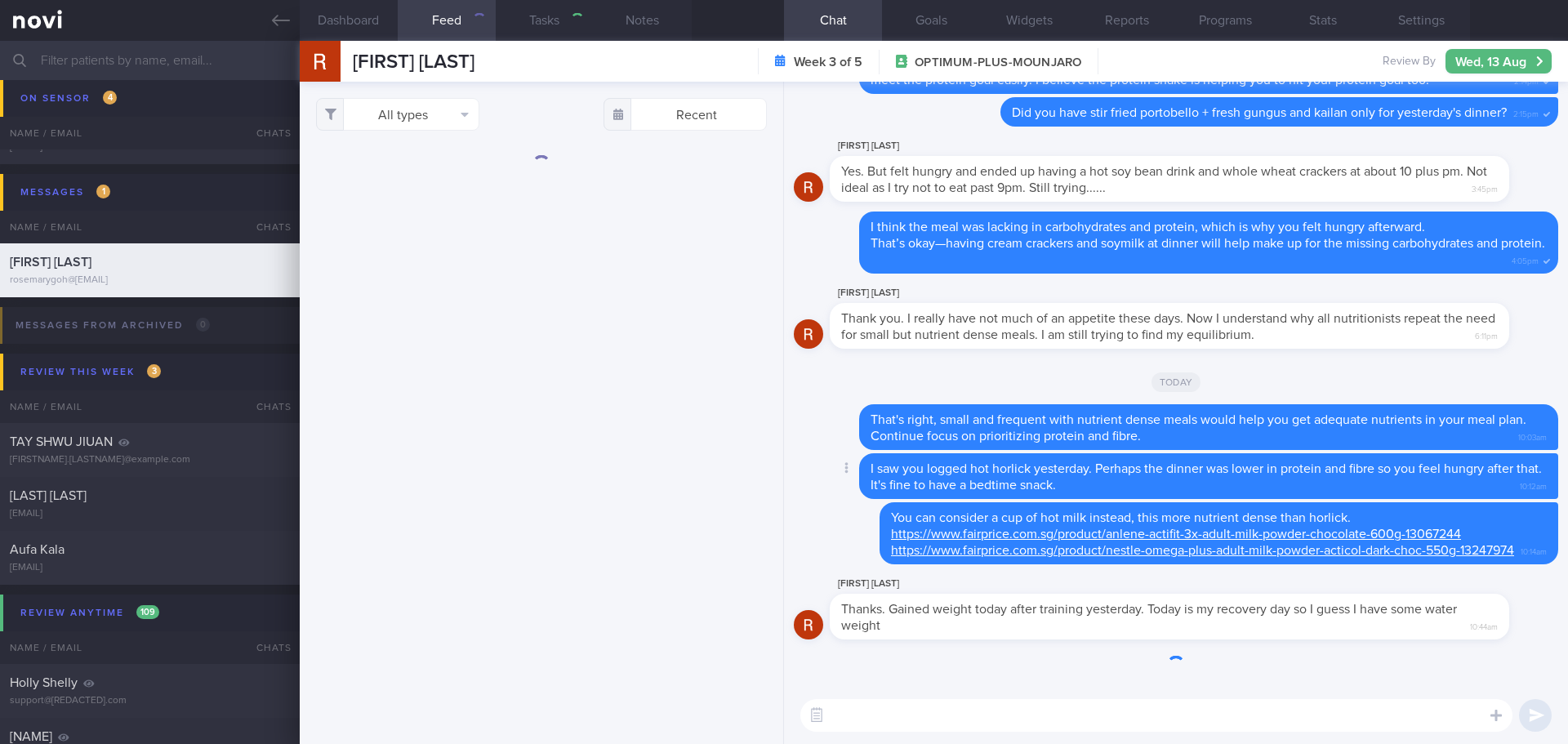 scroll, scrollTop: 0, scrollLeft: 0, axis: both 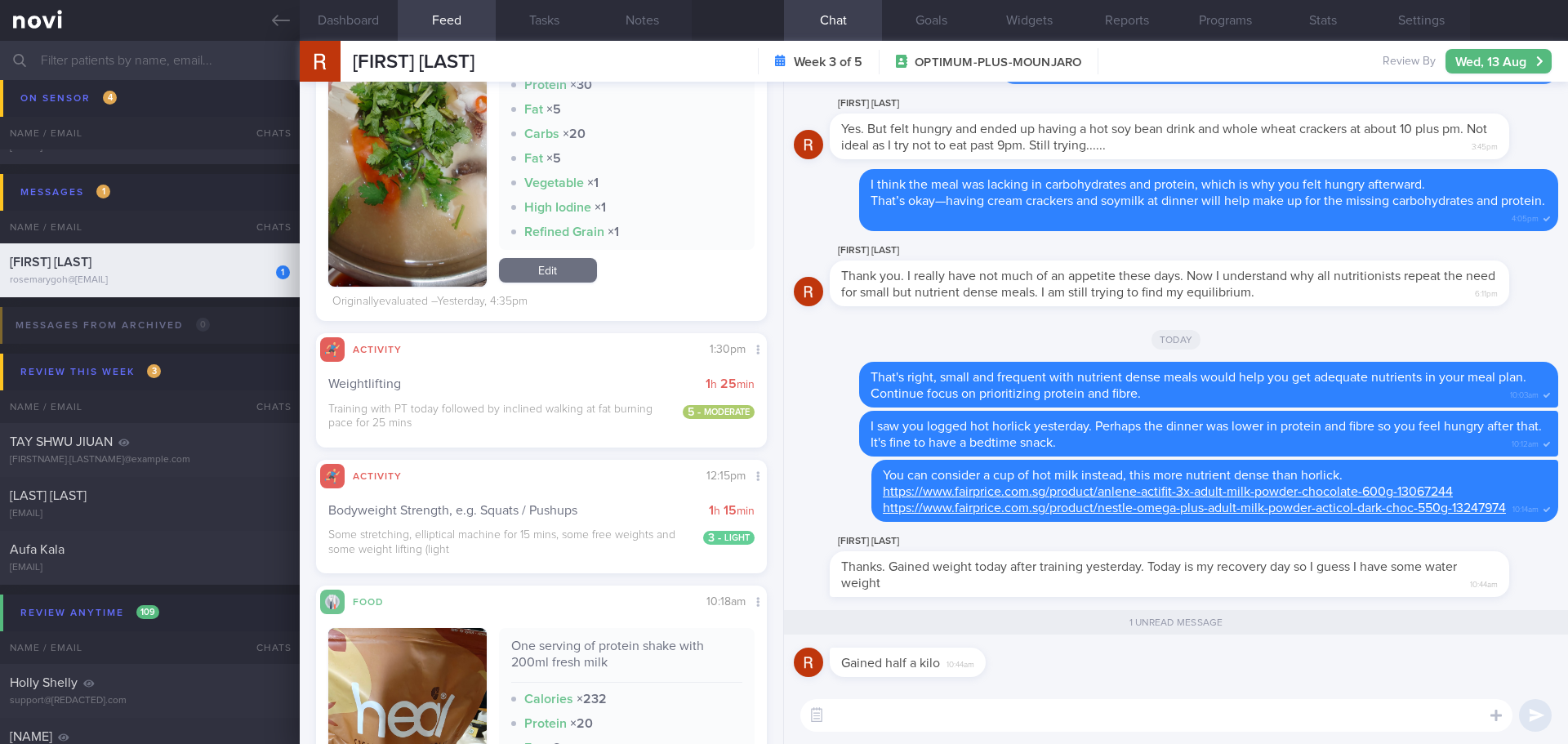 click at bounding box center (1156, 715) 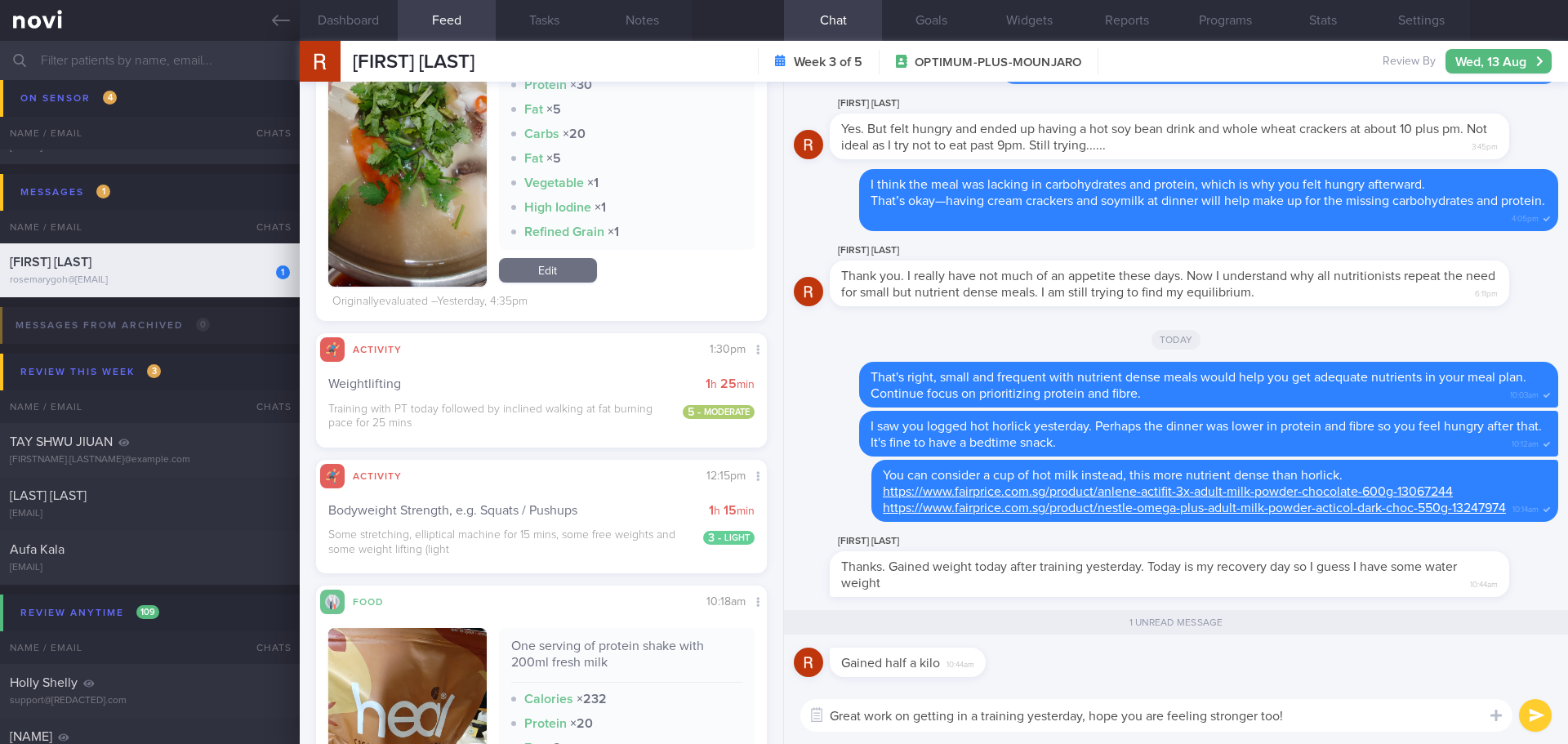 click on "Great work on getting in a training yesterday, hope you are feeling stronger too!" at bounding box center [1156, 715] 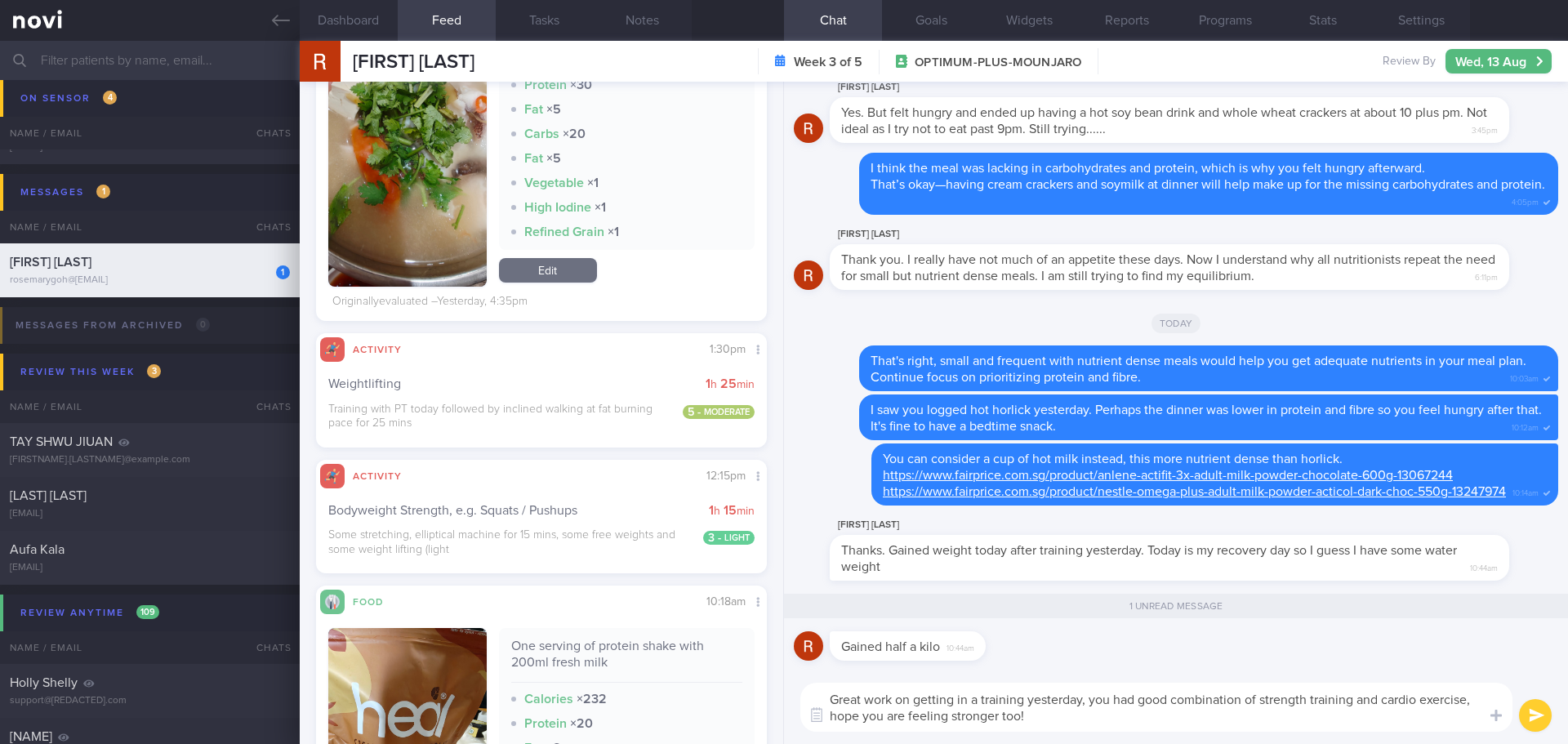 click on "Great work on getting in a training yesterday, you had good combination of strength training and cardio exercise, hope you are feeling stronger too!" at bounding box center [1156, 707] 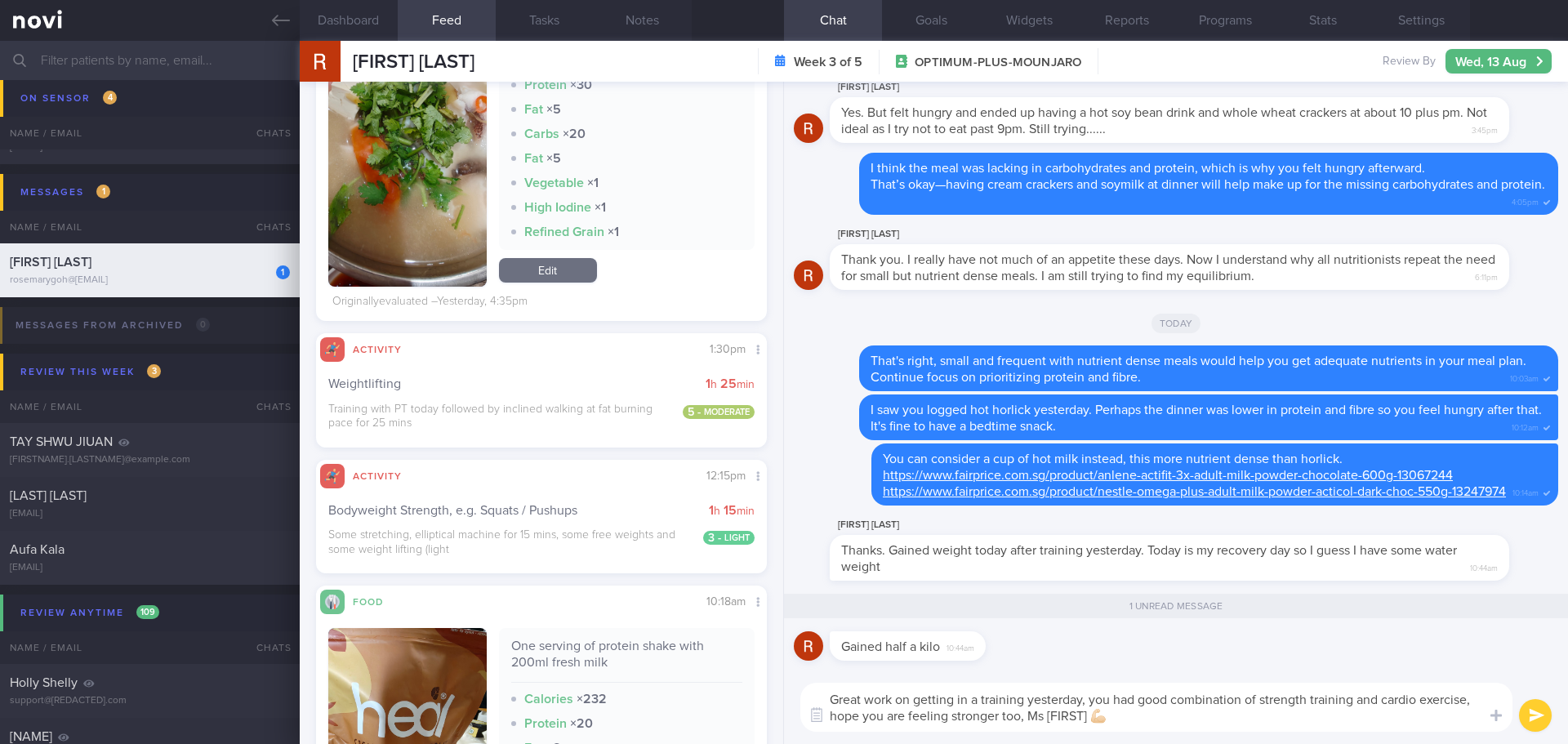 type on "Great work on getting in a training yesterday, you had good combination of strength training and cardio exercise, hope you are feeling stronger too, Ms Rosemary 💪🏻" 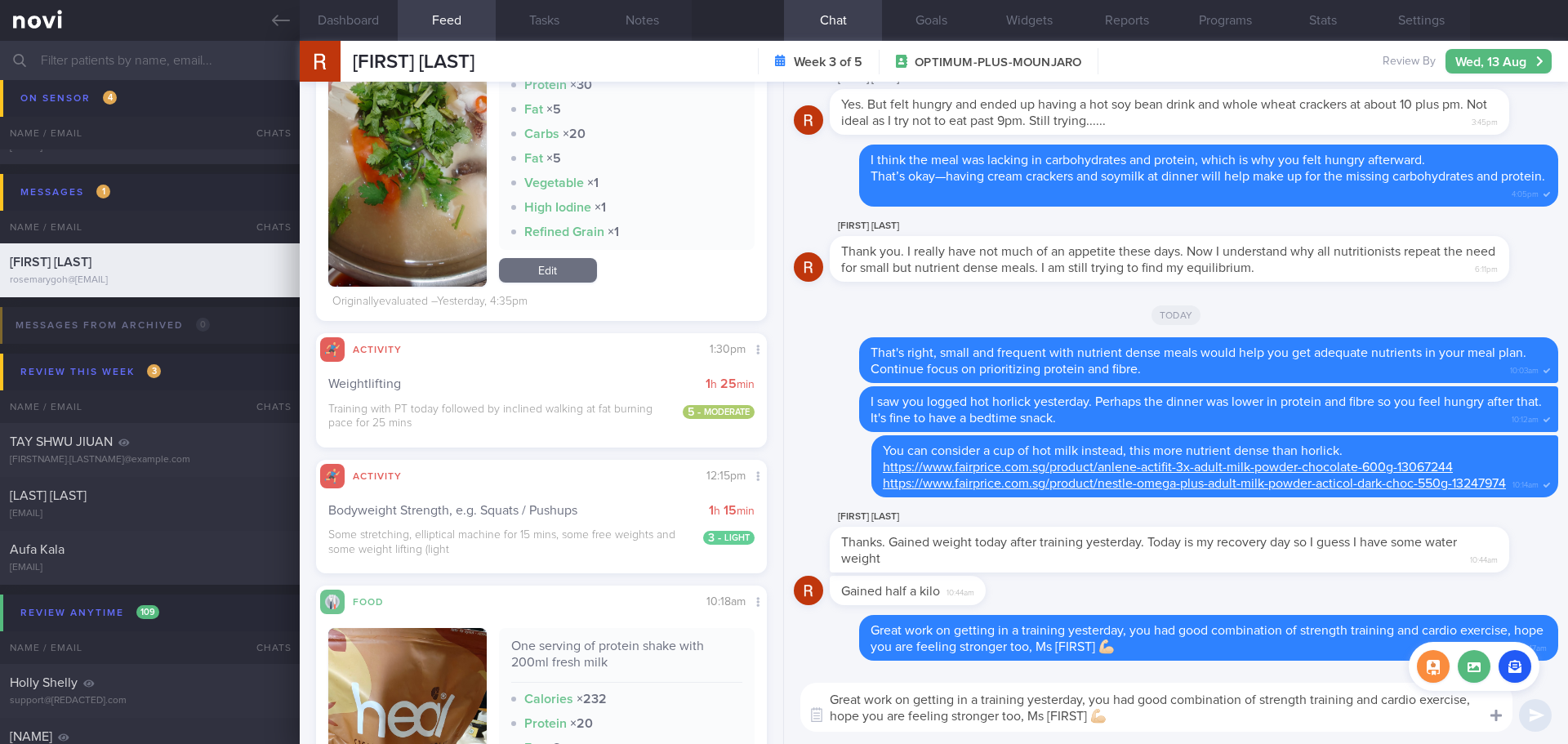 type 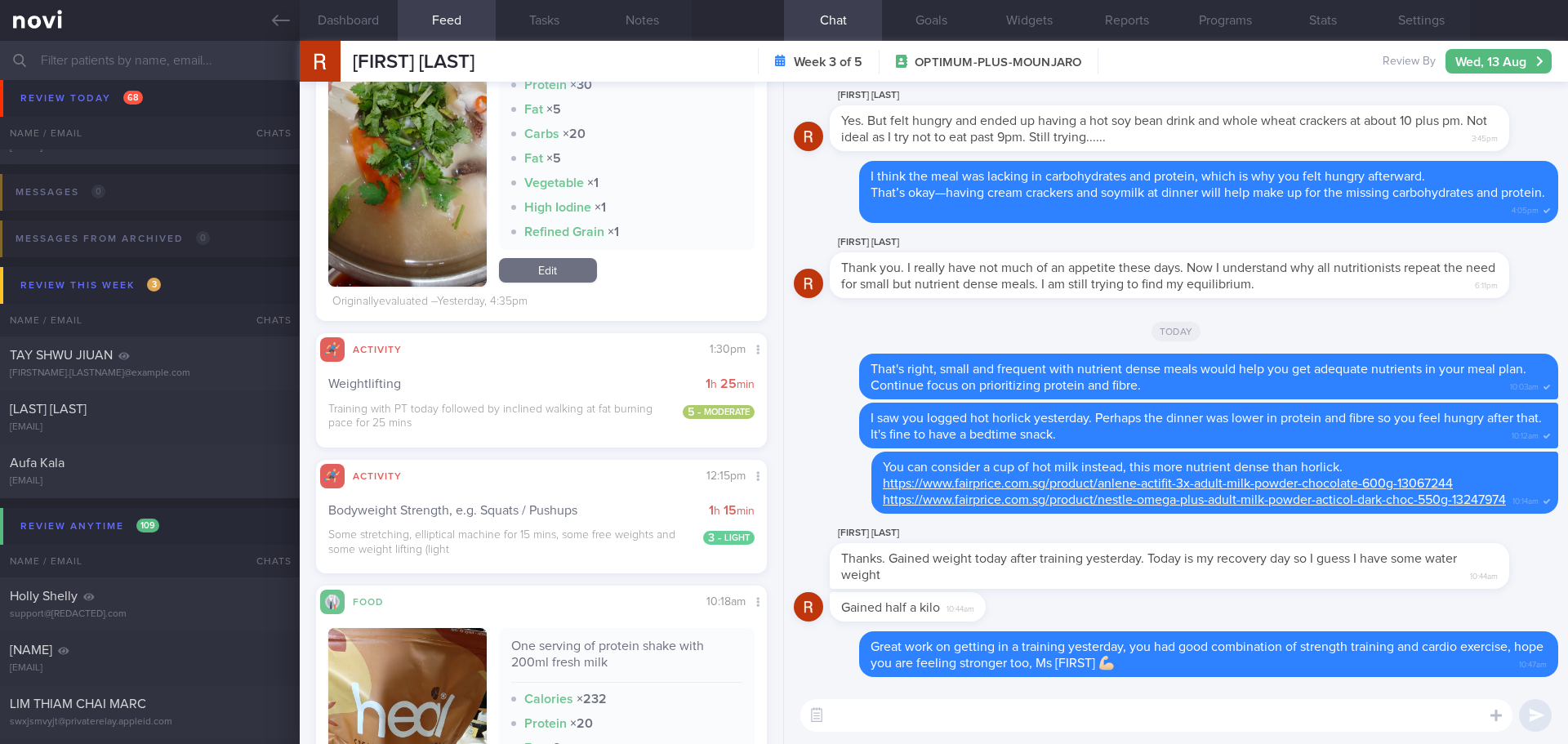scroll, scrollTop: 3512, scrollLeft: 0, axis: vertical 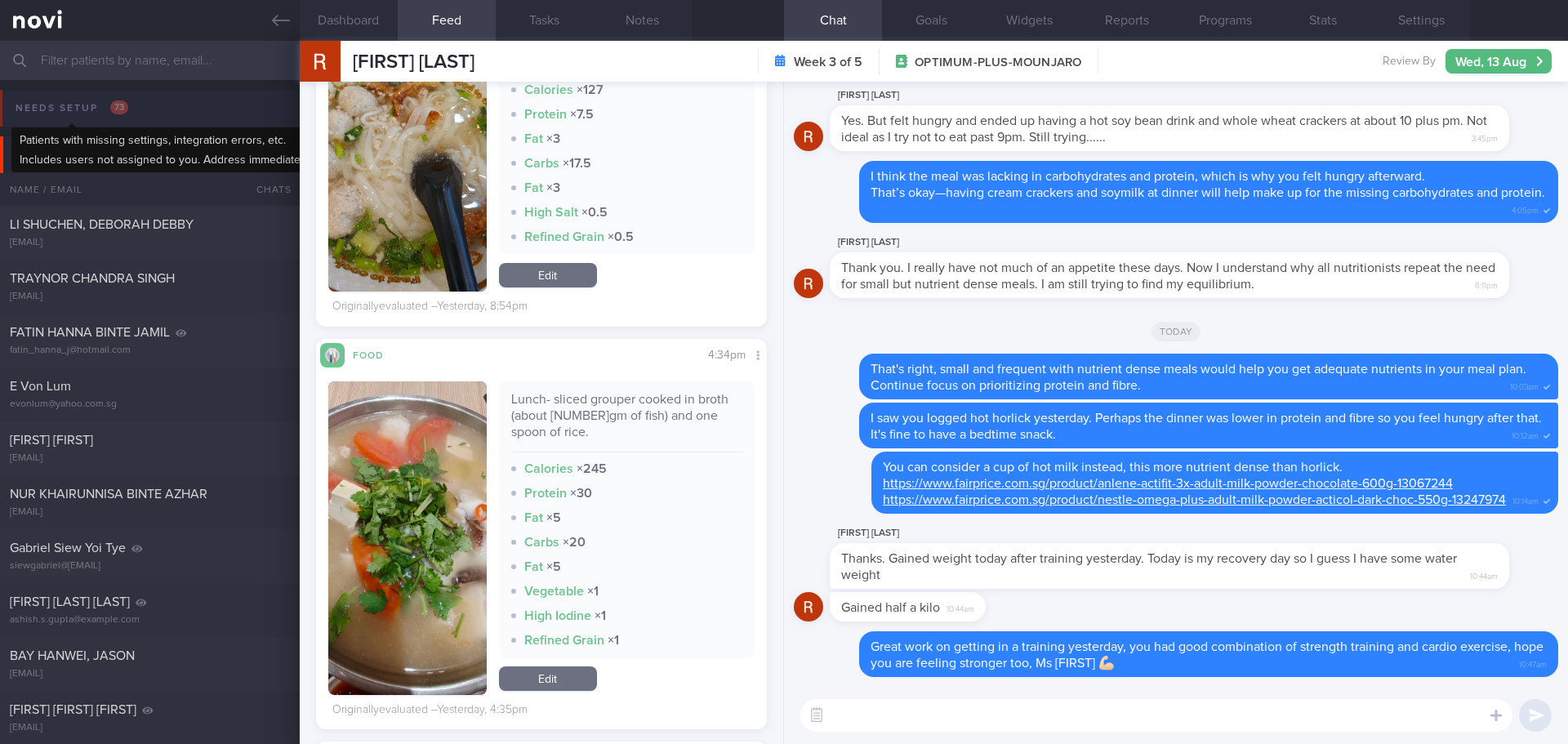 click on "Needs setup
73" at bounding box center [72, 108] 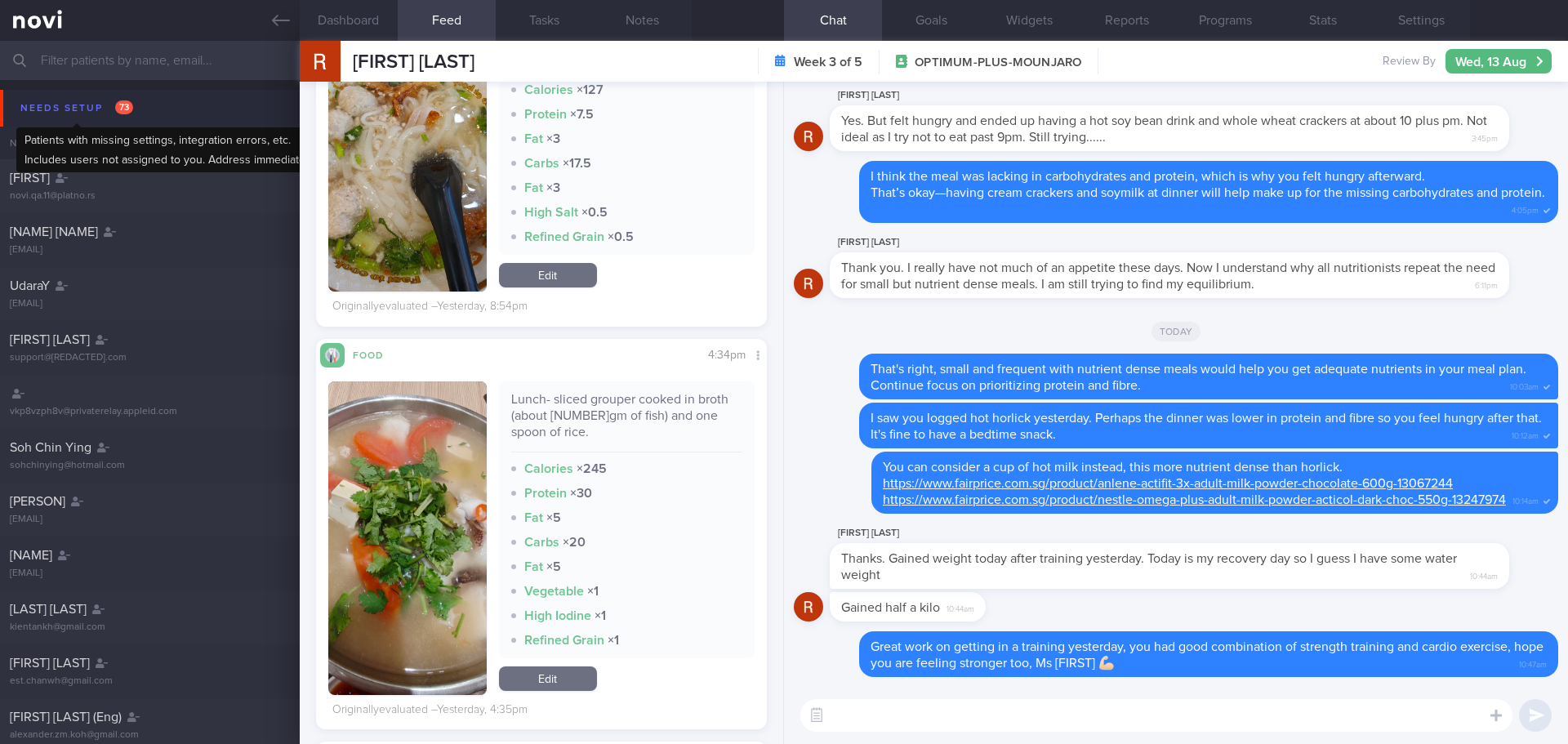 click on "Needs setup
73" at bounding box center (77, 108) 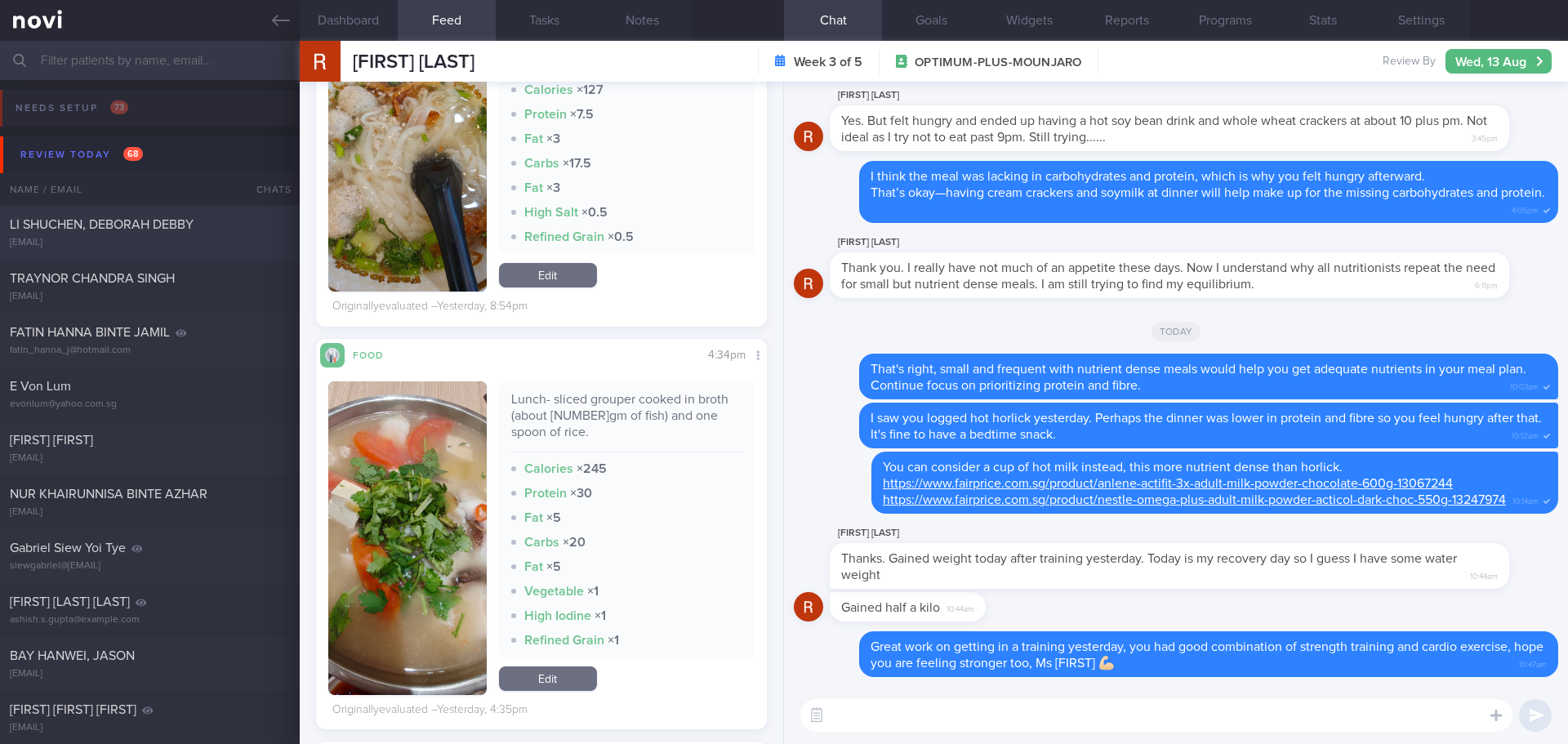 click on "LI SHUCHEN, DEBORAH DEBBY" at bounding box center [101, 225] 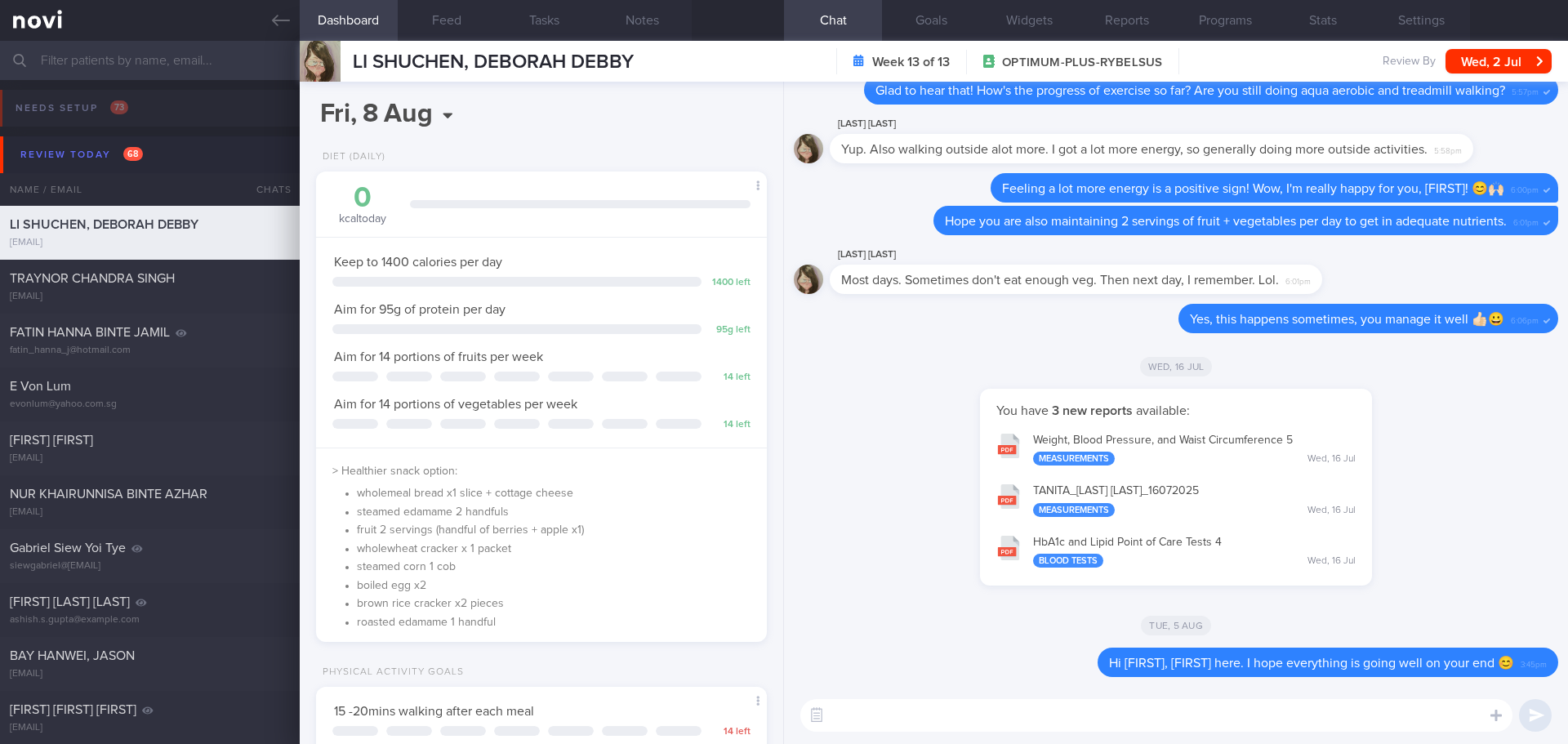 scroll, scrollTop: 816481, scrollLeft: 816258, axis: both 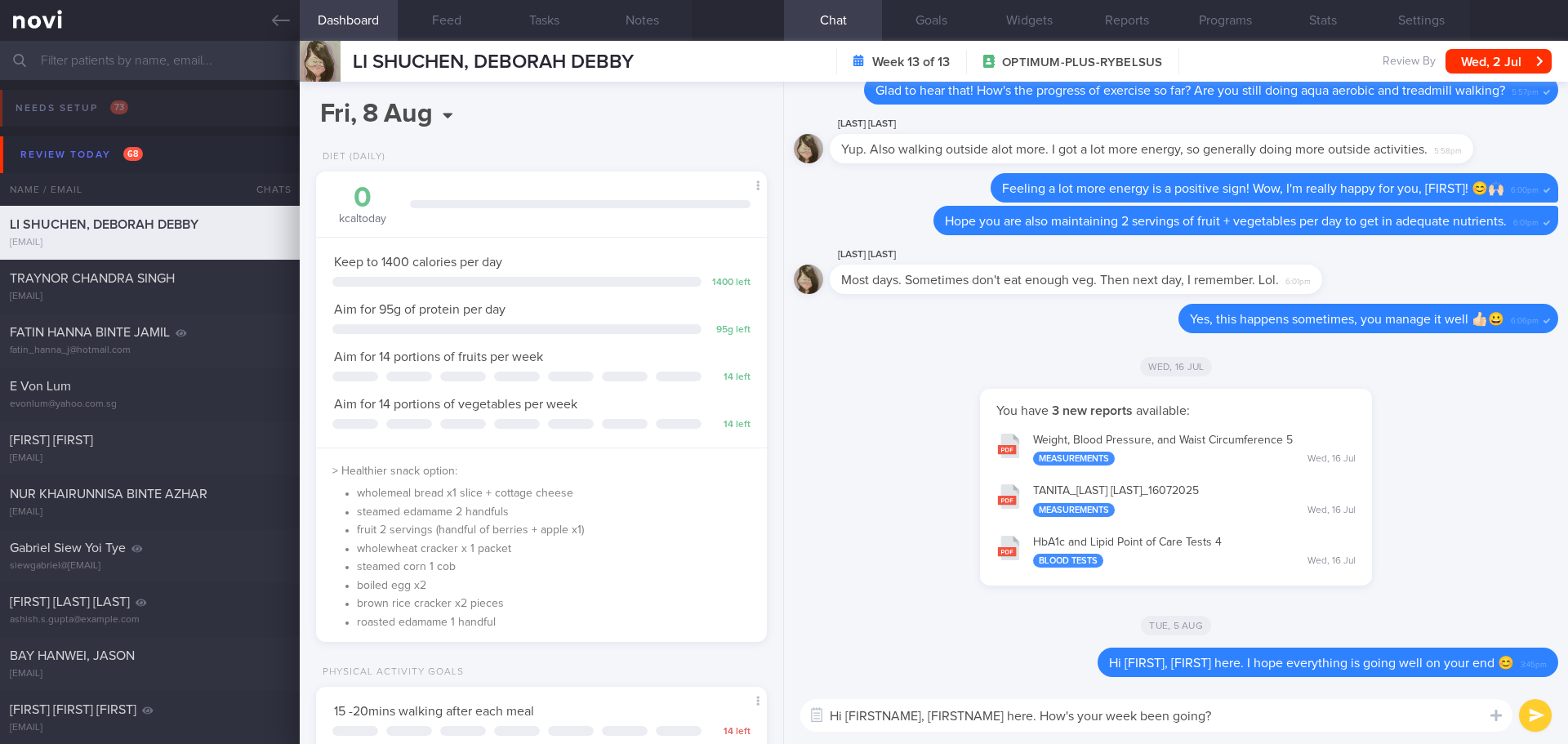click on "Hi Deborah, Elizabeth here. How's your week been going?" at bounding box center (1156, 715) 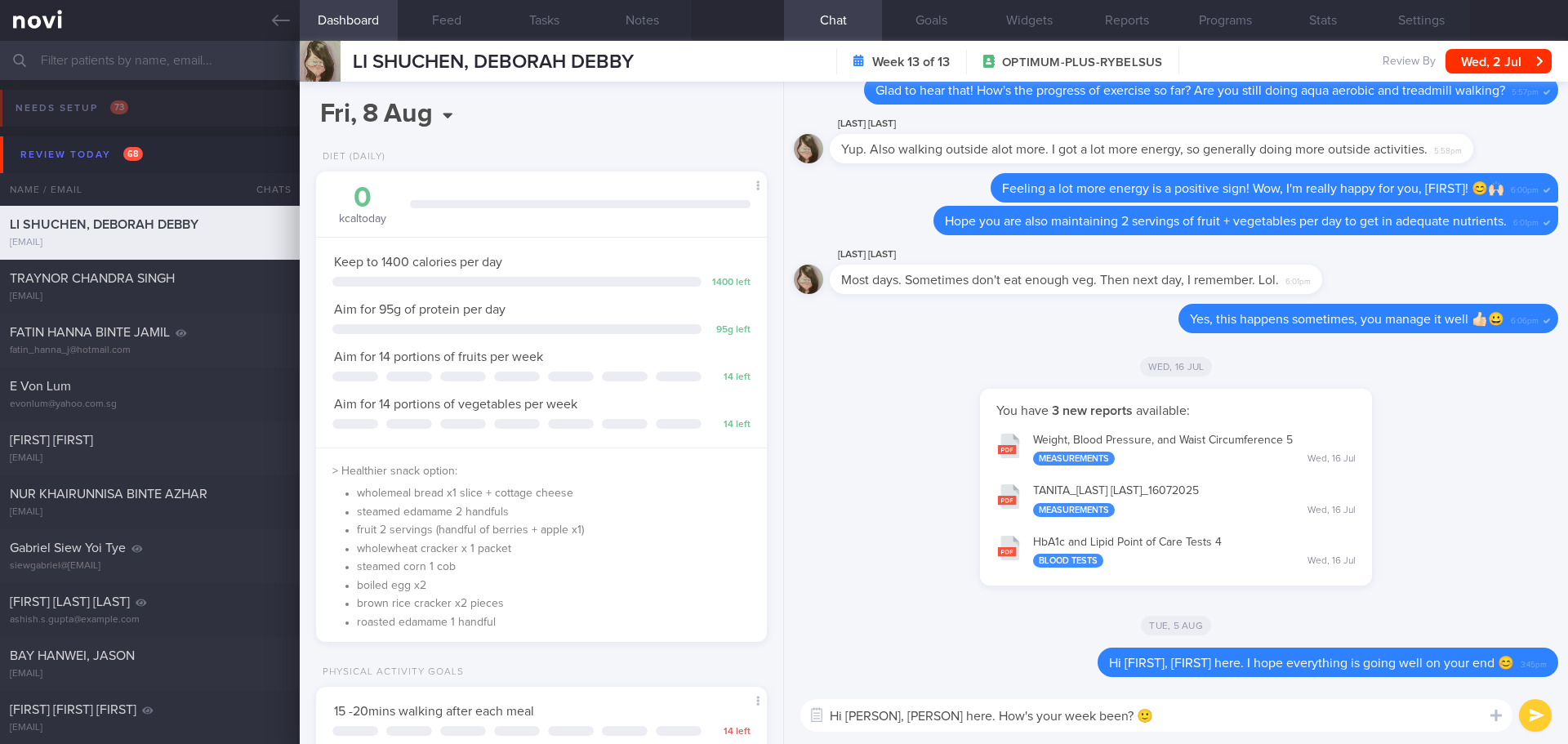 click on "Hi Deborah, Elizabeth here. How's your week been? 🙂" at bounding box center [1156, 715] 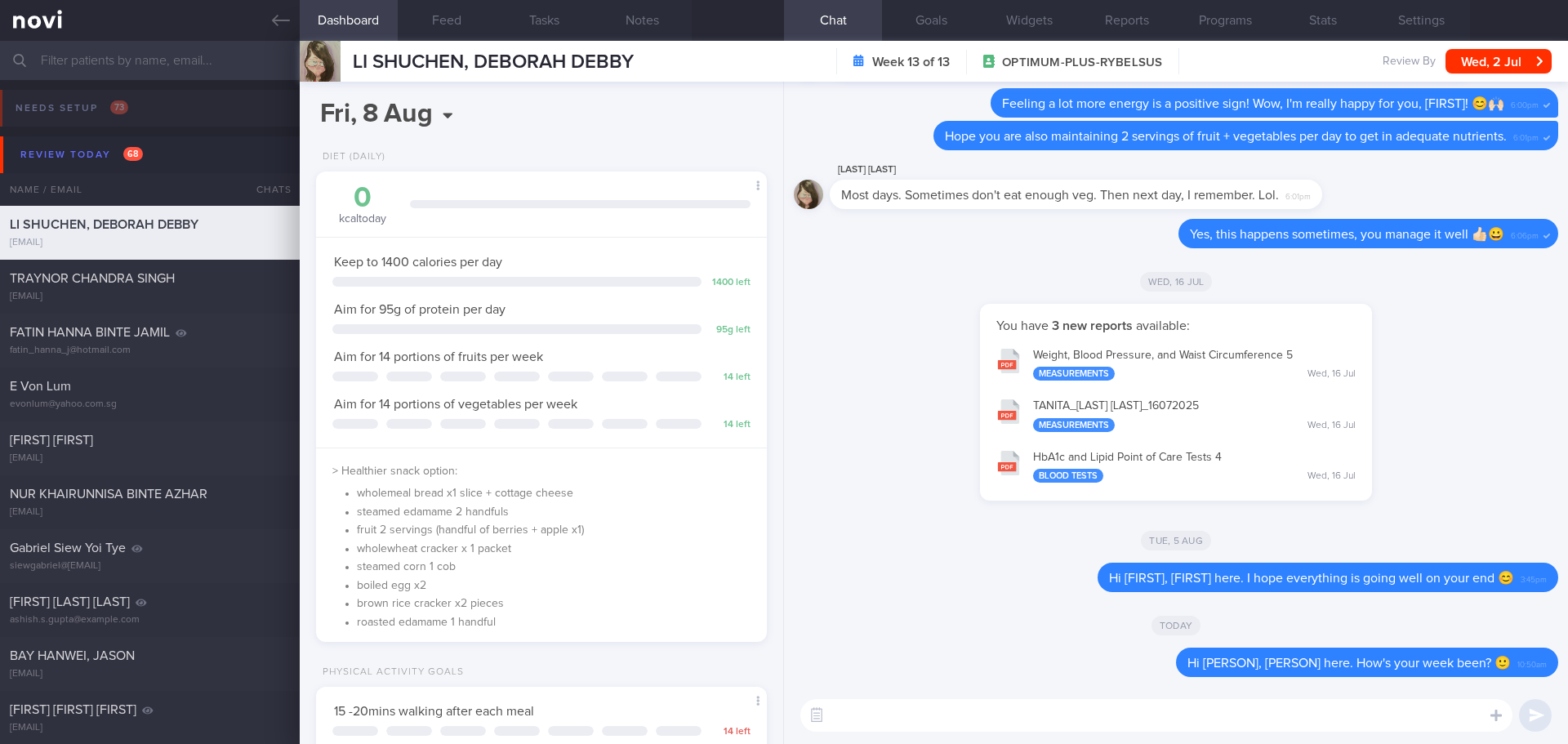 click on "LI SHUCHEN, DEBORAH DEBBY
LI SHUCHEN, DEBORAH DEBBY
deborahdebbyli@gmail.com
Week 13 of 13
OPTIMUM-PLUS-RYBELSUS
Review By
Wed, 2 Jul
Set Next Review Date
2 Jul 2025 January February March April May June July August September October November December 2025
Mon Tue Wed Thu Fri Sat Sun
30 1 2 3 4 5 6 7 8 9 10 11 12 13 14 15 16 17 18 19 20 21 22 23 24 25 26 27 28 29 30 31 1 2 3 4 5 6 7 8 9 10
Next suggested" at bounding box center (933, 61) 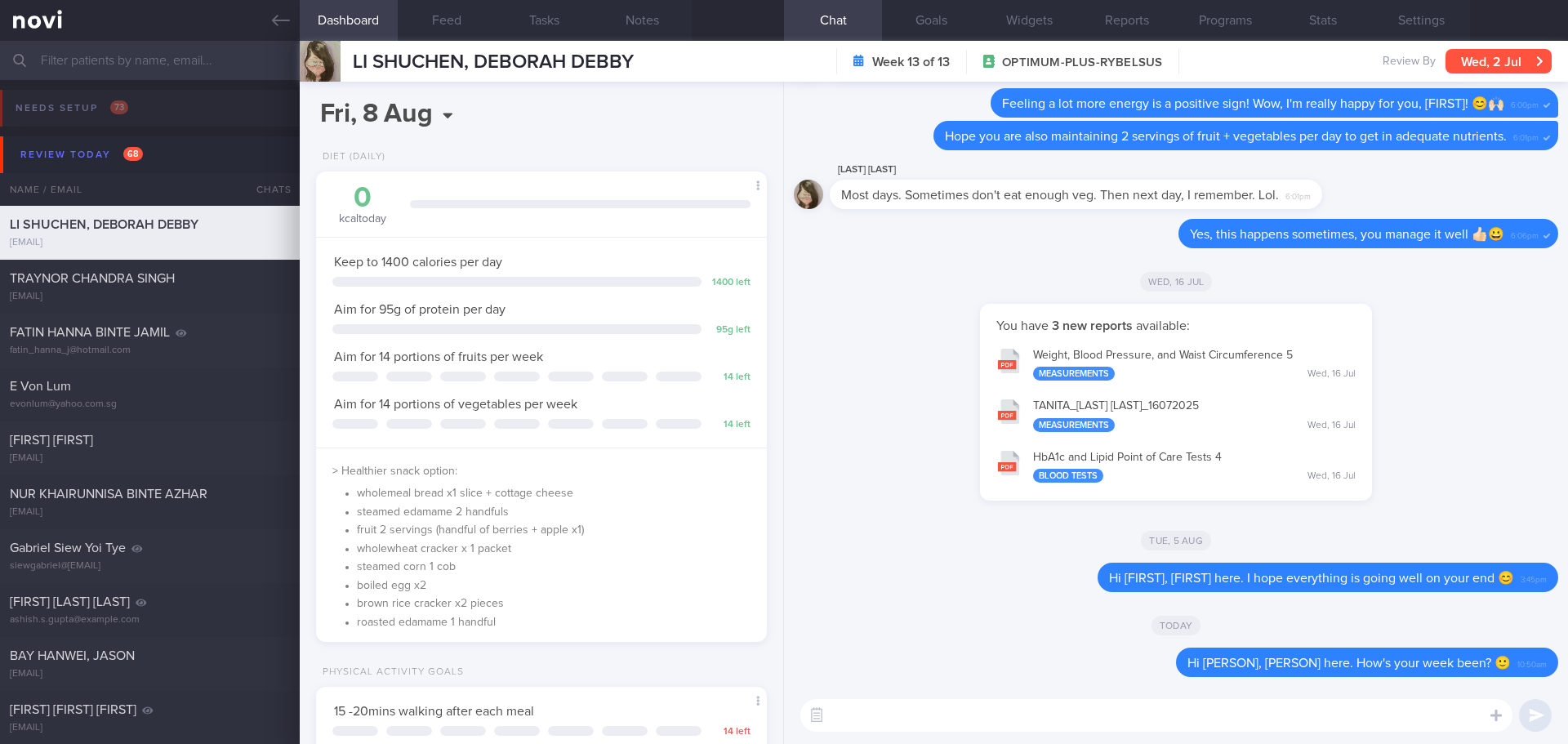 click on "Wed, 2 Jul" at bounding box center (1499, 61) 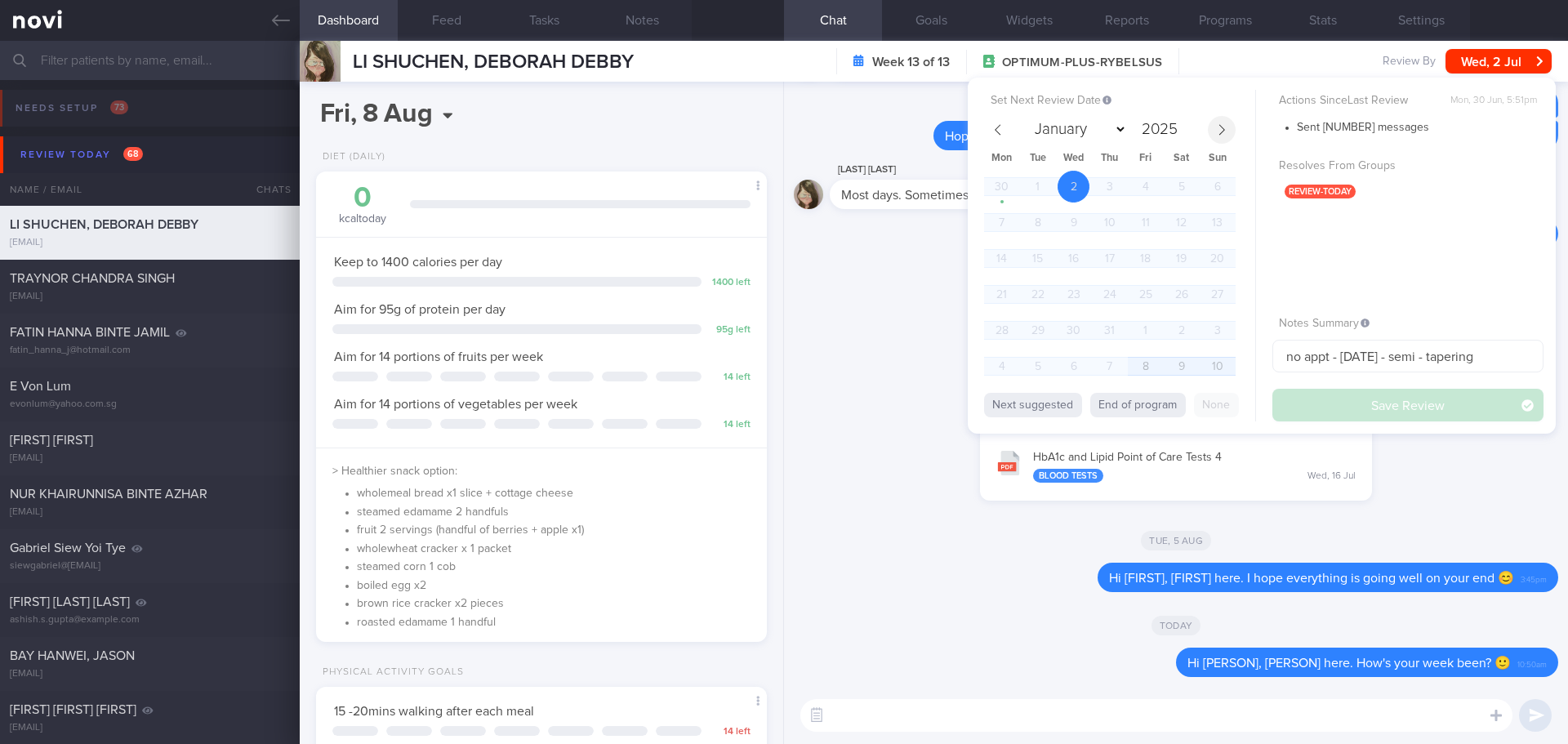 click 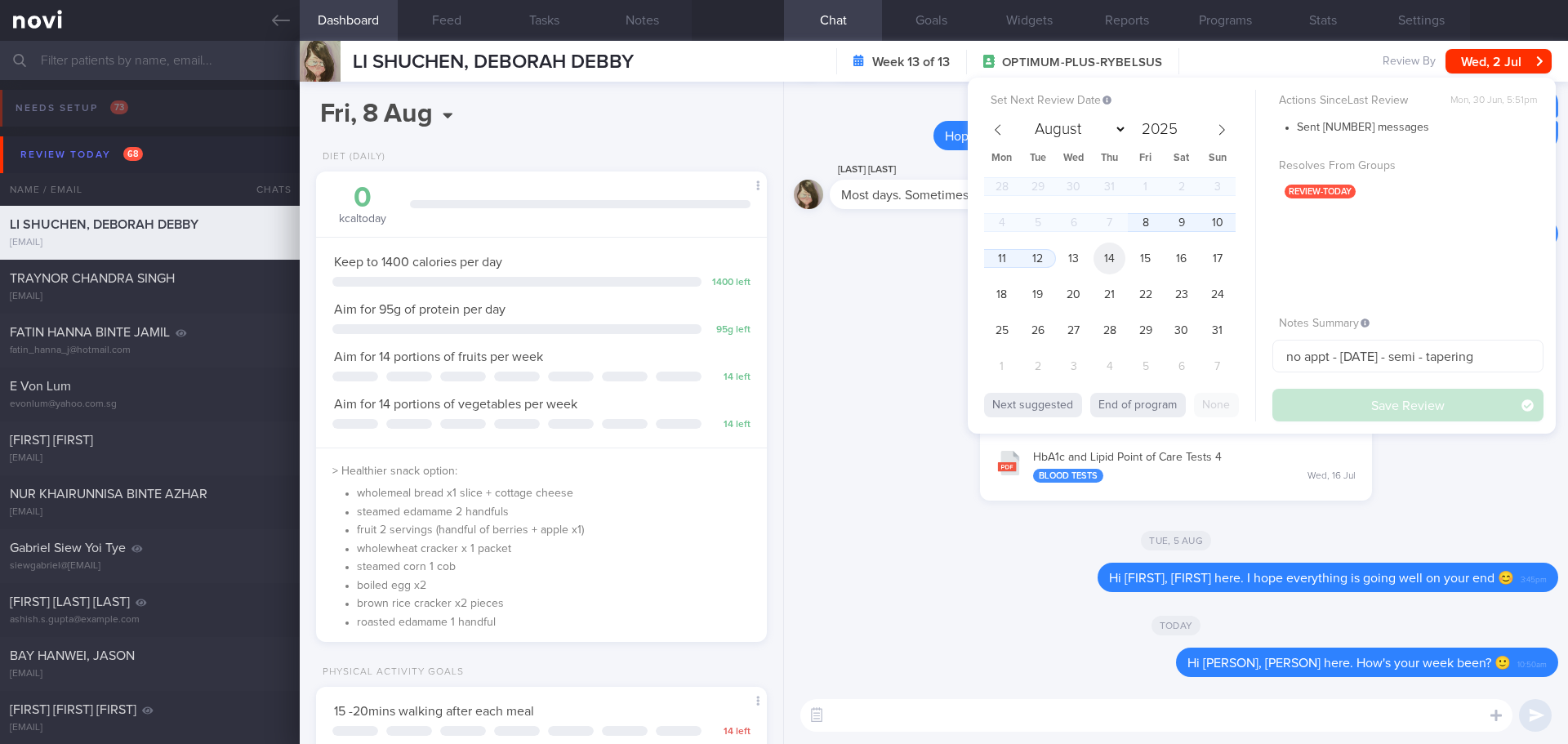 click on "14" at bounding box center (1109, 258) 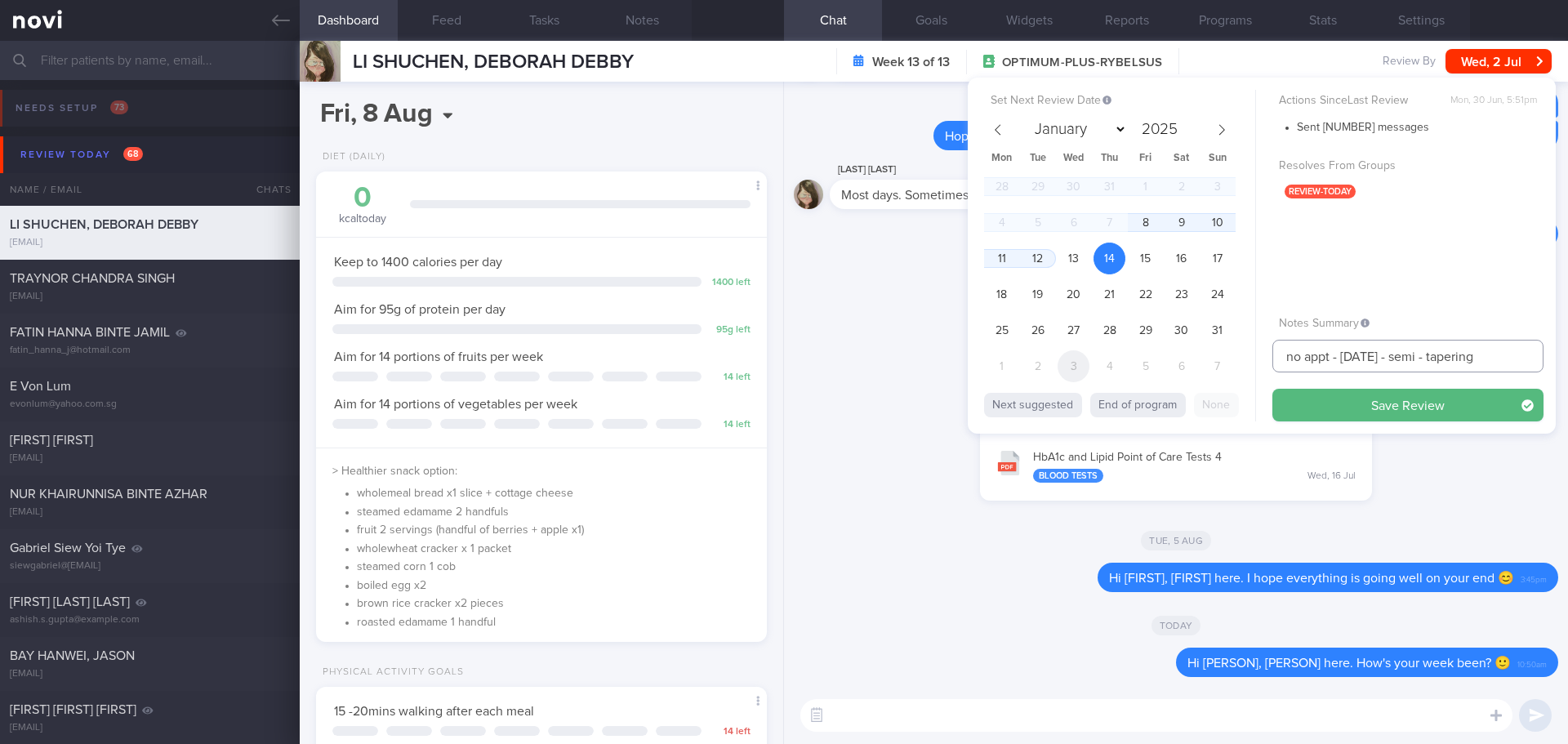 drag, startPoint x: 1490, startPoint y: 359, endPoint x: 1074, endPoint y: 374, distance: 416.27034 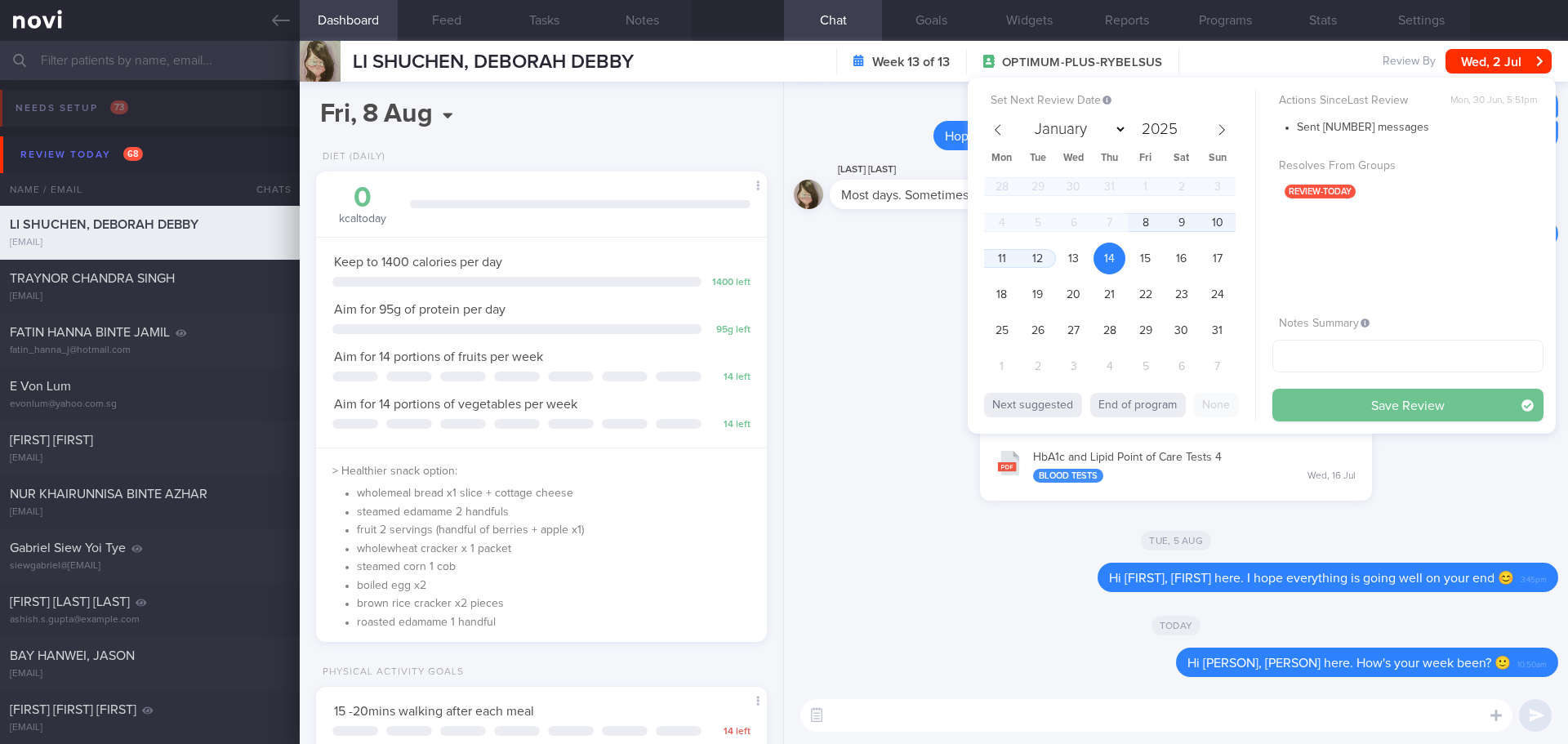 click on "Save Review" at bounding box center (1408, 405) 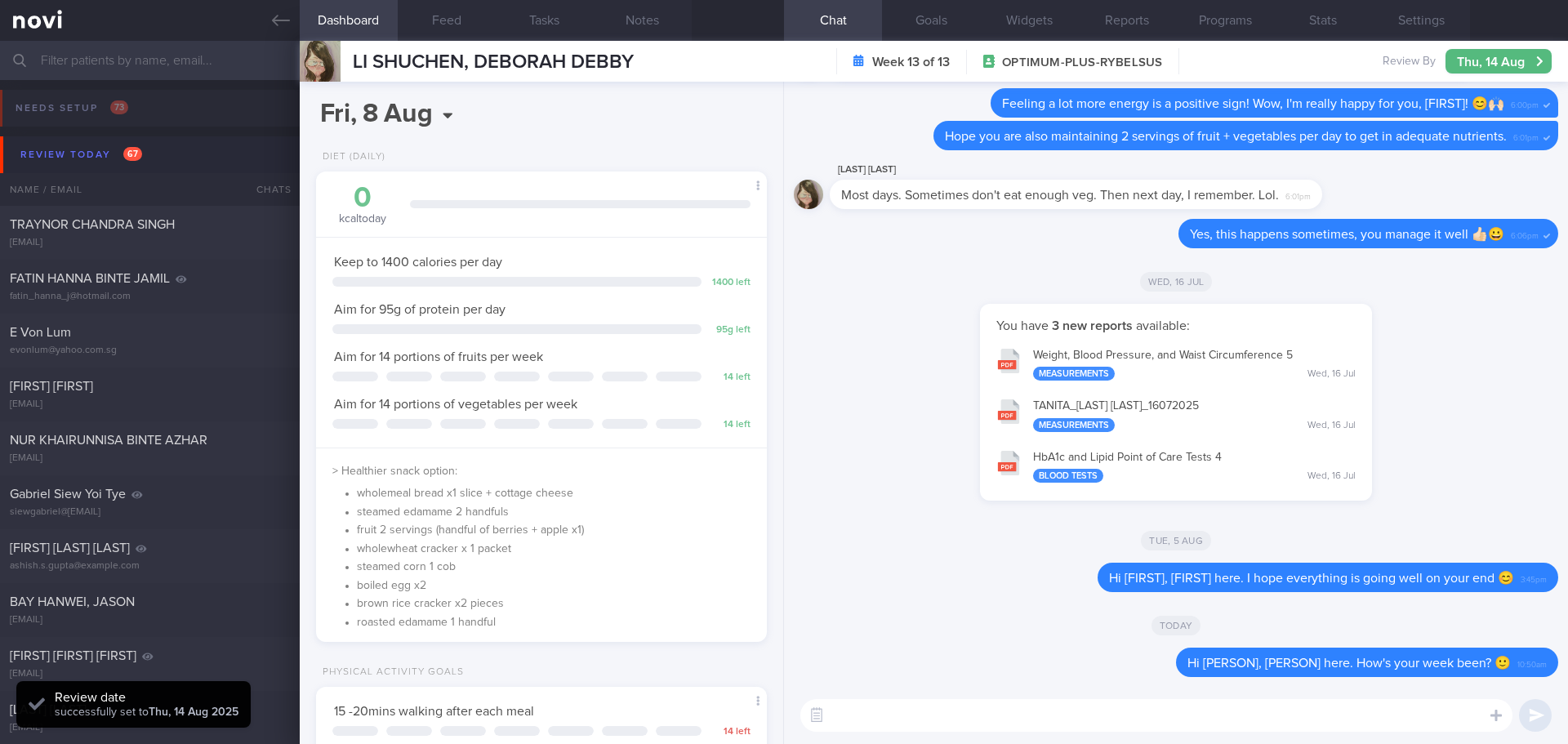 scroll, scrollTop: 816478, scrollLeft: 816251, axis: both 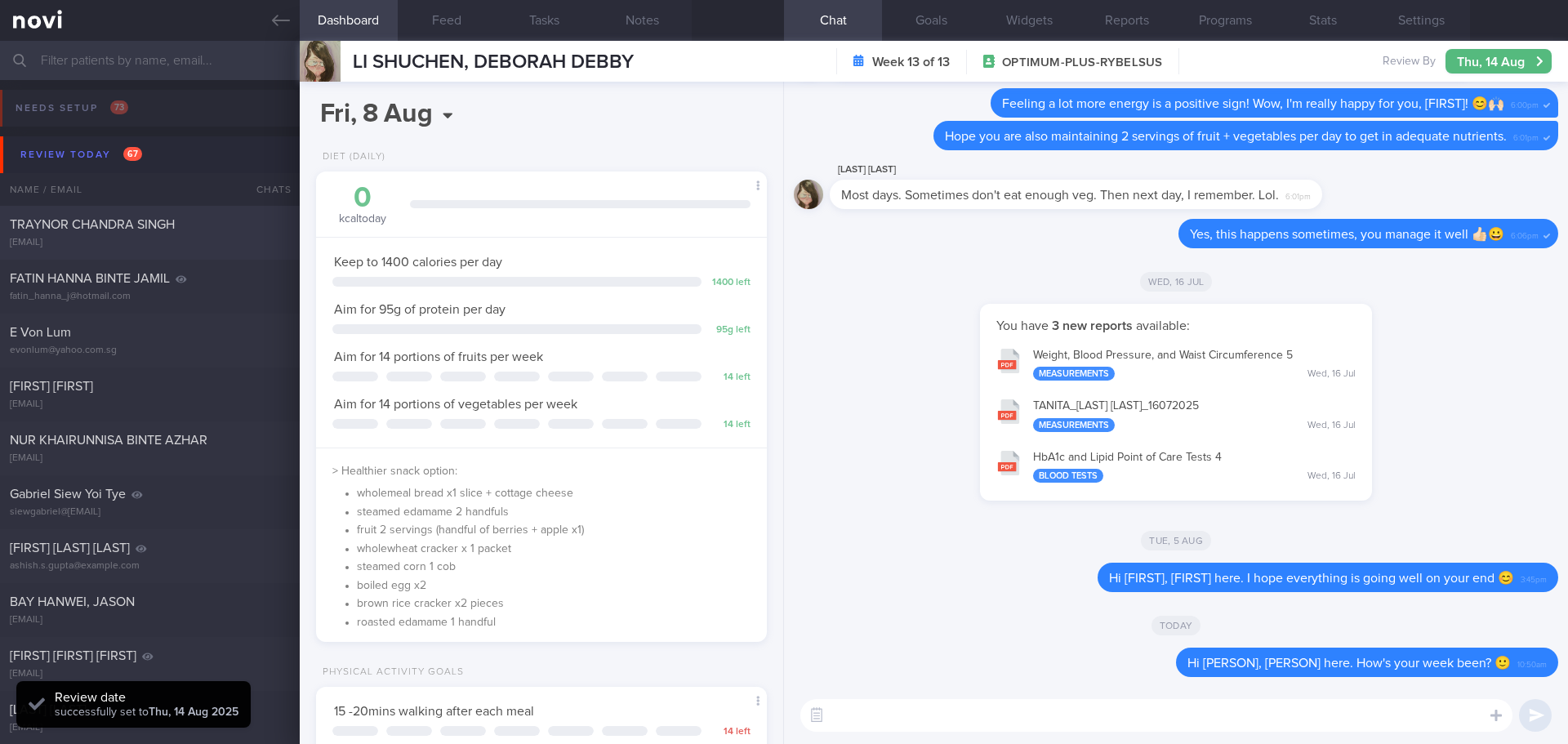 click on "TRAYNOR CHANDRA SINGH" at bounding box center [148, 225] 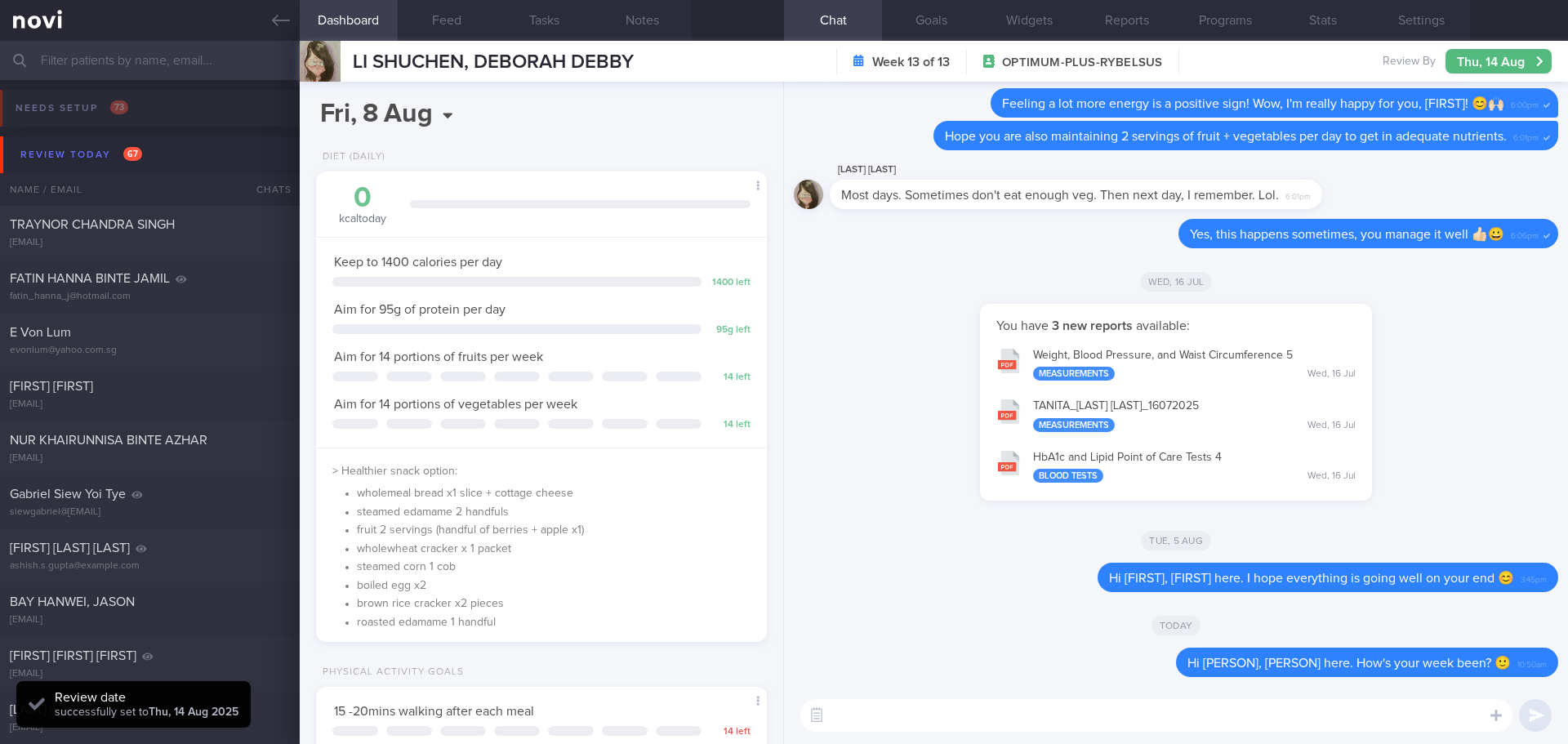 type on "next appt 21/7/25 - active" 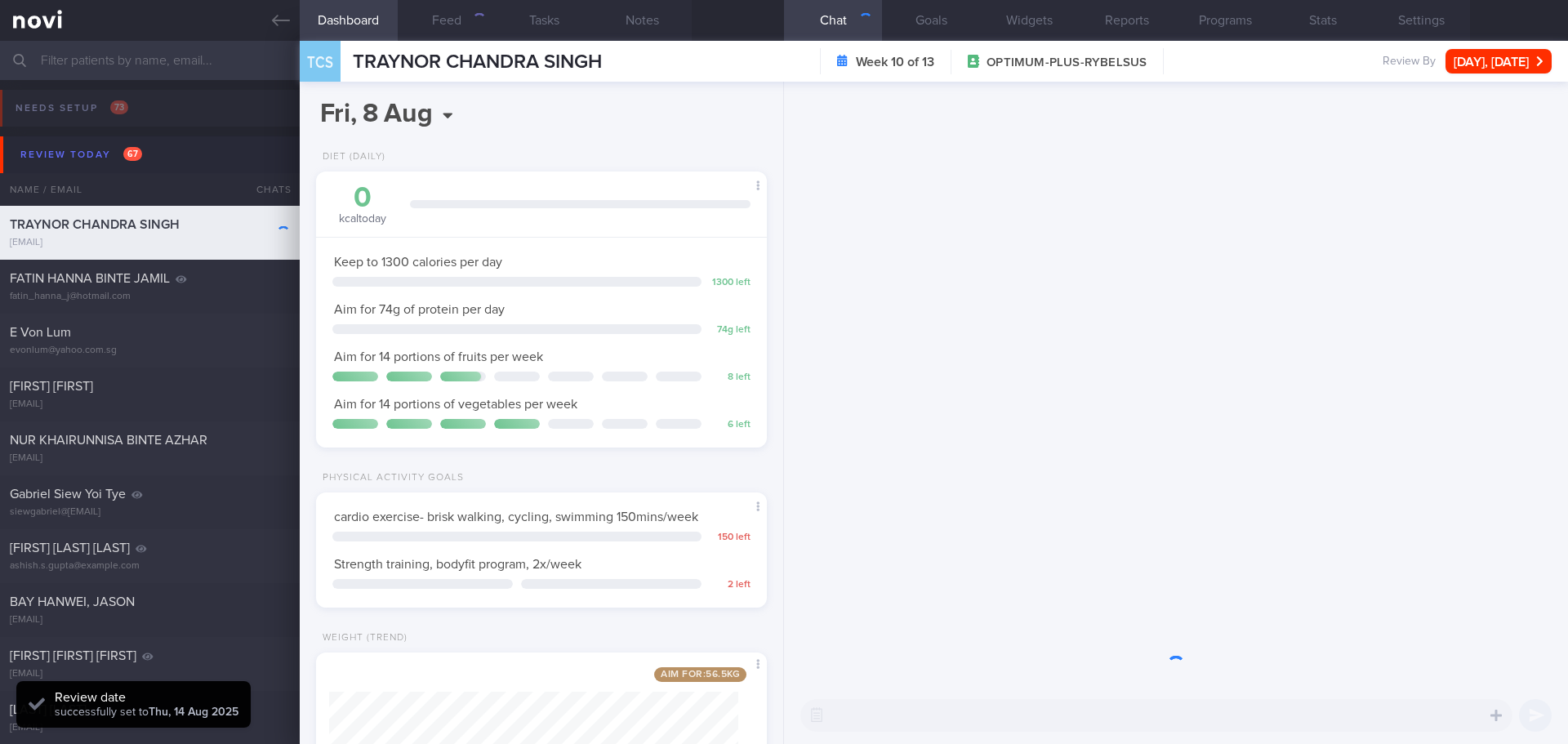 scroll, scrollTop: 816481, scrollLeft: 816258, axis: both 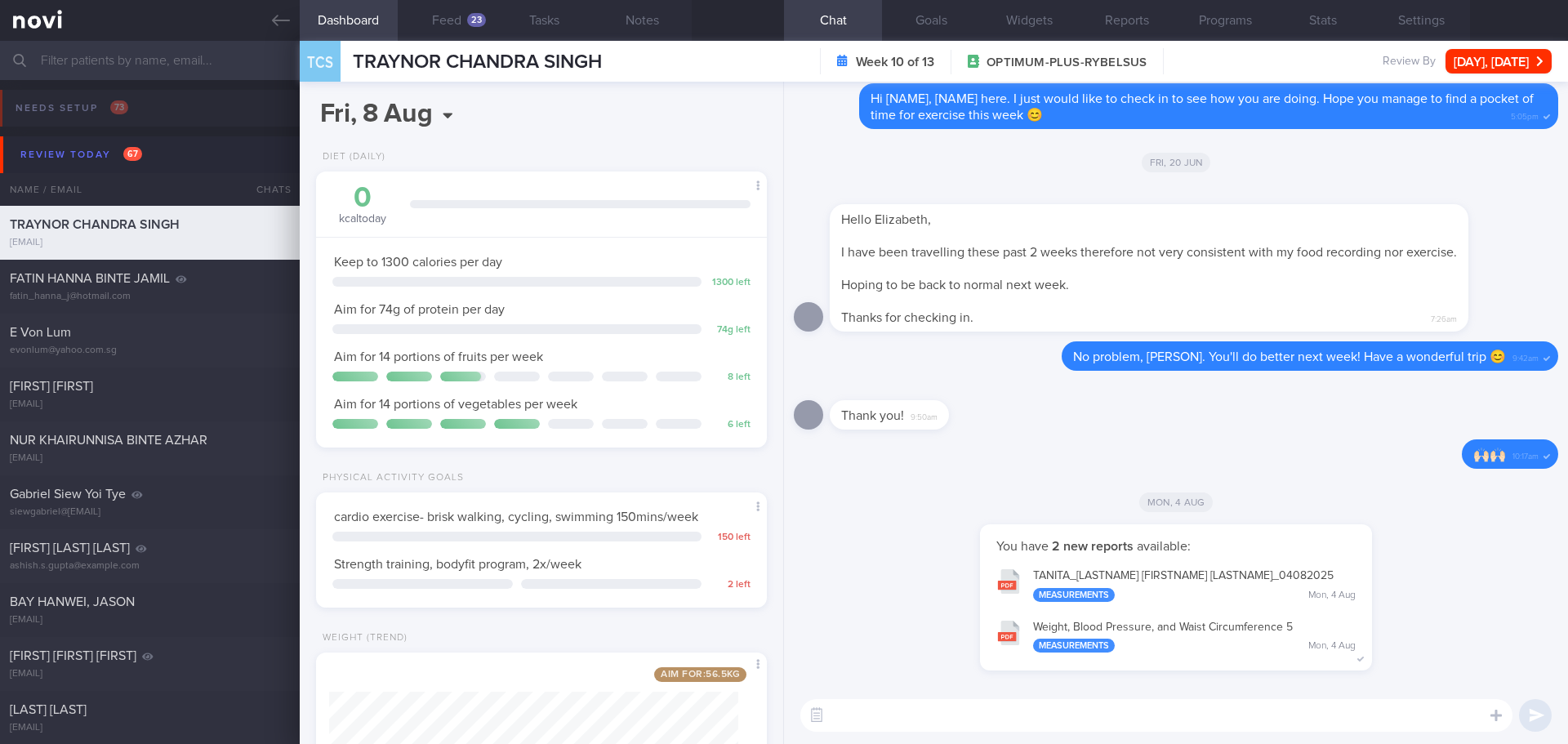click on "Thank you!
9:50am" at bounding box center (1176, 410) 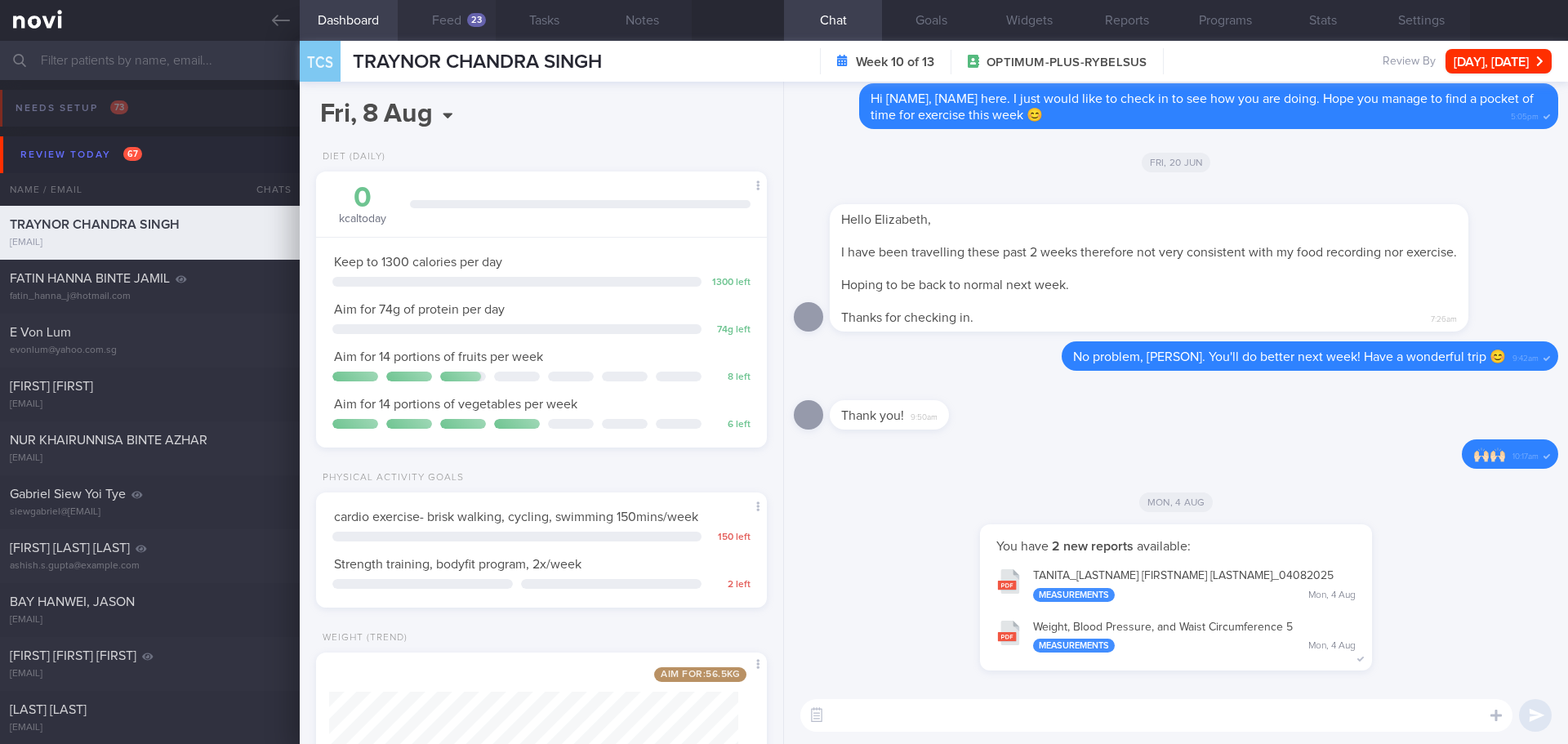 click on "Feed
23" at bounding box center [447, 20] 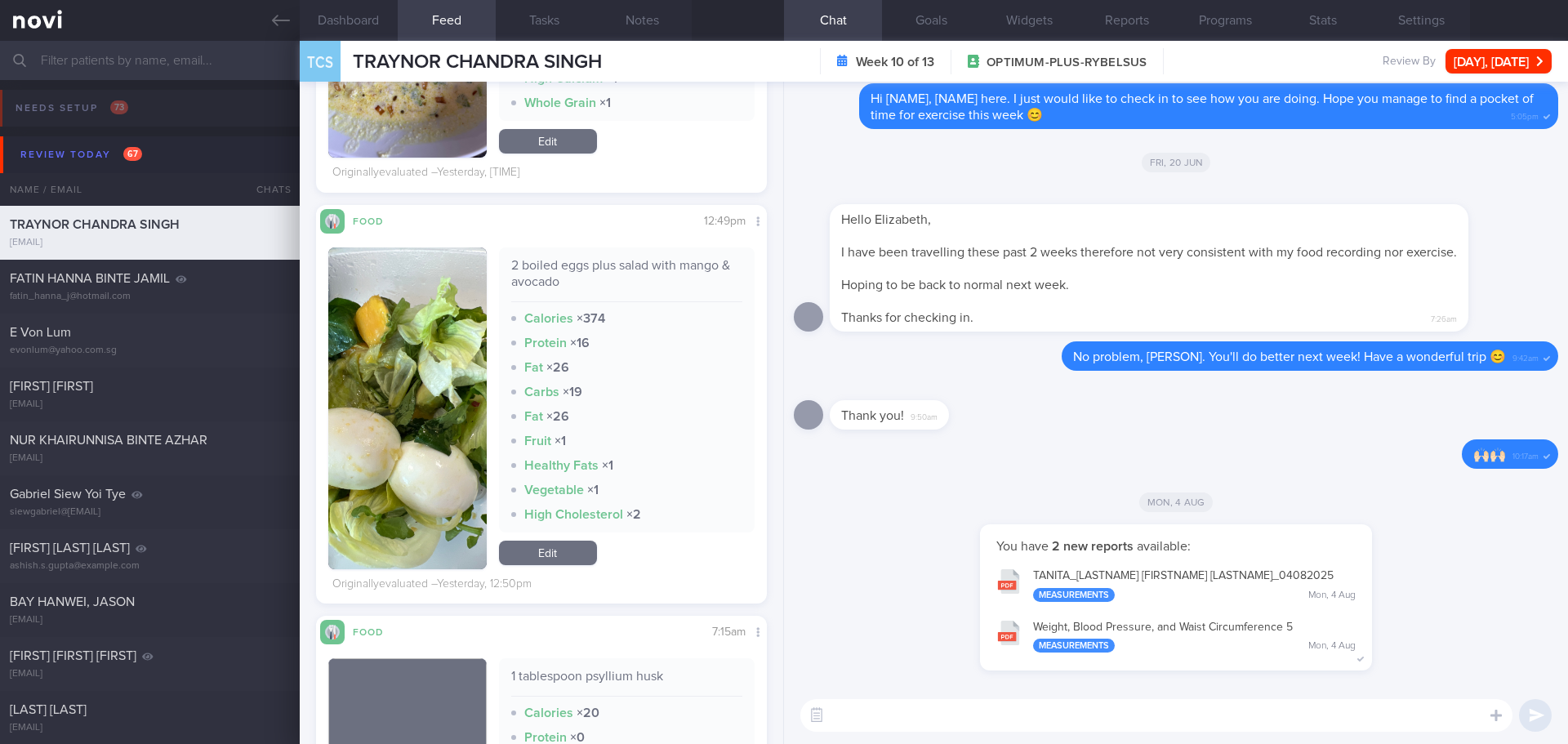 scroll, scrollTop: 898, scrollLeft: 0, axis: vertical 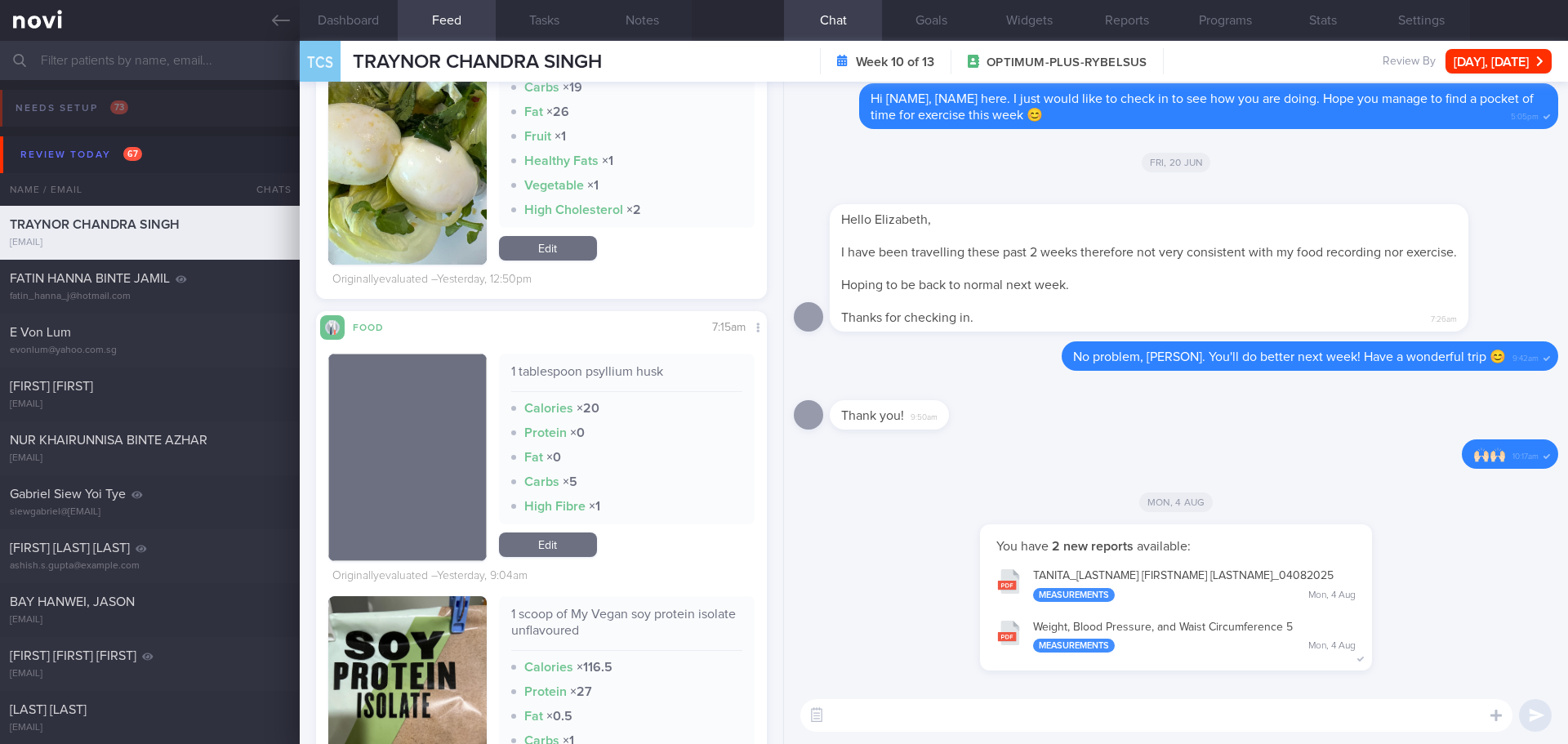 click on "TANITA_ TRAYNOR CHANDRA SINGH_ 04082025
Measurements
Mon, 4 Aug" at bounding box center (1176, 584) 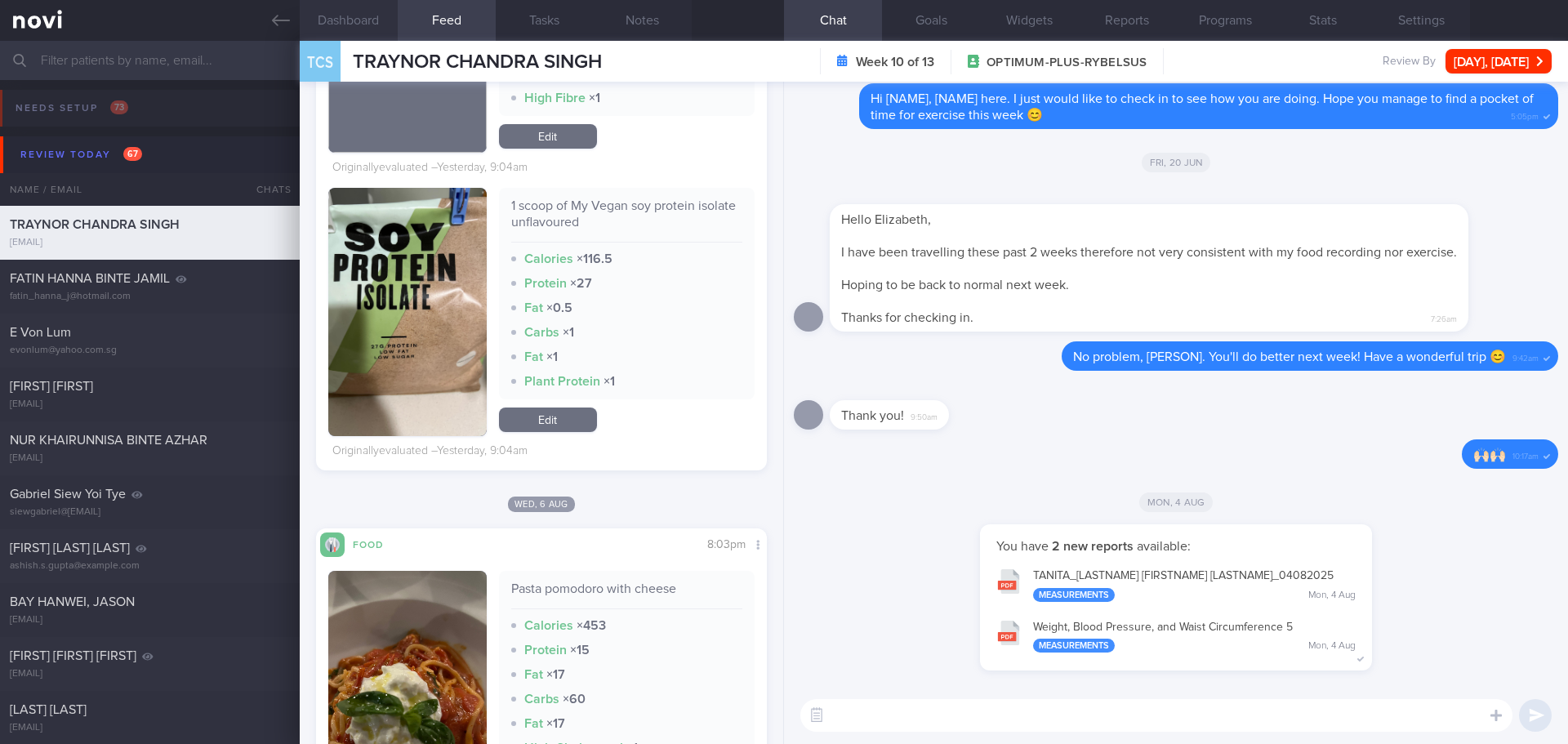 scroll, scrollTop: 735, scrollLeft: 0, axis: vertical 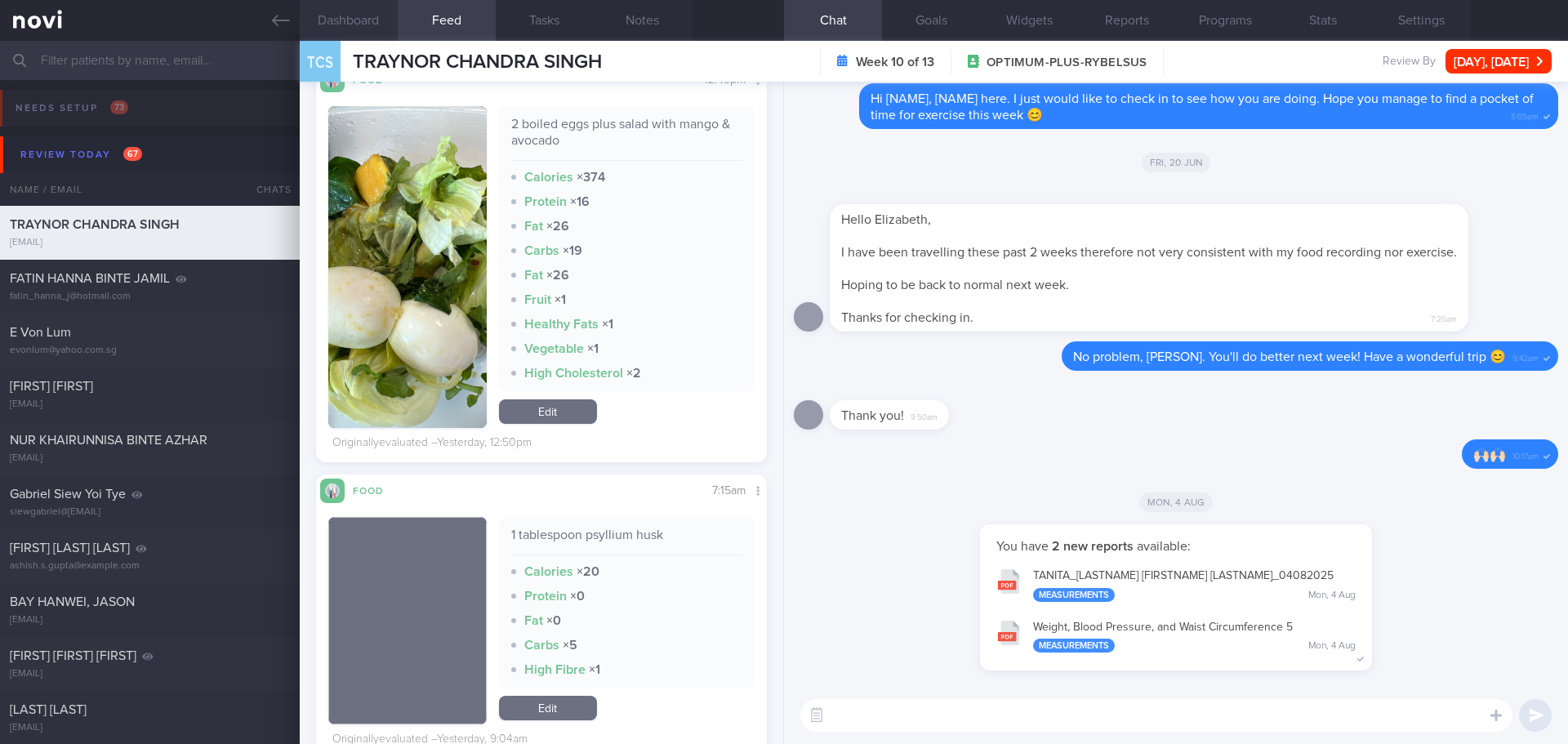 click on "Dashboard" at bounding box center [349, 20] 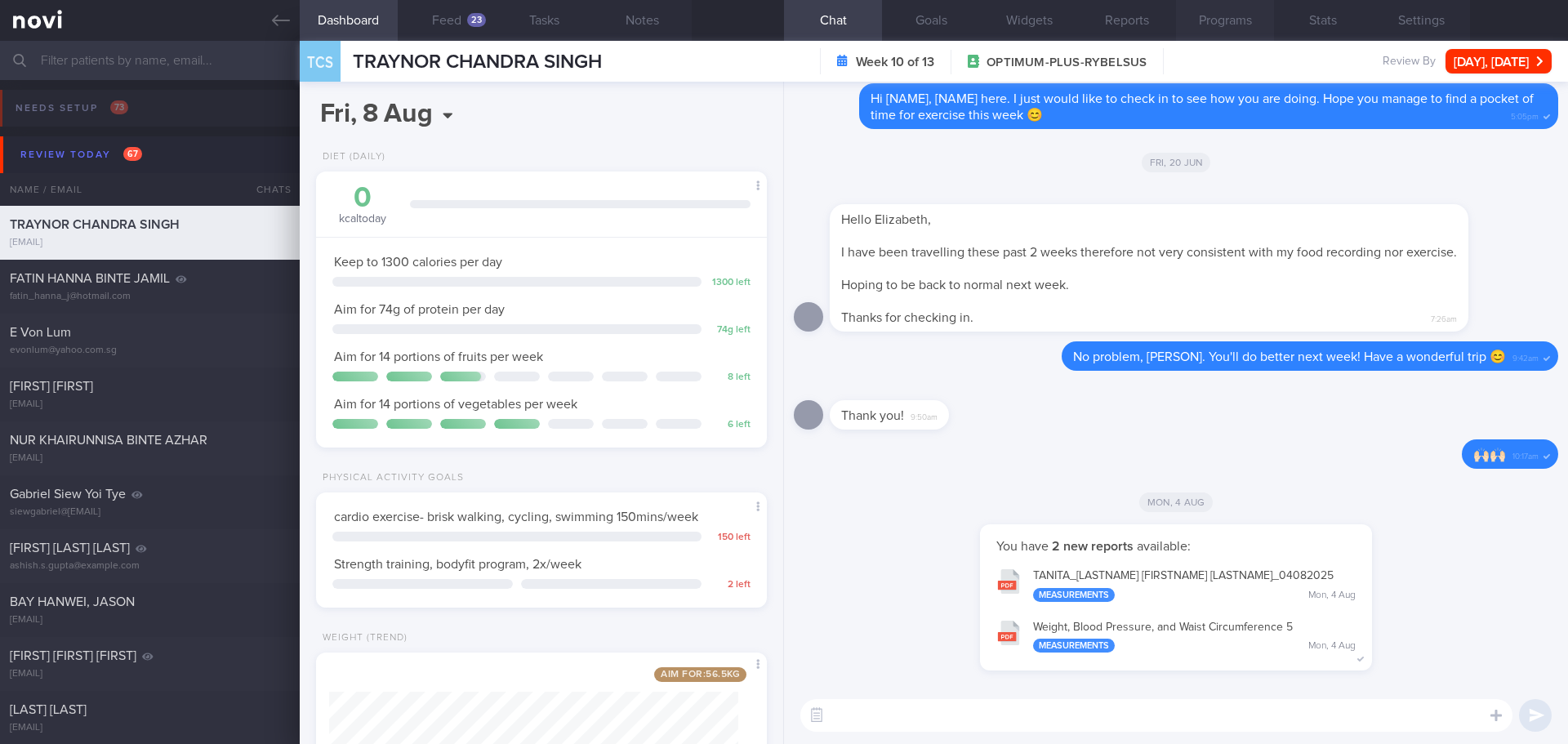click on "Programs" at bounding box center [1225, 20] 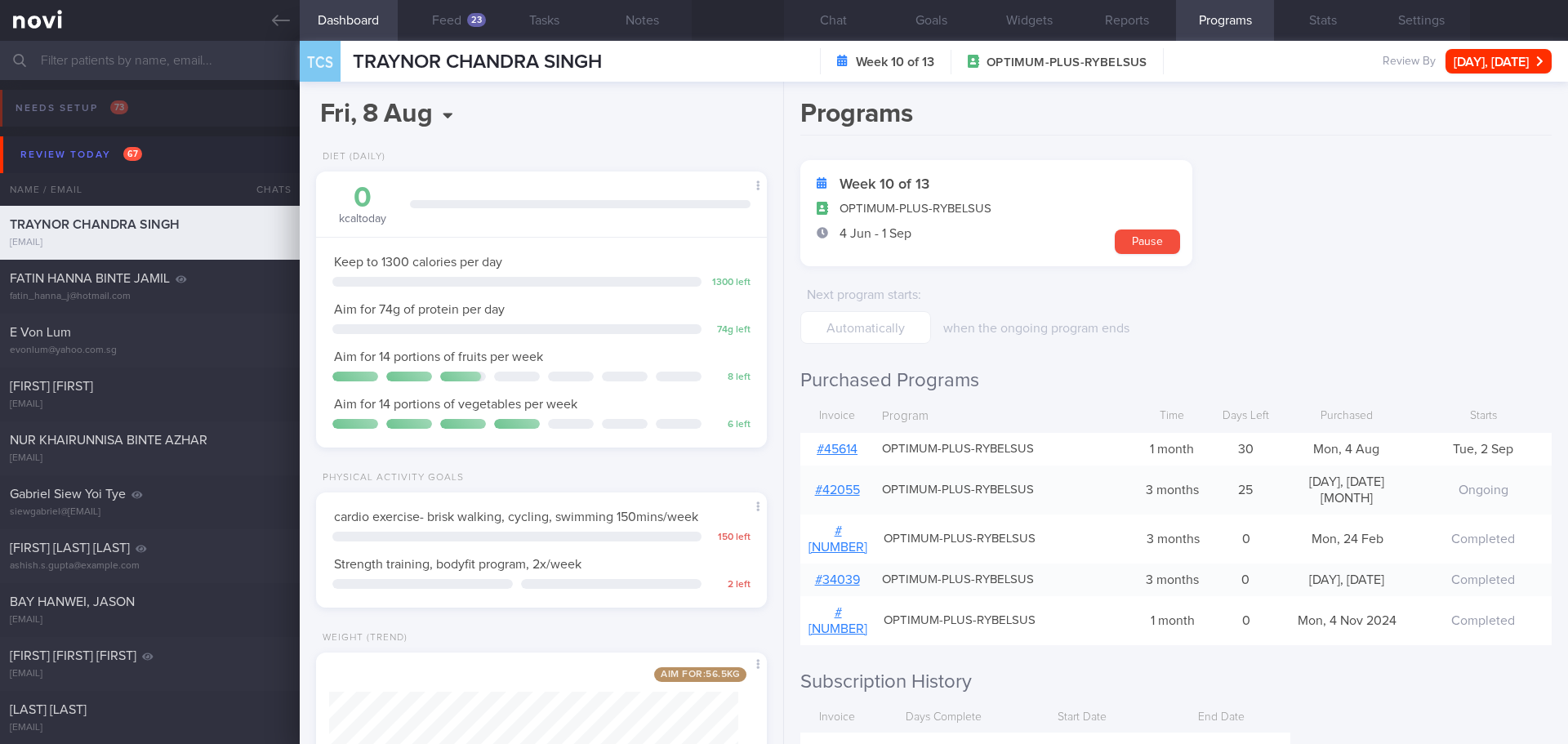 click on "# 45614" at bounding box center (837, 449) 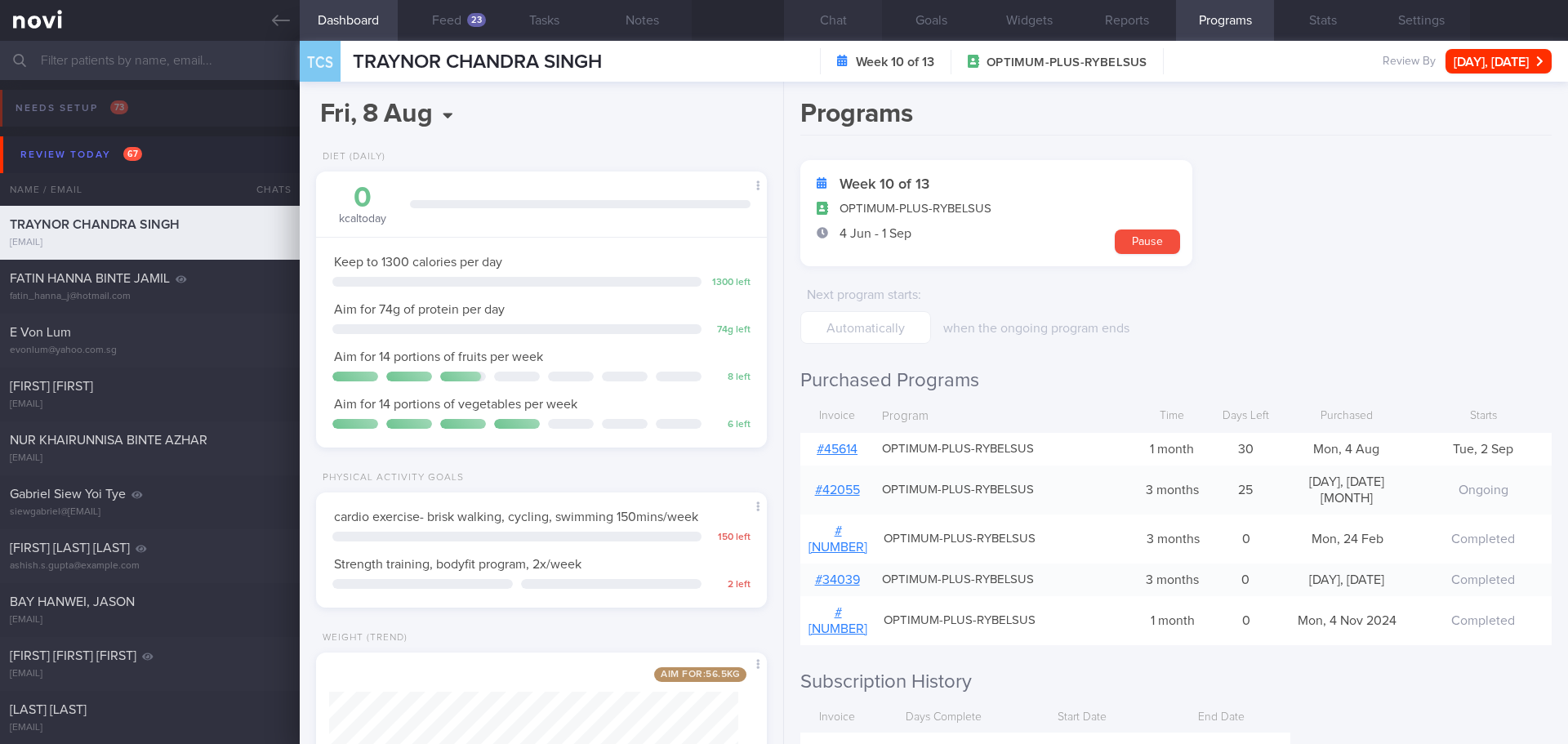 click on "Chat" at bounding box center [833, 20] 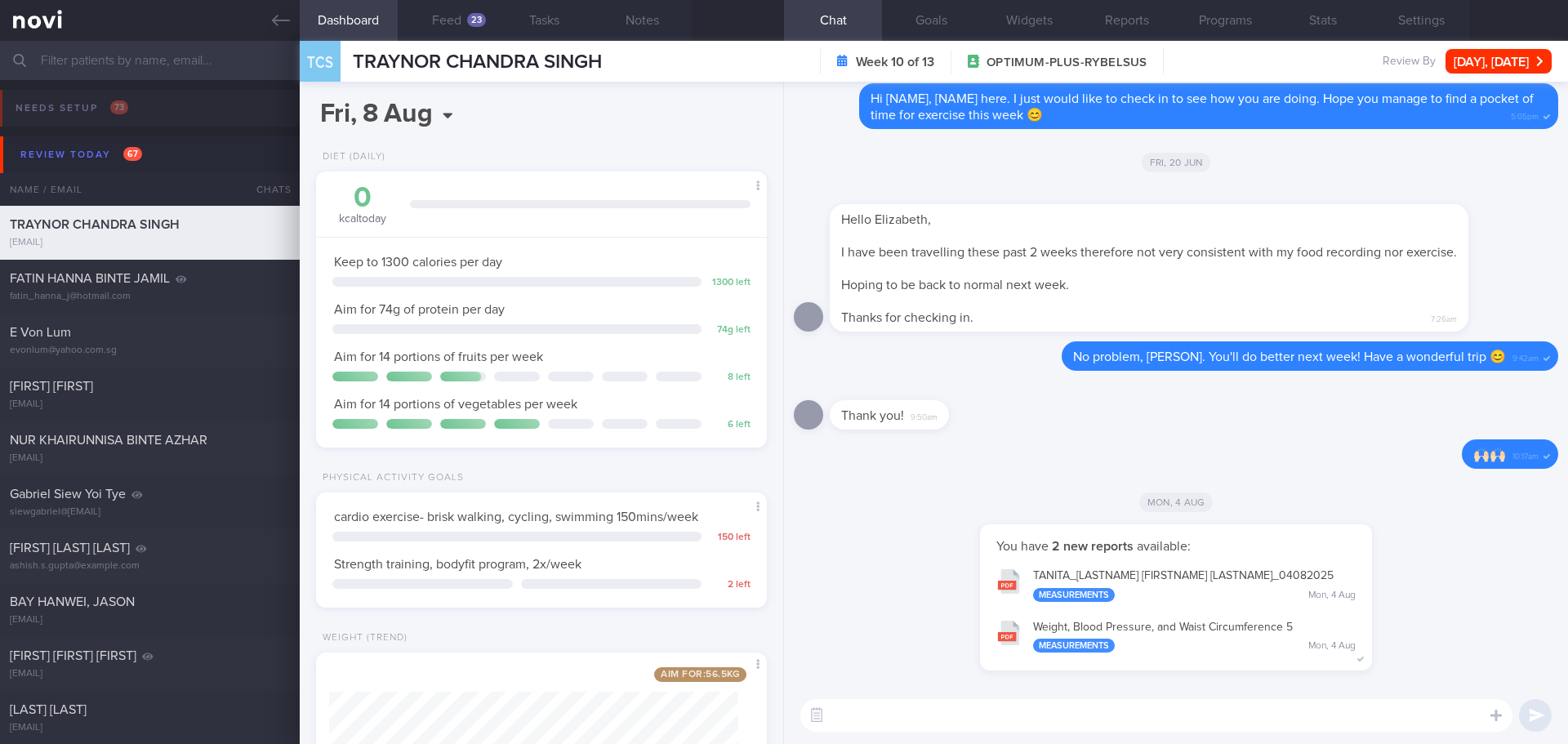 click at bounding box center [1156, 715] 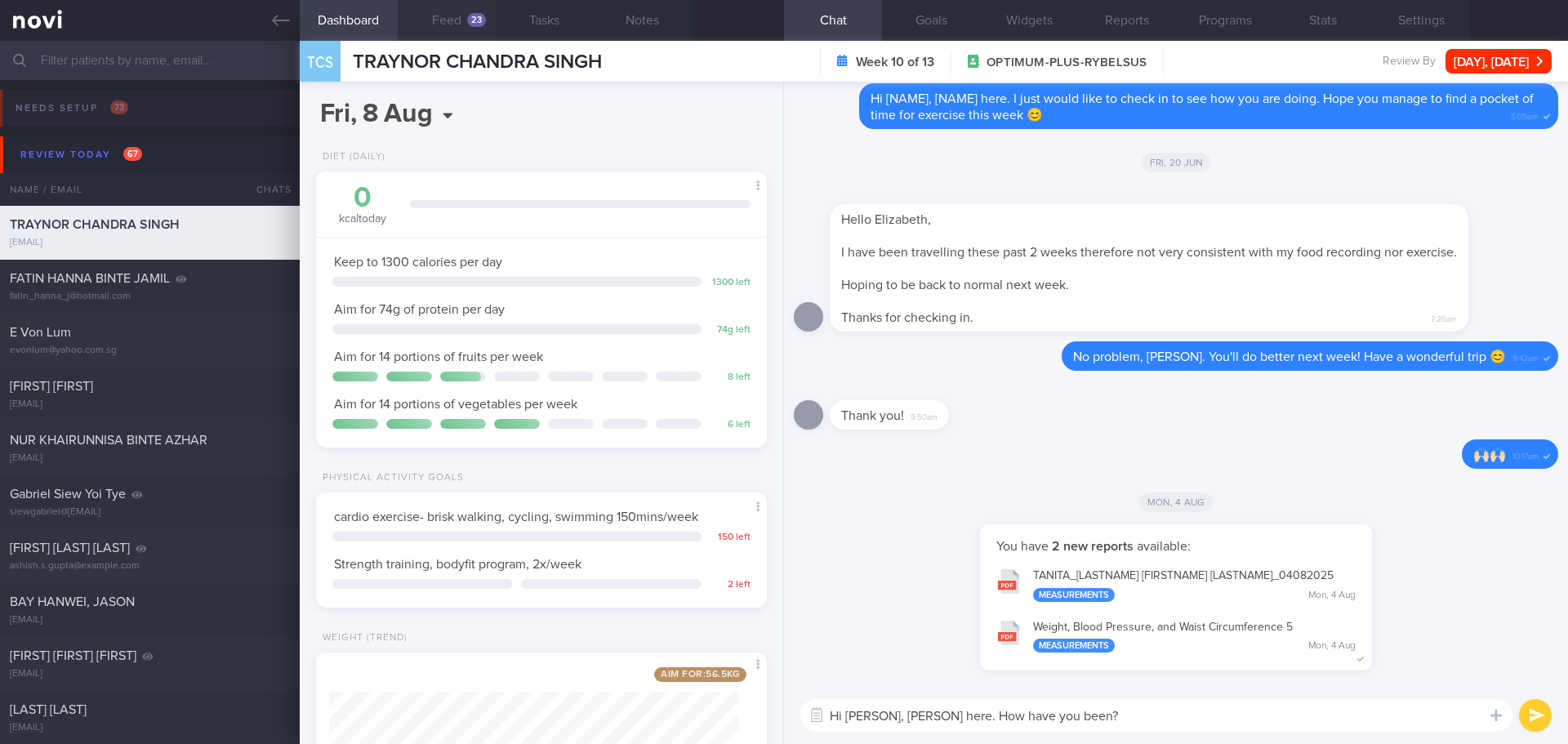 click on "Feed
23" at bounding box center [447, 20] 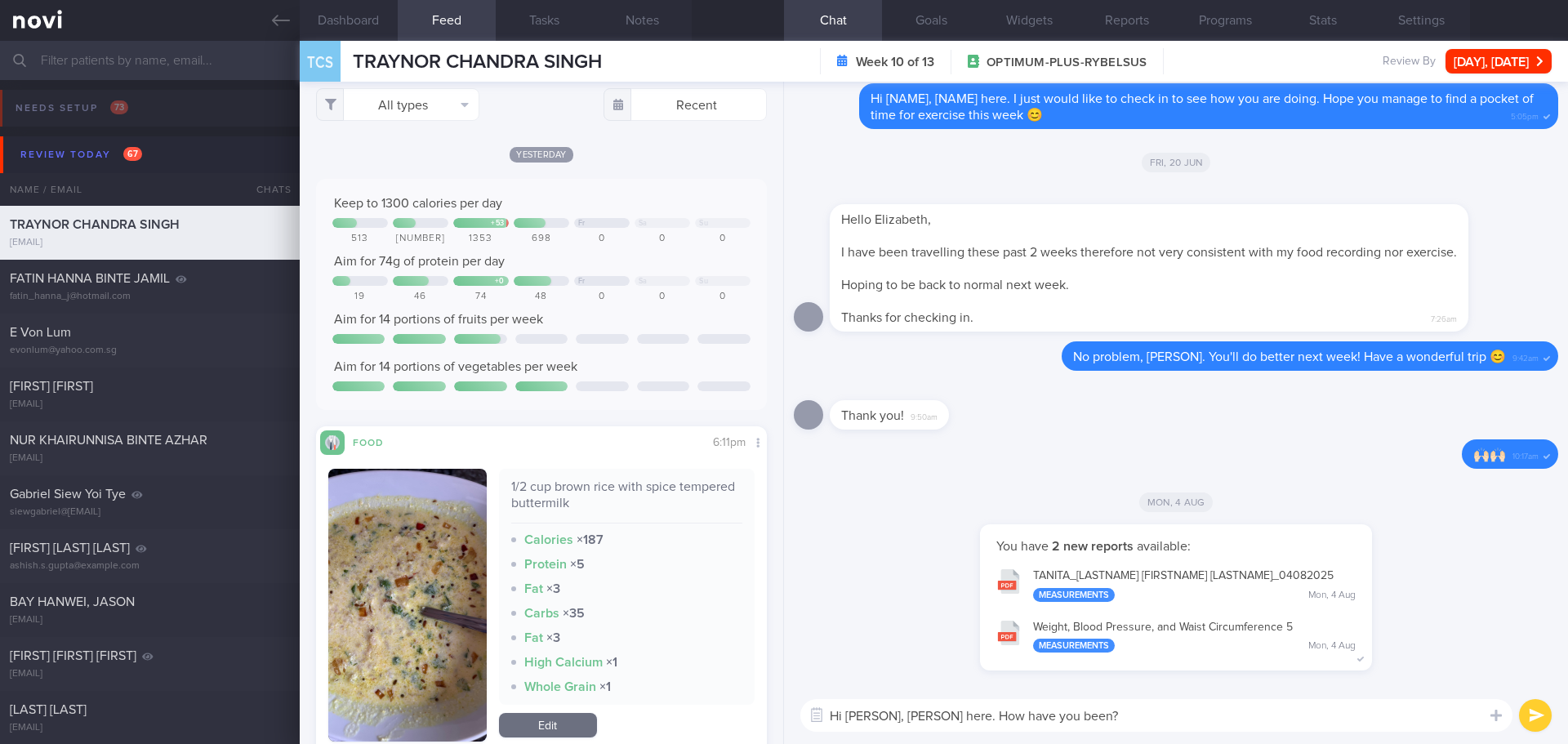 scroll, scrollTop: 0, scrollLeft: 0, axis: both 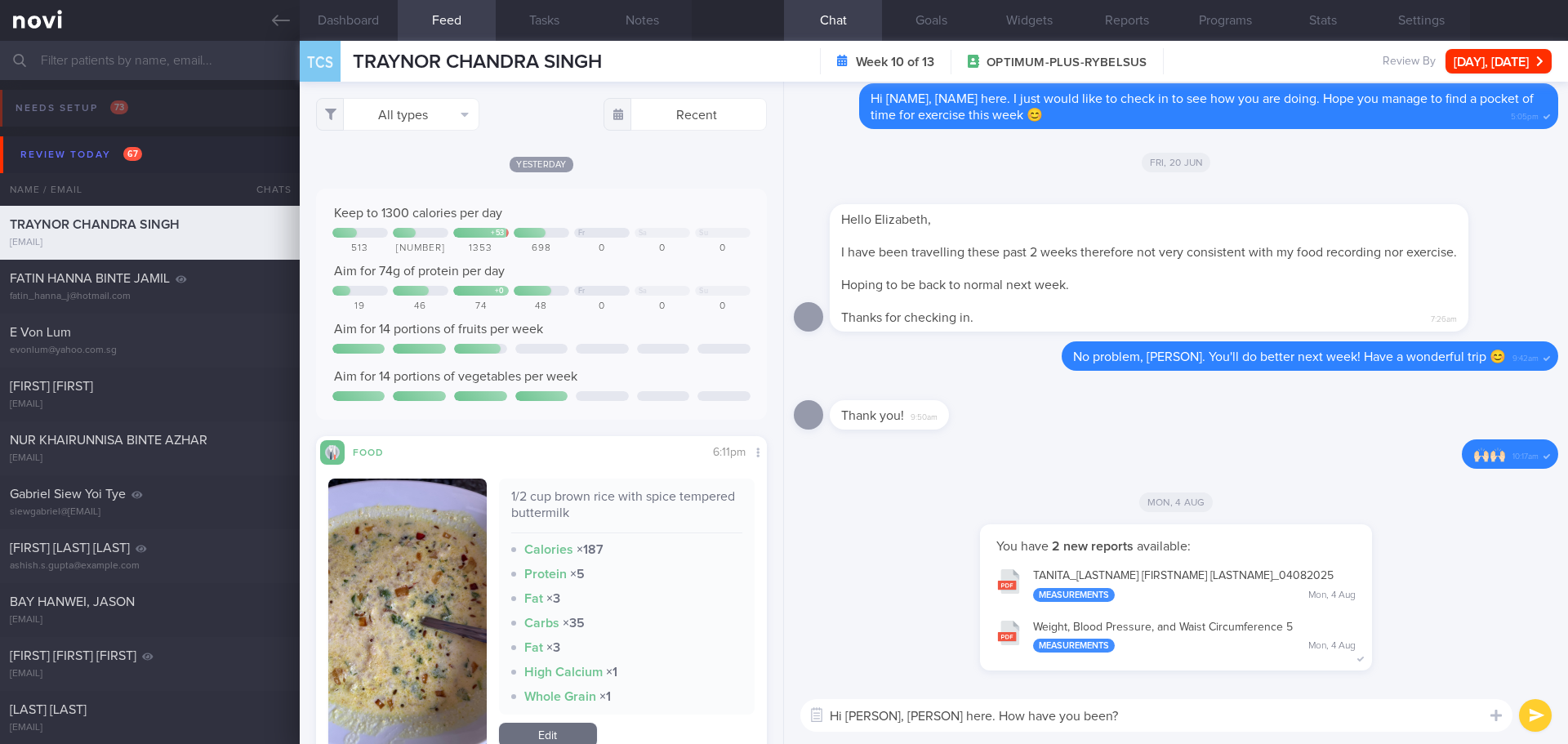click on "Hi Chandra, Elizabeth here. How have you been?" at bounding box center (1156, 715) 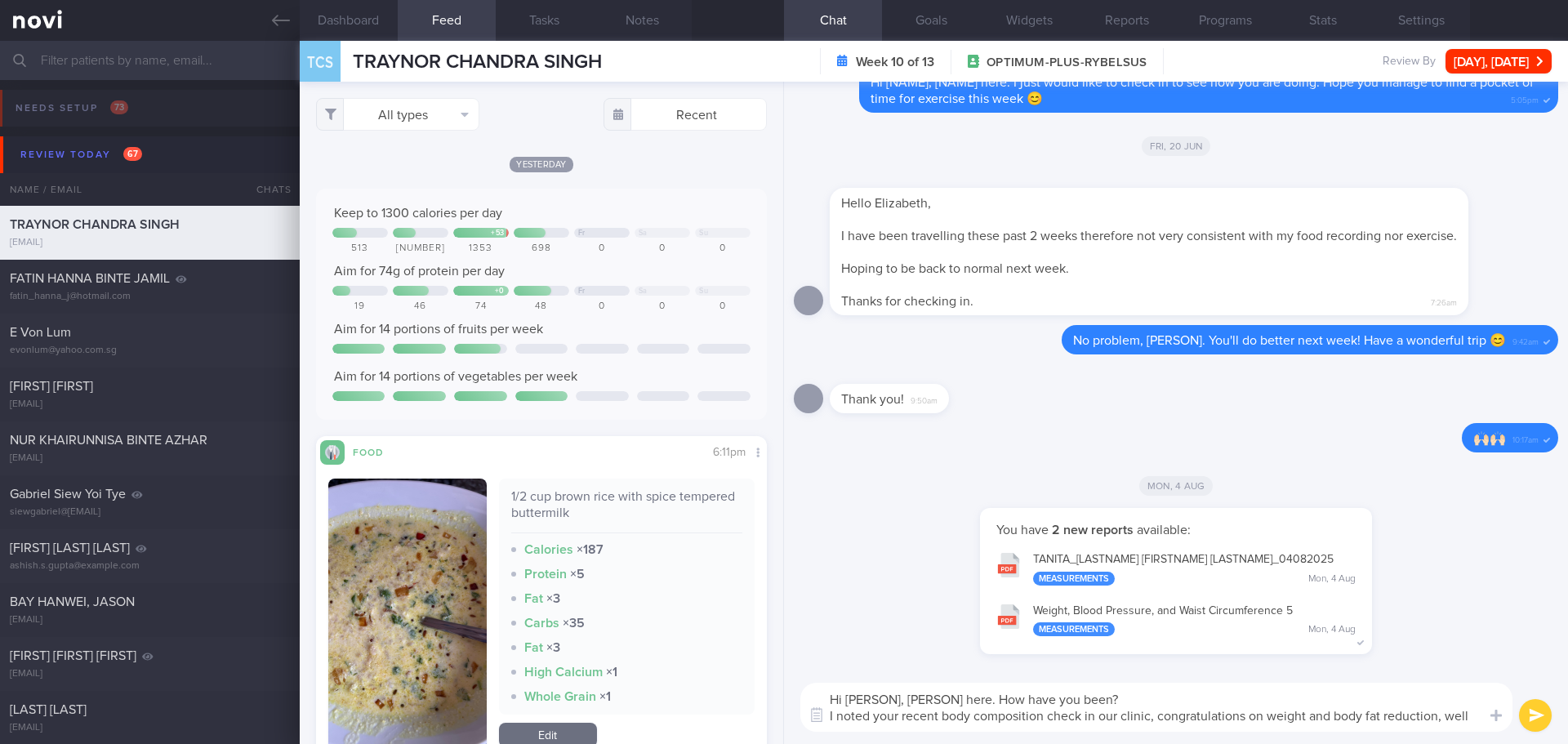 scroll, scrollTop: 0, scrollLeft: 0, axis: both 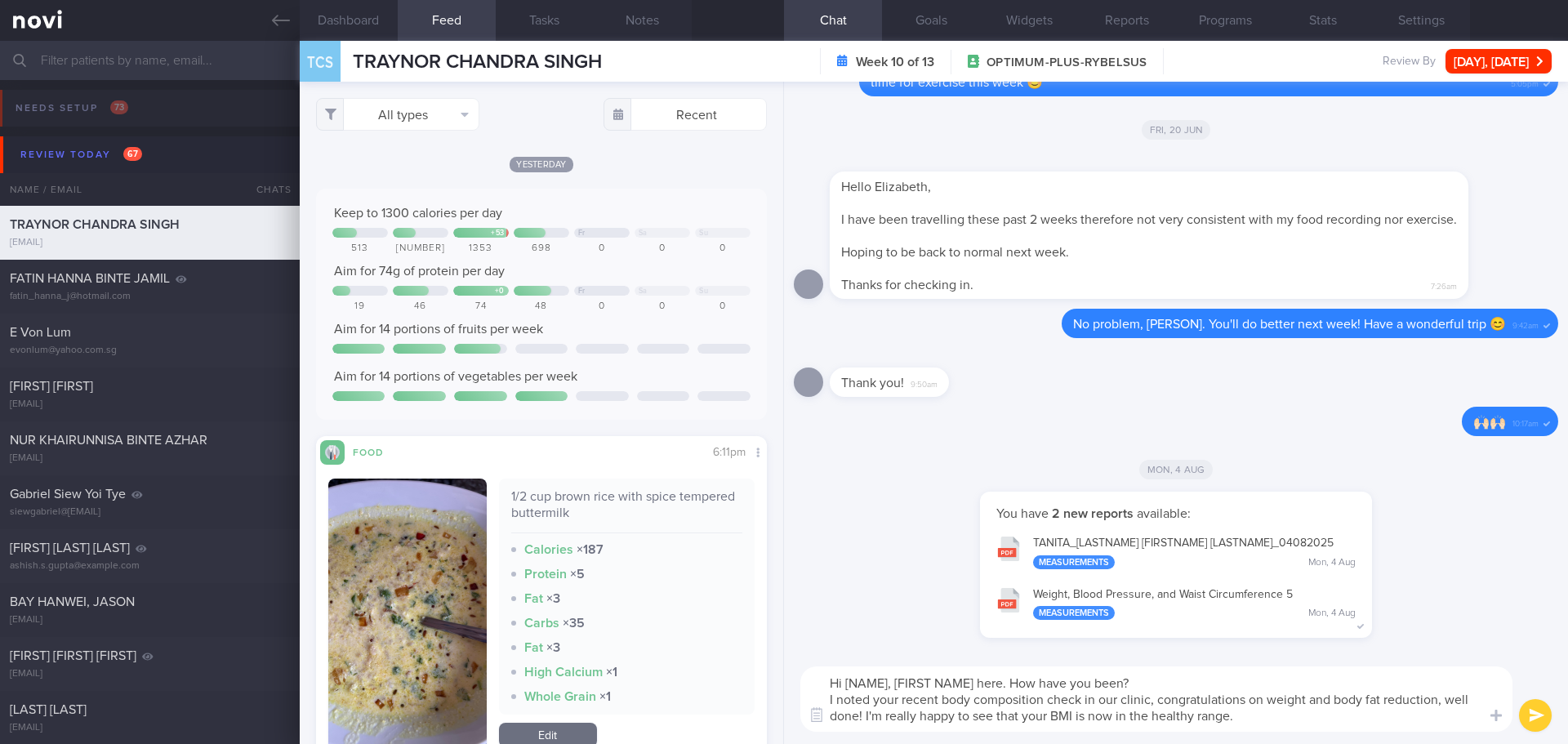 drag, startPoint x: 1239, startPoint y: 715, endPoint x: 828, endPoint y: 702, distance: 411.2055 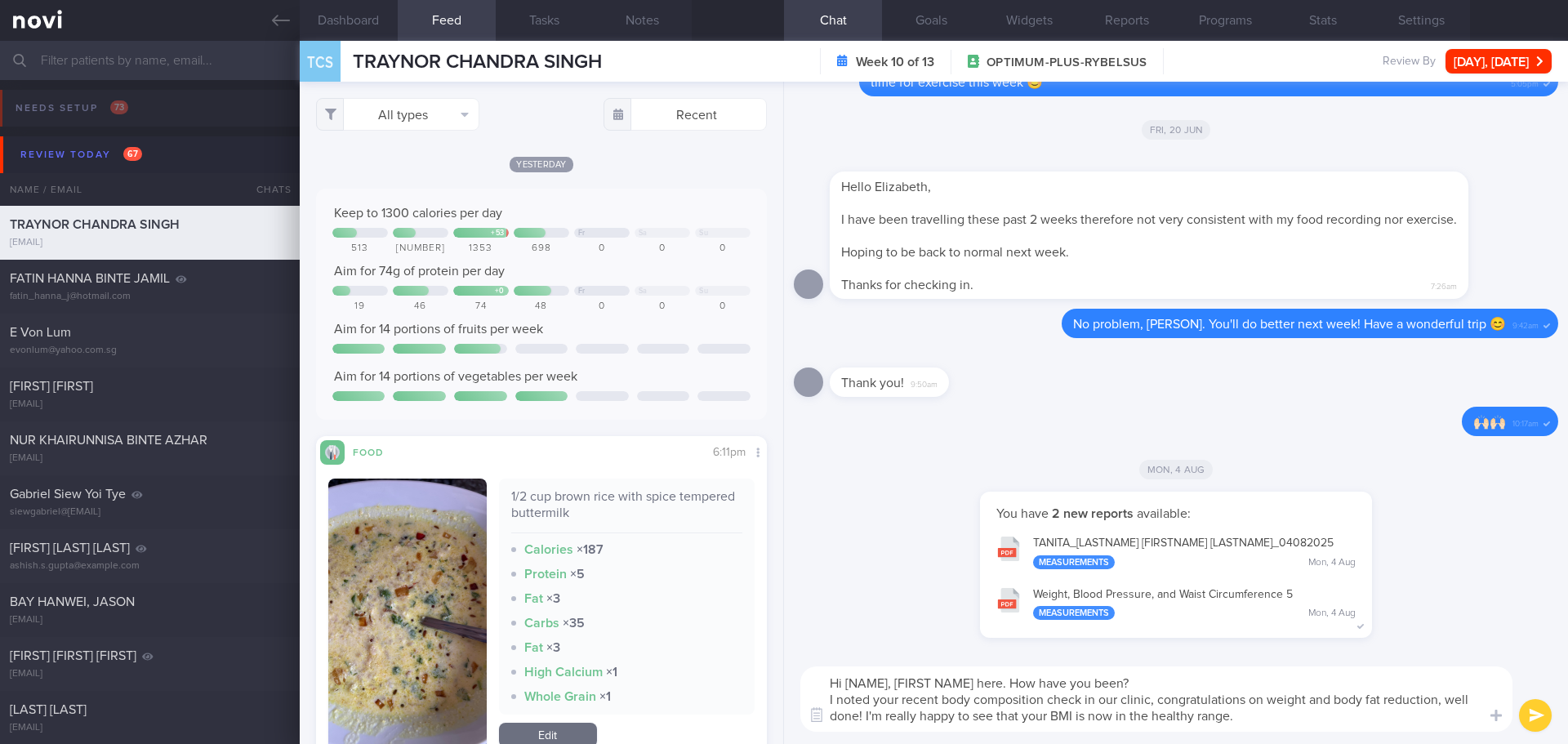 click on "Hi Chandra, Elizabeth here. How have you been?
I noted your recent body composition check in our clinic, congratulations on weight and body fat reduction, well done! I'm really happy to see that your BMI is now in the healthy range." at bounding box center [1156, 699] 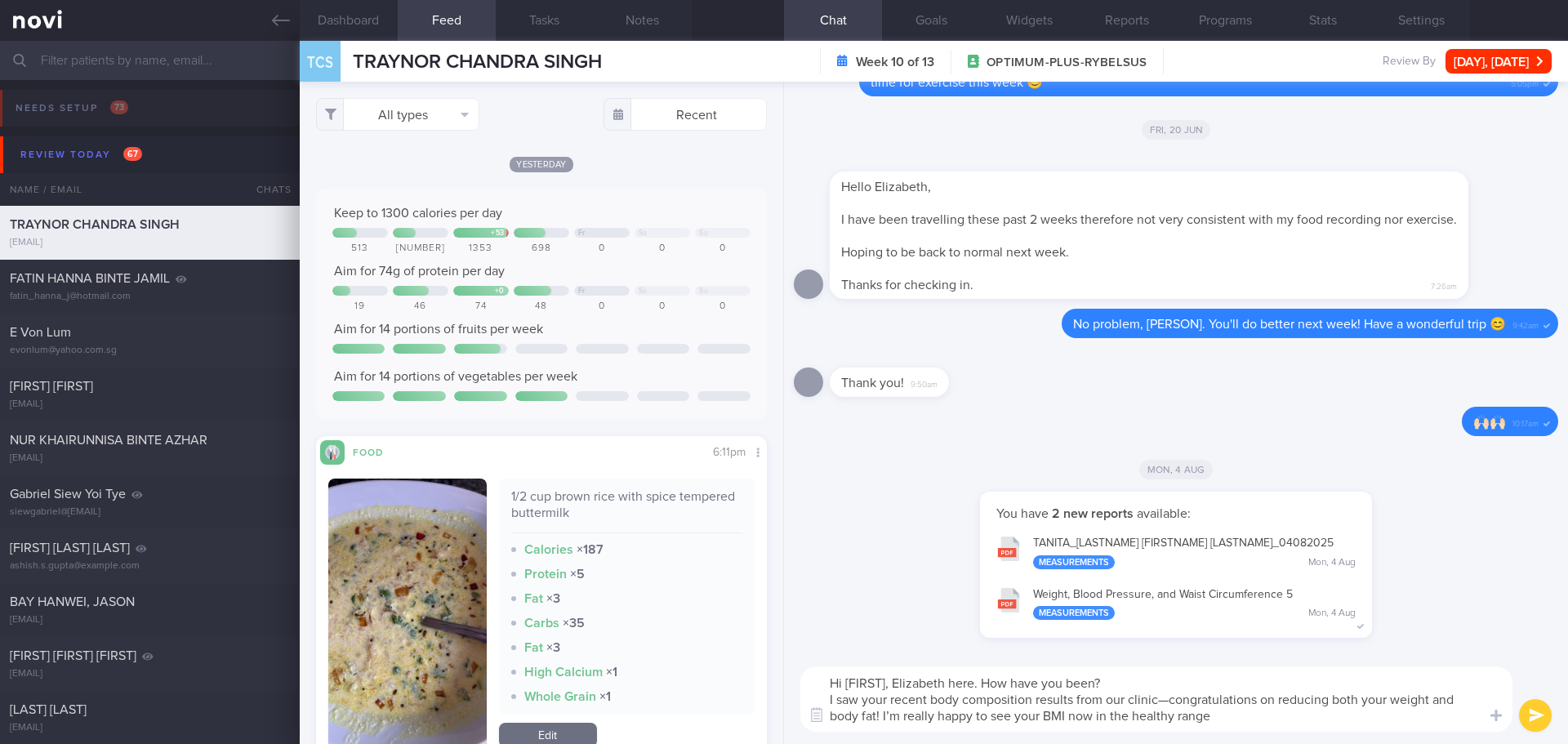 click on "Hi Chandra, Elizabeth here. How have you been?
I saw your recent body composition results from our clinic—congratulations on reducing both your weight and body fat! I’m really happy to see your BMI now in the healthy range" at bounding box center (1156, 699) 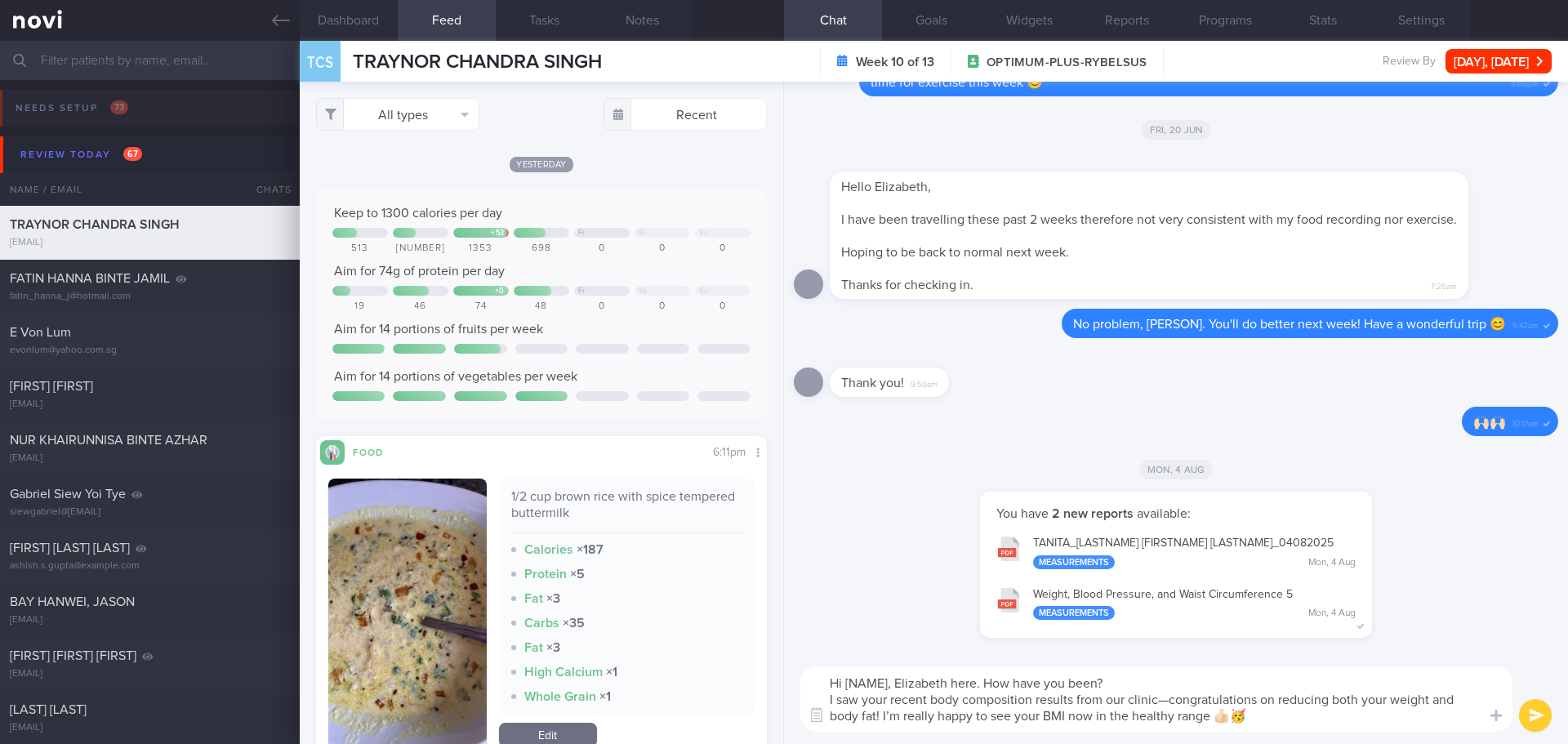 type on "Hi Chandra, Elizabeth here. How have you been?
I saw your recent body composition results from our clinic—congratulations on reducing both your weight and body fat! I’m really happy to see your BMI now in the healthy range 👍🏻🥳" 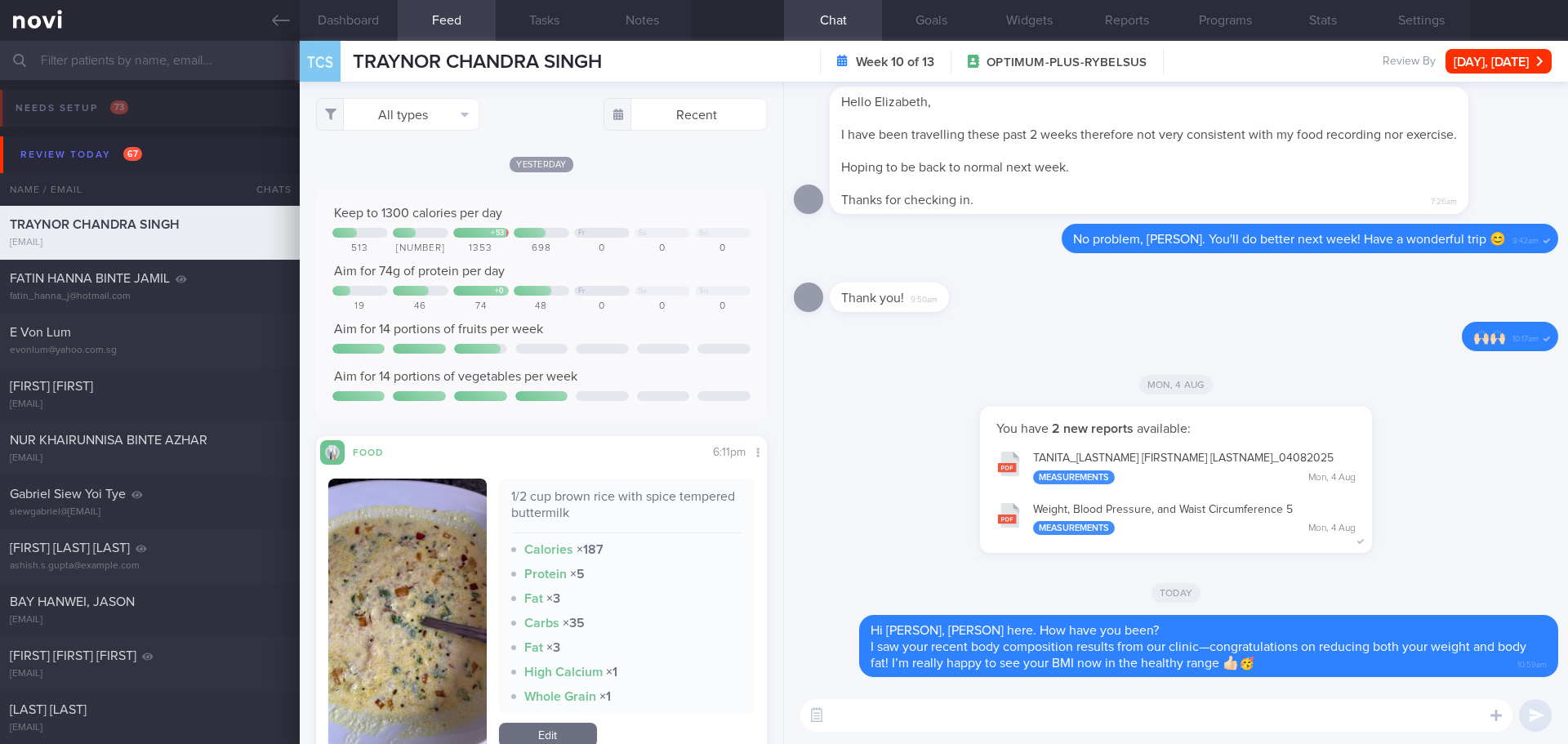 click at bounding box center [1156, 715] 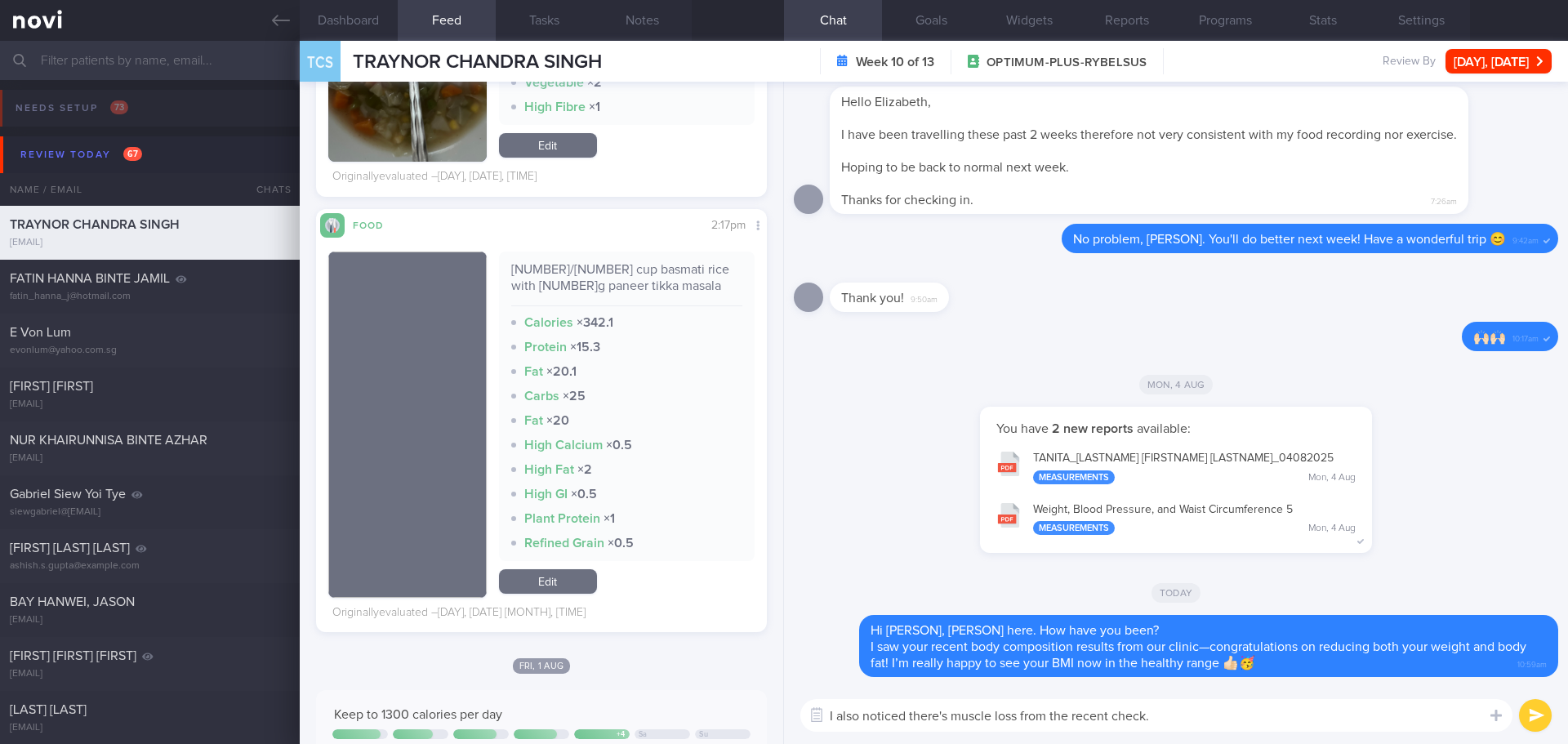 scroll, scrollTop: 7514, scrollLeft: 0, axis: vertical 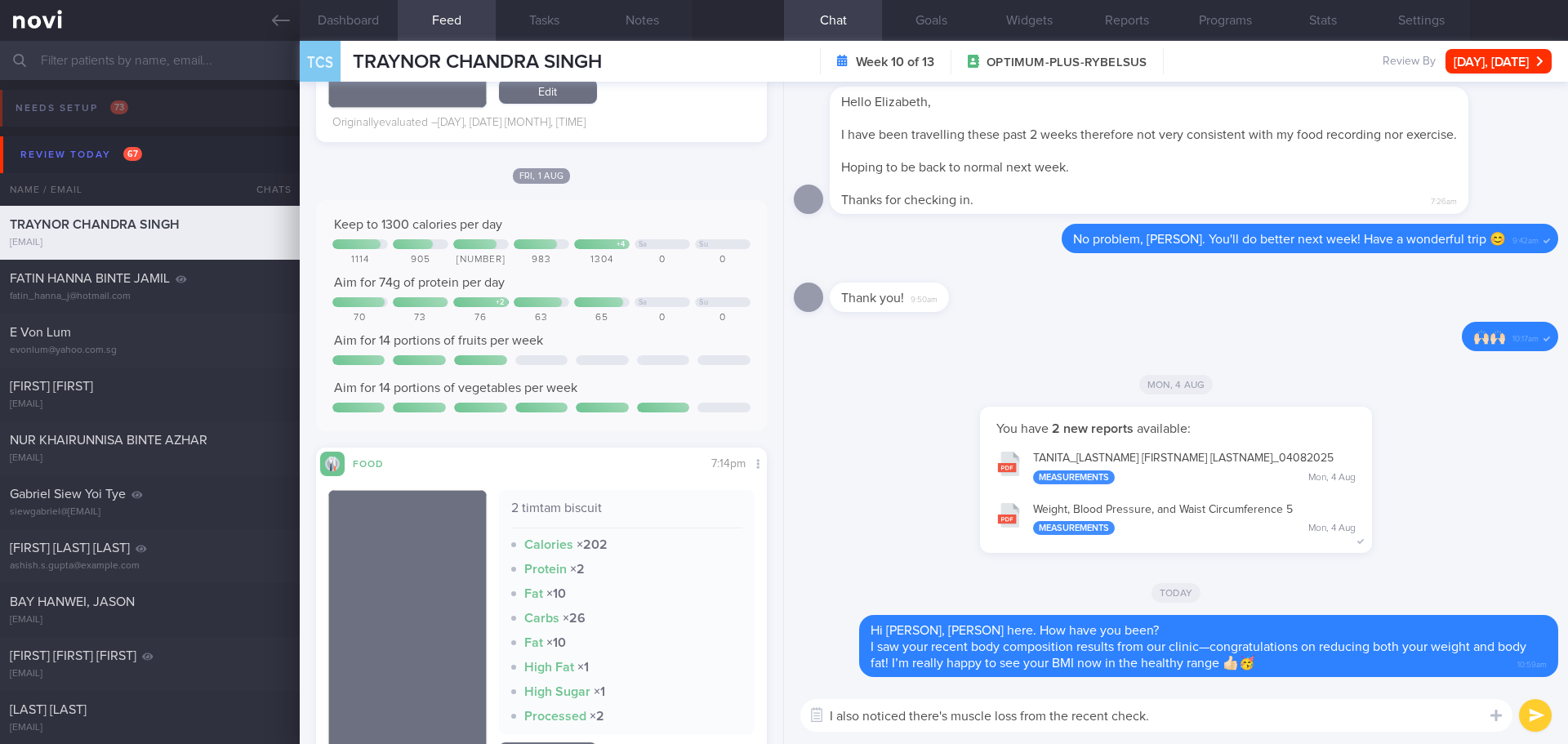 click on "I also noticed there's muscle loss from the recent check." at bounding box center [1156, 715] 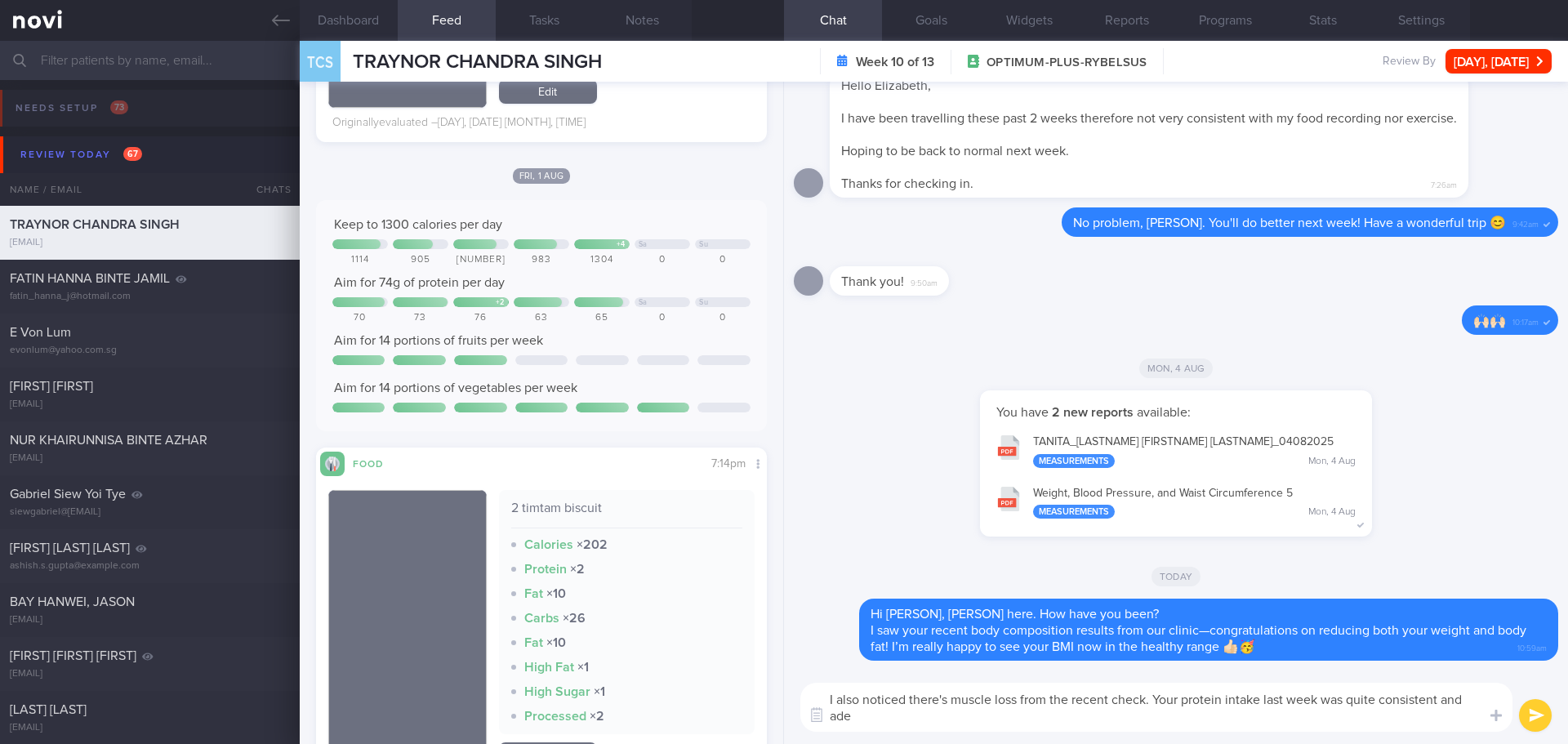 scroll, scrollTop: 0, scrollLeft: 0, axis: both 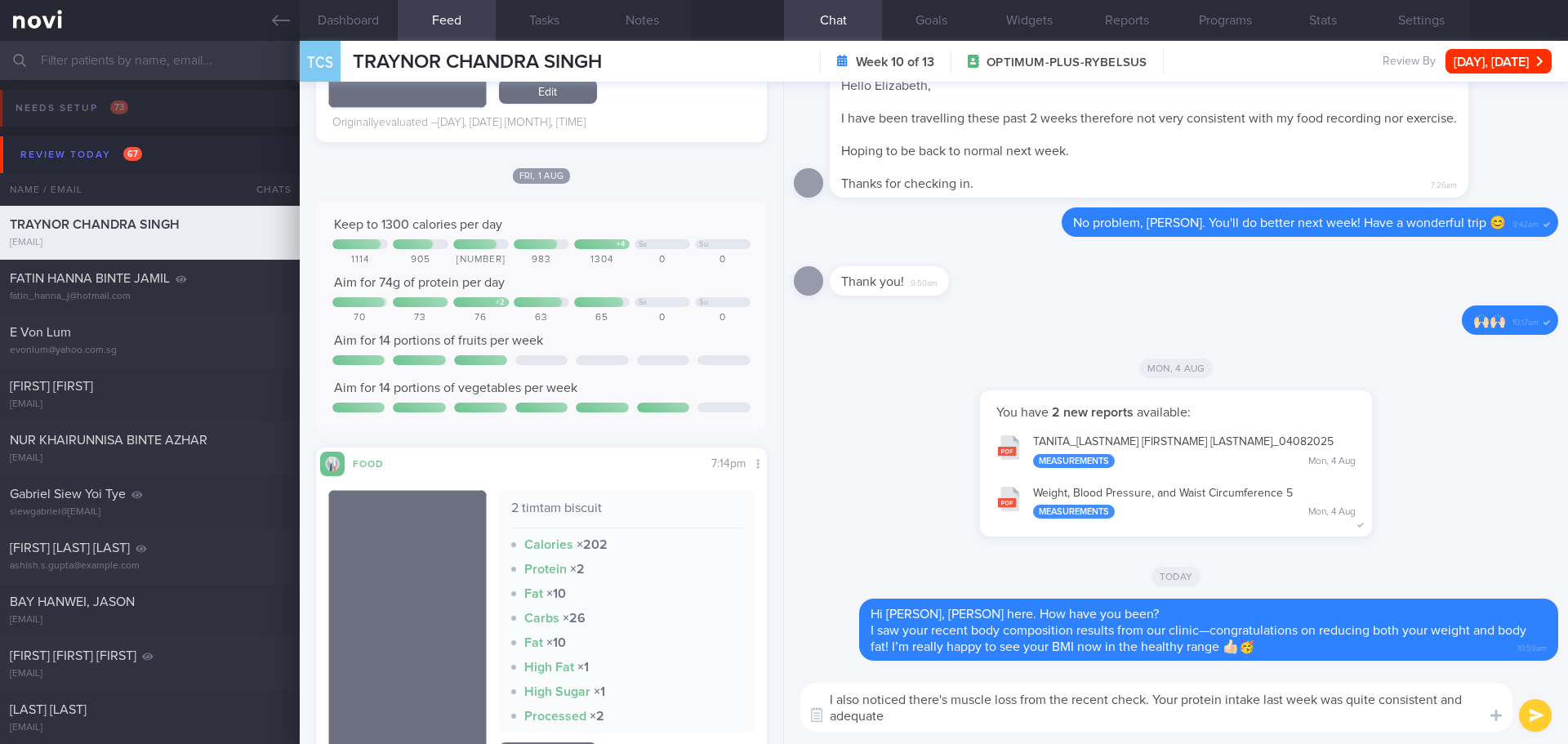 click on "I also noticed there's muscle loss from the recent check. Your protein intake last week was quite consistent and adequate" at bounding box center [1156, 707] 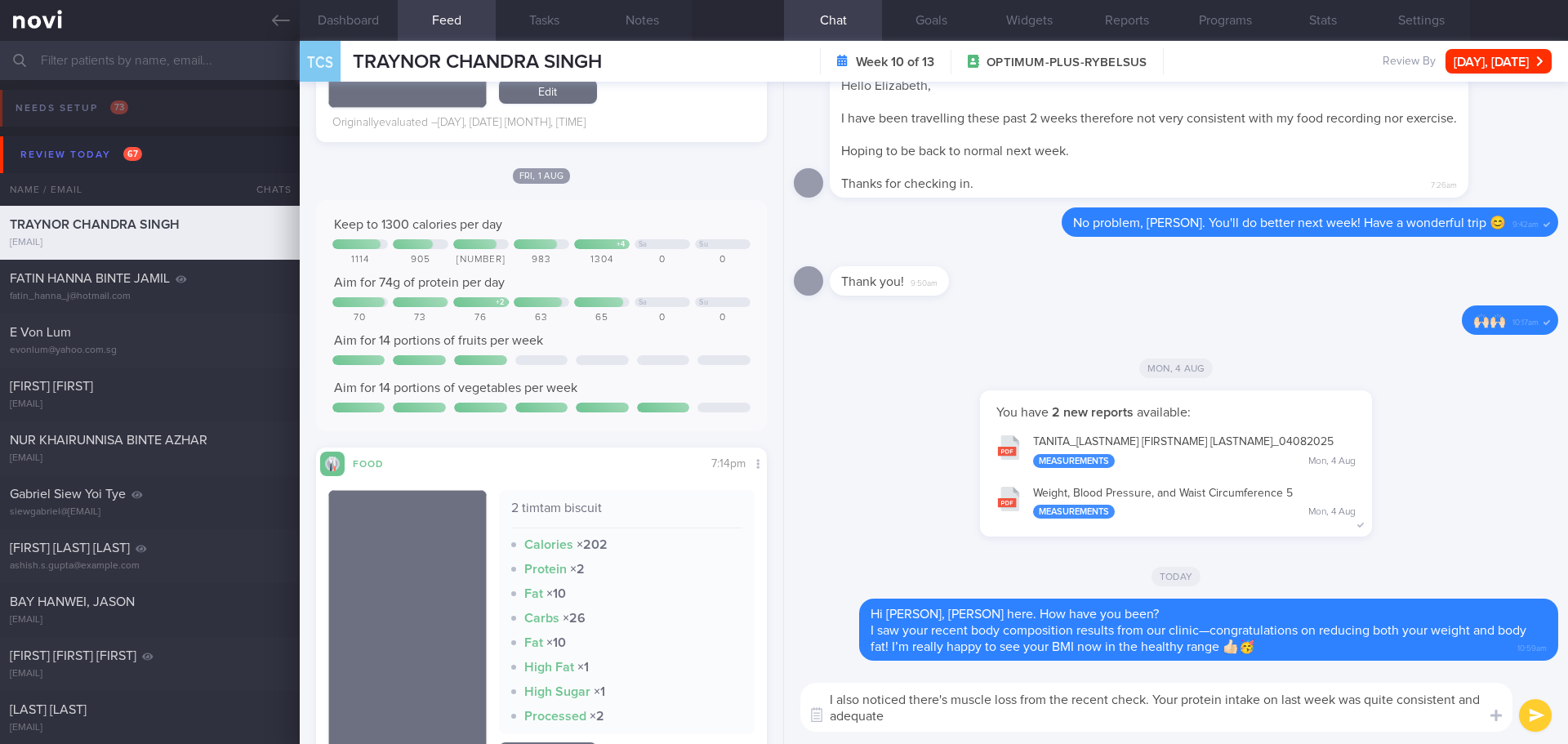 click on "I also noticed there's muscle loss from the recent check. Your protein intake on last week was quite consistent and adequate" at bounding box center [1156, 707] 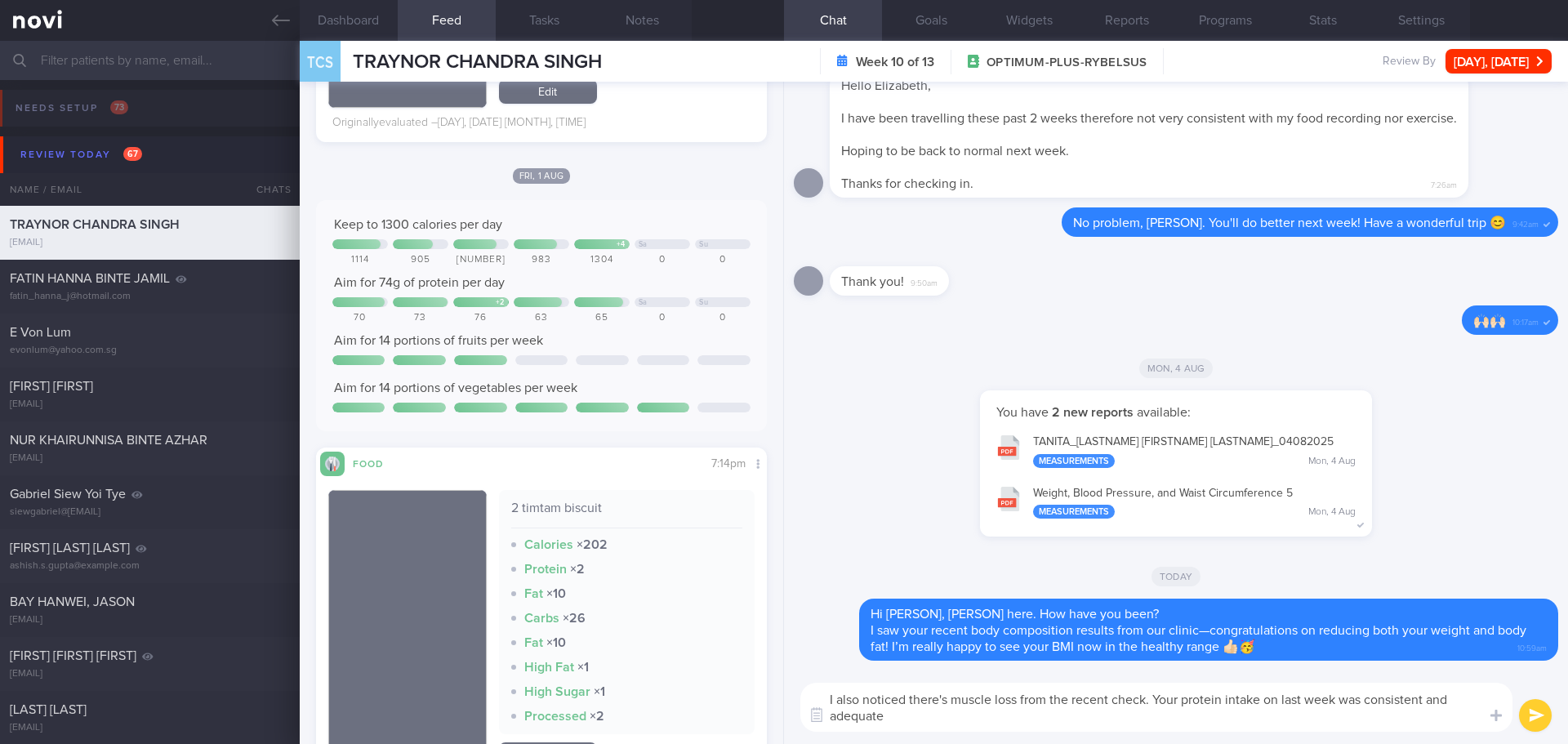 click on "I also noticed there's muscle loss from the recent check. Your protein intake on last week was consistent and adequate" at bounding box center (1156, 707) 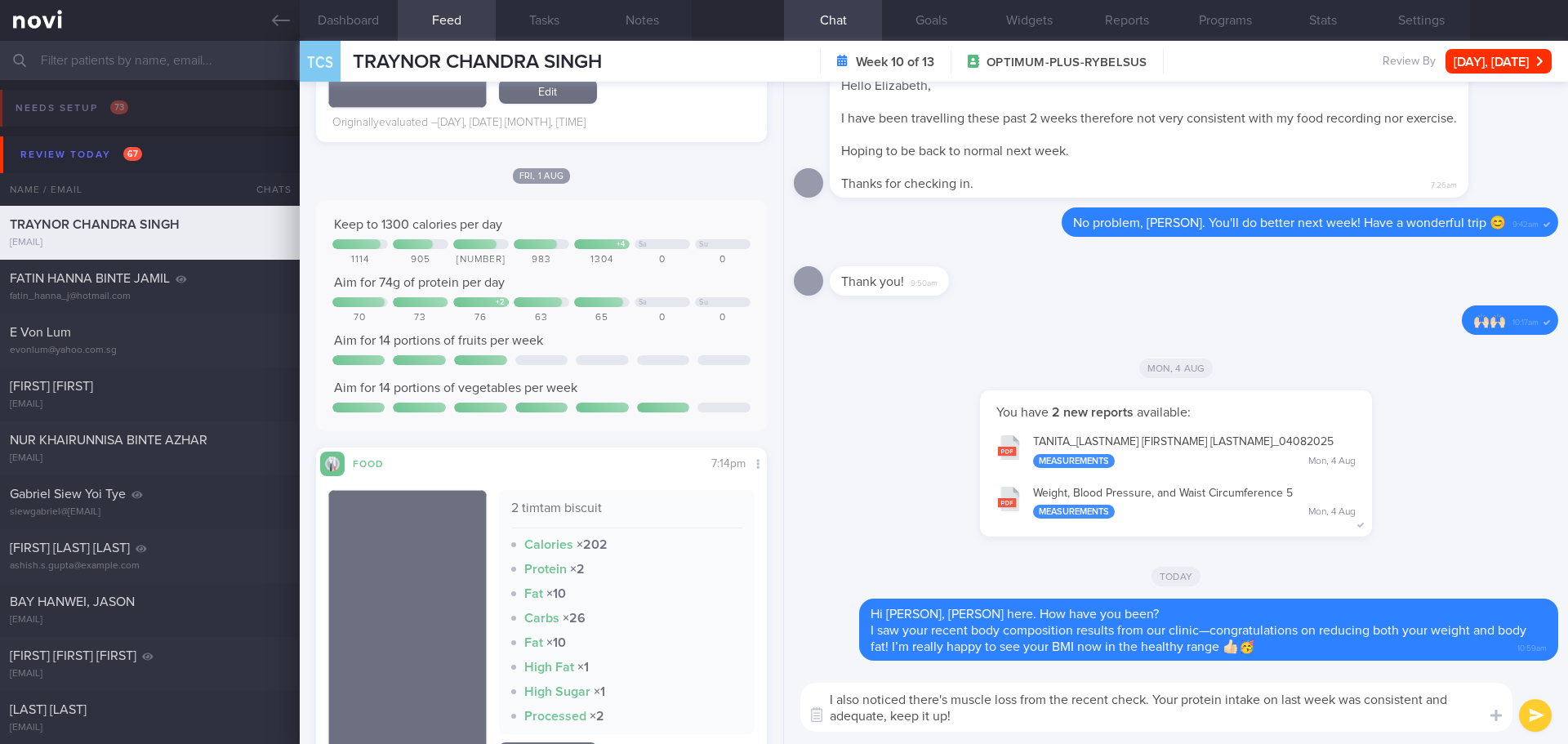 click on "I also noticed there's muscle loss from the recent check. Your protein intake on last week was consistent and adequate, keep it up!" at bounding box center [1156, 707] 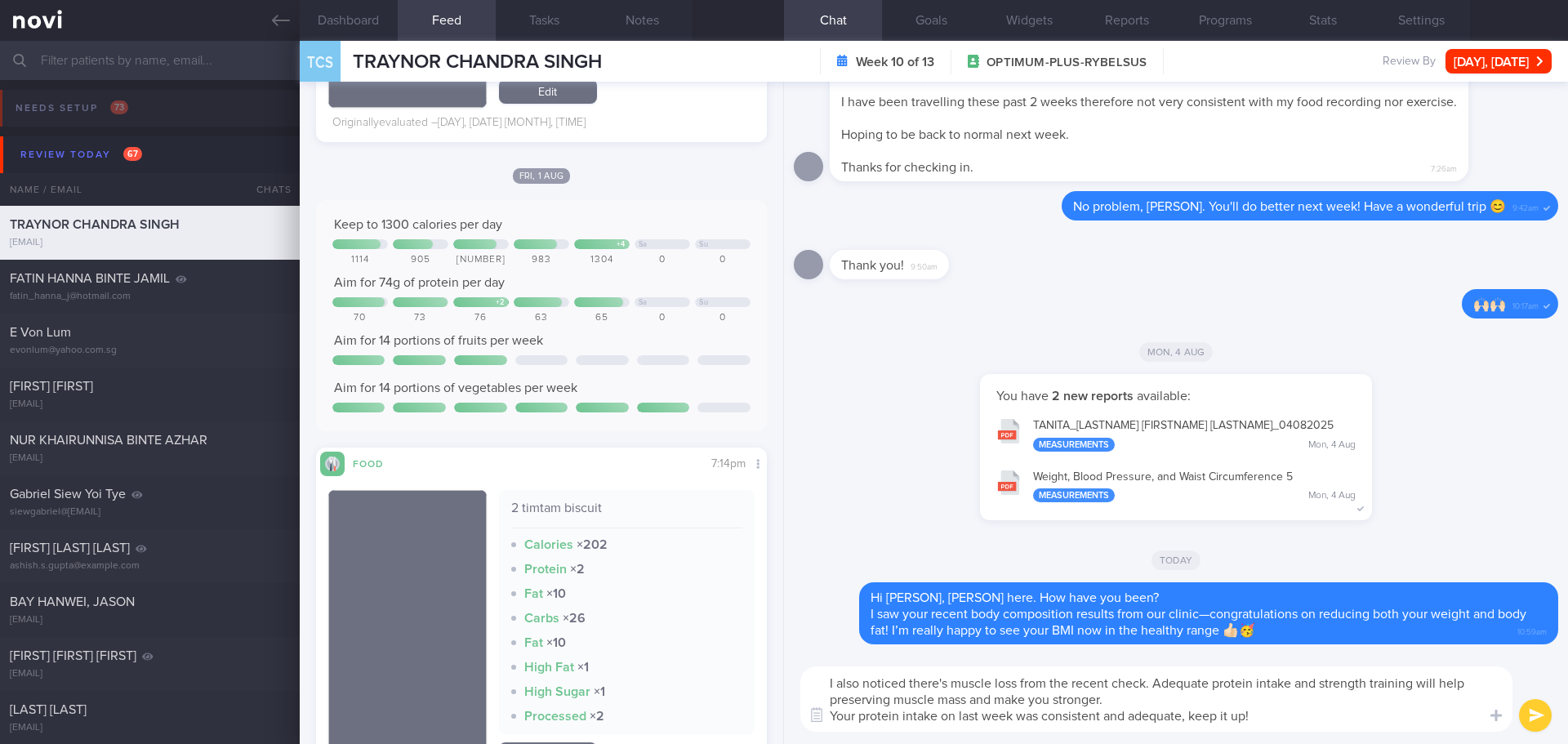 click on "I also noticed there's muscle loss from the recent check. Adequate protein intake and strength training will help preserving muscle mass and make you stronger.
Your protein intake on last week was consistent and adequate, keep it up!" at bounding box center [1156, 699] 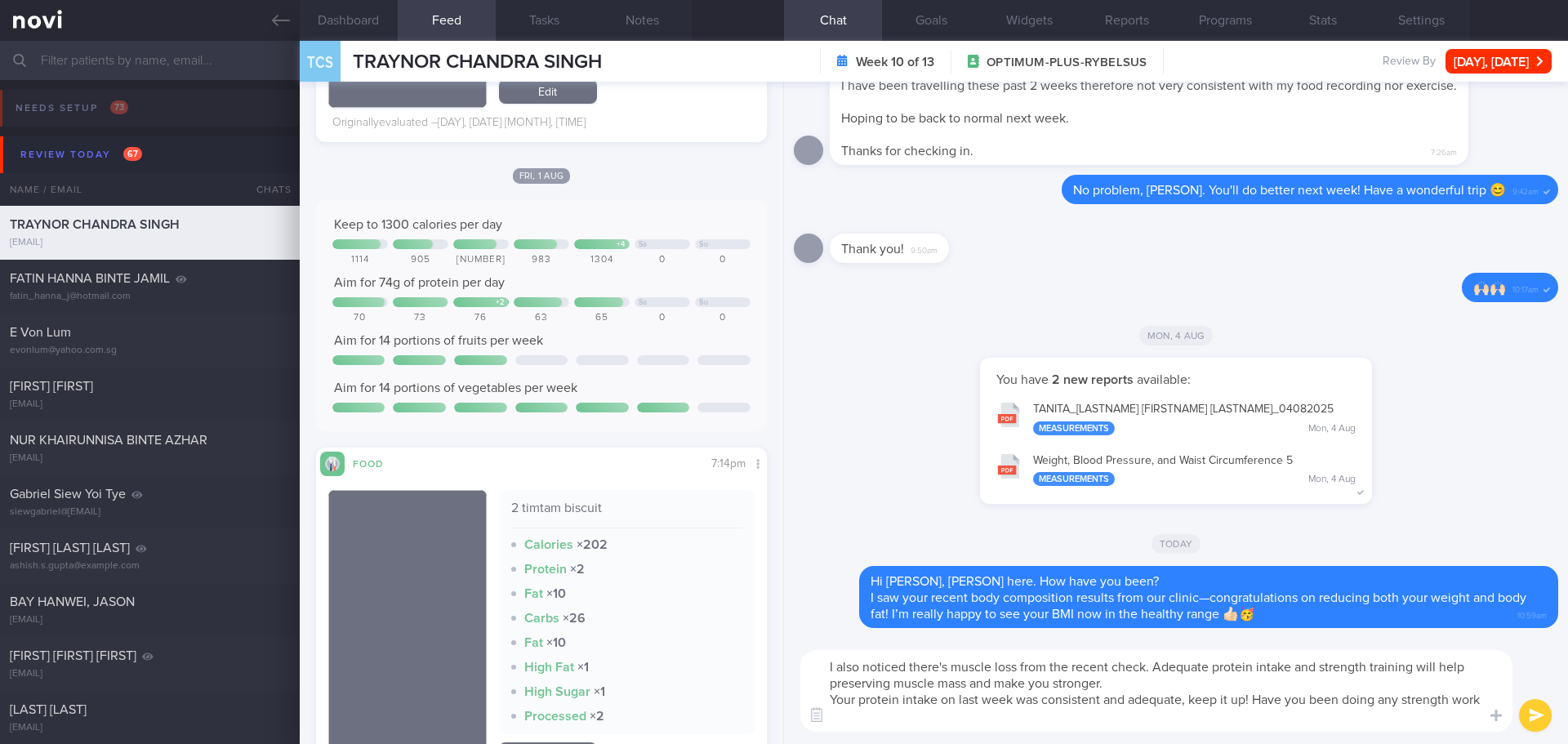 scroll, scrollTop: 0, scrollLeft: 0, axis: both 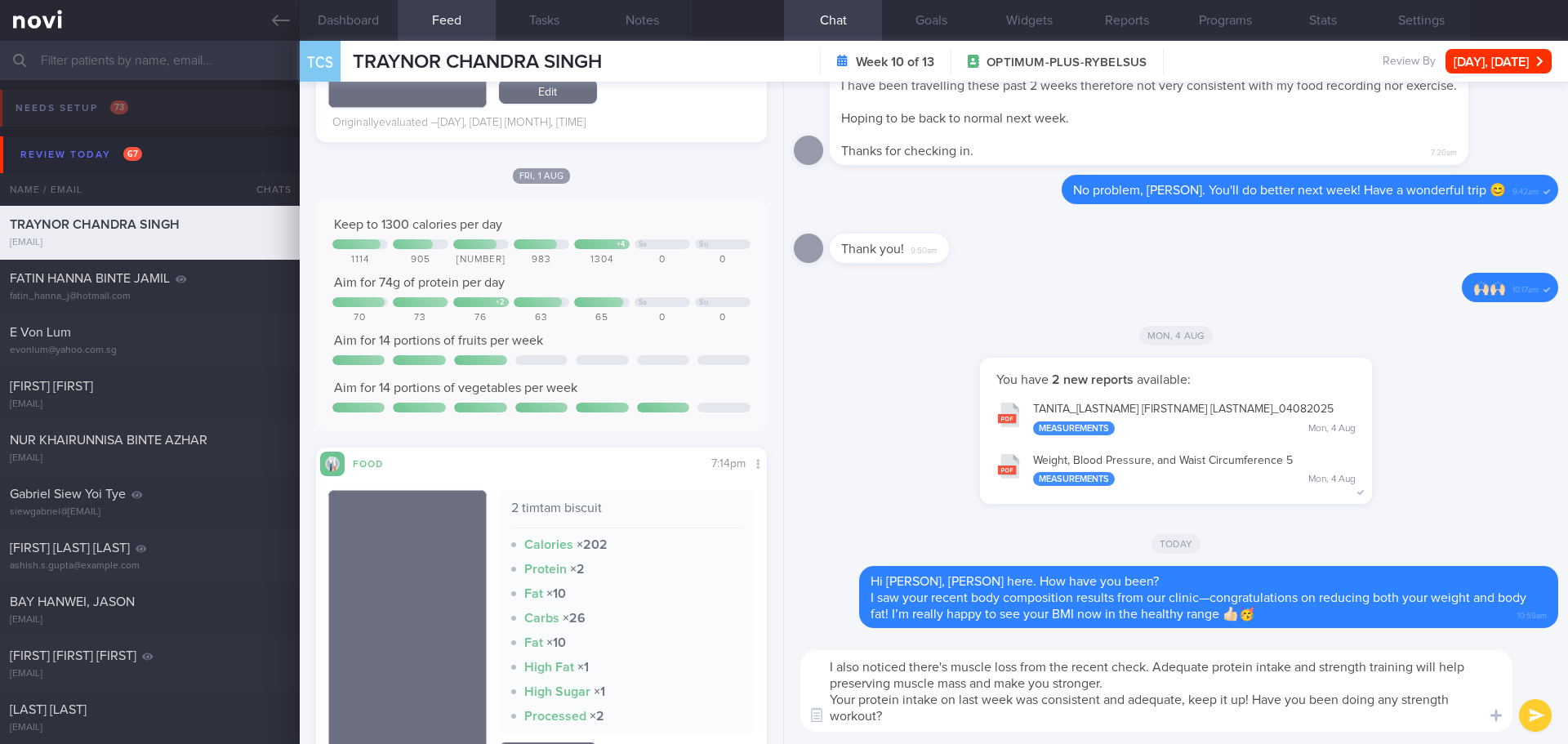 type on "I also noticed there's muscle loss from the recent check. Adequate protein intake and strength training will help preserving muscle mass and make you stronger.
Your protein intake on last week was consistent and adequate, keep it up! Have you been doing any strength workout?" 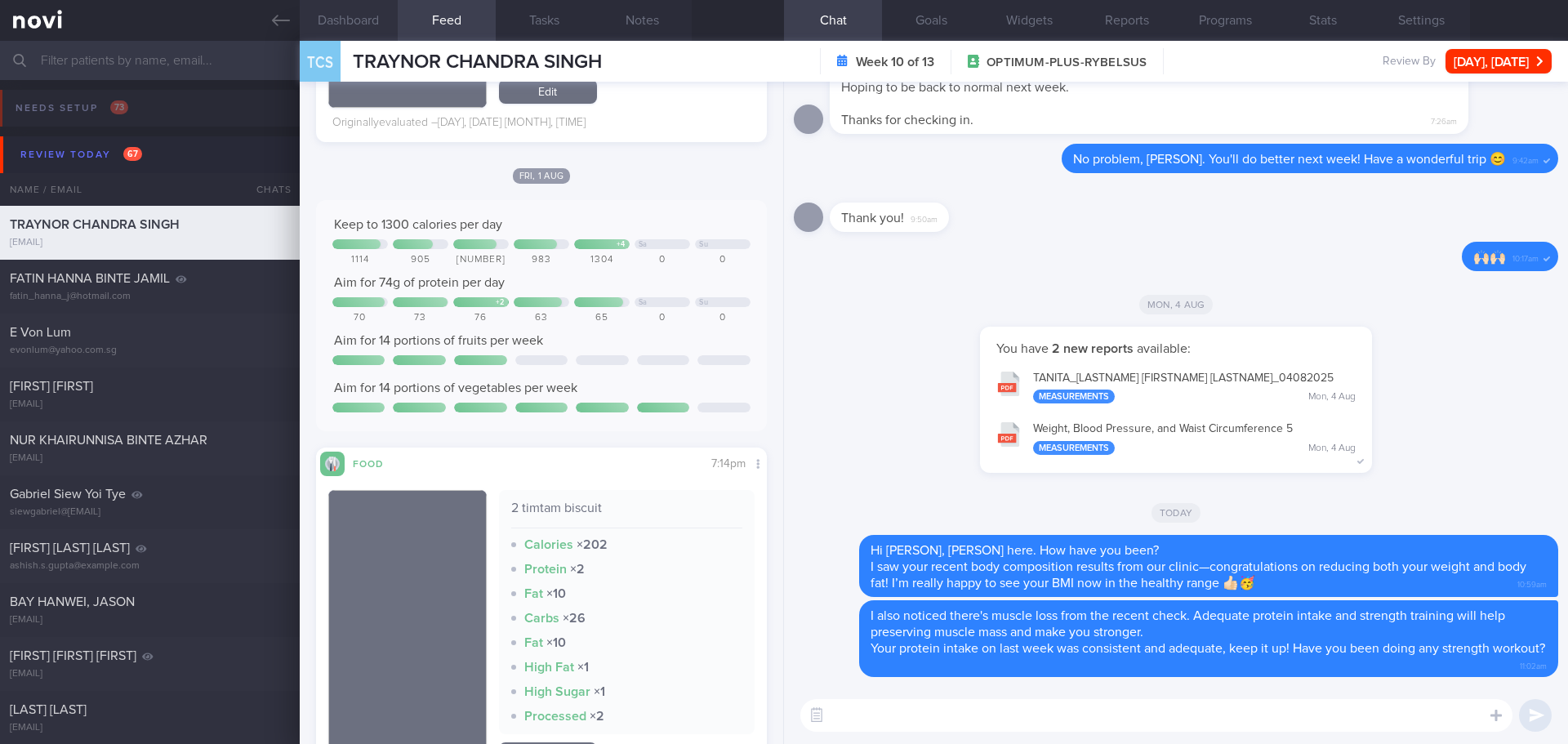 click on "Dashboard" at bounding box center (349, 20) 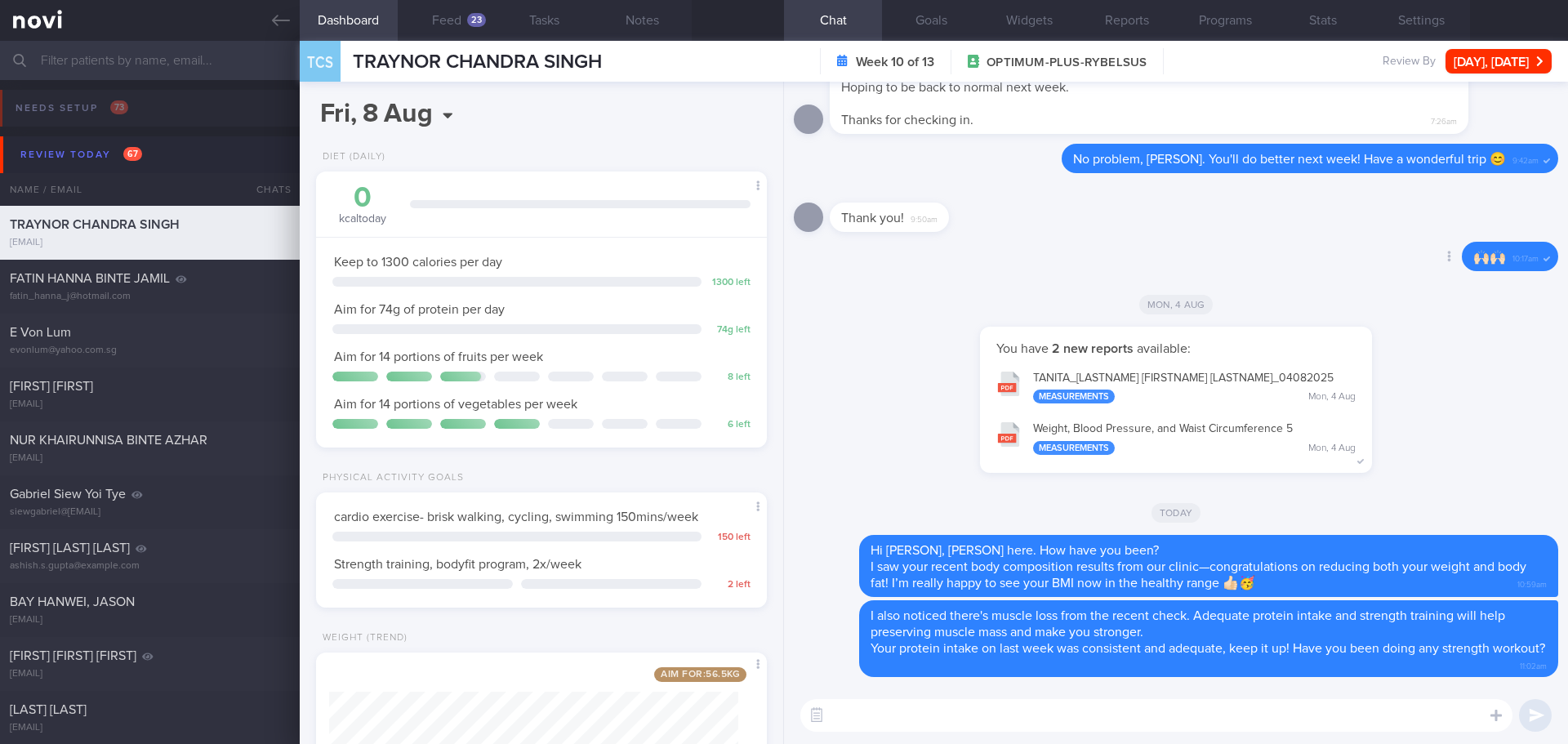 click on "Delete
🙌🏻🙌🏻
10:17am" at bounding box center (1176, 261) 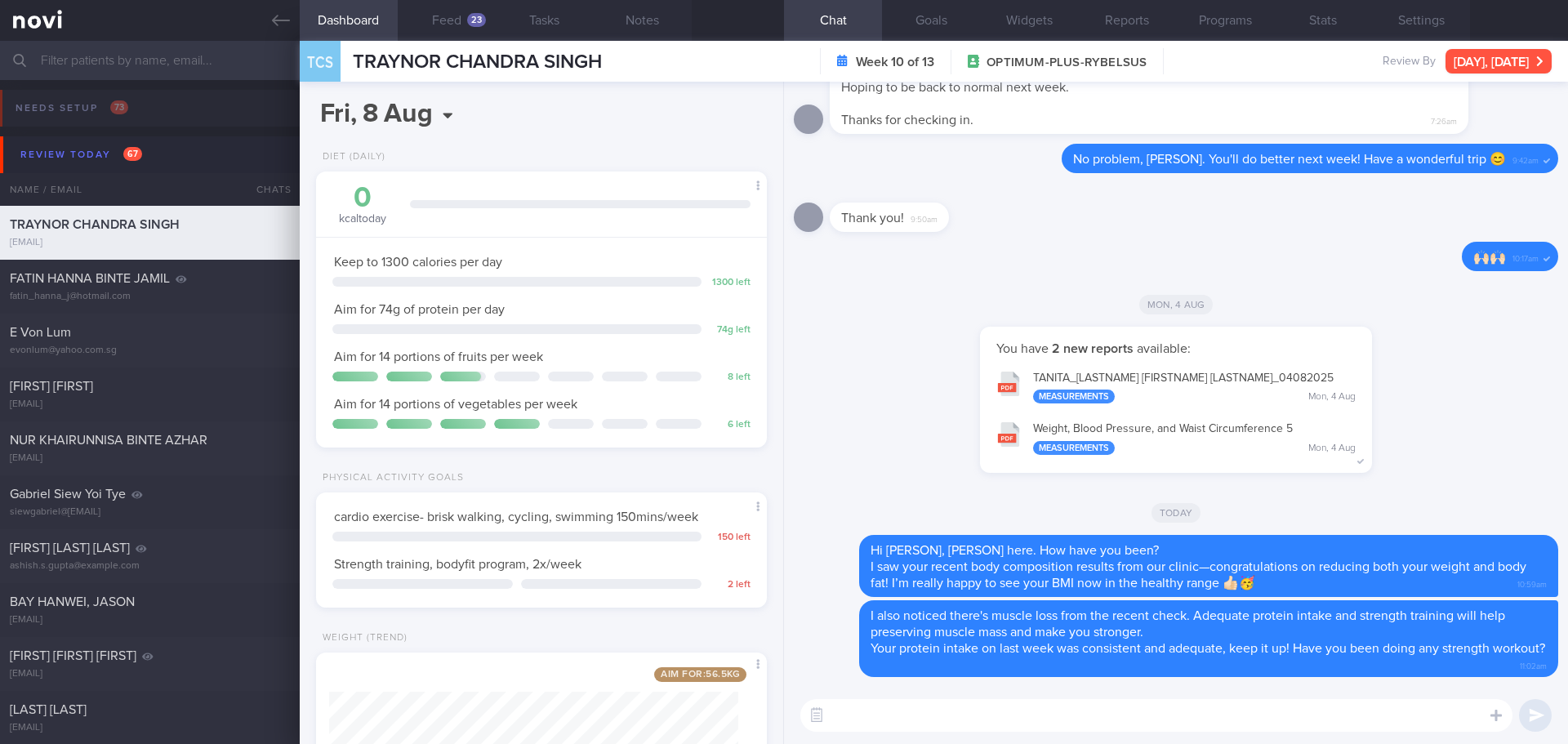 click on "Thu, 3 Jul" at bounding box center [1499, 61] 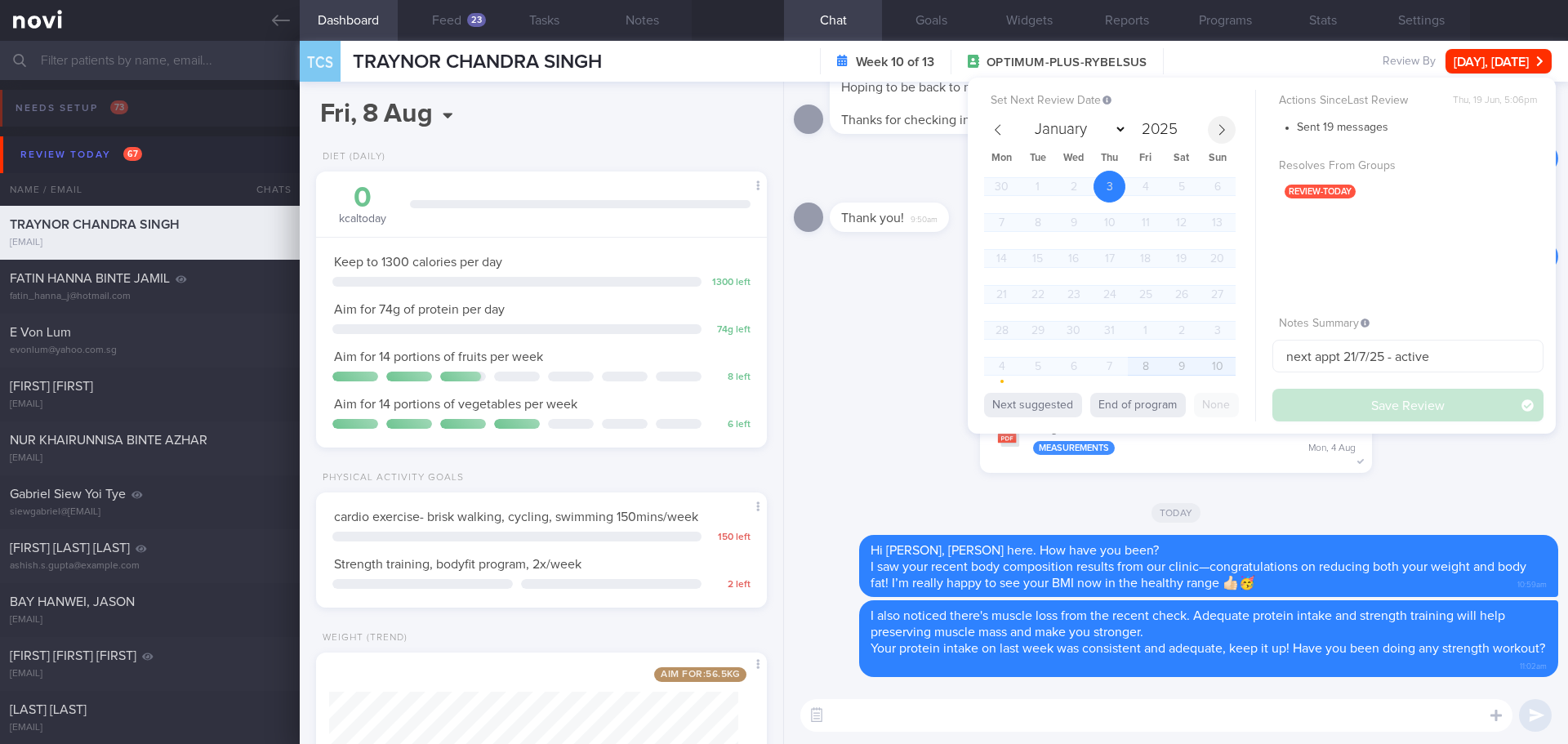 click 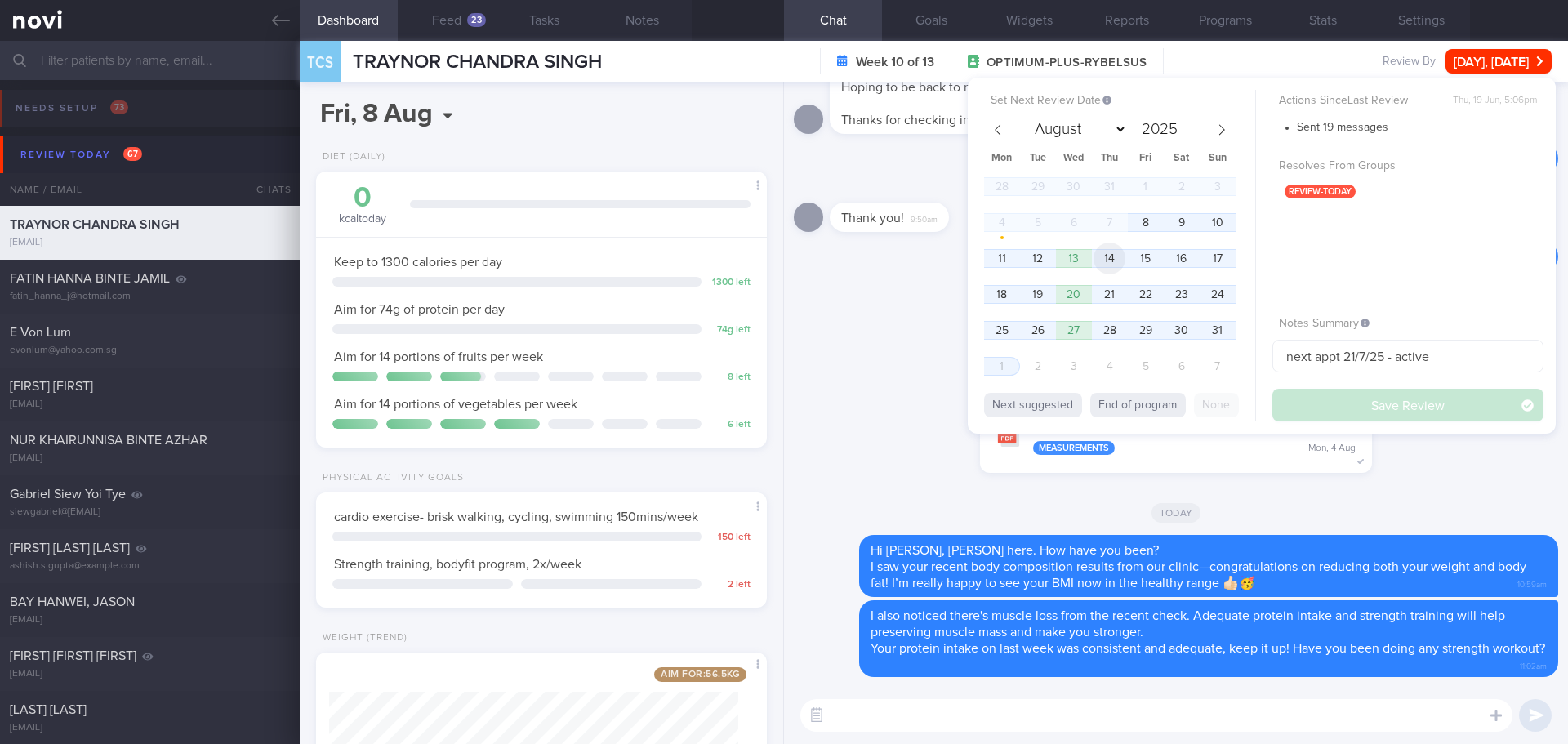 click on "14" at bounding box center (1109, 258) 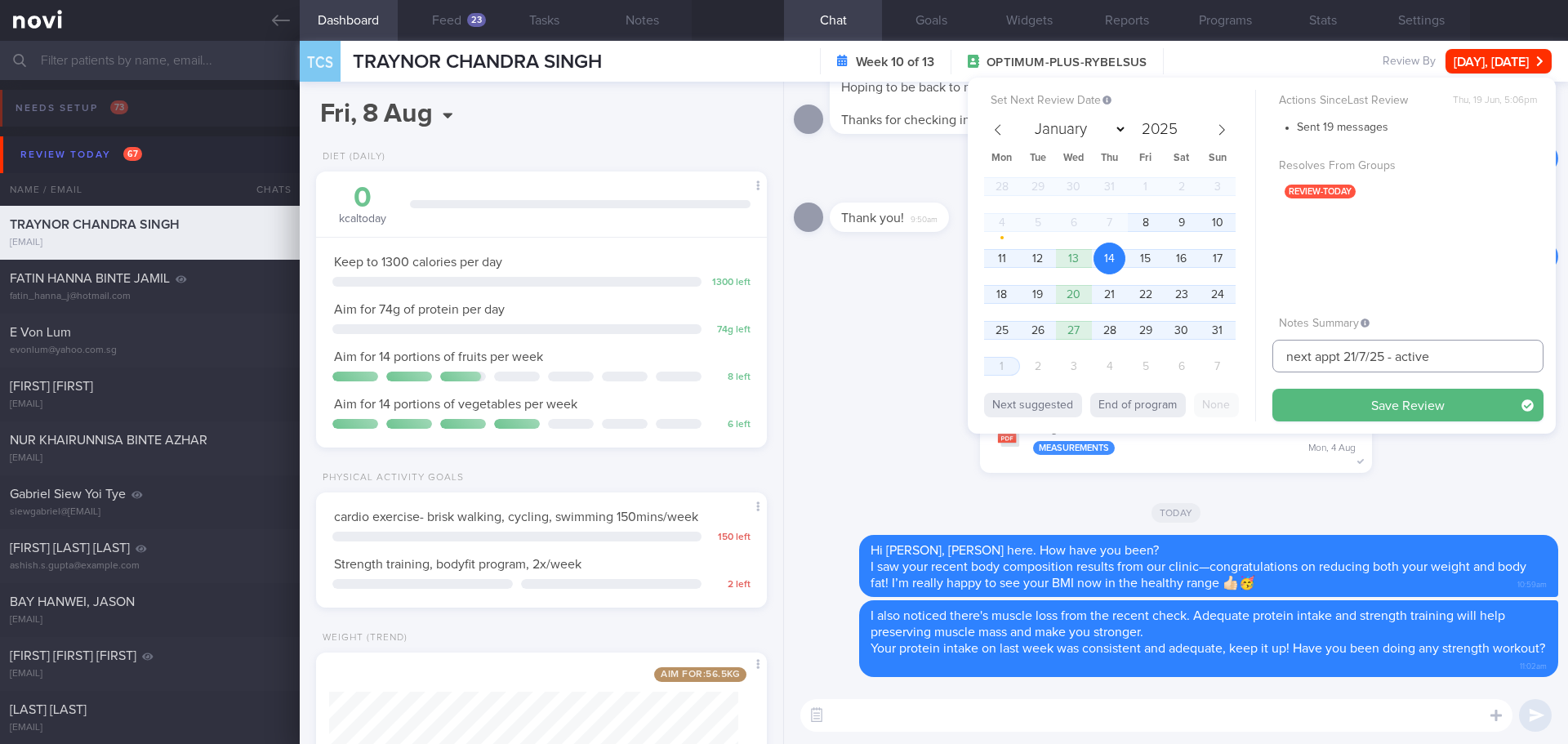 drag, startPoint x: 1434, startPoint y: 362, endPoint x: 1057, endPoint y: 378, distance: 377.3394 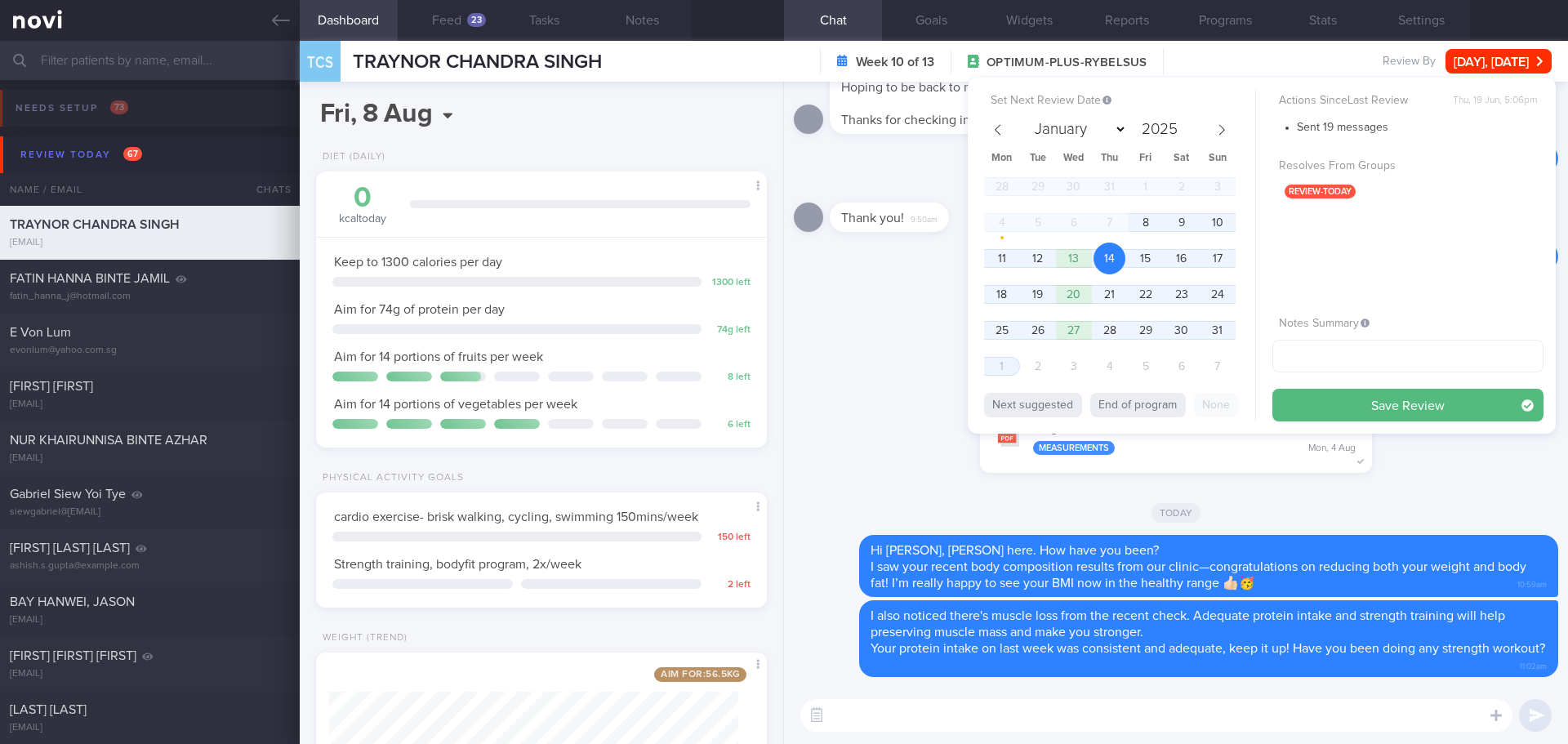 click on "Save Review" at bounding box center [1408, 405] 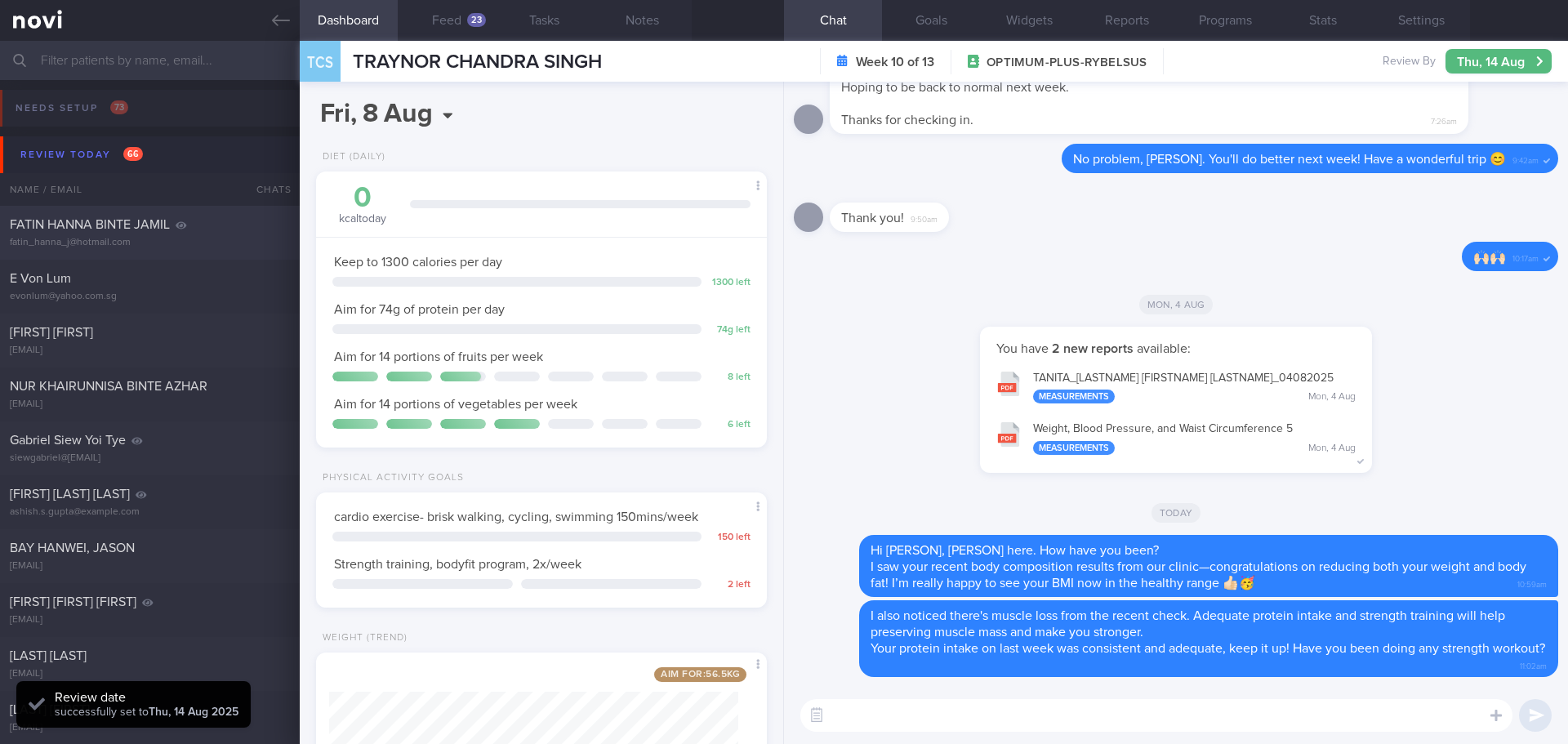 click on "FATIN HANNA BINTE JAMIL
fatin_hanna_j@hotmail.com" at bounding box center (149, 233) 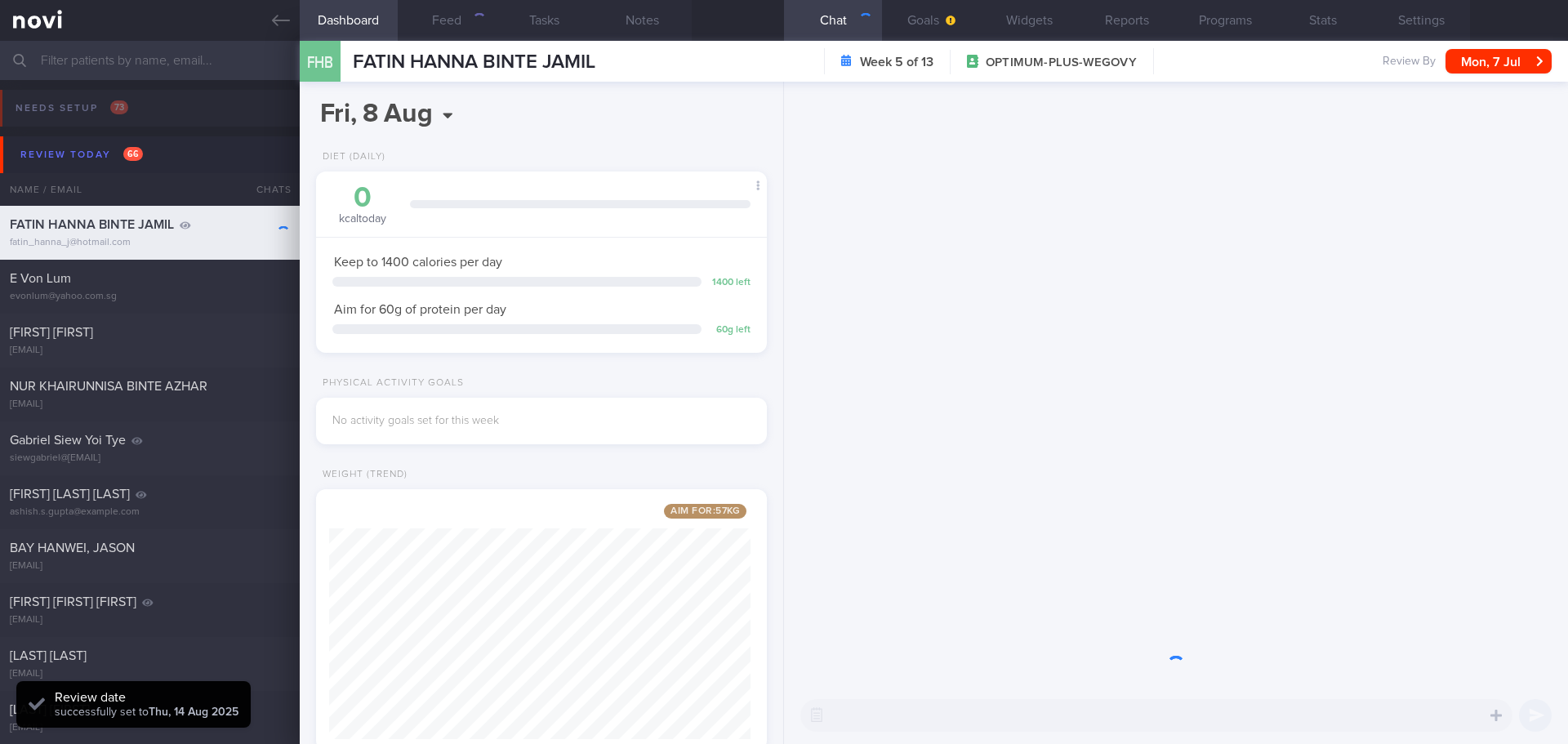 scroll, scrollTop: 228, scrollLeft: 410, axis: both 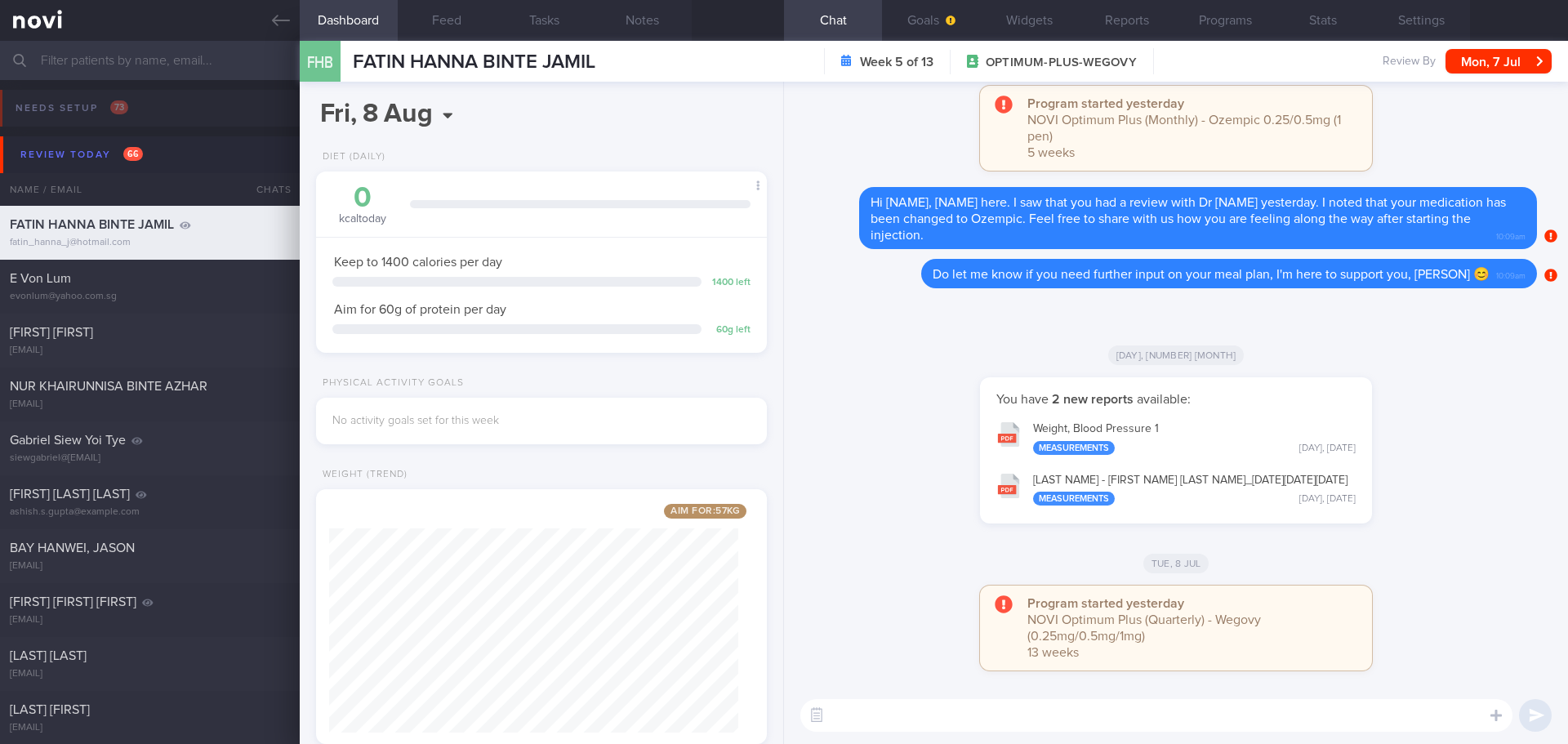 click on "Thu, 29 May" at bounding box center [1176, 354] 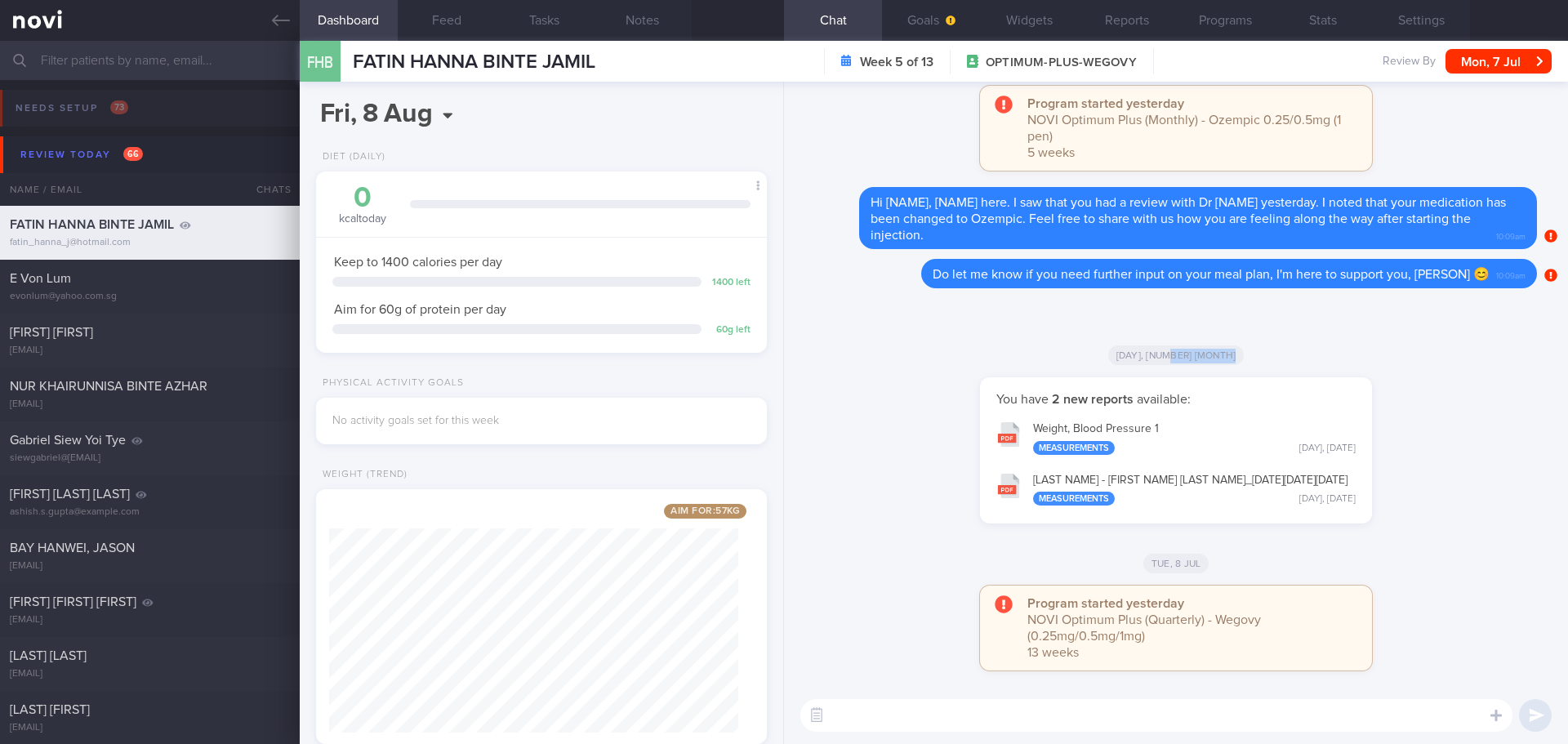 click on "Thu, 29 May" at bounding box center (1176, 354) 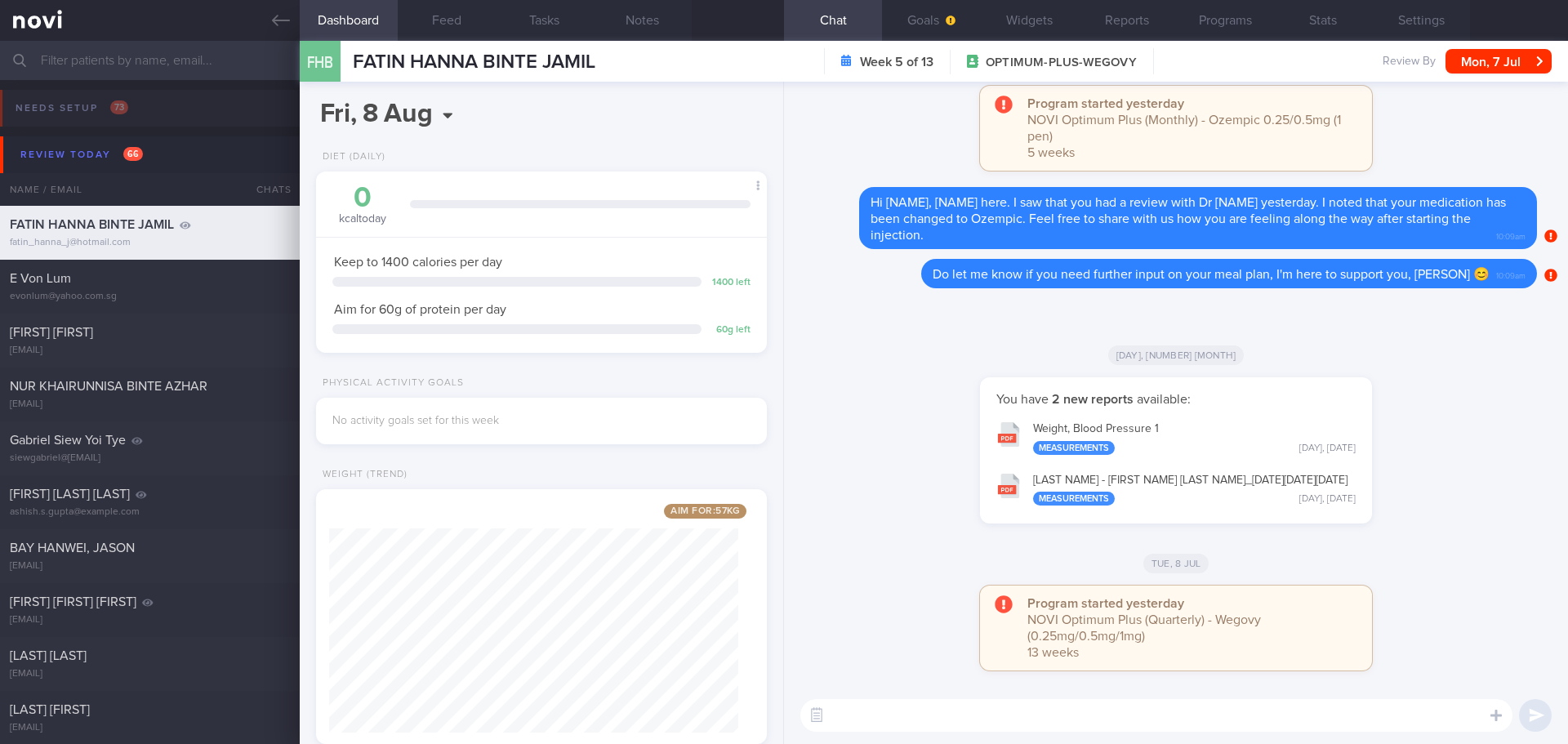 click on "You have
2 new reports
available:
Weight, Blood Pressure 1
Measurements
Wed, 28 May
TANITA - FATIN HANNA BINTE JAMIL_ 28052025
Measurements
Wed, 28 May" at bounding box center (1176, 458) 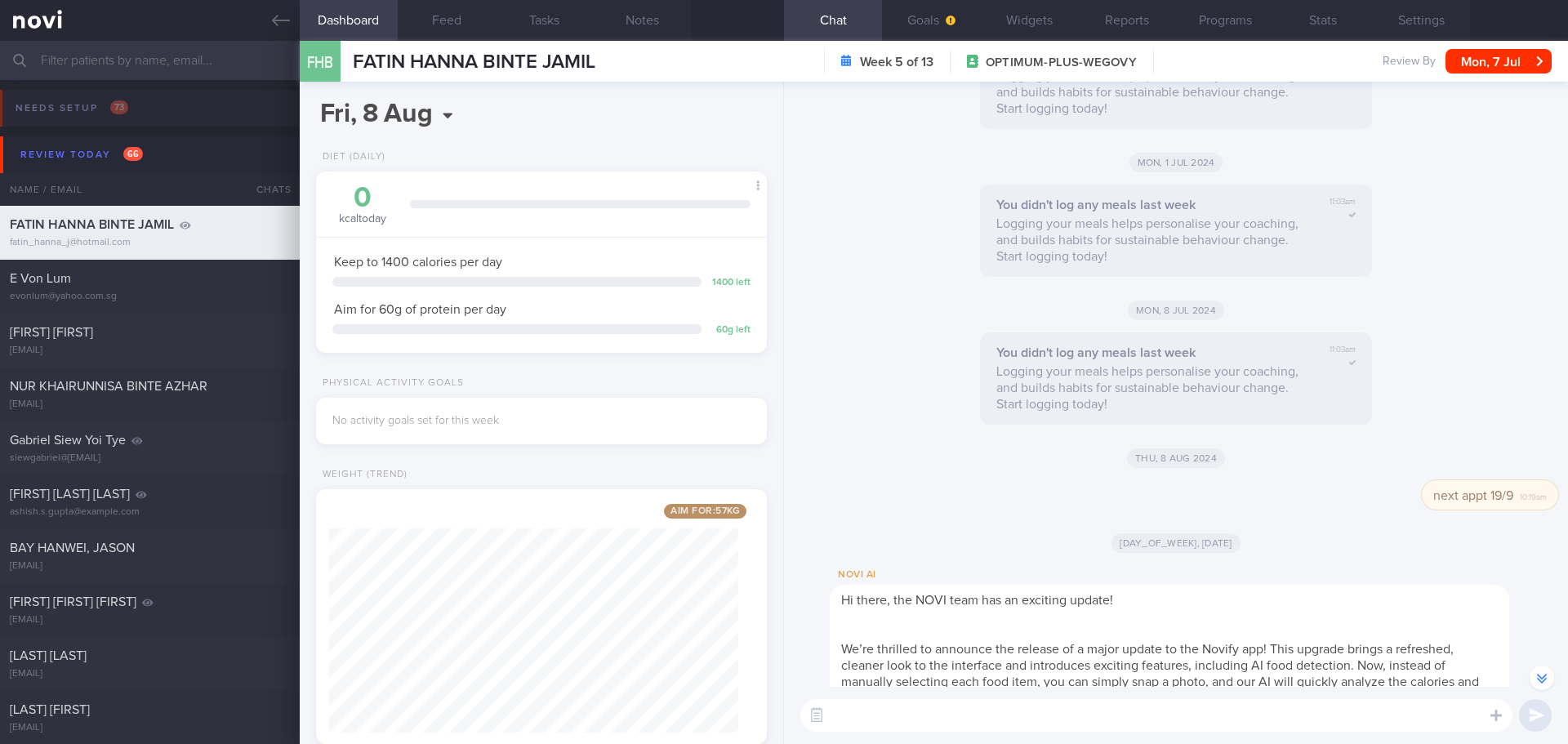 scroll, scrollTop: -1682, scrollLeft: 0, axis: vertical 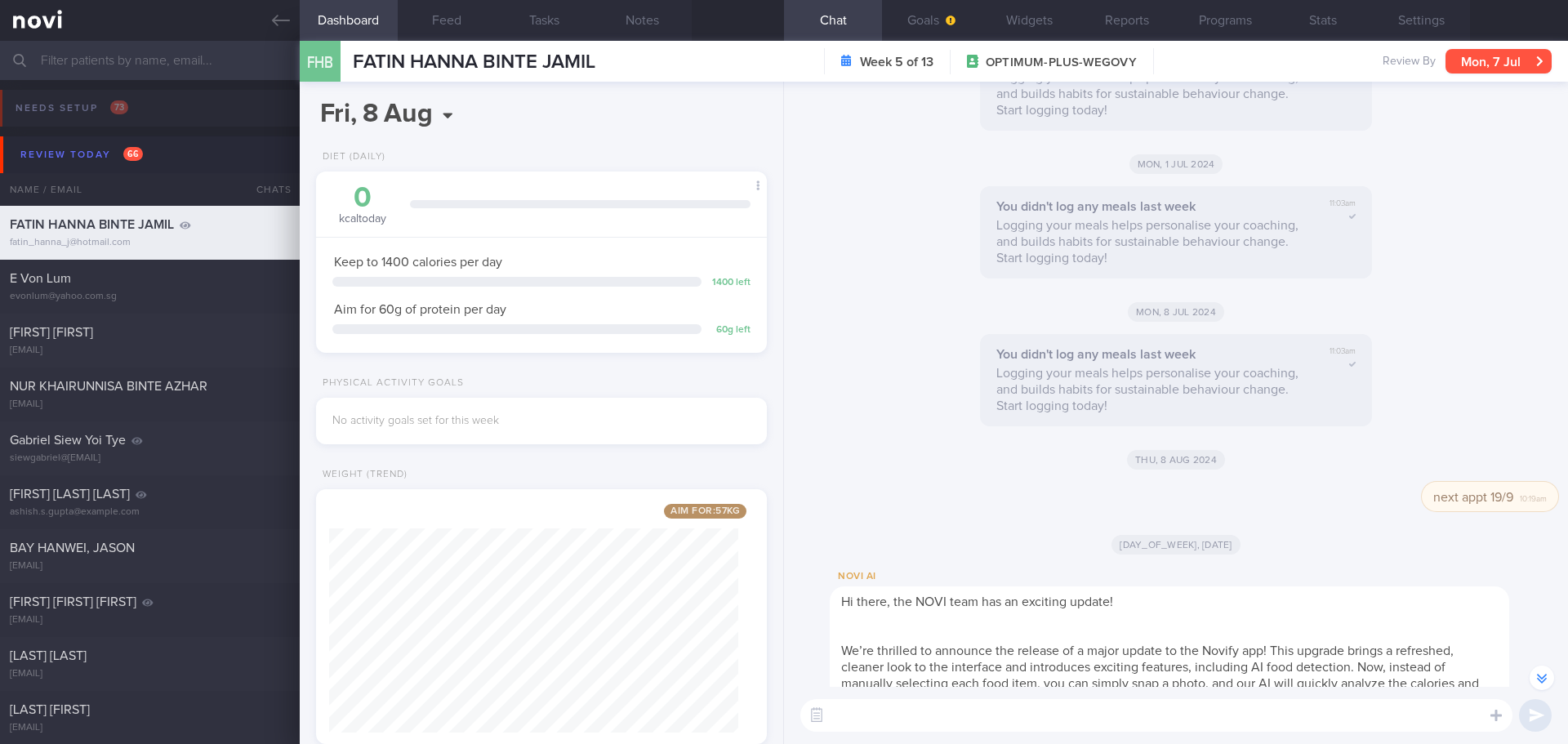 click on "Mon, 7 Jul" at bounding box center [1499, 61] 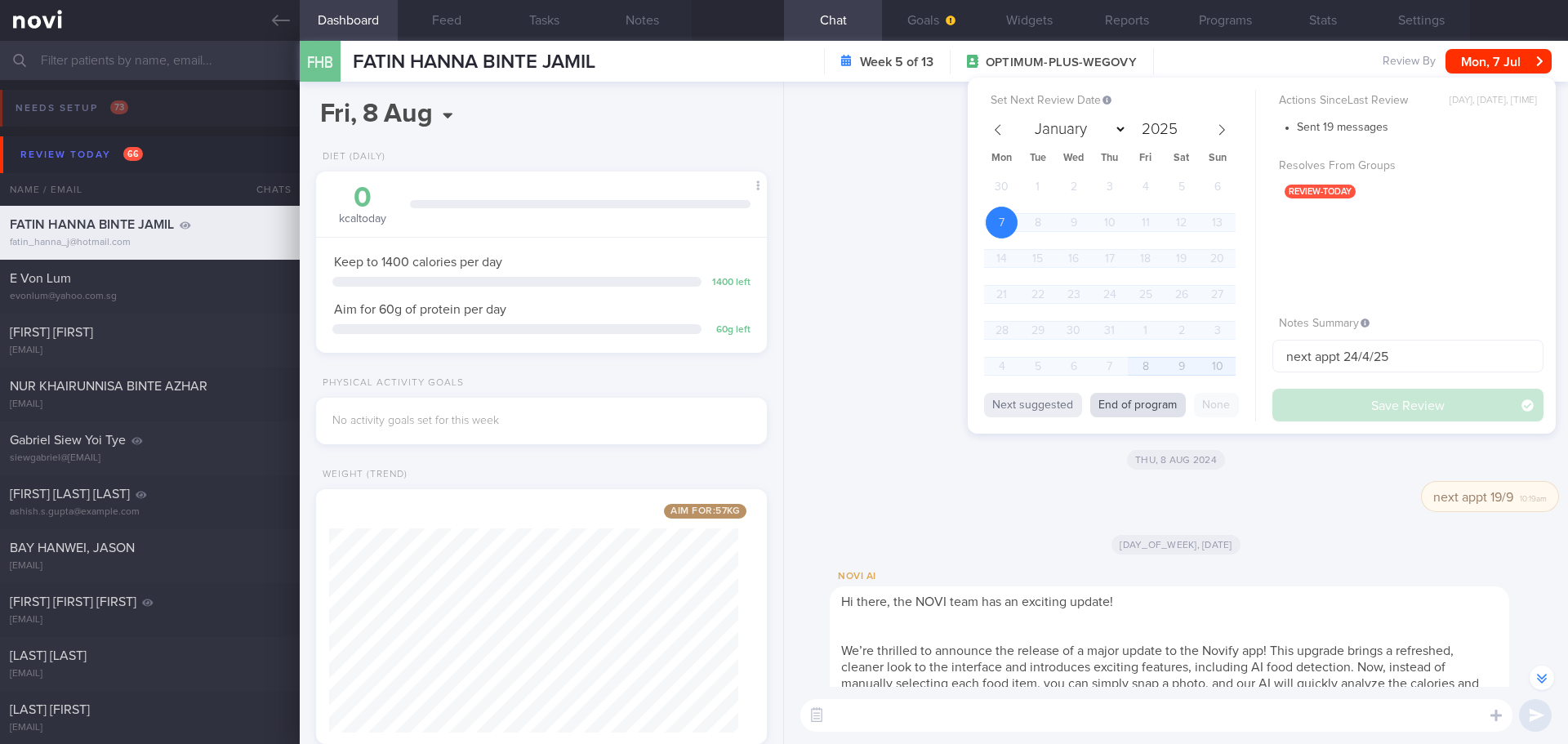 click on "End of program" at bounding box center [1138, 405] 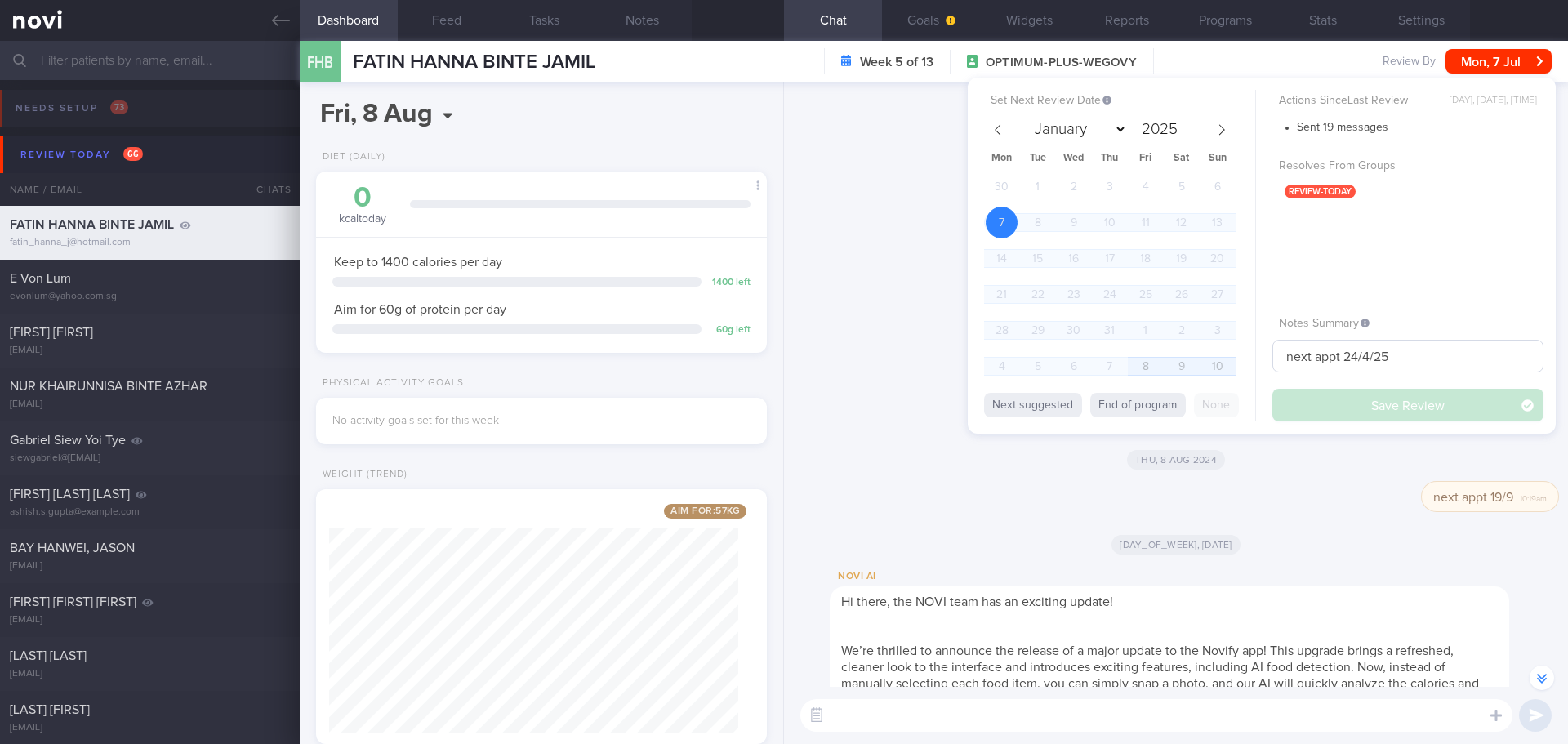 select on "9" 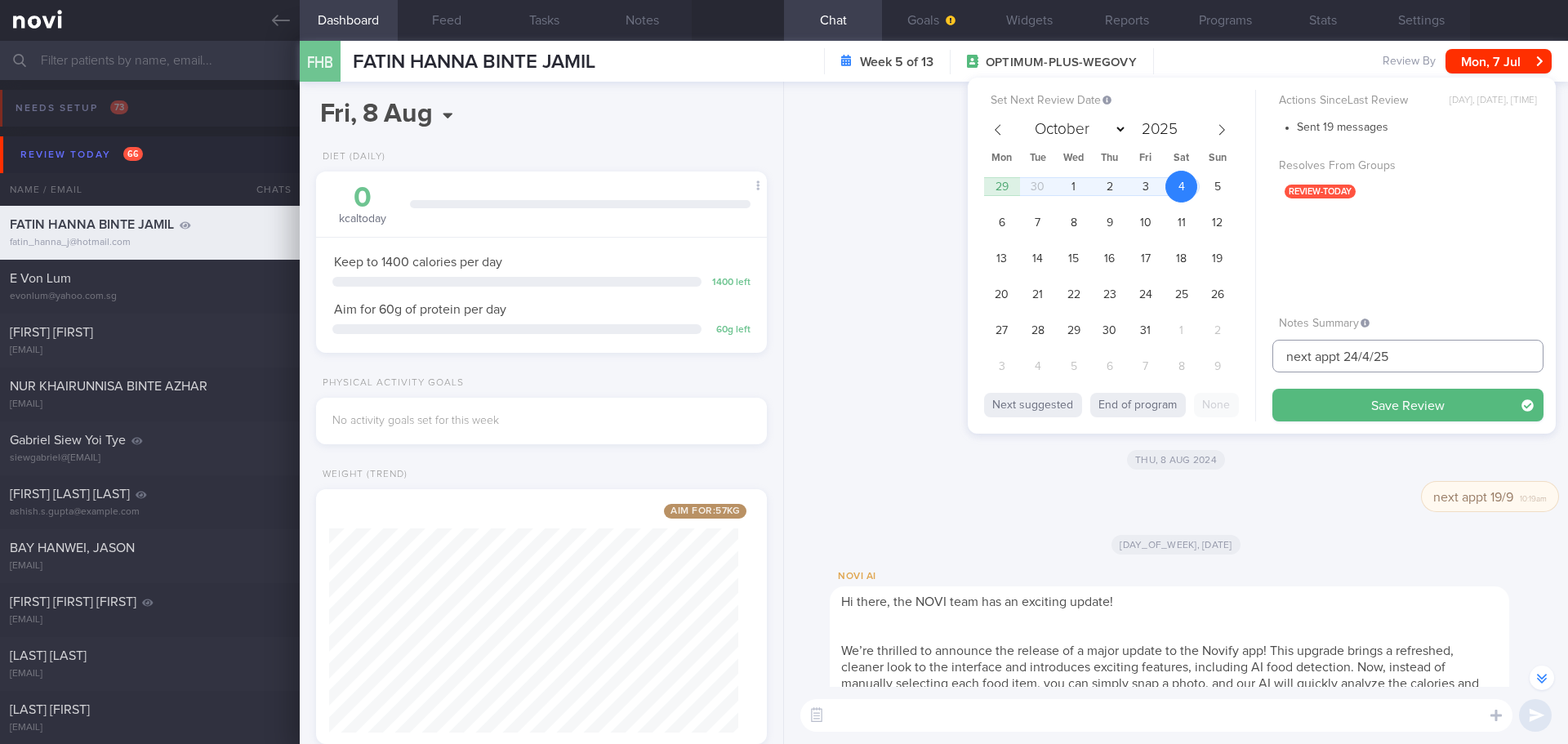 drag, startPoint x: 1410, startPoint y: 355, endPoint x: 1157, endPoint y: 385, distance: 254.77245 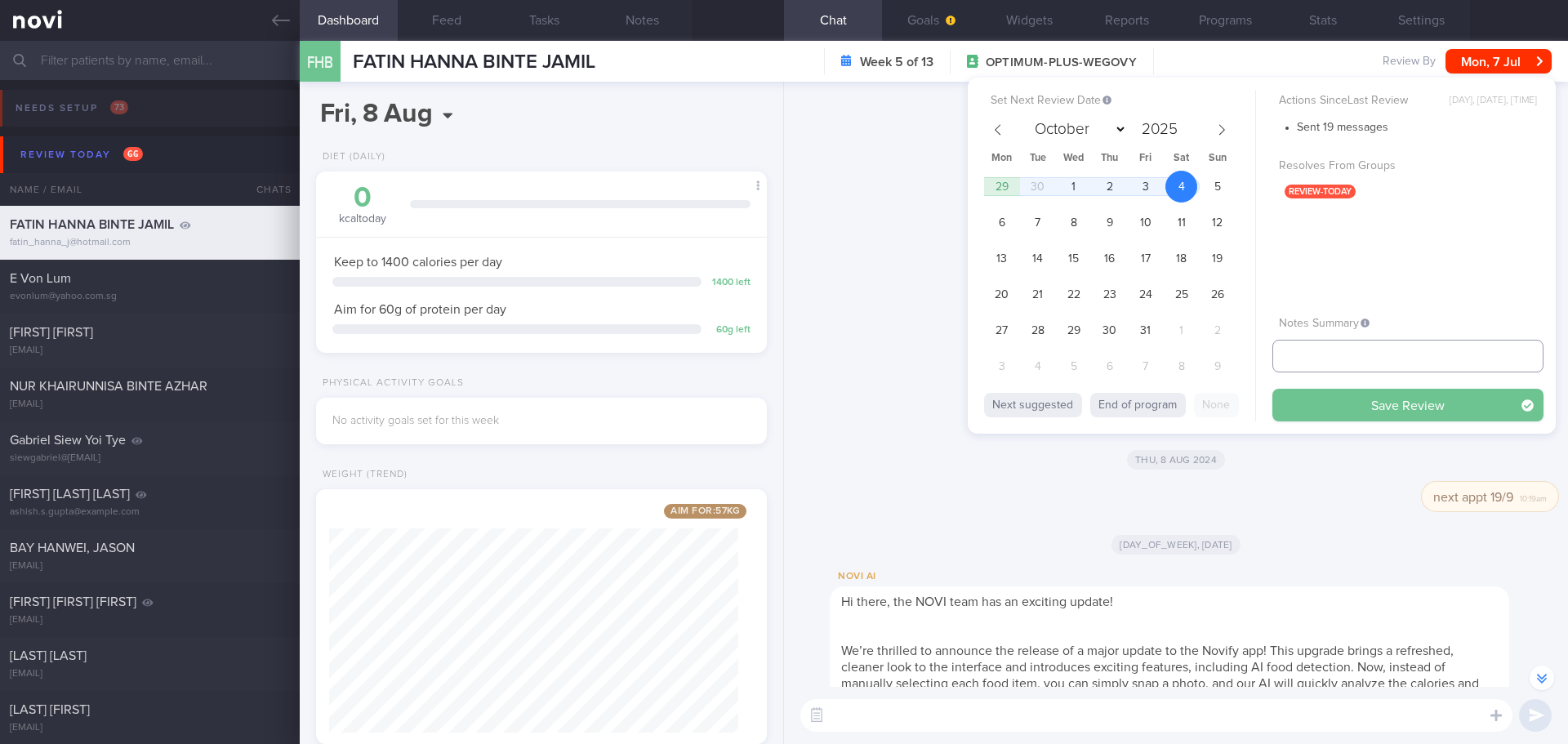 type 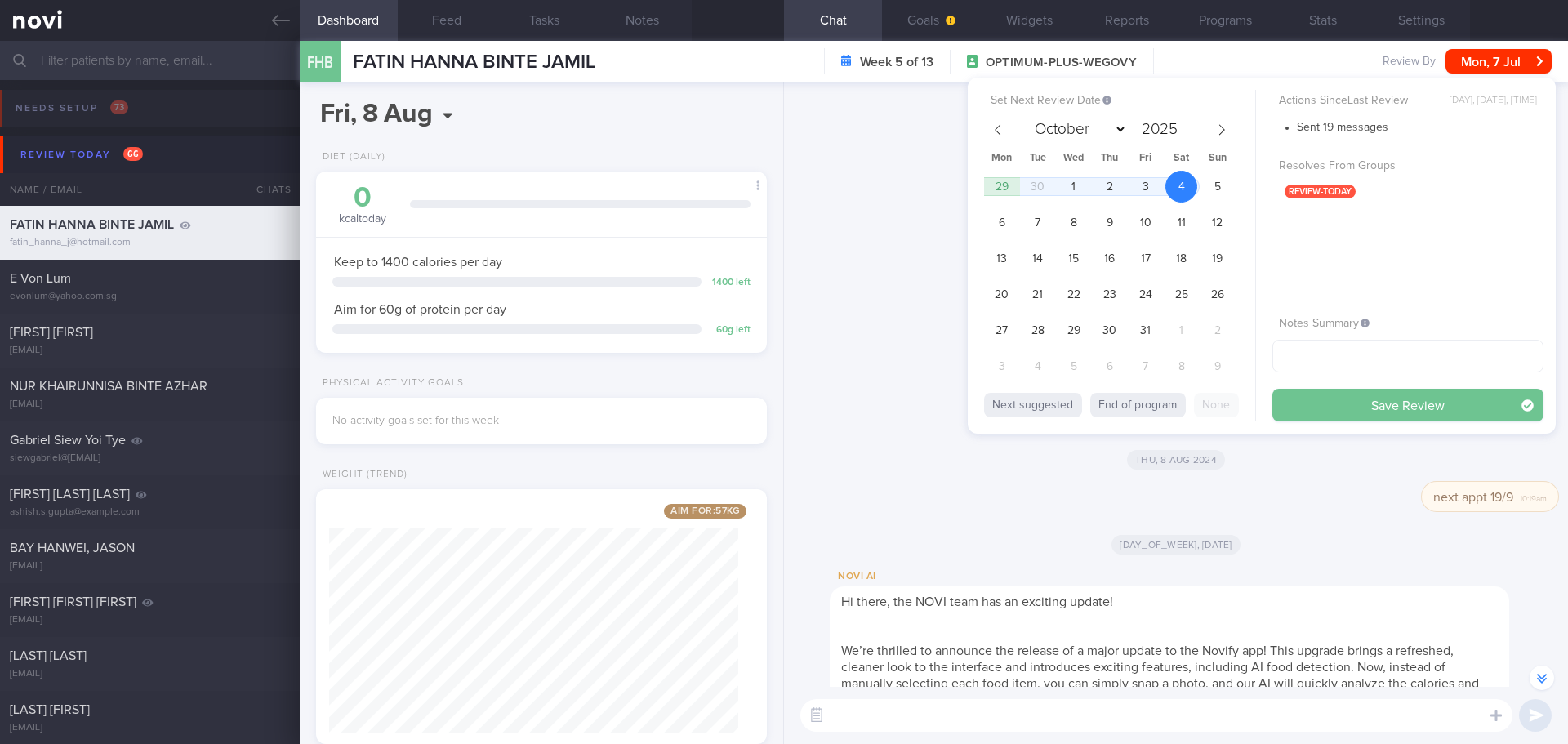 click on "Save Review" at bounding box center [1408, 405] 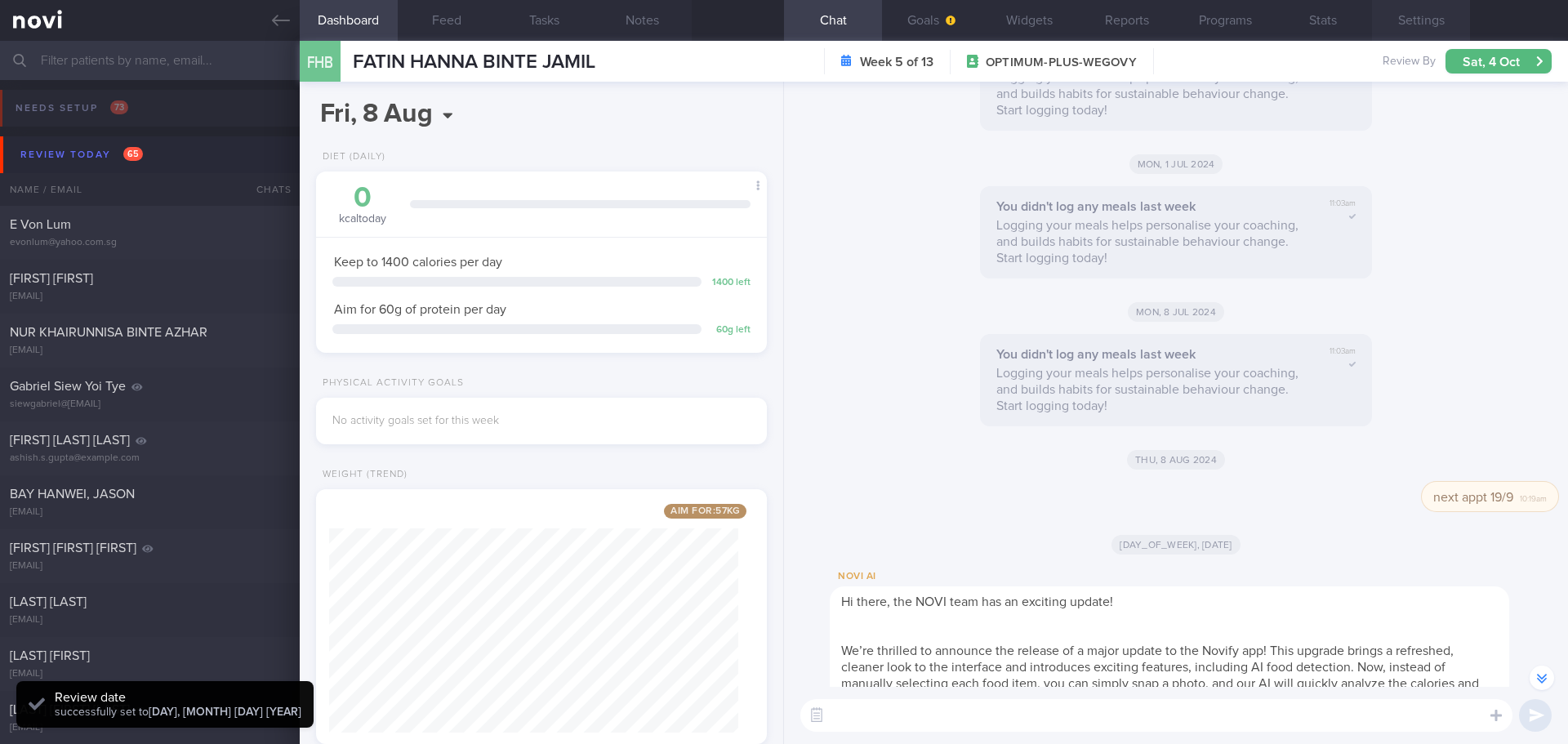 click on "Settings" at bounding box center [1421, 20] 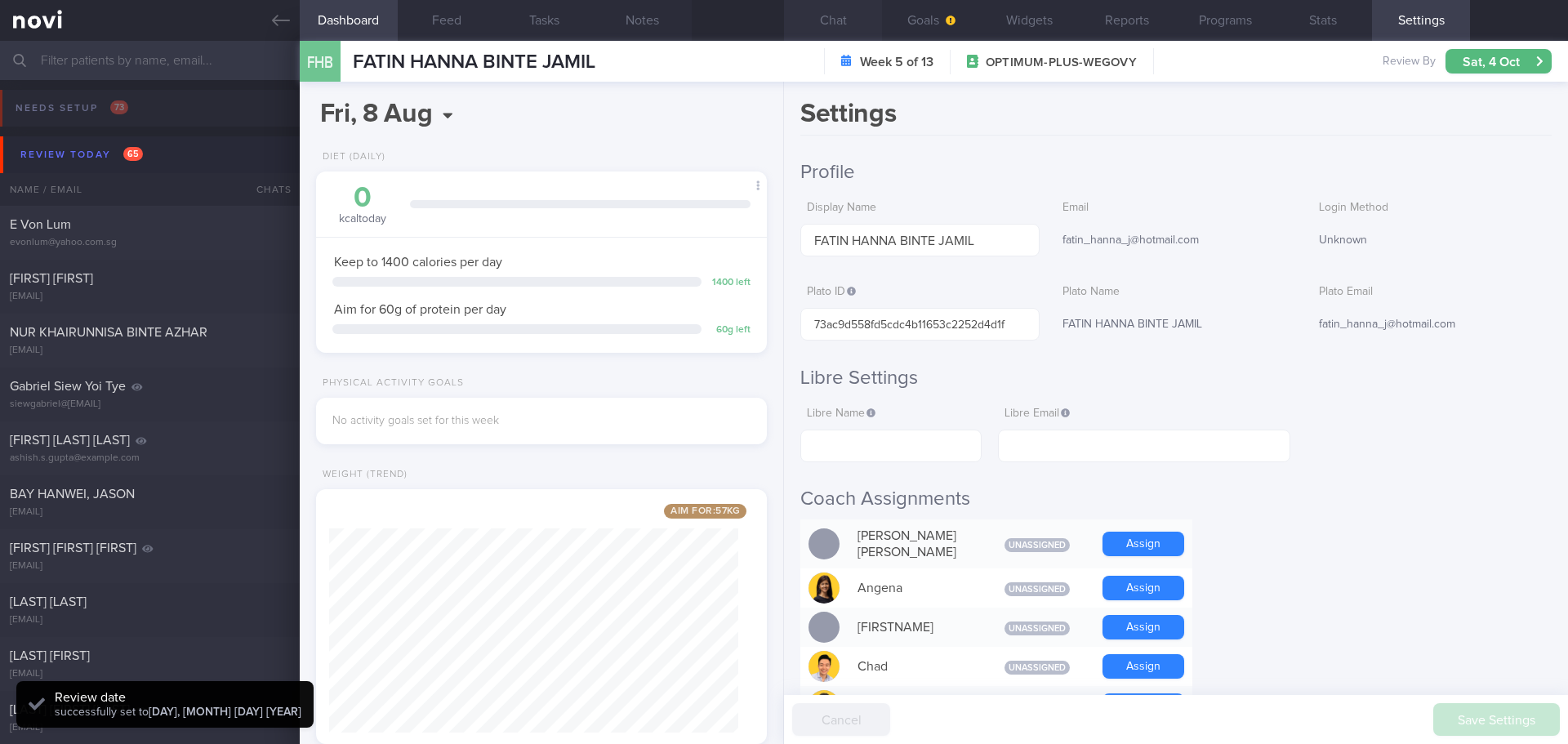 click on "Chat" at bounding box center (833, 20) 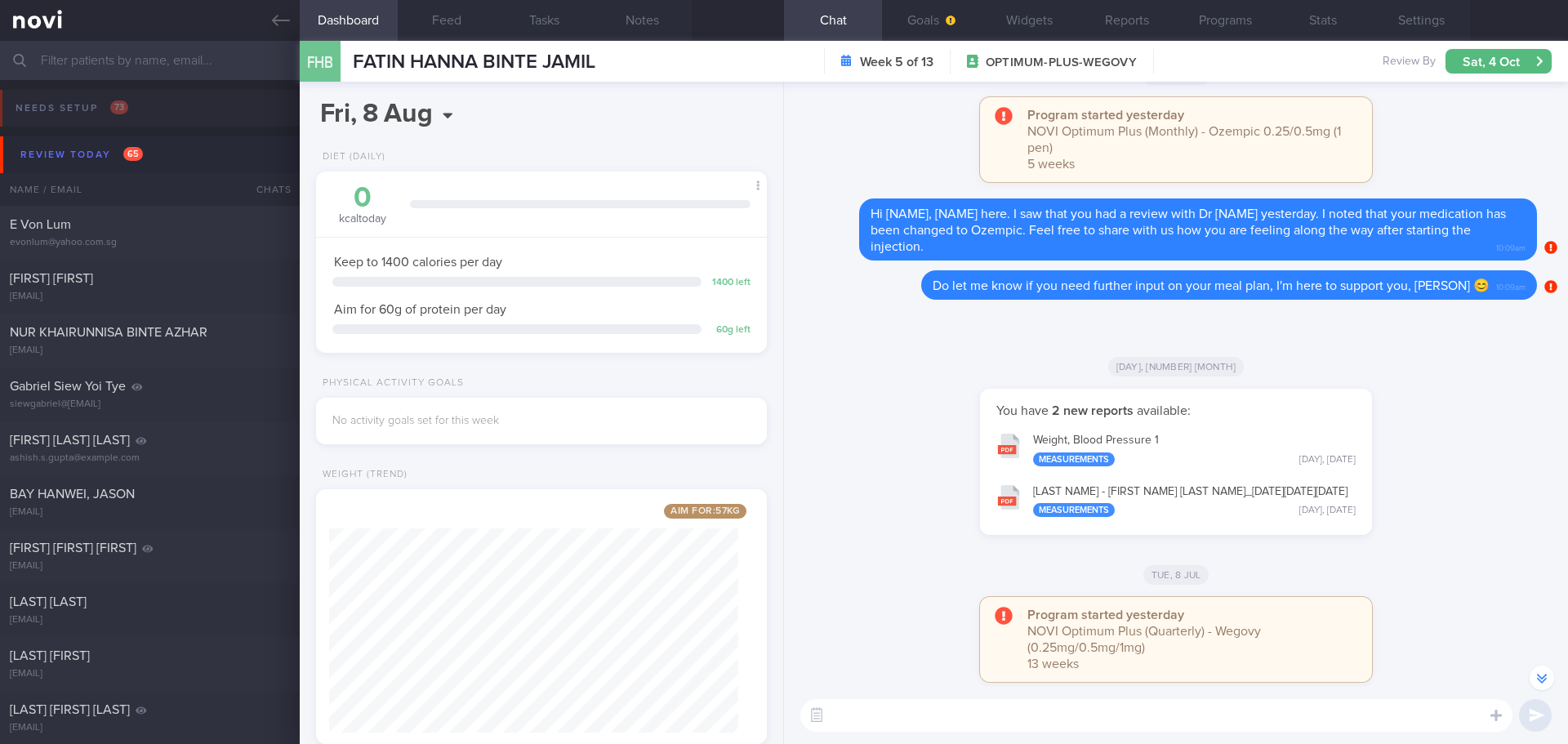 scroll, scrollTop: 0, scrollLeft: 0, axis: both 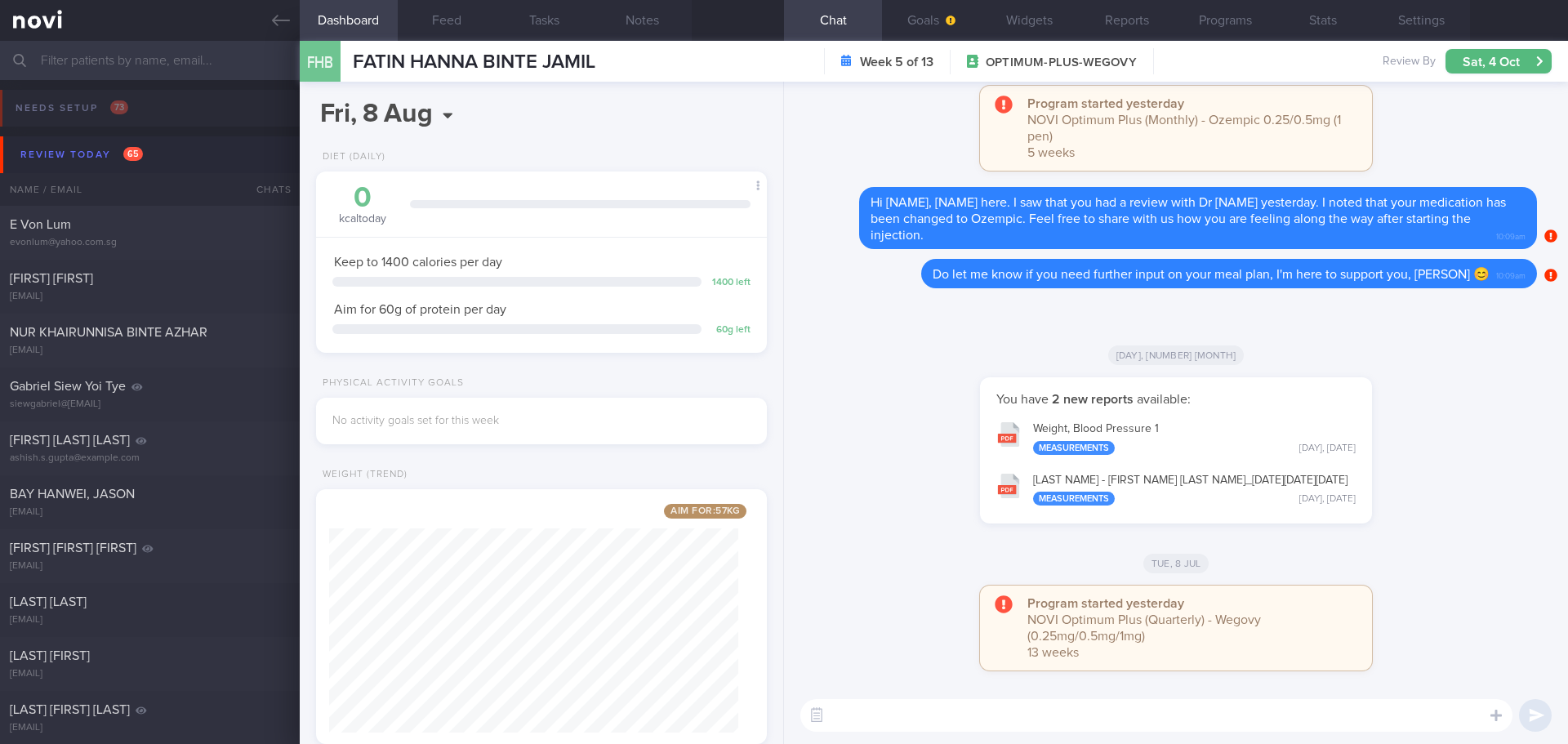 click on "TANITA - FATIN HANNA BINTE JAMIL_ 28052025
Measurements
Wed, 28 May" at bounding box center [1176, 488] 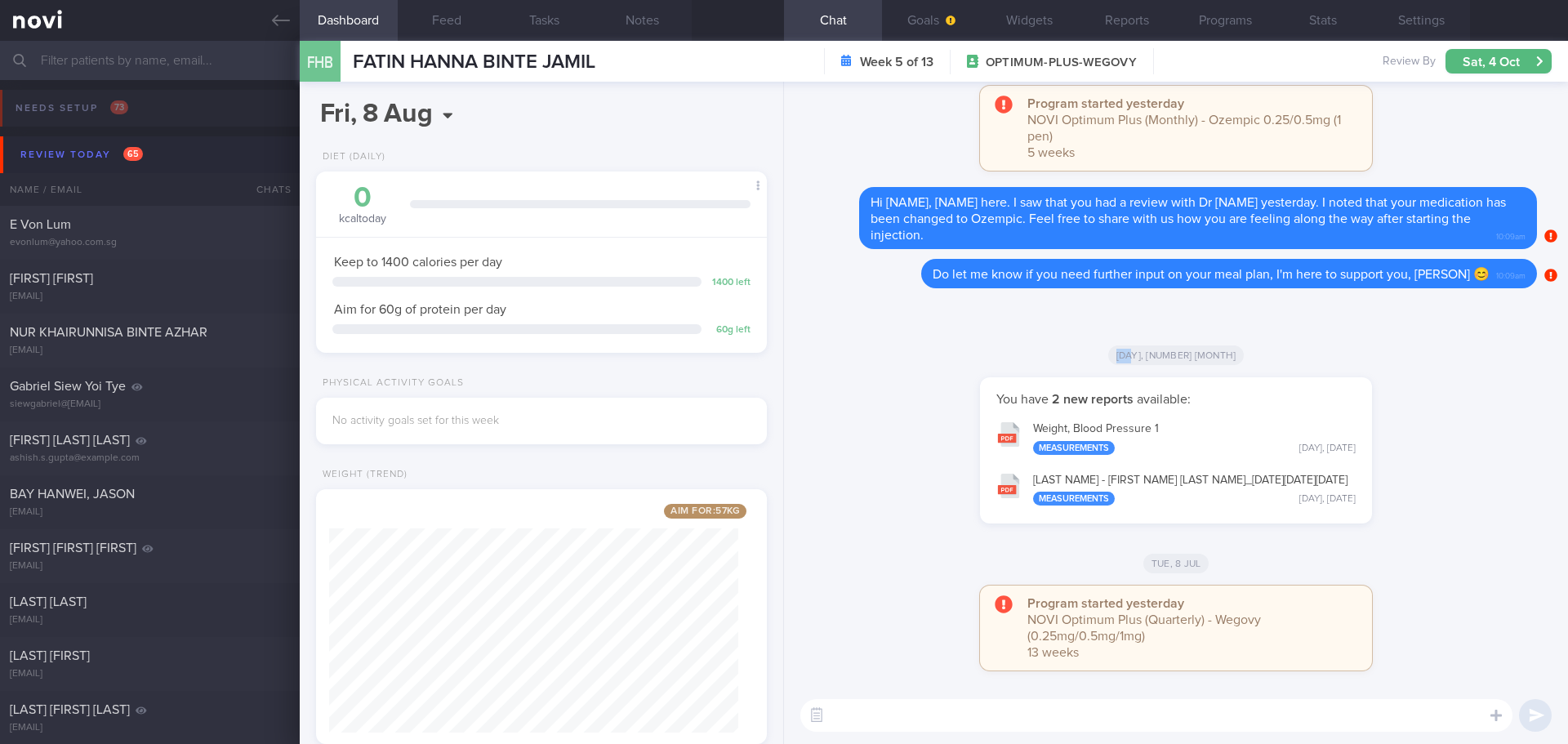 click on "You have
2 new reports
available:
Weight, Blood Pressure 1
Measurements
Wed, 28 May
TANITA - FATIN HANNA BINTE JAMIL_ 28052025
Measurements
Wed, 28 May" at bounding box center (1176, 458) 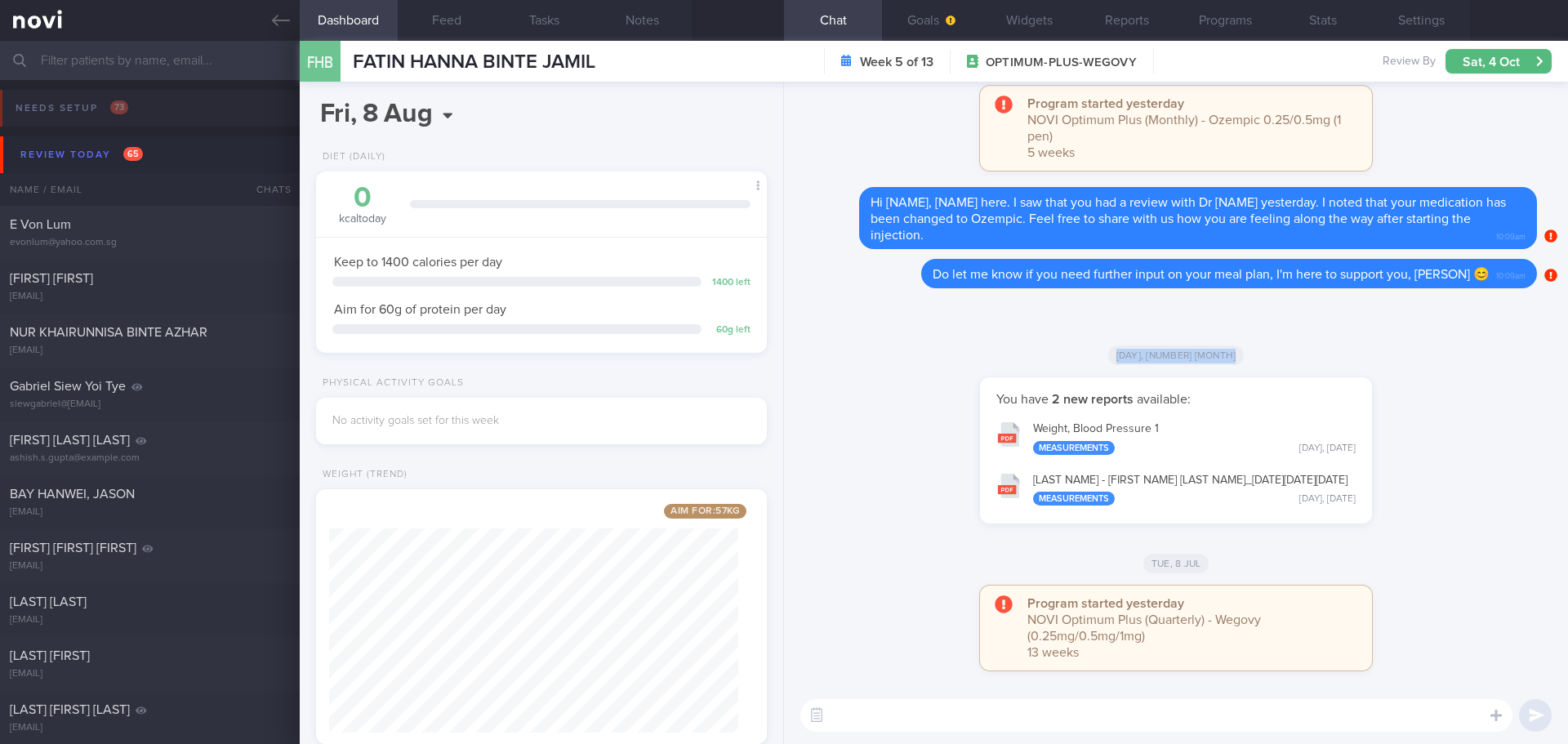 click on "You have
2 new reports
available:
Weight, Blood Pressure 1
Measurements
Wed, 28 May
TANITA - FATIN HANNA BINTE JAMIL_ 28052025
Measurements
Wed, 28 May" at bounding box center (1176, 458) 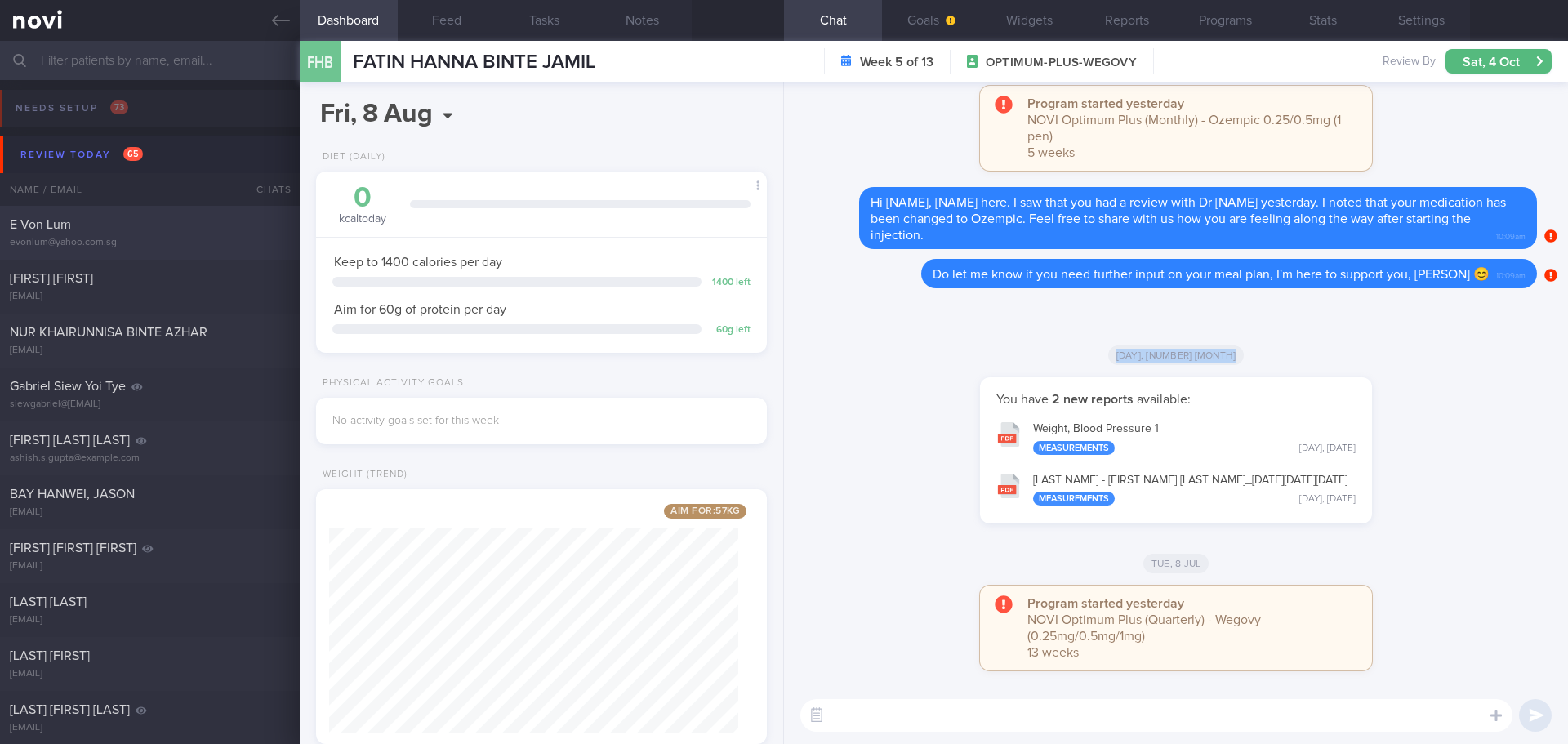 click on "evonlum@yahoo.com.sg" at bounding box center (149, 243) 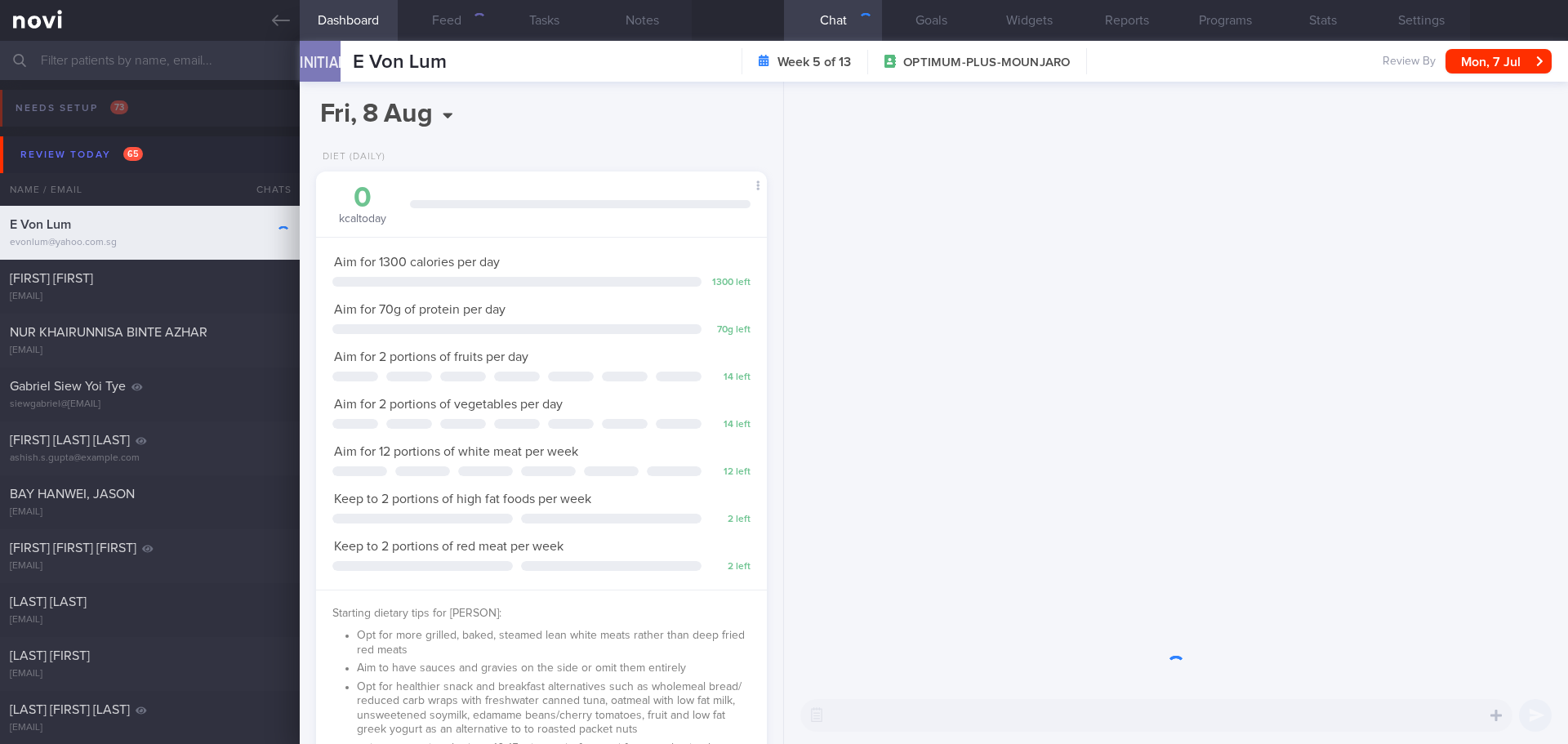 scroll, scrollTop: 816481, scrollLeft: 816258, axis: both 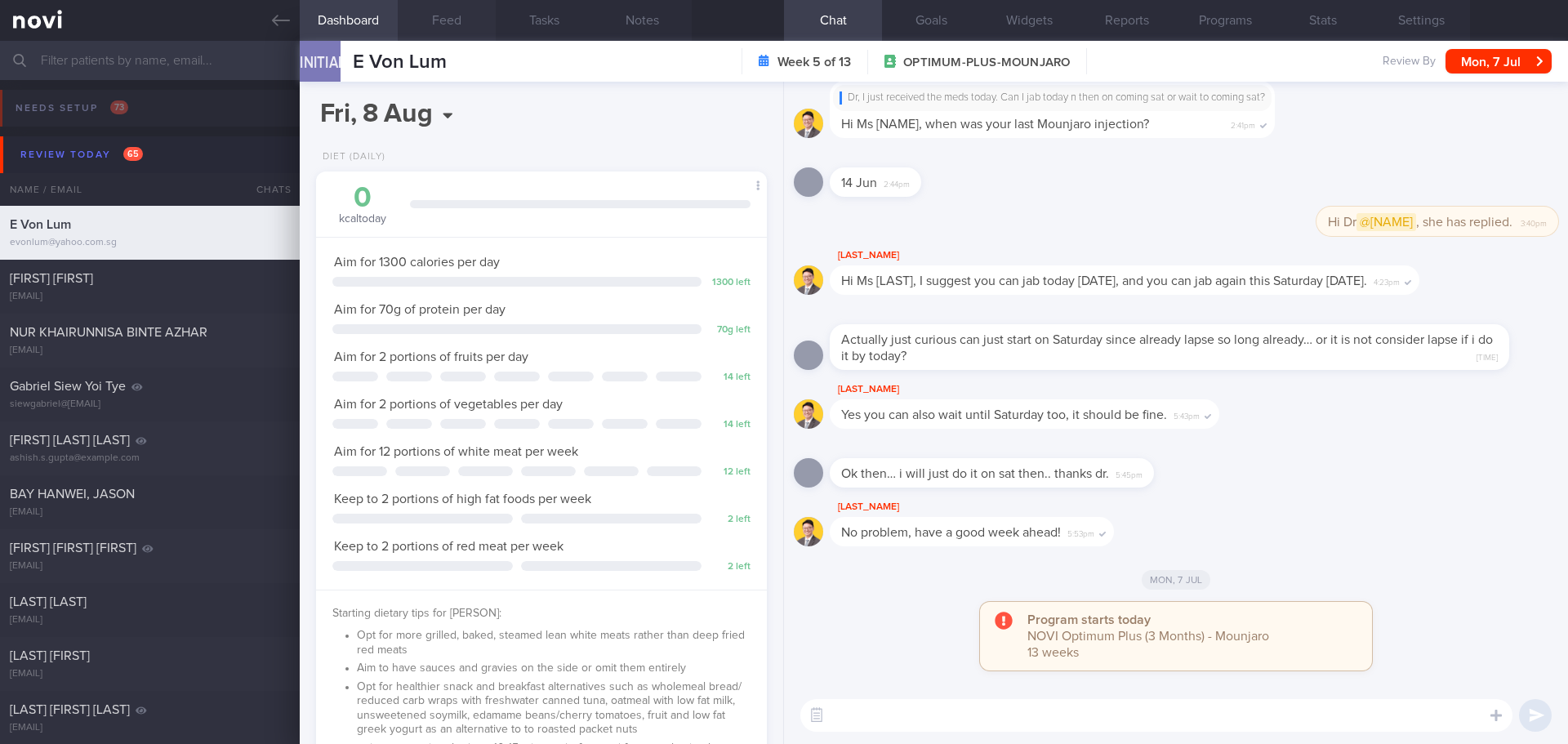 click on "Feed" at bounding box center (447, 20) 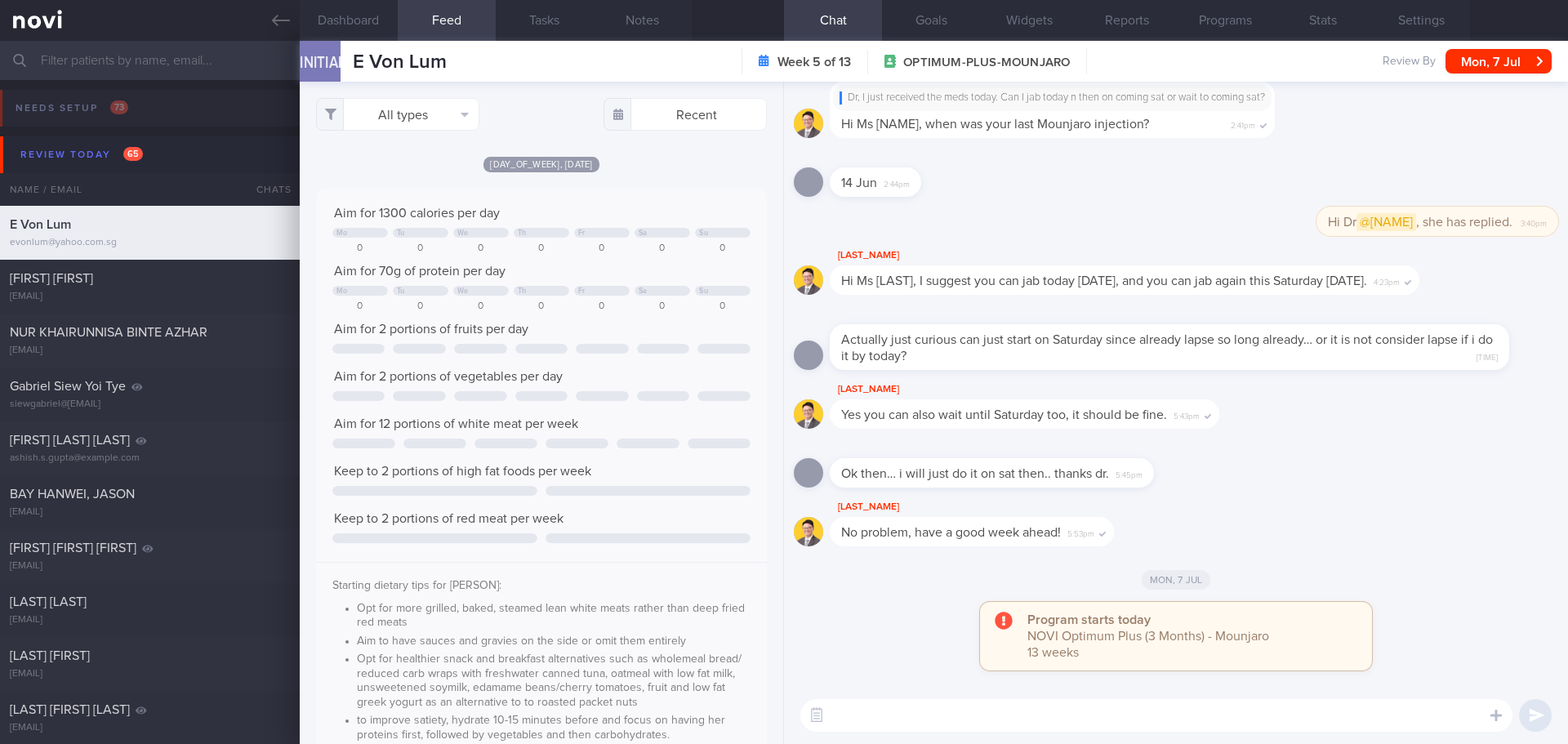 click on "Todd
Yes you can also wait until Saturday too, it should be fine.
5:43pm" at bounding box center (1176, 409) 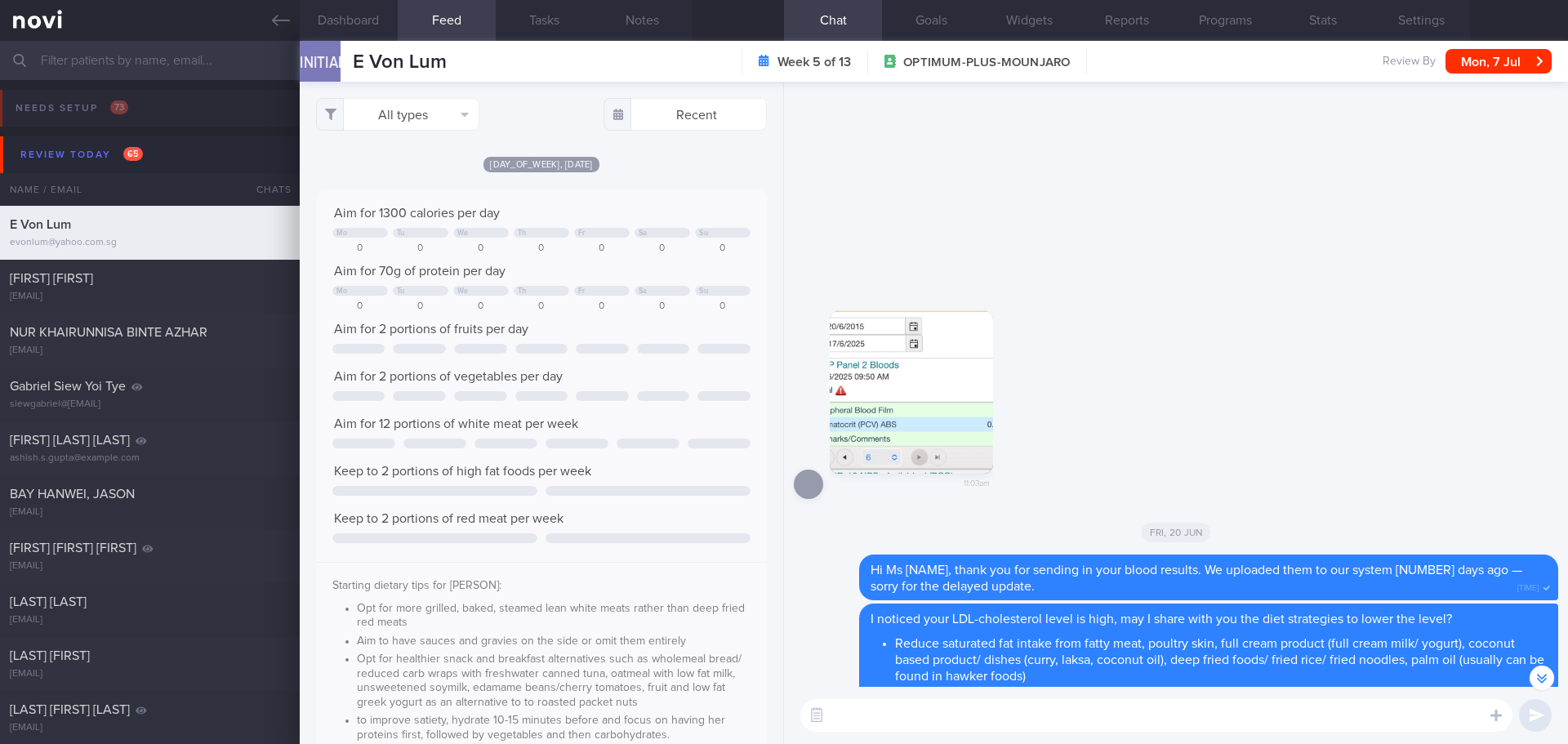 scroll, scrollTop: -3, scrollLeft: 0, axis: vertical 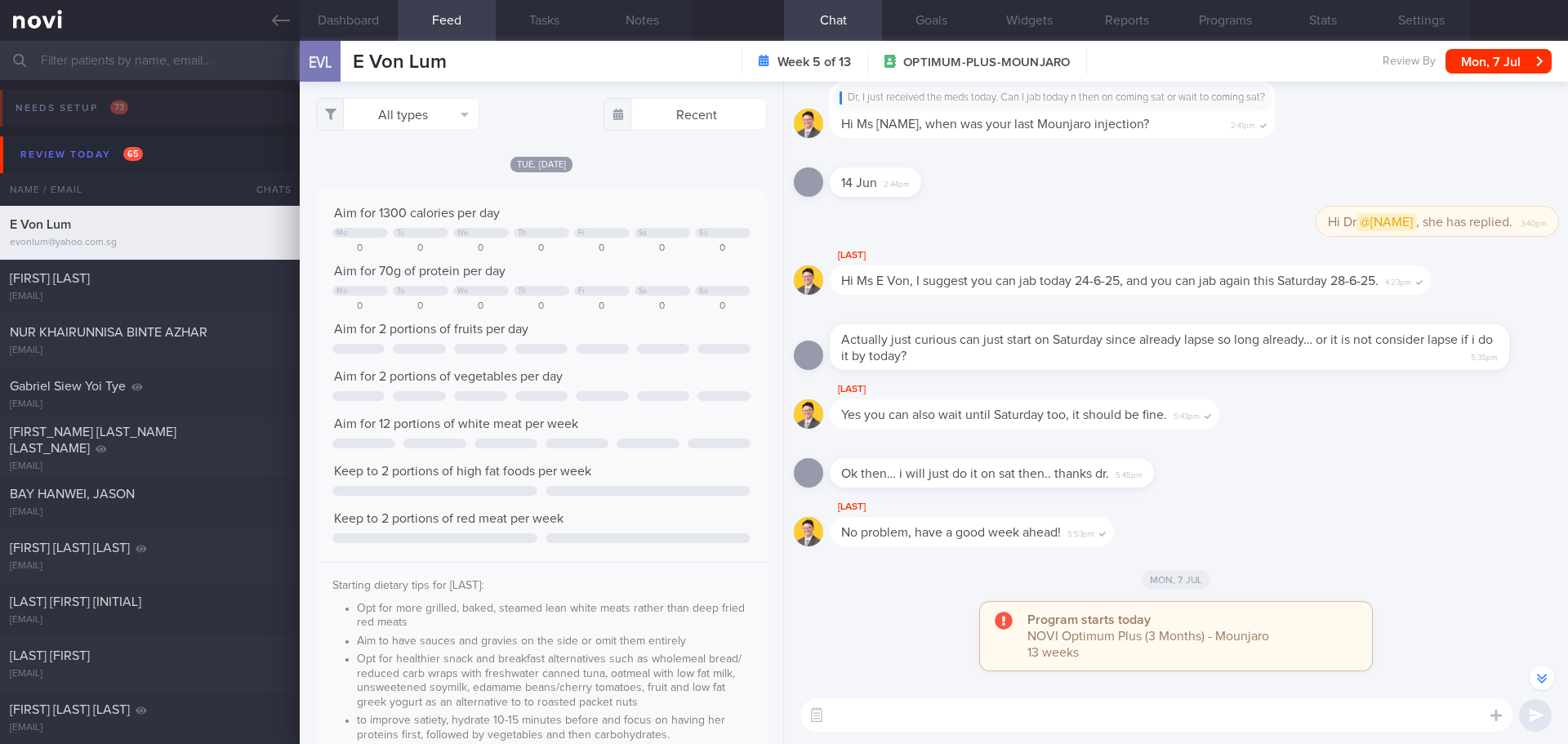 select on "6" 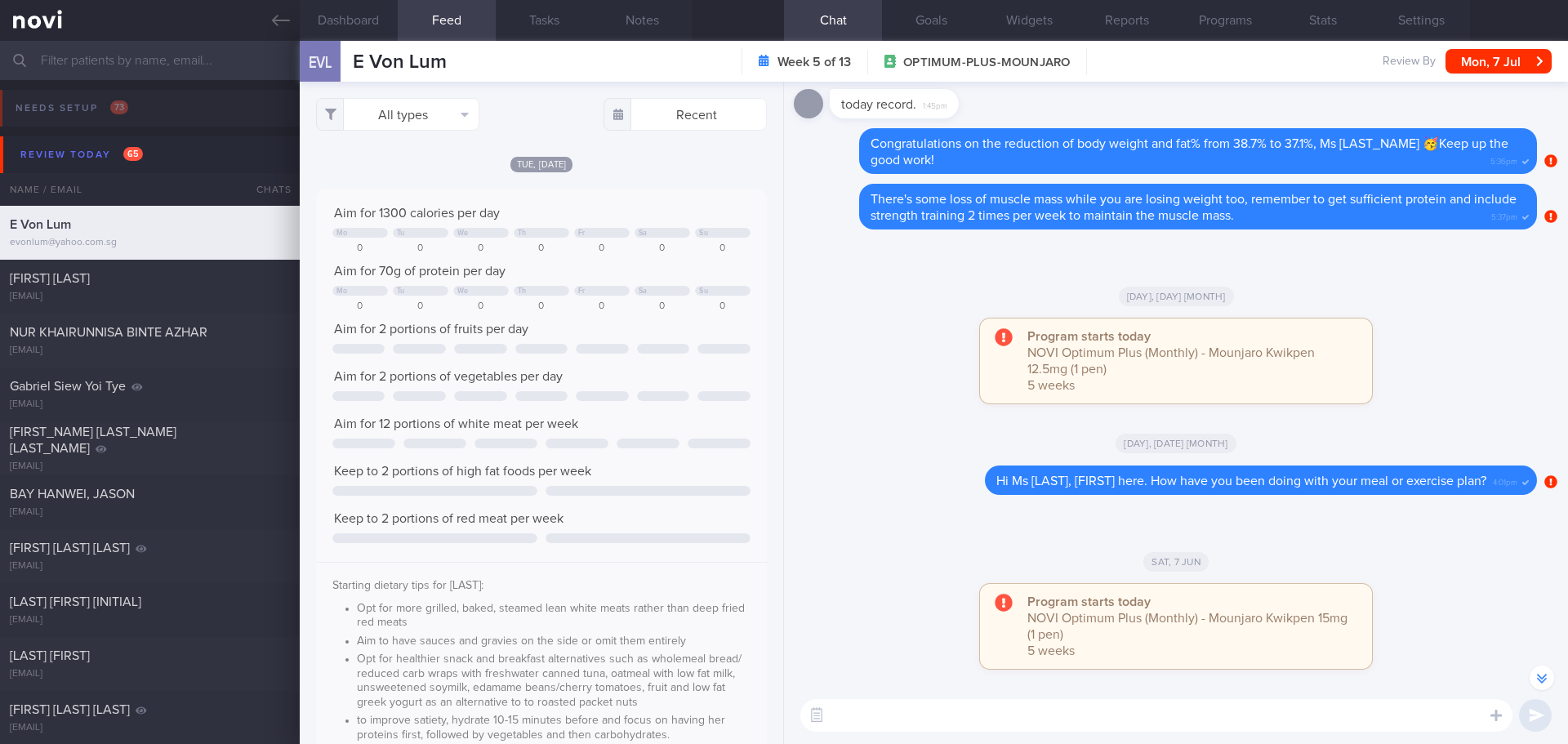 scroll, scrollTop: -2776, scrollLeft: 0, axis: vertical 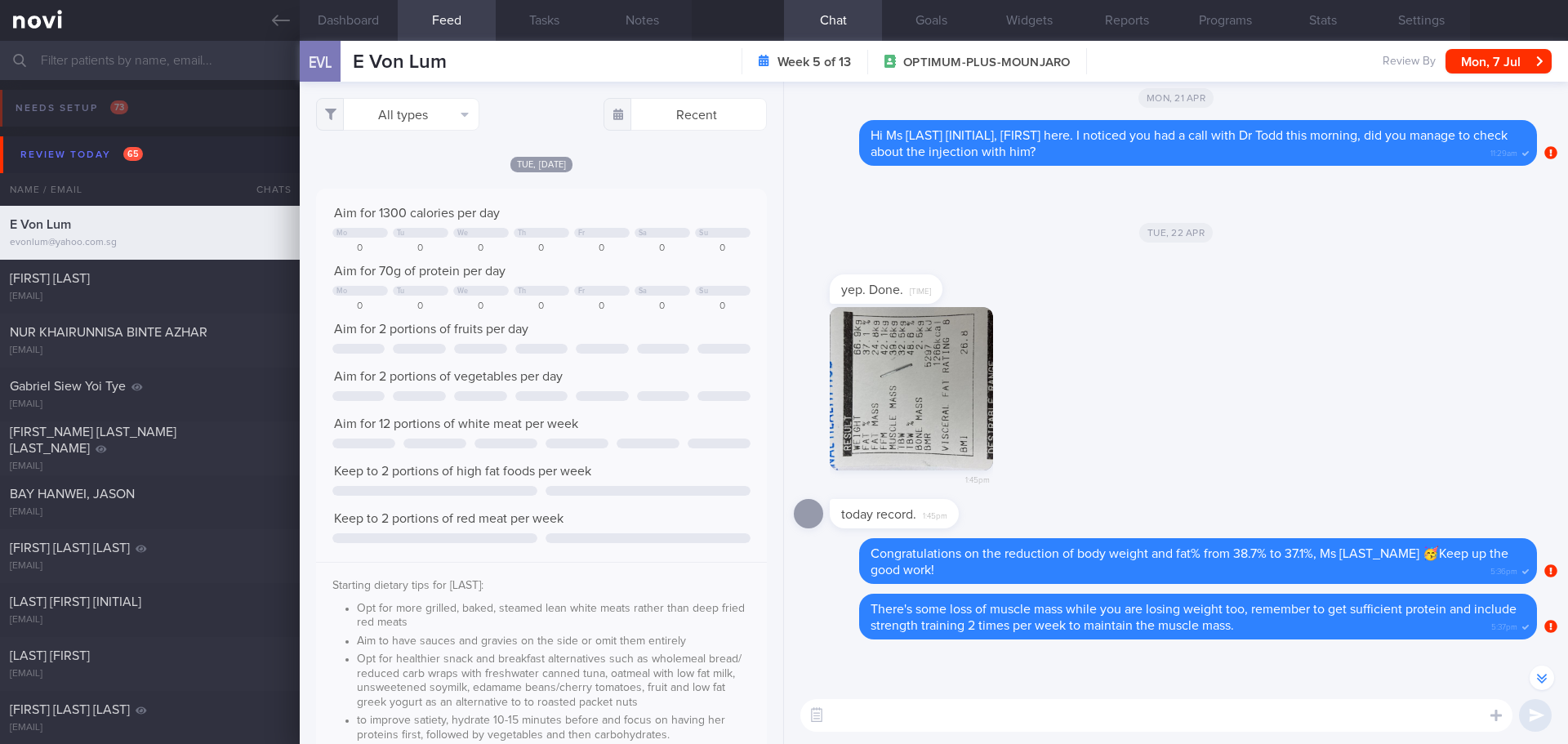 click at bounding box center [911, 389] 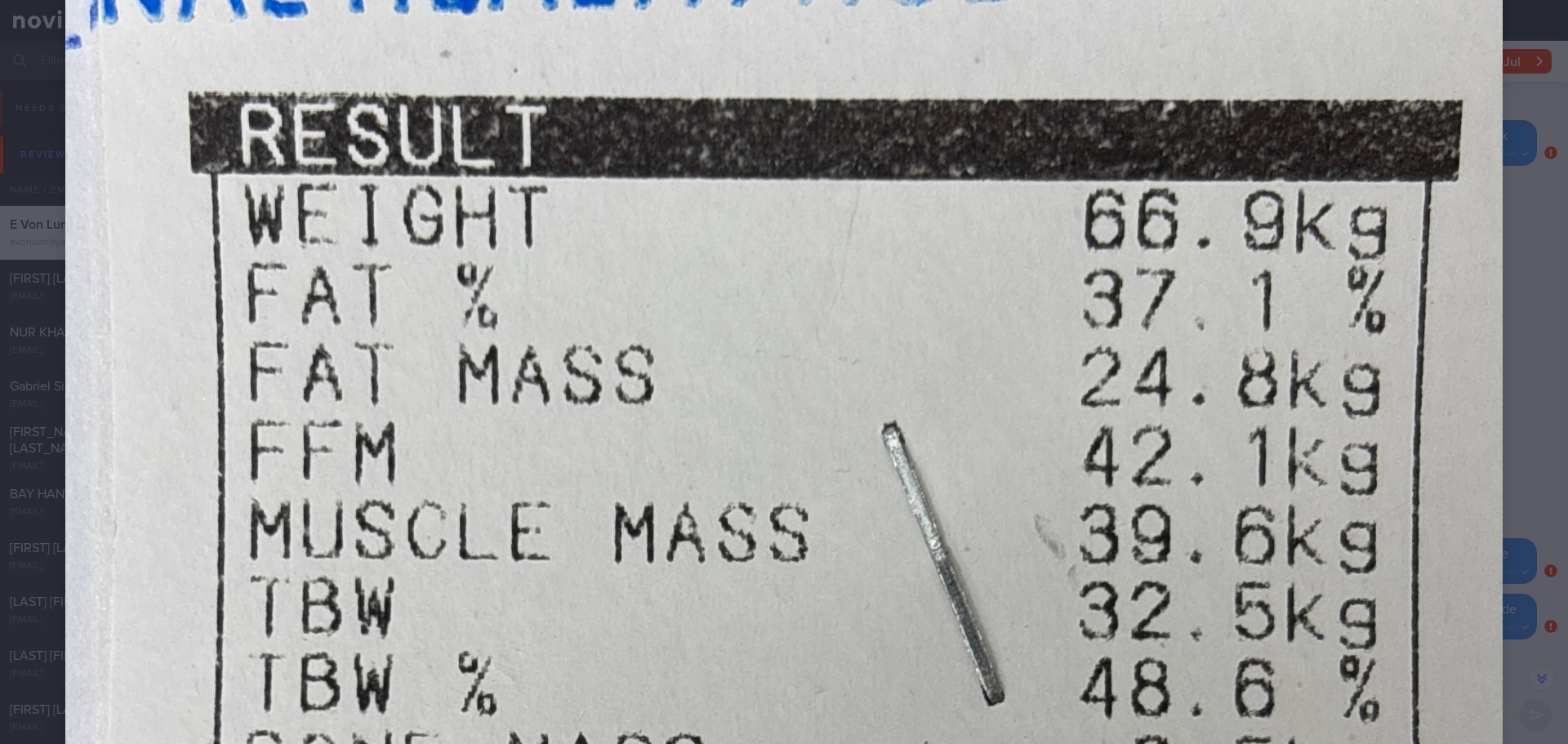 scroll, scrollTop: 327, scrollLeft: 0, axis: vertical 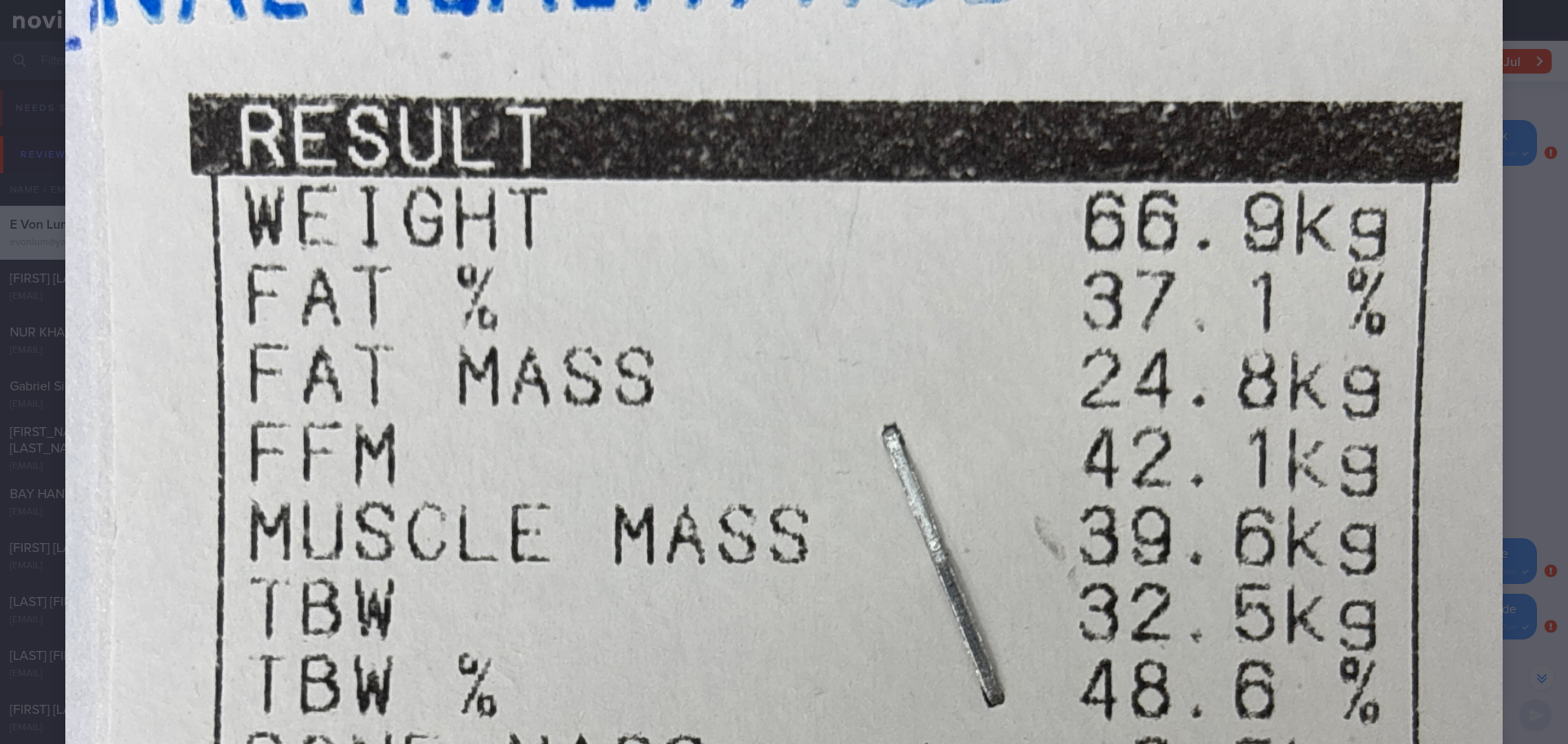 click at bounding box center [784, 697] 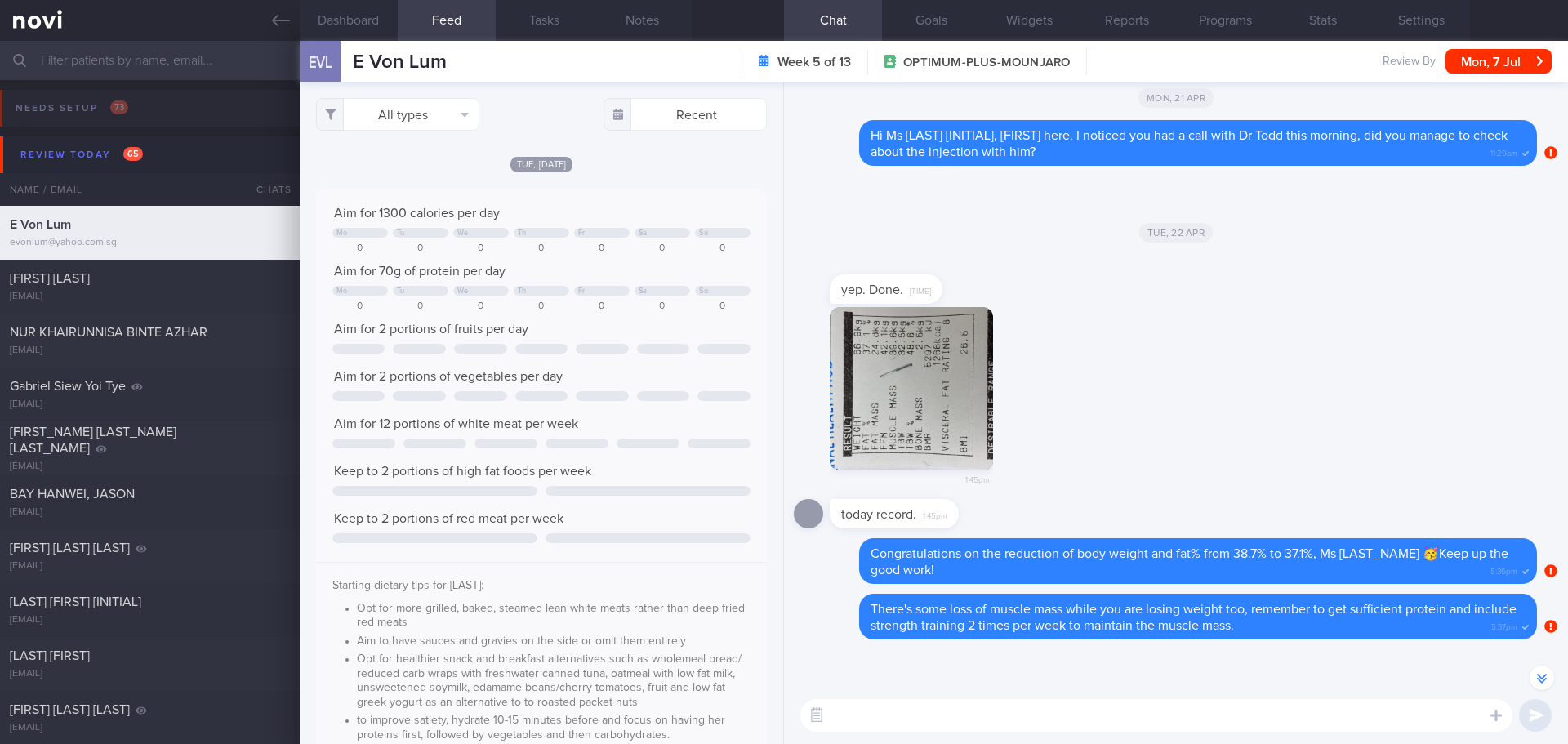 click on "1:45pm" at bounding box center (1176, 403) 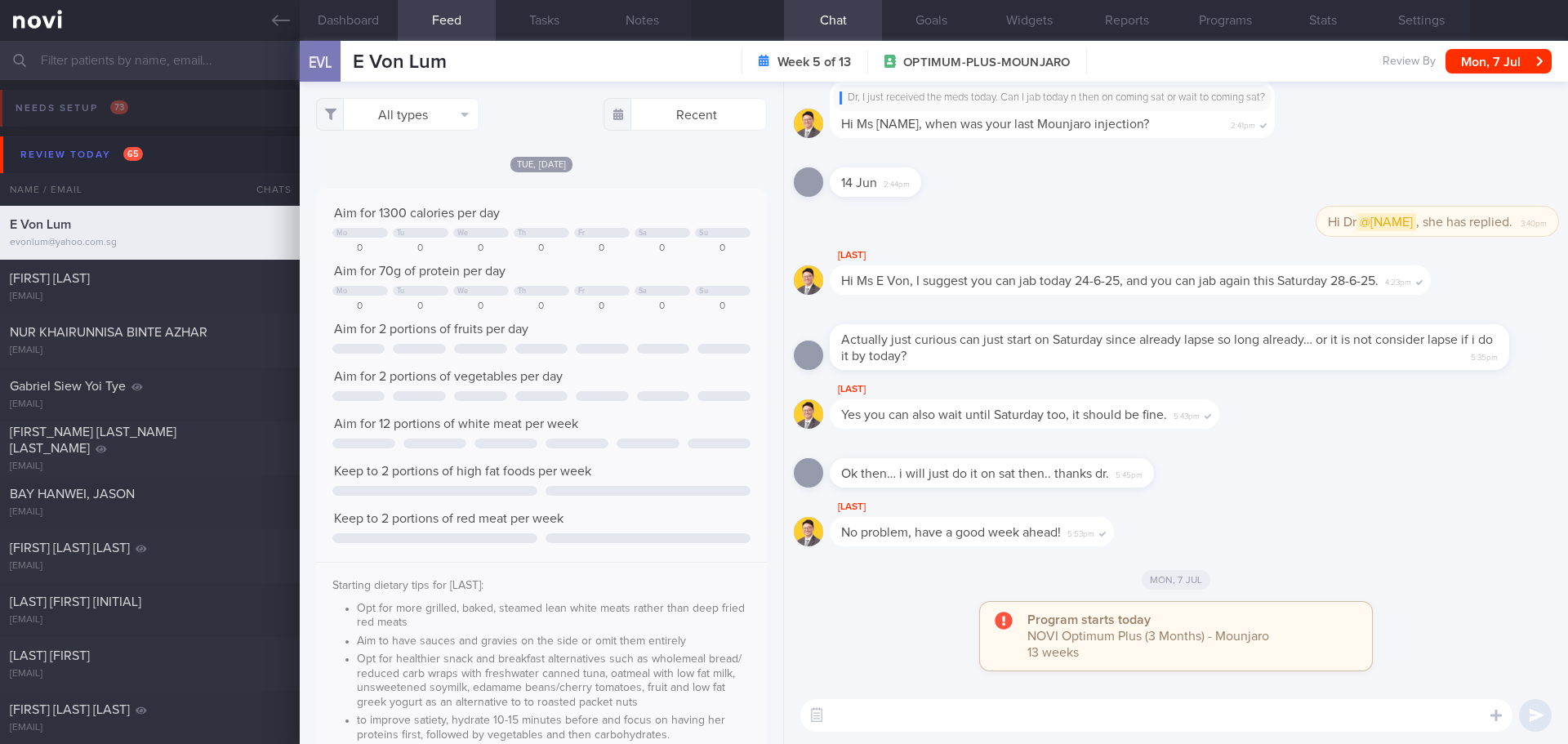 scroll, scrollTop: 1, scrollLeft: 0, axis: vertical 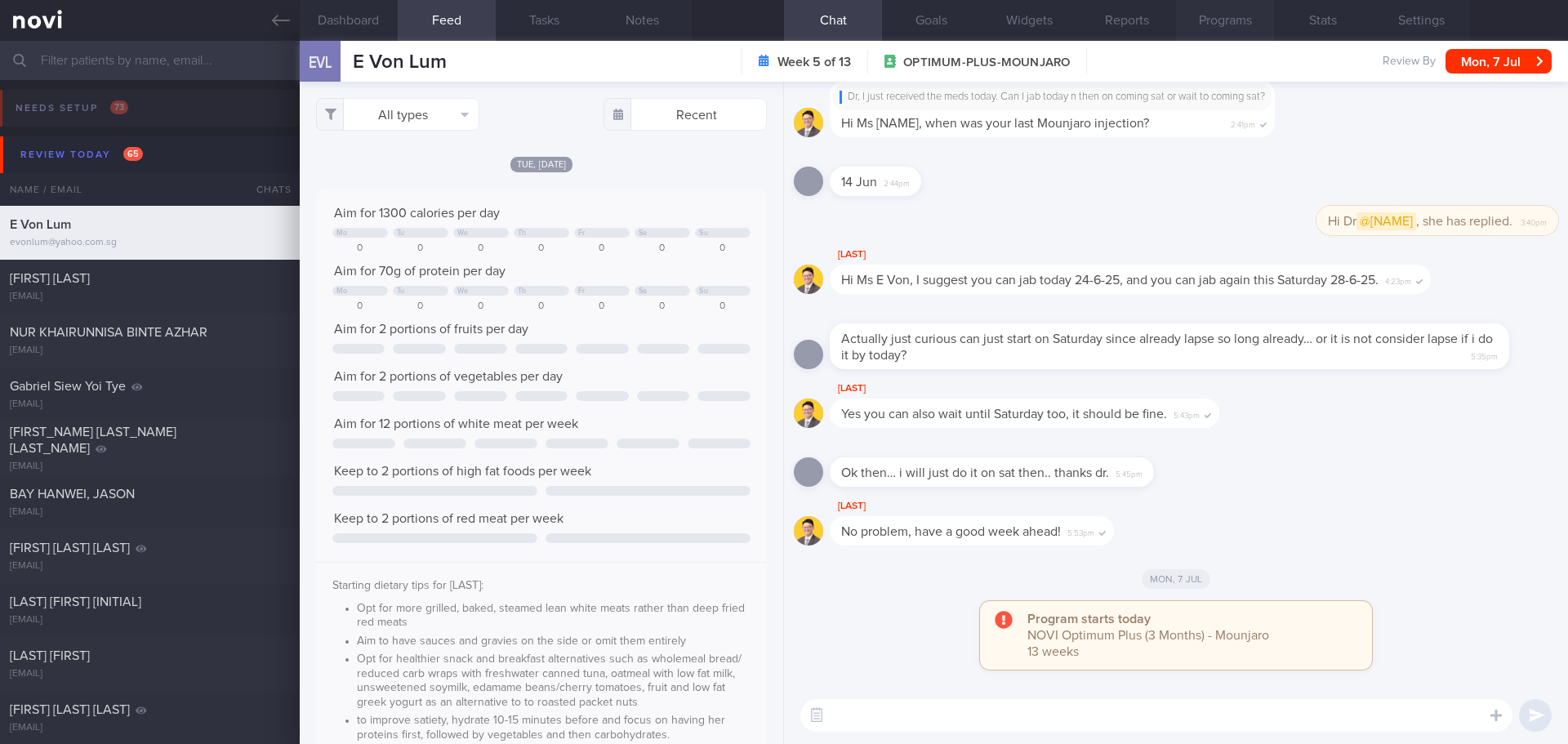 click on "Programs" at bounding box center [1225, 20] 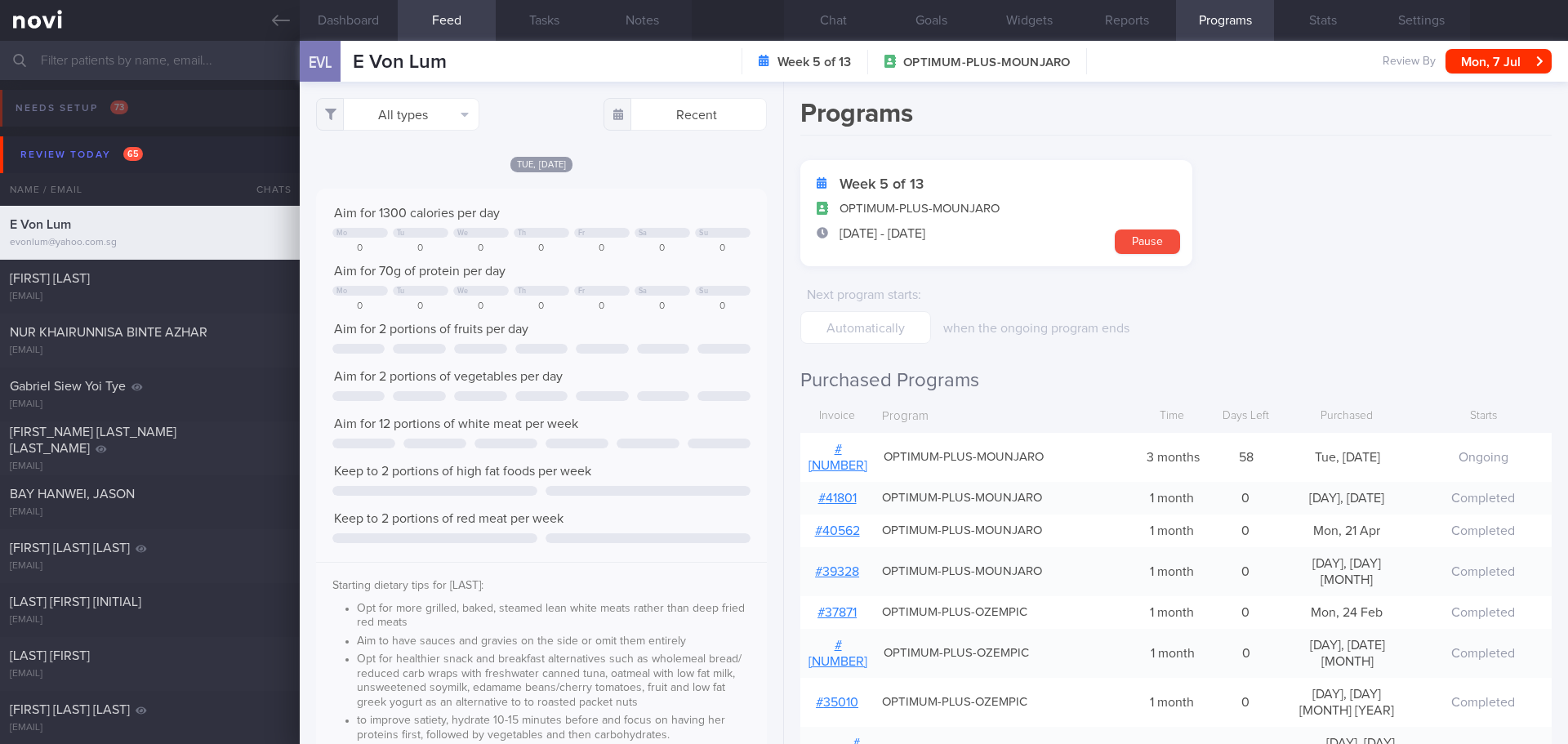 click on "# 43225" at bounding box center [838, 457] 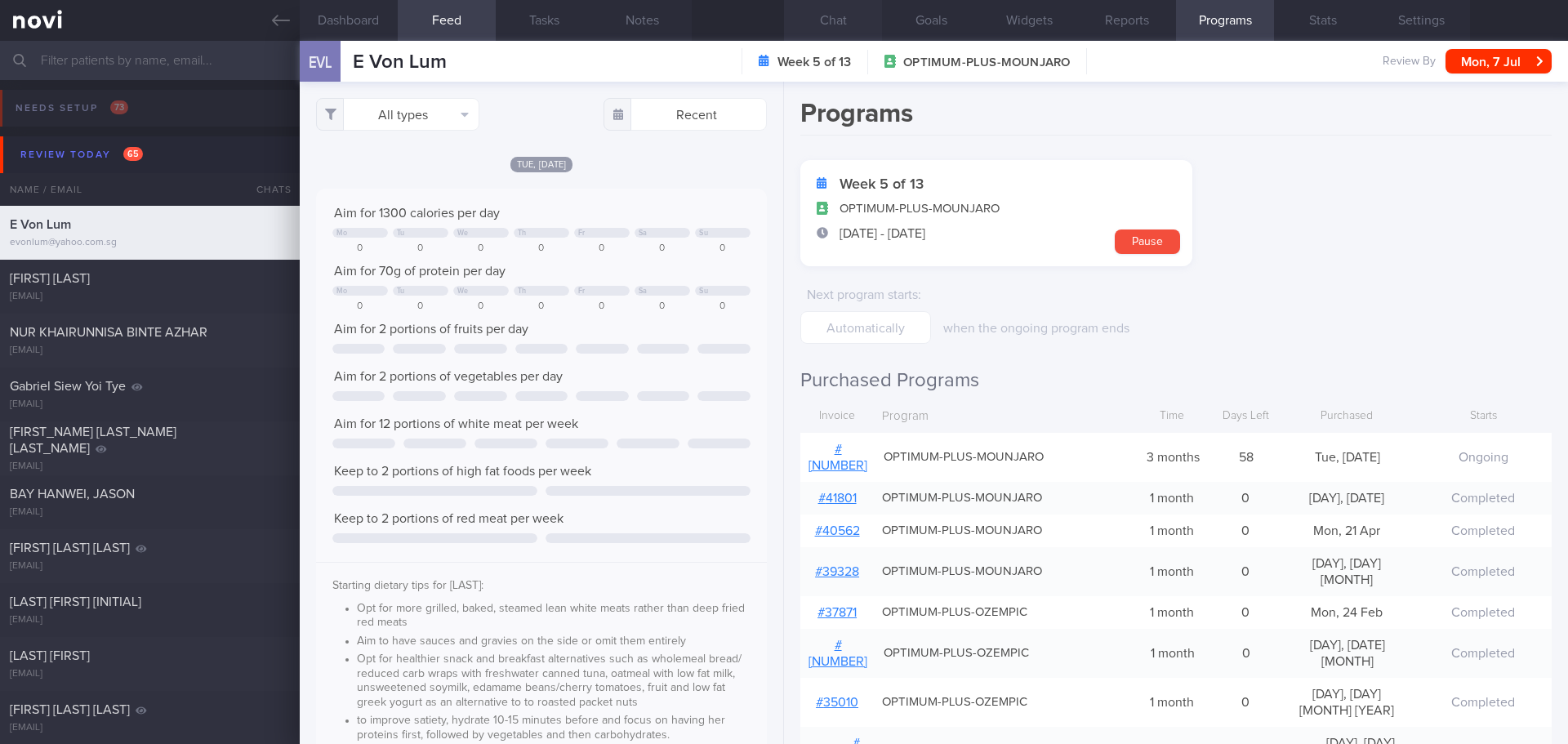 click on "Chat" at bounding box center [833, 20] 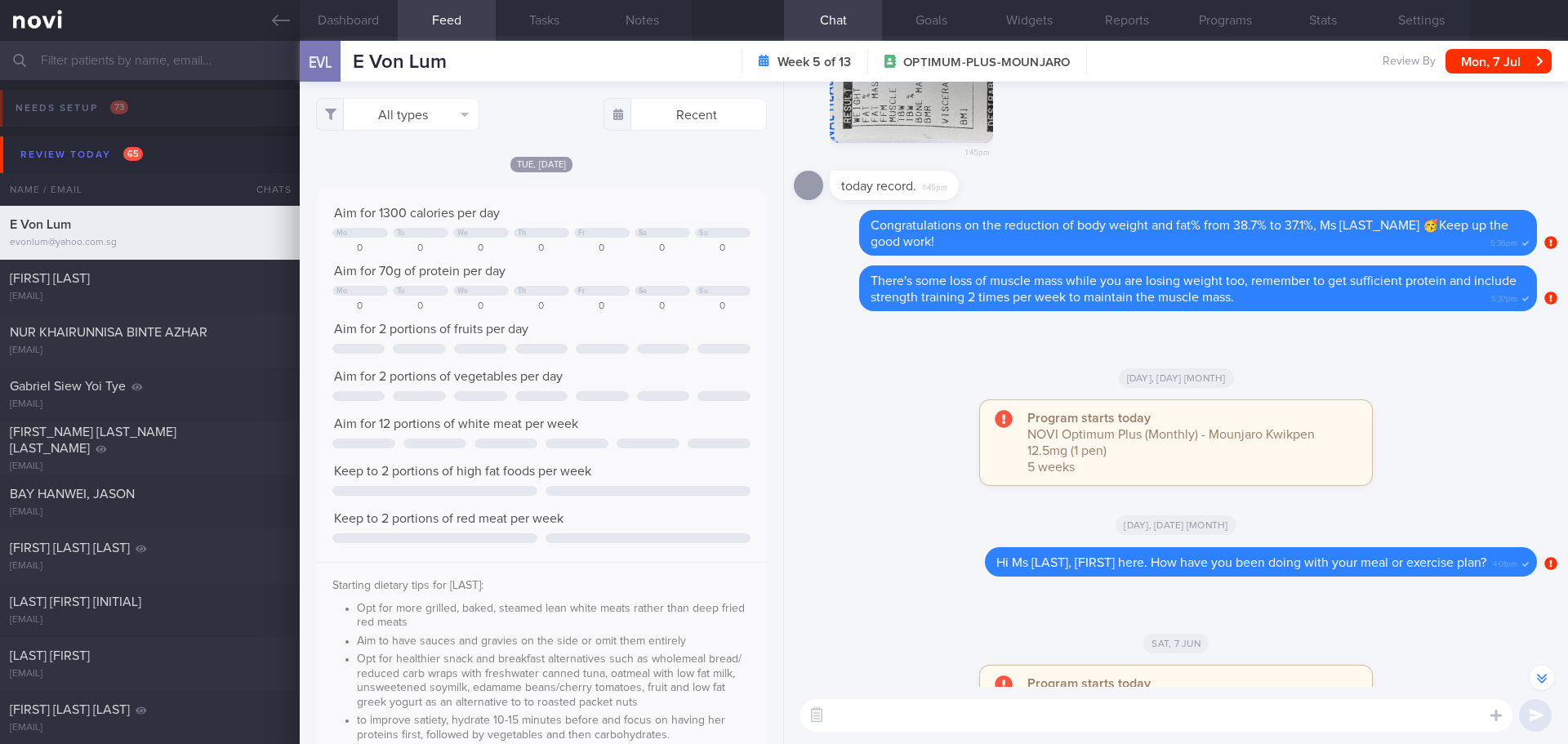 scroll, scrollTop: -2775, scrollLeft: 0, axis: vertical 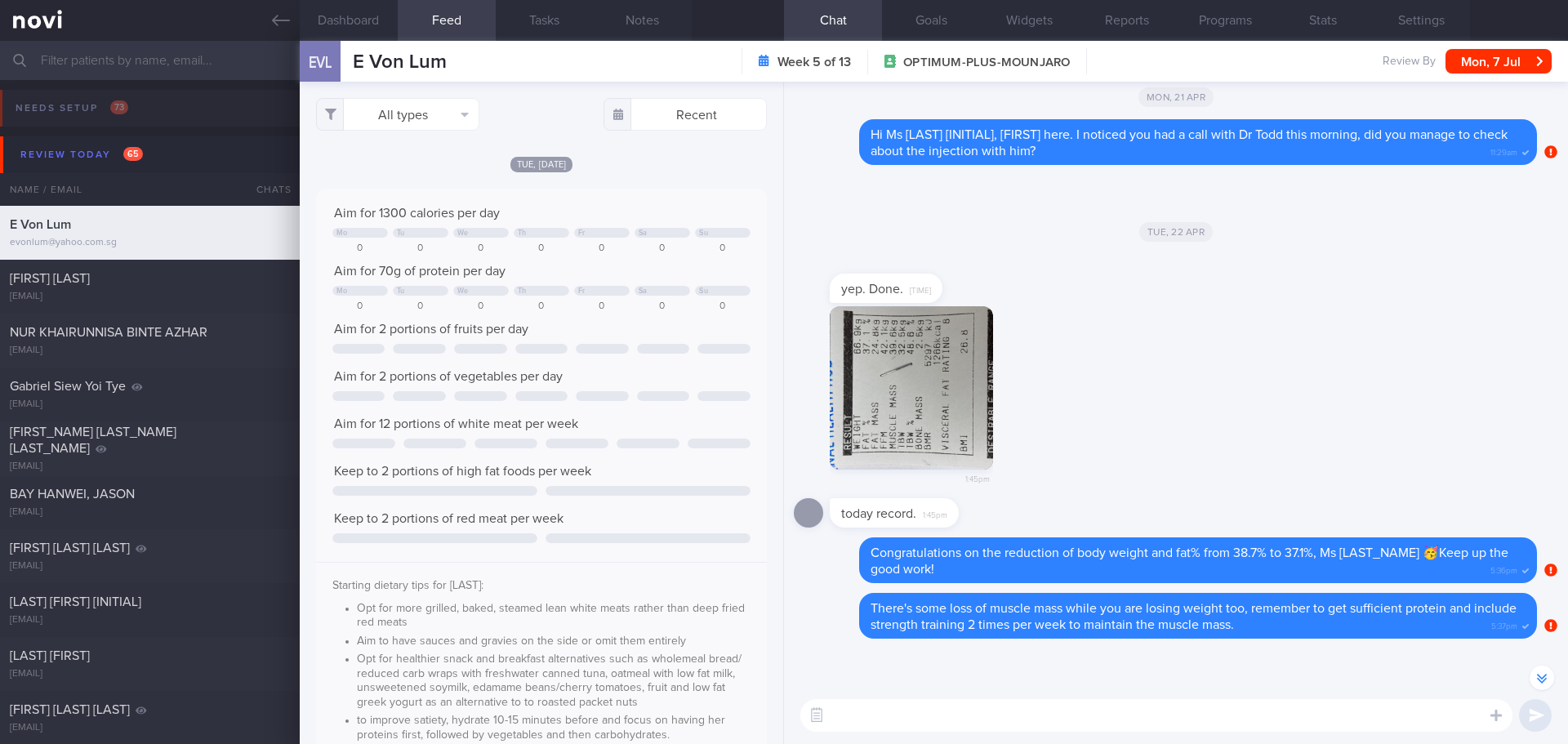 click at bounding box center [911, 388] 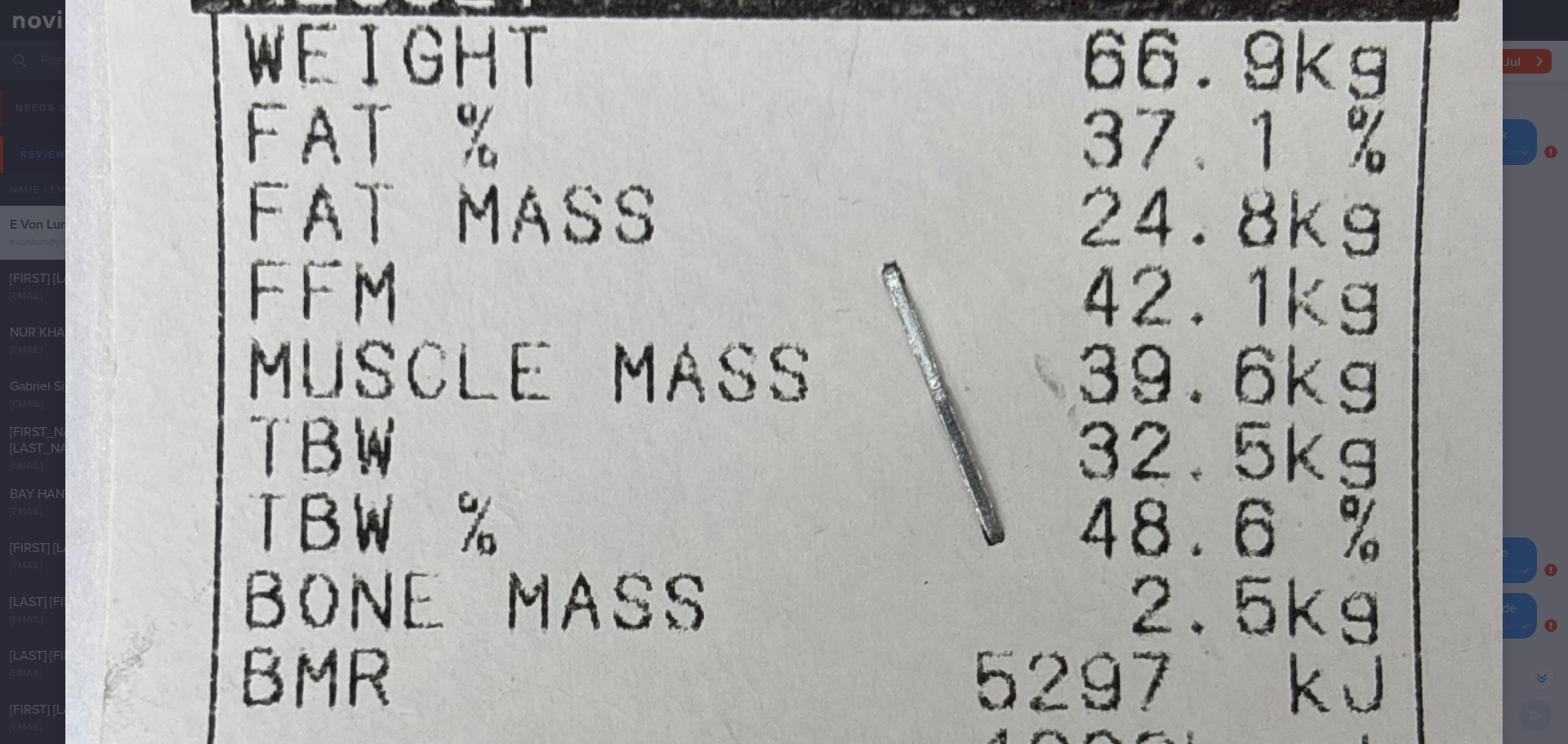 scroll, scrollTop: 490, scrollLeft: 0, axis: vertical 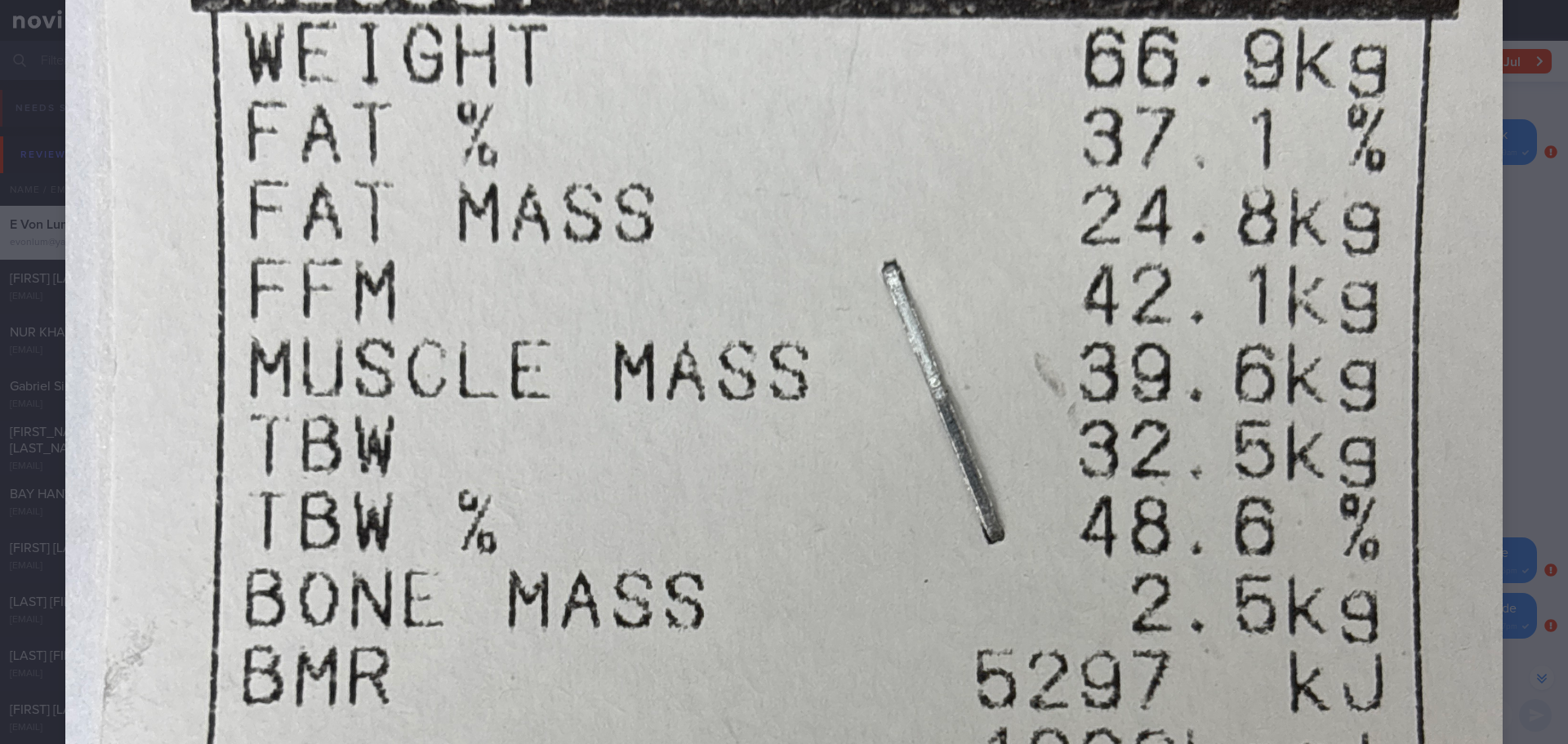 click at bounding box center (784, 533) 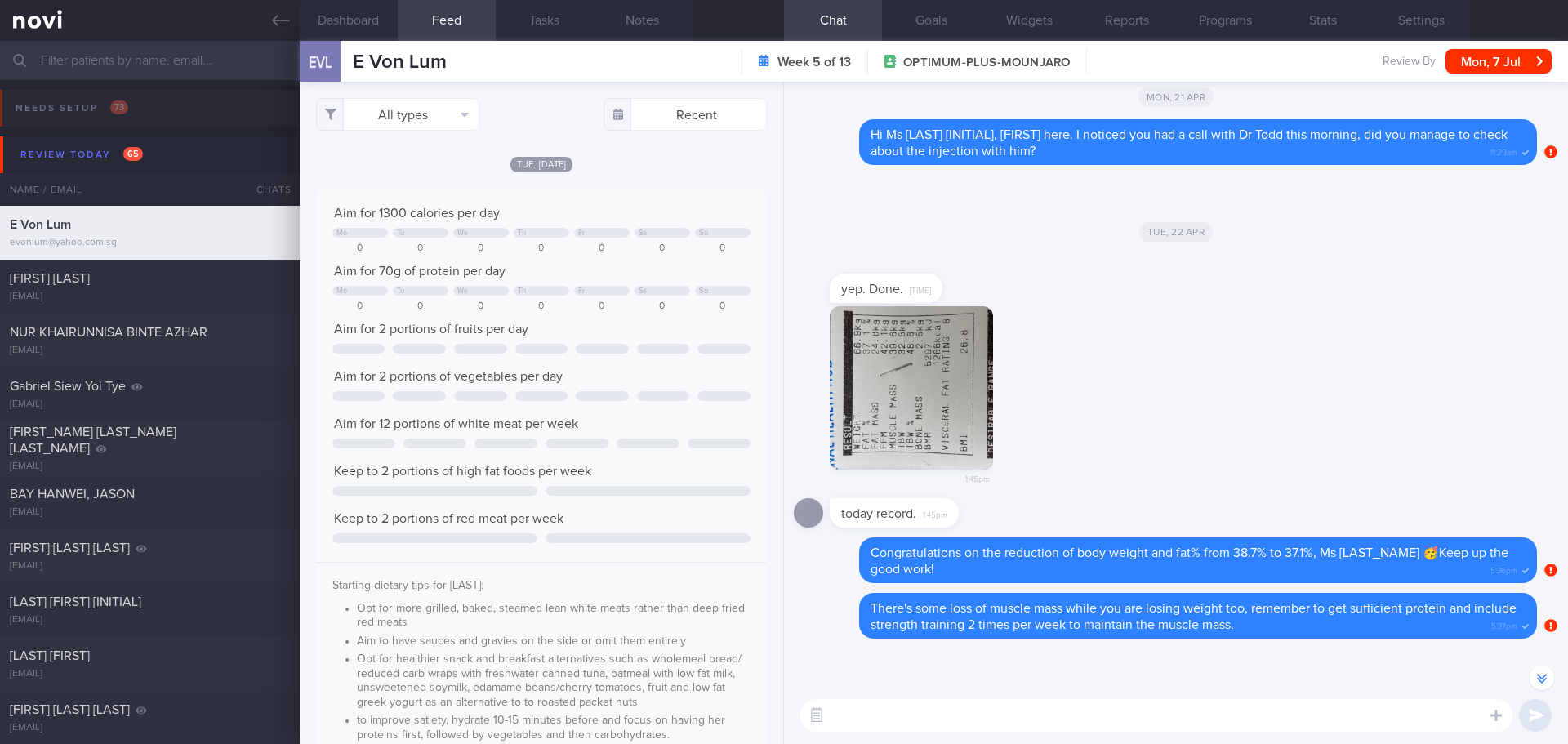 click at bounding box center (911, 388) 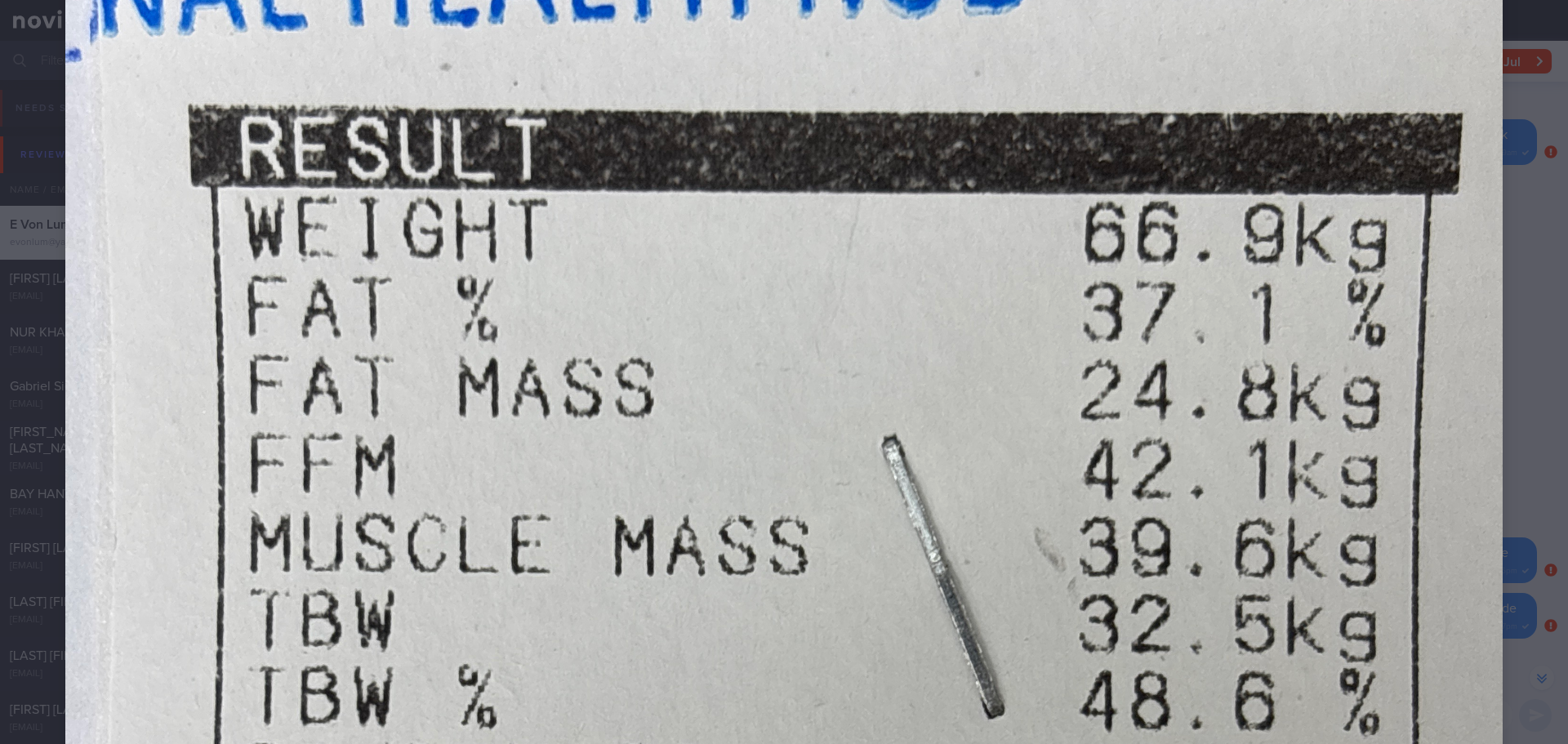 scroll, scrollTop: 408, scrollLeft: 0, axis: vertical 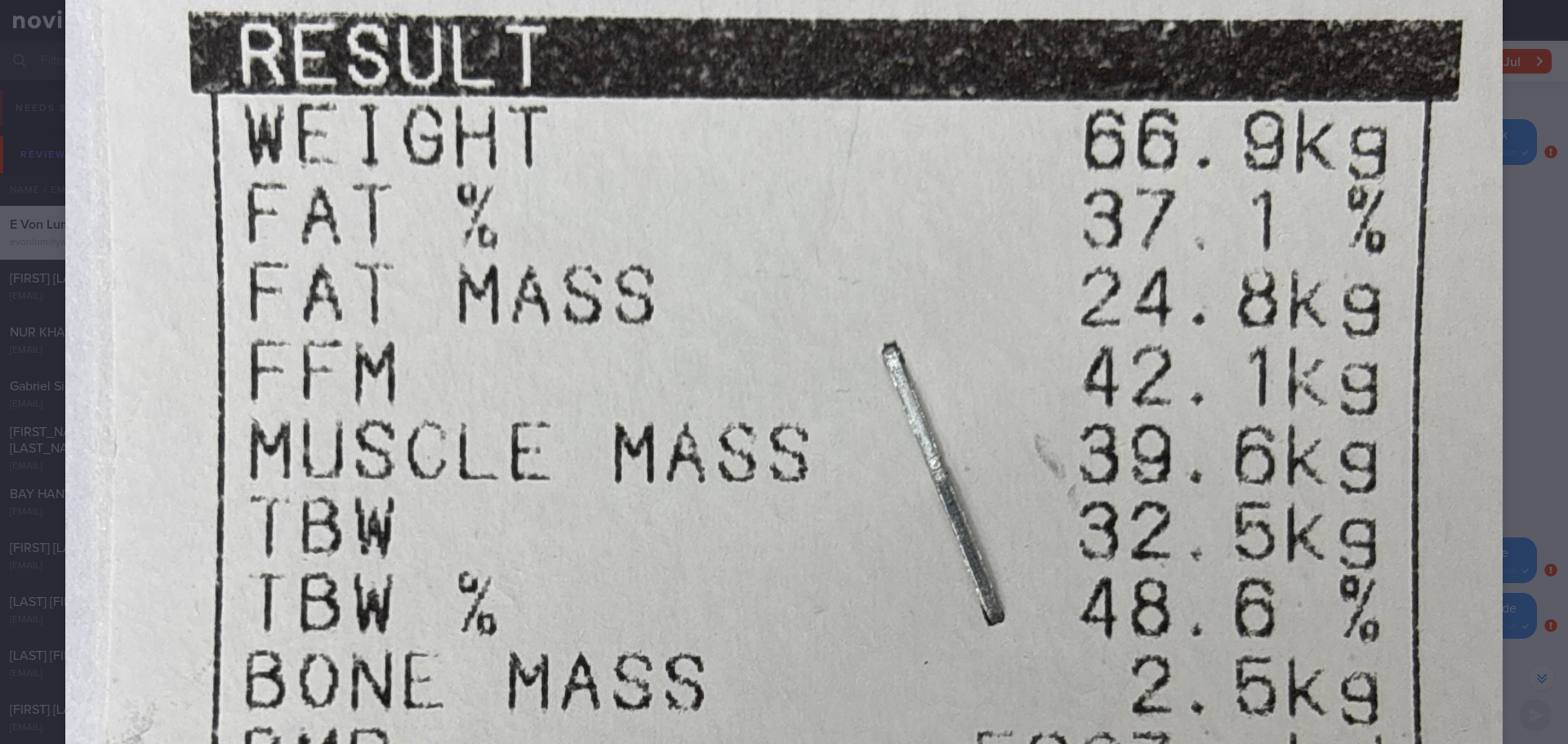click at bounding box center [784, 615] 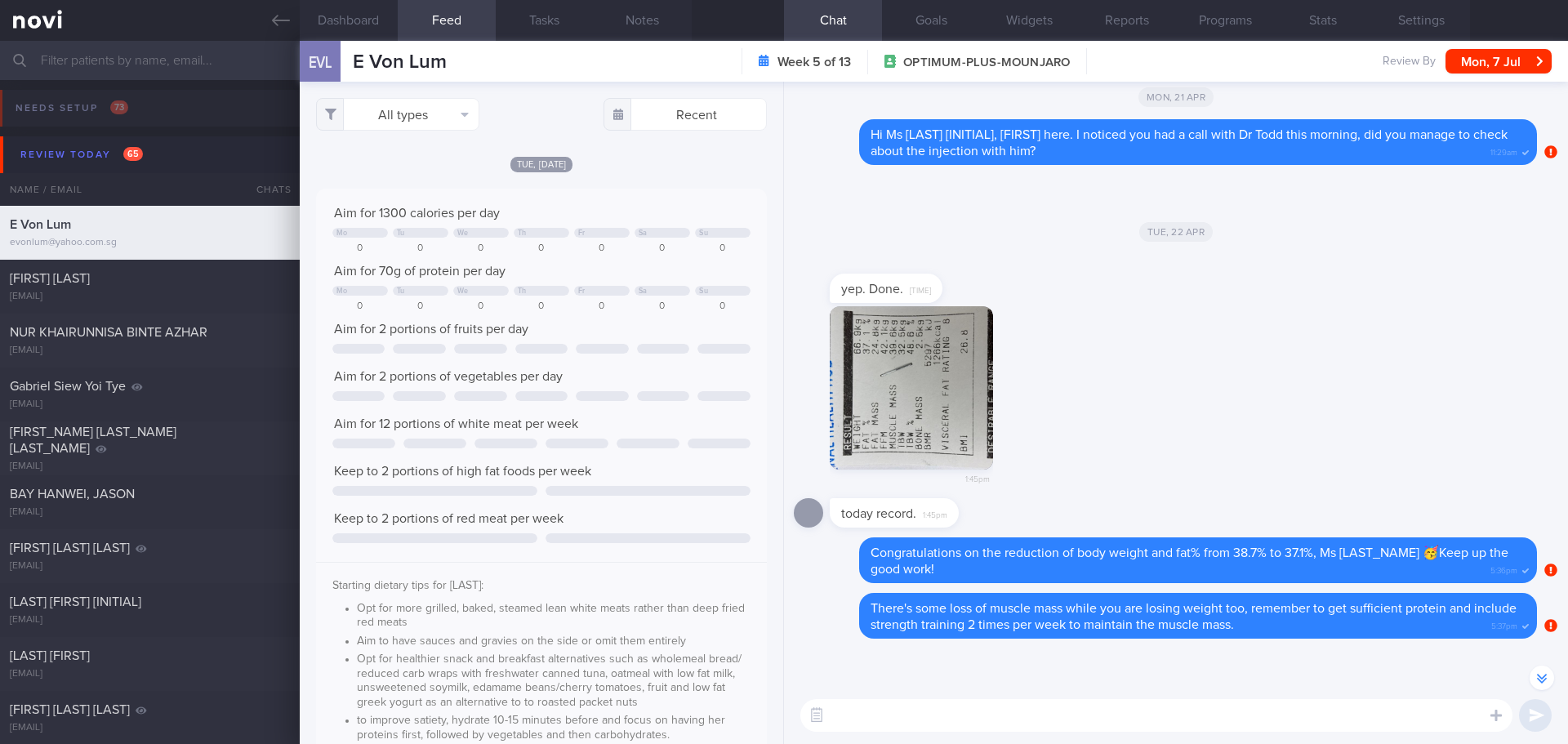 click at bounding box center [911, 388] 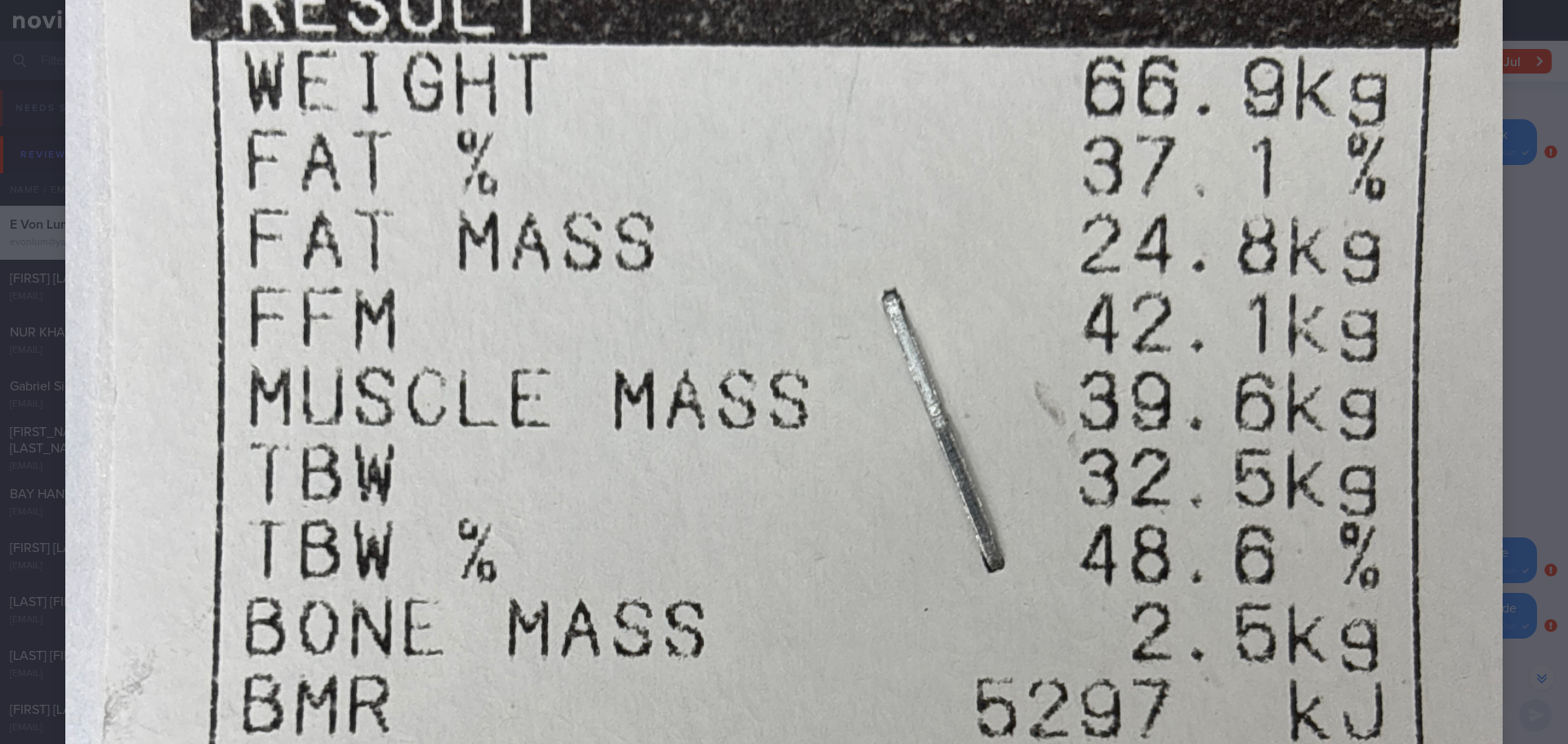 scroll, scrollTop: 490, scrollLeft: 0, axis: vertical 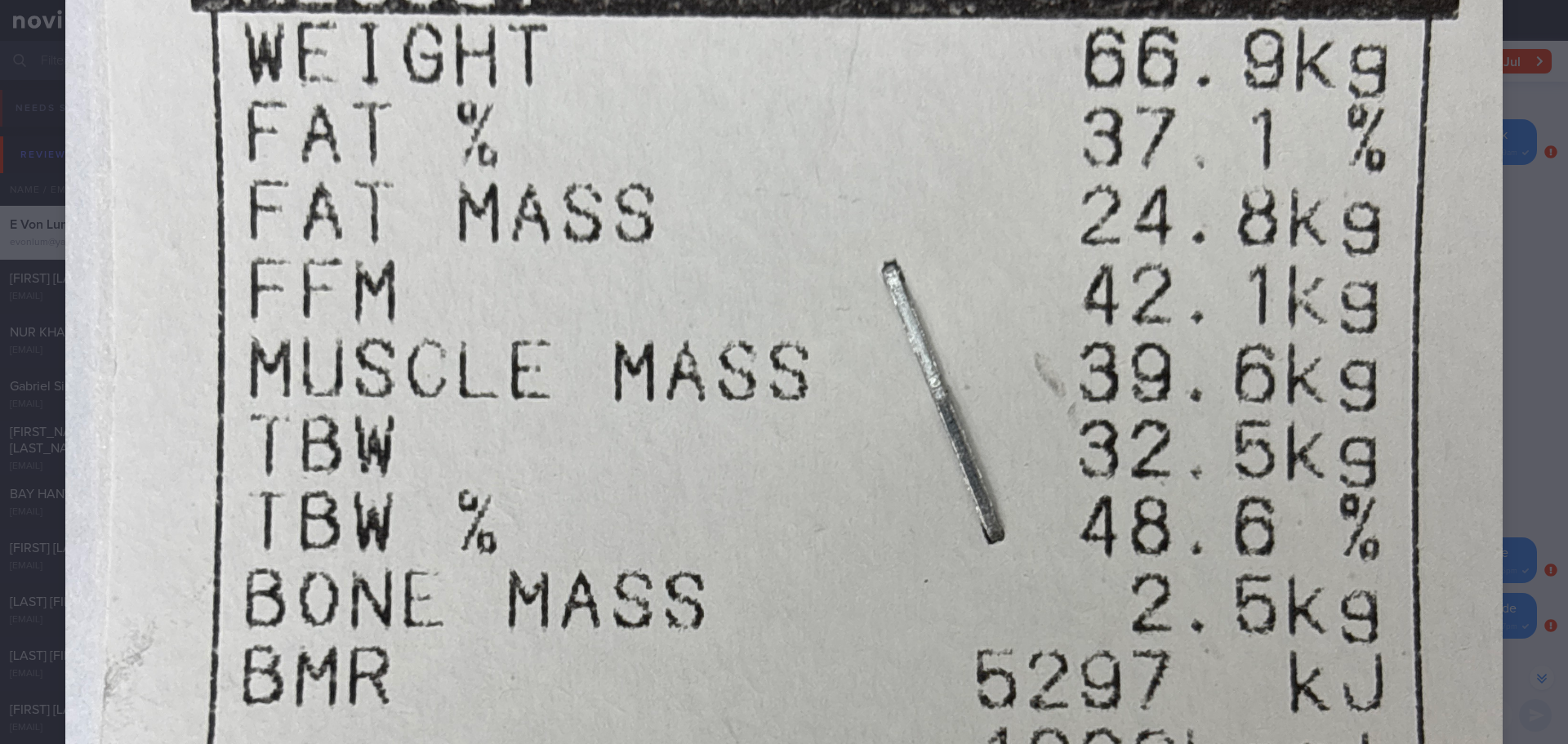 click at bounding box center (784, 533) 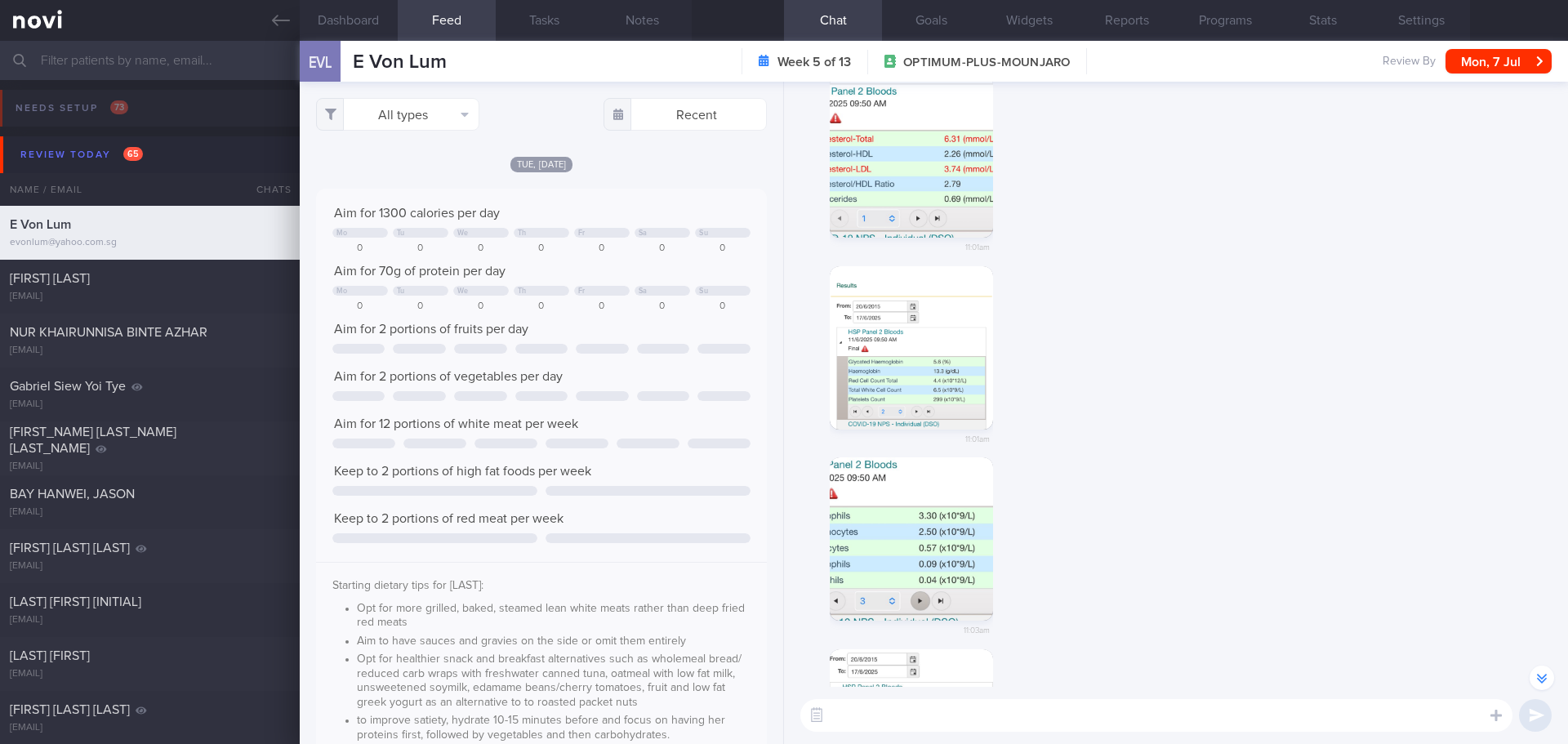 scroll, scrollTop: -1219, scrollLeft: 0, axis: vertical 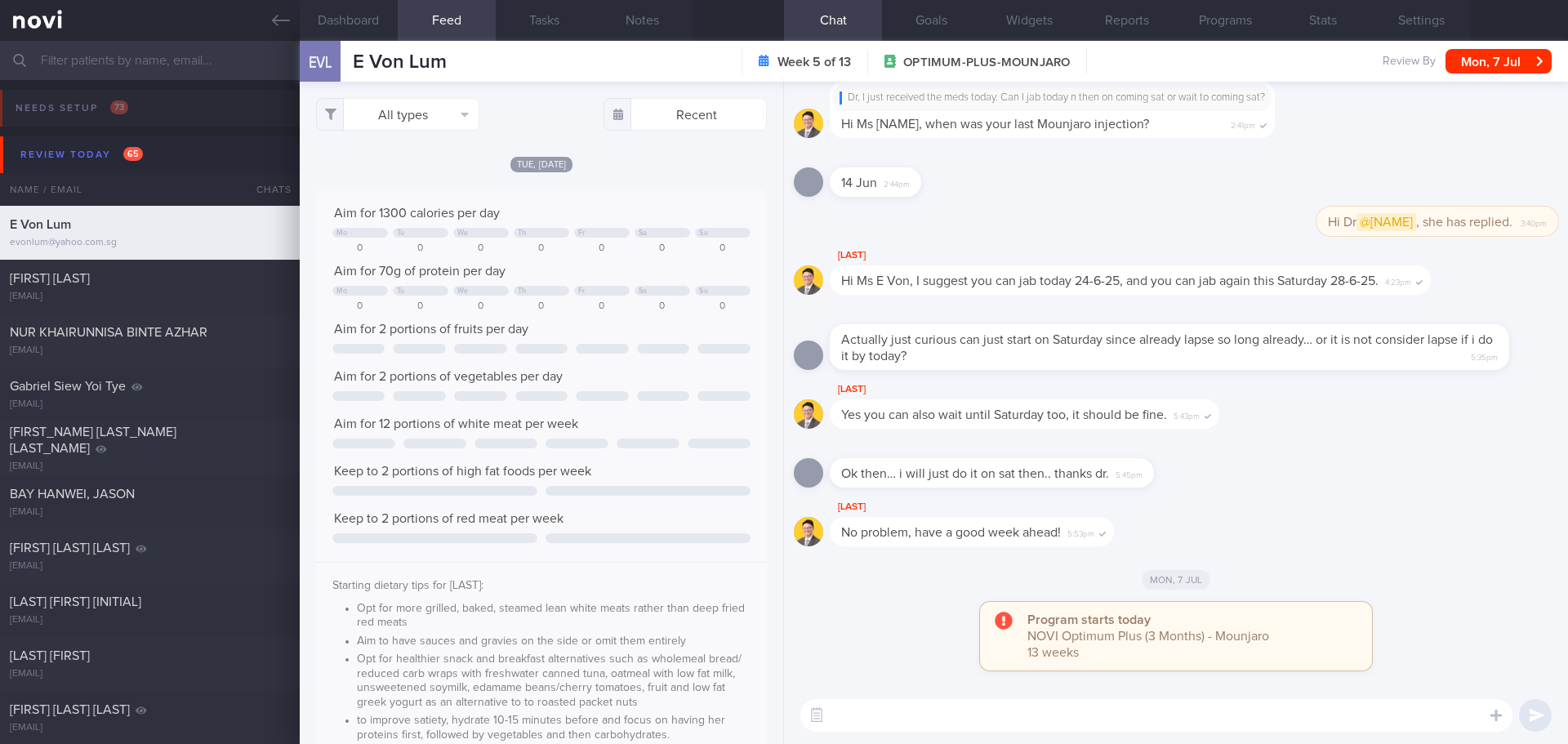 click at bounding box center (1156, 715) 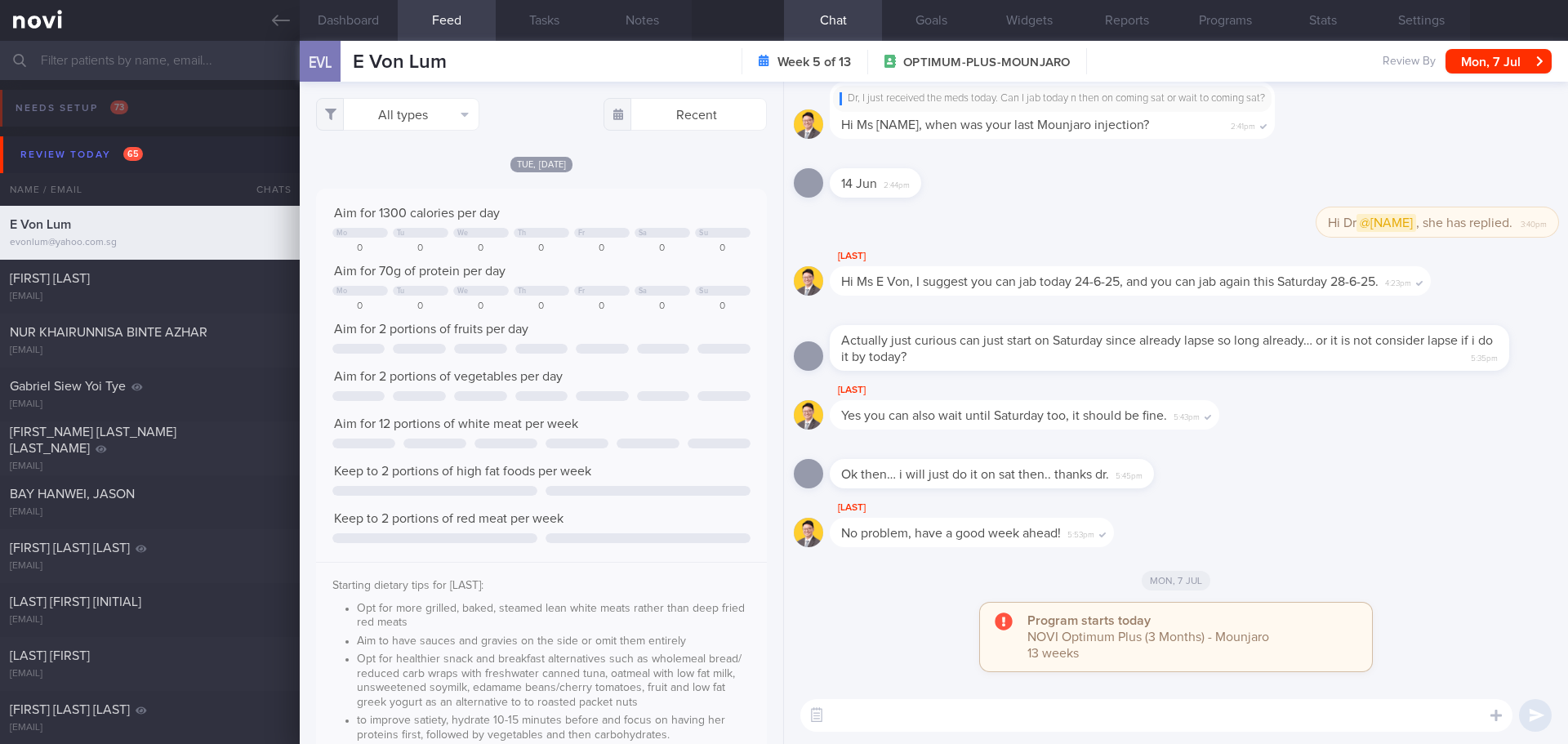 scroll, scrollTop: 1, scrollLeft: 0, axis: vertical 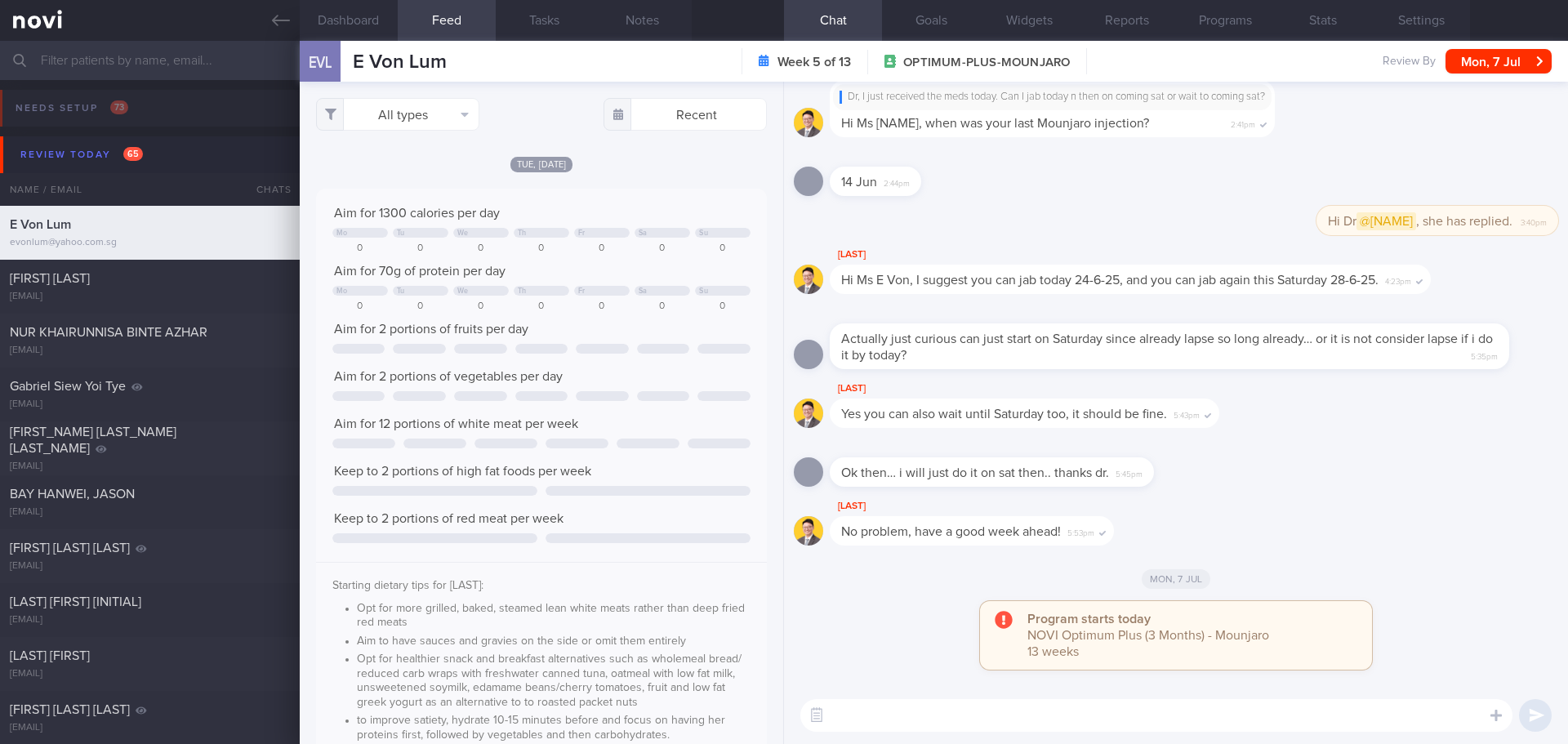click at bounding box center [1156, 715] 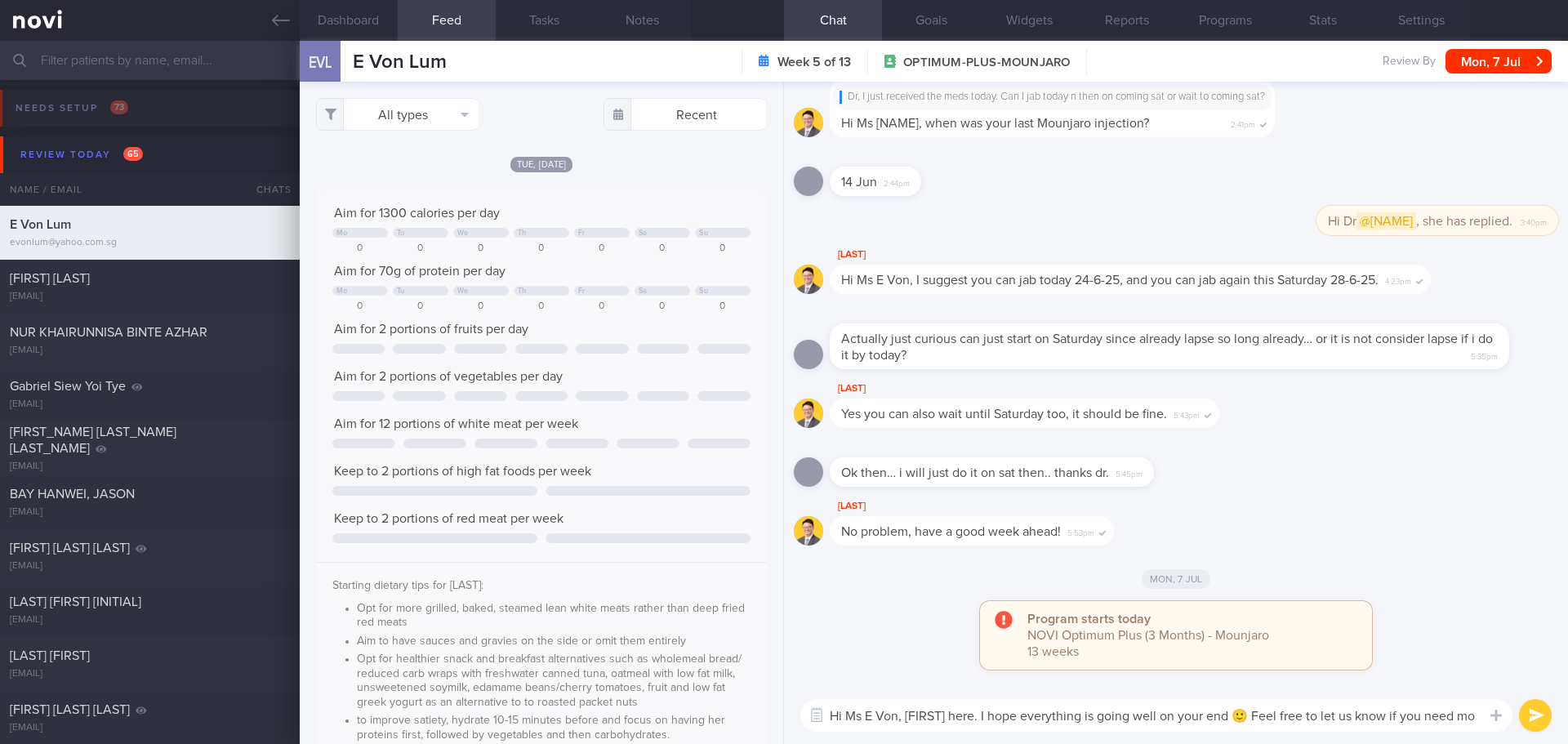 scroll, scrollTop: 0, scrollLeft: 0, axis: both 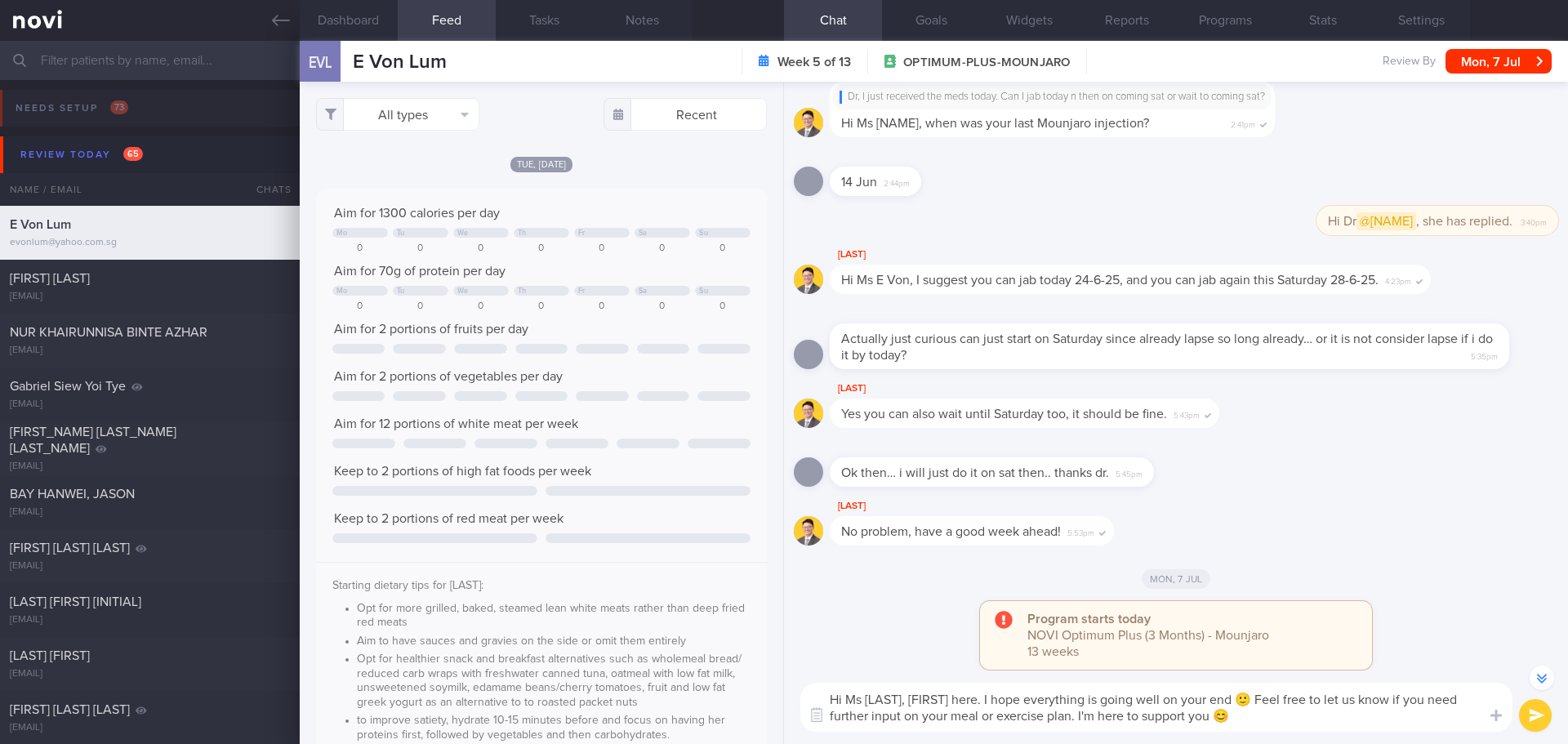 click on "Hi Ms E Von, Elizabeth here. I hope everything is going well on your end 🙂 Feel free to let us know if you need further input on your meal or exercise plan. I'm here to support you 😊" at bounding box center [1156, 707] 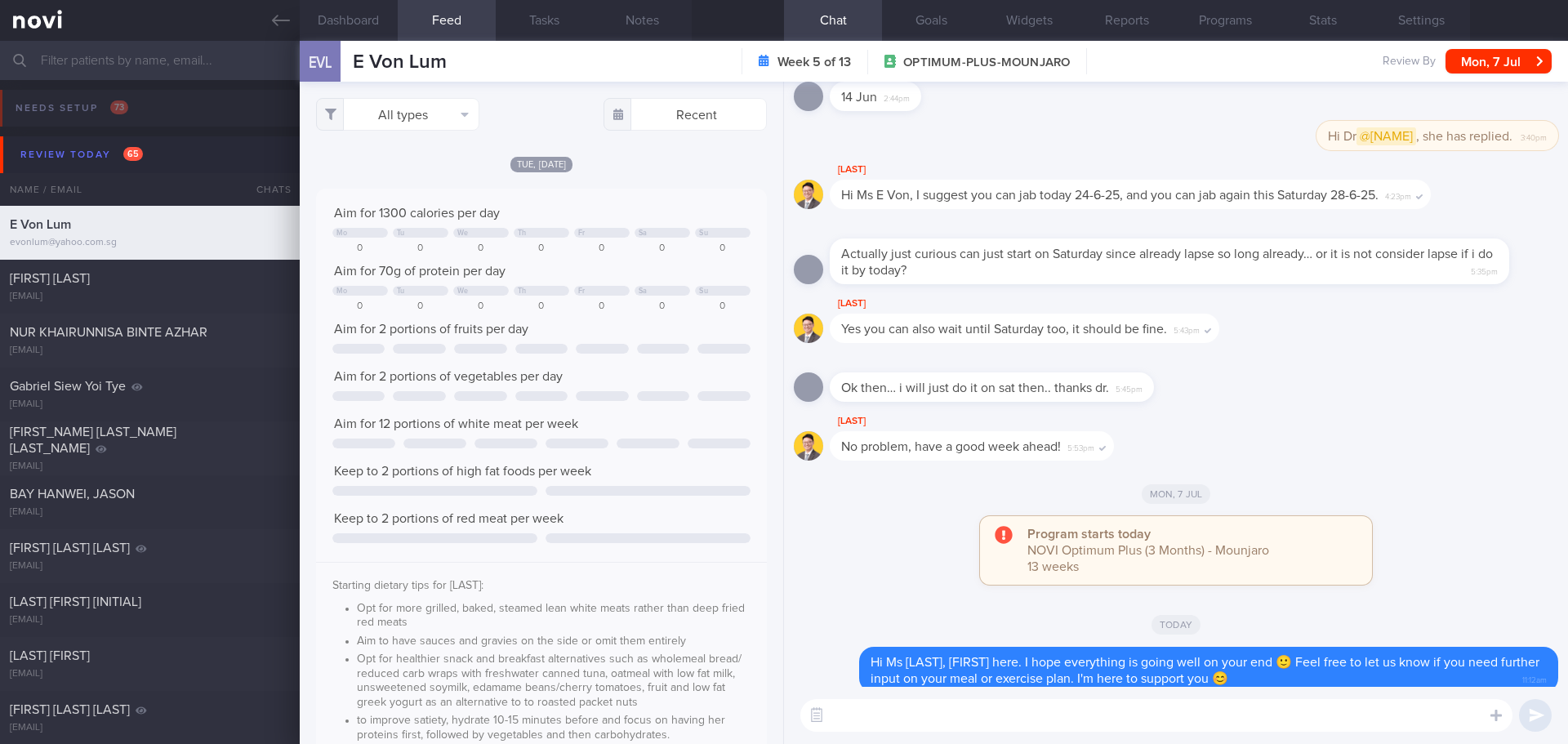 scroll, scrollTop: 0, scrollLeft: 0, axis: both 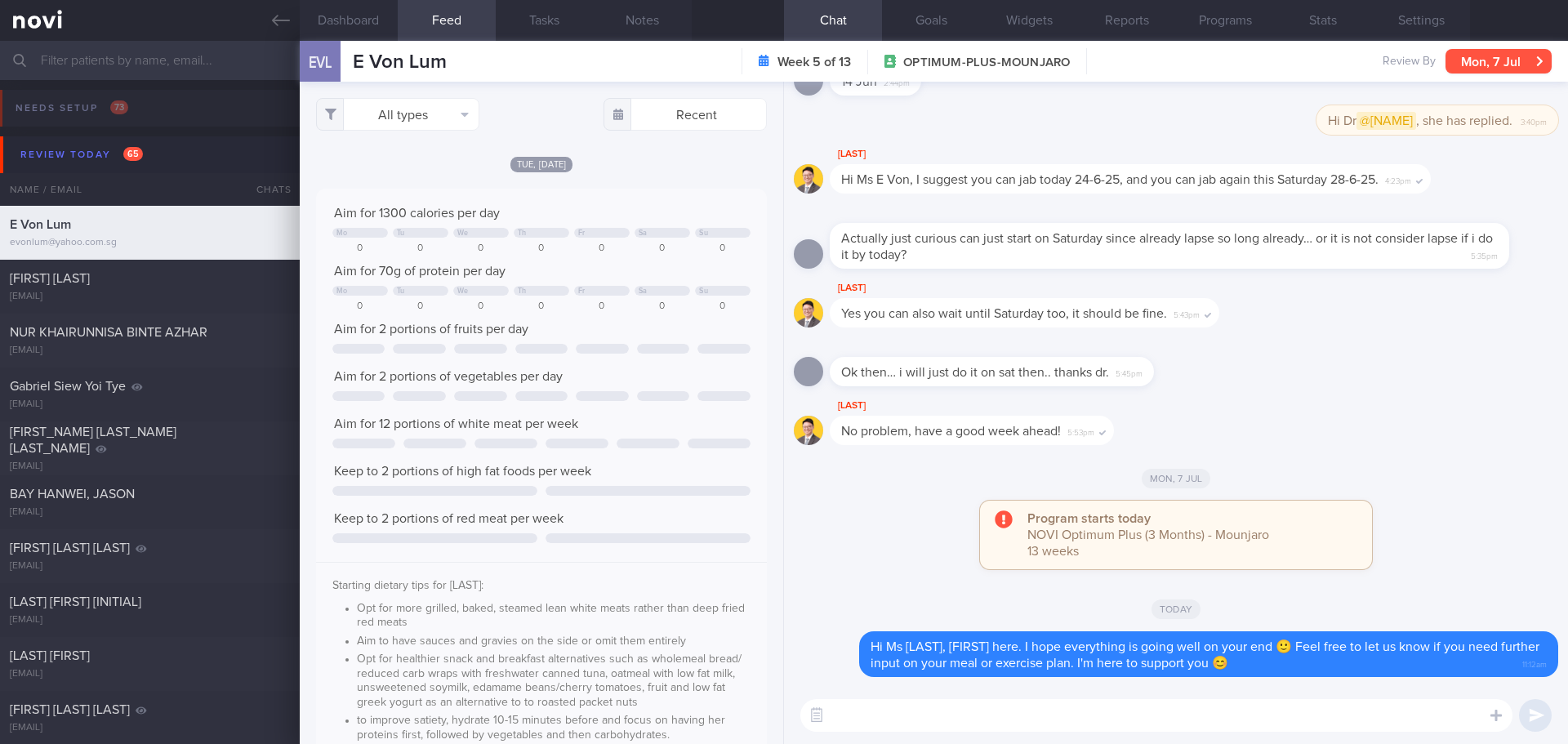 click on "Mon, 7 Jul" at bounding box center [1499, 61] 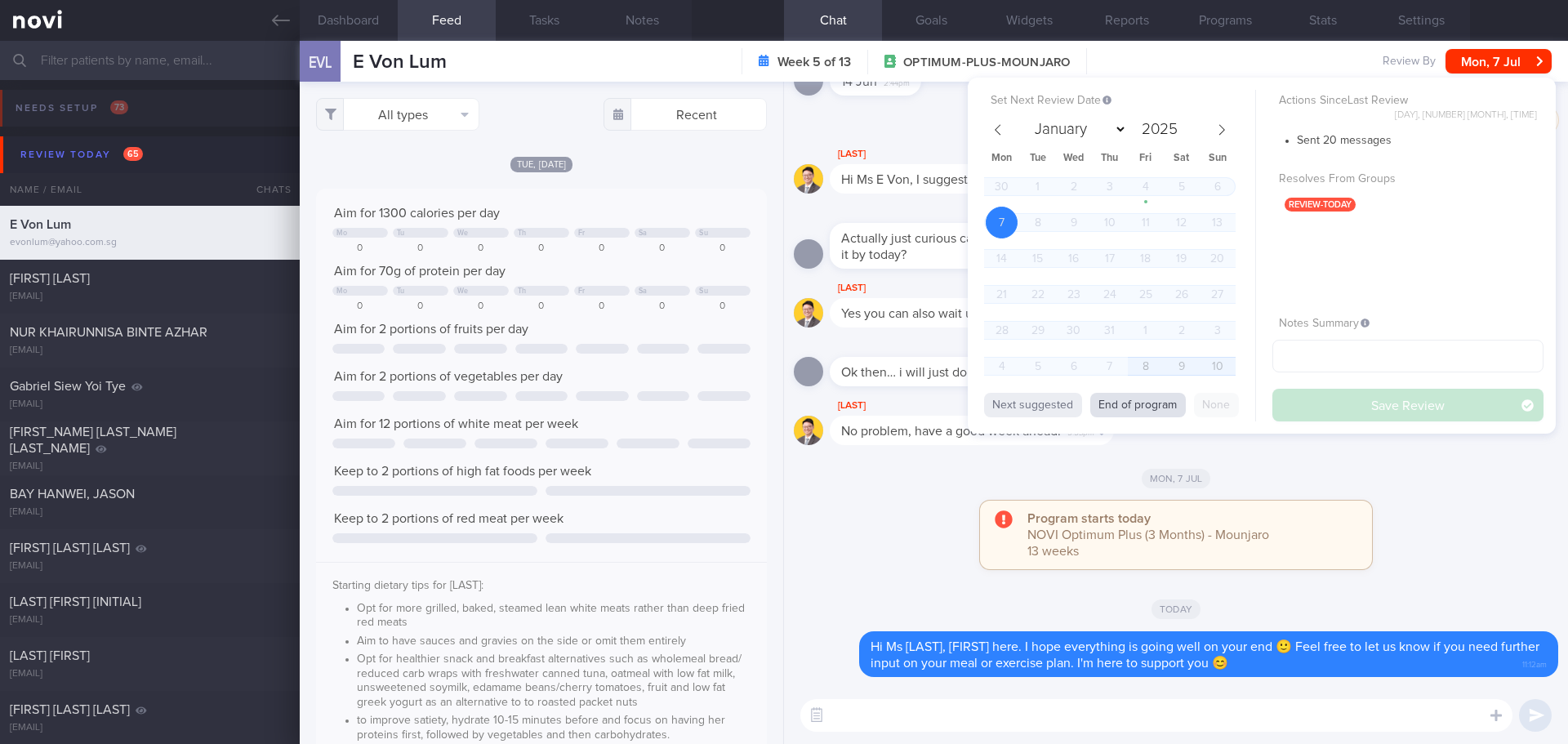 click on "End of program" at bounding box center (1138, 405) 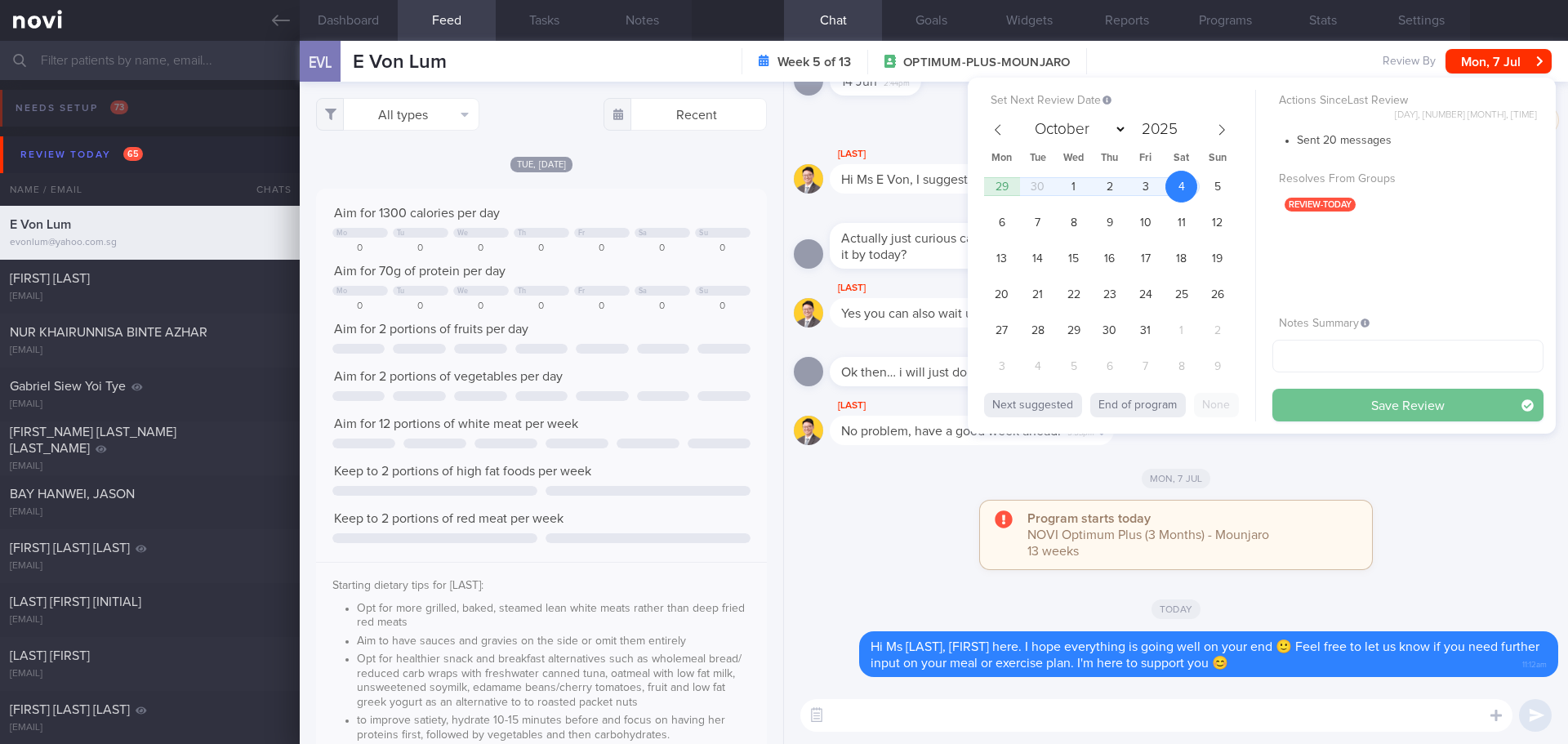 click on "Save Review" at bounding box center (1408, 405) 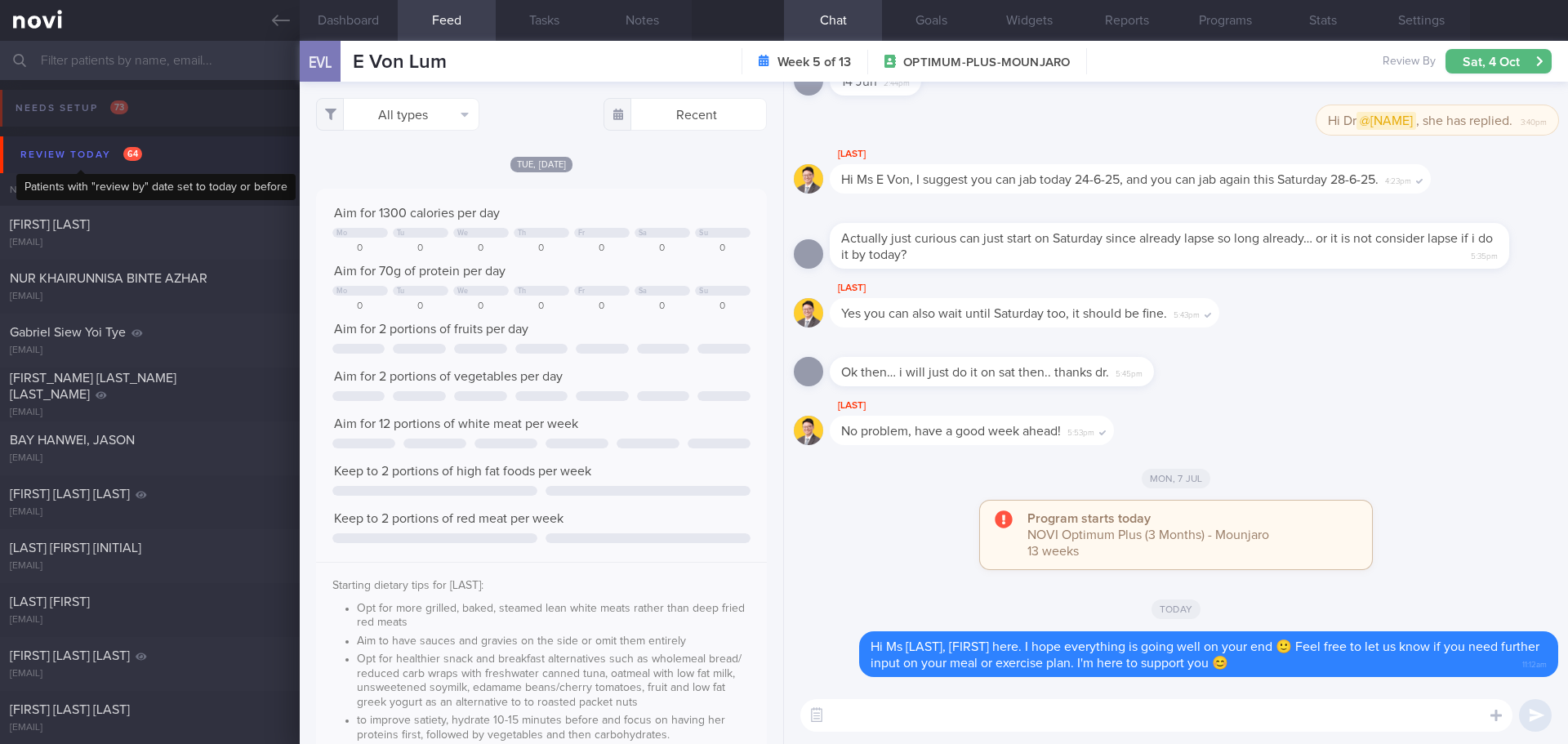 click on "Review today
64" at bounding box center [81, 154] 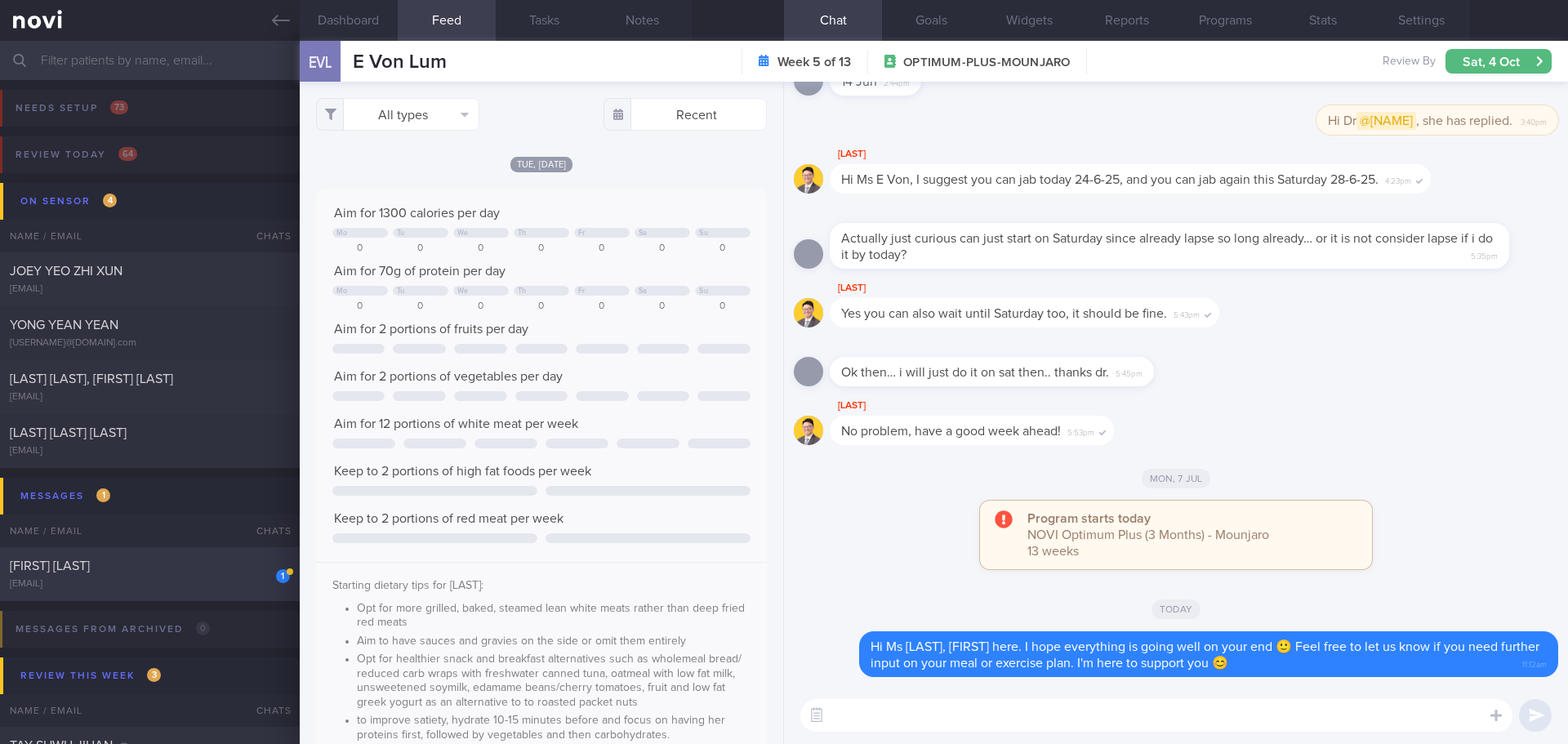 click on "[EMAIL]" at bounding box center (149, 584) 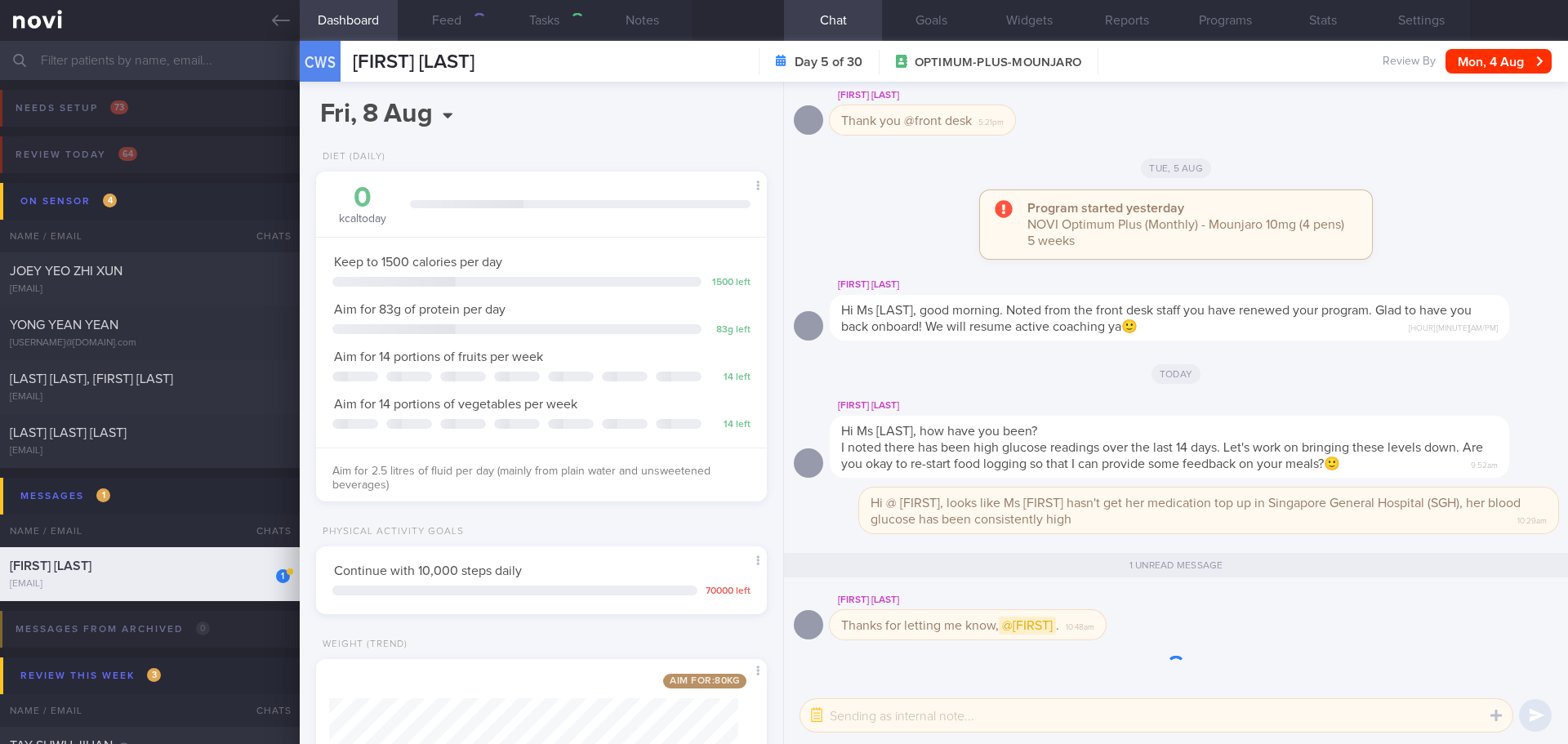 click on "Needs setup
73
Name / Email
Chats
Setup tasks needed
Petar
novi.qa.11@platno.rs
Needs plato integration
Tharaka Wakwella
zv9yxdnwbm@privaterelay.appleid.com
Needs coaches
Needs plato integration
UdaraY
udarapathmin+qa0003@gmail.com" at bounding box center [784, 4511] 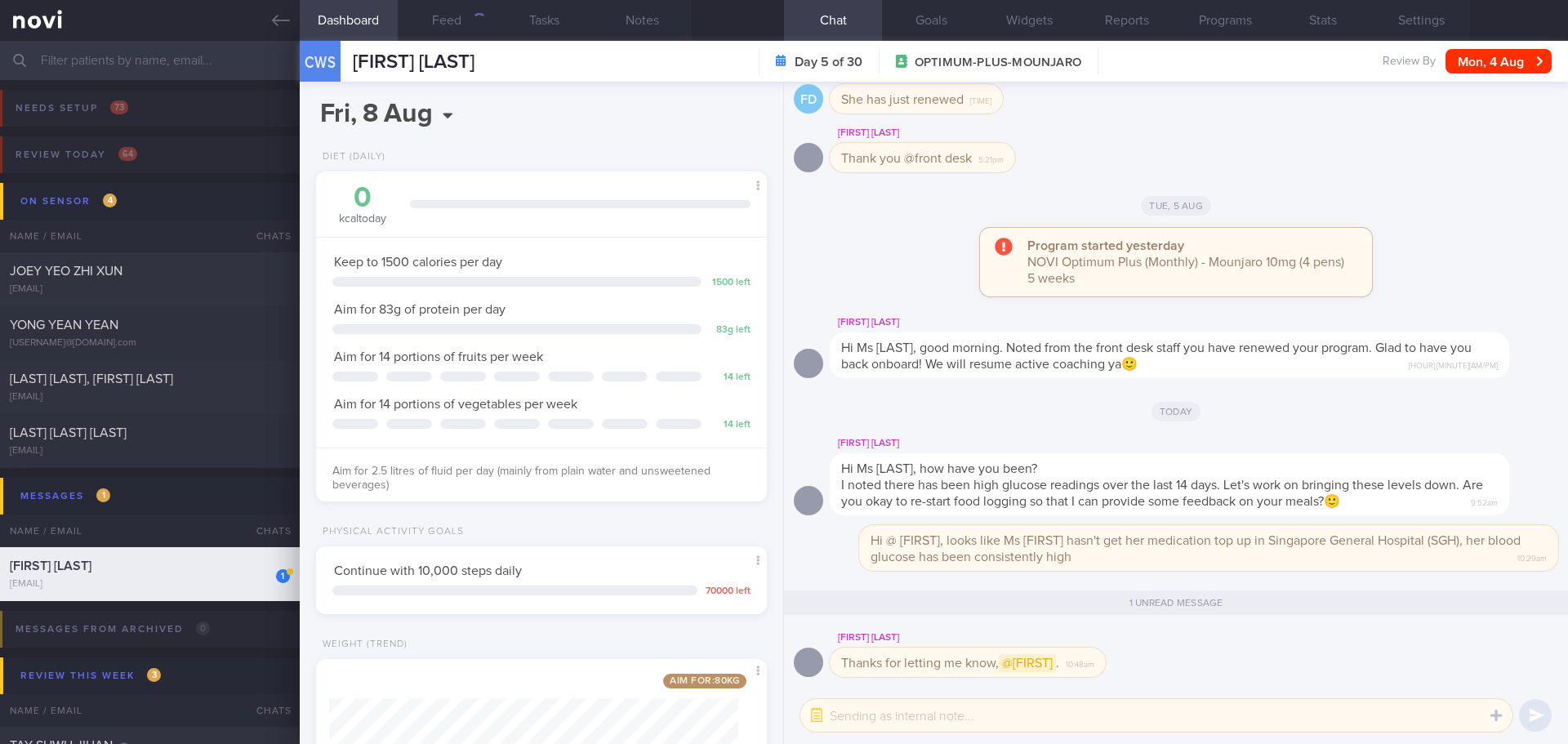 scroll, scrollTop: 816457, scrollLeft: 816258, axis: both 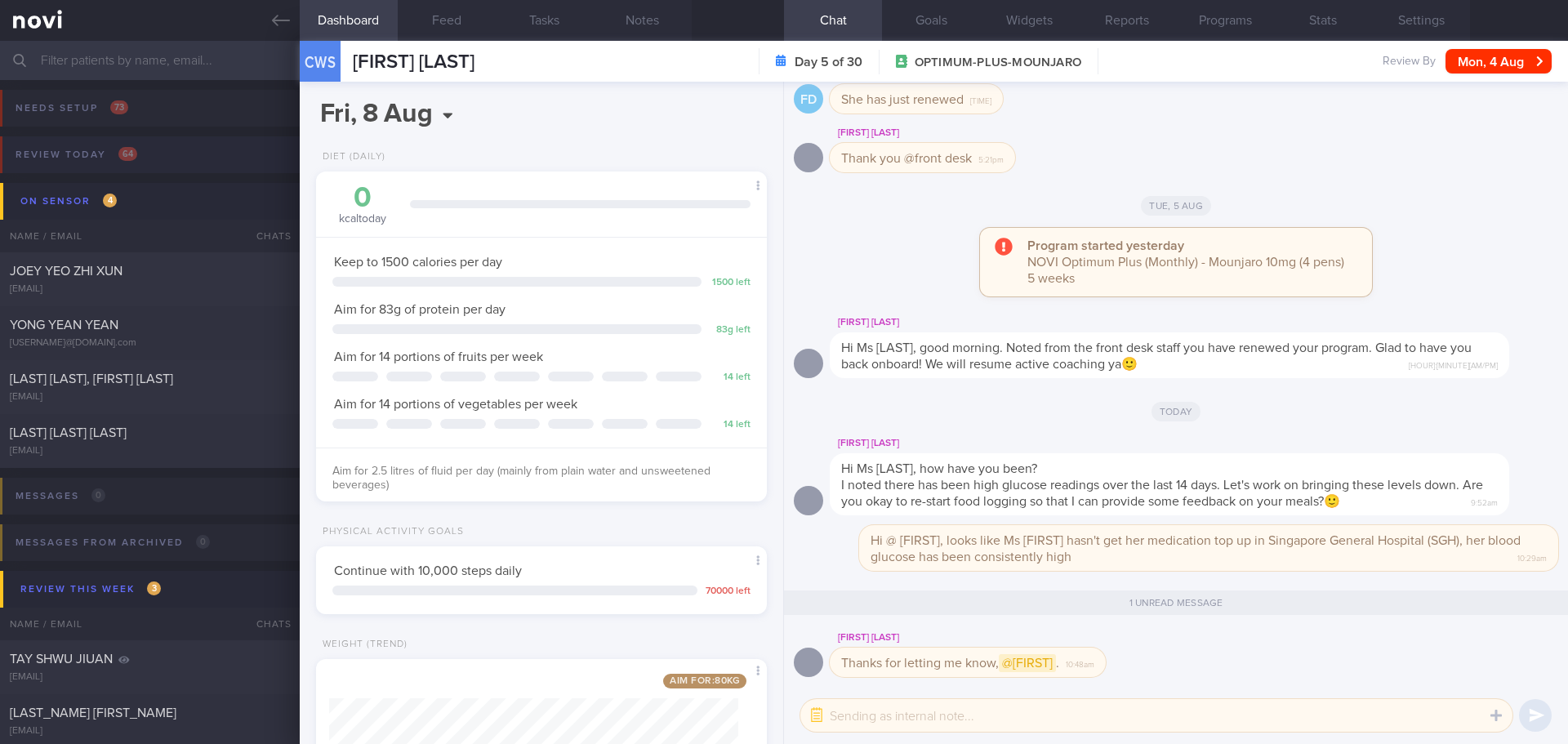 click on "Review today
64" at bounding box center (76, 154) 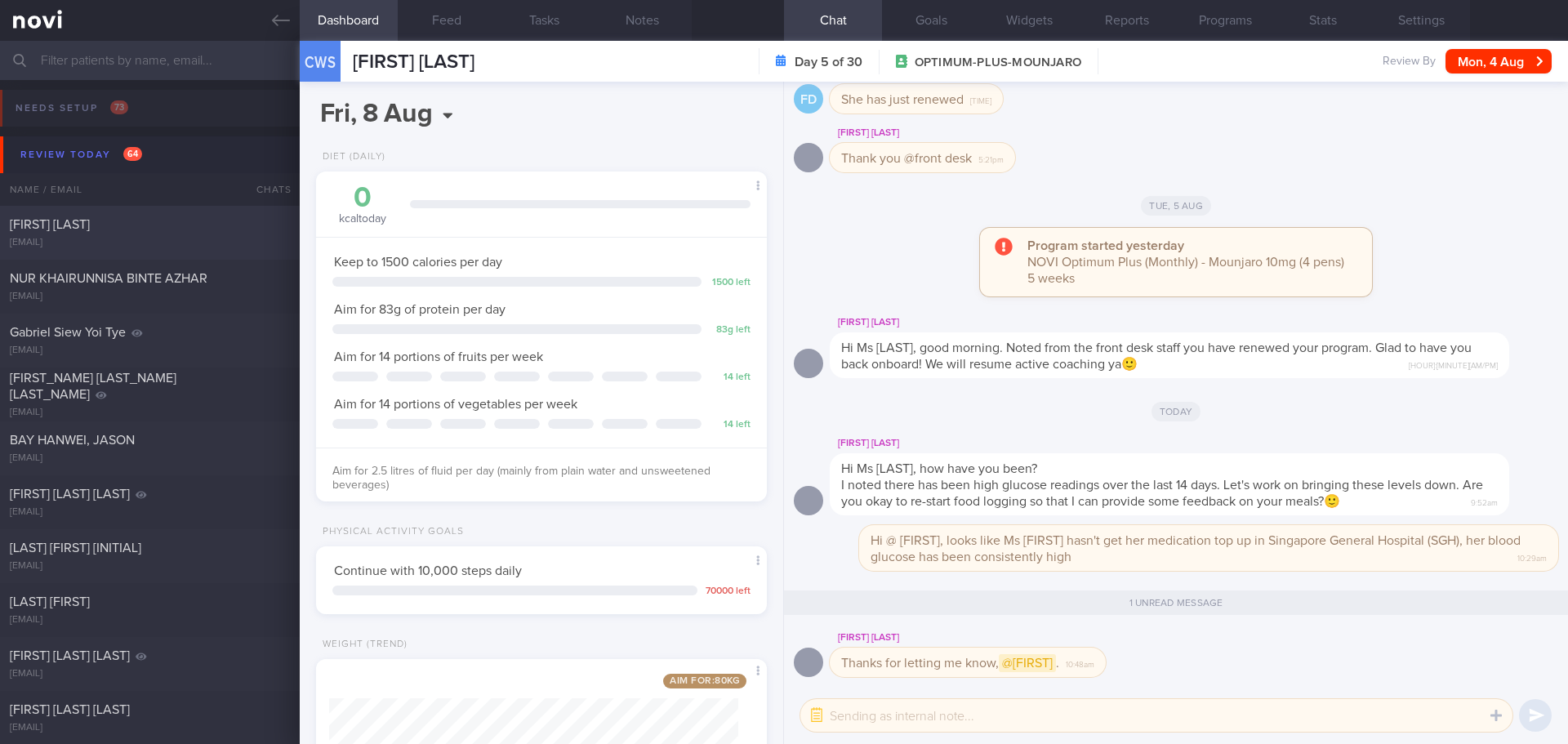 click on "[FIRST] [LAST]" at bounding box center [148, 225] 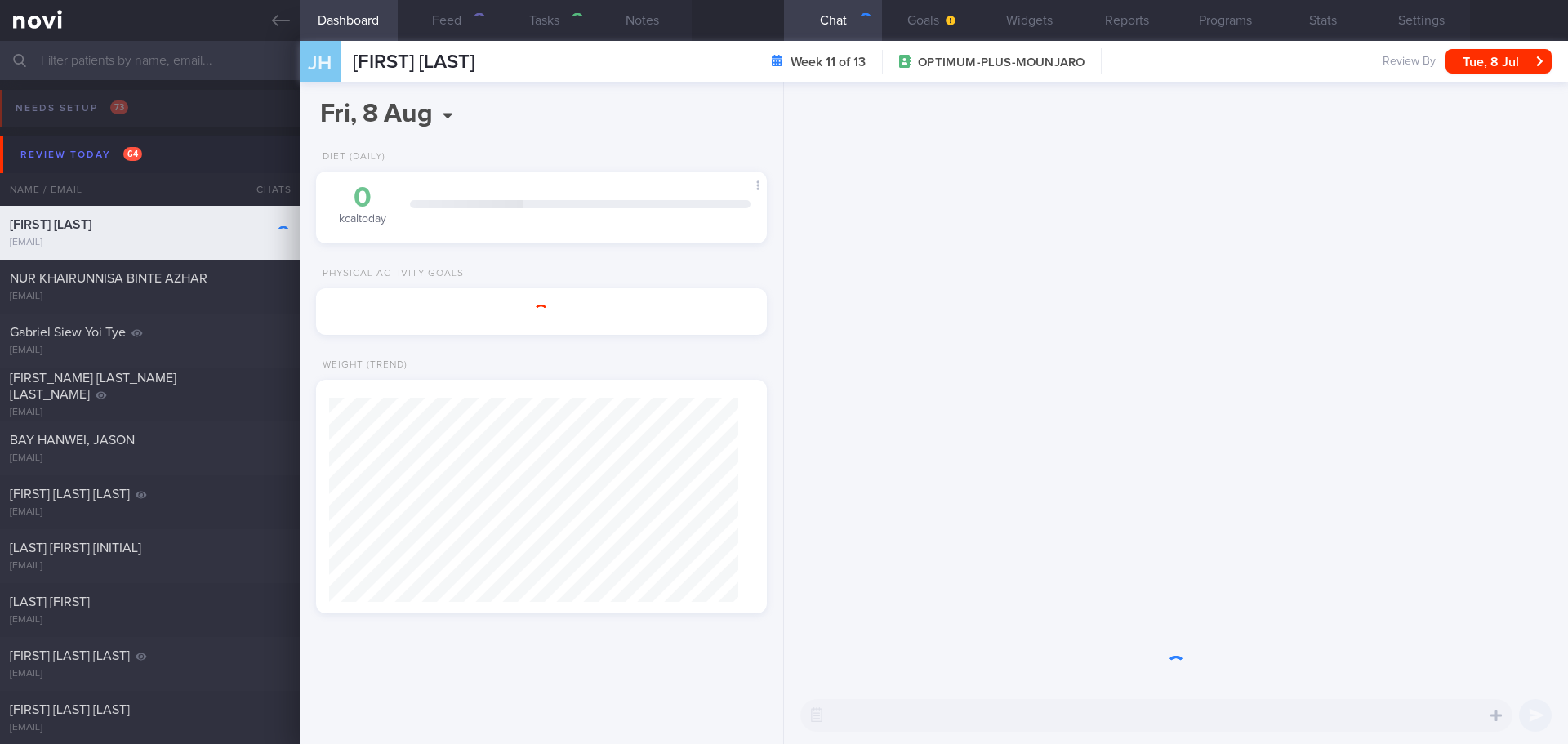 select on "6" 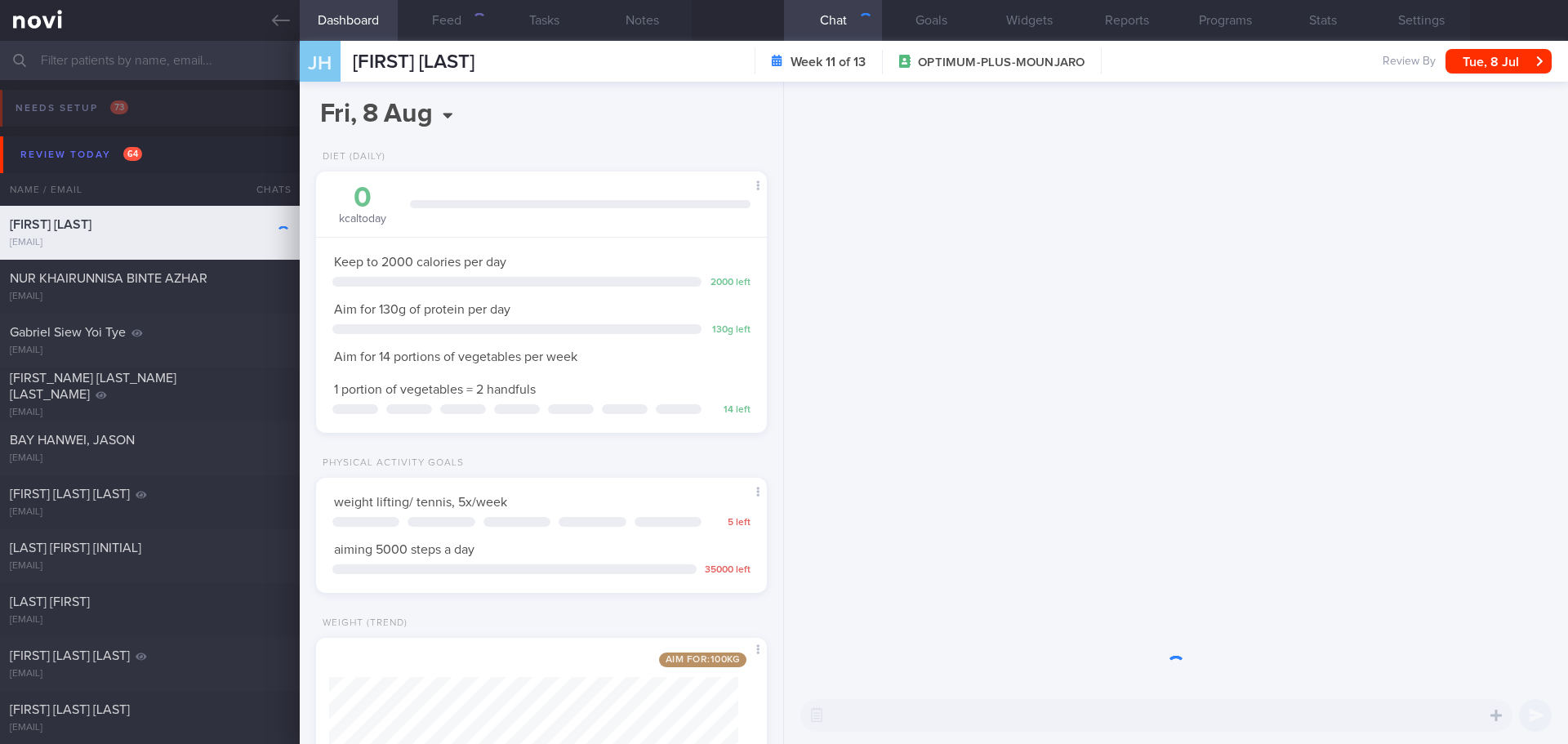 scroll, scrollTop: 816457, scrollLeft: 816258, axis: both 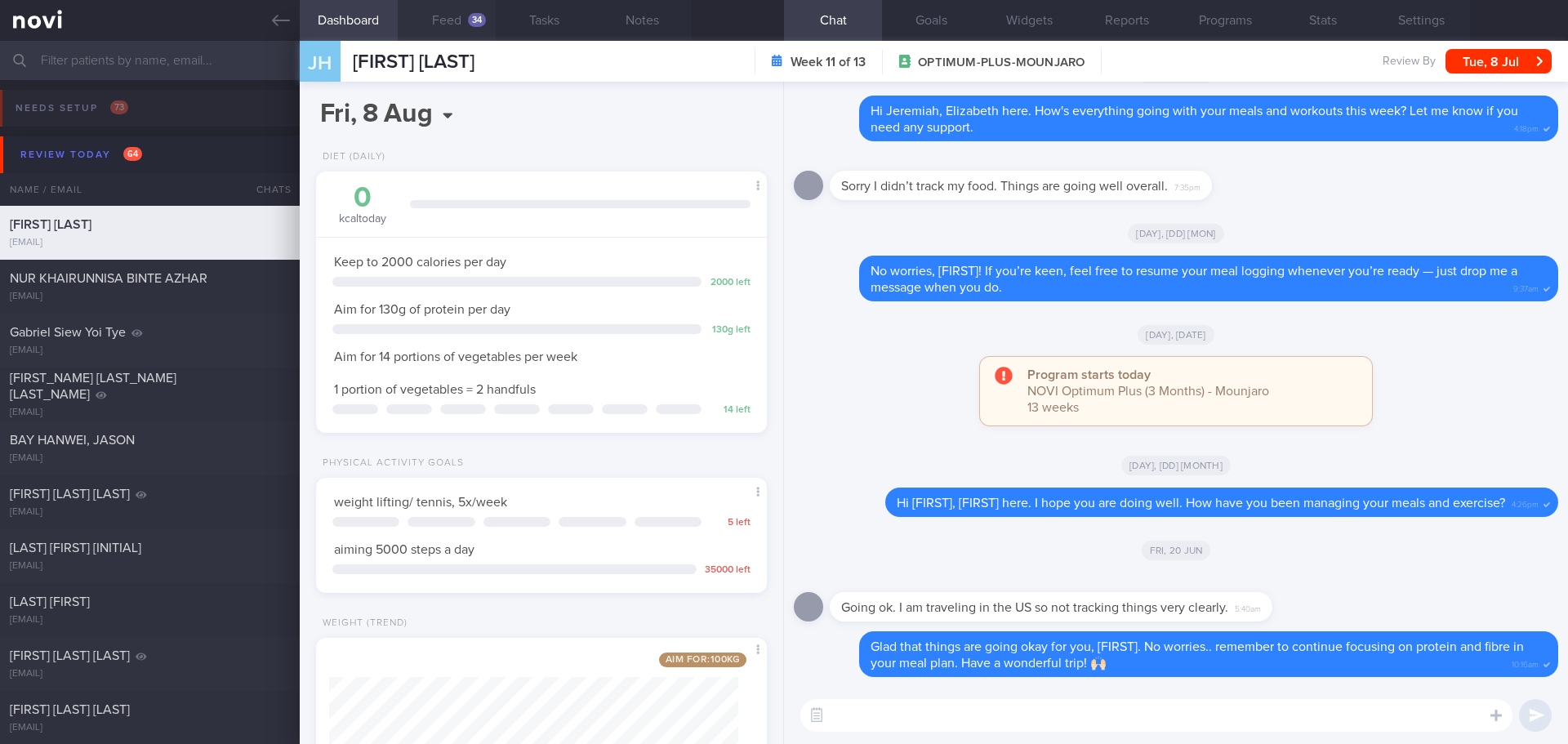 click on "Feed
34" at bounding box center (447, 20) 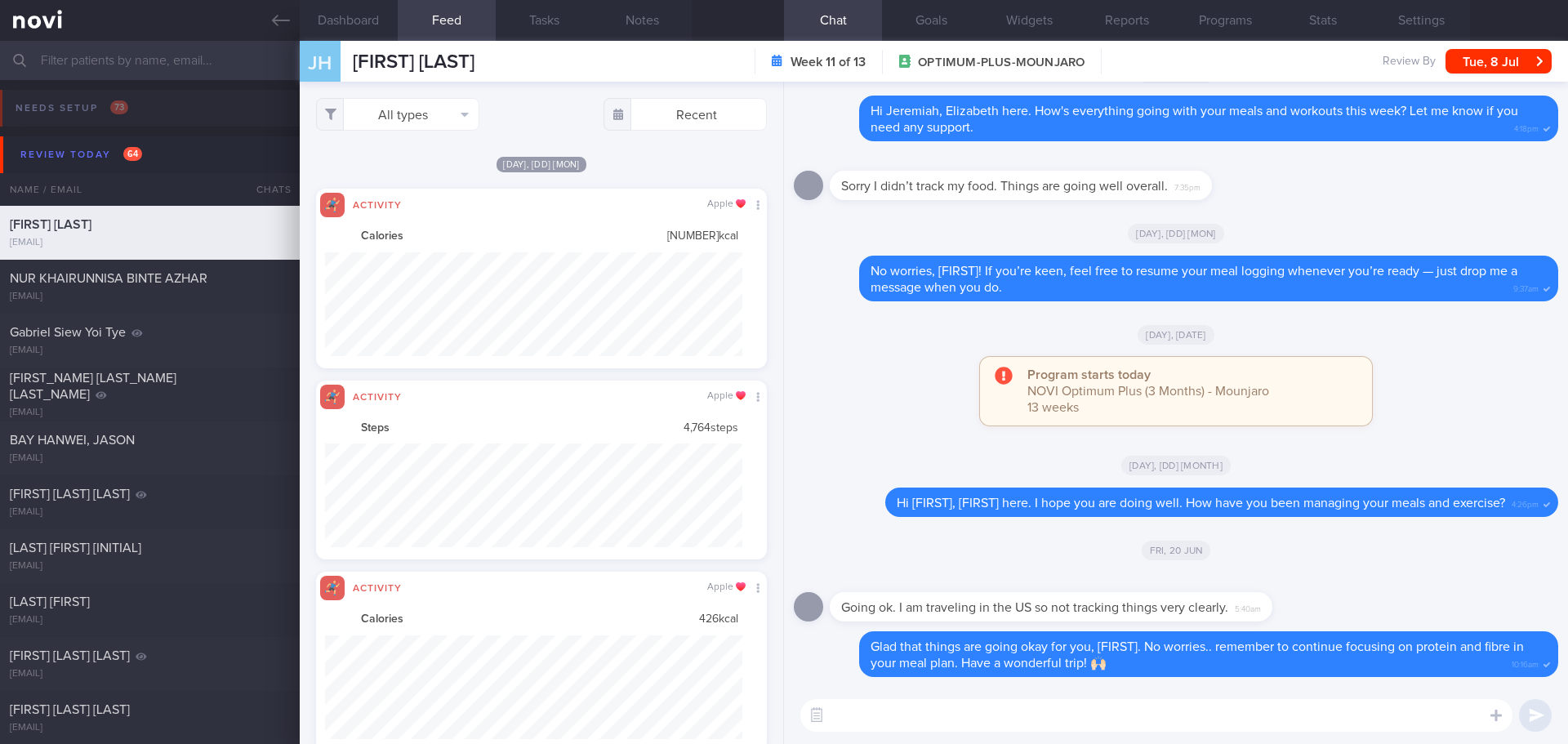 scroll, scrollTop: 816581, scrollLeft: 816249, axis: both 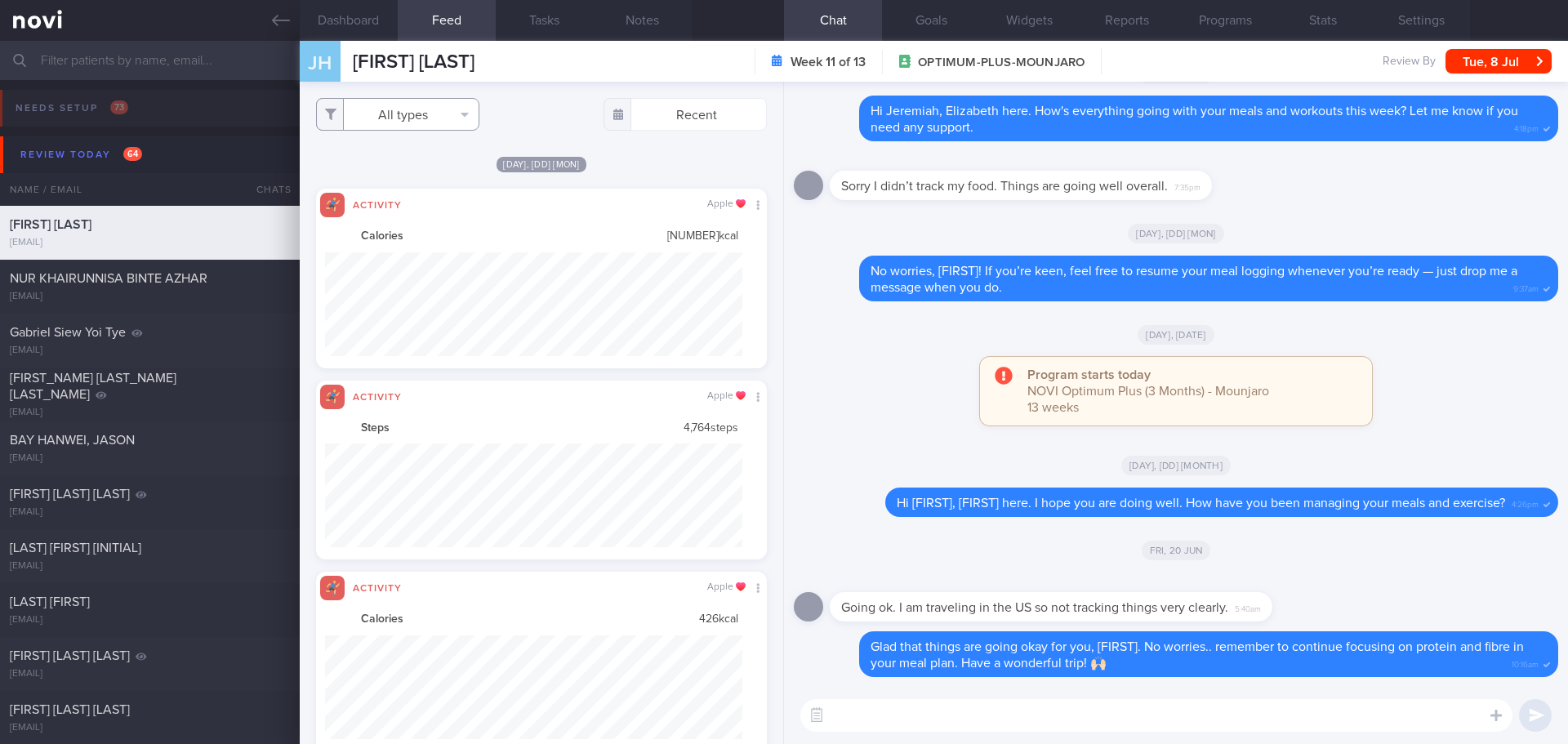 click on "All types" at bounding box center (398, 114) 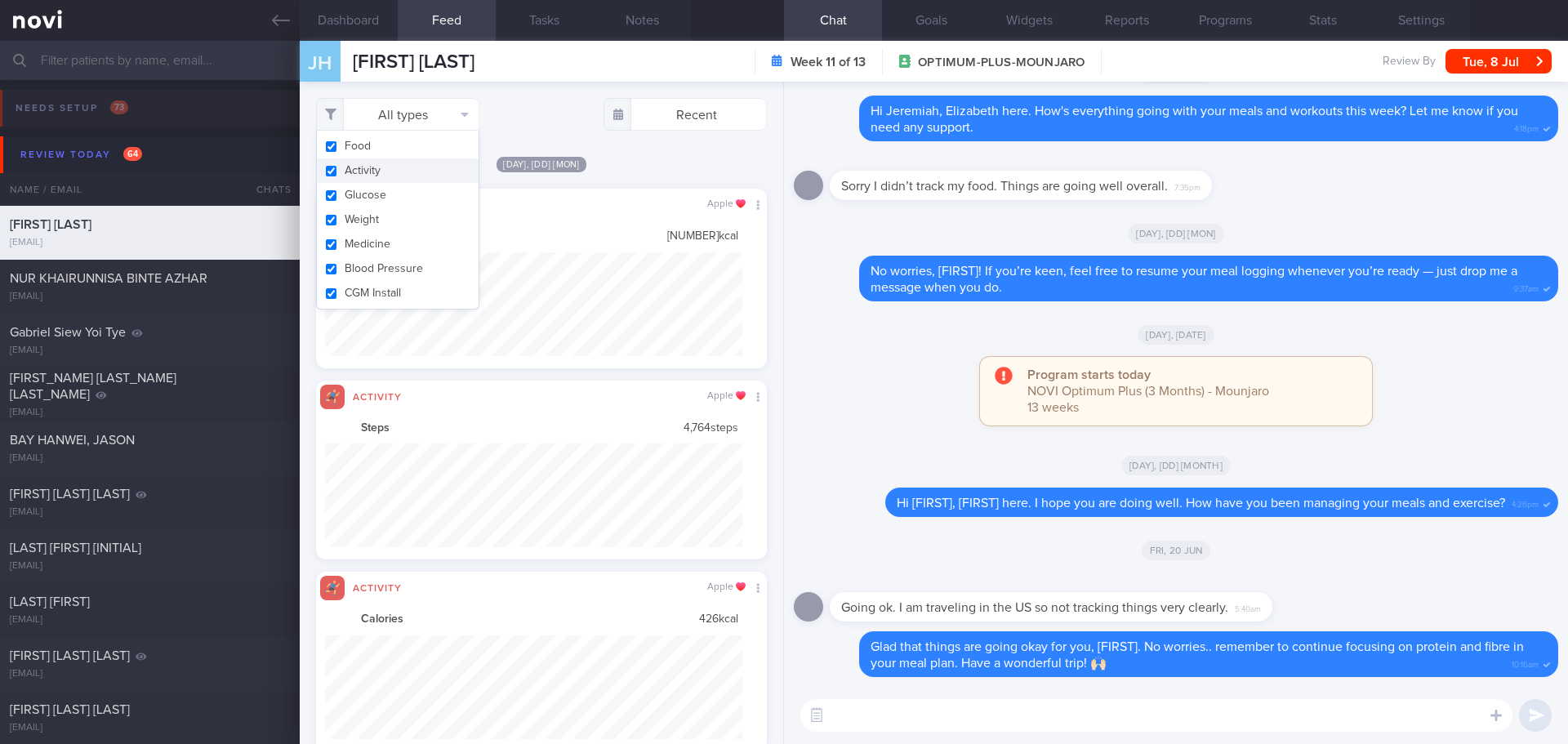 click on "Activity" at bounding box center [398, 171] 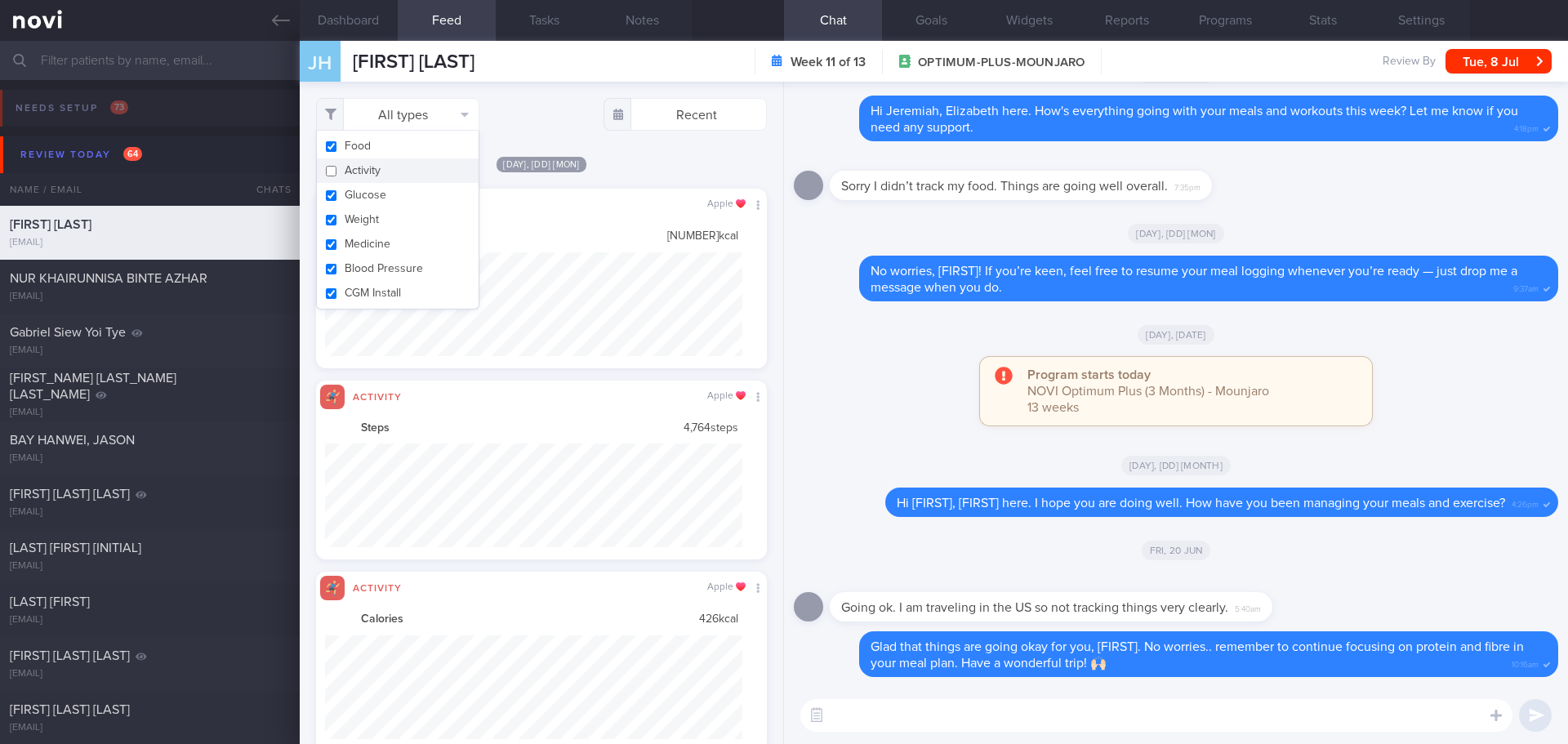 checkbox on "false" 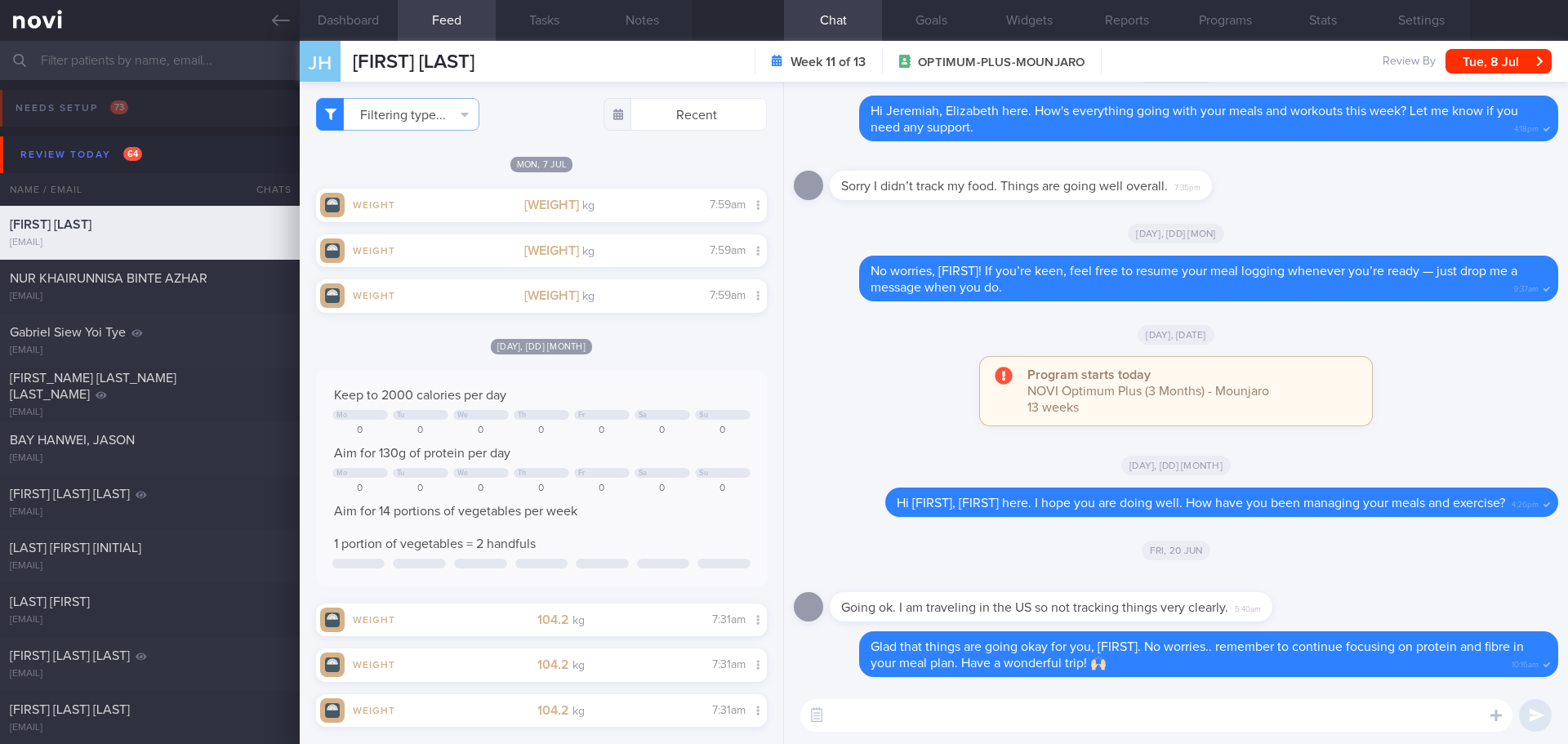 click on "Mon, 7 Jul" at bounding box center [541, 163] 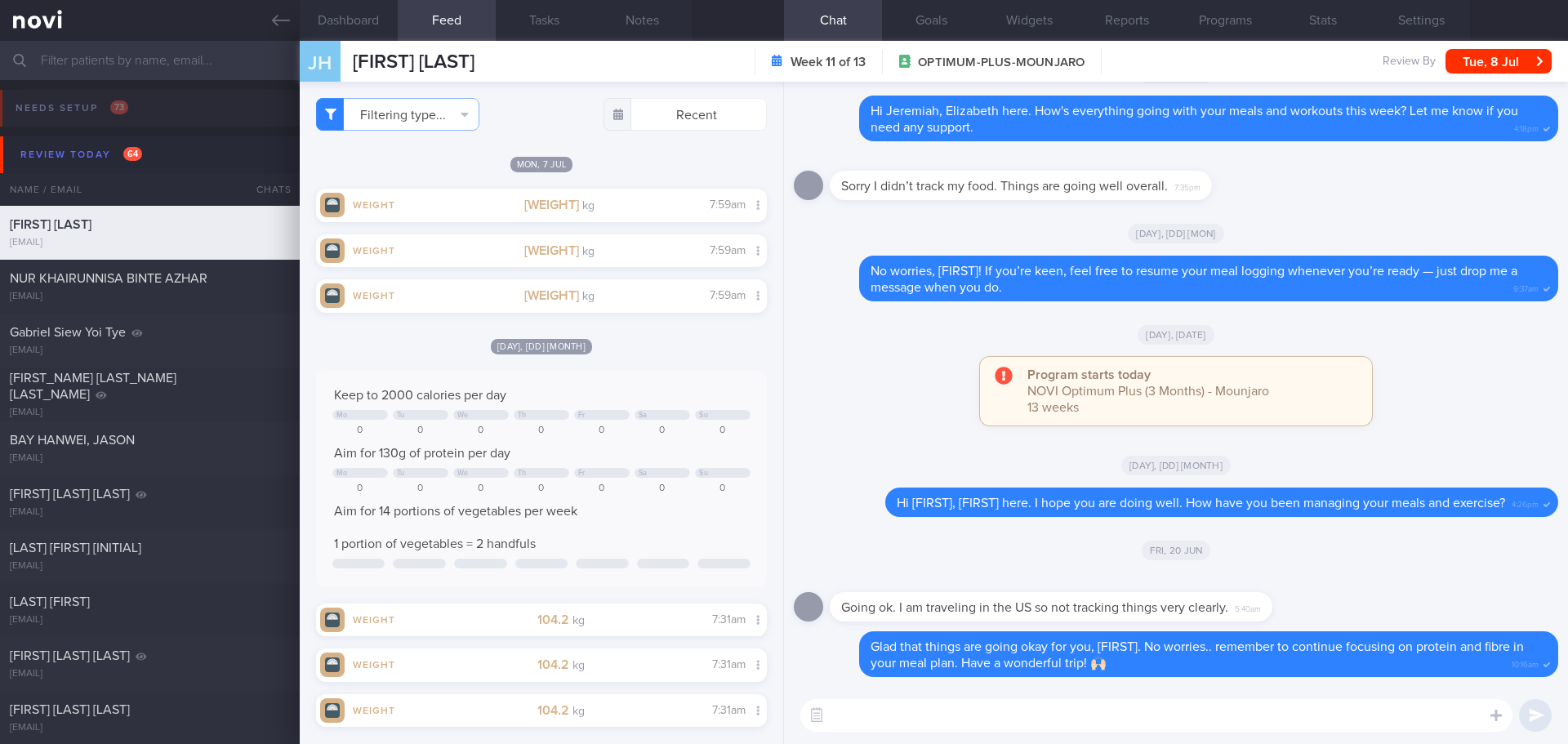 click at bounding box center [1156, 715] 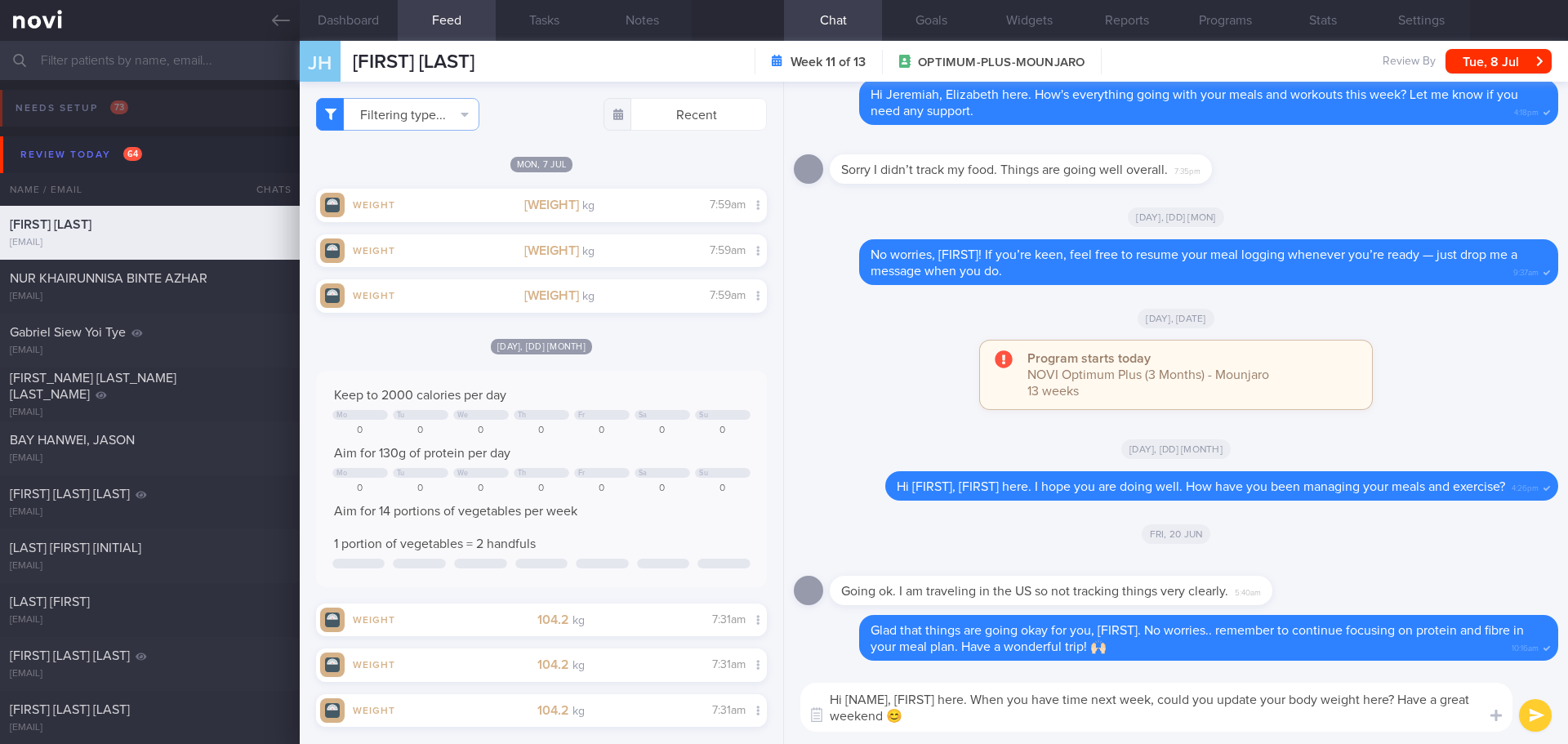 drag, startPoint x: 993, startPoint y: 700, endPoint x: 1007, endPoint y: 717, distance: 22.022716 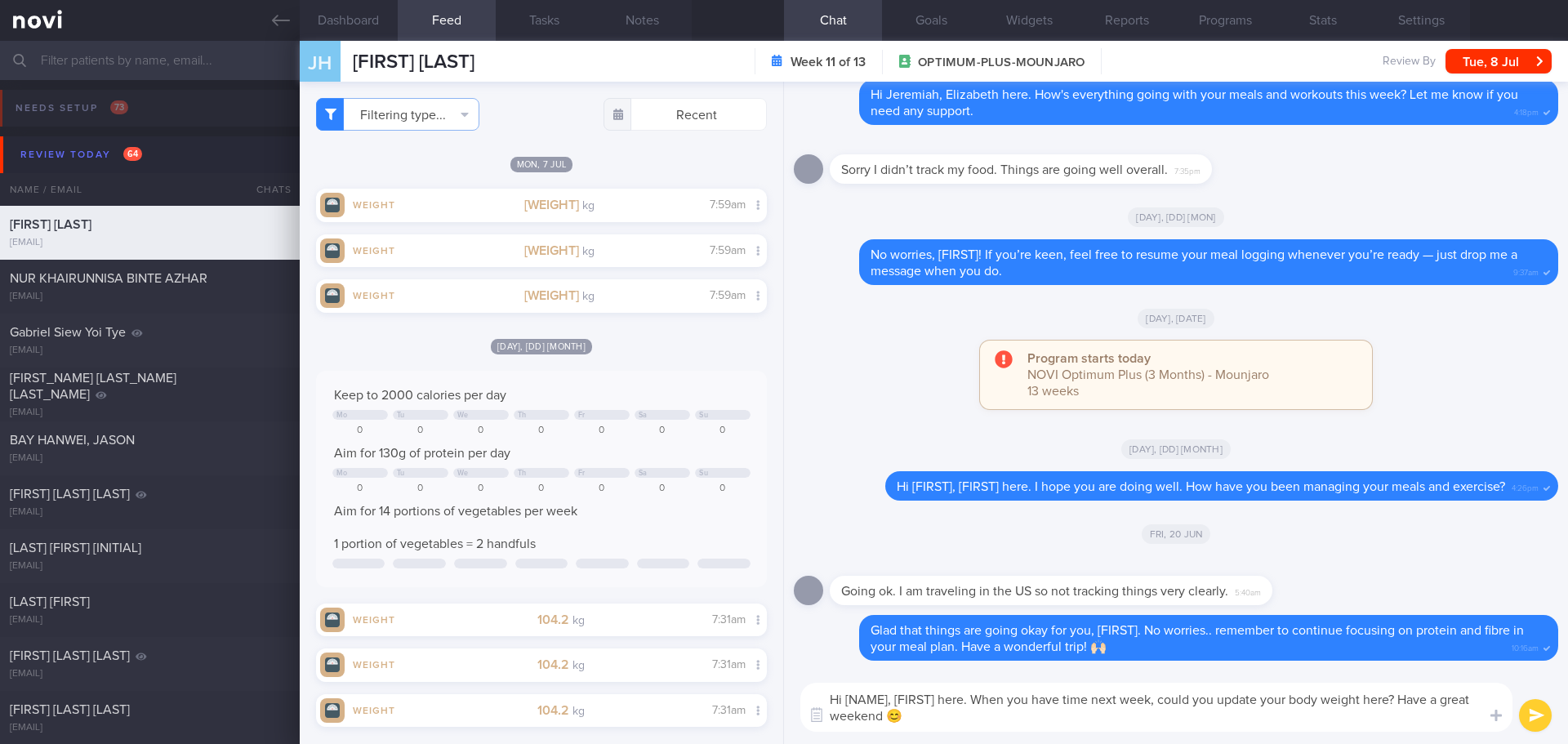 click on "Hi Jeremiah, Elizabeth here. When you have time next week, could you update your body weight here? Have a great weekend 😊" at bounding box center [1156, 707] 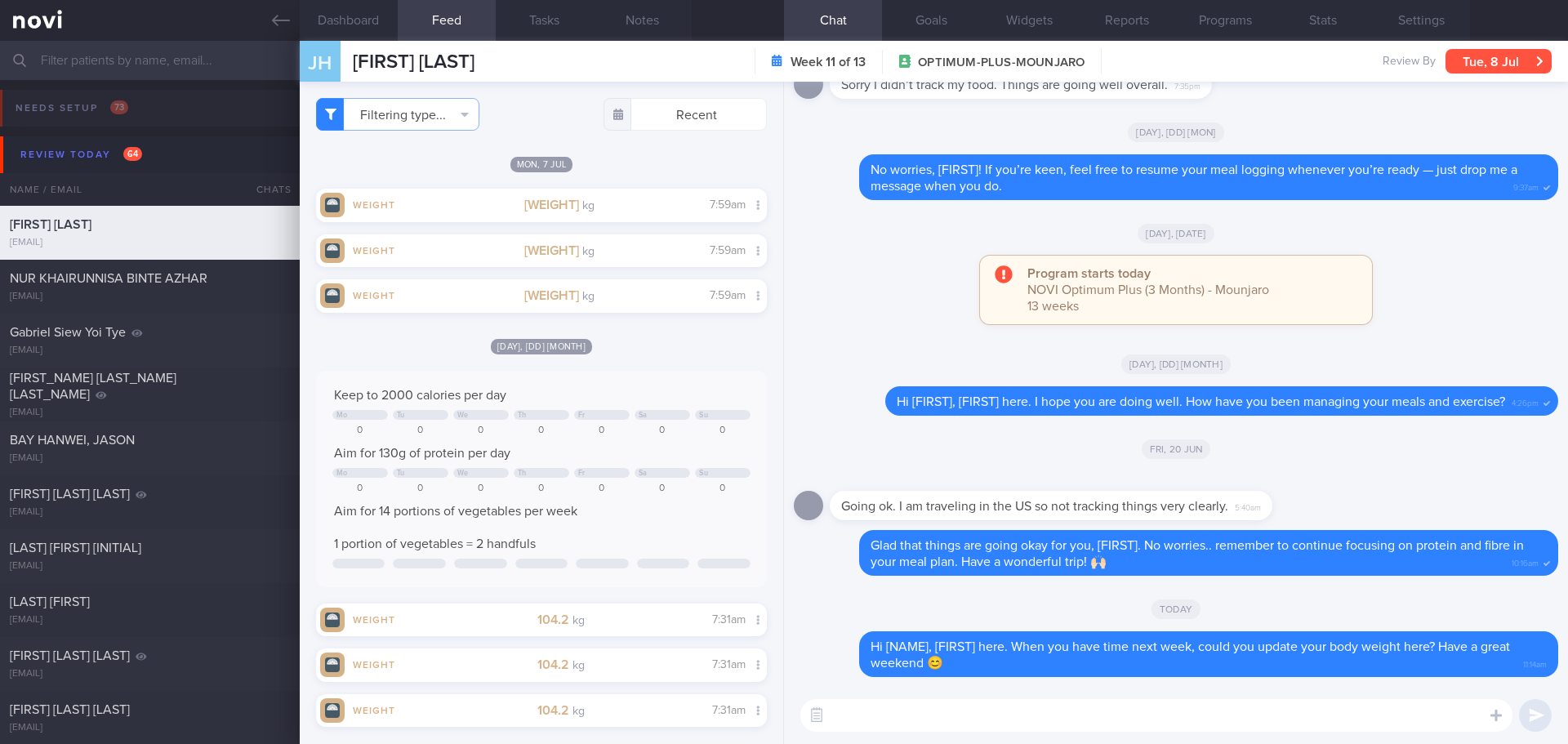 click on "Tue, 8 Jul" at bounding box center (1499, 61) 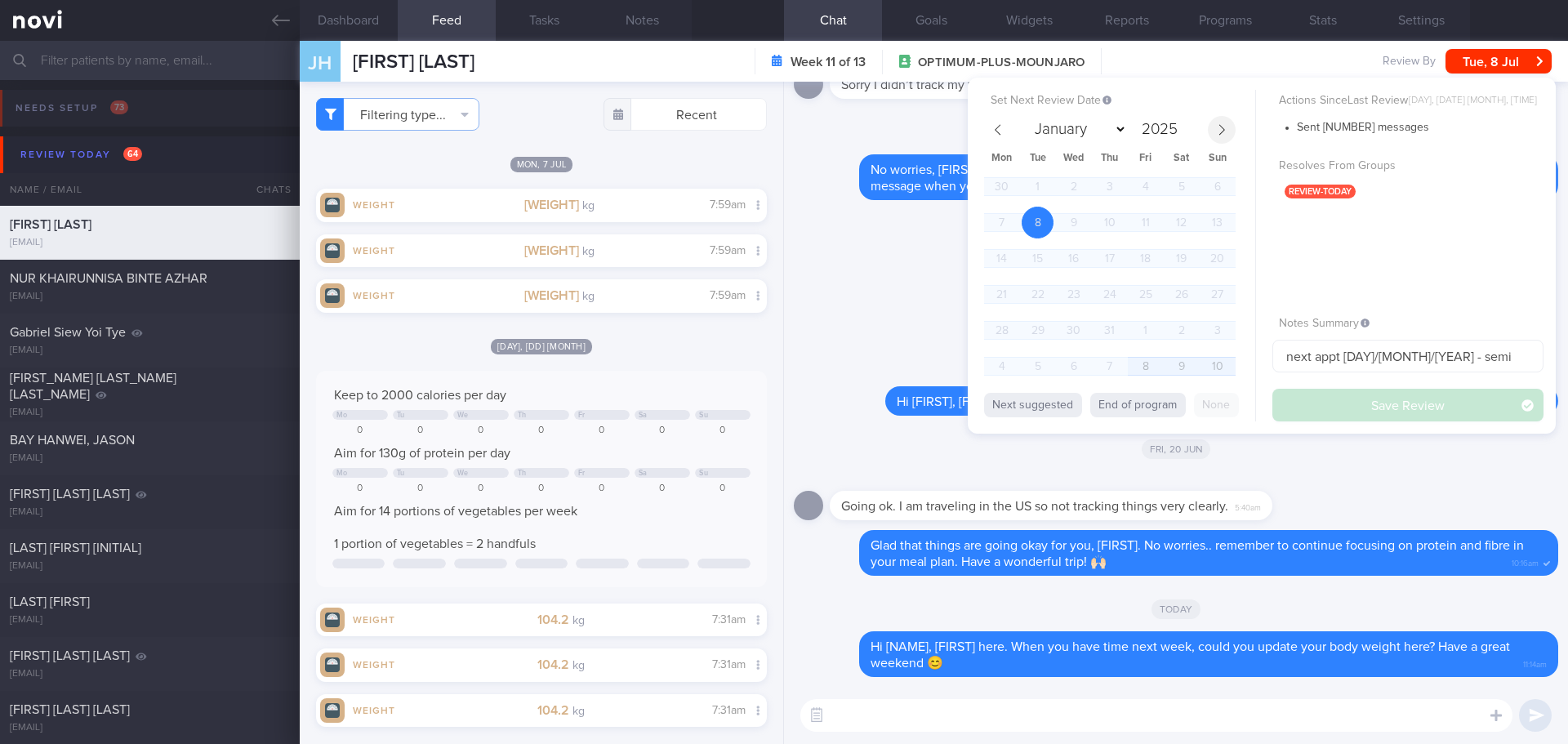 click 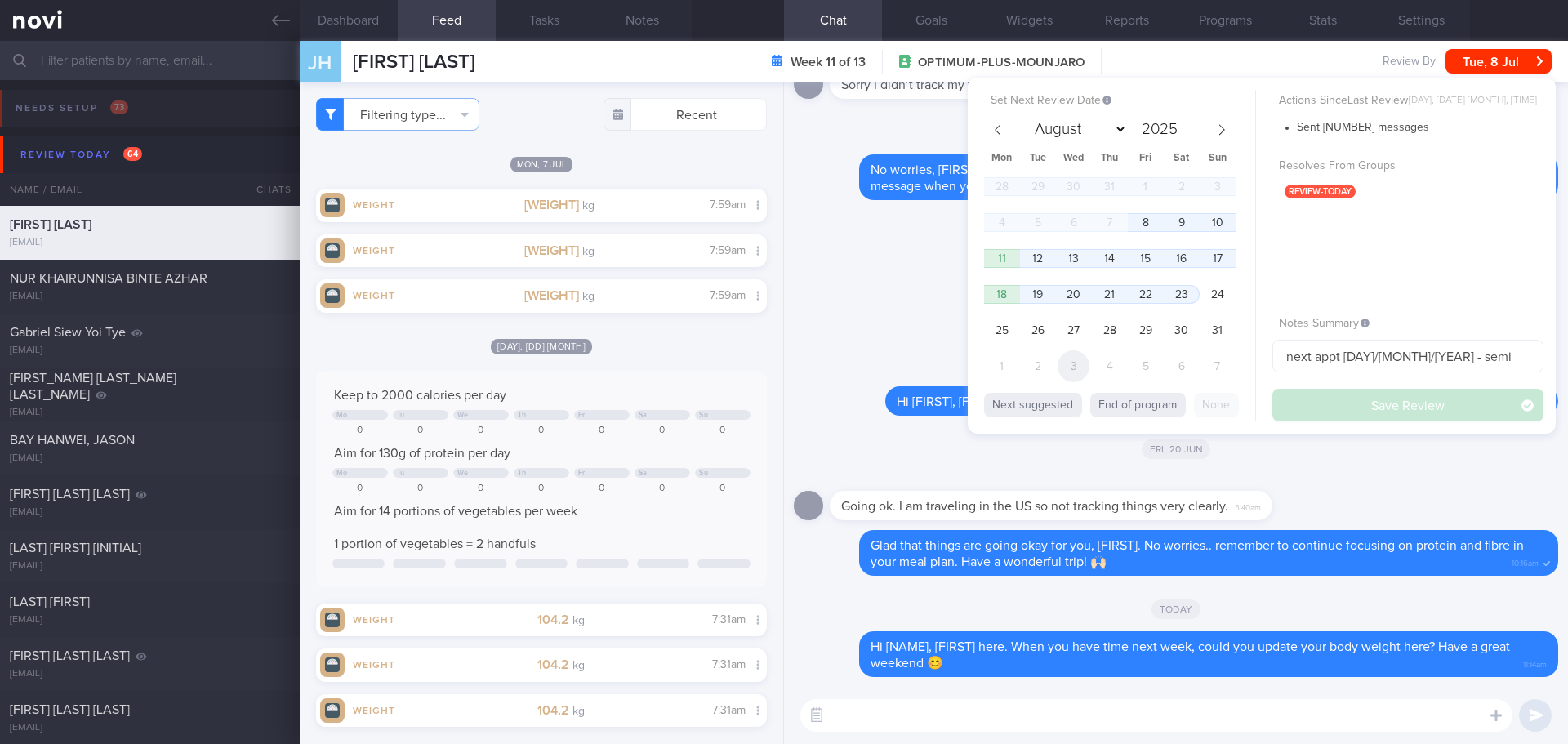 click on "3" at bounding box center (1073, 366) 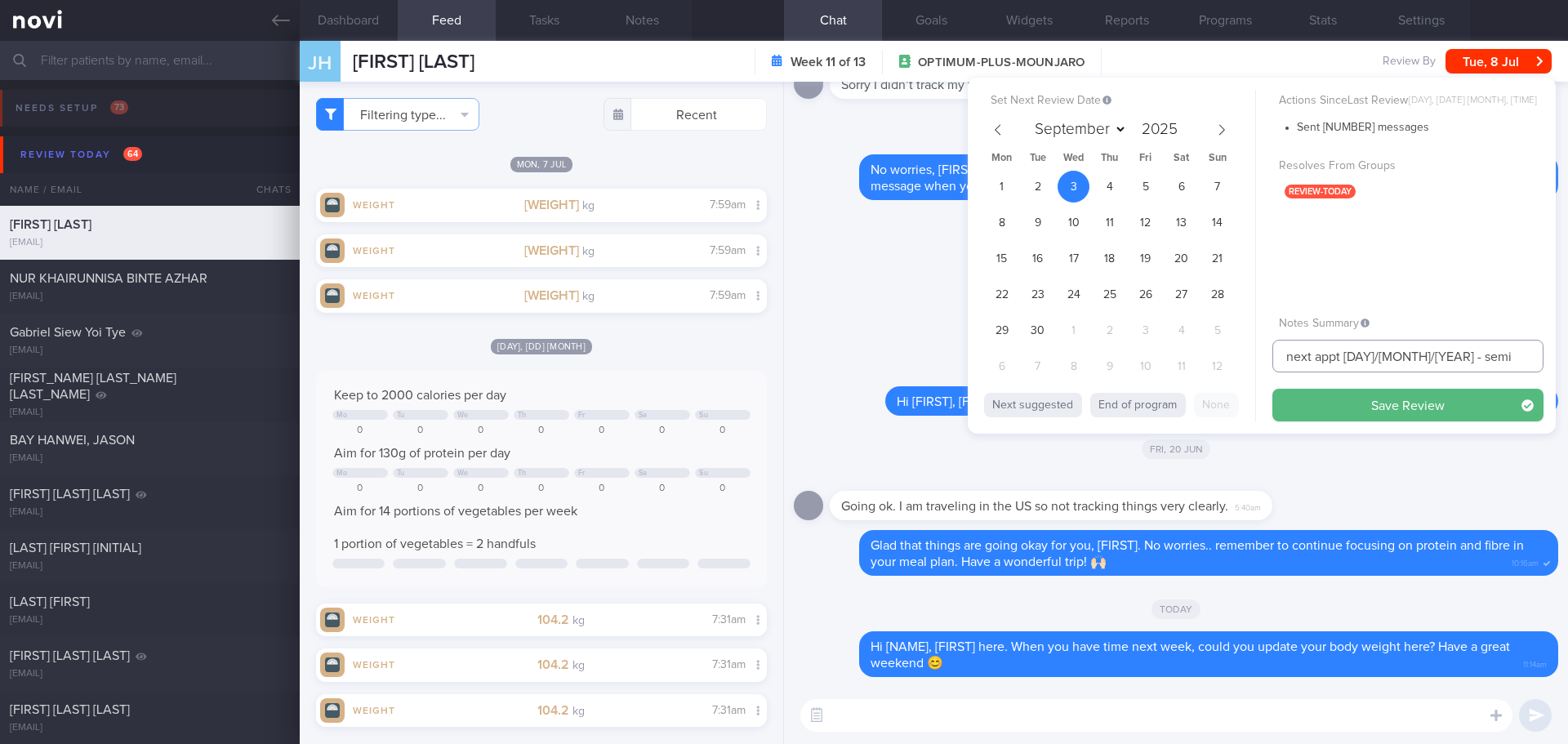 drag, startPoint x: 1435, startPoint y: 357, endPoint x: 1249, endPoint y: 356, distance: 186.0027 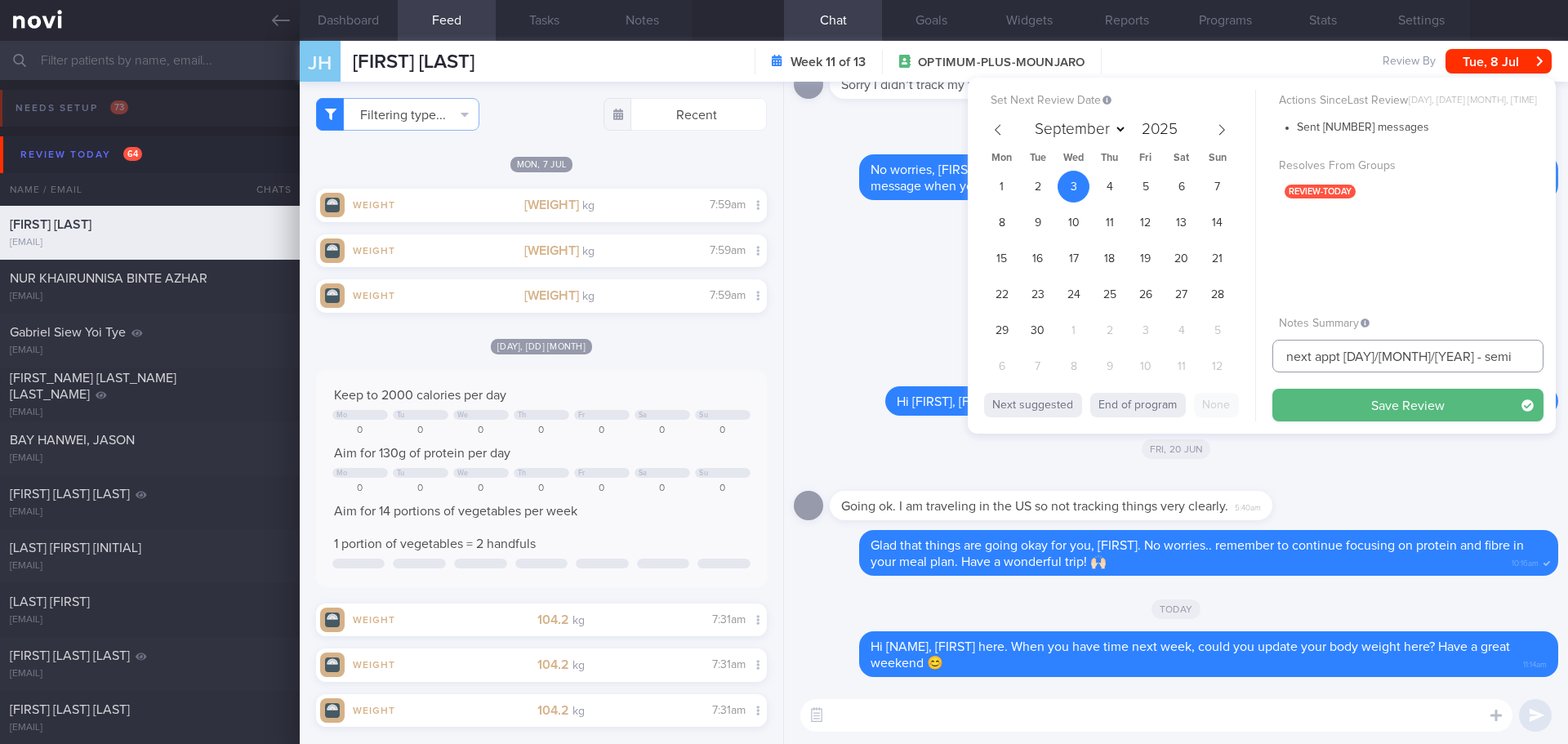 click on "next appt 19/8/25 - semi" at bounding box center (1408, 356) 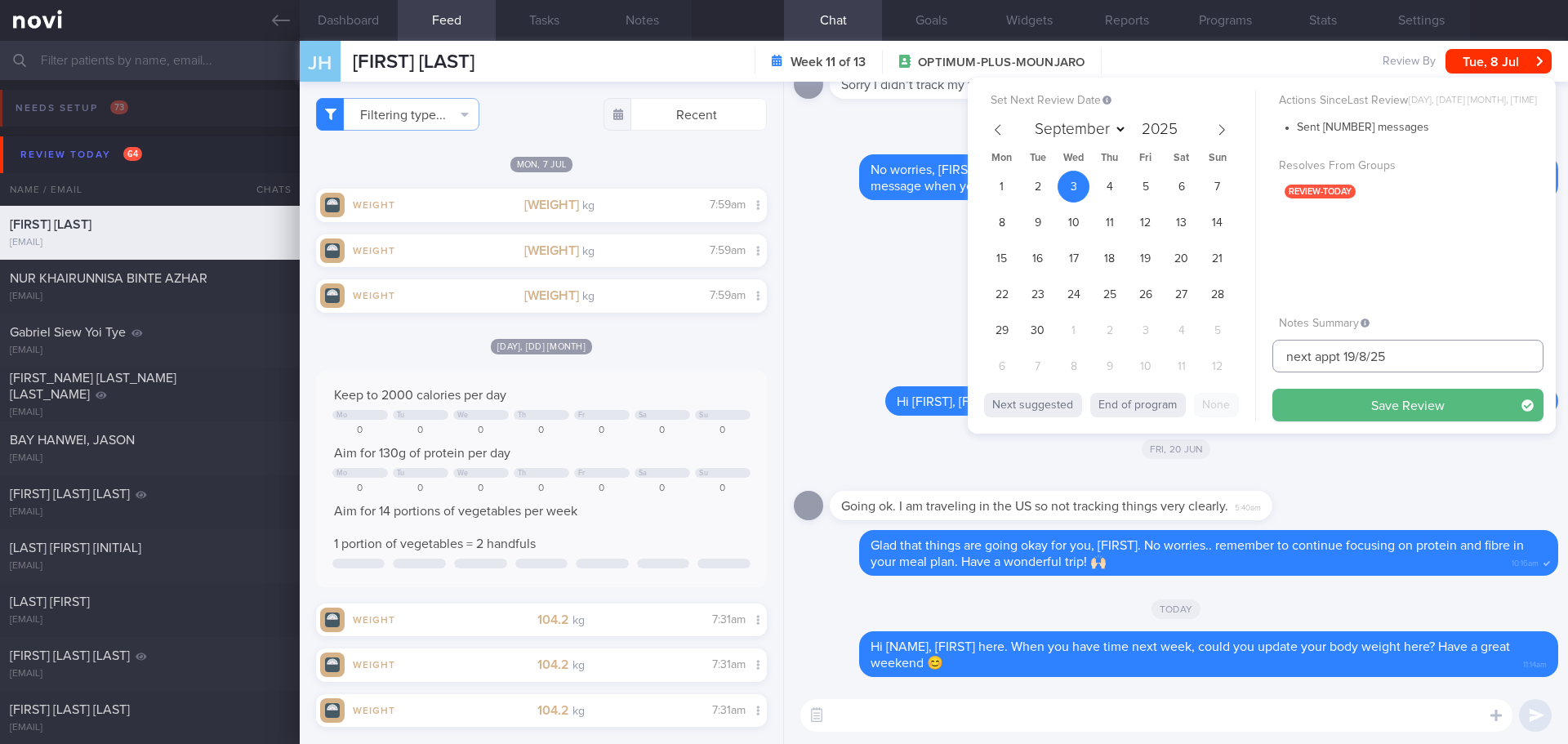 click on "Save Review" at bounding box center [1408, 405] 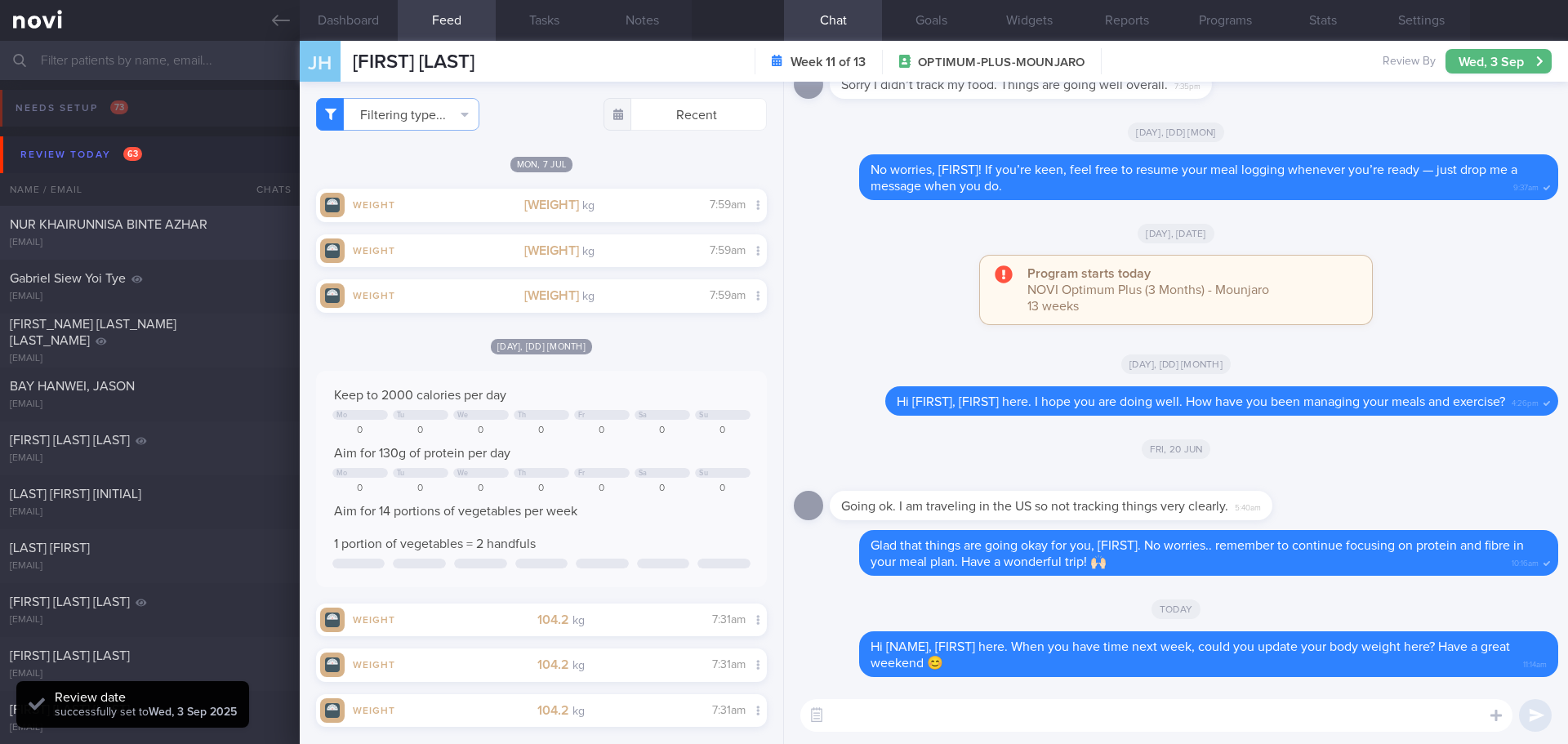 click on "NUR KHAIRUNNISA BINTE AZHAR" at bounding box center [109, 225] 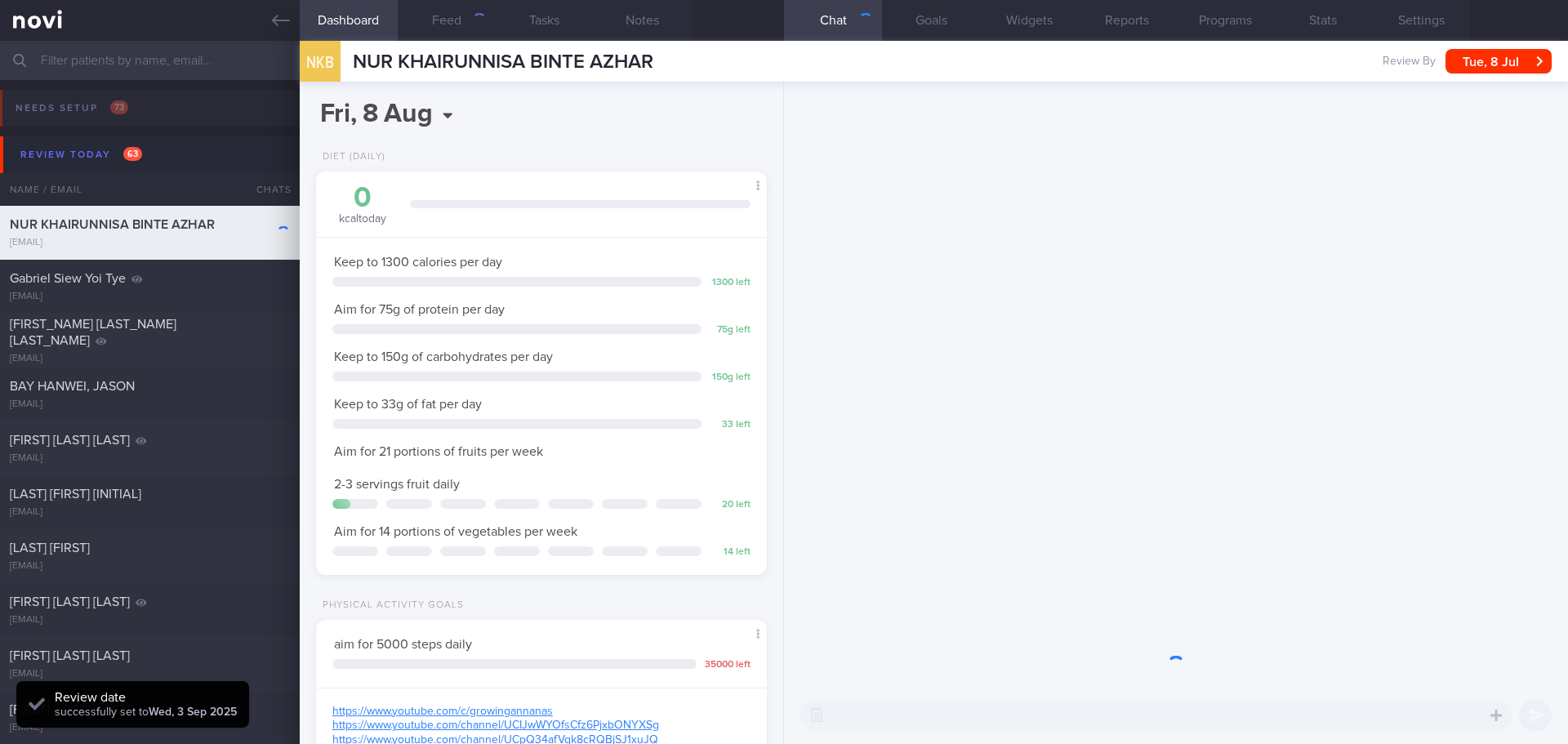 scroll, scrollTop: 816481, scrollLeft: 816258, axis: both 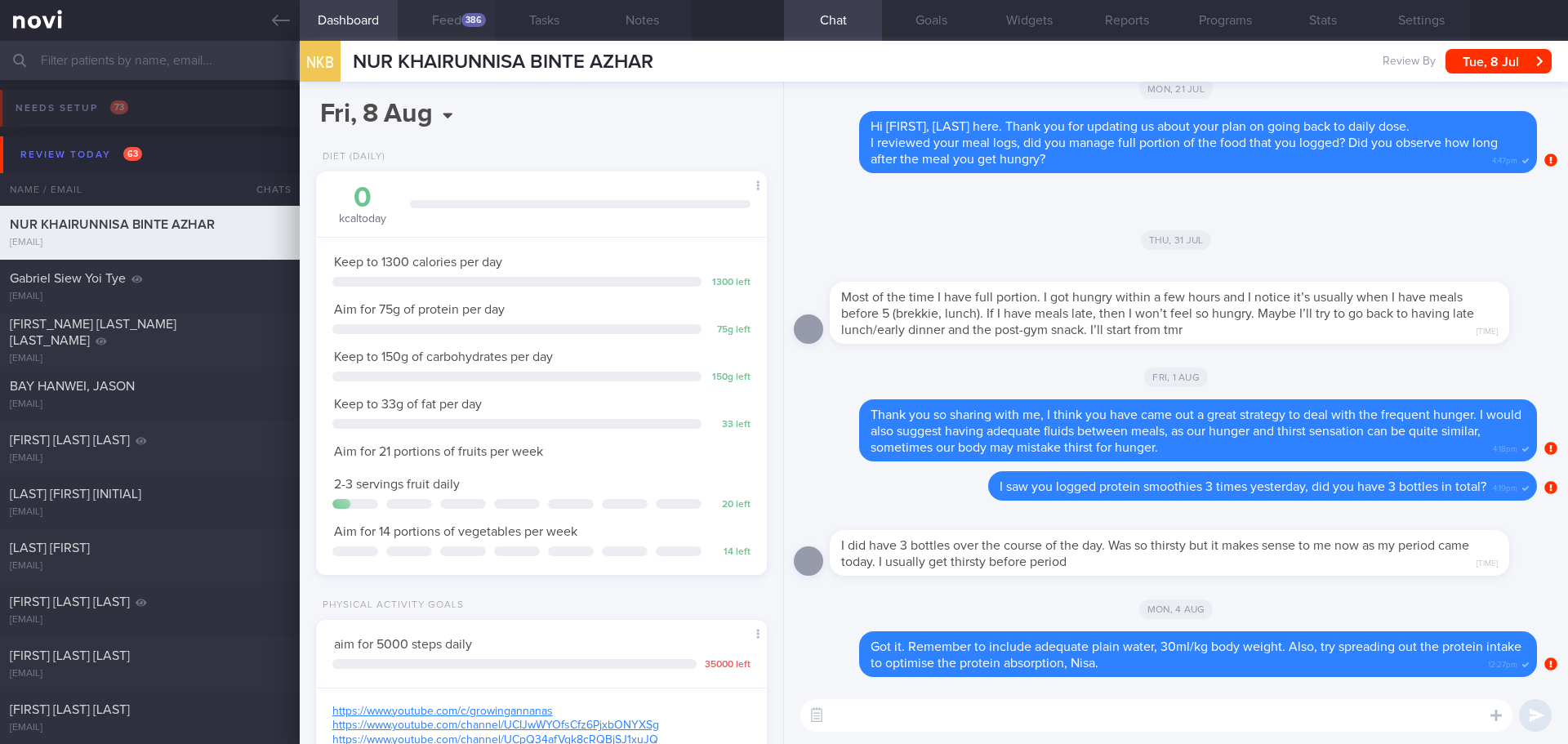 click on "Feed
386" at bounding box center [447, 20] 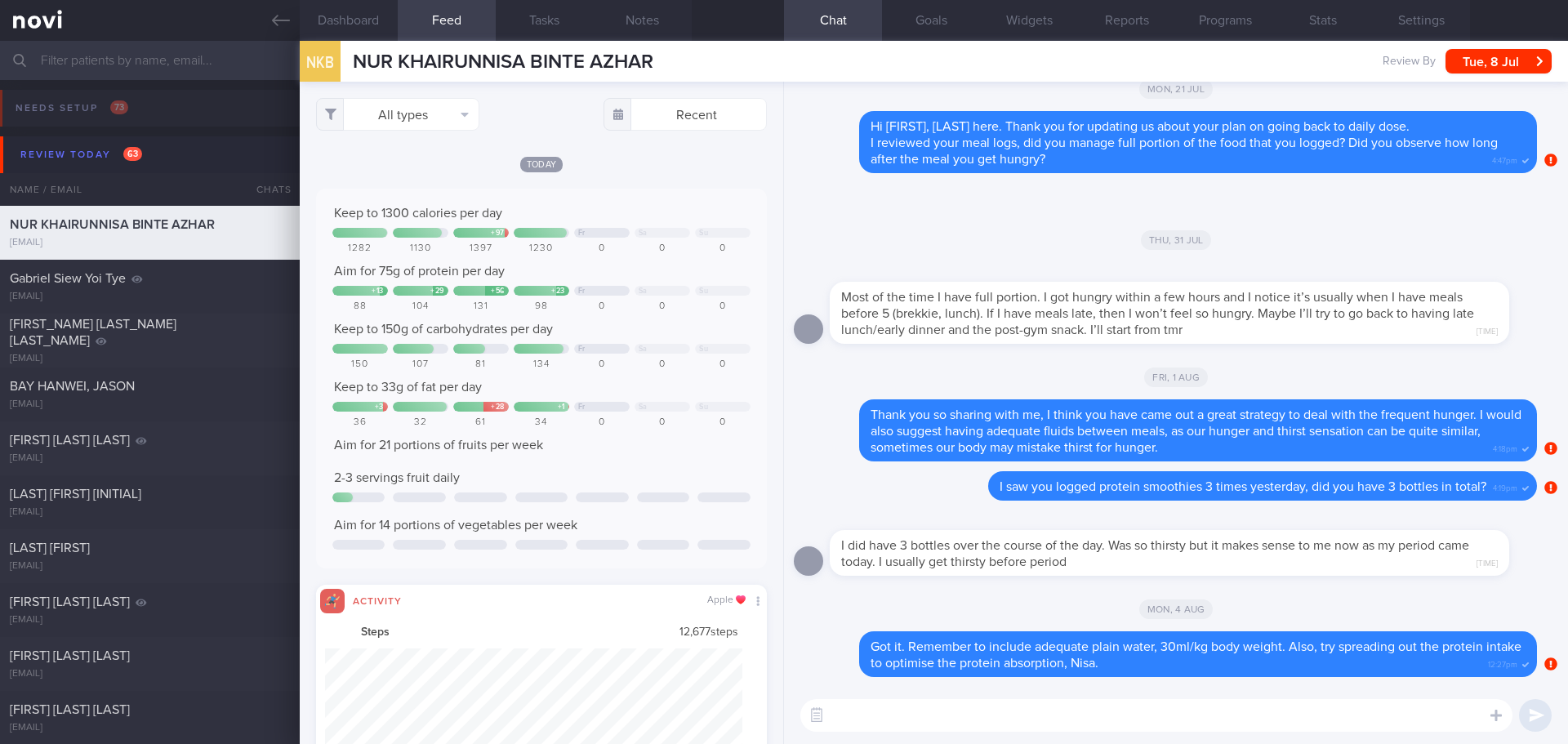 scroll, scrollTop: 816581, scrollLeft: 816249, axis: both 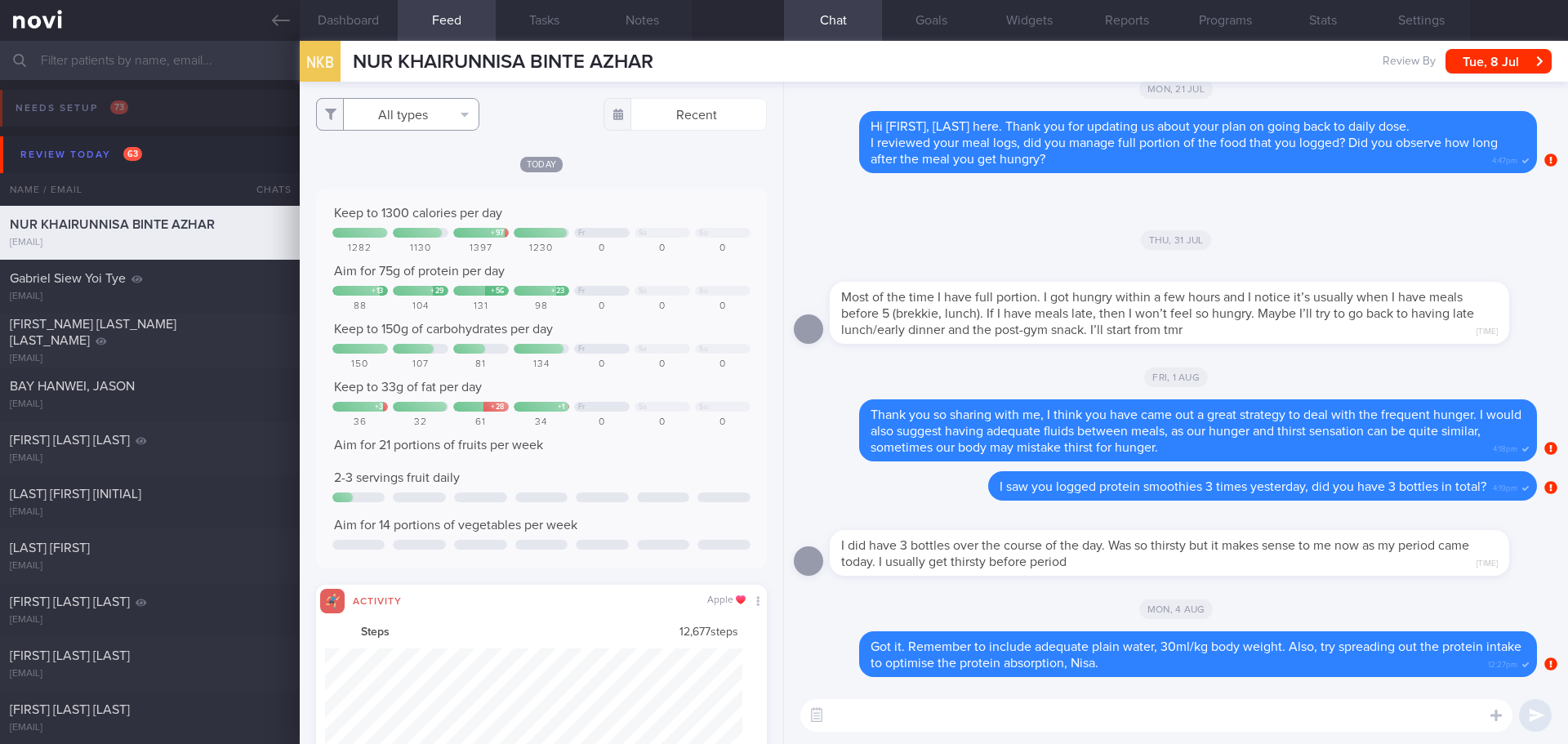 click on "All types" at bounding box center [398, 114] 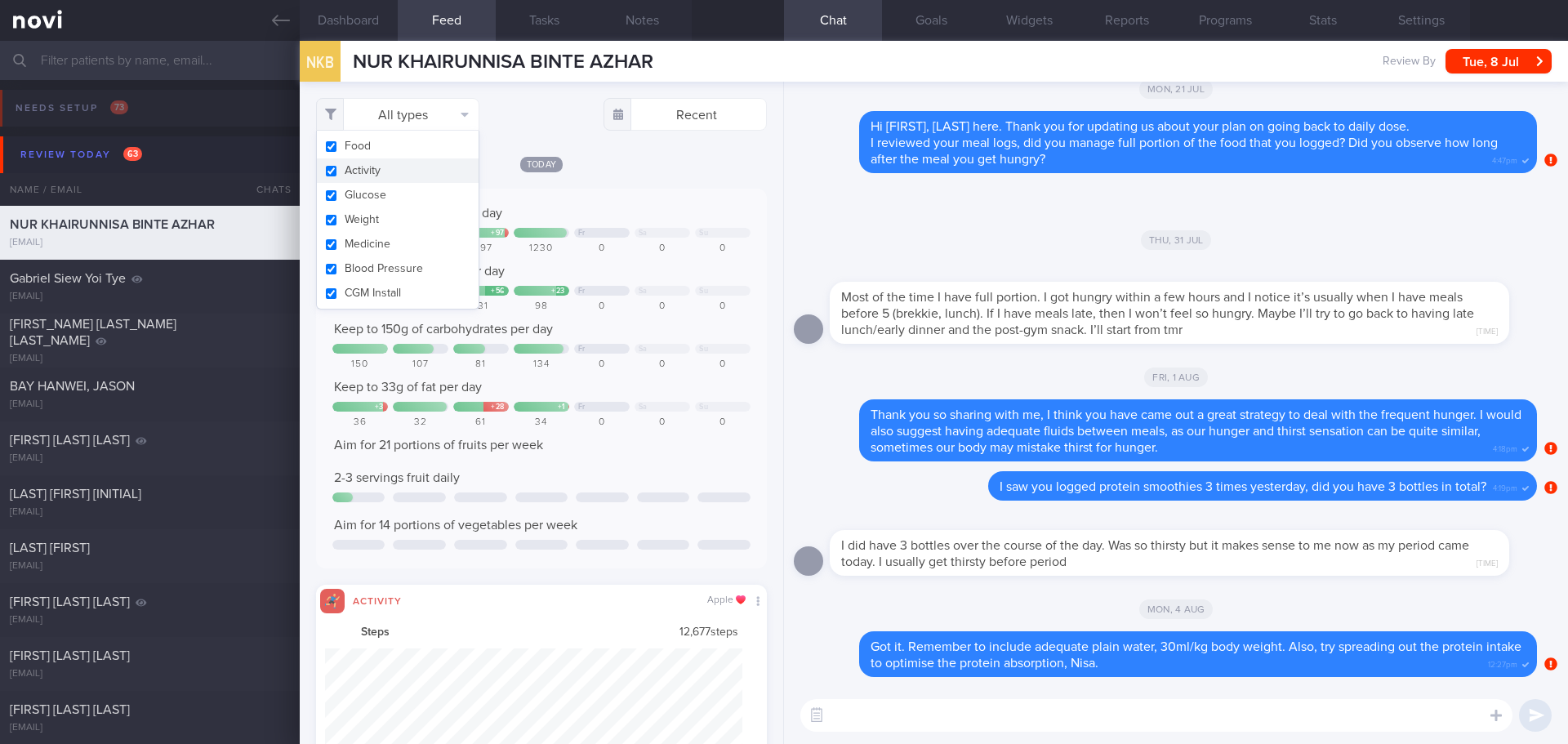 click on "Activity" at bounding box center [398, 171] 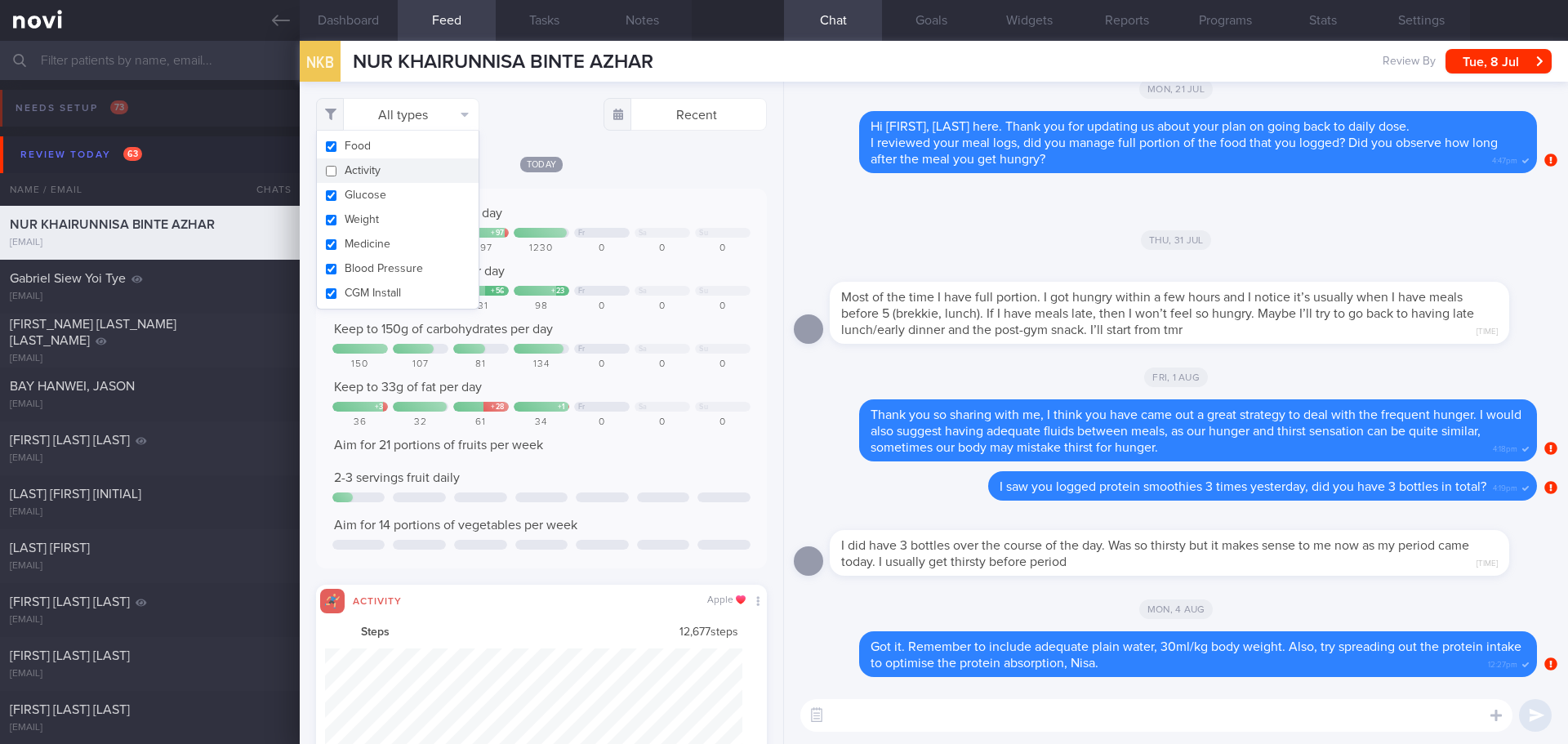 checkbox on "false" 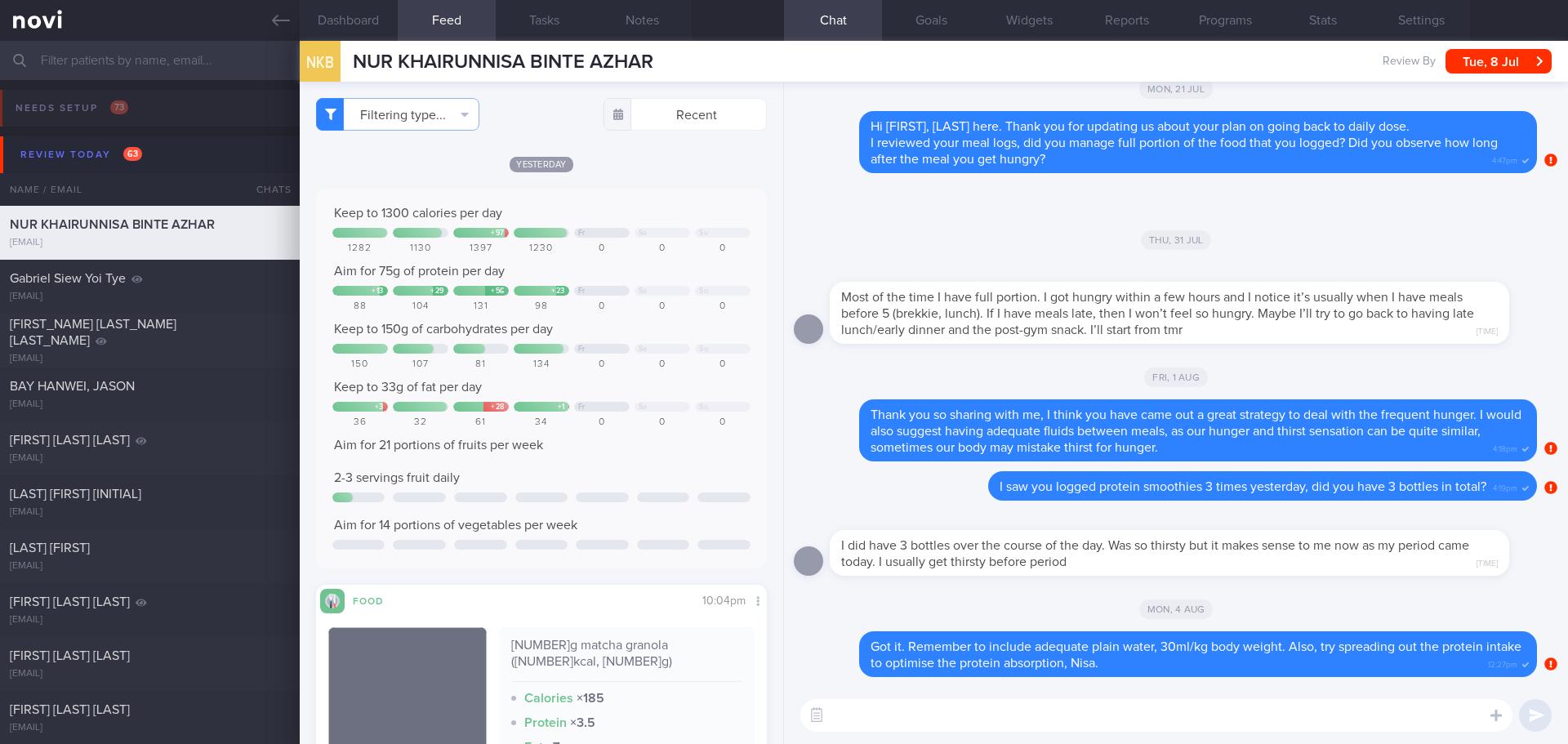 click on "Yesterday
Keep to 1300 calories per day
+ 97
Fr
Sa
Su
1282
1130
1397
1230
0
0
0
Aim for 75g of protein per day
+ 13
+ 29" 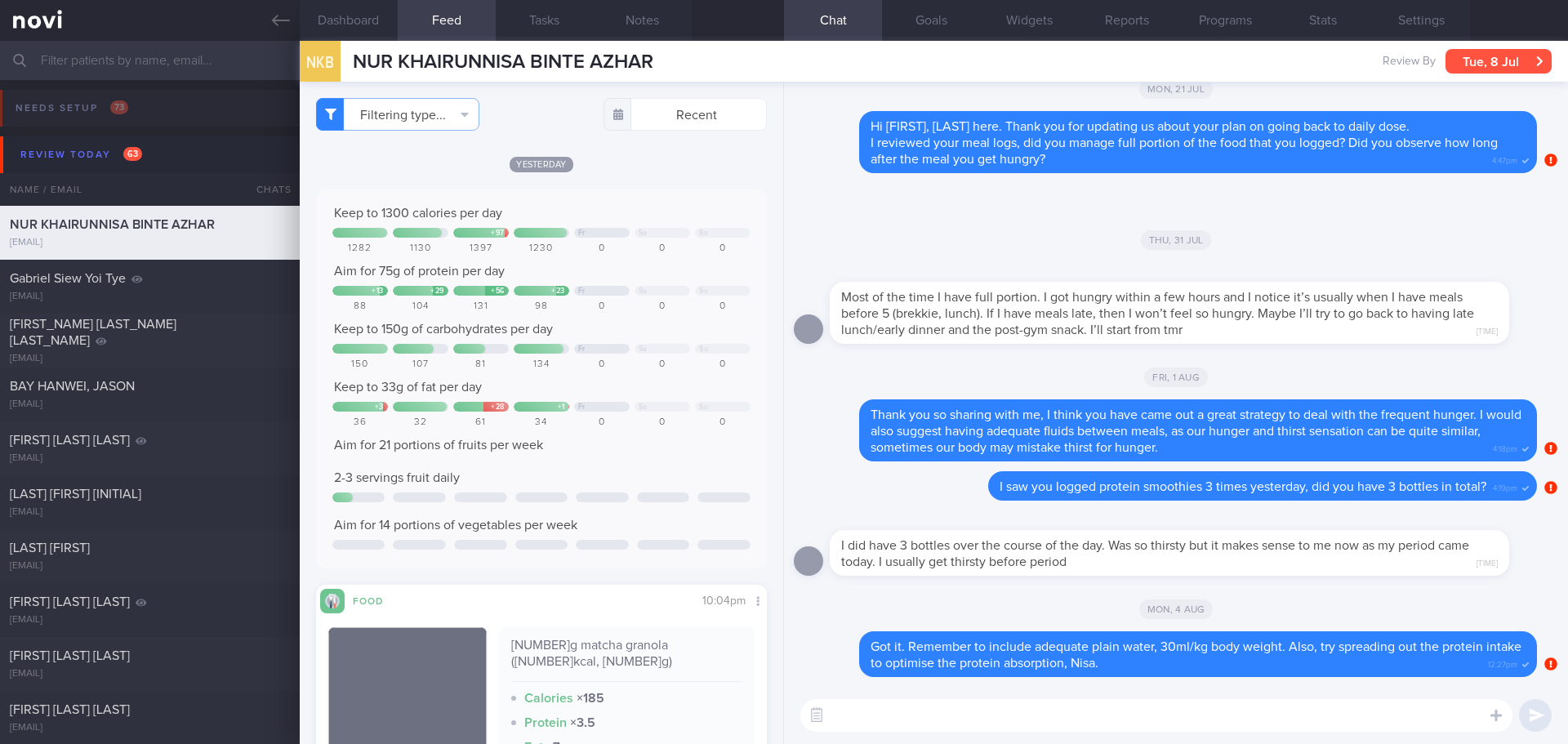 click on "Tue, 8 Jul" at bounding box center (1499, 61) 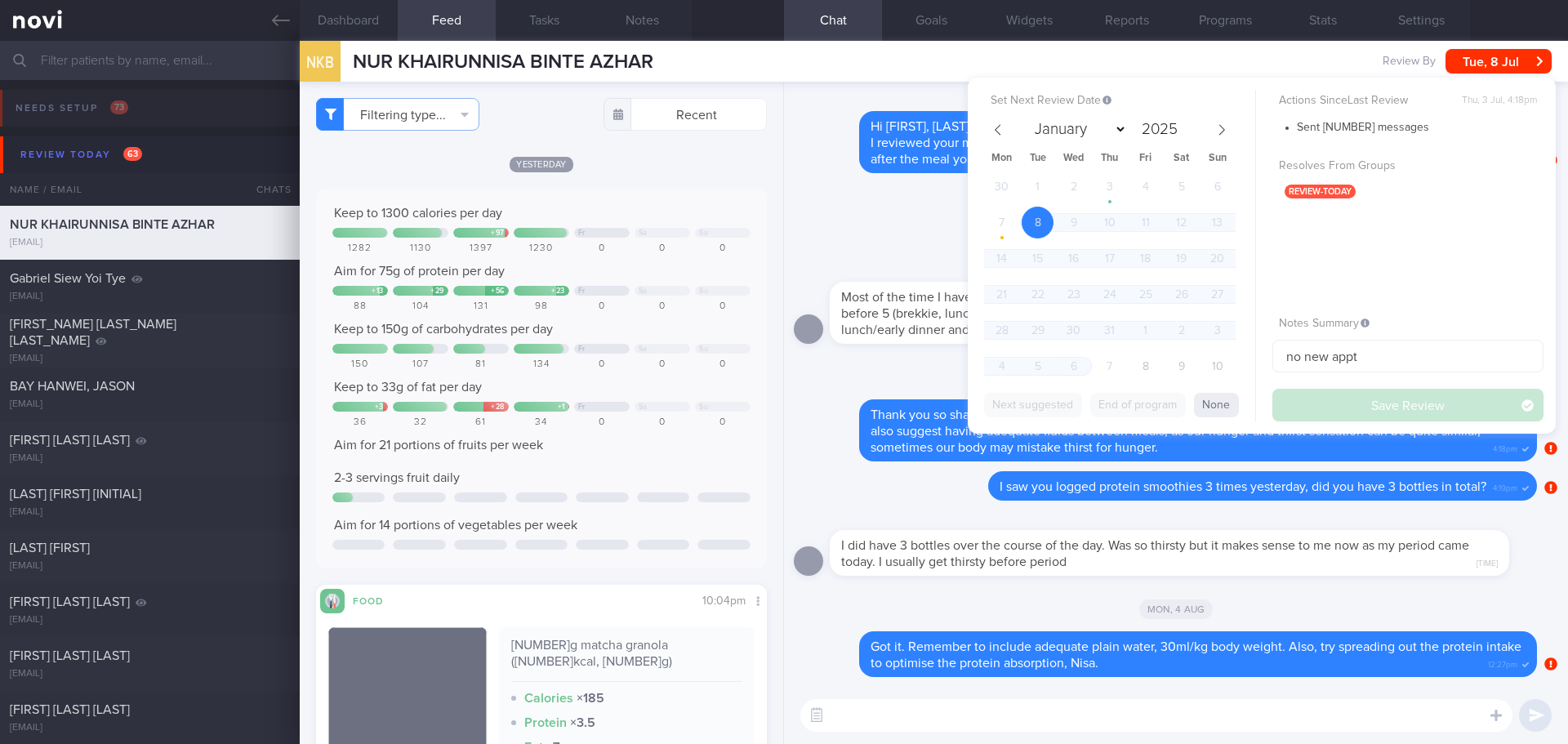 click on "Mon, 4 Aug" at bounding box center (1176, 608) 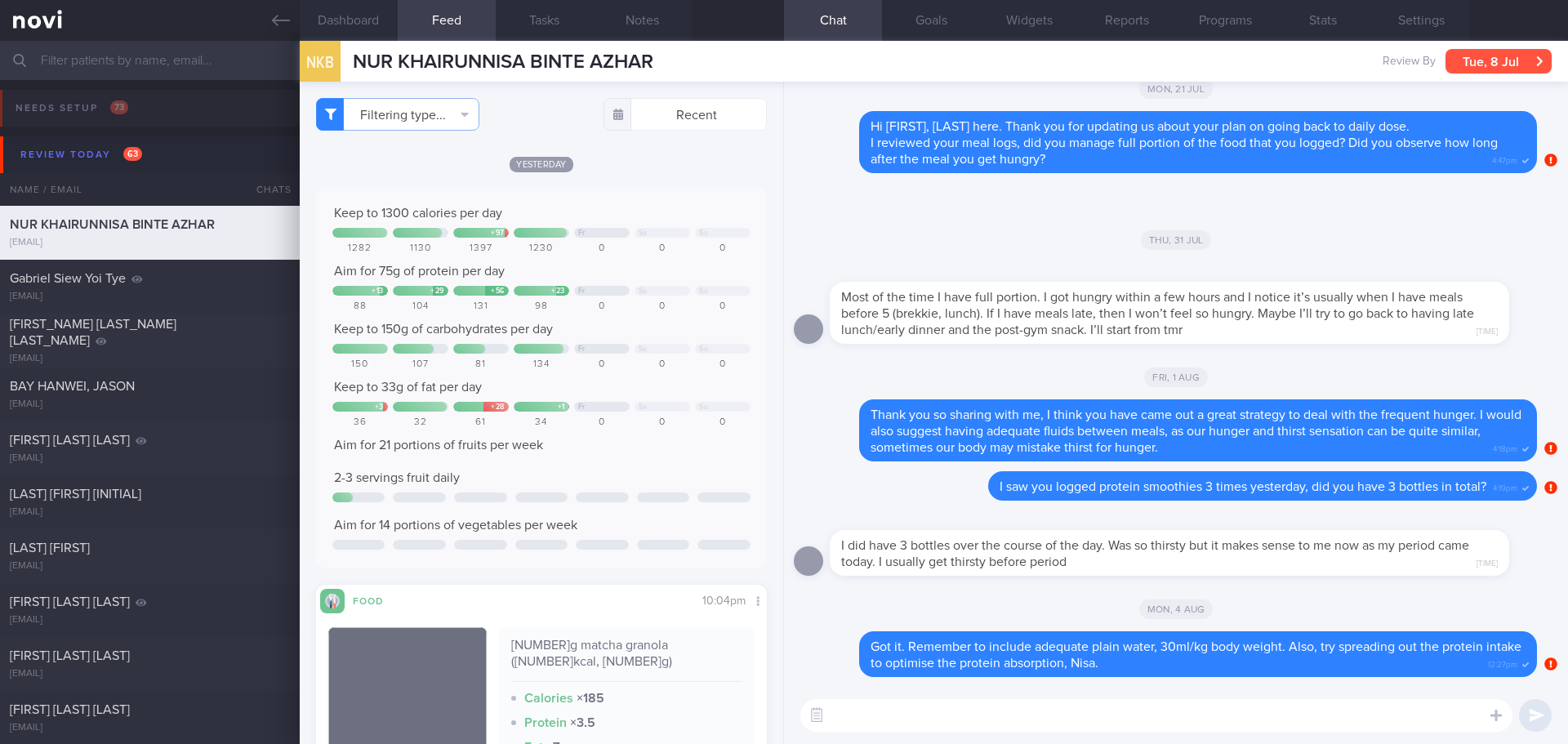 click 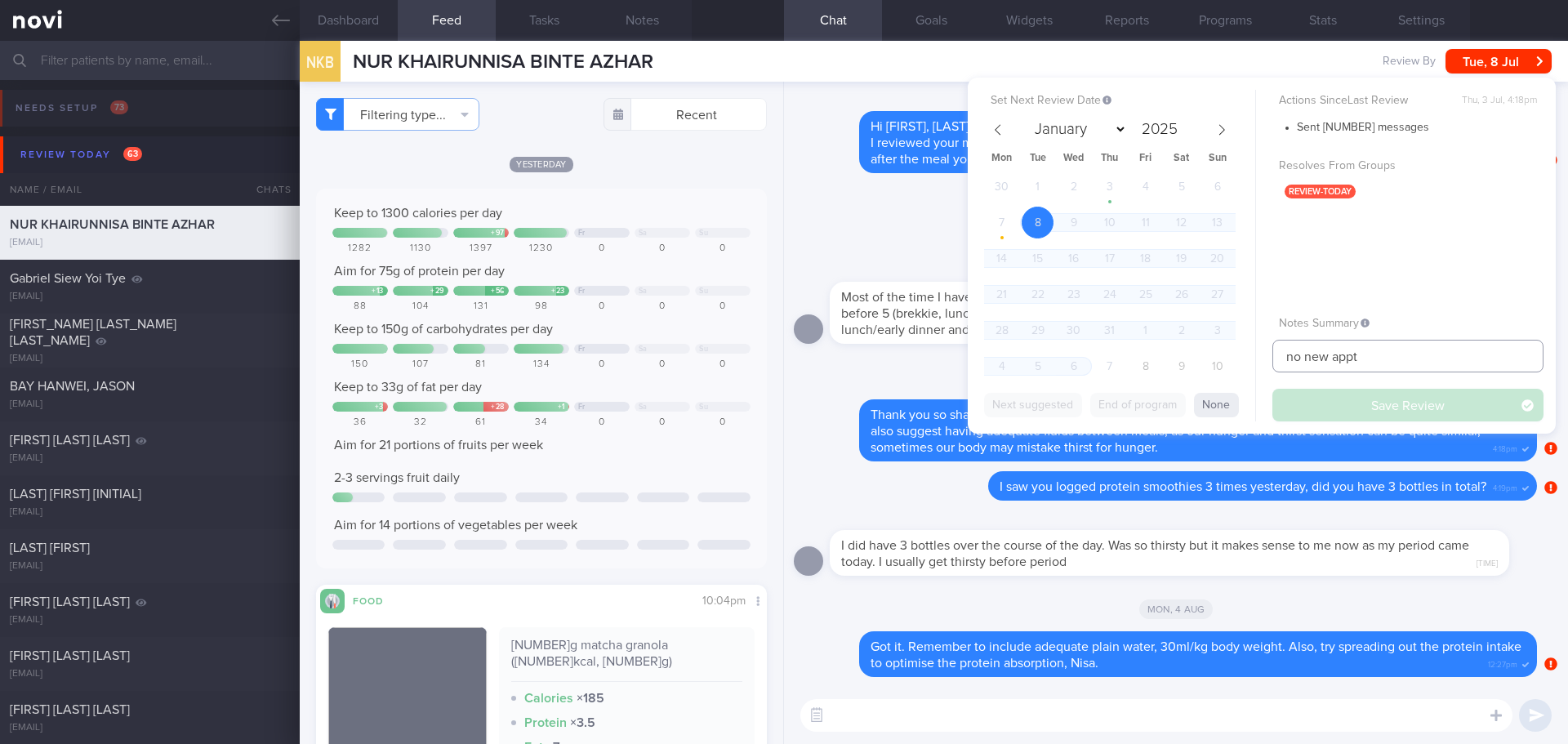 drag, startPoint x: 1388, startPoint y: 349, endPoint x: 1199, endPoint y: 363, distance: 189.51781 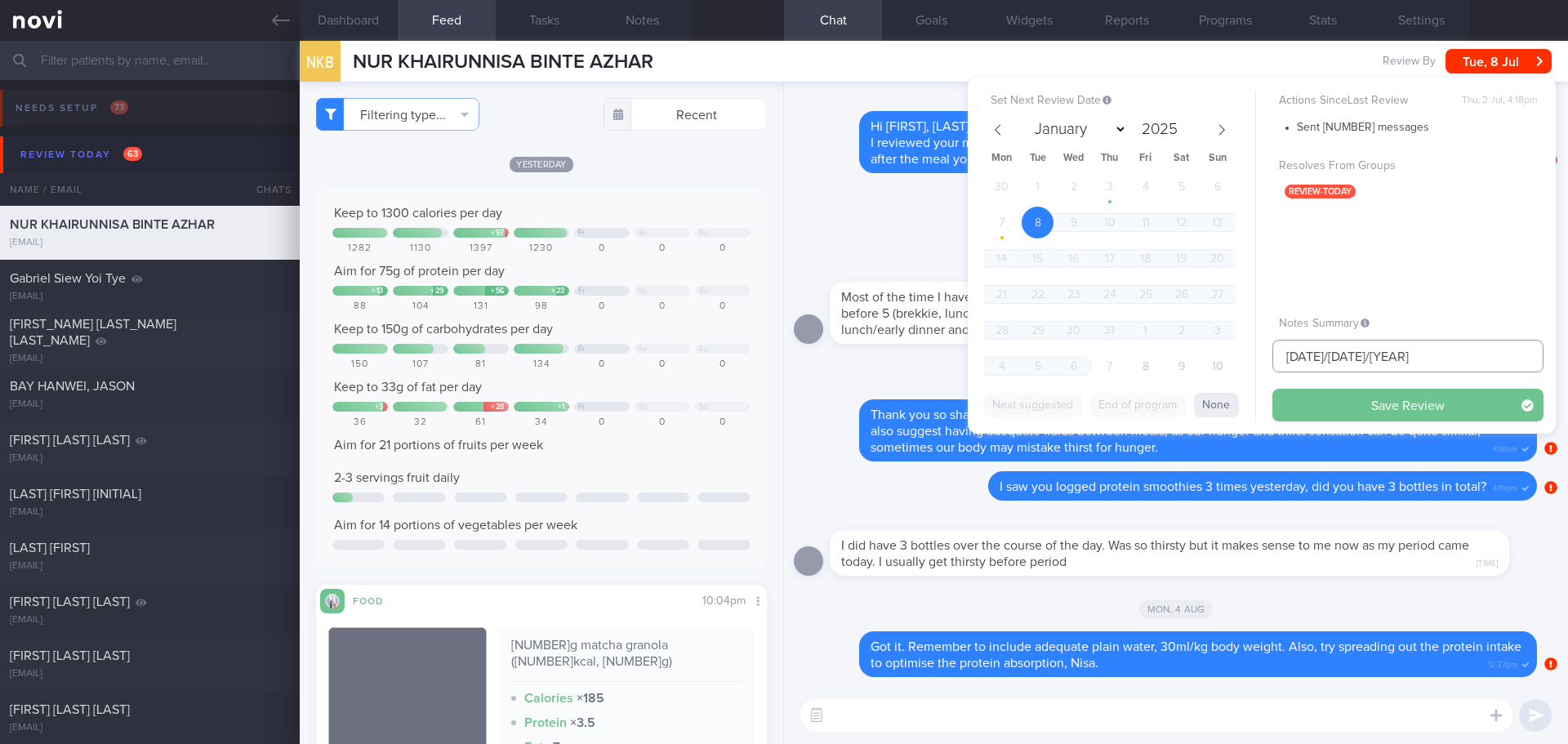 type on "[NUMBER]/[NUMBER]/[NUMBER]" 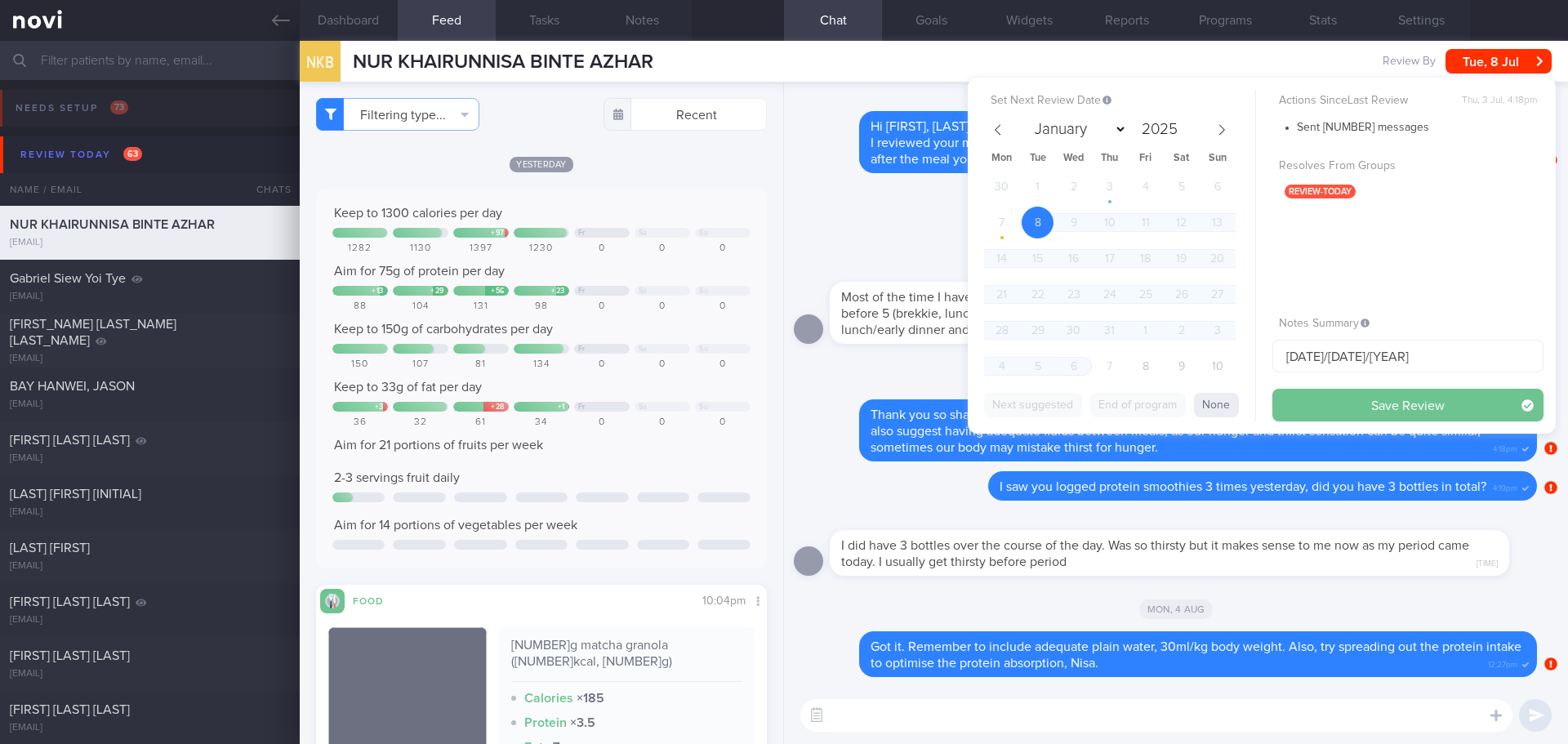 click on "Save Review" at bounding box center (1408, 405) 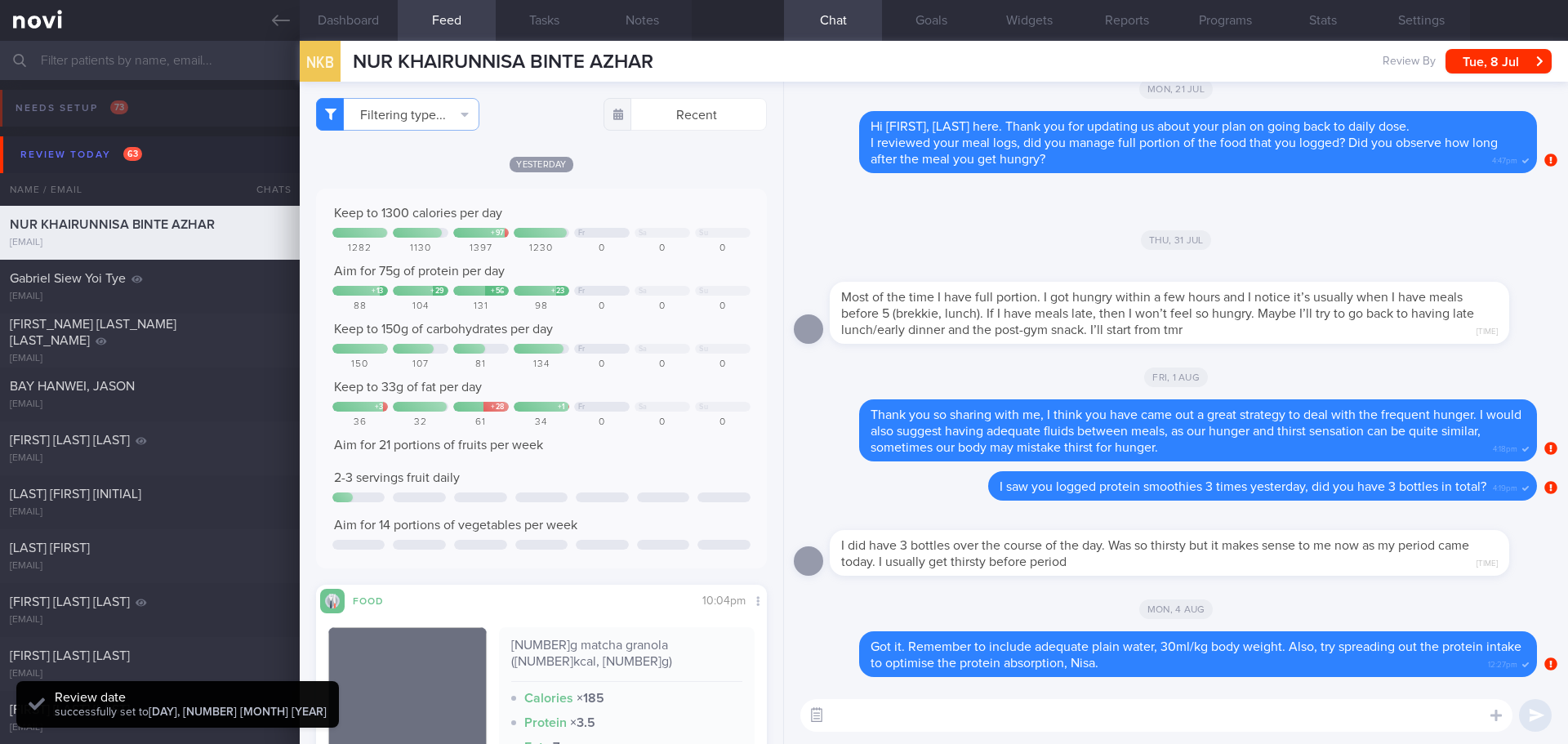 click at bounding box center (817, 715) 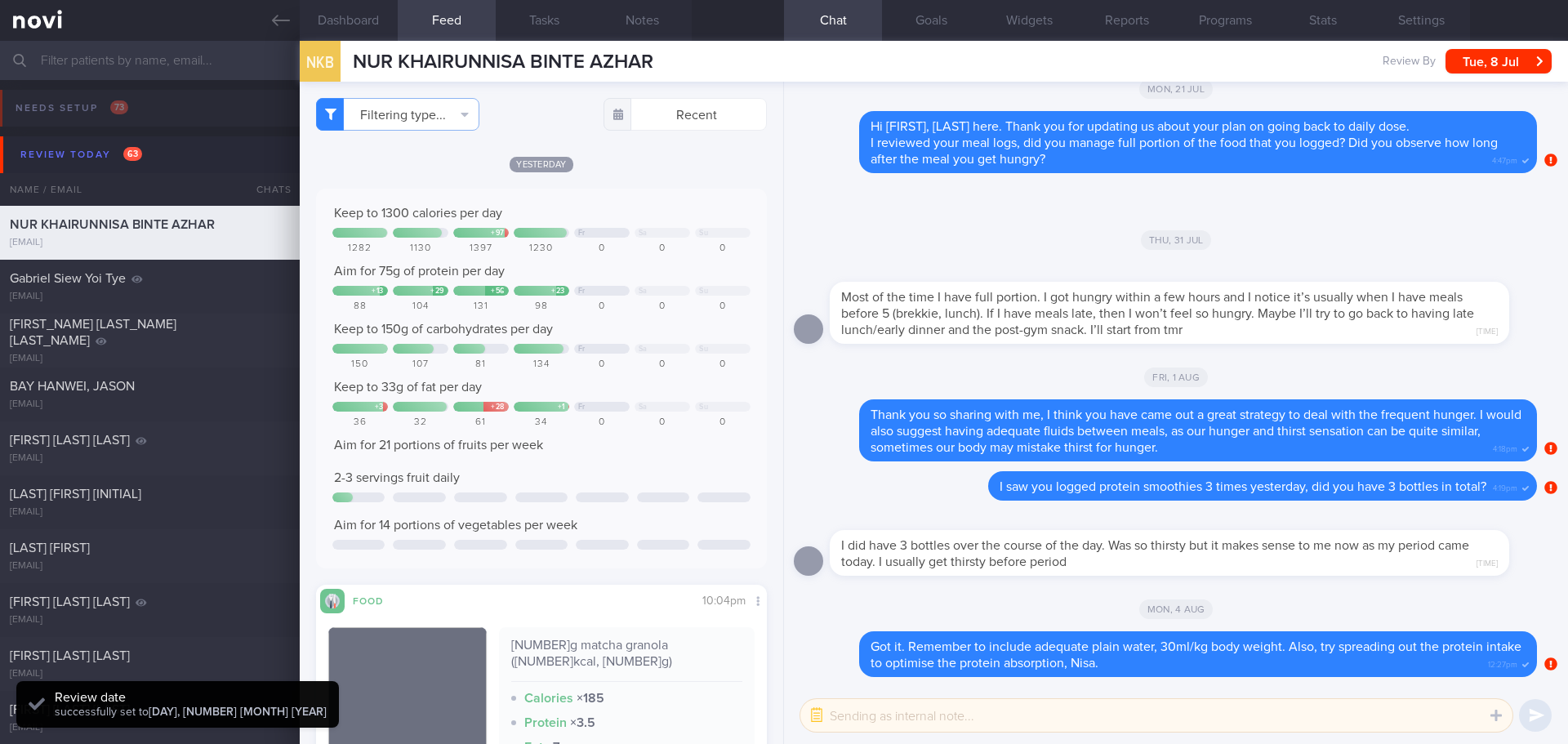 click at bounding box center [1156, 715] 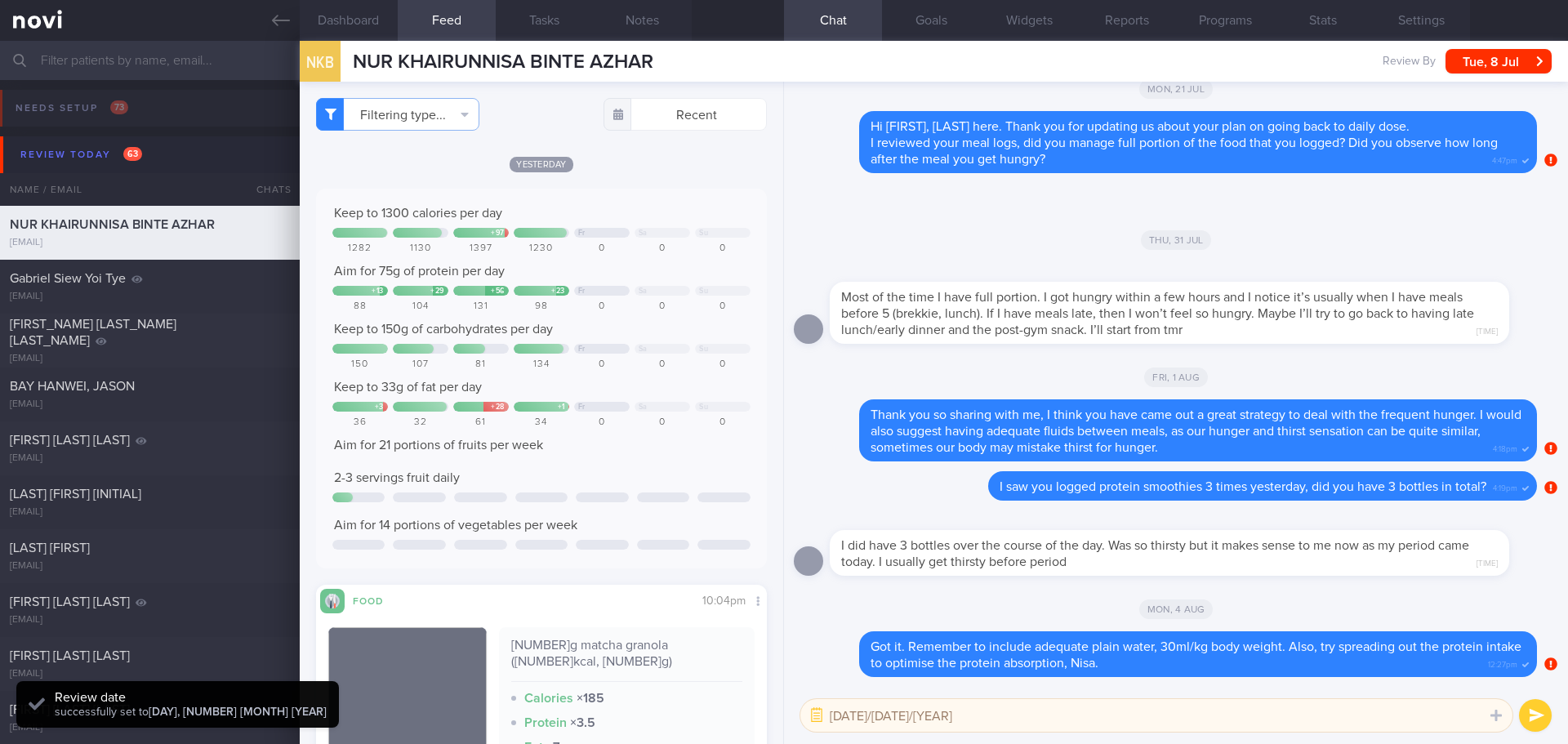 type on "[NUMBER]/[NUMBER]/[NUMBER]" 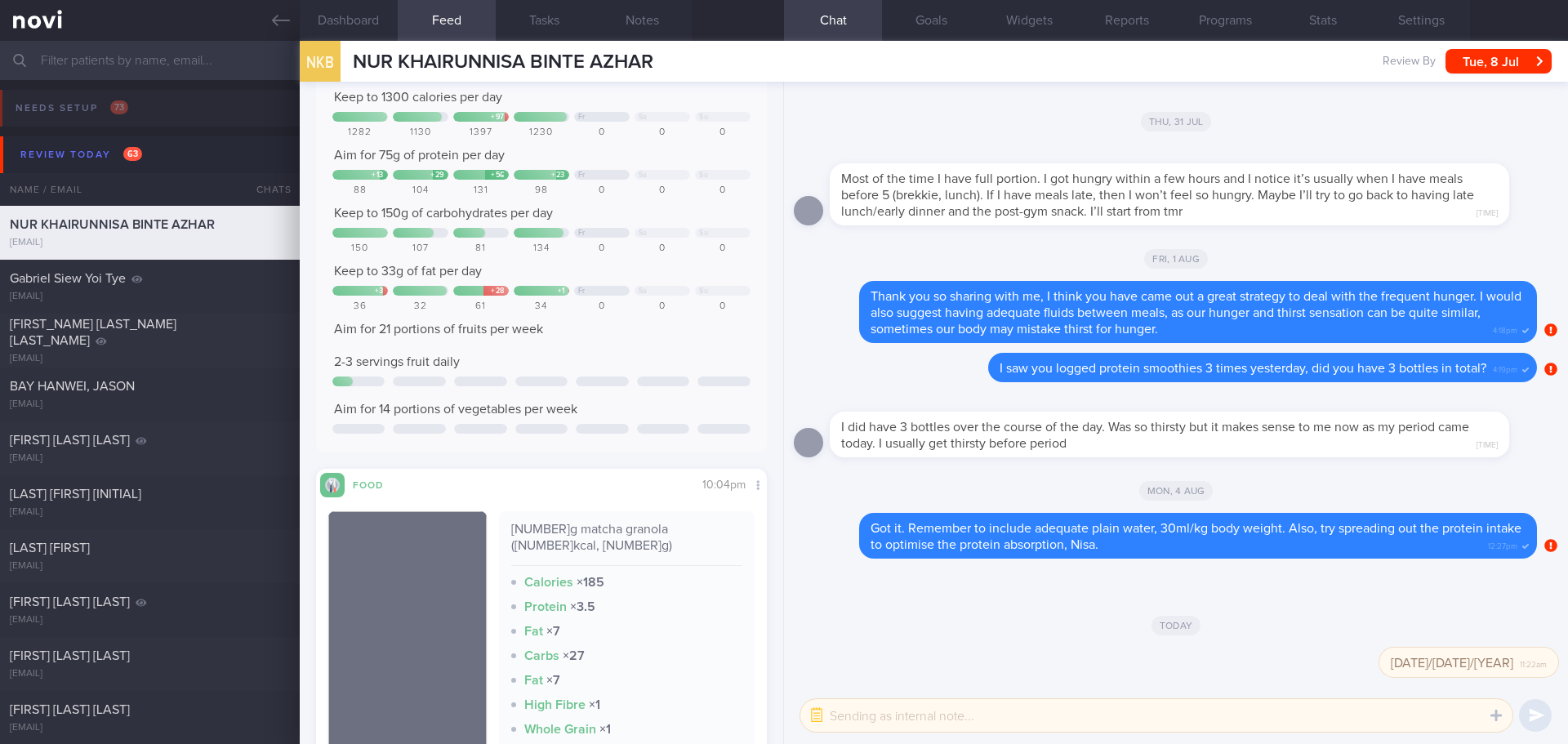 scroll, scrollTop: 82, scrollLeft: 0, axis: vertical 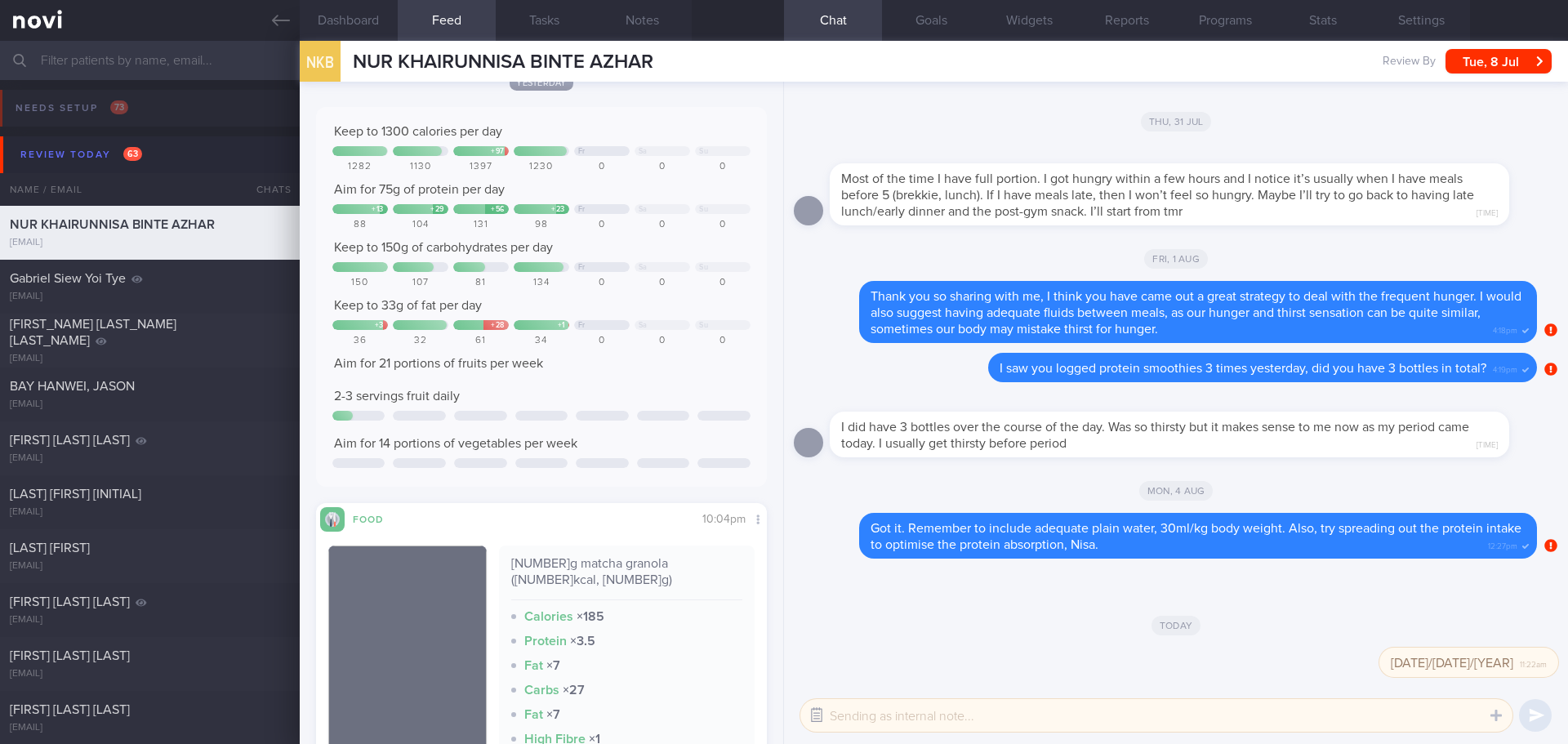 drag, startPoint x: 817, startPoint y: 706, endPoint x: 809, endPoint y: 711, distance: 9.43398 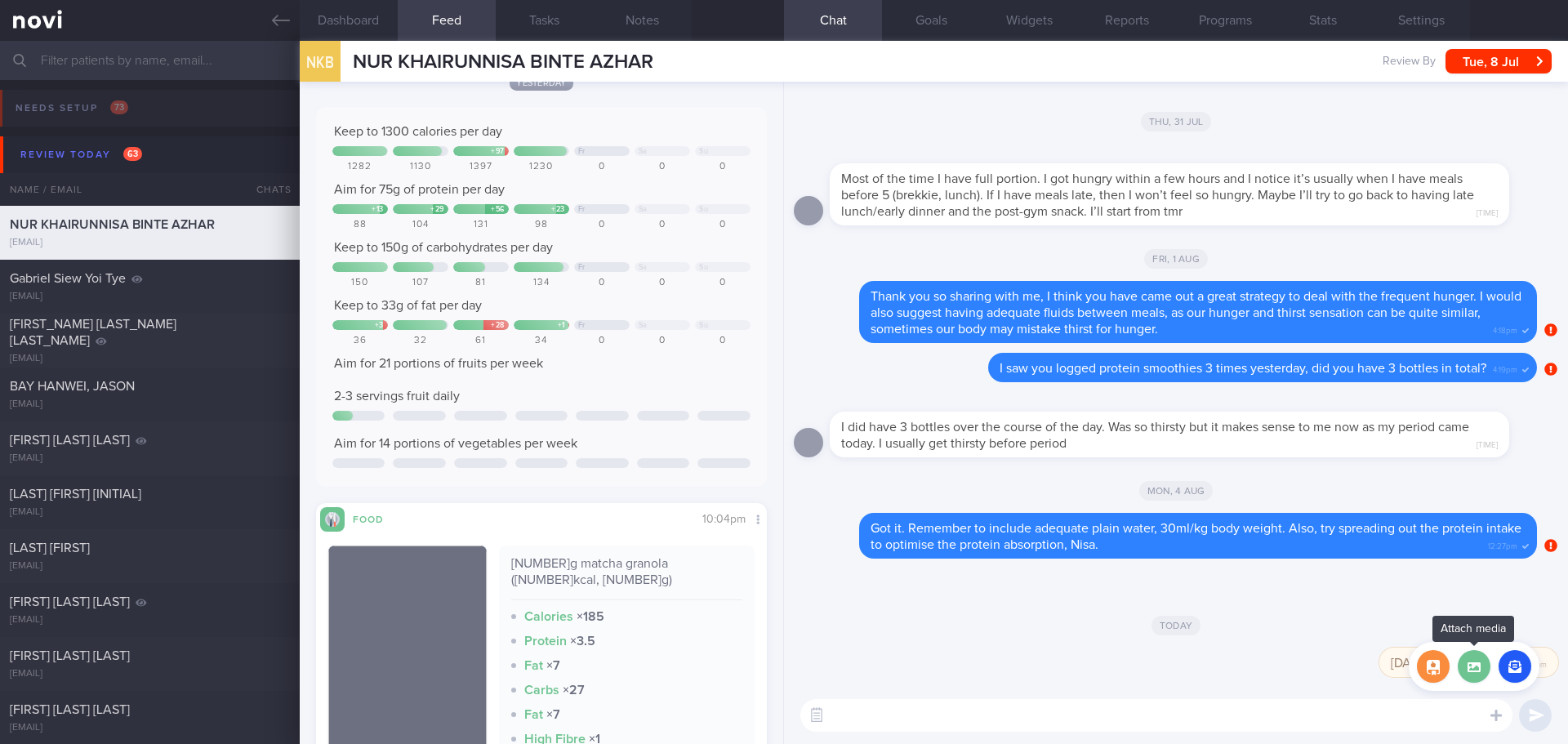 click at bounding box center (1474, 666) 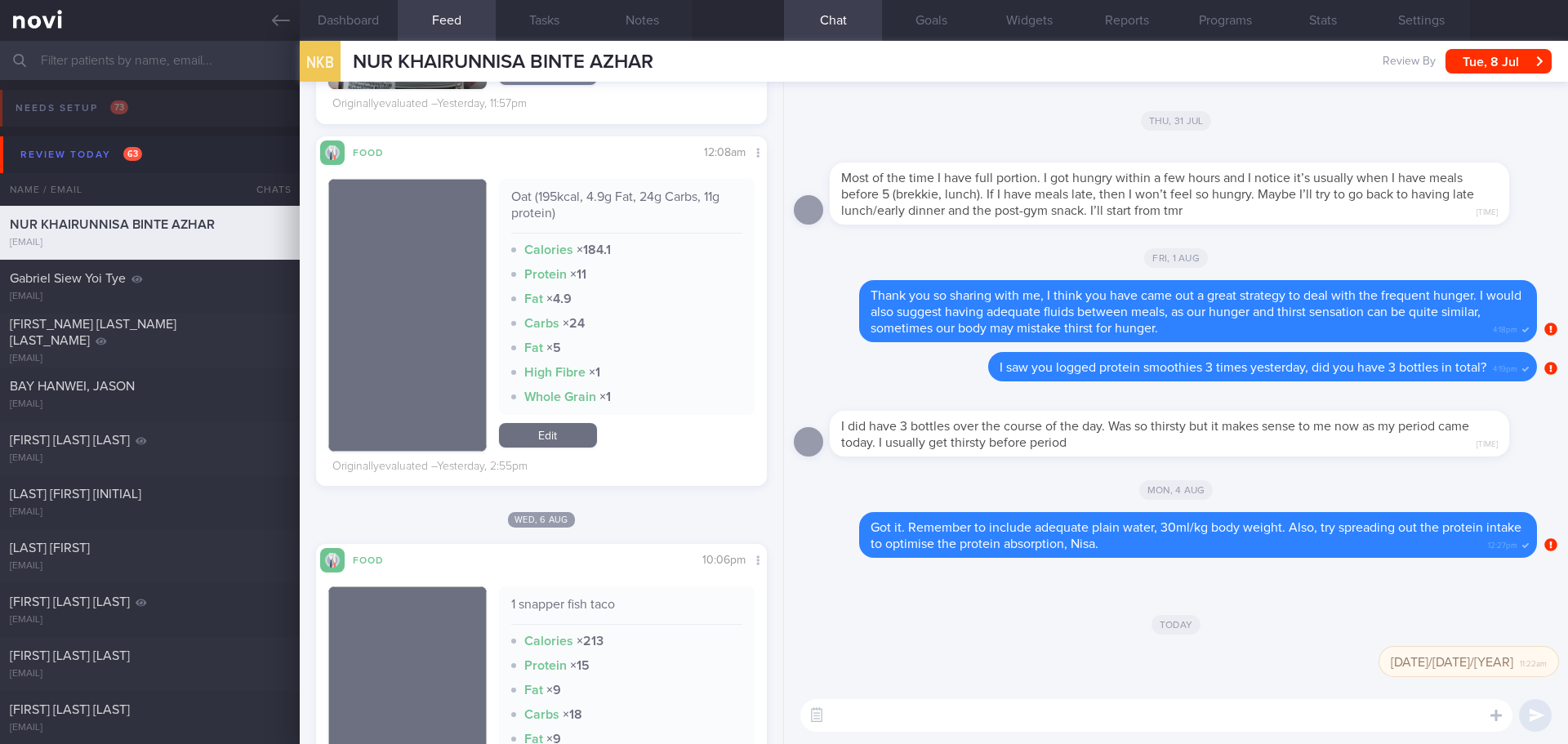 scroll, scrollTop: 2450, scrollLeft: 0, axis: vertical 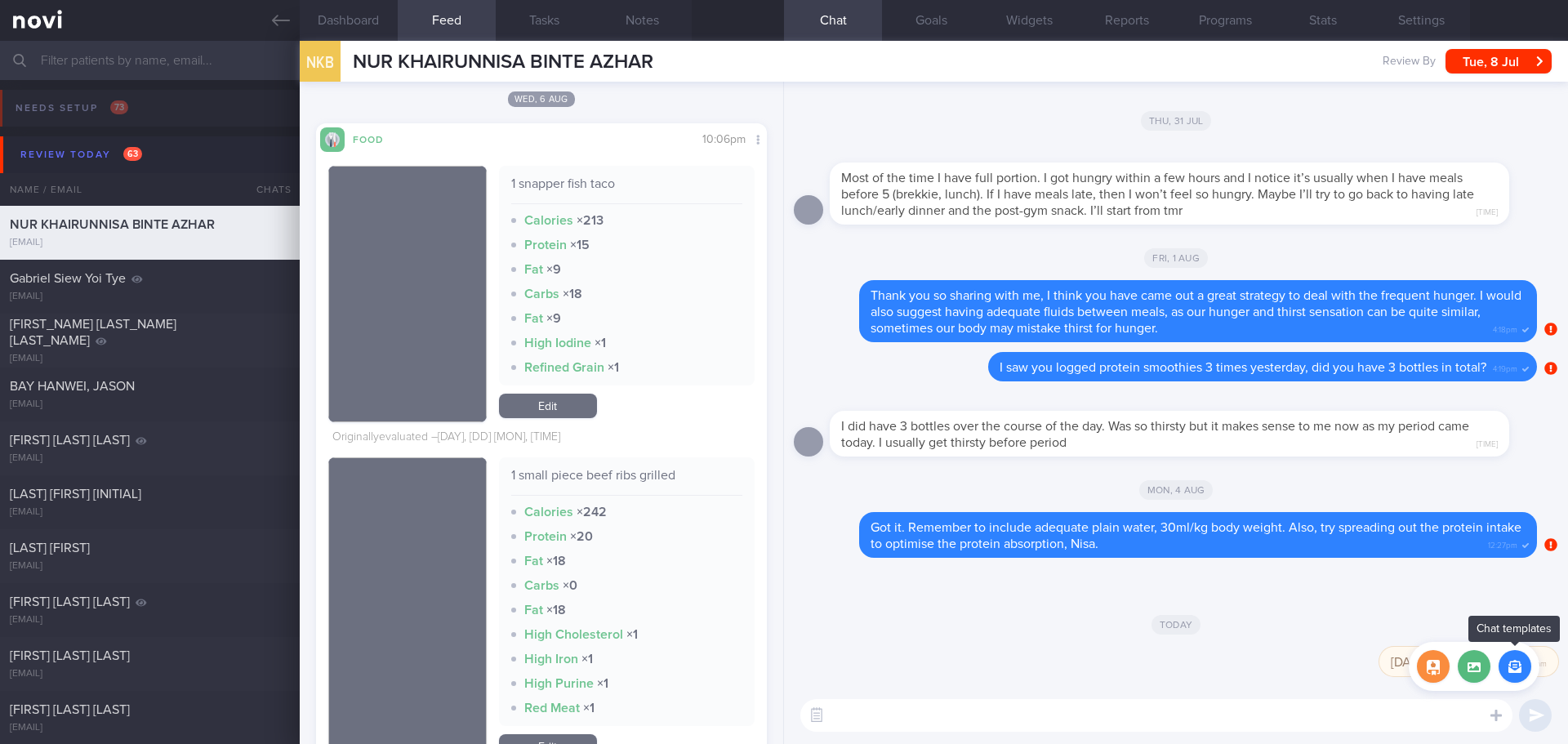 click at bounding box center [1515, 666] 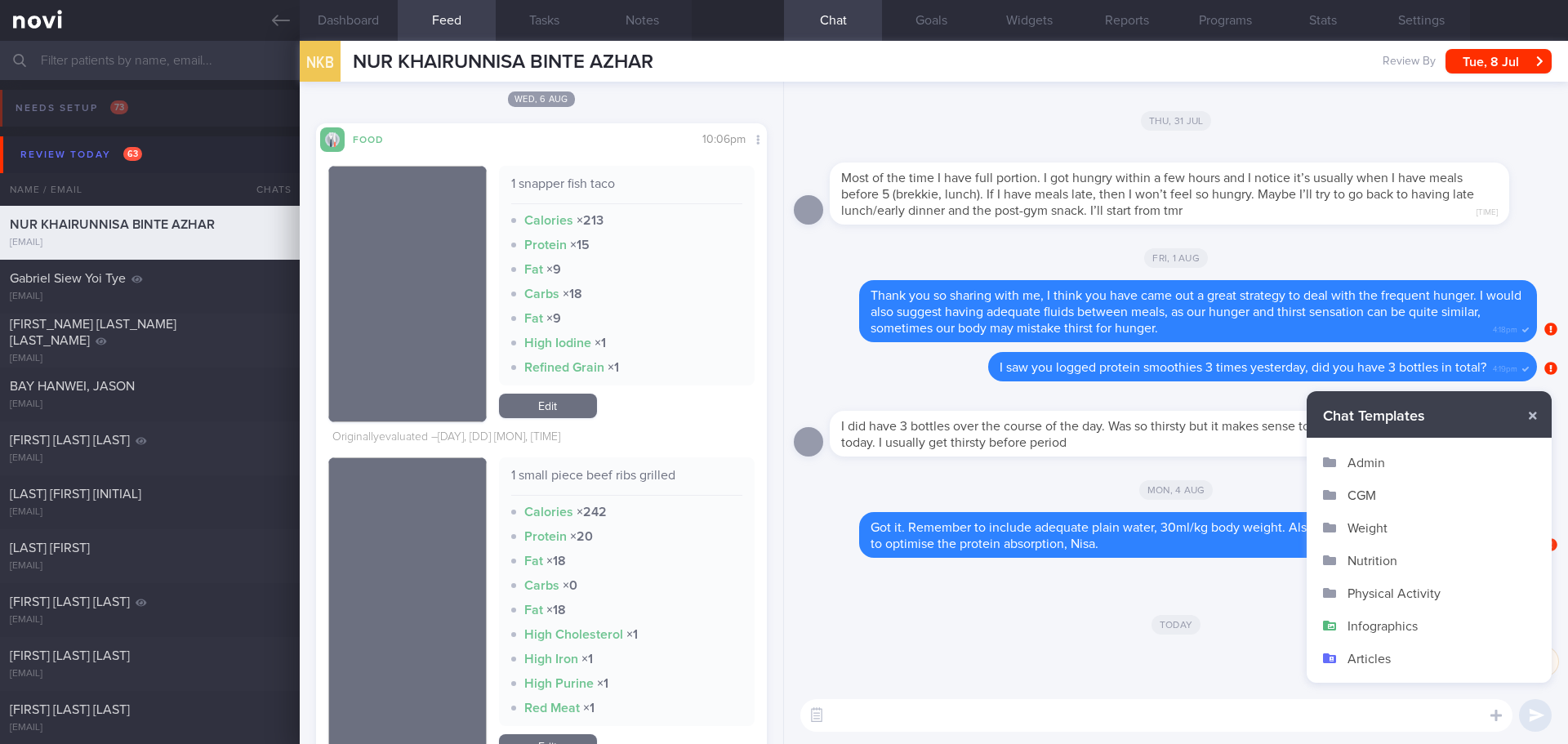 click on "Weight" at bounding box center (1429, 528) 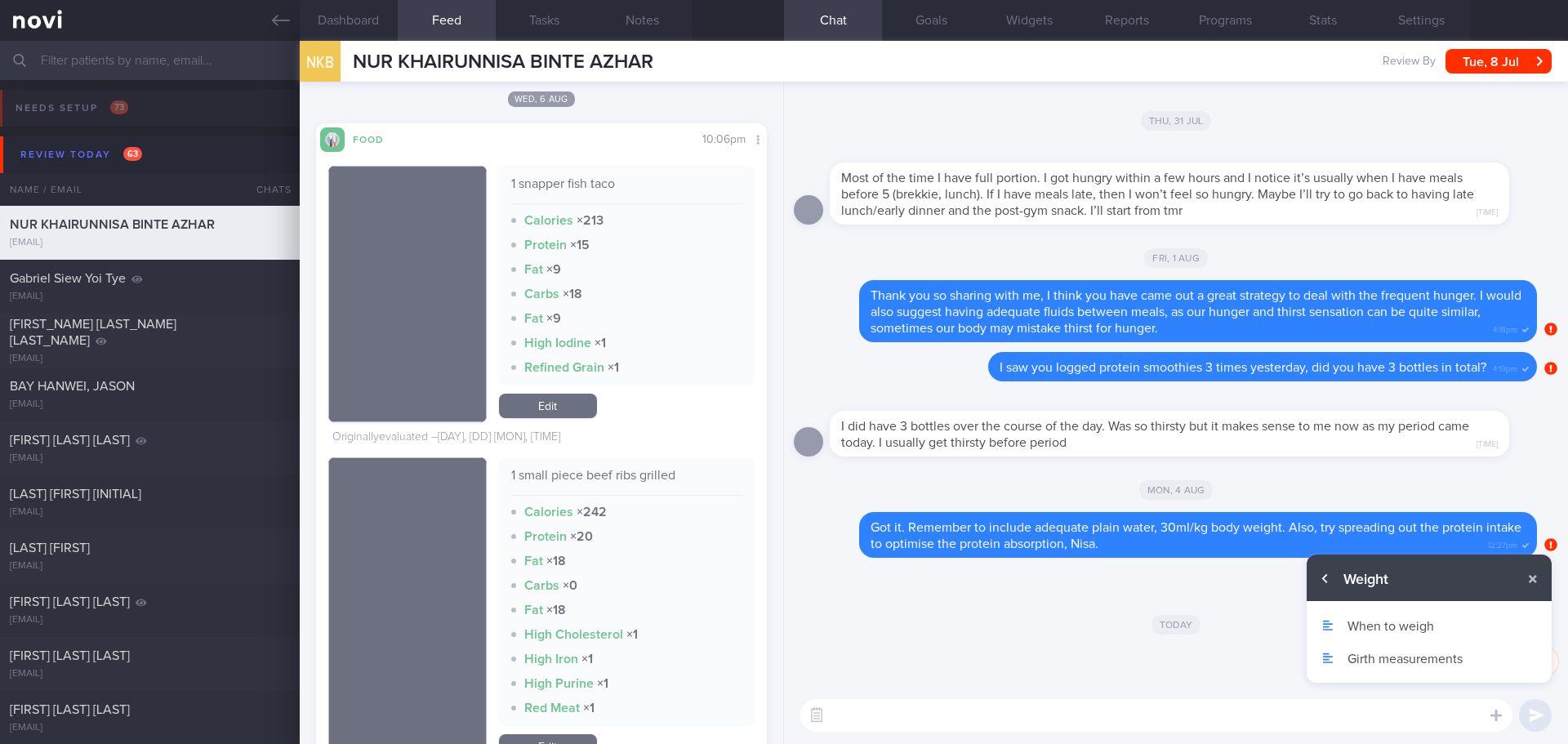 click at bounding box center [1325, 579] 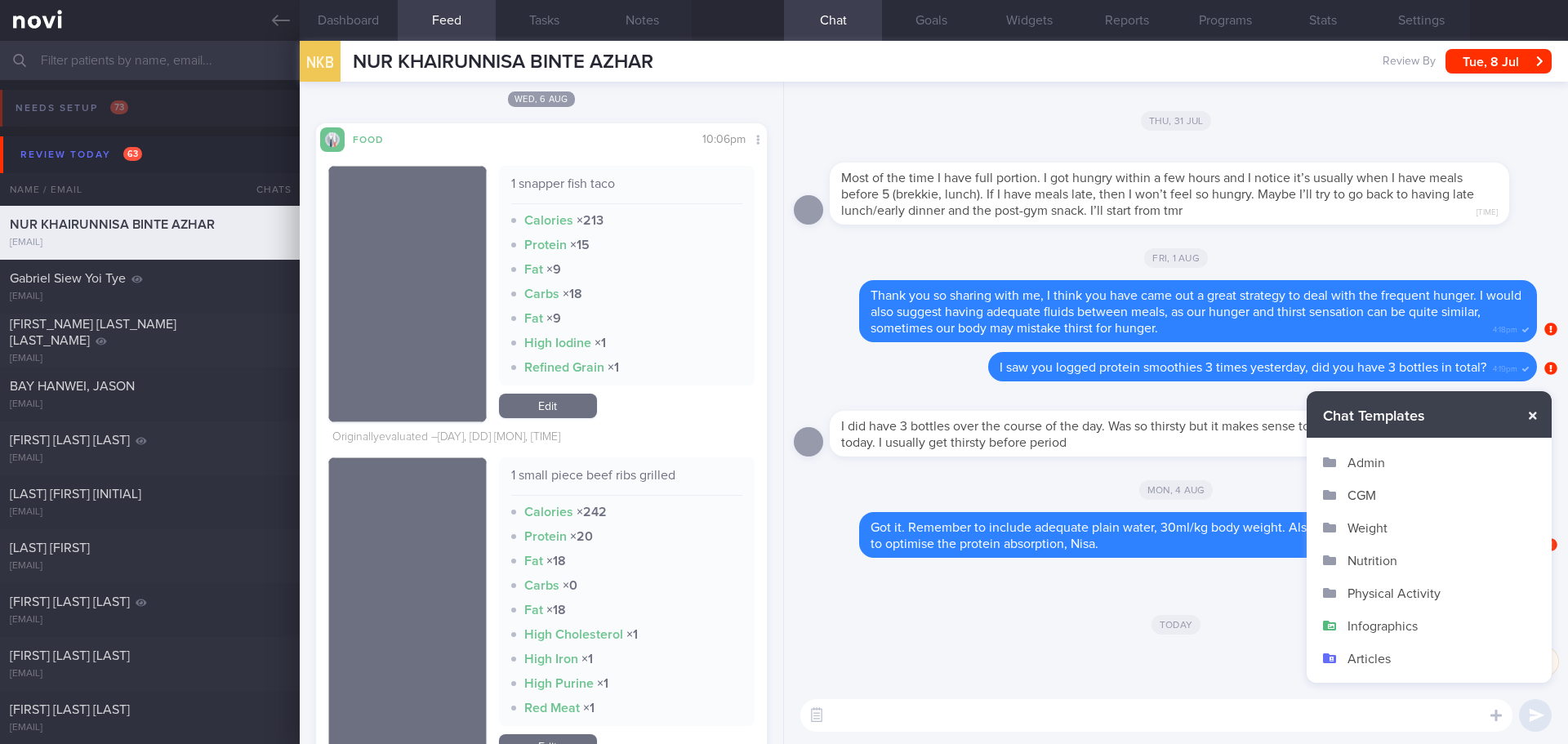 click at bounding box center [1533, 416] 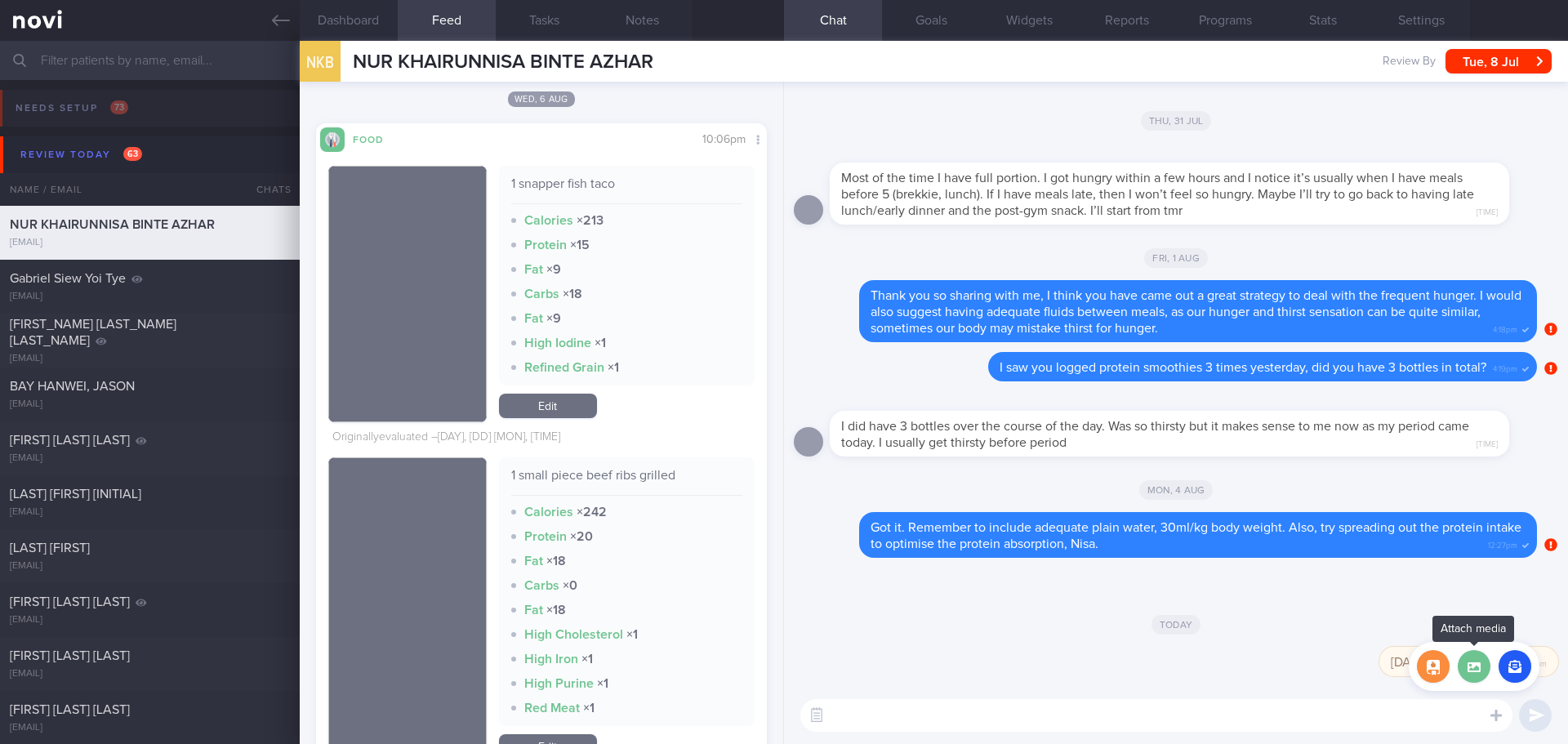 click at bounding box center [1474, 666] 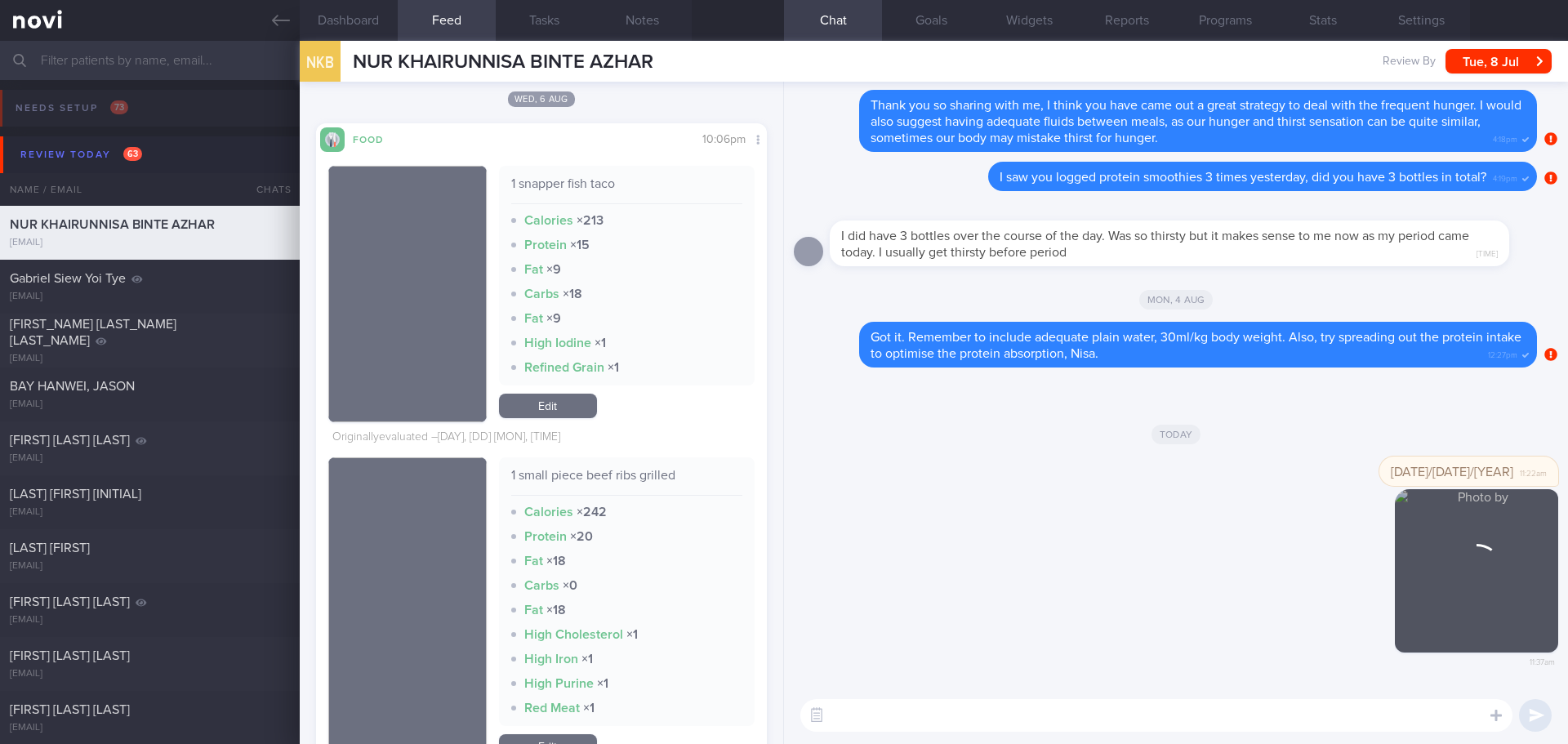 scroll, scrollTop: 0, scrollLeft: 0, axis: both 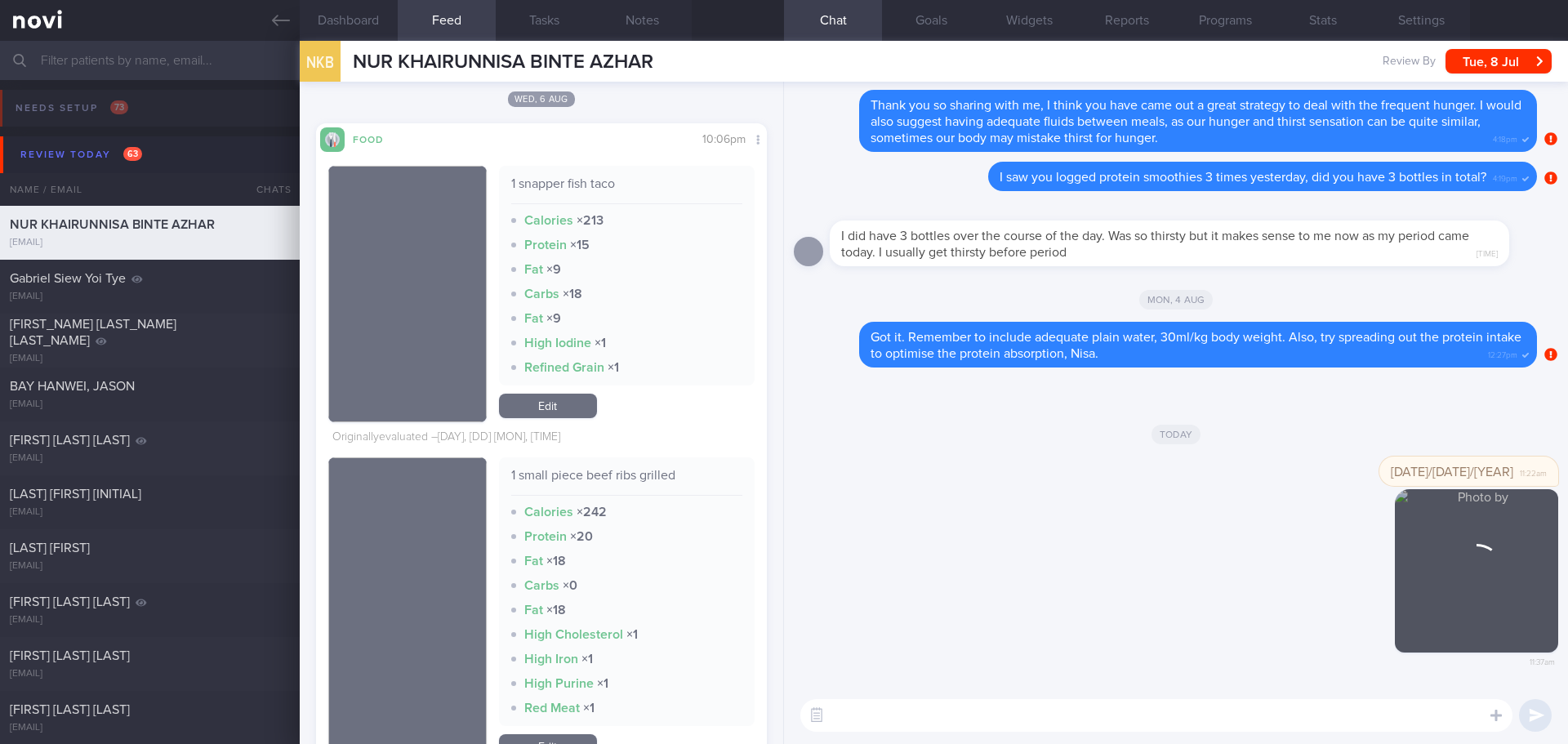 click at bounding box center [1156, 715] 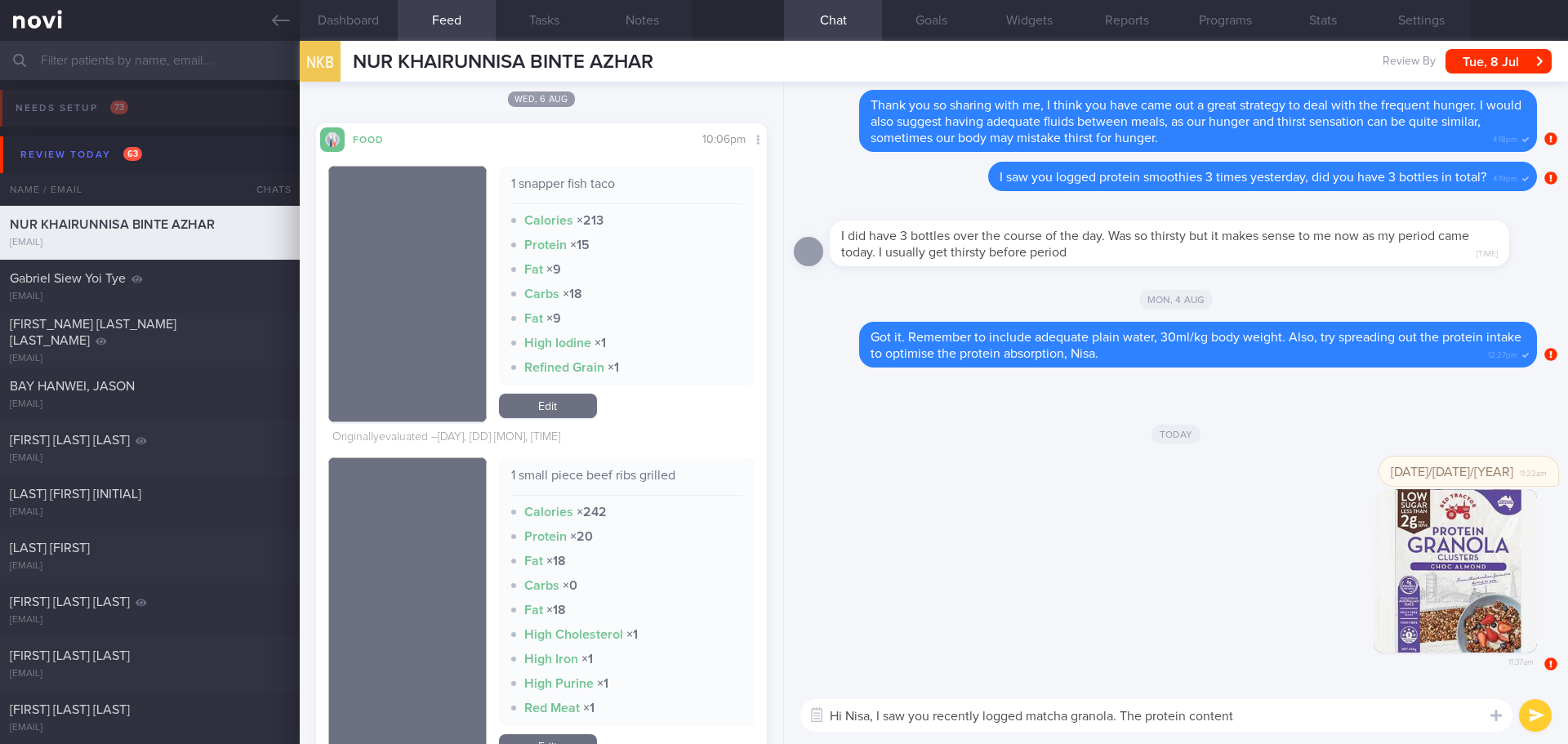 click on "Hi Nisa, I saw you recently logged matcha granola. The protein content" at bounding box center (1156, 715) 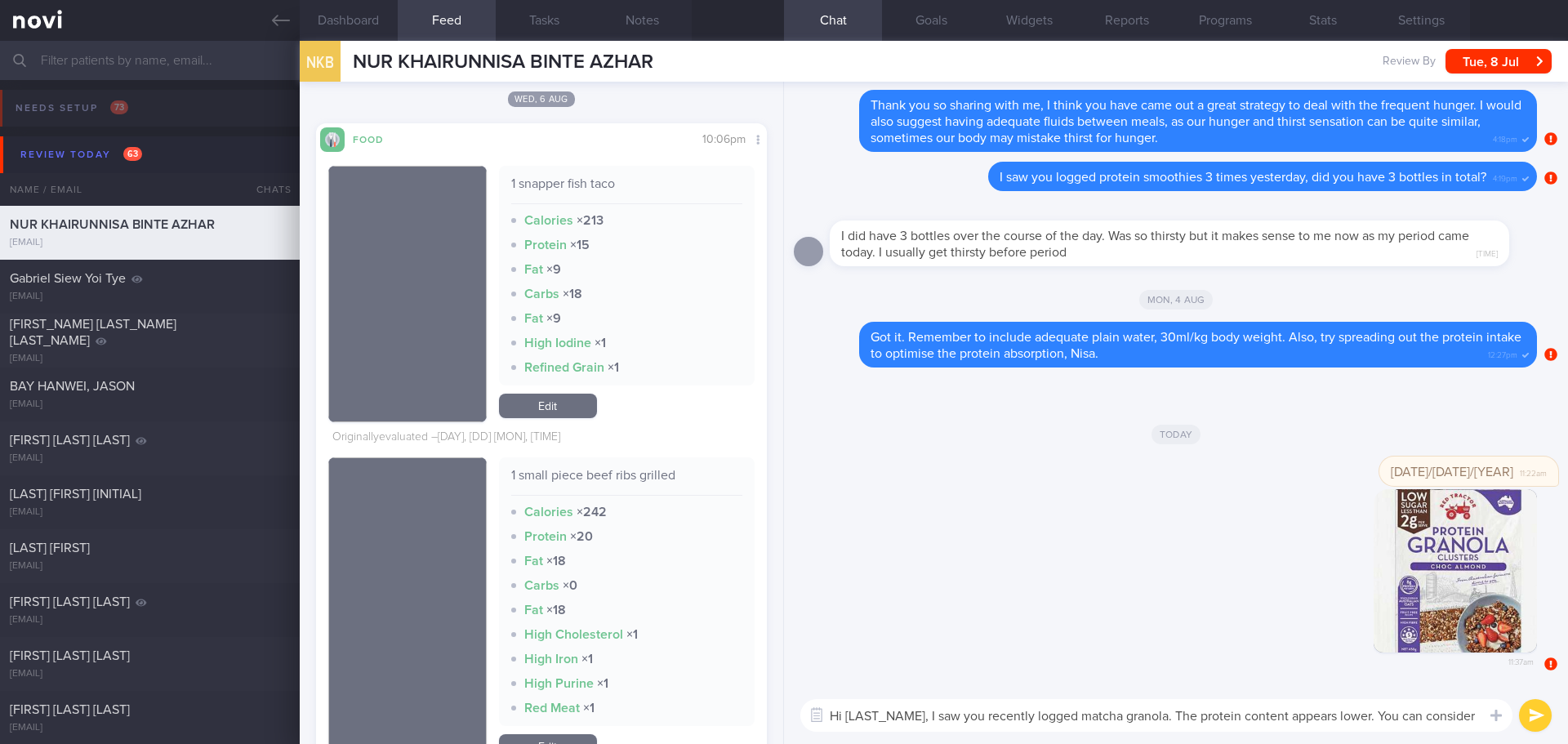 scroll, scrollTop: 0, scrollLeft: 0, axis: both 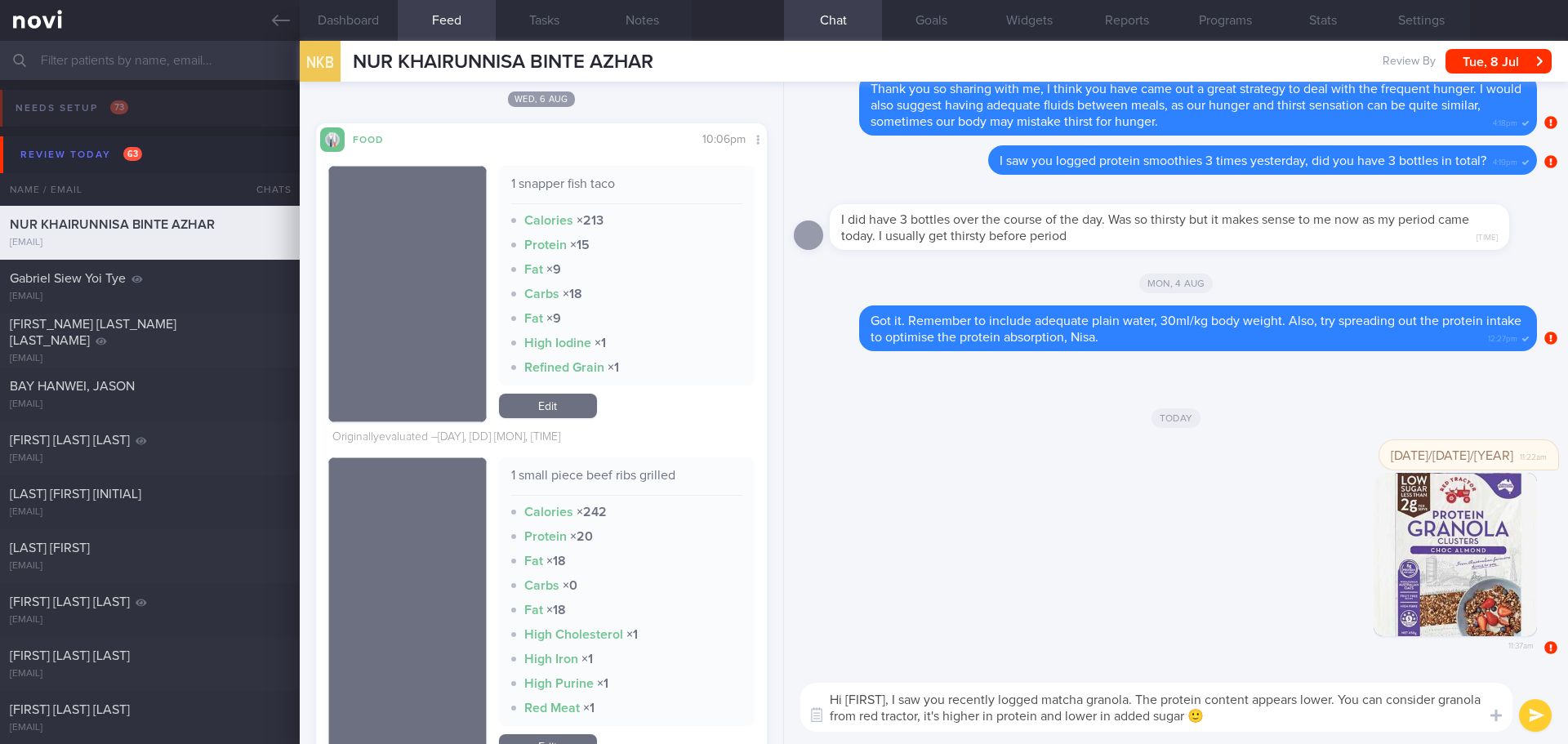 type on "Hi Nisa, I saw you recently logged matcha granola. The protein content appears lower. You can consider granola from red tractor, it's higher in protein and lower in added sugar 🙂" 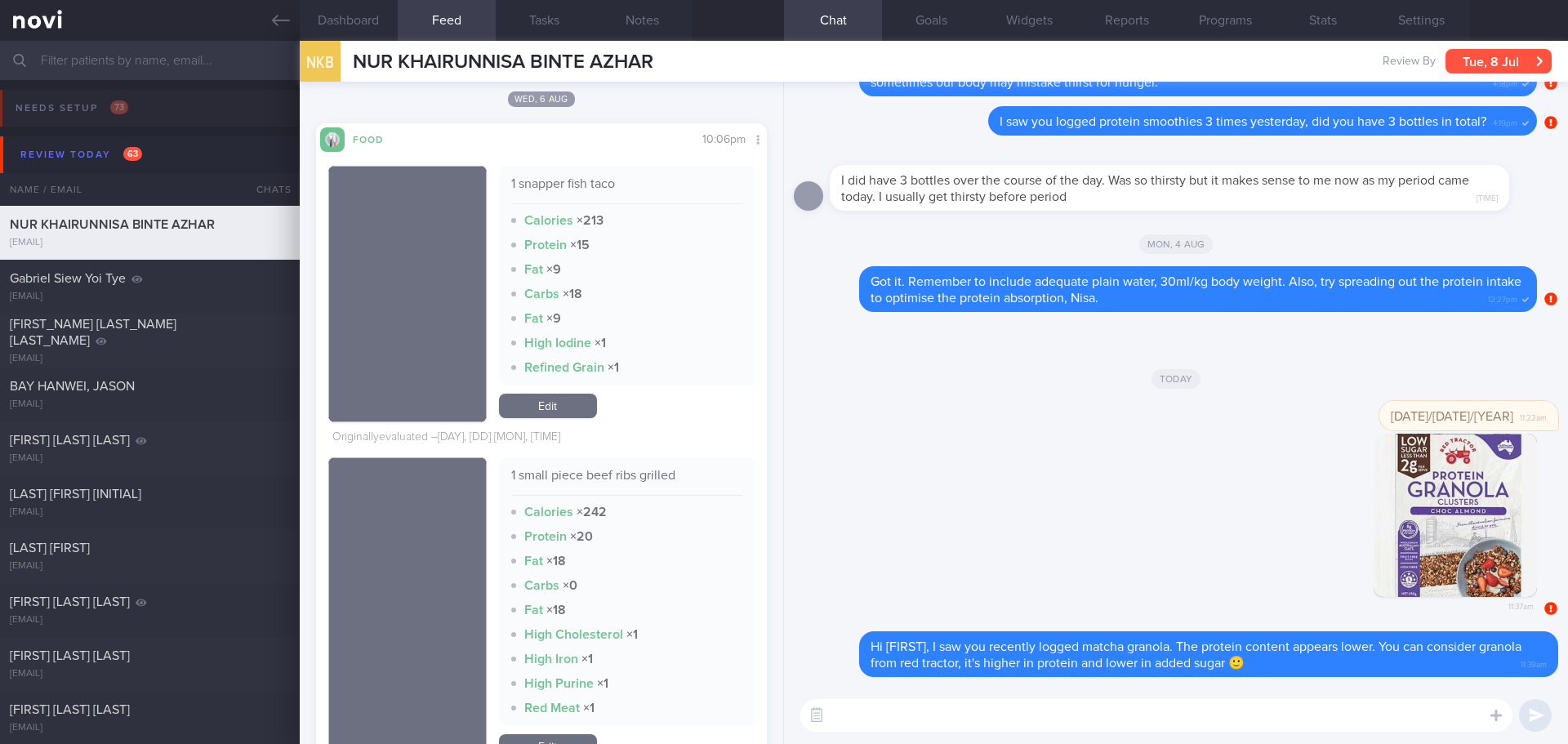click on "Tue, 8 Jul" at bounding box center [1499, 61] 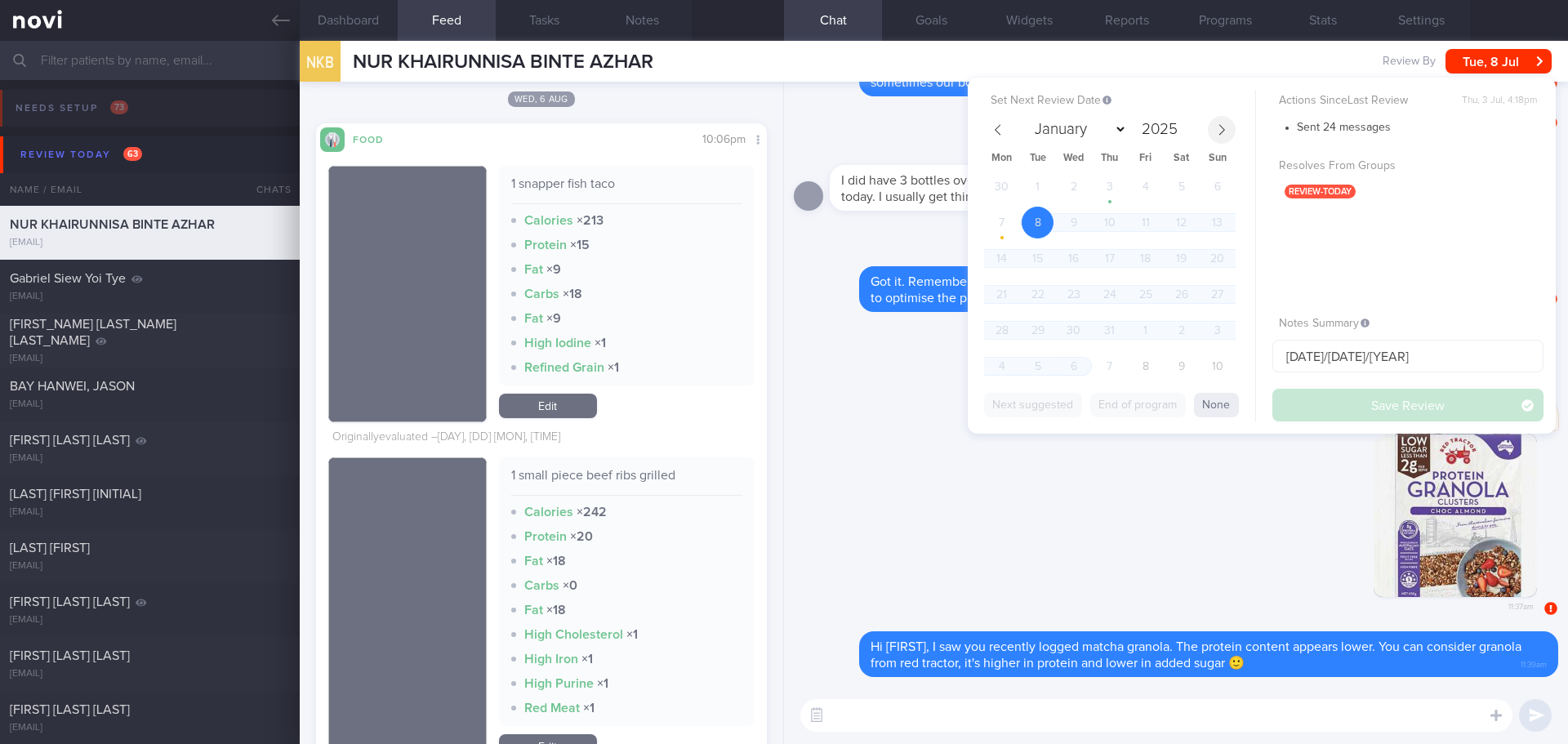 click 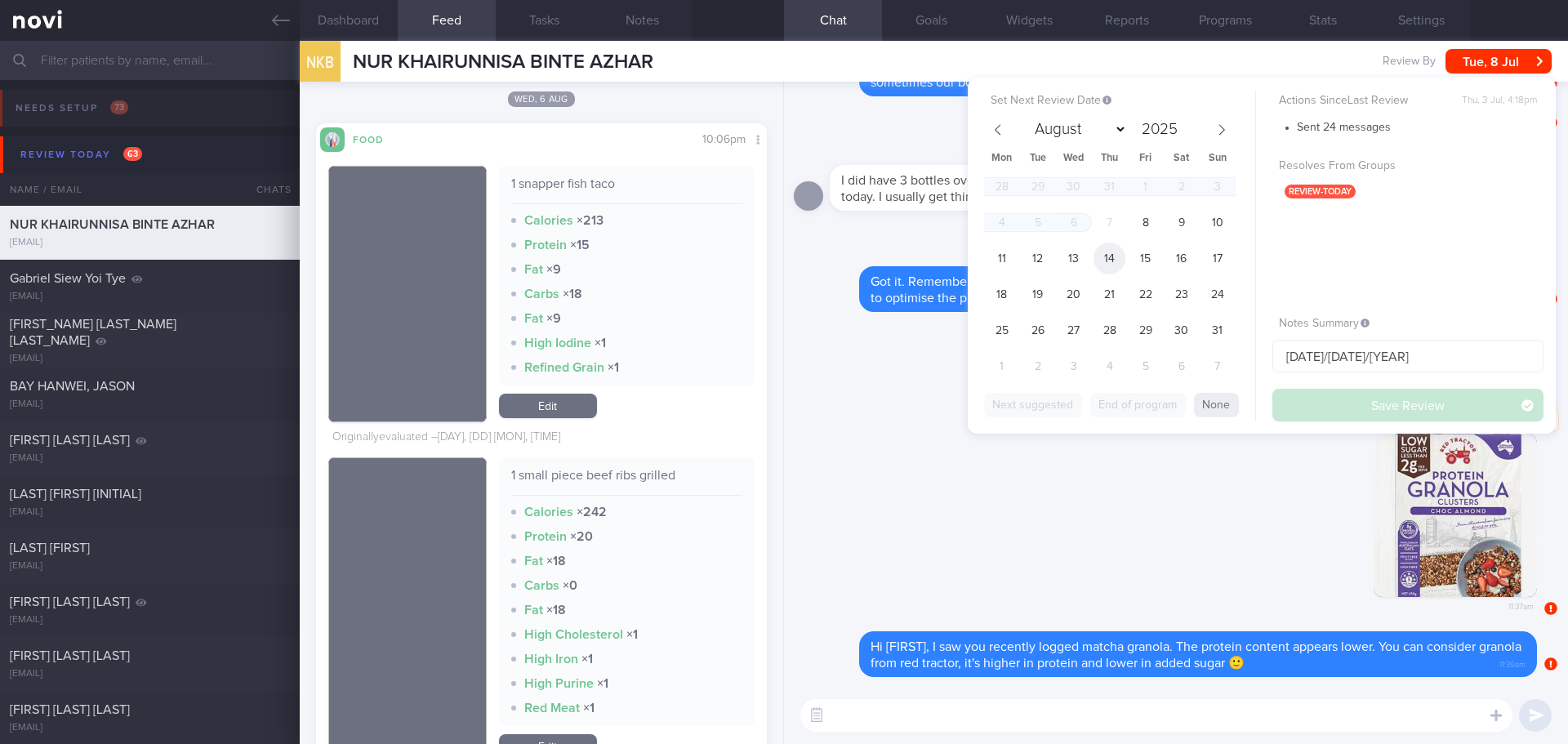 click on "14" at bounding box center (1109, 258) 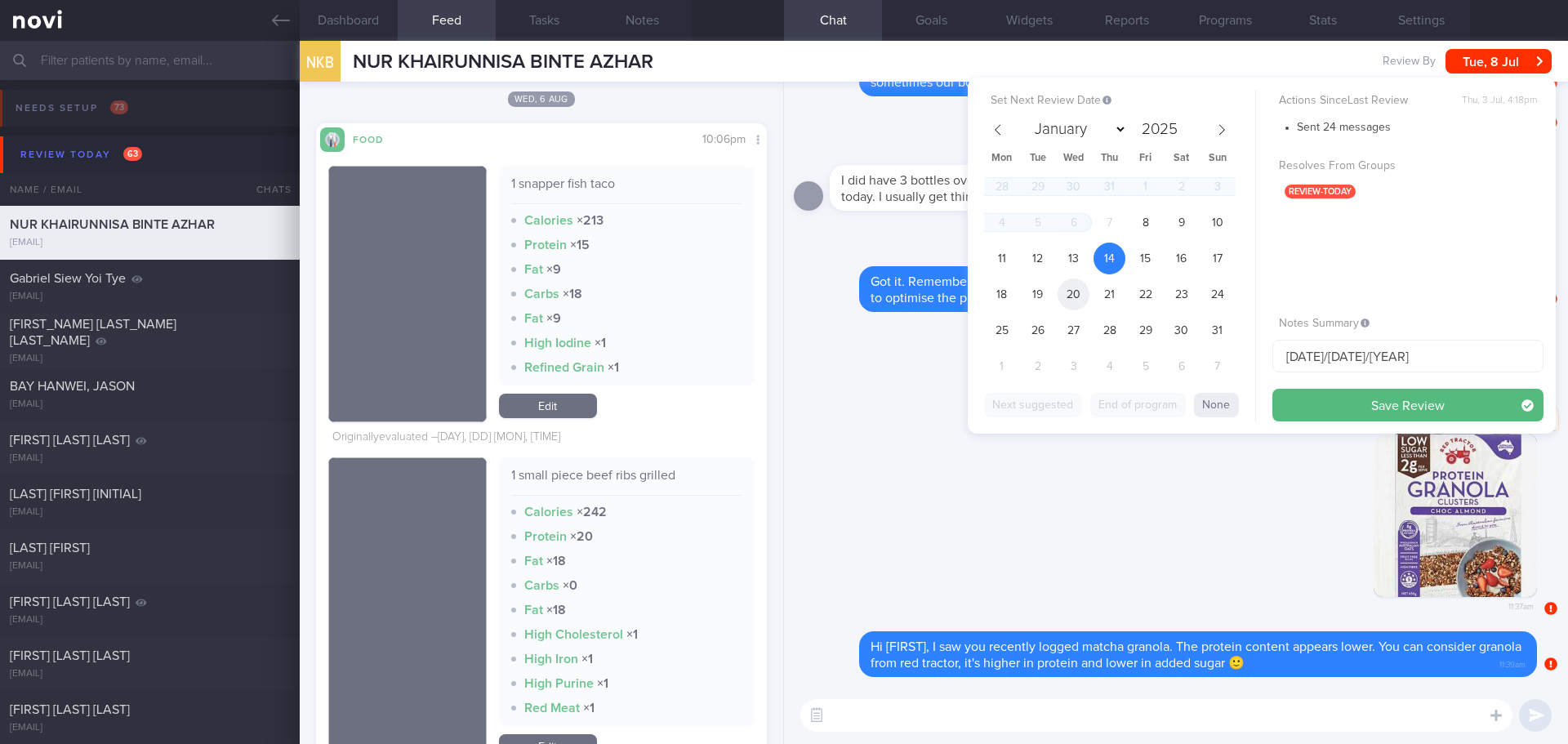 click on "20" at bounding box center (1073, 294) 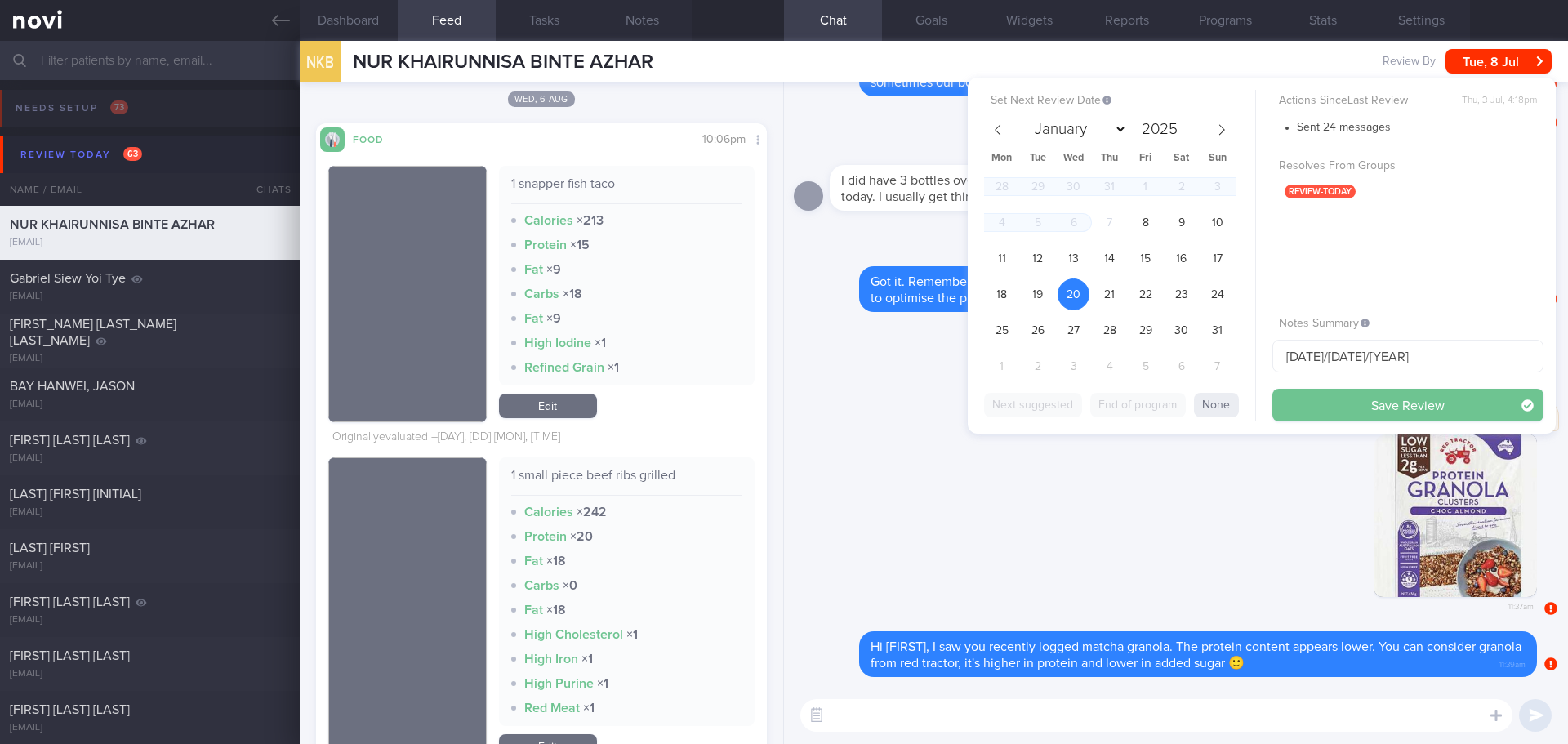 click on "Save Review" at bounding box center [1408, 405] 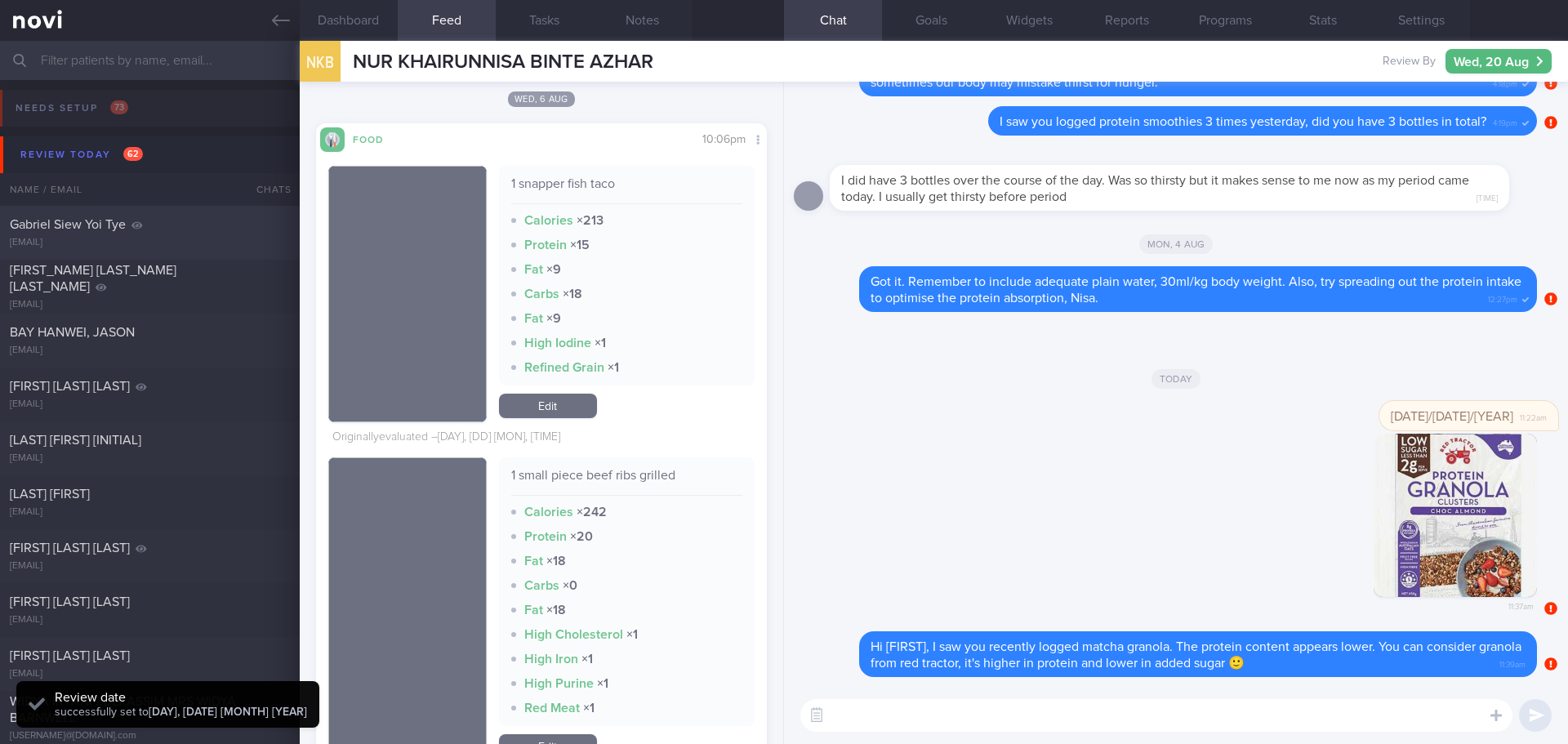 click on "siewgabriel@[EXAMPLE.COM]" at bounding box center (149, 243) 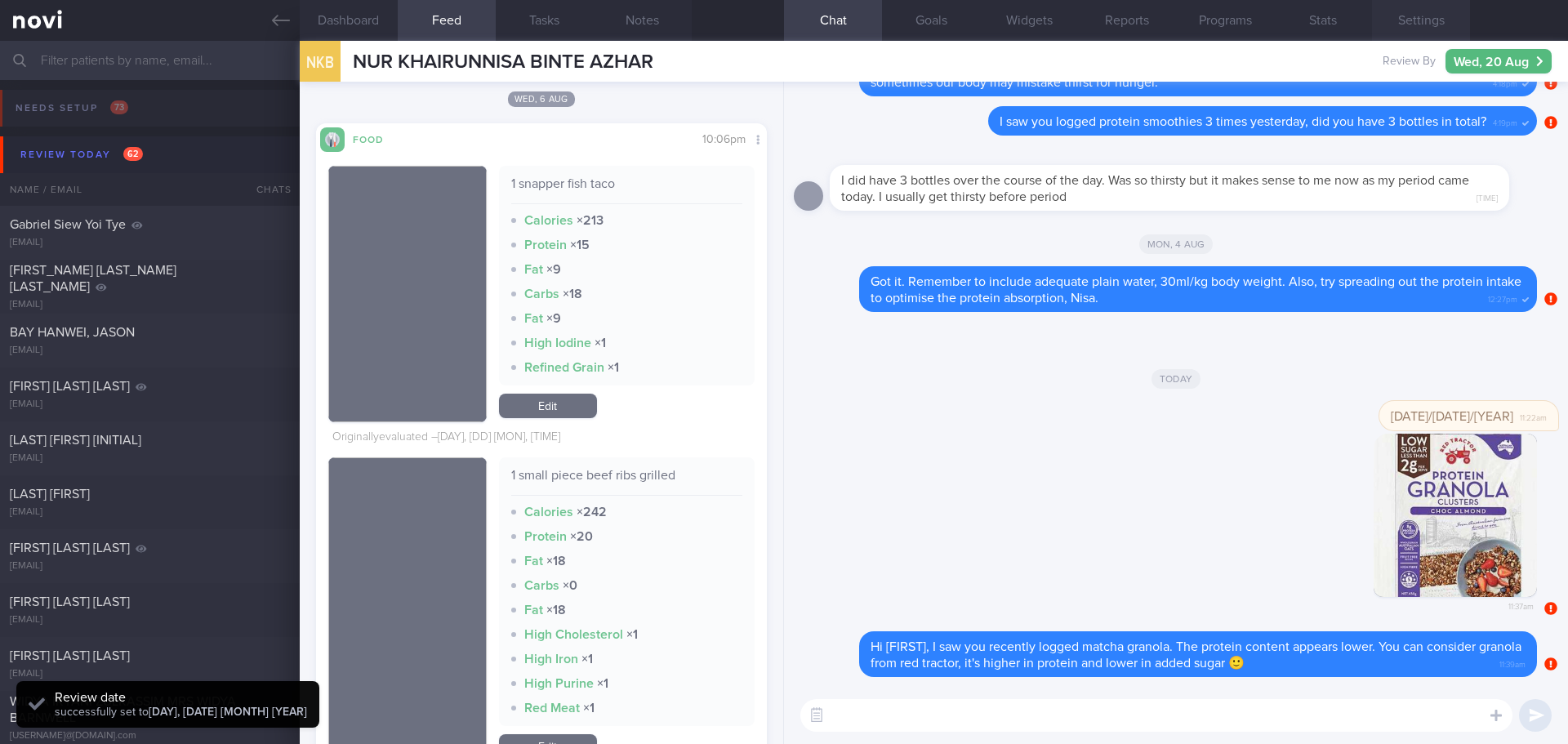 type on "do not disturb" 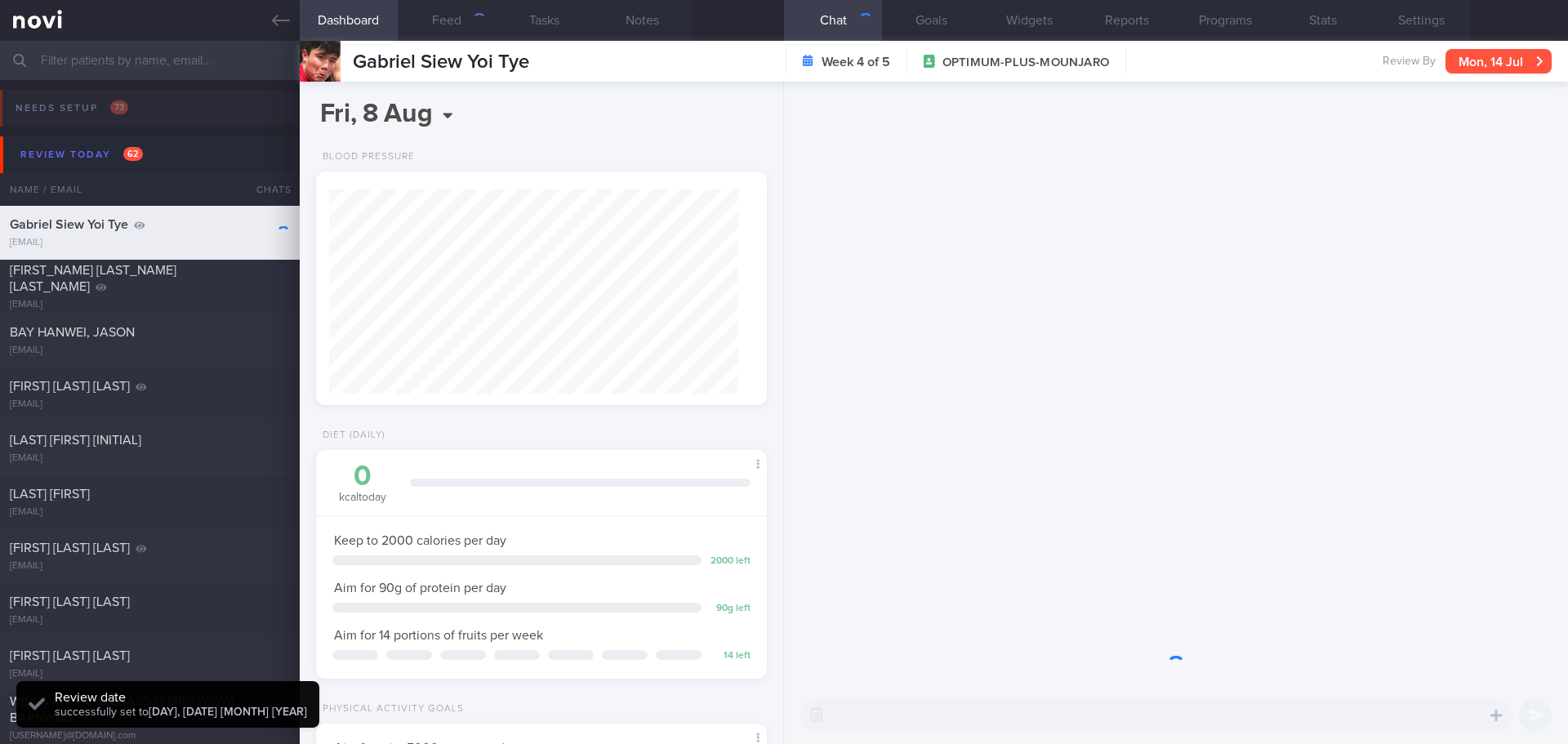scroll, scrollTop: 816478, scrollLeft: 816251, axis: both 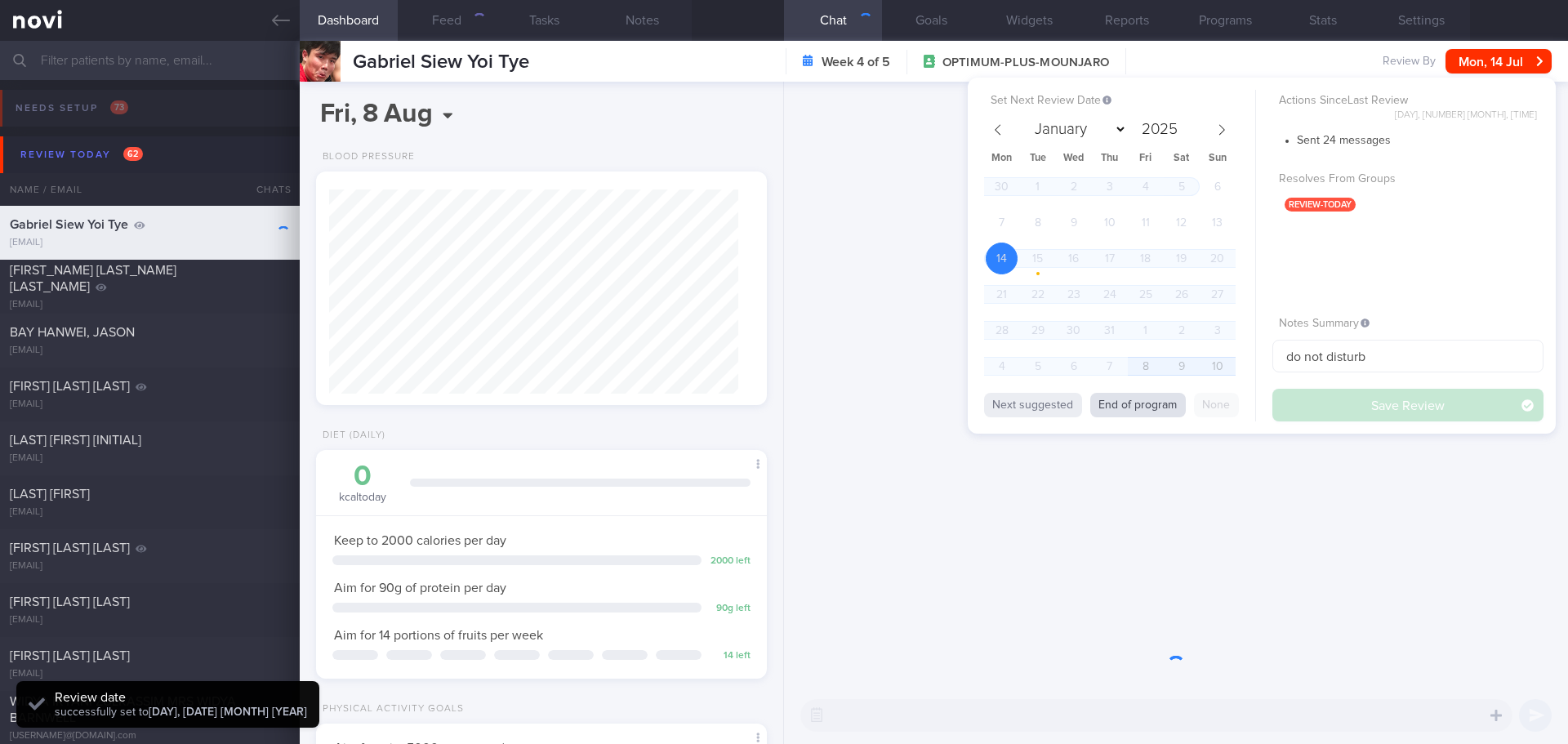 click on "End of program" at bounding box center [1138, 405] 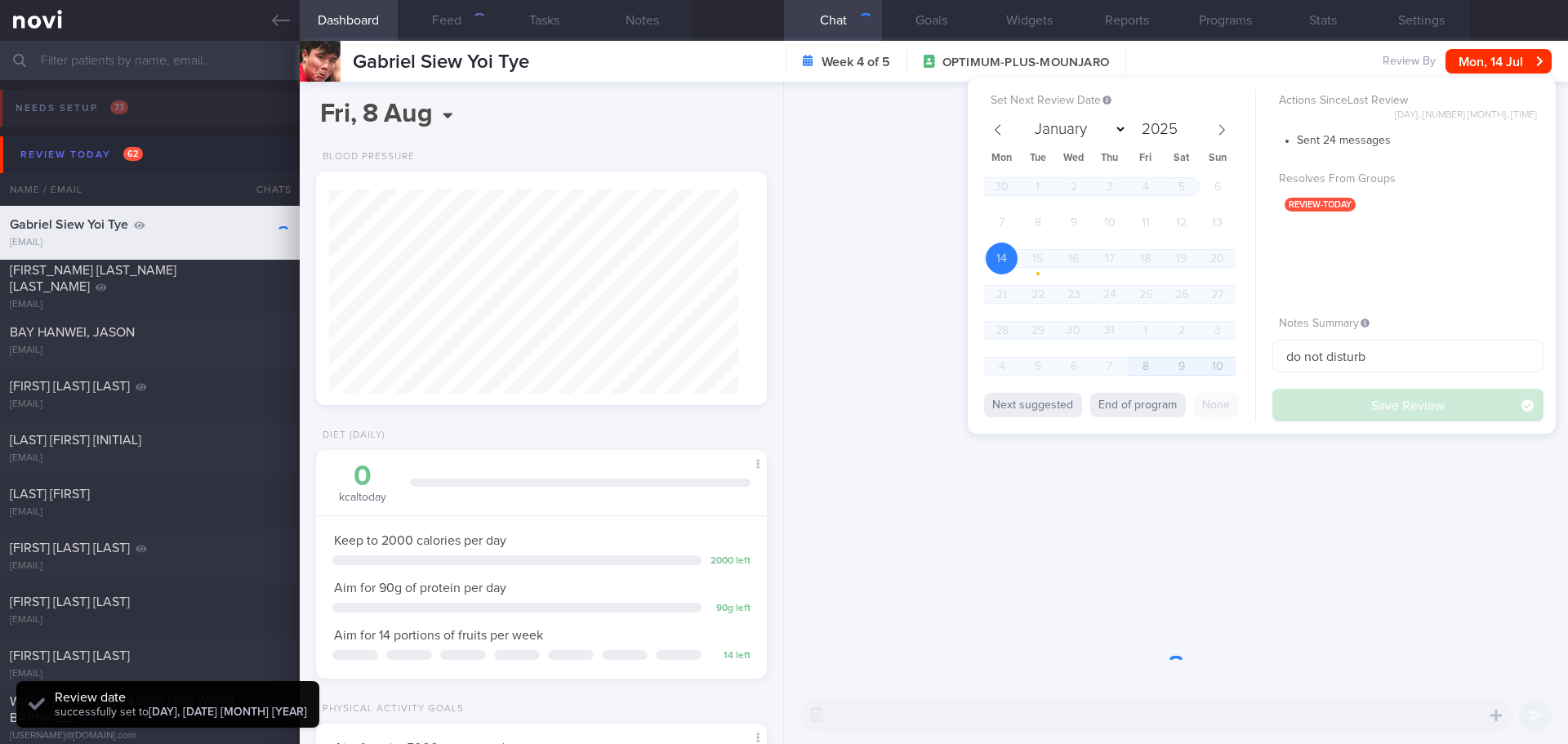 select on "7" 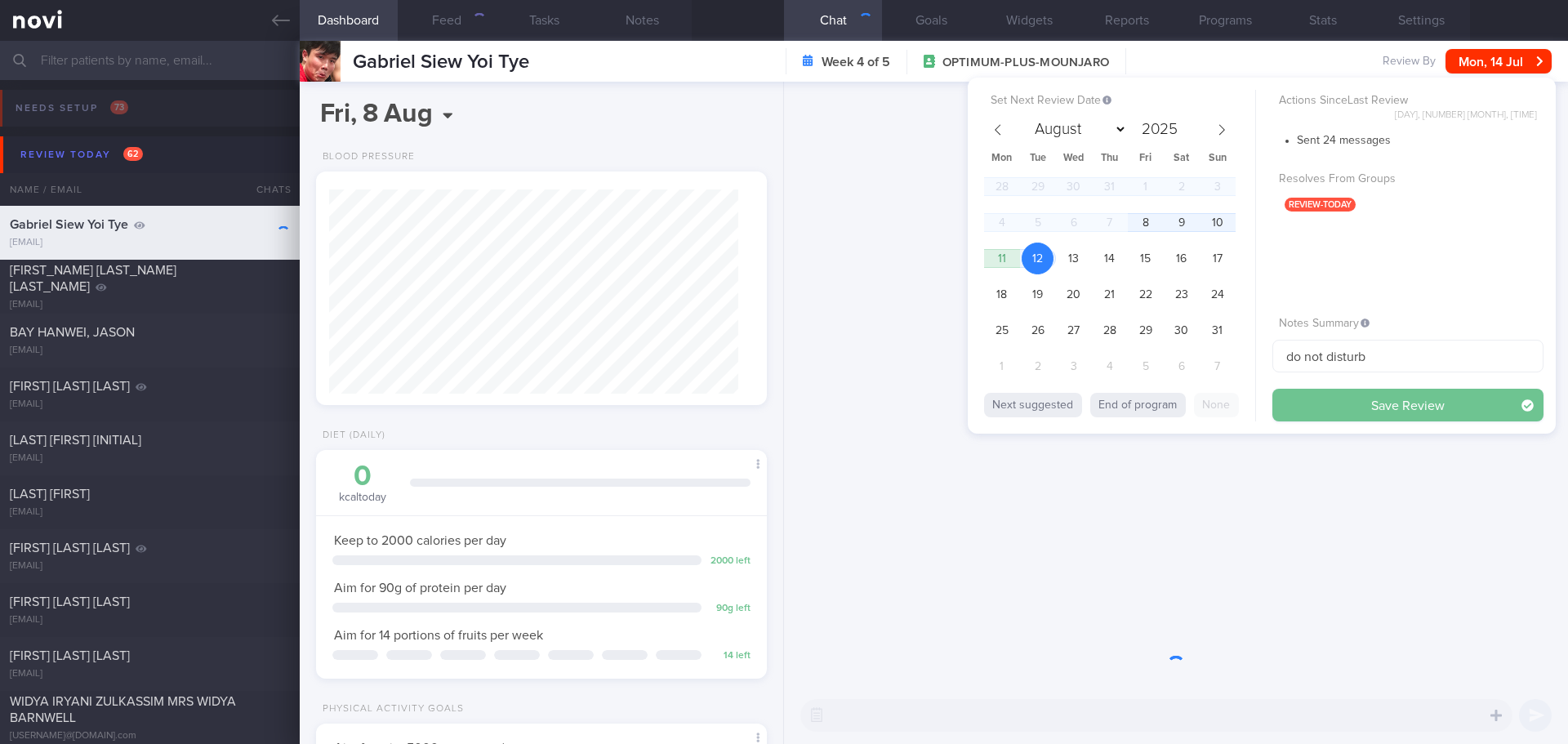 scroll, scrollTop: 816457, scrollLeft: 816258, axis: both 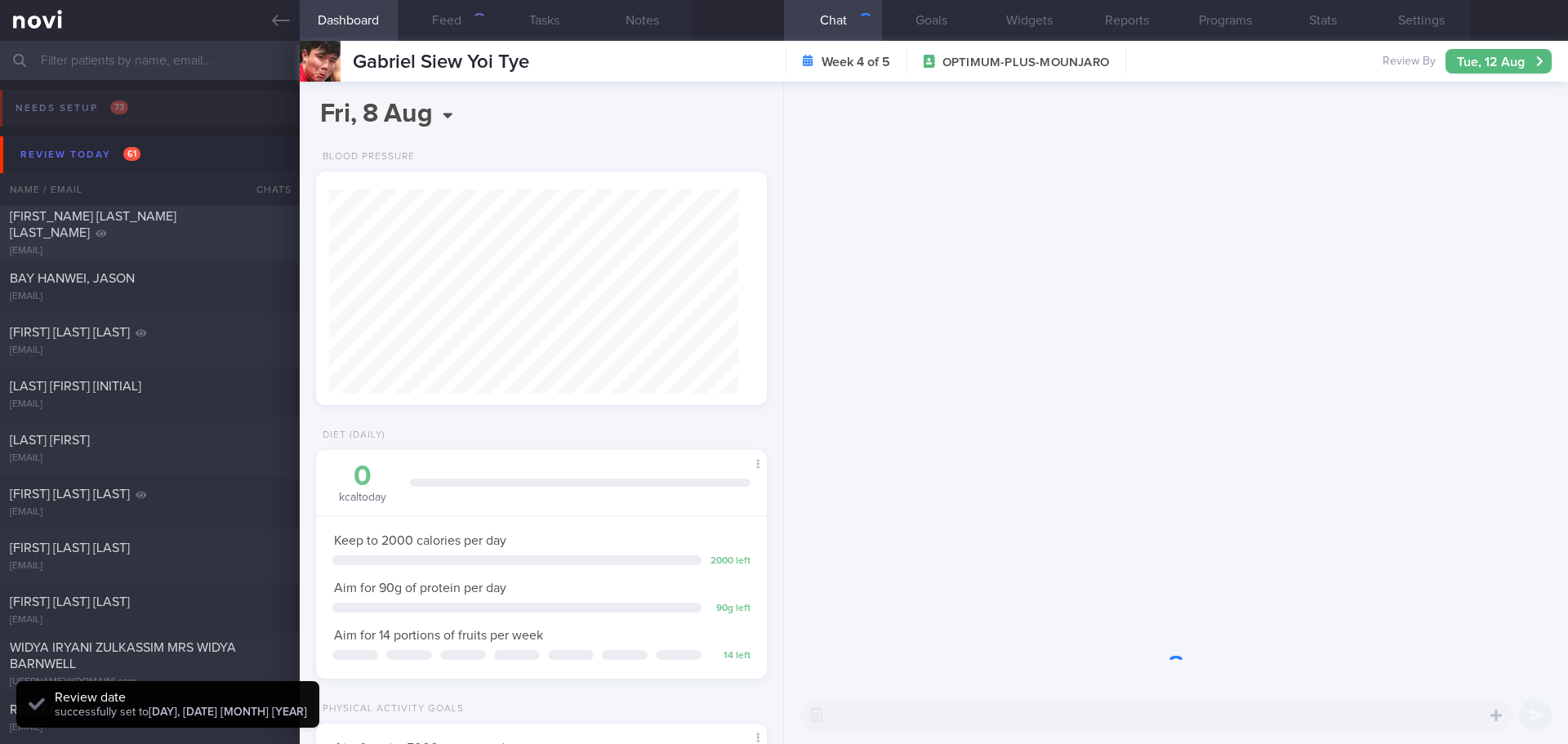 click on "[FIRST] [LAST] [LAST]" at bounding box center [148, 225] 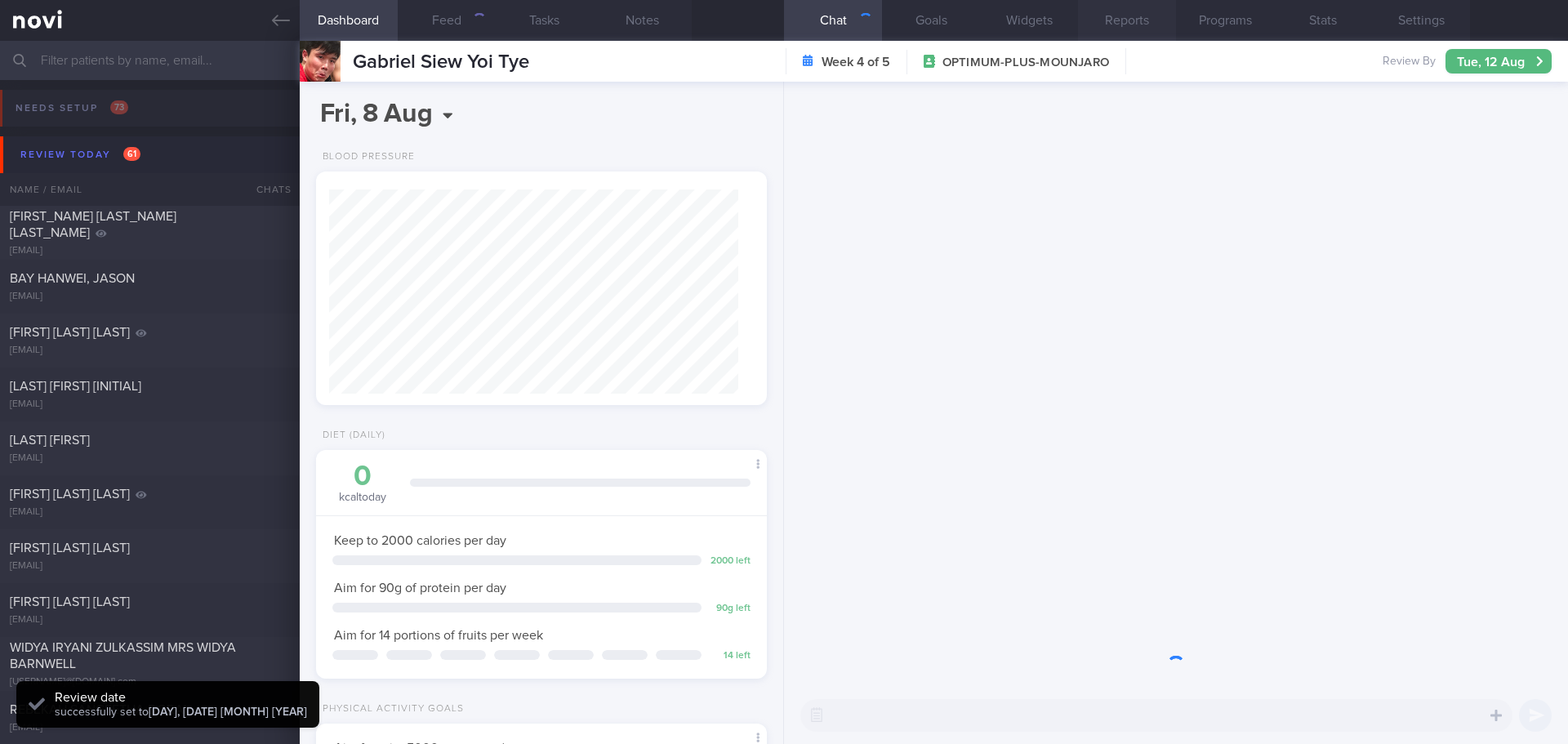 type on "next appt 8/4/25" 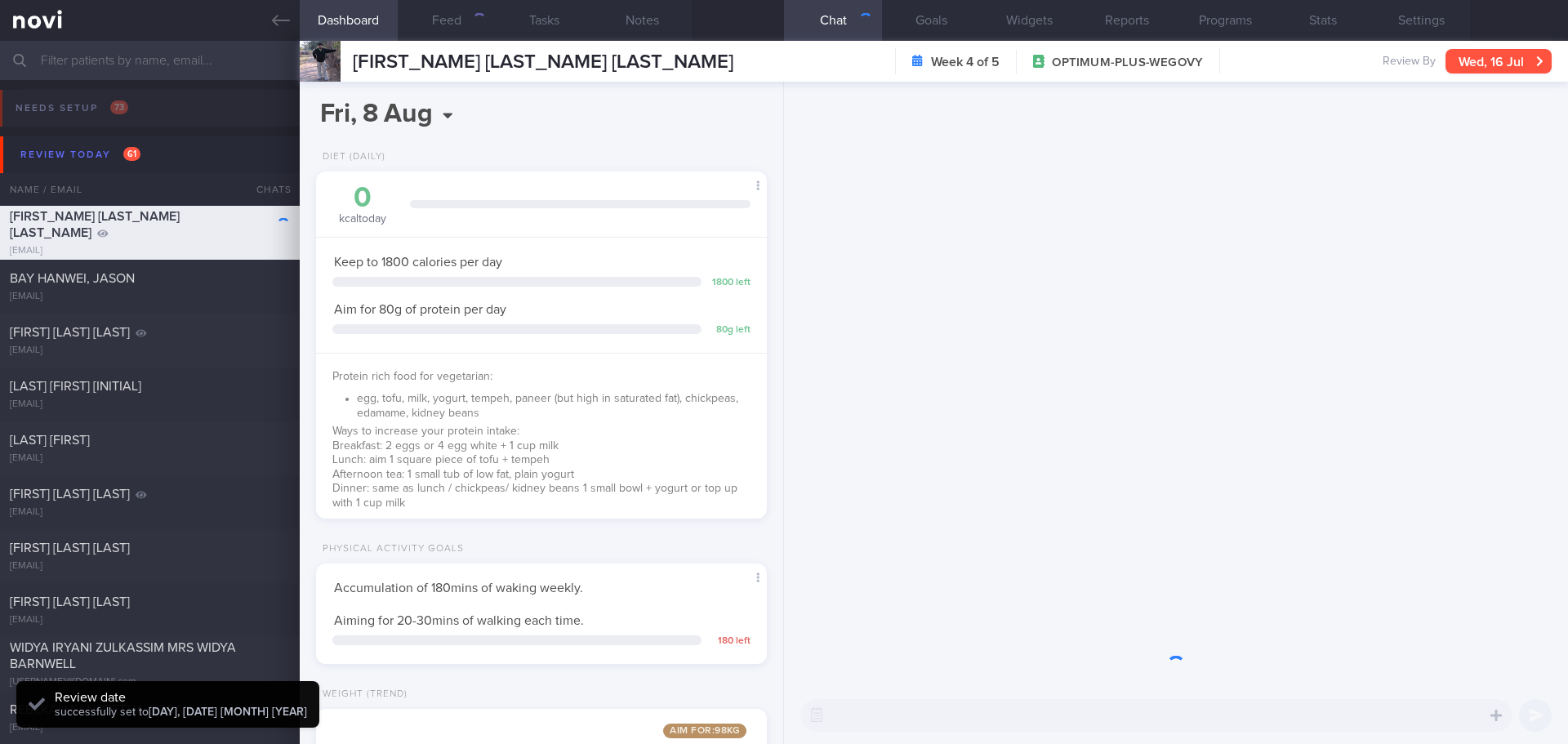 scroll, scrollTop: 816457, scrollLeft: 816258, axis: both 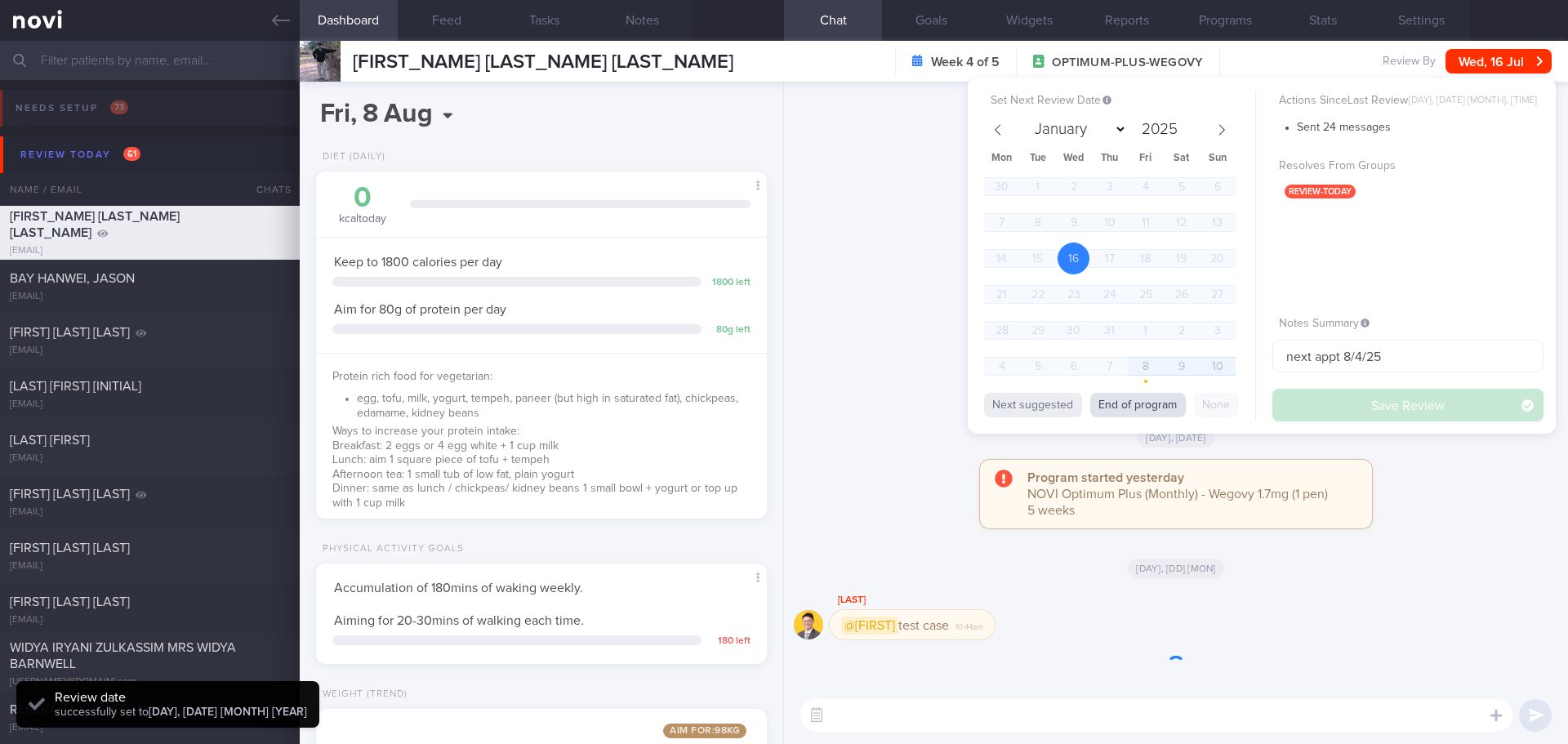 click on "End of program" at bounding box center (1138, 405) 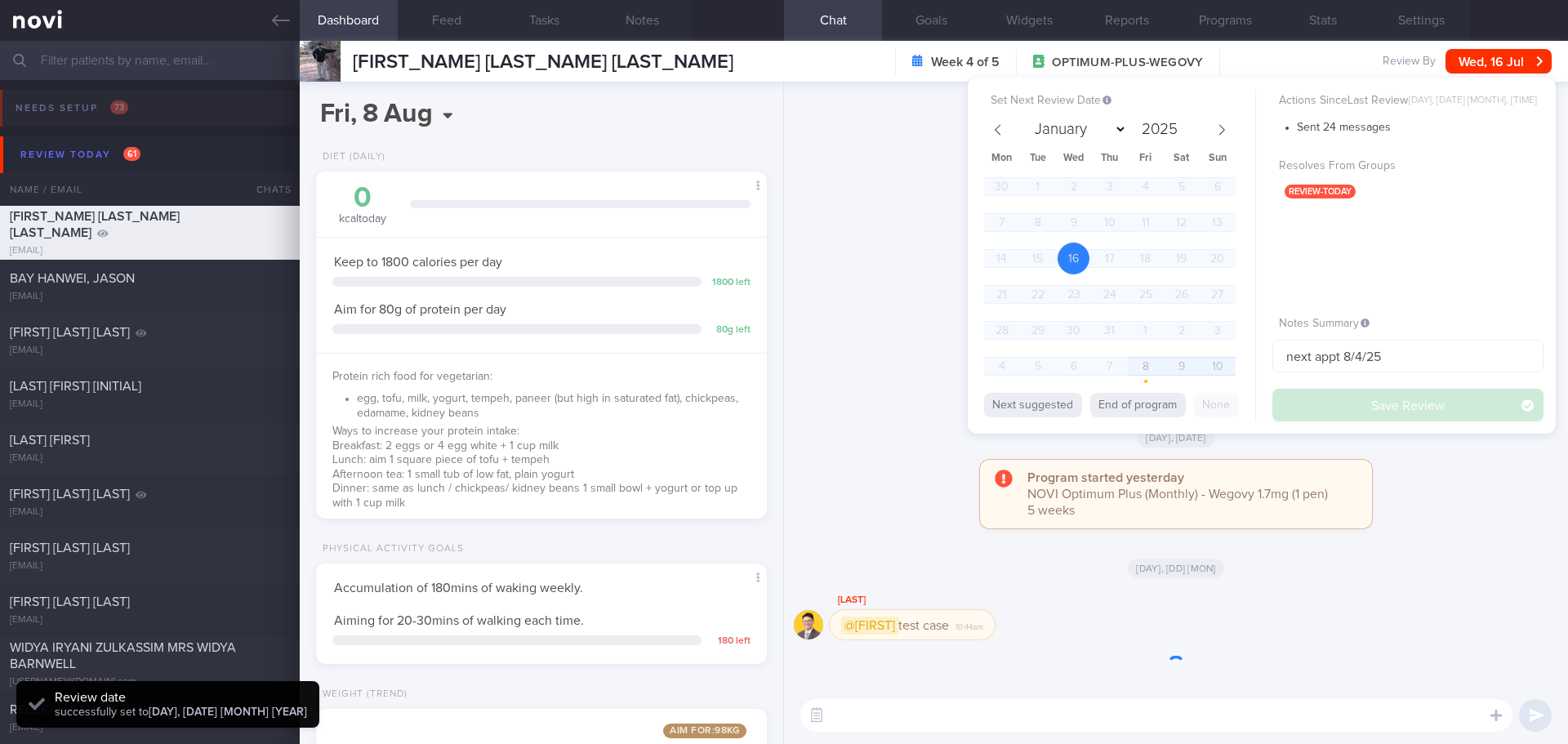 select on "7" 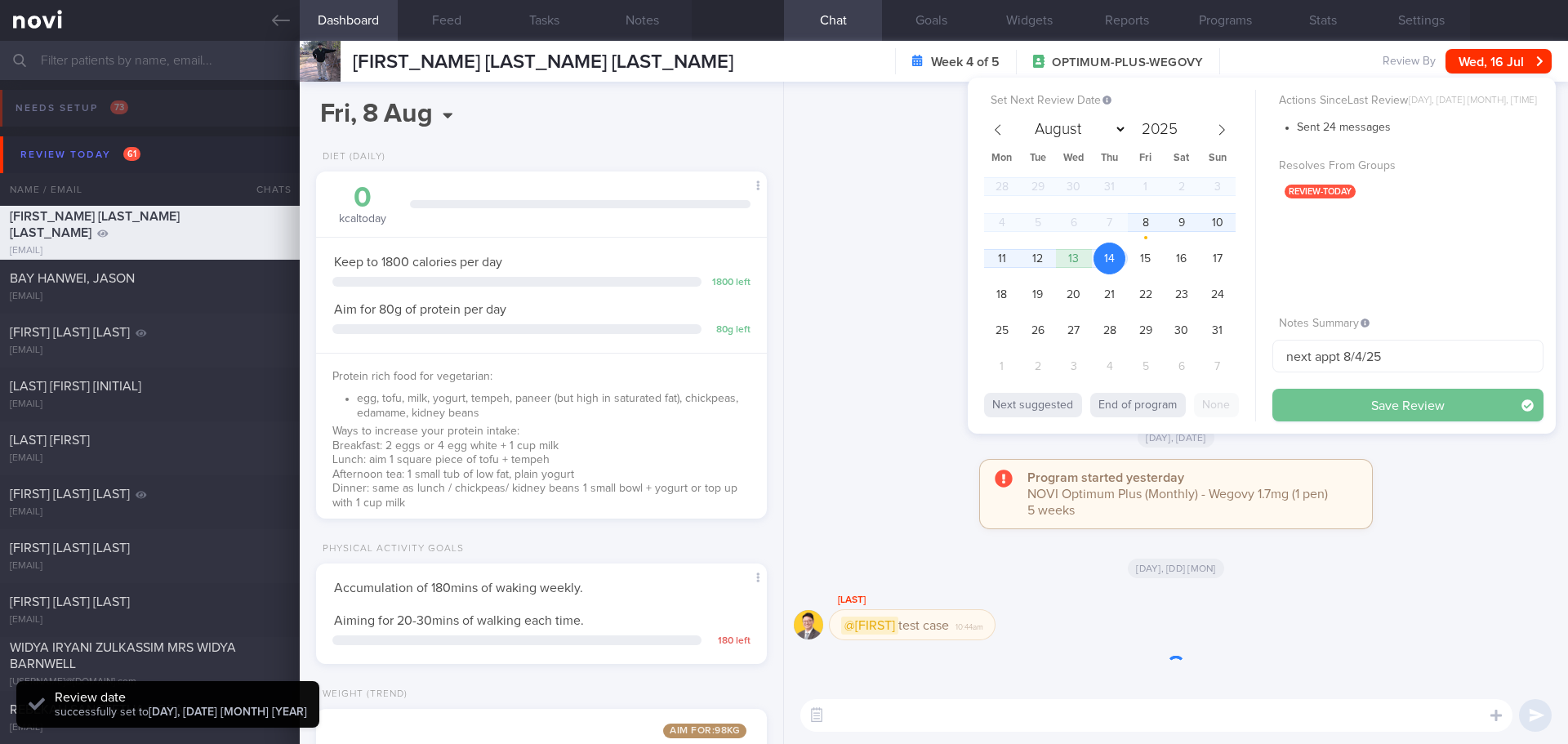 scroll, scrollTop: 816457, scrollLeft: 816258, axis: both 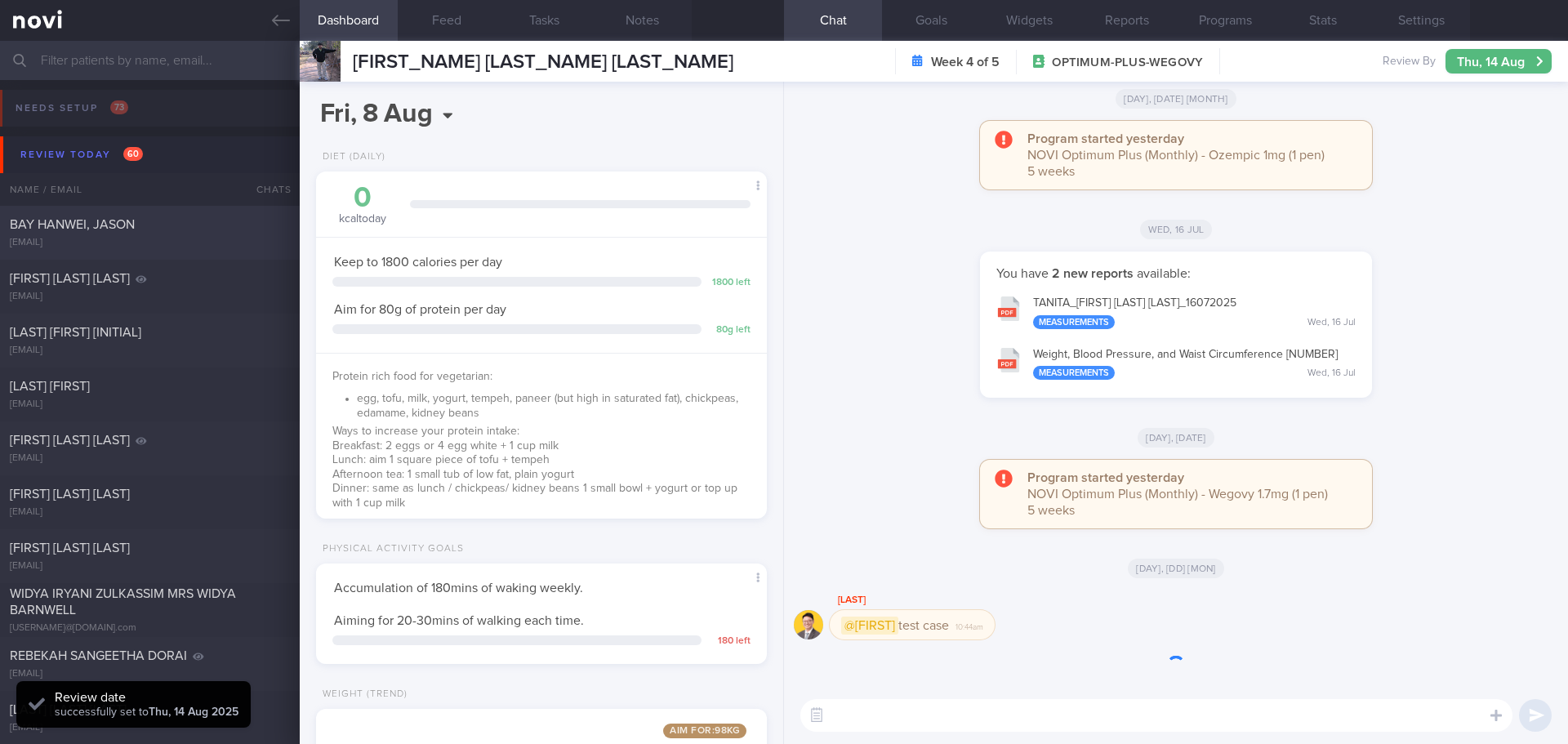click on "BAY HANWEI, JASON" at bounding box center (148, 225) 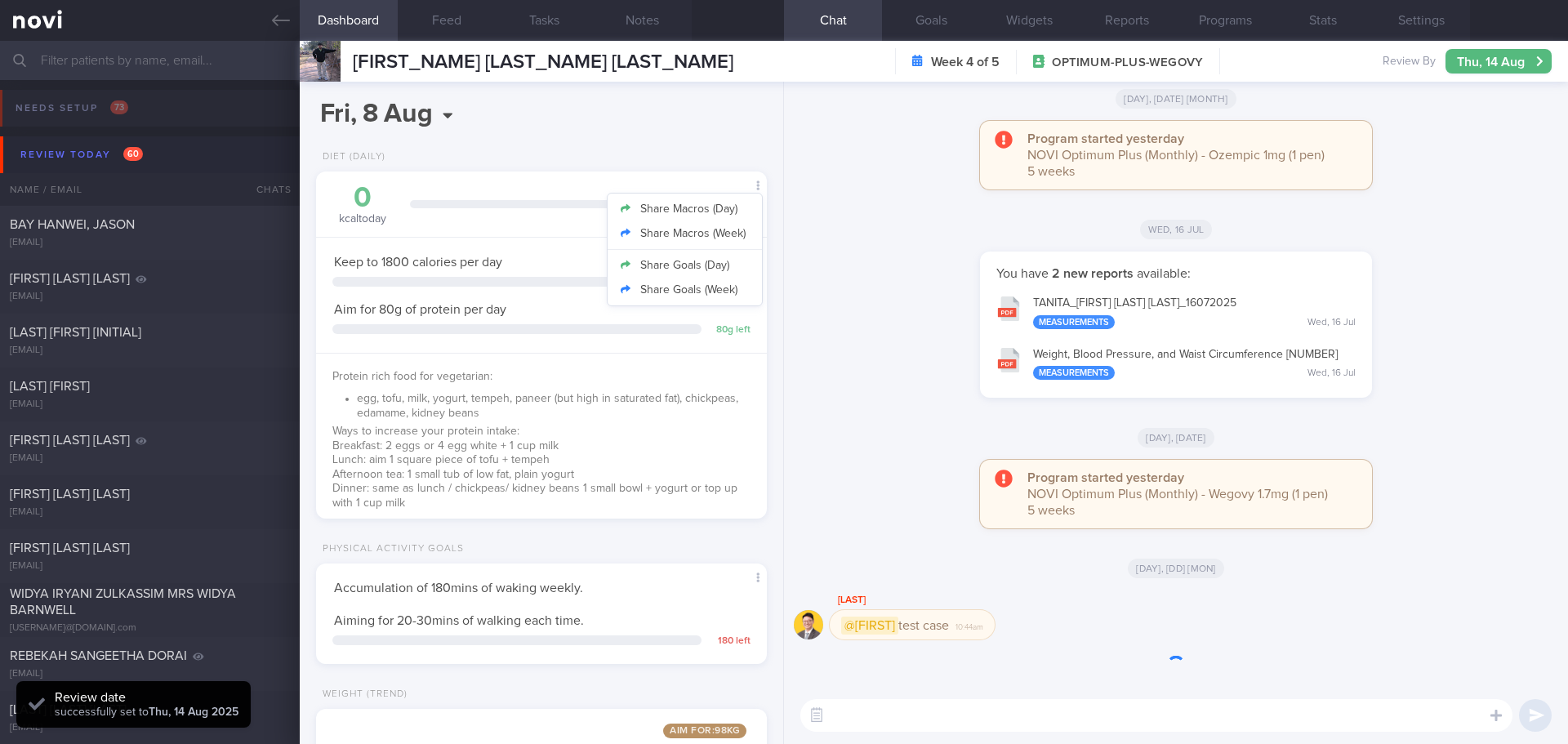 type on "KIV archive 9/4/25" 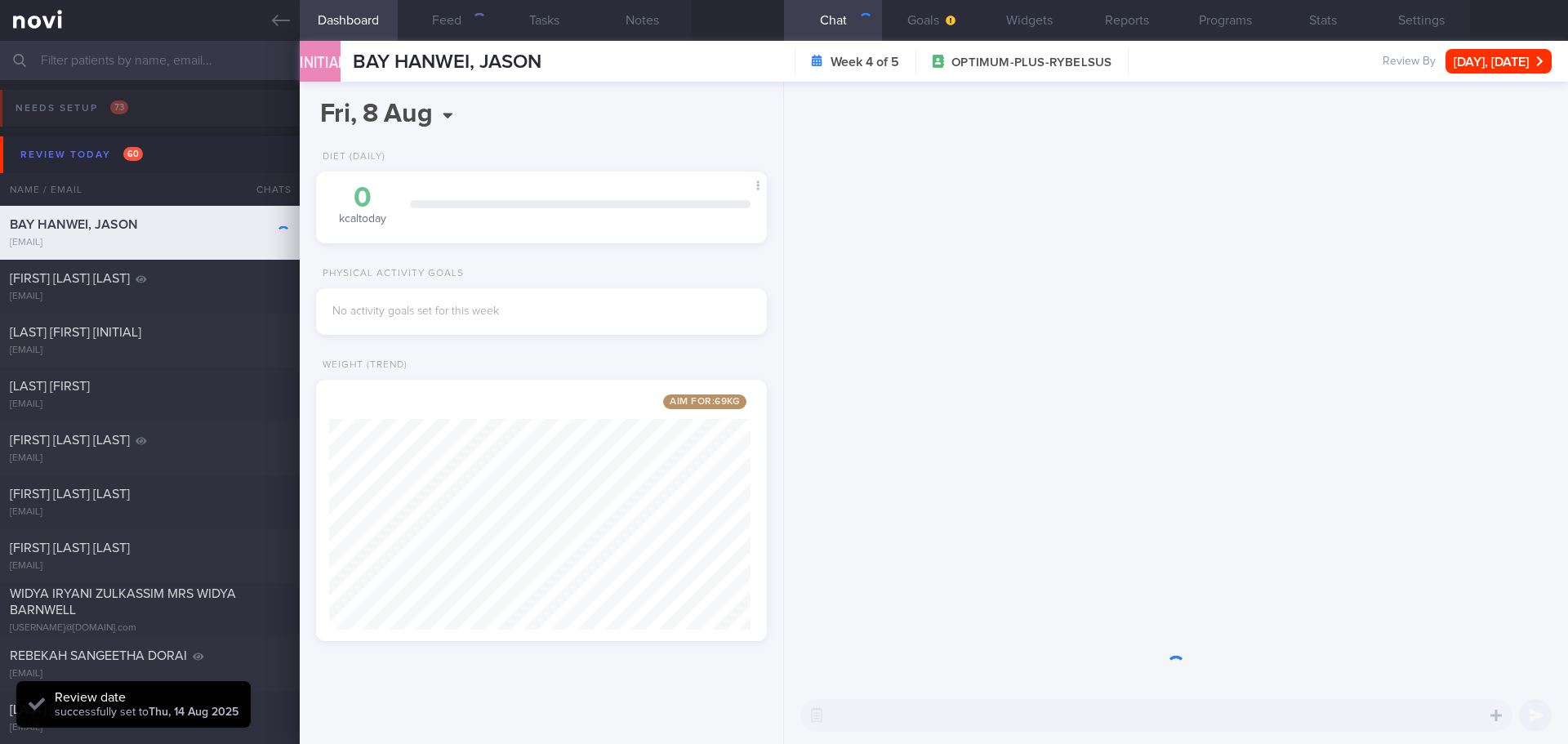 scroll, scrollTop: 816451, scrollLeft: 816245, axis: both 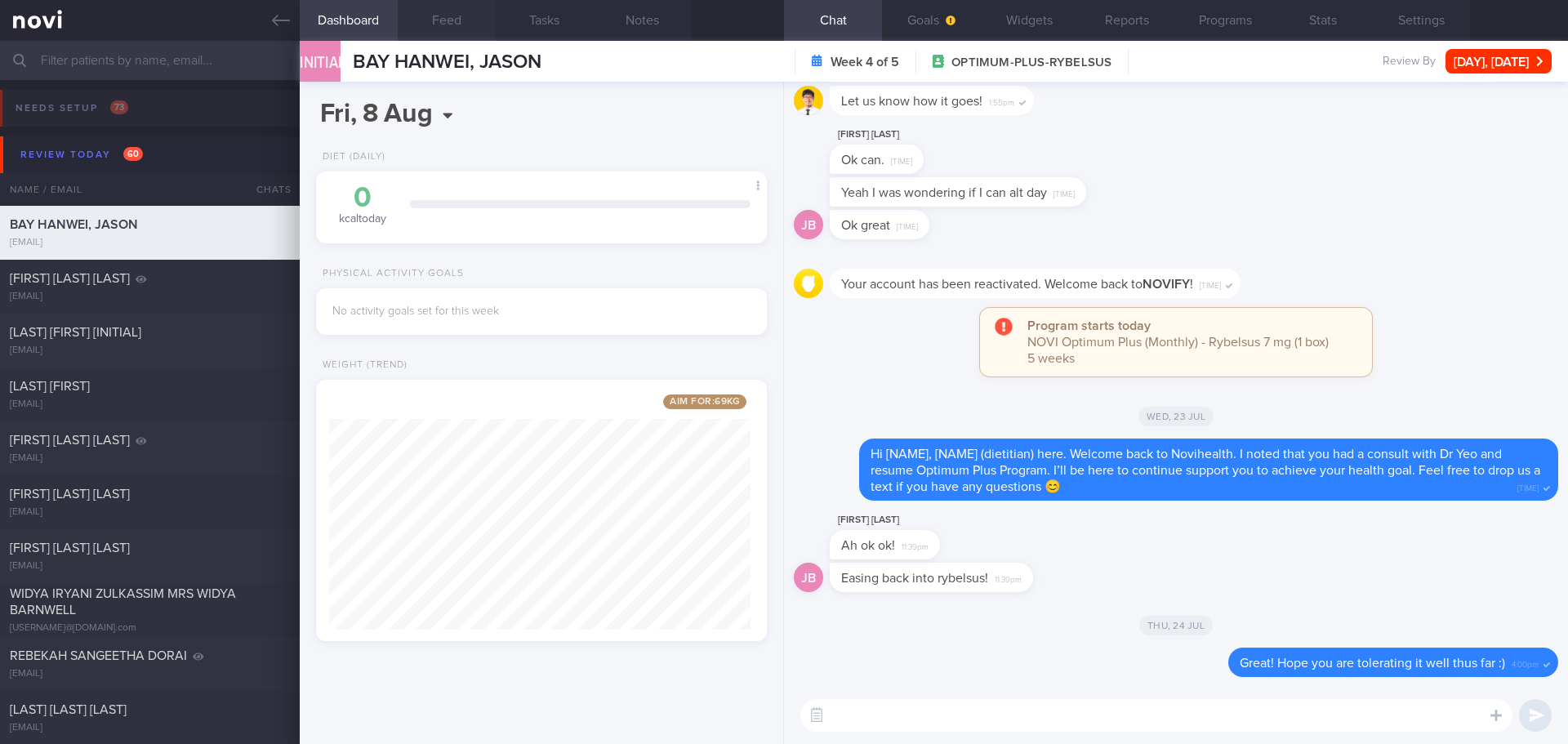 click on "Feed" at bounding box center [447, 20] 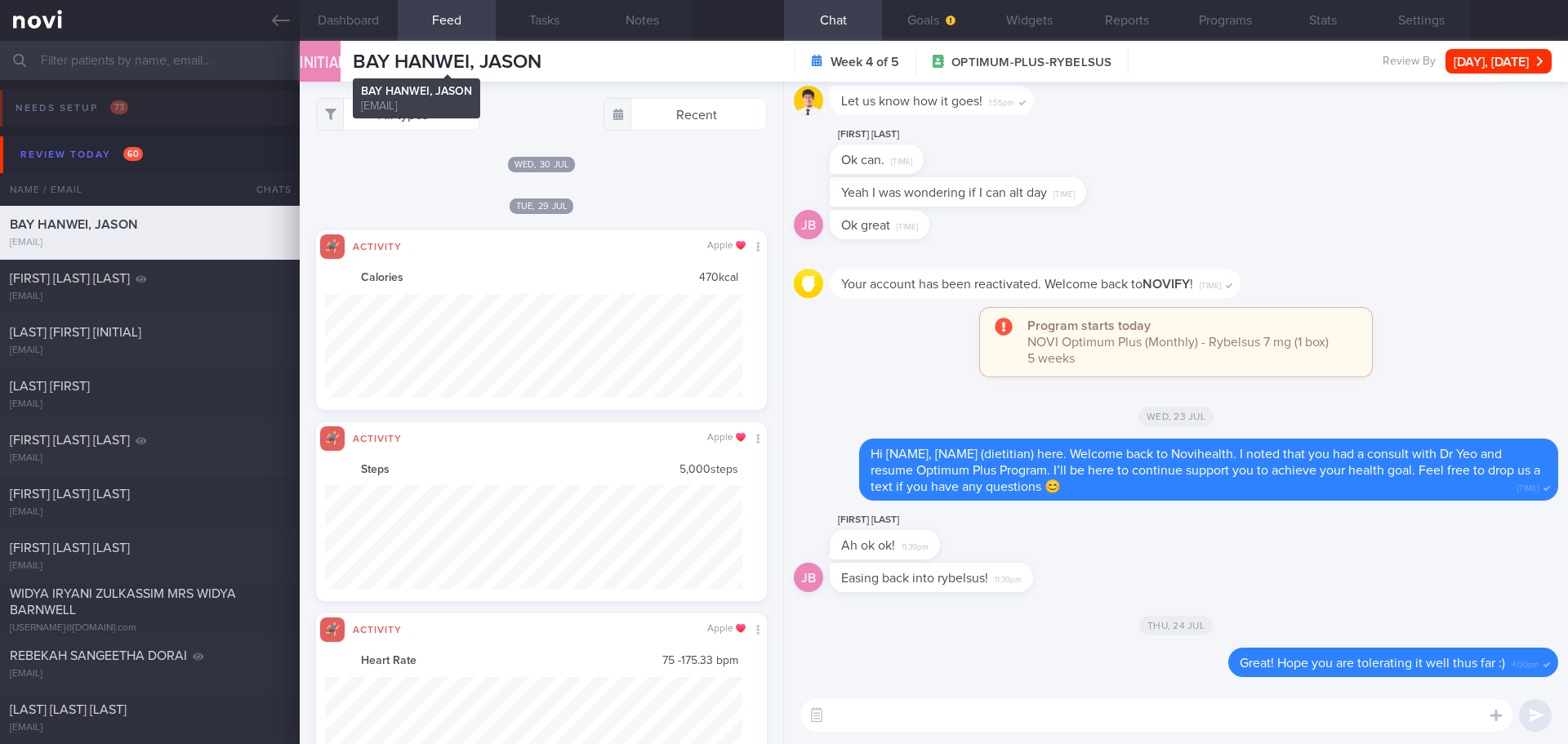scroll, scrollTop: 816581, scrollLeft: 816249, axis: both 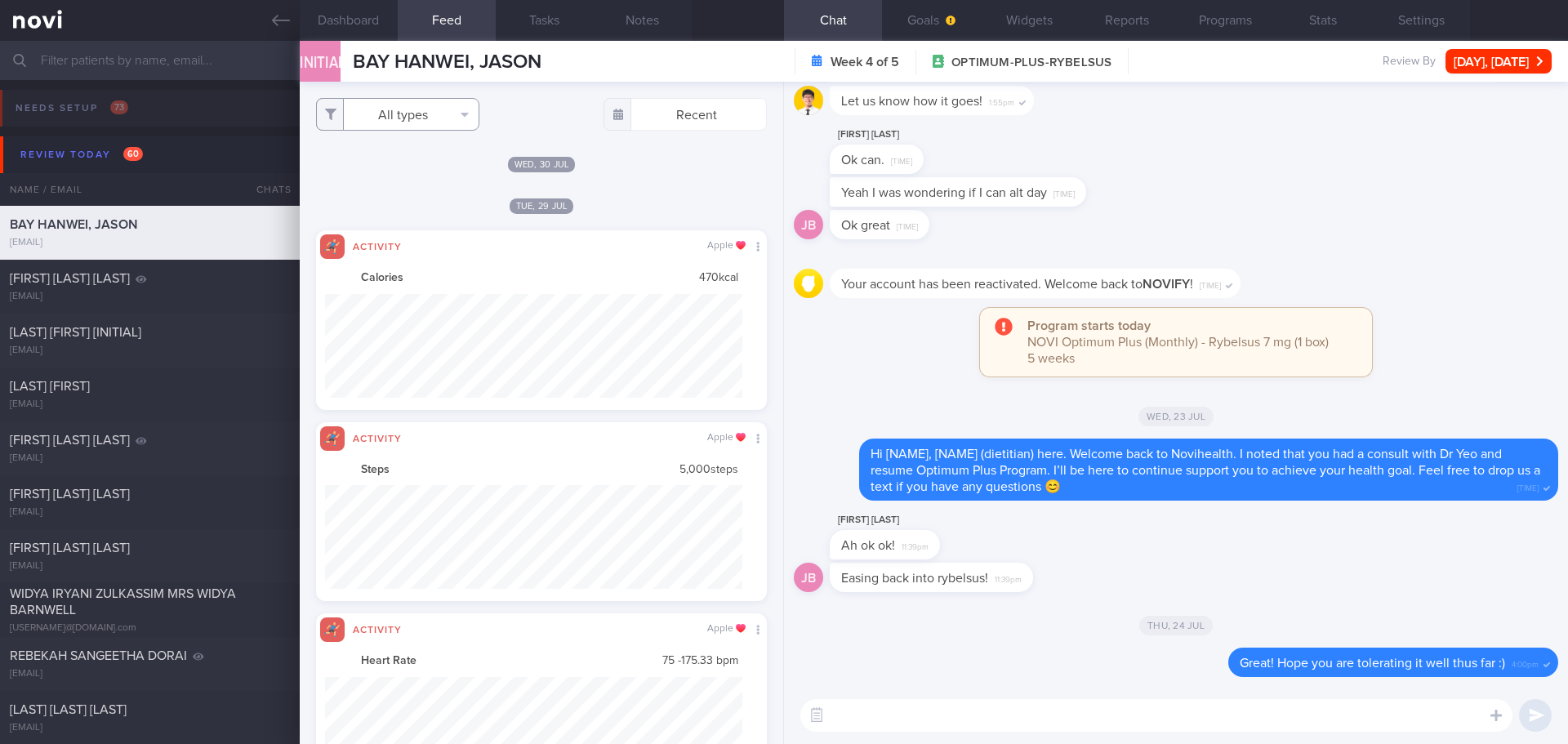 click on "All types" at bounding box center [398, 114] 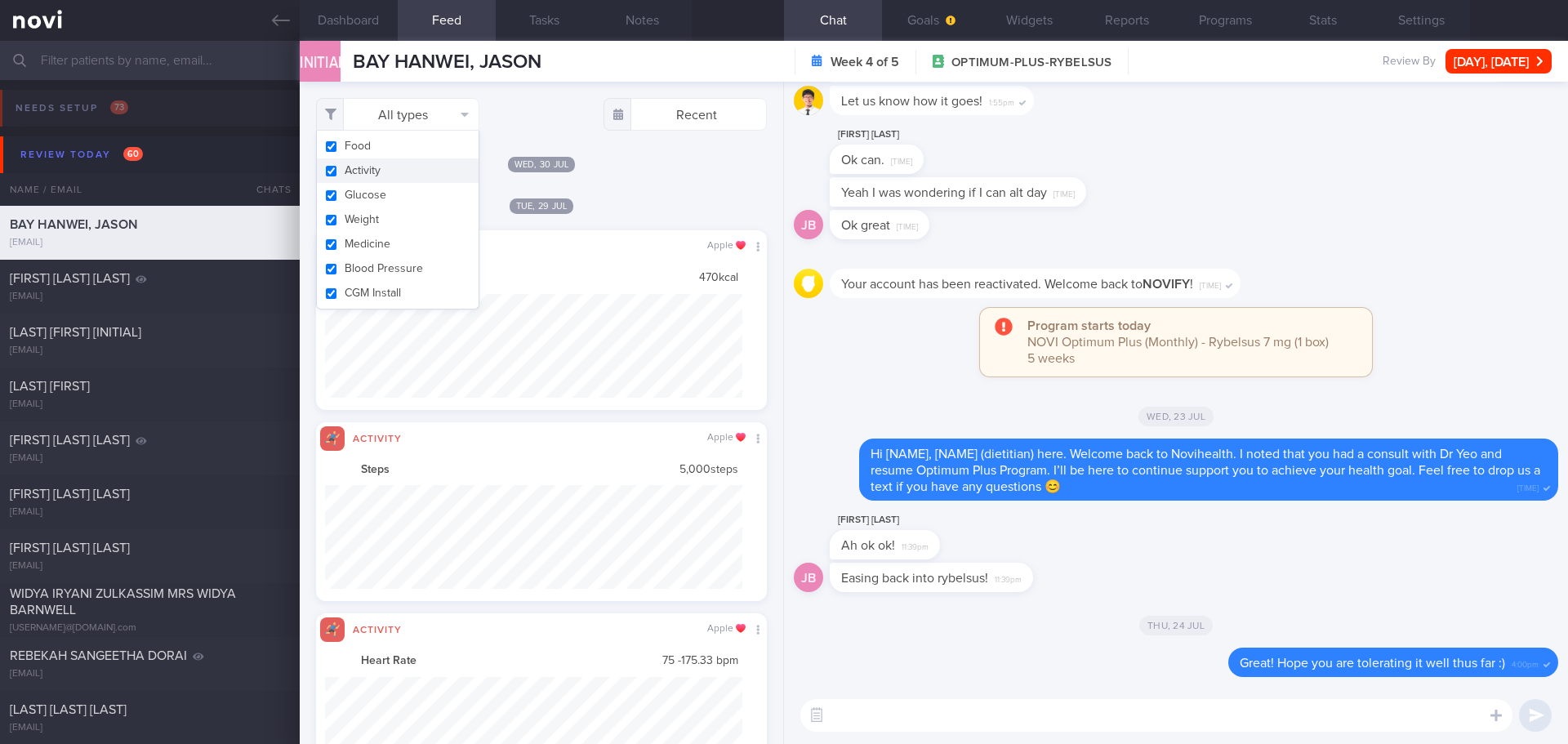 click on "Activity" at bounding box center (398, 171) 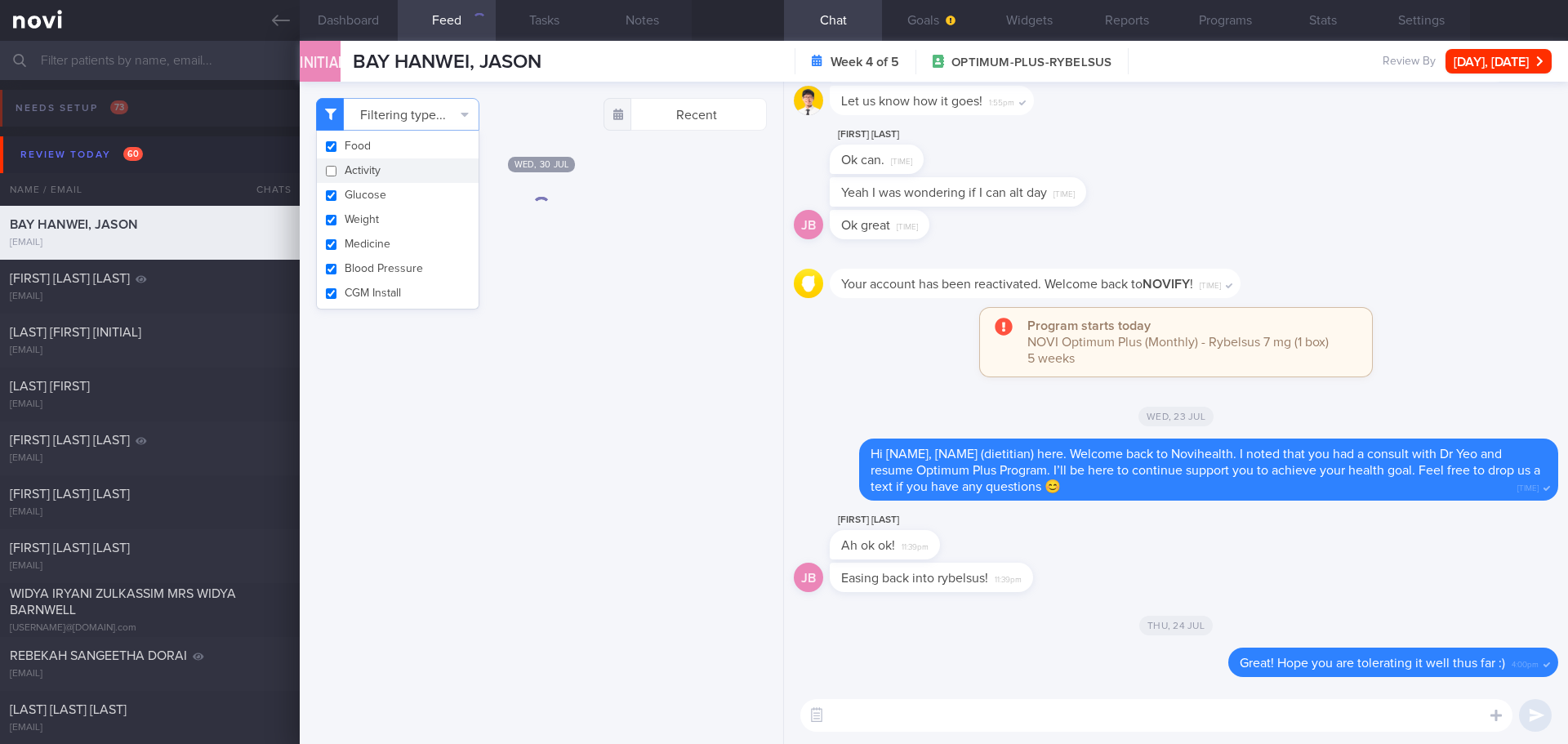 checkbox on "false" 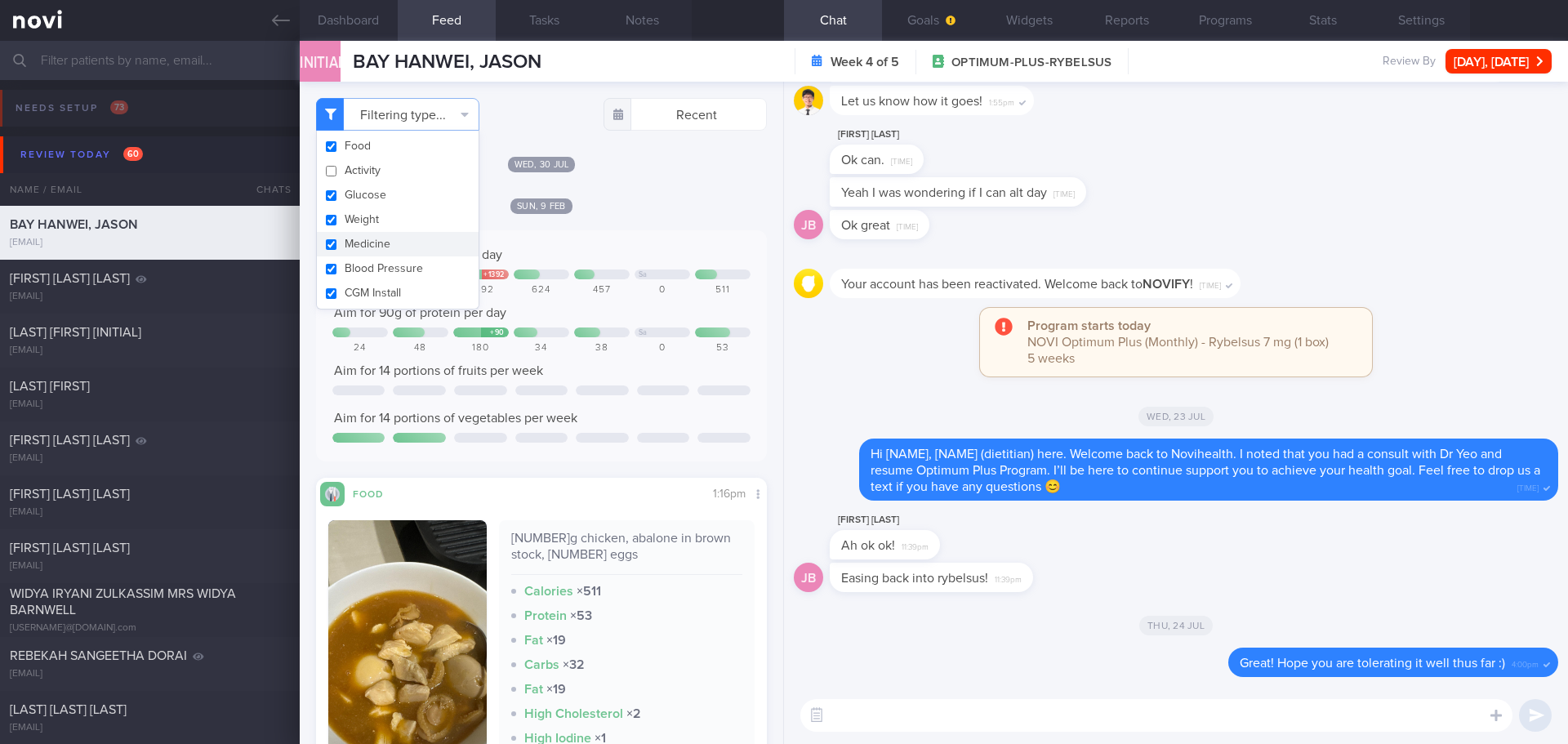 click at bounding box center (1156, 715) 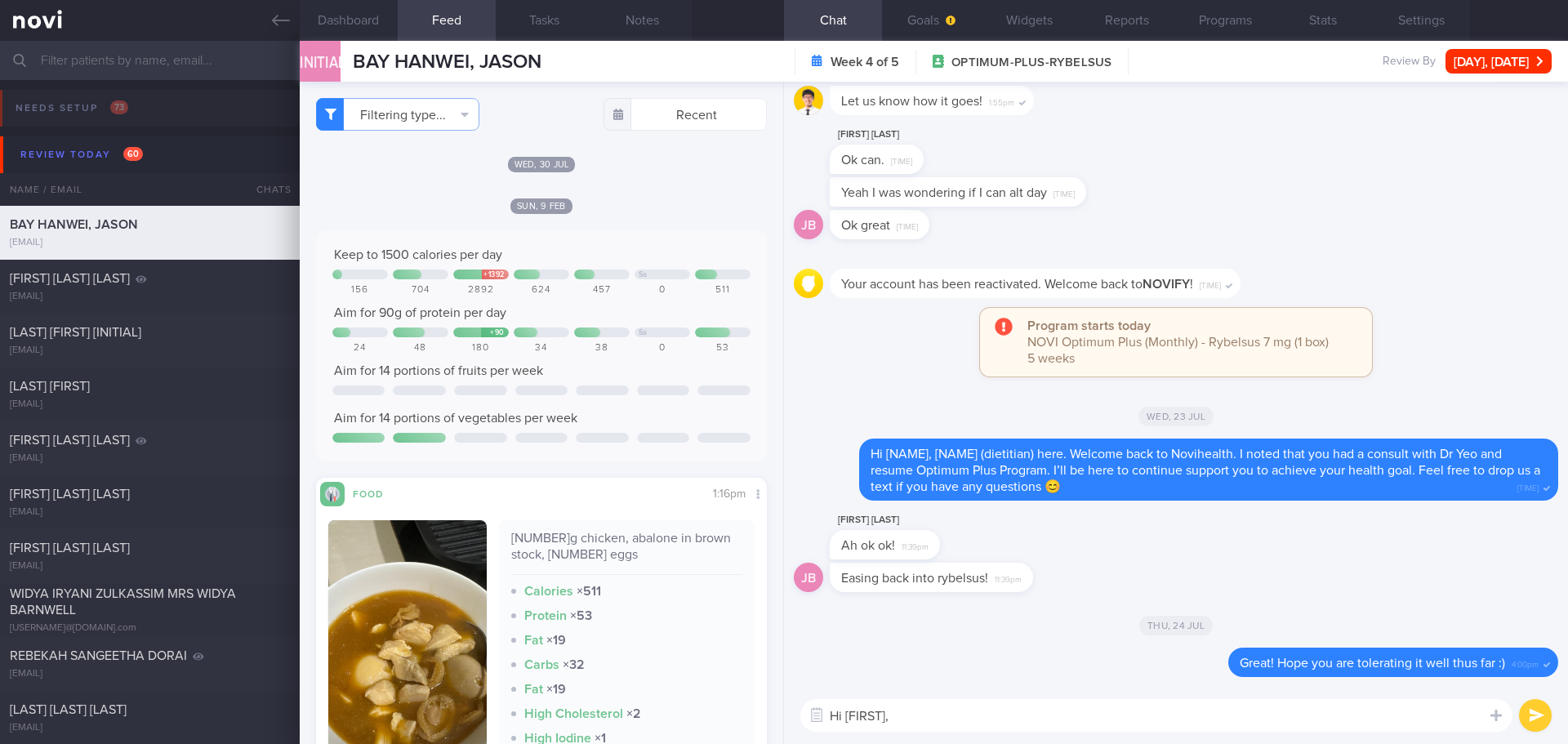 click on "Hi Jason," at bounding box center (1156, 715) 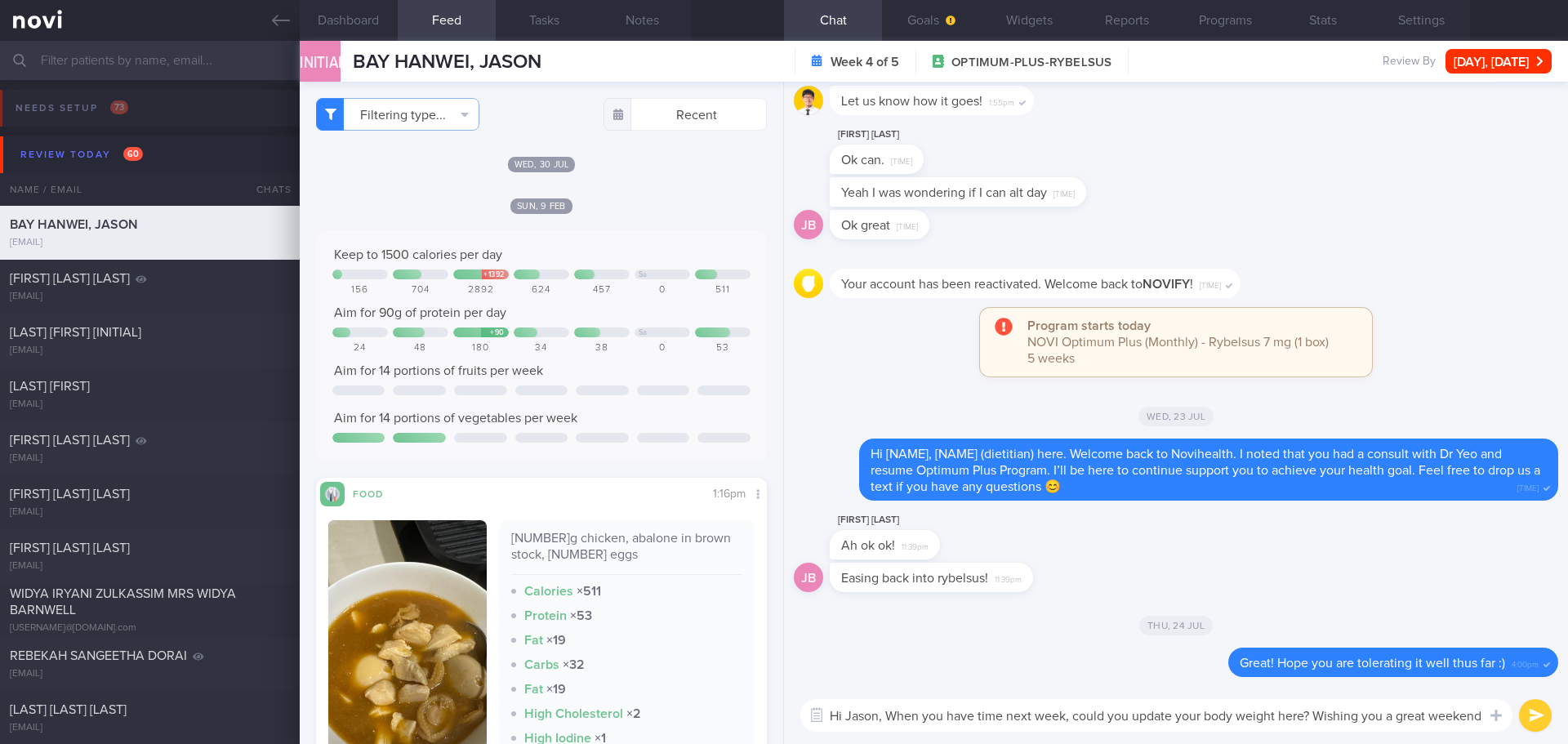 click on "Hi Jason, When you have time next week, could you update your body weight here? Wishing you a great weekend" at bounding box center (1156, 715) 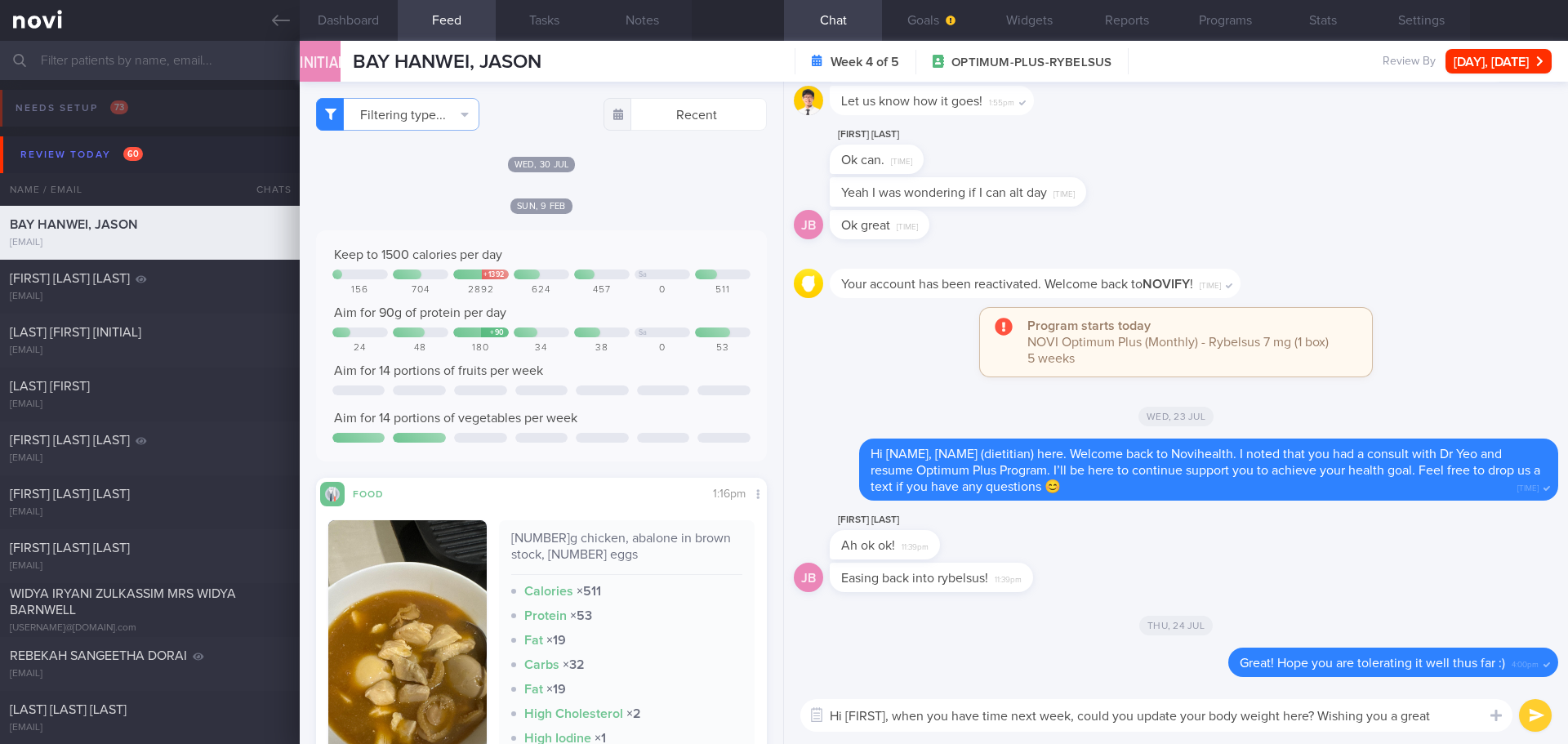 drag, startPoint x: 1381, startPoint y: 717, endPoint x: 1315, endPoint y: 720, distance: 66.06815 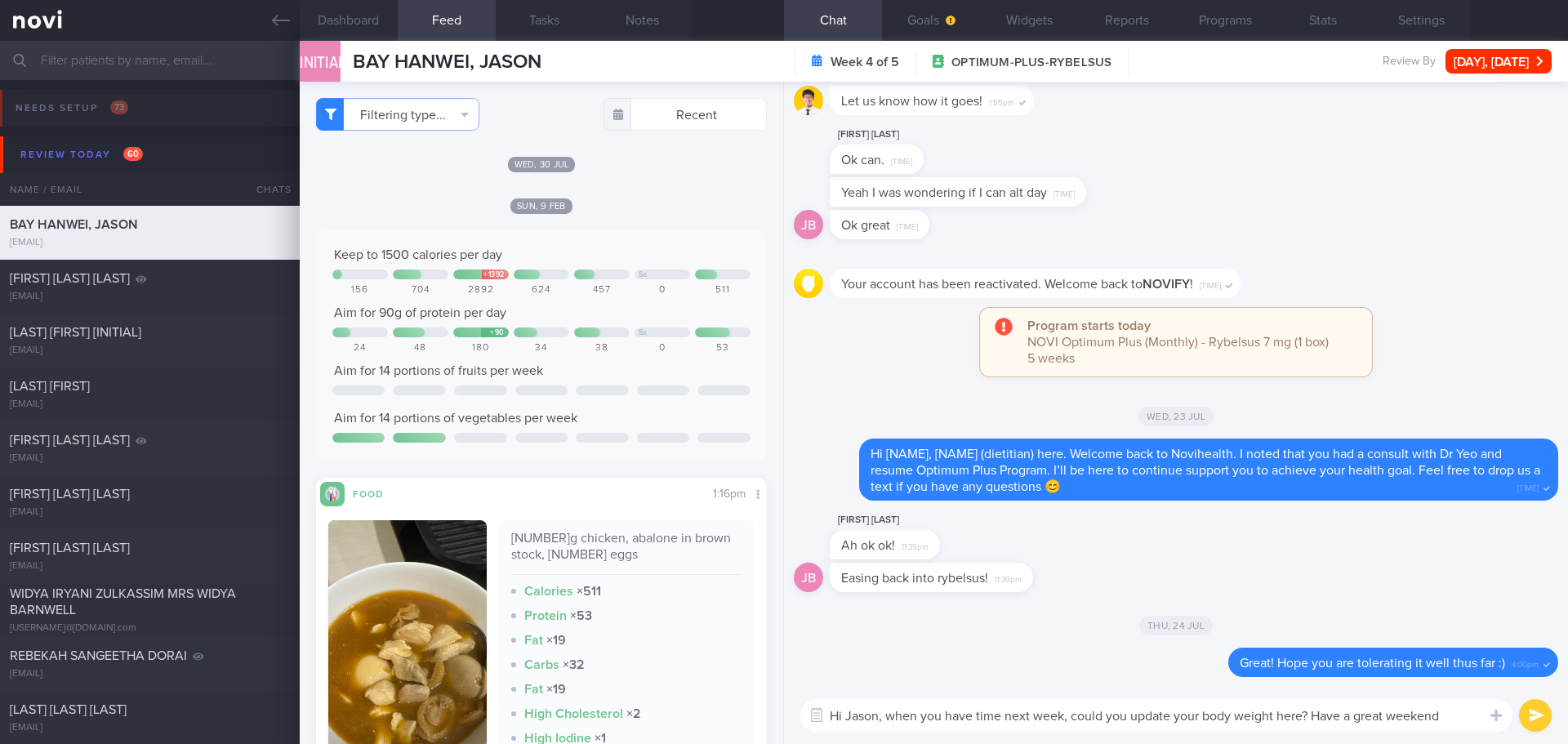 drag, startPoint x: 1439, startPoint y: 713, endPoint x: 1447, endPoint y: 716, distance: 8.544004 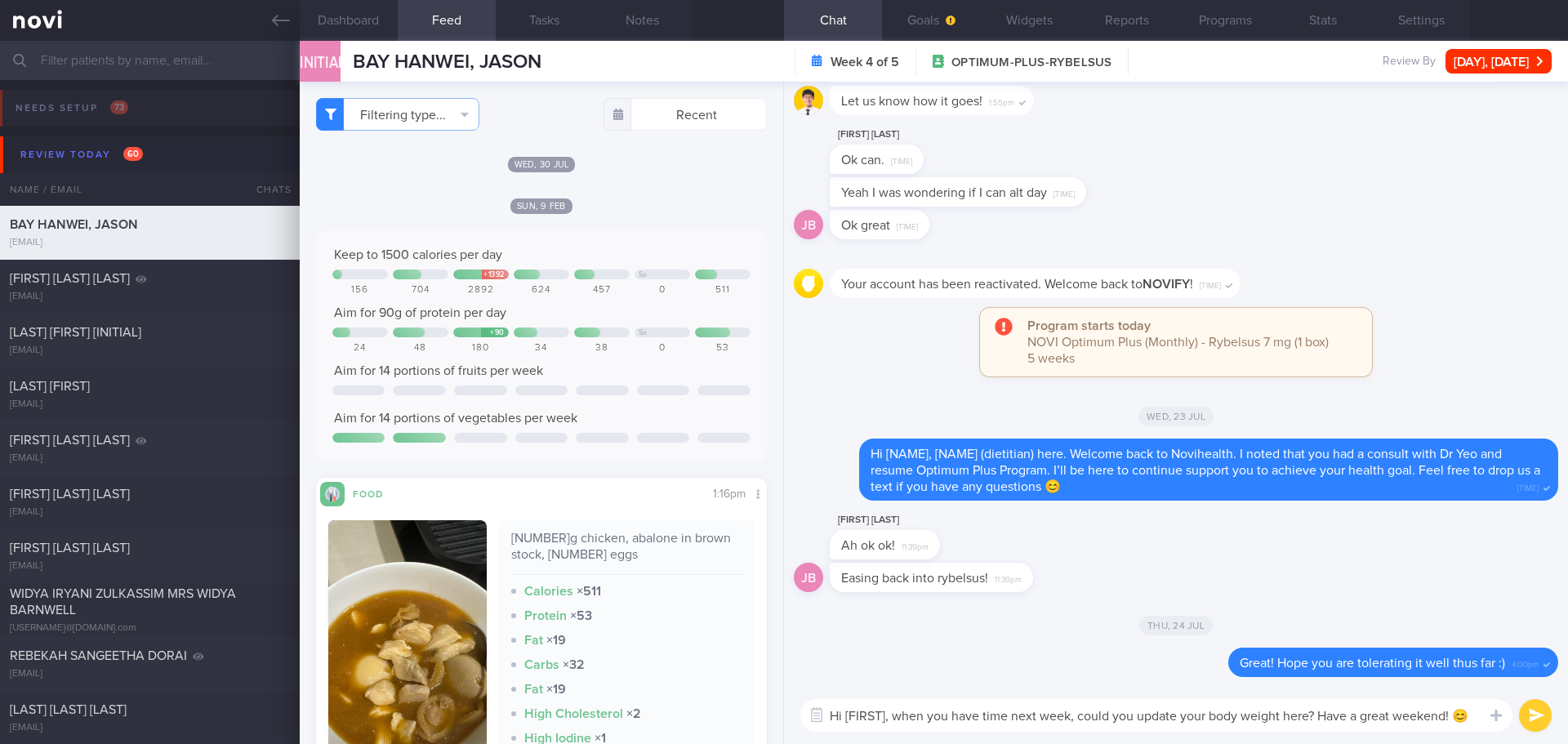 type on "Hi Jason, when you have time next week, could you update your body weight here? Have a great weekend! 😊" 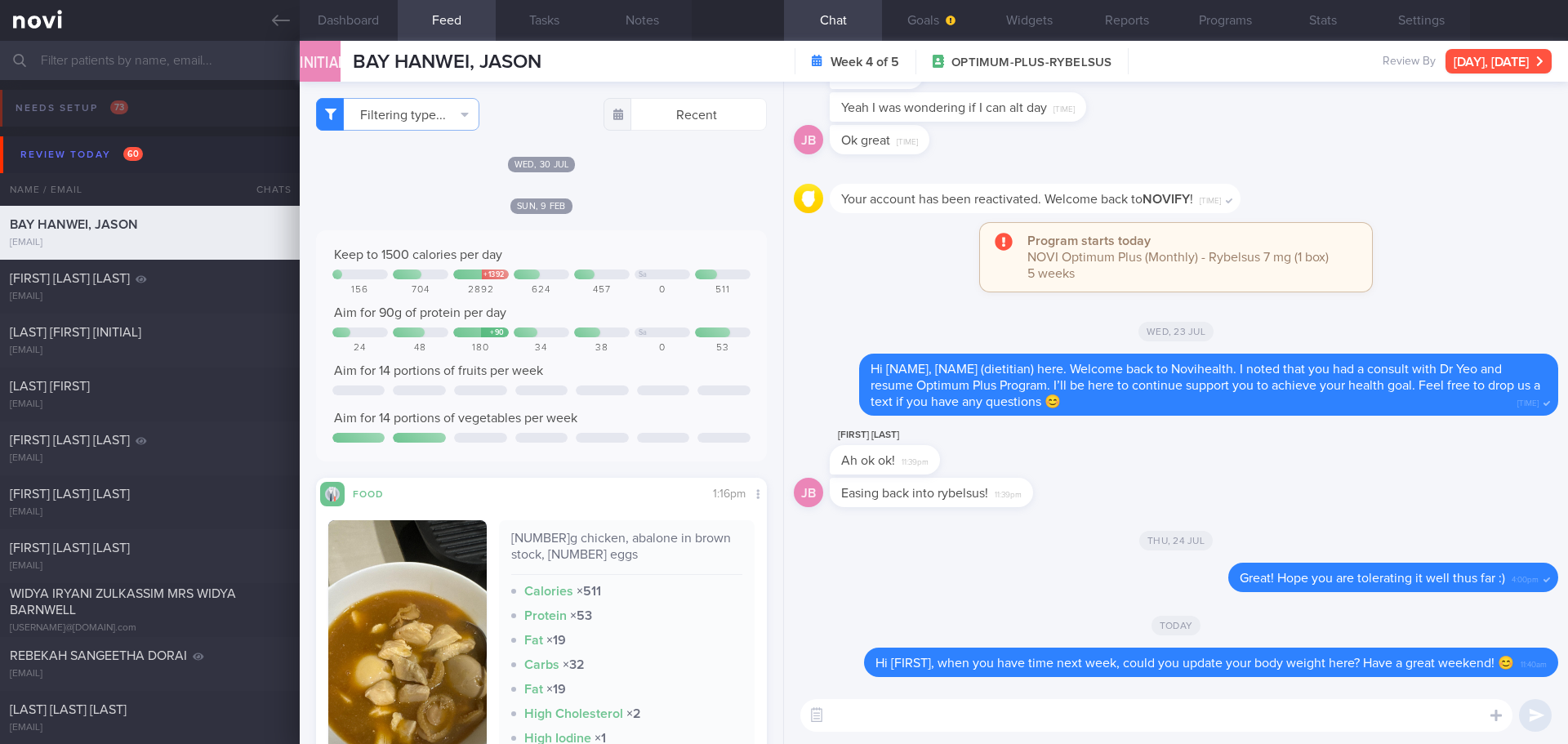 click on "Thu, 17 Jul" at bounding box center (1499, 61) 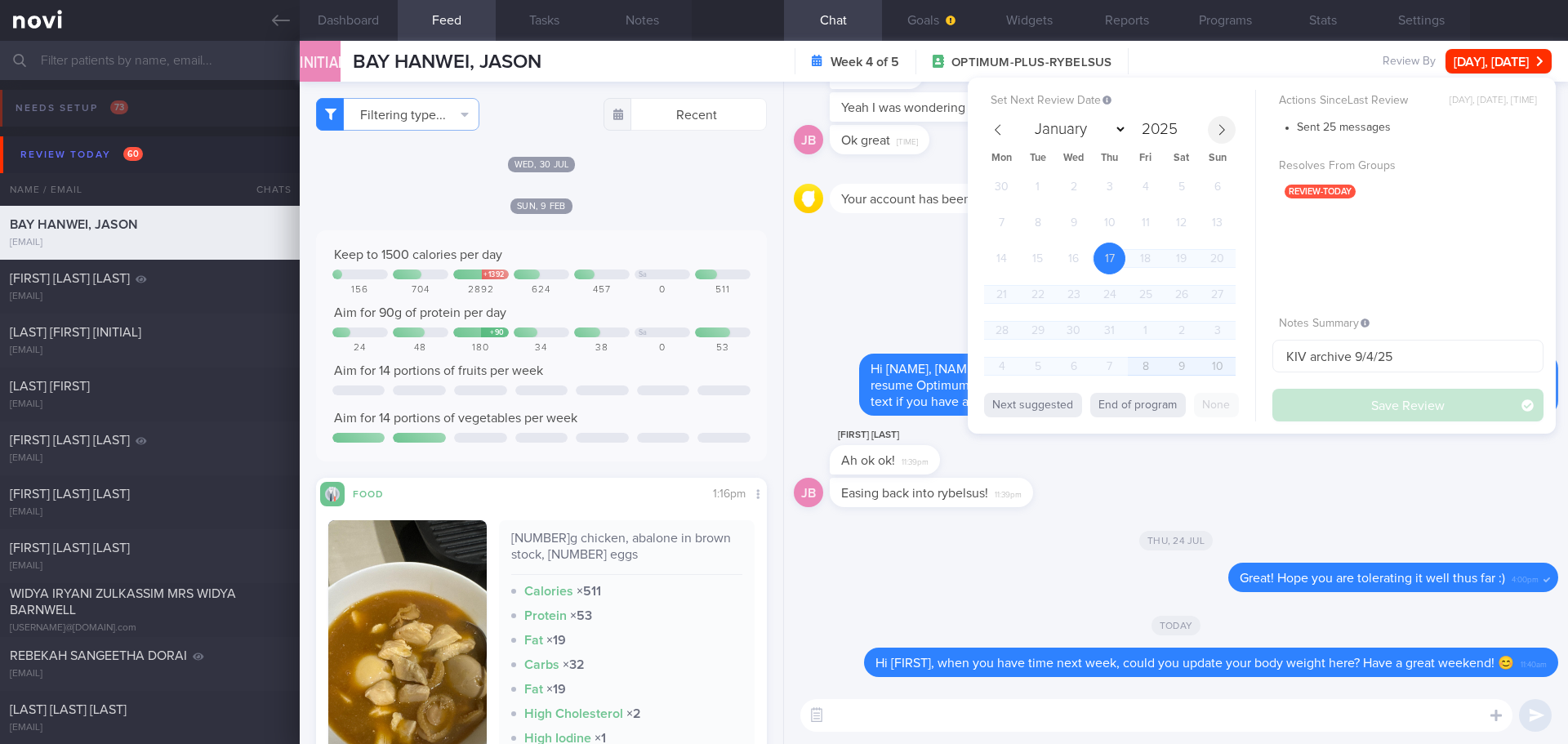 click 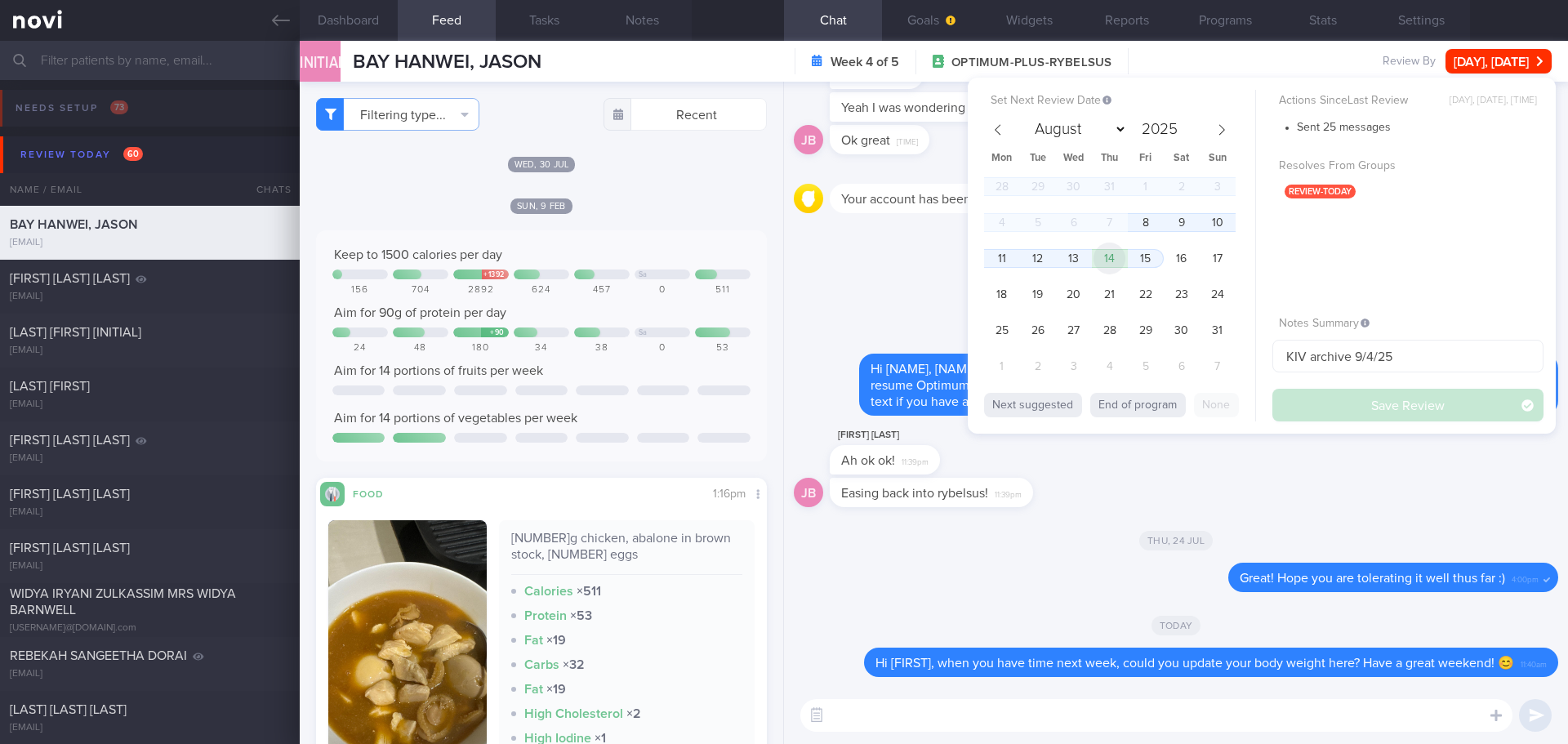 click on "14" at bounding box center (1109, 258) 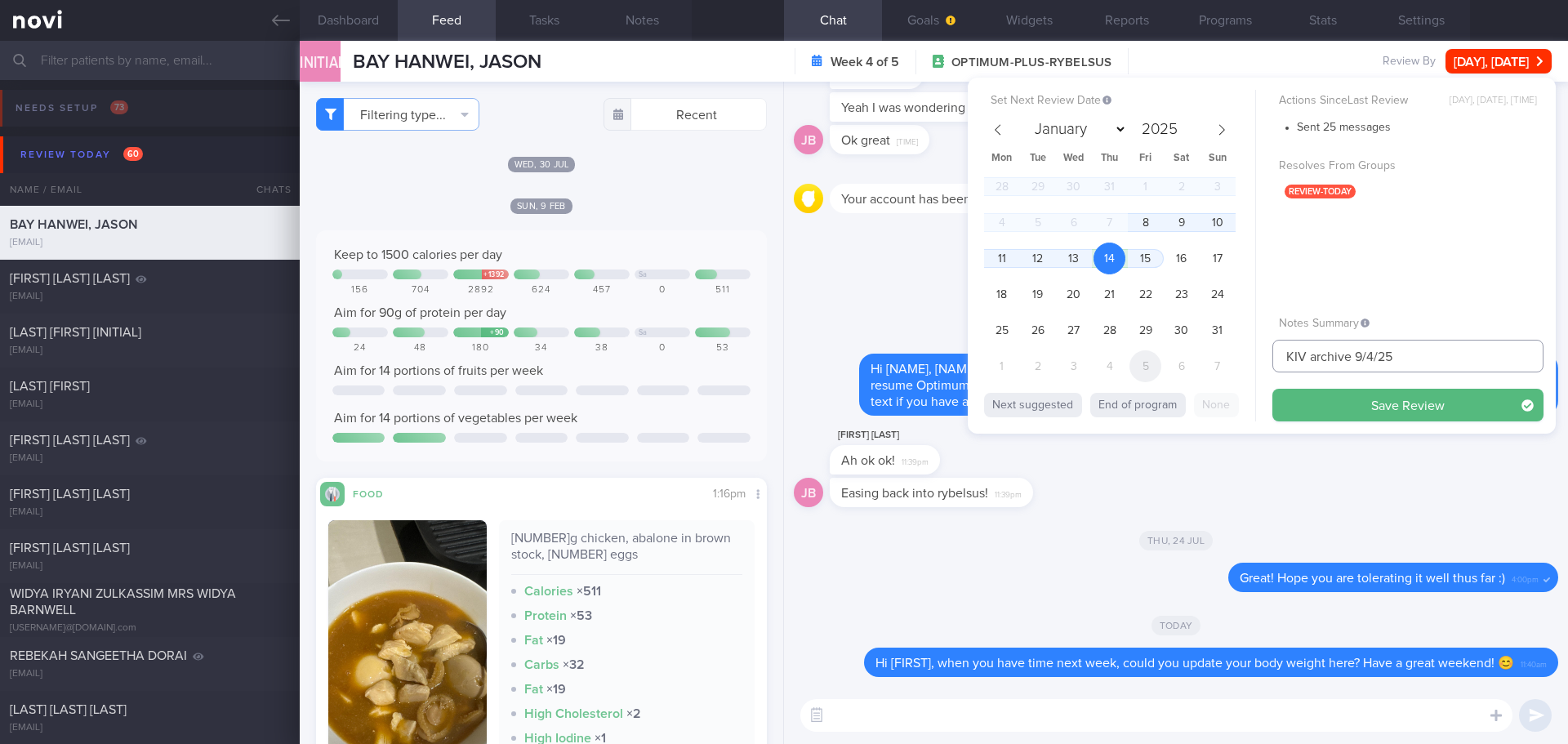 drag, startPoint x: 1405, startPoint y: 355, endPoint x: 1149, endPoint y: 372, distance: 256.5638 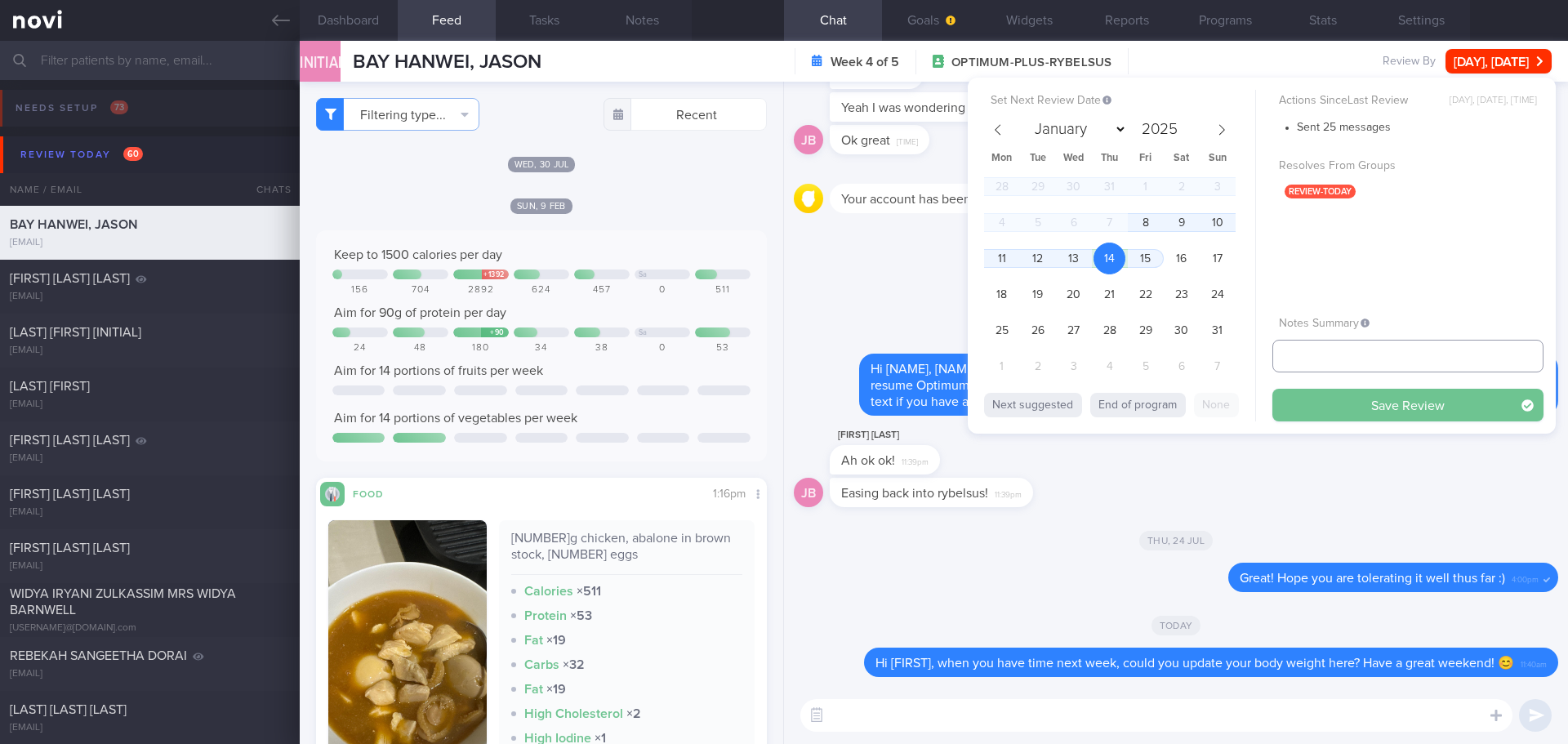type 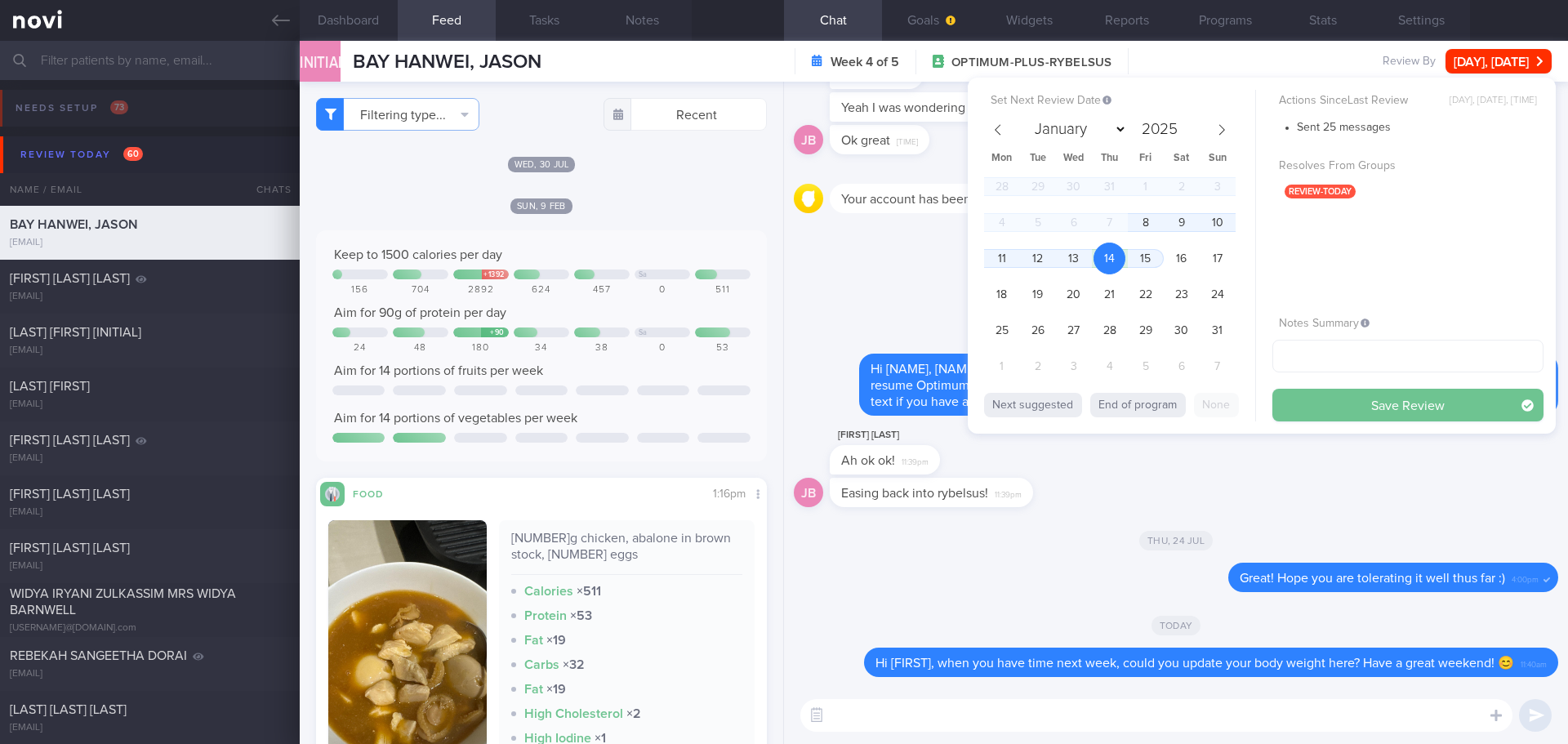 click on "Save Review" at bounding box center (1408, 405) 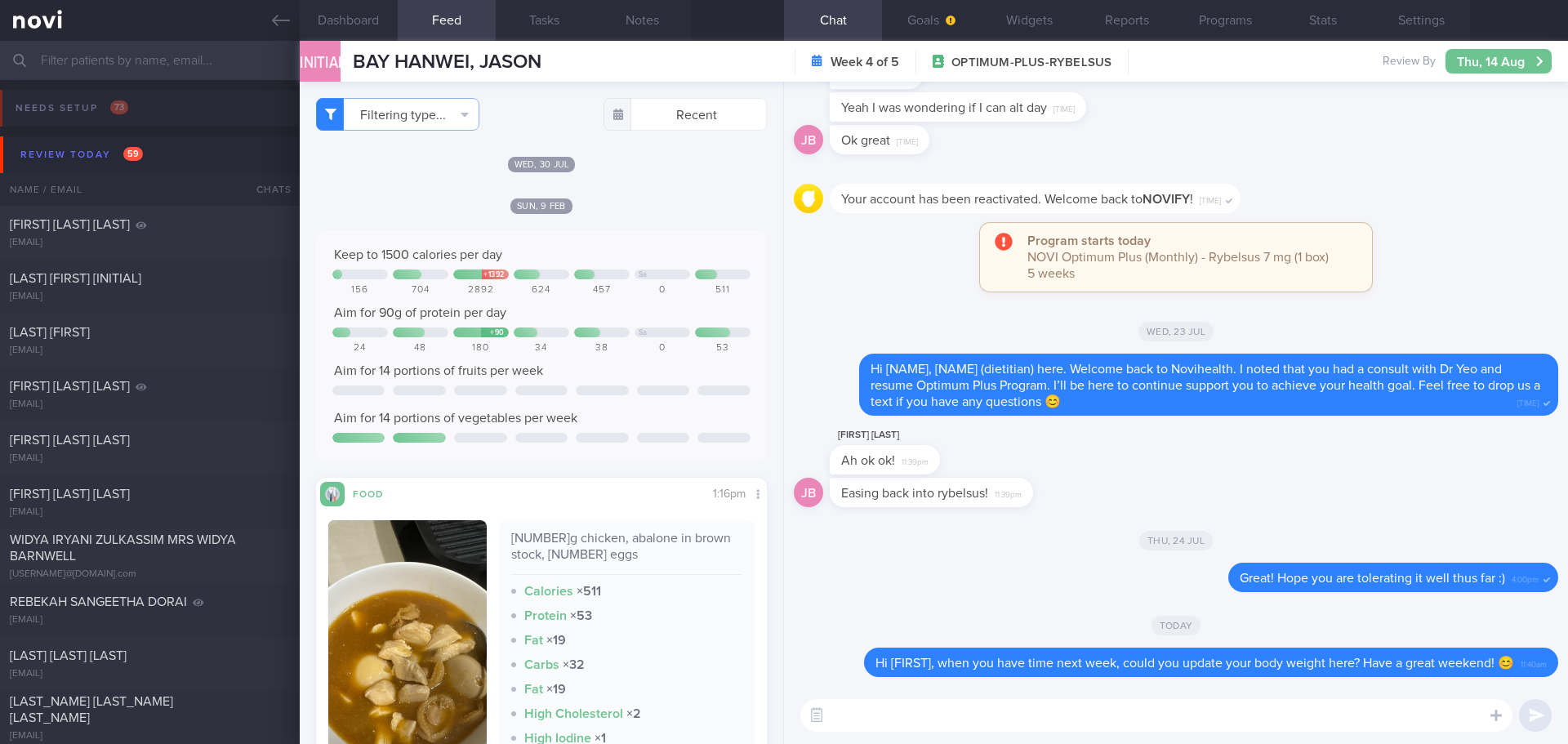 click on "Thu, 14 Aug" at bounding box center [1499, 61] 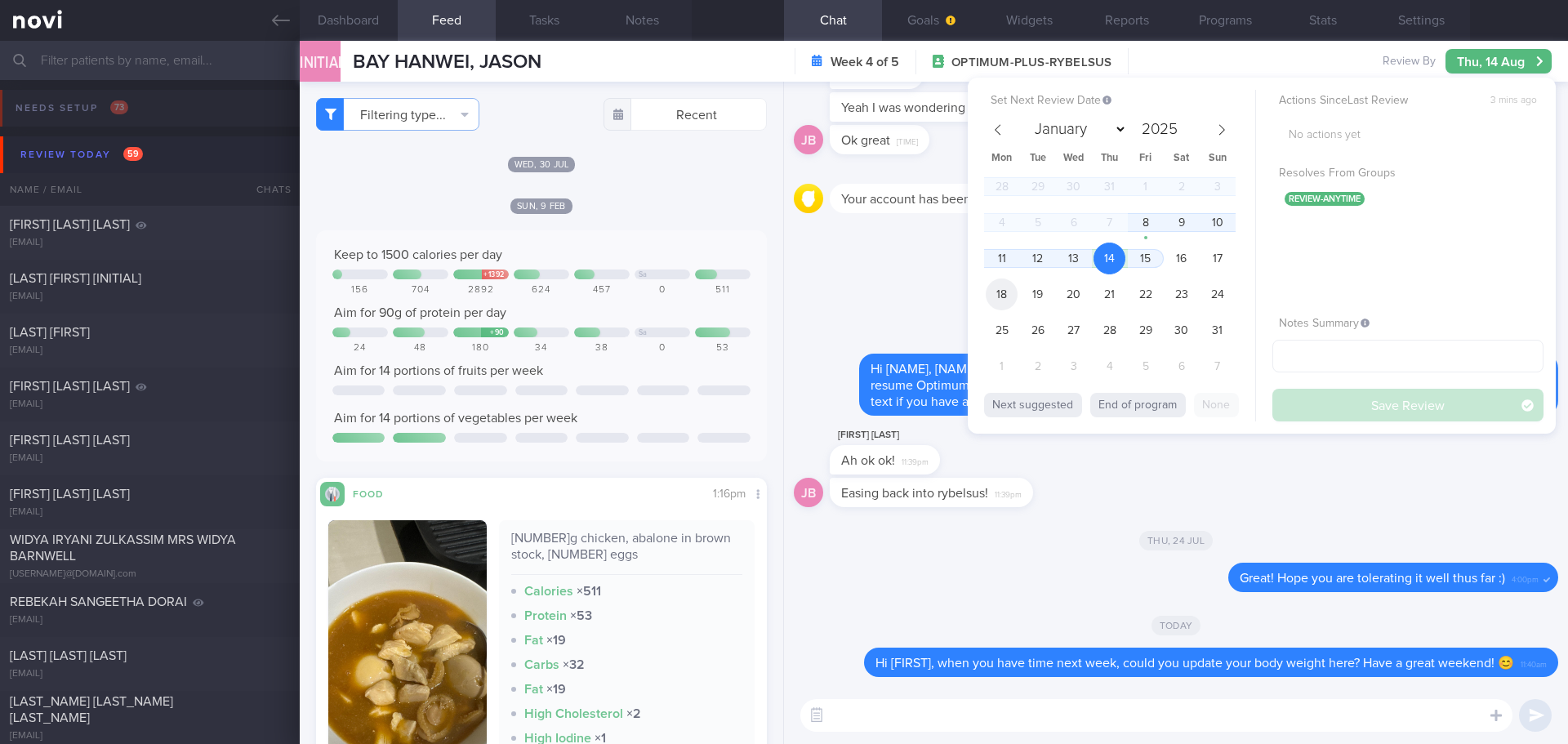 click on "18" at bounding box center [1001, 294] 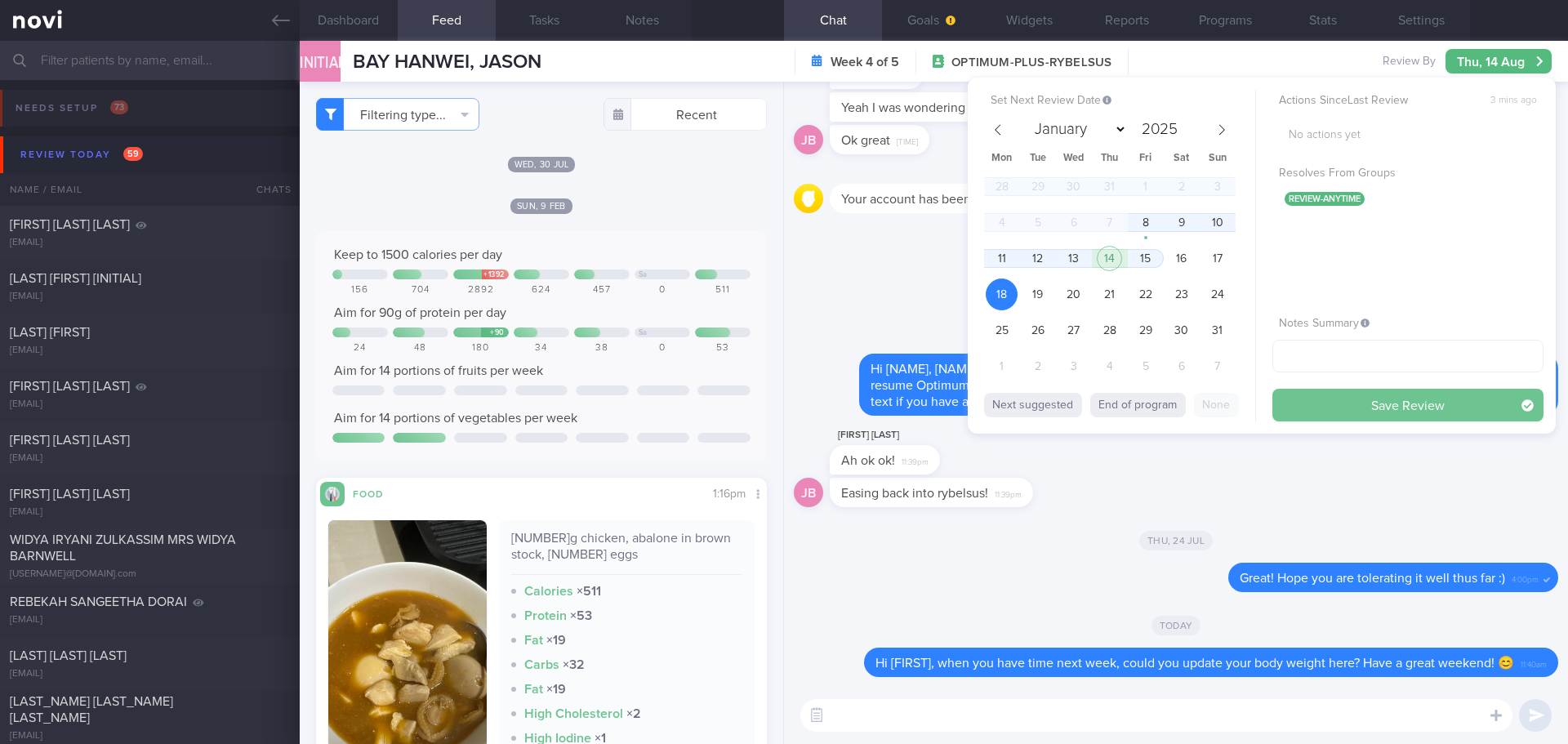 click on "Save Review" at bounding box center [1408, 405] 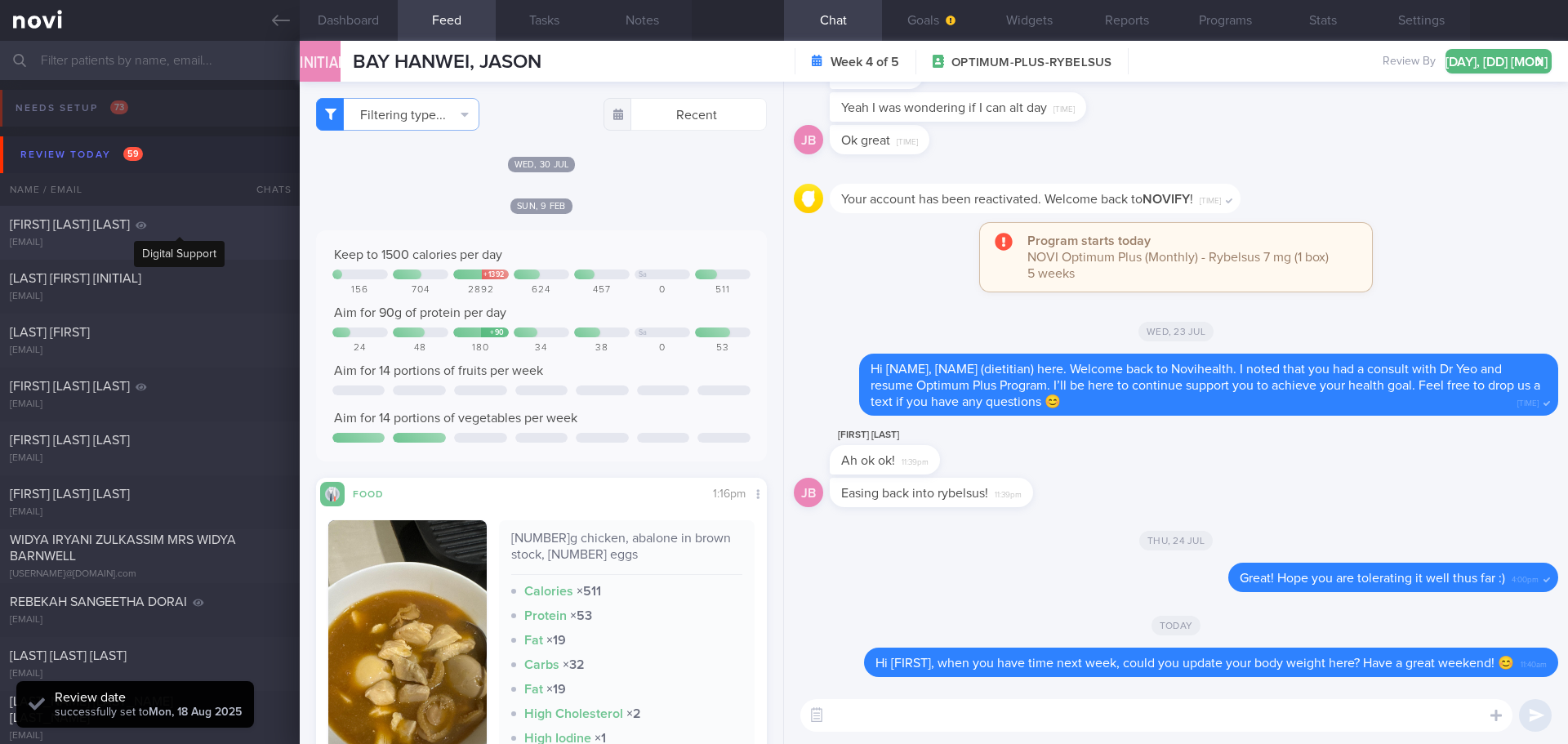 click at bounding box center (141, 225) 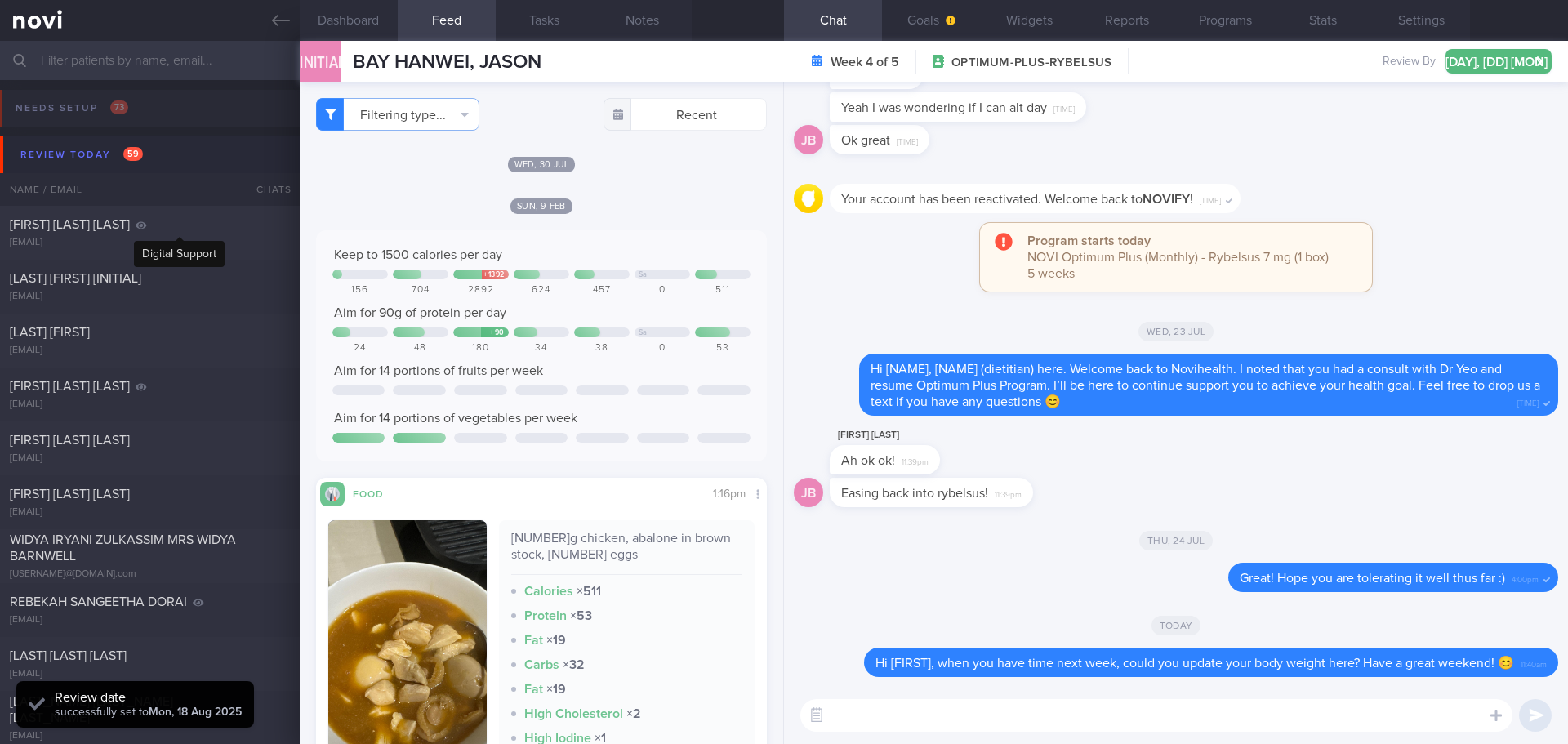 select on "6" 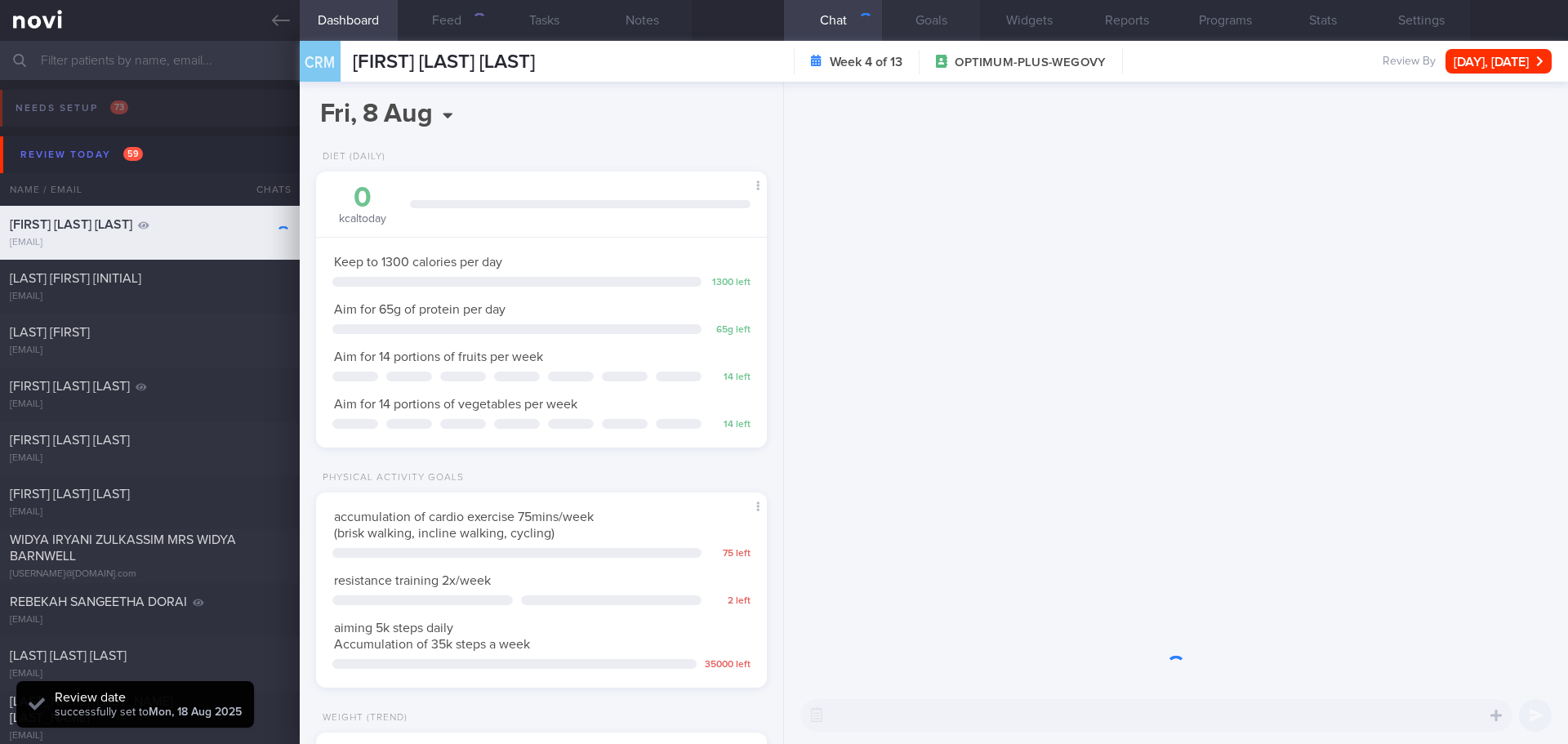 scroll, scrollTop: 228, scrollLeft: 410, axis: both 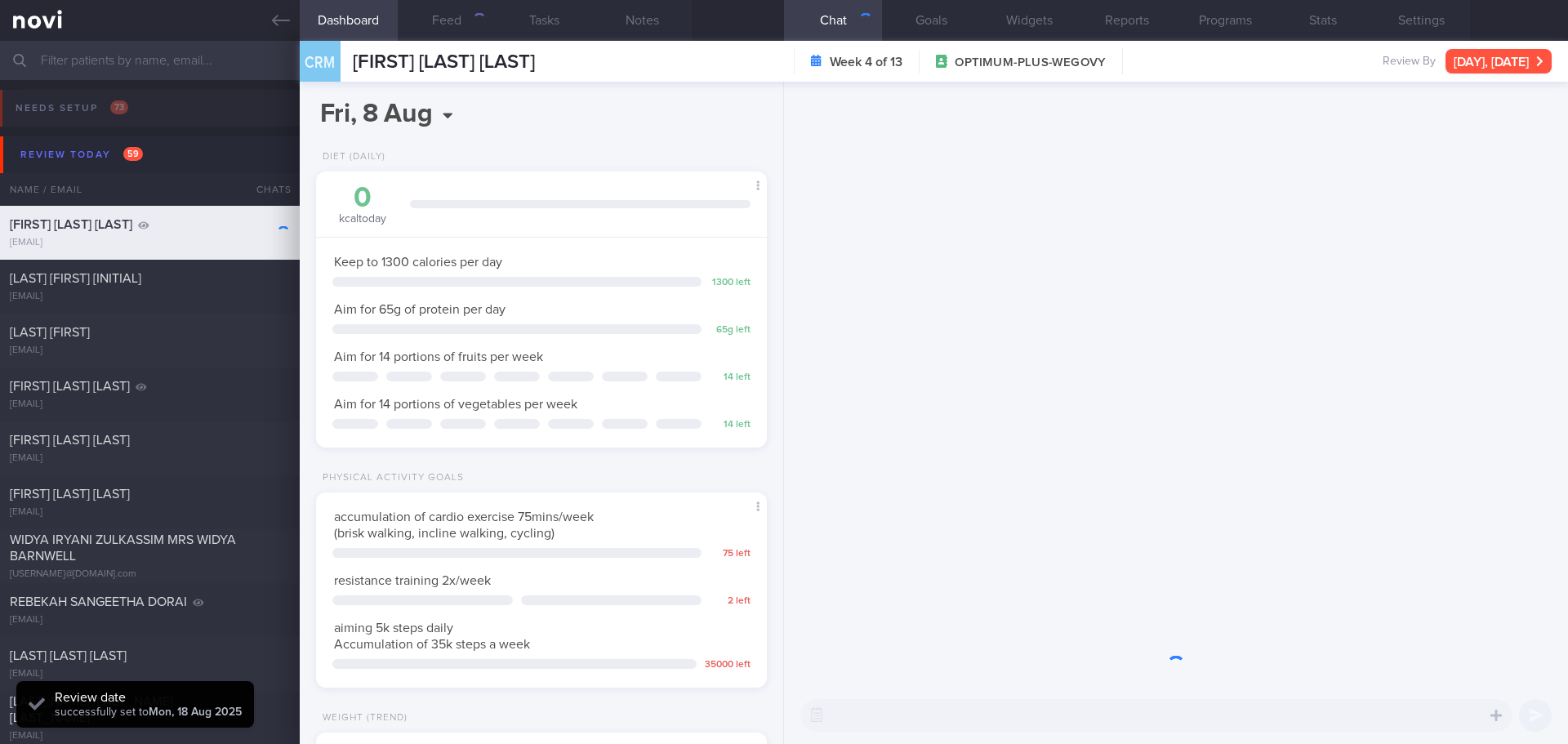 click on "Thu, 17 Jul" at bounding box center (1499, 61) 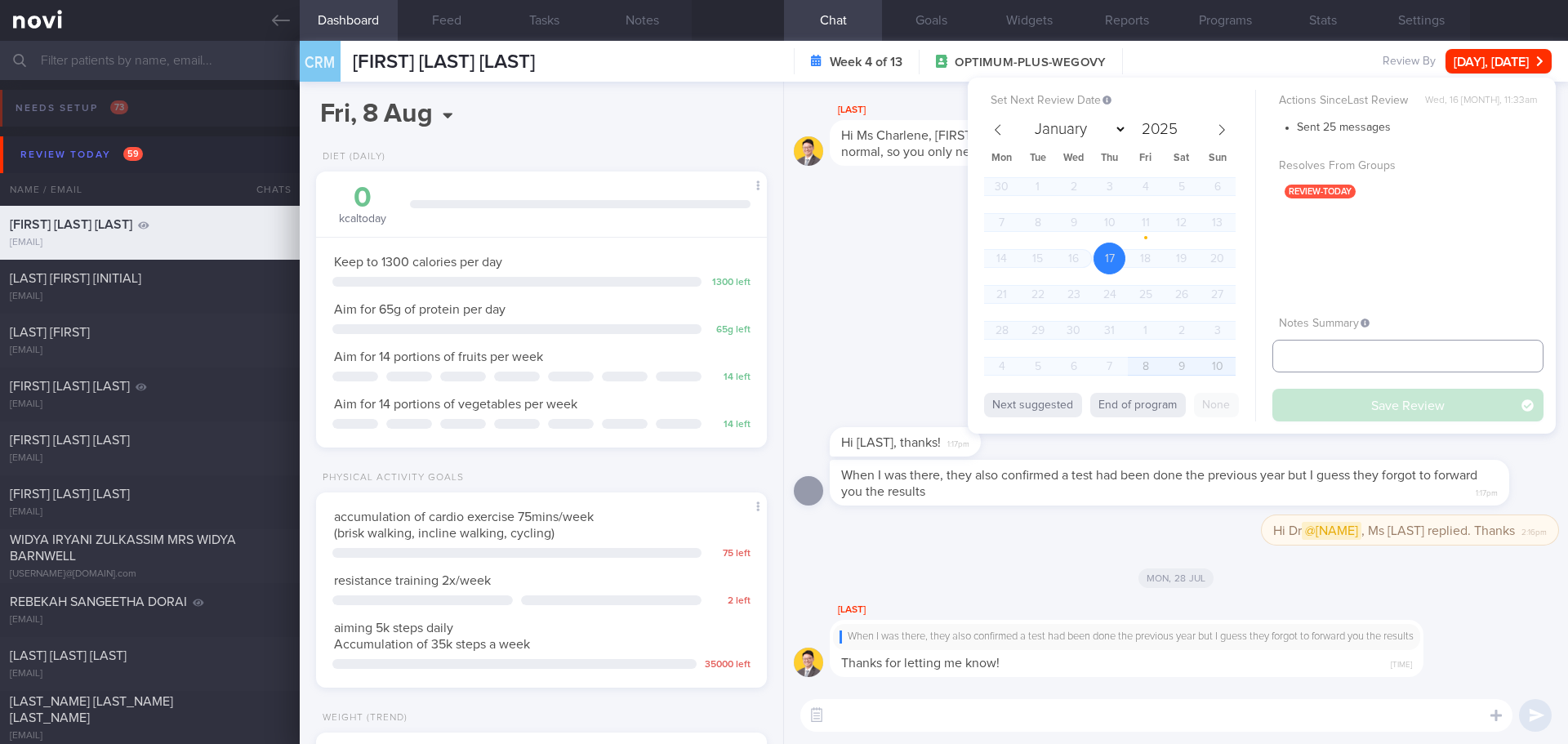 click at bounding box center (1408, 356) 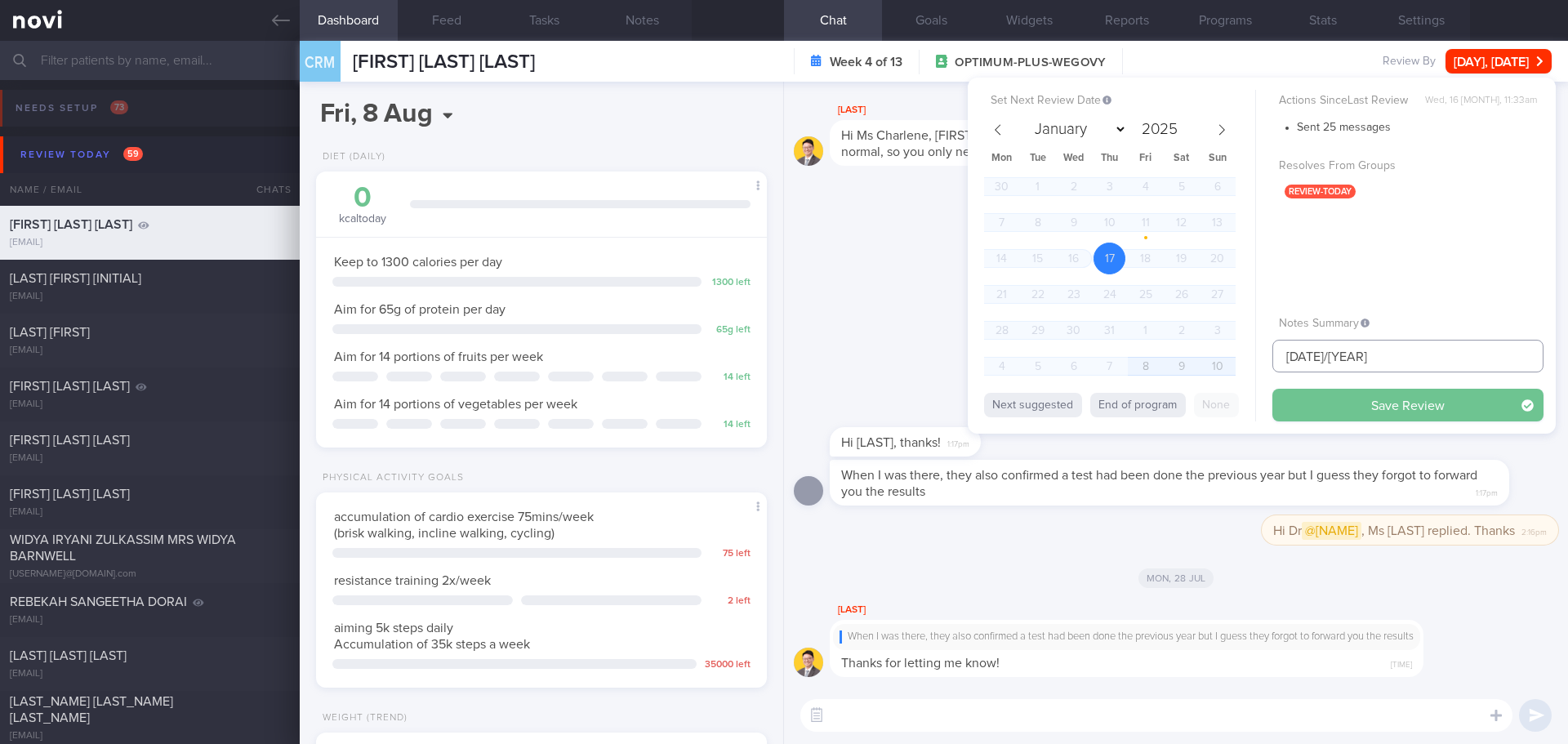 type on "[DATE]" 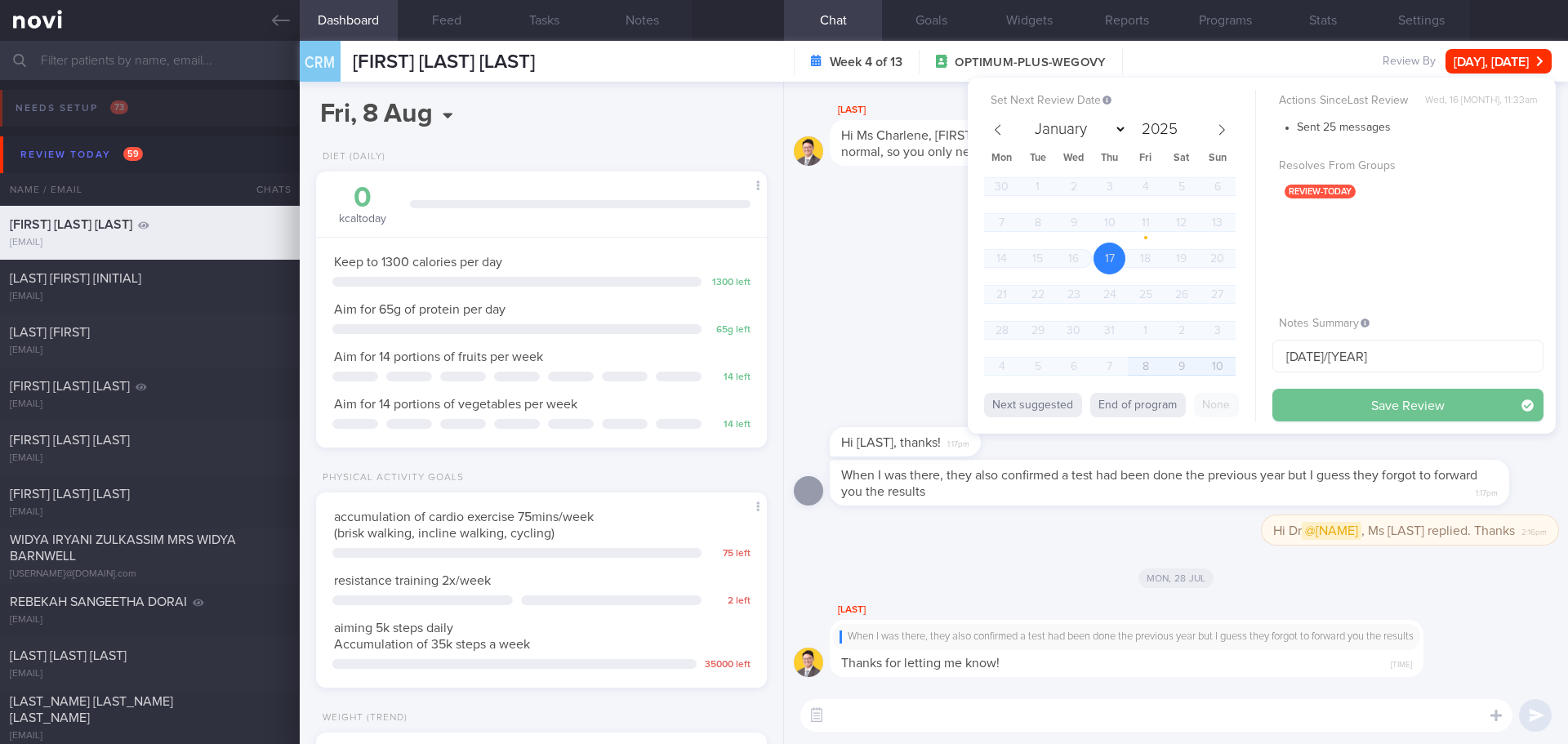 click on "Save Review" at bounding box center (1408, 405) 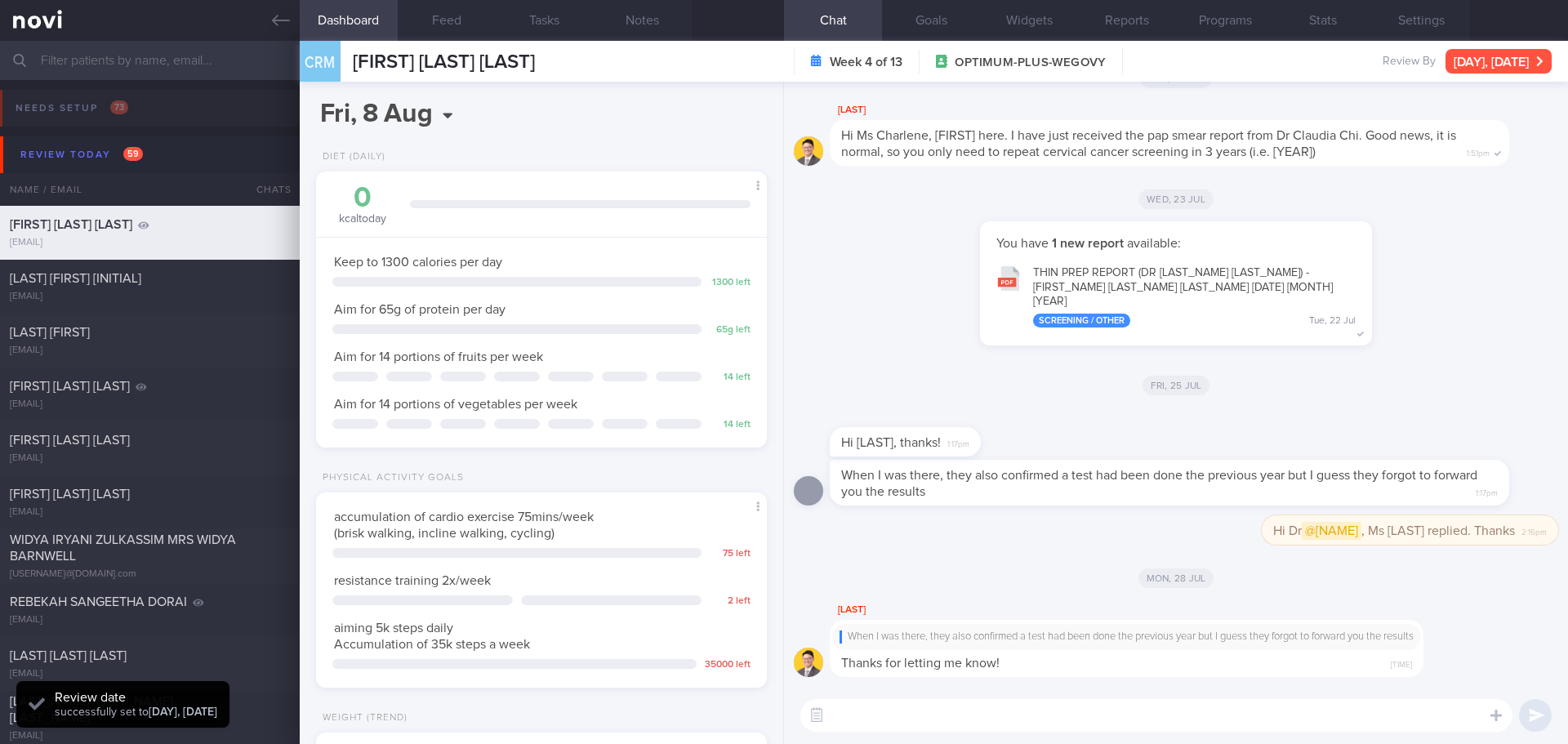 click on "Thu, 17 Jul" at bounding box center [1499, 61] 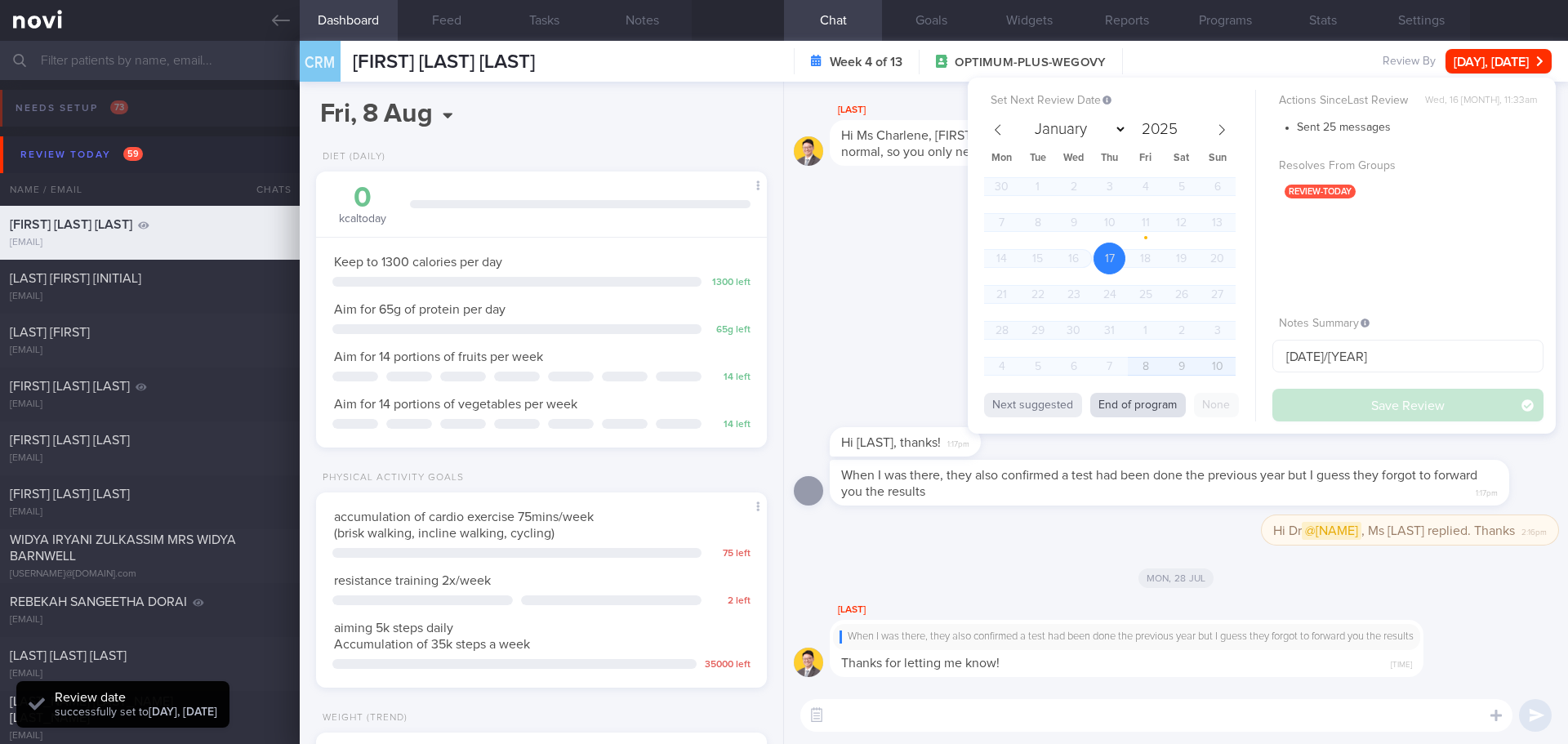 click on "End of program" at bounding box center (1138, 405) 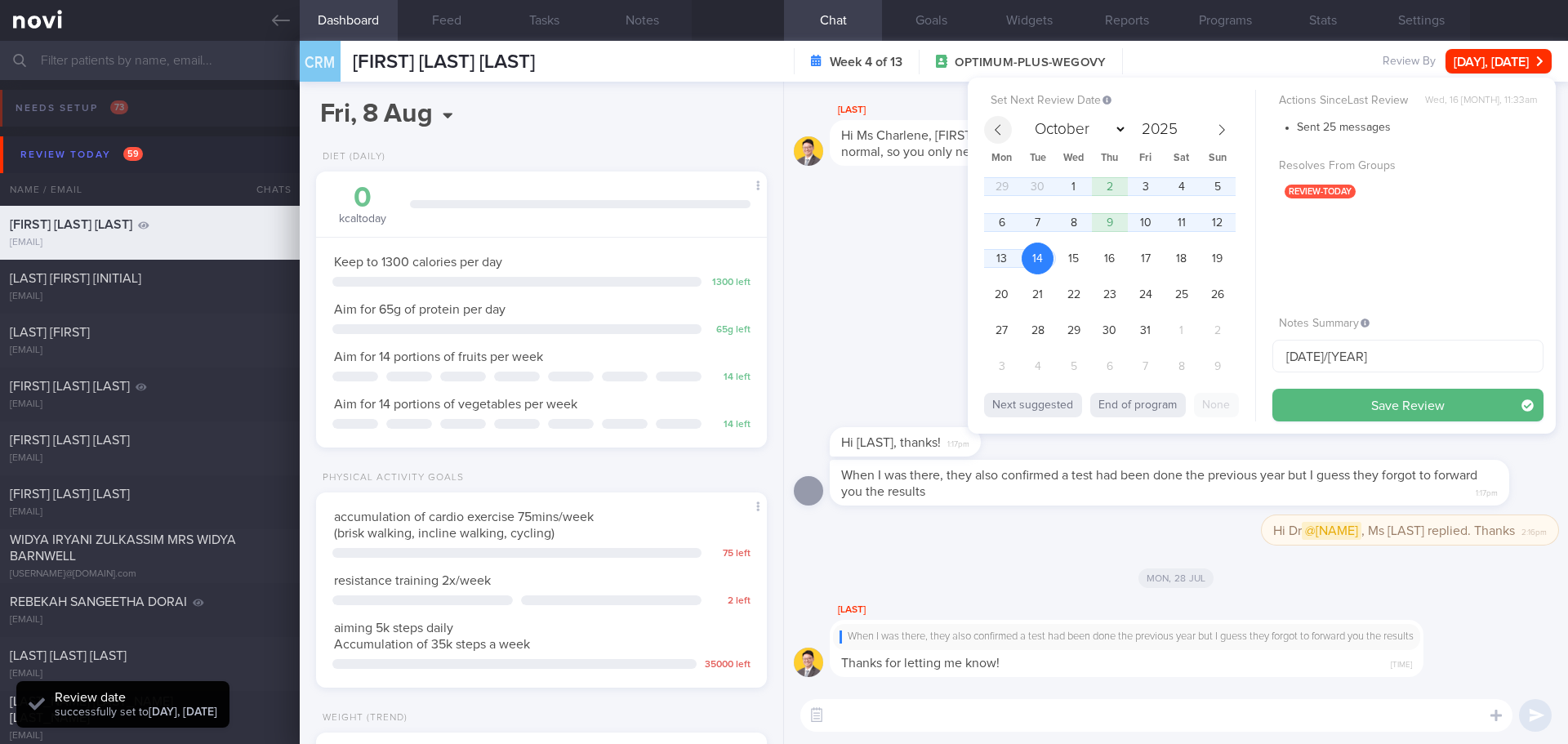 click 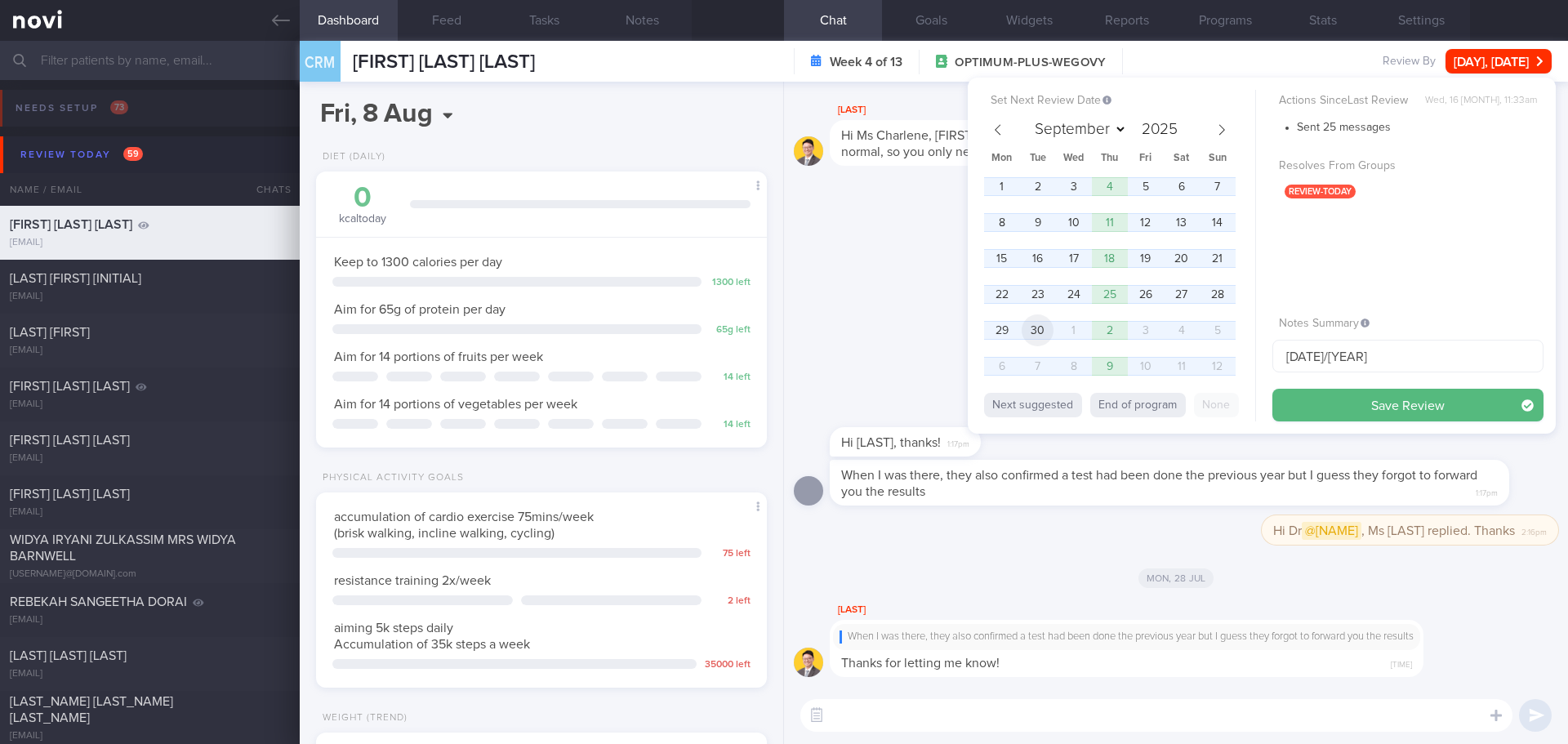 click on "30" at bounding box center (1037, 330) 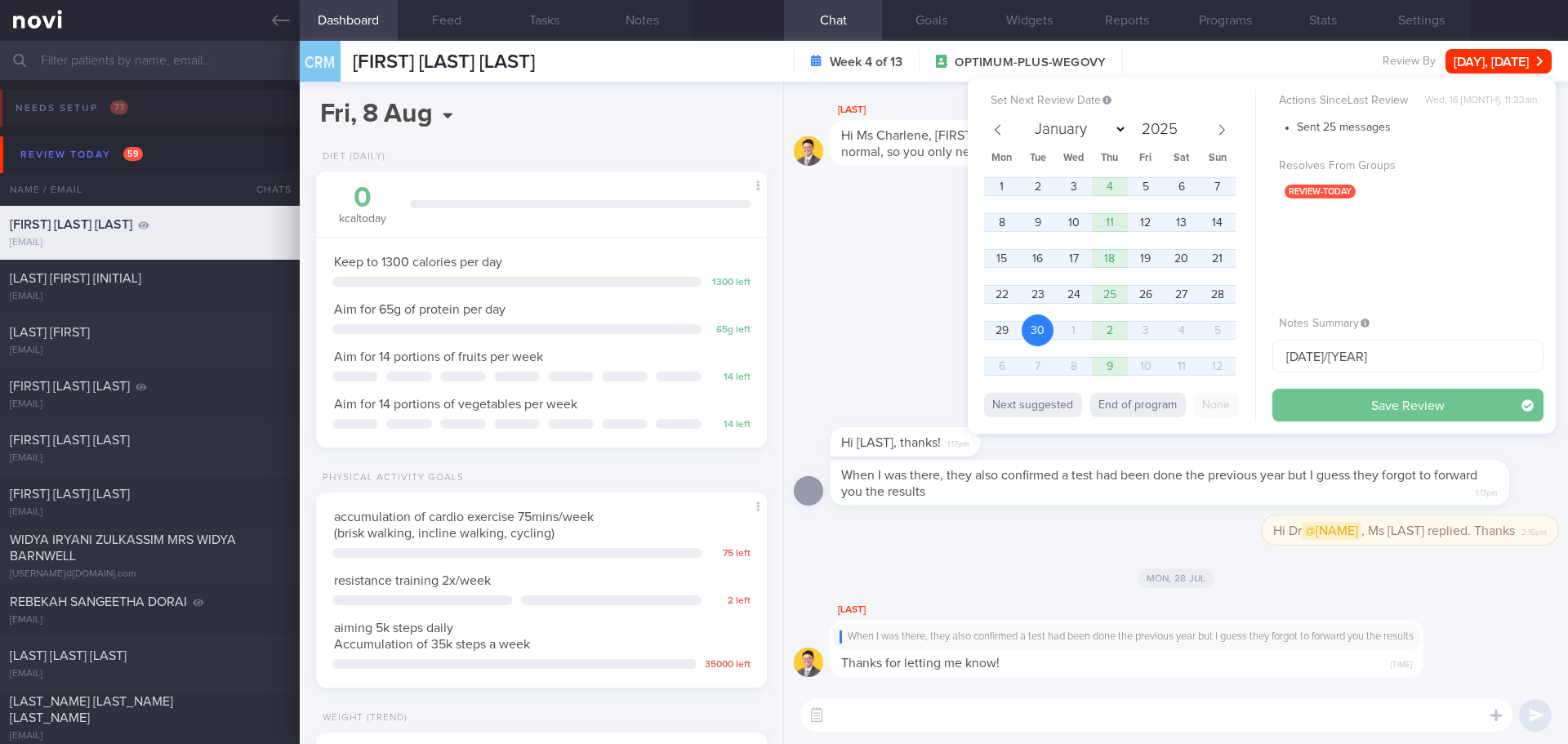 click on "Save Review" at bounding box center (1408, 405) 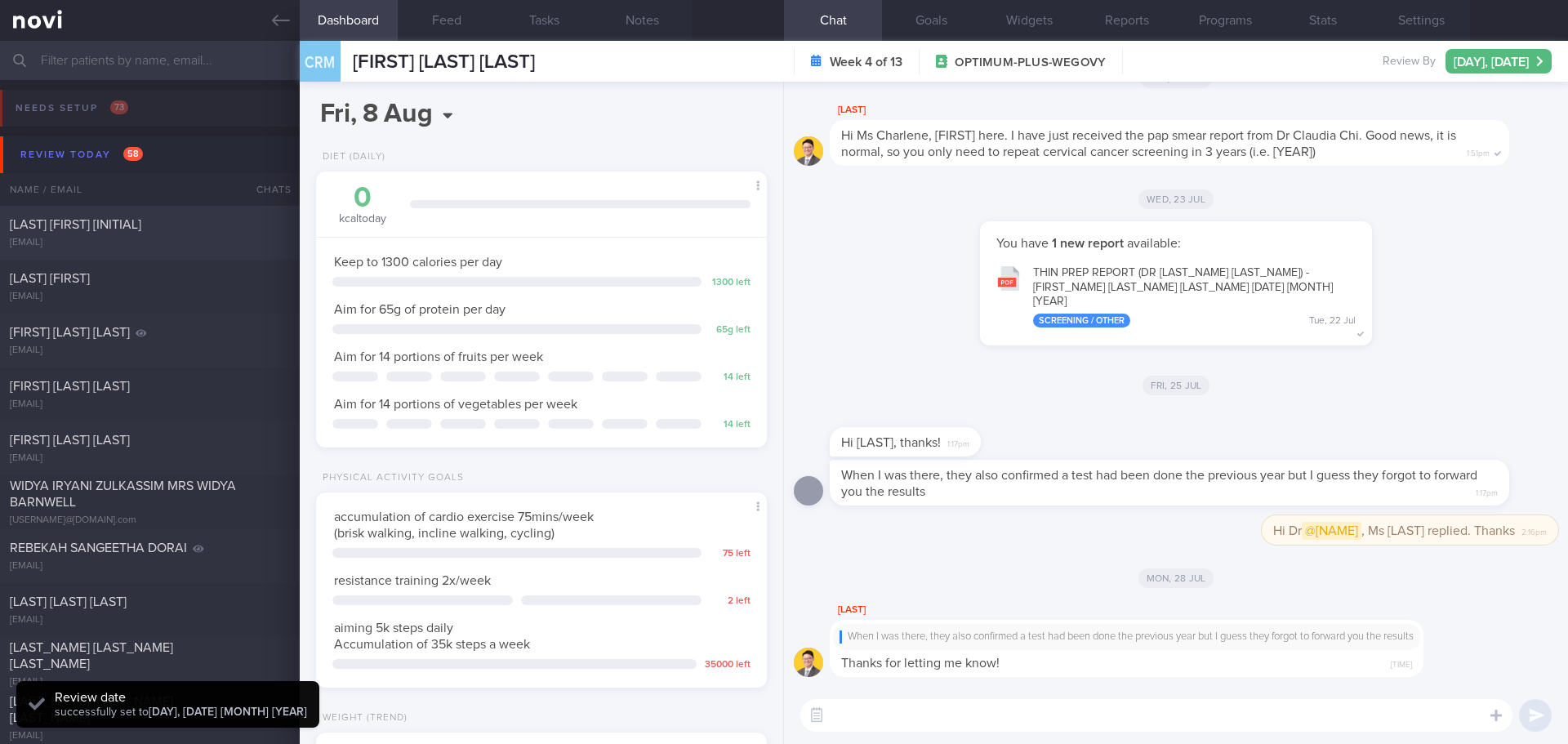 click on "[LAST] [FIRST] [FIRST]" at bounding box center [148, 225] 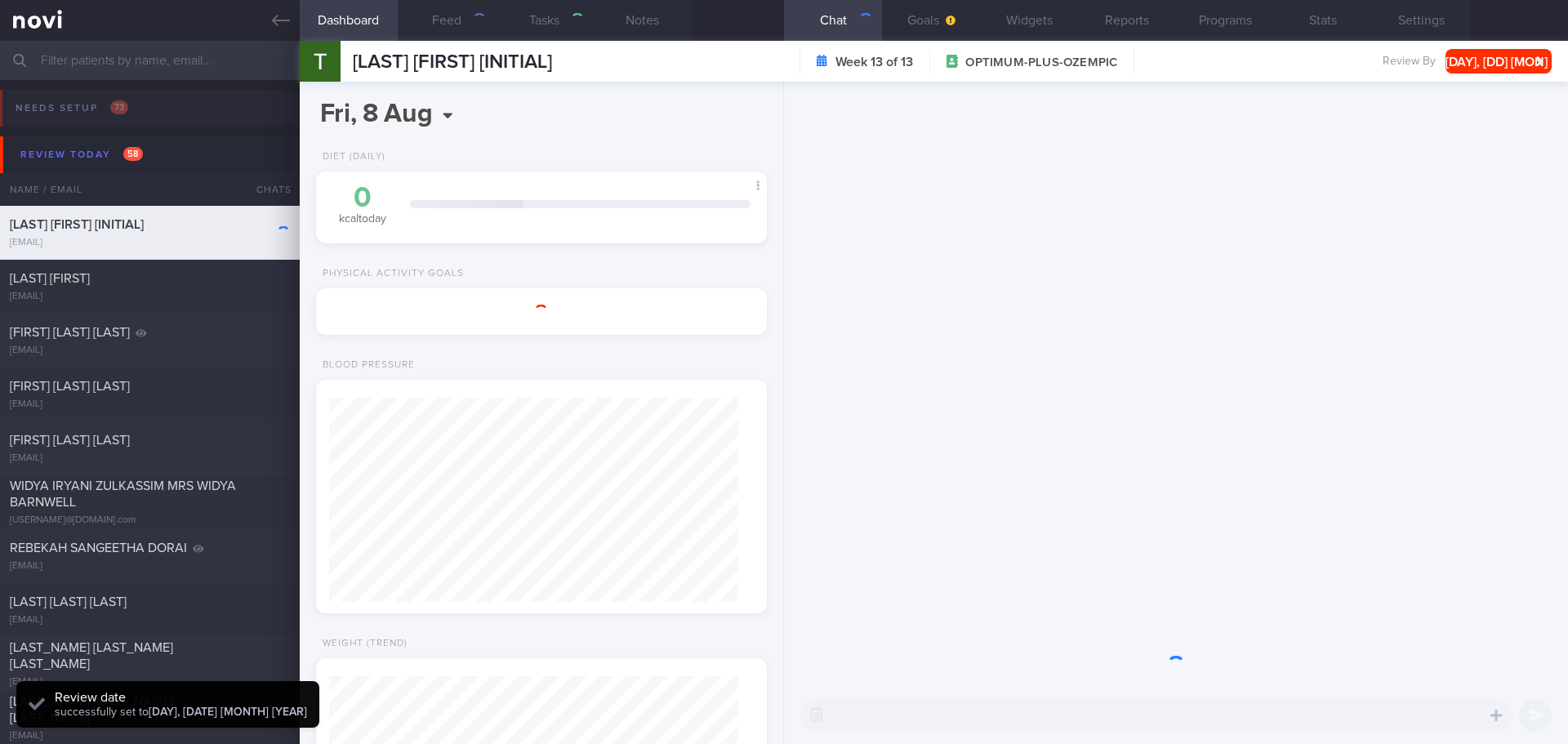 select on "6" 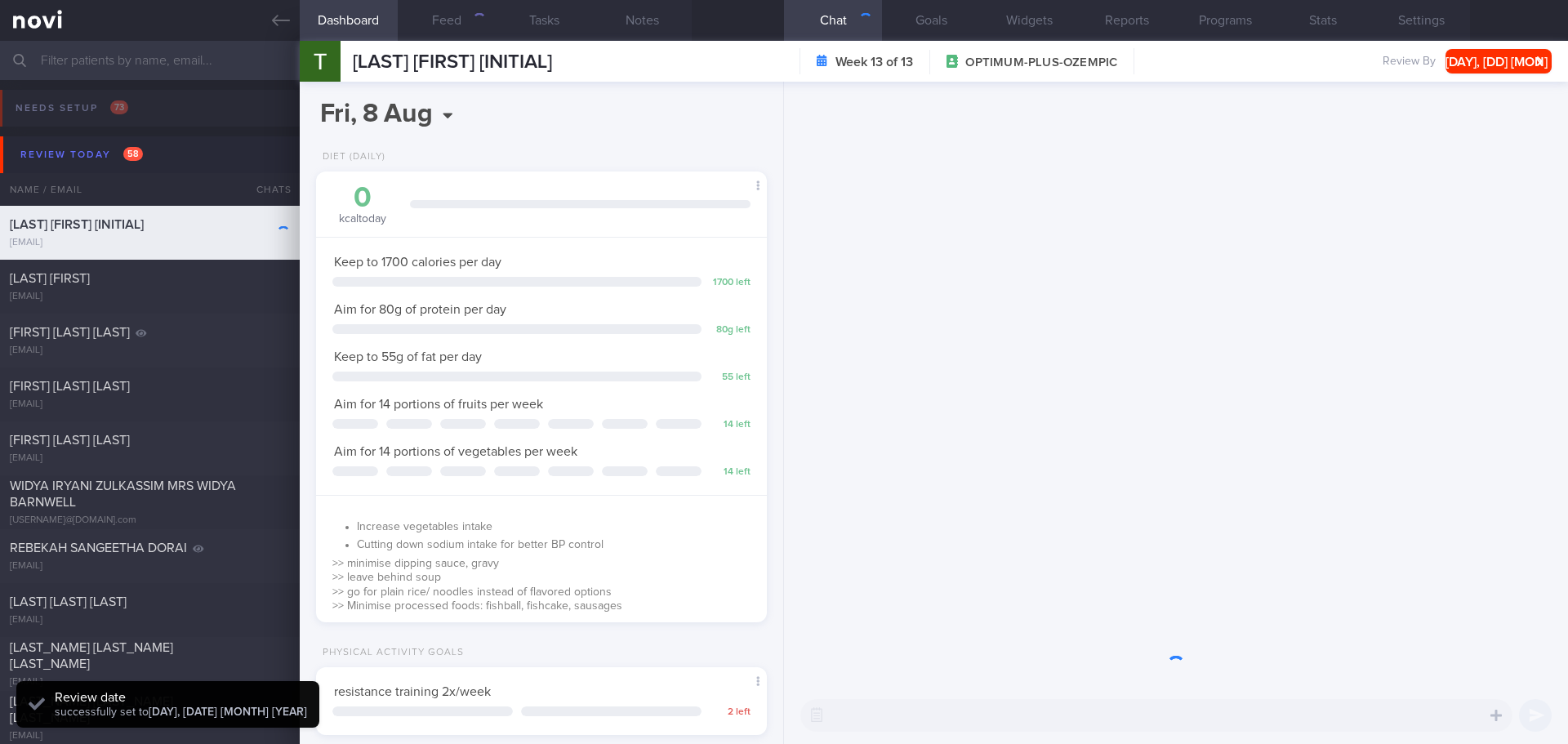 scroll, scrollTop: 816481, scrollLeft: 816258, axis: both 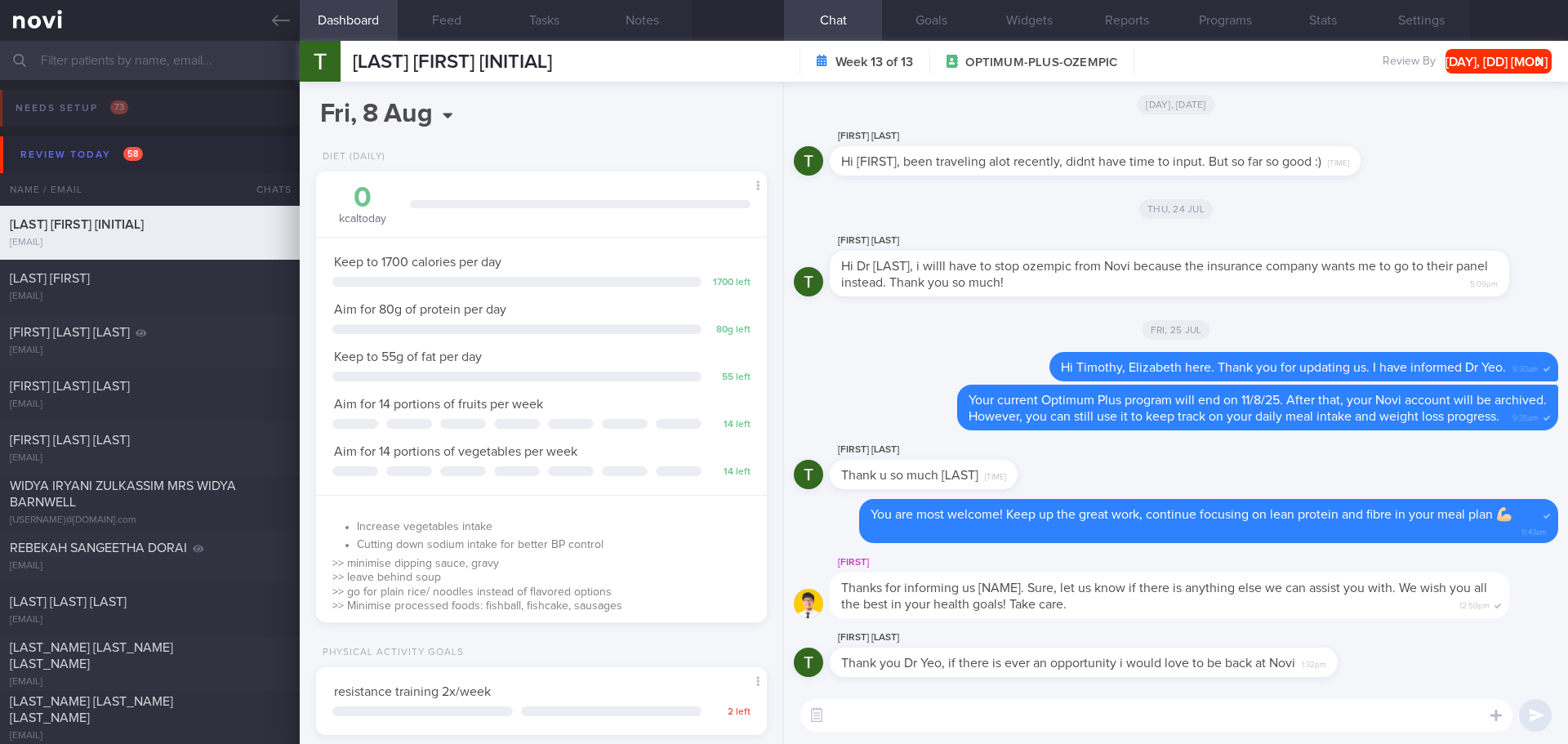 click on "TimoTeo Teo
Thank you Dr Yeo, if there is ever an opportunity i would love to be back at Novi
1:32pm" at bounding box center [1176, 657] 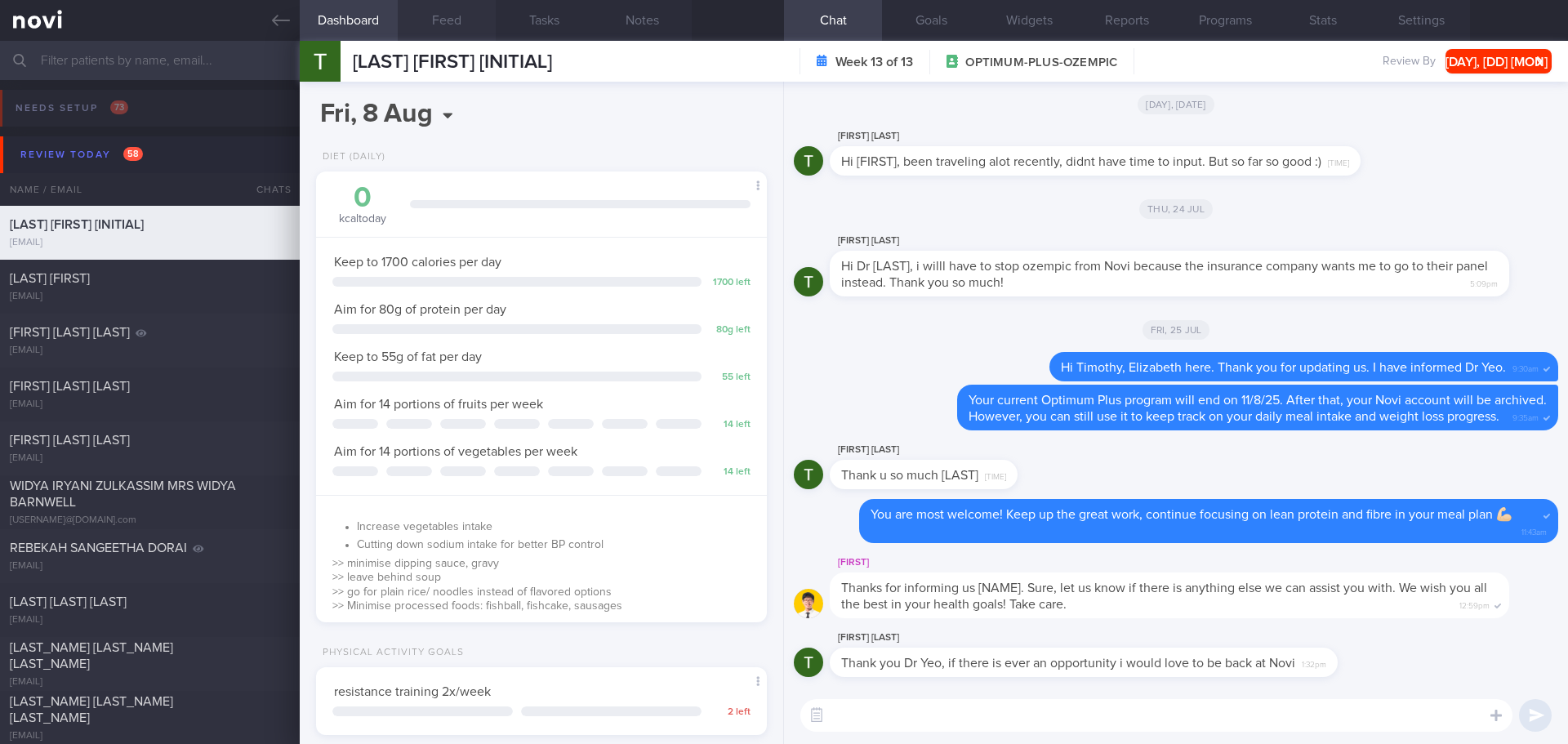 click on "Feed" at bounding box center (447, 20) 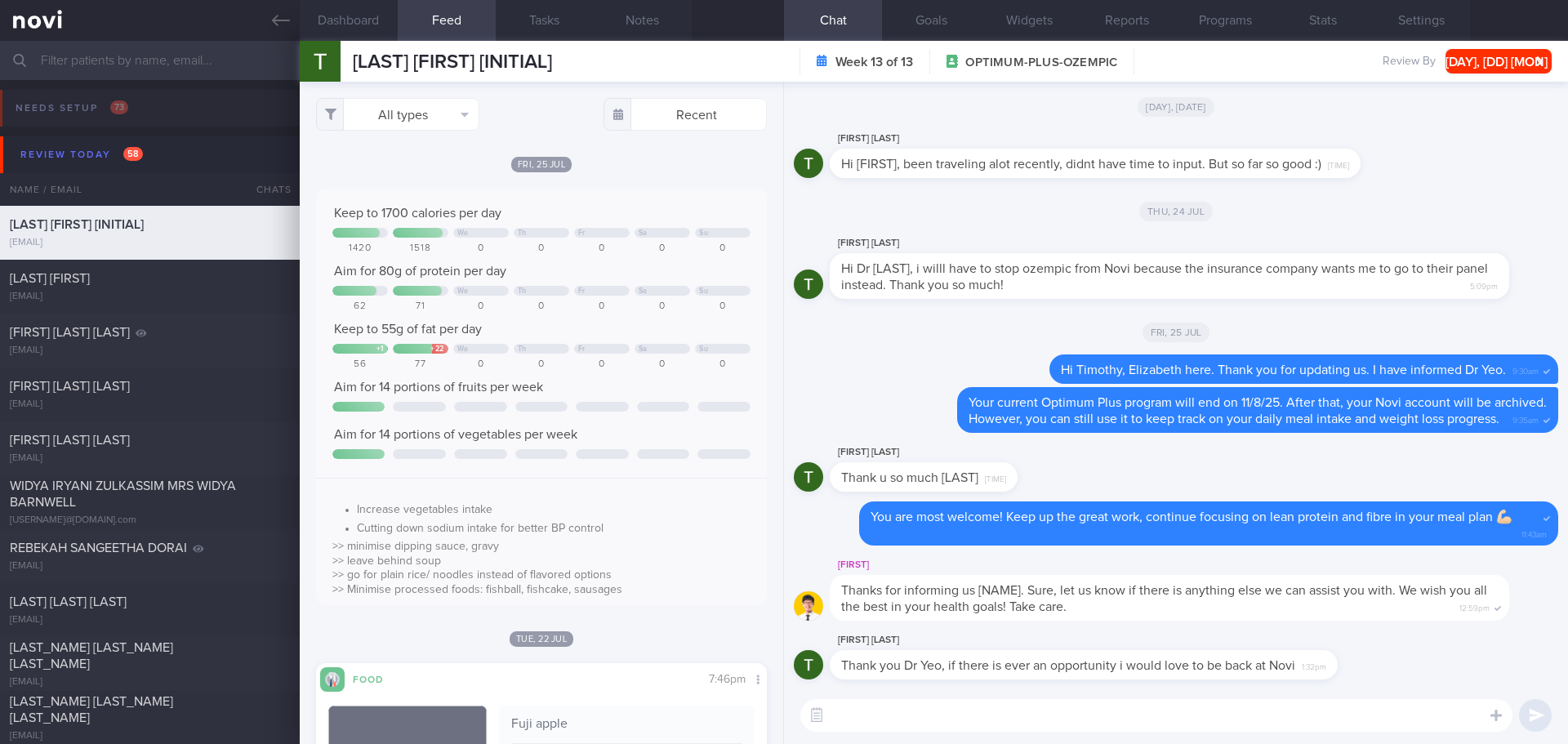 scroll, scrollTop: 0, scrollLeft: 0, axis: both 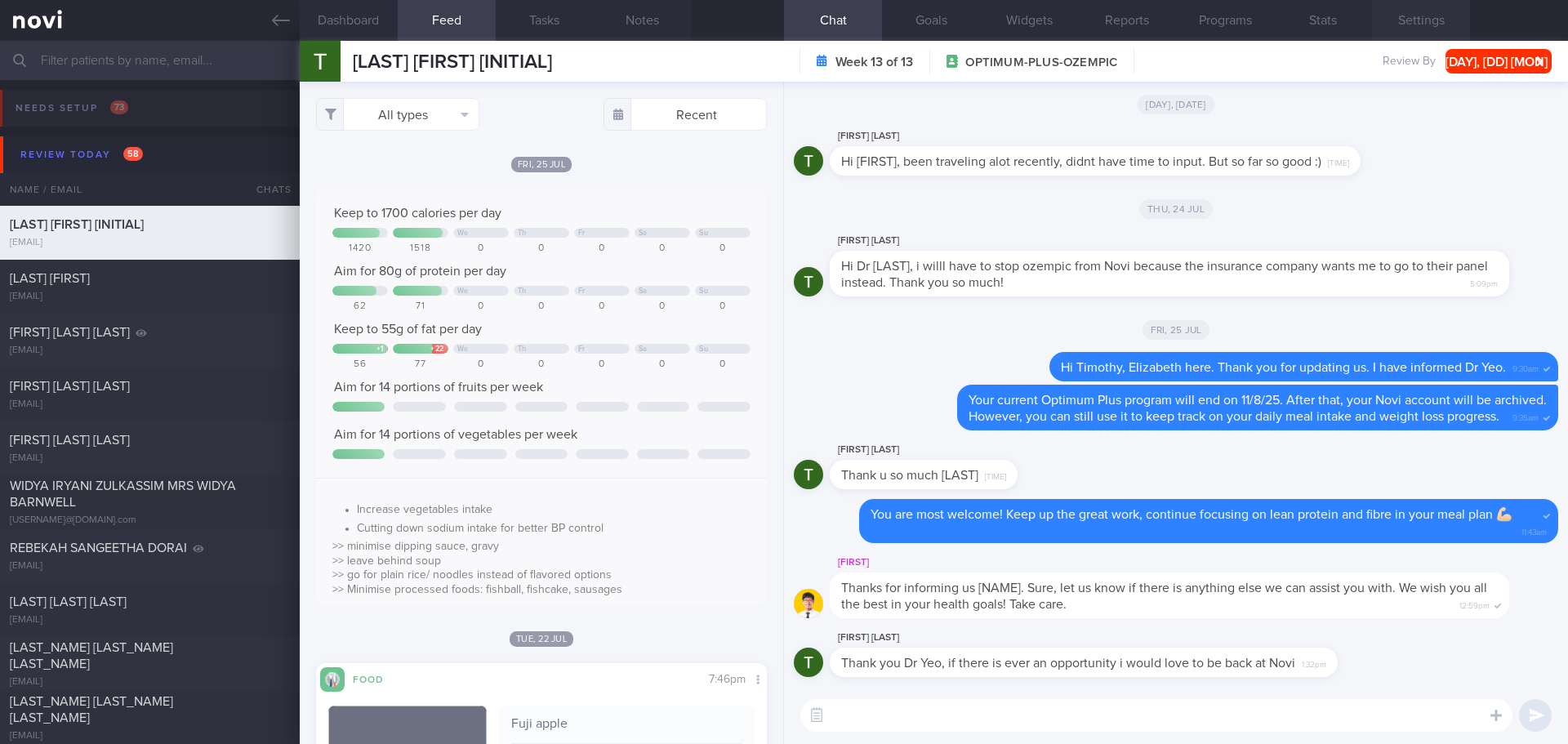 click on "Settings" at bounding box center [1421, 20] 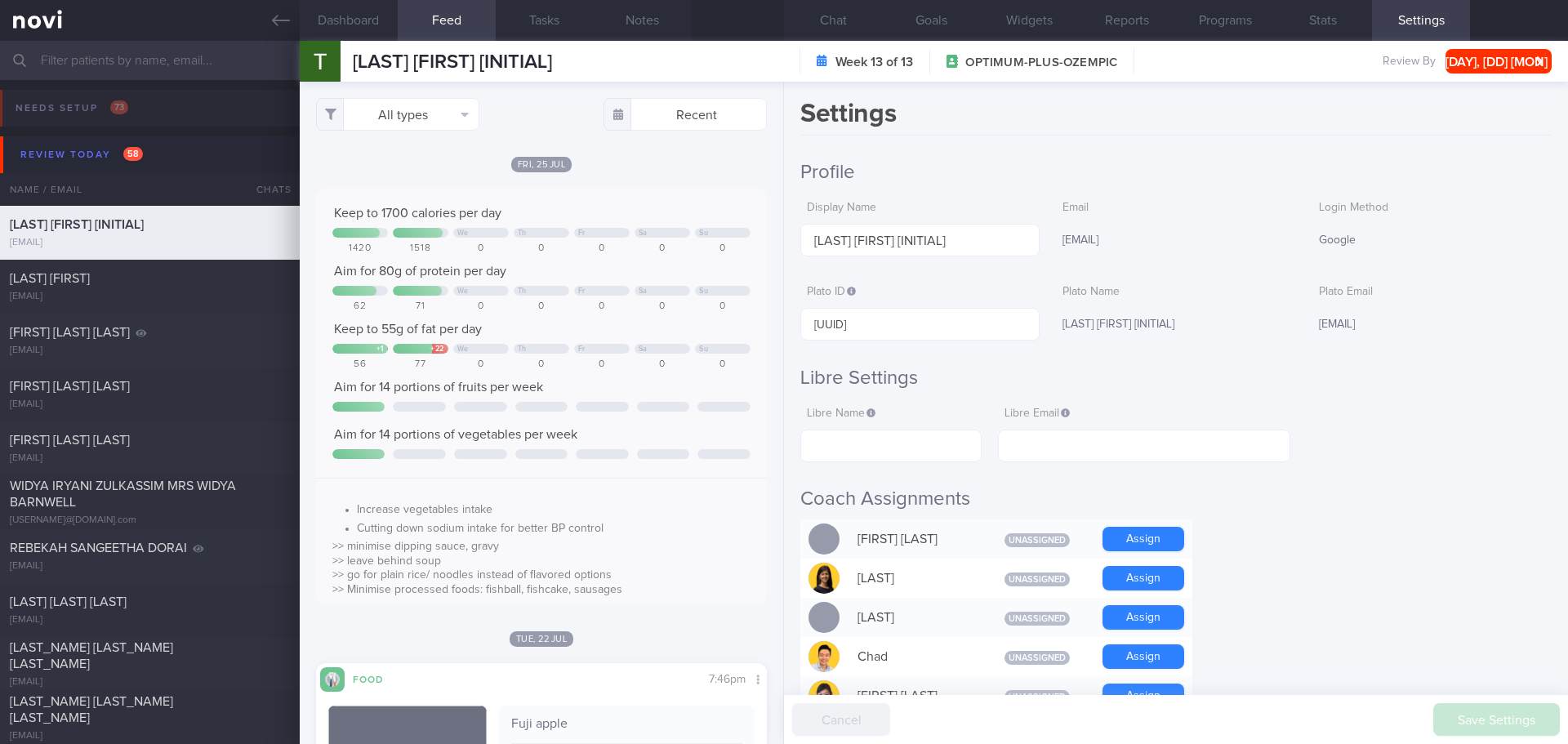 click on "Programs" at bounding box center [1225, 20] 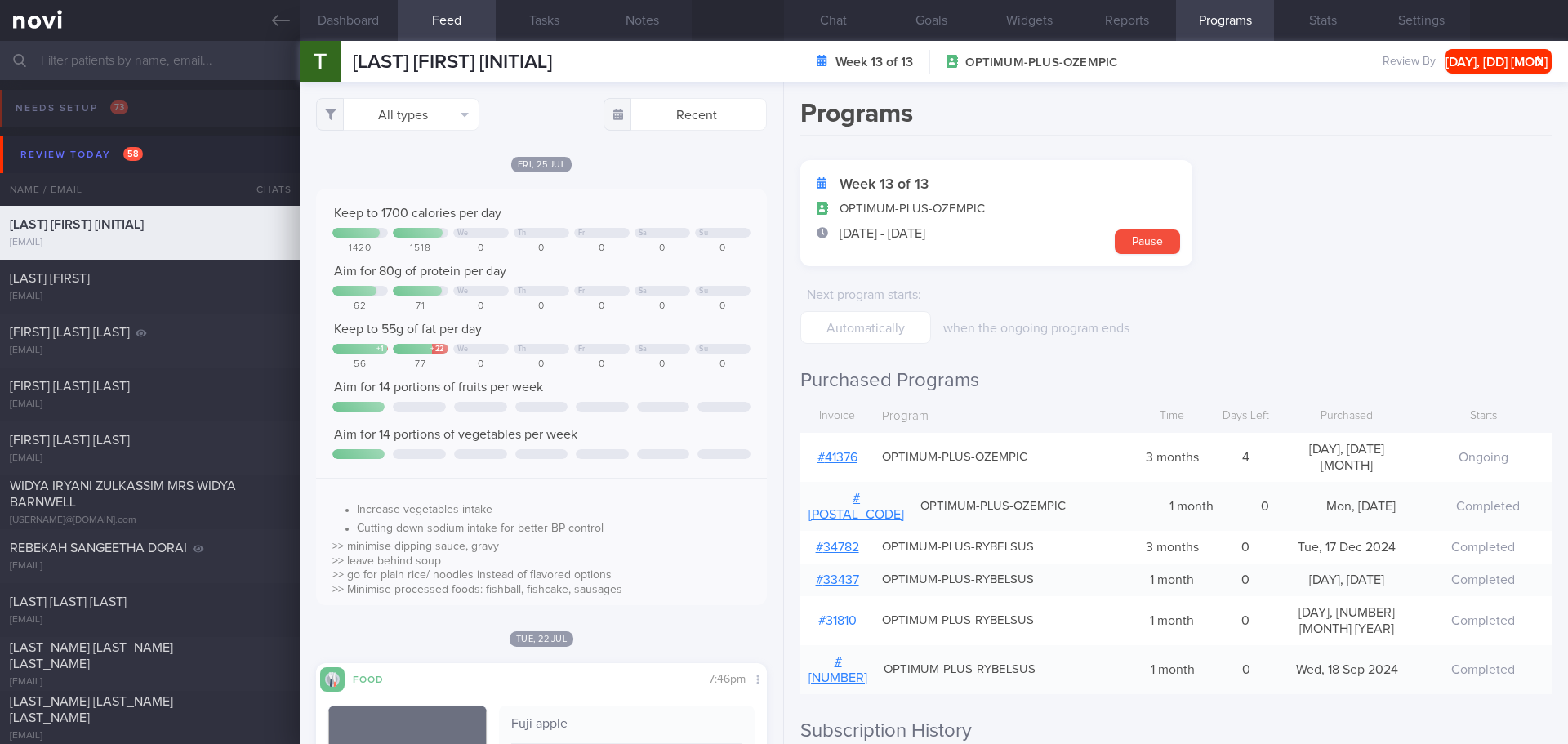 scroll, scrollTop: 209, scrollLeft: 0, axis: vertical 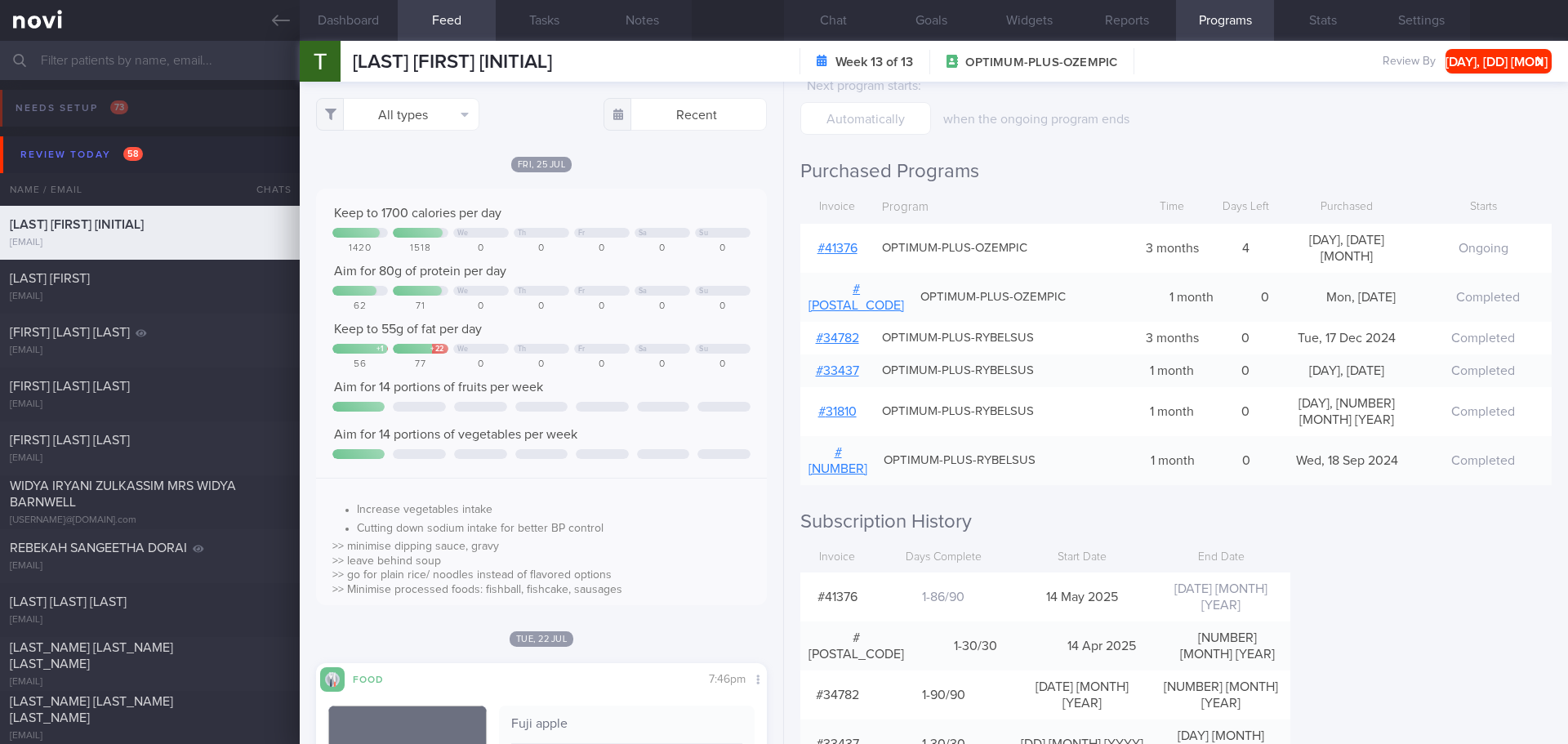 click on "Programs
Week 13 of 13
OPTIMUM-PLUS-OZEMPIC
14 May - 11 Aug
Pause
Next program starts :
when the ongoing program ends
Purchased Programs
Invoice
Program
Time
Days Left
Purchased
Starts
# 41376
OPTIMUM-PLUS-OZEMPIC
3 months
4" at bounding box center [1176, 412] 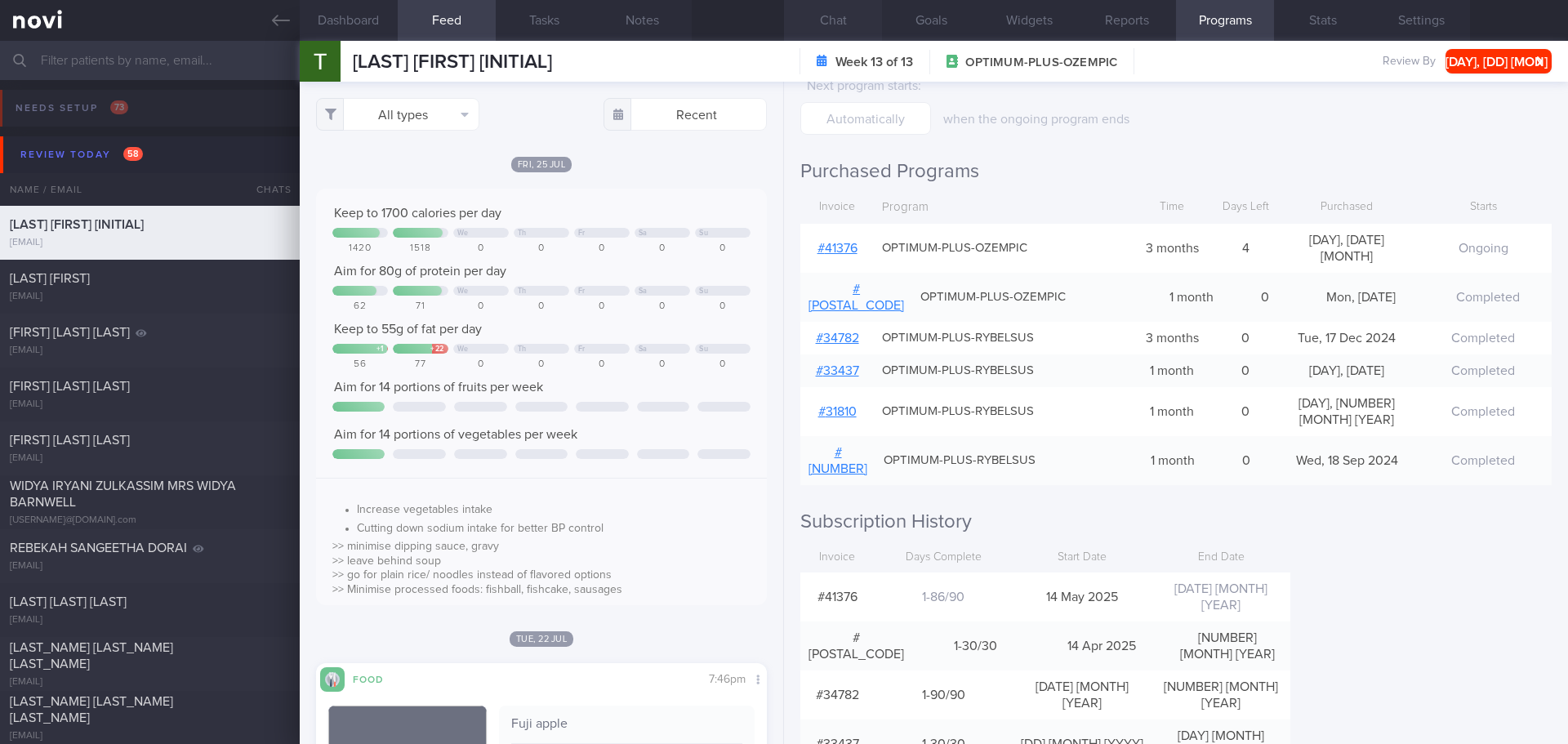 click on "Chat" at bounding box center [833, 20] 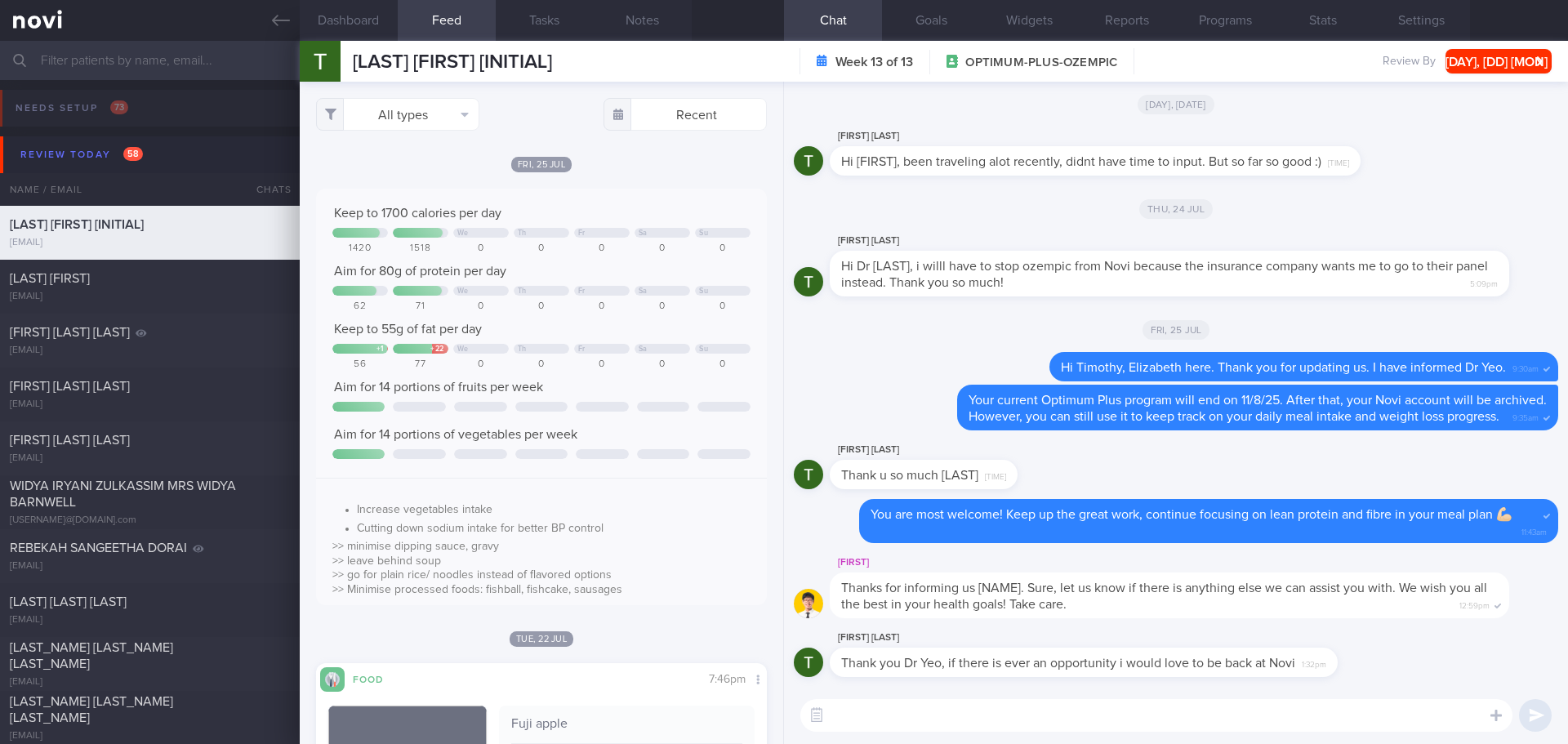 click at bounding box center (1156, 715) 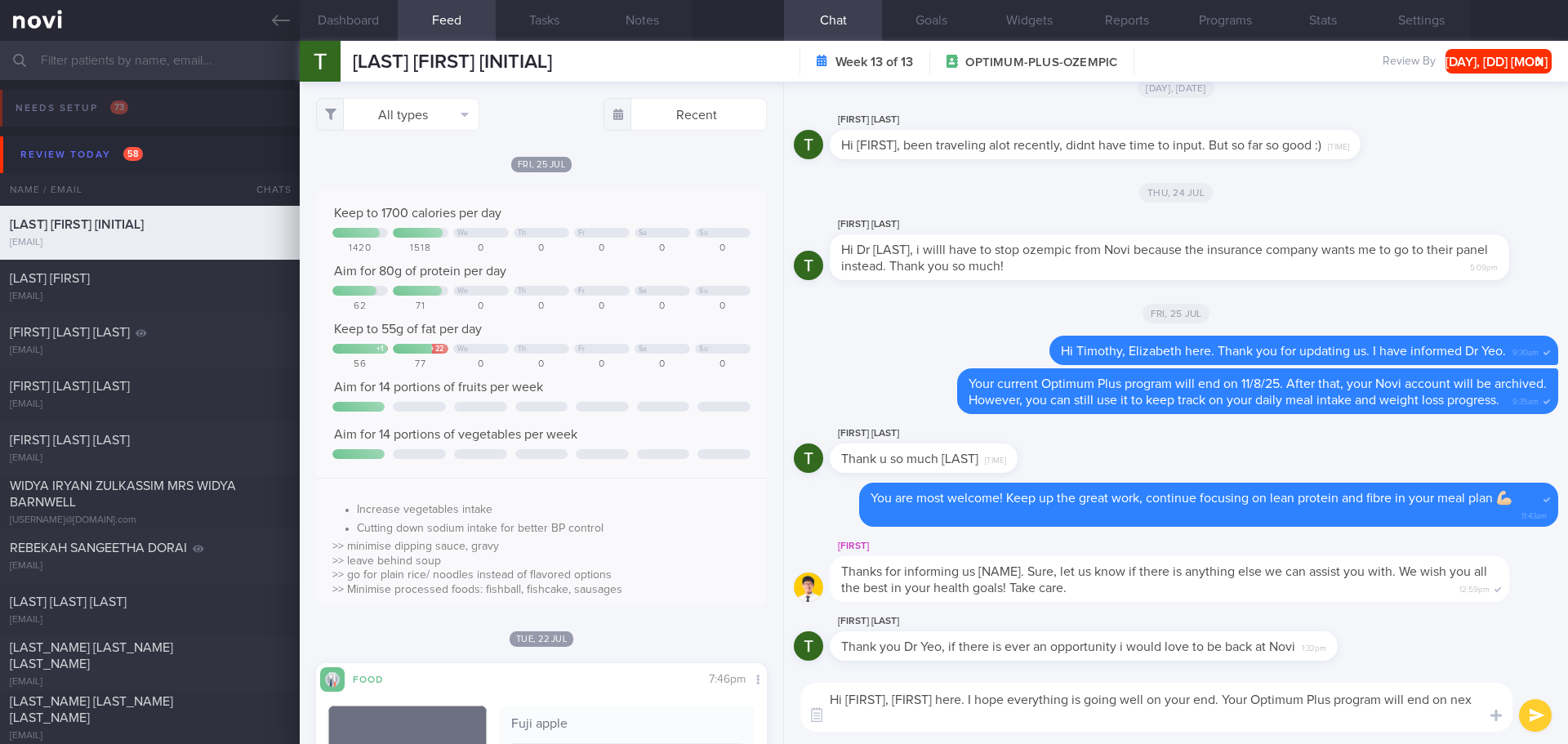 scroll, scrollTop: 0, scrollLeft: 0, axis: both 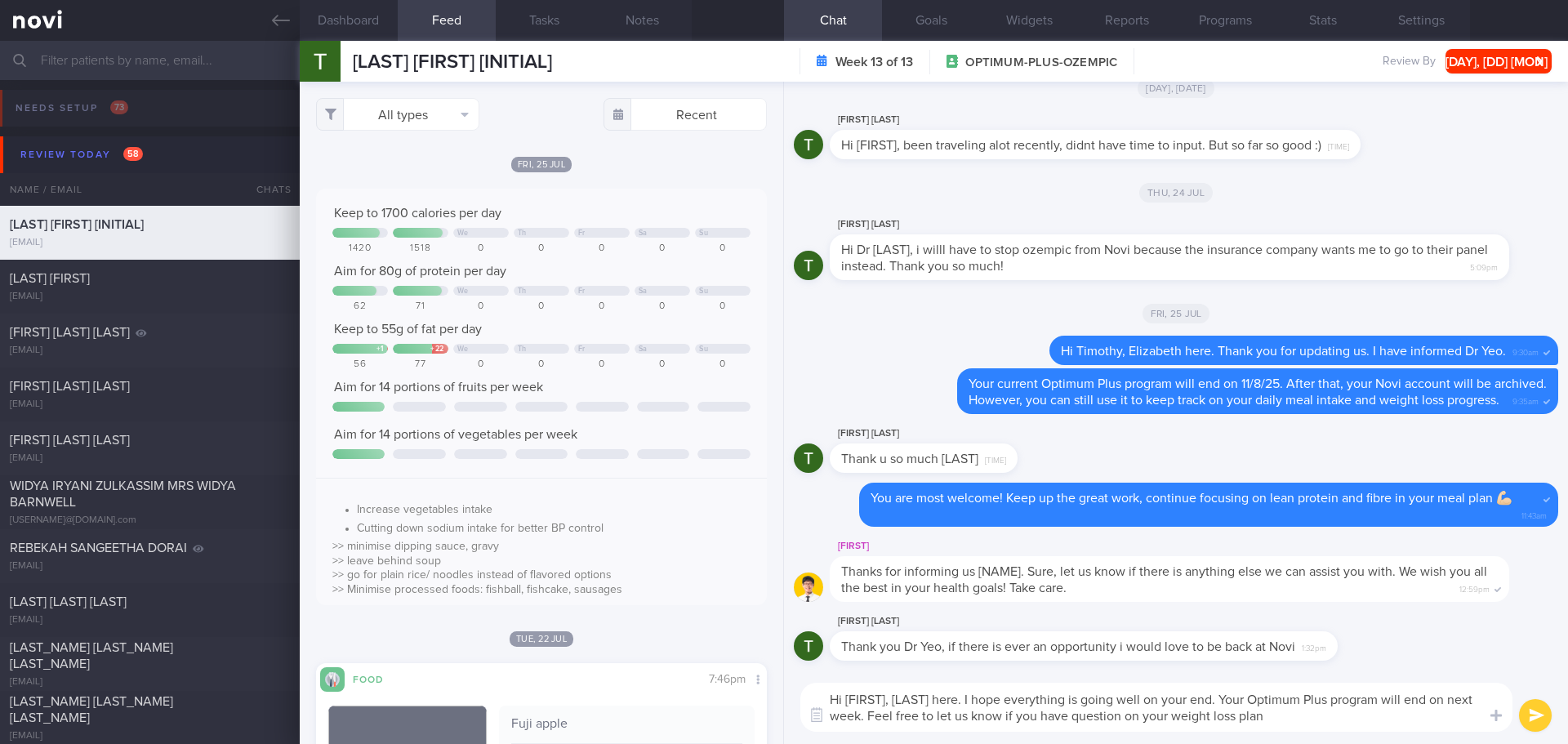 click on "Hi Timothy, Elizabeth here. I hope everything is going well on your end. Your Optimum Plus program will end on next week. Feel free to let us know if you have question on your weight loss plan" at bounding box center [1156, 707] 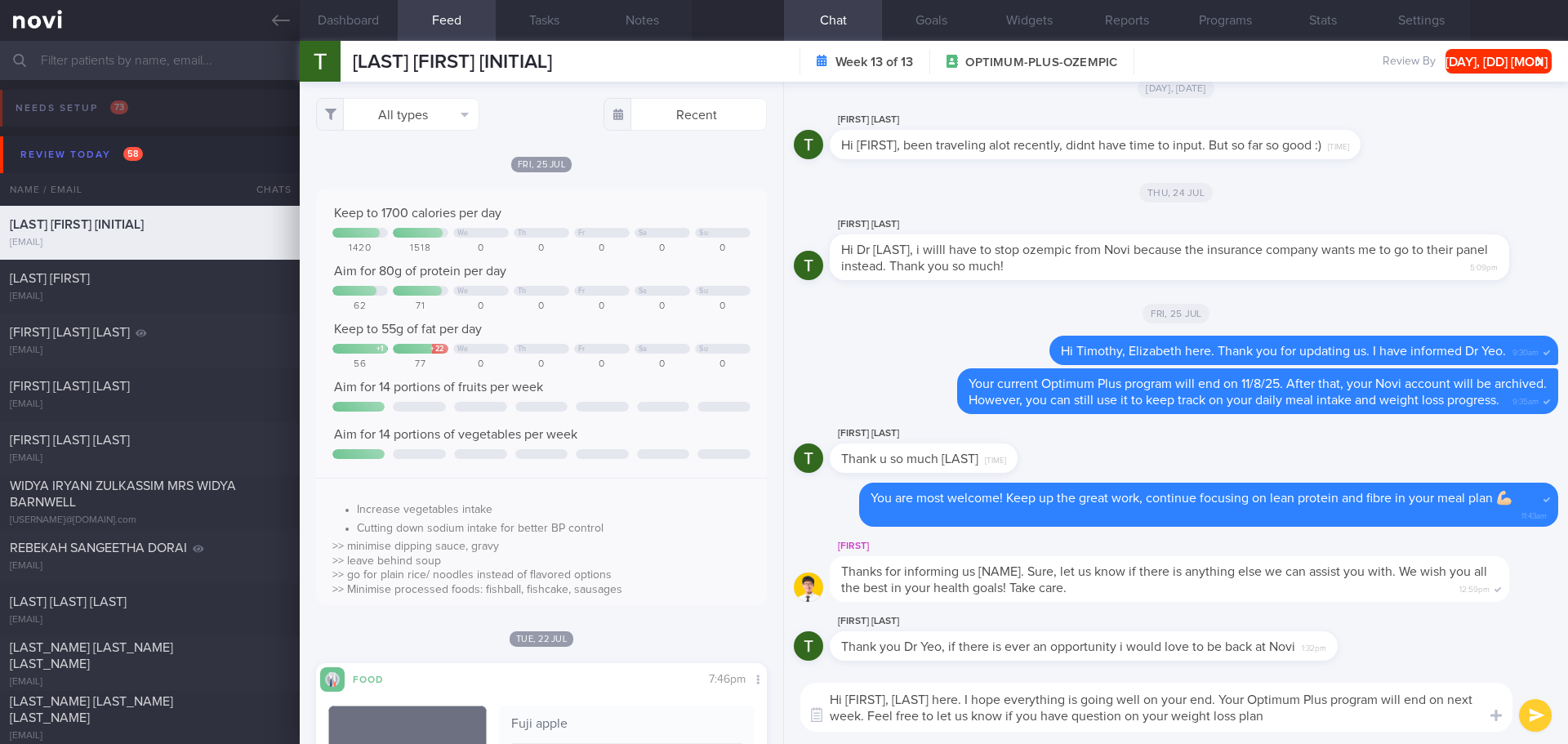 click on "Hi Timothy, Elizabeth here. I hope everything is going well on your end. Your Optimum Plus program will end on next week. Feel free to let us know if you have question on your weight loss plan" at bounding box center [1156, 707] 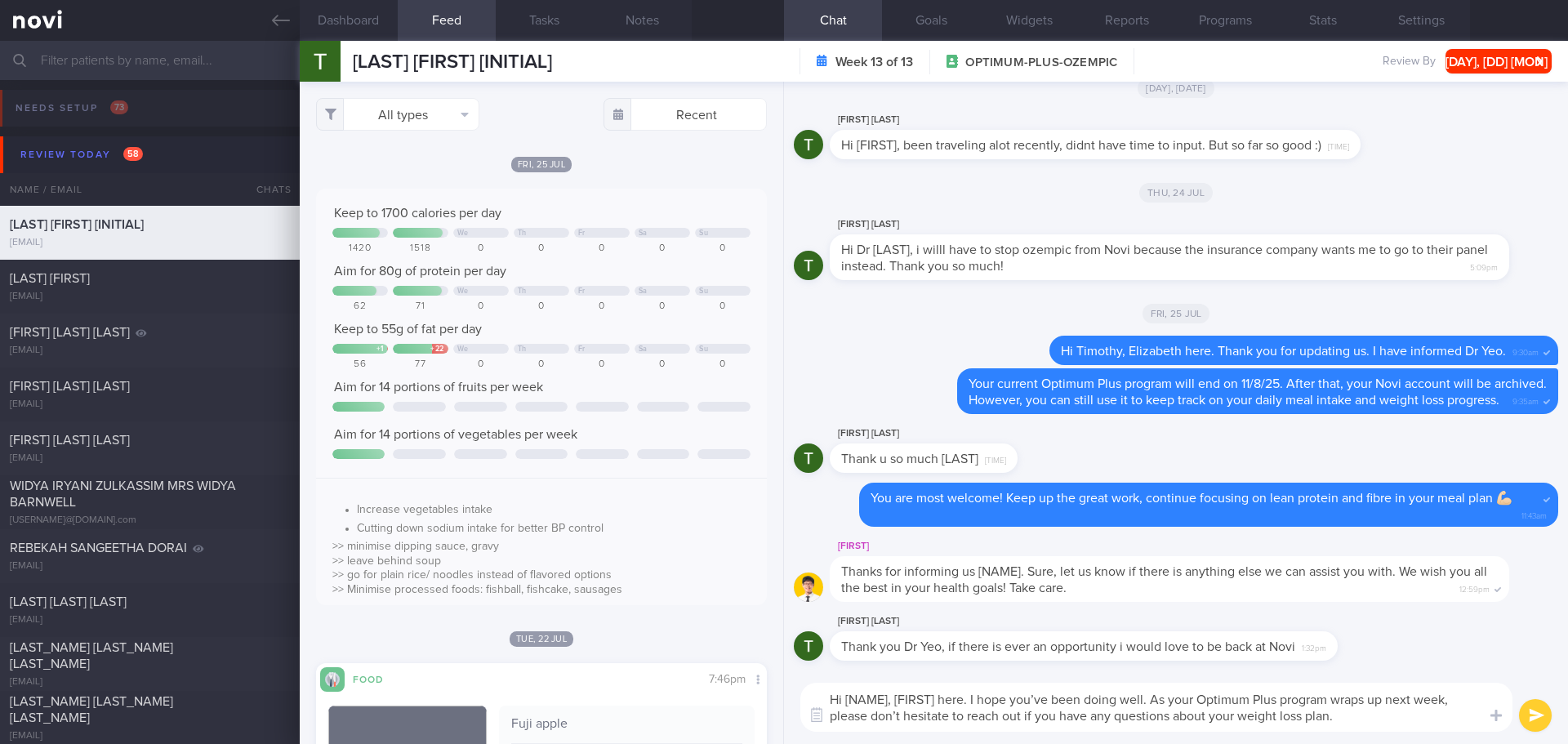click on "Hi Timothy, Elizabeth here. I hope you’ve been doing well. As your Optimum Plus program wraps up next week, please don’t hesitate to reach out if you have any questions about your weight loss plan." at bounding box center (1156, 707) 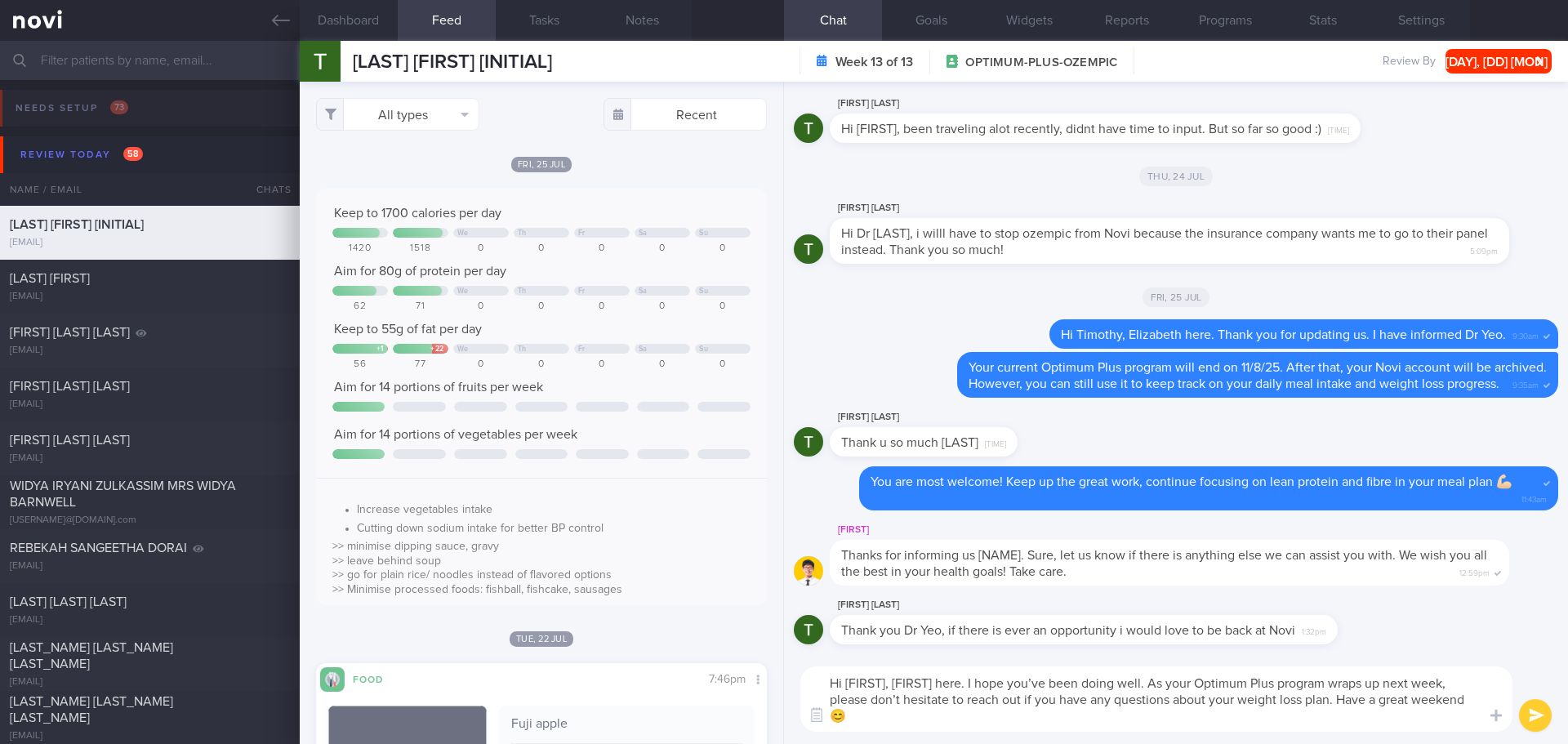 scroll, scrollTop: 0, scrollLeft: 0, axis: both 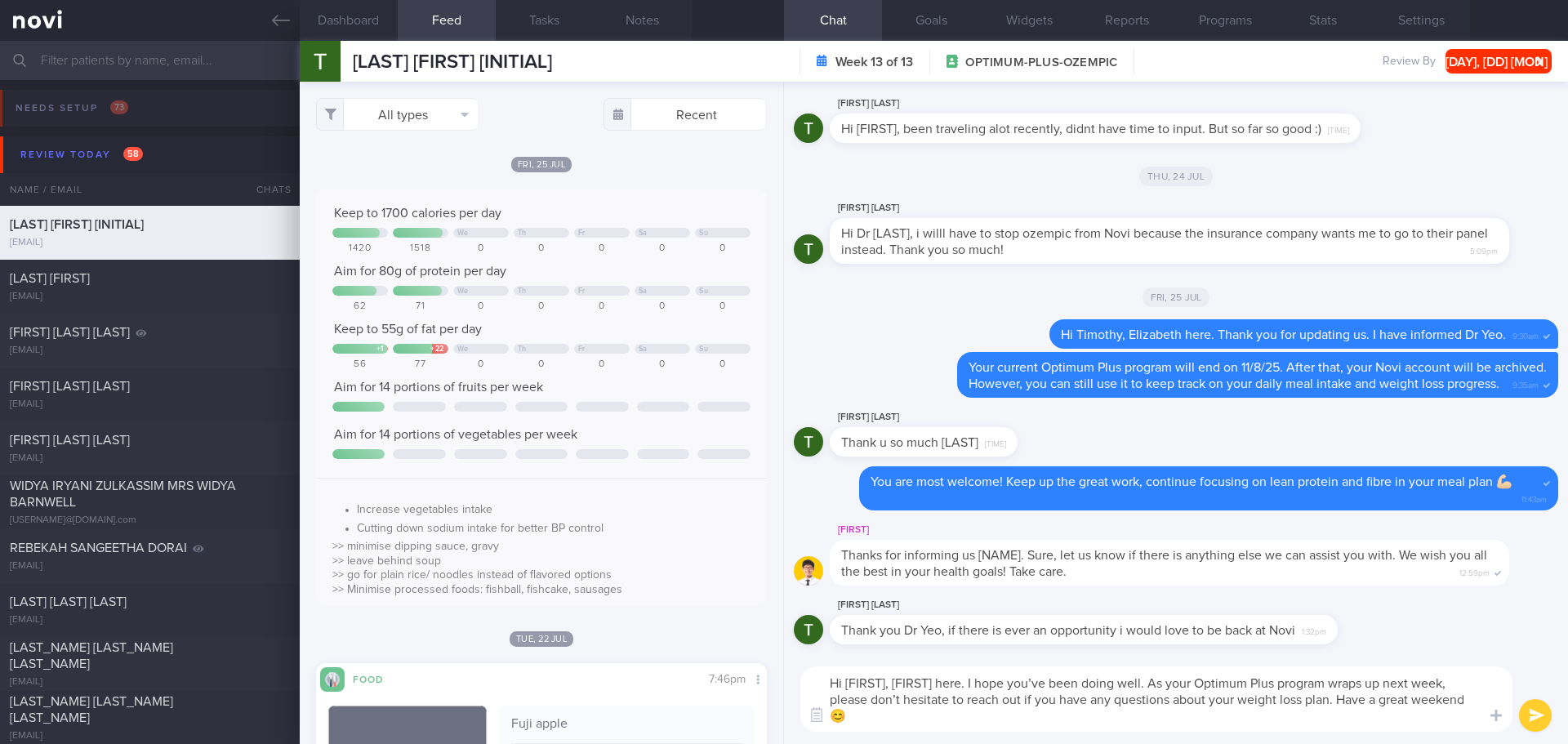 type on "Hi Timothy, Elizabeth here. I hope you’ve been doing well. As your Optimum Plus program wraps up next week, please don’t hesitate to reach out if you have any questions about your weight loss plan. Have a great weekend 😊" 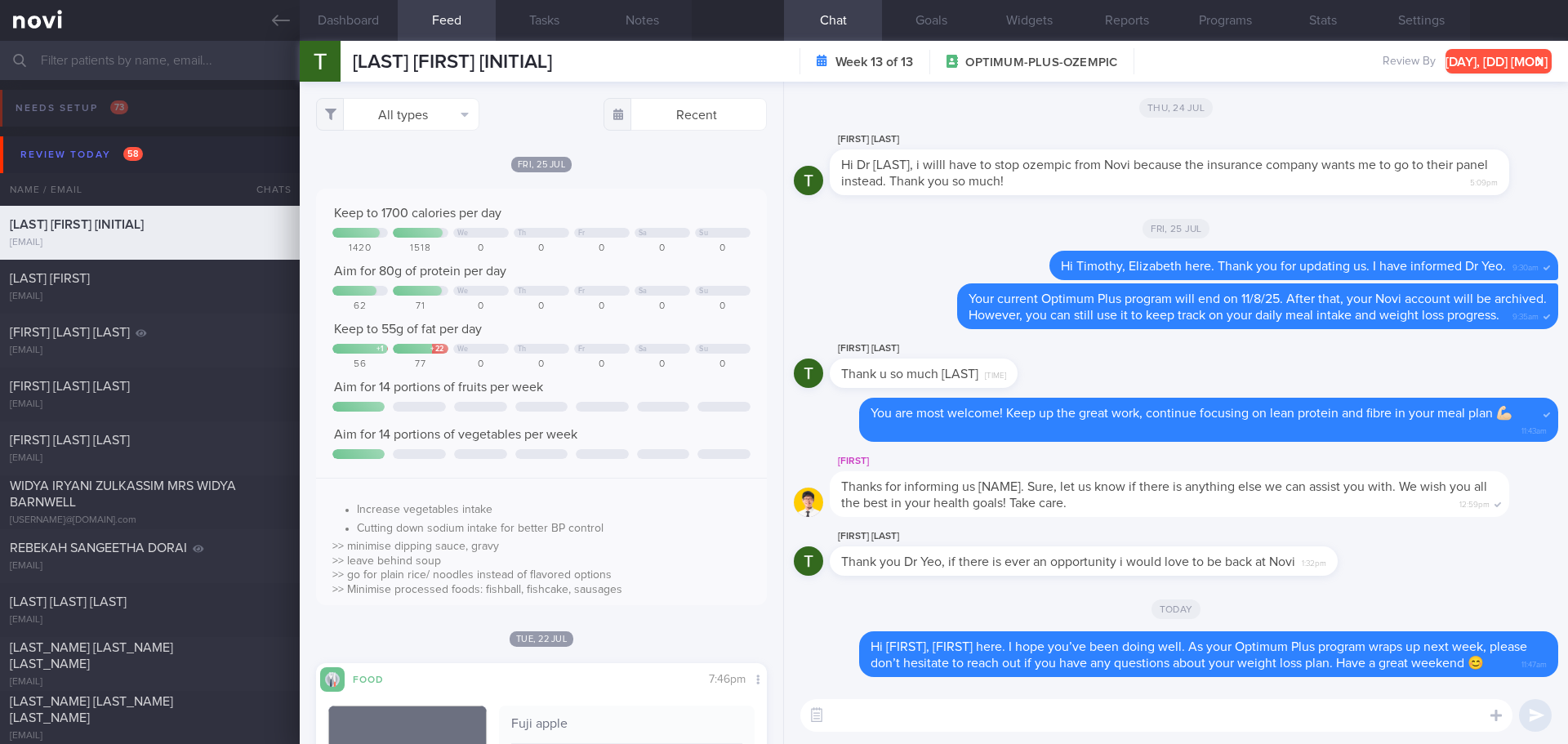 drag, startPoint x: 1481, startPoint y: 58, endPoint x: 1468, endPoint y: 66, distance: 15.264338 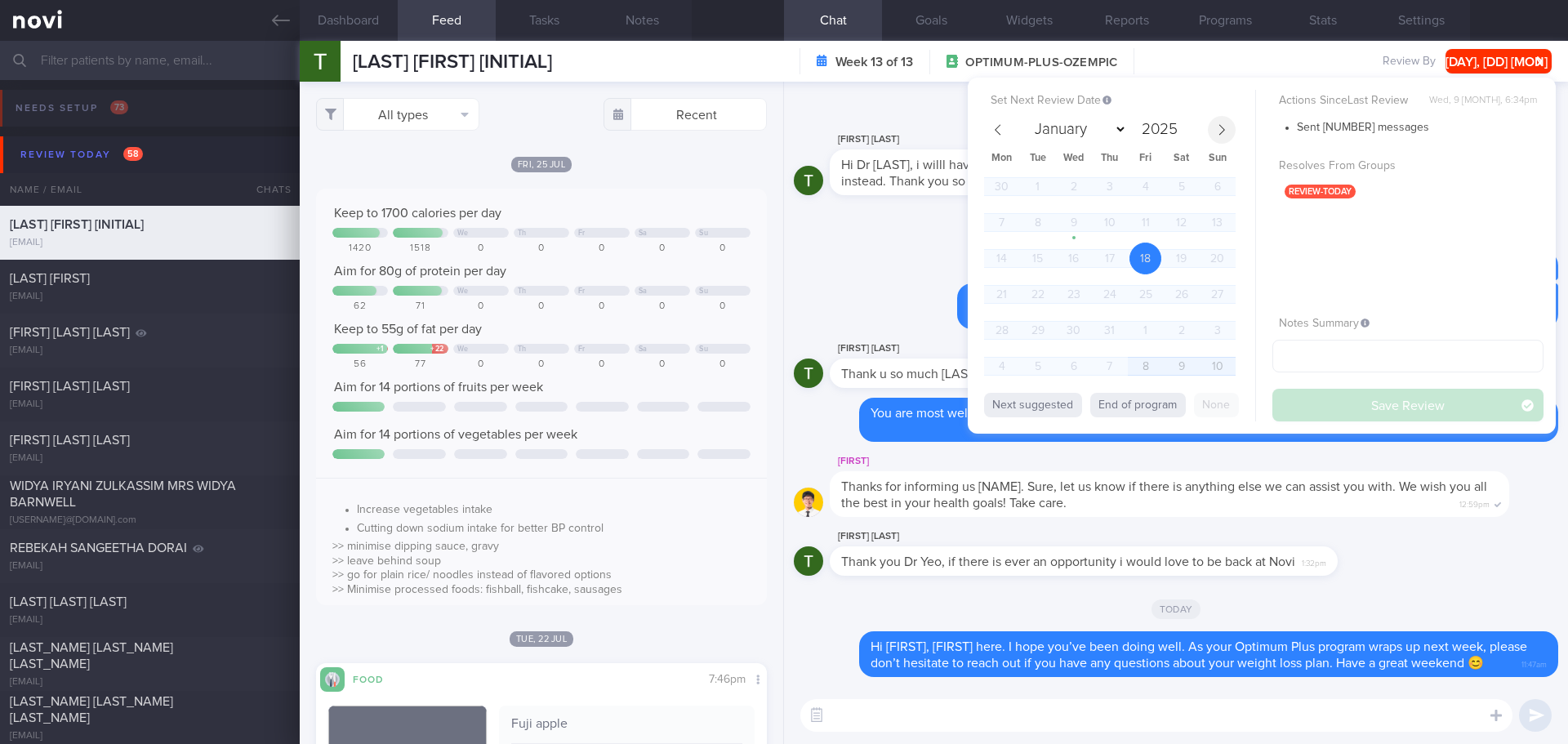 click at bounding box center [1222, 130] 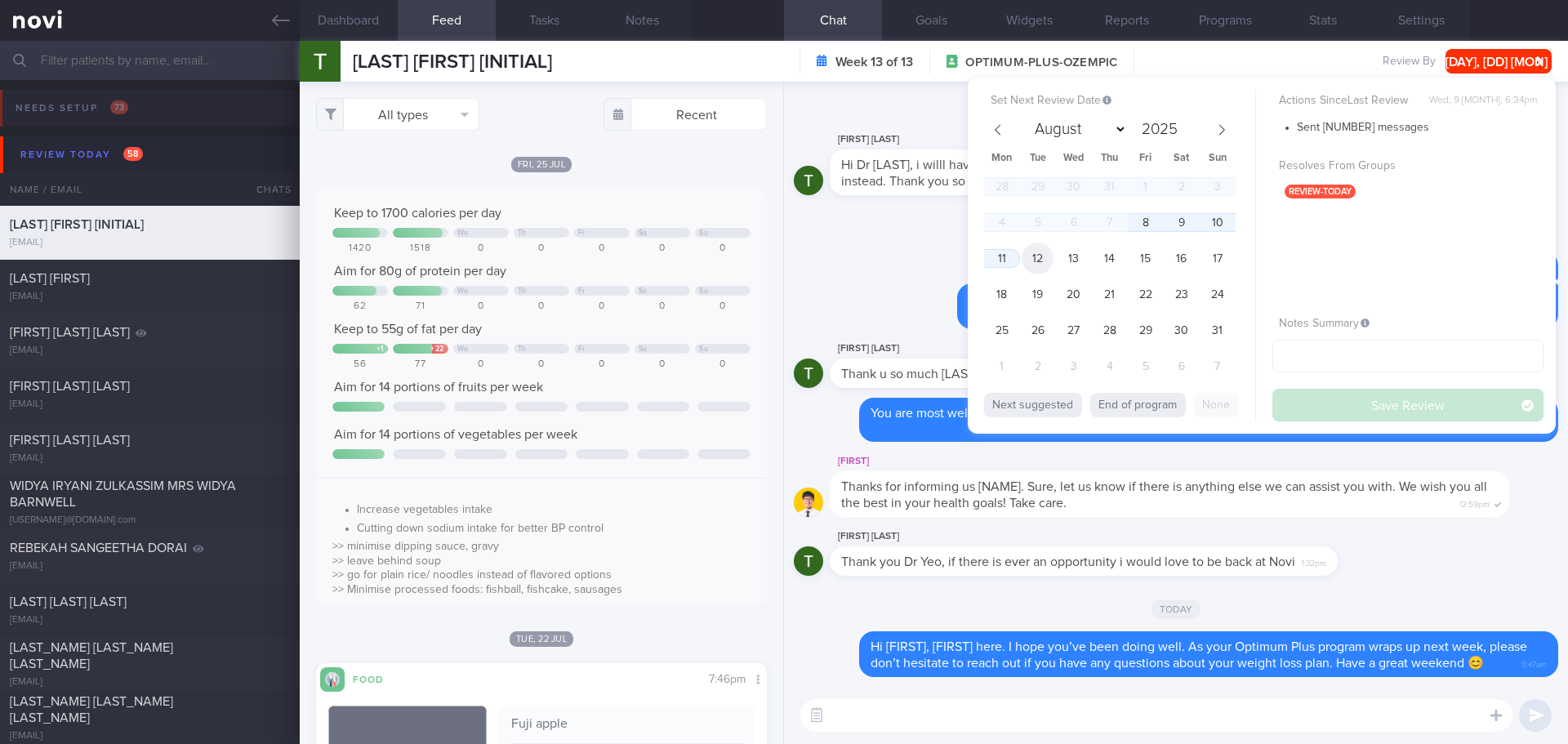 click on "12" at bounding box center [1037, 258] 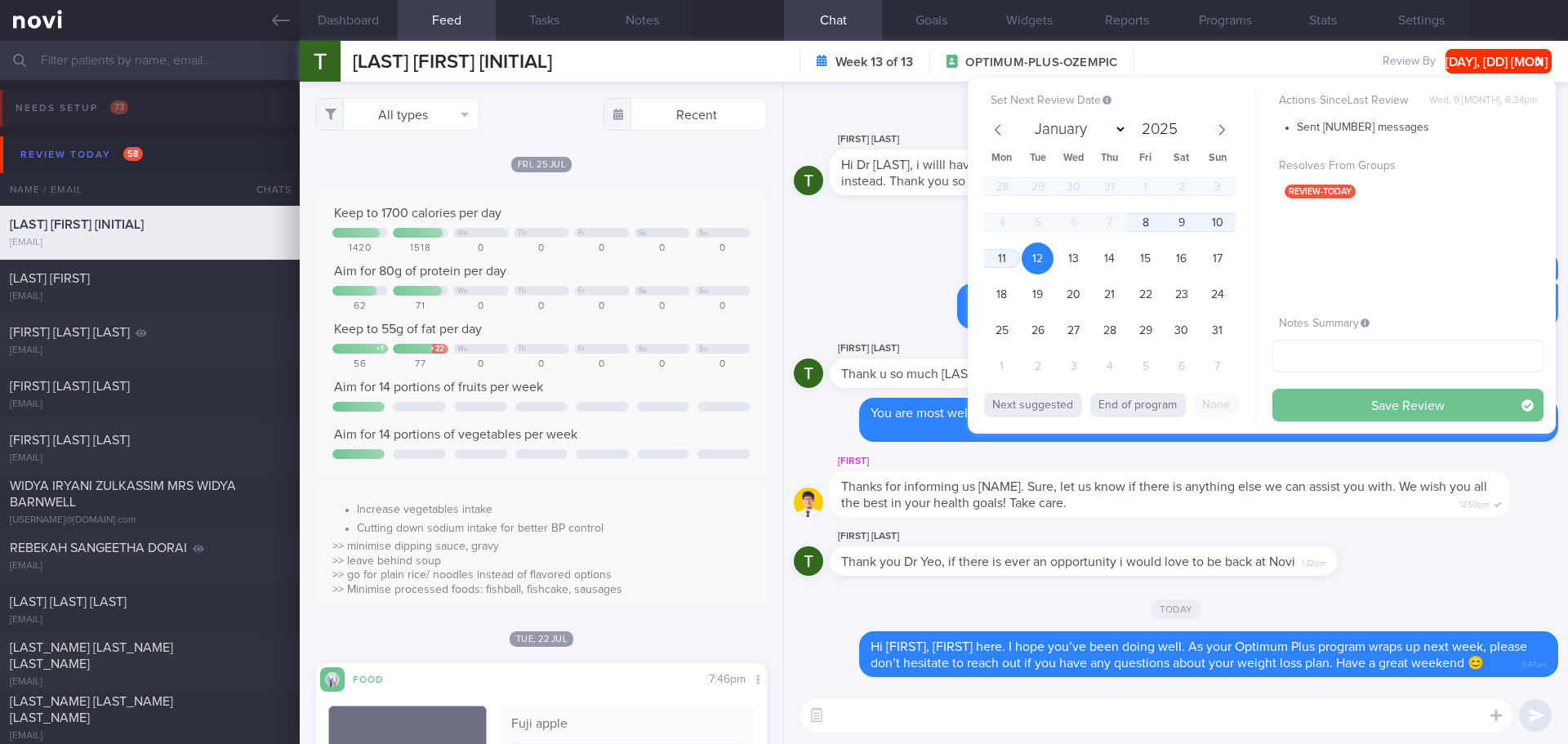 click on "Save Review" at bounding box center [1408, 405] 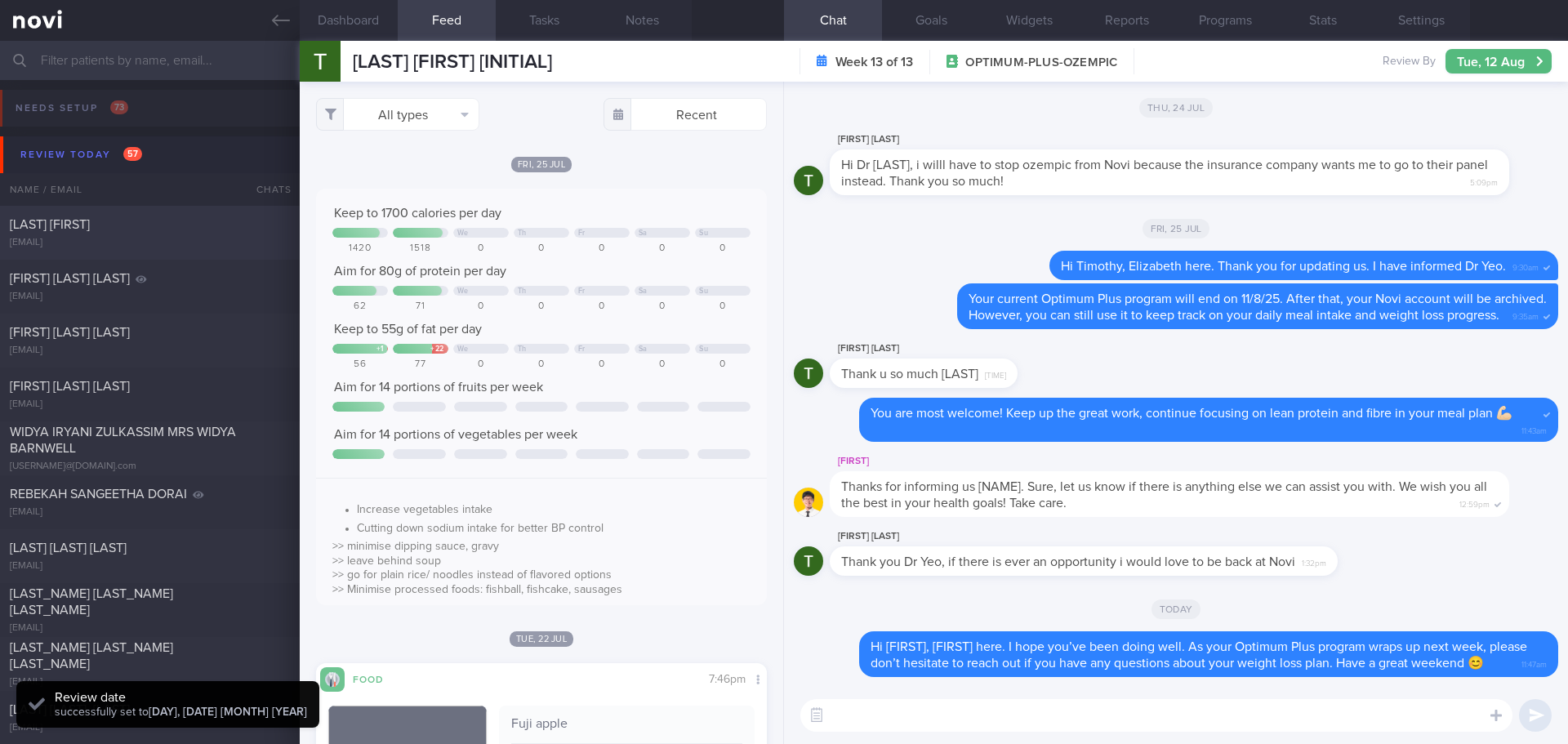 drag, startPoint x: 133, startPoint y: 220, endPoint x: 122, endPoint y: 210, distance: 14.866069 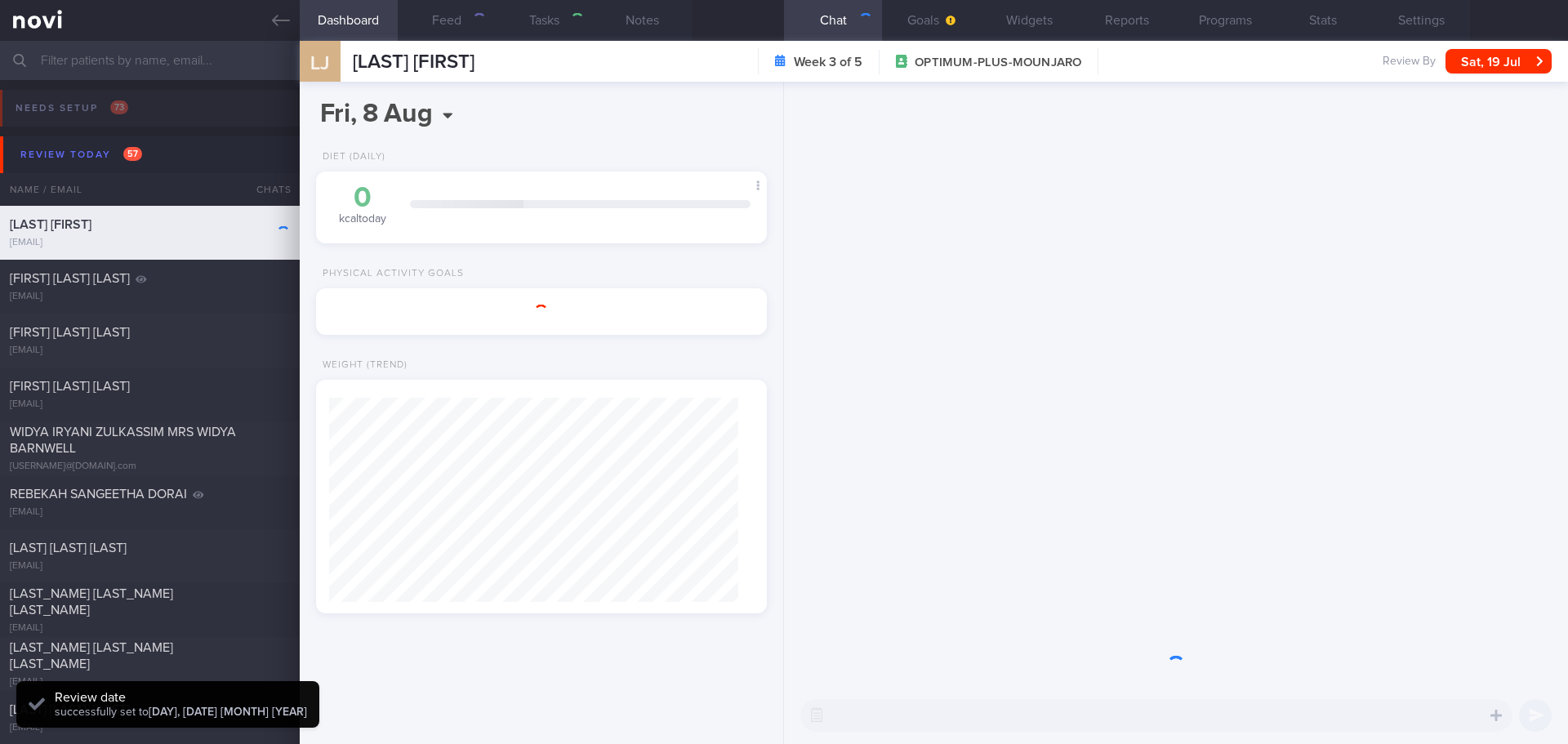 scroll, scrollTop: 0, scrollLeft: 0, axis: both 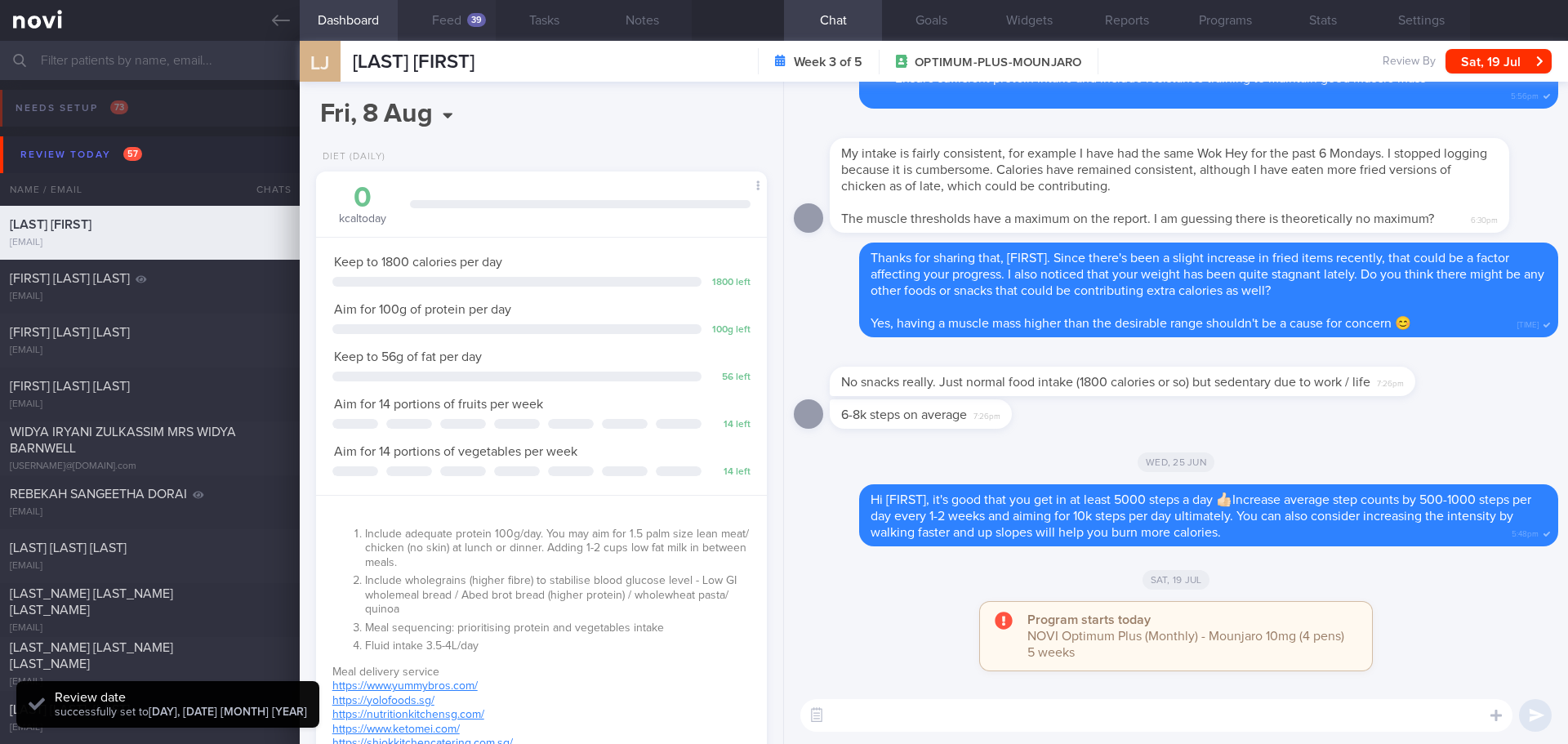 click on "Feed
39" at bounding box center [447, 20] 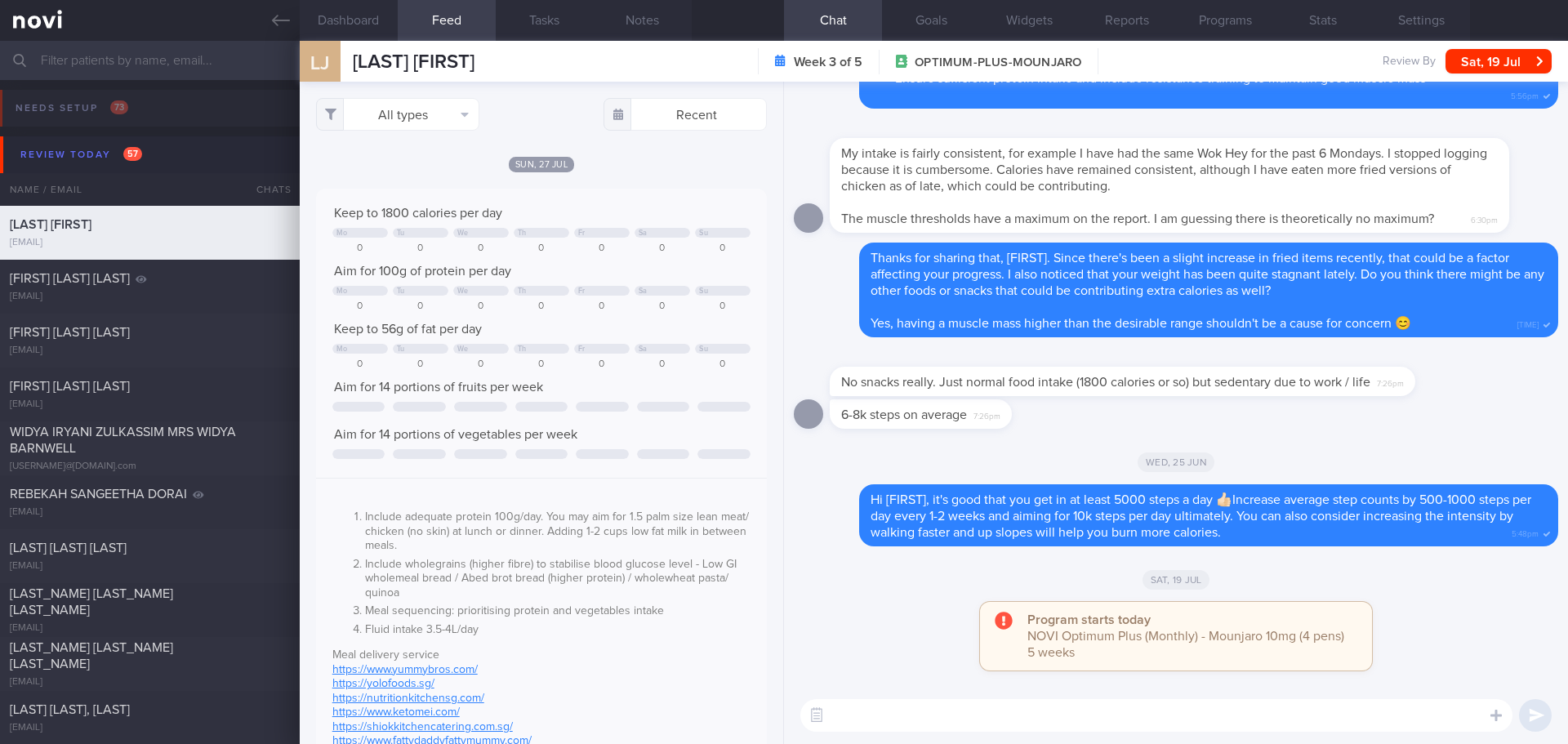 scroll, scrollTop: 816581, scrollLeft: 816249, axis: both 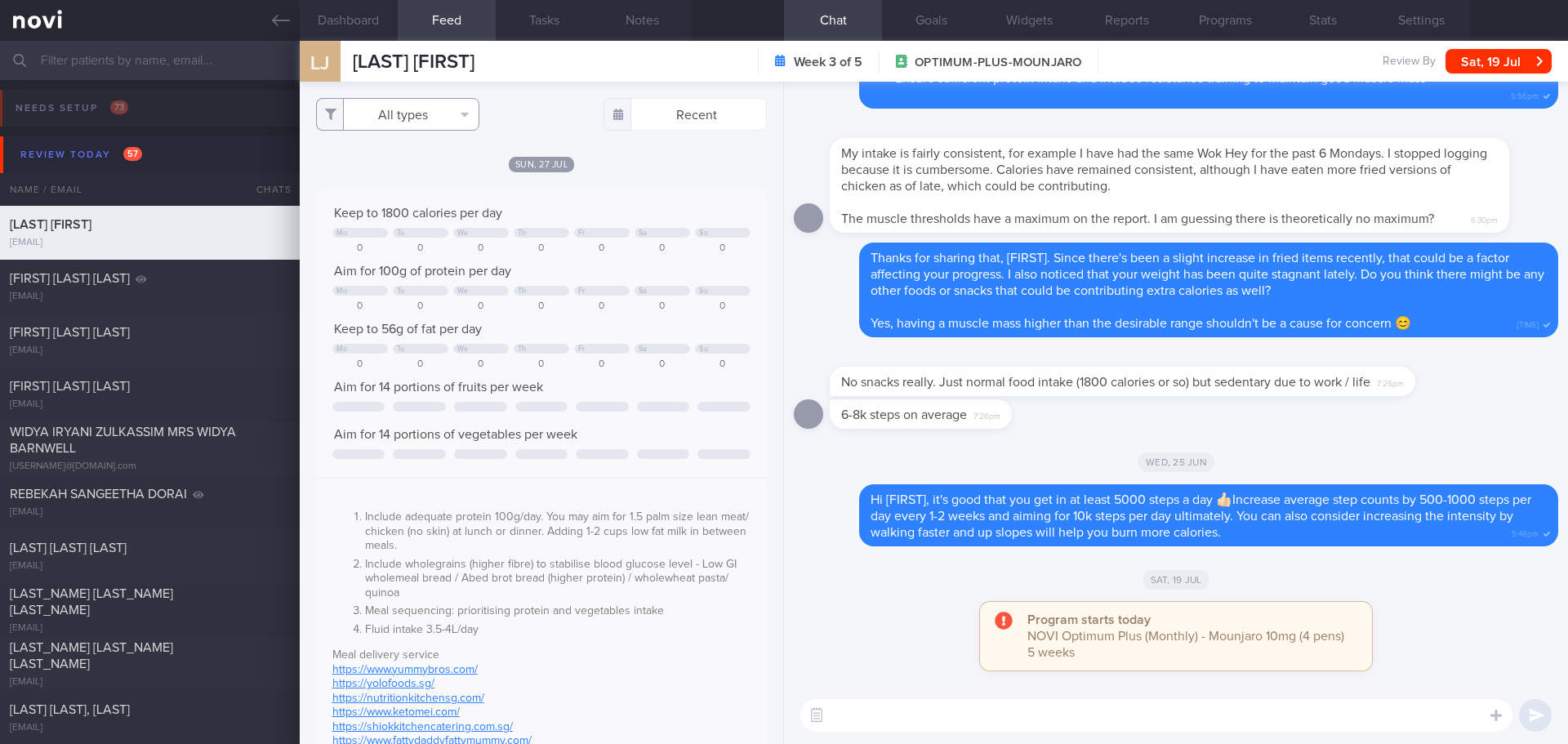 click on "All types" at bounding box center (398, 114) 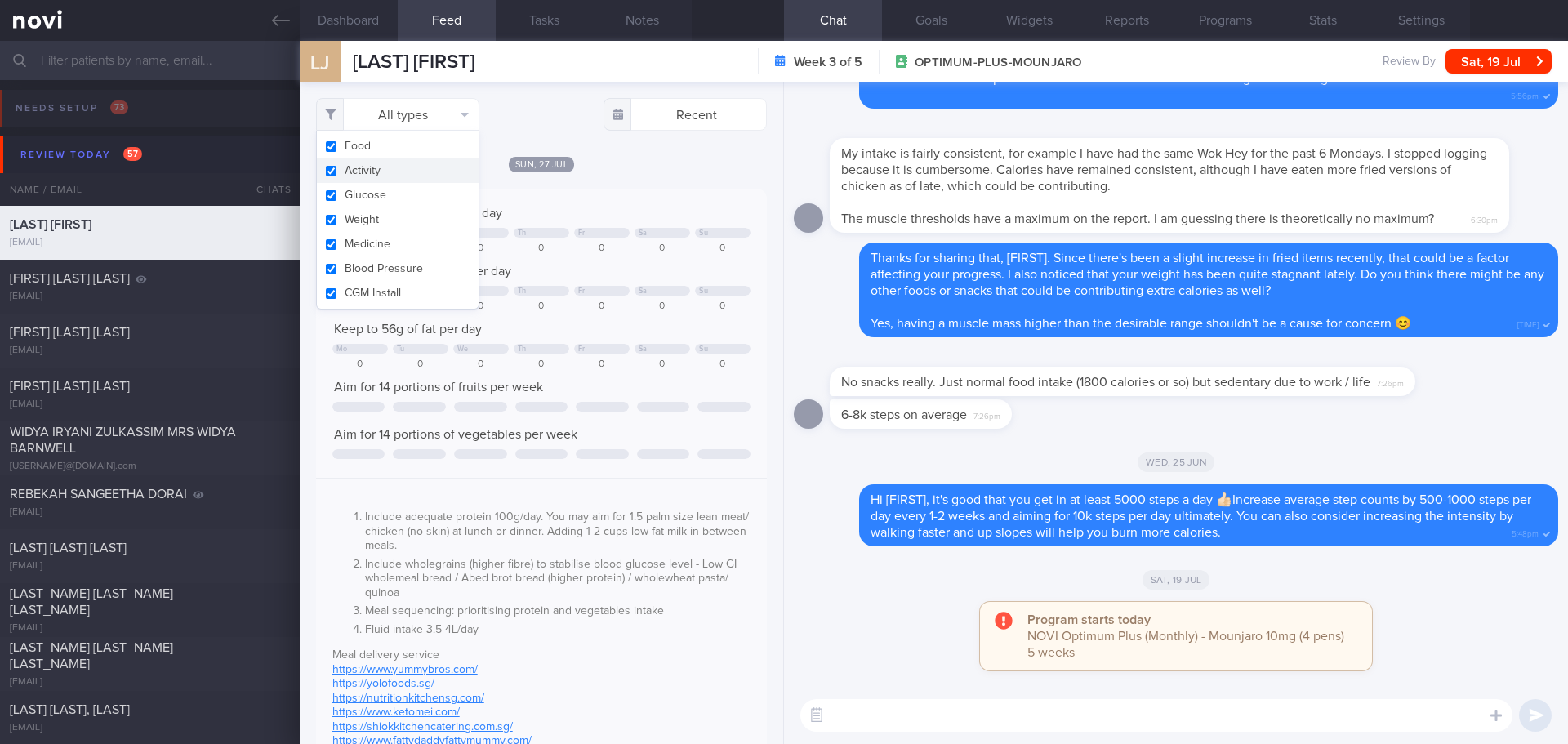click on "Activity" at bounding box center (398, 171) 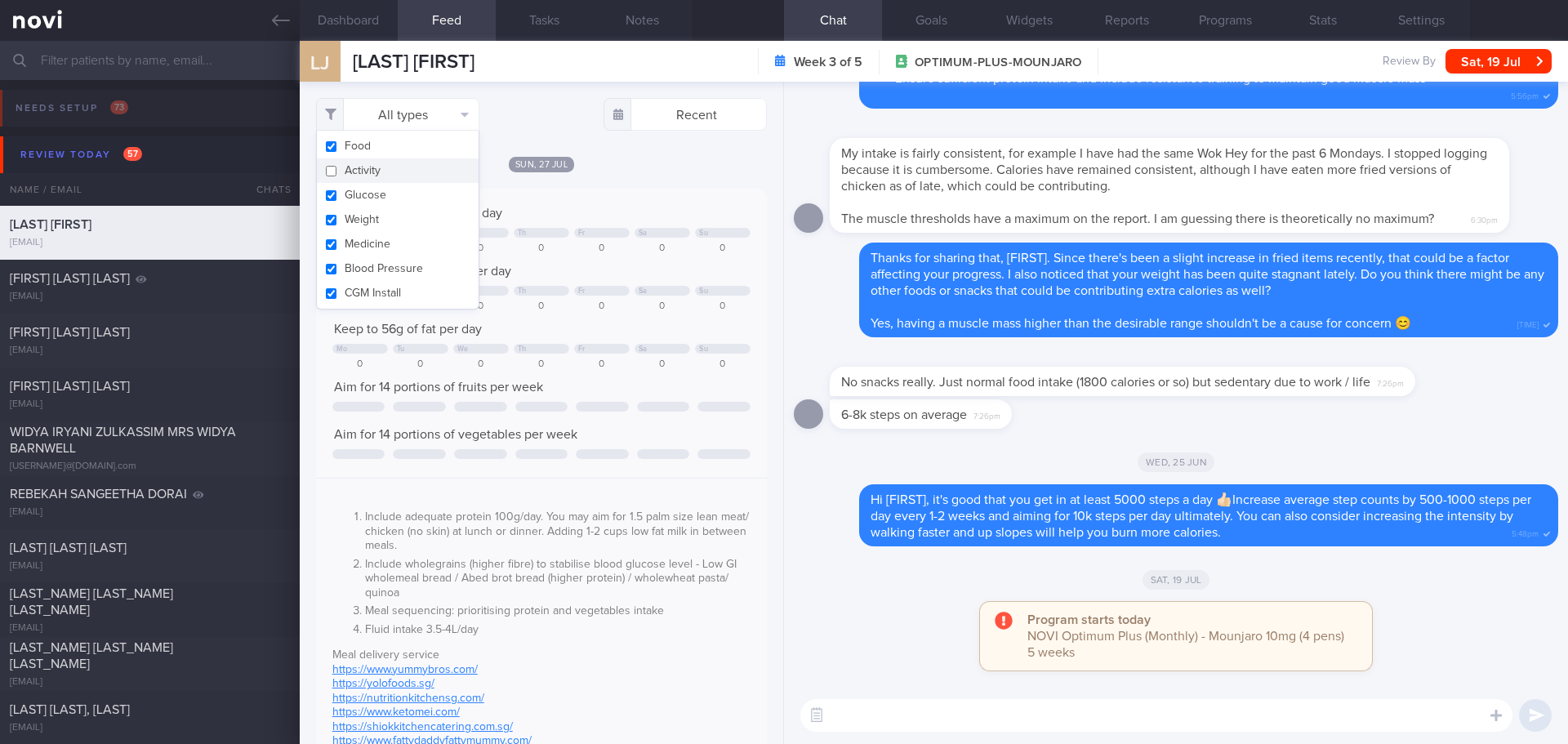 checkbox on "false" 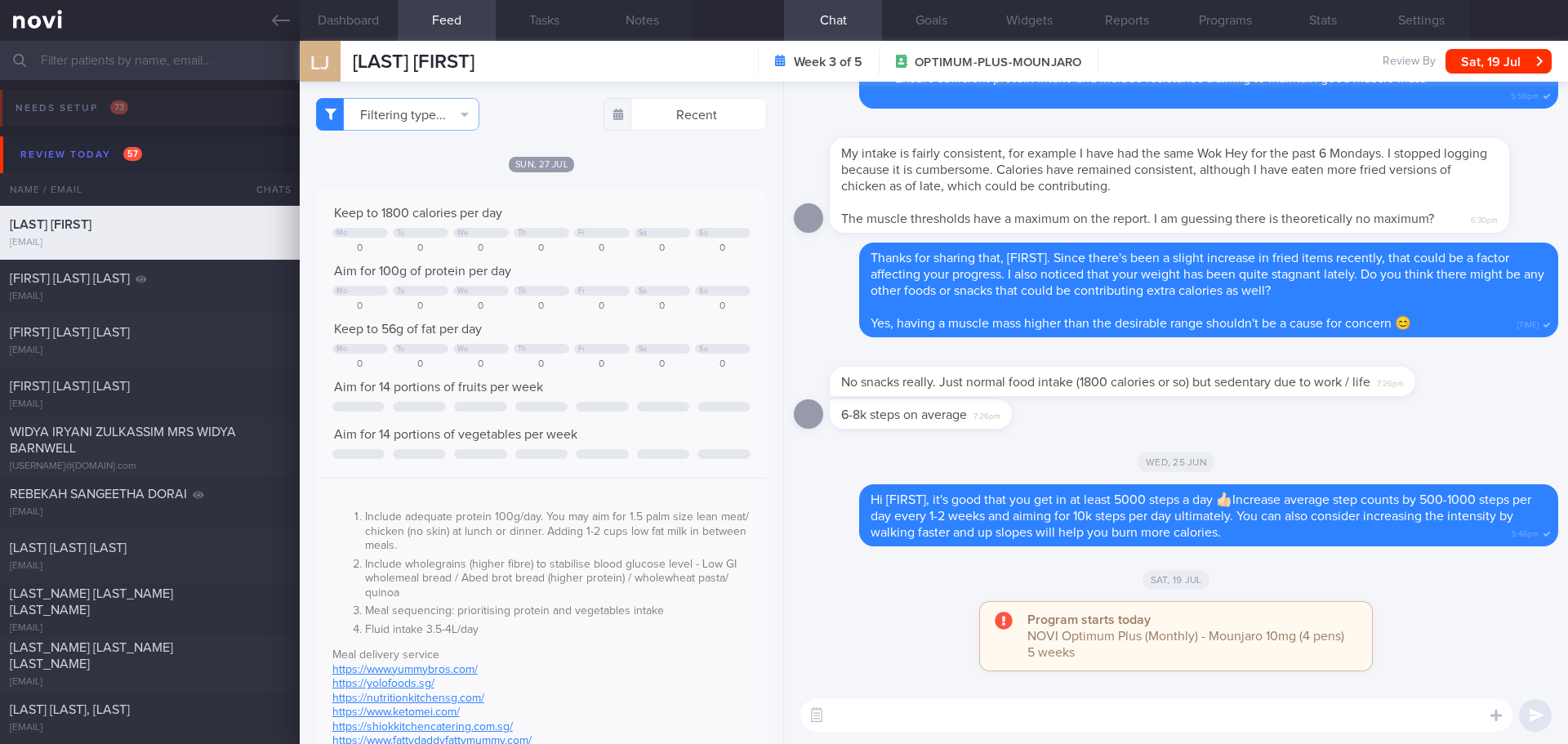 click on "Sun, 27 Jul" at bounding box center (541, 163) 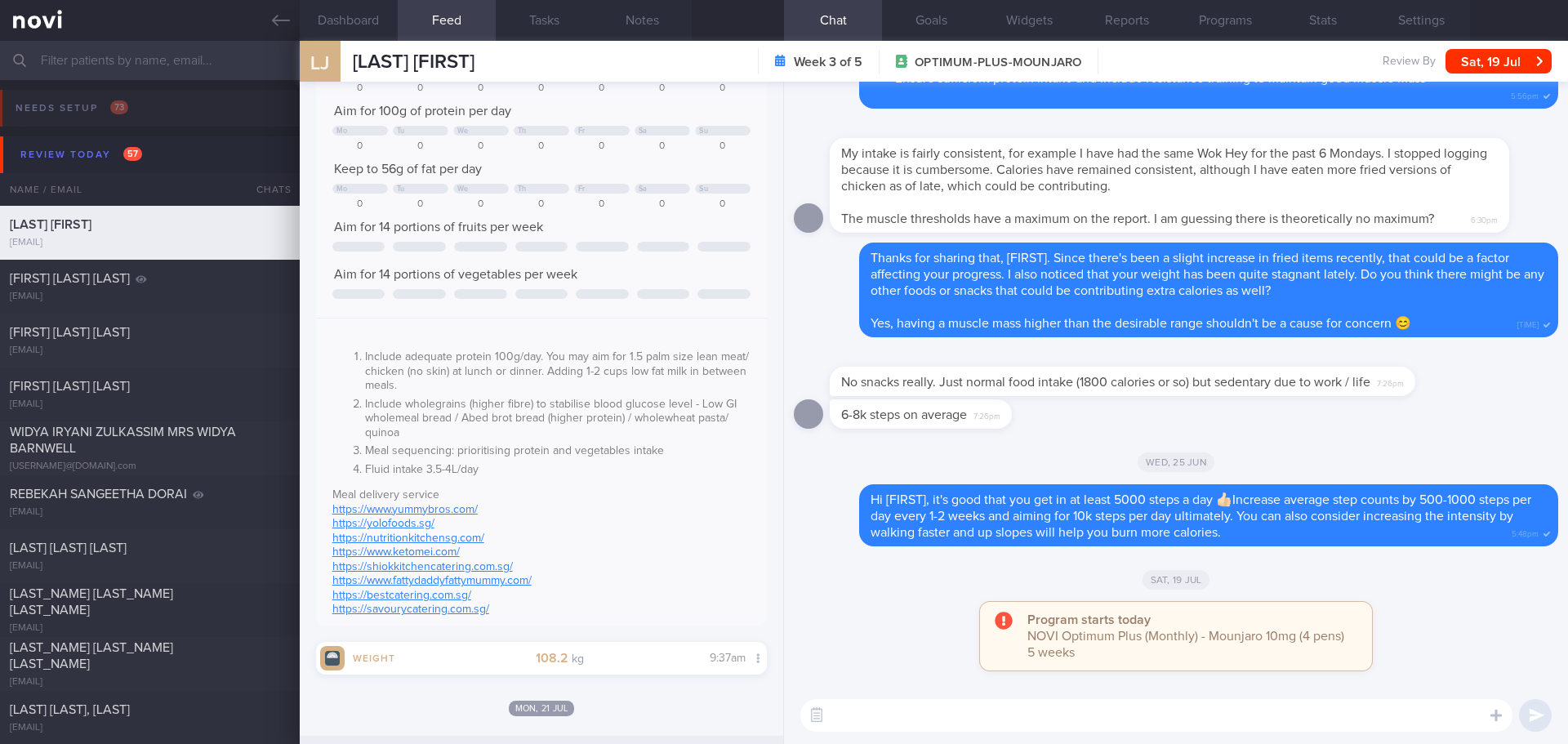 scroll, scrollTop: 0, scrollLeft: 0, axis: both 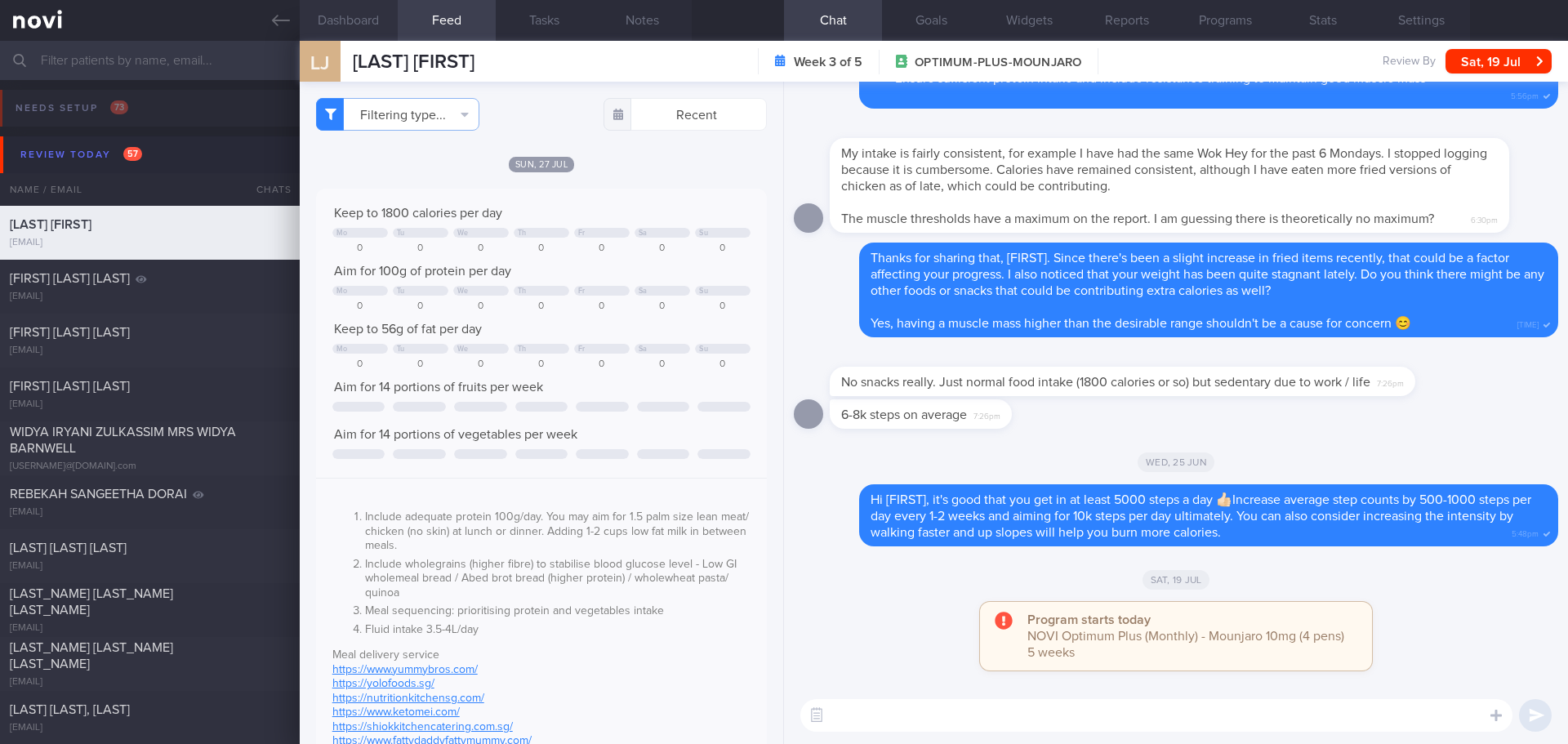 click on "Dashboard" at bounding box center (349, 20) 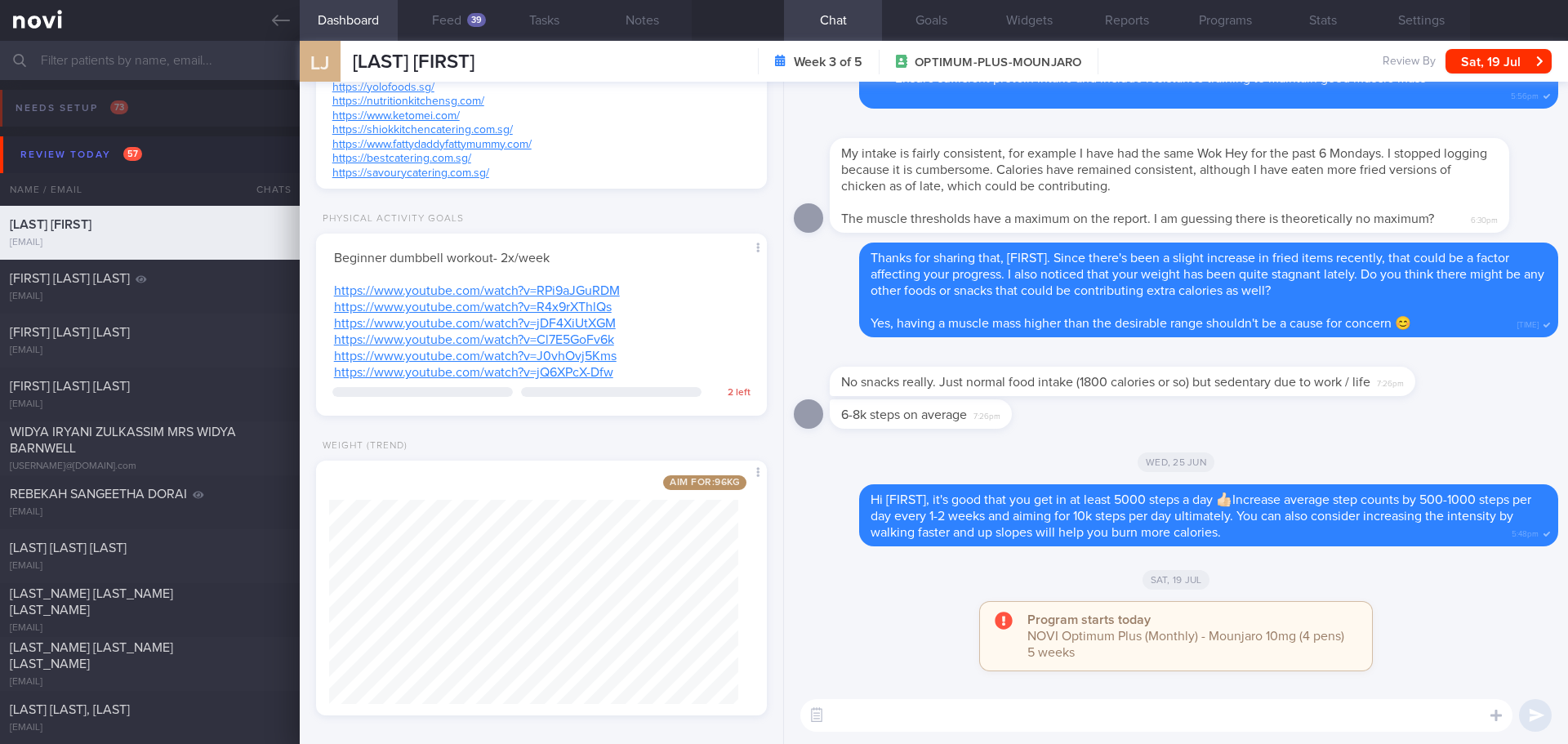scroll, scrollTop: 626, scrollLeft: 0, axis: vertical 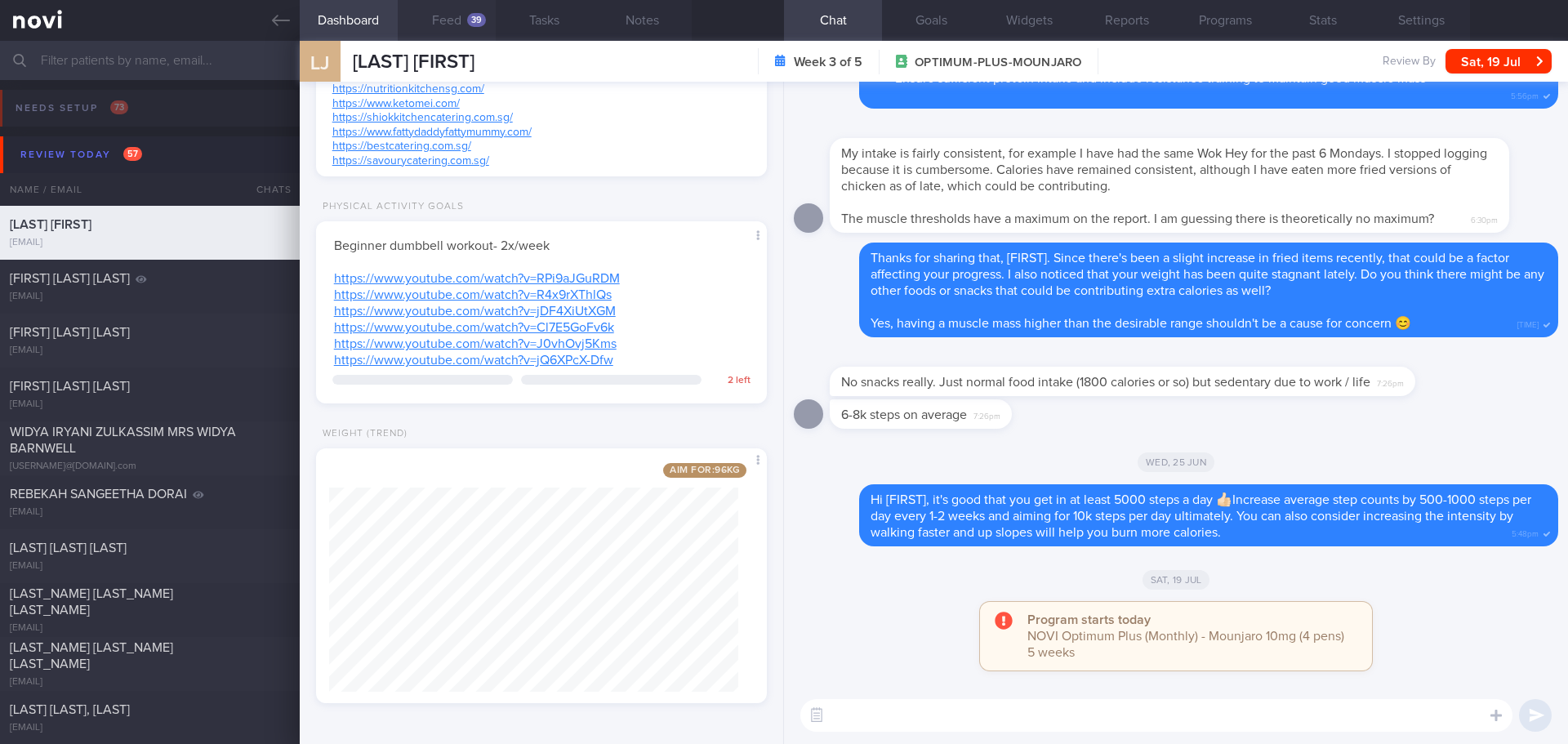 click on "Feed
39" at bounding box center (447, 20) 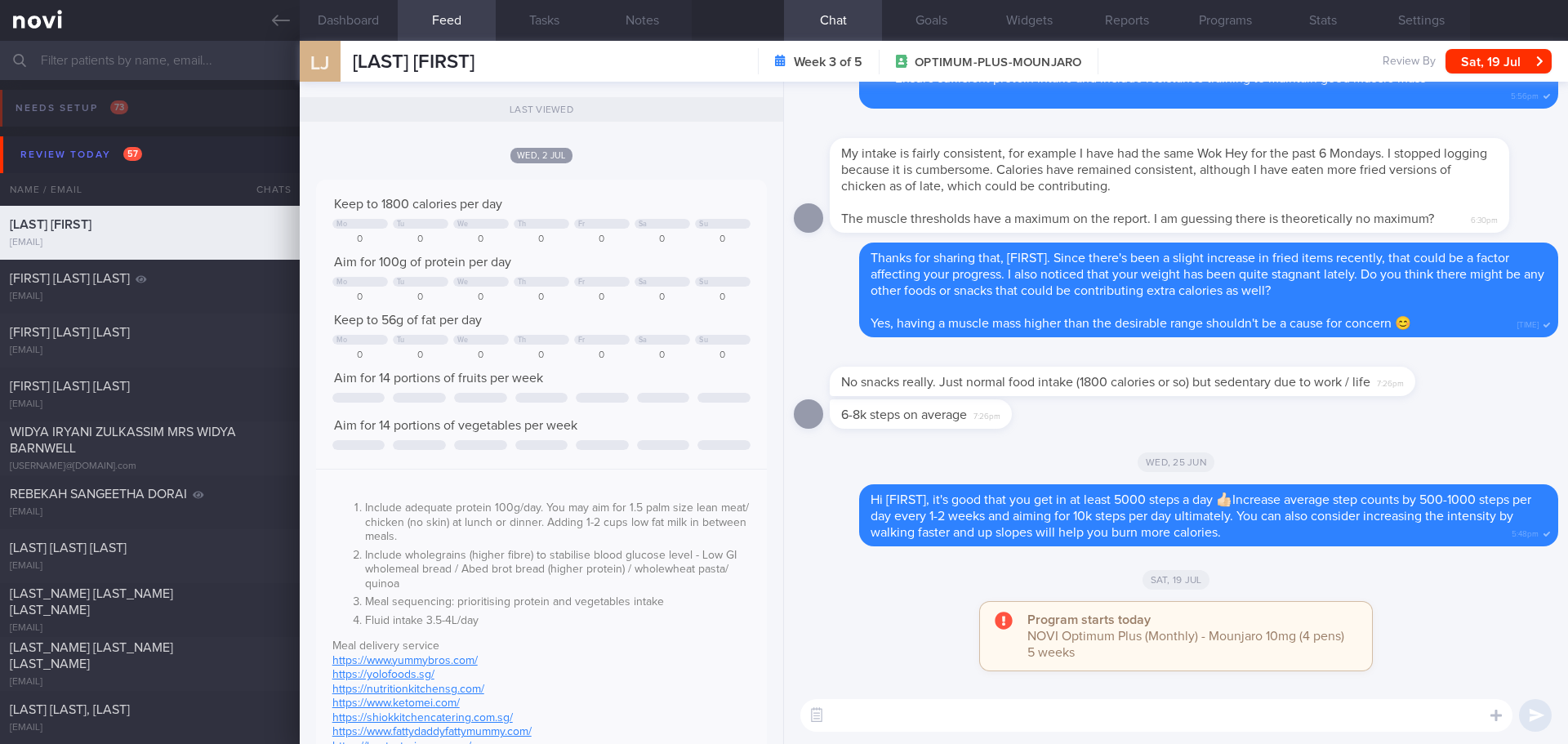 scroll, scrollTop: 1062, scrollLeft: 0, axis: vertical 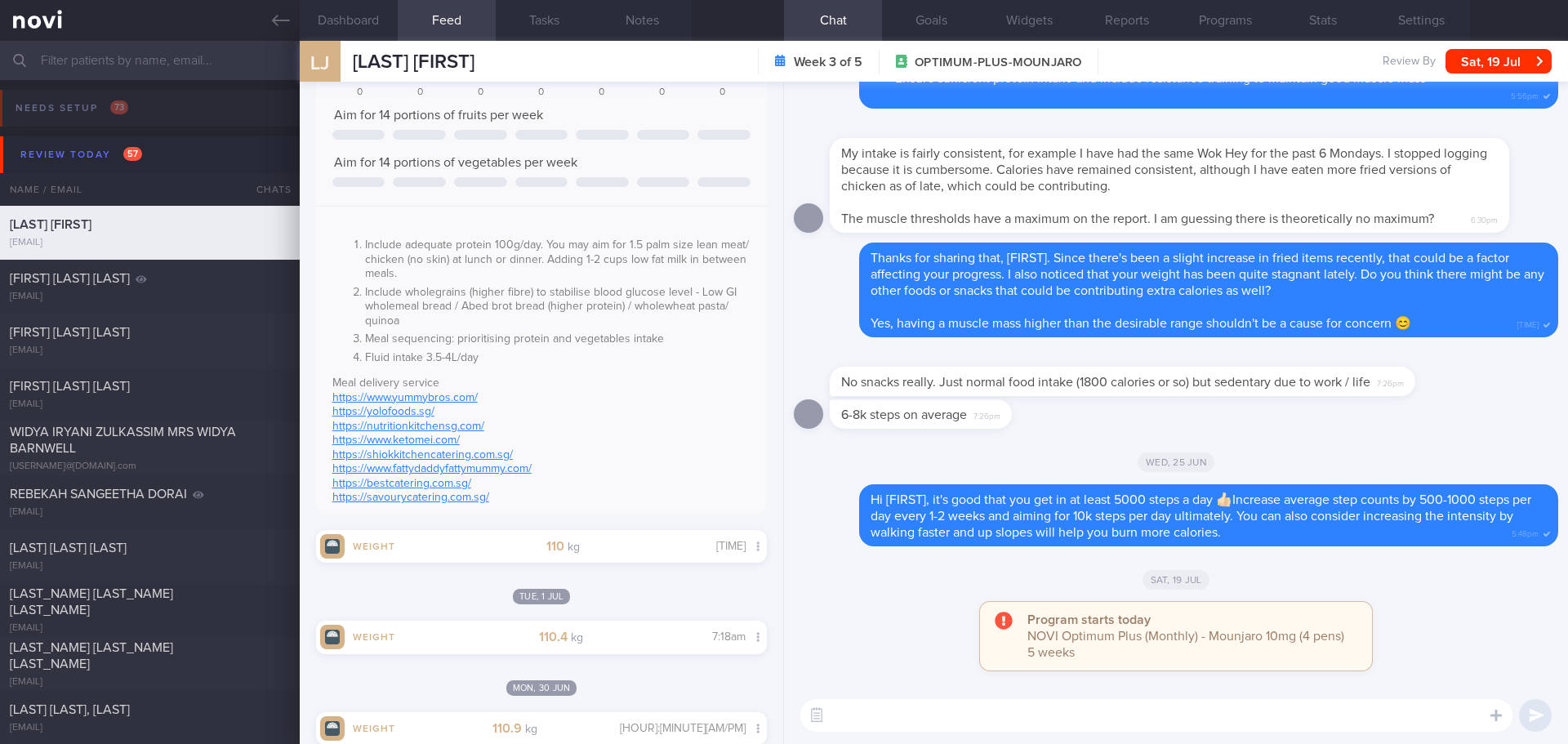 click at bounding box center [1156, 715] 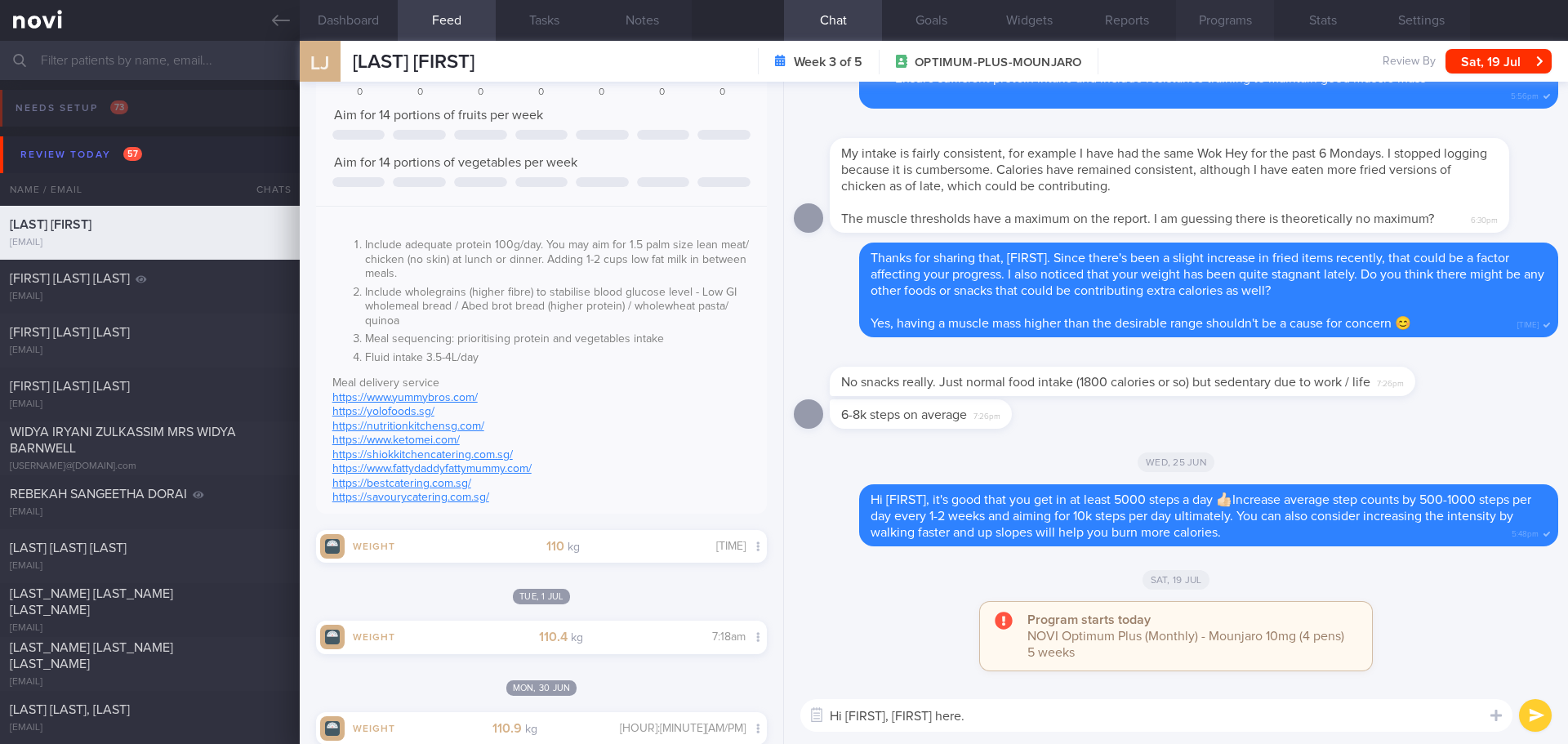 click on "Programs" at bounding box center (1225, 20) 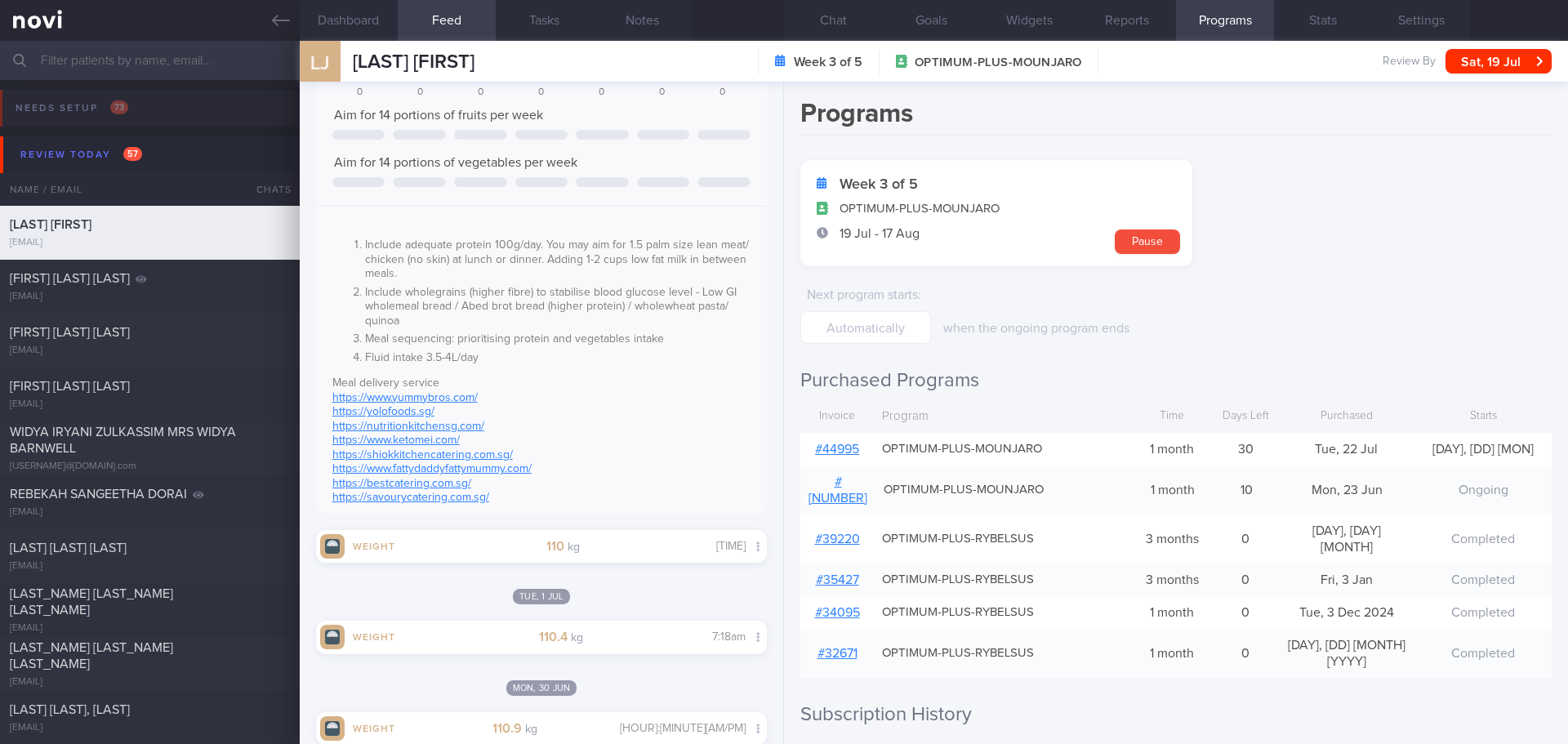 click on "# 44995" at bounding box center [837, 449] 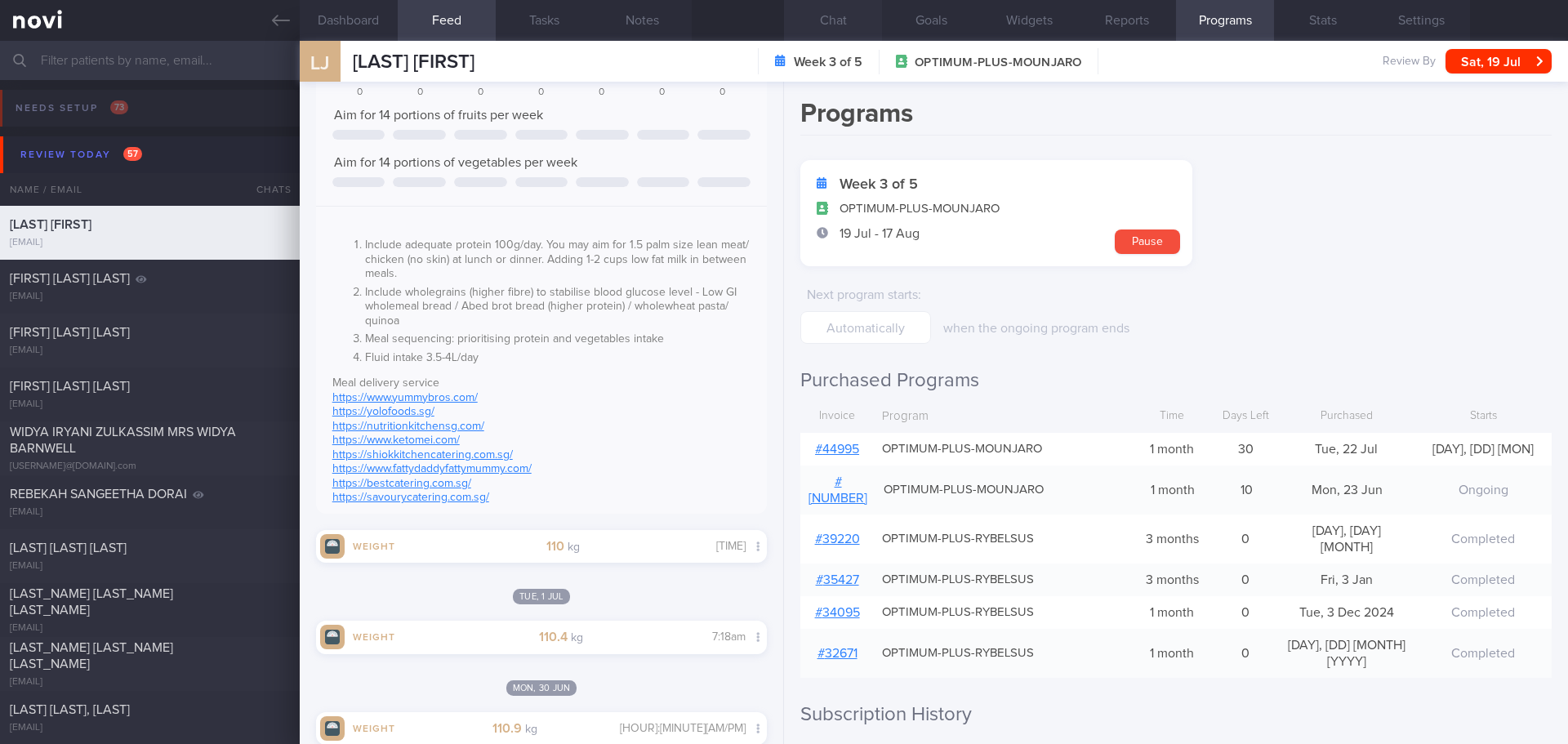 click on "Chat" at bounding box center [833, 20] 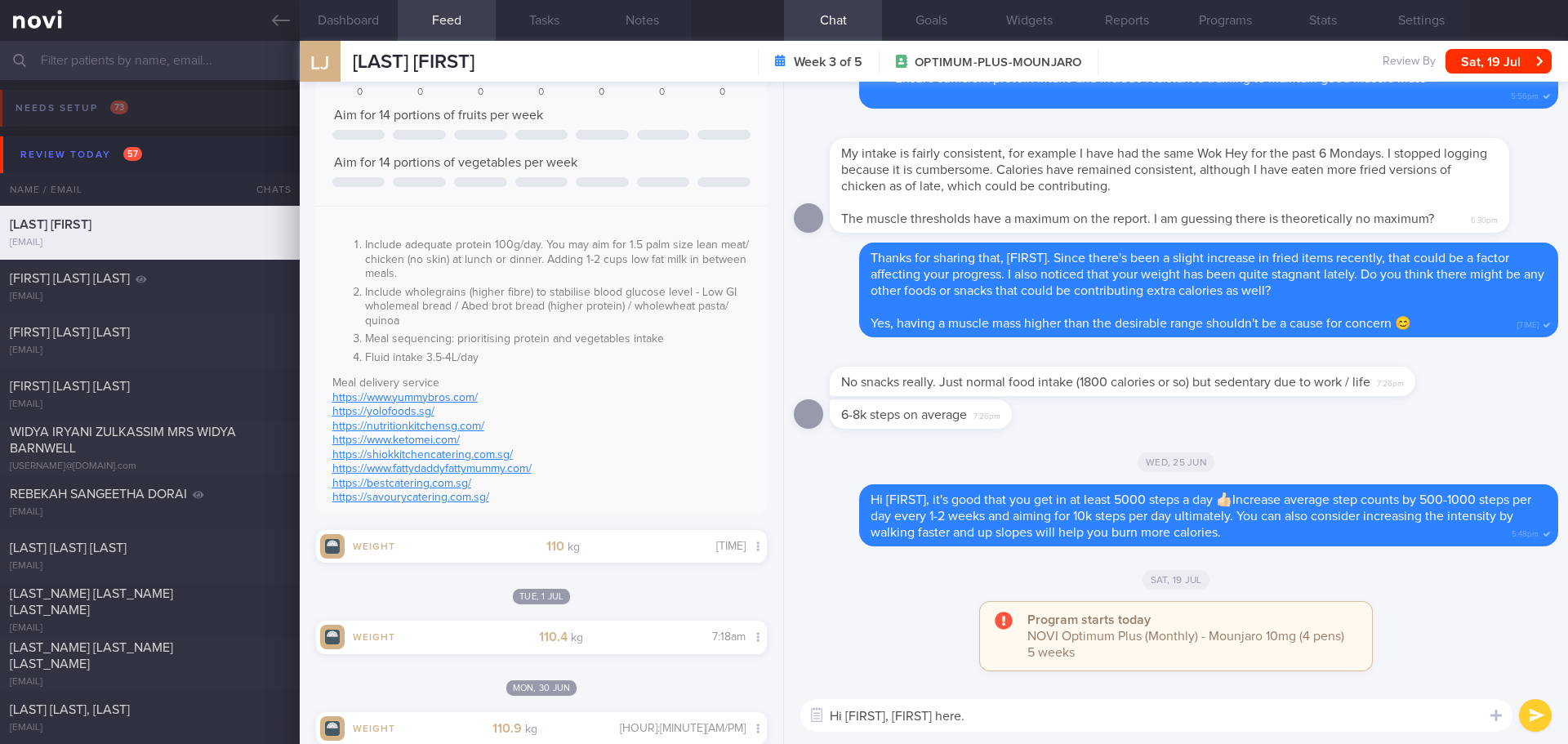click on "Hi Jason, Elizabeth here." at bounding box center (1156, 715) 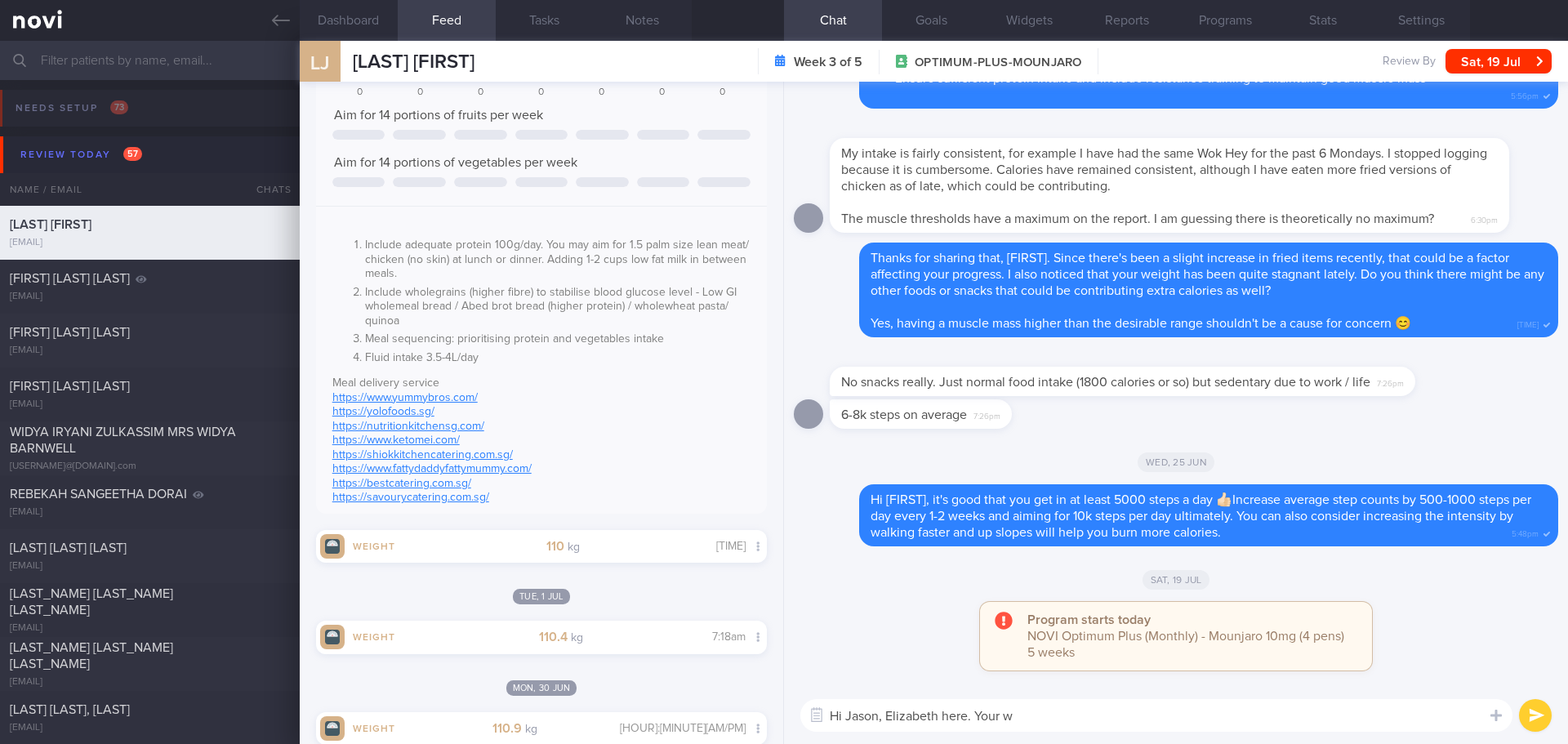 click on "Hi Jason, Elizabeth here. Your w" at bounding box center [1156, 715] 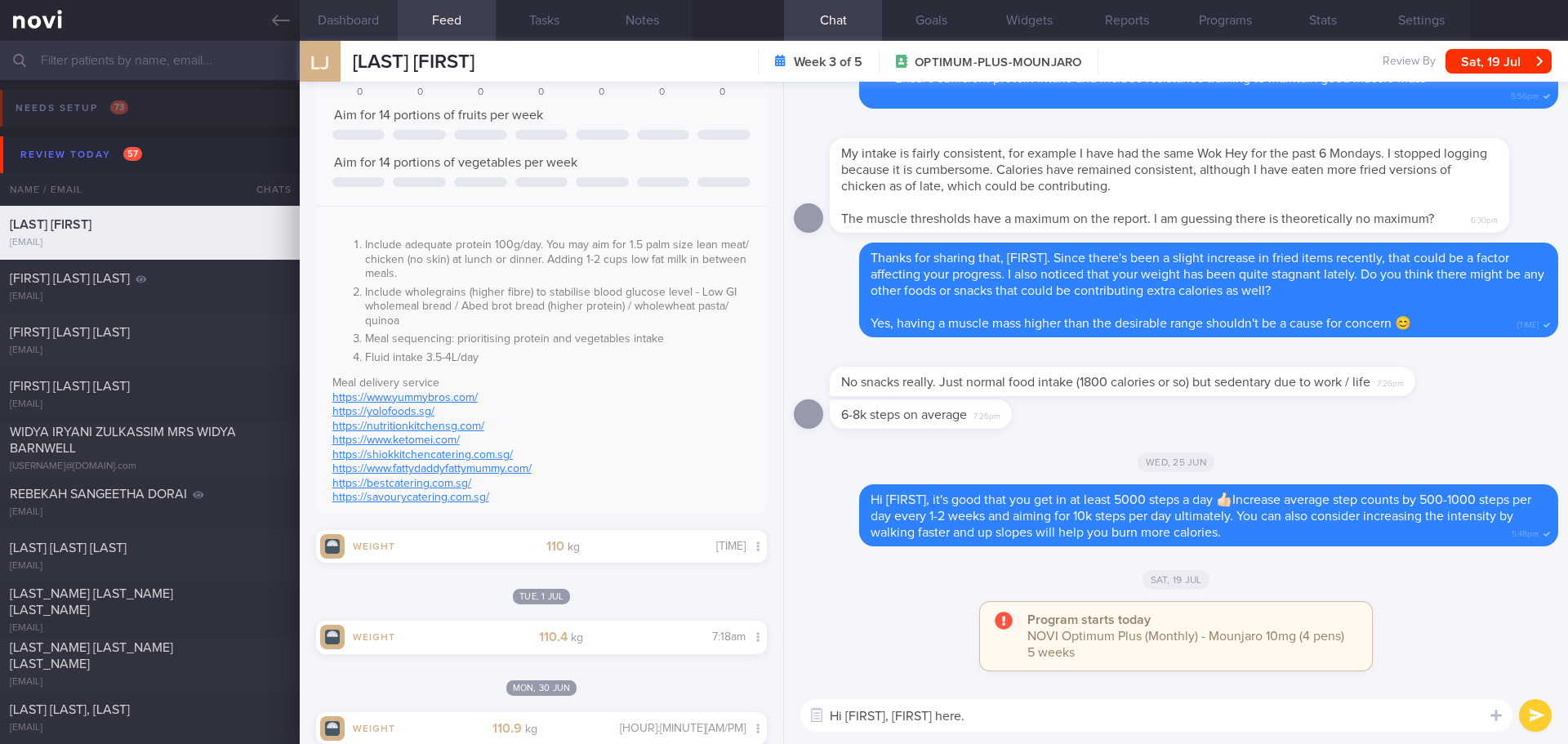 click on "Dashboard" at bounding box center (349, 20) 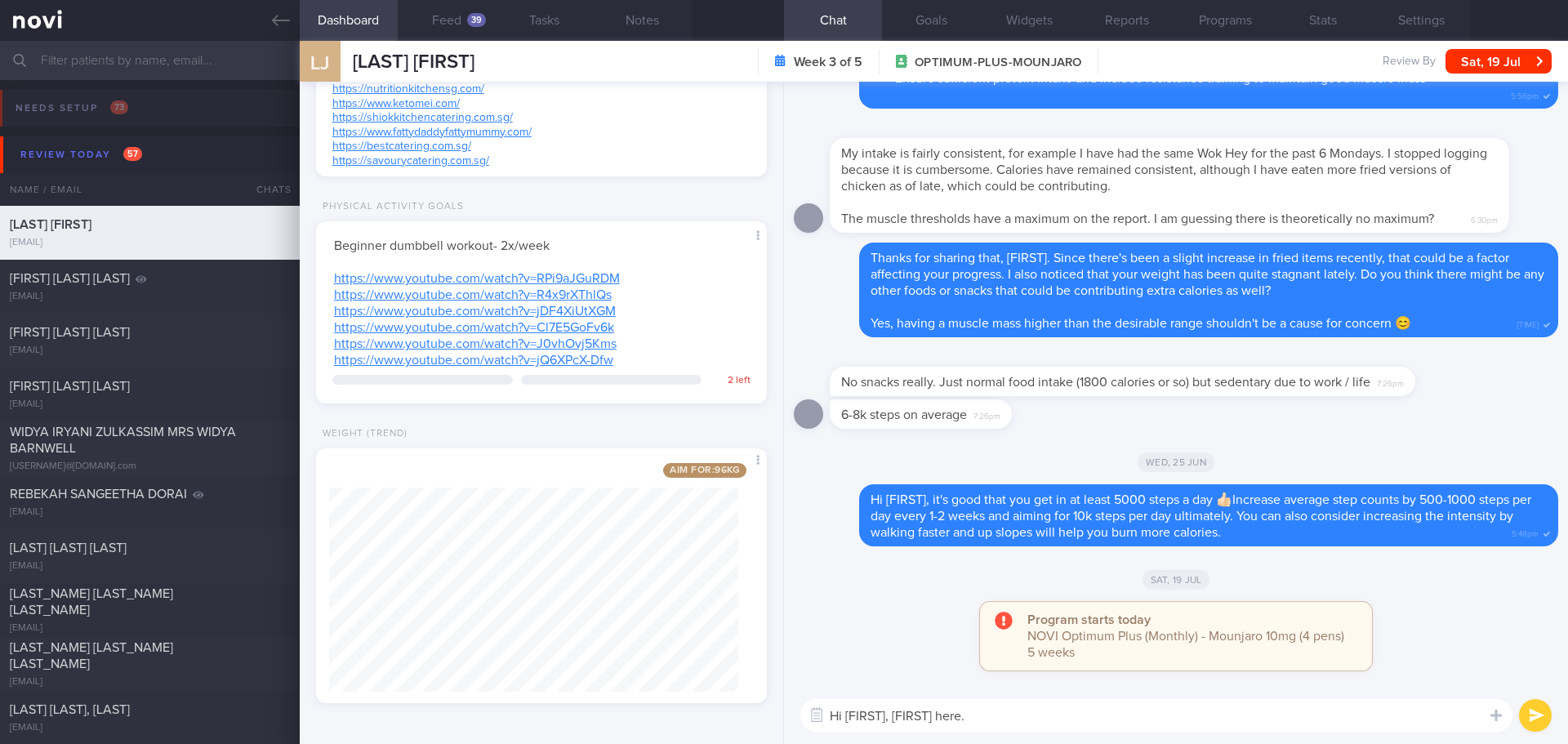 click on "Hi Jason, Elizabeth here." at bounding box center [1156, 715] 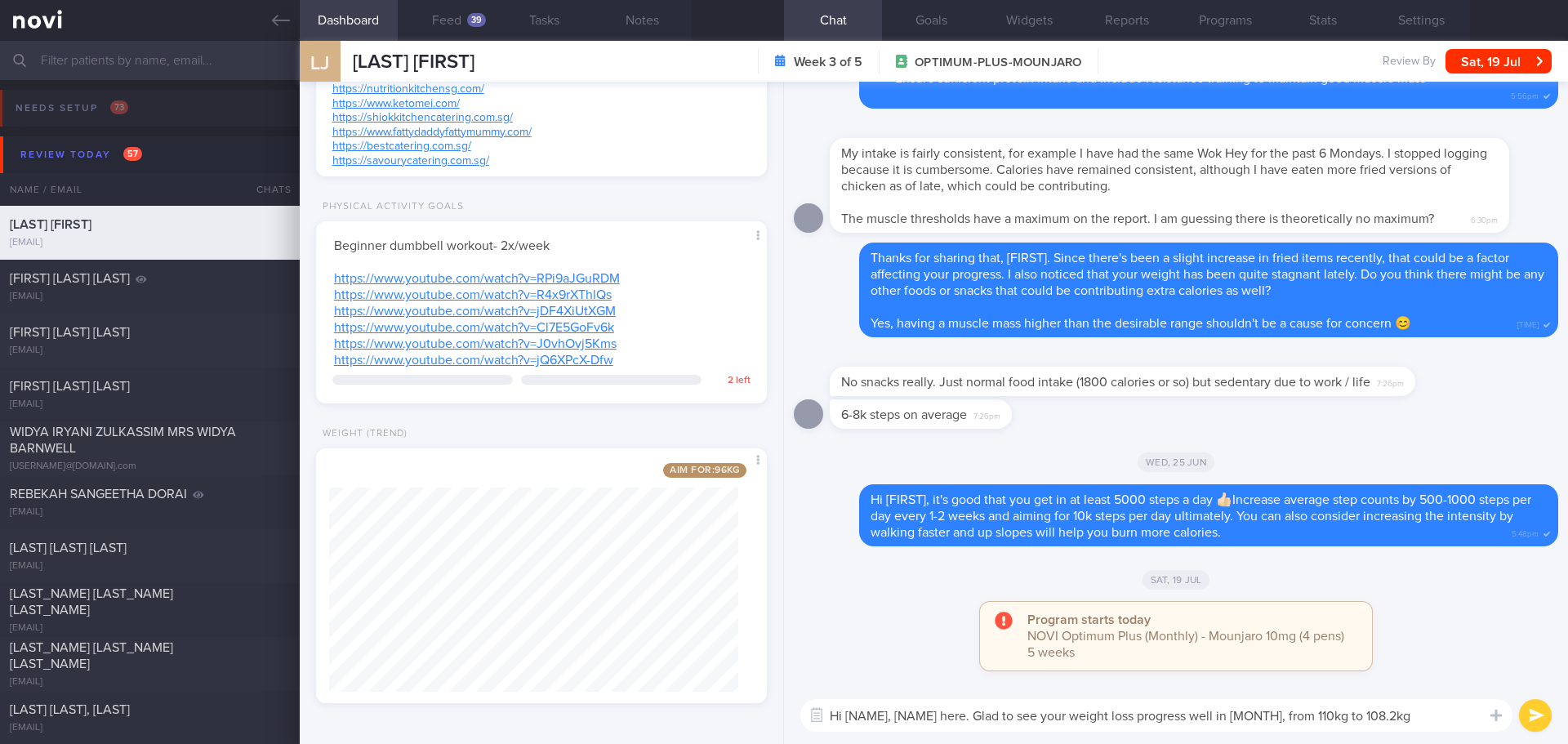 drag, startPoint x: 1218, startPoint y: 714, endPoint x: 1071, endPoint y: 719, distance: 147.08501 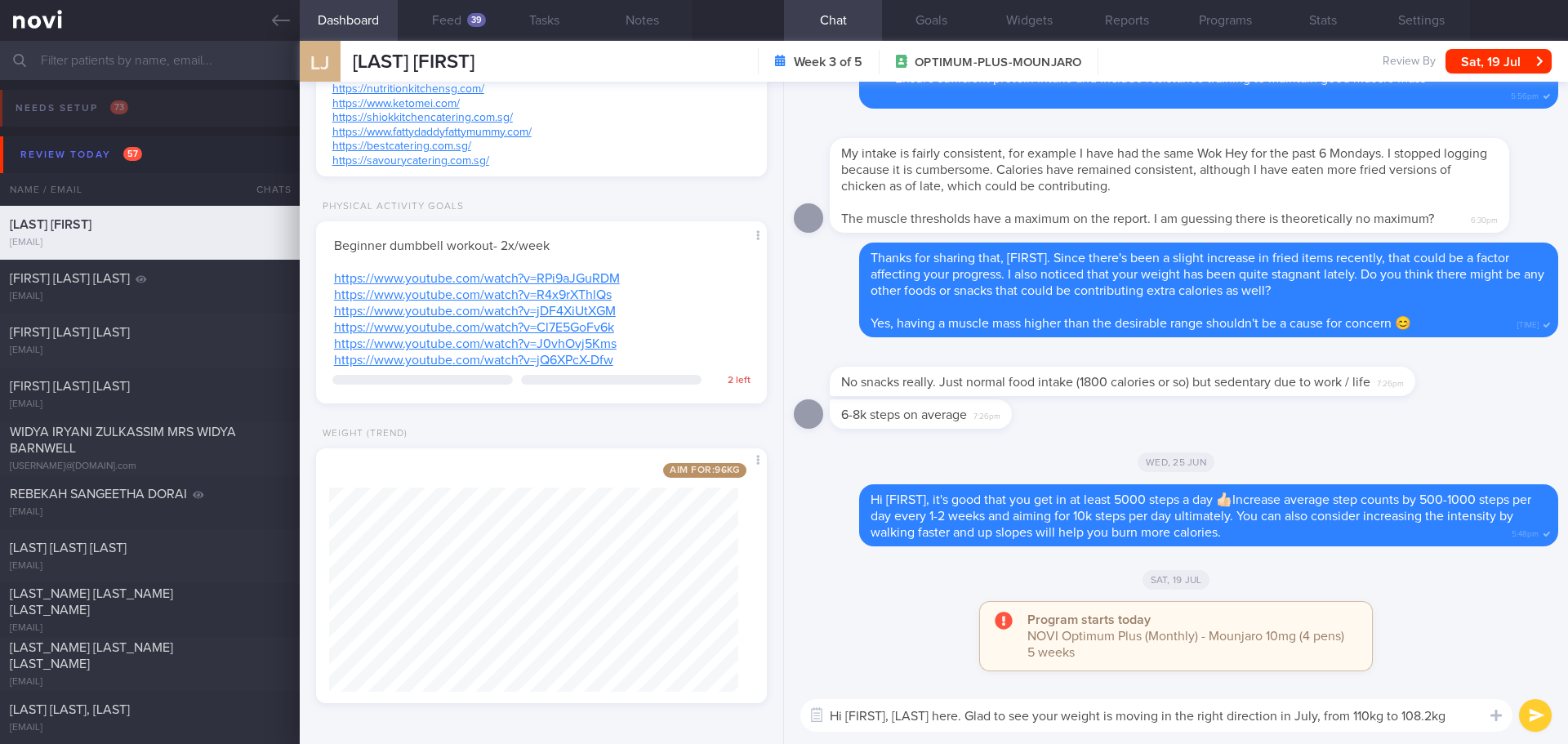 click on "Hi Jason, Elizabeth here. Glad to see your weight is moving in the right direction in July, from 110kg to 108.2kg" at bounding box center [1156, 715] 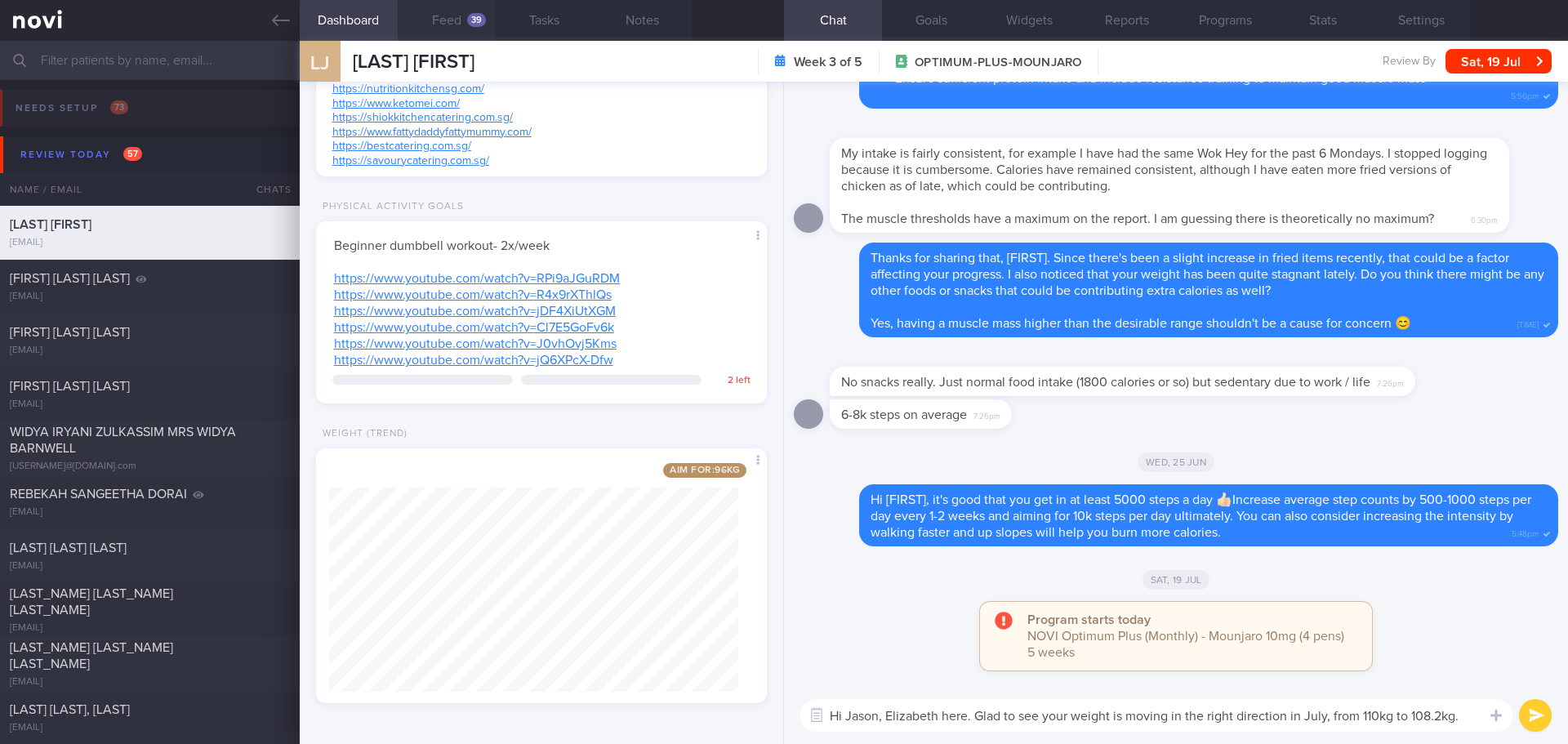 click on "Feed
39" at bounding box center (447, 20) 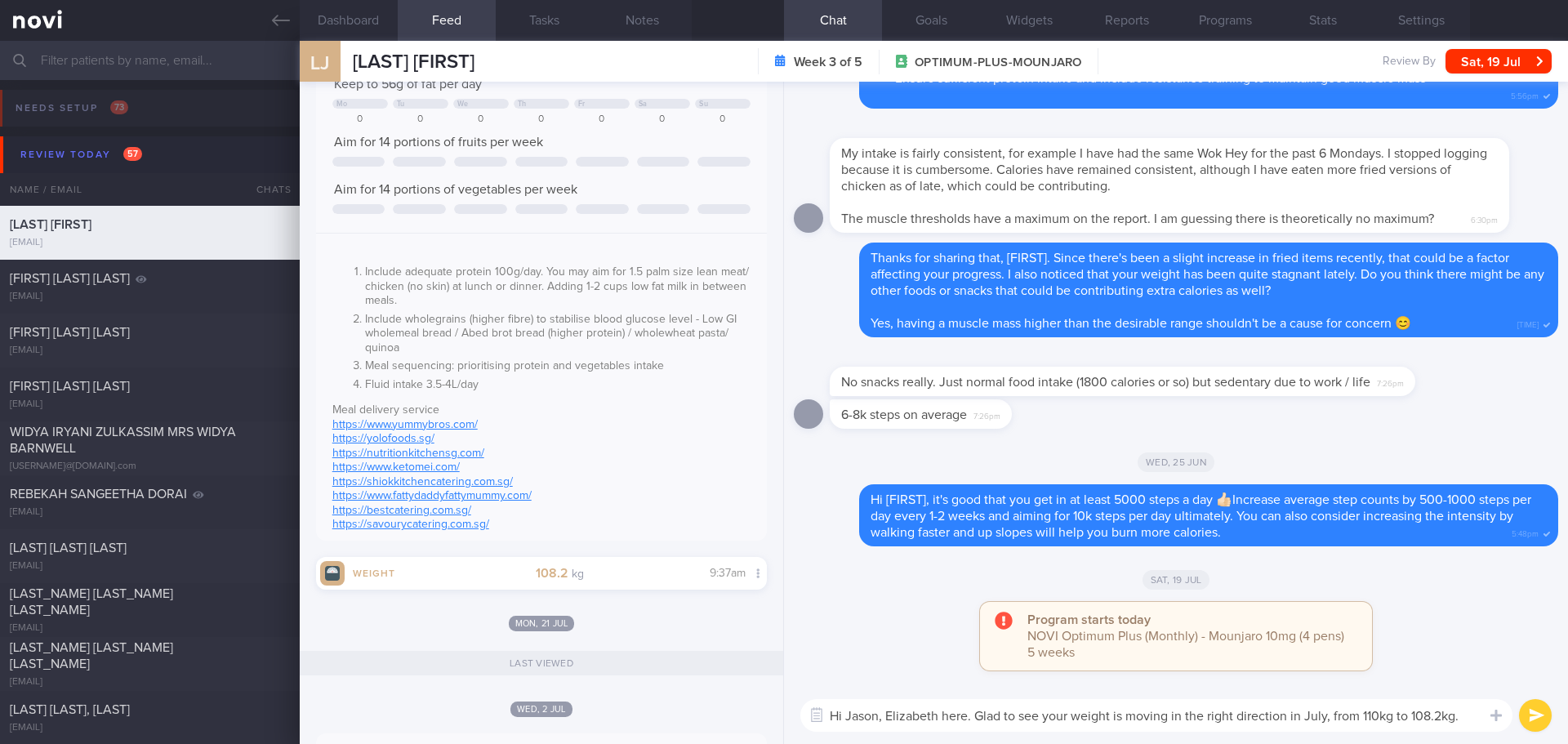 scroll, scrollTop: 82, scrollLeft: 0, axis: vertical 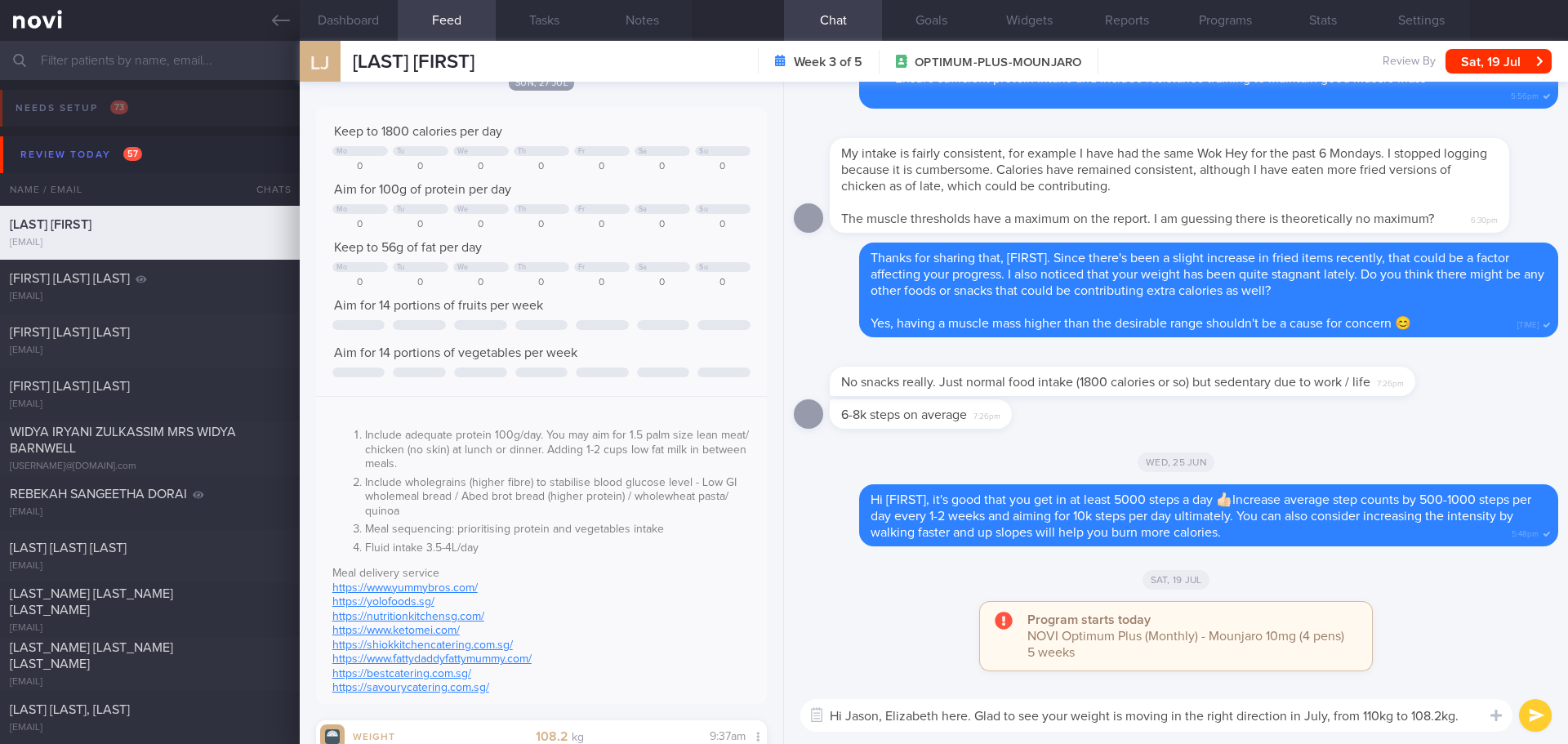 click on "Hi Jason, Elizabeth here. Glad to see your weight is moving in the right direction in July, from 110kg to 108.2kg." at bounding box center (1156, 715) 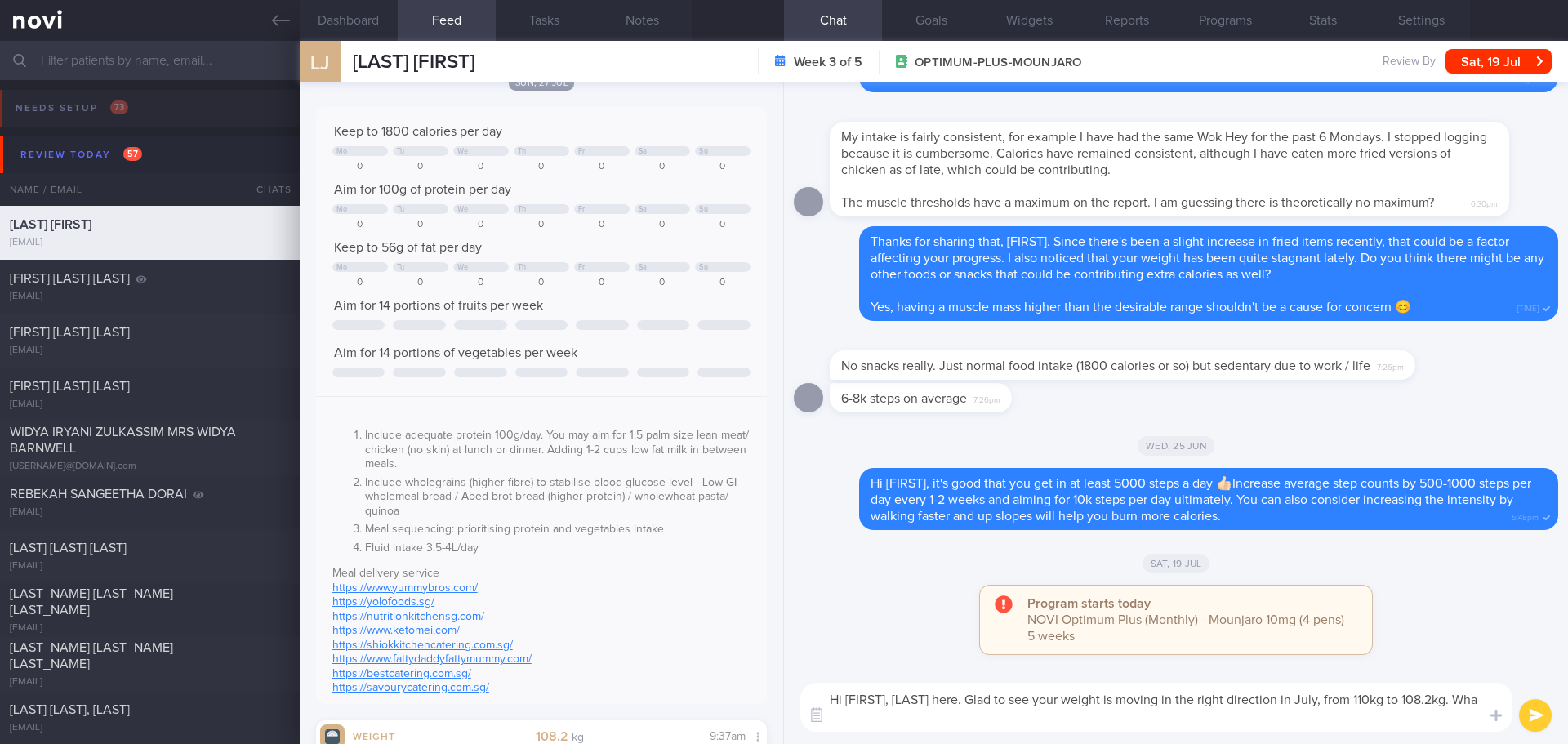 scroll, scrollTop: 0, scrollLeft: 0, axis: both 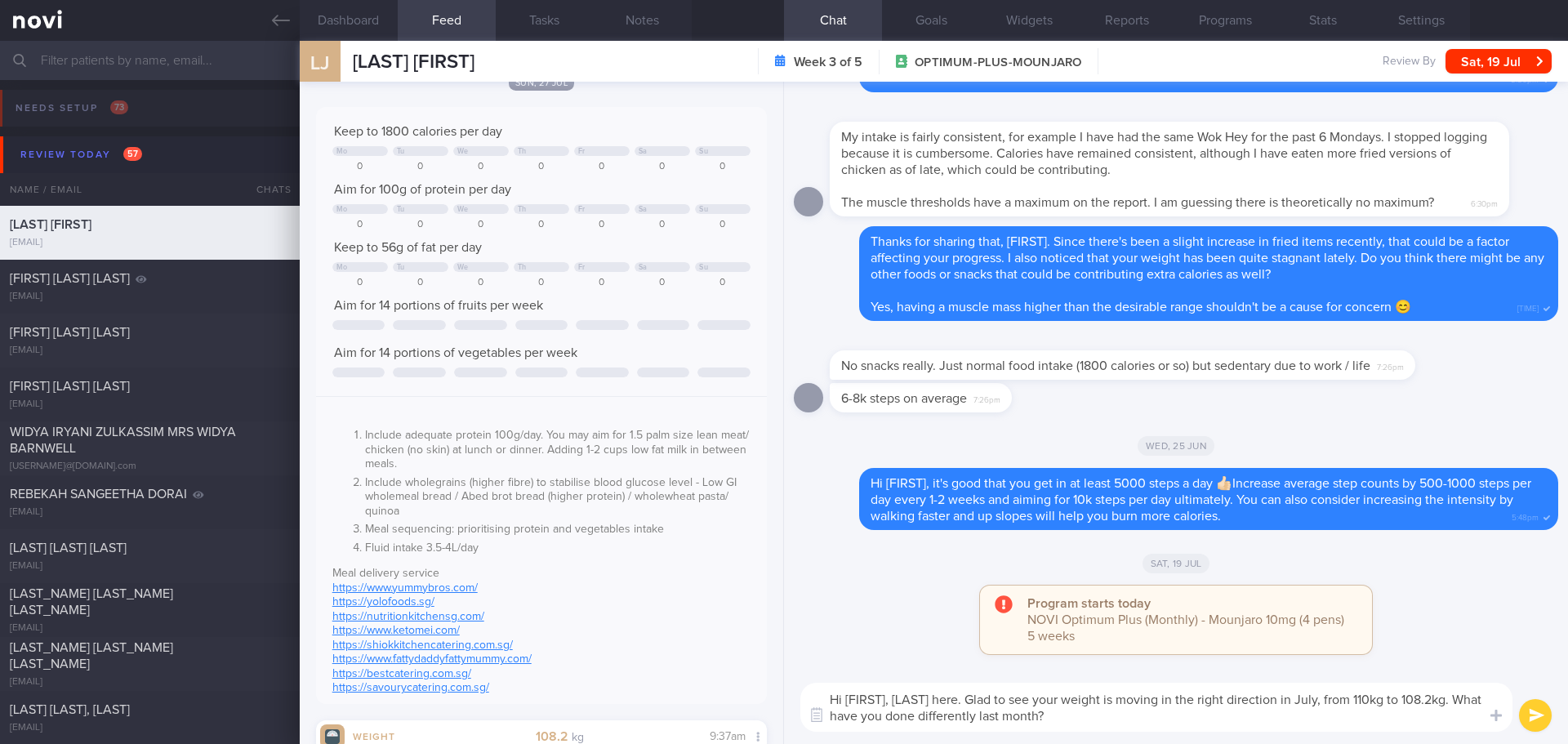 drag, startPoint x: 1133, startPoint y: 721, endPoint x: 832, endPoint y: 719, distance: 301.00664 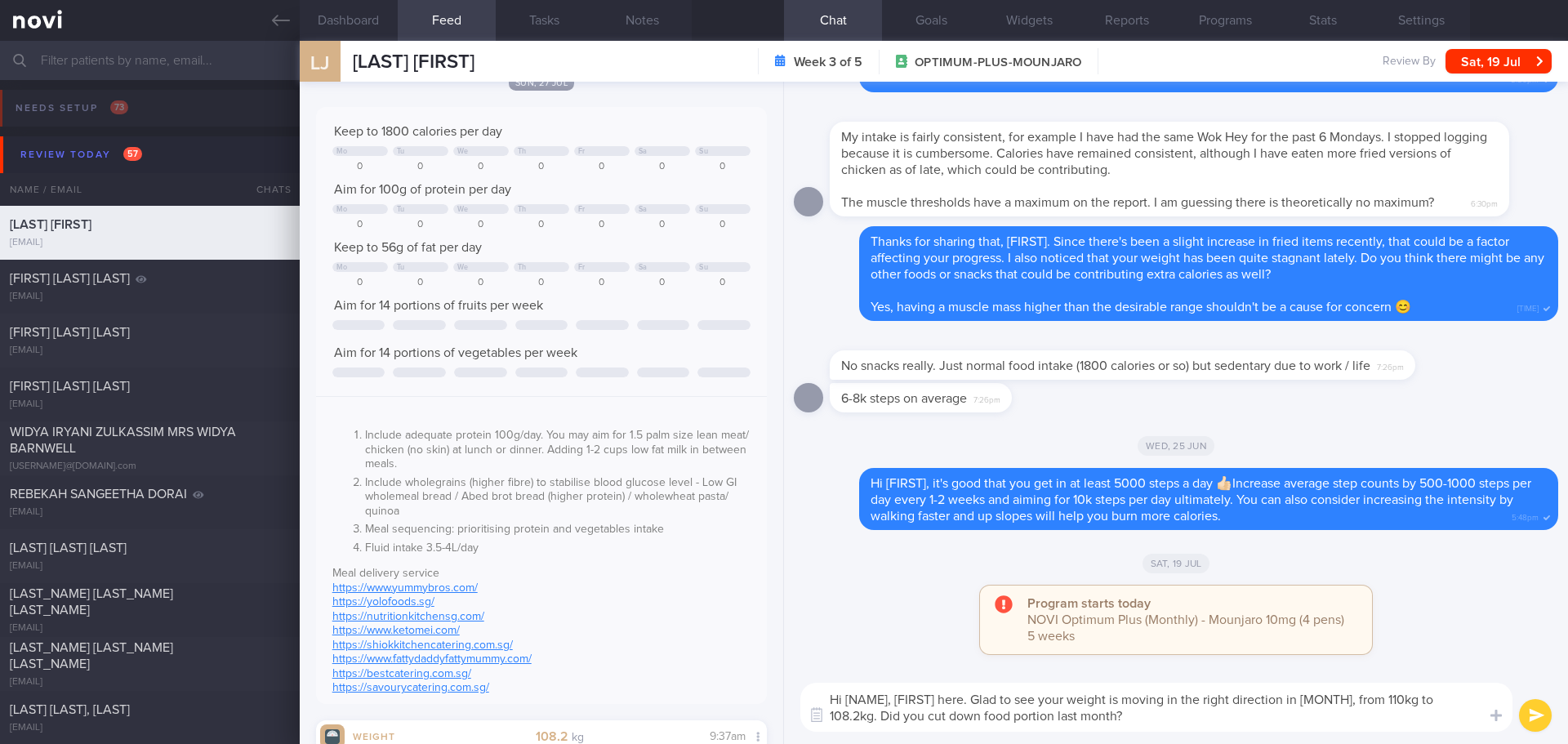 drag, startPoint x: 1463, startPoint y: 697, endPoint x: 1476, endPoint y: 733, distance: 38.275318 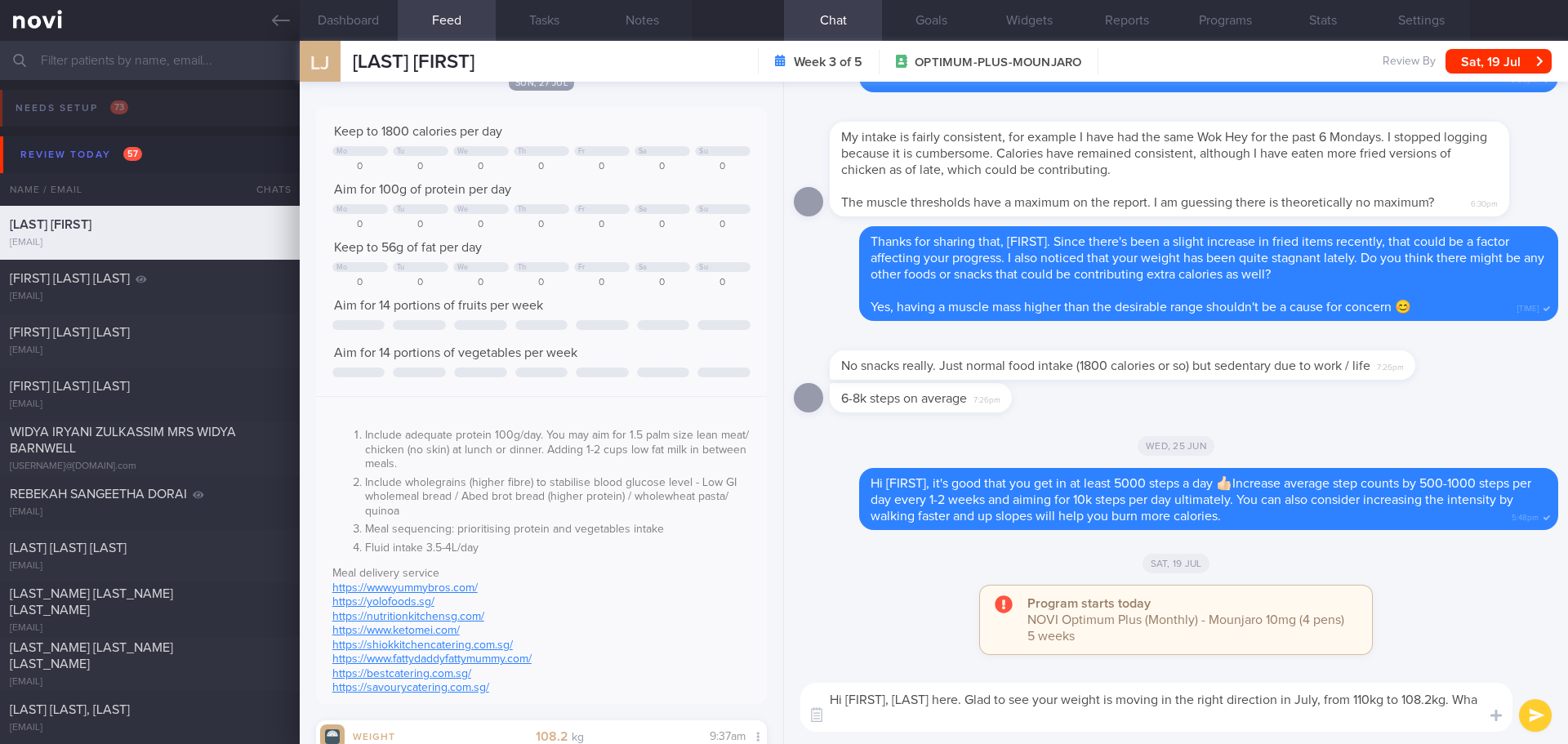 scroll, scrollTop: 0, scrollLeft: 0, axis: both 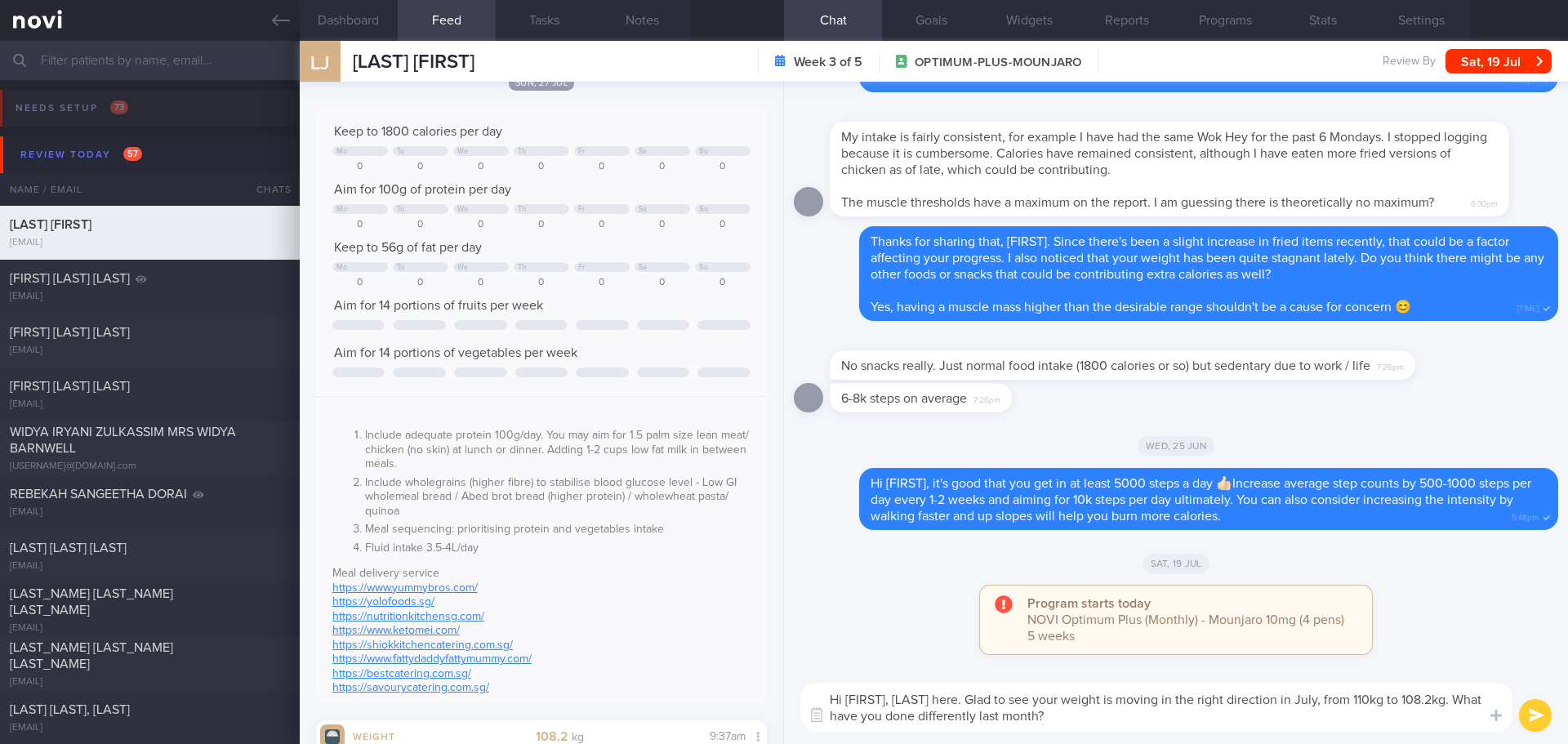 drag, startPoint x: 1082, startPoint y: 712, endPoint x: 974, endPoint y: 699, distance: 108.77959 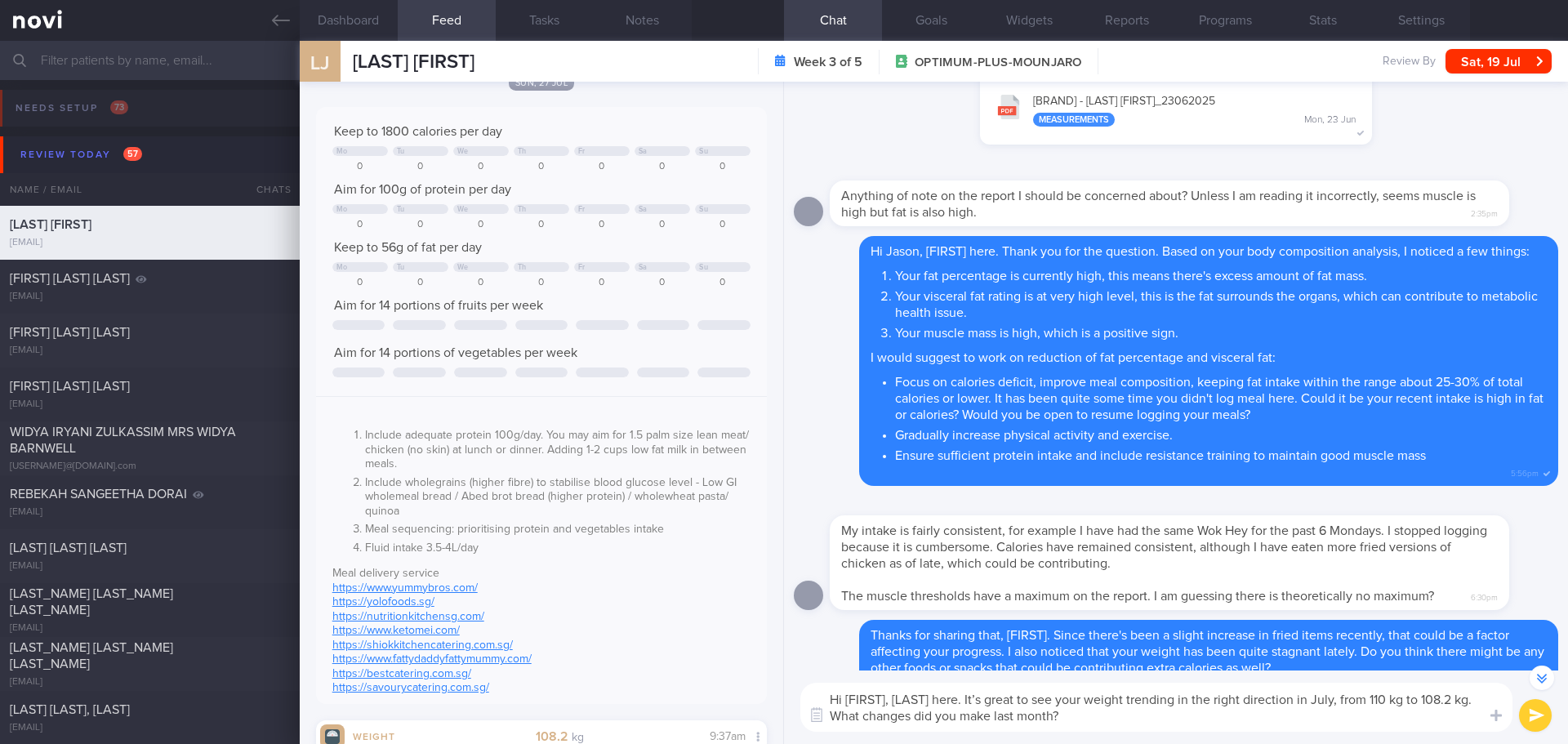 scroll, scrollTop: 0, scrollLeft: 0, axis: both 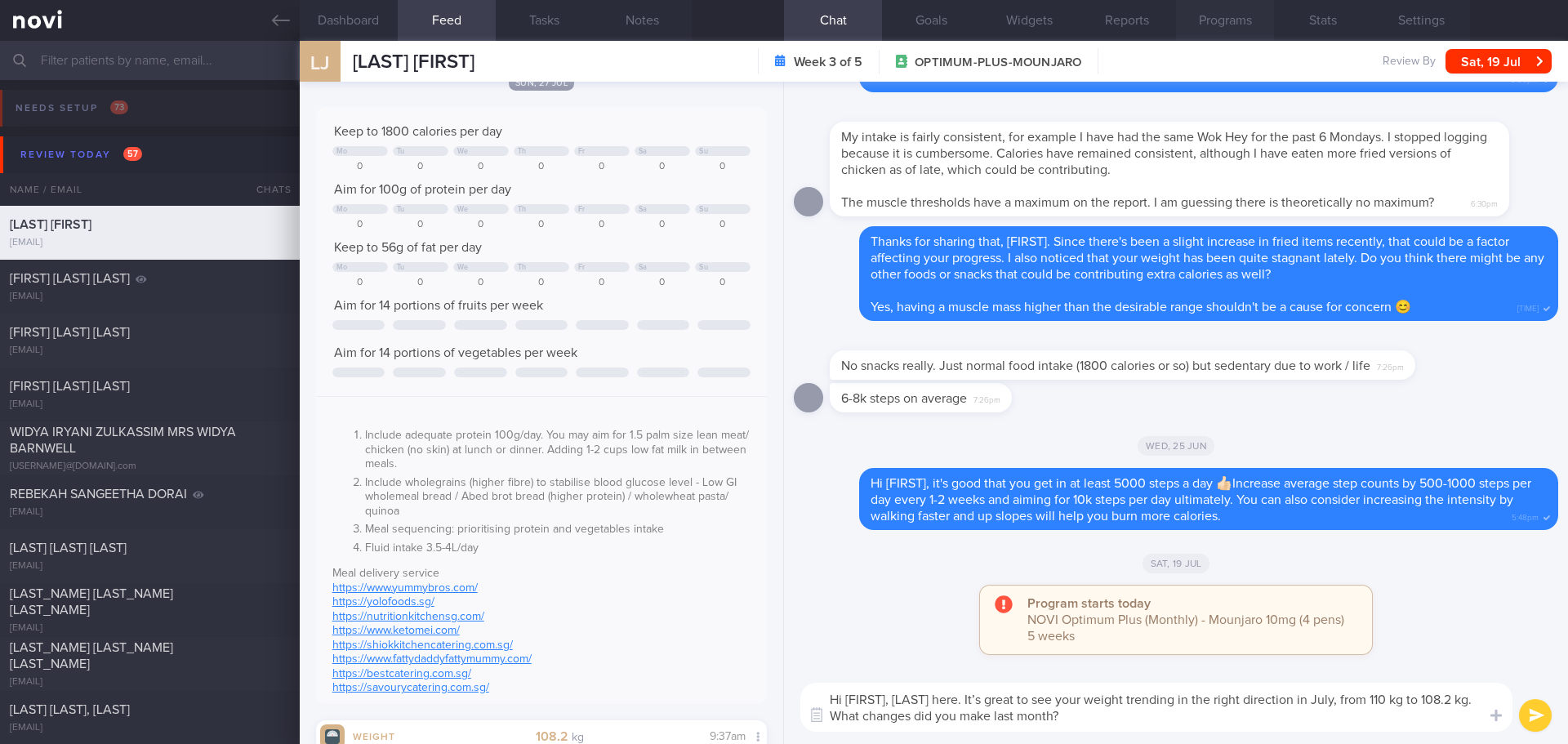click on "Programs" at bounding box center (1225, 20) 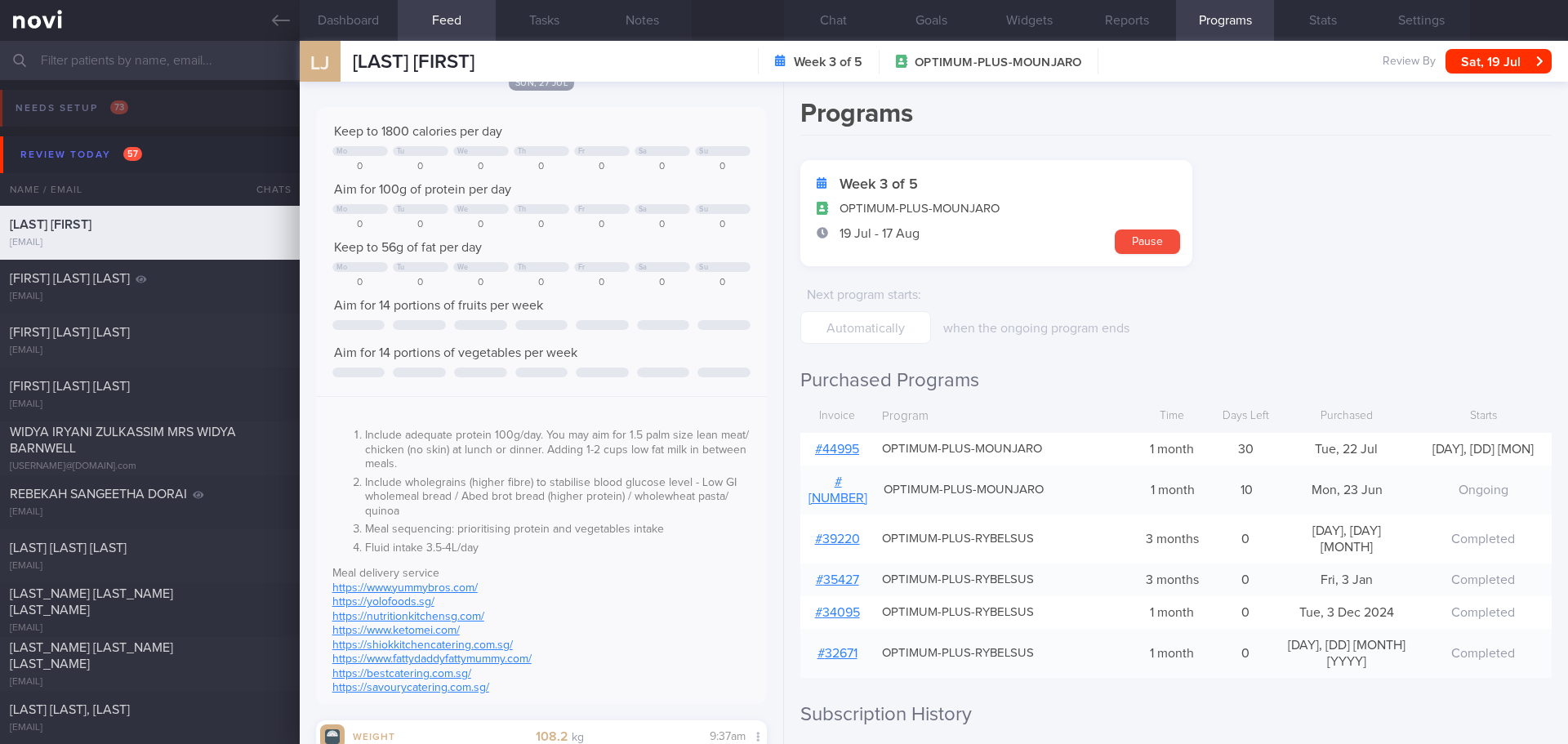 click on "# 44995" at bounding box center [837, 449] 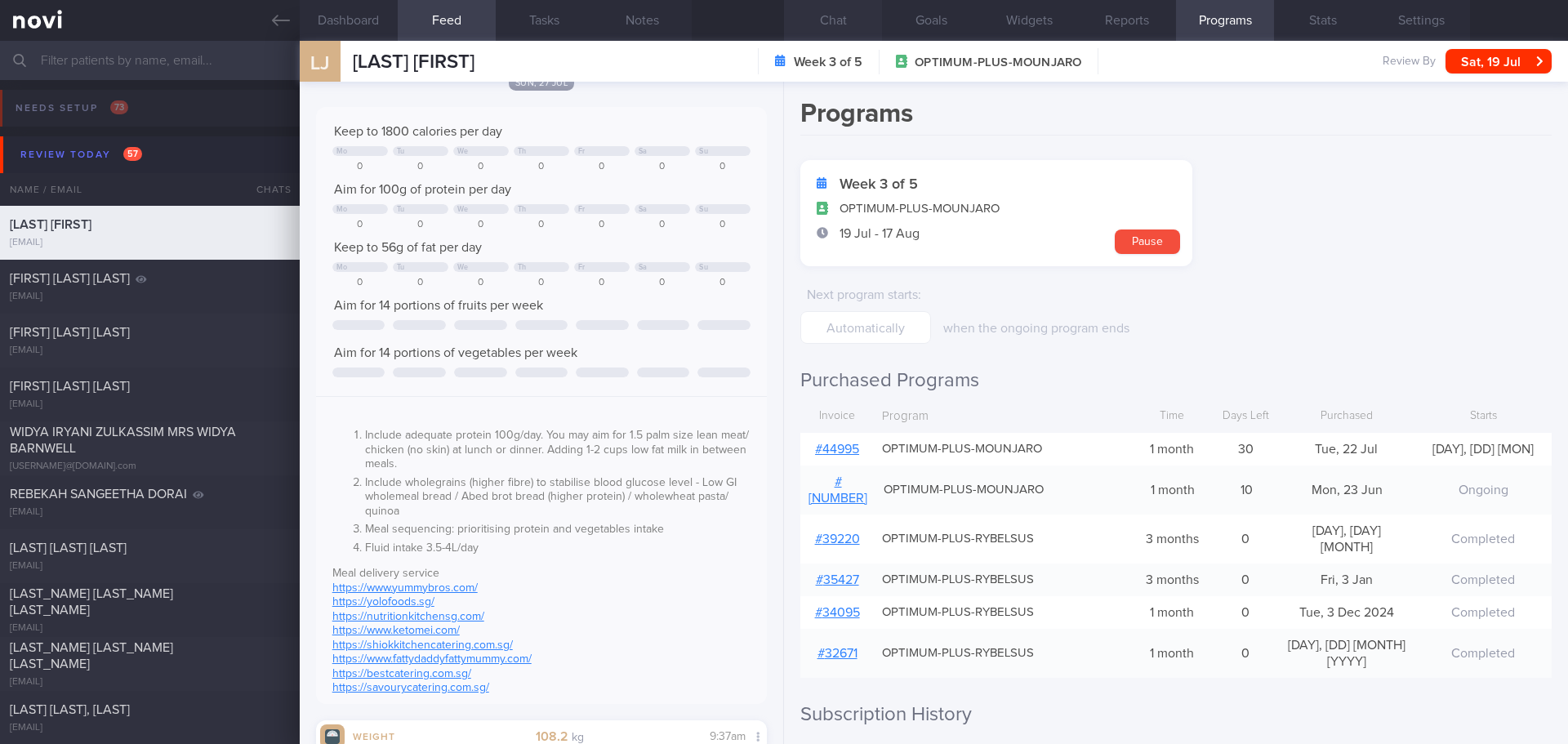 click on "Chat" at bounding box center [833, 20] 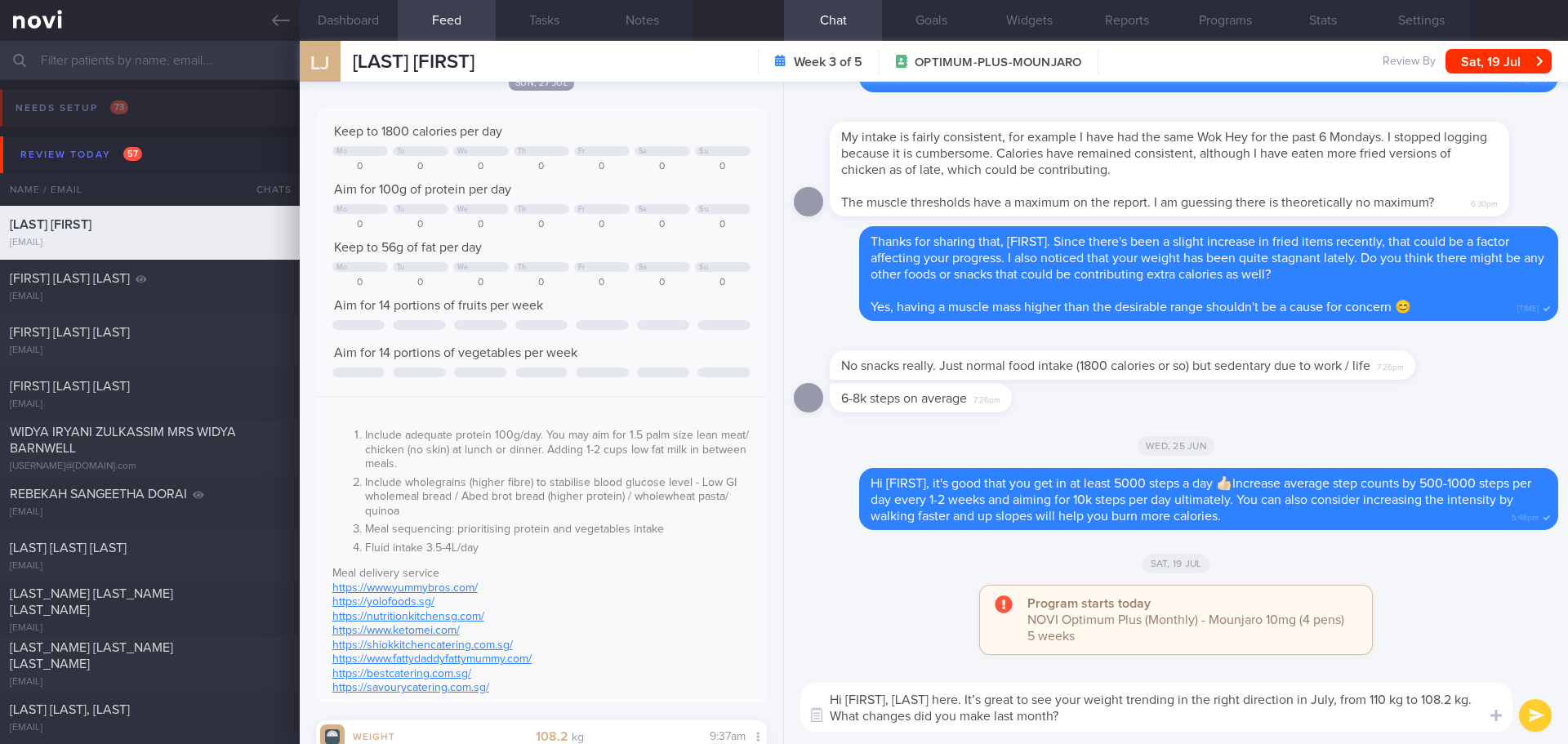 click on "Hi Jason, Elizabeth here. It’s great to see your weight trending in the right direction in July, from 110 kg to 108.2 kg. What changes did you make last month?" at bounding box center (1156, 707) 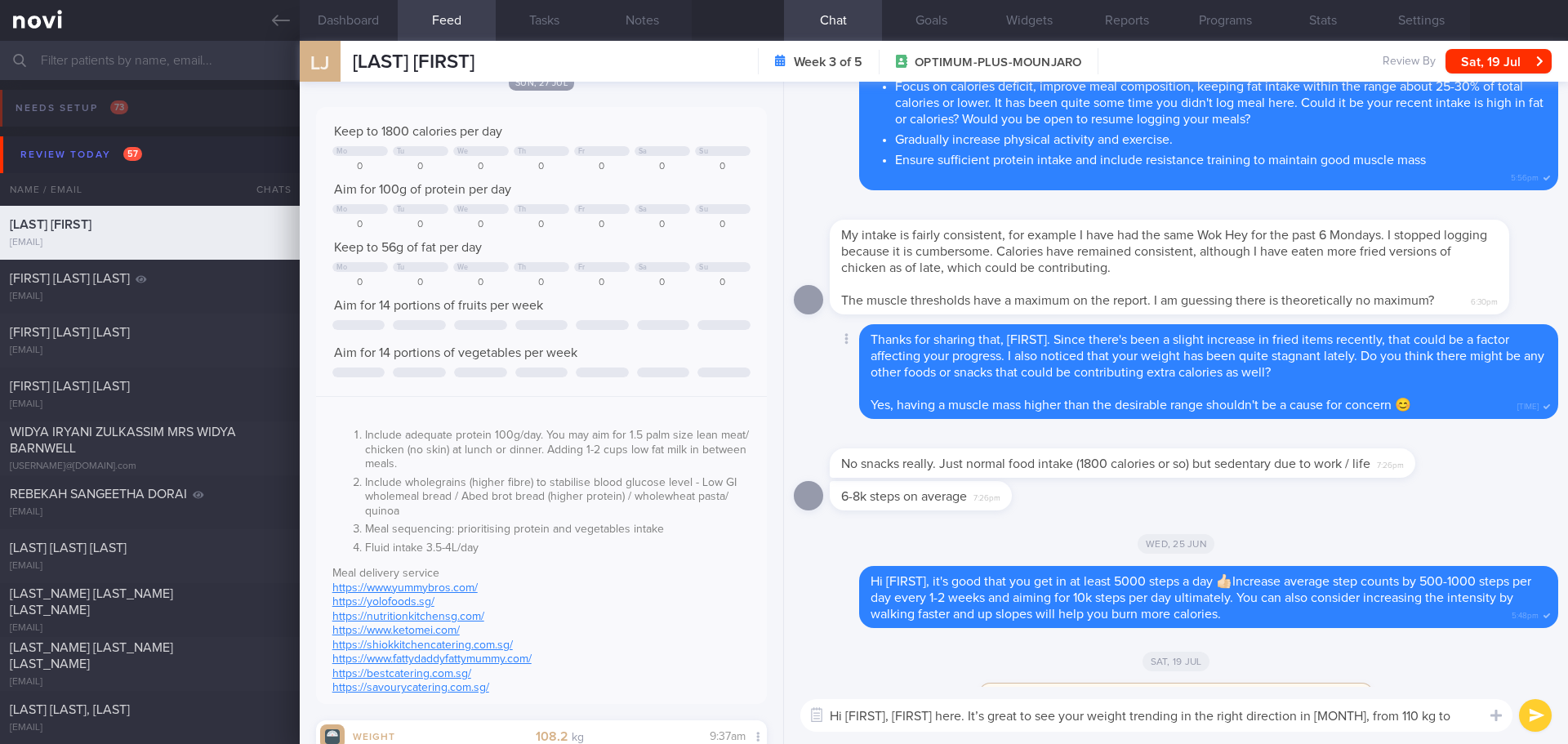 scroll, scrollTop: 0, scrollLeft: 0, axis: both 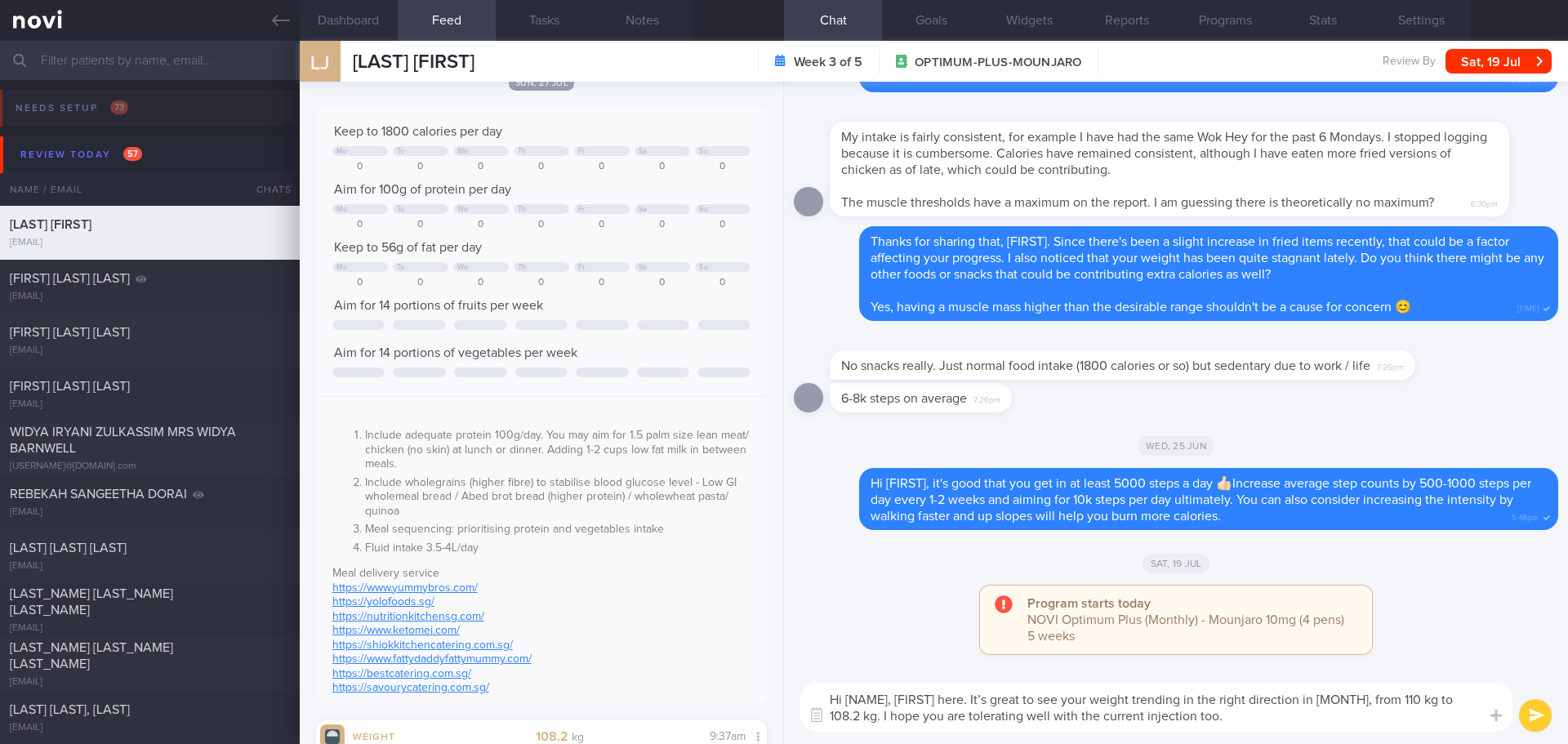 click on "Hi Jason, Elizabeth here. It’s great to see your weight trending in the right direction in July, from 110 kg to 108.2 kg. I hope you are tolerating well with the current injection too." at bounding box center (1156, 707) 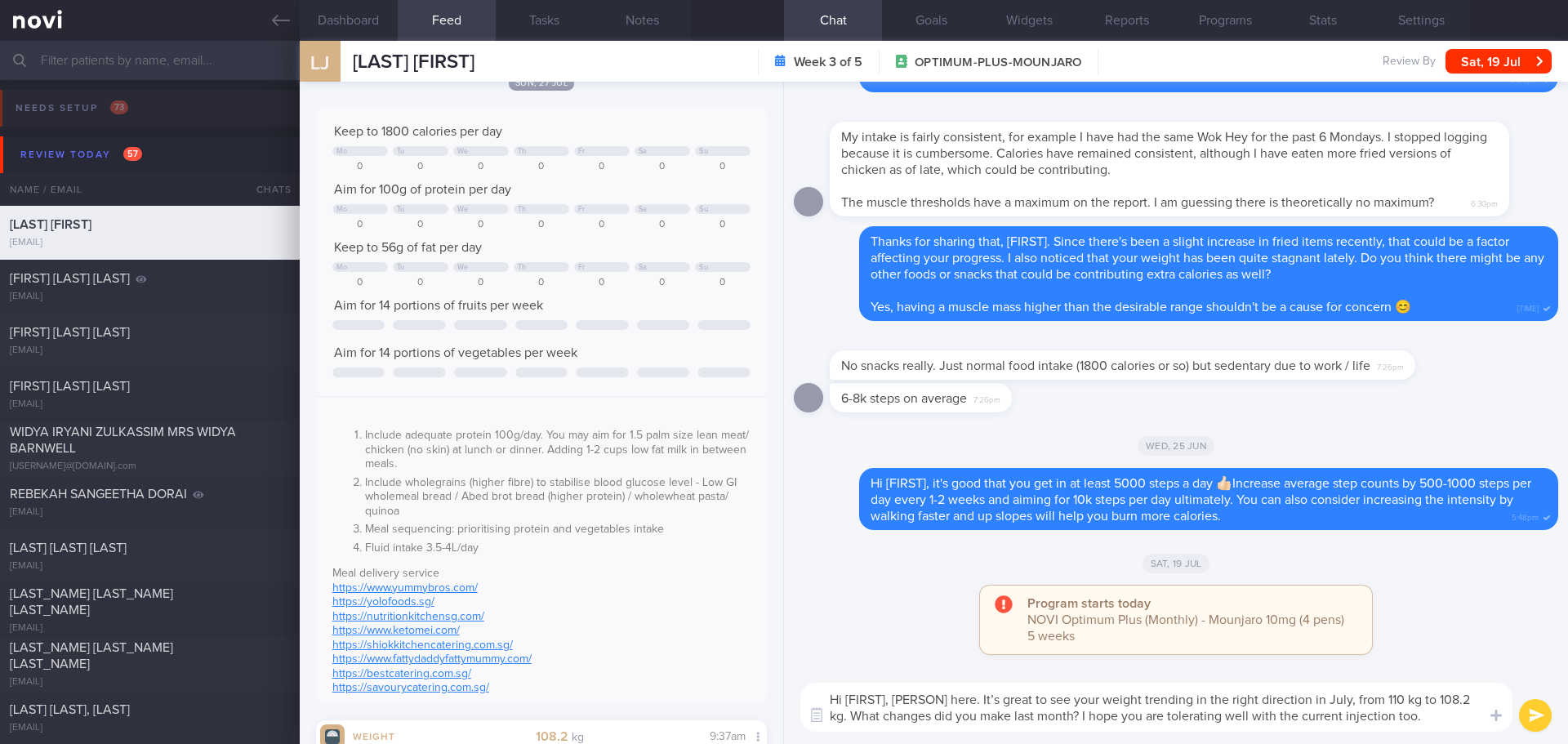 click on "Hi Jason, Elizabeth here. It’s great to see your weight trending in the right direction in July, from 110 kg to 108.2 kg. What changes did you make last month? I hope you are tolerating well with the current injection too." at bounding box center (1156, 707) 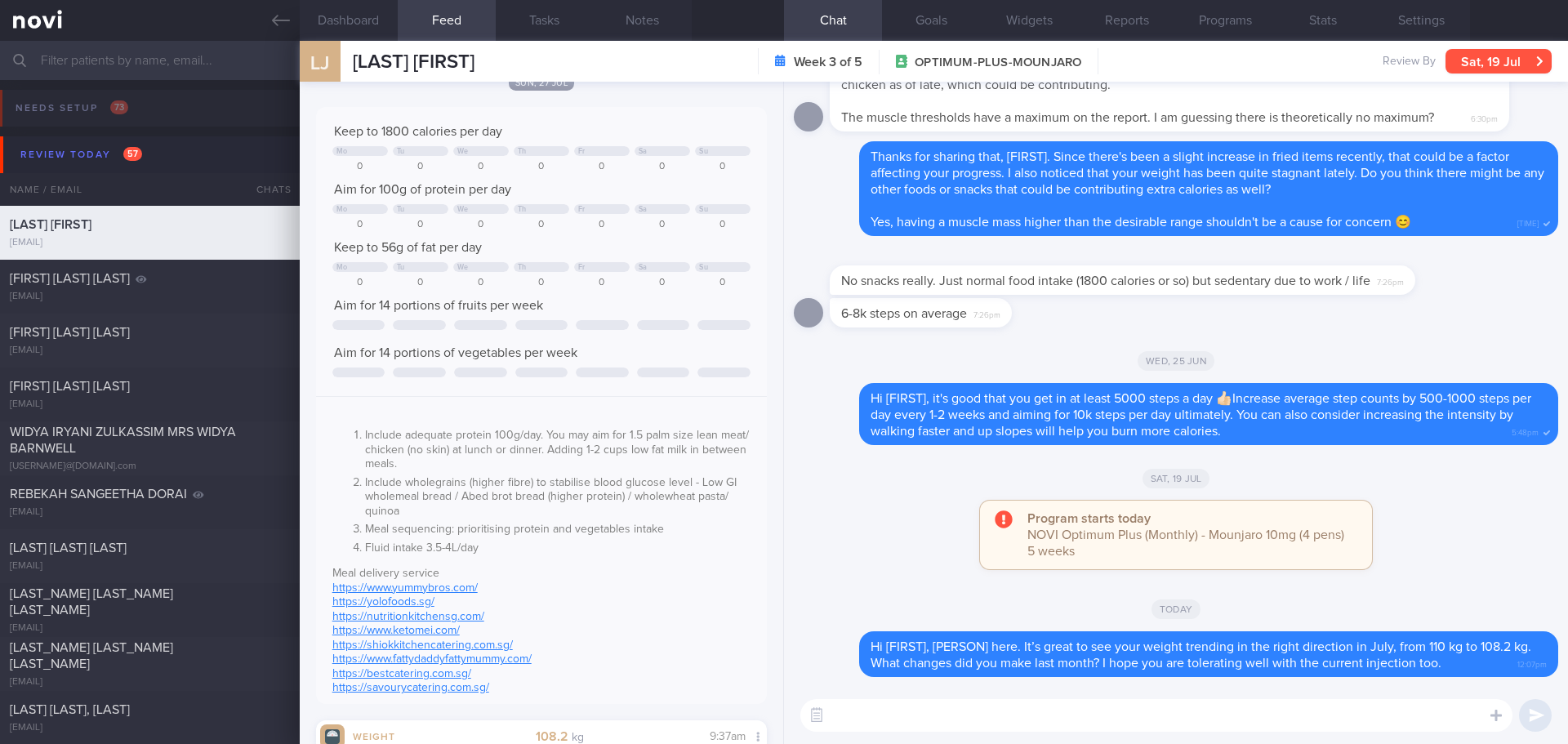 click on "Sat, 19 Jul" at bounding box center (1499, 61) 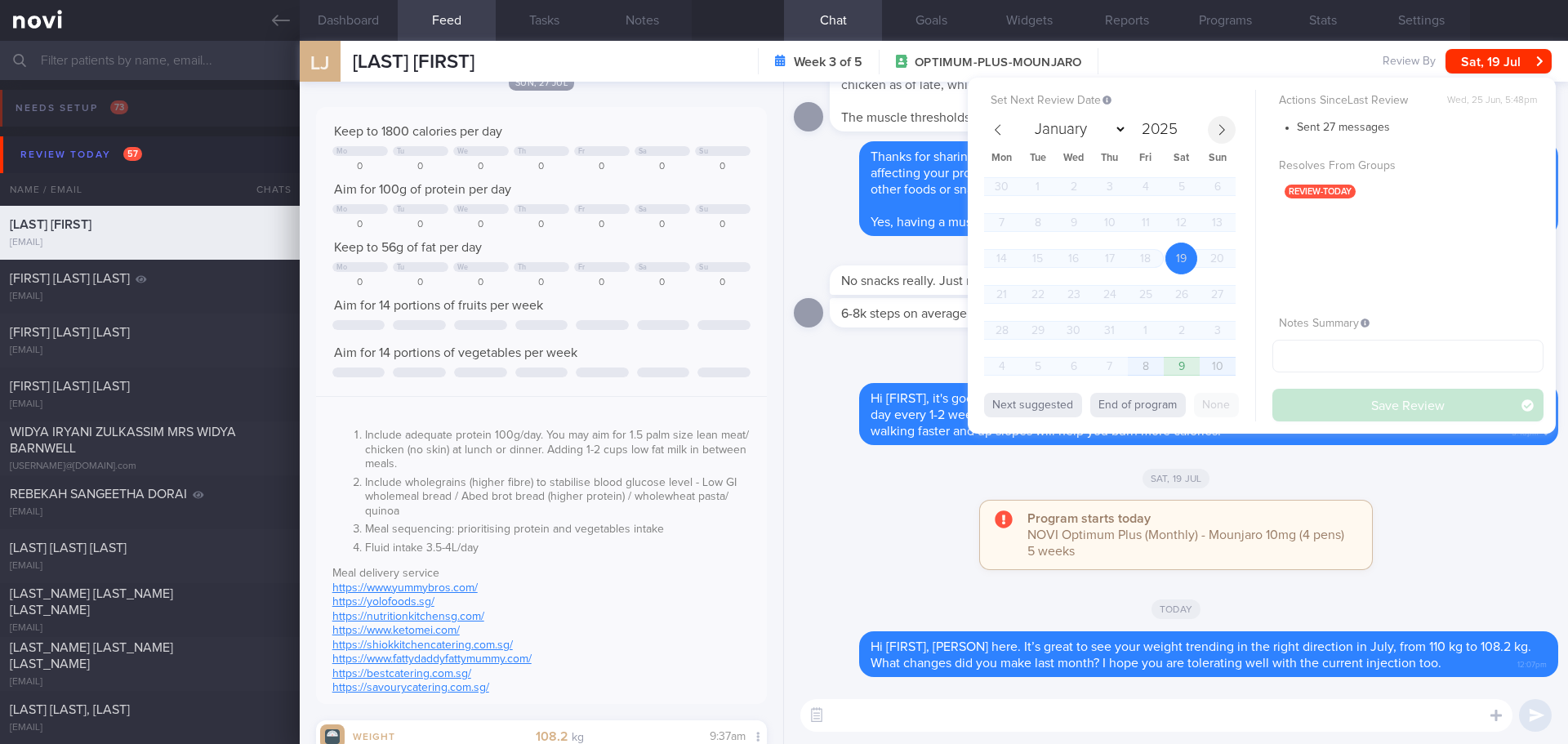 click at bounding box center [1222, 130] 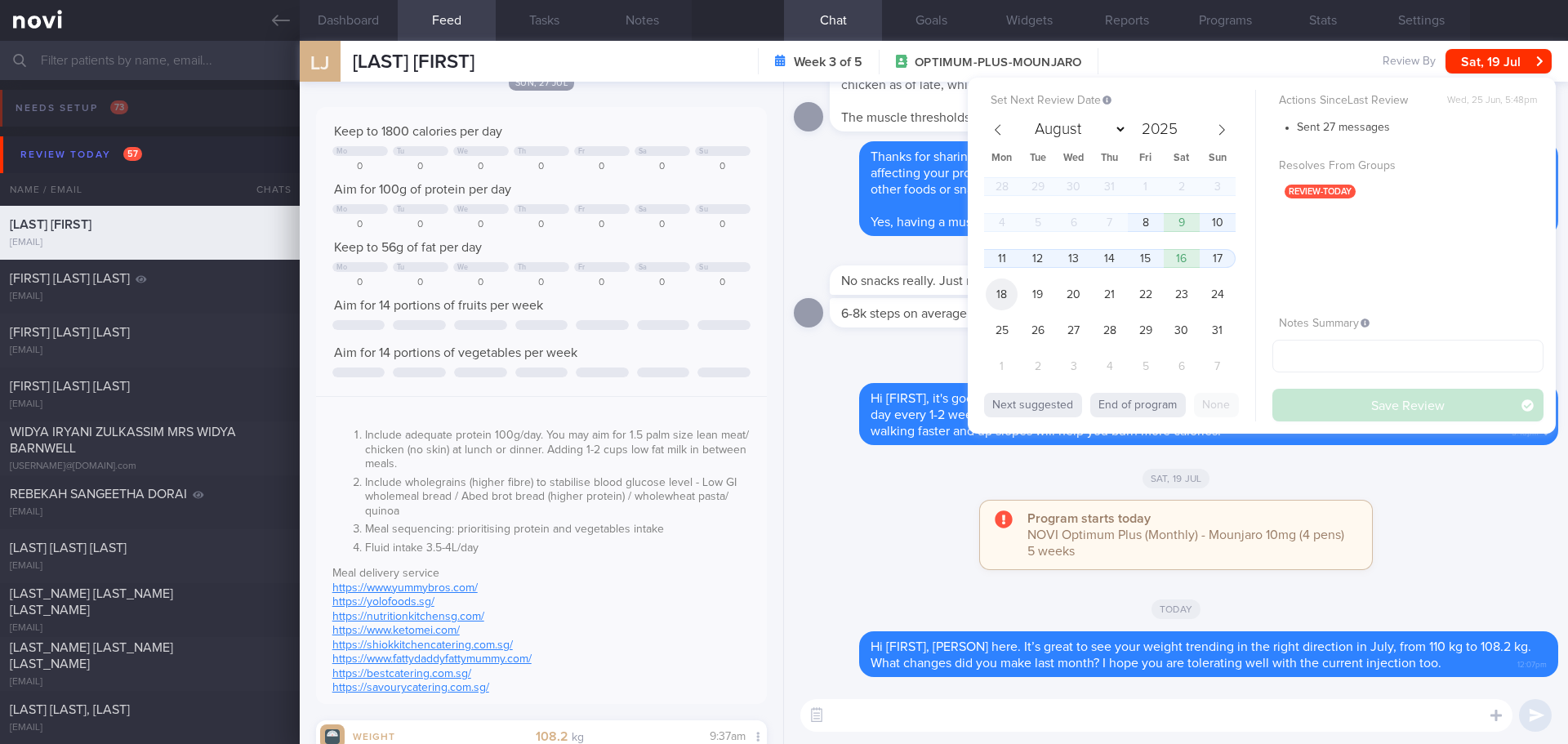 click on "18" at bounding box center [1001, 294] 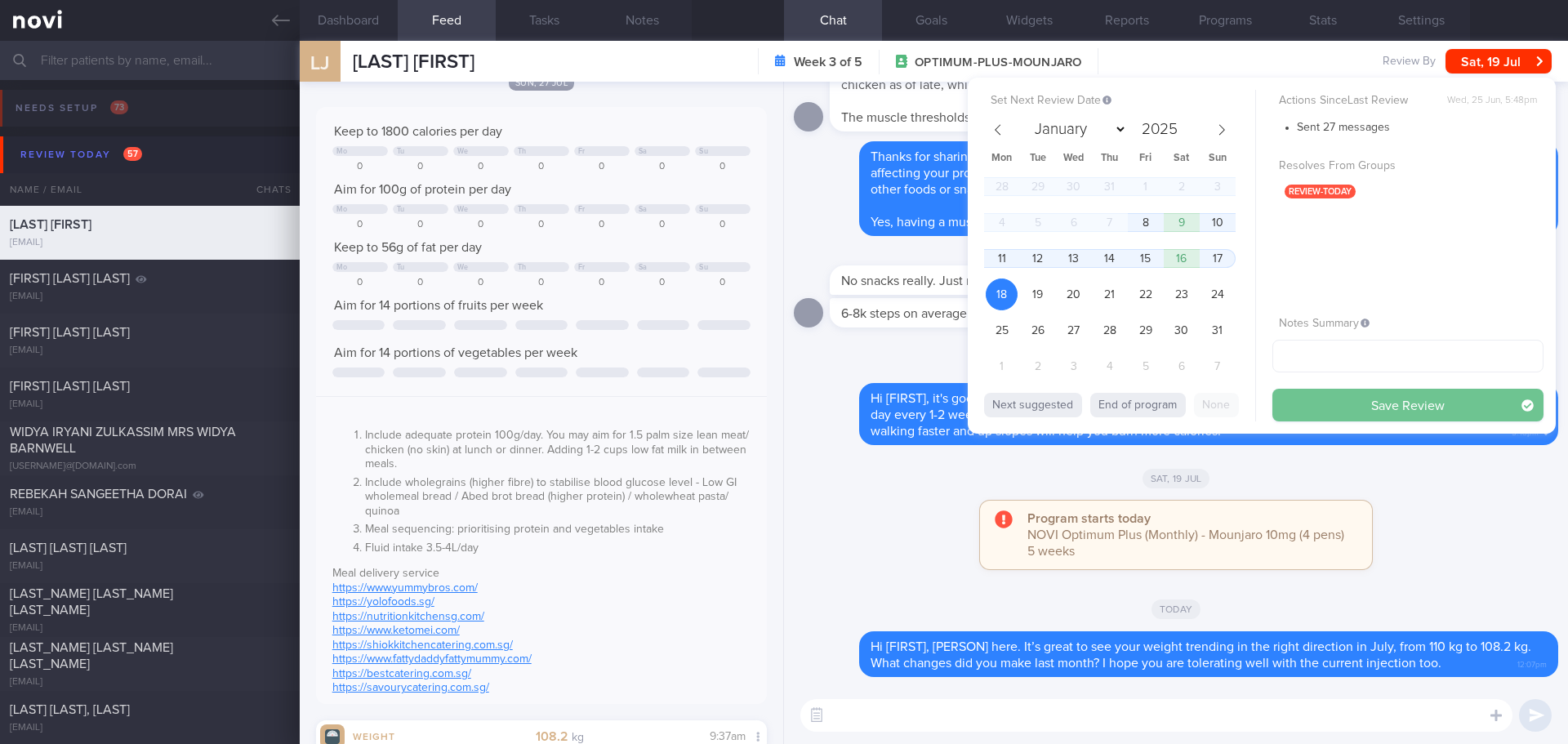 click on "Save Review" at bounding box center (1408, 405) 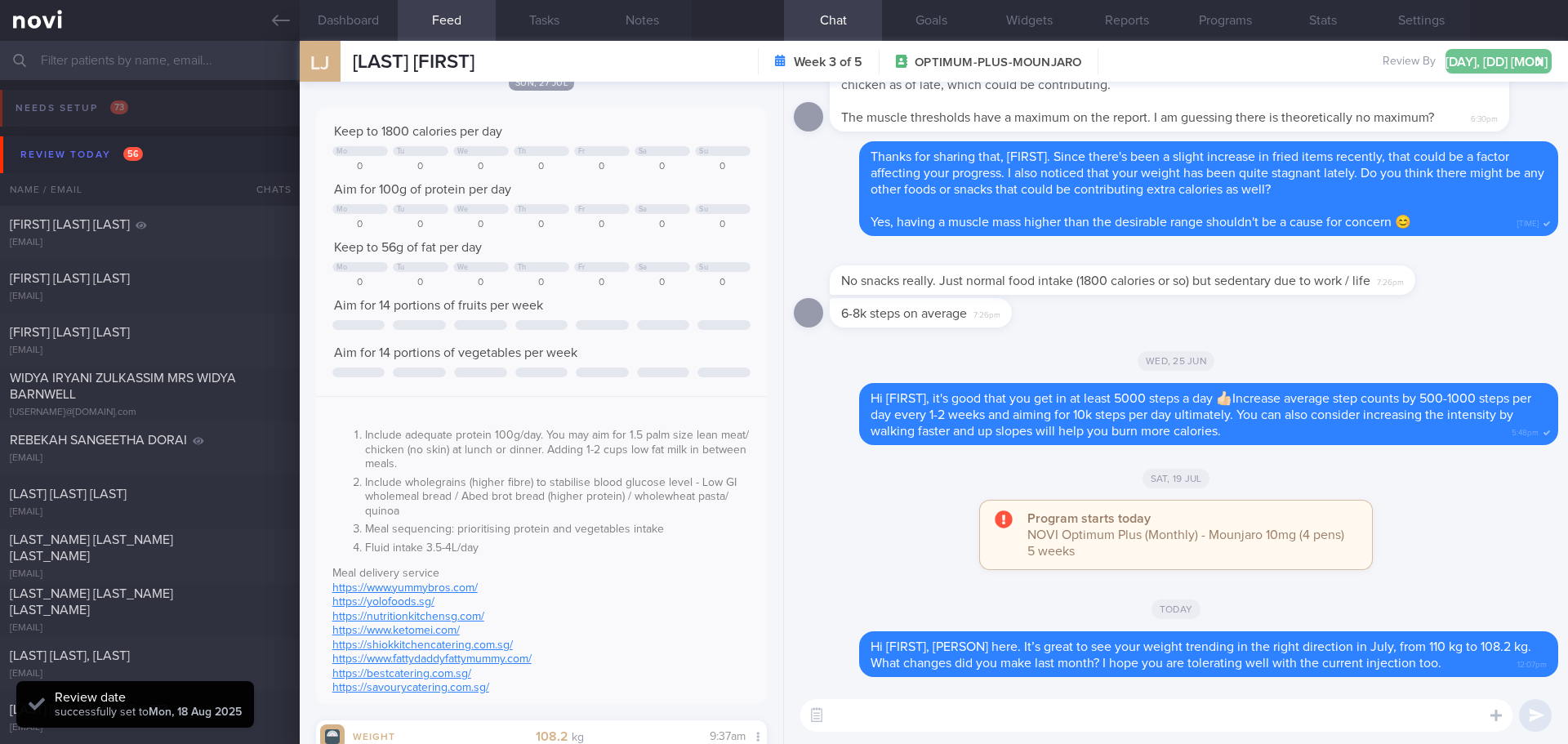 click on "Mon, 18 Aug" at bounding box center (1499, 61) 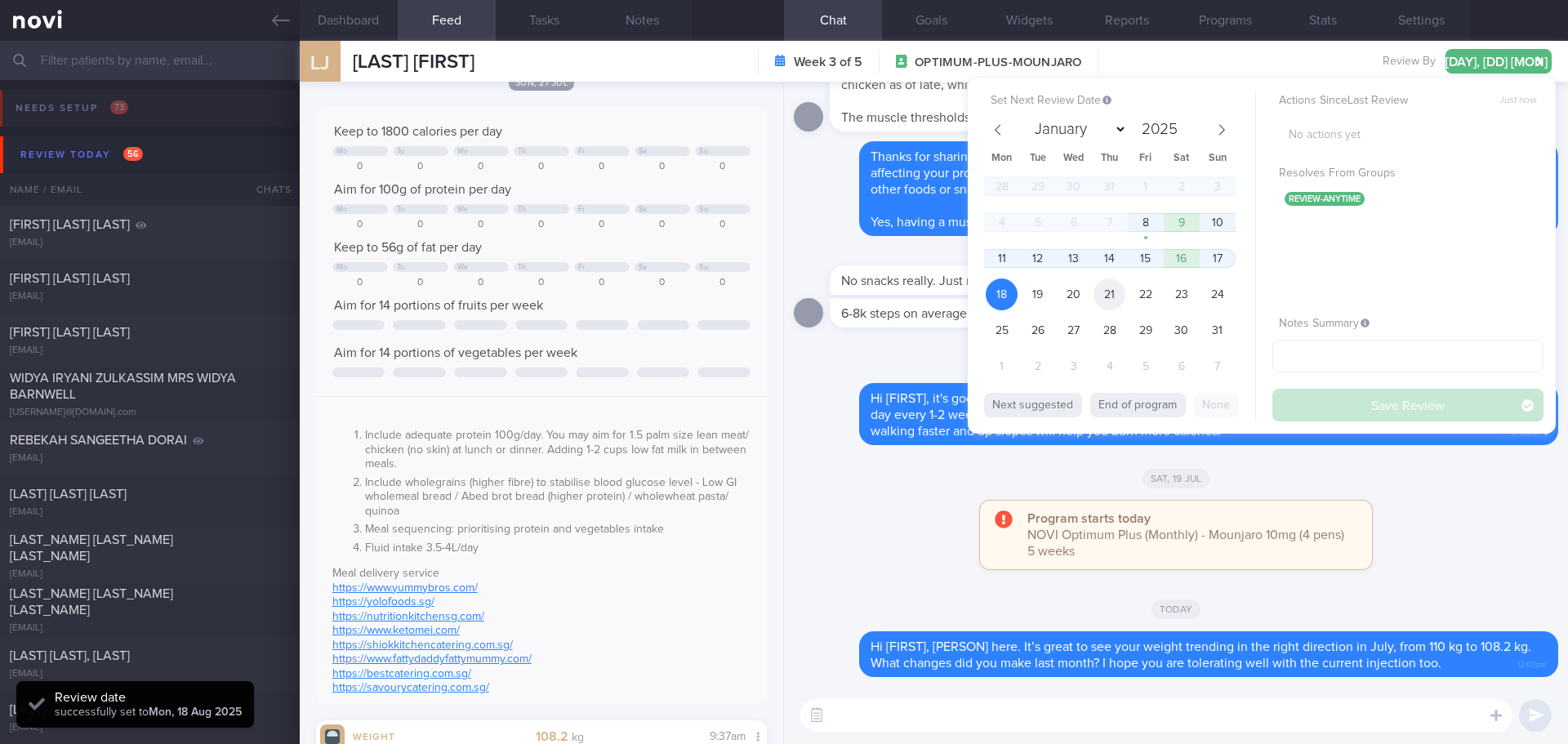 click on "21" at bounding box center [1109, 294] 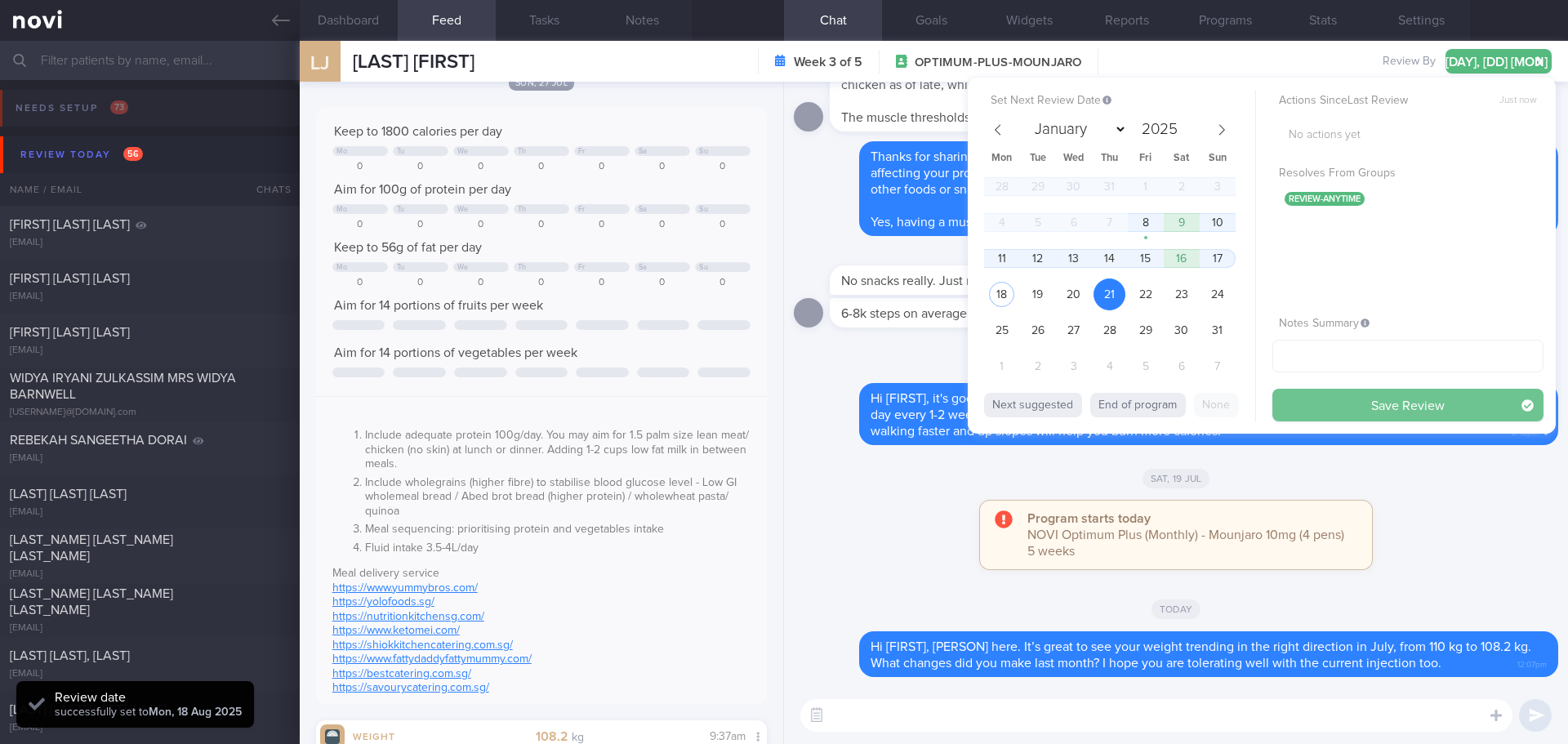 click on "Save Review" at bounding box center [1408, 405] 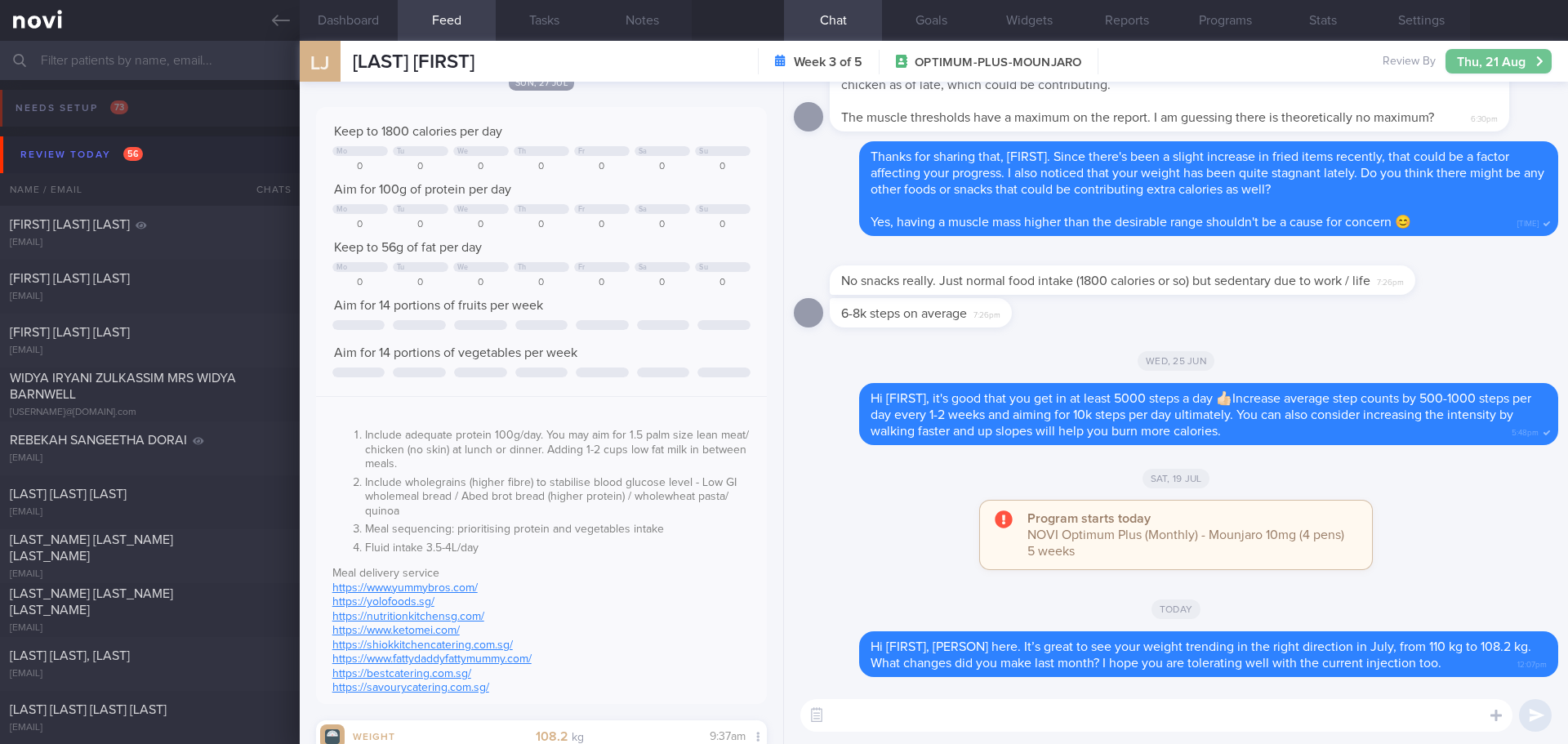 click on "Thu, 21 Aug" at bounding box center (1499, 61) 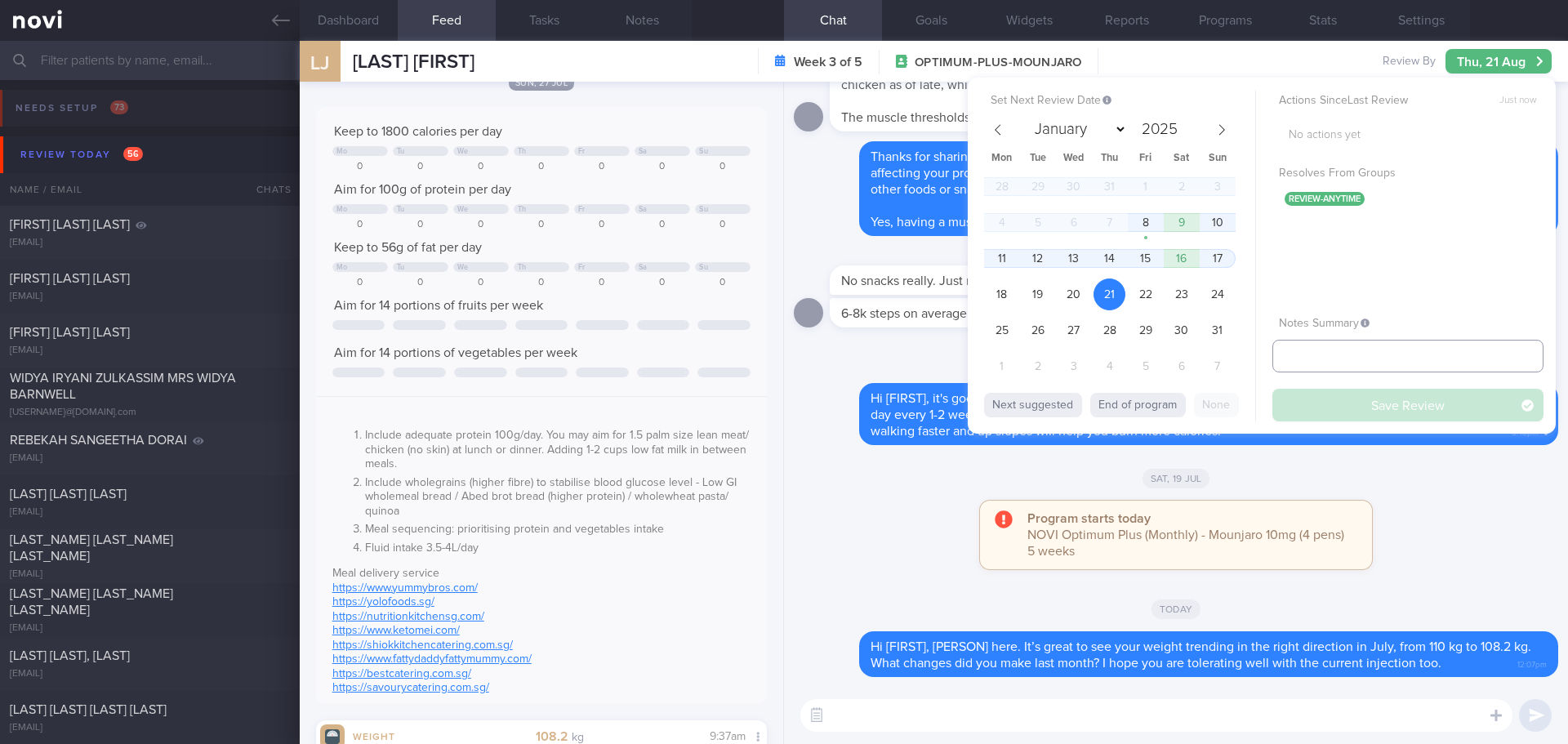 click at bounding box center [1408, 356] 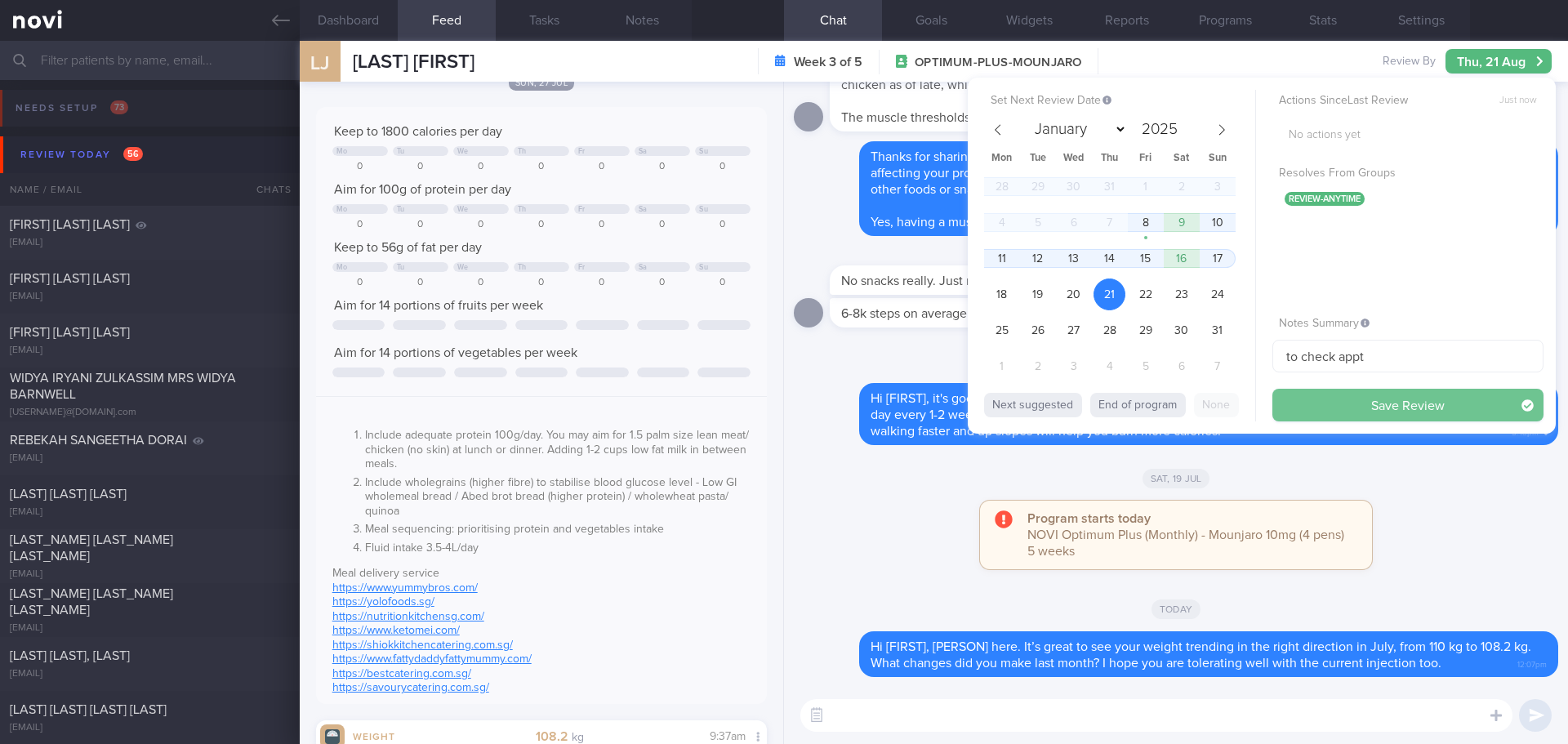 click on "Save Review" at bounding box center [1408, 405] 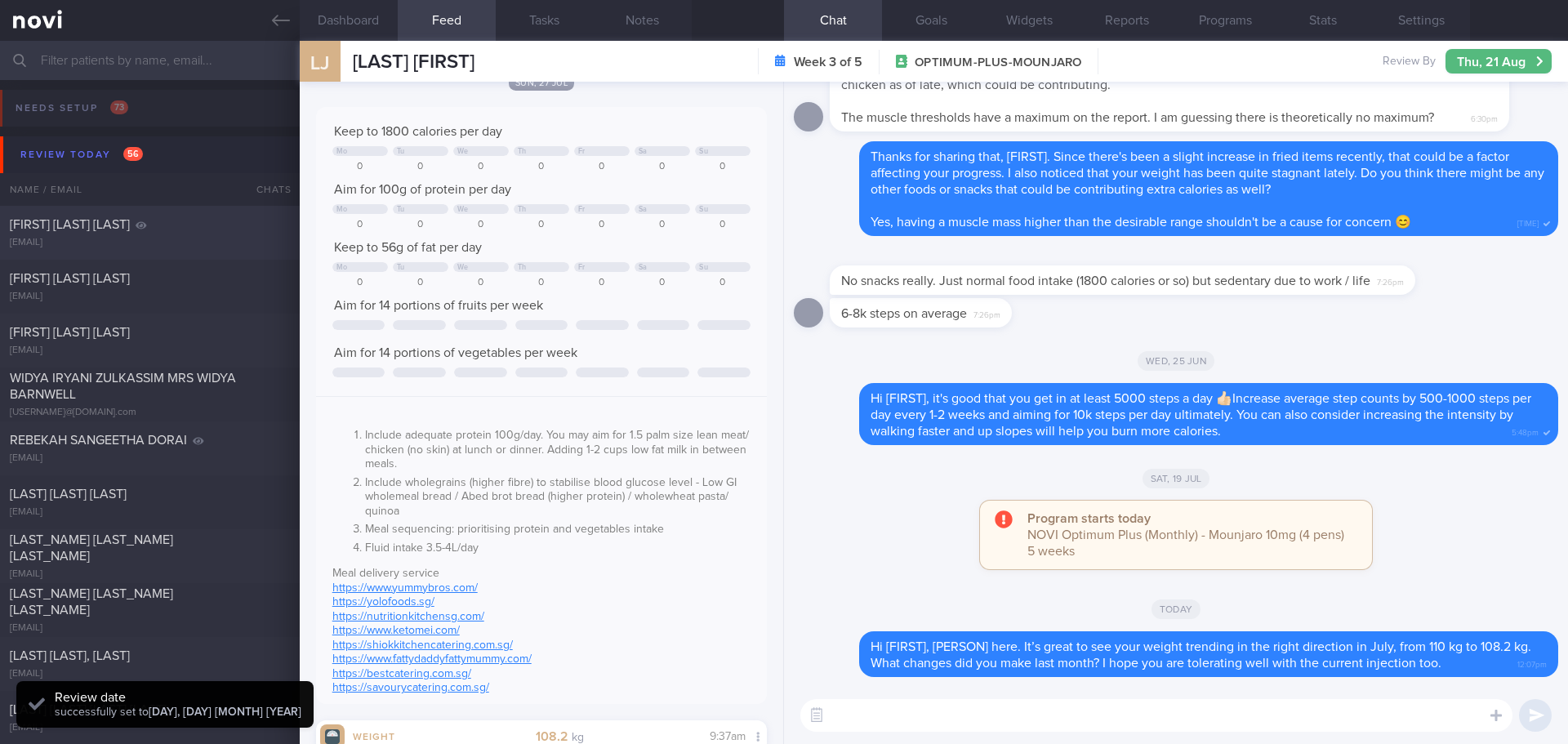 click on "[FIRST] [LAST] [MIDDLE]" at bounding box center [148, 225] 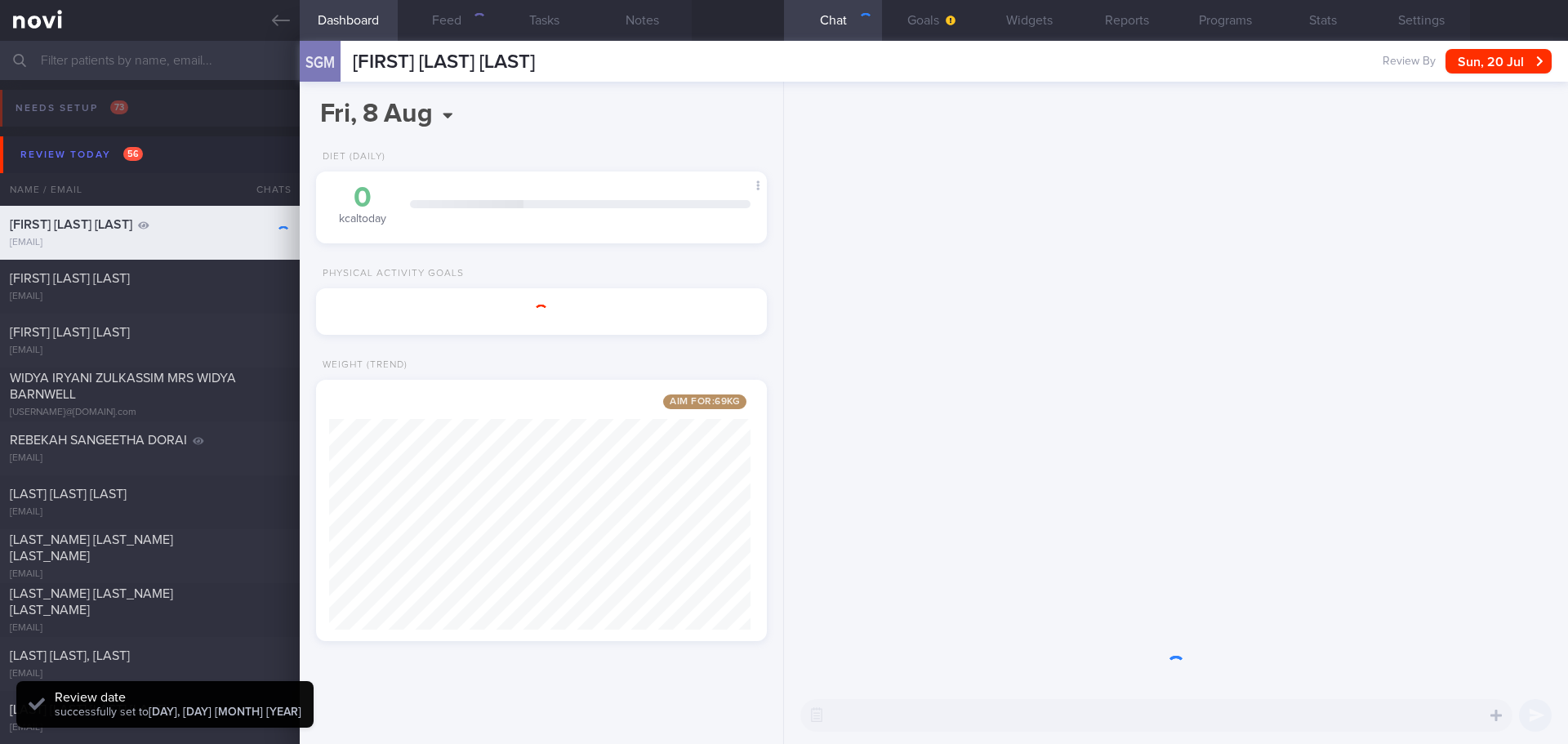 scroll, scrollTop: 0, scrollLeft: 0, axis: both 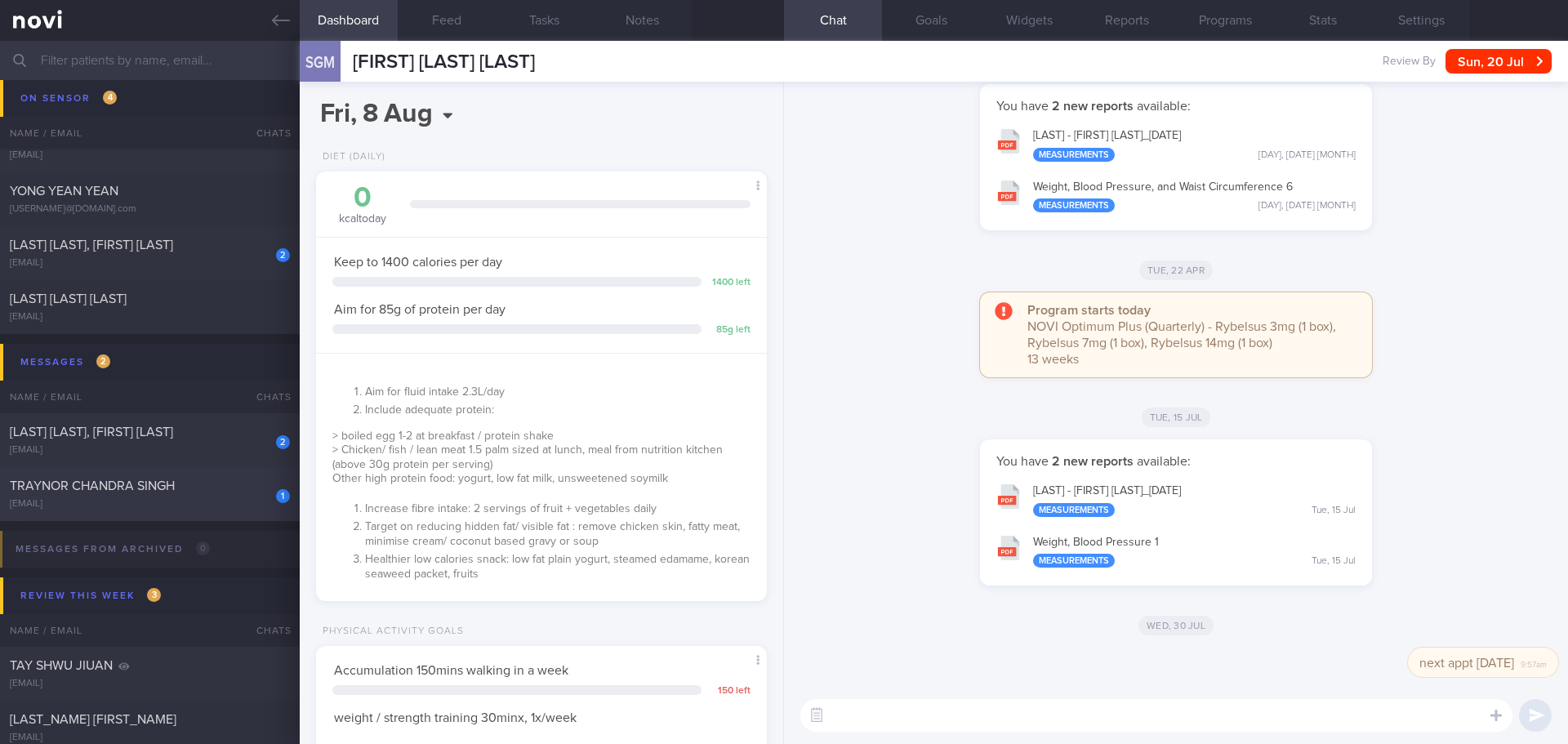 click on "TRAYNOR CHANDRA SINGH" at bounding box center [148, 486] 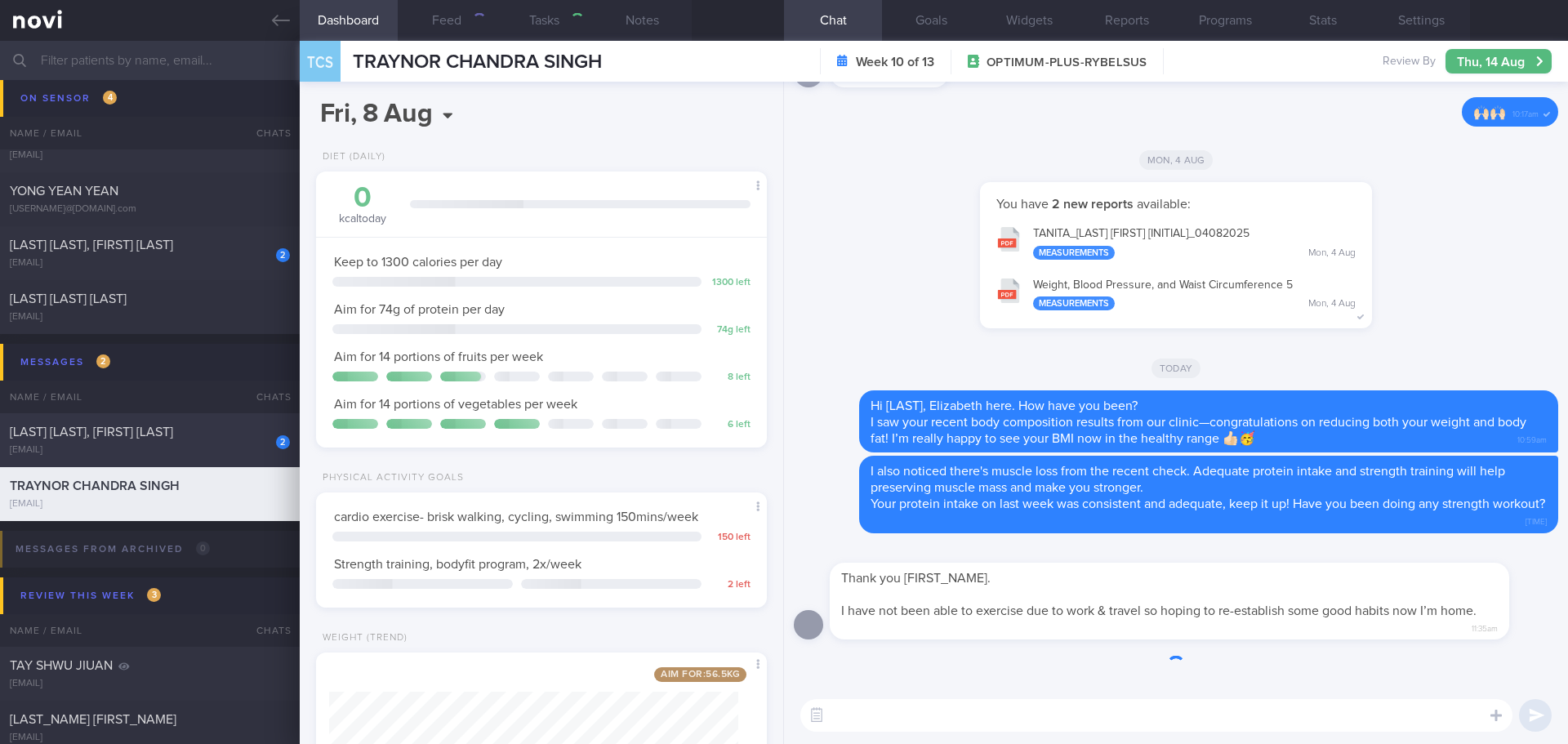 select on "7" 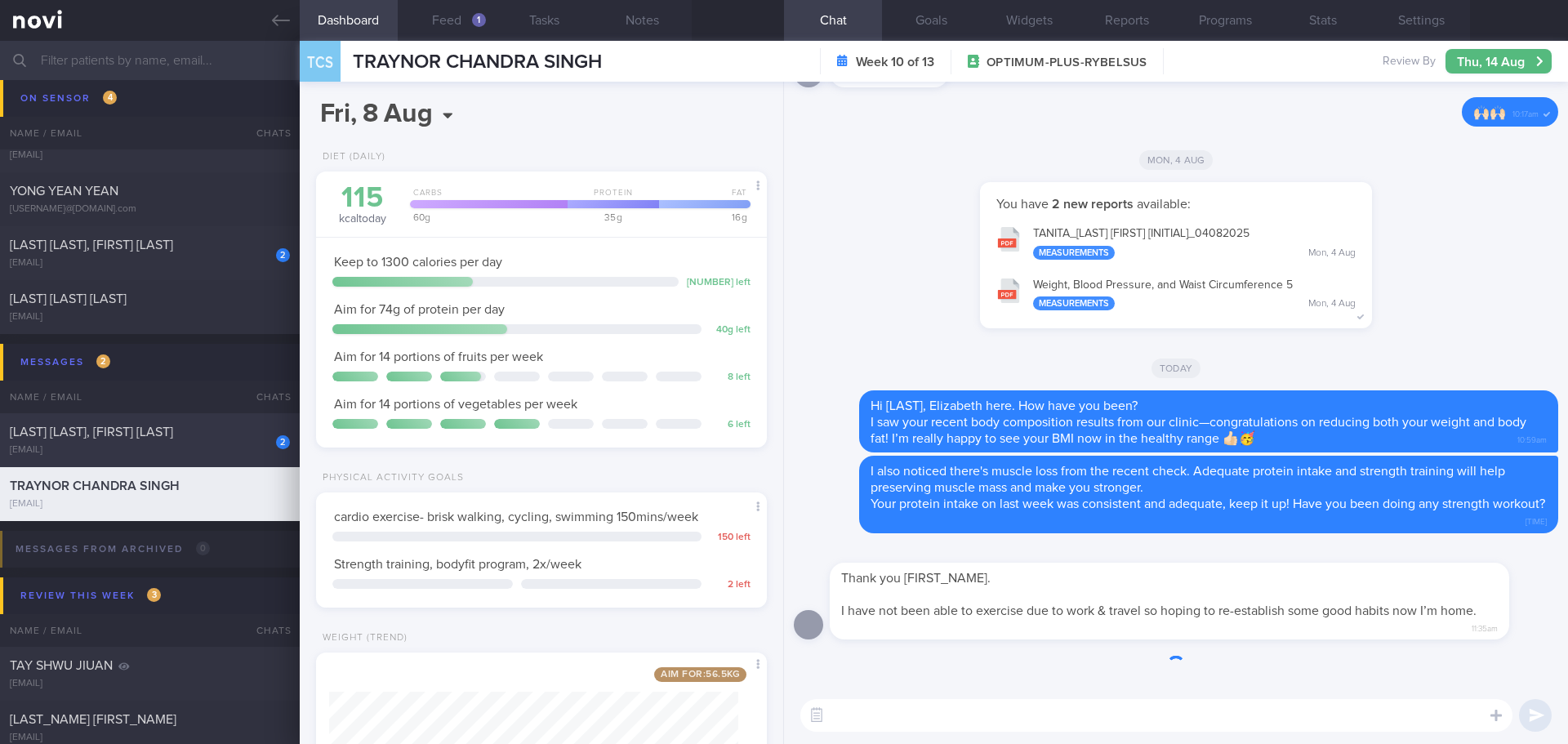 scroll, scrollTop: 816457, scrollLeft: 816258, axis: both 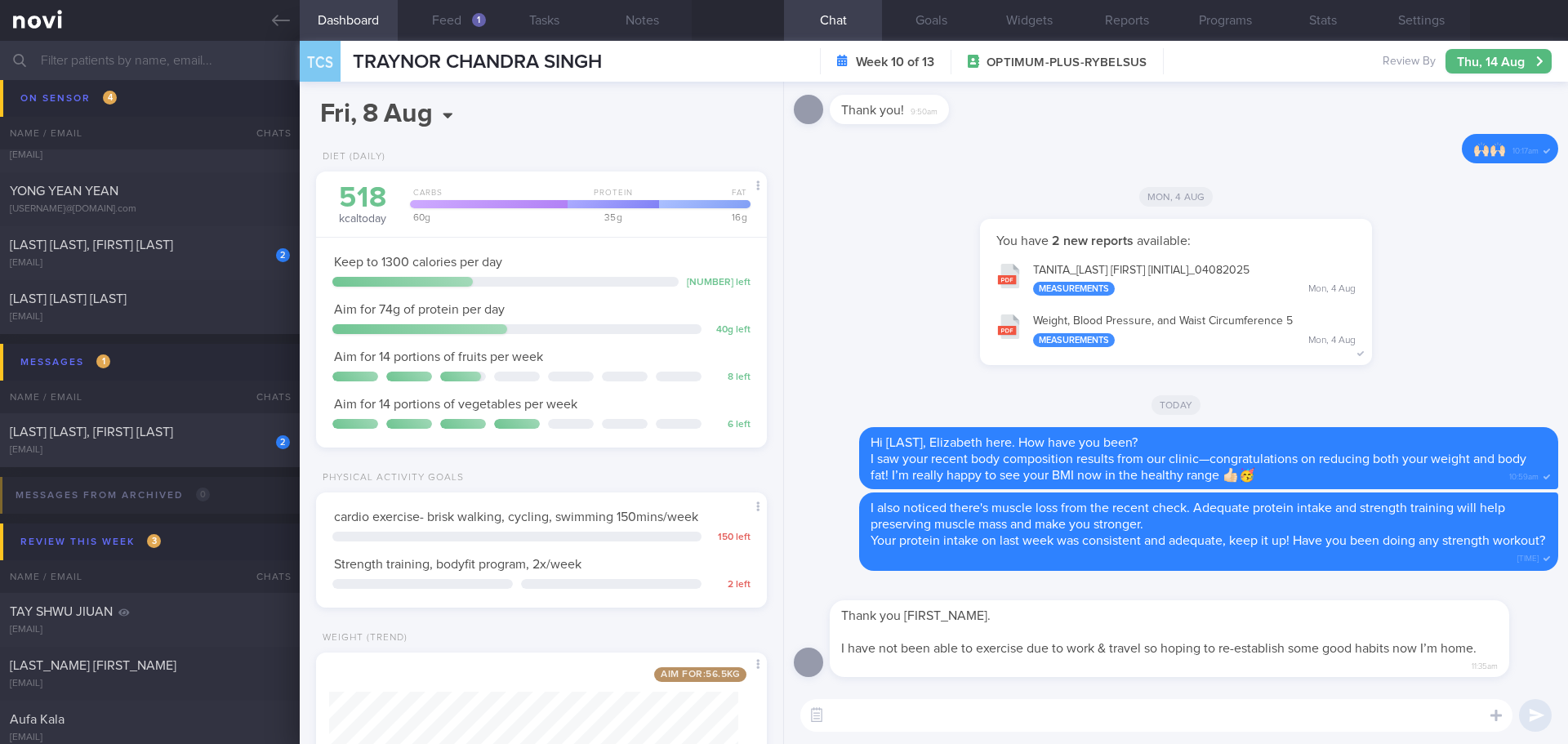 click at bounding box center [1156, 715] 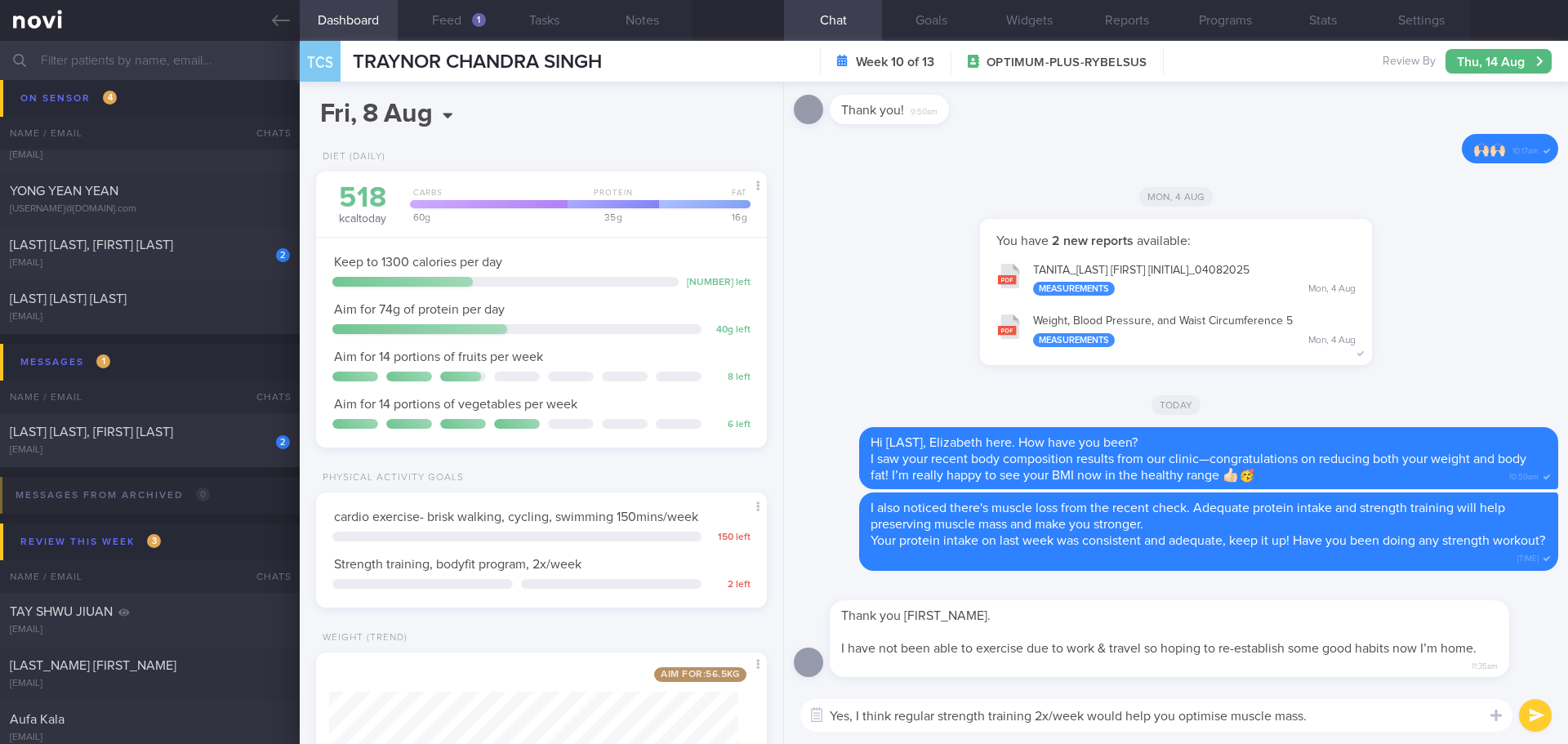 type on "Yes, I think regular strength training 2x/week would help you optimise muscle mass." 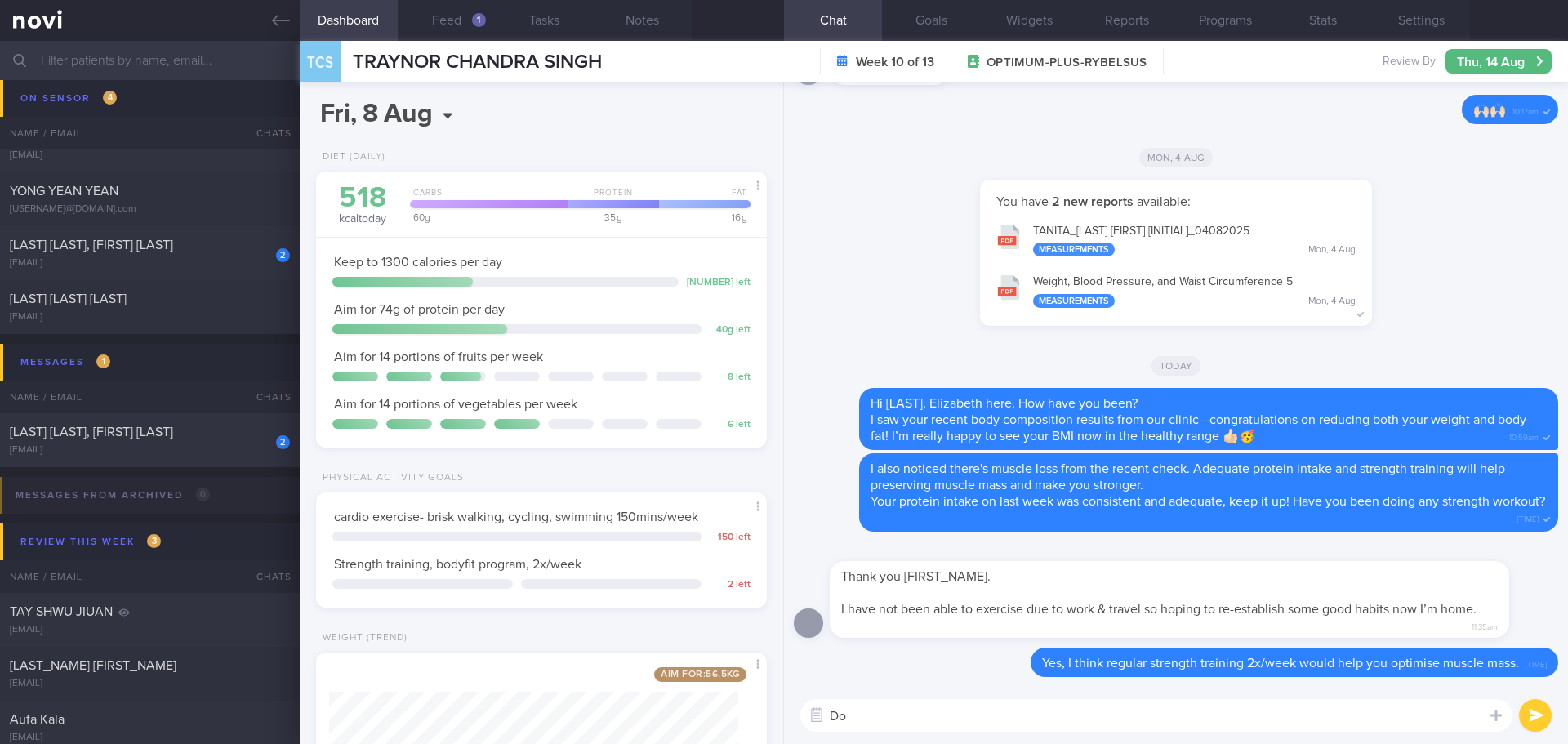 type on "D" 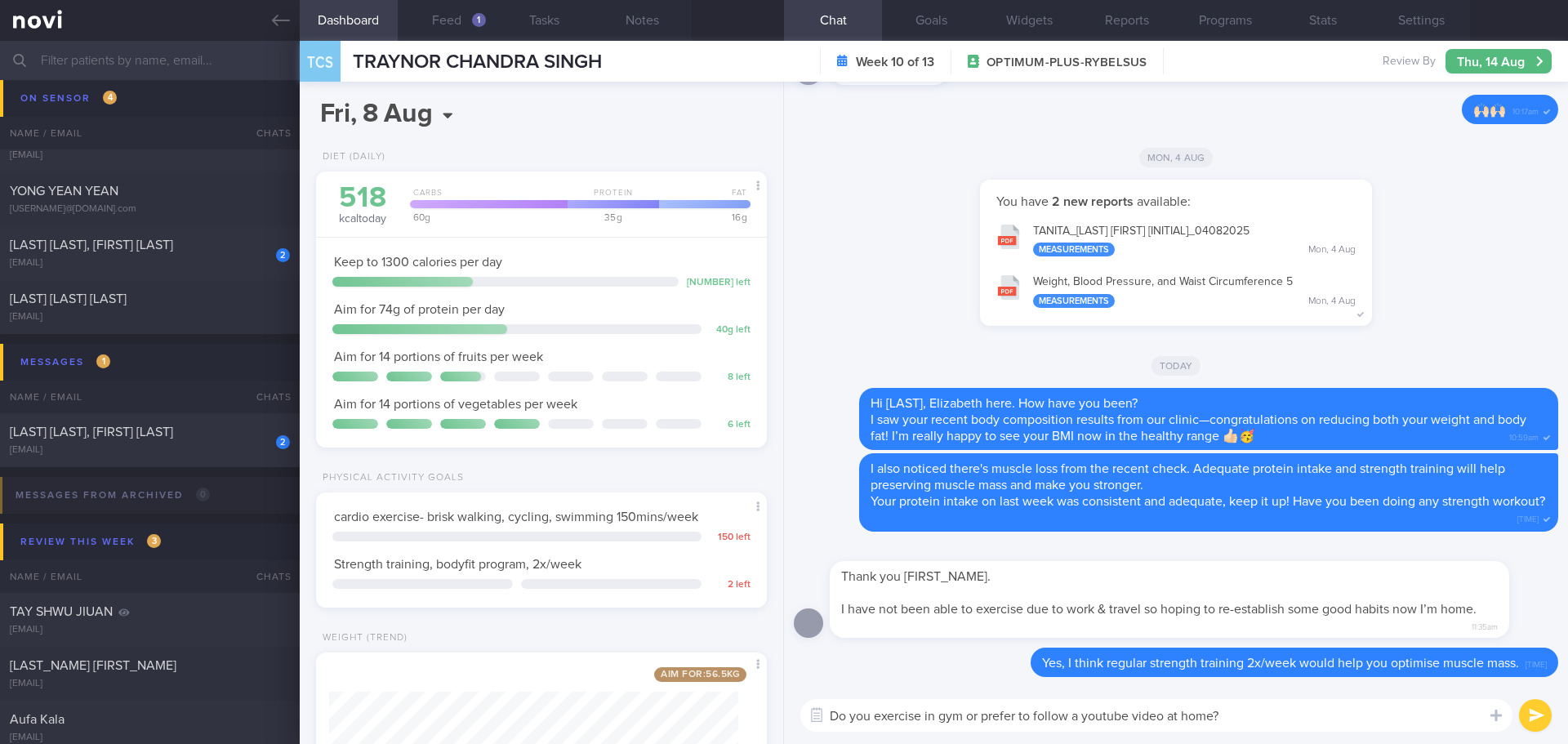 click on "Do you exercise in gym or prefer to follow a youtube video at home?" at bounding box center (1156, 715) 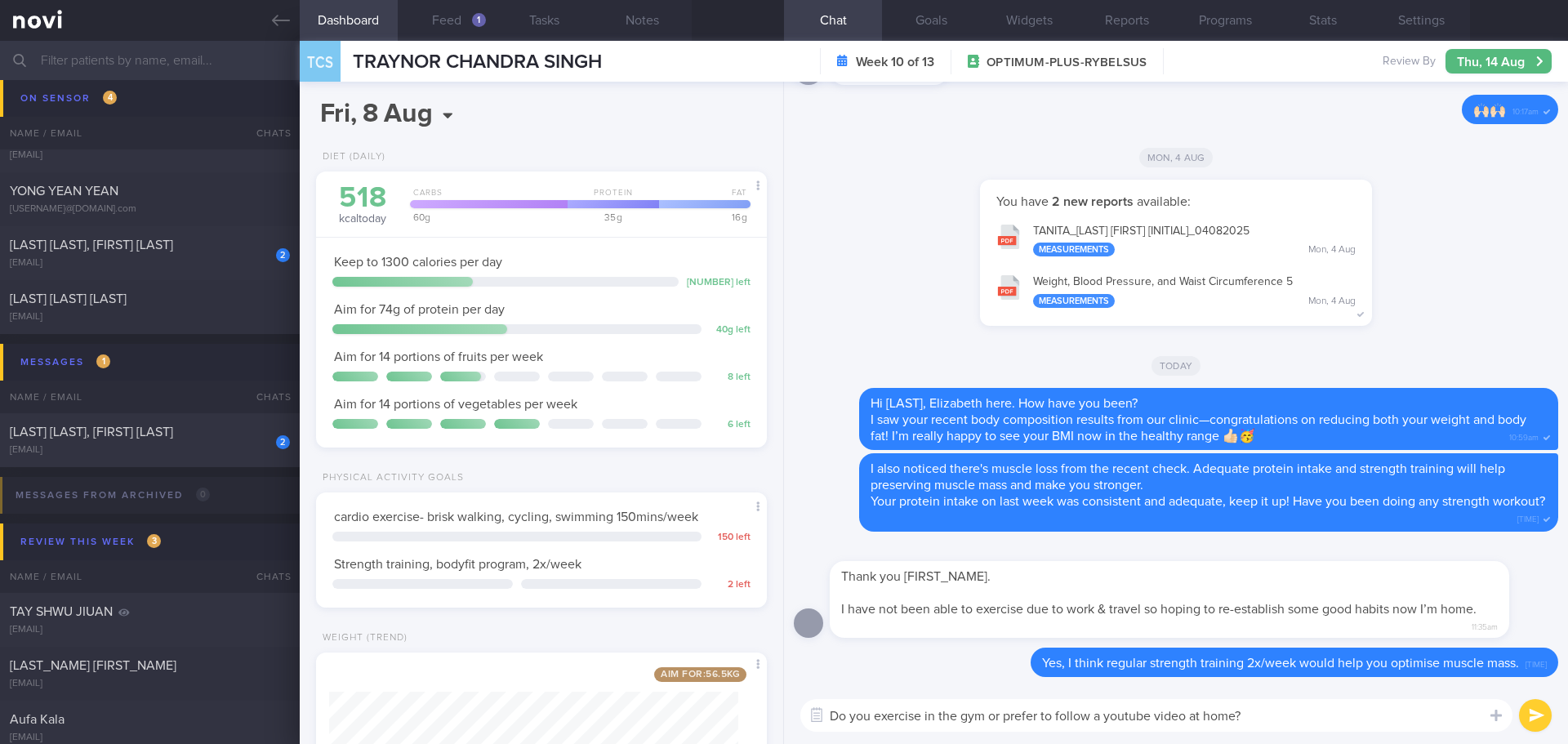 click on "Do you exercise in the gym or prefer to follow a youtube video at home?" at bounding box center (1156, 715) 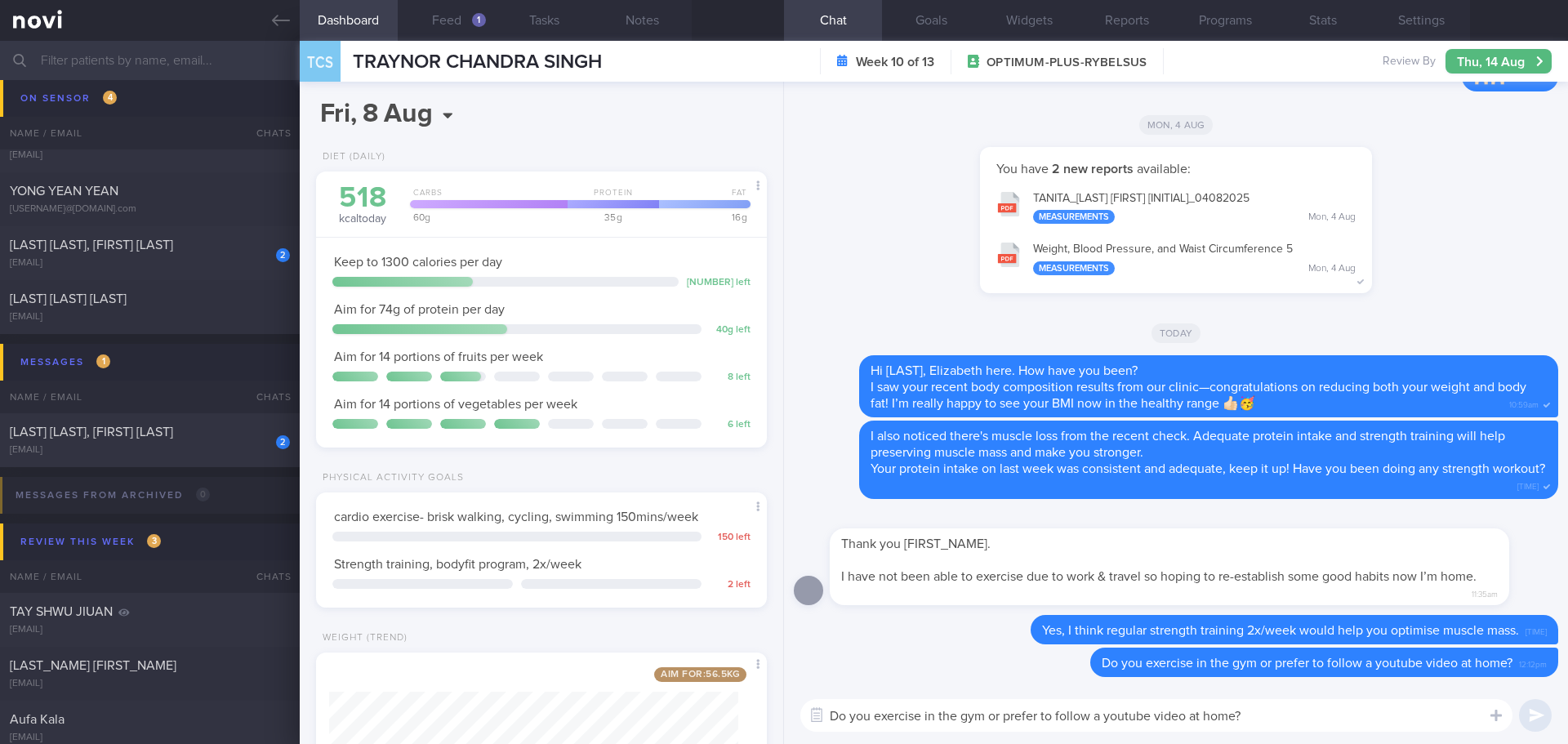 type 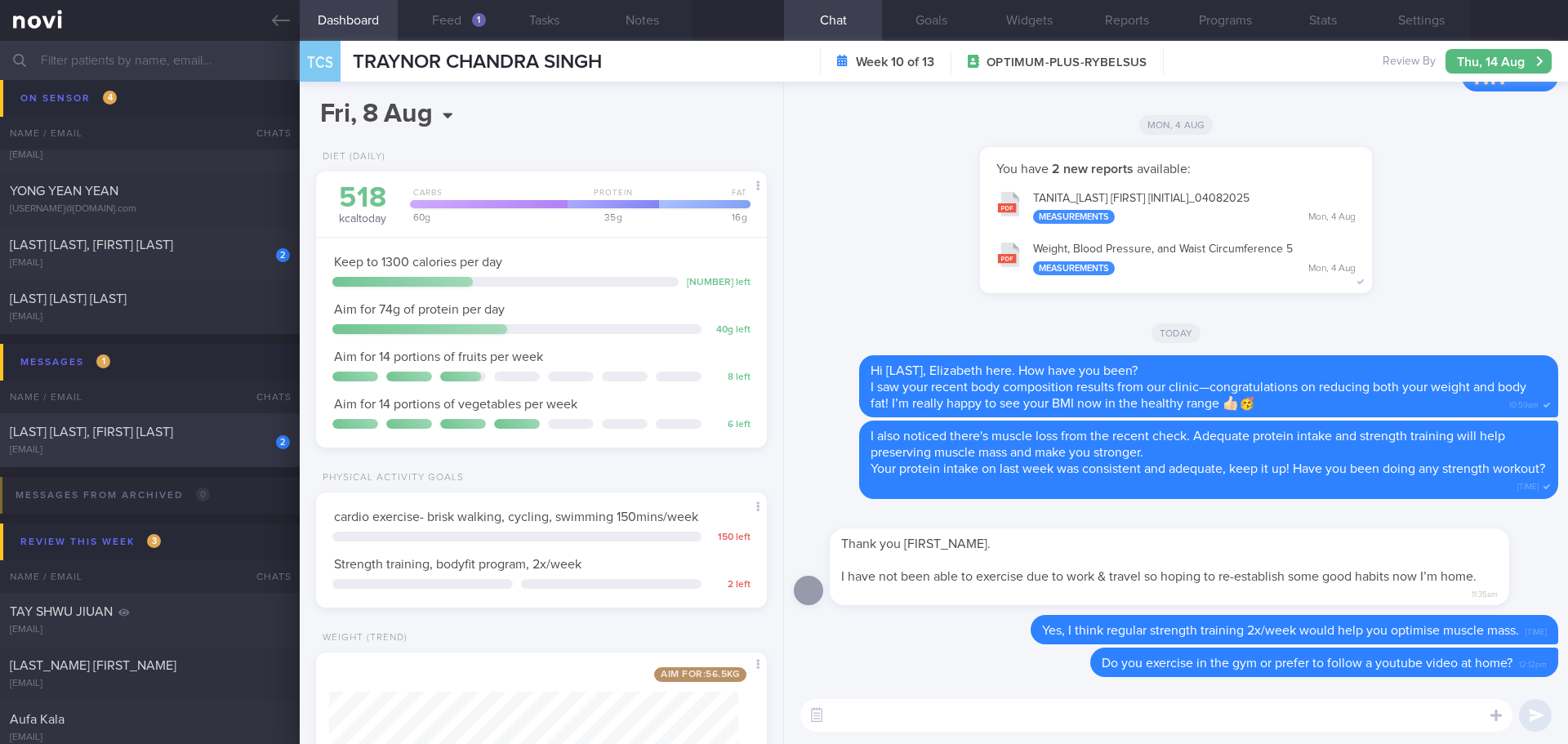 click on "[LAST] [FIRST], [MIDDLE] [LAST]" at bounding box center (91, 432) 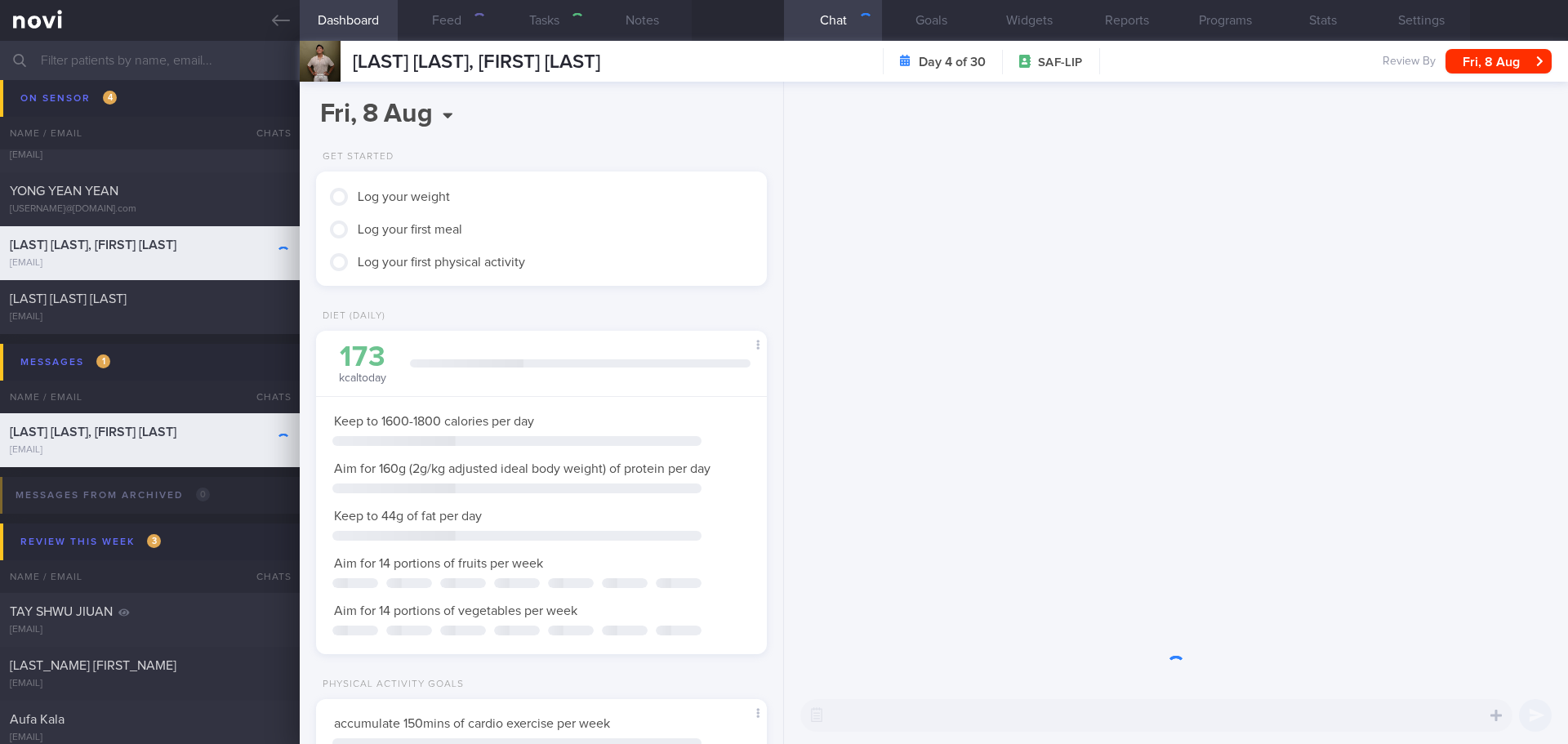 scroll, scrollTop: 816457, scrollLeft: 816258, axis: both 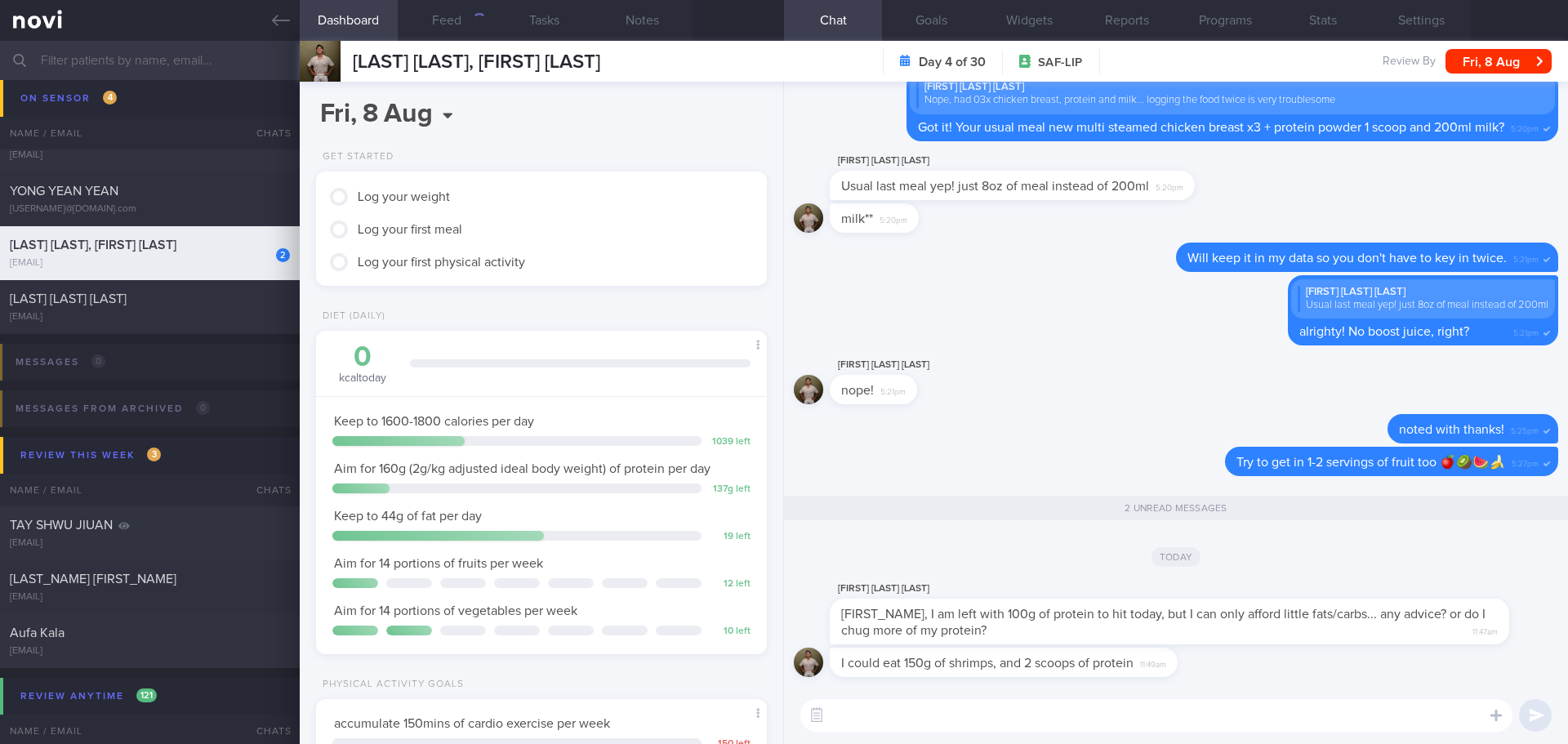 click on "I could eat 150g of shrimps, and 2 scoops of protein
11:49am" at bounding box center [1176, 667] 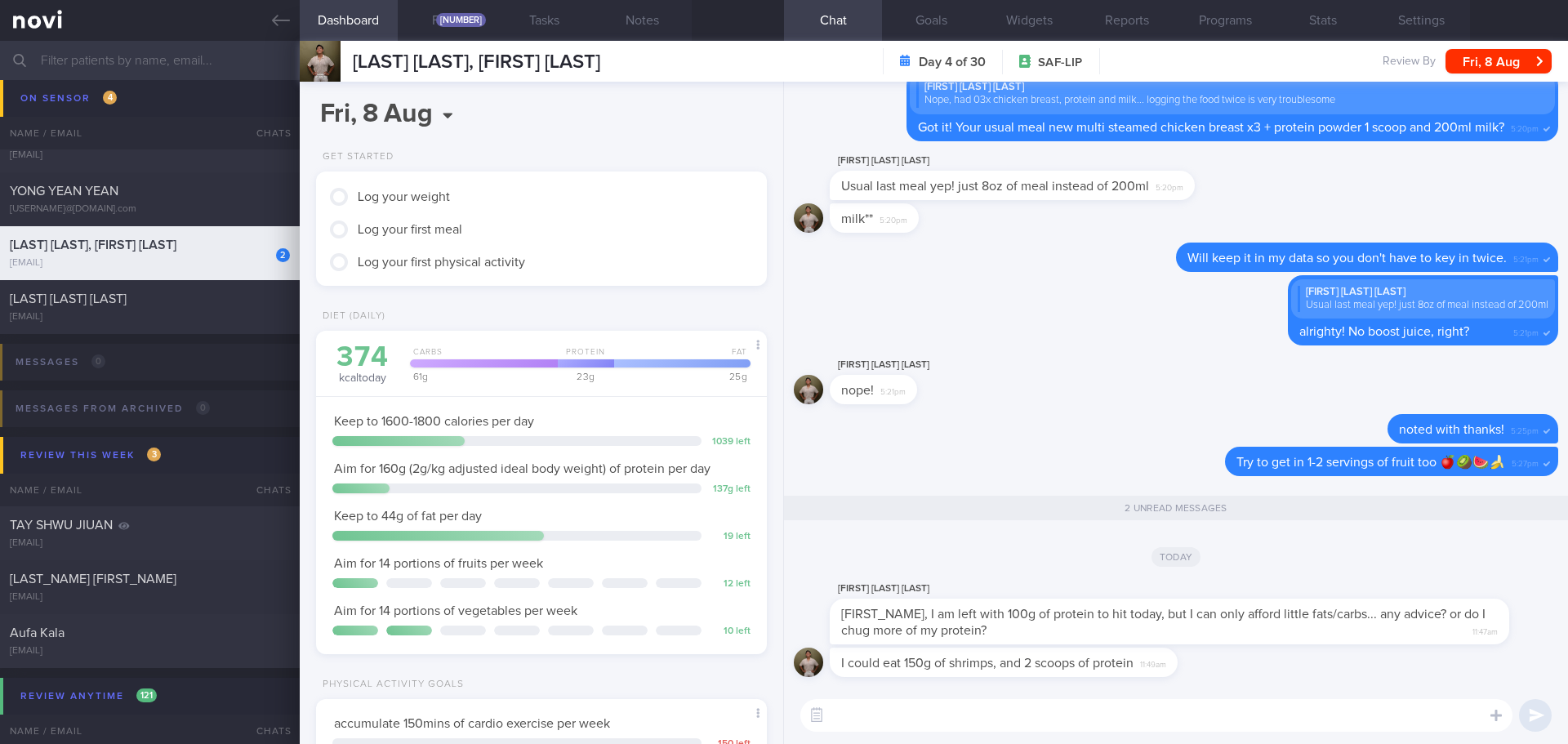 scroll, scrollTop: 816434, scrollLeft: 816251, axis: both 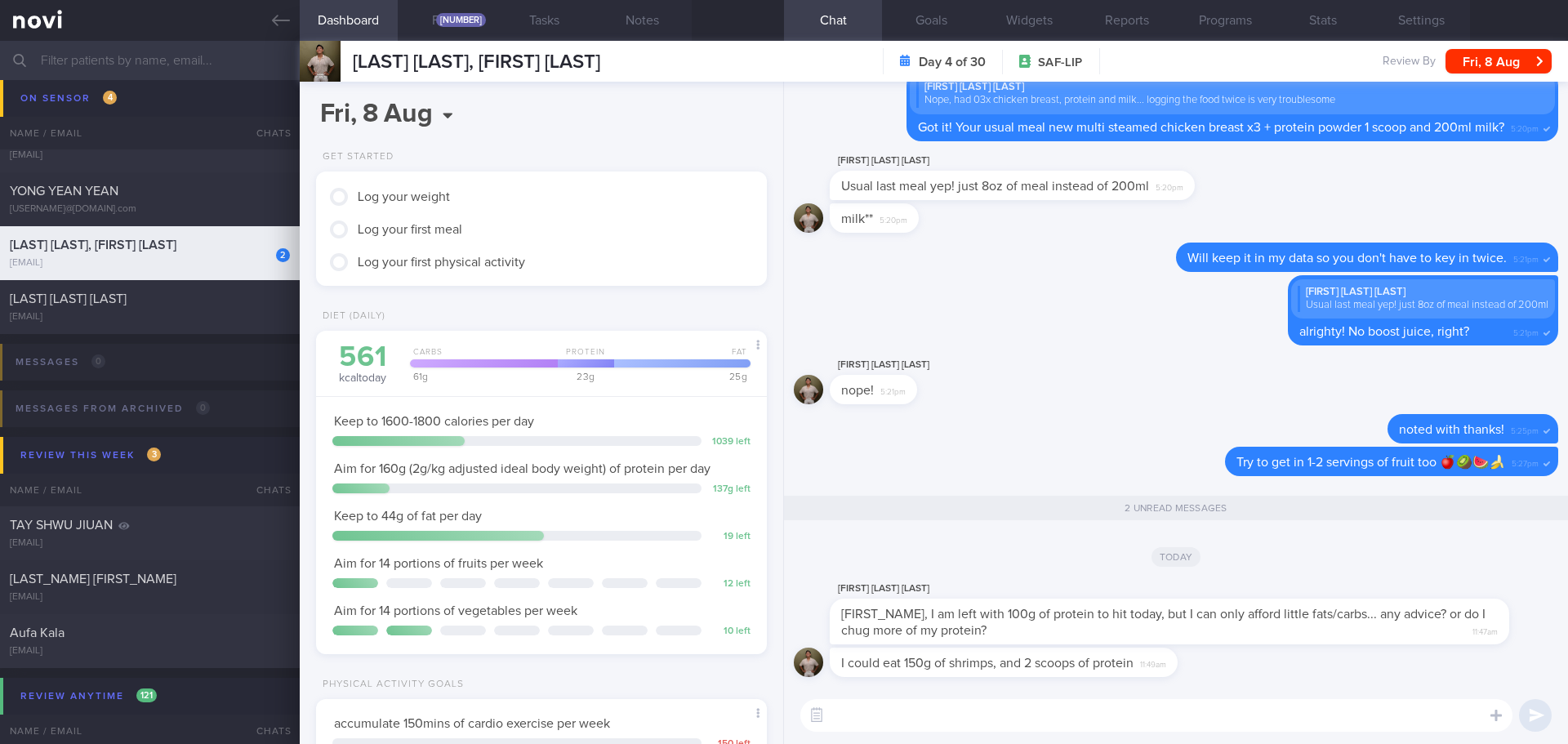 click on "I could eat 150g of shrimps, and 2 scoops of protein
11:49am" at bounding box center (1176, 667) 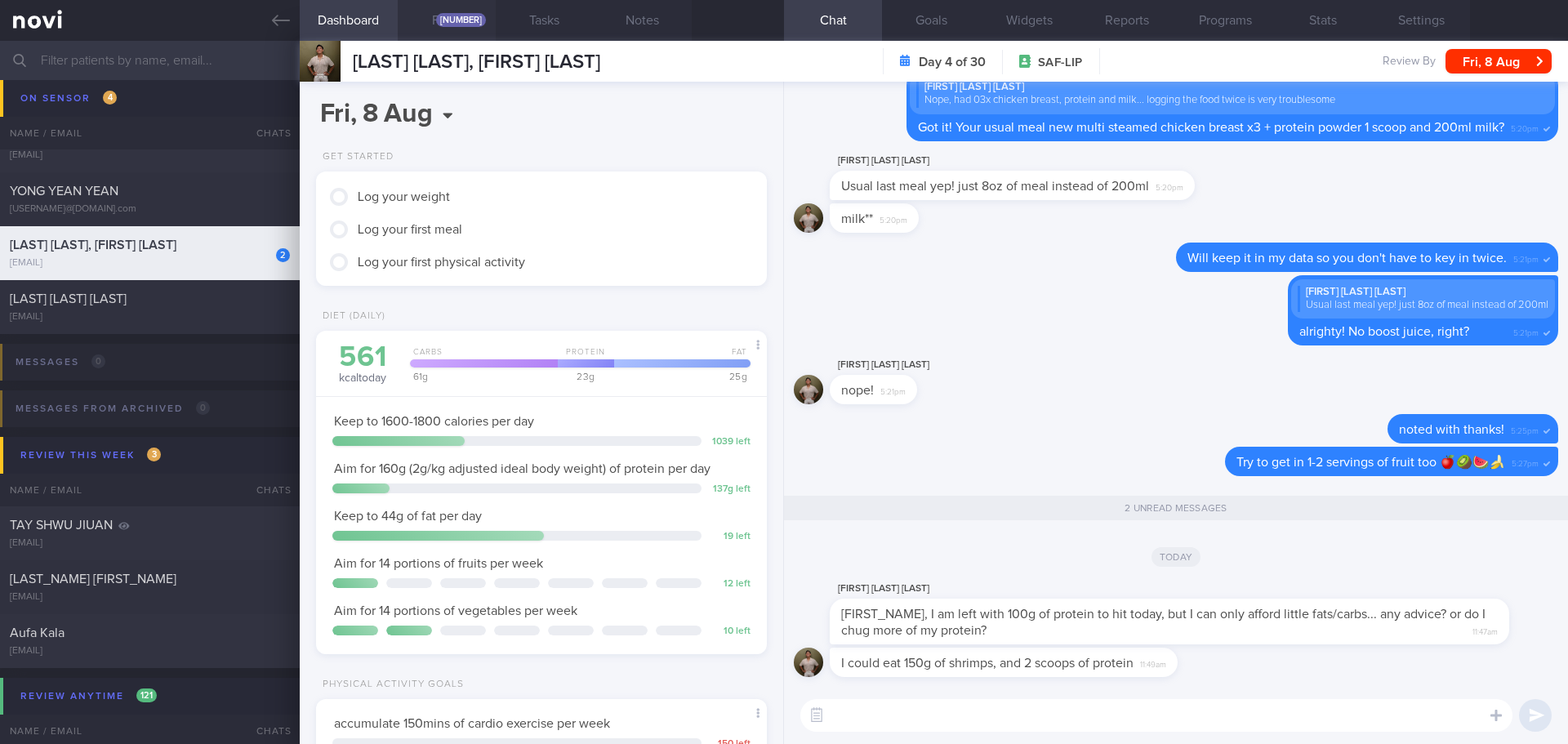 click on "189" at bounding box center [461, 20] 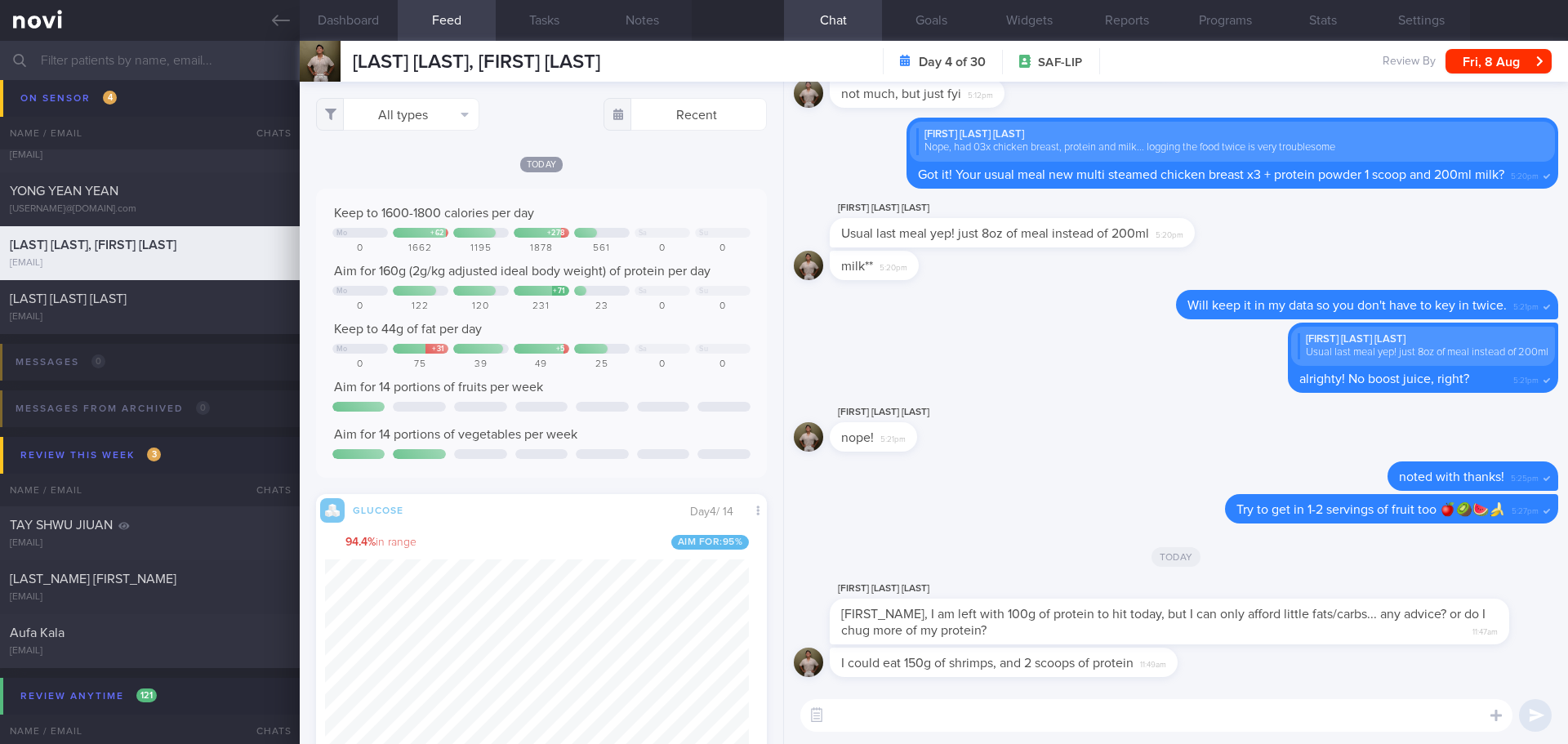 scroll, scrollTop: 816418, scrollLeft: 816243, axis: both 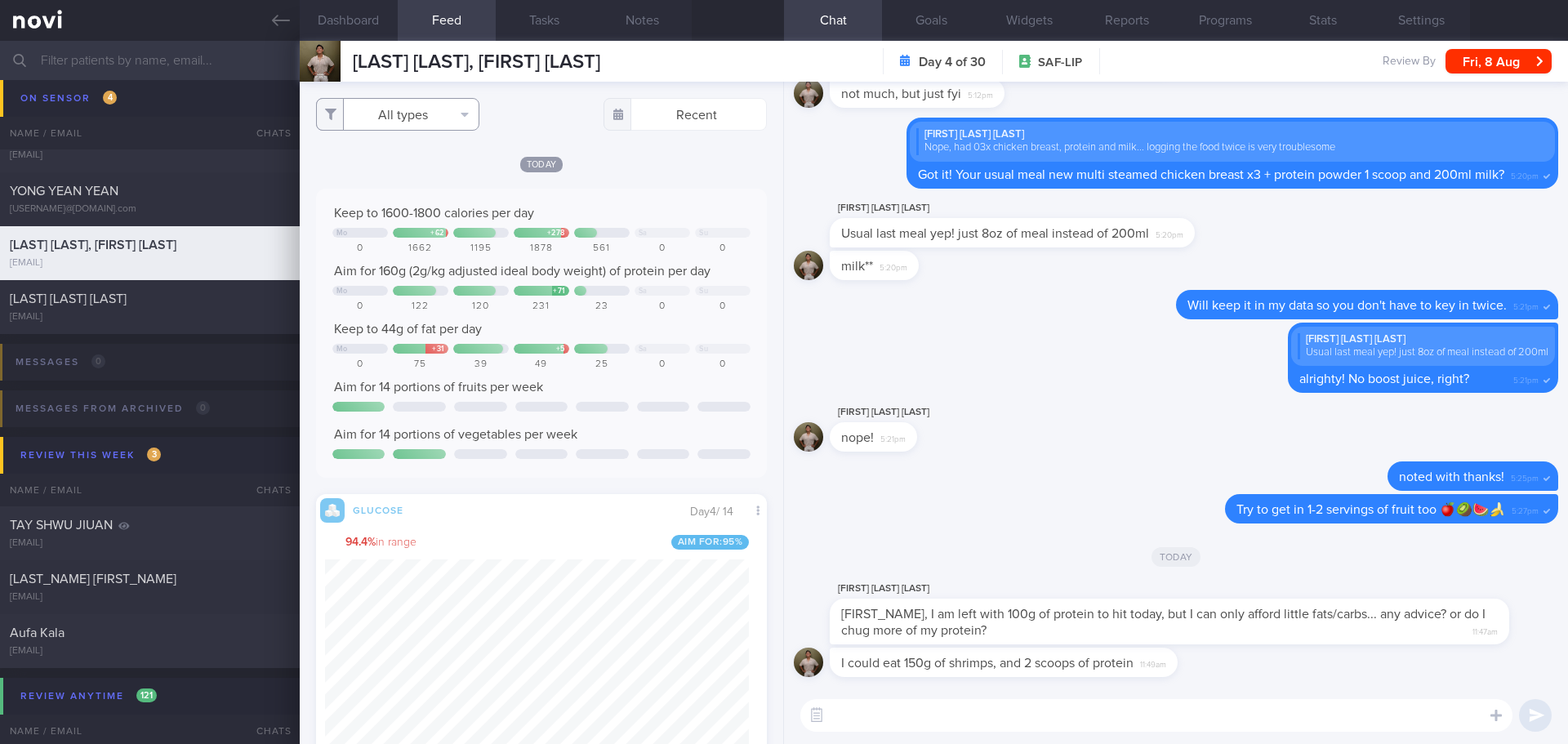 click on "All types" at bounding box center (398, 114) 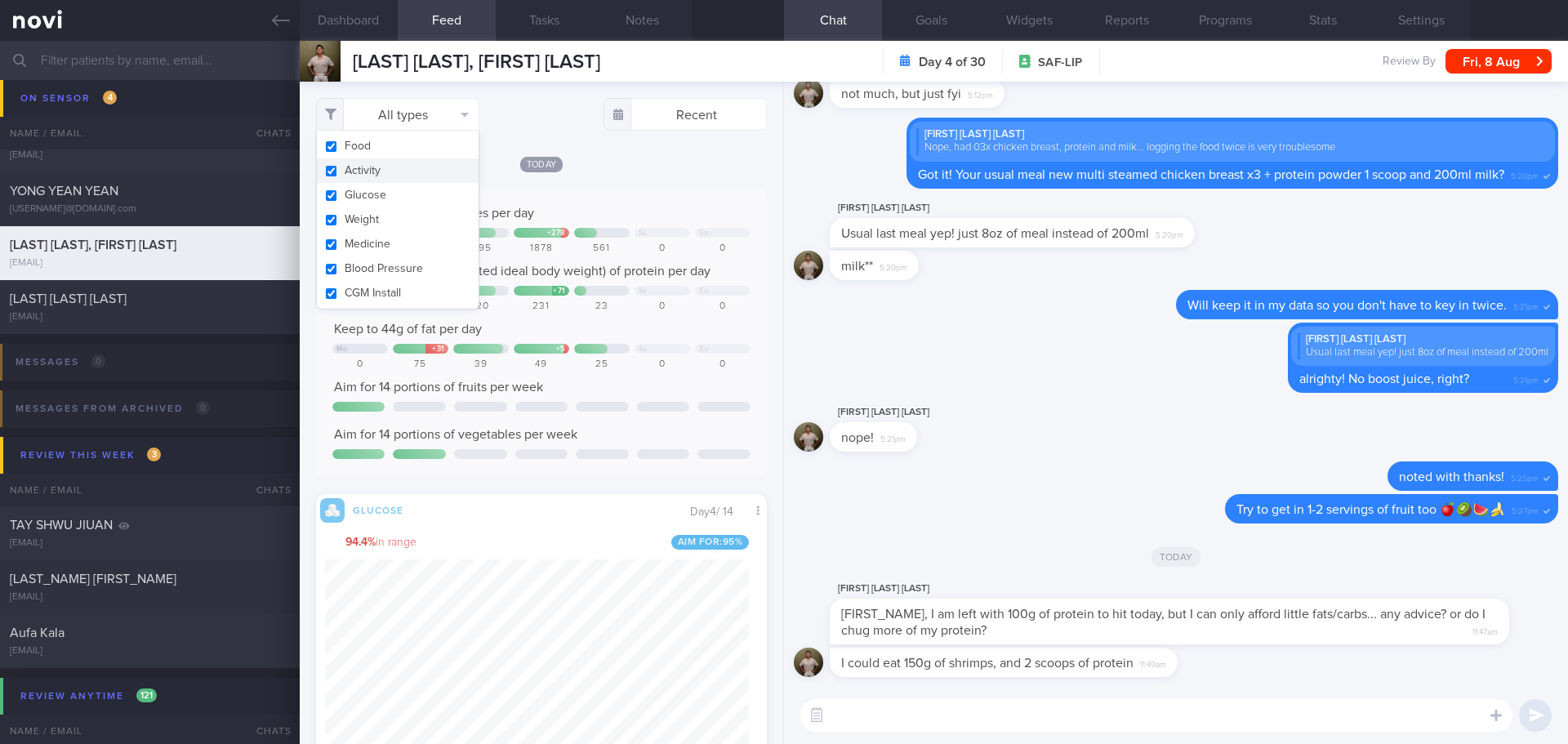 click on "Activity" at bounding box center (398, 171) 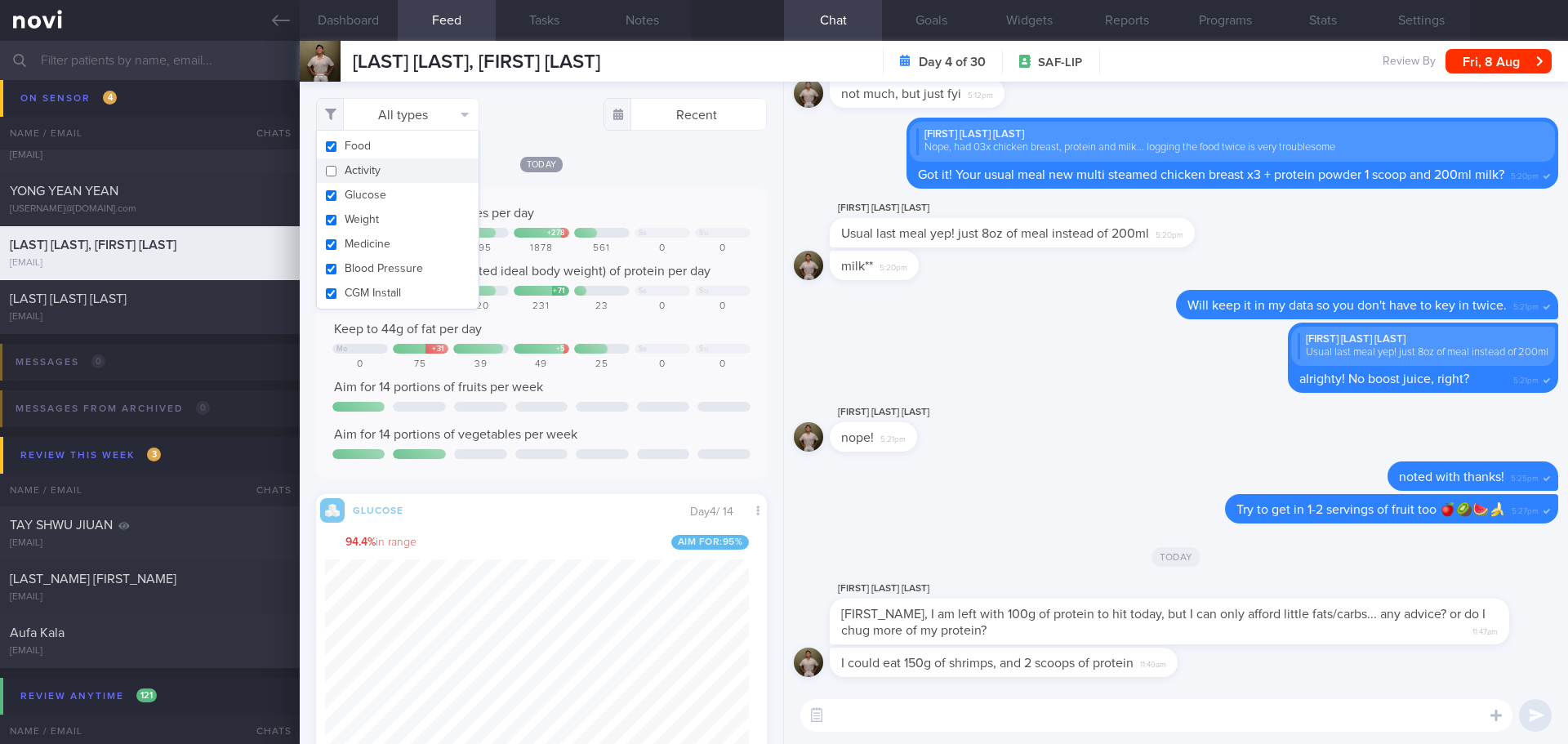 checkbox on "false" 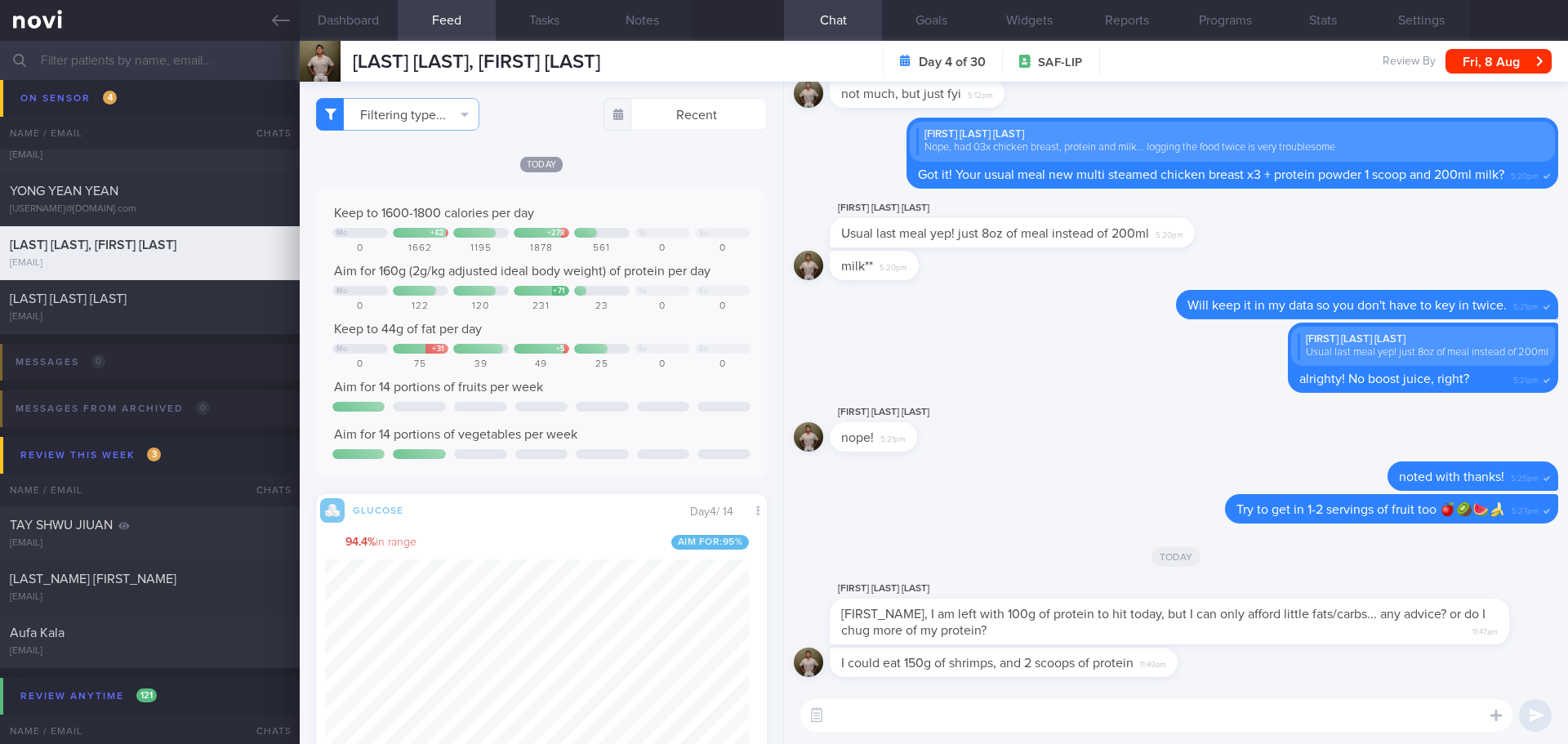 click on "Today" at bounding box center [541, 163] 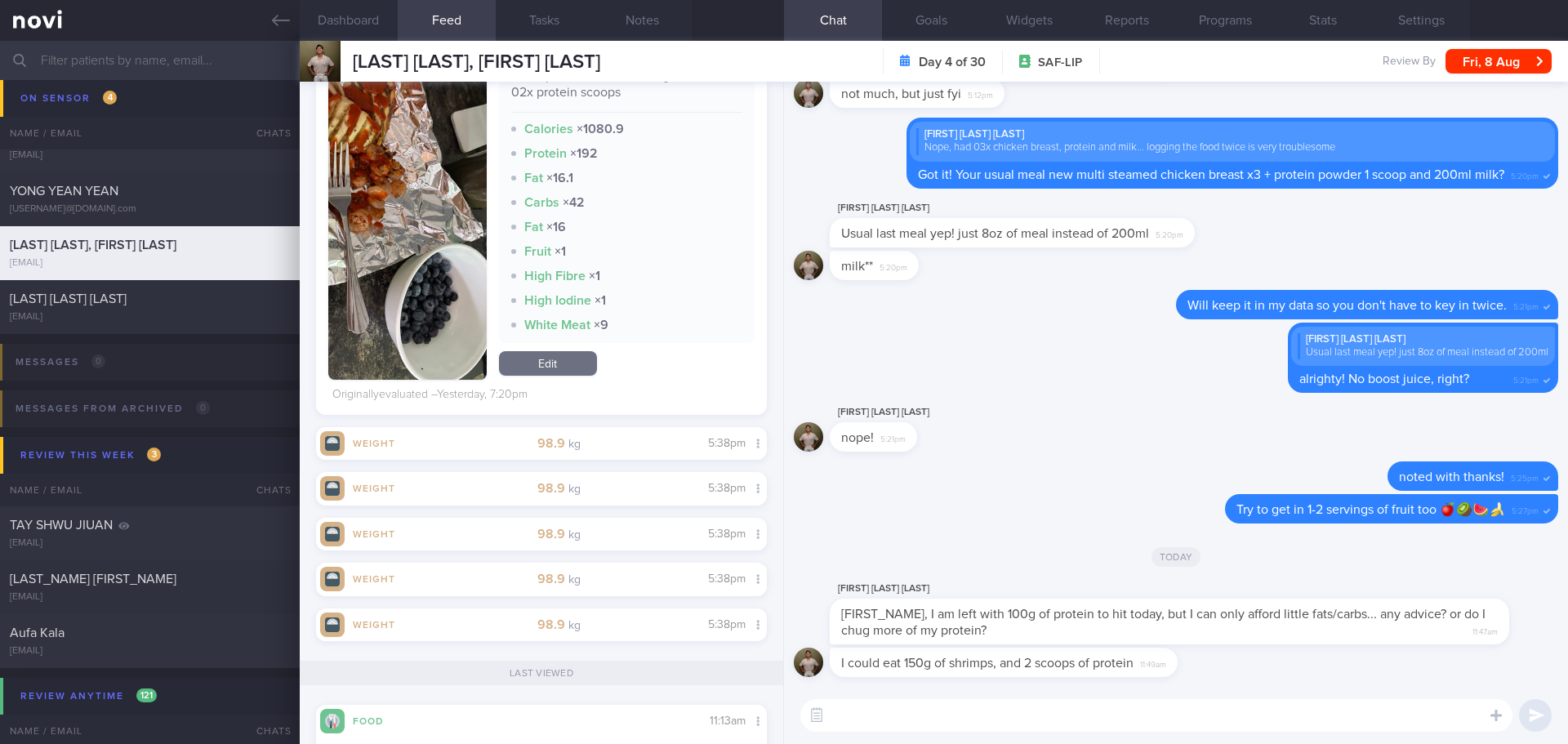 click at bounding box center [1156, 715] 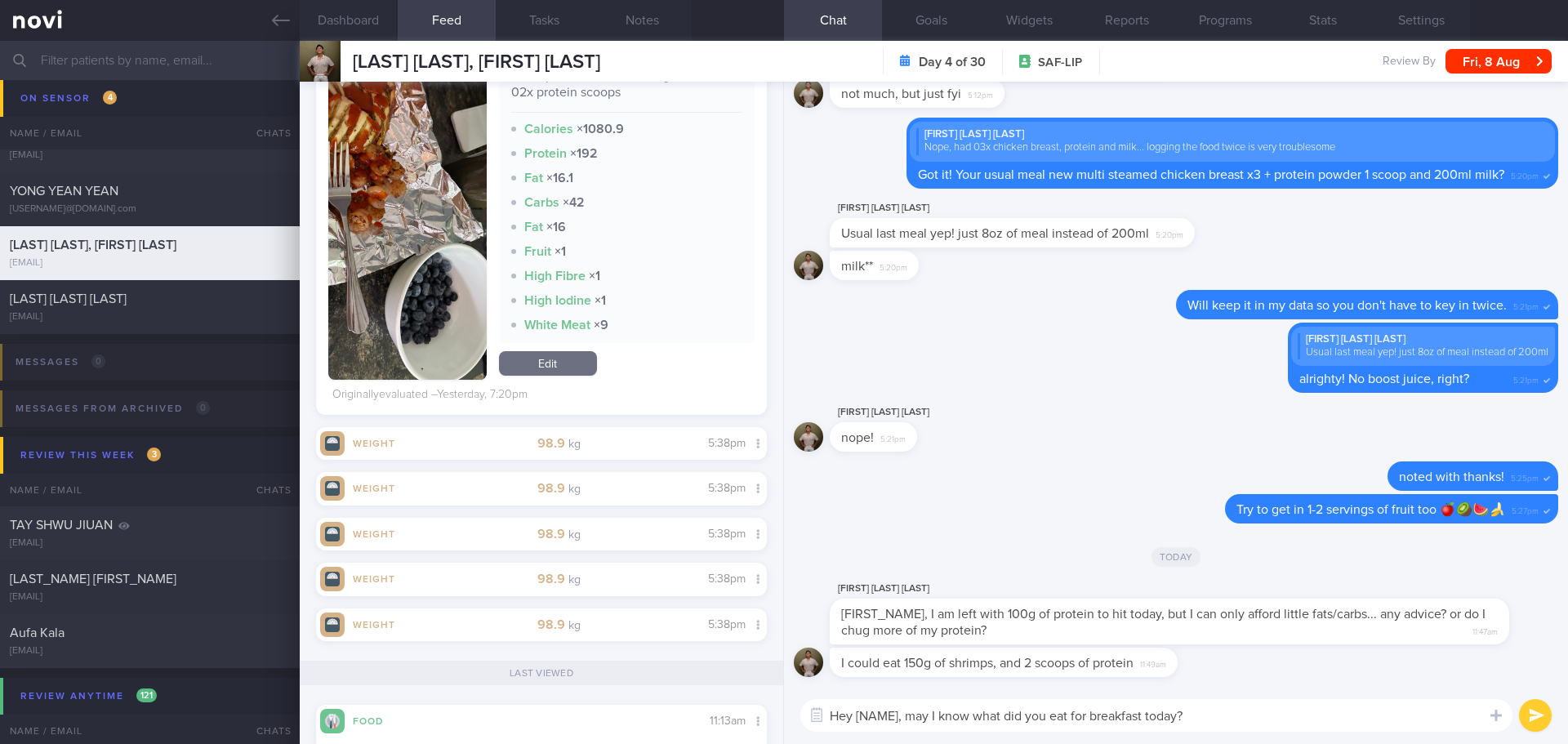 type on "Hey Timothy, may I know what did you eat for breakfast today?" 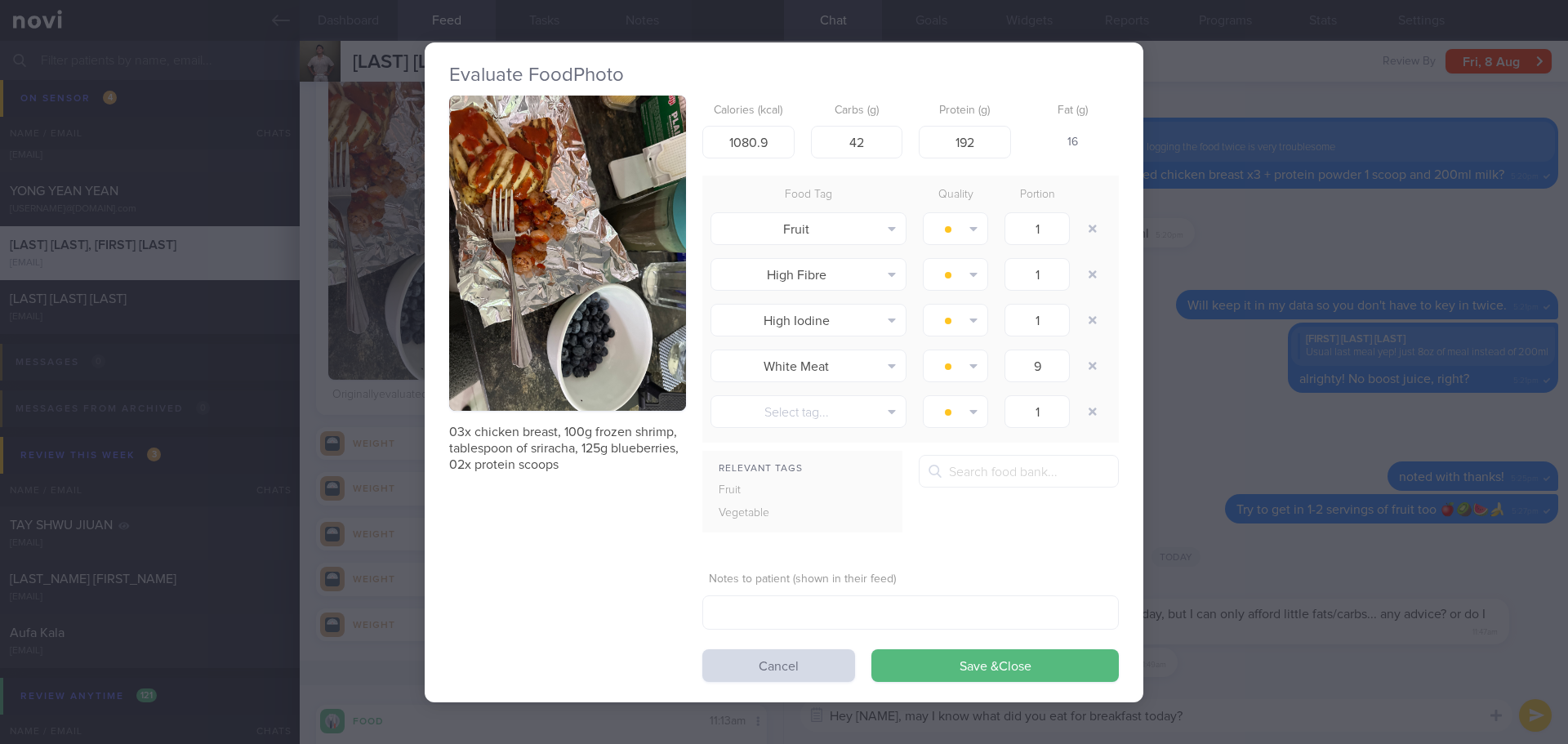 click at bounding box center [568, 253] 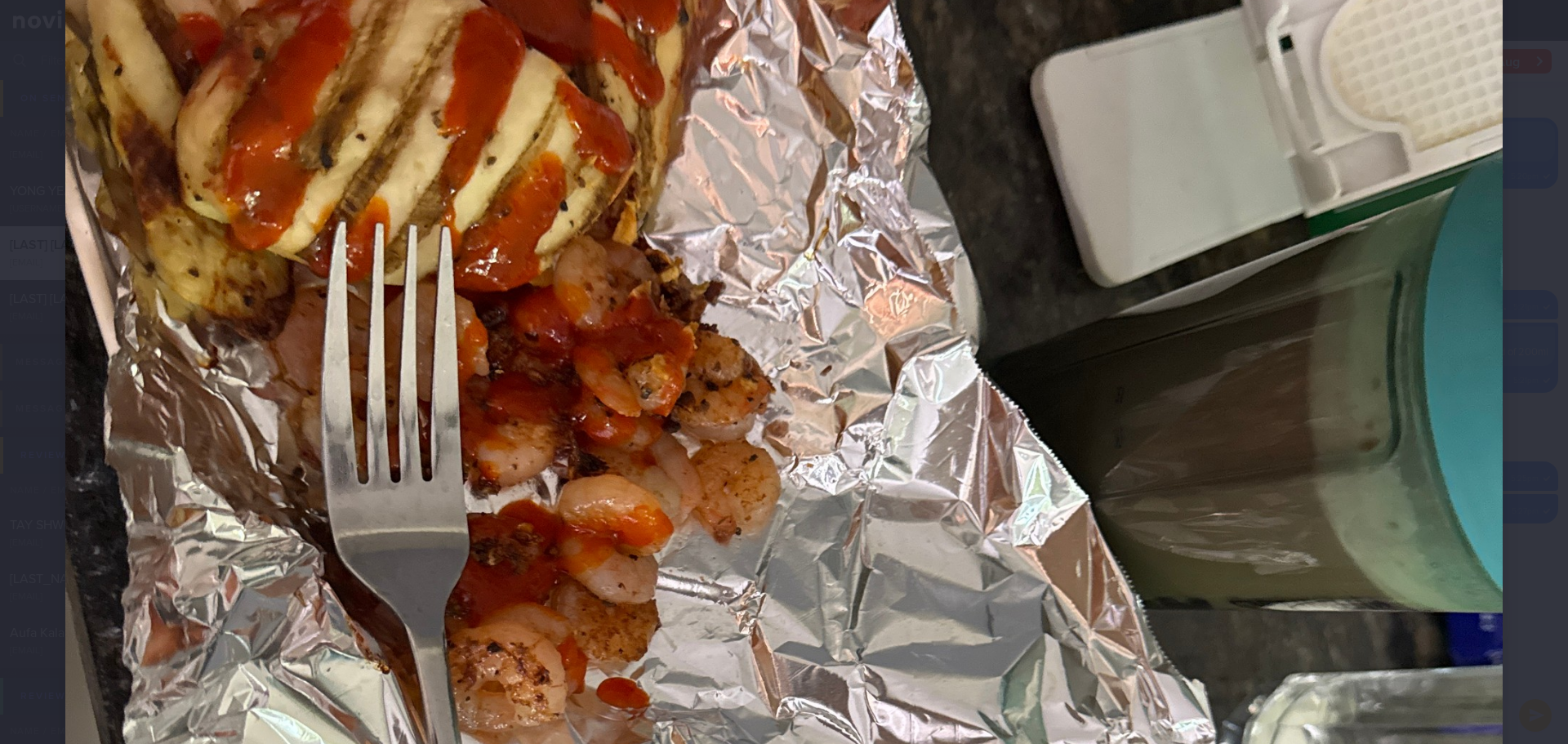 click at bounding box center [784, 615] 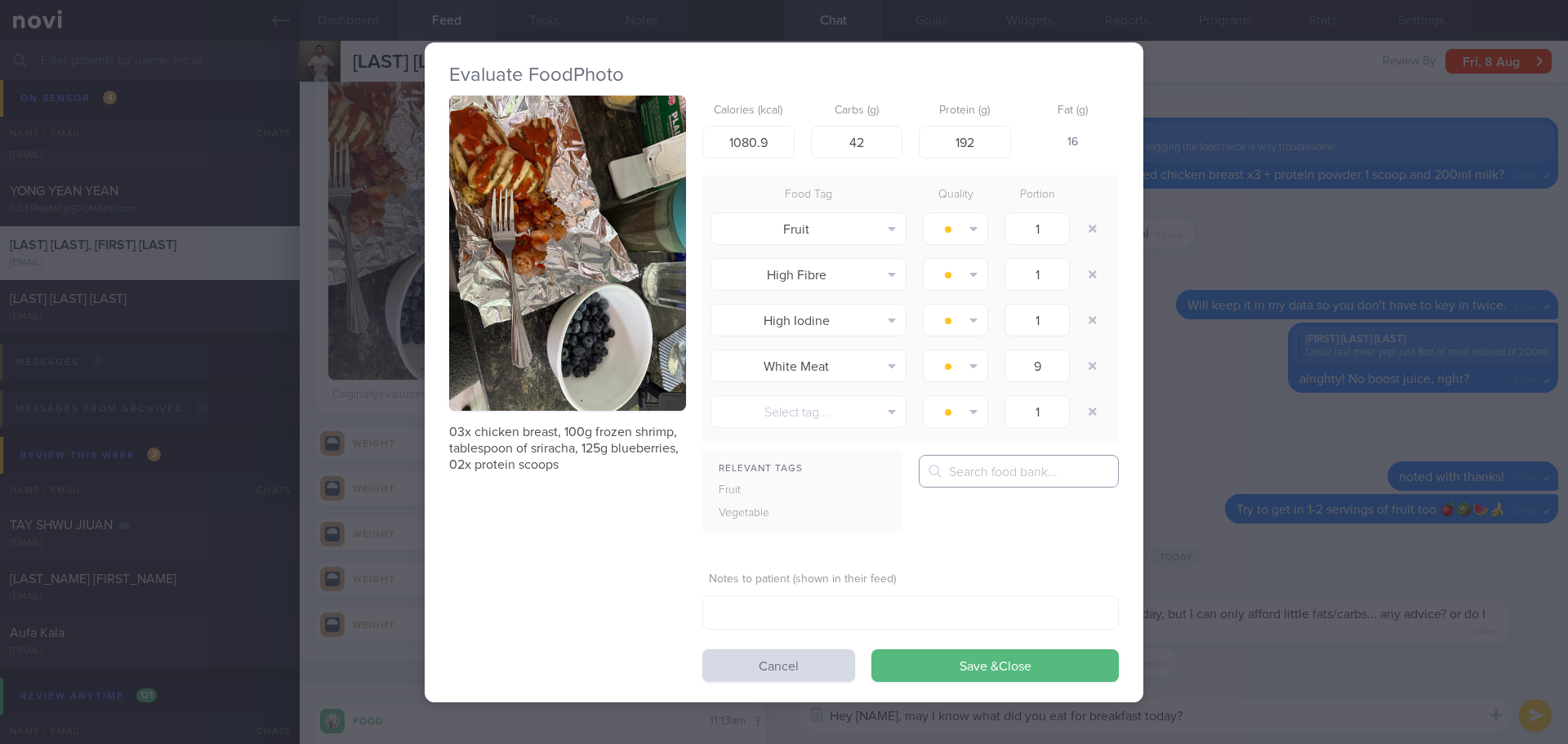 click at bounding box center [1018, 471] 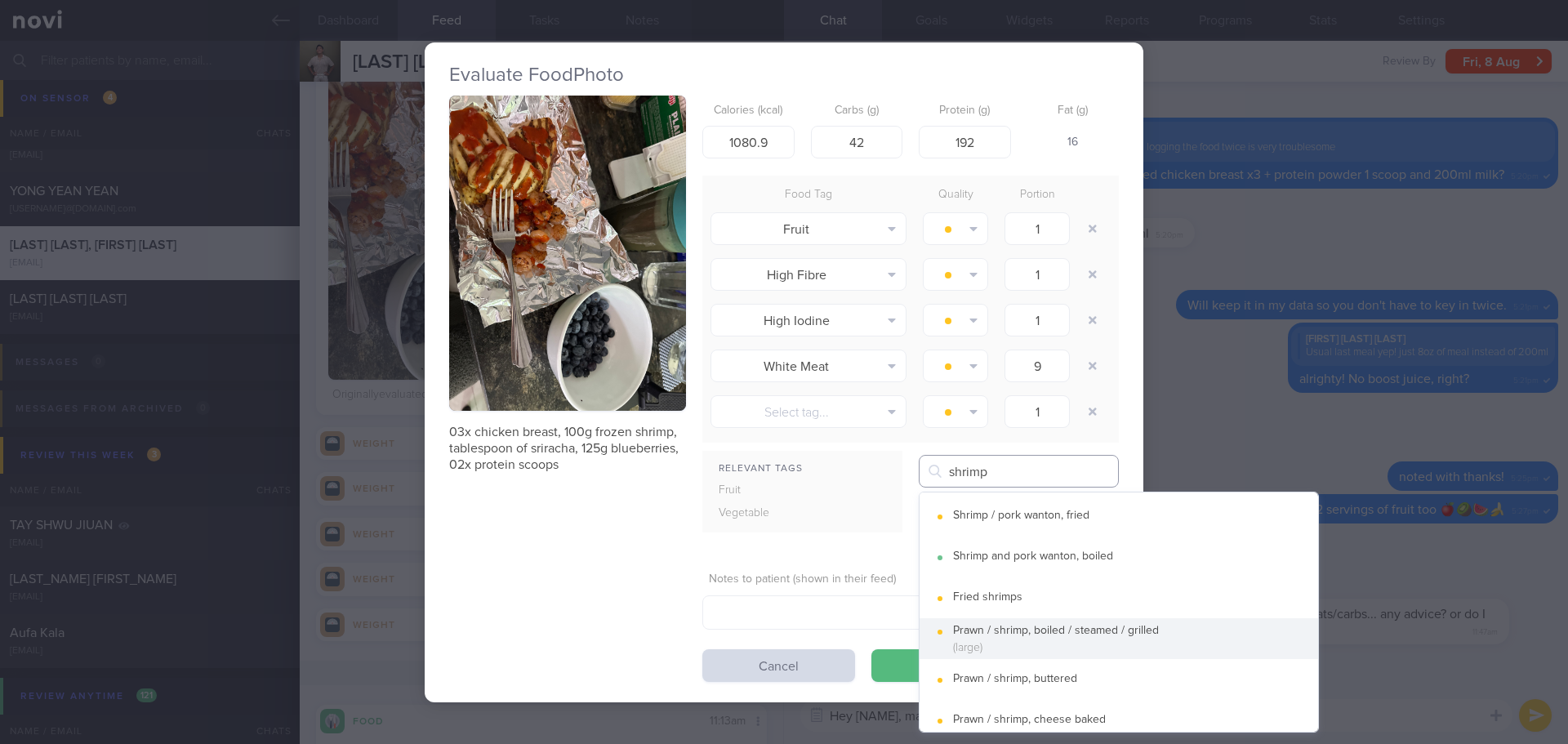 type on "shrimp" 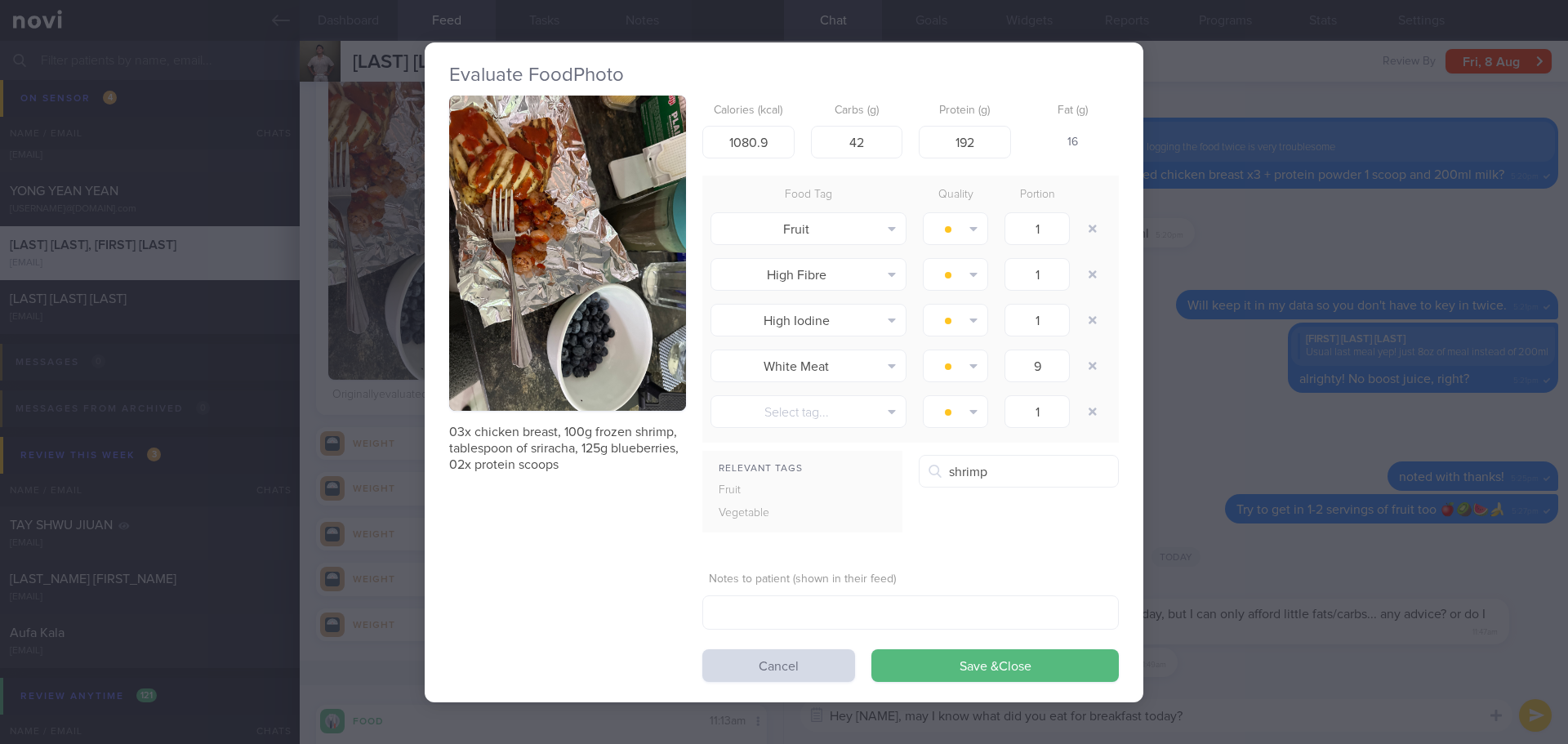 click on "Prawn / shrimp, boiled / steamed / grilled
(large)" at bounding box center [1119, 639] 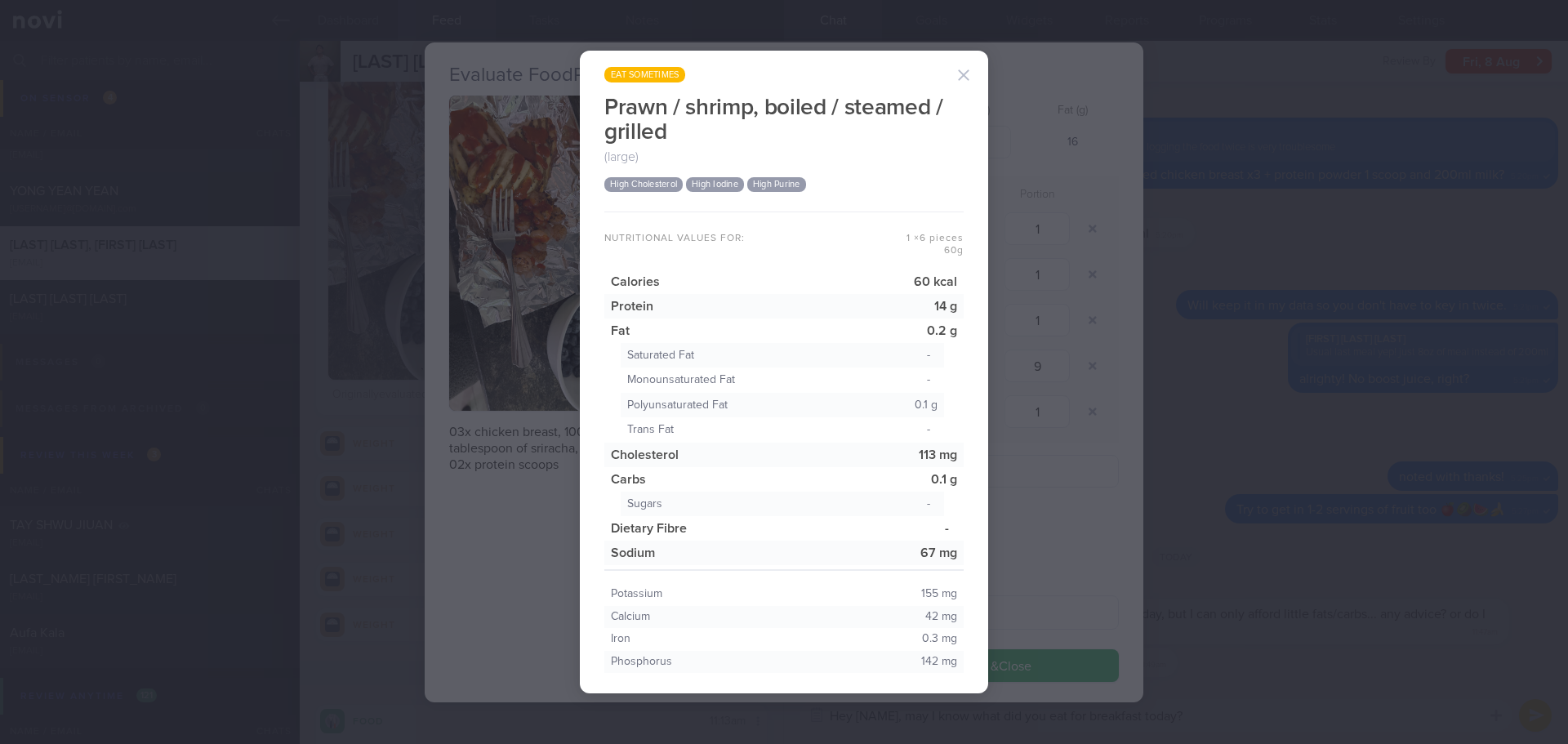 click at bounding box center [964, 75] 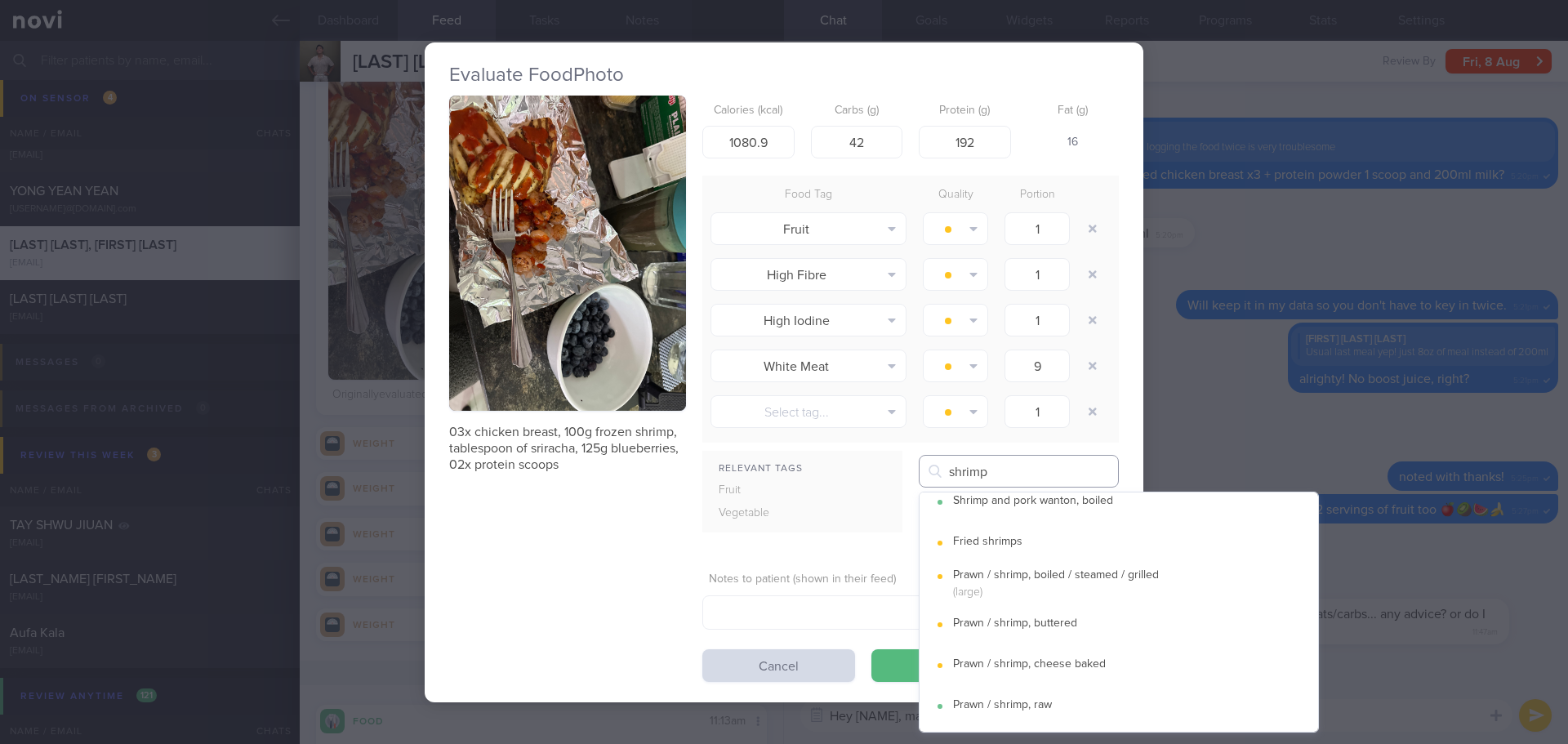 scroll, scrollTop: 82, scrollLeft: 0, axis: vertical 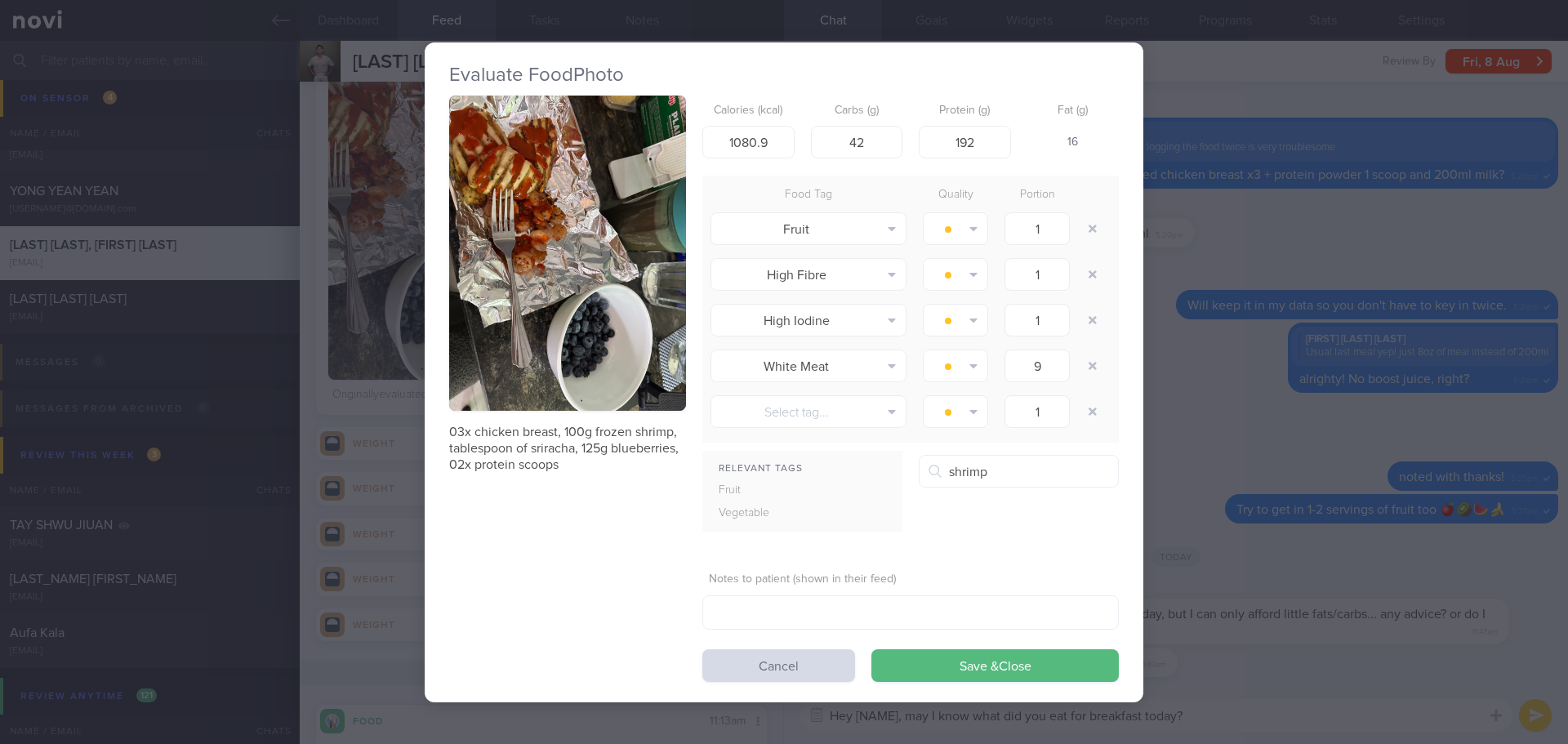 click on "Prawn / shrimp, raw" at bounding box center (1119, 679) 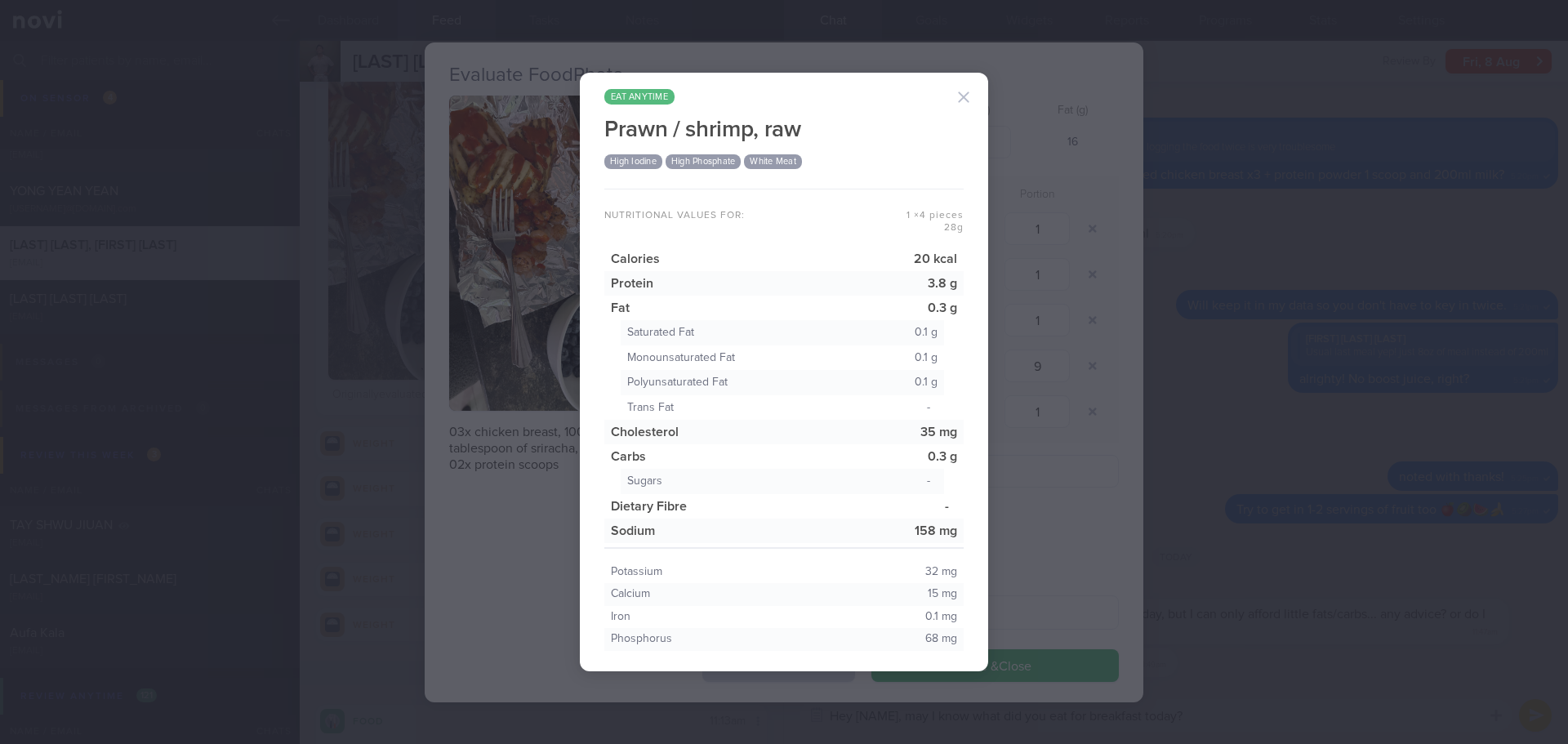 click at bounding box center [964, 97] 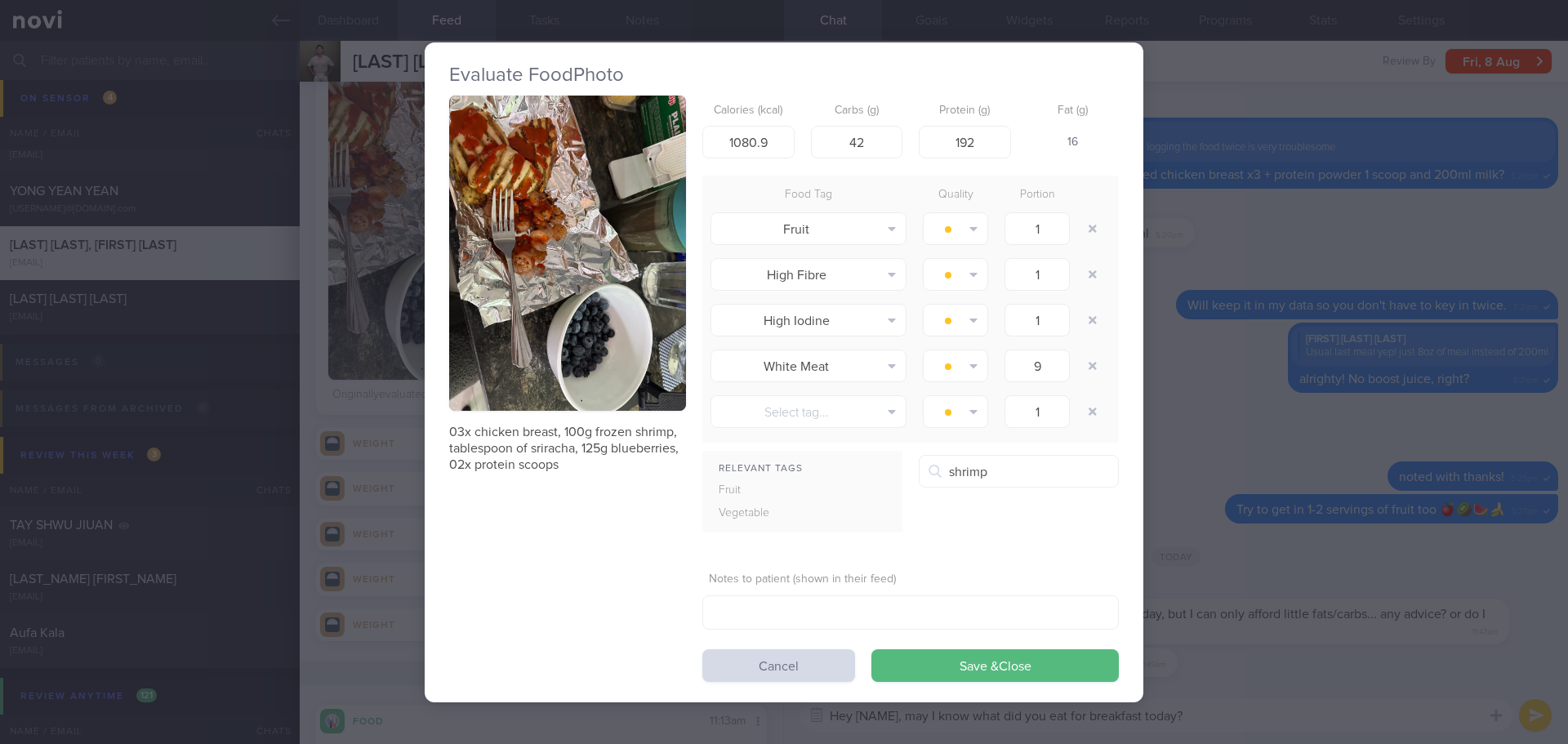 click on "Evaluate Food  Photo
03x chicken breast, 100g frozen shrimp, tablespoon of sriracha, 125g blueberries, 02x protein scoops
Calories (kcal)
1080.9
Carbs (g)
42
Protein (g)
192
Fat (g)
16
Food Tag
Quality
Portion
Fruit
Alcohol
Fried
Fruit
Healthy Fats
High Calcium" at bounding box center [784, 372] 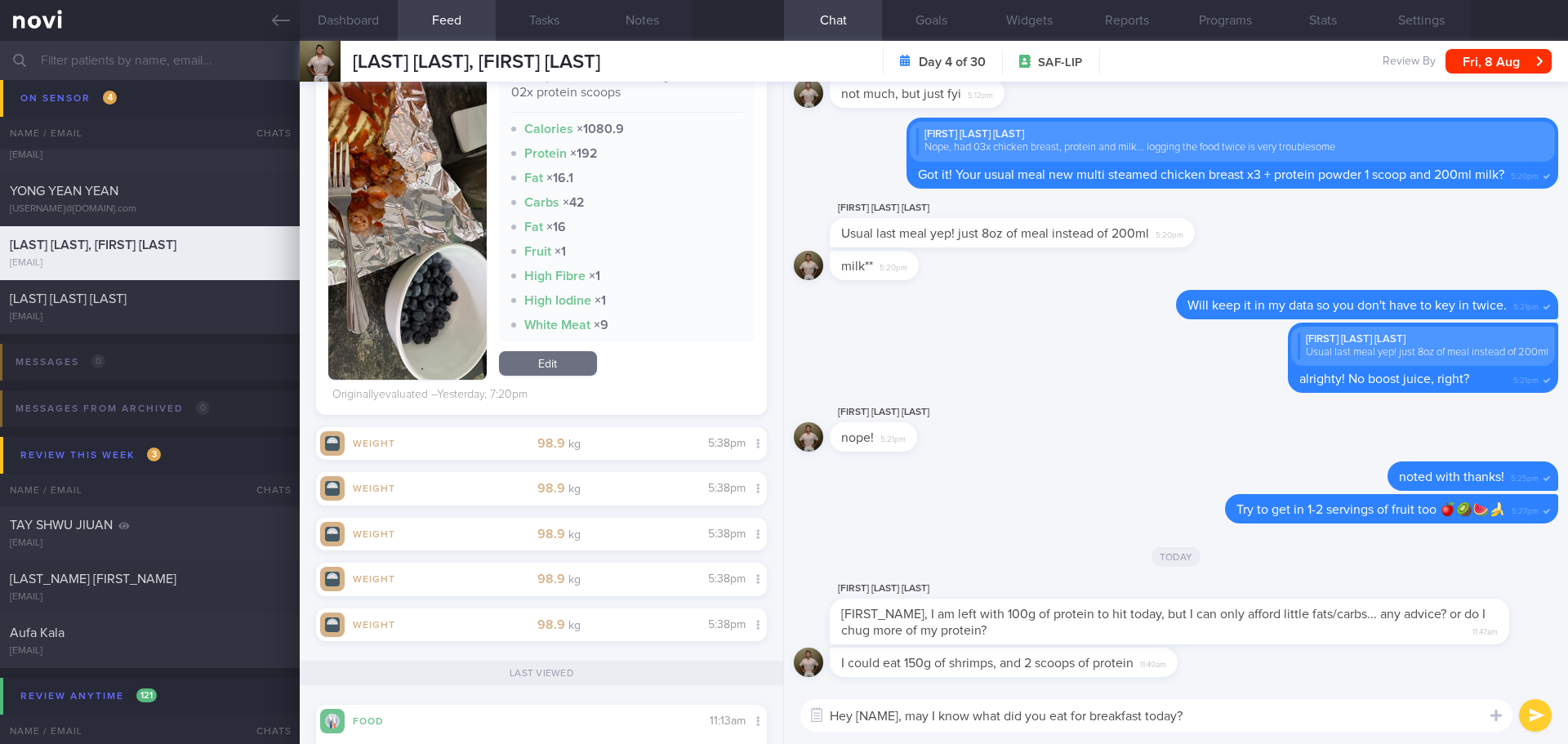 click on "Hey Timothy, may I know what did you eat for breakfast today?" at bounding box center [1156, 715] 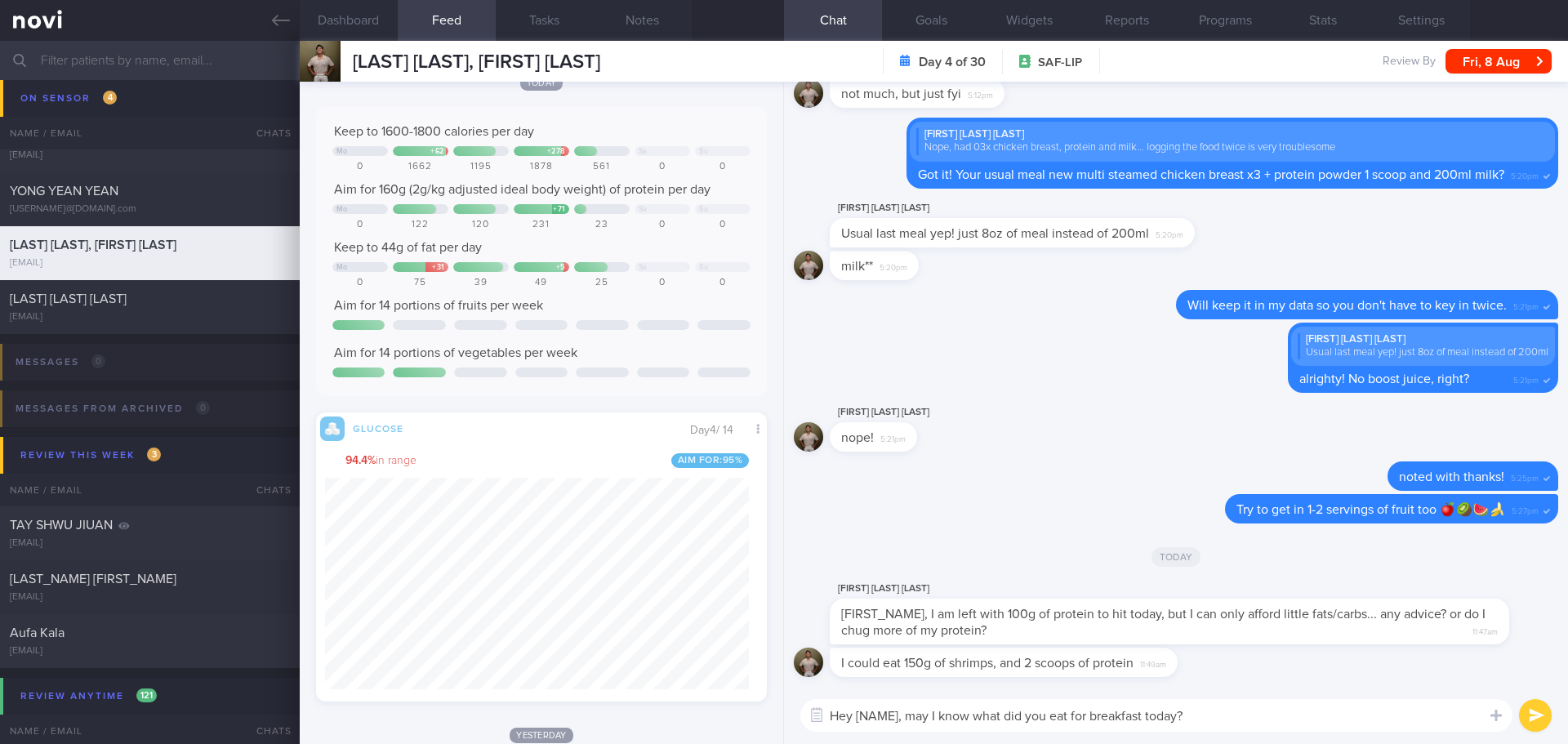 scroll, scrollTop: 0, scrollLeft: 0, axis: both 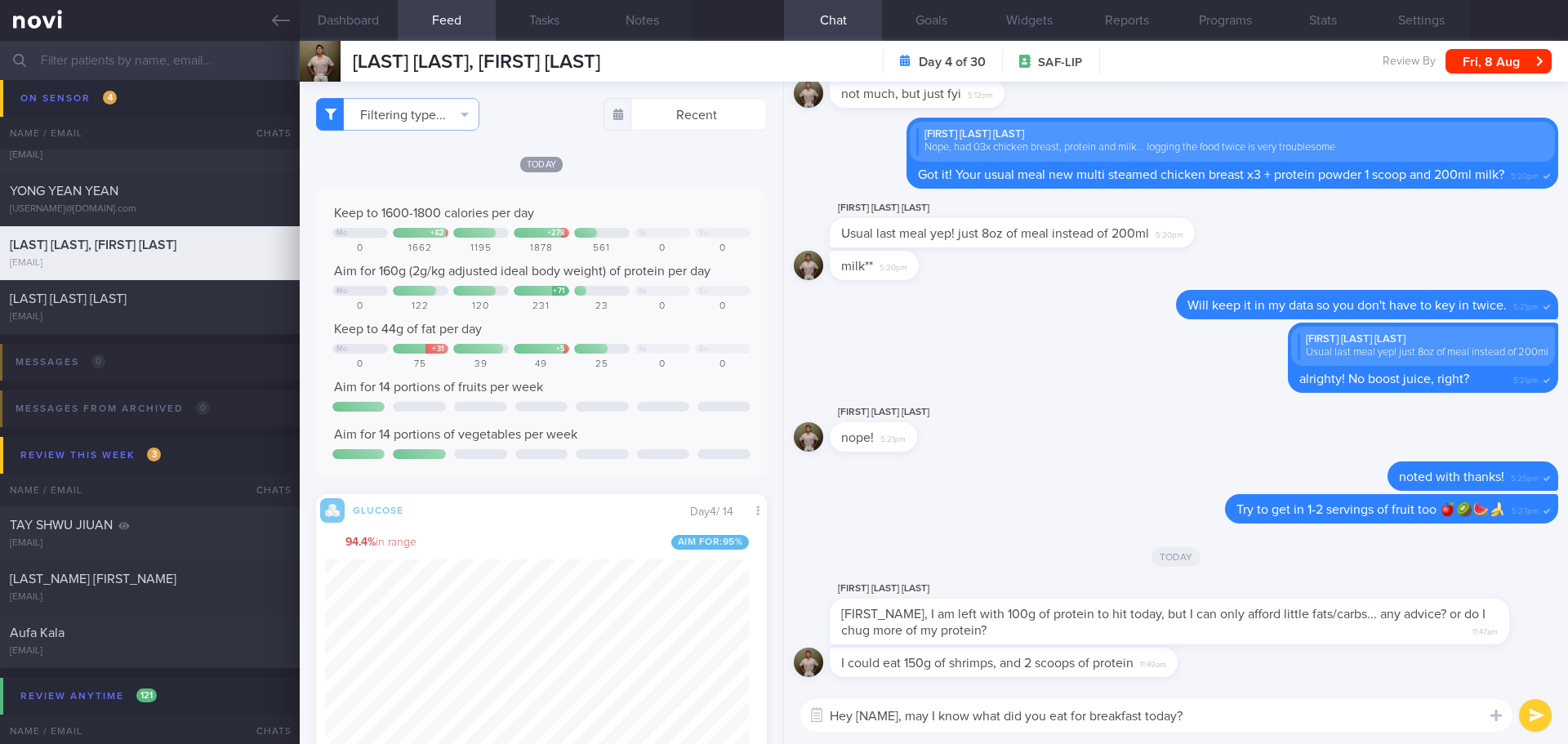 click at bounding box center [1535, 715] 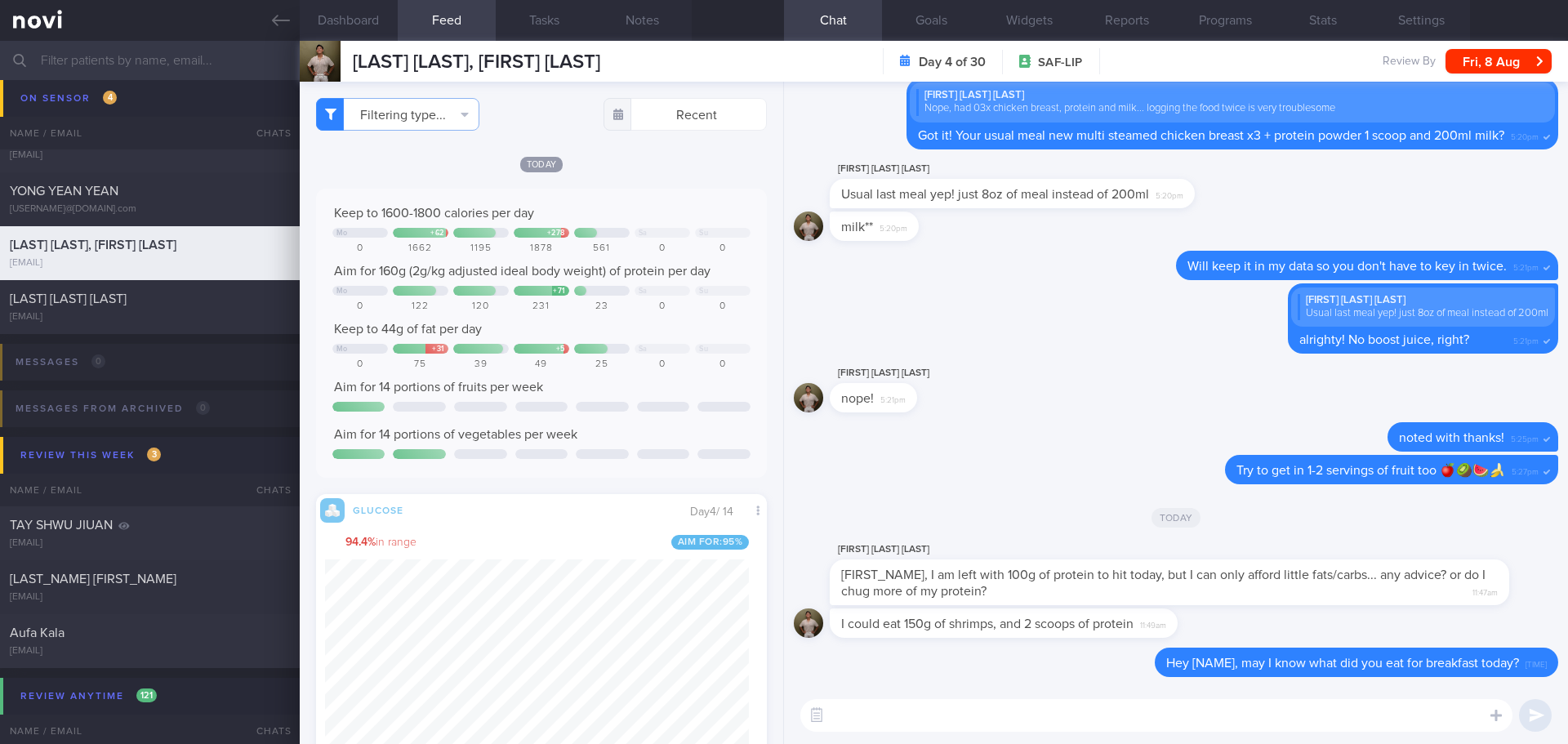 click at bounding box center (1156, 715) 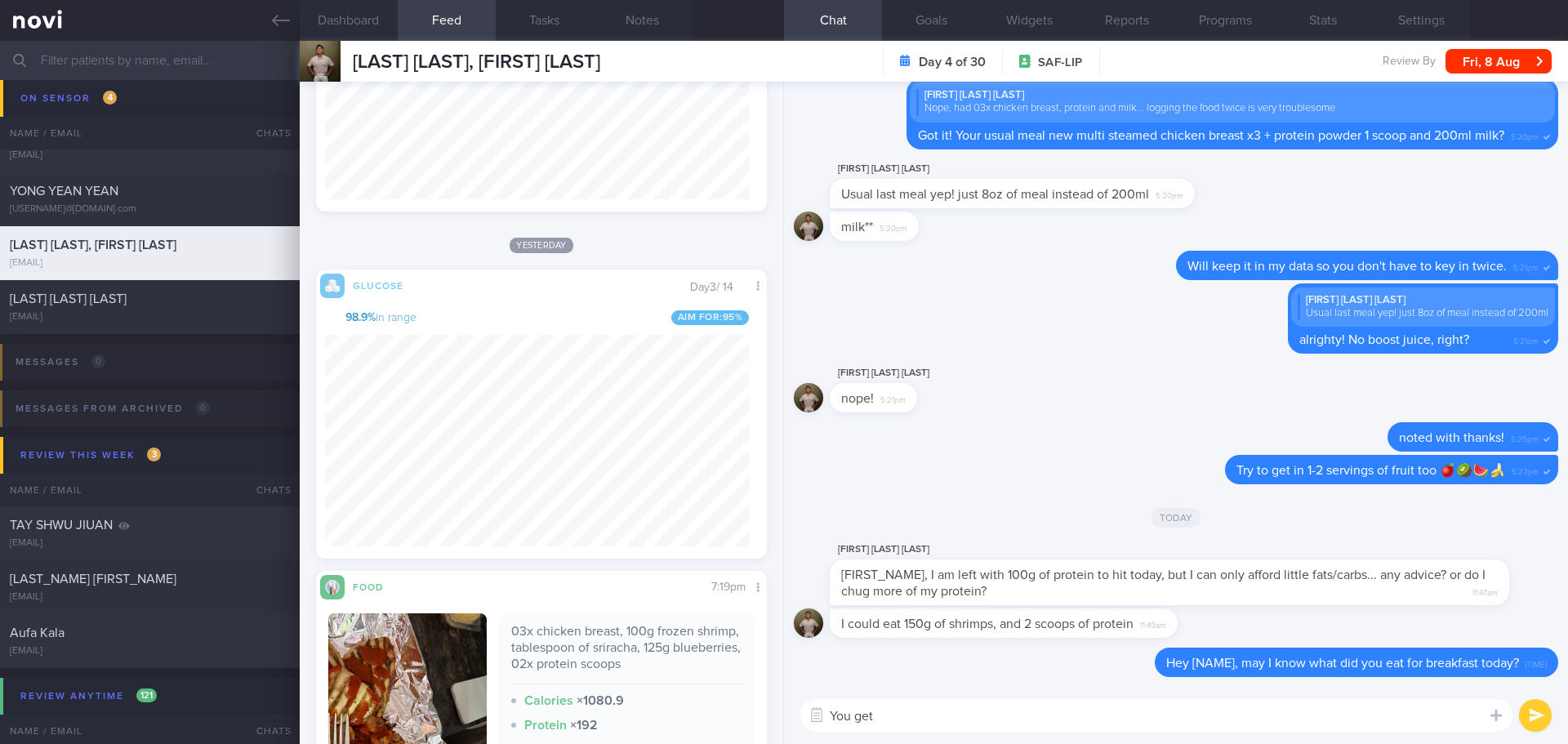 scroll, scrollTop: 1062, scrollLeft: 0, axis: vertical 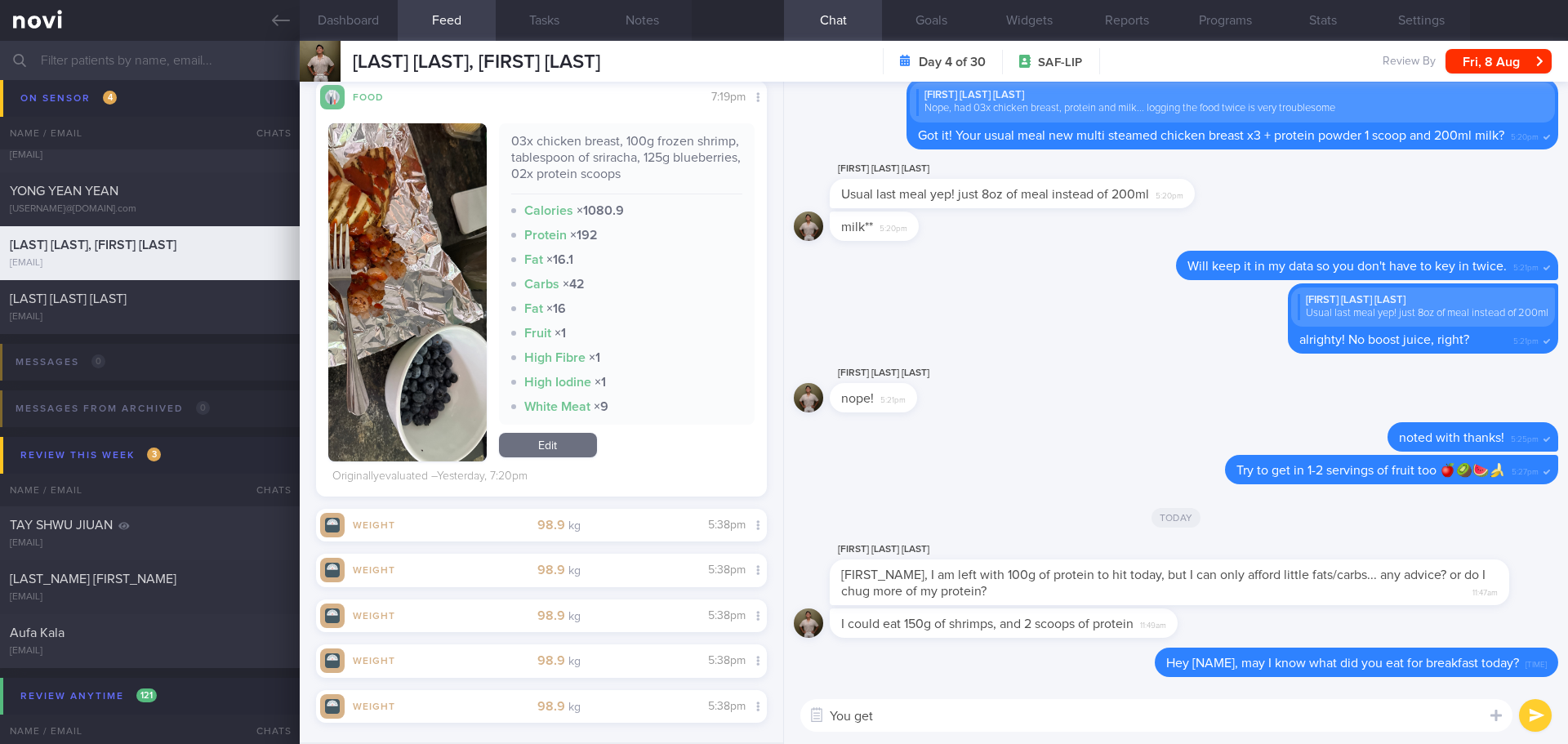 type on "You get" 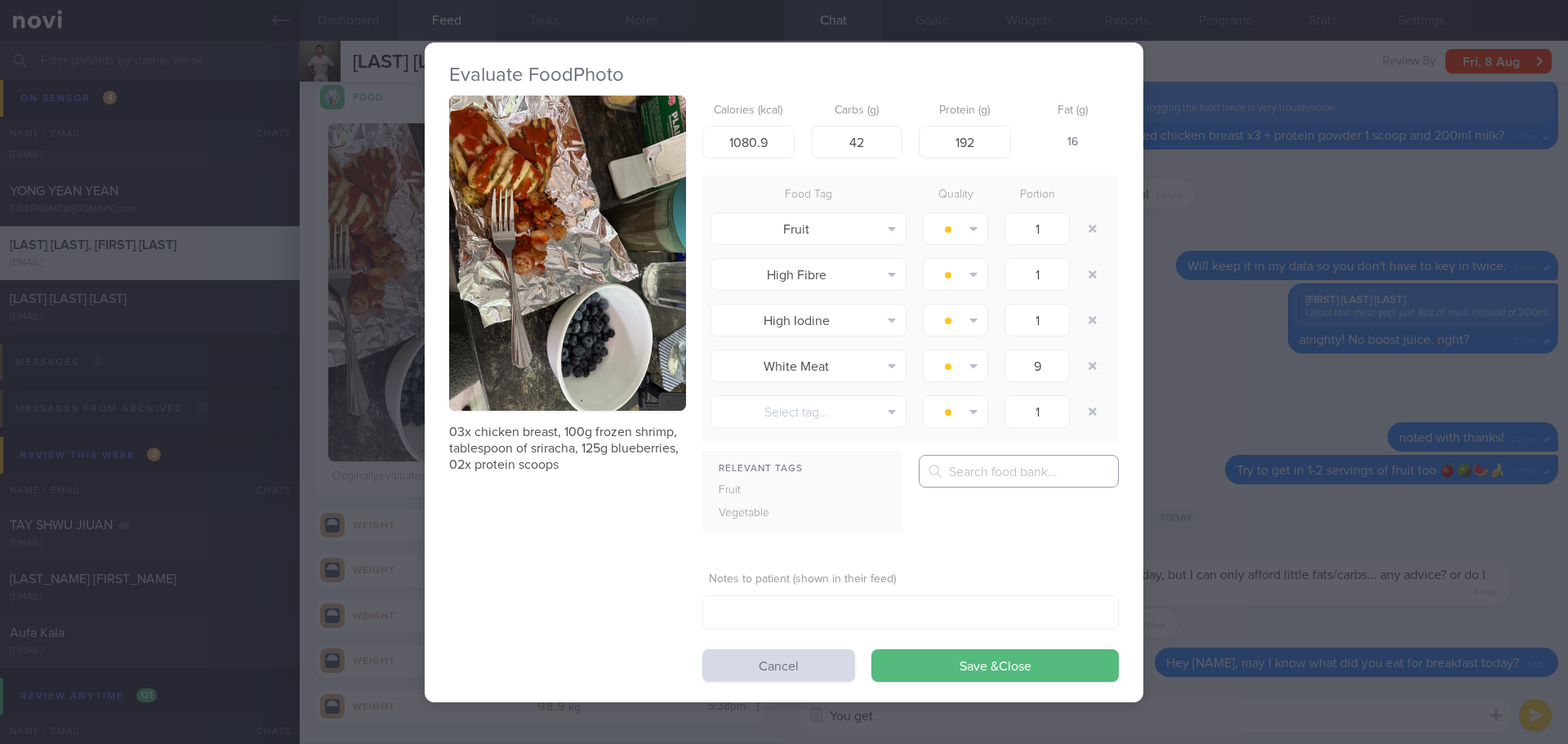 click at bounding box center [1018, 471] 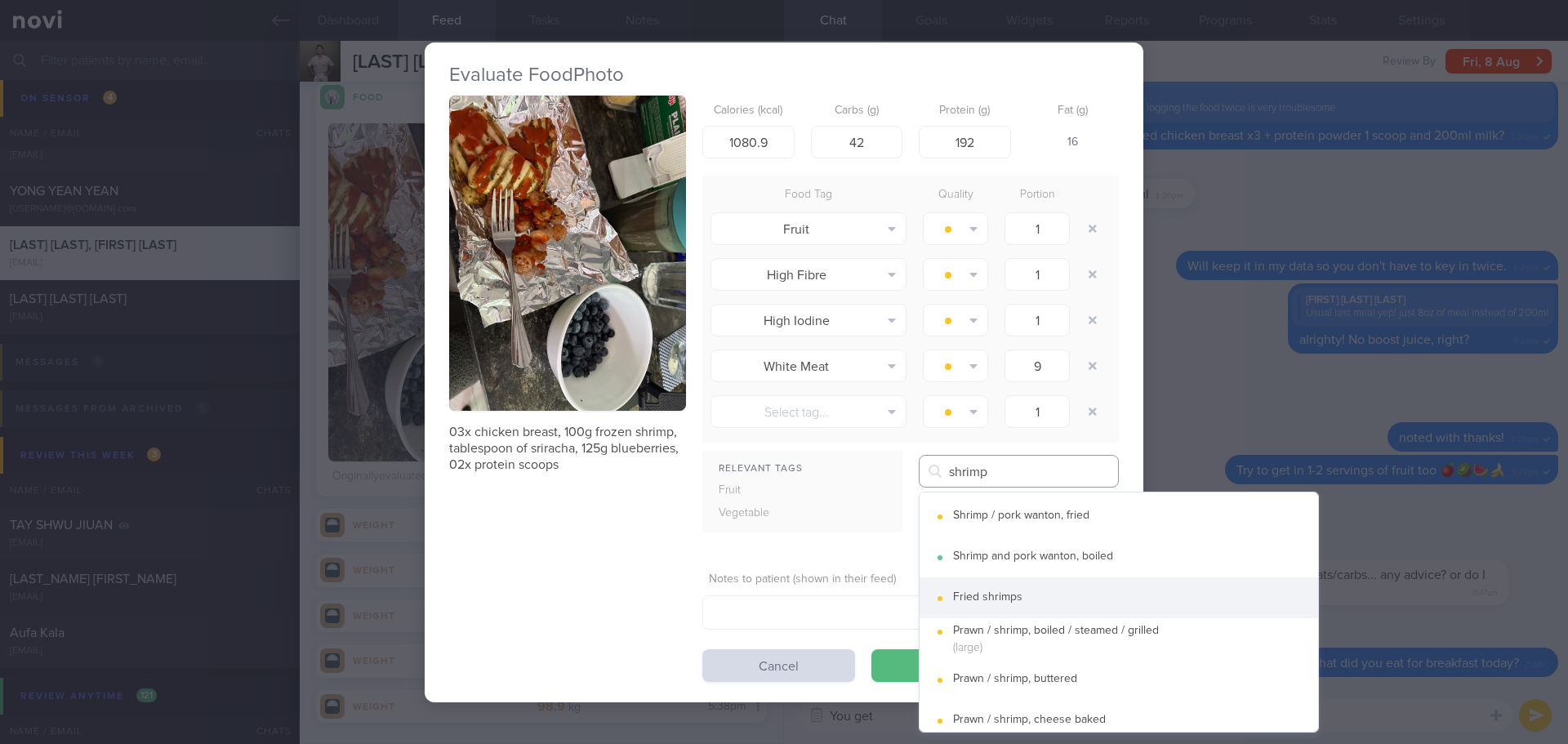 scroll, scrollTop: 135, scrollLeft: 0, axis: vertical 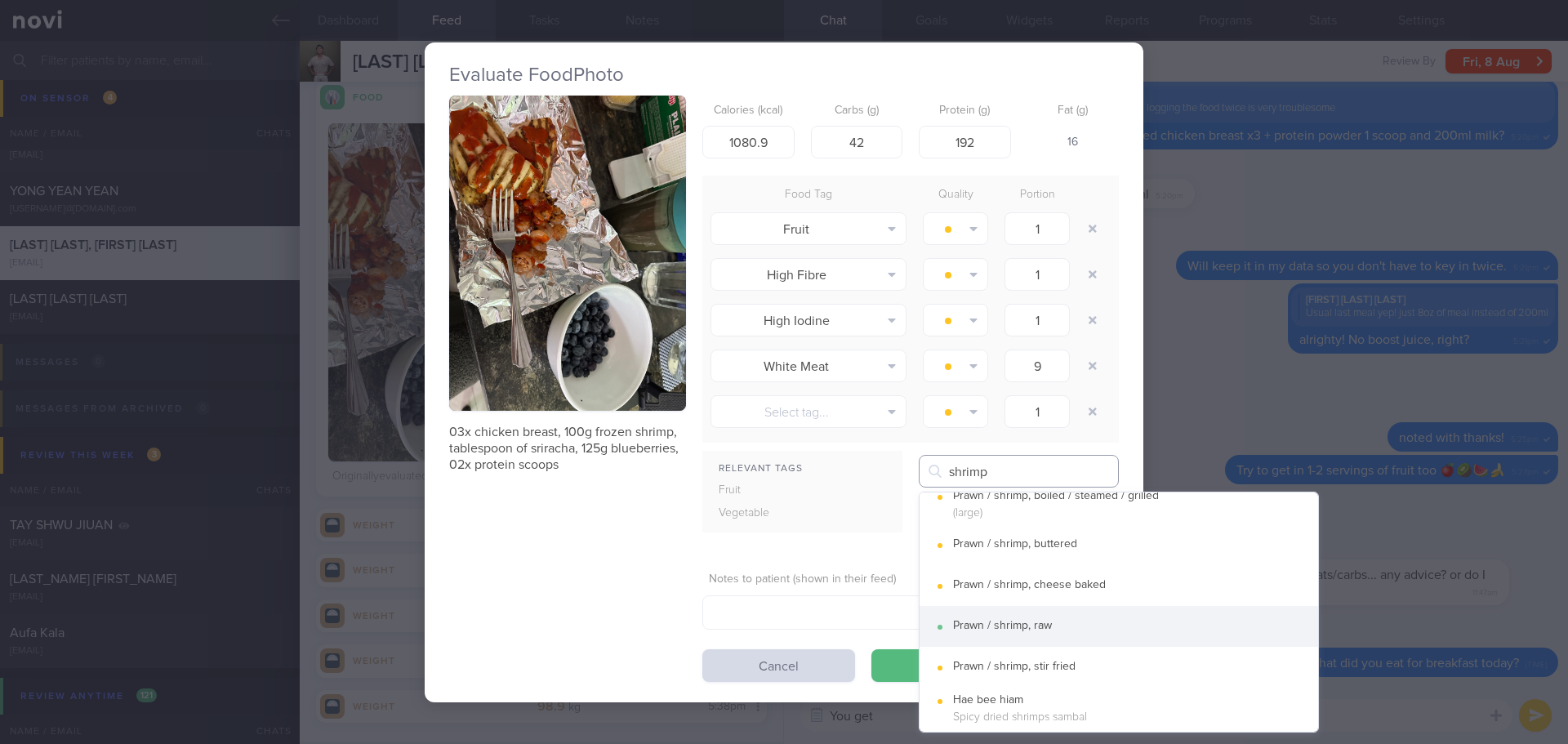 type on "shrimp" 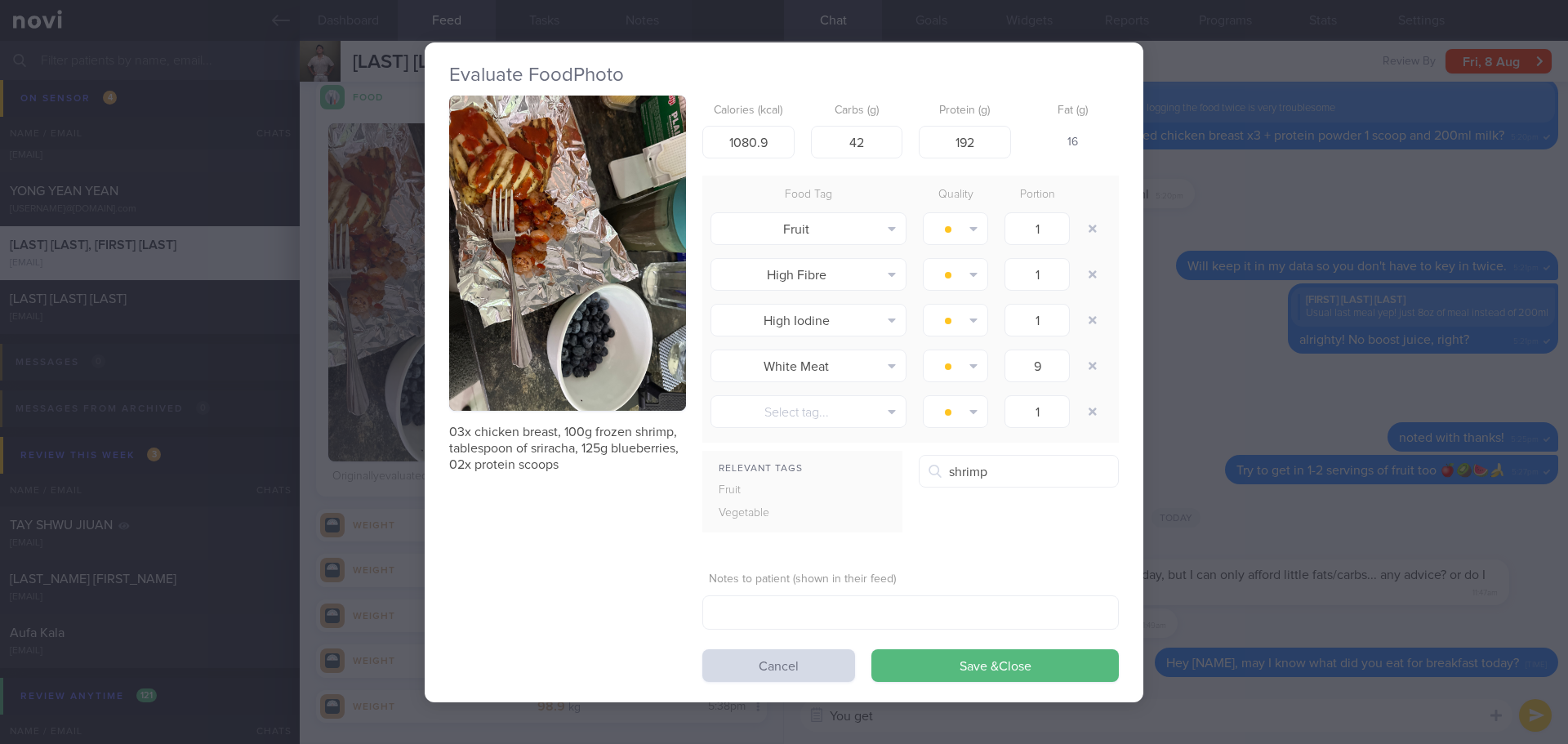 click on "Prawn / shrimp, raw" at bounding box center [1119, 626] 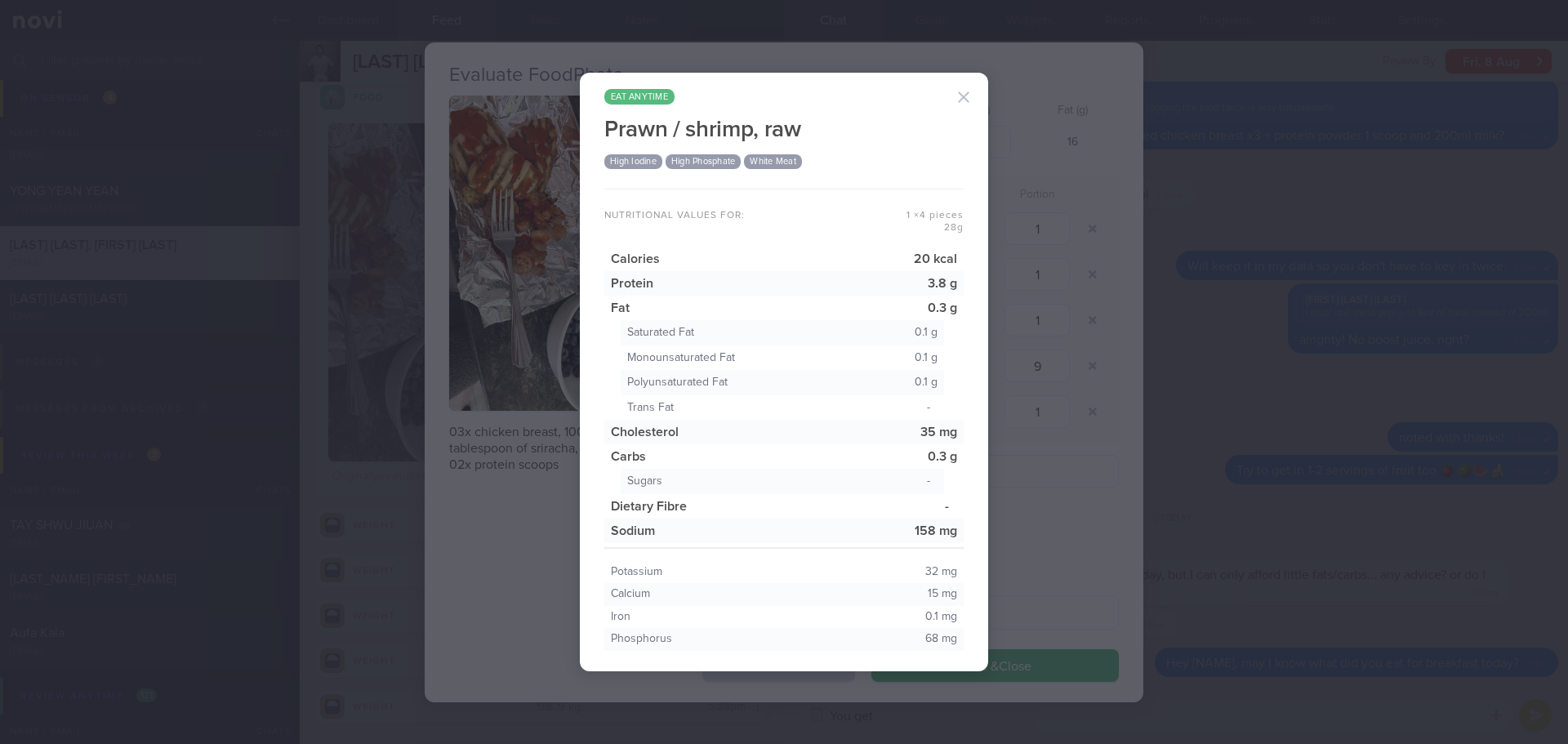 click on "eat anytime
Prawn / shrimp, raw
High Iodine
High Phosphate
White Meat
Nutritional values for:
1   ×4 pieces
28 g
Calories
20   kcal
Protein
3.8   g
Fat
0.3   g
Saturated Fat
0.1   g
Monounsaturated Fat
0.1   g
Polyunsaturated Fat
0.1   g
Trans Fat" at bounding box center [784, 372] 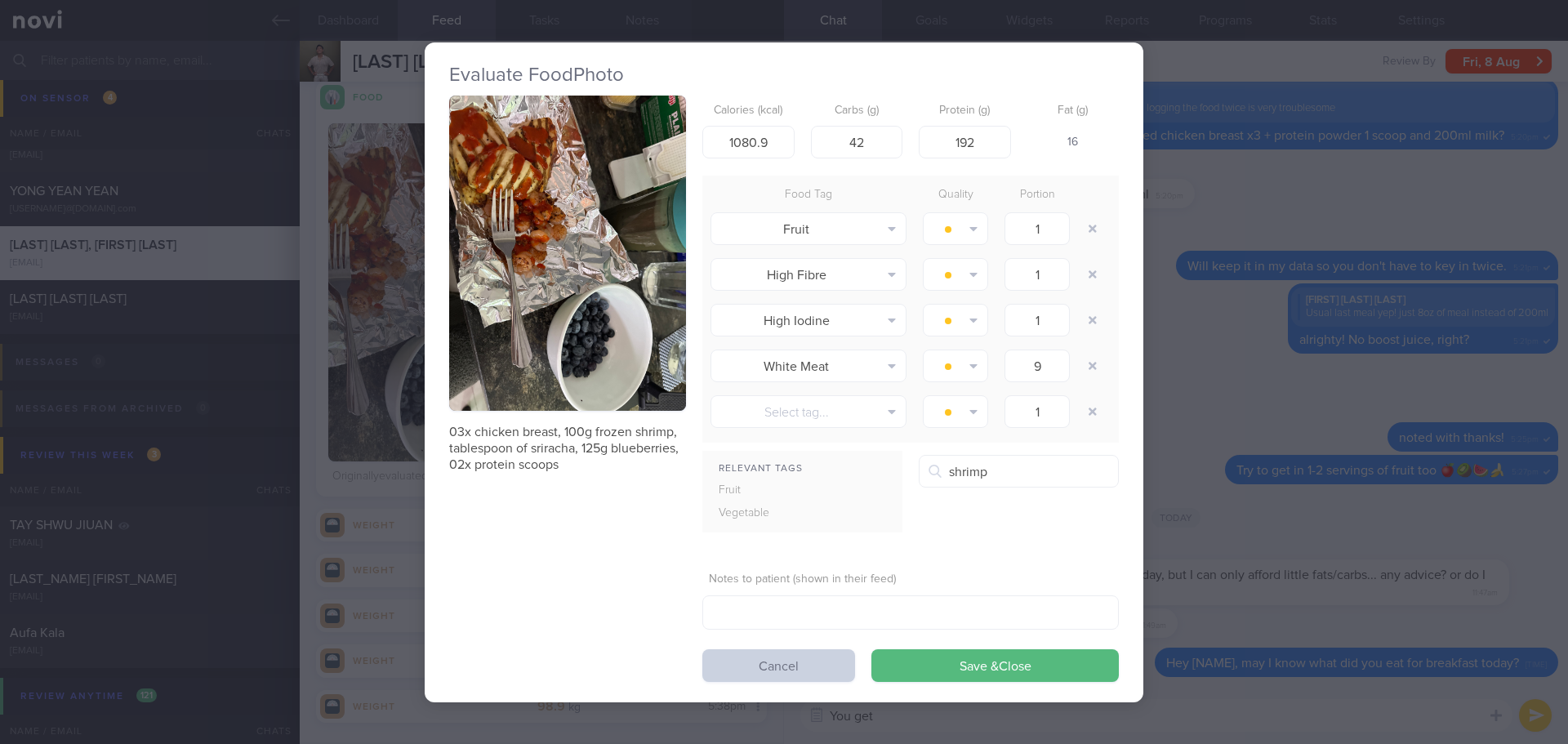 click on "Cancel" at bounding box center [778, 666] 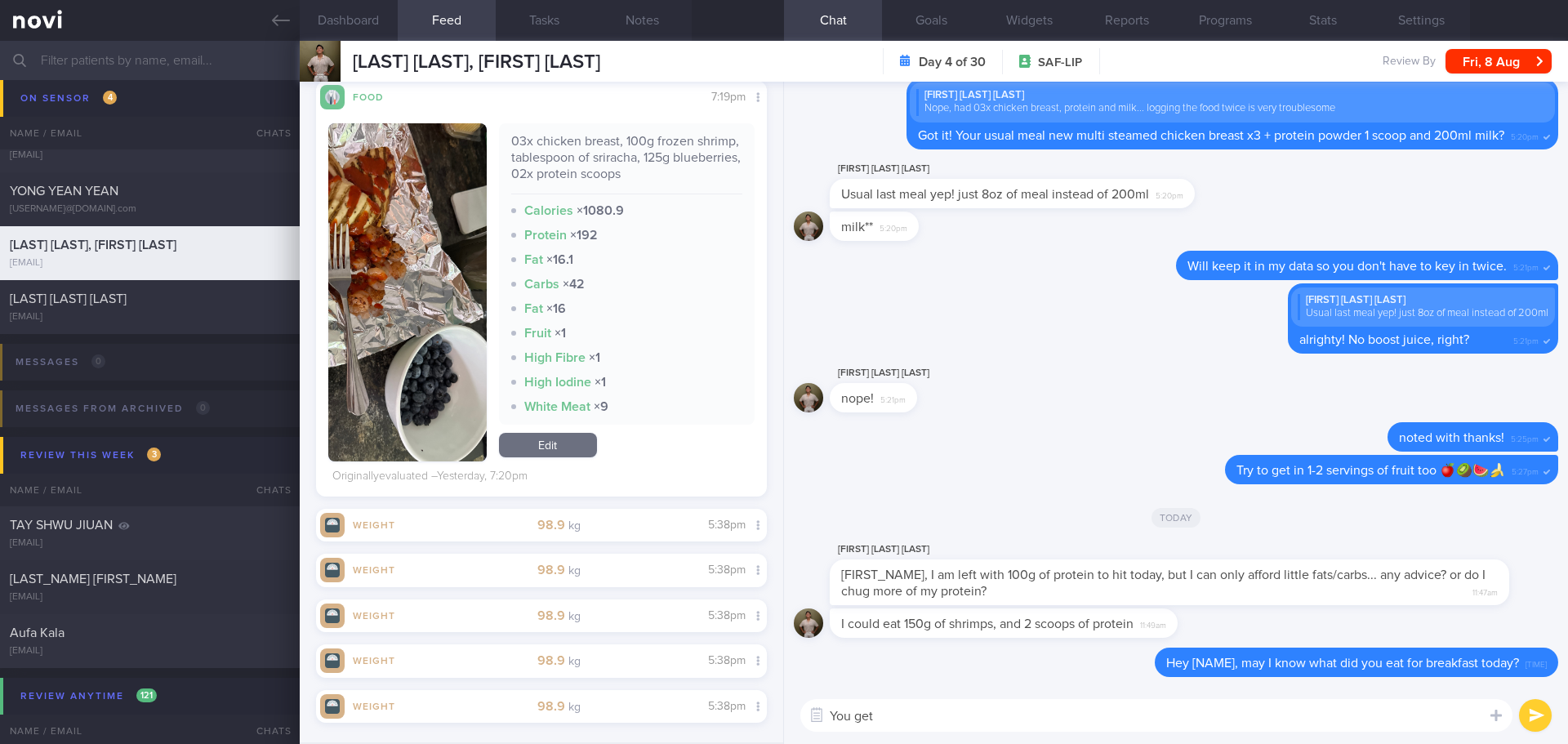click on "You get" at bounding box center [1156, 715] 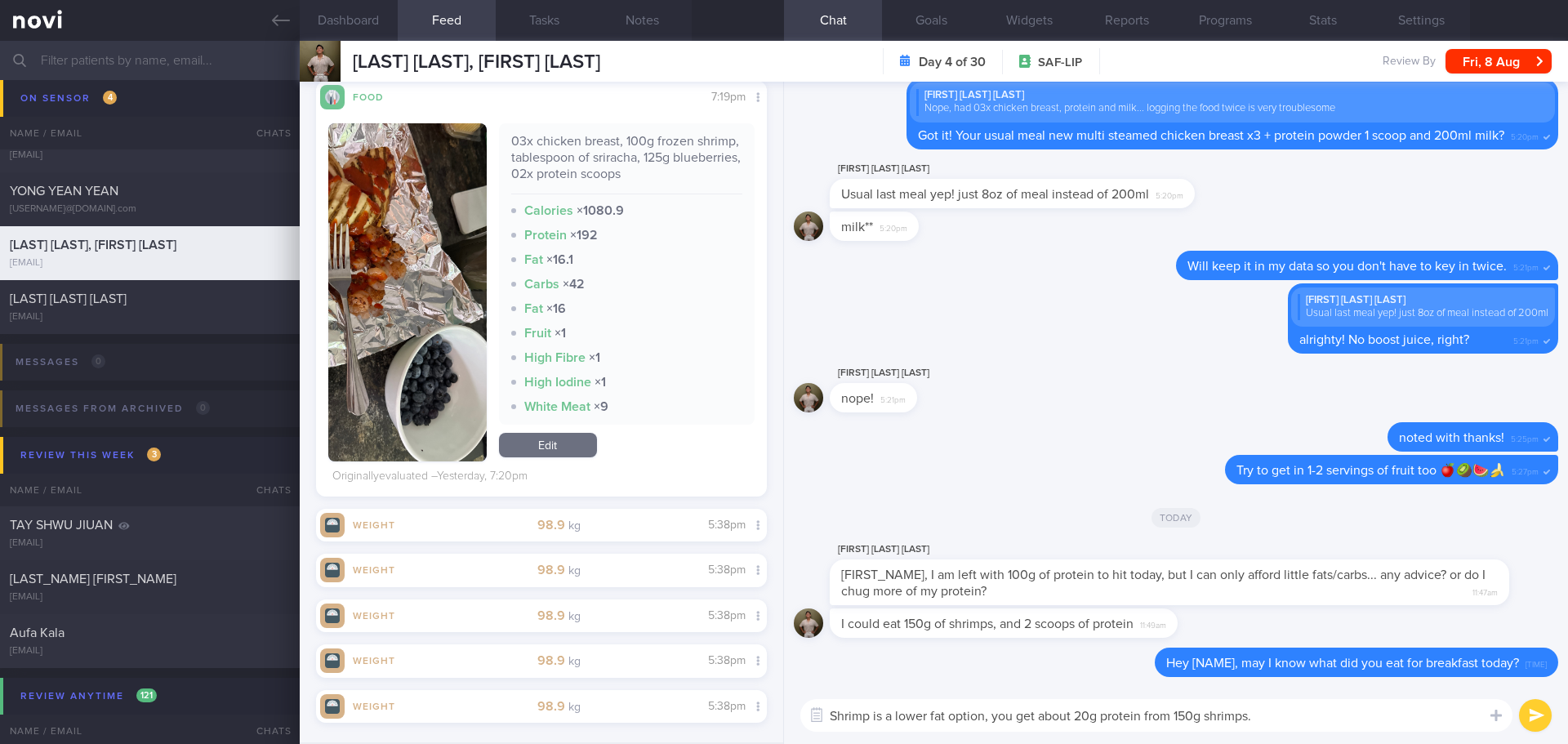 click on "Shrimp is a lower fat option, you get about 20g protein from 150g shrimps." at bounding box center (1156, 715) 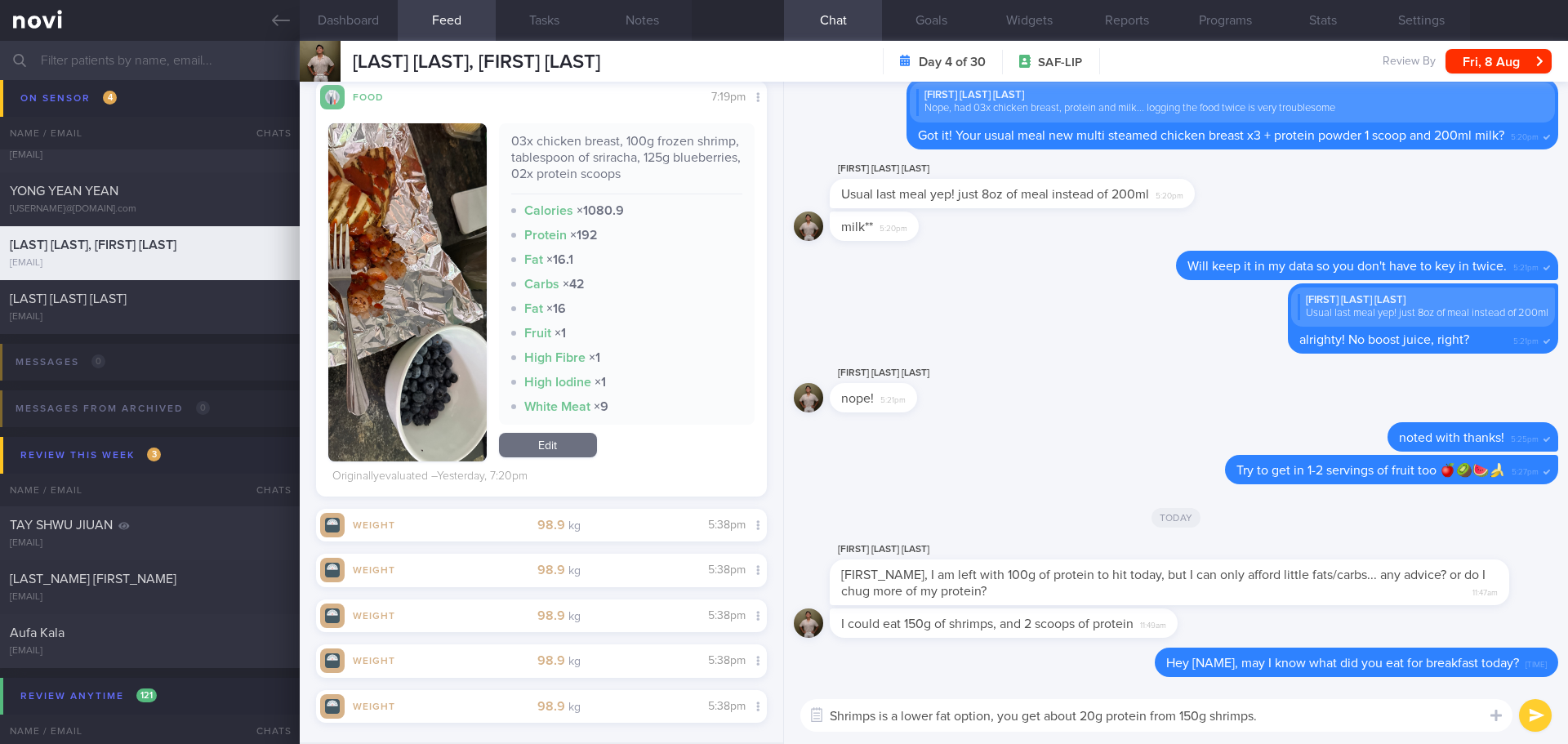 click on "Shrimps is a lower fat option, you get about 20g protein from 150g shrimps." at bounding box center [1156, 715] 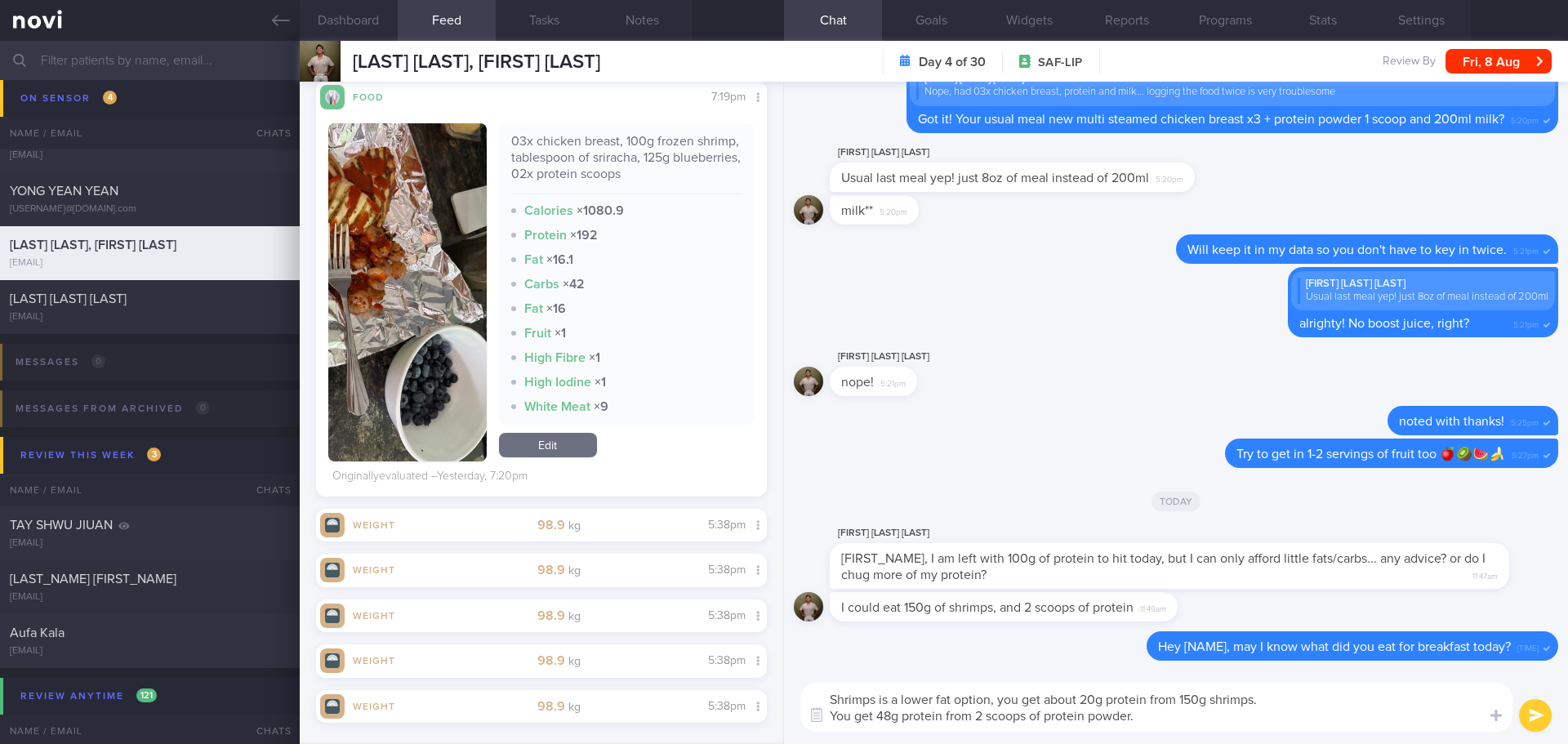 click on "Shrimps is a lower fat option, you get about 20g protein from 150g shrimps.
You get 48g protein from 2 scoops of protein powder." at bounding box center (1156, 707) 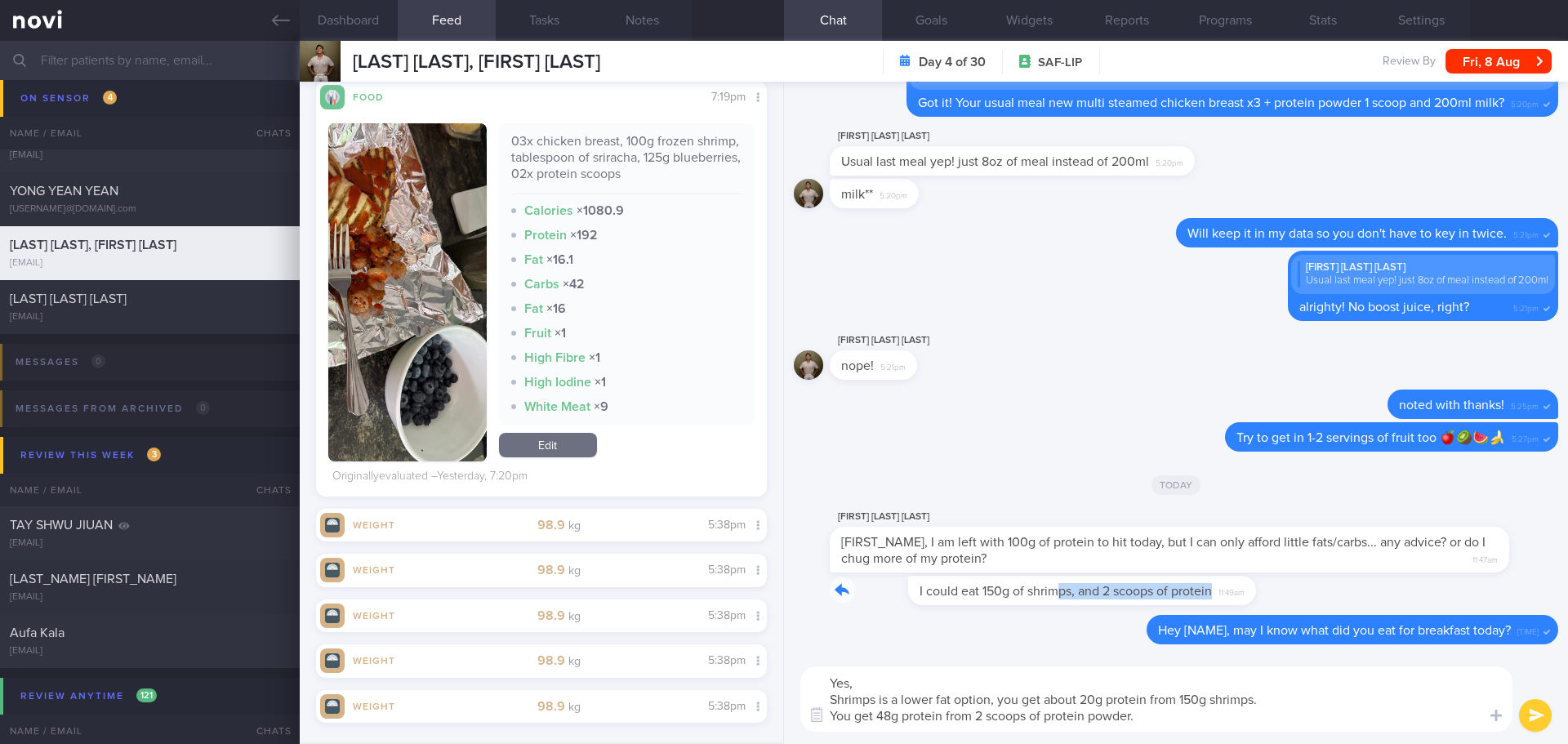 drag, startPoint x: 979, startPoint y: 604, endPoint x: 1177, endPoint y: 604, distance: 198 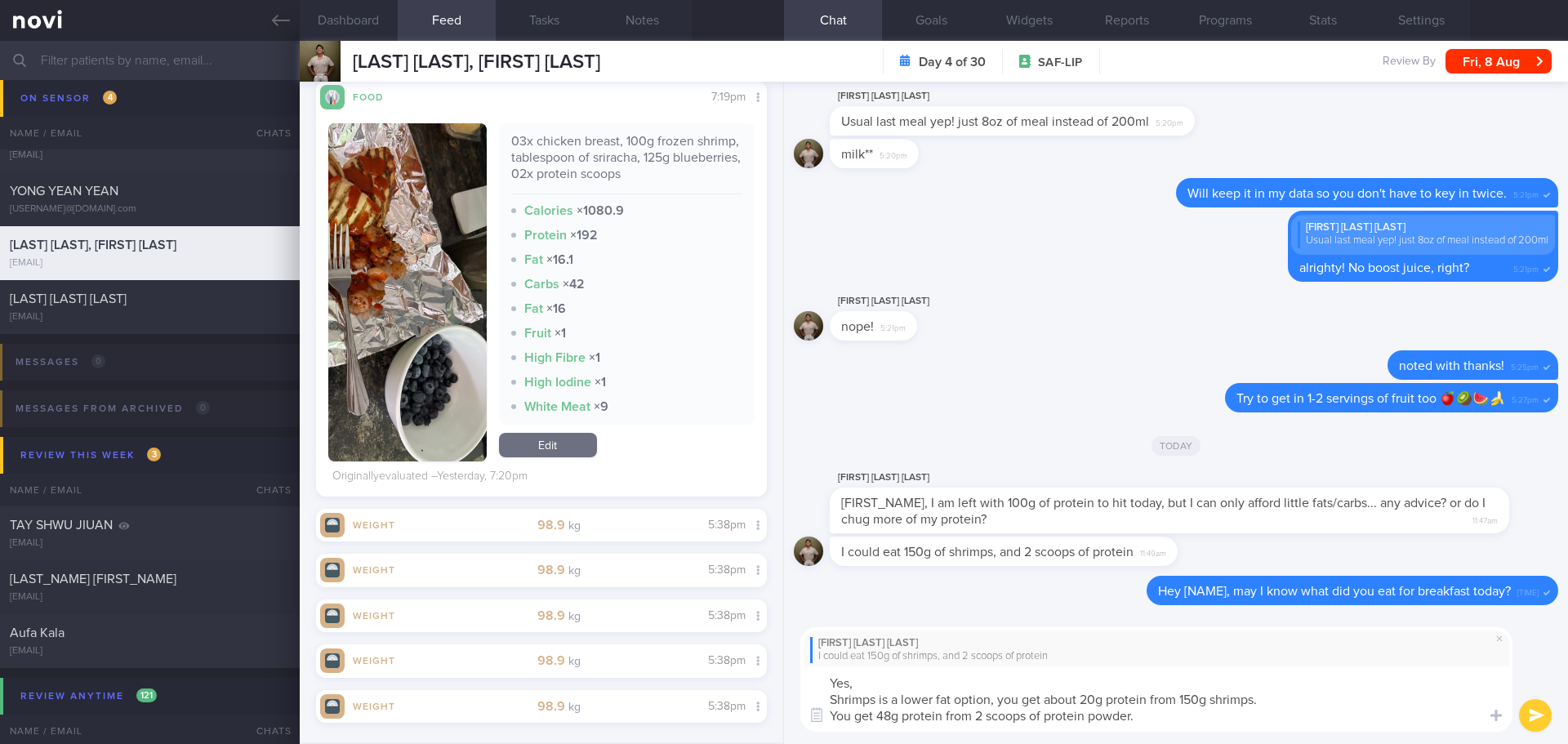 click on "Yes,
Shrimps is a lower fat option, you get about 20g protein from 150g shrimps.
You get 48g protein from 2 scoops of protein powder." at bounding box center (1156, 699) 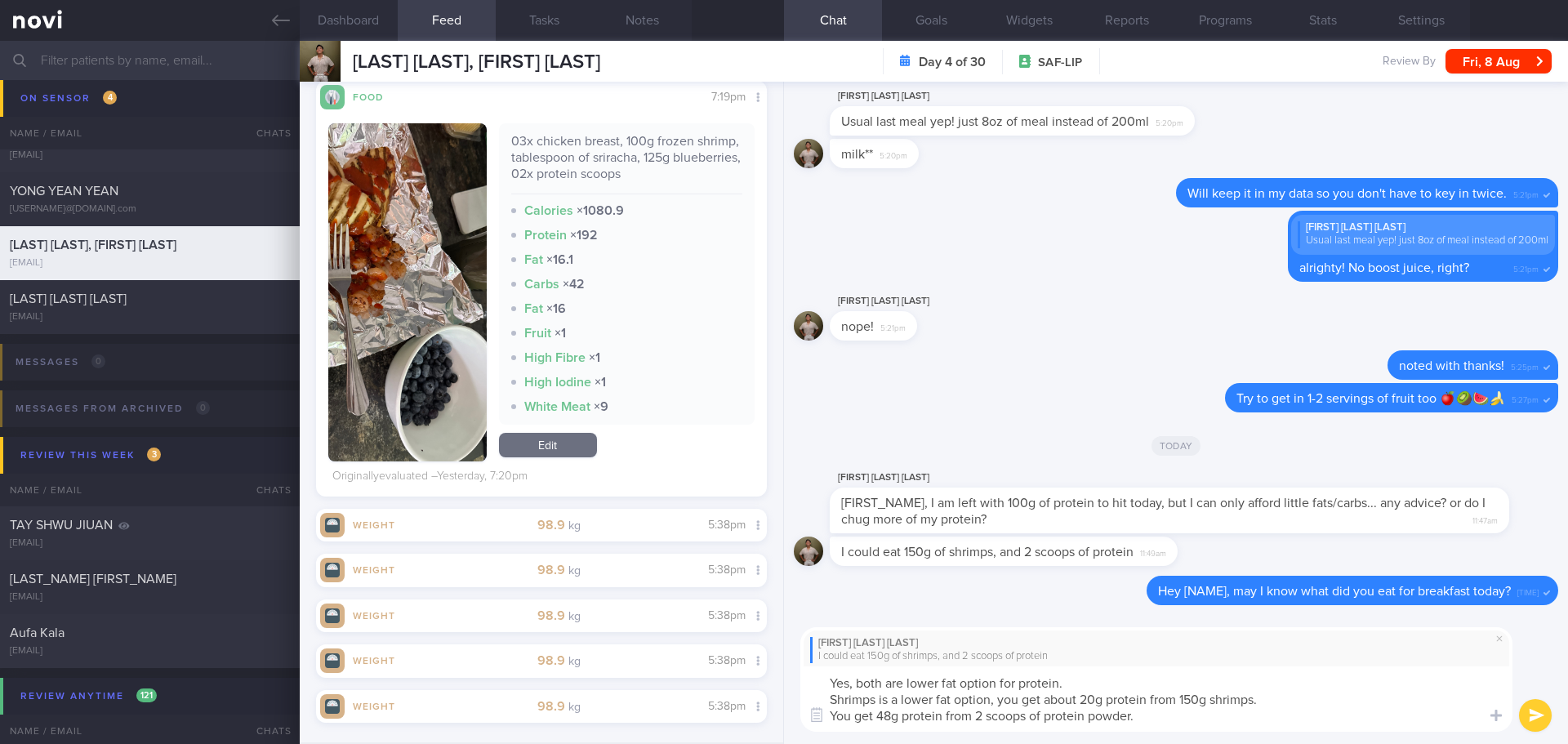 drag, startPoint x: 997, startPoint y: 702, endPoint x: 787, endPoint y: 698, distance: 210.03809 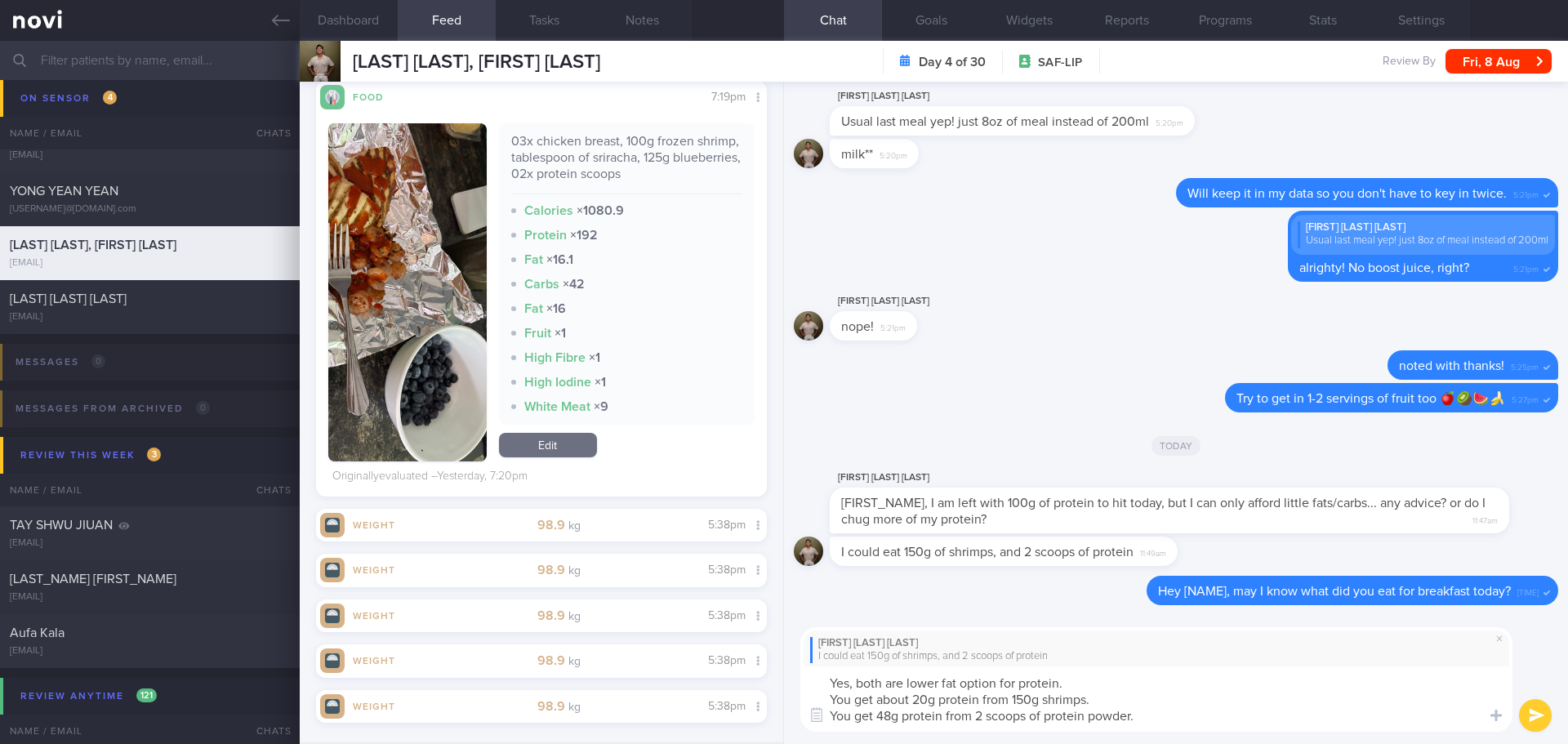 click on "Yes, both are lower fat option for protein.
You get about 20g protein from 150g shrimps.
You get 48g protein from 2 scoops of protein powder." at bounding box center [1156, 699] 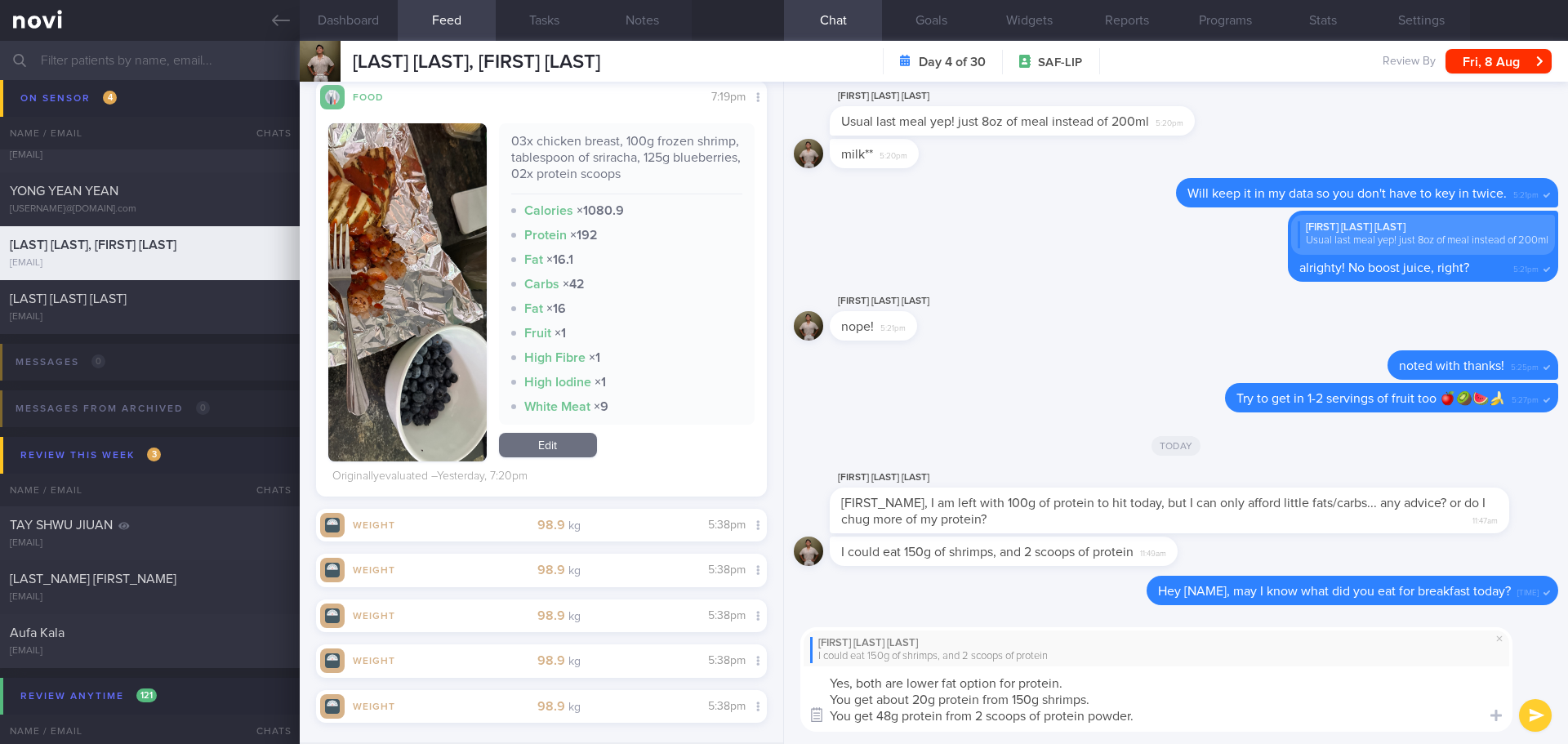 drag, startPoint x: 879, startPoint y: 714, endPoint x: 812, endPoint y: 716, distance: 67.02984 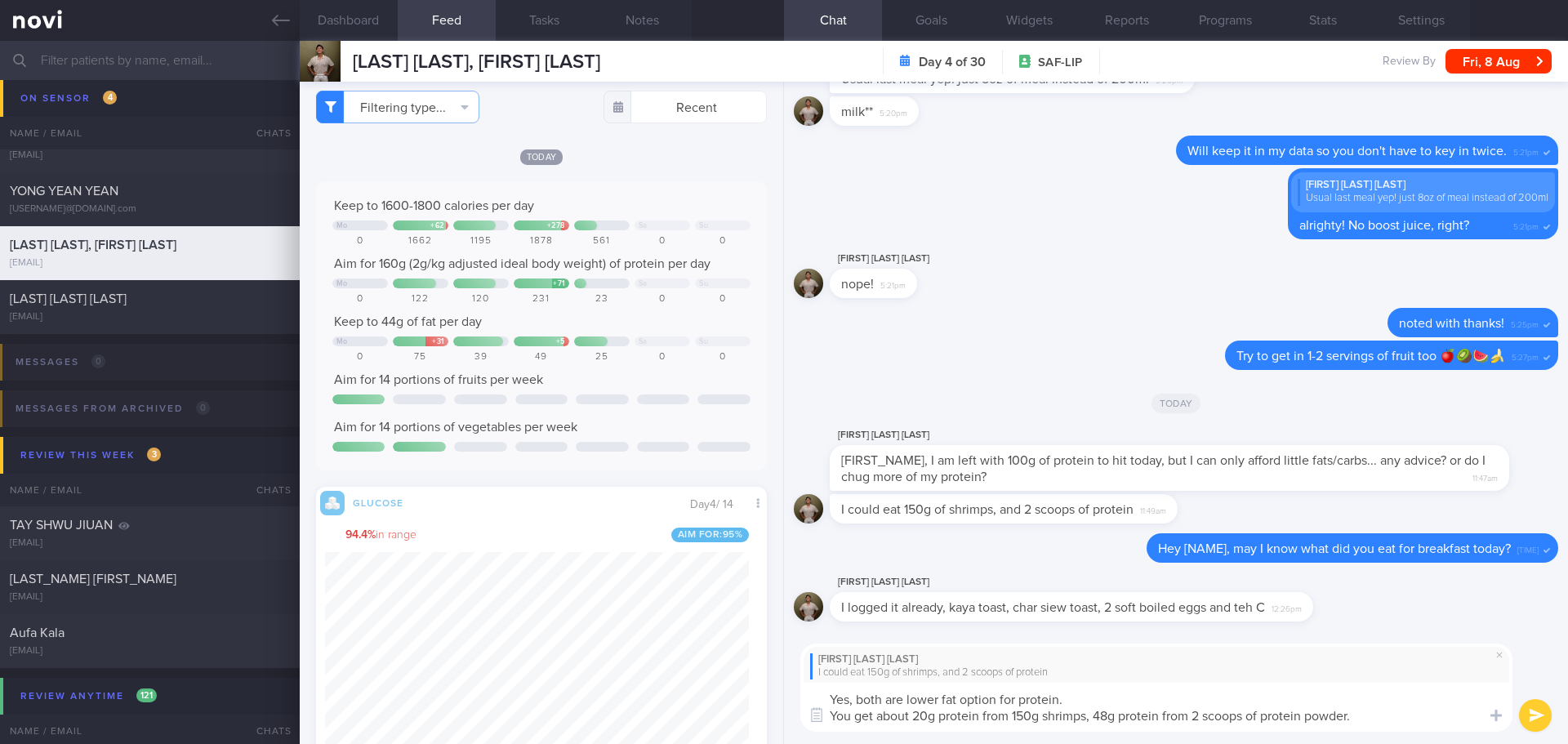 scroll, scrollTop: 0, scrollLeft: 0, axis: both 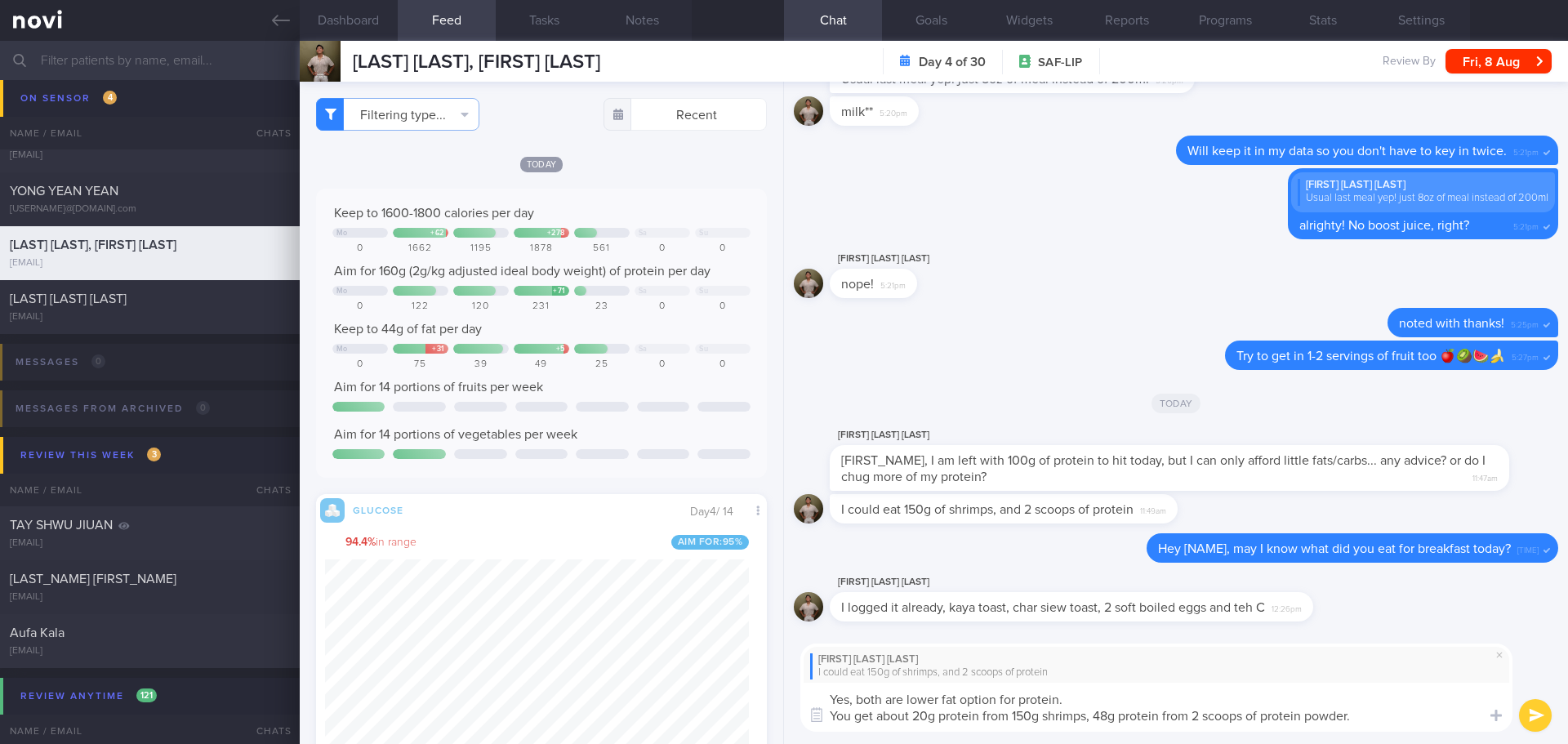 click on "Yes, both are lower fat option for protein.
You get about 20g protein from 150g shrimps, 48g protein from 2 scoops of protein powder." at bounding box center [1156, 707] 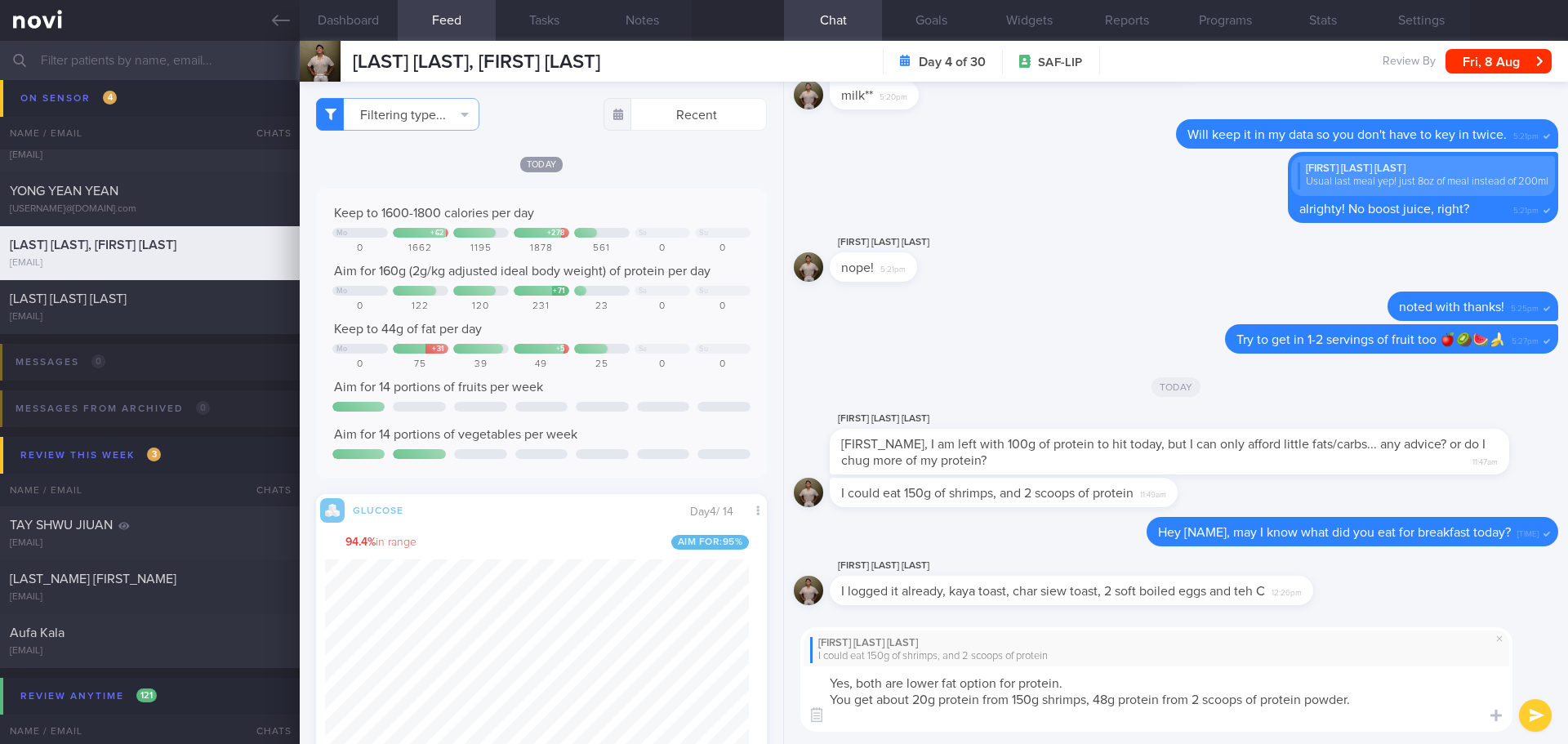 scroll, scrollTop: 0, scrollLeft: 0, axis: both 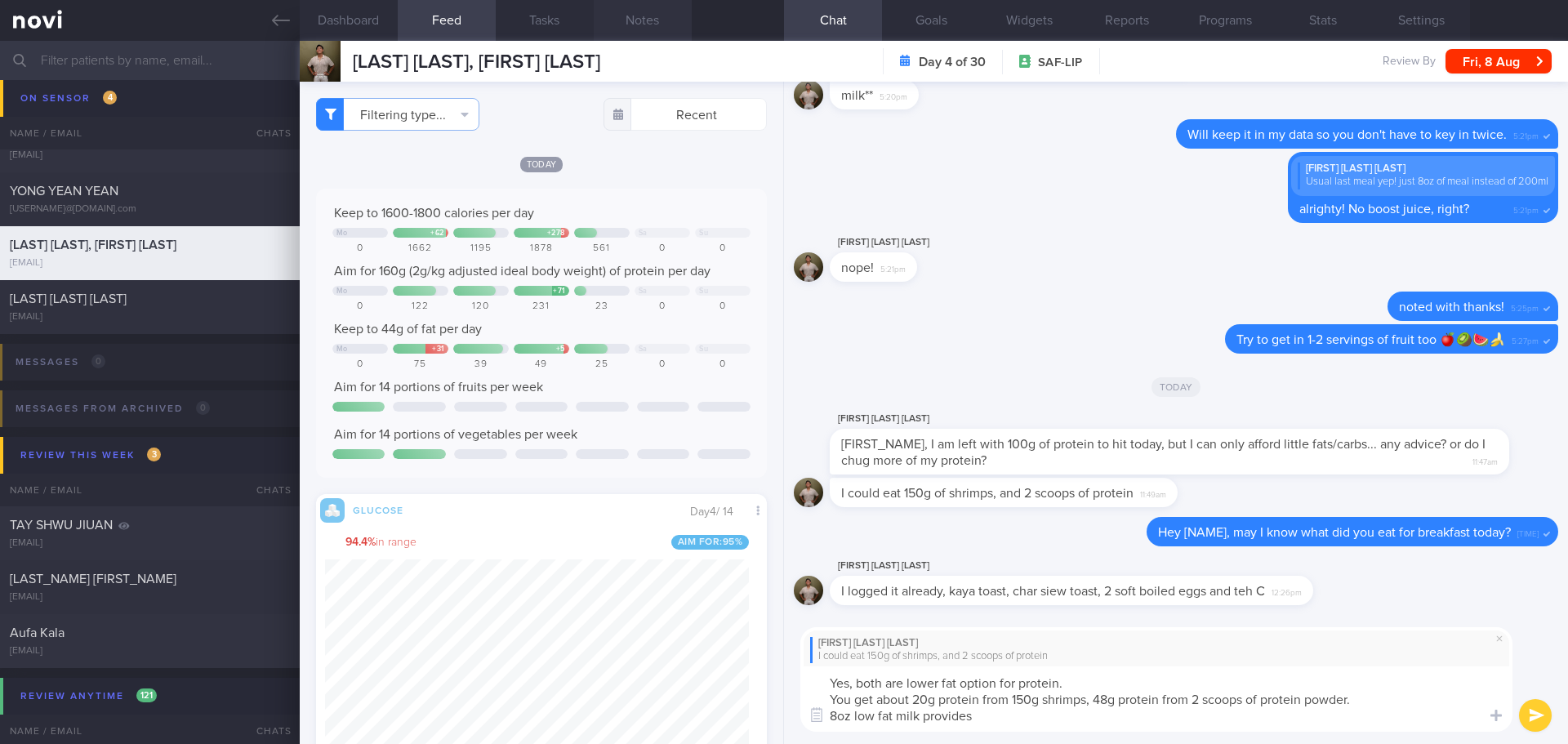 click on "Notes" at bounding box center [643, 20] 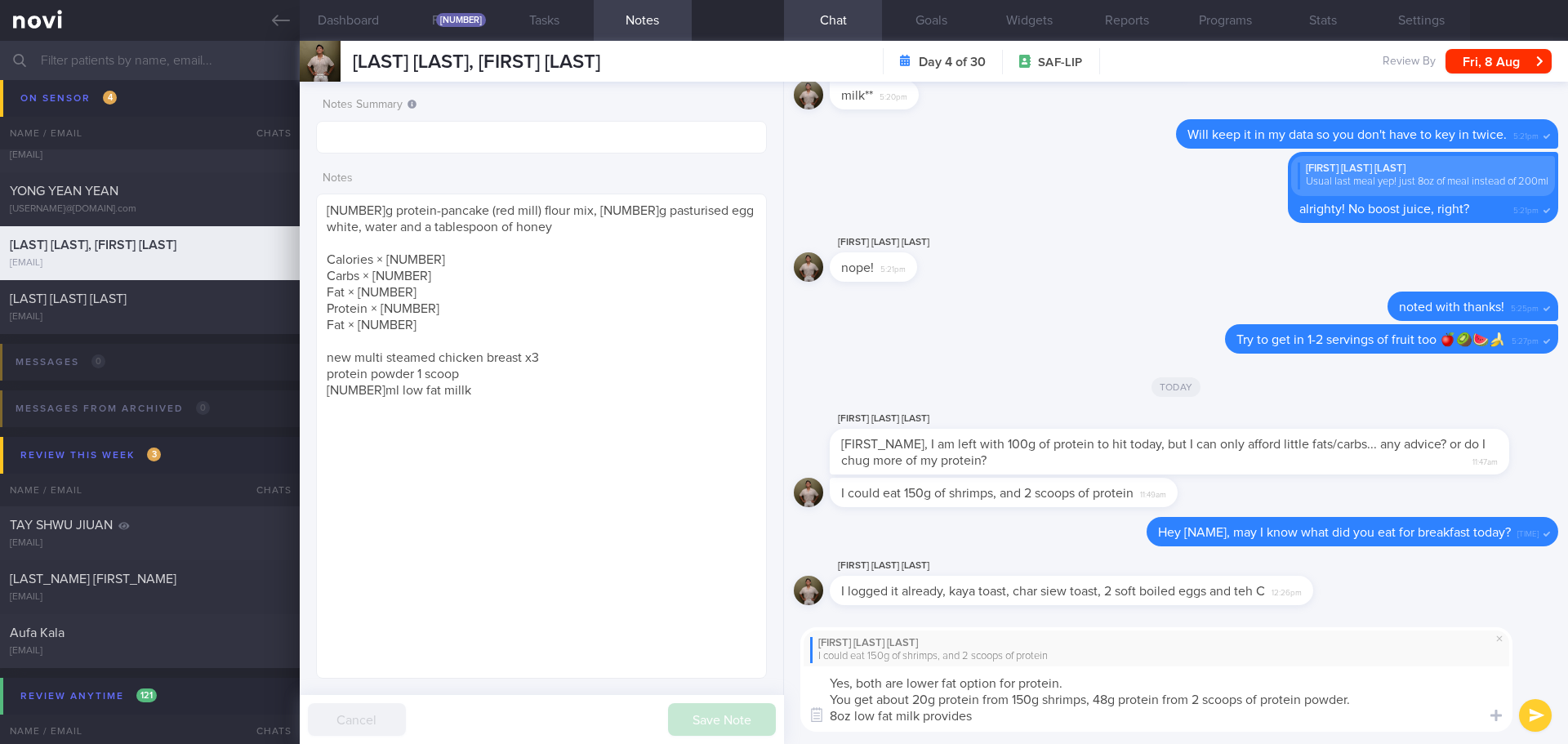 click on "Yes, both are lower fat option for protein.
You get about 20g protein from 150g shrimps, 48g protein from 2 scoops of protein powder.
8oz low fat milk provides" at bounding box center [1156, 699] 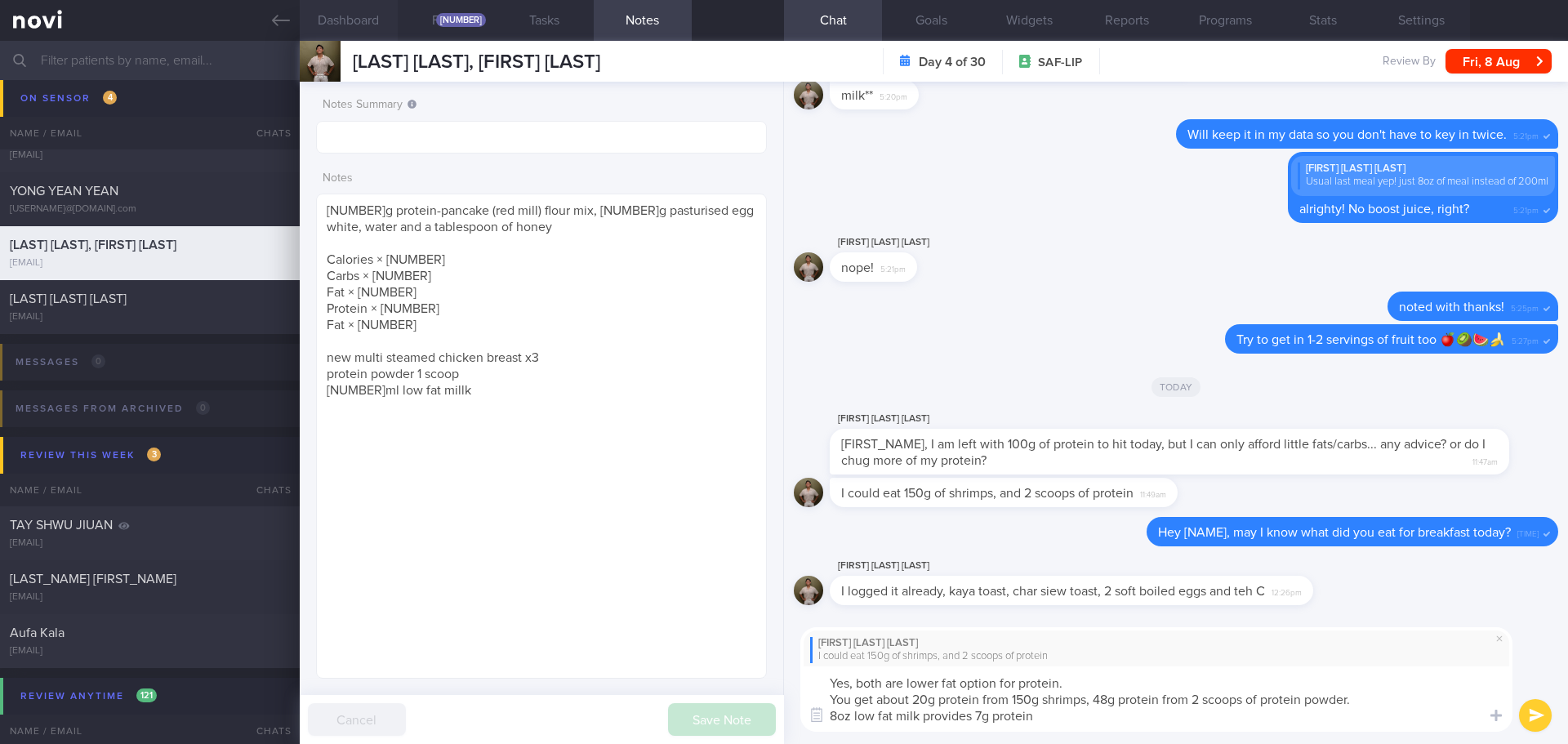 click on "Dashboard" at bounding box center (349, 20) 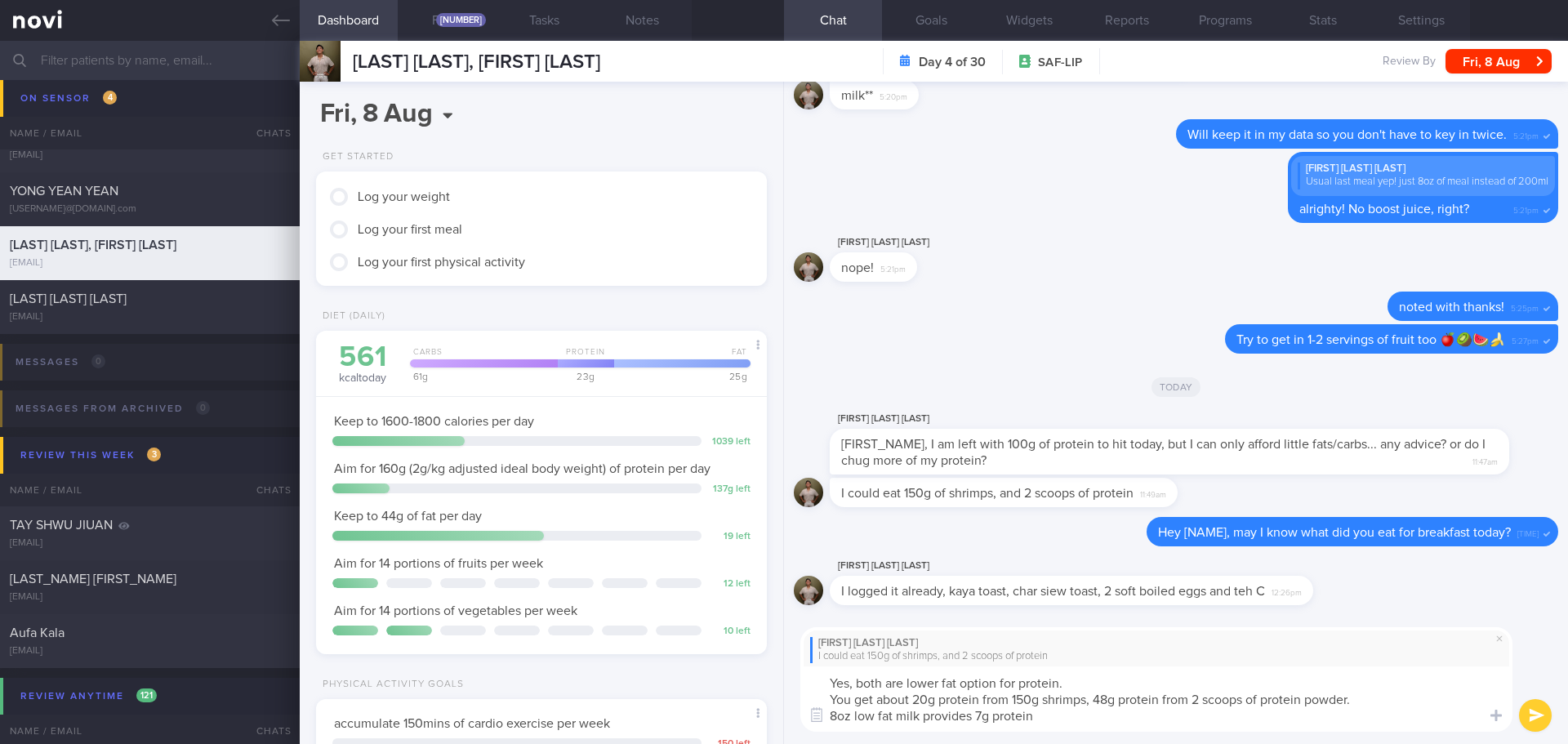 click on "Yes, both are lower fat option for protein.
You get about 20g protein from 150g shrimps, 48g protein from 2 scoops of protein powder.
8oz low fat milk provides 7g protein" at bounding box center [1156, 699] 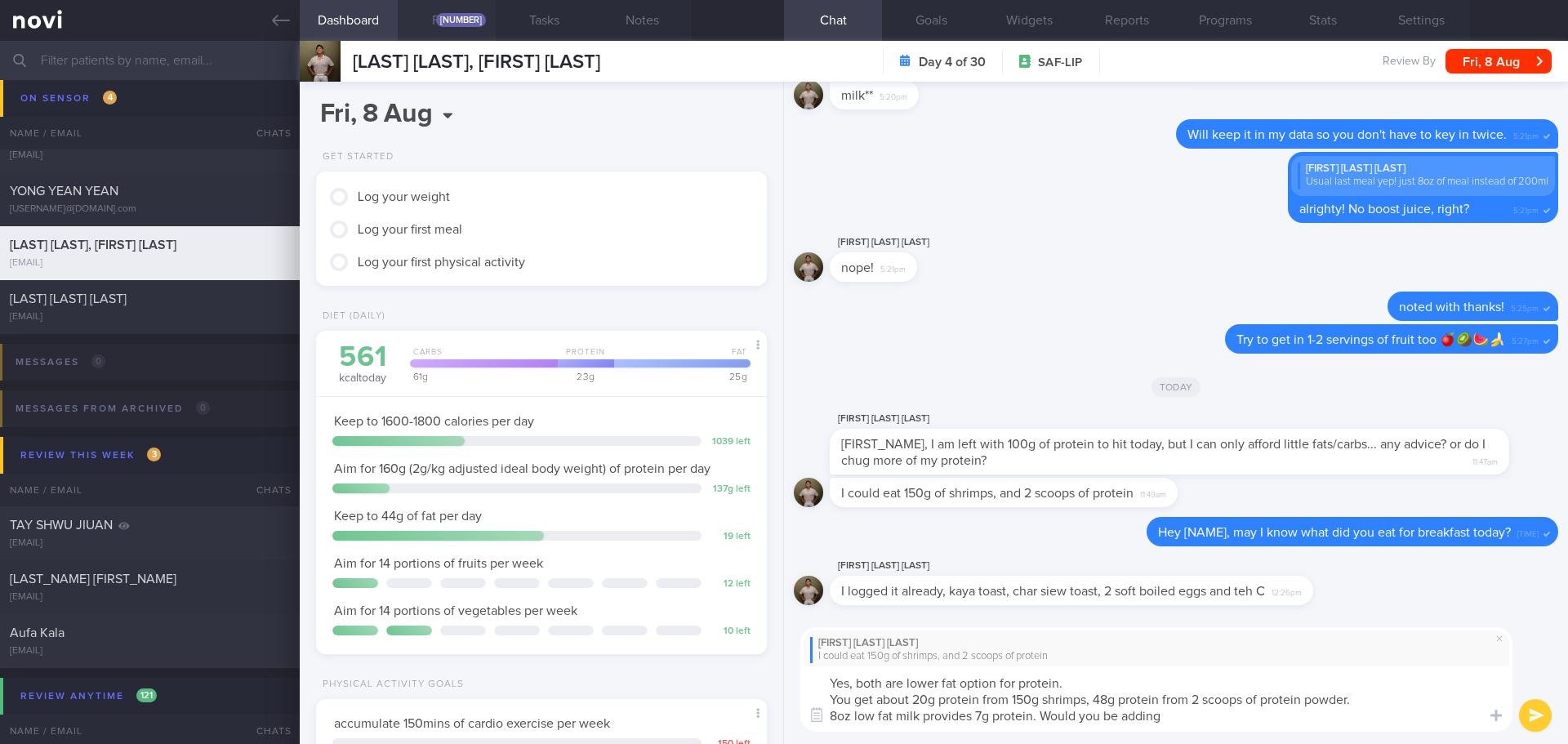 click on "Feed
189" at bounding box center (447, 20) 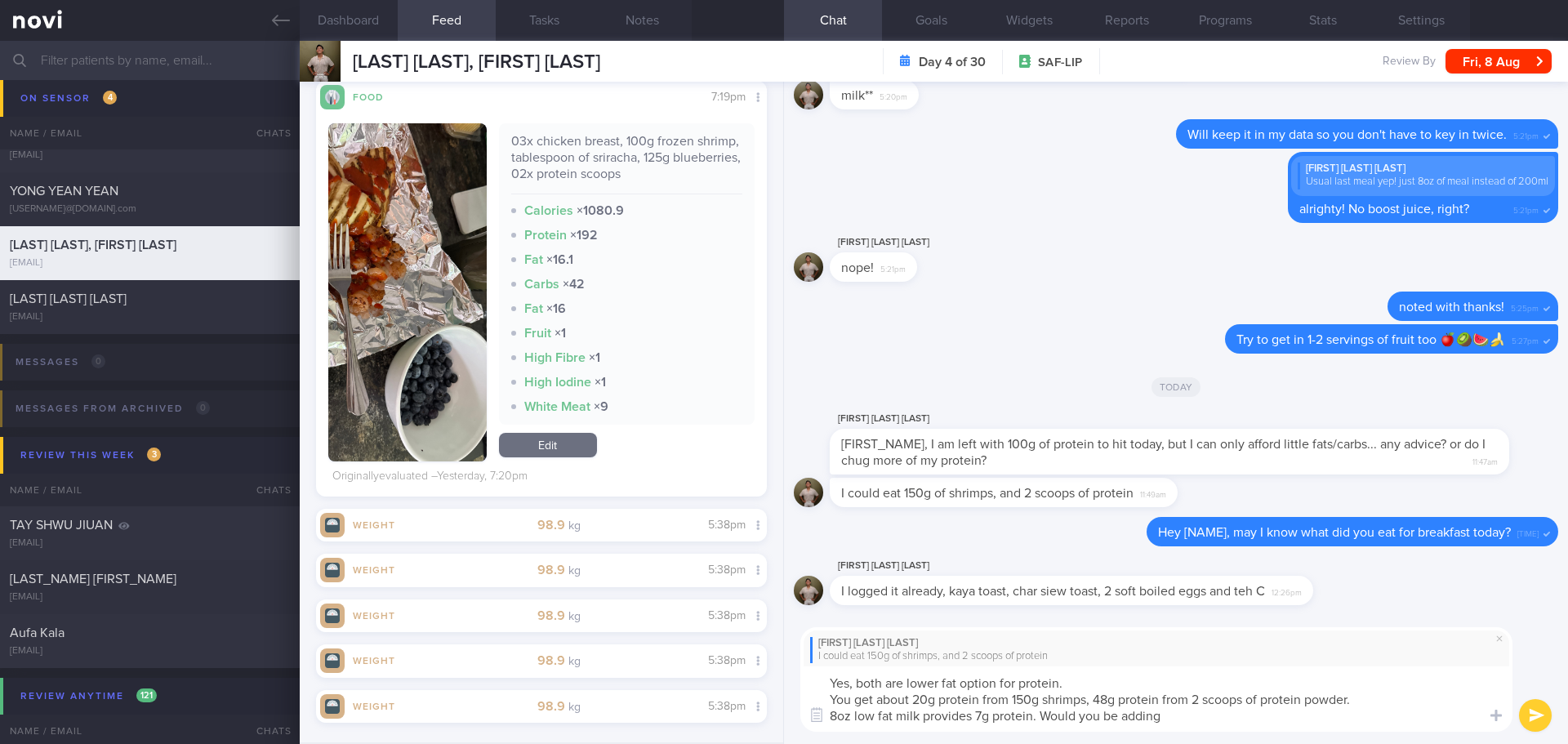 scroll, scrollTop: 980, scrollLeft: 0, axis: vertical 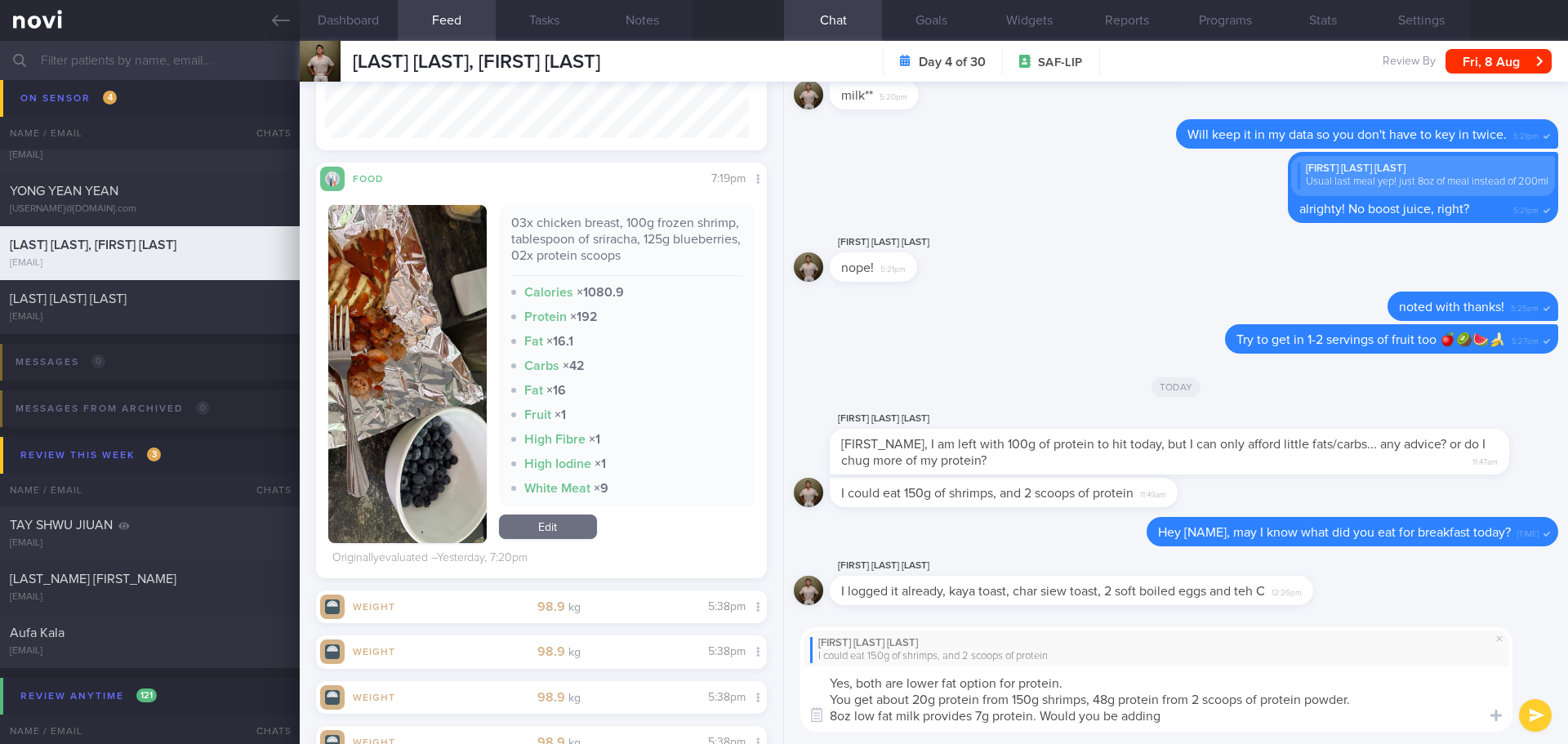 click on "Yes, both are lower fat option for protein.
You get about 20g protein from 150g shrimps, 48g protein from 2 scoops of protein powder.
8oz low fat milk provides 7g protein. Would you be adding" at bounding box center [1156, 699] 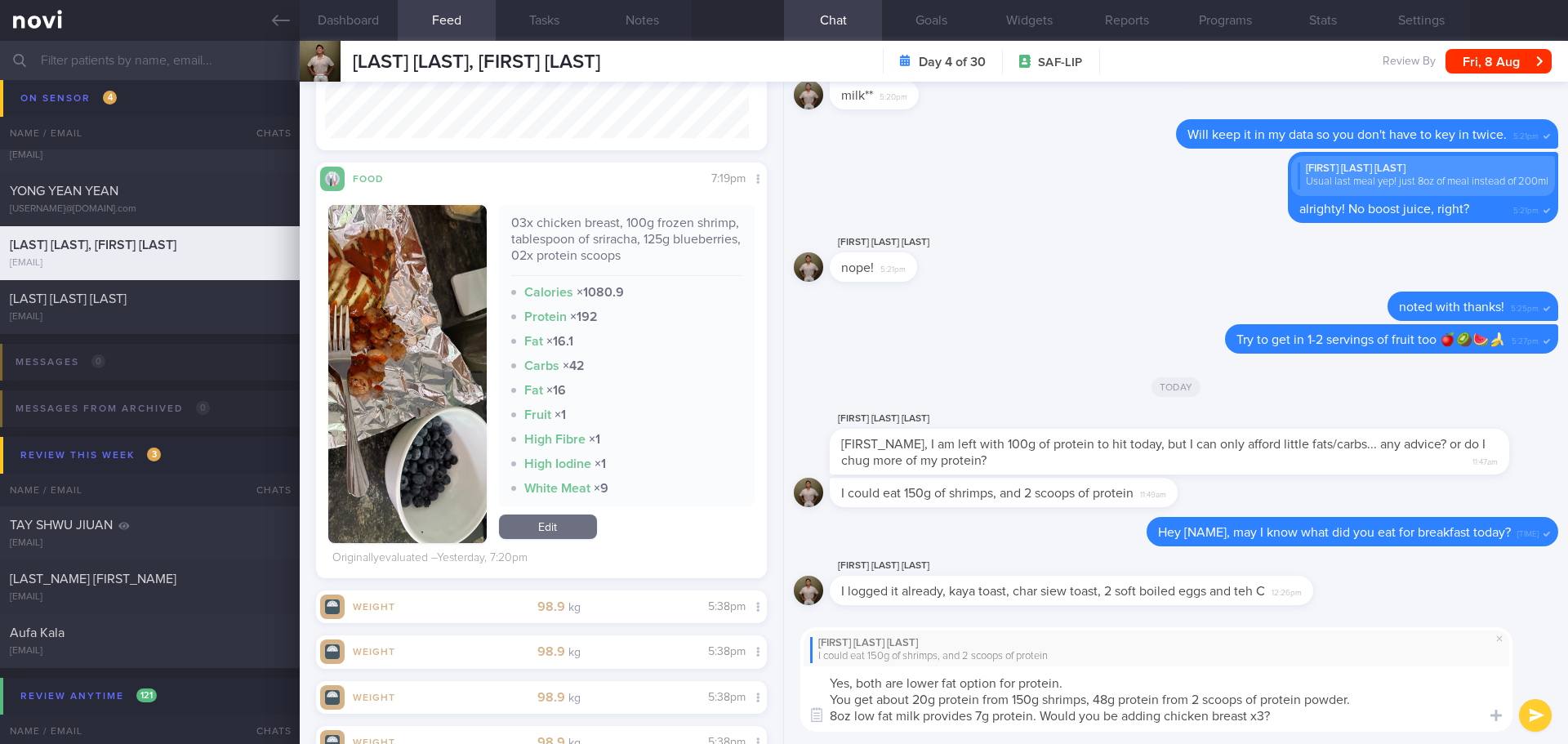 click on "Yes, both are lower fat option for protein.
You get about 20g protein from 150g shrimps, 48g protein from 2 scoops of protein powder.
8oz low fat milk provides 7g protein. Would you be adding chicken breast x3?" at bounding box center (1156, 699) 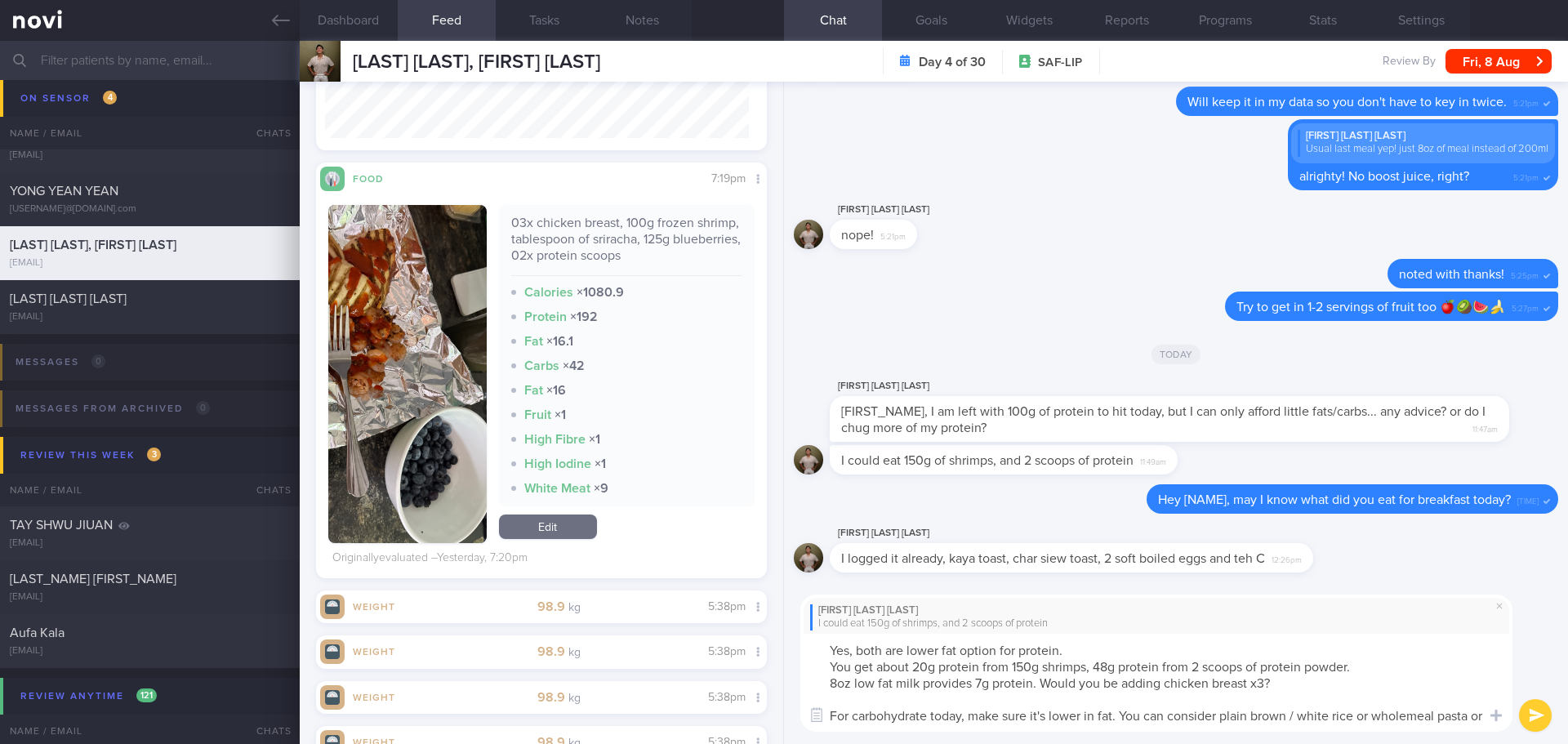 scroll, scrollTop: 0, scrollLeft: 0, axis: both 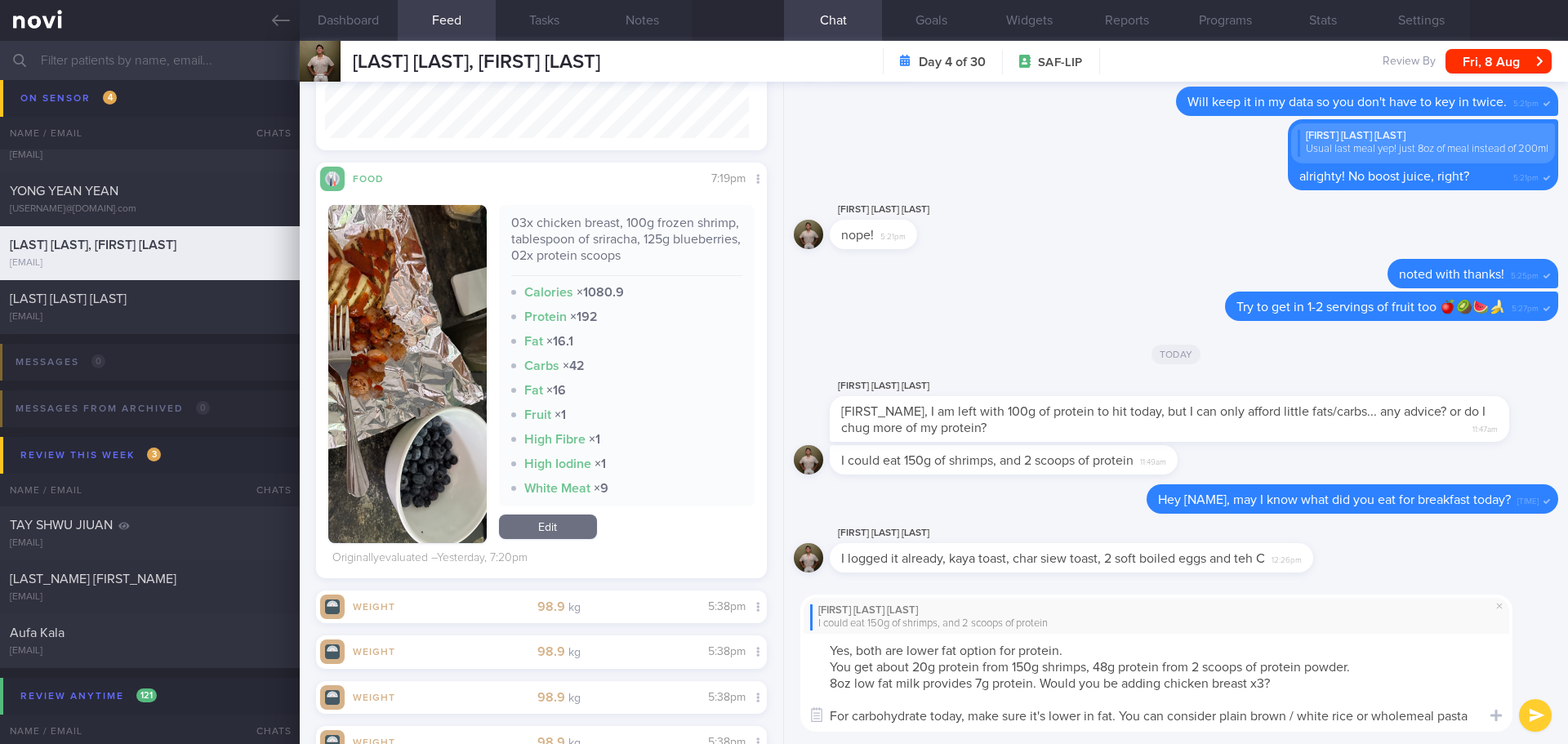 drag, startPoint x: 964, startPoint y: 719, endPoint x: 933, endPoint y: 720, distance: 31.016125 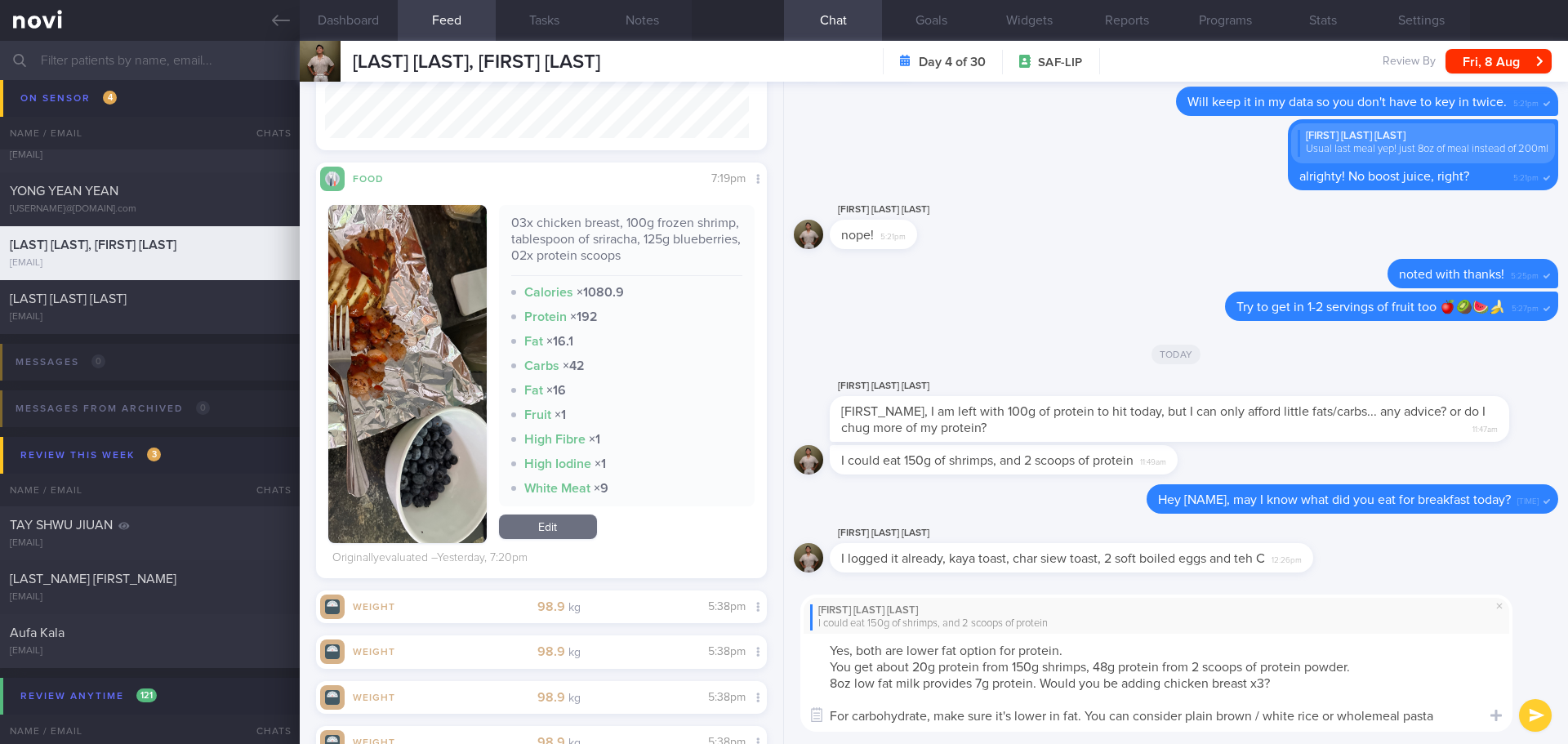 click on "Yes, both are lower fat option for protein.
You get about 20g protein from 150g shrimps, 48g protein from 2 scoops of protein powder.
8oz low fat milk provides 7g protein. Would you be adding chicken breast x3?
For carbohydrate, make sure it's lower in fat. You can consider plain brown / white rice or wholemeal pasta" at bounding box center (1156, 683) 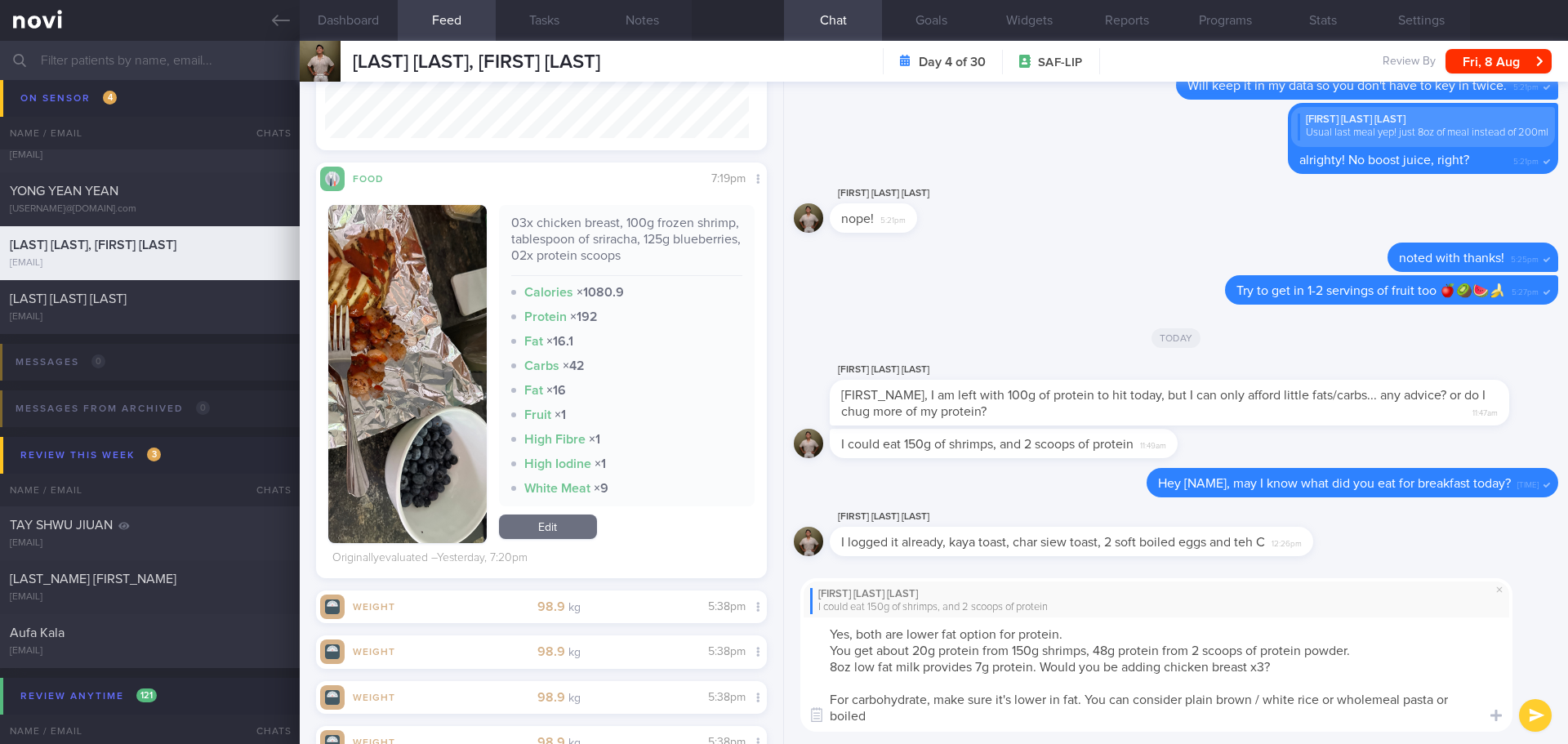scroll, scrollTop: 0, scrollLeft: 0, axis: both 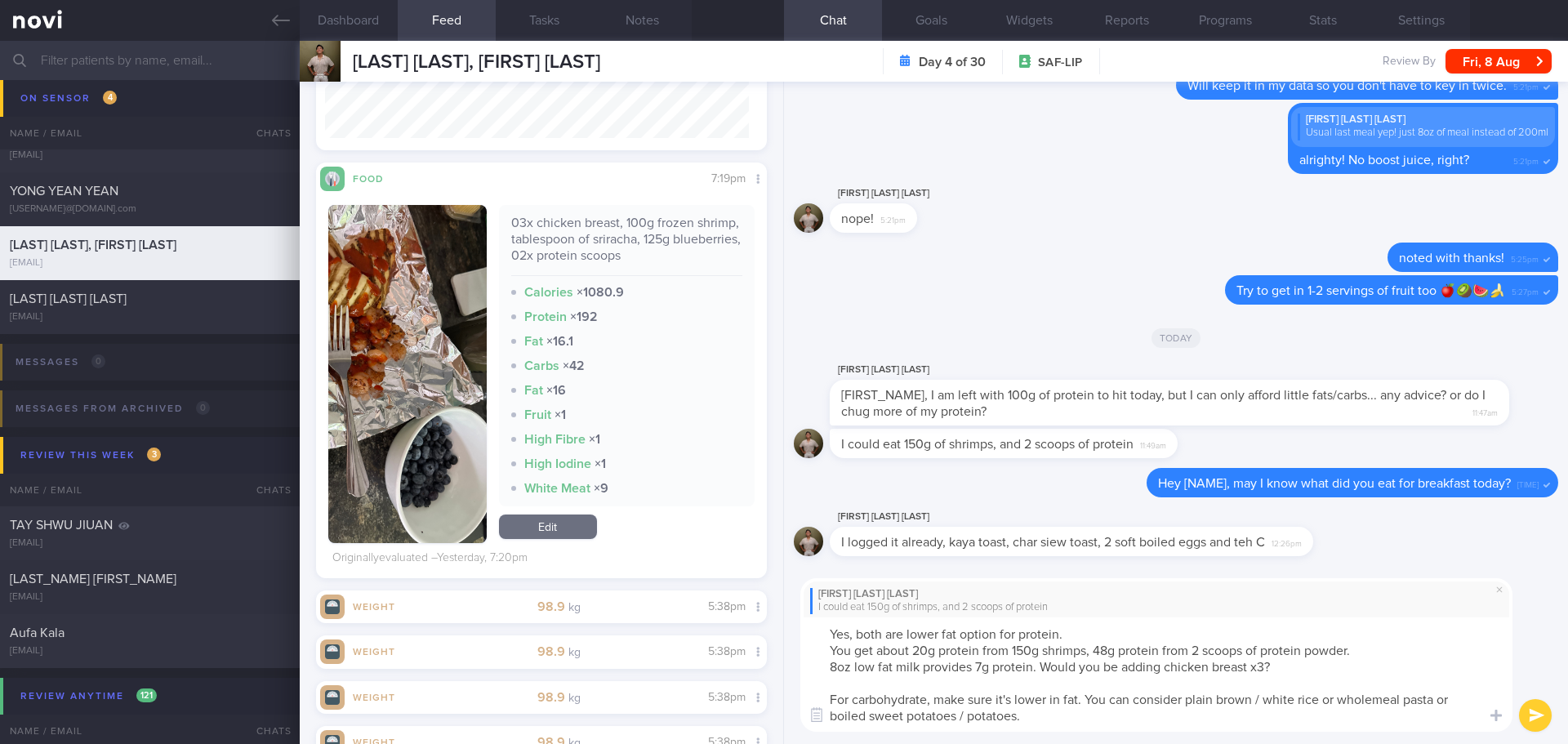 type on "Yes, both are lower fat option for protein.
You get about 20g protein from 150g shrimps, 48g protein from 2 scoops of protein powder.
8oz low fat milk provides 7g protein. Would you be adding chicken breast x3?
For carbohydrate, make sure it's lower in fat. You can consider plain brown / white rice or wholemeal pasta or boiled sweet potatoes / potatoes." 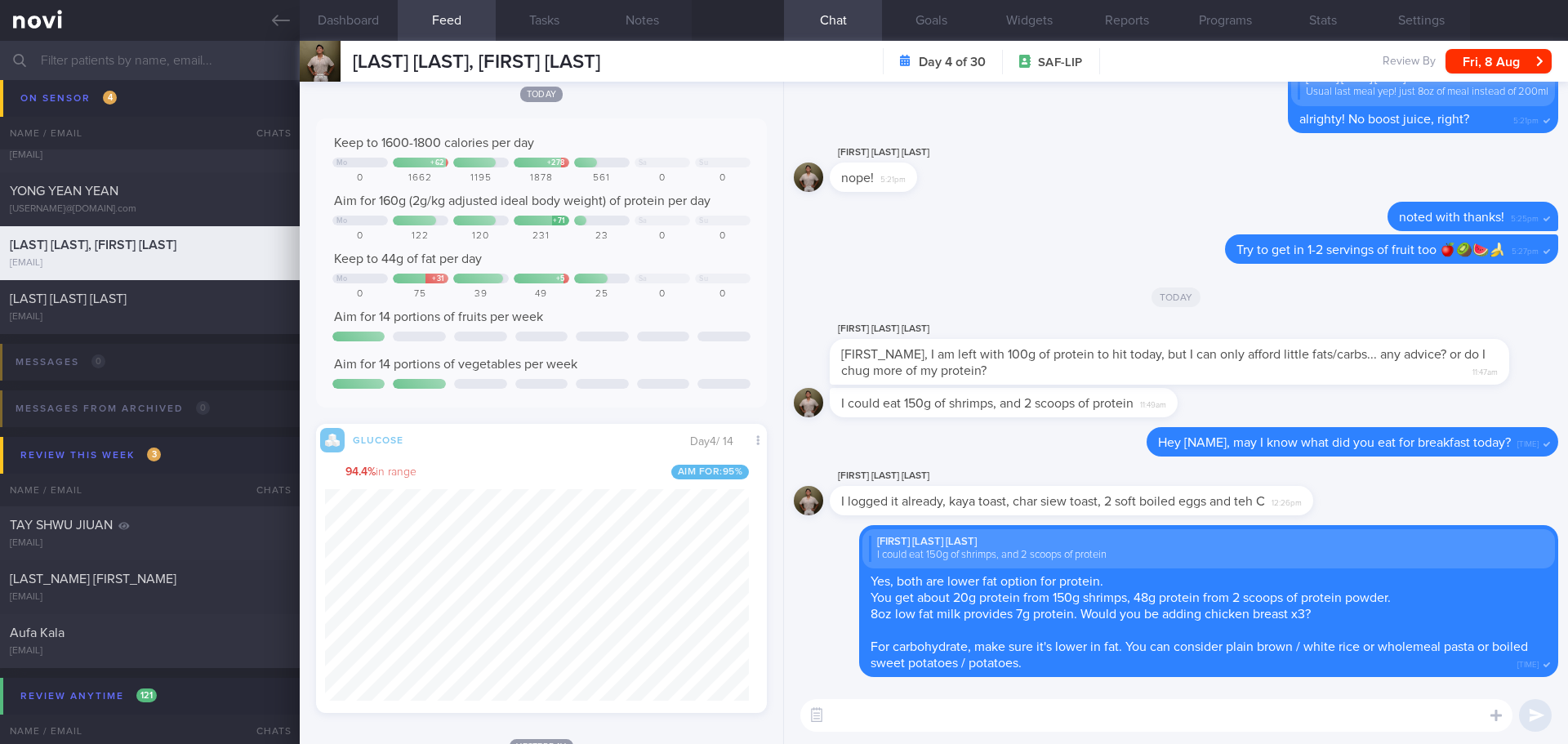 scroll, scrollTop: 0, scrollLeft: 0, axis: both 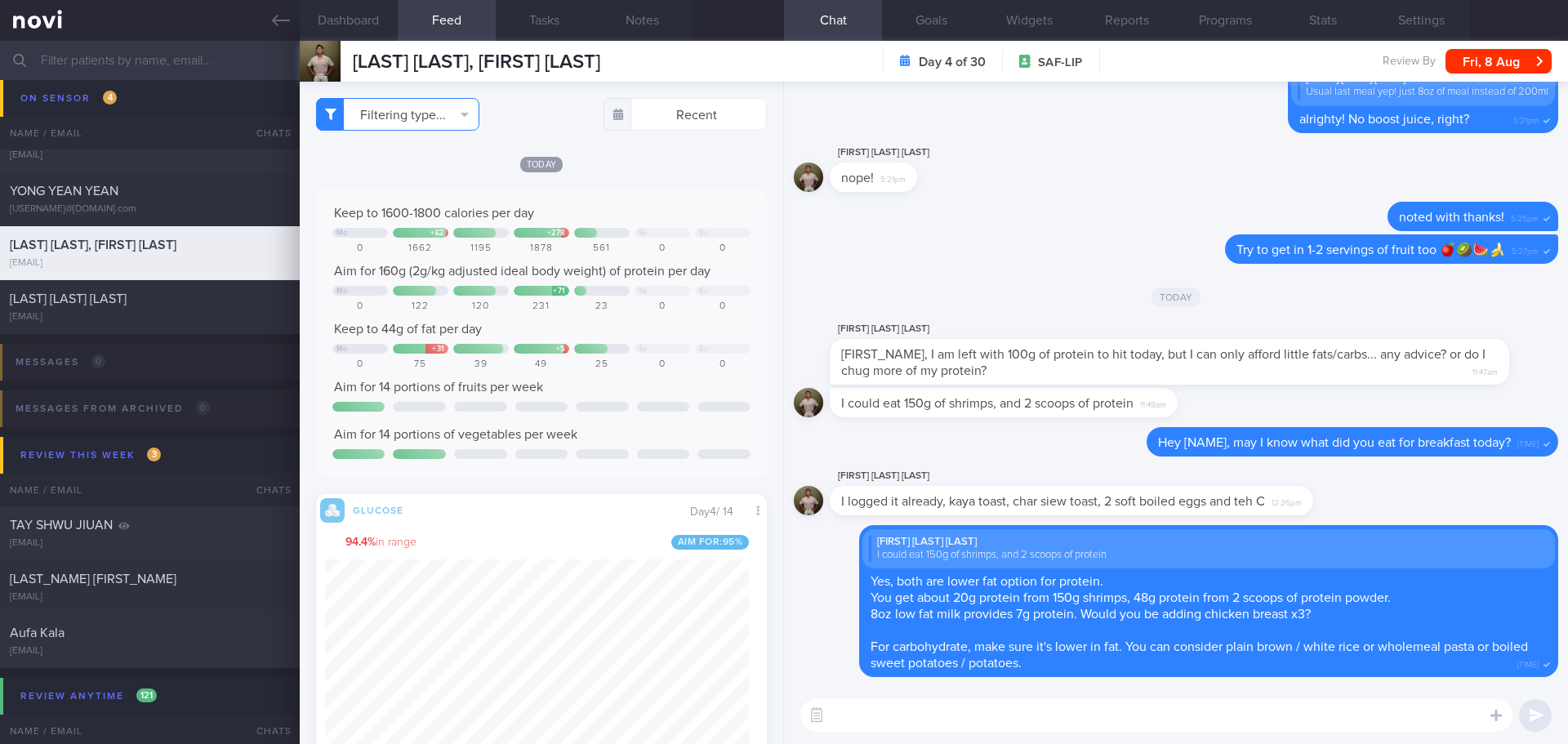 type 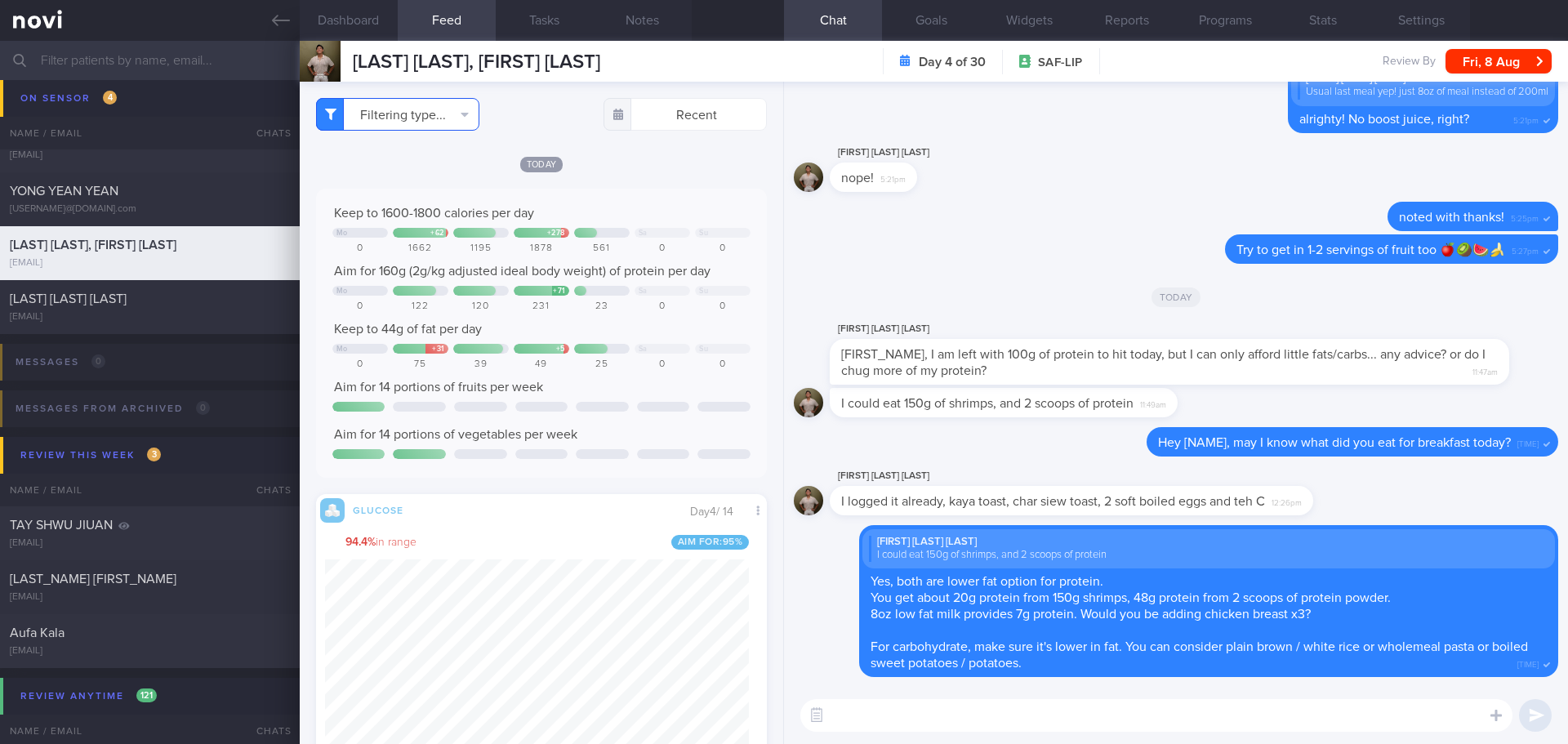 click on "Filtering type..." at bounding box center (398, 114) 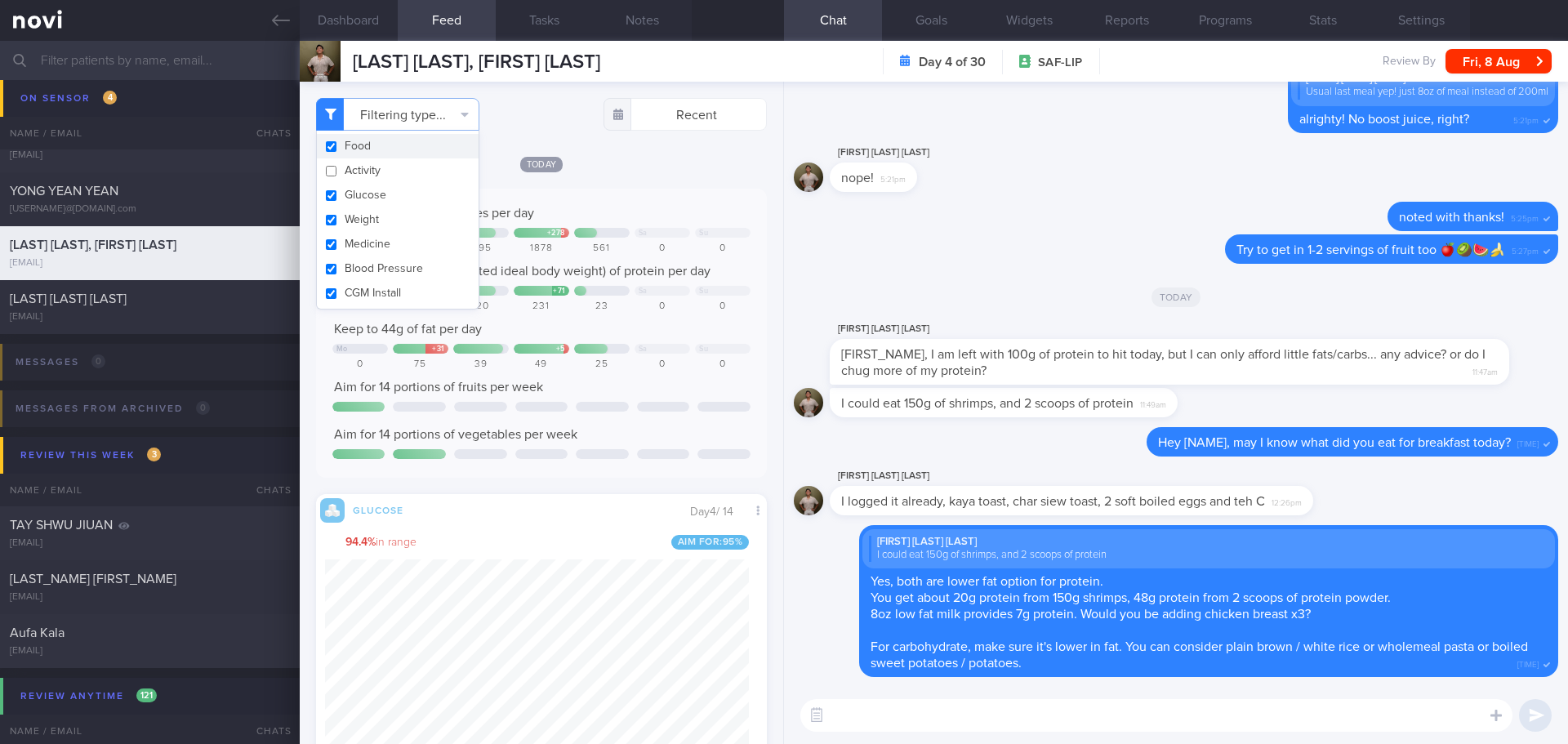 click on "Filtering type...
Food
Activity
Glucose
Weight
Medicine
Blood Pressure
CGM Install
Recent
Today" at bounding box center (541, 412) 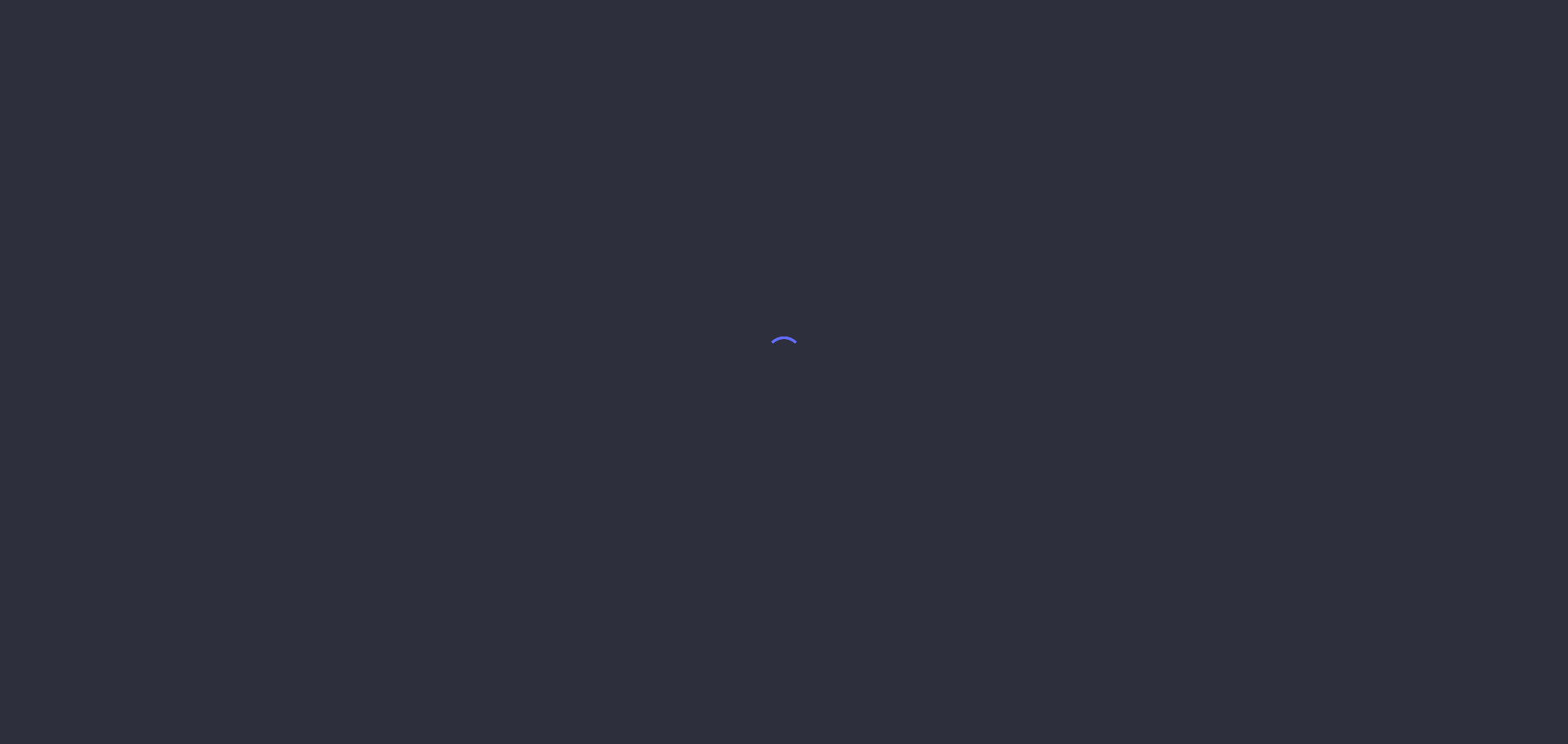 scroll, scrollTop: 0, scrollLeft: 0, axis: both 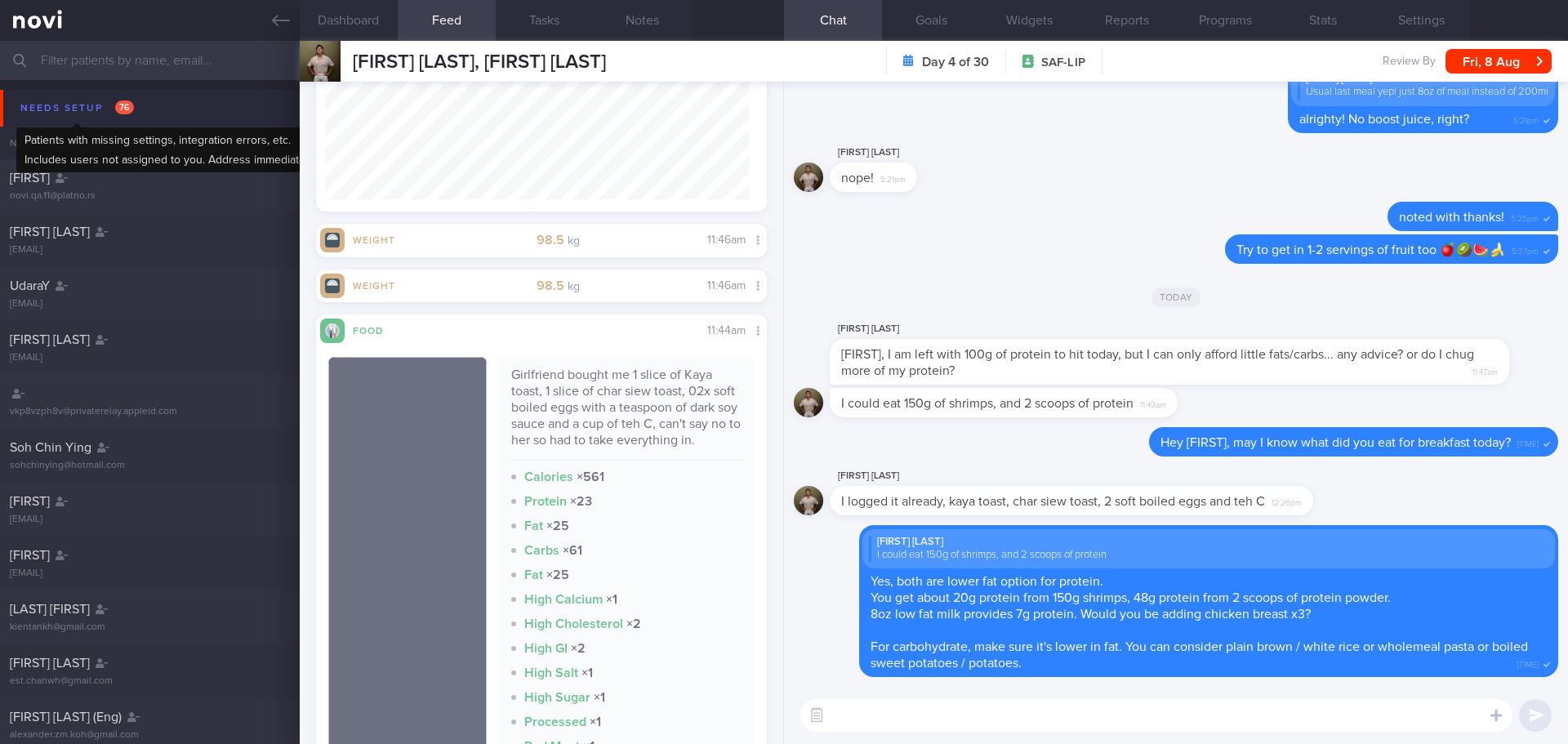 click on "Needs setup
76" at bounding box center [77, 108] 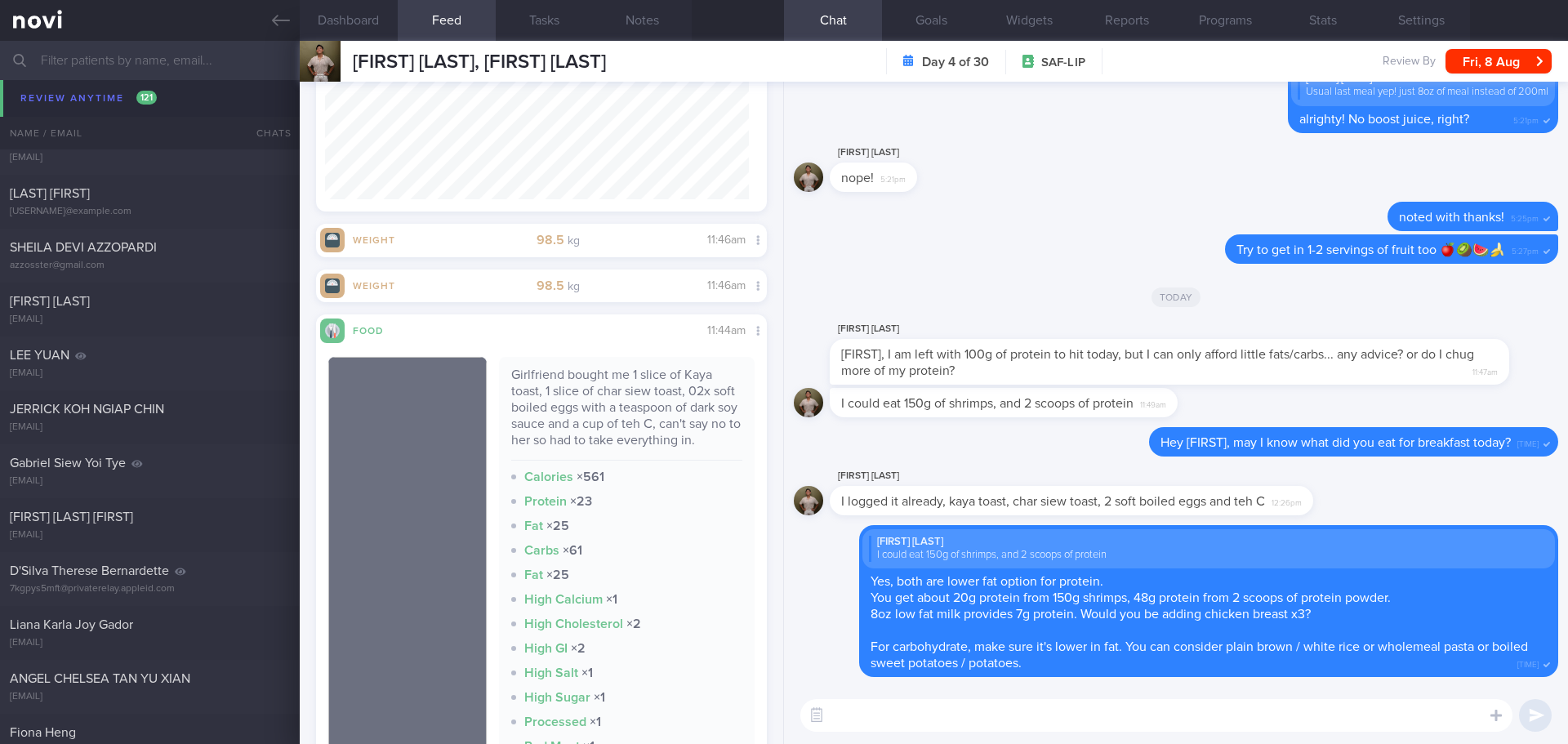scroll, scrollTop: 4083, scrollLeft: 0, axis: vertical 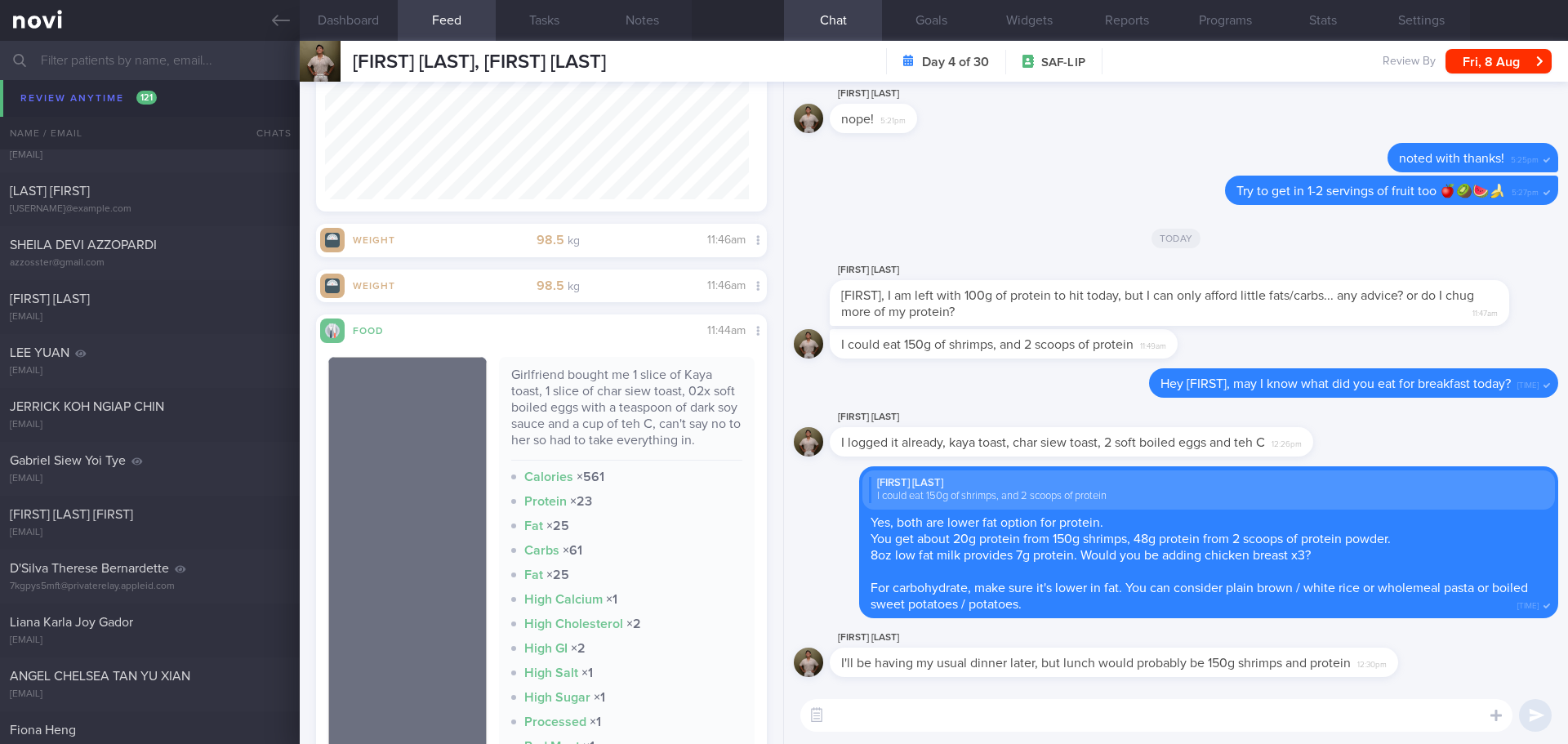 click at bounding box center (1156, 715) 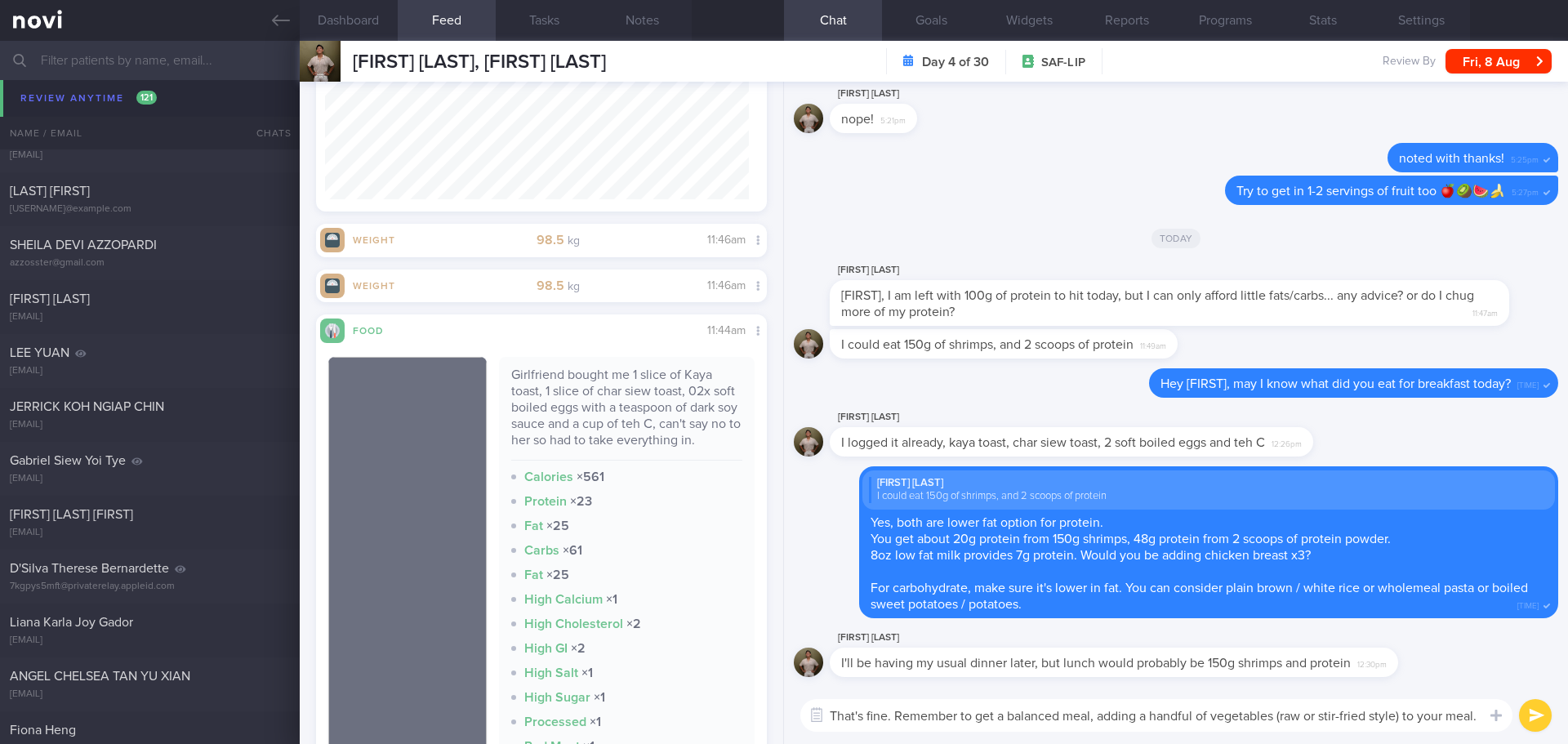 type on "That's fine. Remember to get a balanced meal, adding a handful of vegetables (raw or stir-fried style) to your meal." 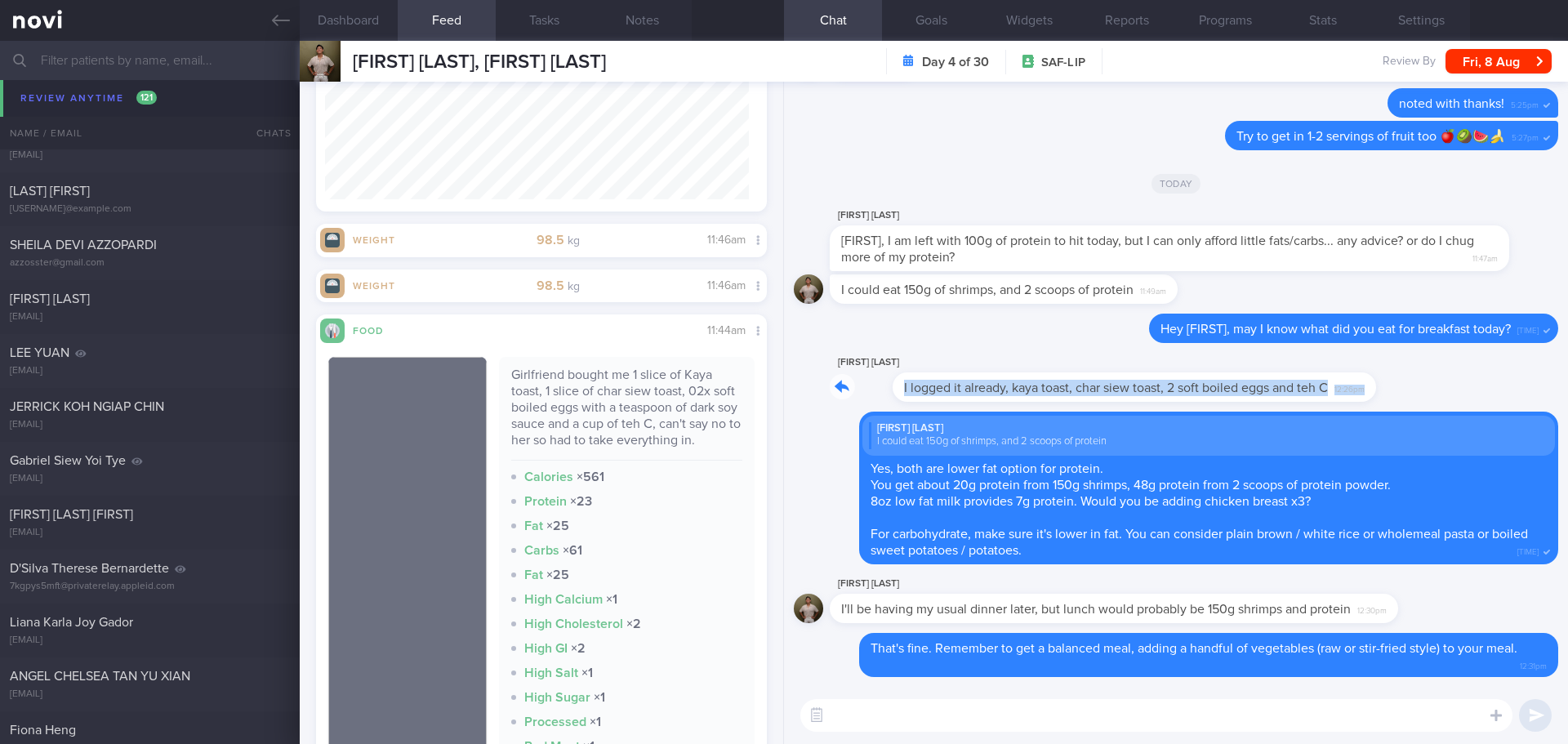 drag, startPoint x: 1302, startPoint y: 399, endPoint x: 1437, endPoint y: 399, distance: 135 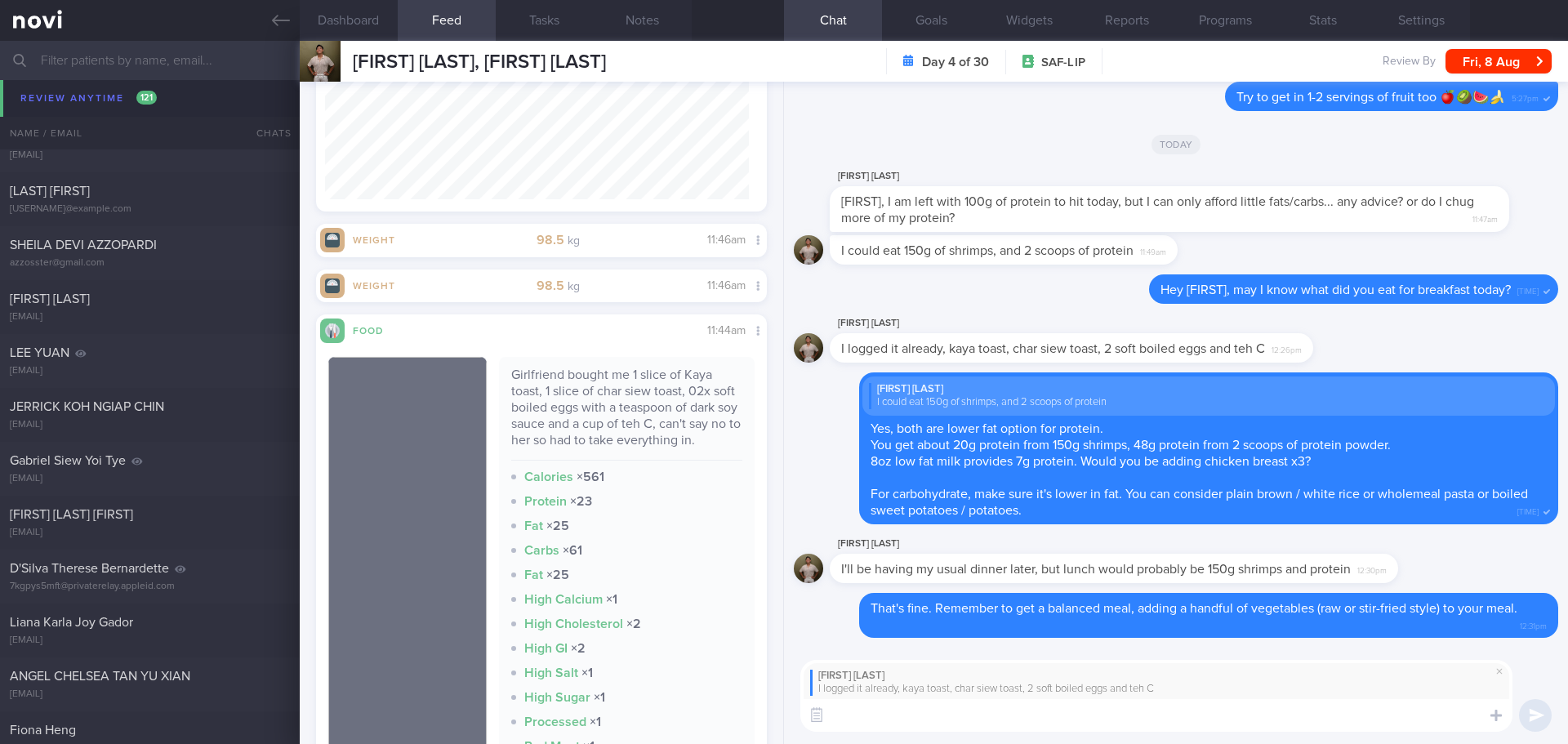 click at bounding box center (1156, 715) 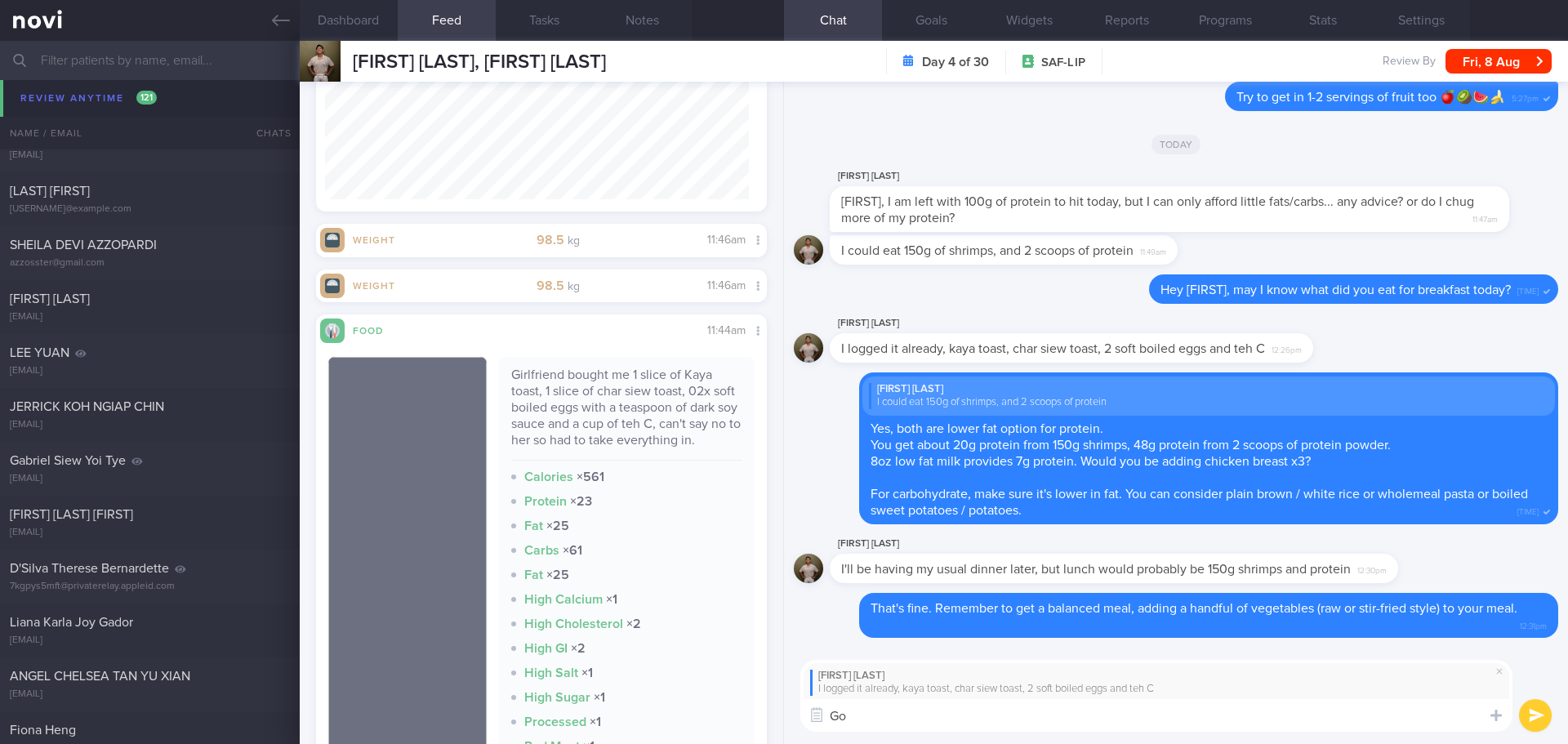 type on "G" 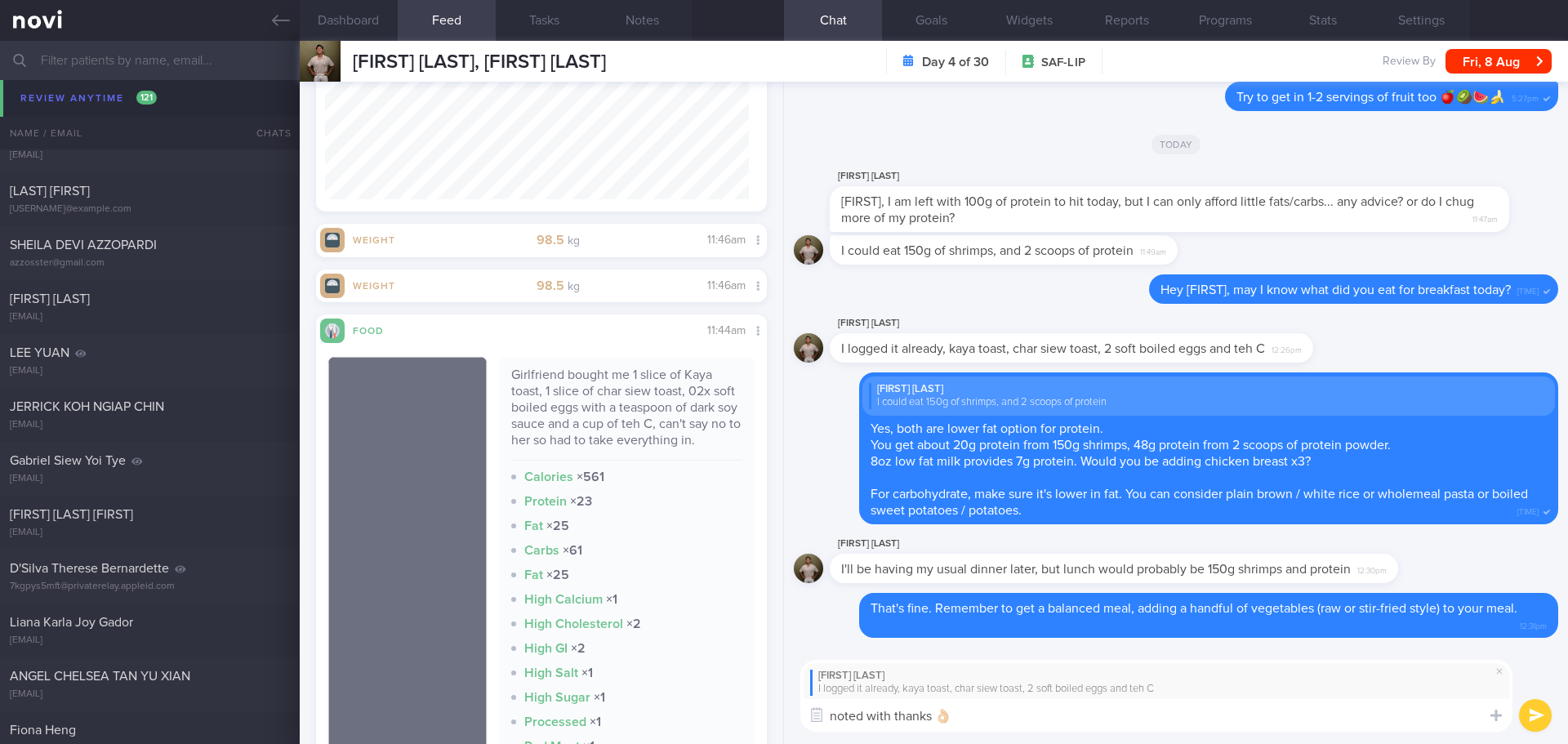 type on "noted with thanks 👌🏻" 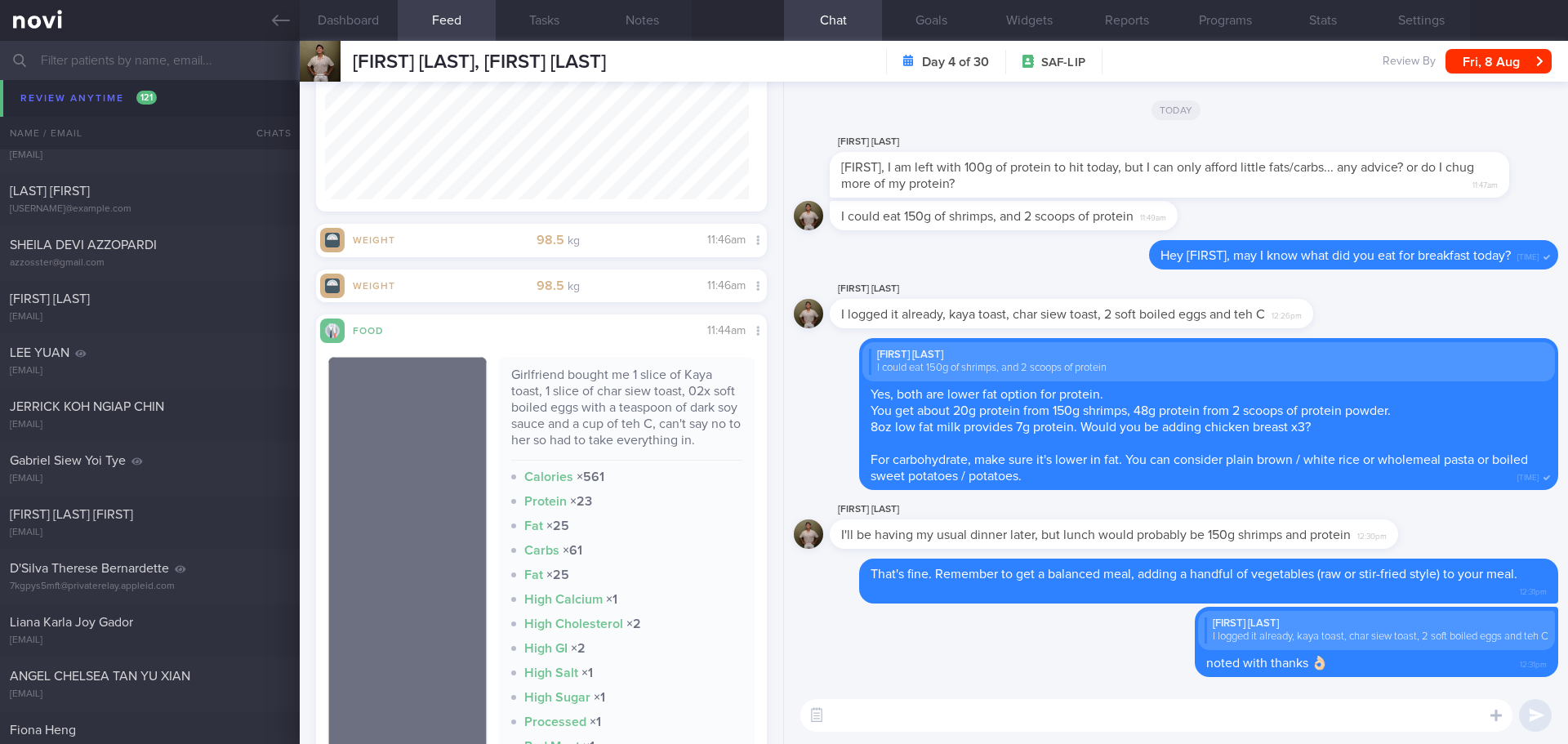 drag, startPoint x: 1037, startPoint y: 711, endPoint x: 1052, endPoint y: 694, distance: 22.671568 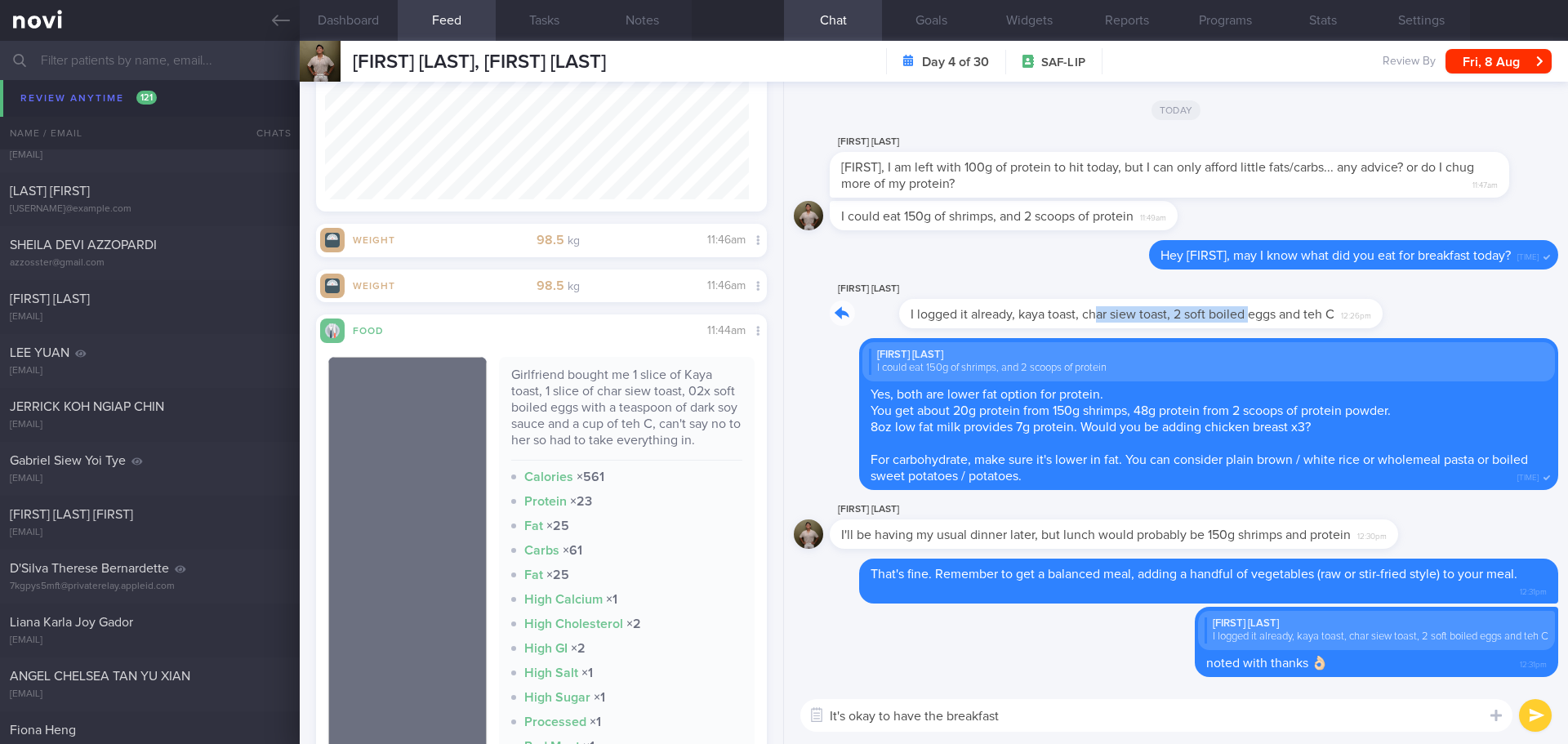 drag, startPoint x: 1027, startPoint y: 325, endPoint x: 1180, endPoint y: 323, distance: 153.01307 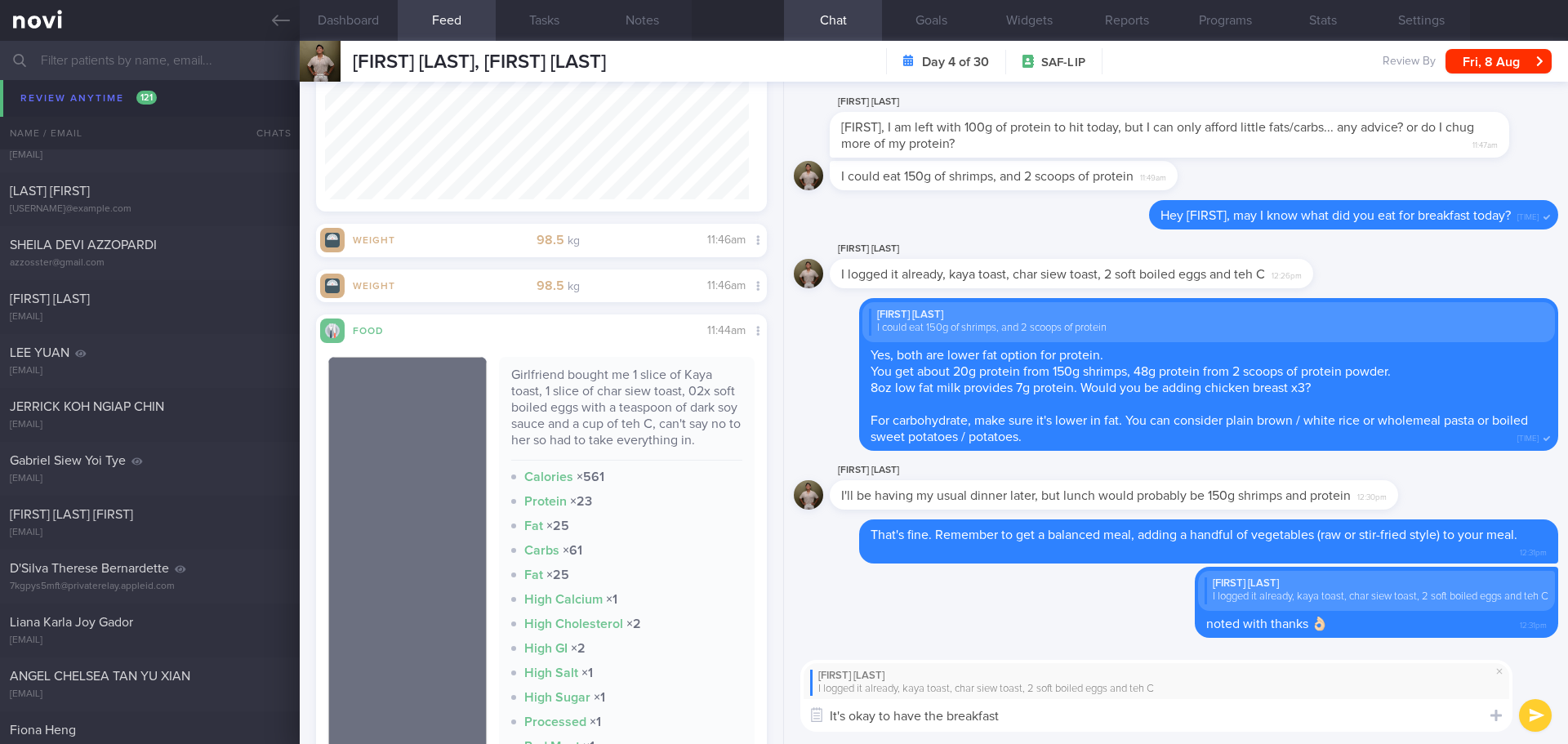 click on "It's okay to have the breakfast" at bounding box center (1156, 715) 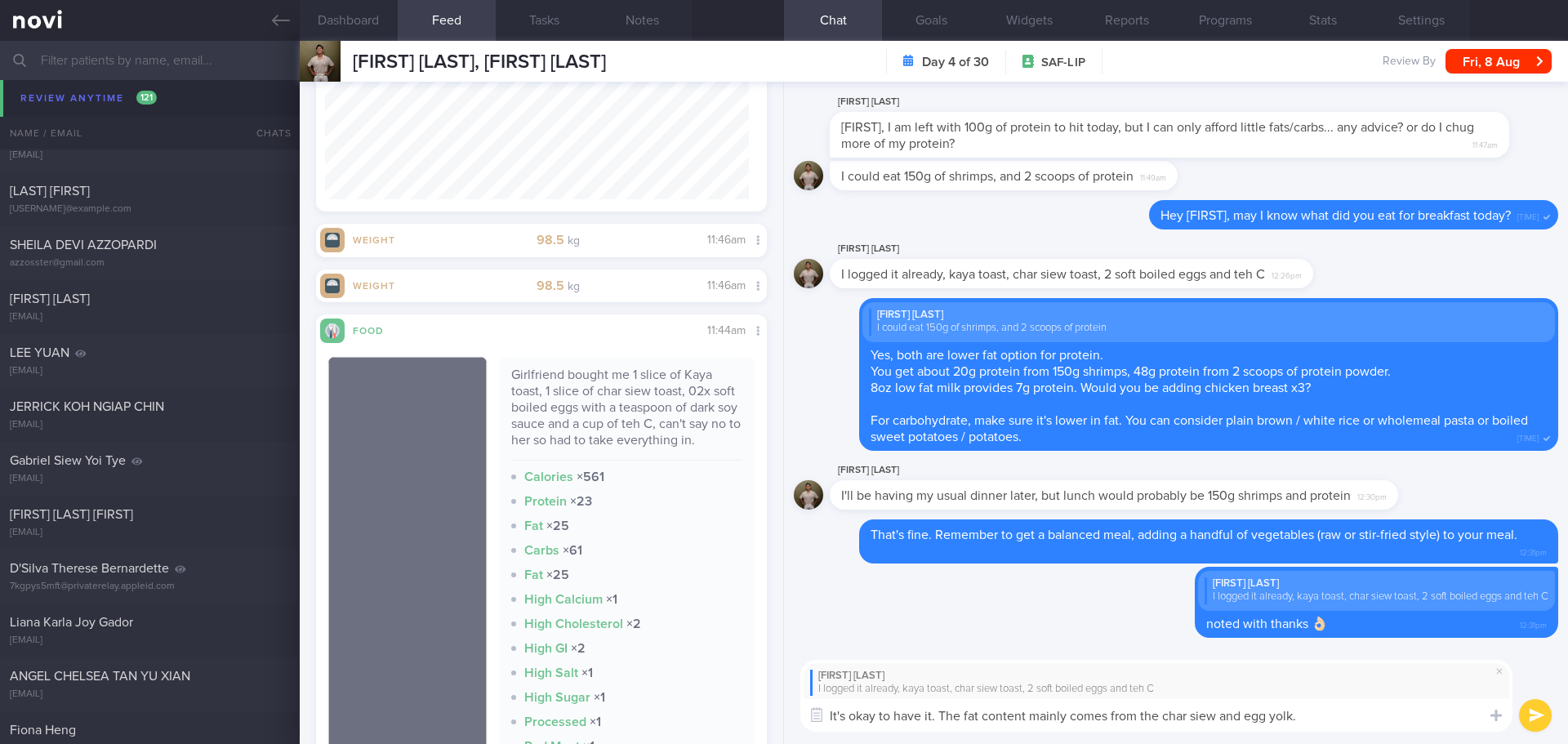 click on "It's okay to have it. The fat content mainly comes from the char siew and egg yolk." at bounding box center [1156, 715] 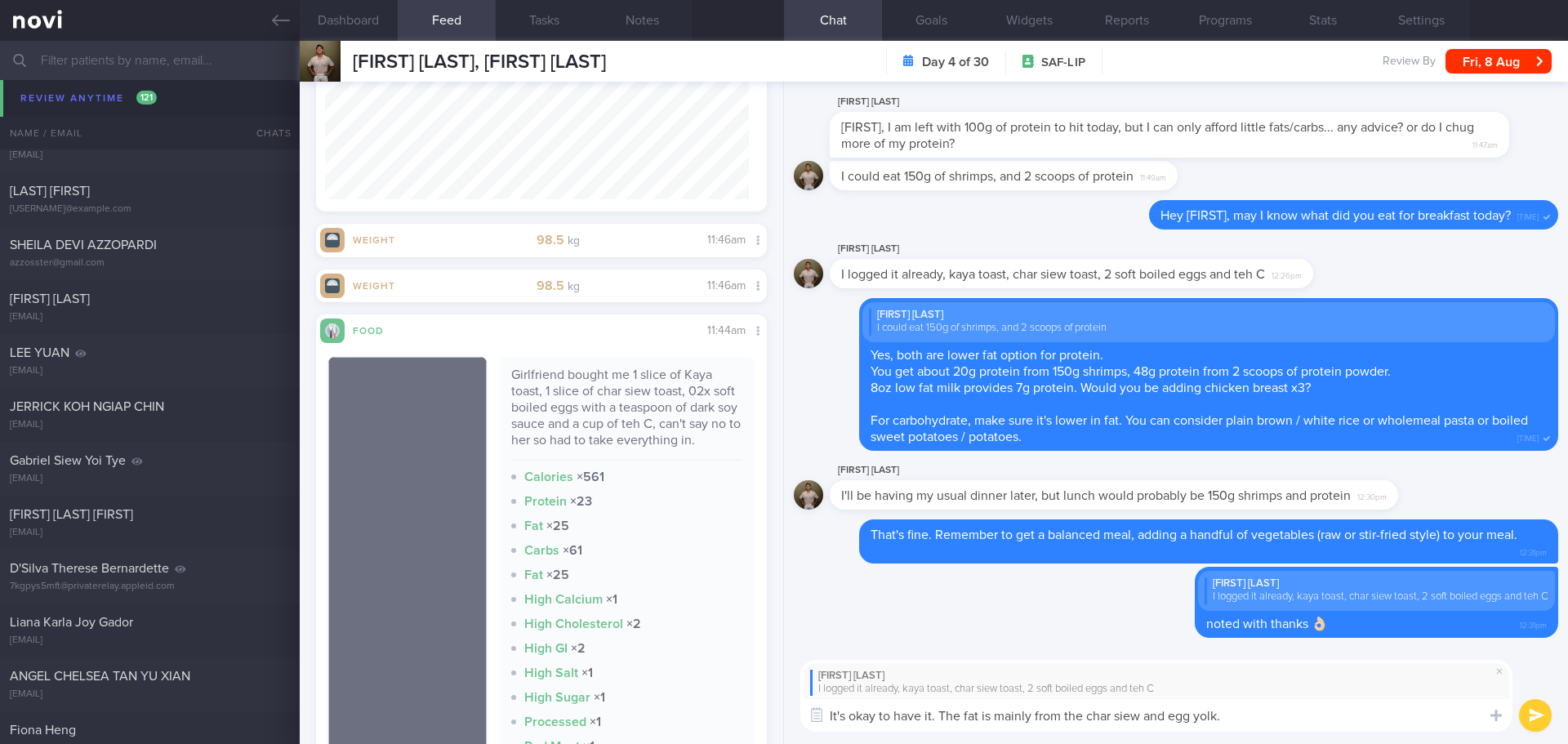 drag, startPoint x: 1073, startPoint y: 714, endPoint x: 1036, endPoint y: 714, distance: 37 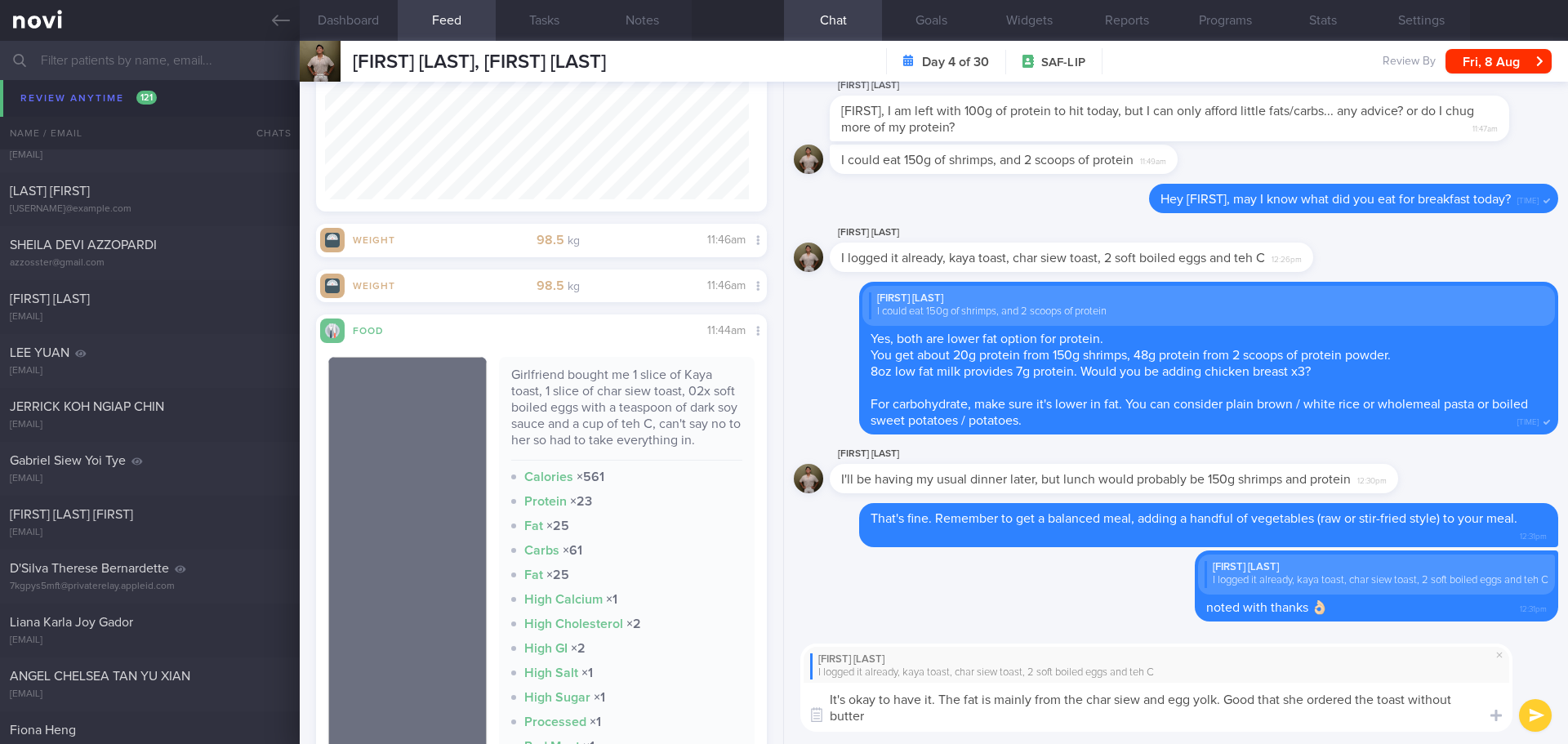scroll, scrollTop: 0, scrollLeft: 0, axis: both 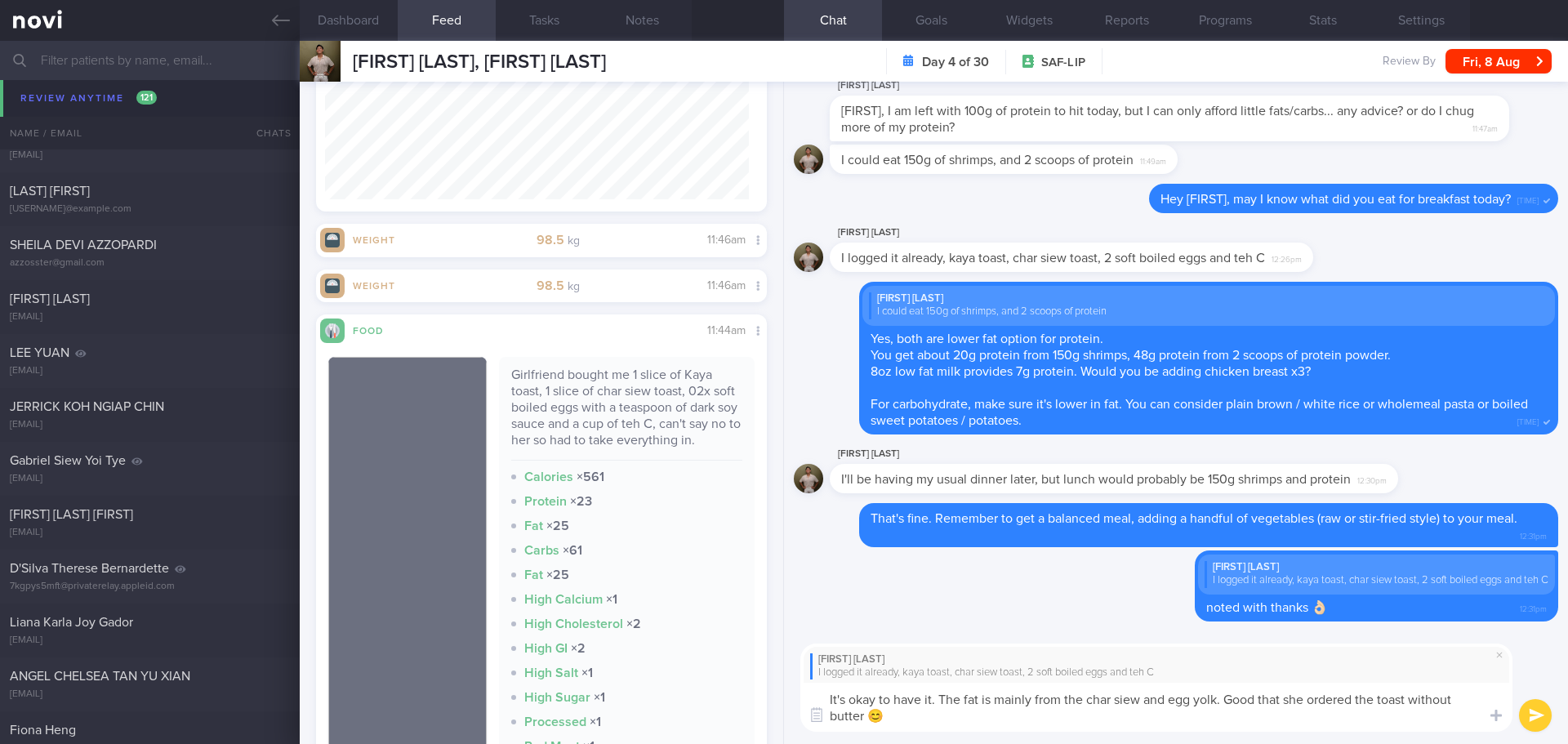 type on "It's okay to have it. The fat is mainly from the char siew and egg yolk. Good that she ordered the toast without butter 😊" 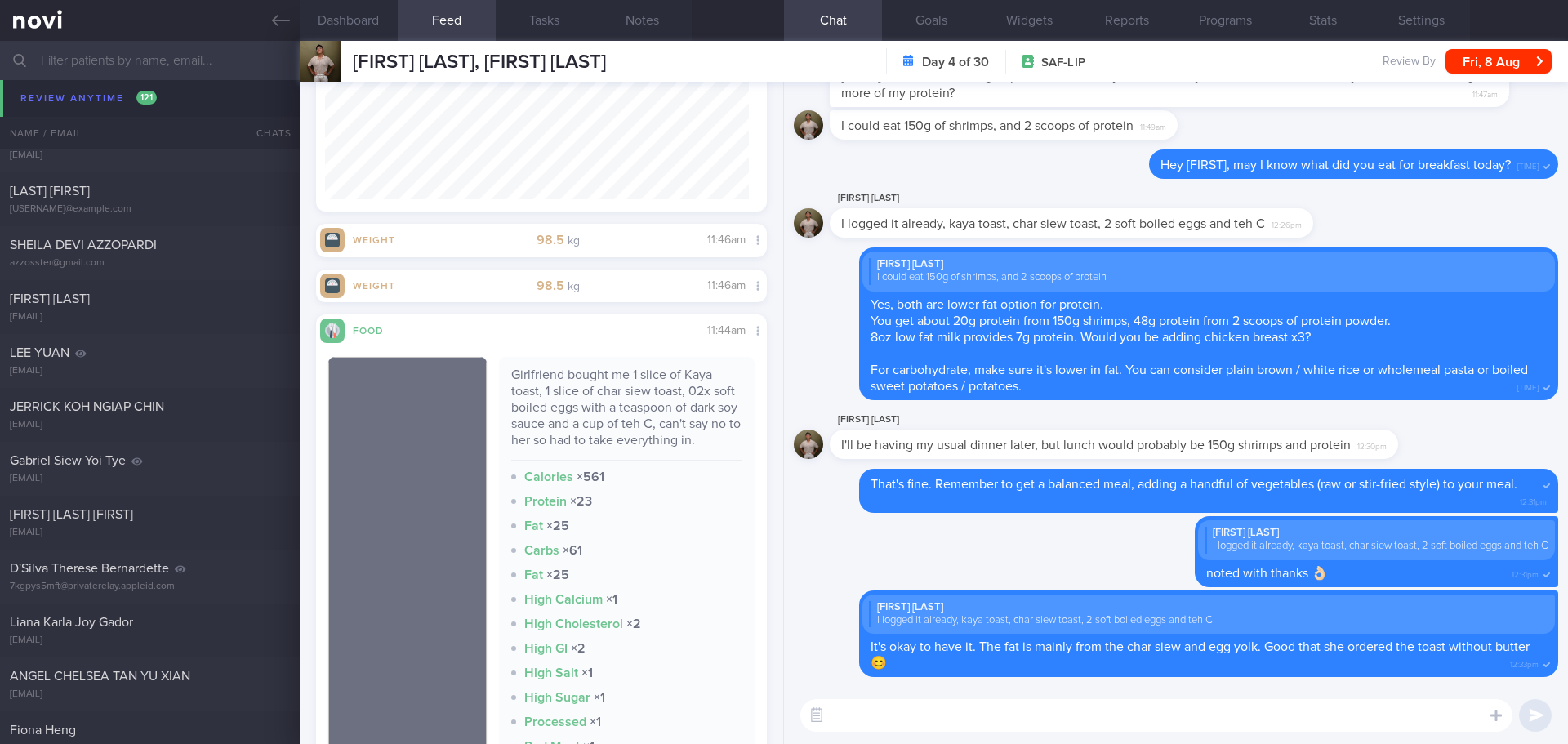drag, startPoint x: 1484, startPoint y: 57, endPoint x: 1433, endPoint y: 58, distance: 51.009803 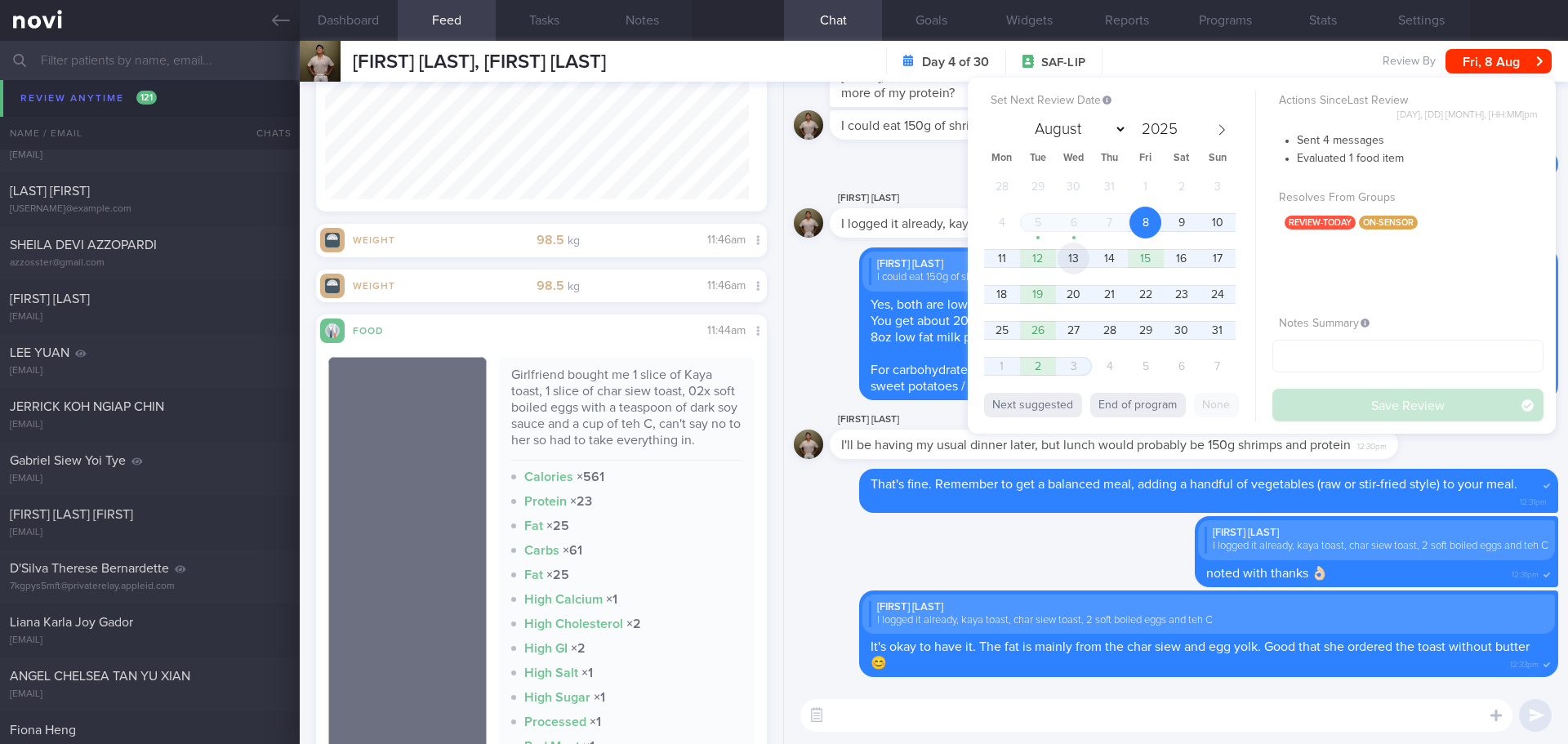 click on "13" at bounding box center [1073, 258] 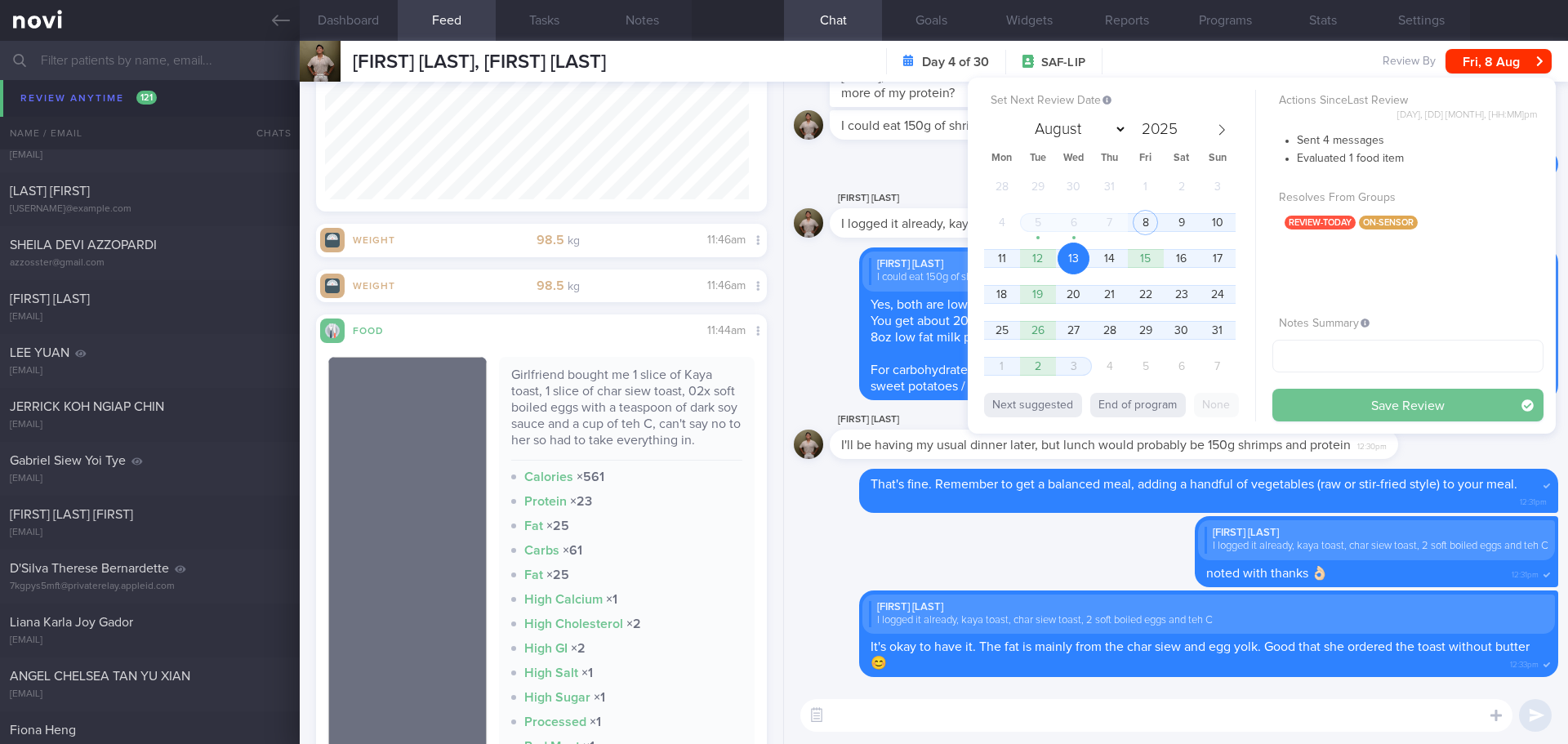 click on "Save Review" at bounding box center (1408, 405) 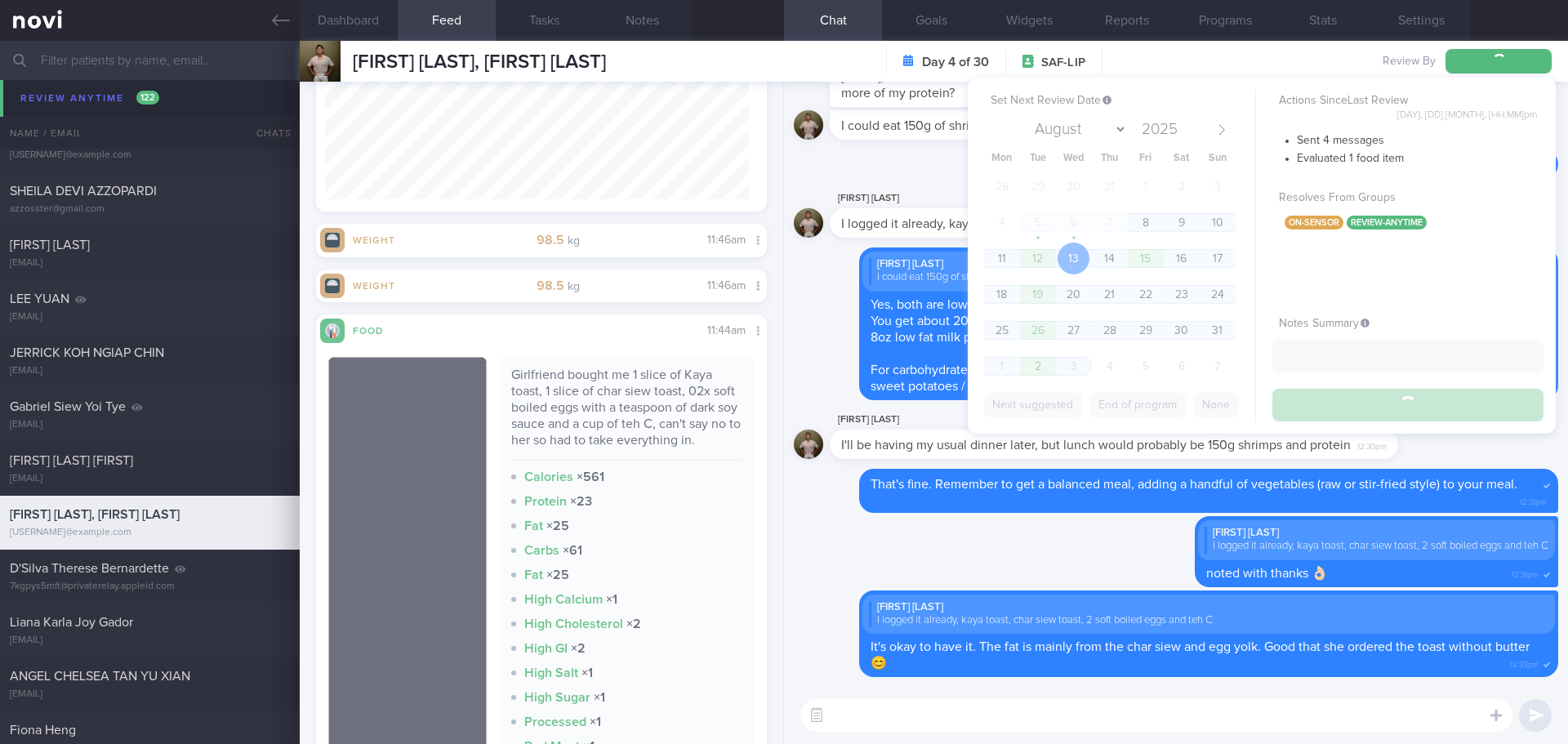 scroll, scrollTop: 4030, scrollLeft: 0, axis: vertical 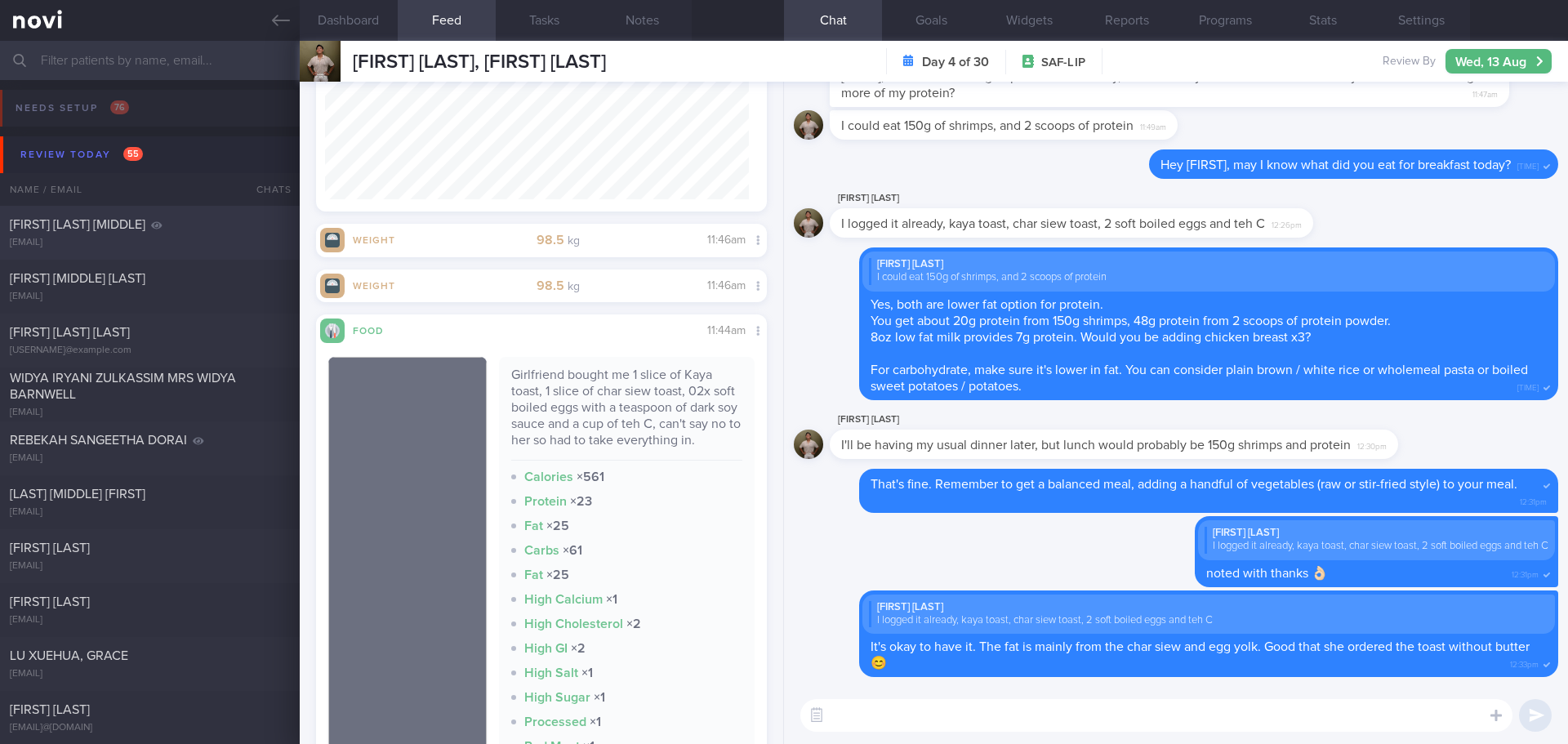 click on "Samantha Goh Meixin
samantha.m.goh@gmail.com" at bounding box center (149, 233) 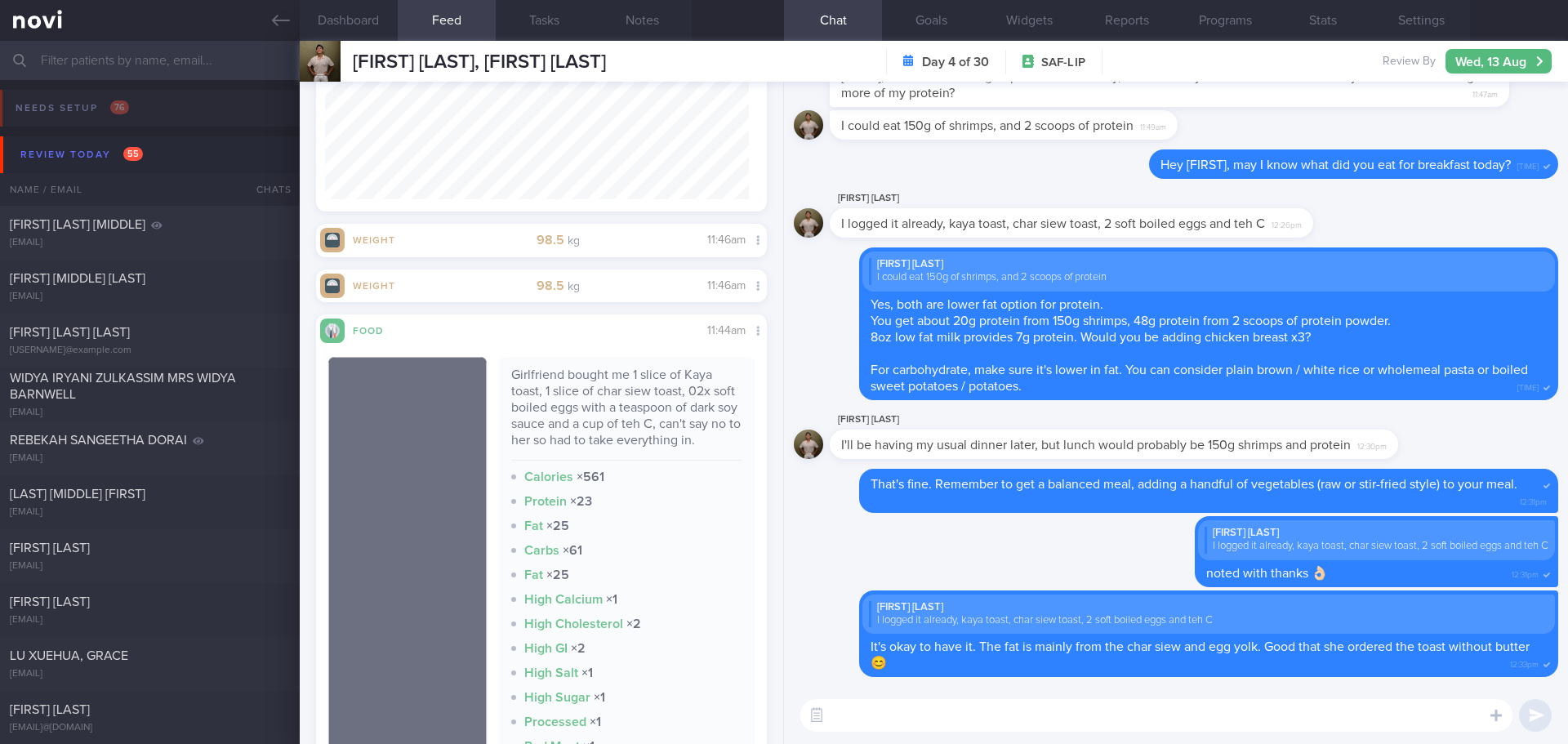 type on "8/8/25" 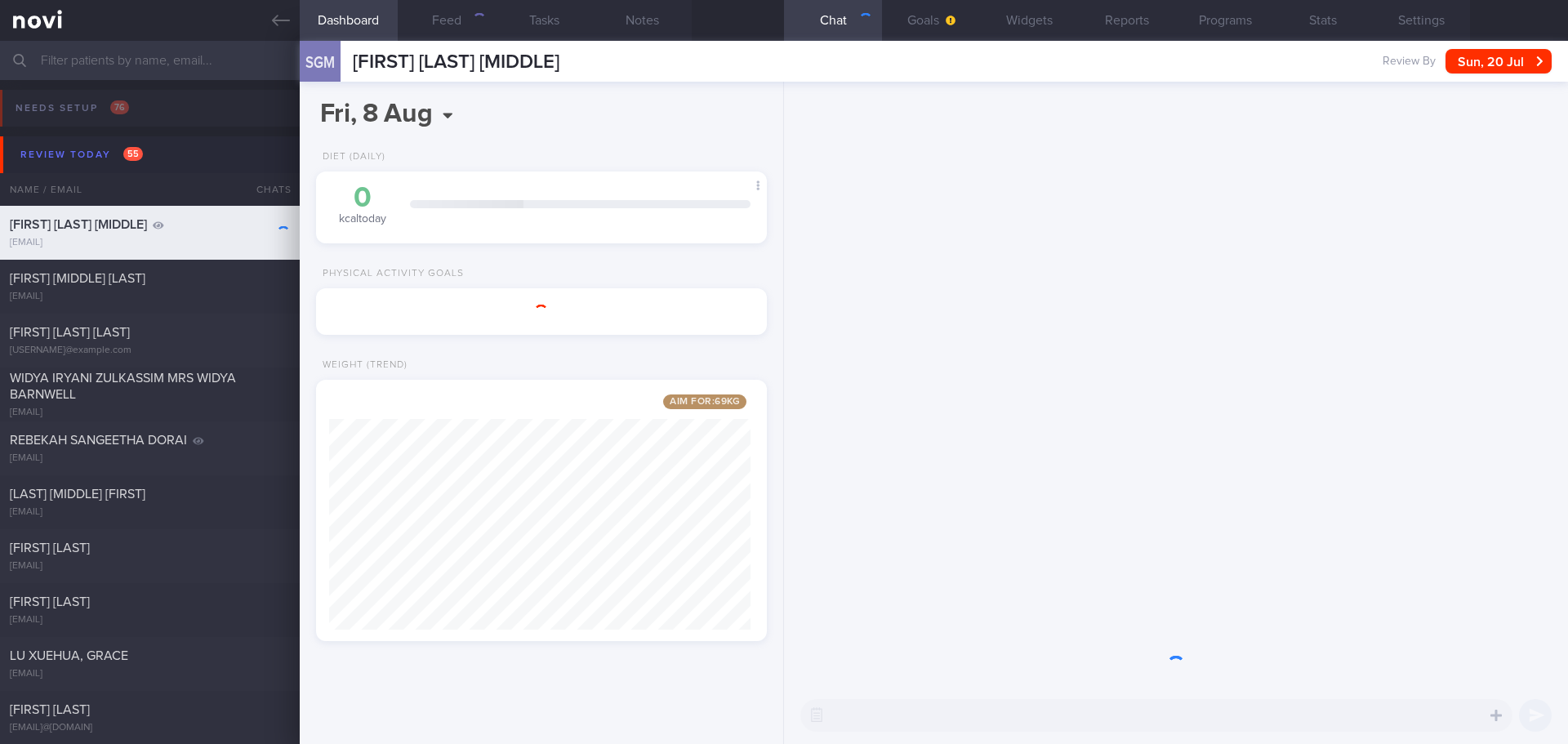 scroll, scrollTop: 816456, scrollLeft: 816258, axis: both 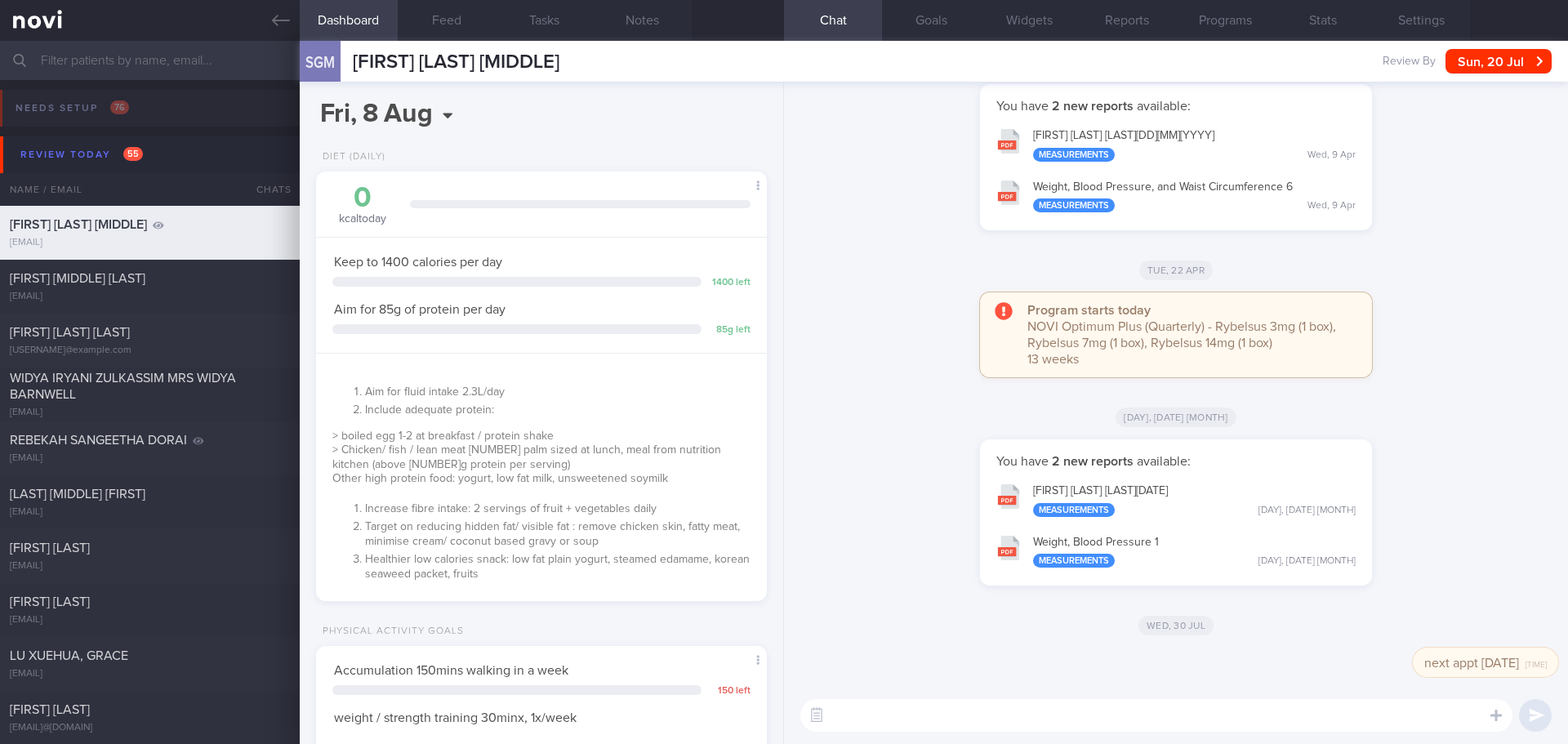 click on "Tue, 22 Apr" at bounding box center [1176, 270] 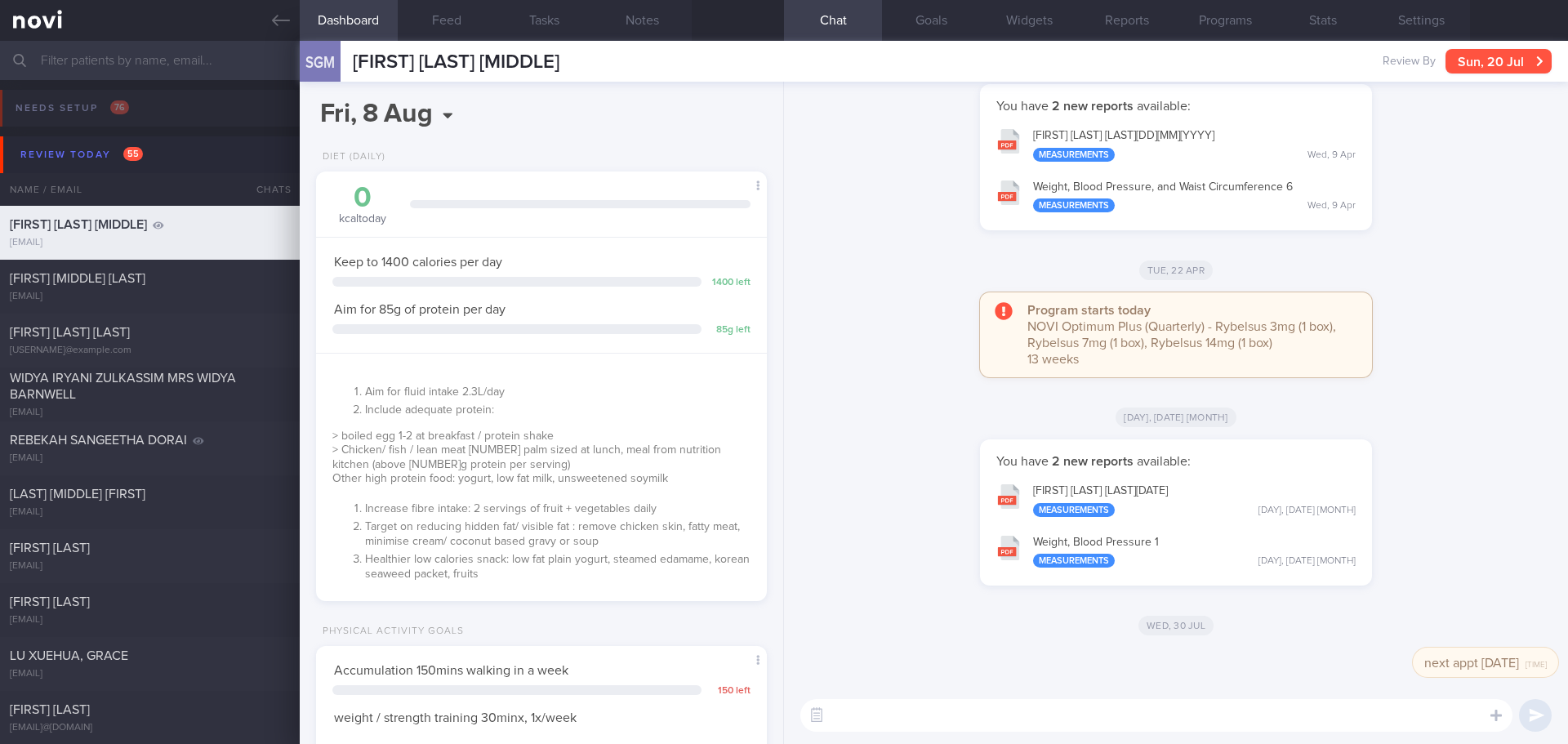 click on "Sun, 20 Jul" at bounding box center [1499, 61] 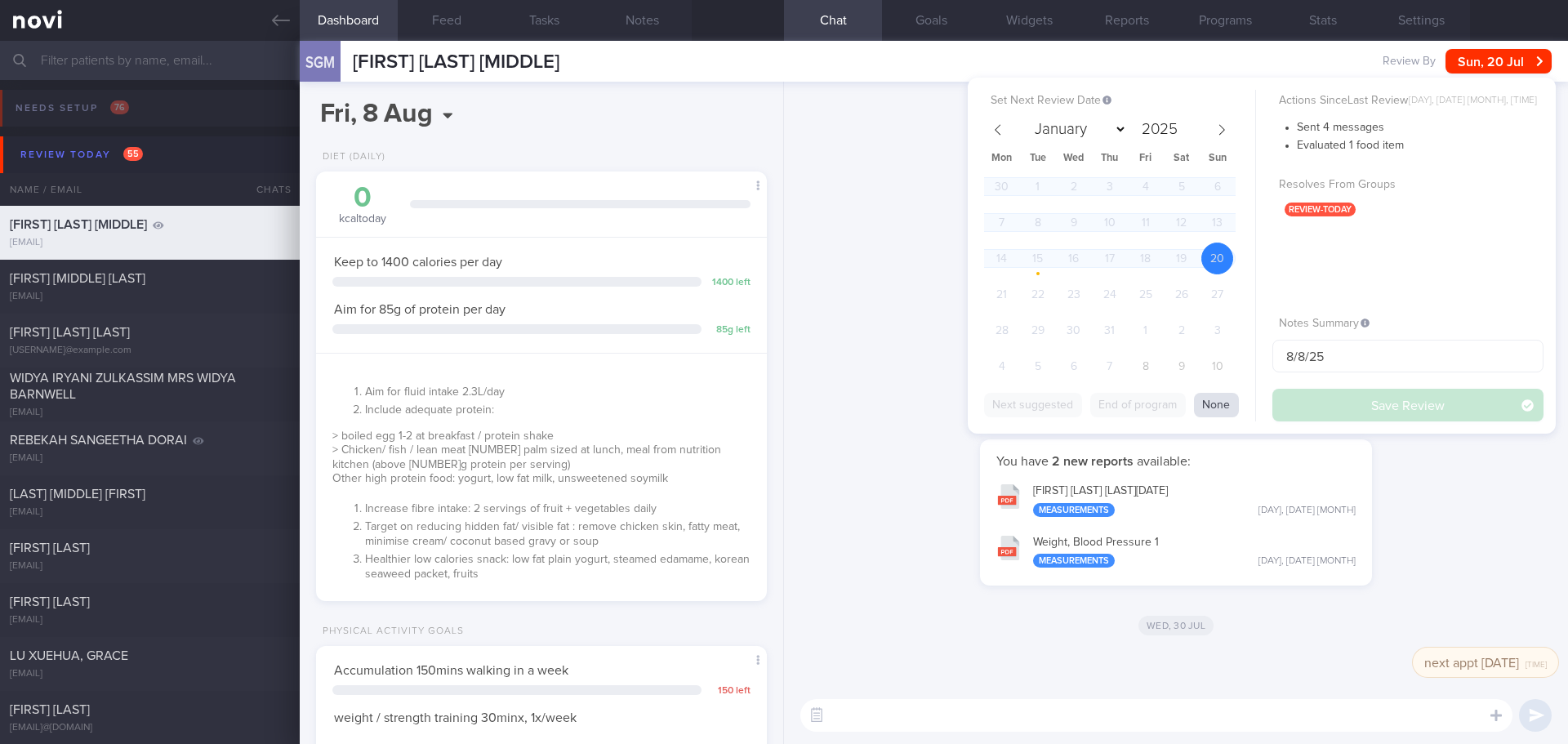 click on "None" at bounding box center [1216, 405] 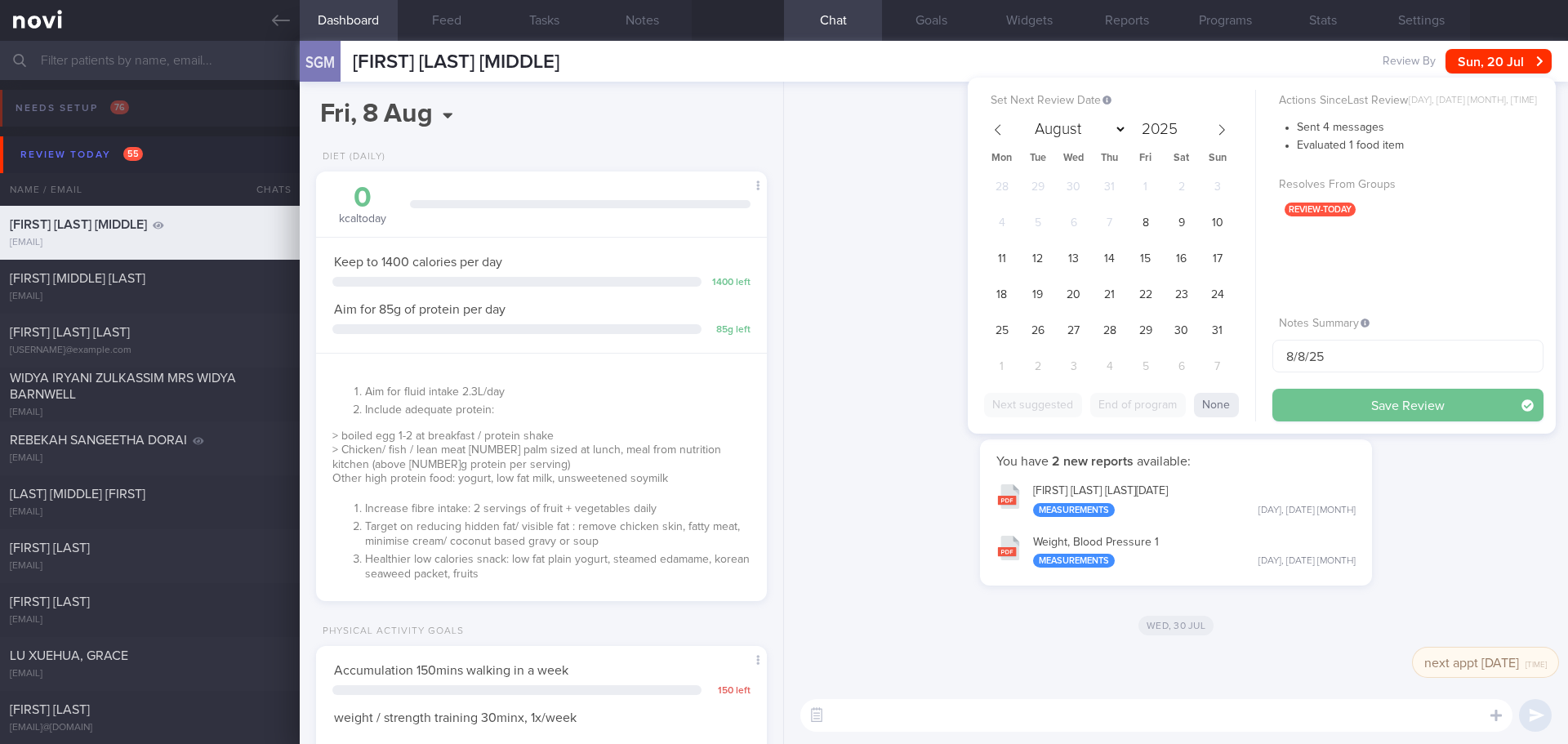 click on "Save Review" at bounding box center [1408, 405] 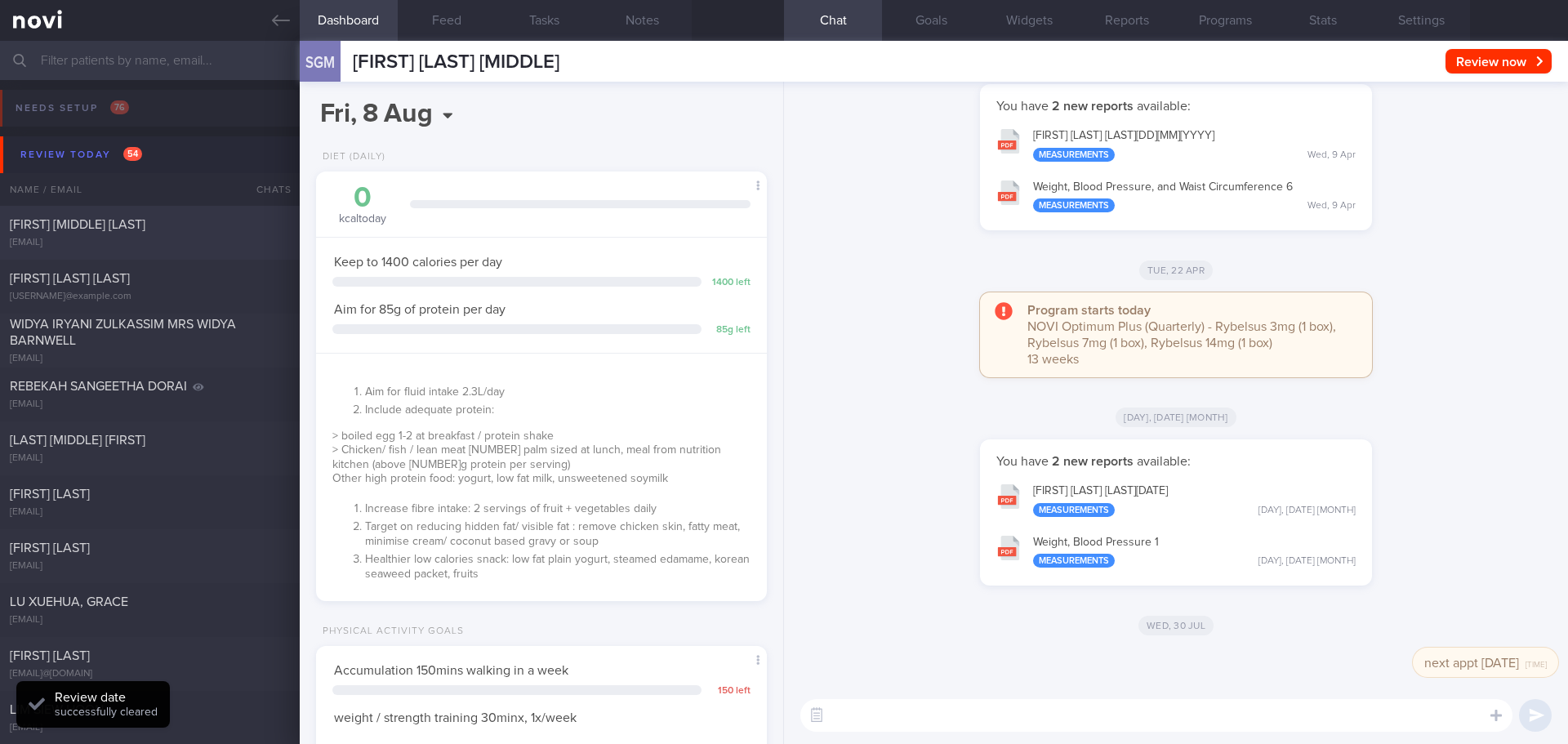 click on "TRAYNOR ROSS BURNETT
rotrayno@cisco.com" at bounding box center (149, 233) 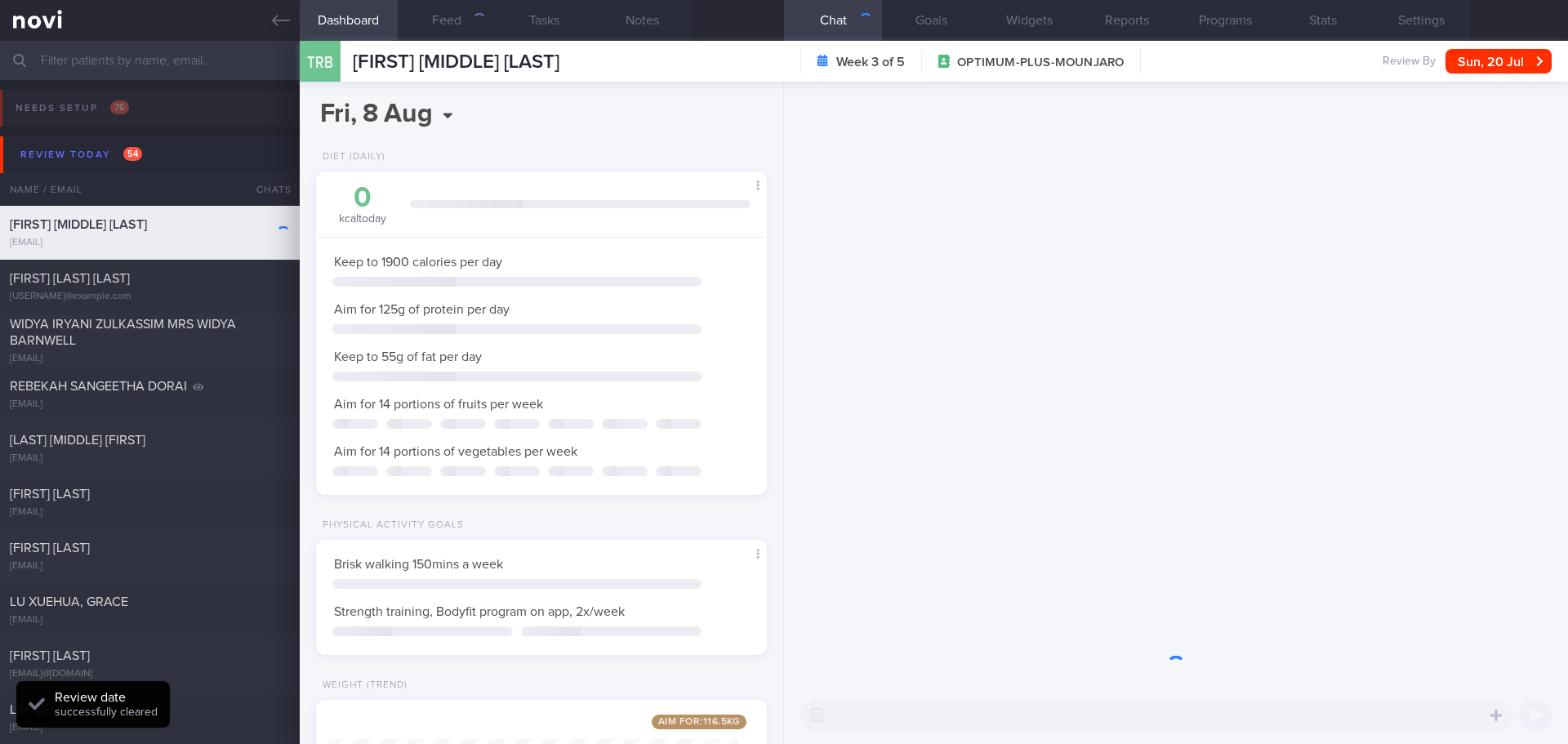 scroll, scrollTop: 816481, scrollLeft: 816258, axis: both 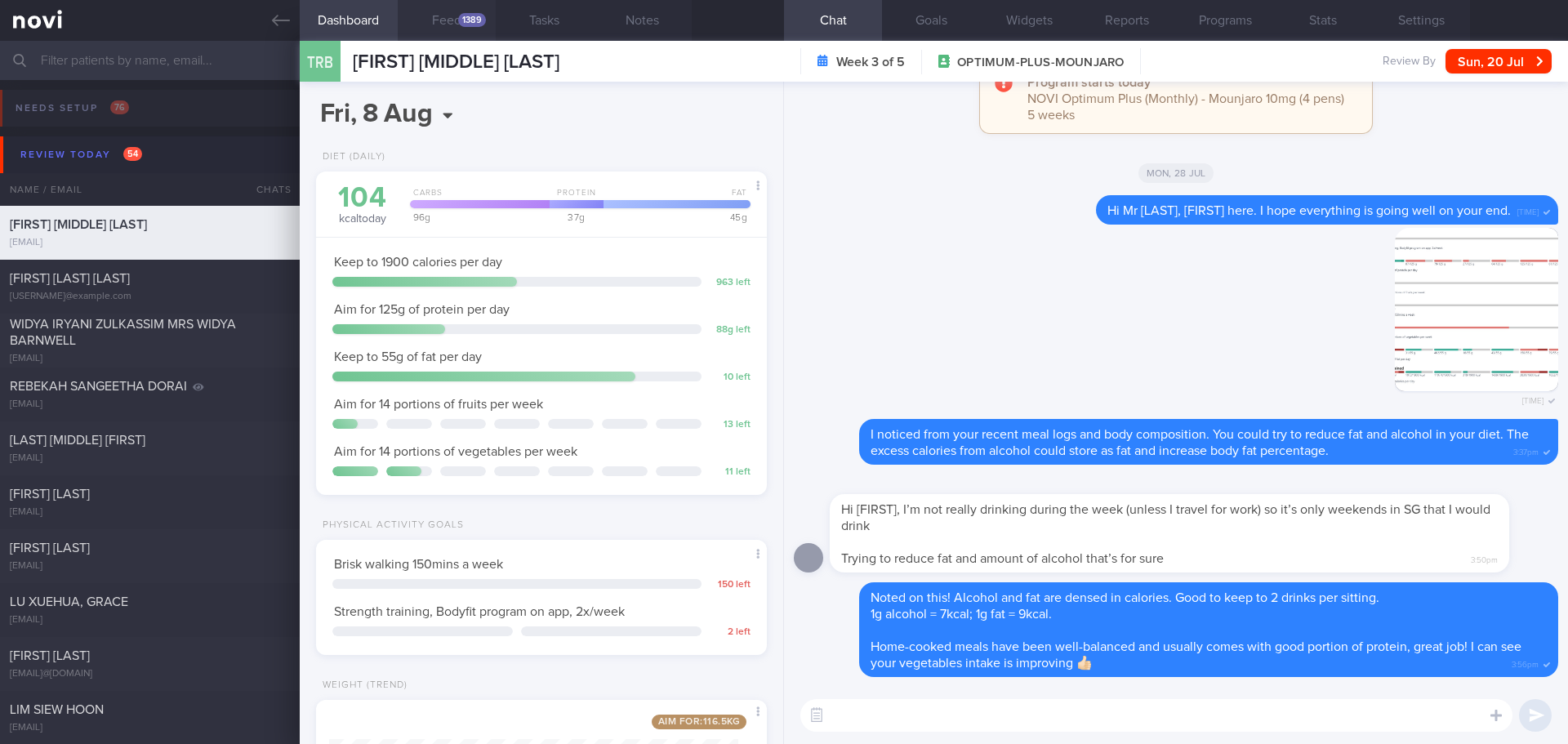 click on "1389" at bounding box center (472, 20) 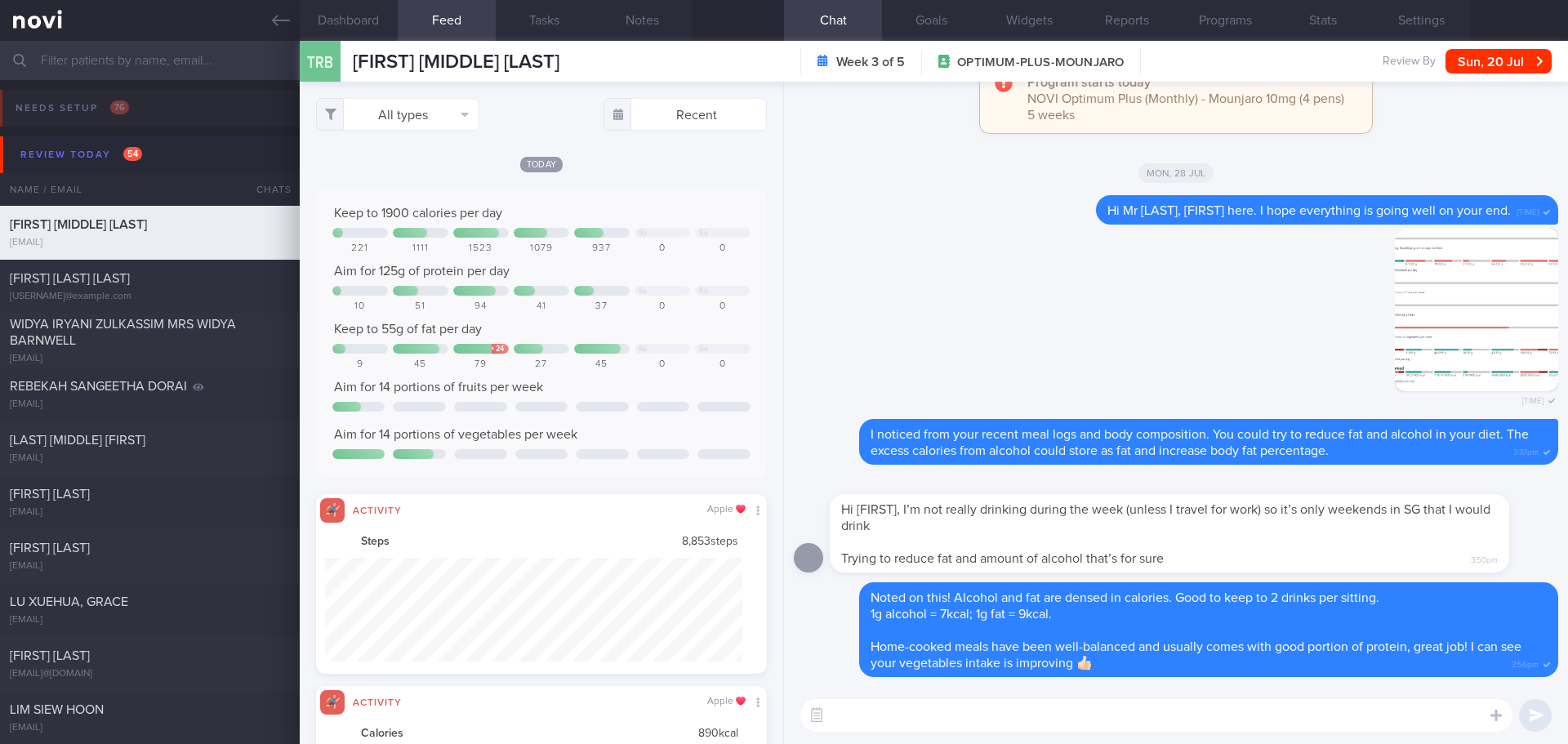 scroll, scrollTop: 816581, scrollLeft: 816249, axis: both 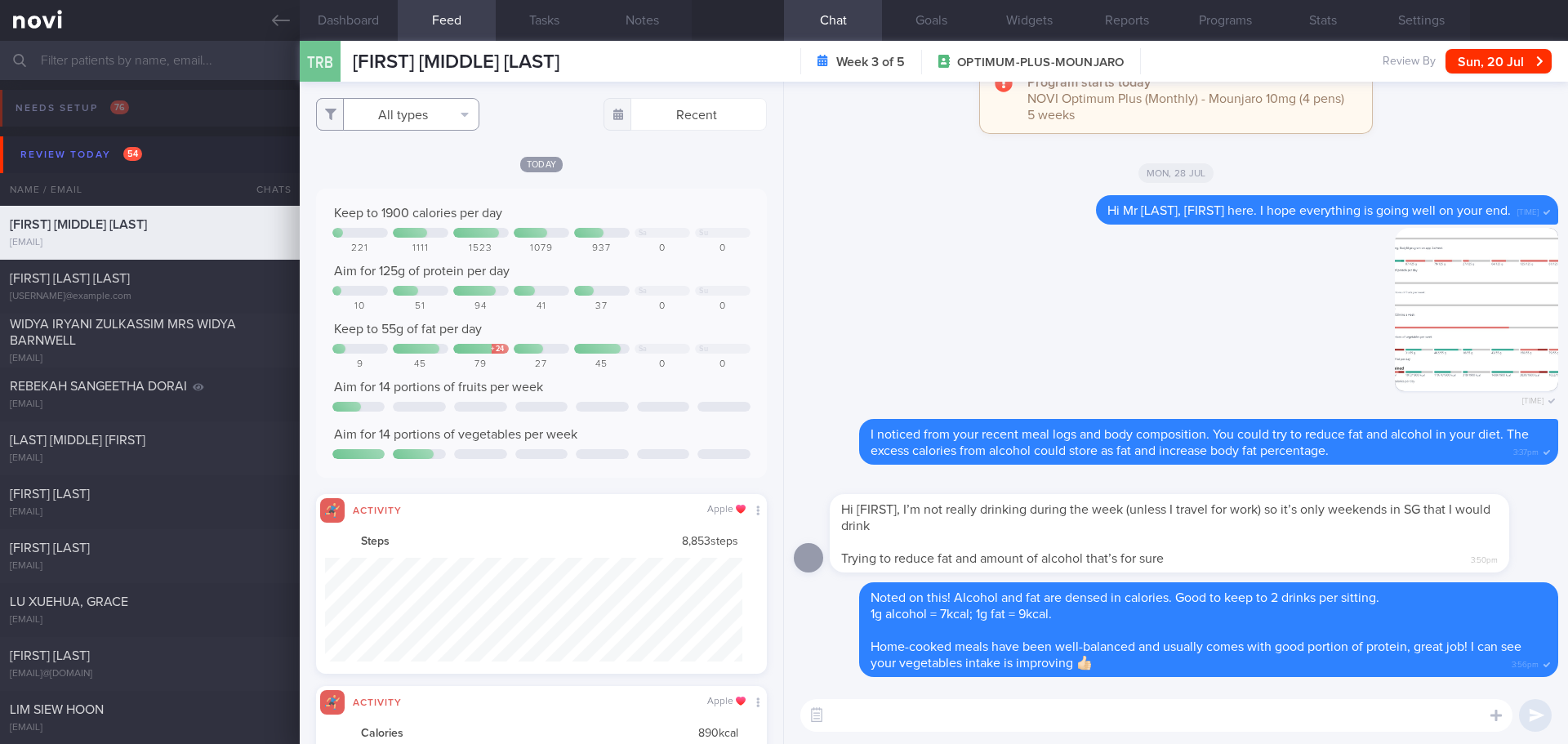 click on "All types" at bounding box center [398, 114] 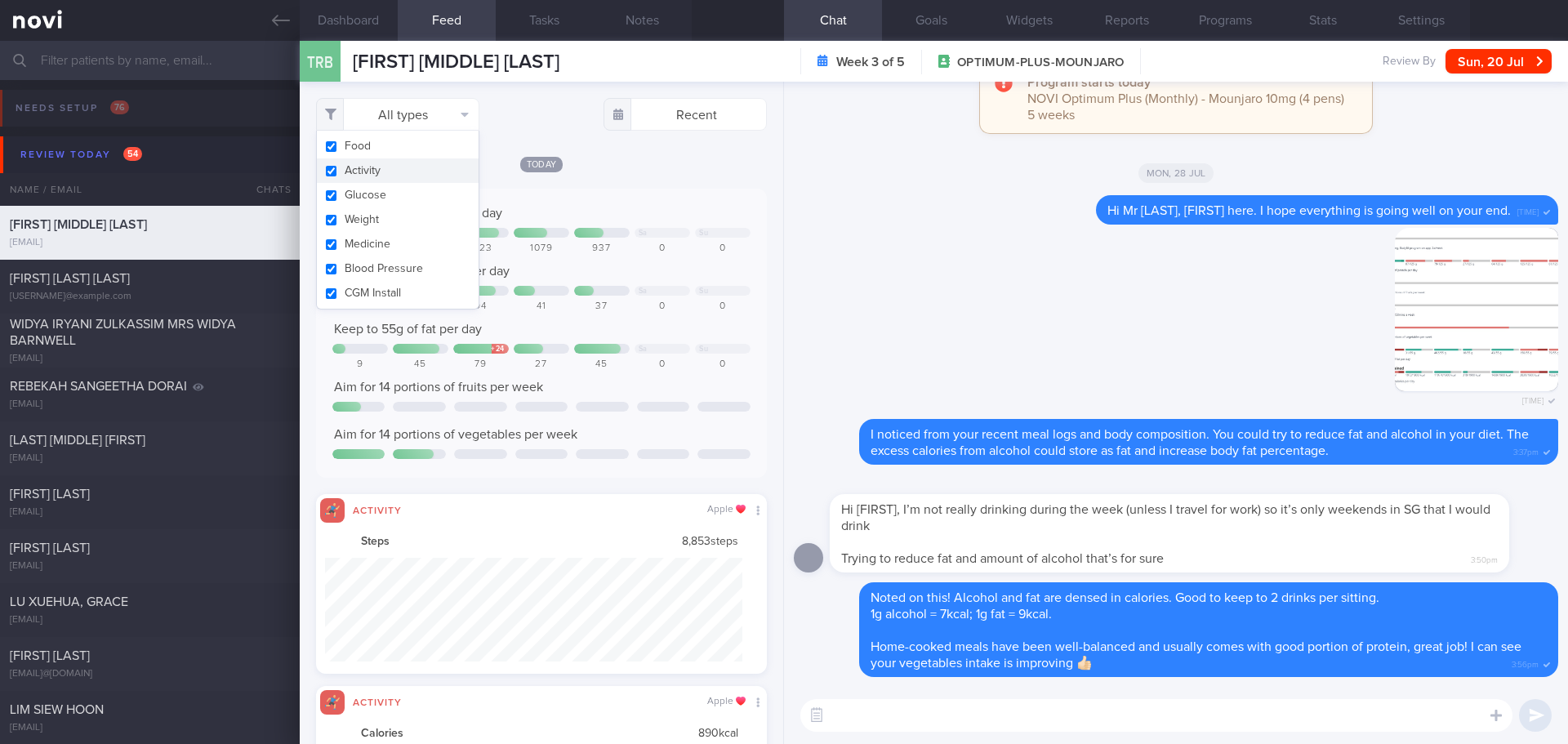 click on "Activity" at bounding box center (398, 171) 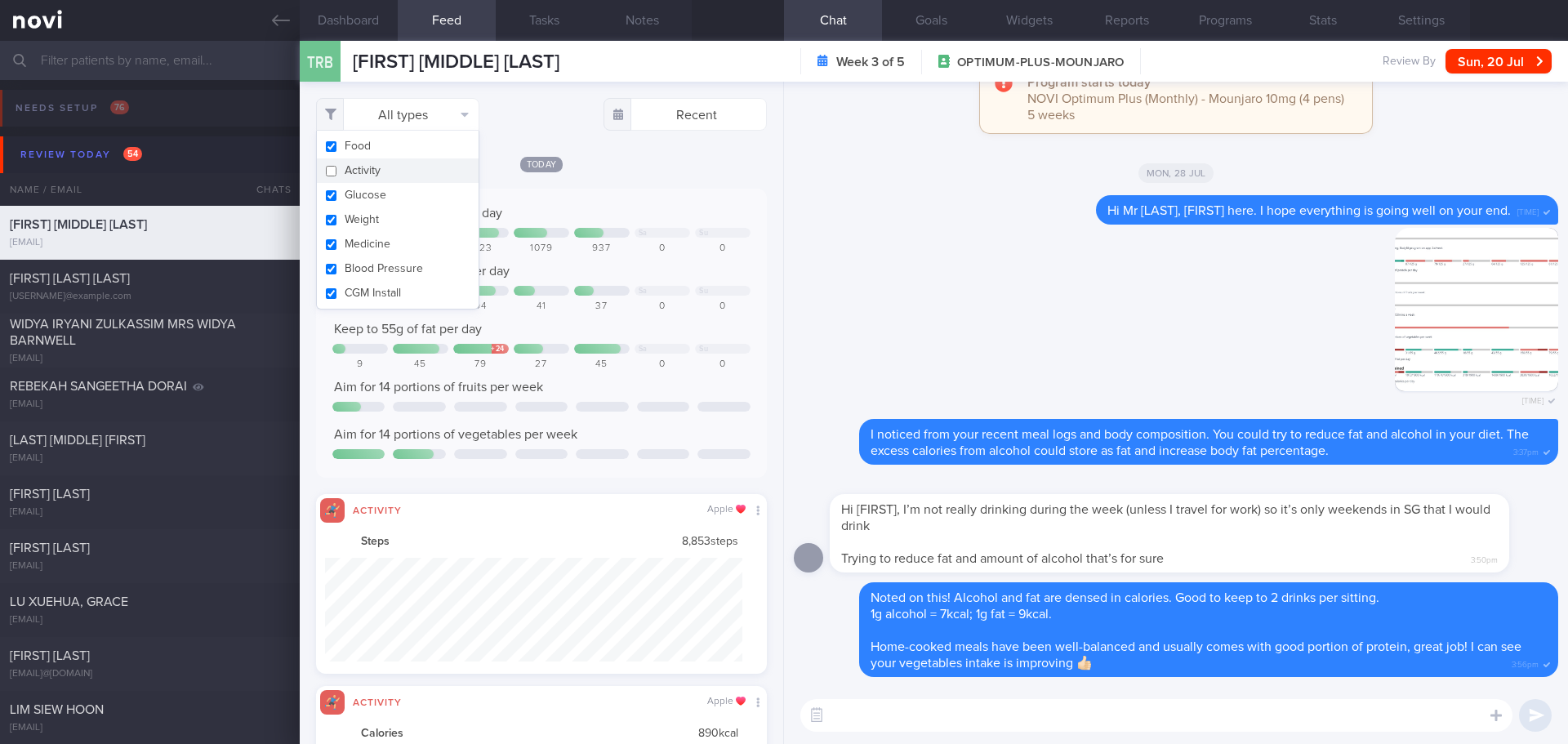 checkbox on "false" 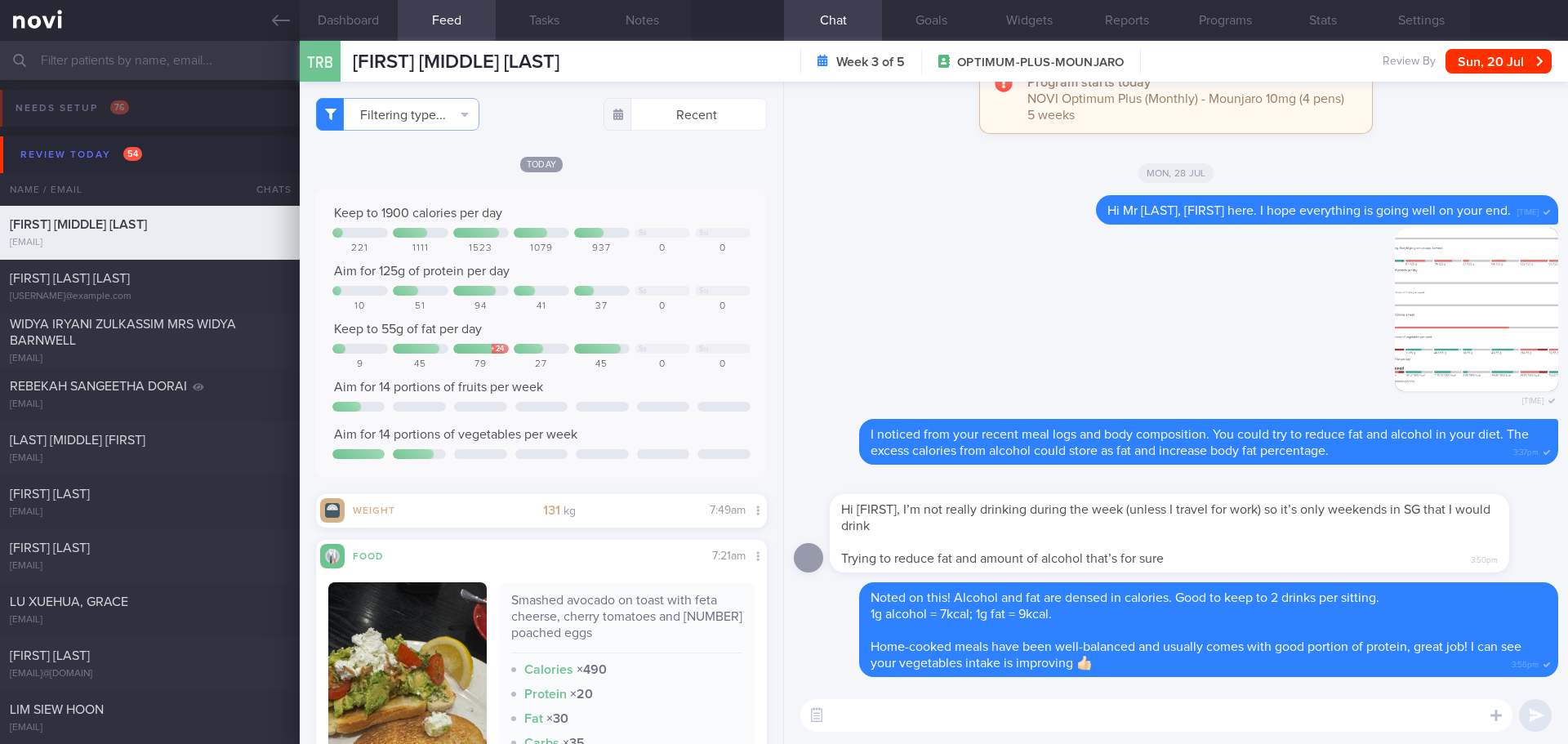 click on "Today" at bounding box center (541, 163) 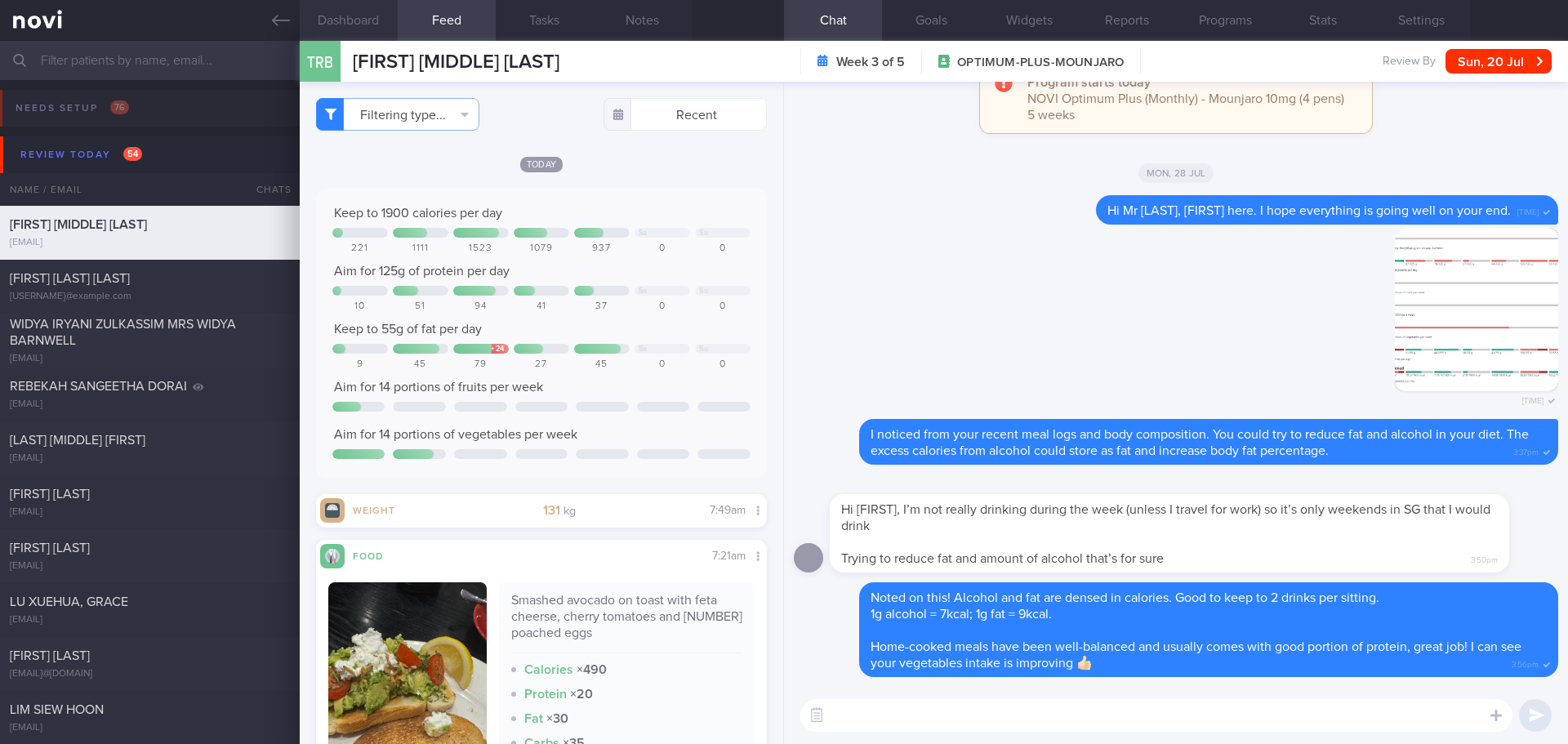 click on "Dashboard" at bounding box center (349, 20) 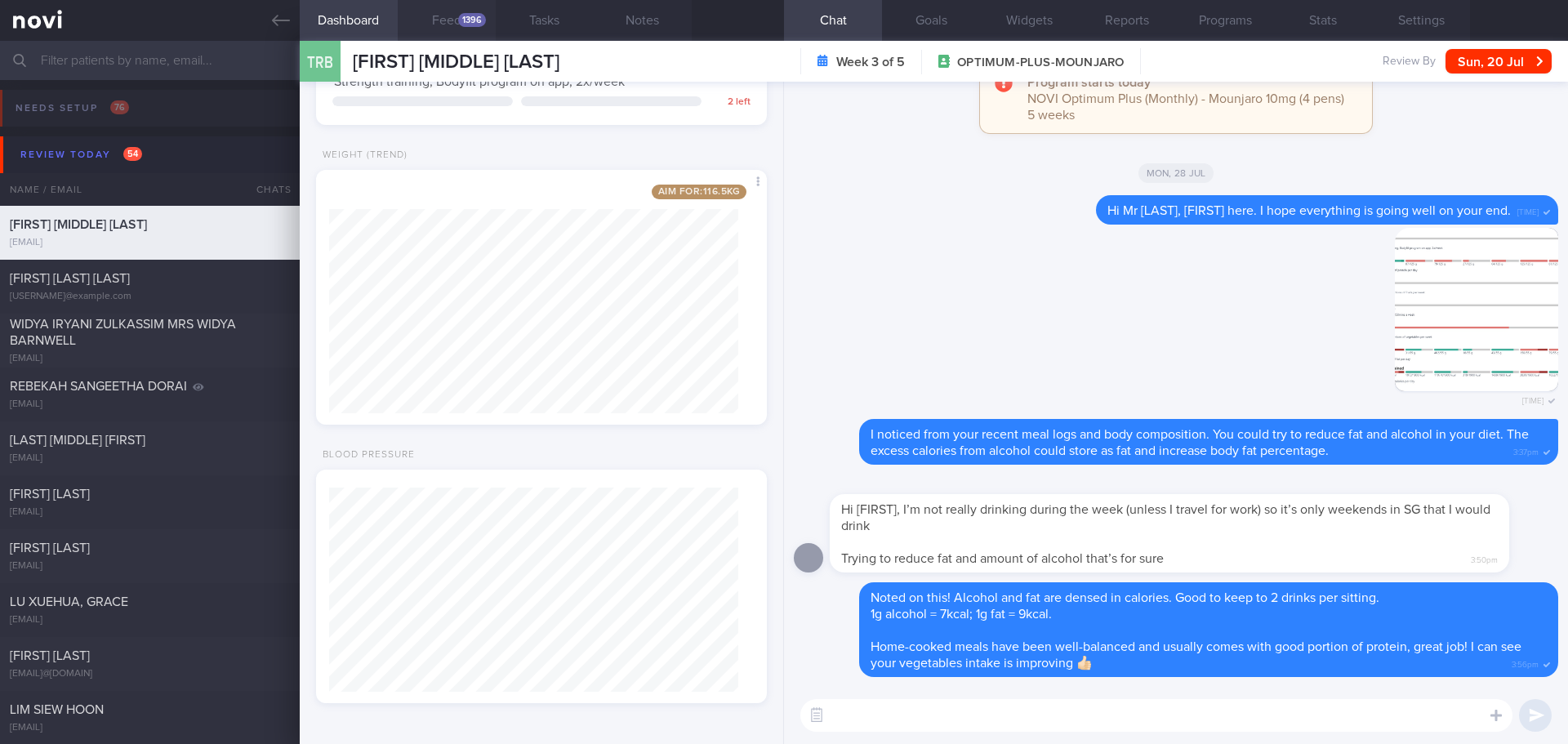 click on "1396" at bounding box center [472, 20] 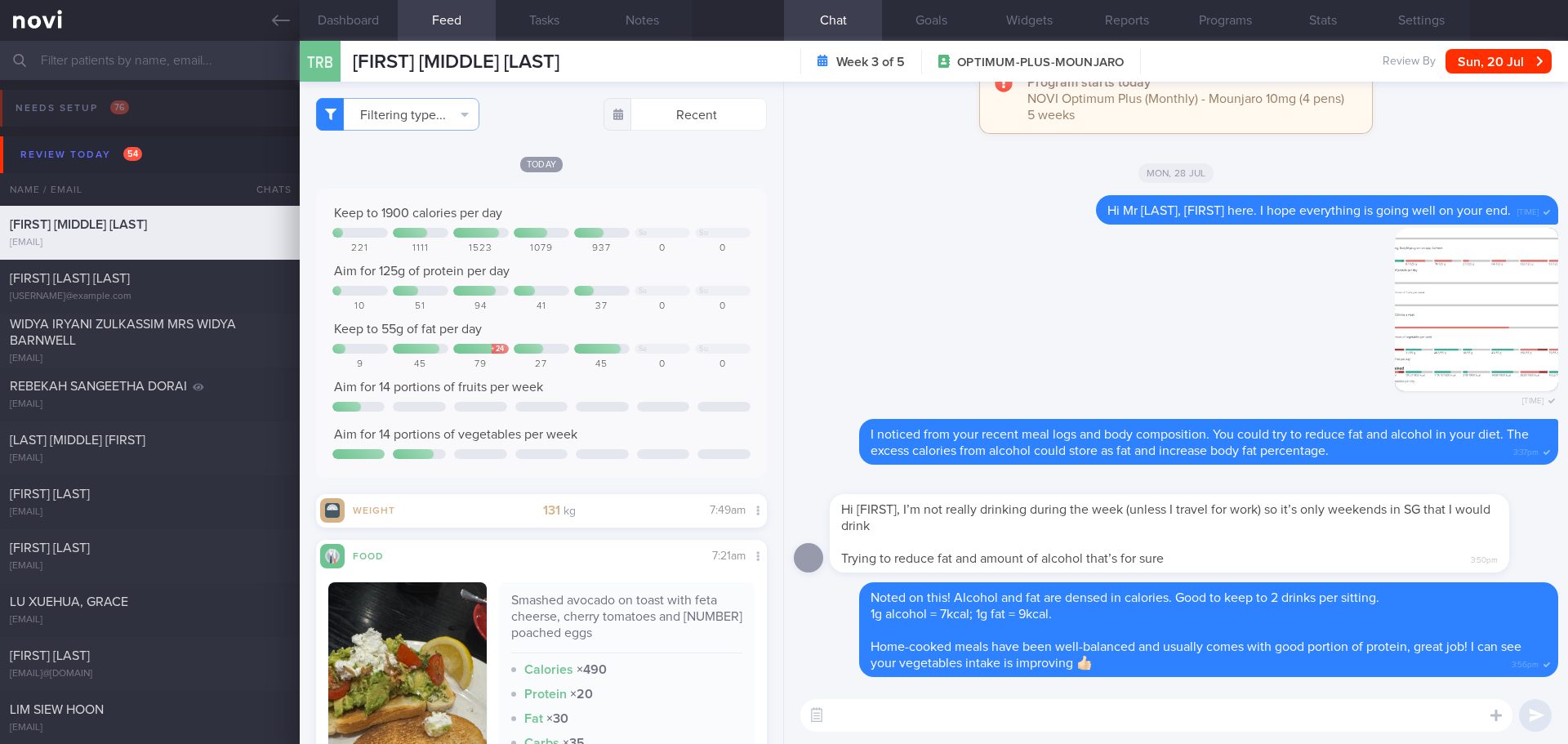 click on "Today
Keep to 1900 calories per day
Sa
Su
221
1111
1523
1079
937
0
0
Aim for 125g of protein per day" 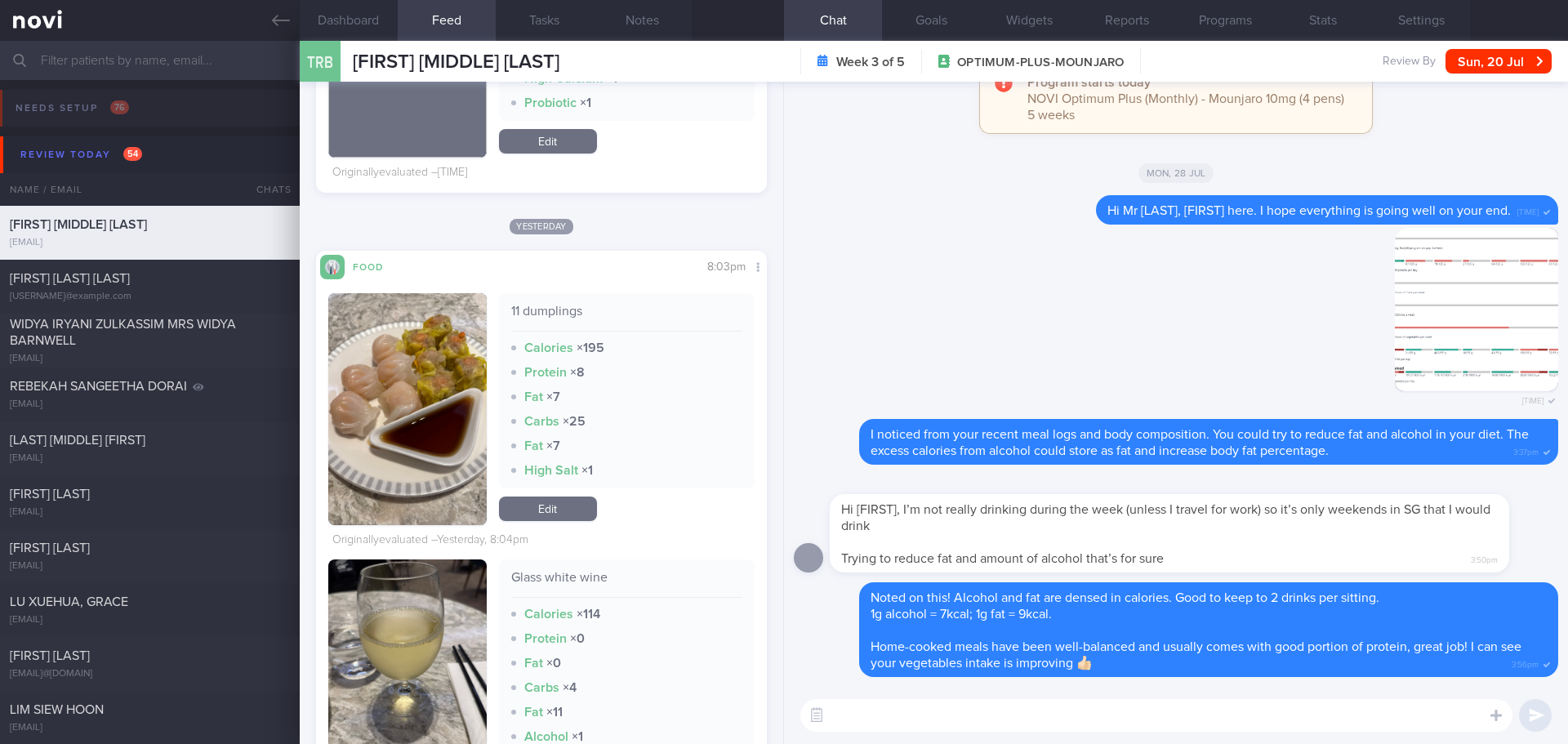 click on "Edit" at bounding box center (548, 509) 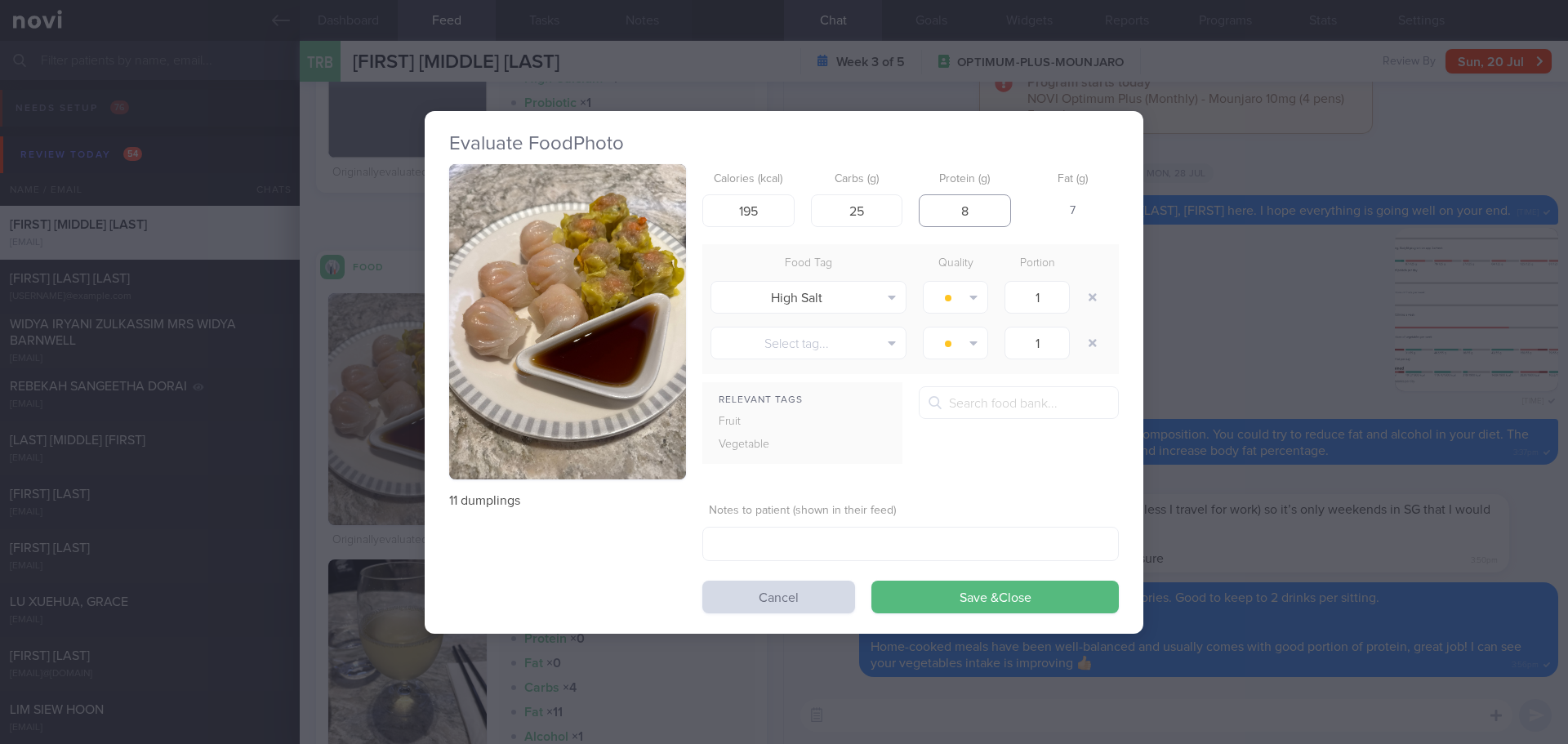 click on "8" at bounding box center [964, 211] 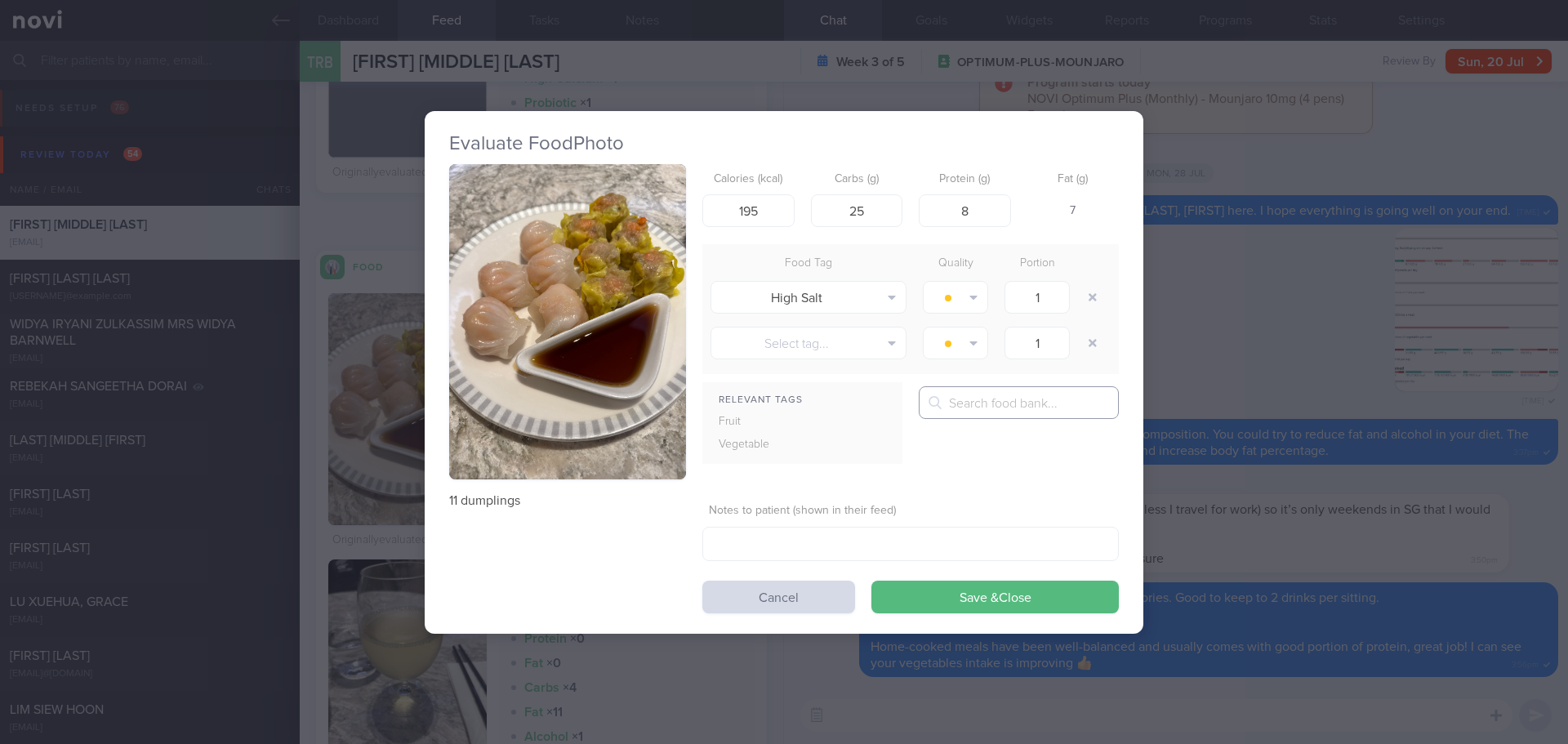 click at bounding box center [1018, 403] 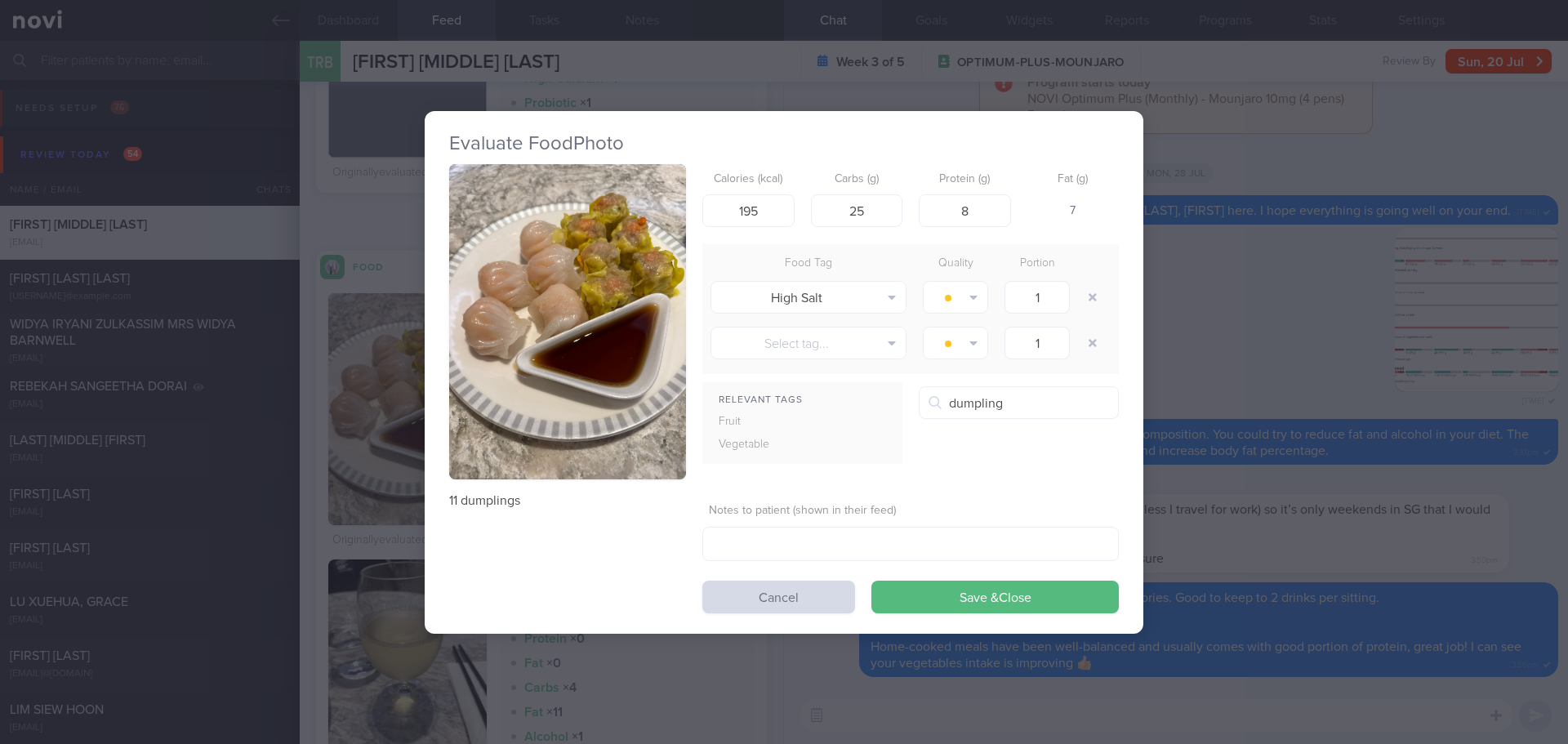 click on "Dumplings with minced meat filling, steamed" at bounding box center (1119, 488) 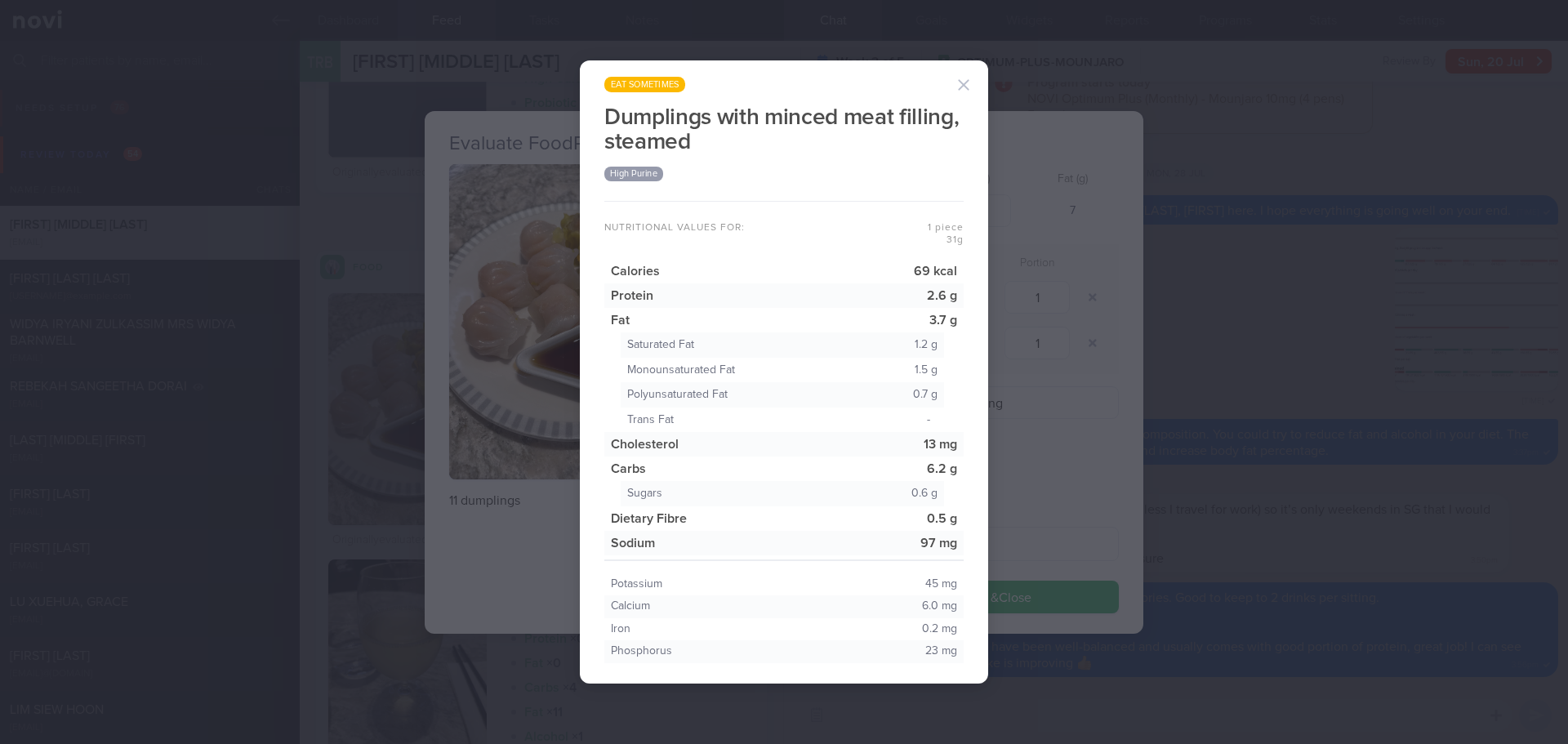 click at bounding box center [964, 85] 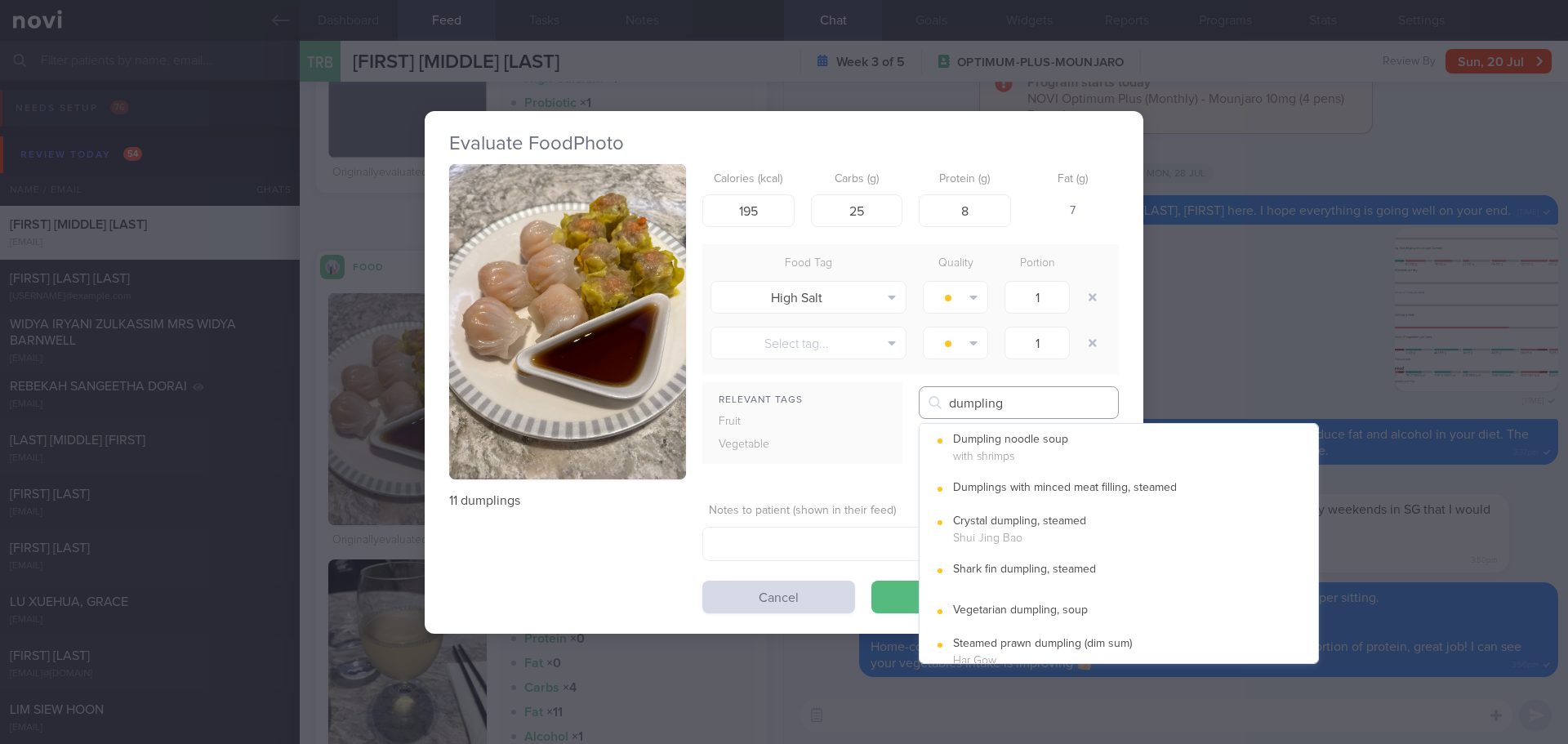 drag, startPoint x: 1052, startPoint y: 396, endPoint x: 900, endPoint y: 404, distance: 152.21038 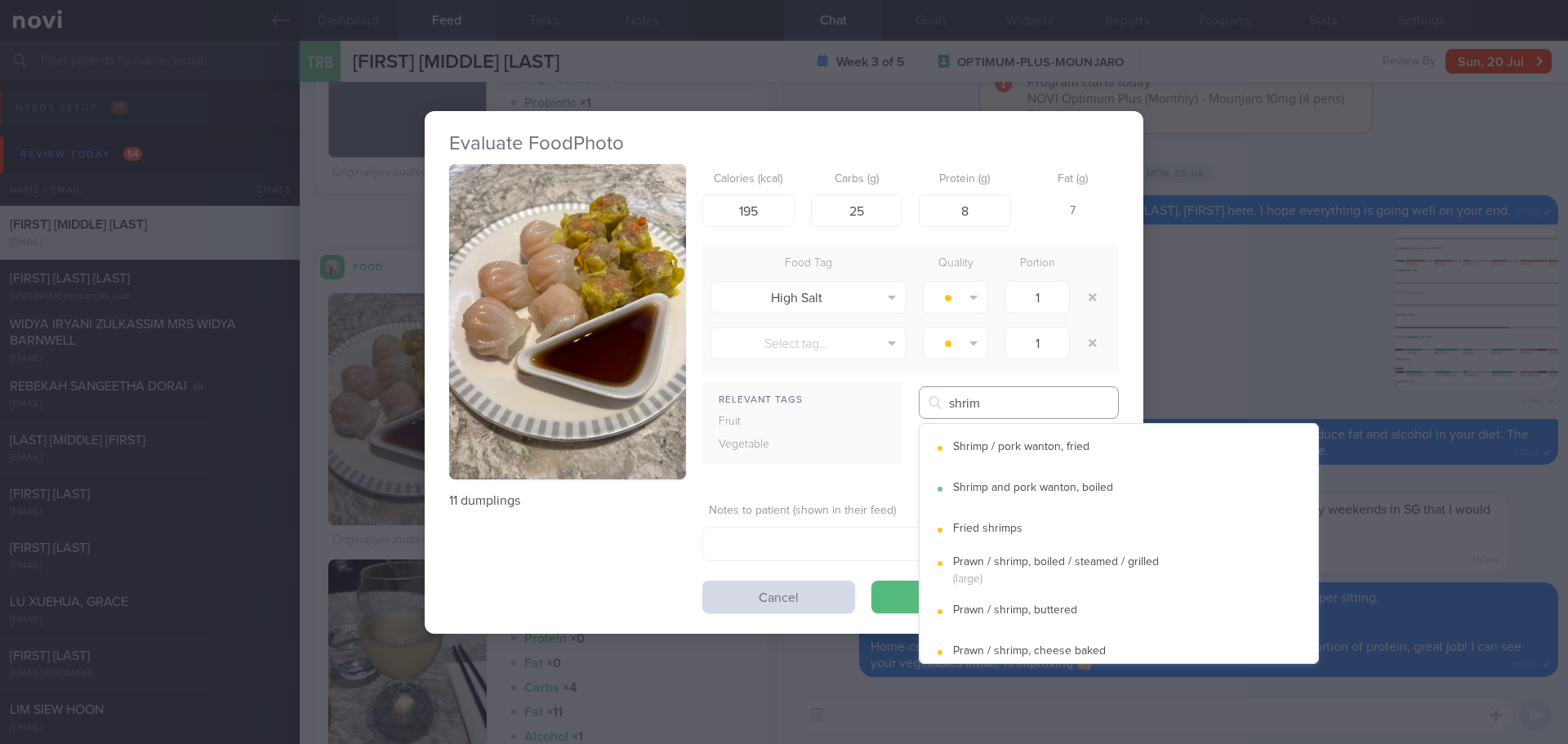 type on "shrimp" 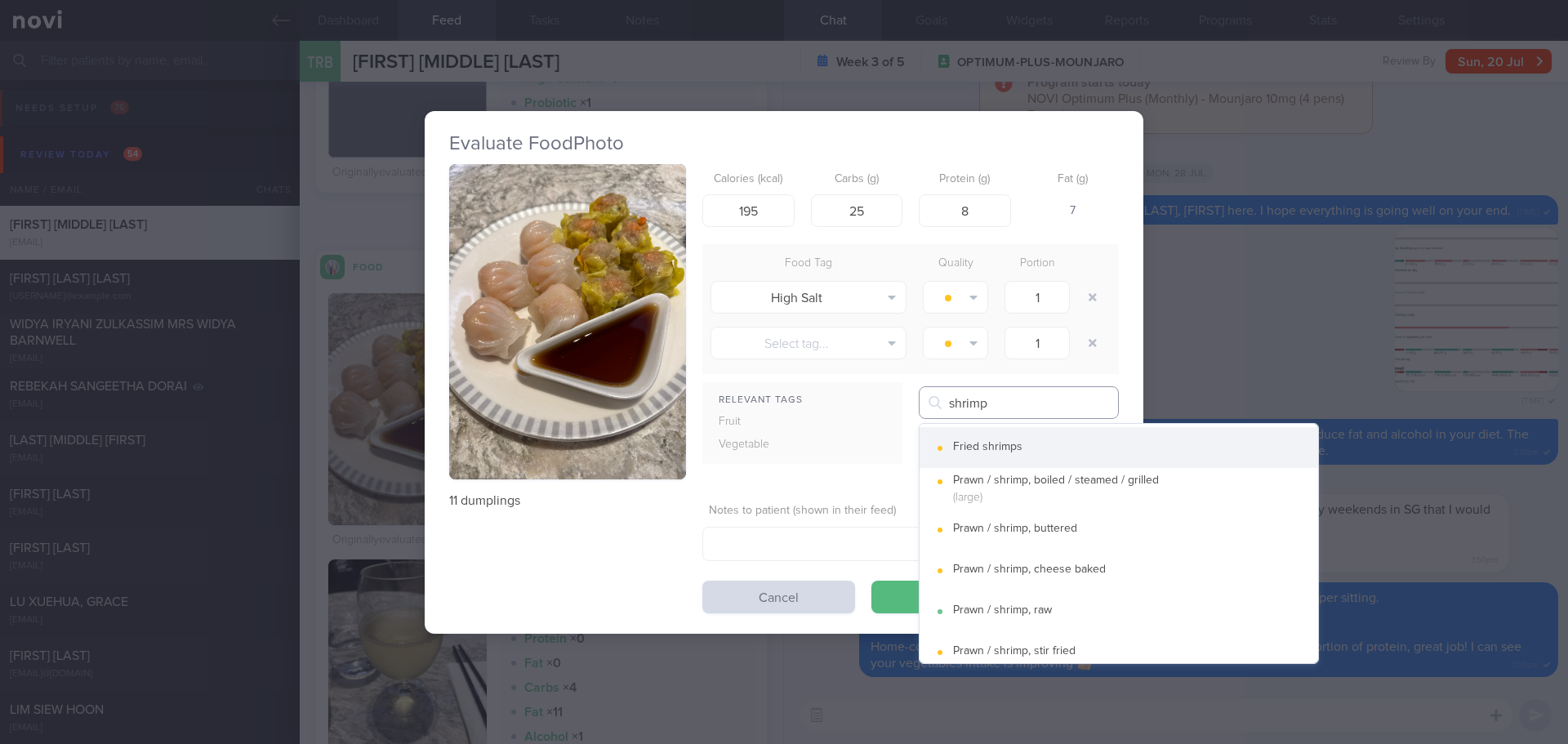 scroll, scrollTop: 135, scrollLeft: 0, axis: vertical 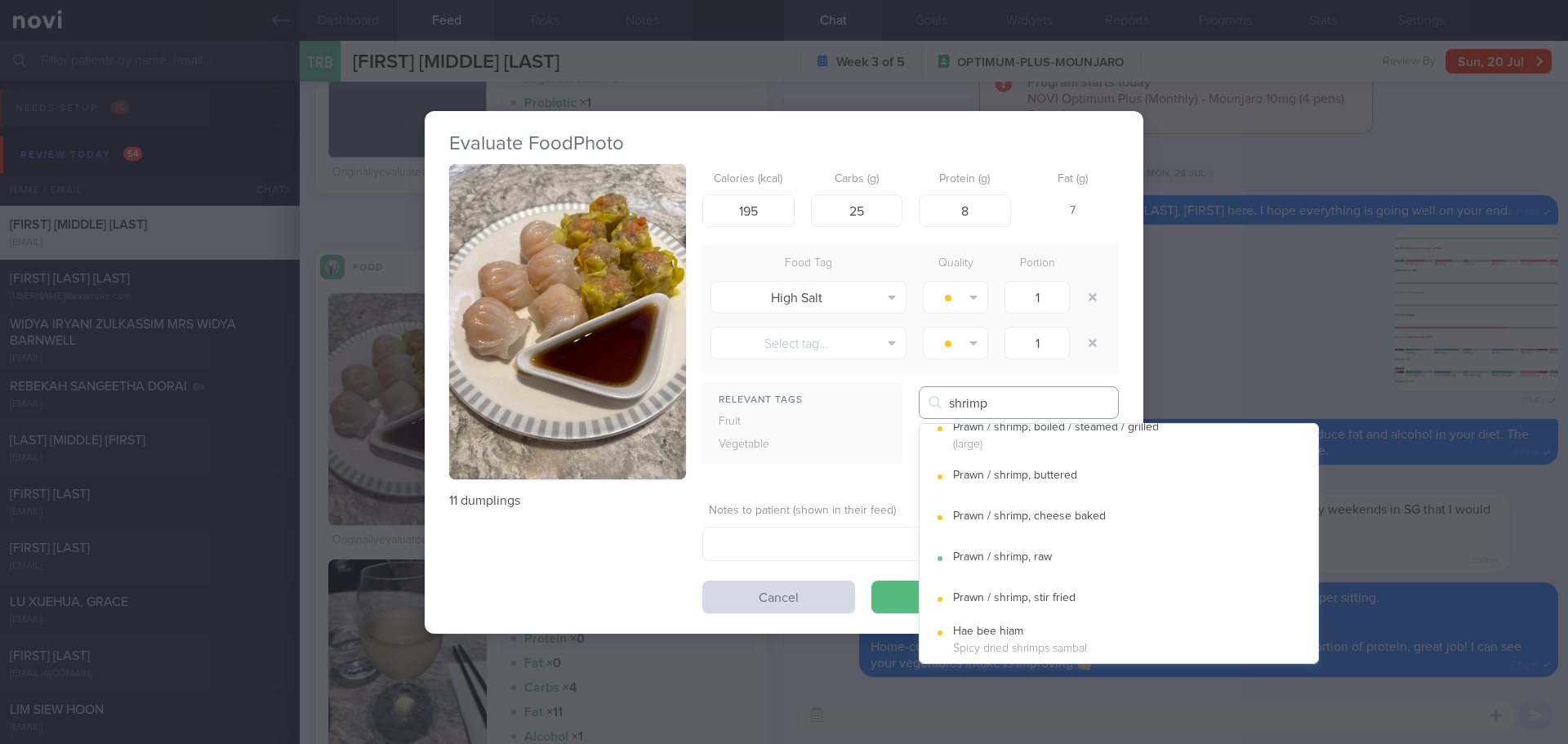 drag, startPoint x: 1023, startPoint y: 408, endPoint x: 870, endPoint y: 411, distance: 153.02941 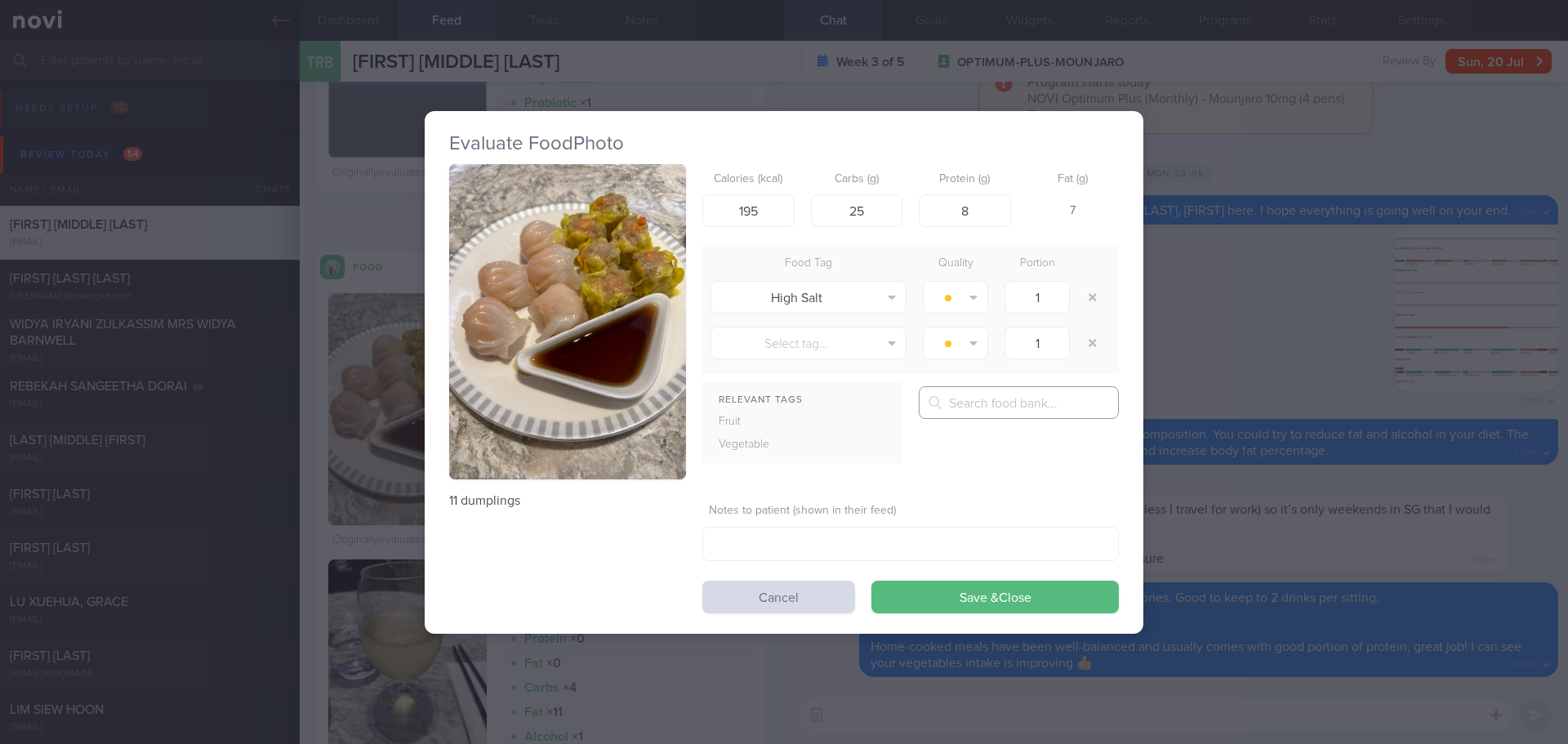 click at bounding box center (1018, 403) 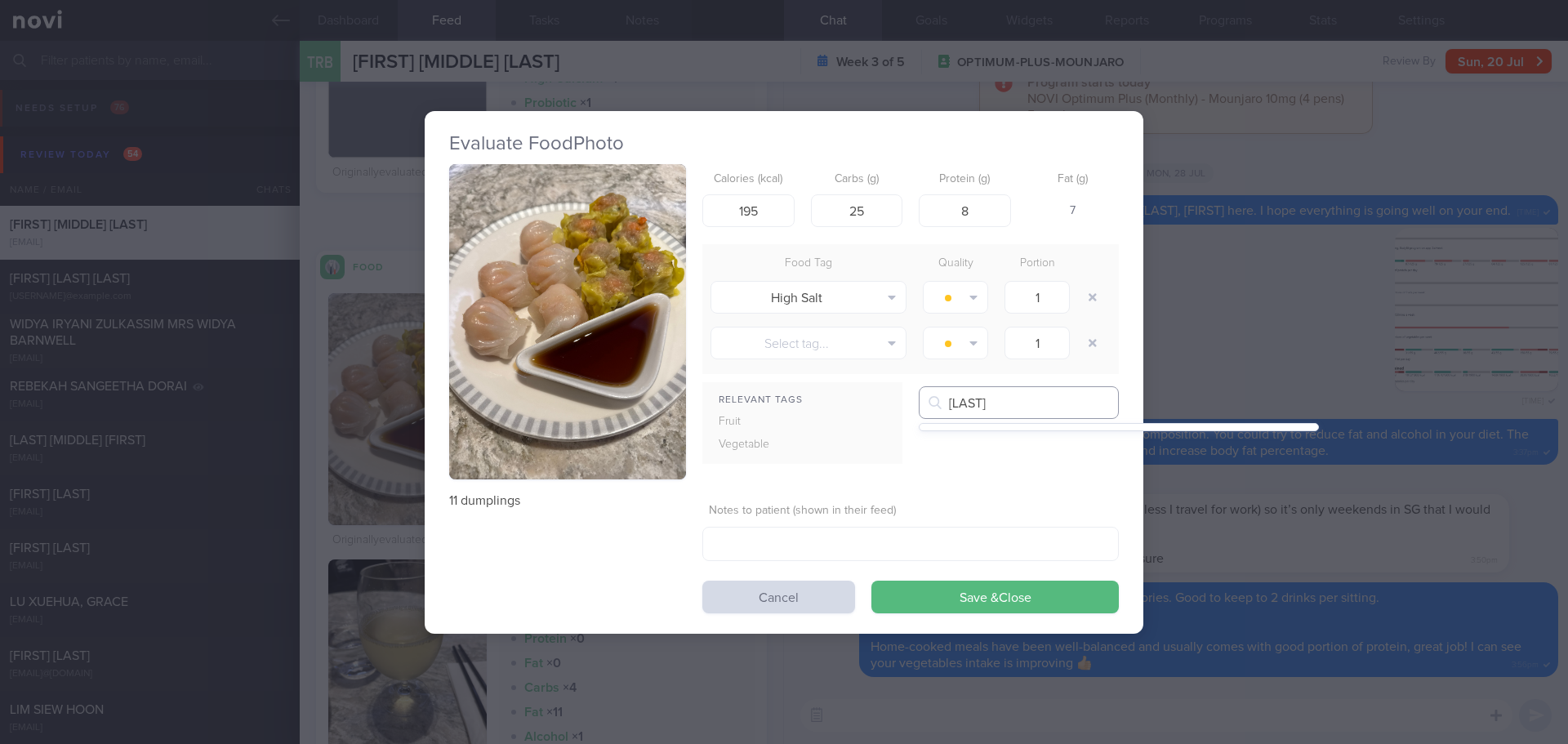 scroll, scrollTop: 0, scrollLeft: 0, axis: both 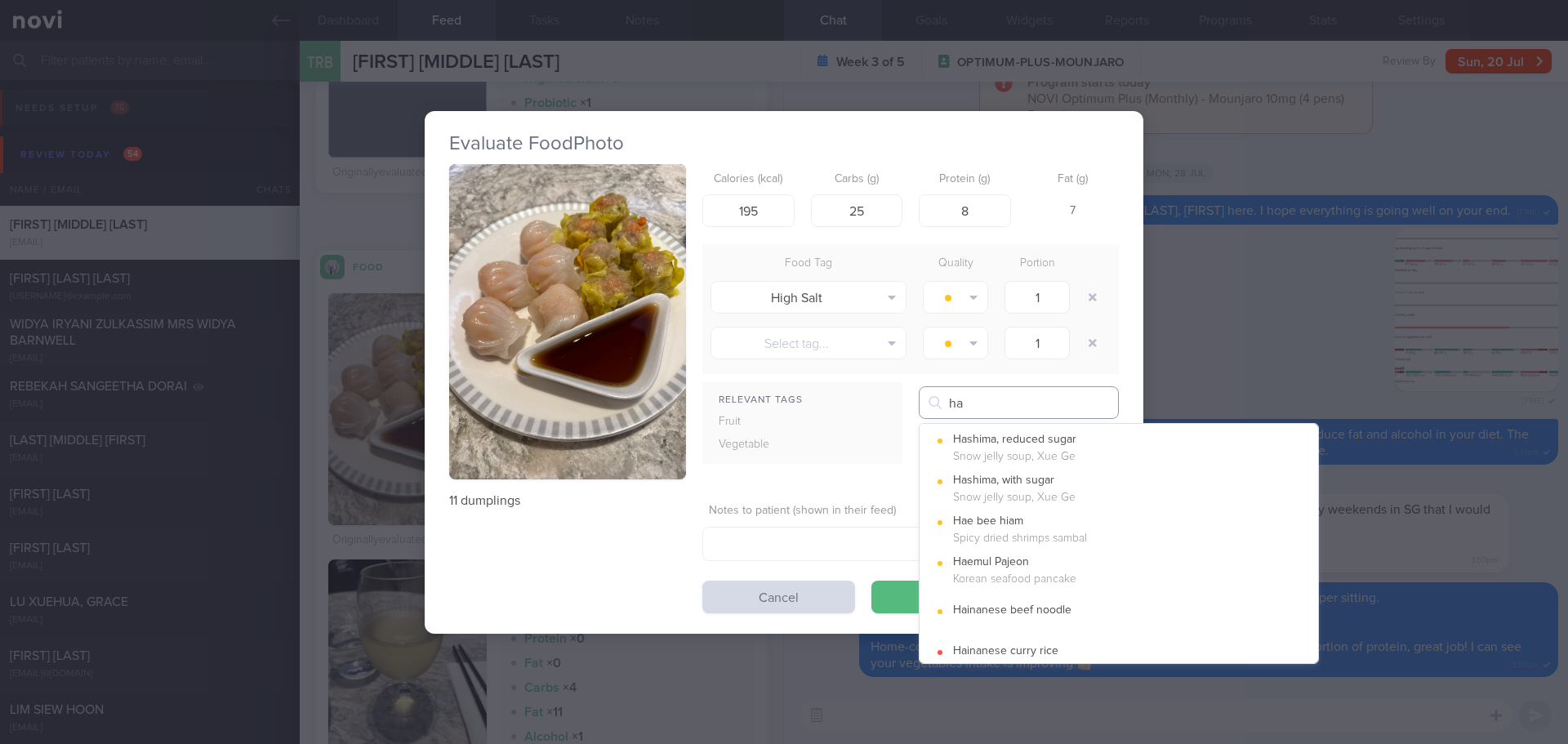 type on "h" 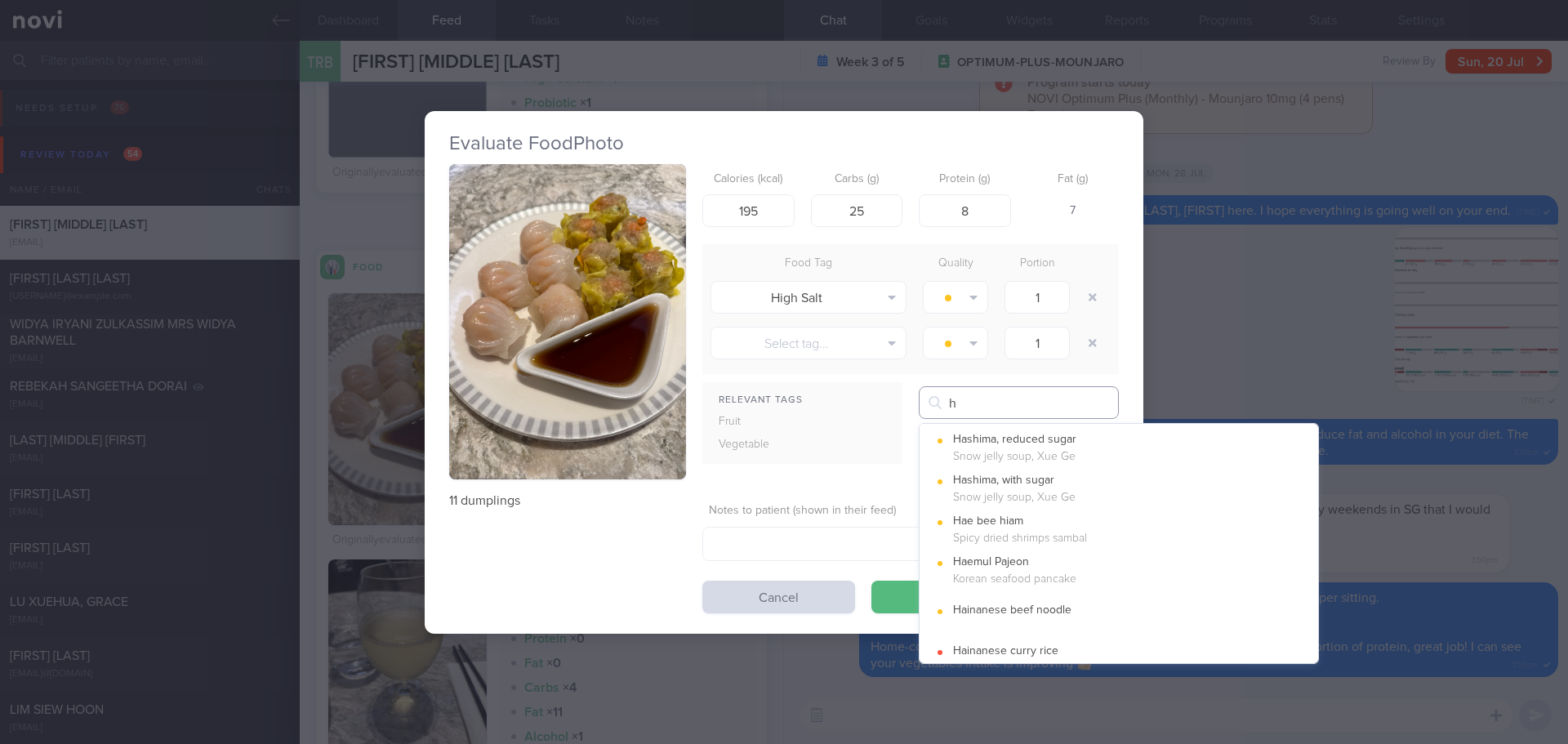 type 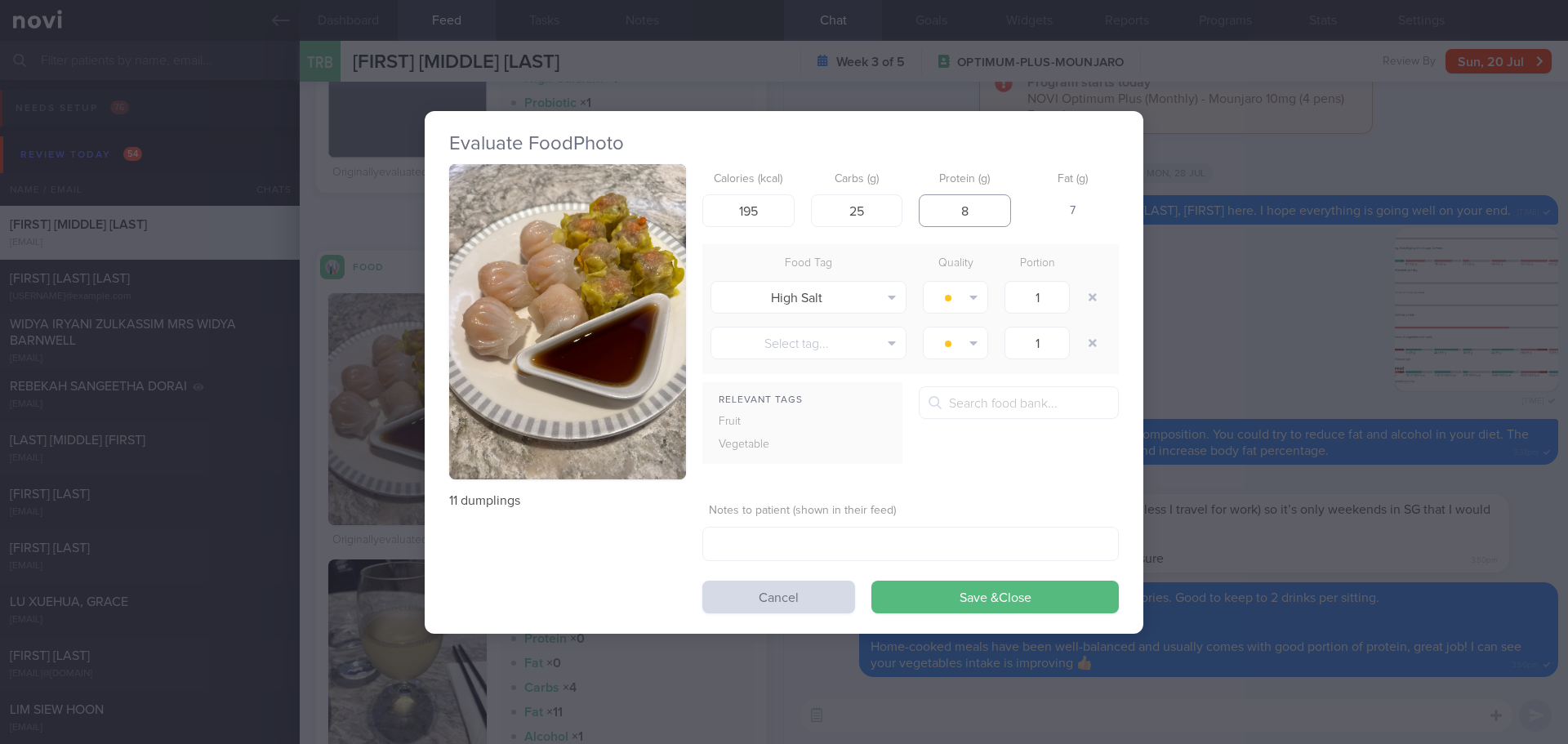 drag, startPoint x: 972, startPoint y: 206, endPoint x: 953, endPoint y: 207, distance: 19.026298 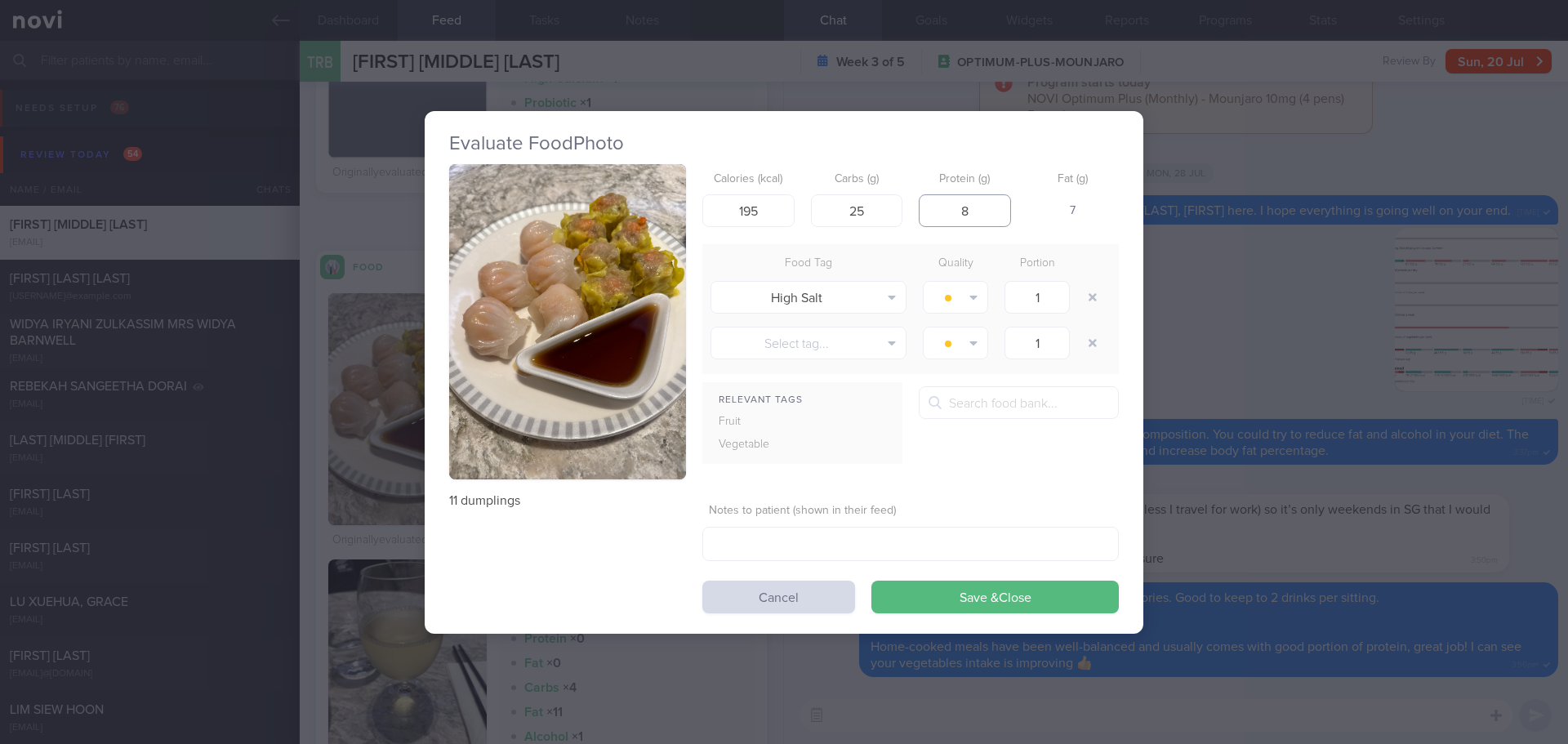 click on "8" at bounding box center (964, 211) 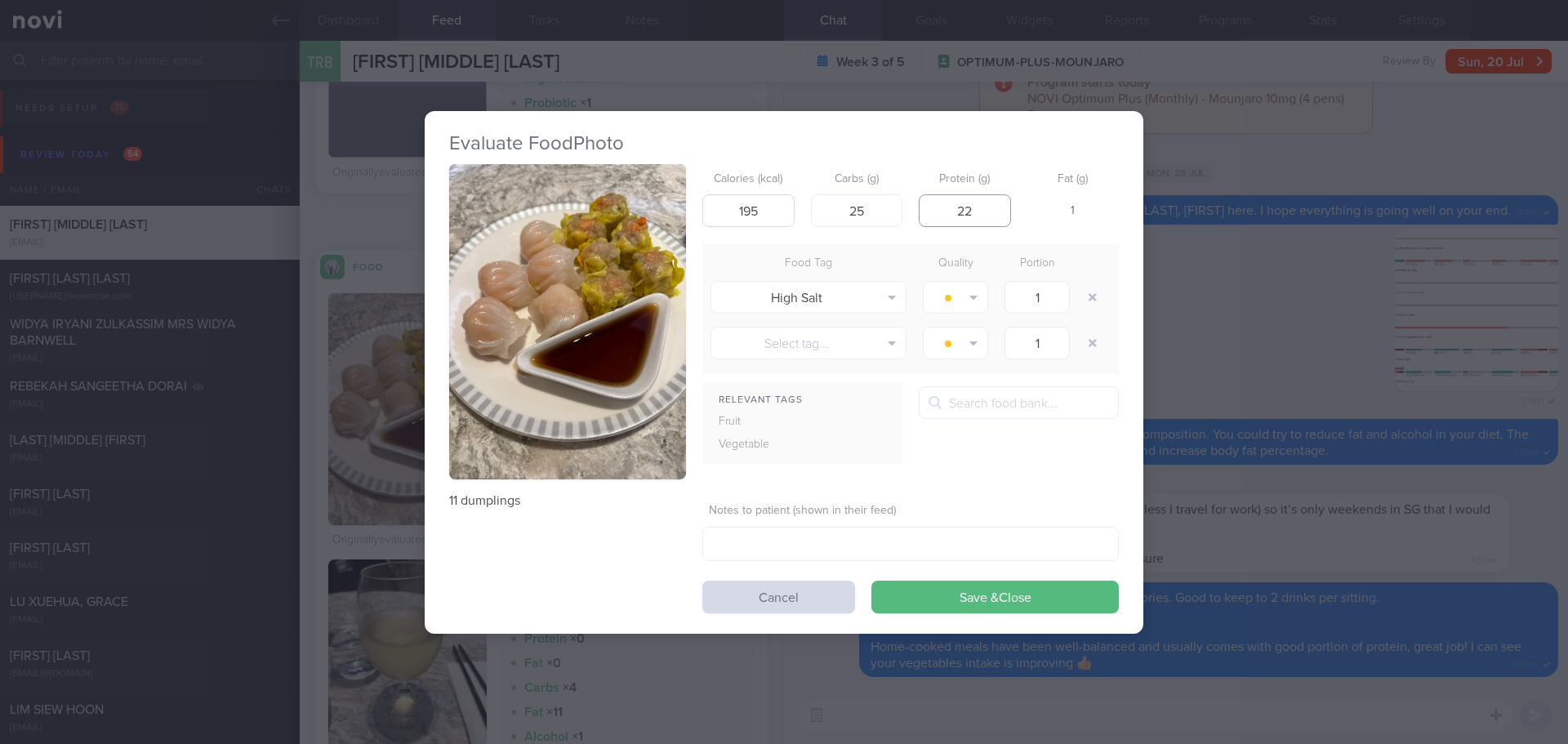 type on "22" 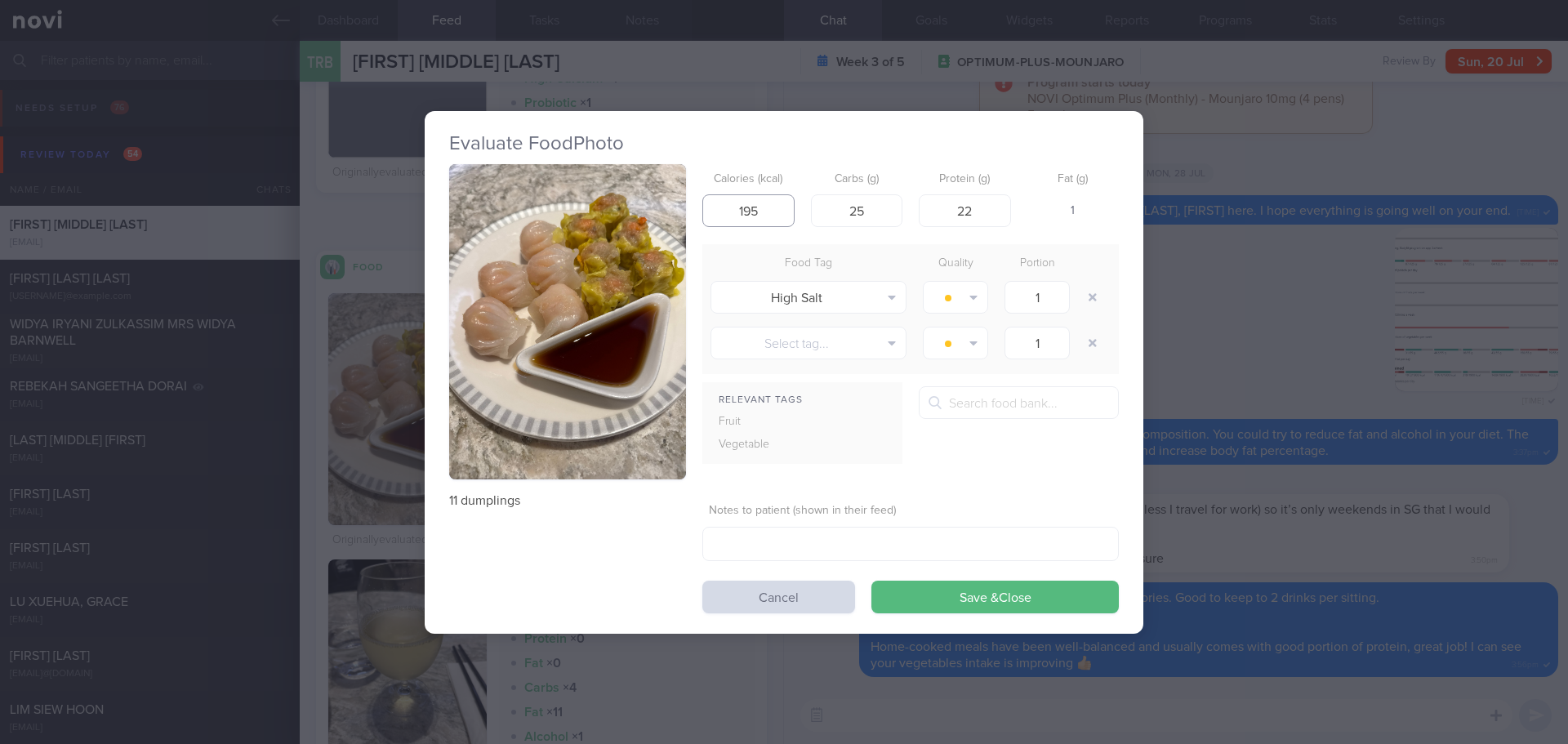 drag, startPoint x: 770, startPoint y: 216, endPoint x: 669, endPoint y: 222, distance: 101.178061 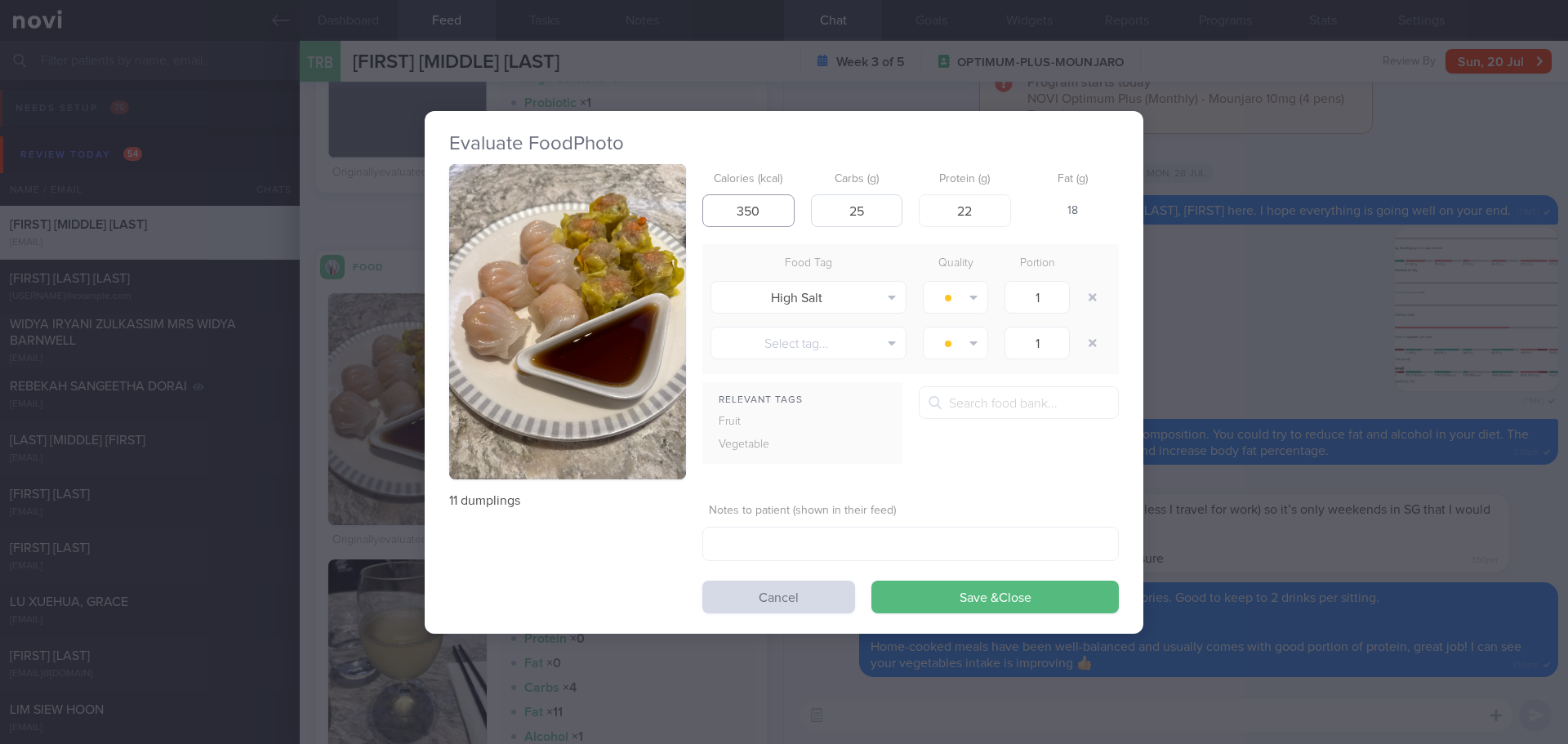 type on "350" 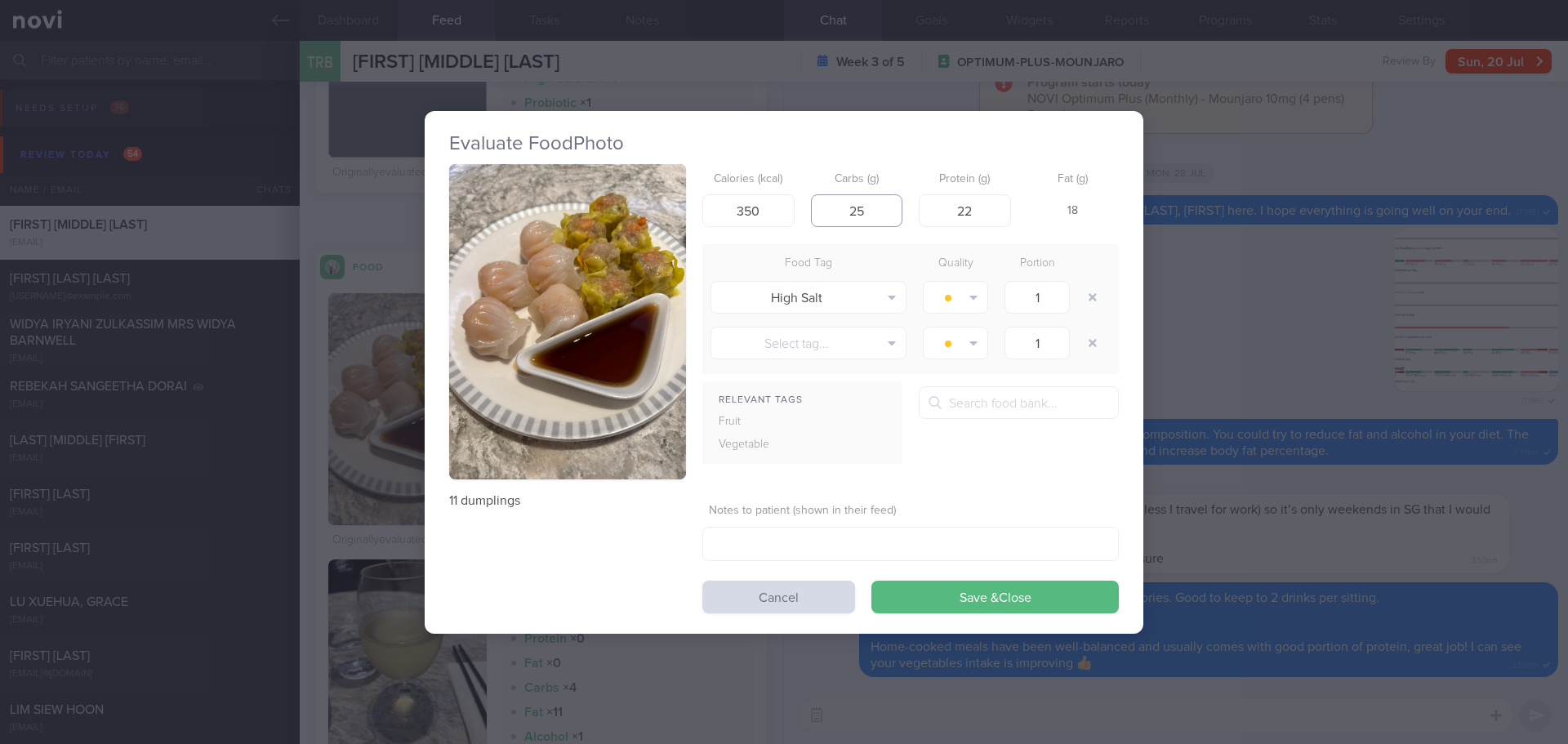 drag, startPoint x: 872, startPoint y: 215, endPoint x: 832, endPoint y: 215, distance: 40 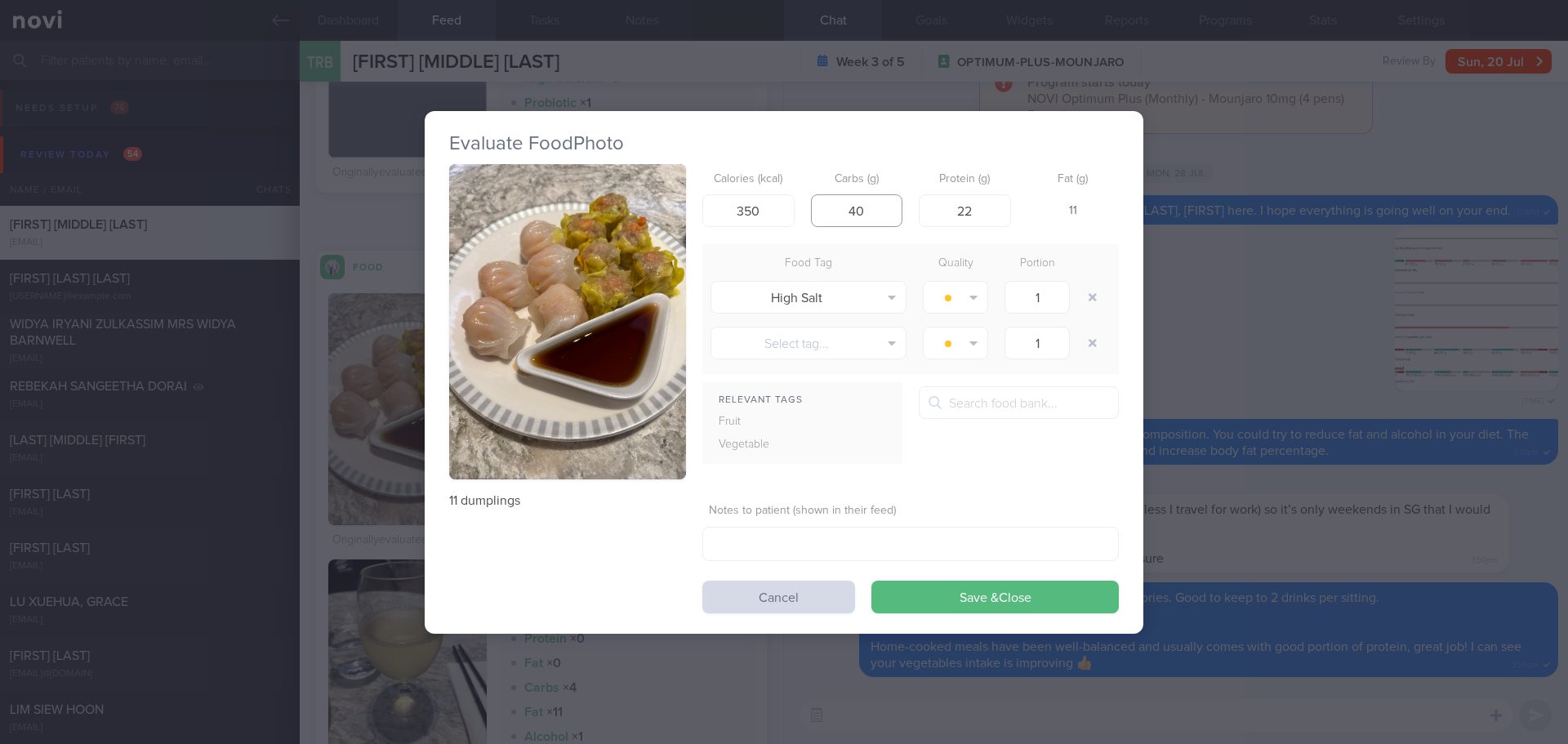 type on "40" 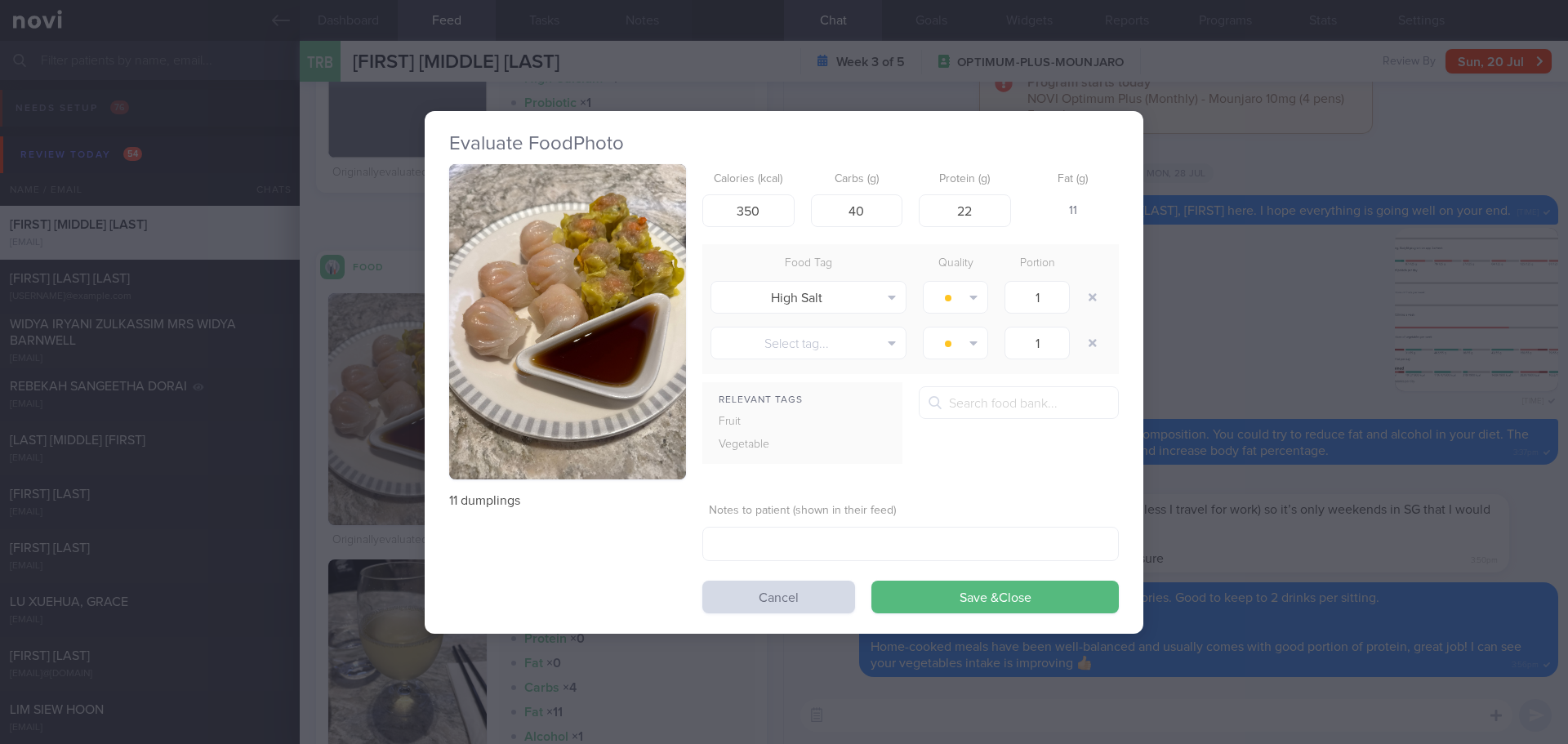 click on "Food Tag
Quality
Portion
High Salt
Alcohol
Fried
Fruit
Healthy Fats
High Calcium
High Cholesterol
High Fat
High Fibre
High GI
High Iodine
High Iron
High Phosphate
High Potassium
High Purine
High Salt
High Sugar
Probiotic
Plant Protein" at bounding box center (911, 310) 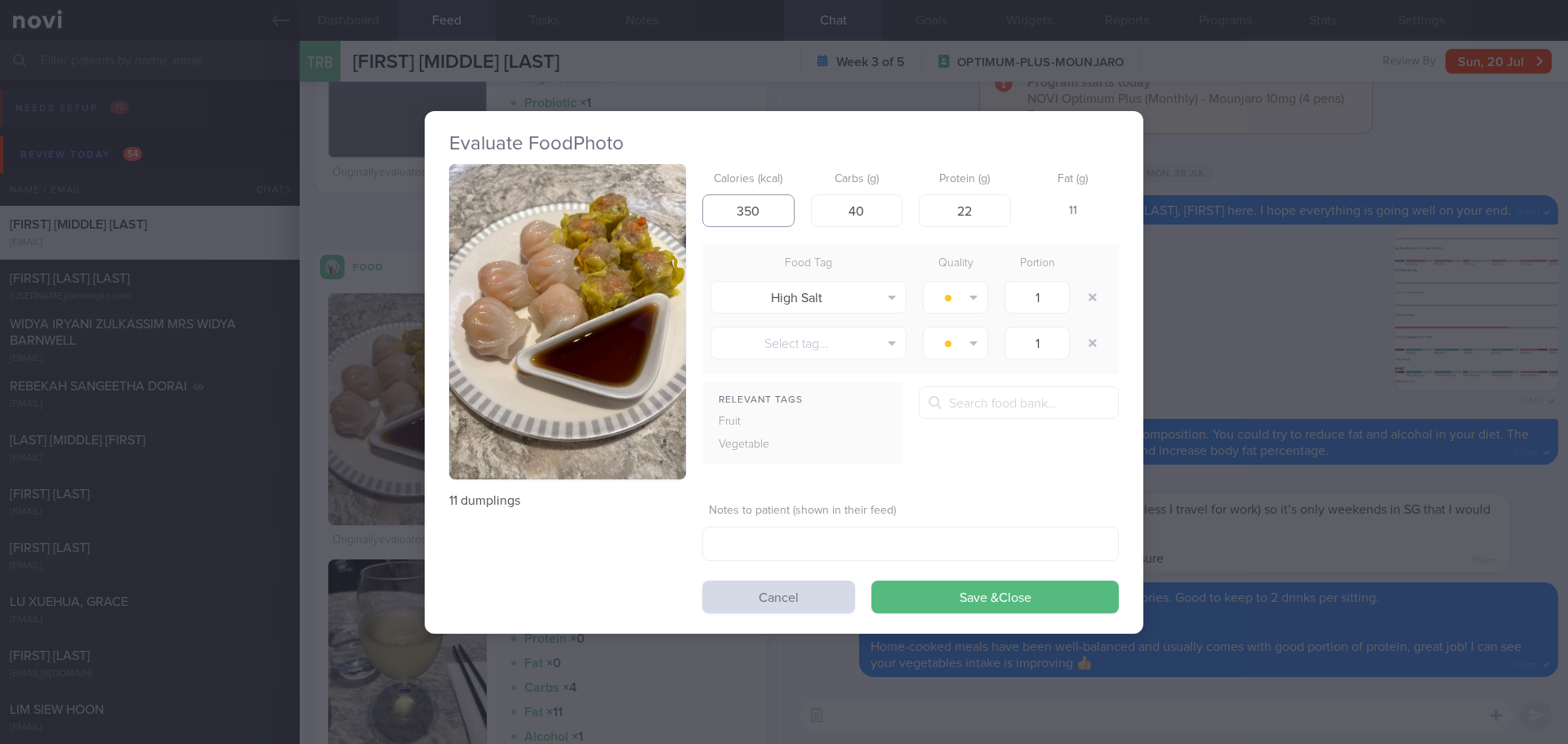 drag, startPoint x: 769, startPoint y: 211, endPoint x: 715, endPoint y: 213, distance: 54.03702 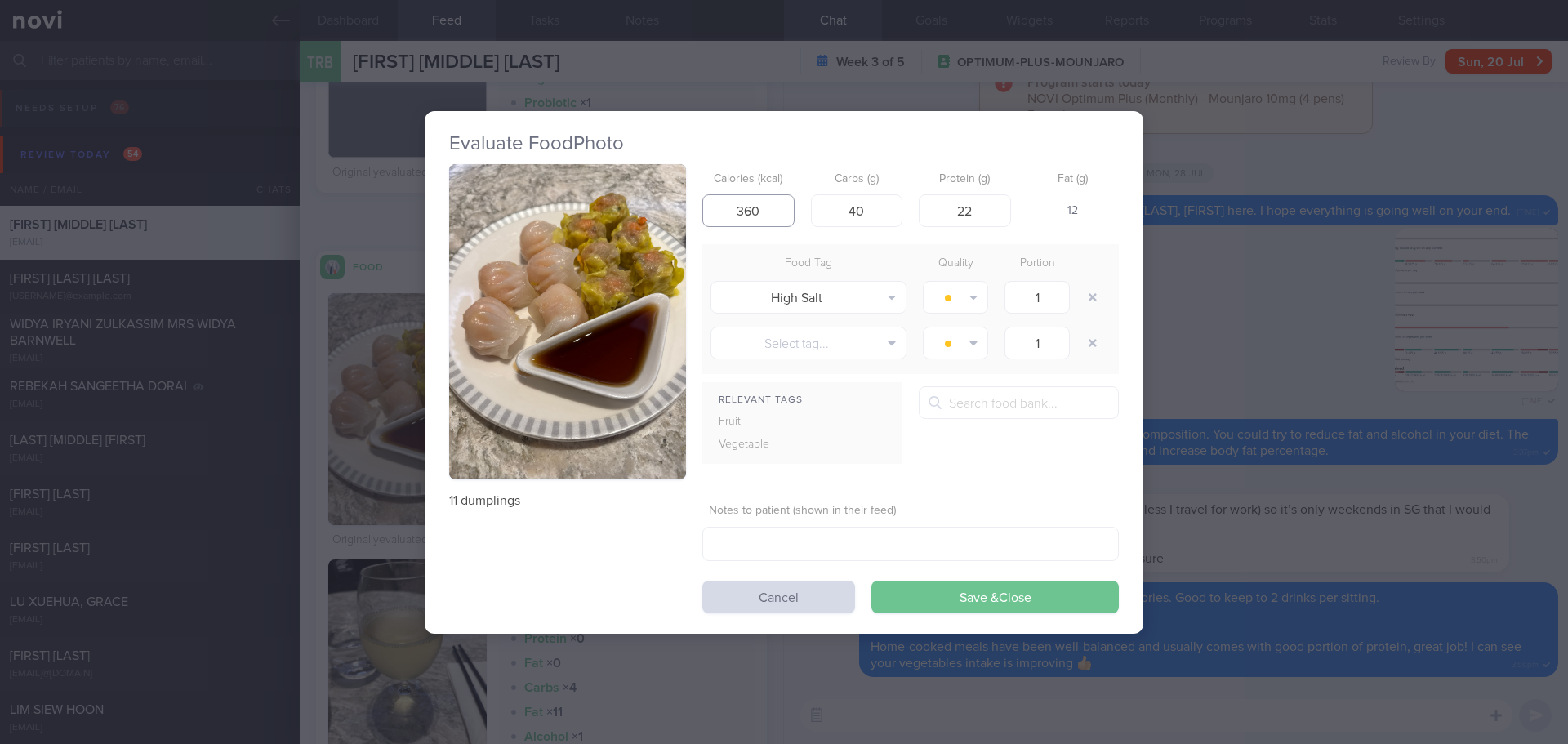 type on "360" 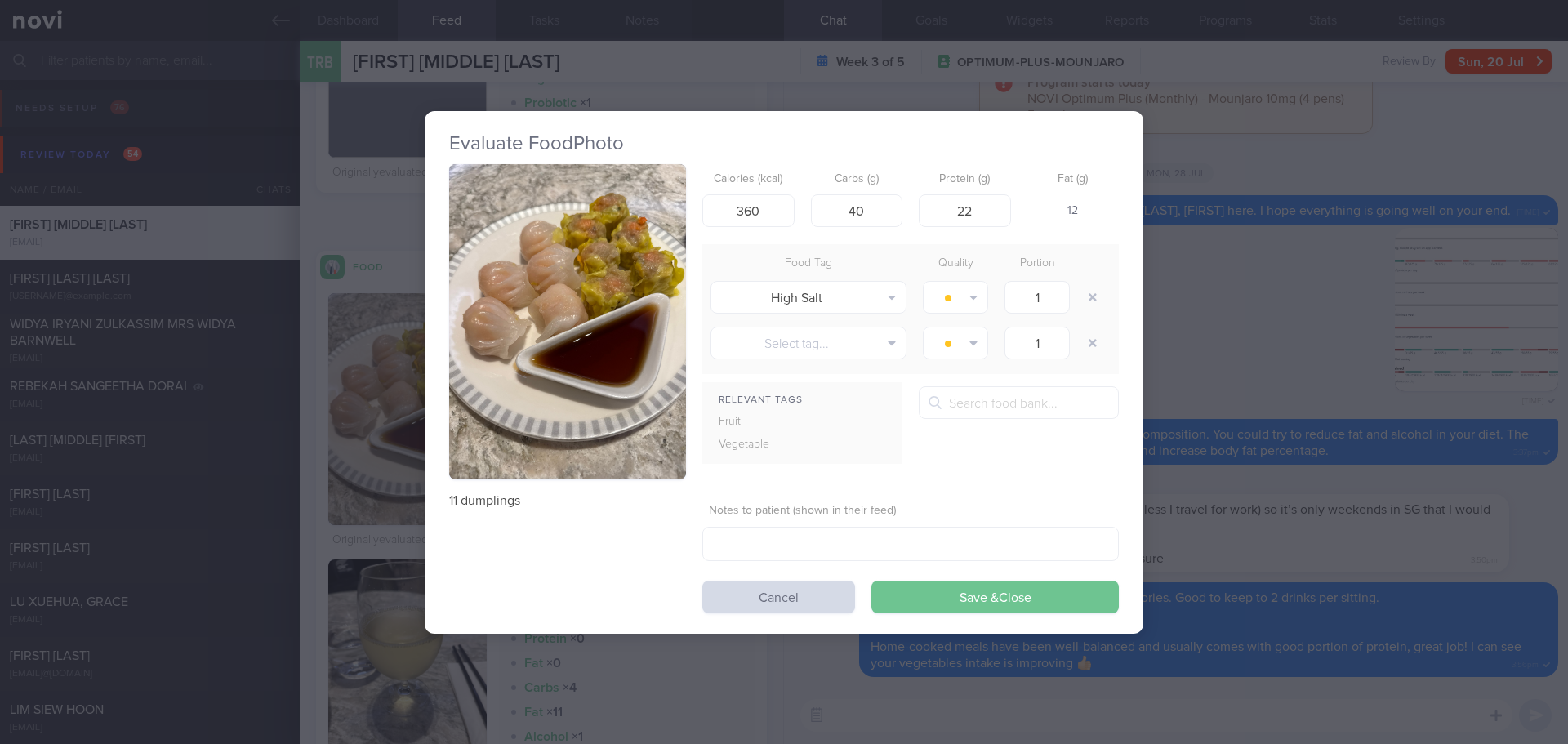 click on "Save &
Close" at bounding box center [995, 597] 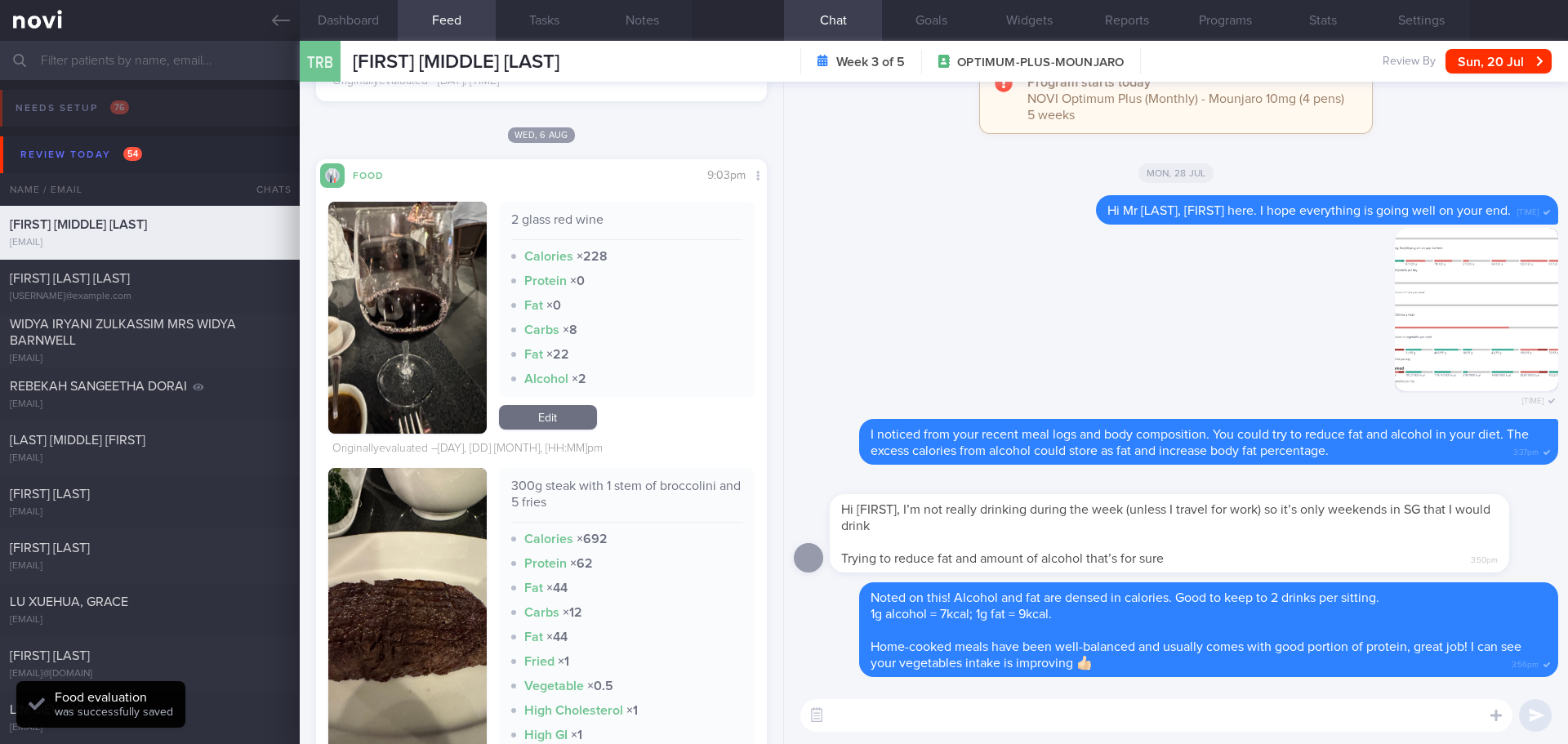 scroll, scrollTop: 3675, scrollLeft: 0, axis: vertical 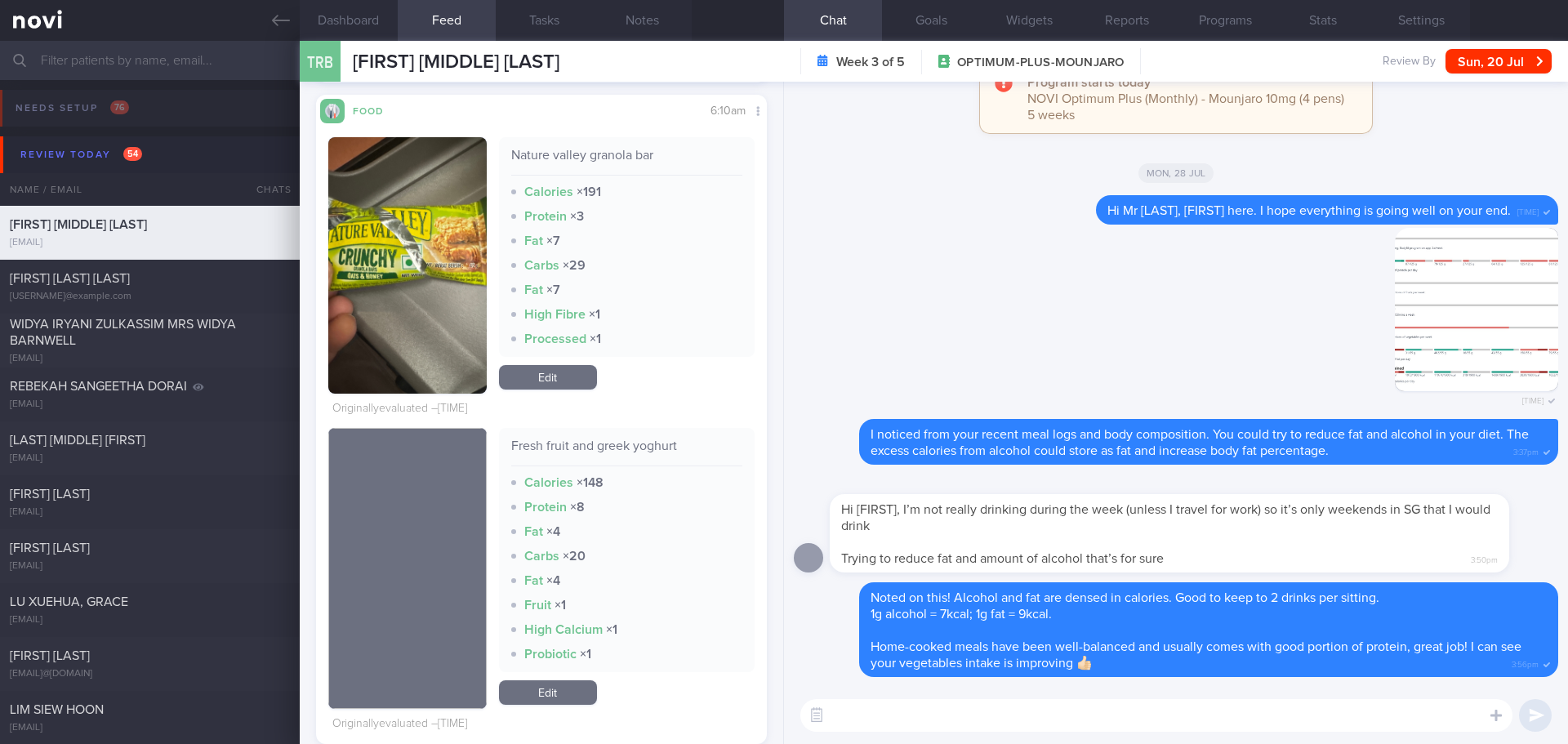 click at bounding box center [408, 265] 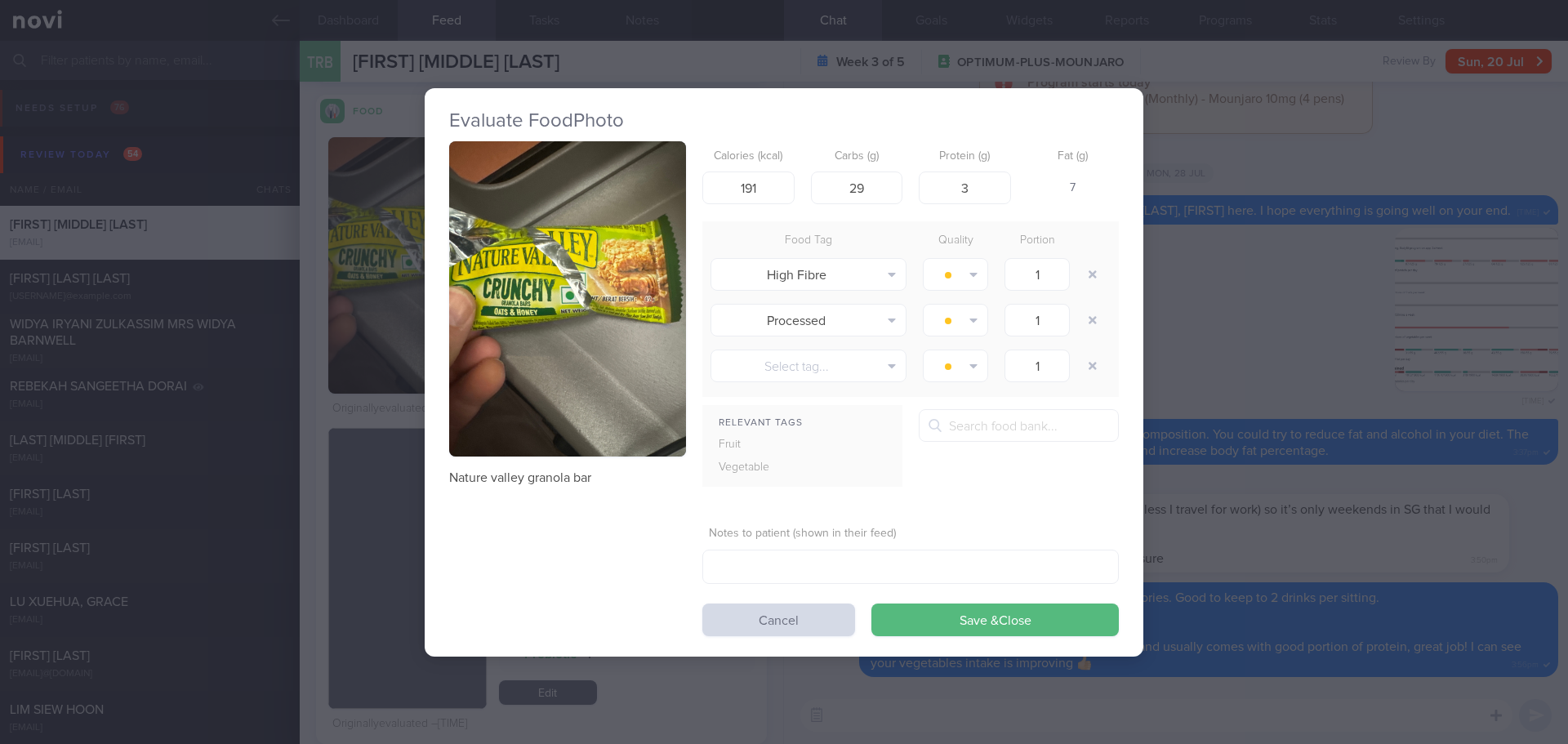 click at bounding box center [568, 299] 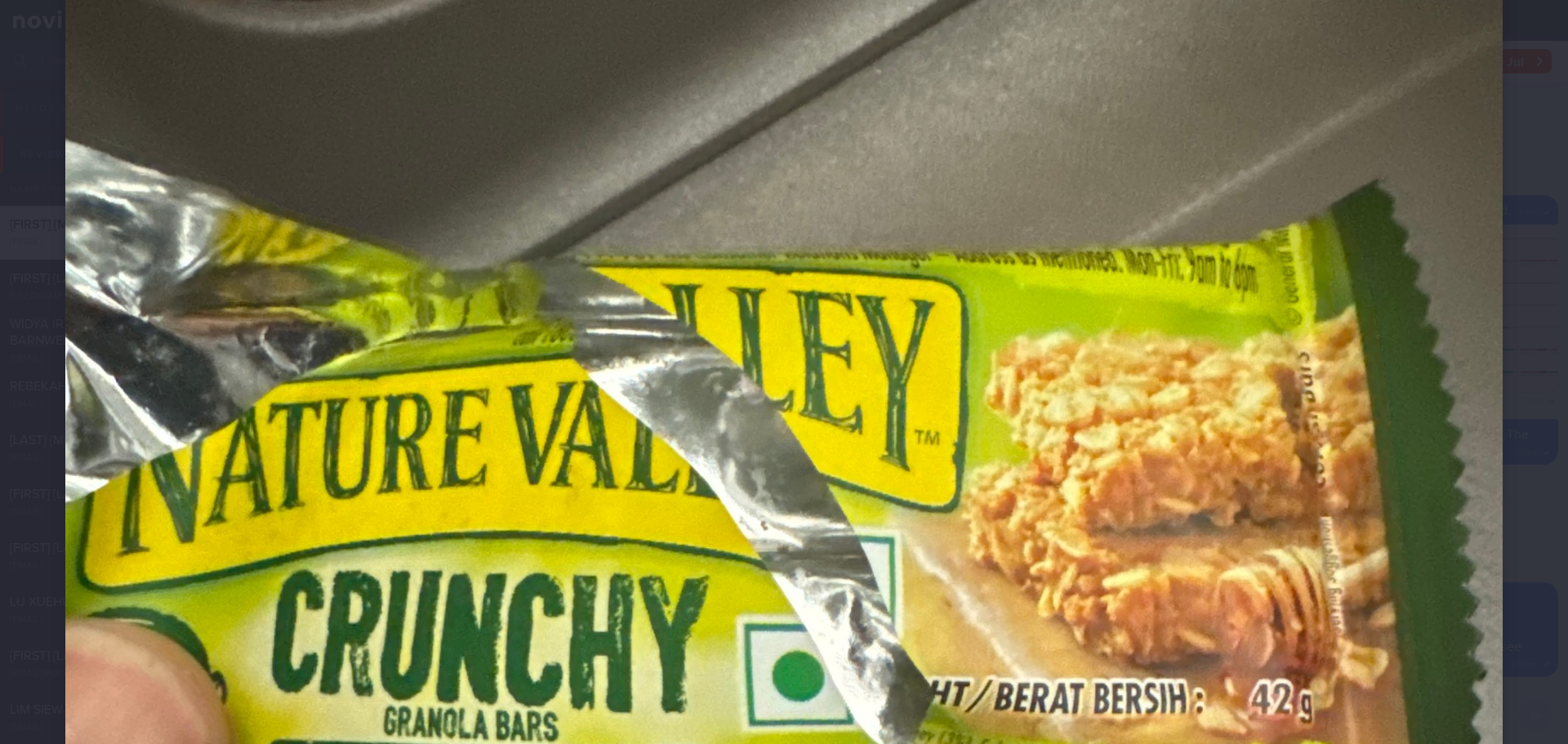 scroll, scrollTop: 572, scrollLeft: 0, axis: vertical 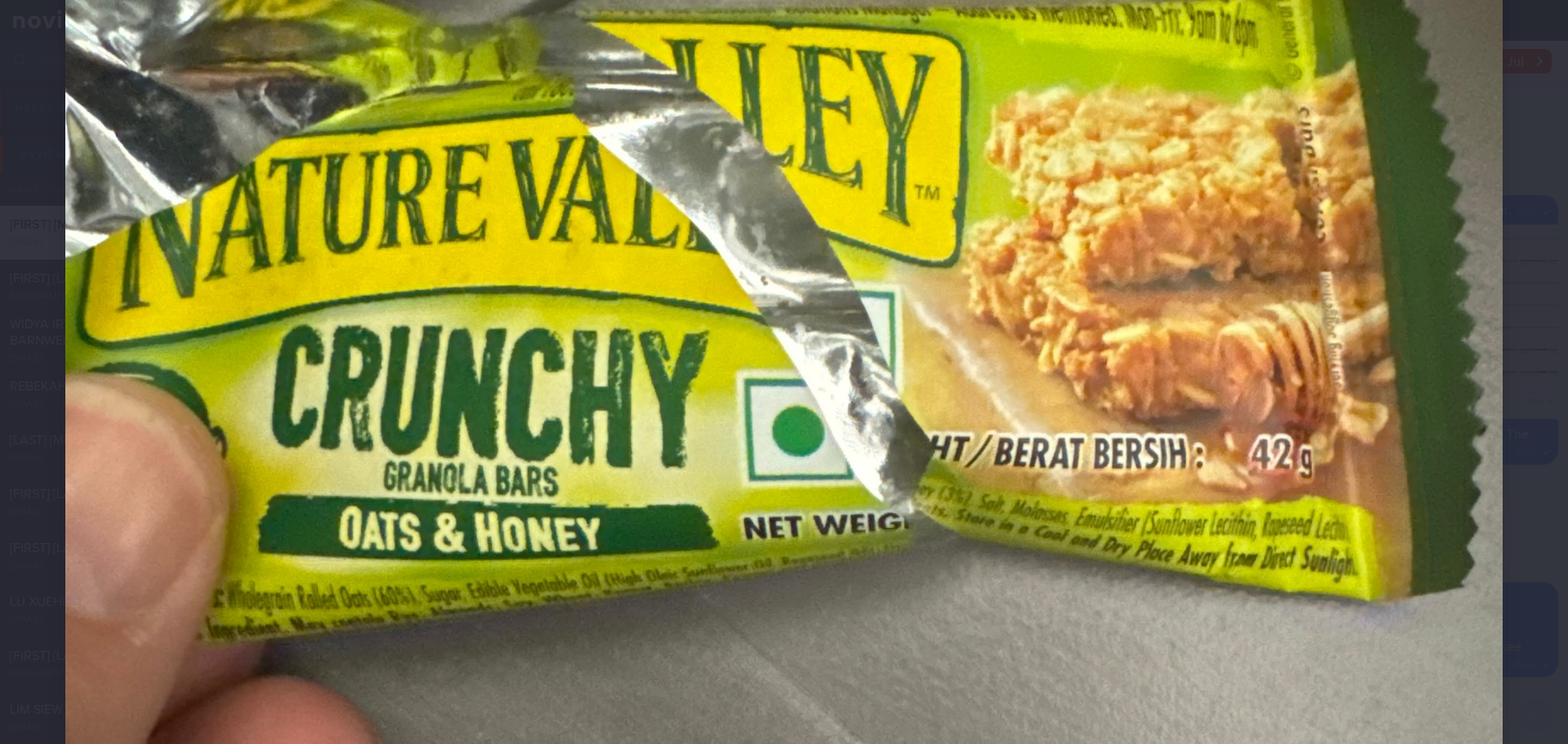 click at bounding box center [784, 452] 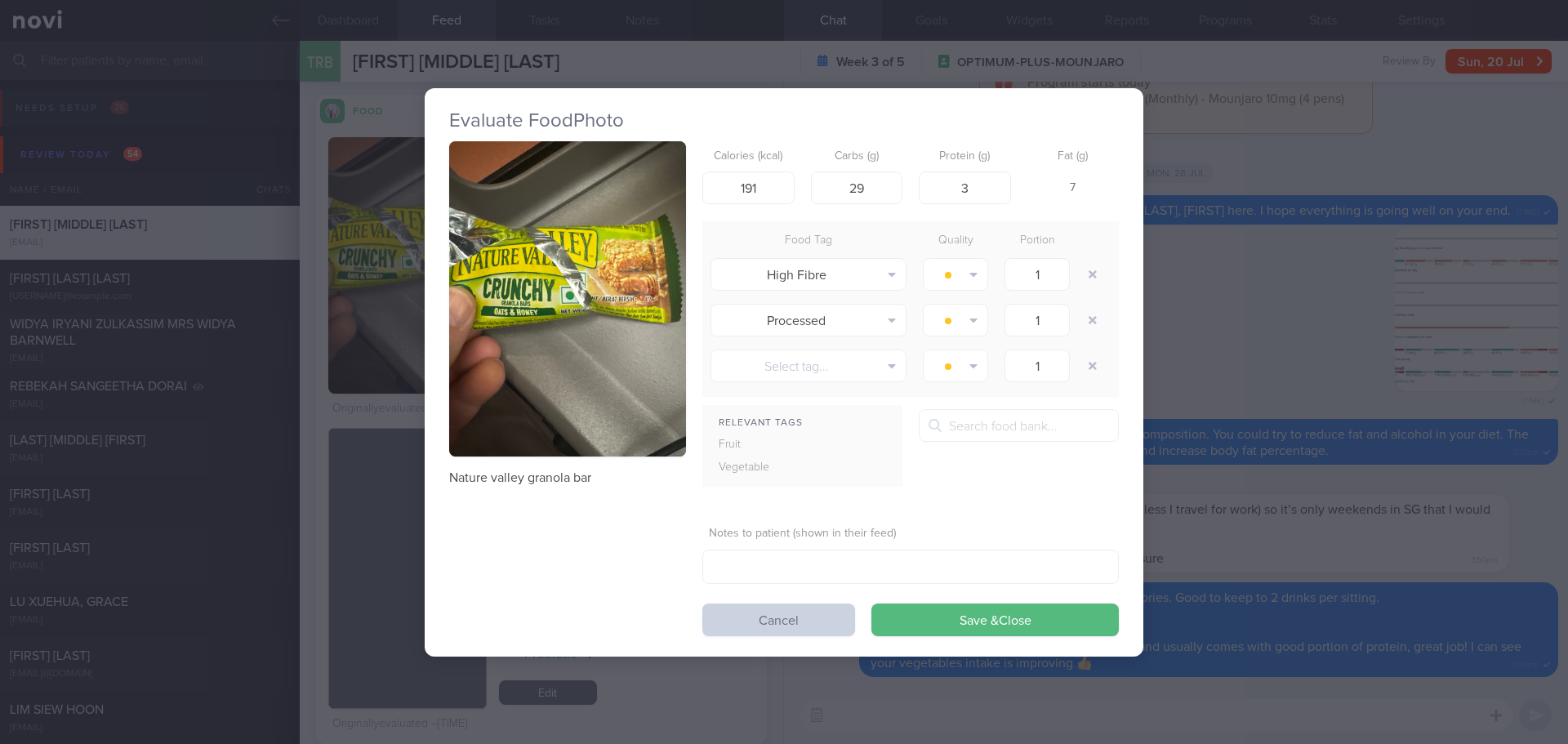 click on "Cancel" at bounding box center (778, 620) 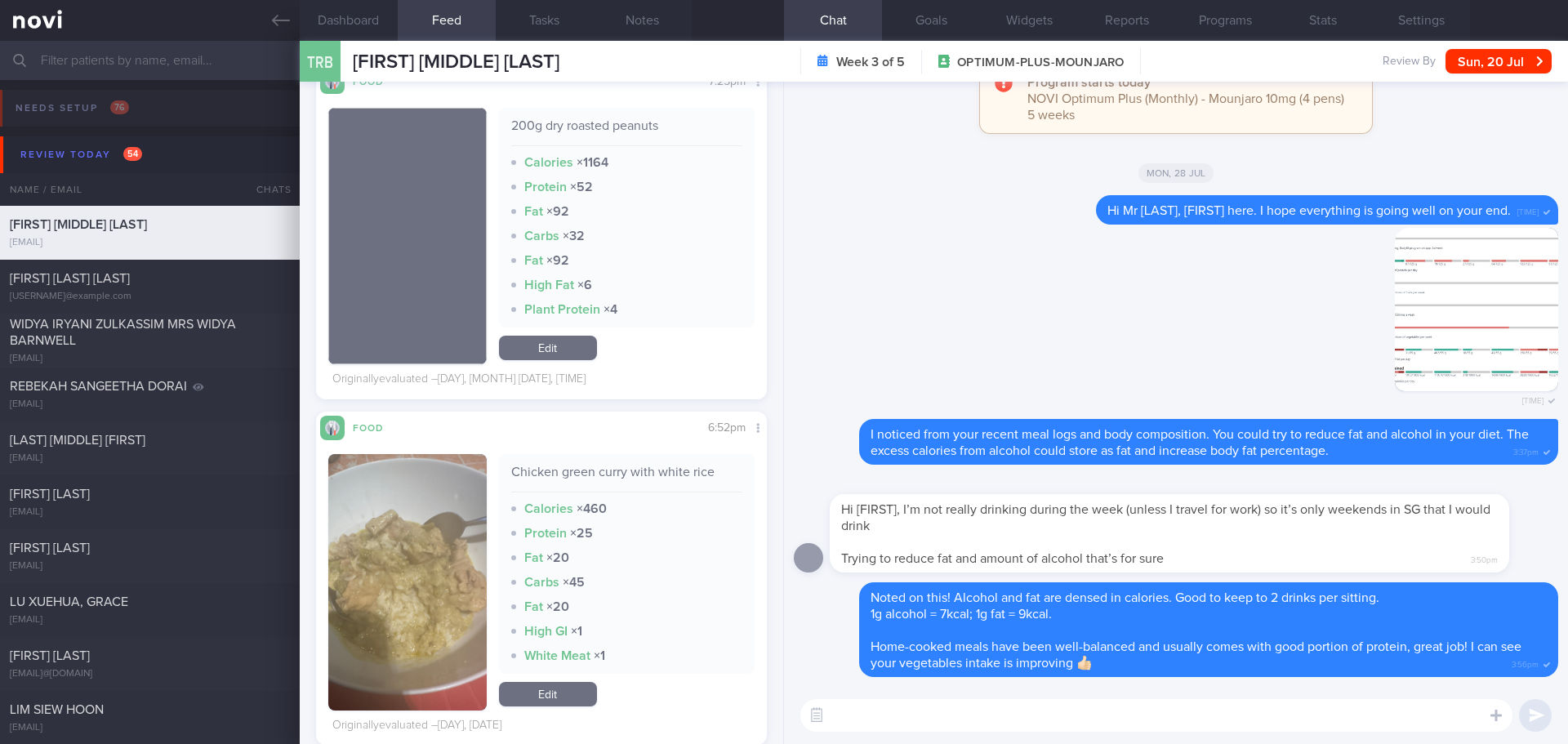 scroll, scrollTop: 8759, scrollLeft: 0, axis: vertical 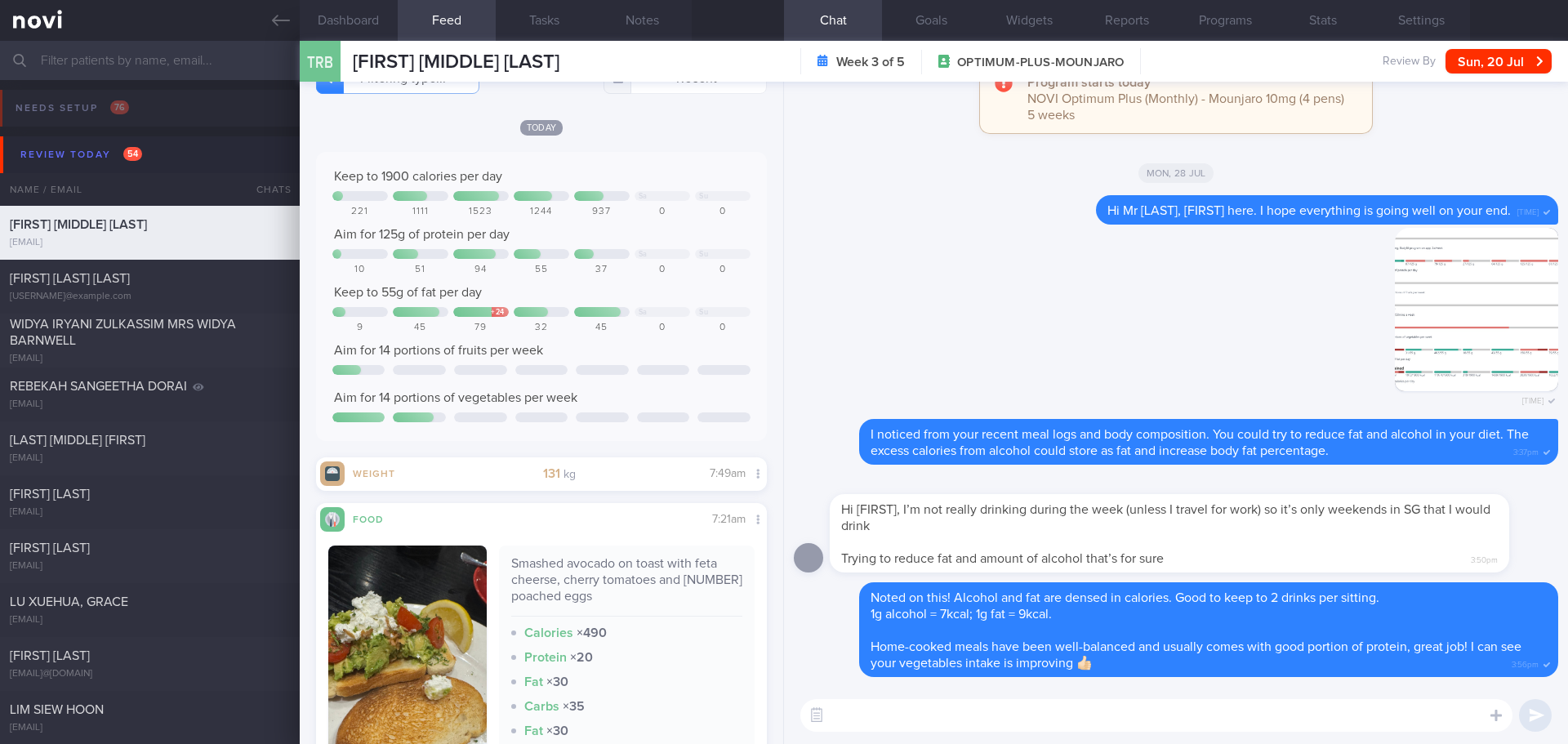 click at bounding box center [1156, 715] 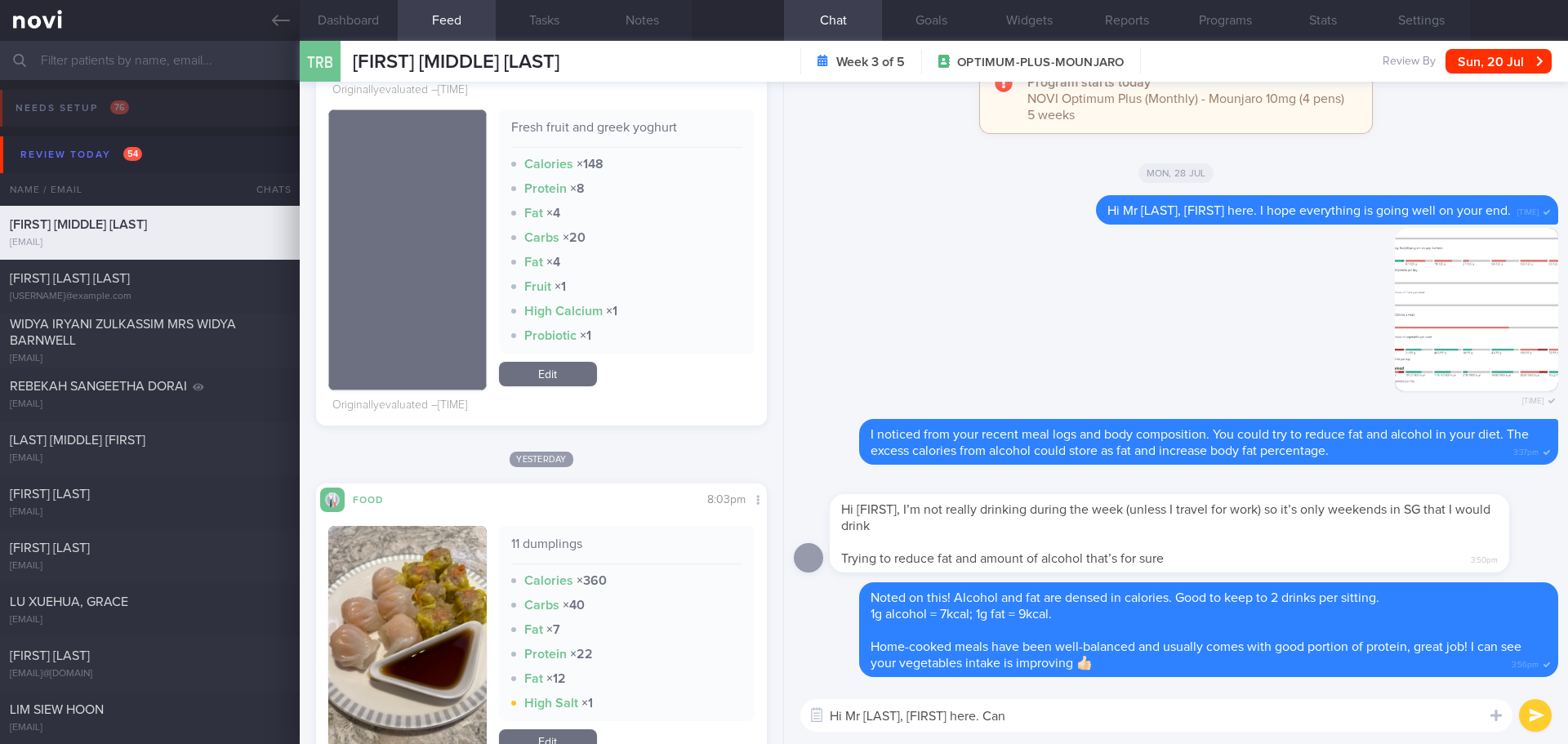 scroll, scrollTop: 1670, scrollLeft: 0, axis: vertical 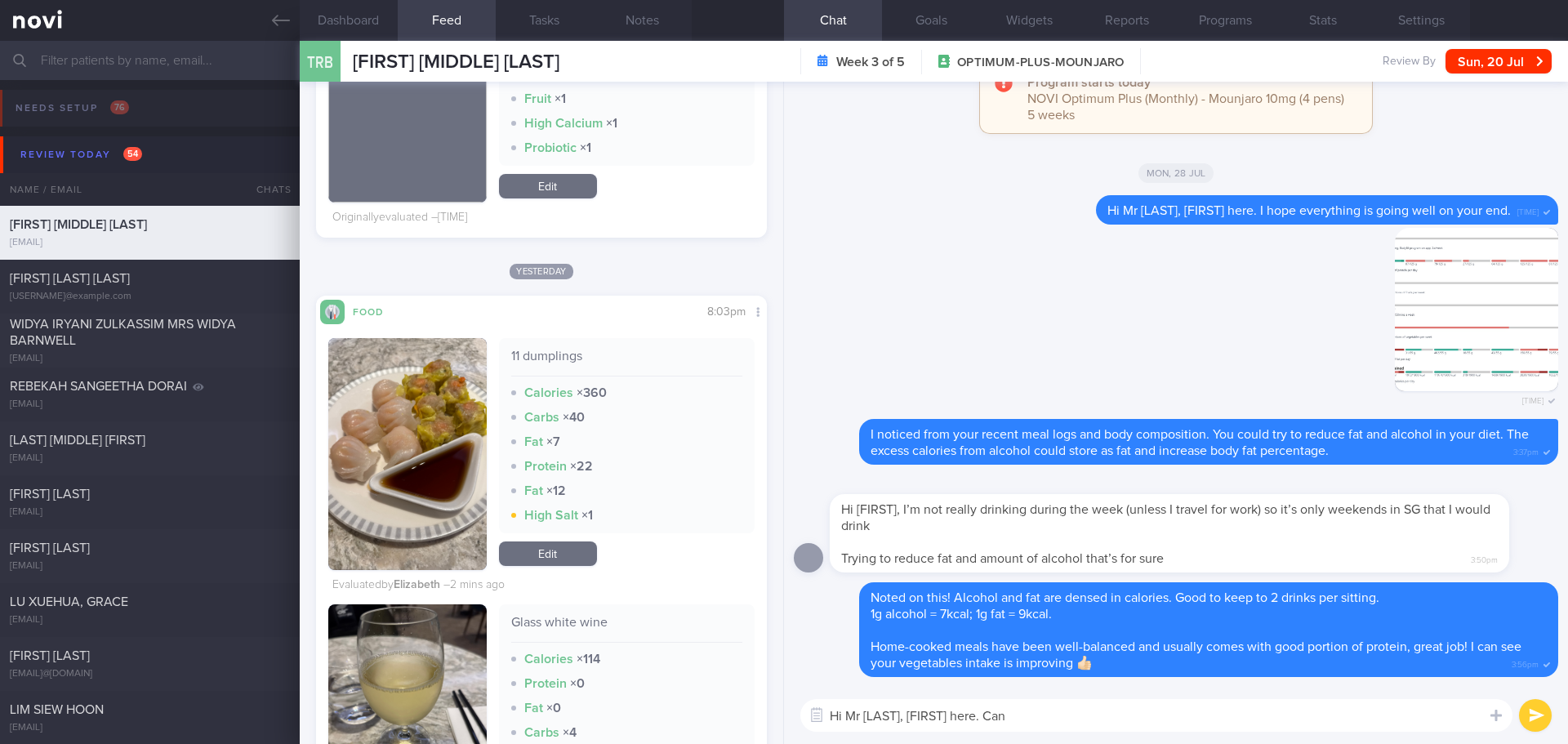 click on "Hi Mr Ross, Elizabeth here. Can" at bounding box center [1156, 715] 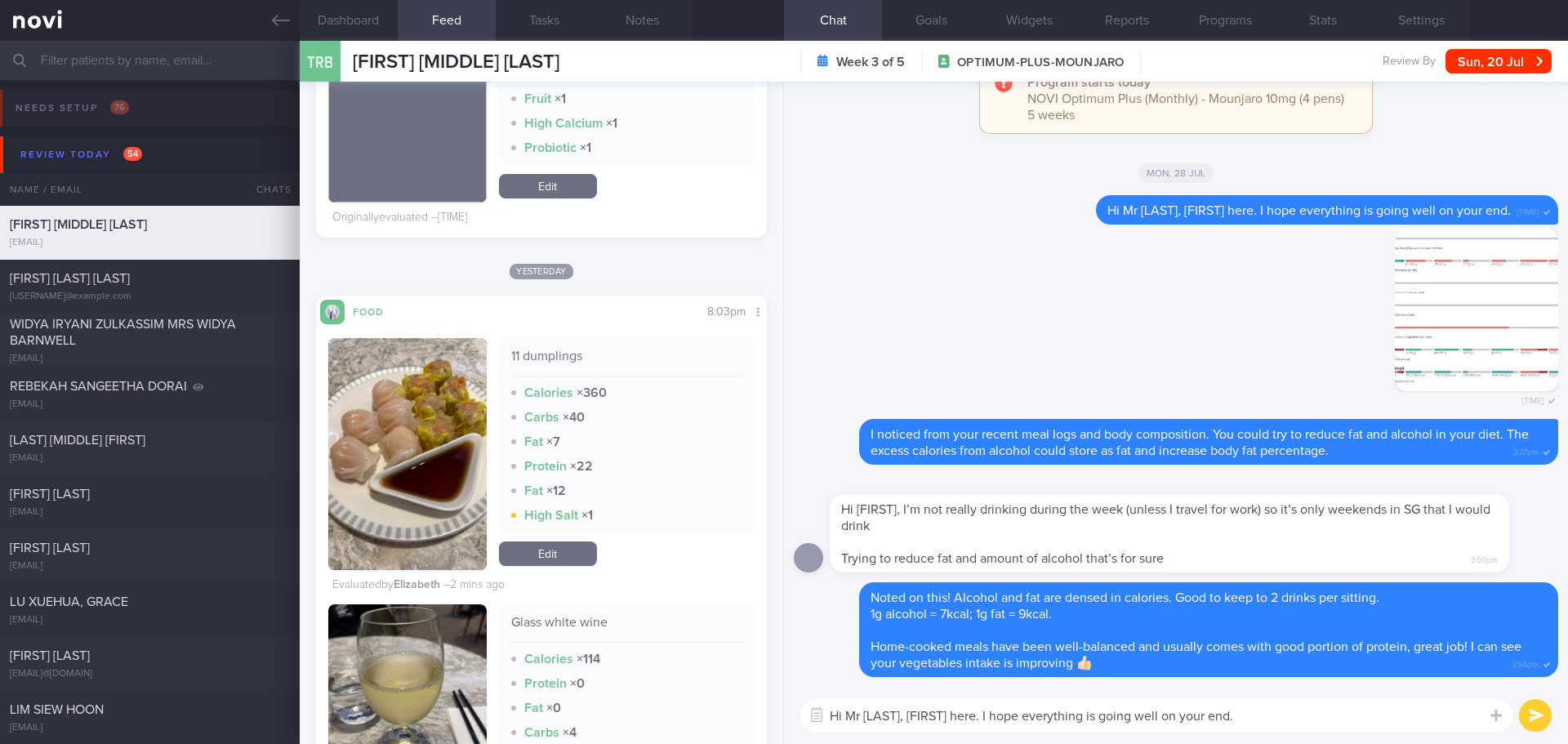 drag, startPoint x: 1260, startPoint y: 711, endPoint x: 986, endPoint y: 711, distance: 274 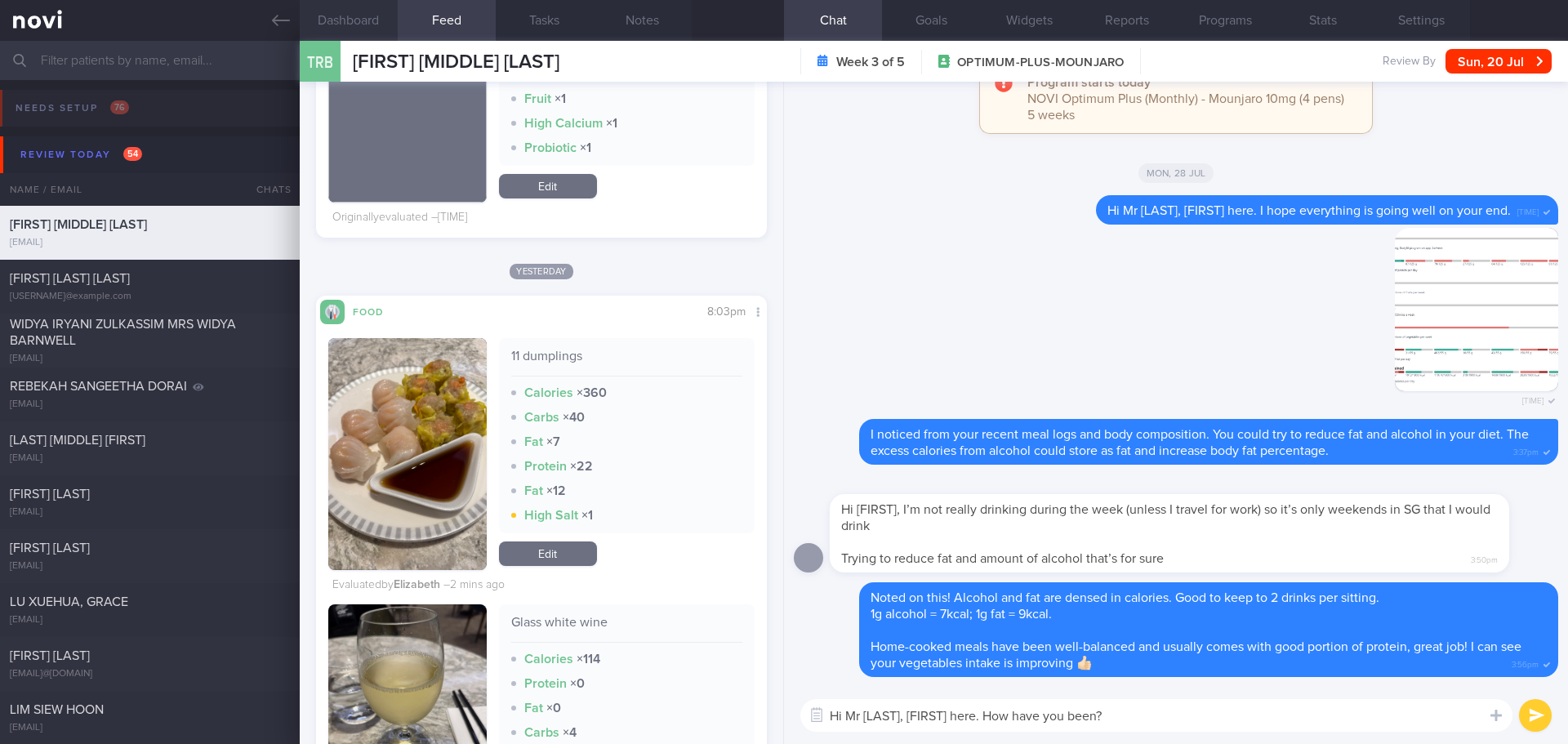 click on "Dashboard" at bounding box center (349, 20) 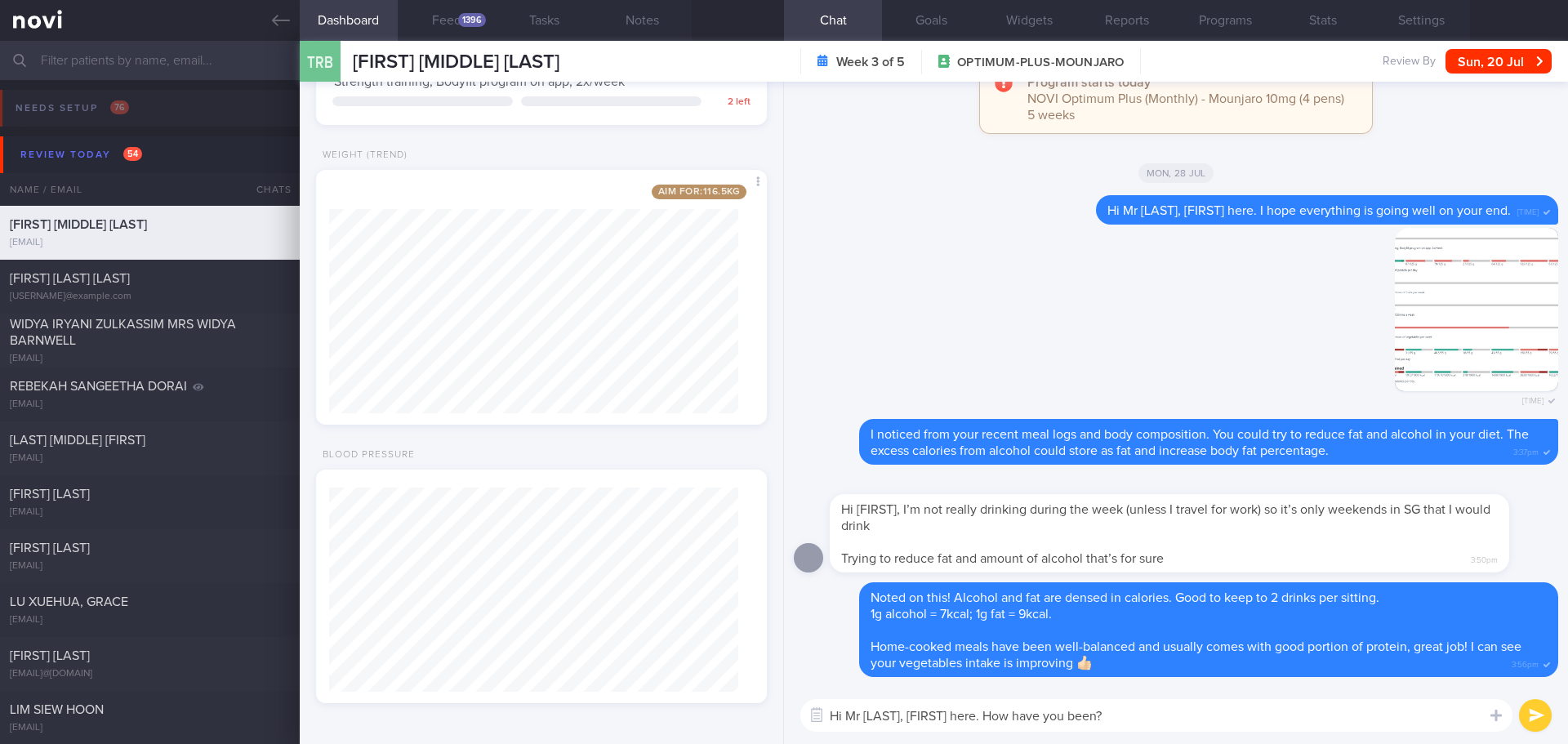 click on "Hi Mr Ross, Elizabeth here. How have you been?" at bounding box center [1156, 715] 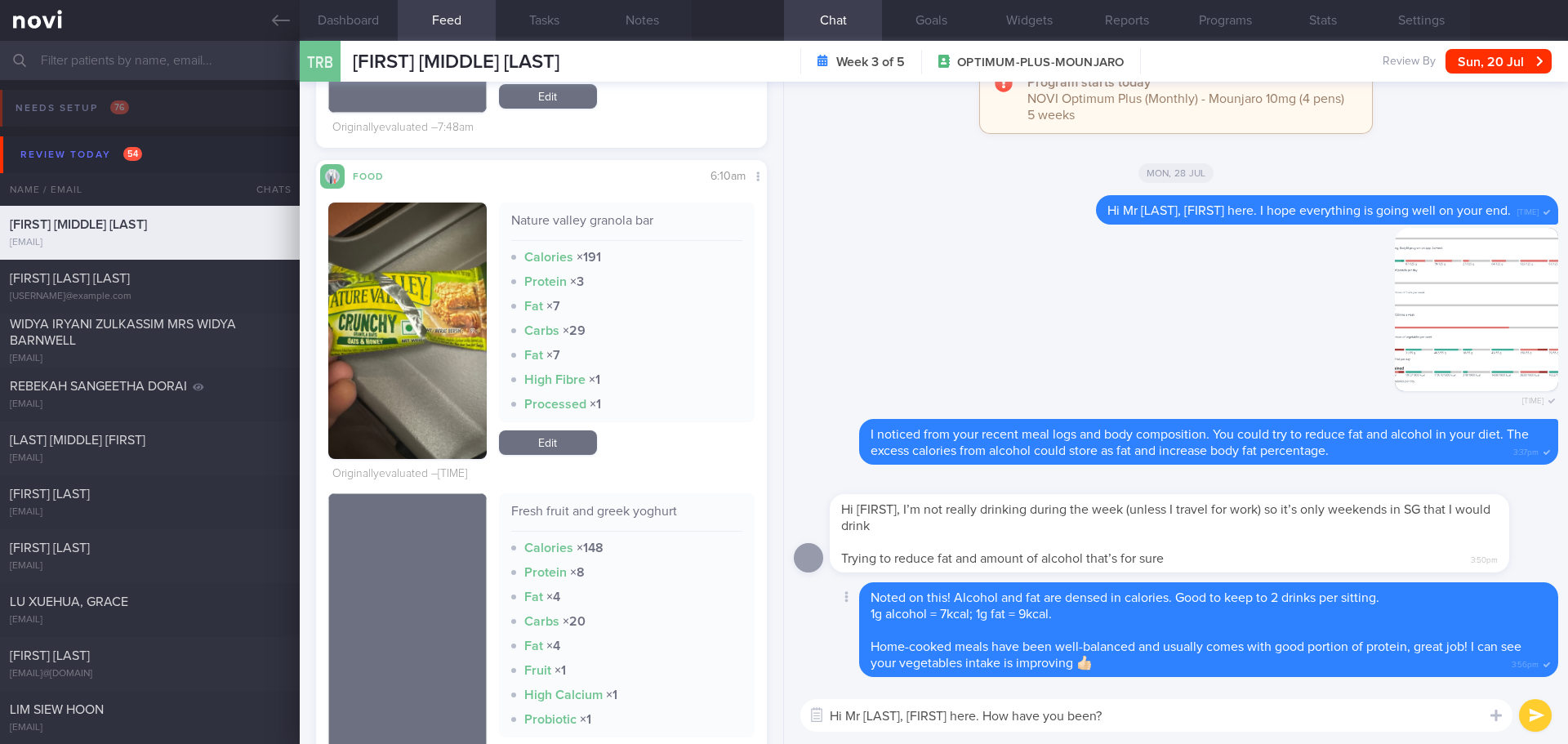 scroll, scrollTop: 608, scrollLeft: 0, axis: vertical 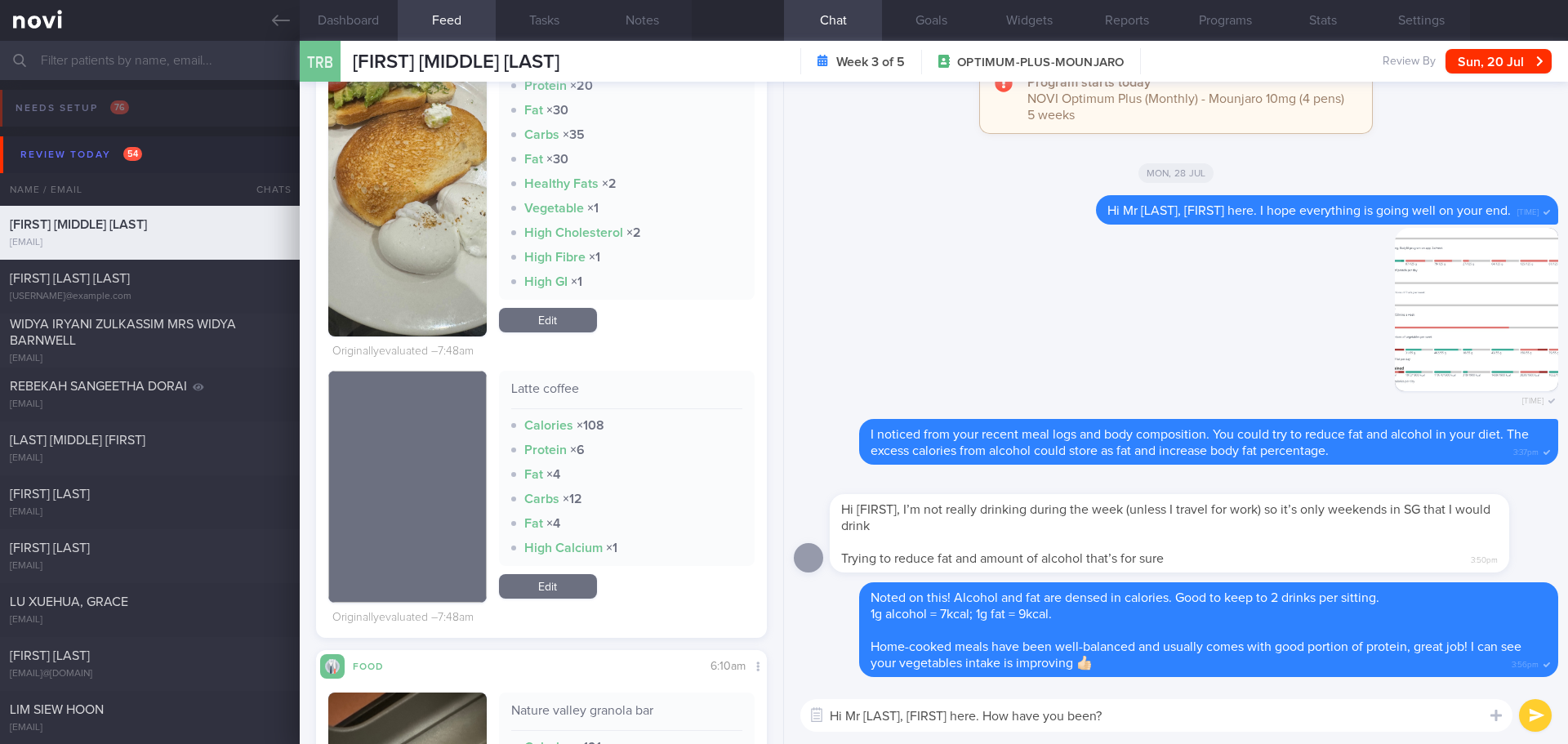 click on "Hi Mr Ross, Elizabeth here. How have you been?" at bounding box center [1156, 715] 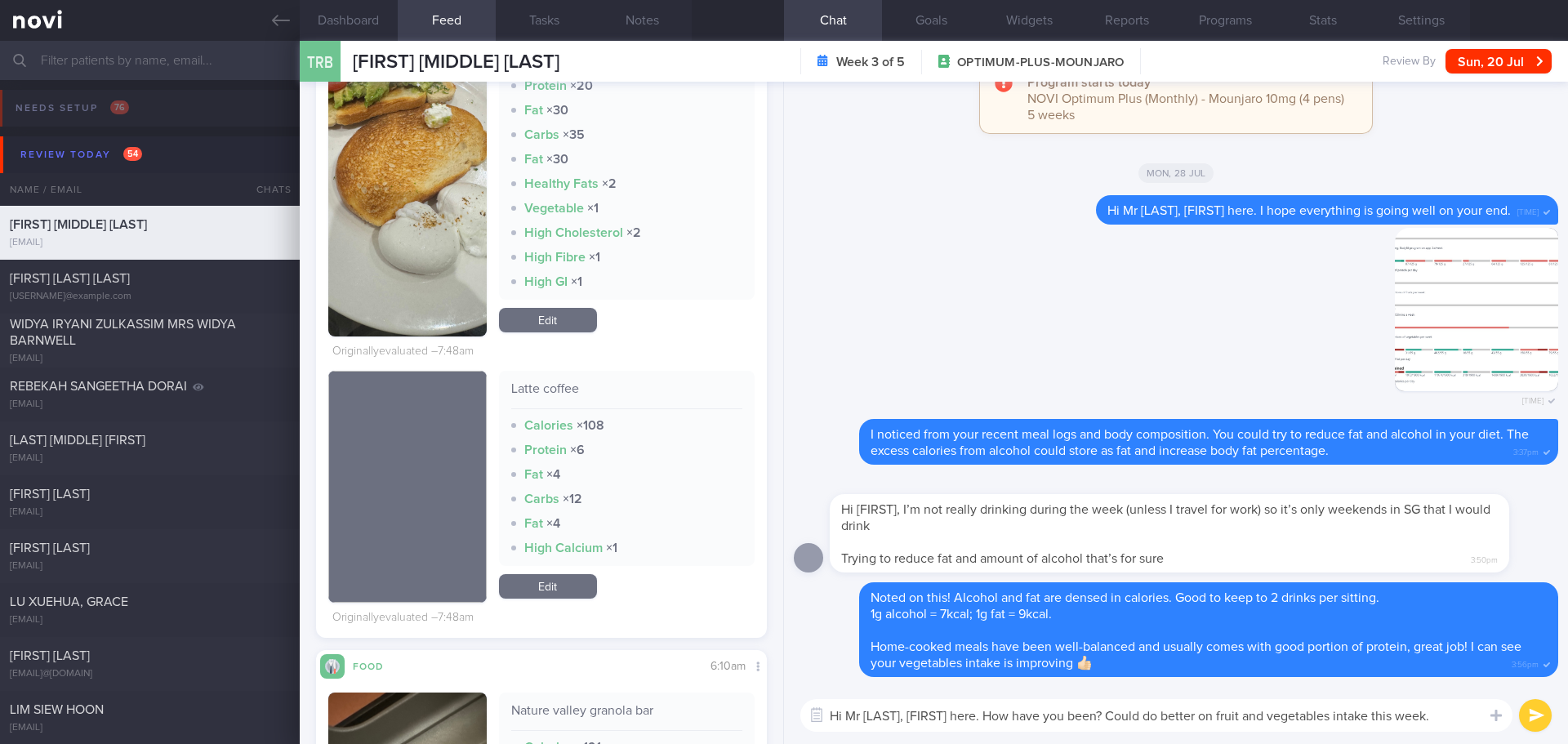 scroll, scrollTop: 0, scrollLeft: 0, axis: both 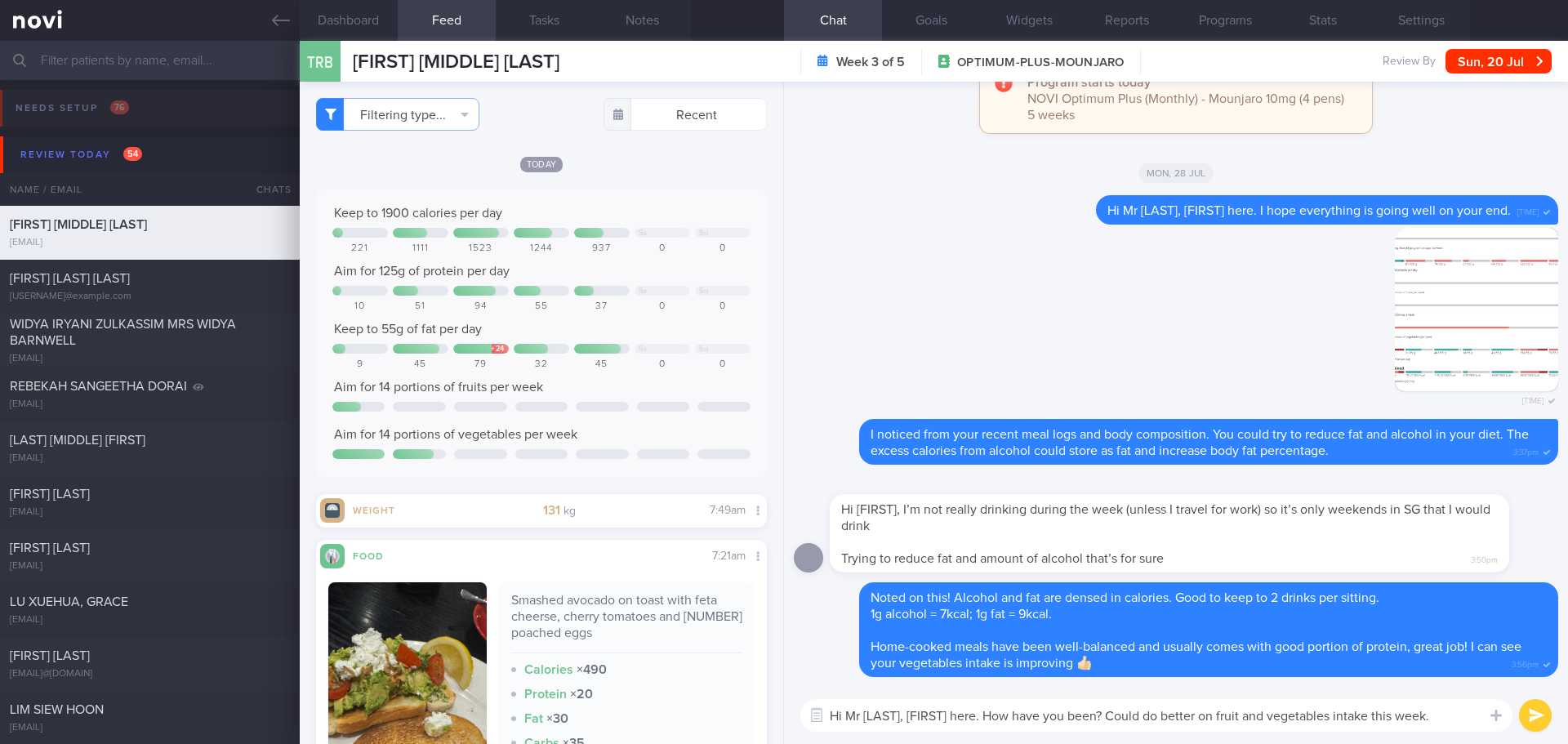 click on "Hi Mr Ross, Elizabeth here. How have you been? Could do better on fruit and vegetables intake this week." at bounding box center [1156, 715] 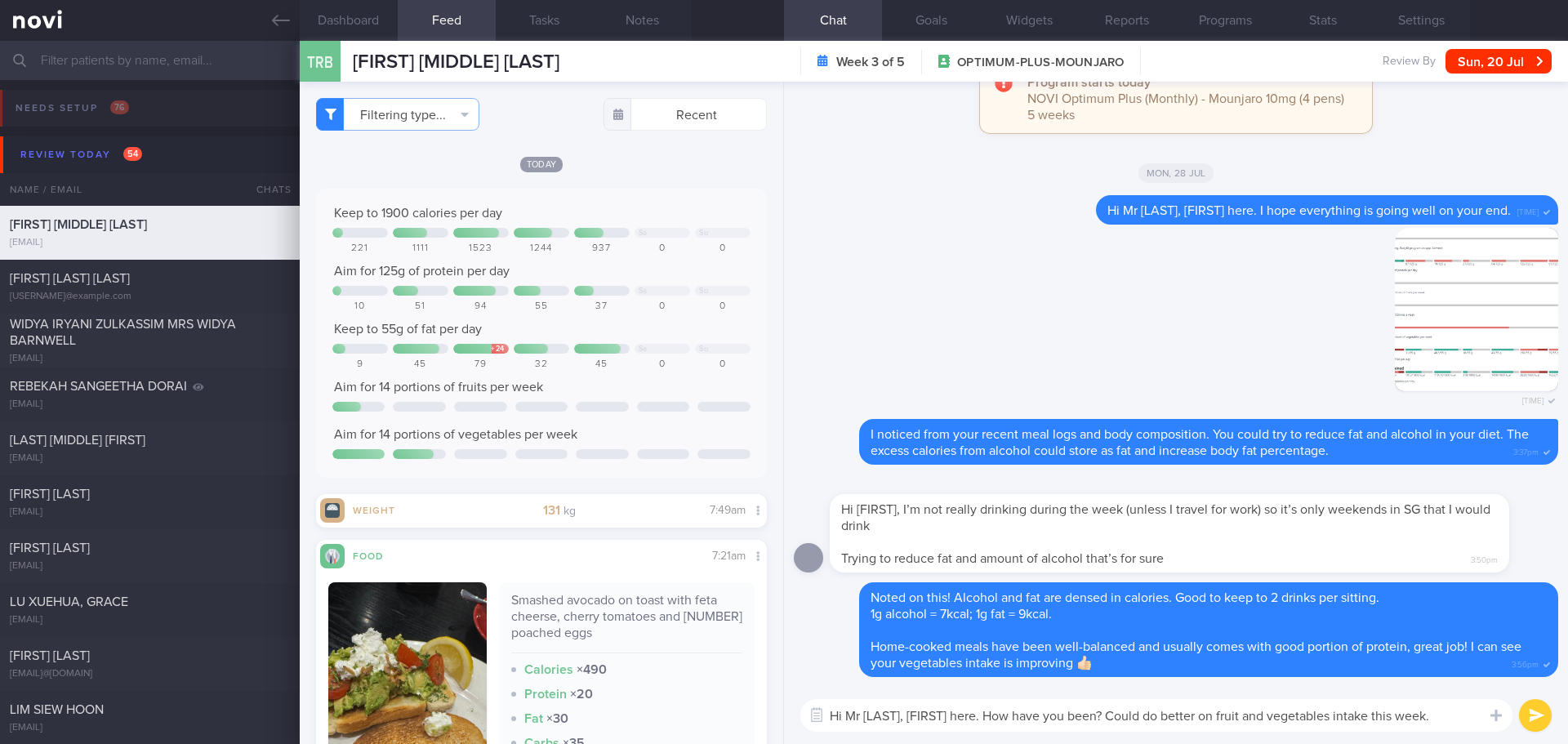click on "Hi Mr Ross, Elizabeth here. How have you been? Could do better on fruit and vegetables intake this week." at bounding box center (1156, 715) 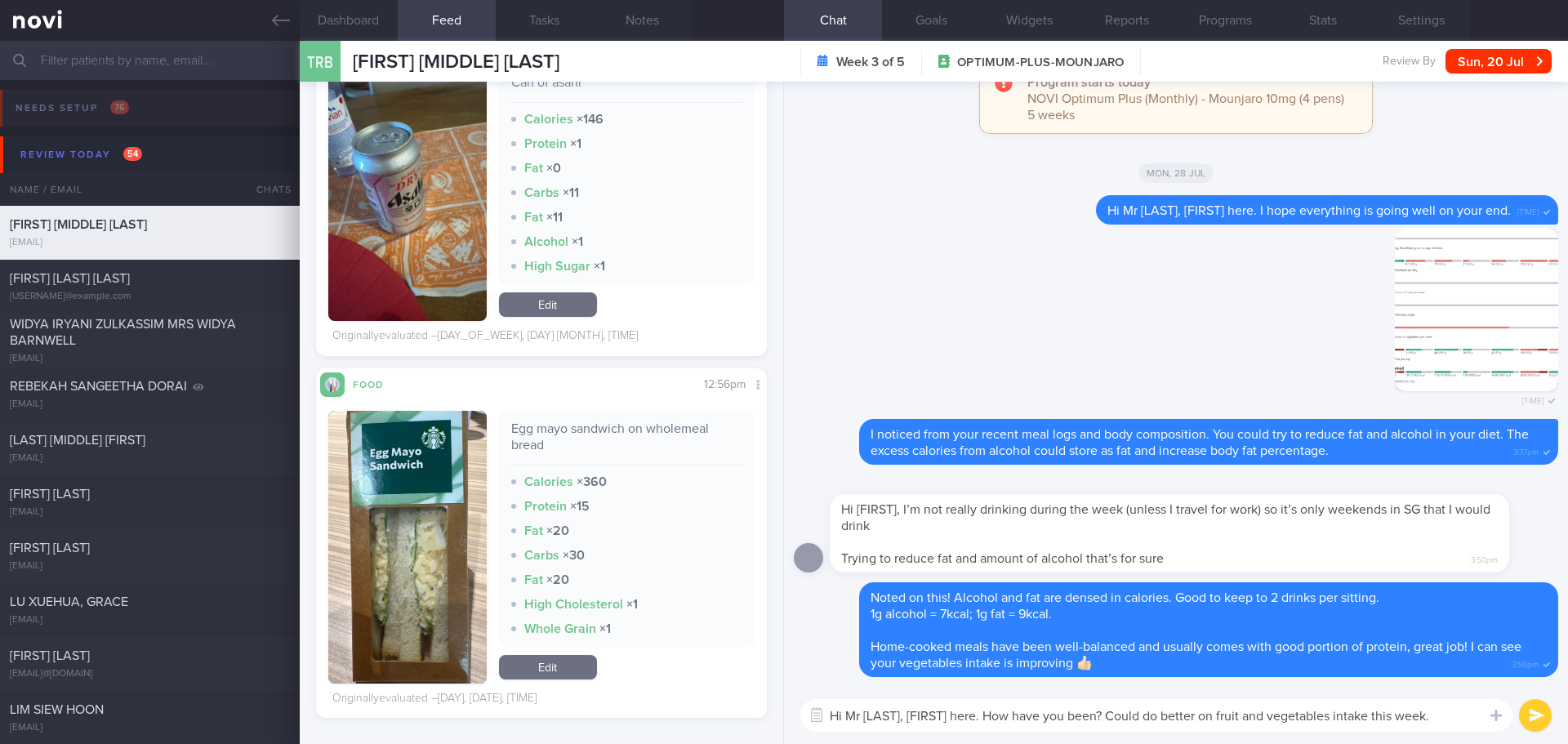 scroll, scrollTop: 5308, scrollLeft: 0, axis: vertical 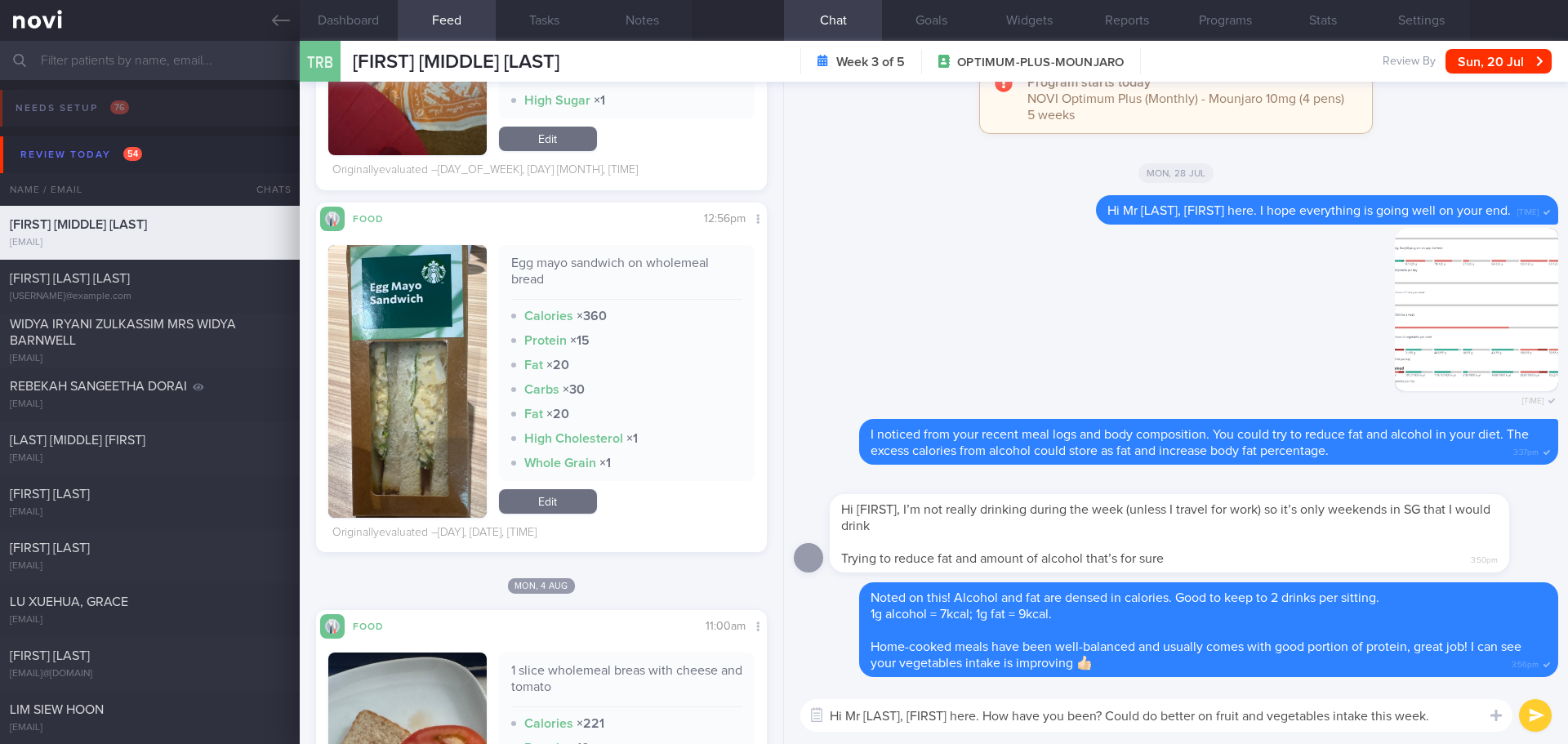 drag, startPoint x: 1443, startPoint y: 719, endPoint x: 1111, endPoint y: 709, distance: 332.15057 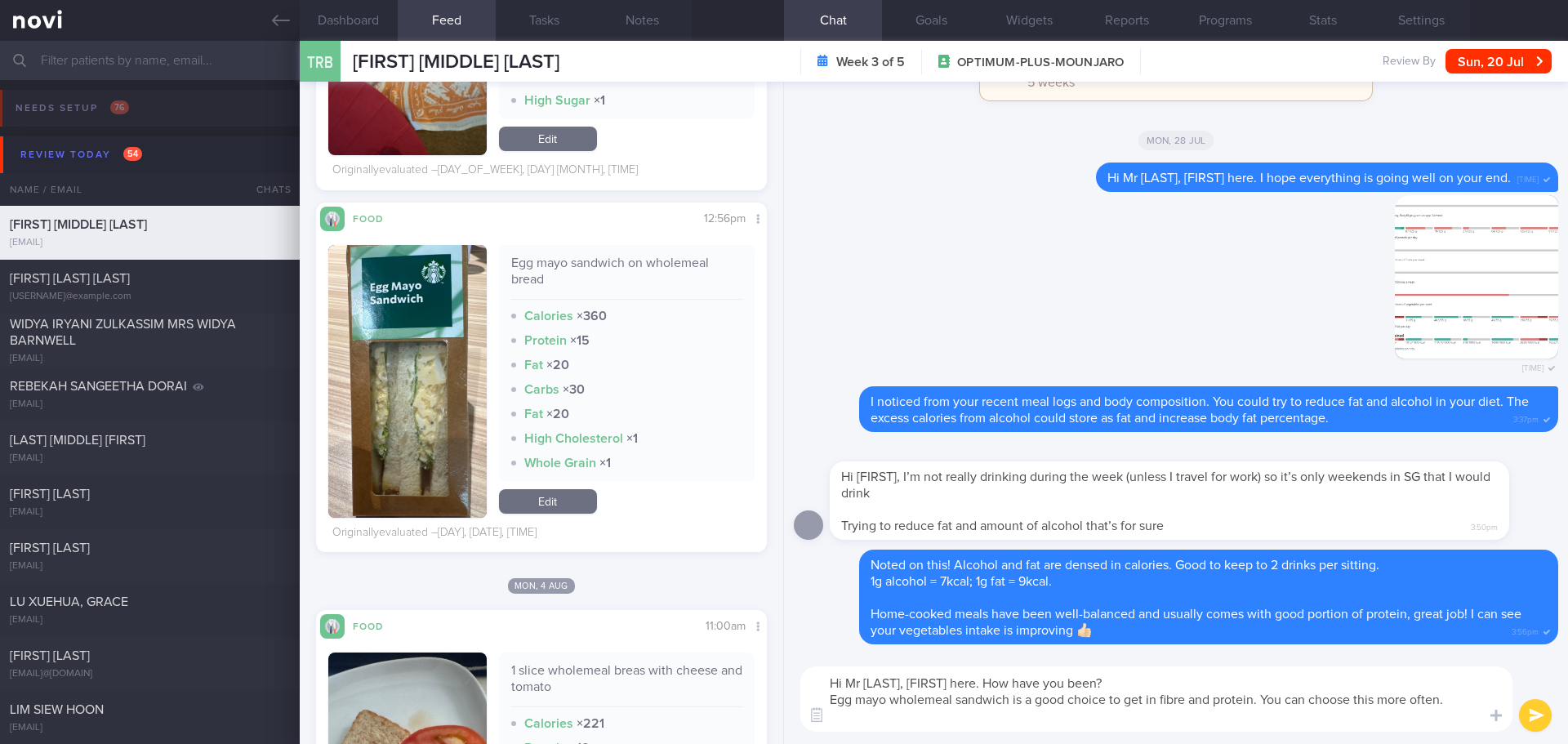 scroll, scrollTop: 0, scrollLeft: 0, axis: both 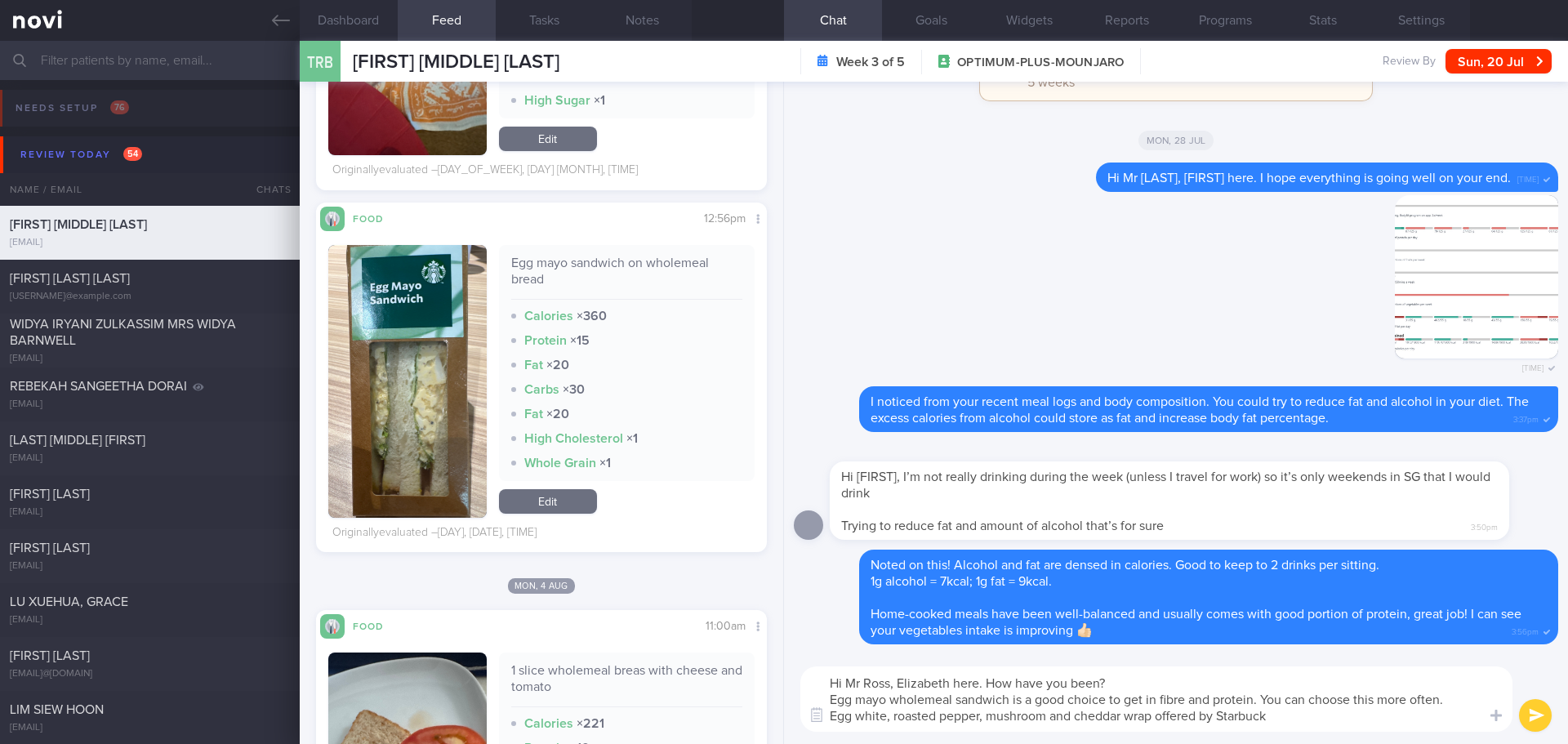 click on "Hi Mr Ross, Elizabeth here. How have you been?
Egg mayo wholemeal sandwich is a good choice to get in fibre and protein. You can choose this more often.
Egg white, roasted pepper, mushroom and cheddar wrap offered by Starbuck" at bounding box center (1156, 699) 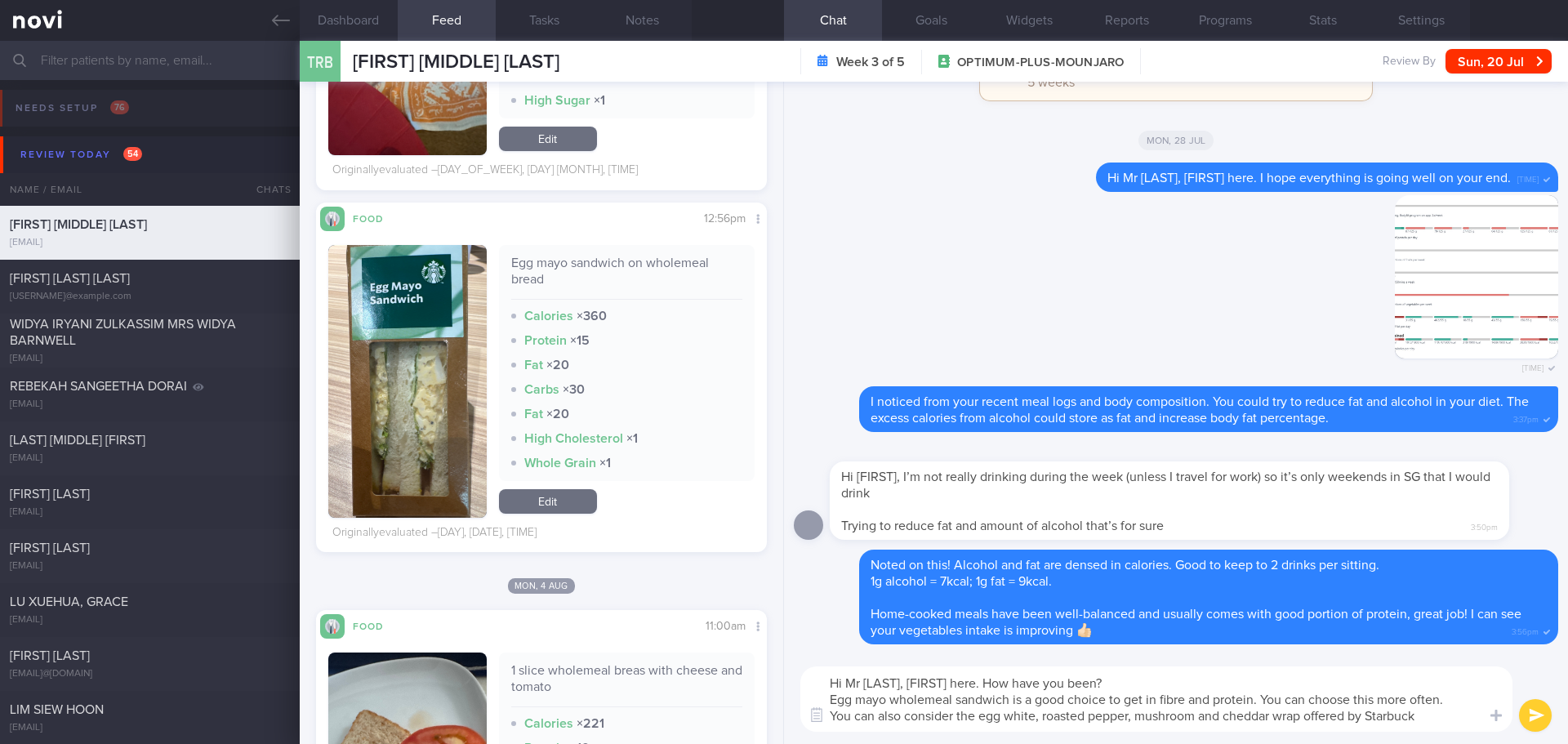 click on "Hi Mr Ross, Elizabeth here. How have you been?
Egg mayo wholemeal sandwich is a good choice to get in fibre and protein. You can choose this more often.
You can also consider the egg white, roasted pepper, mushroom and cheddar wrap offered by Starbuck" at bounding box center (1156, 699) 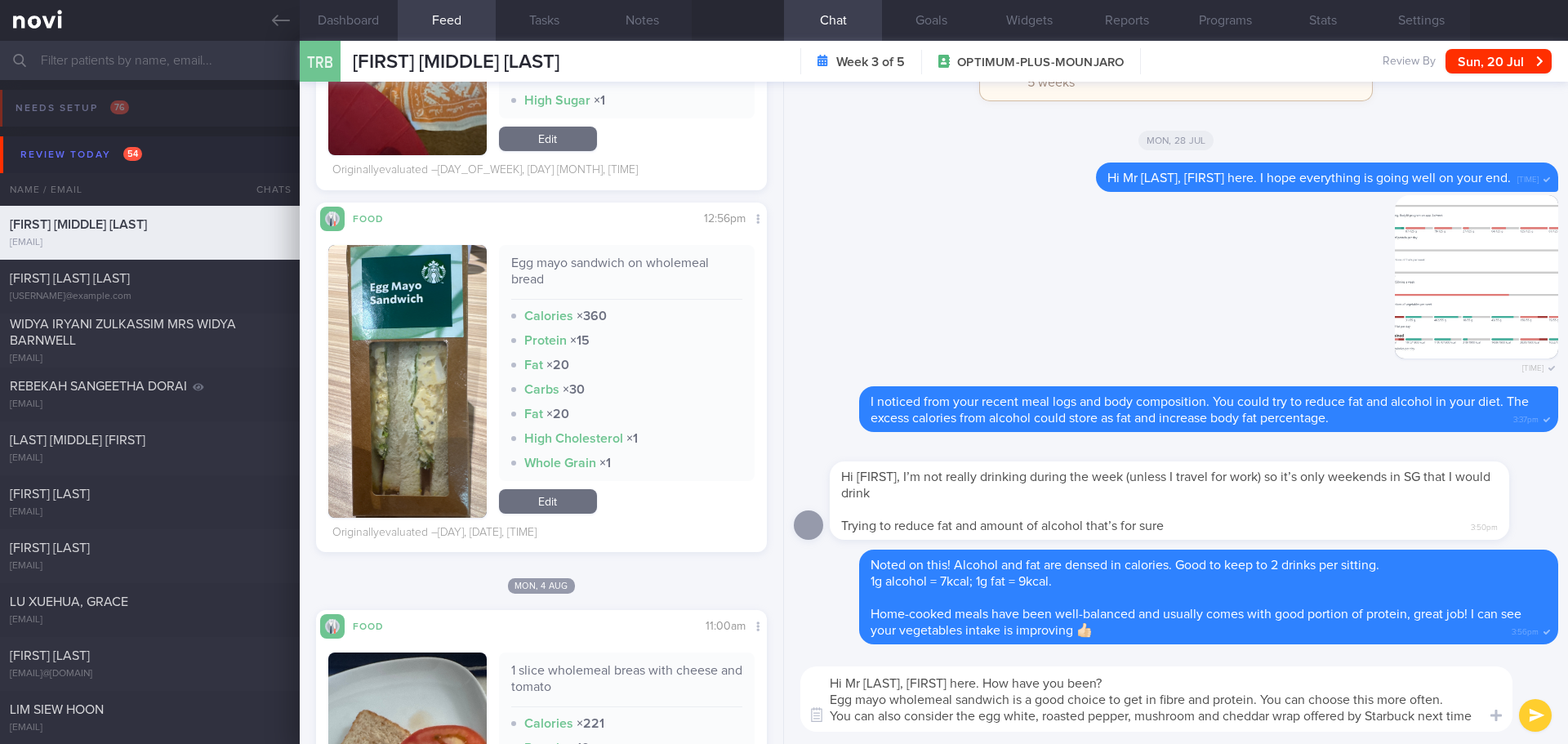 scroll, scrollTop: 0, scrollLeft: 0, axis: both 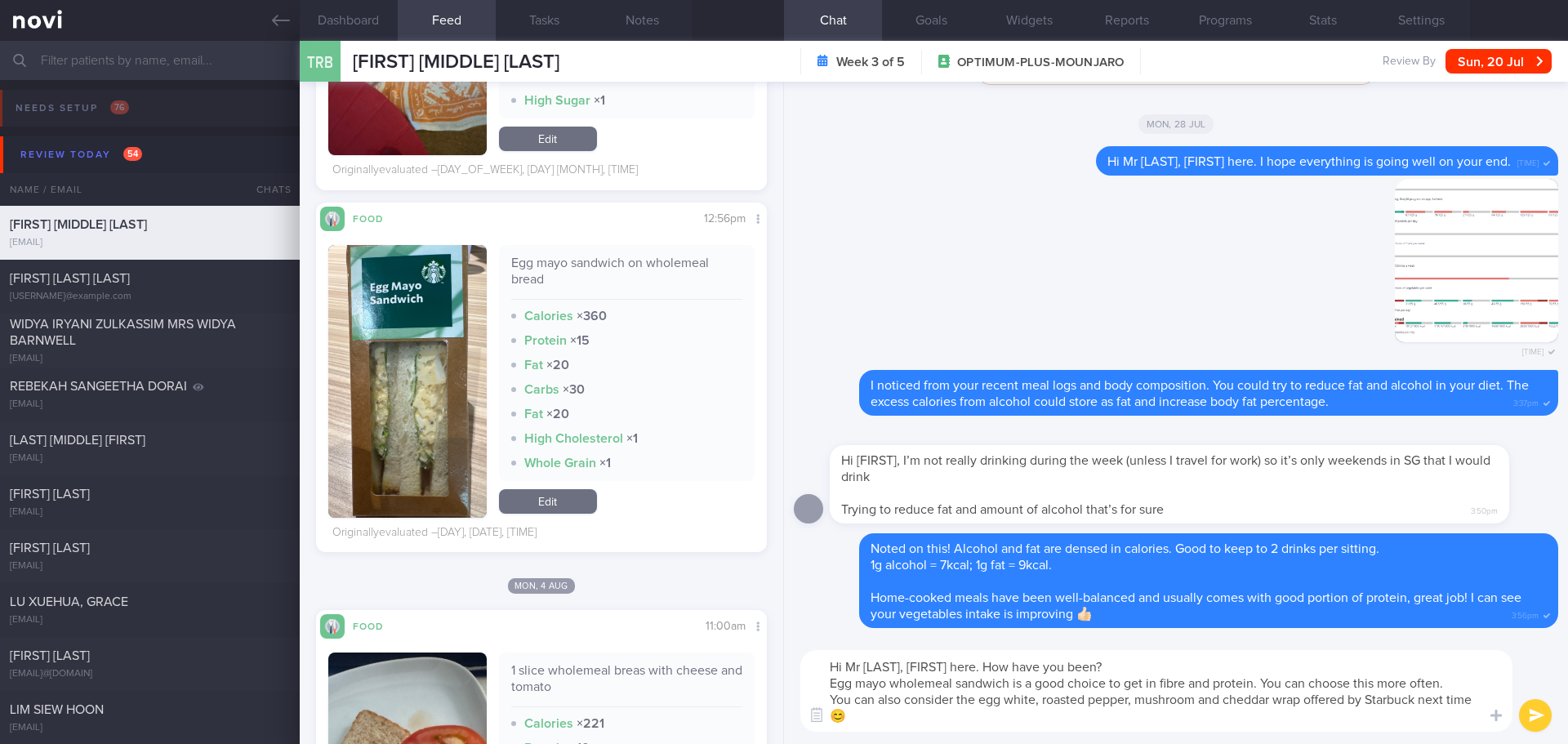 click on "Hi Mr Ross, Elizabeth here. How have you been?
Egg mayo wholemeal sandwich is a good choice to get in fibre and protein. You can choose this more often.
You can also consider the egg white, roasted pepper, mushroom and cheddar wrap offered by Starbuck next time 😊" at bounding box center [1156, 691] 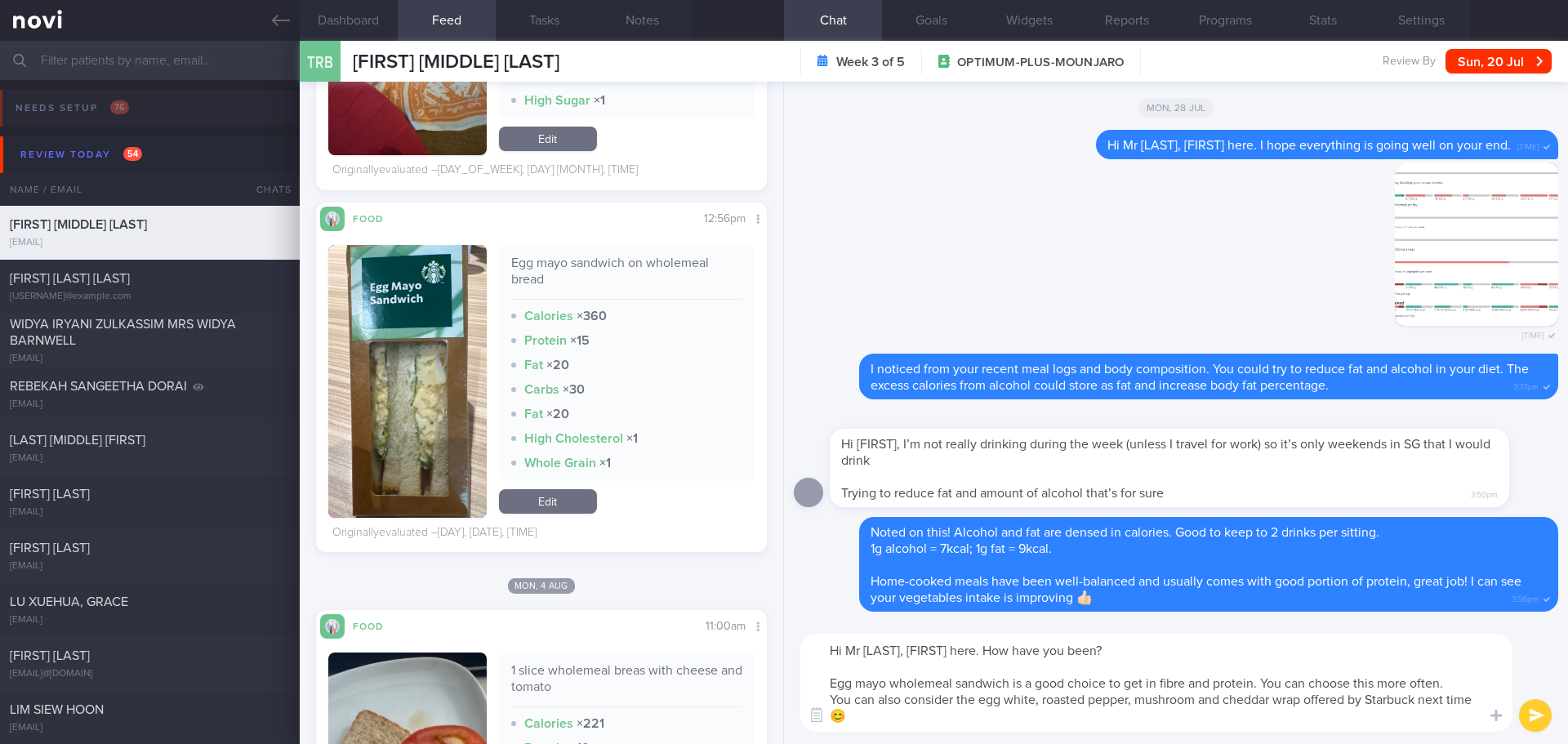 drag, startPoint x: 1451, startPoint y: 684, endPoint x: 1265, endPoint y: 687, distance: 186.02419 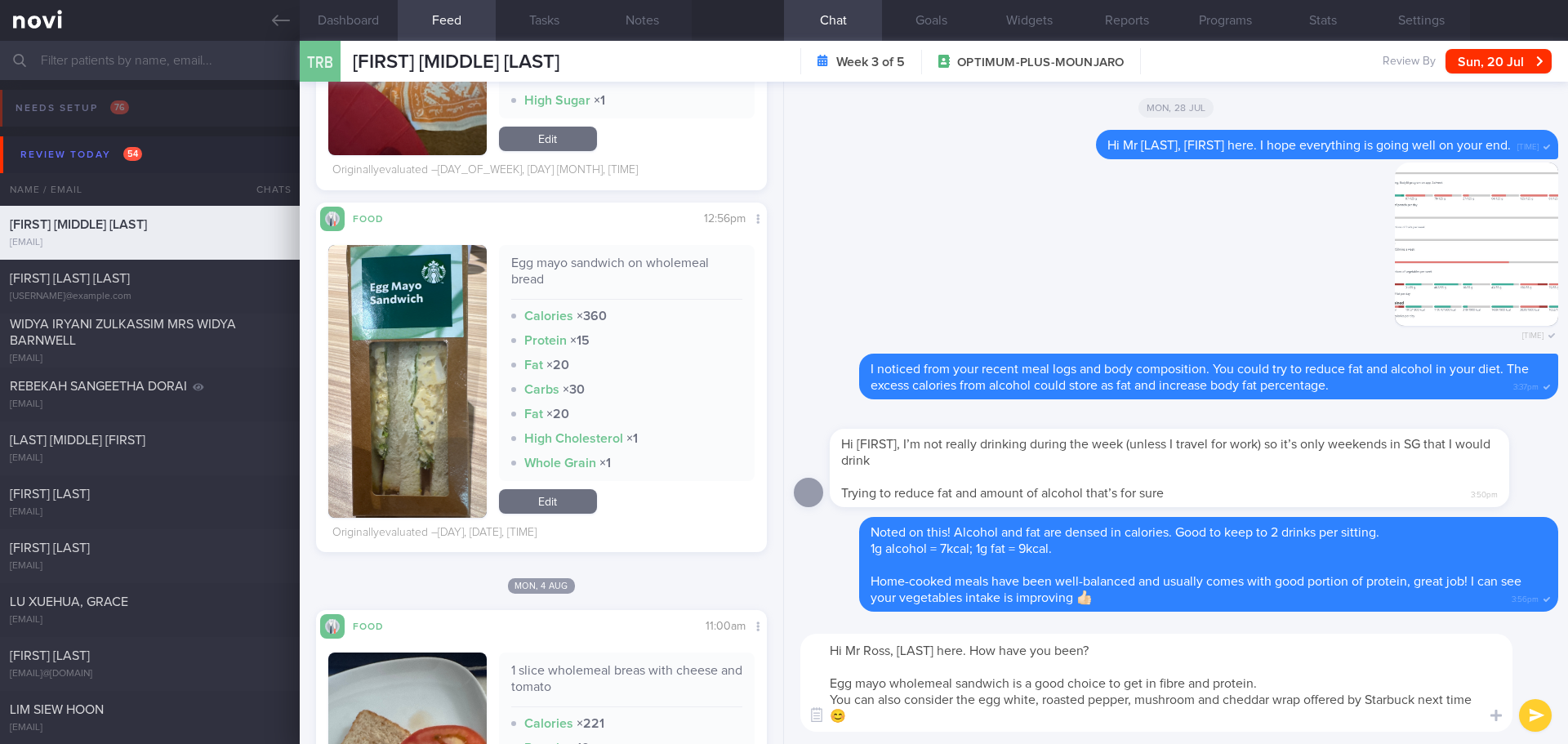 click on "Hi Mr Ross, Elizabeth here. How have you been?
Egg mayo wholemeal sandwich is a good choice to get in fibre and protein.
You can also consider the egg white, roasted pepper, mushroom and cheddar wrap offered by Starbuck next time 😊" at bounding box center (1156, 683) 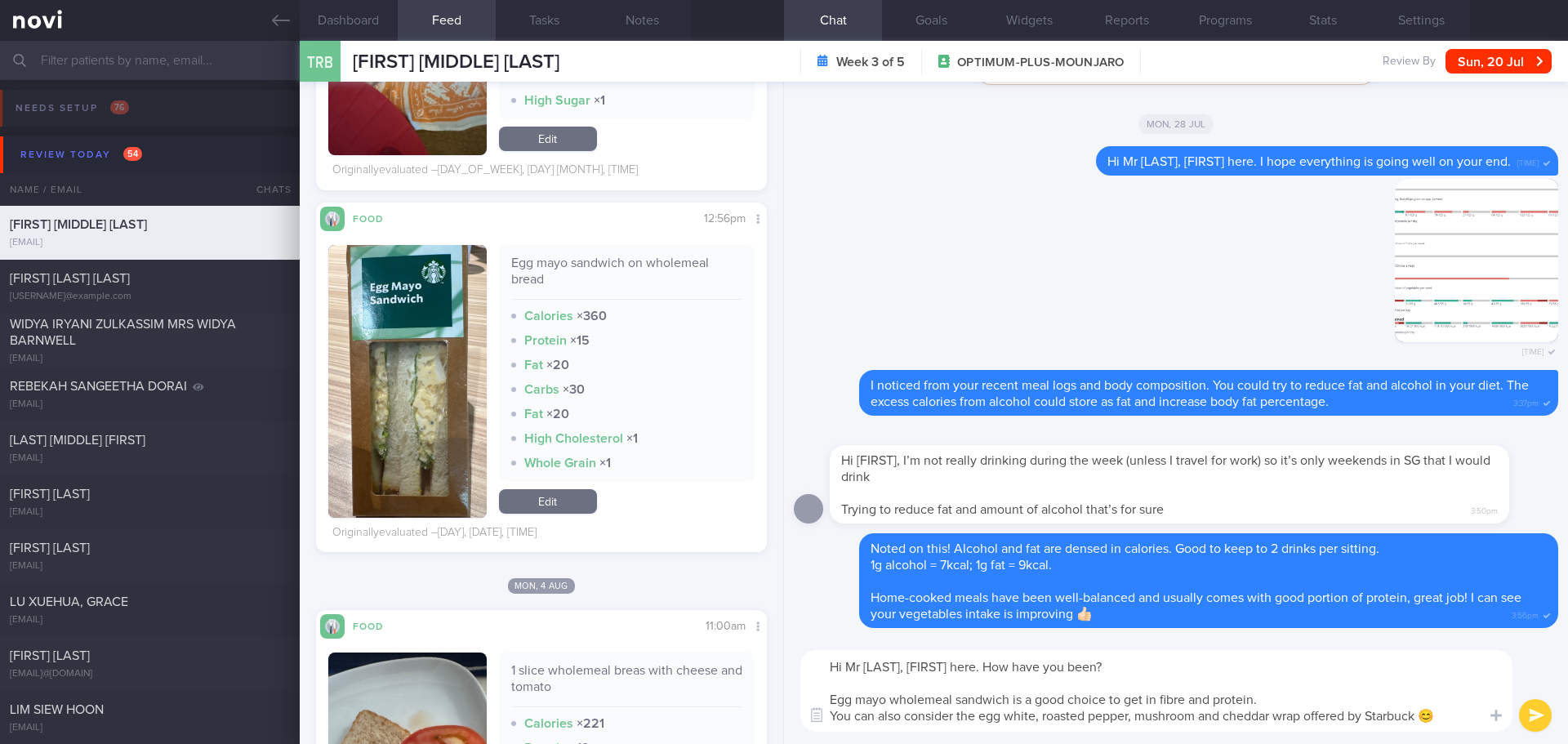 paste on "next time" 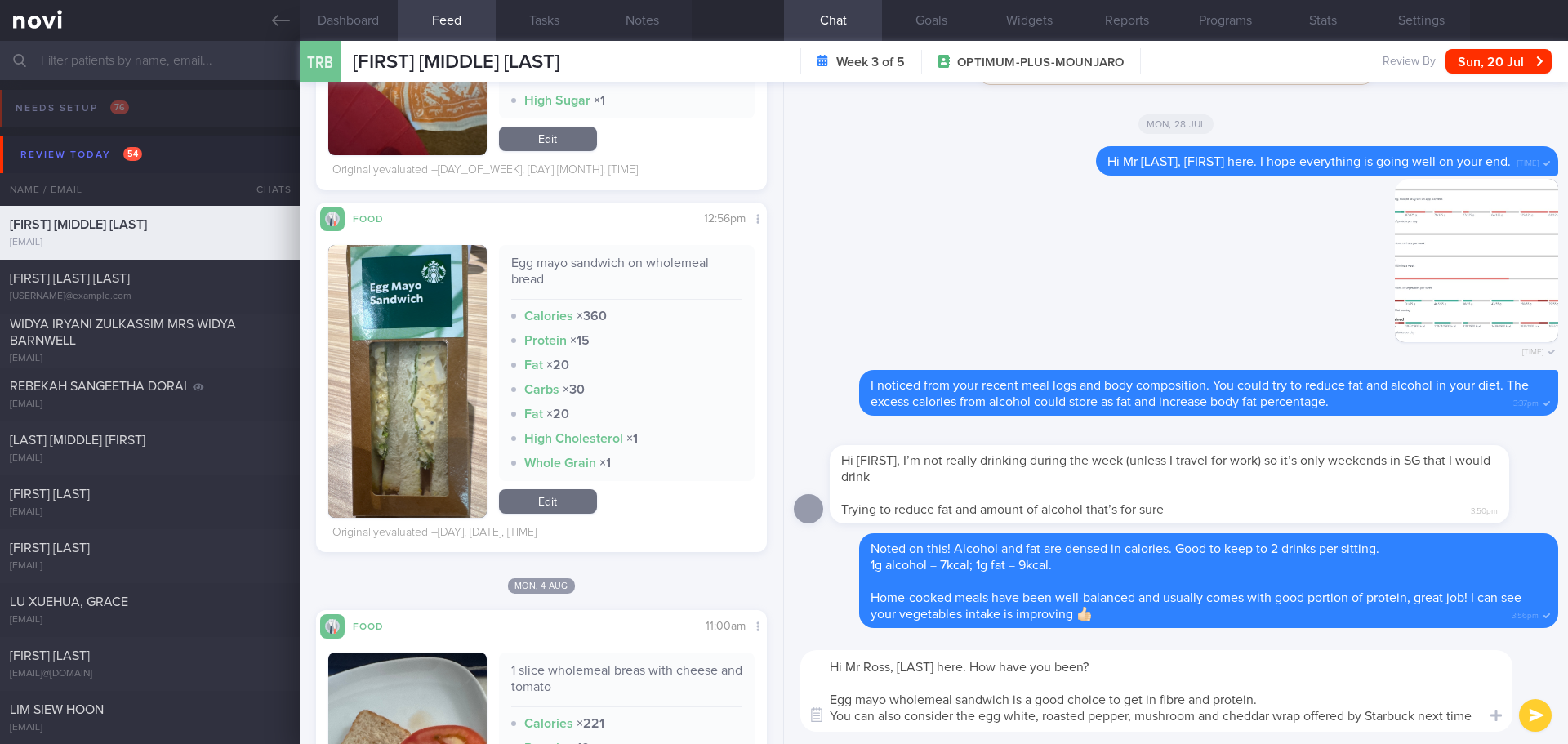 scroll, scrollTop: 0, scrollLeft: 0, axis: both 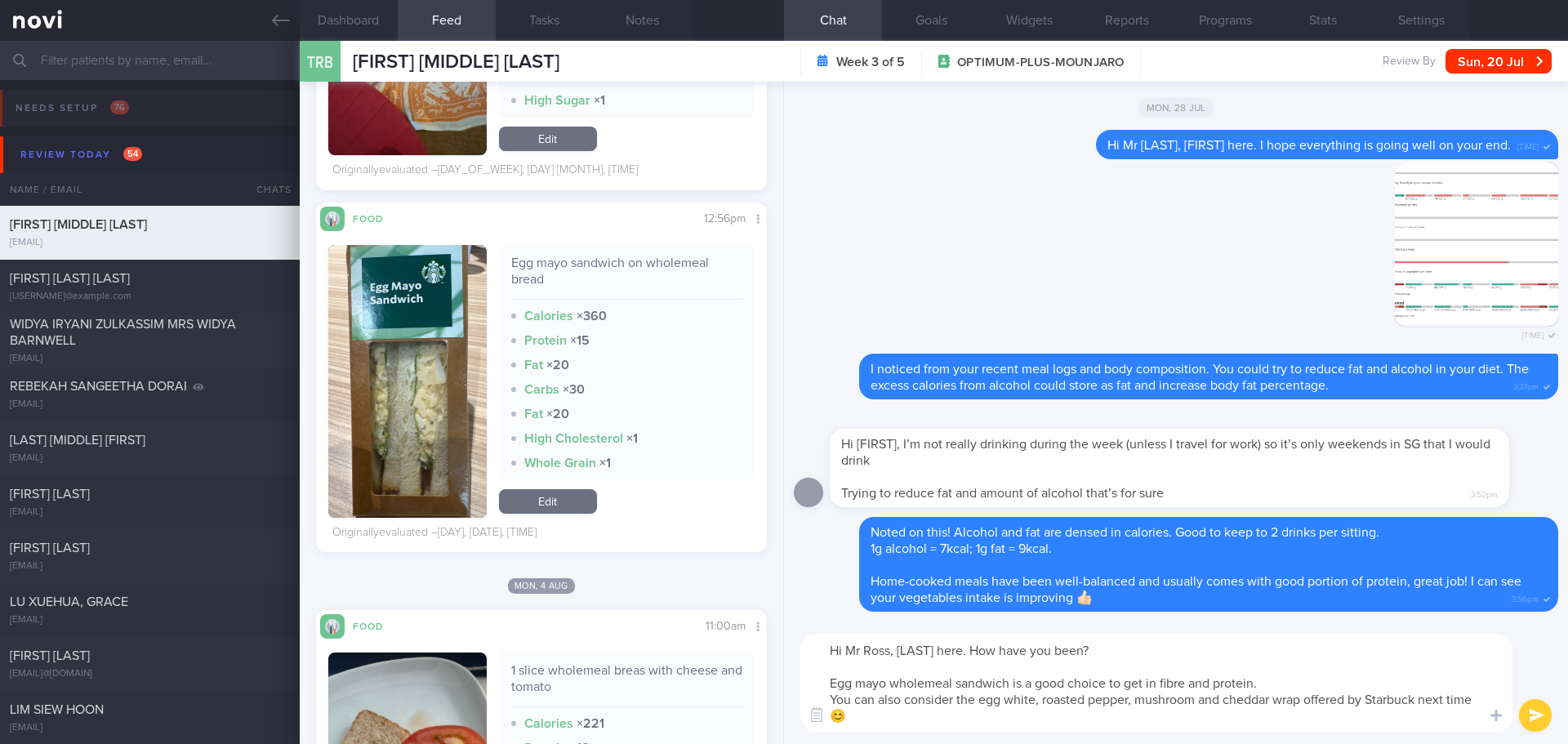 type on "Hi Mr Ross, Elizabeth here. How have you been?
Egg mayo wholemeal sandwich is a good choice to get in fibre and protein.
You can also consider the egg white, roasted pepper, mushroom and cheddar wrap offered by Starbuck next time 😊" 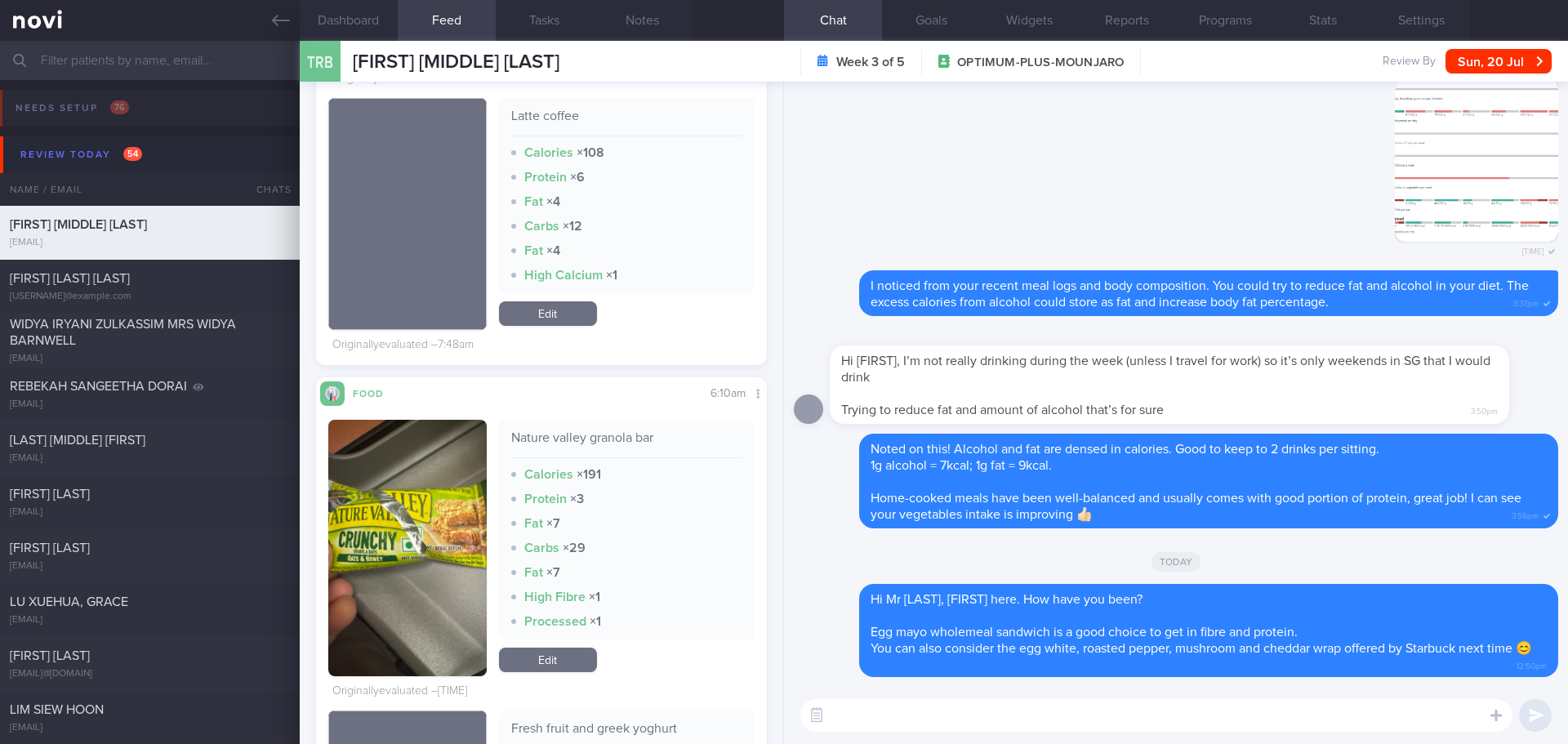 scroll, scrollTop: 980, scrollLeft: 0, axis: vertical 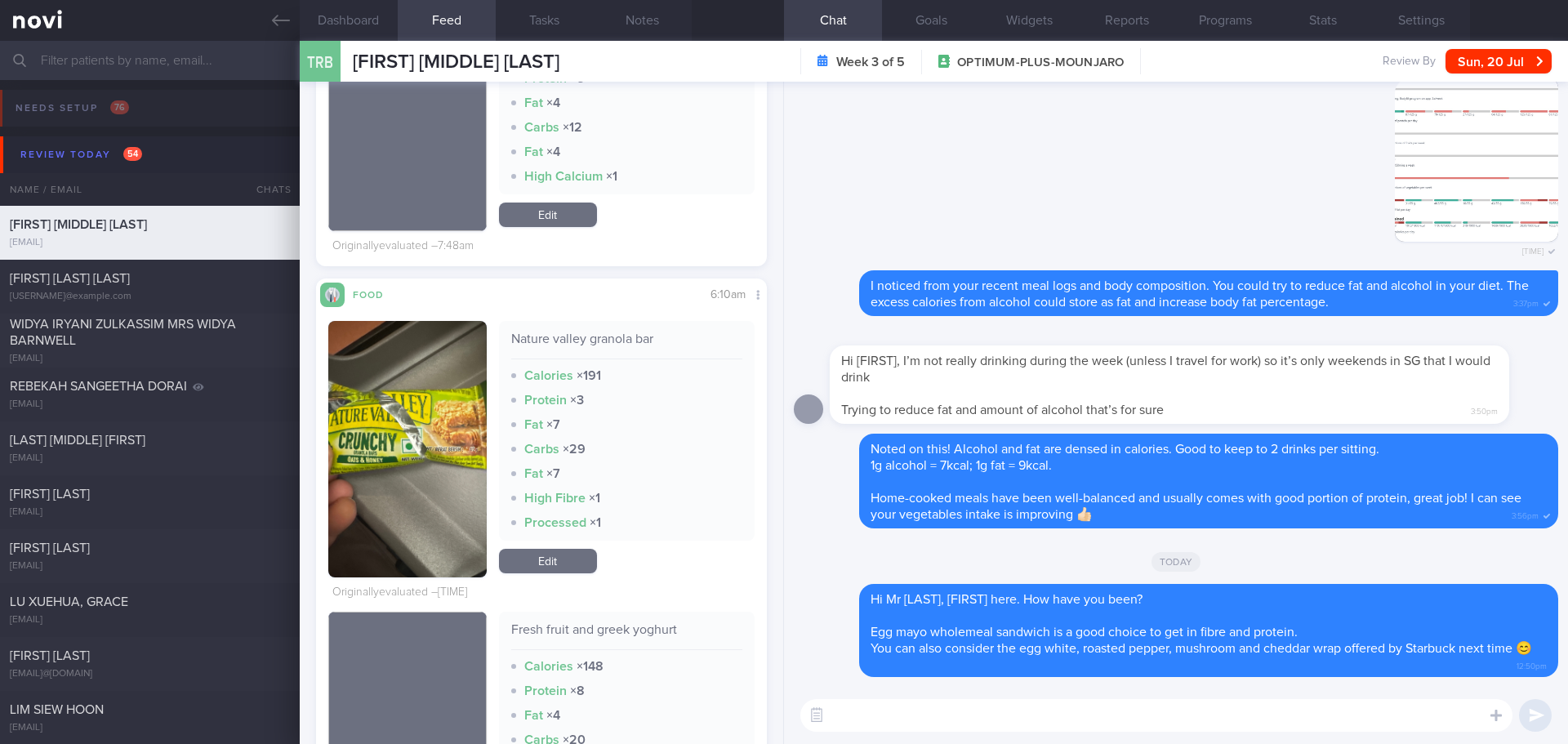 click at bounding box center (1156, 715) 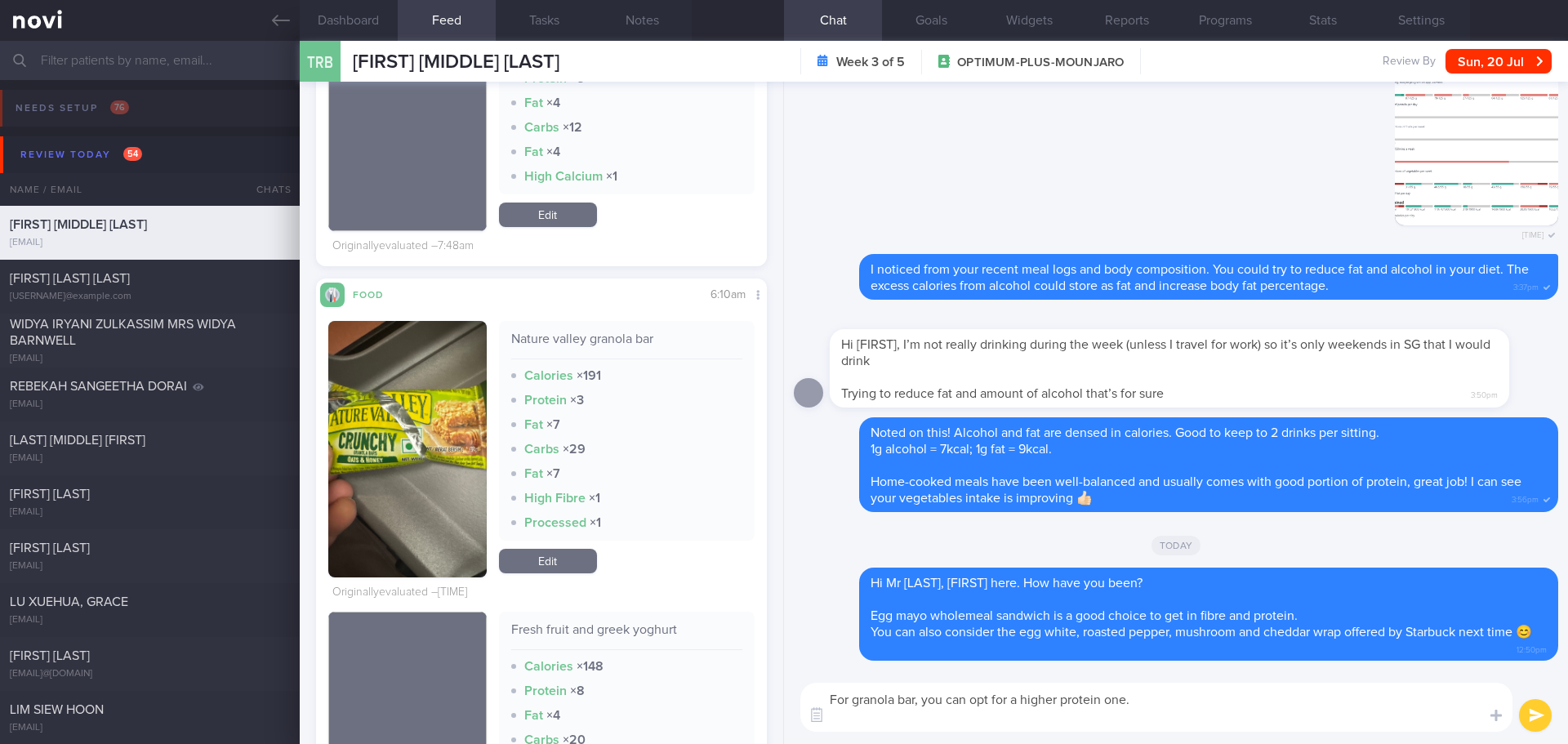 scroll, scrollTop: 0, scrollLeft: 0, axis: both 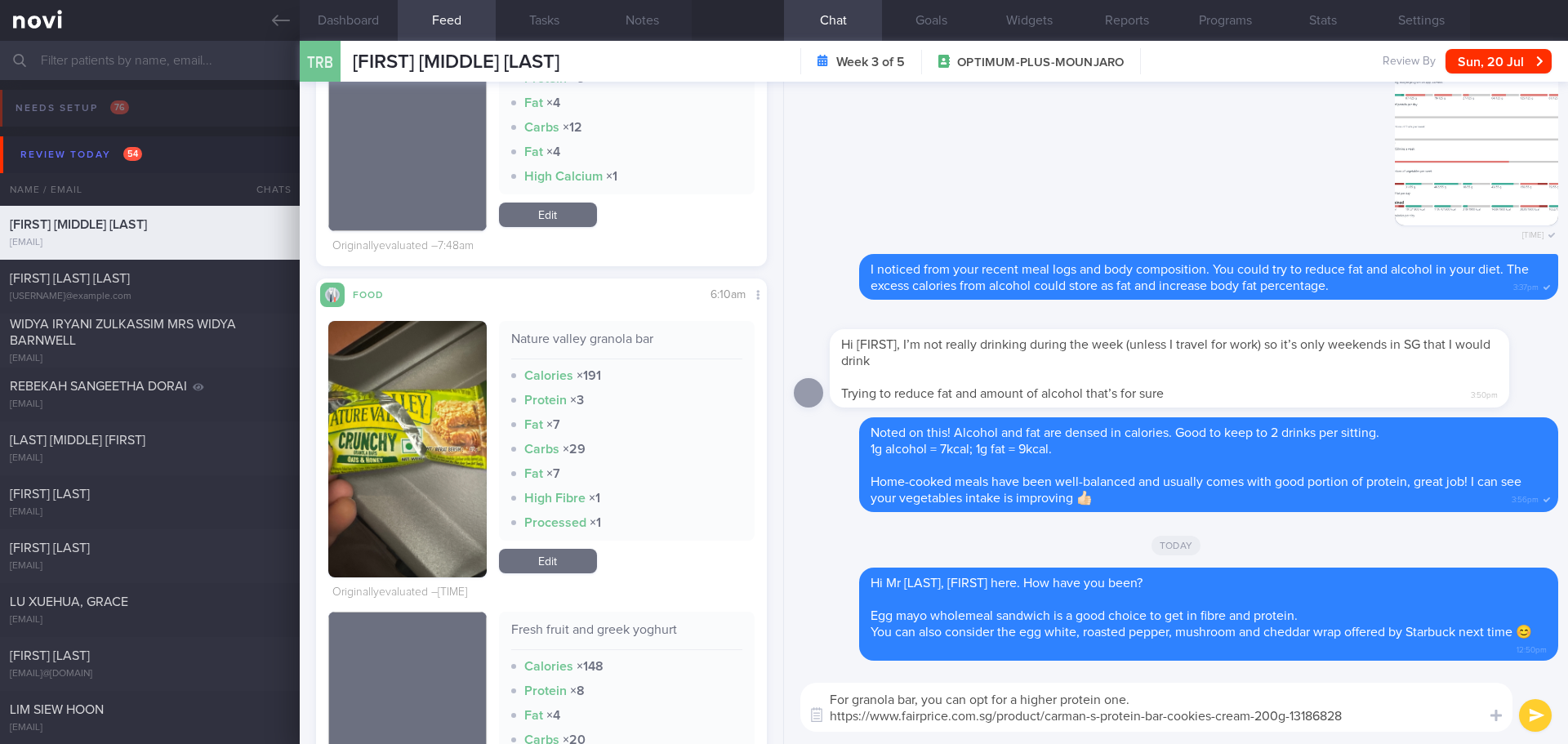 click on "For granola bar, you can opt for a higher protein one.
https://www.fairprice.com.sg/product/carman-s-protein-bar-cookies-cream-200g-13186828" at bounding box center [1156, 707] 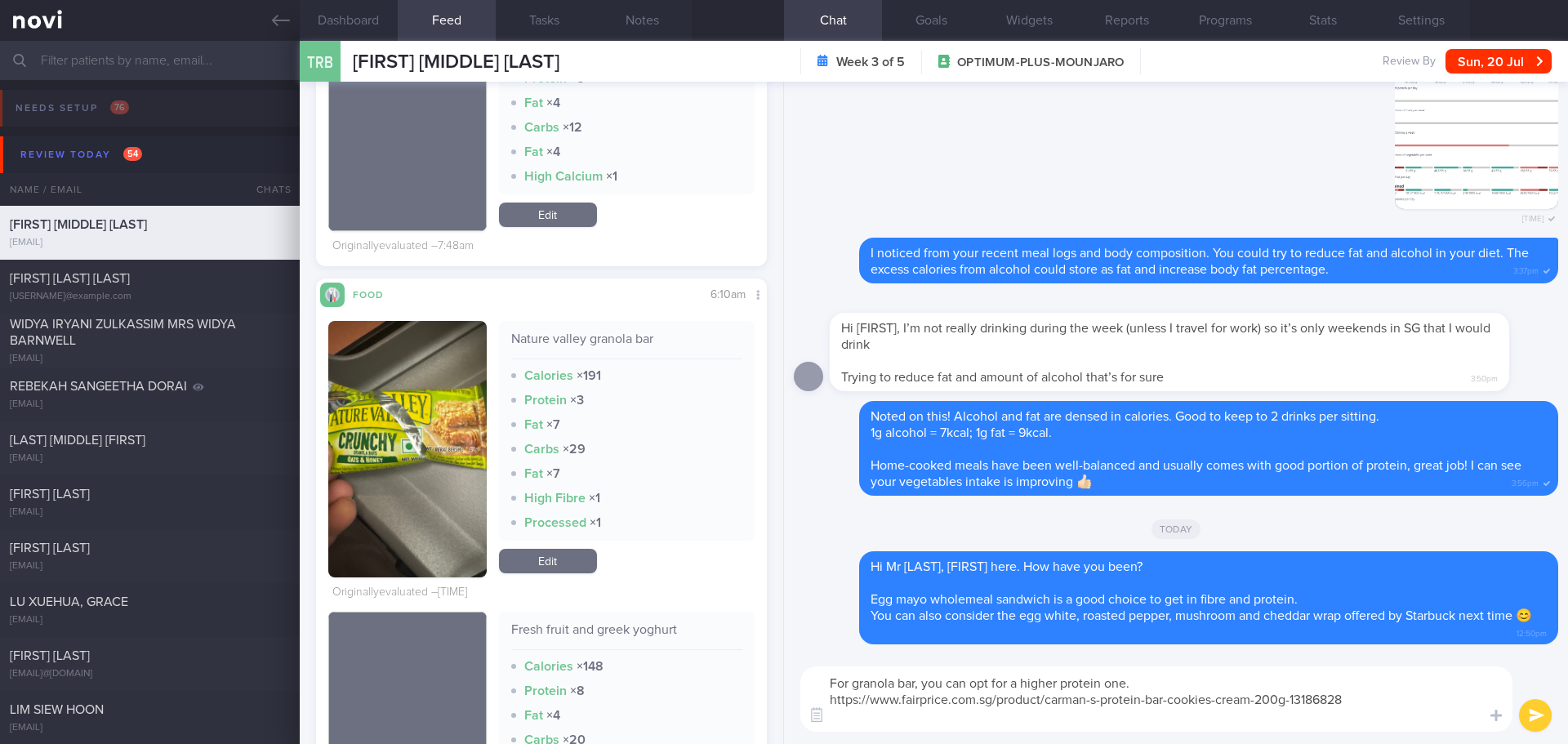 scroll, scrollTop: 0, scrollLeft: 0, axis: both 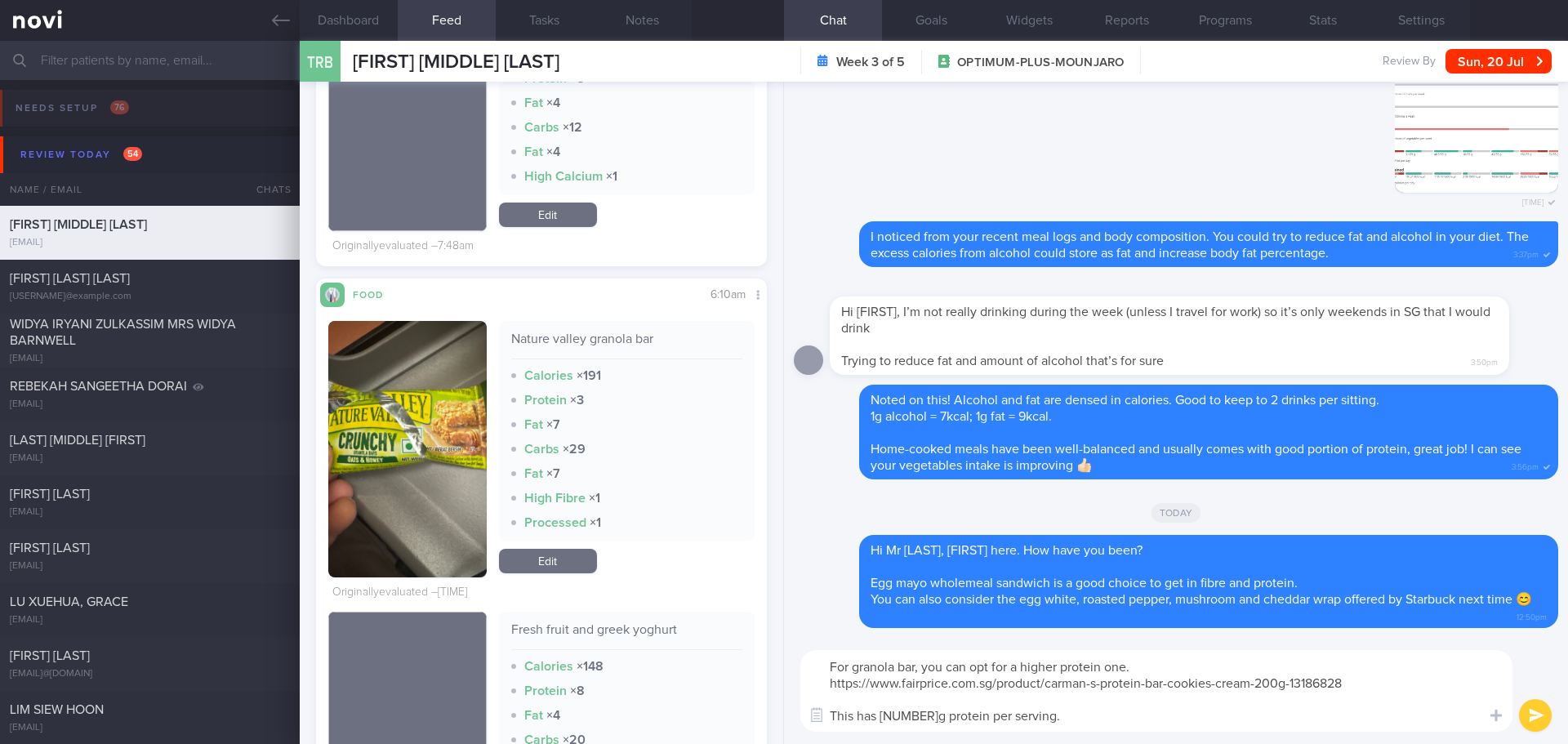drag, startPoint x: 996, startPoint y: 722, endPoint x: 764, endPoint y: 713, distance: 232.1745 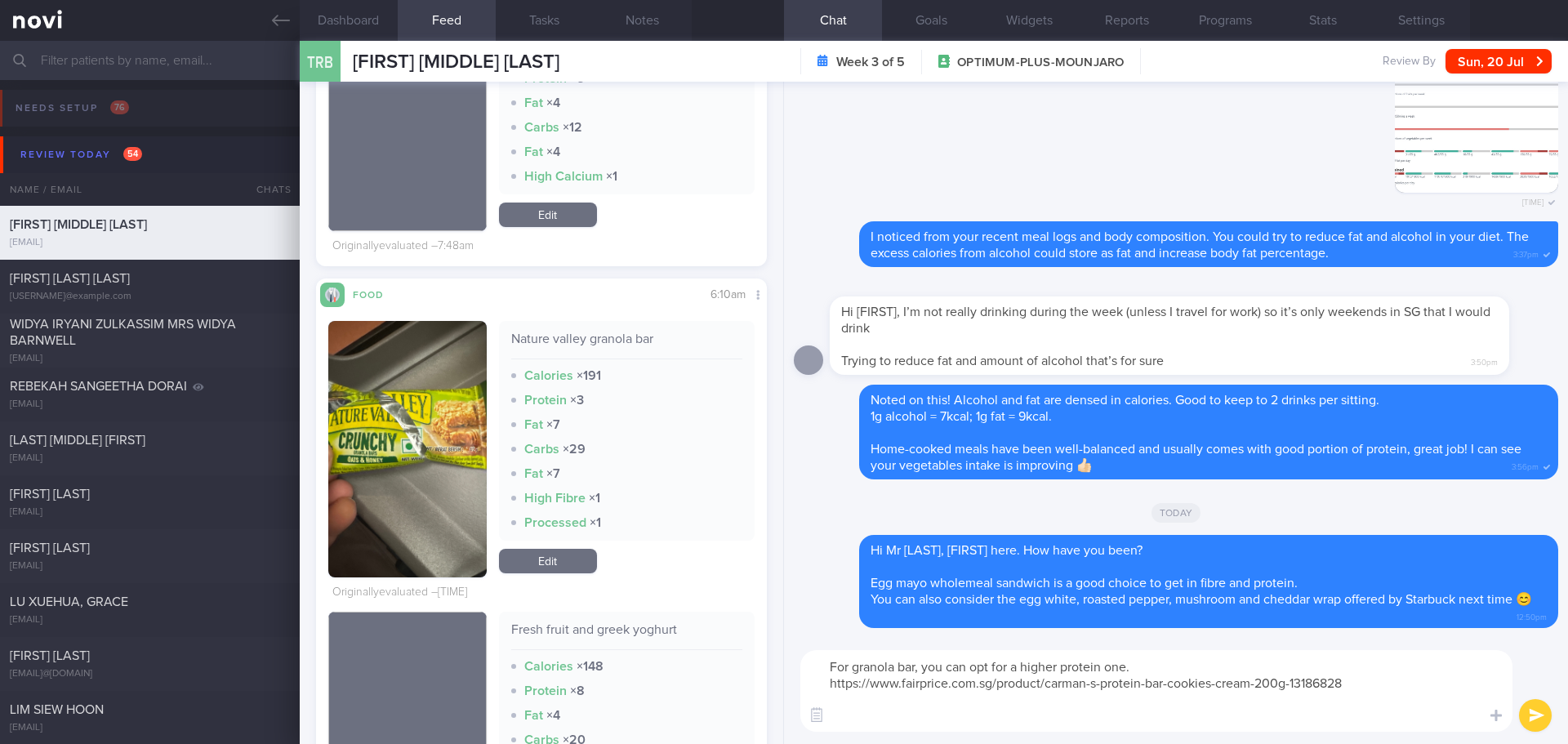 click on "For granola bar, you can opt for a higher protein one.
https://www.fairprice.com.sg/product/carman-s-protein-bar-cookies-cream-200g-13186828" at bounding box center [1156, 691] 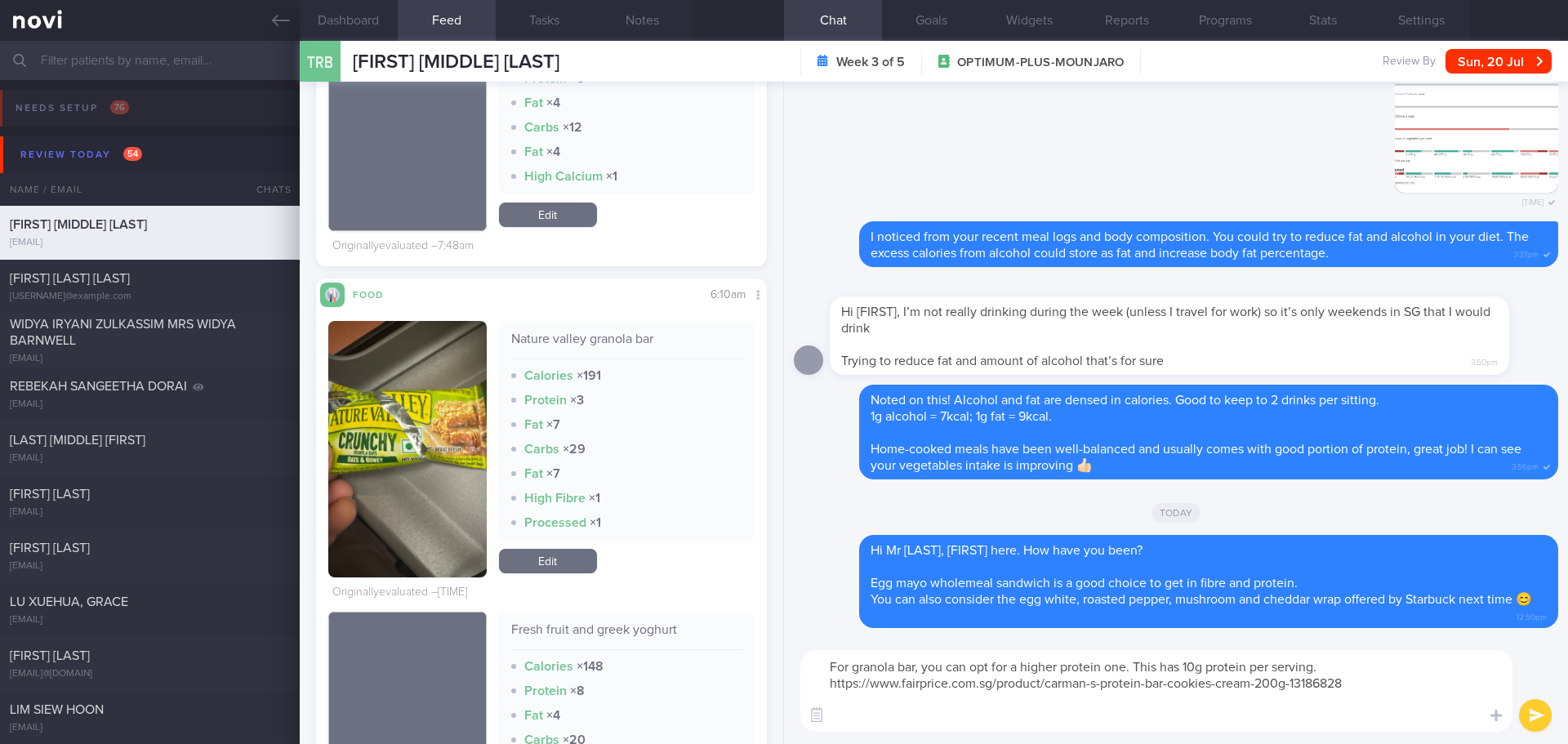 click on "For granola bar, you can opt for a higher protein one. This has 10g protein per serving.
https://www.fairprice.com.sg/product/carman-s-protein-bar-cookies-cream-200g-13186828" at bounding box center (1156, 691) 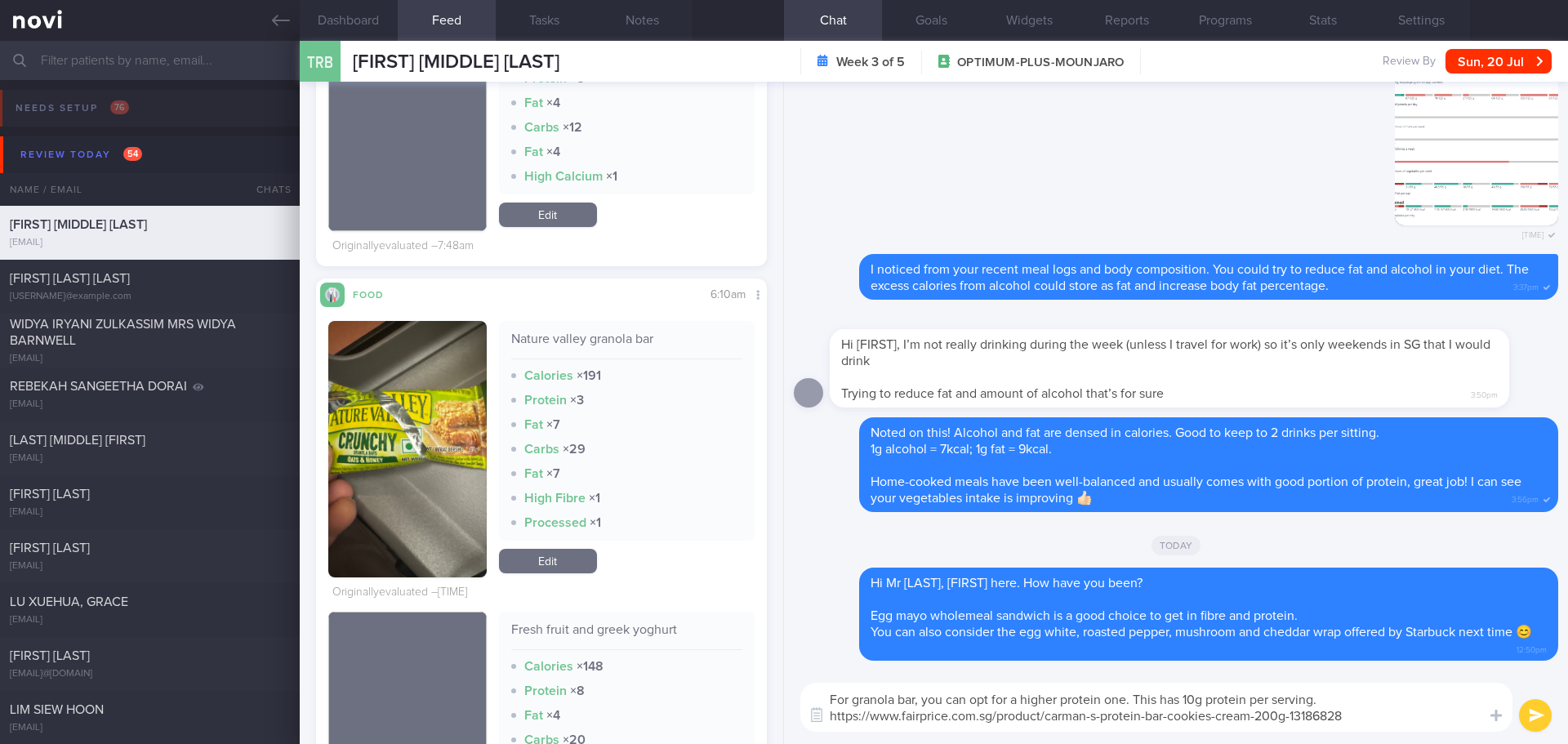 type on "For granola bar, you can opt for a higher protein one. This has 10g protein per serving.
https://www.fairprice.com.sg/product/carman-s-protein-bar-cookies-cream-200g-13186828" 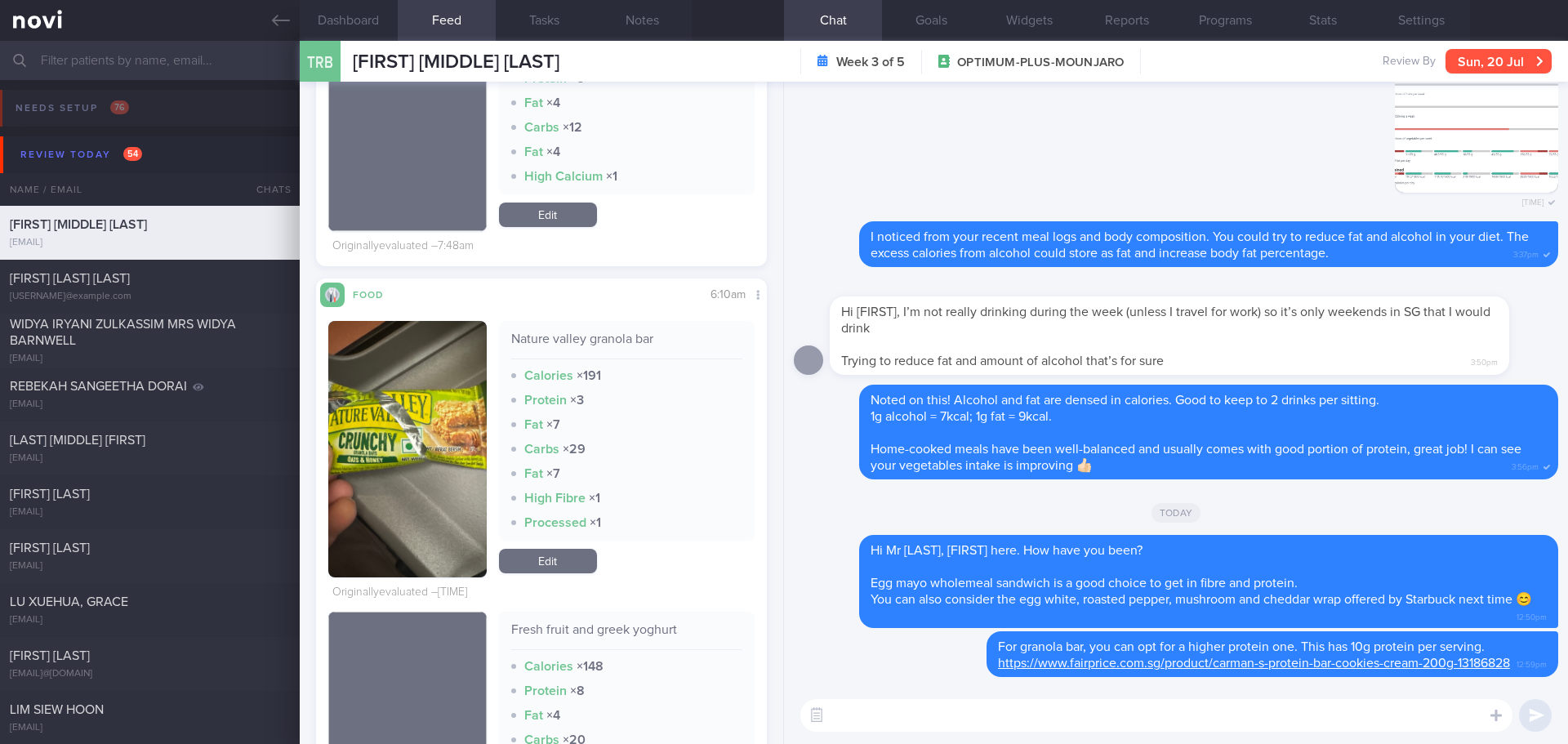 click on "Sun, 20 Jul" at bounding box center (1499, 61) 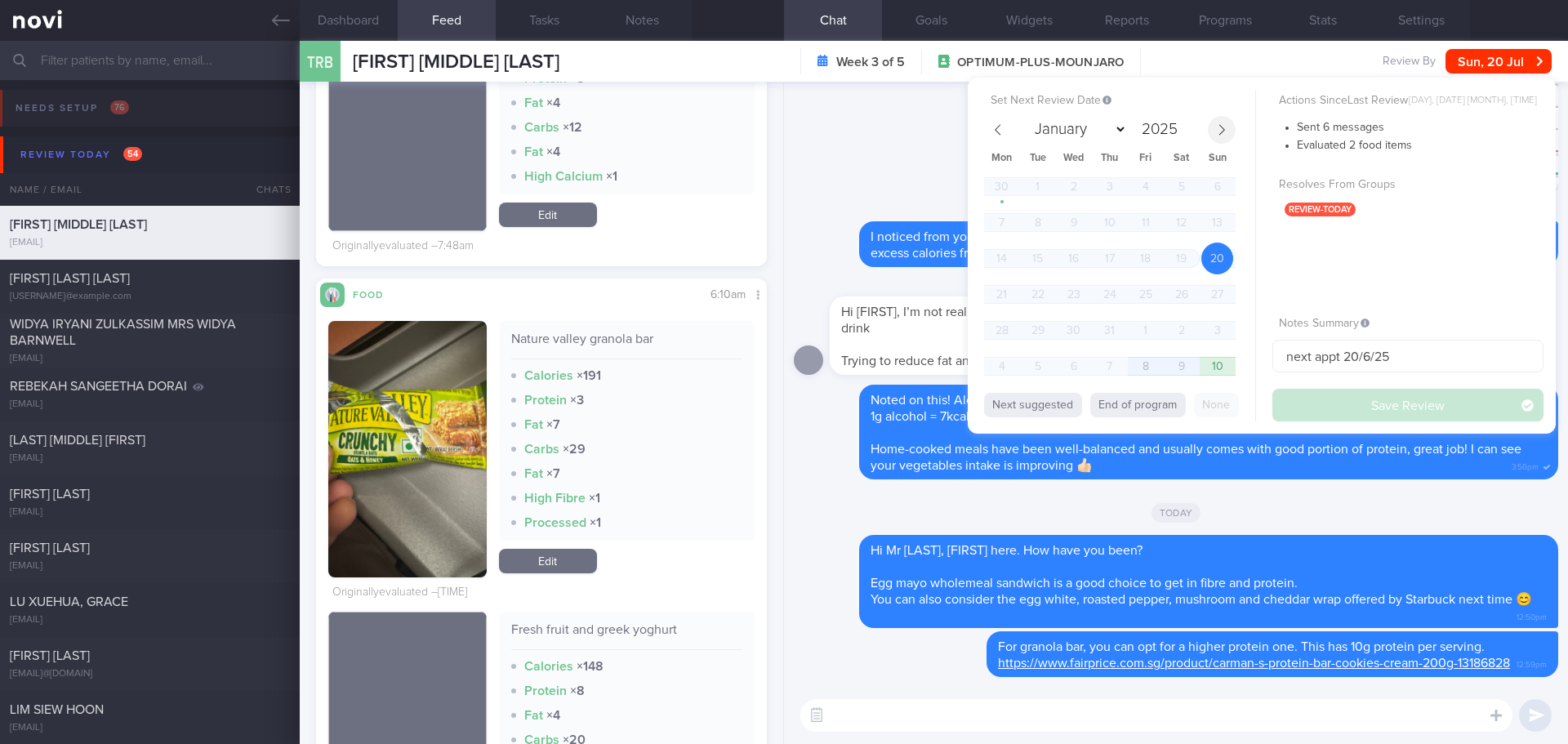 click 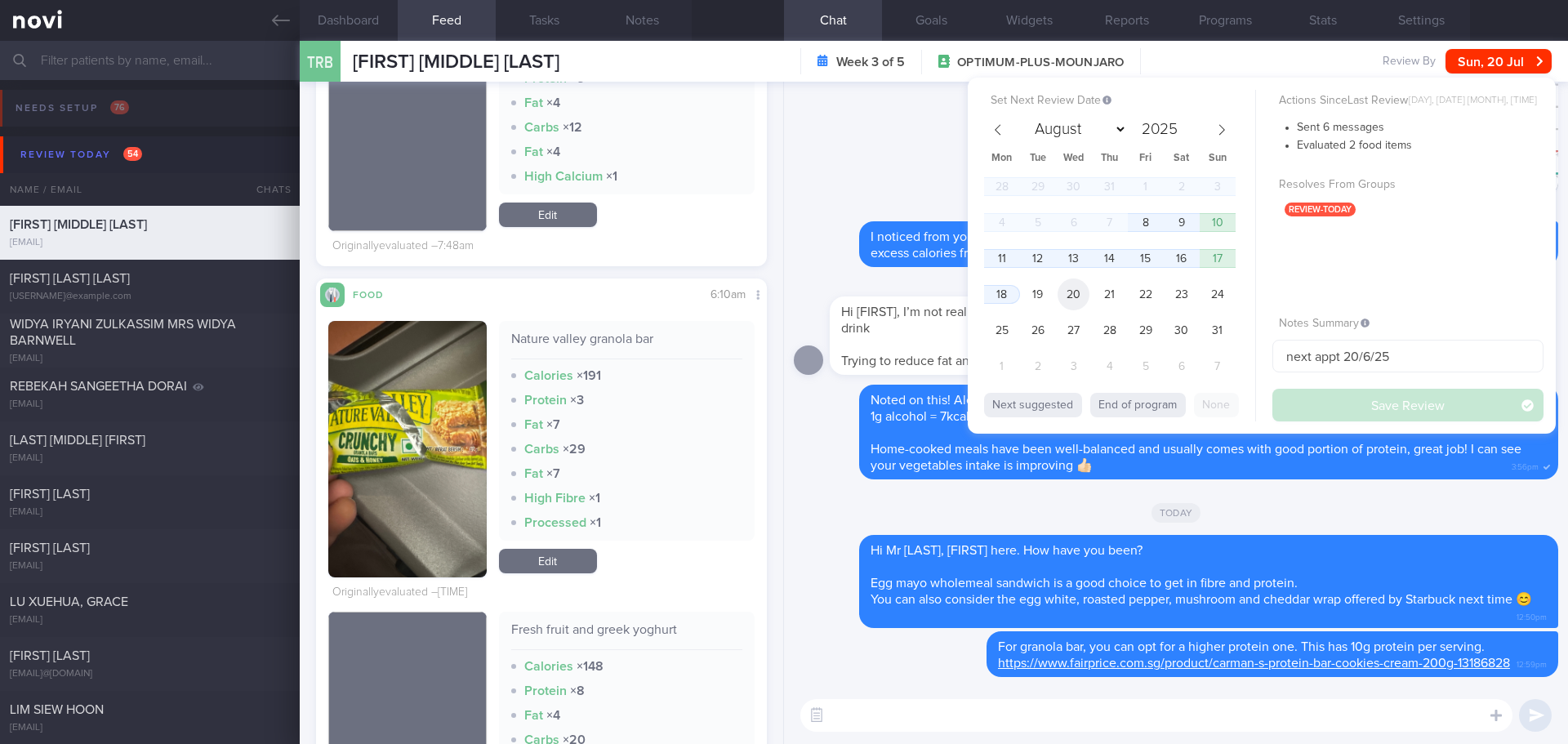 click on "20" at bounding box center [1073, 294] 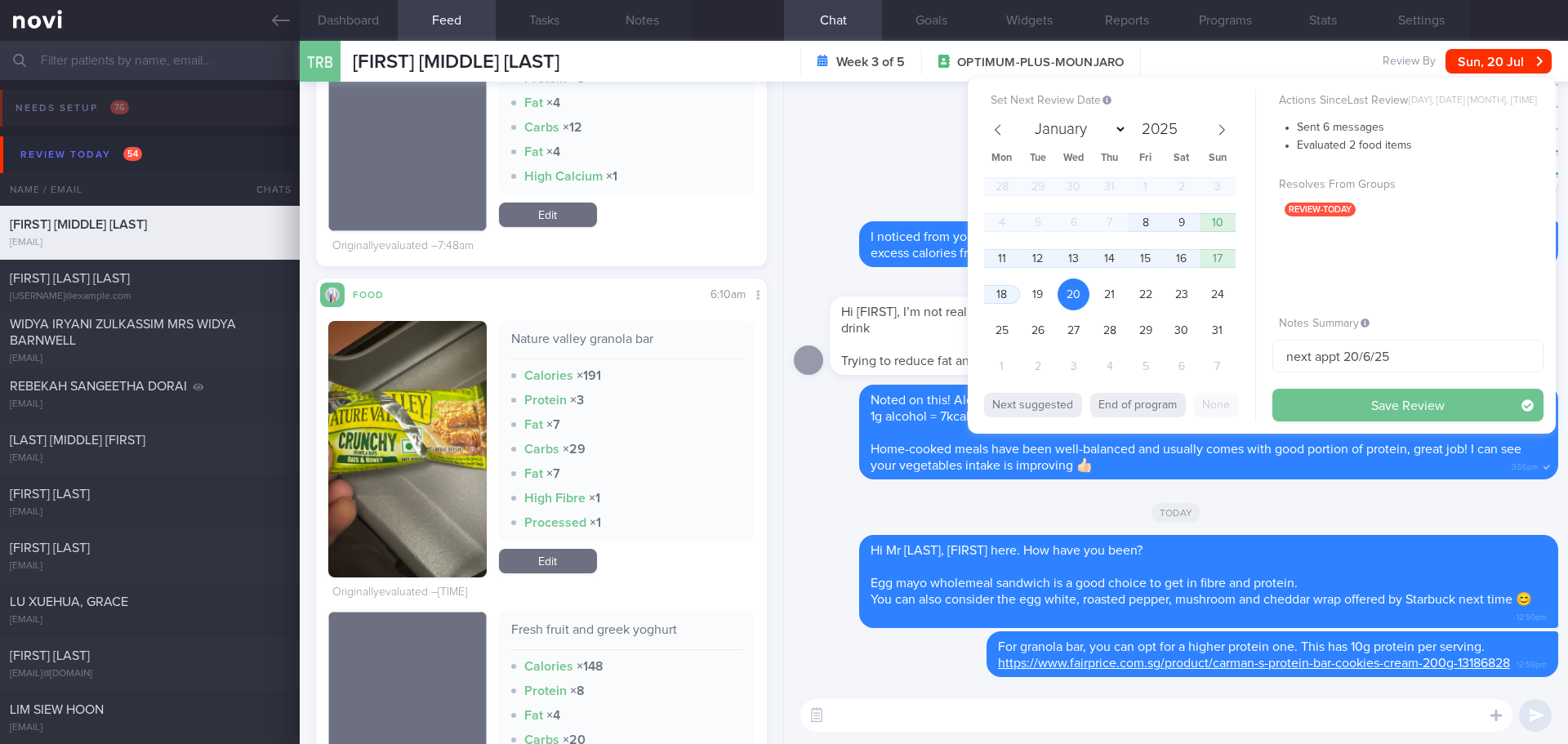 click on "Save Review" at bounding box center (1408, 405) 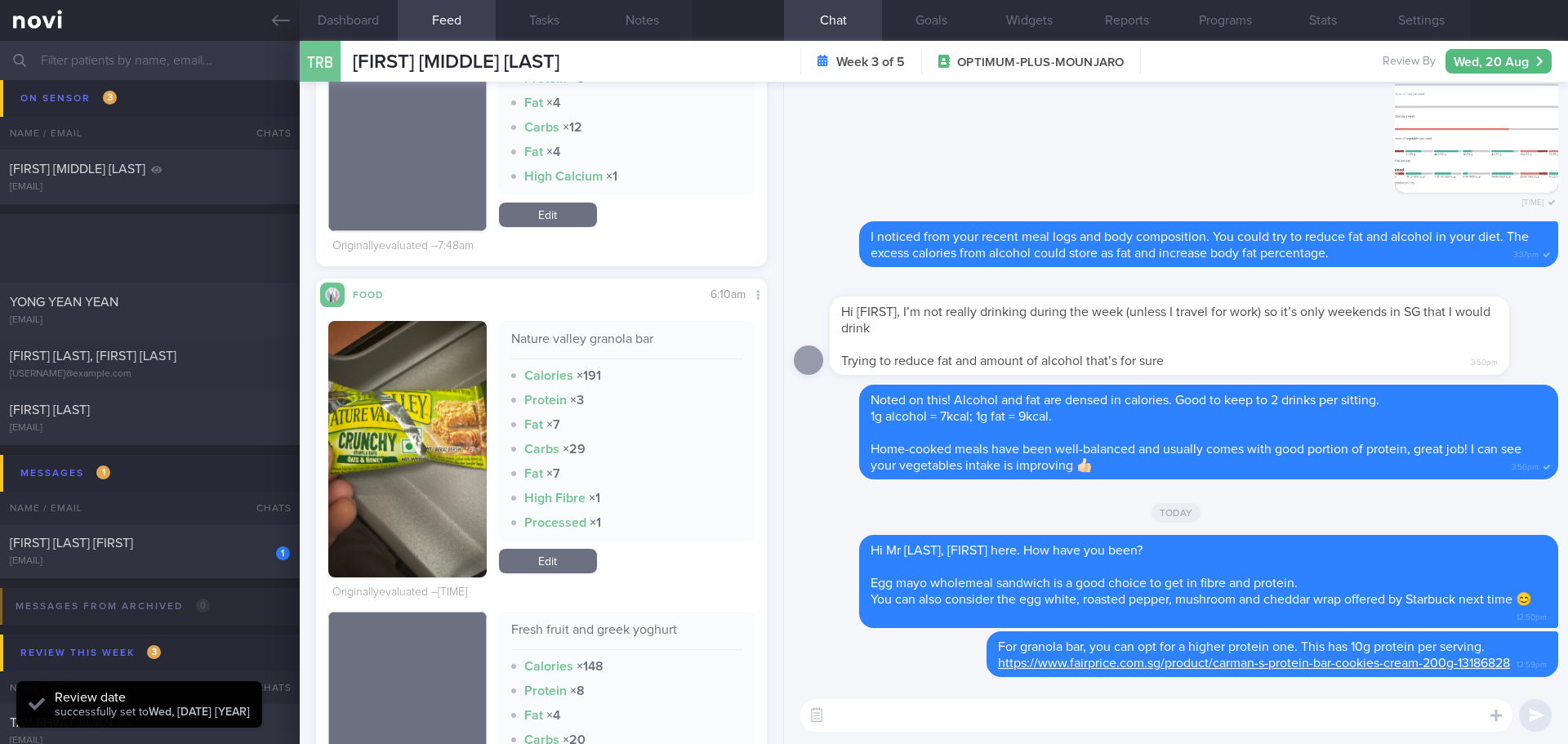 scroll, scrollTop: 3185, scrollLeft: 0, axis: vertical 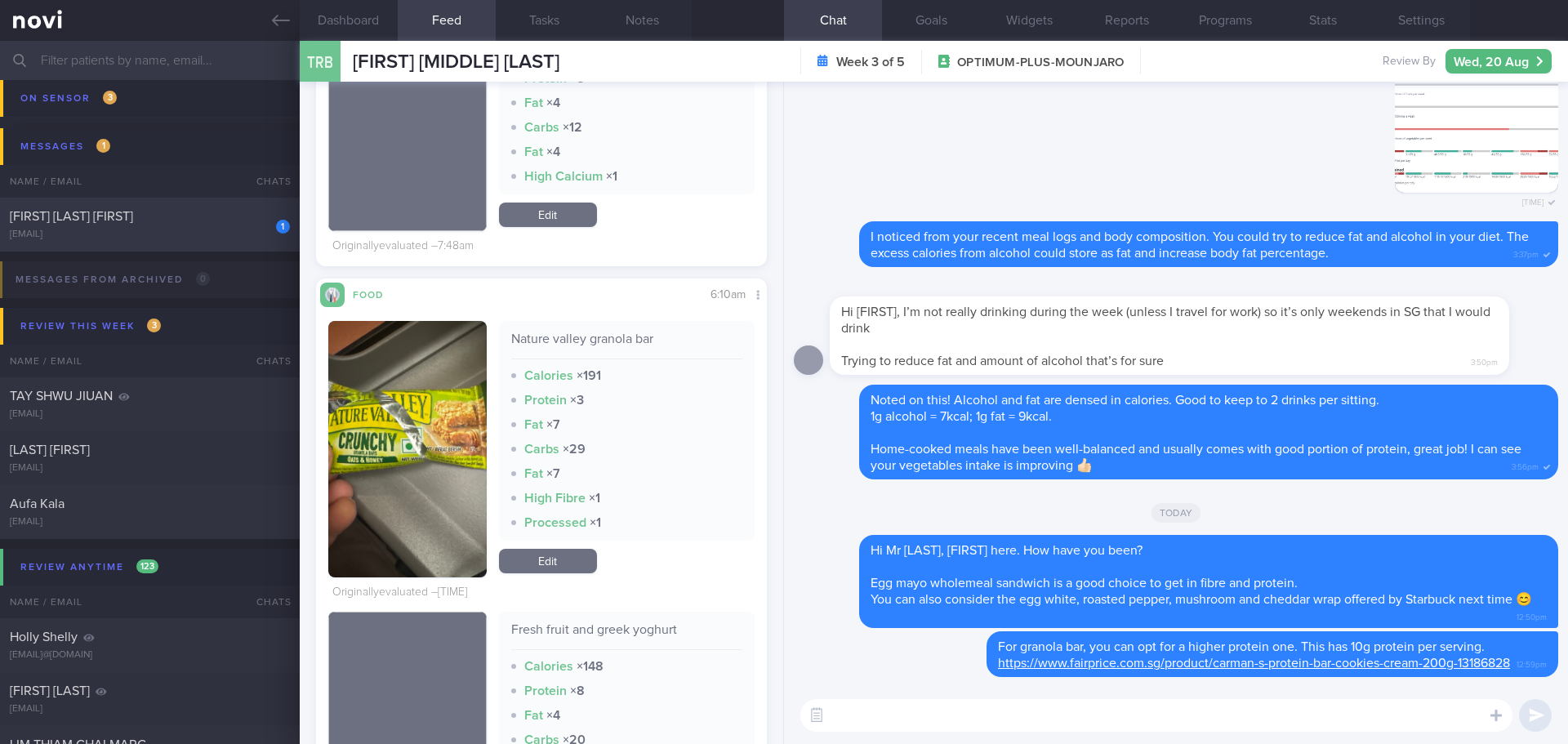 click on "[EMAIL]" at bounding box center (149, 234) 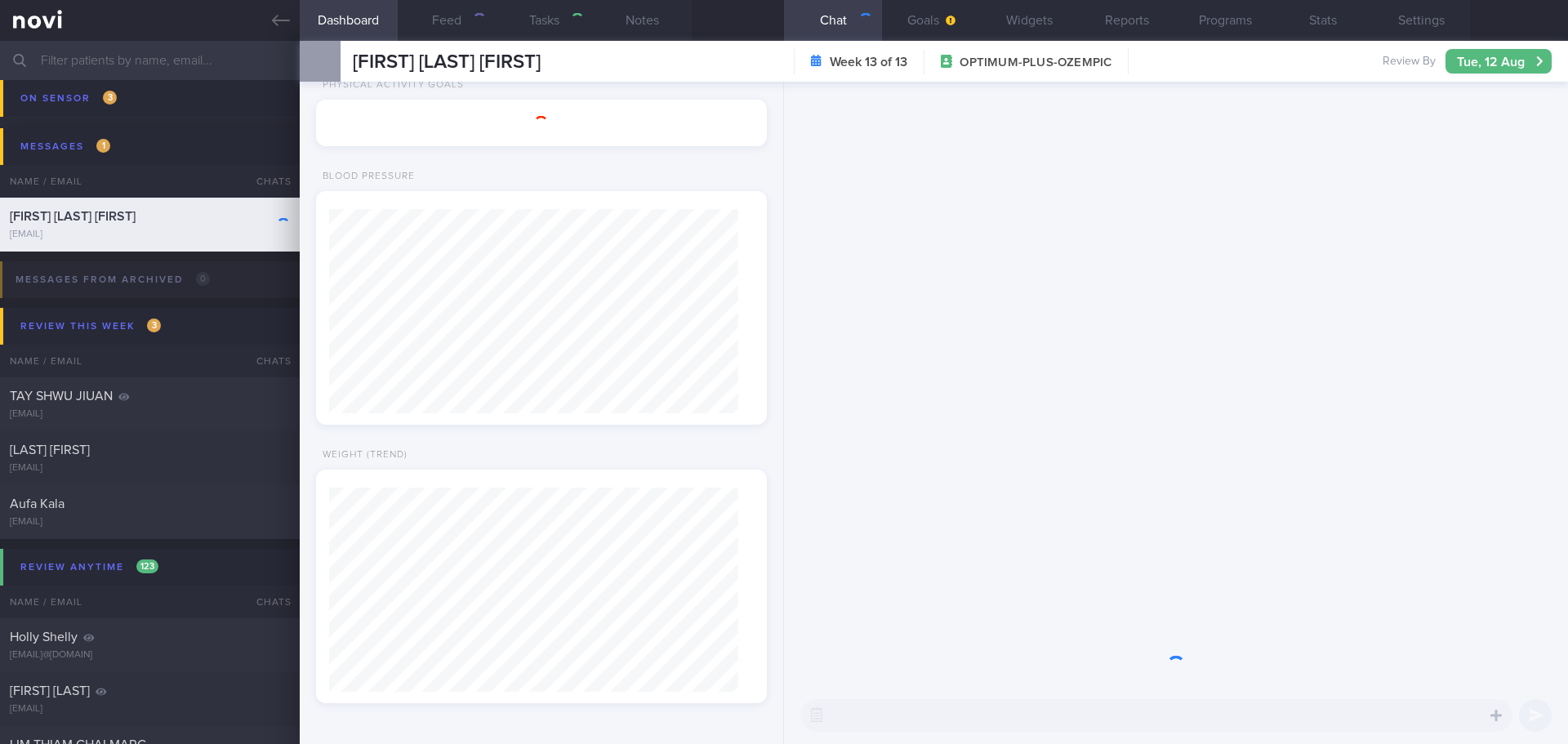 scroll, scrollTop: 568, scrollLeft: 0, axis: vertical 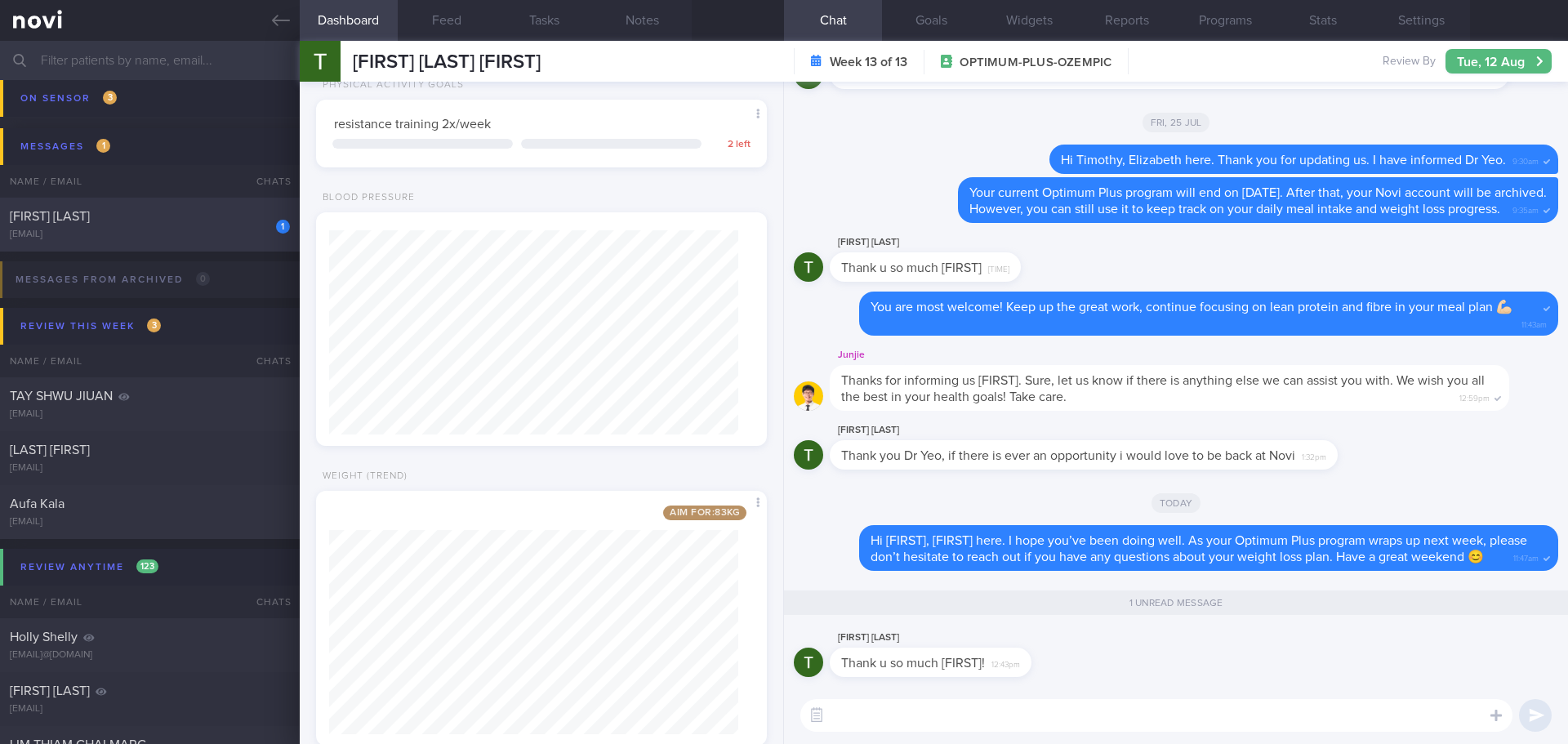 click on "1
LEEPER JASON
jason.leeper@gmail.com
Today
OPTIMUM-PLUS-MOUNJARO
to check appt" 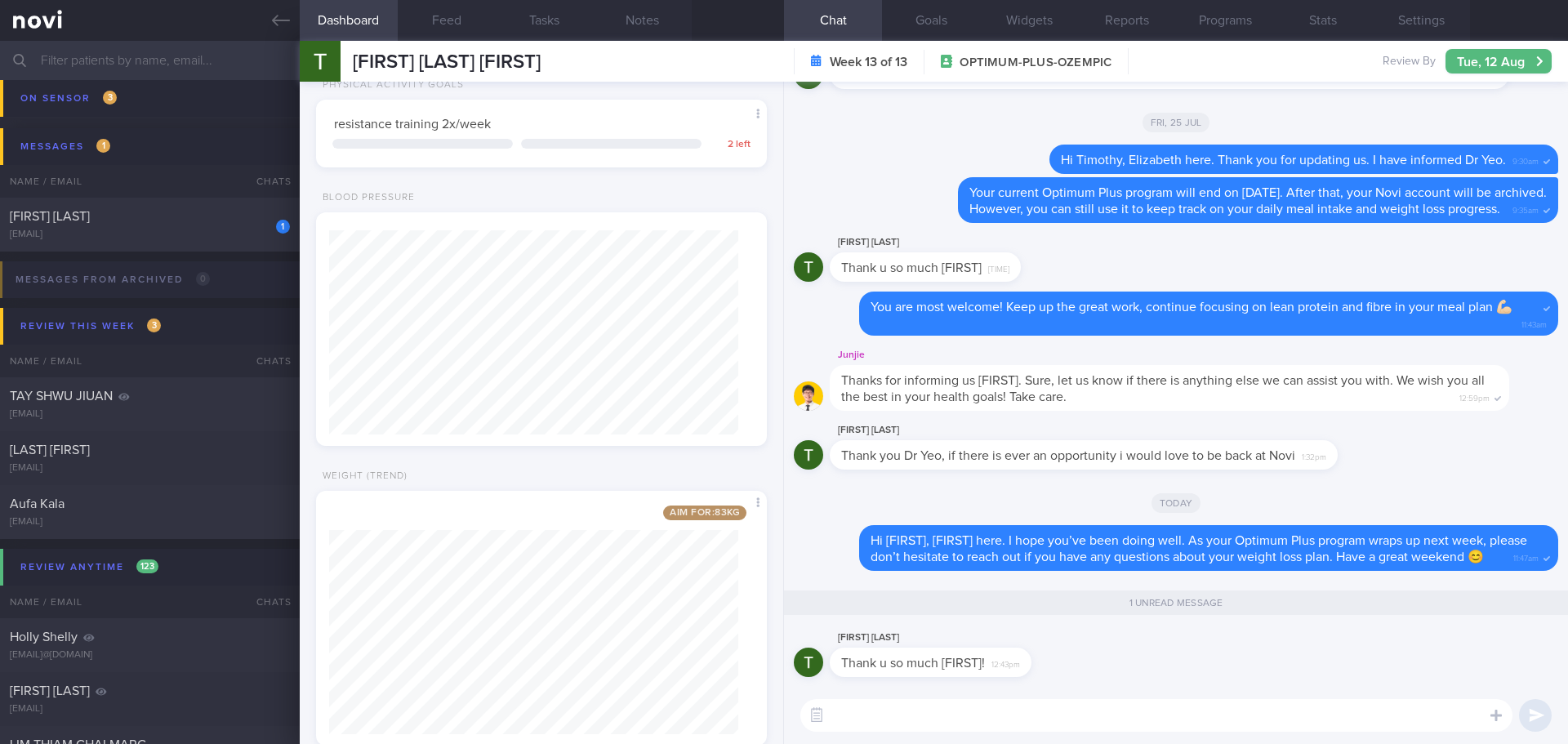 type on "to check appt" 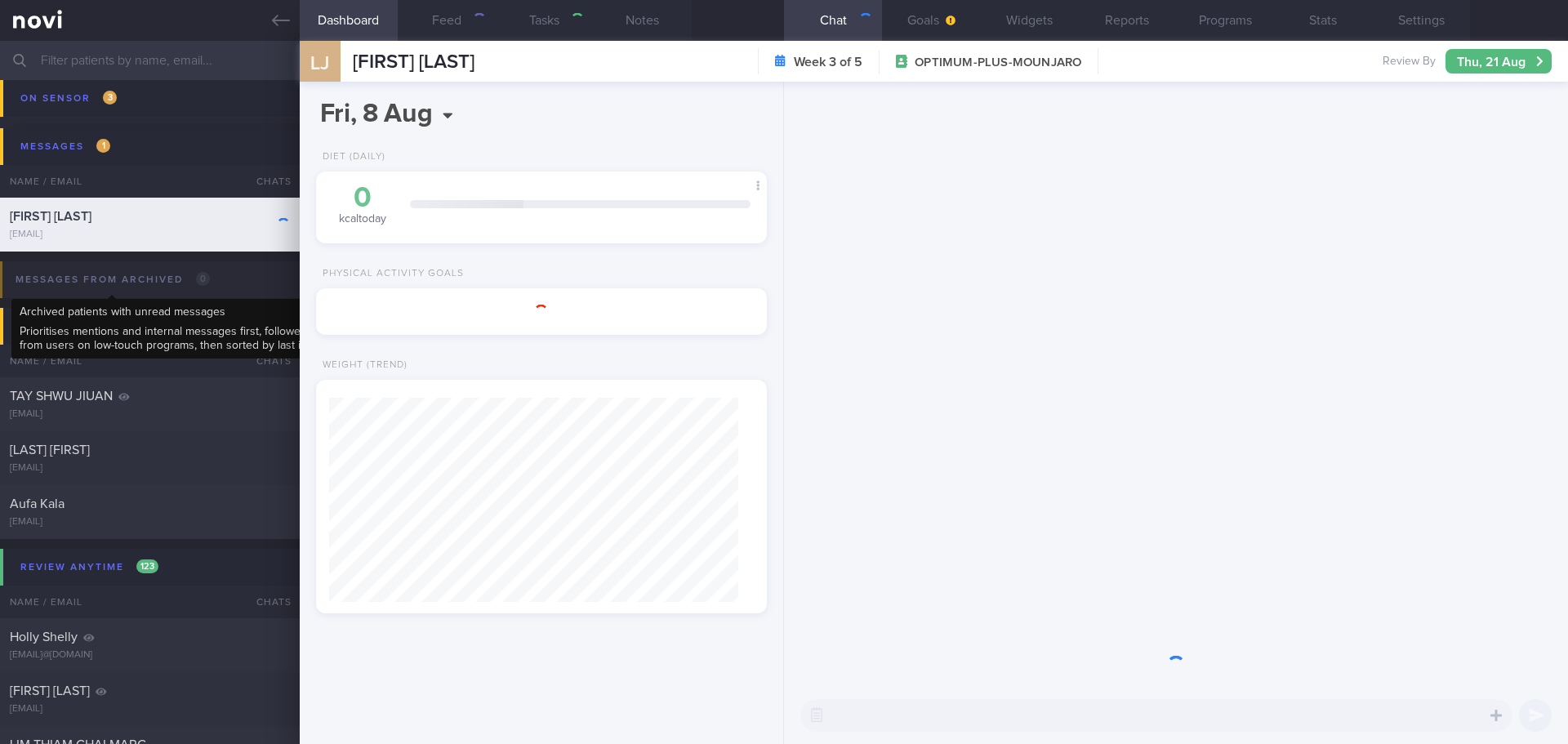 scroll, scrollTop: 0, scrollLeft: 0, axis: both 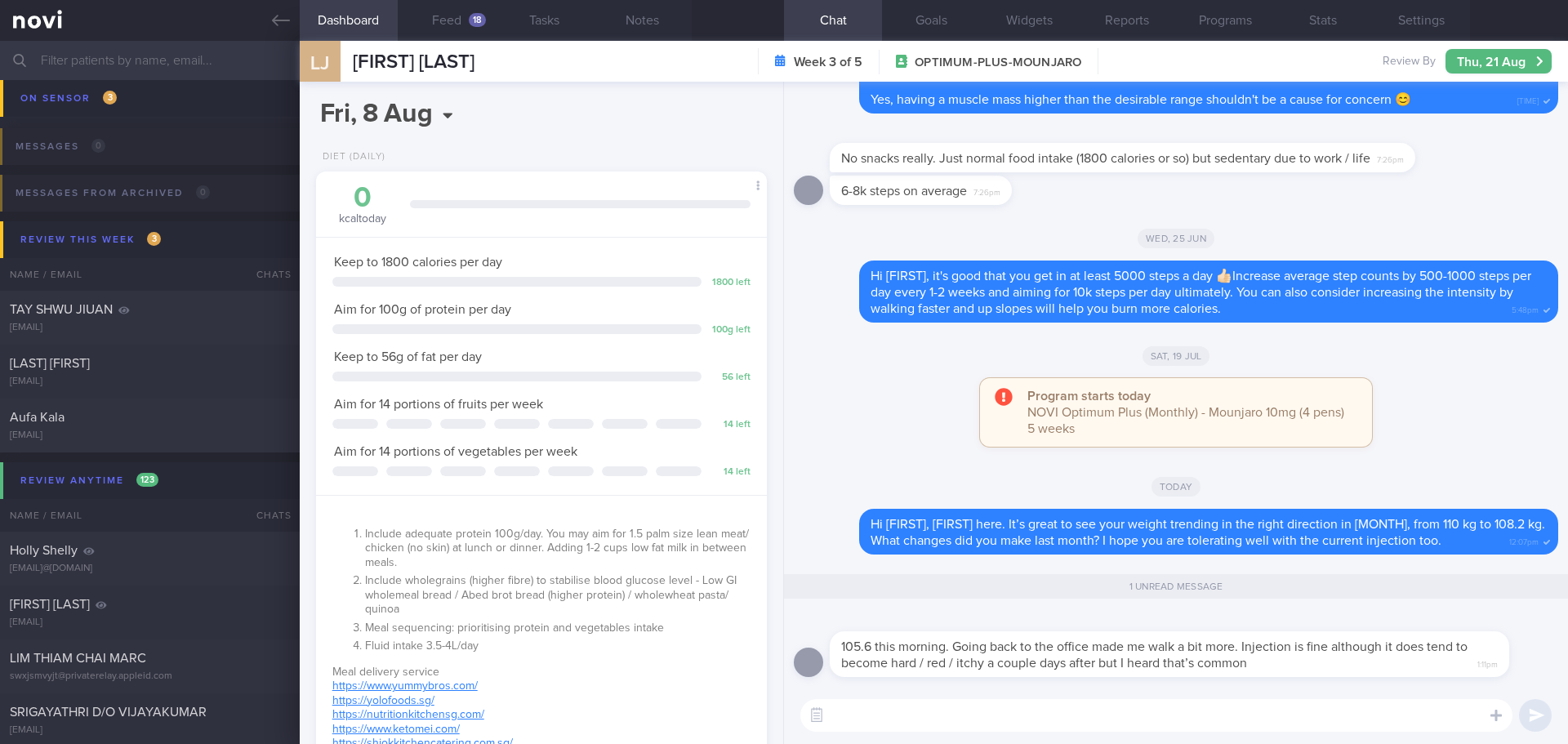 click at bounding box center [1156, 715] 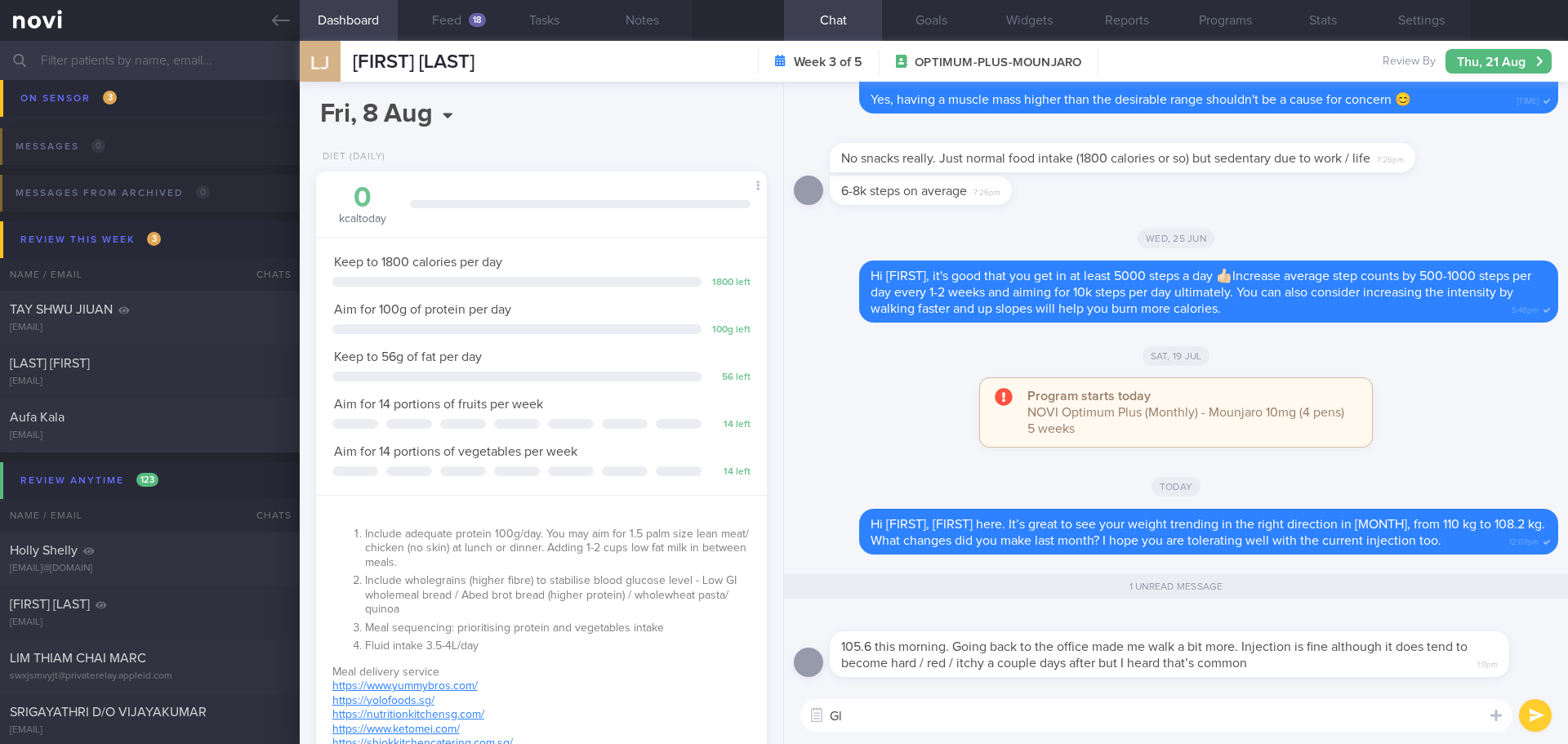 type on "G" 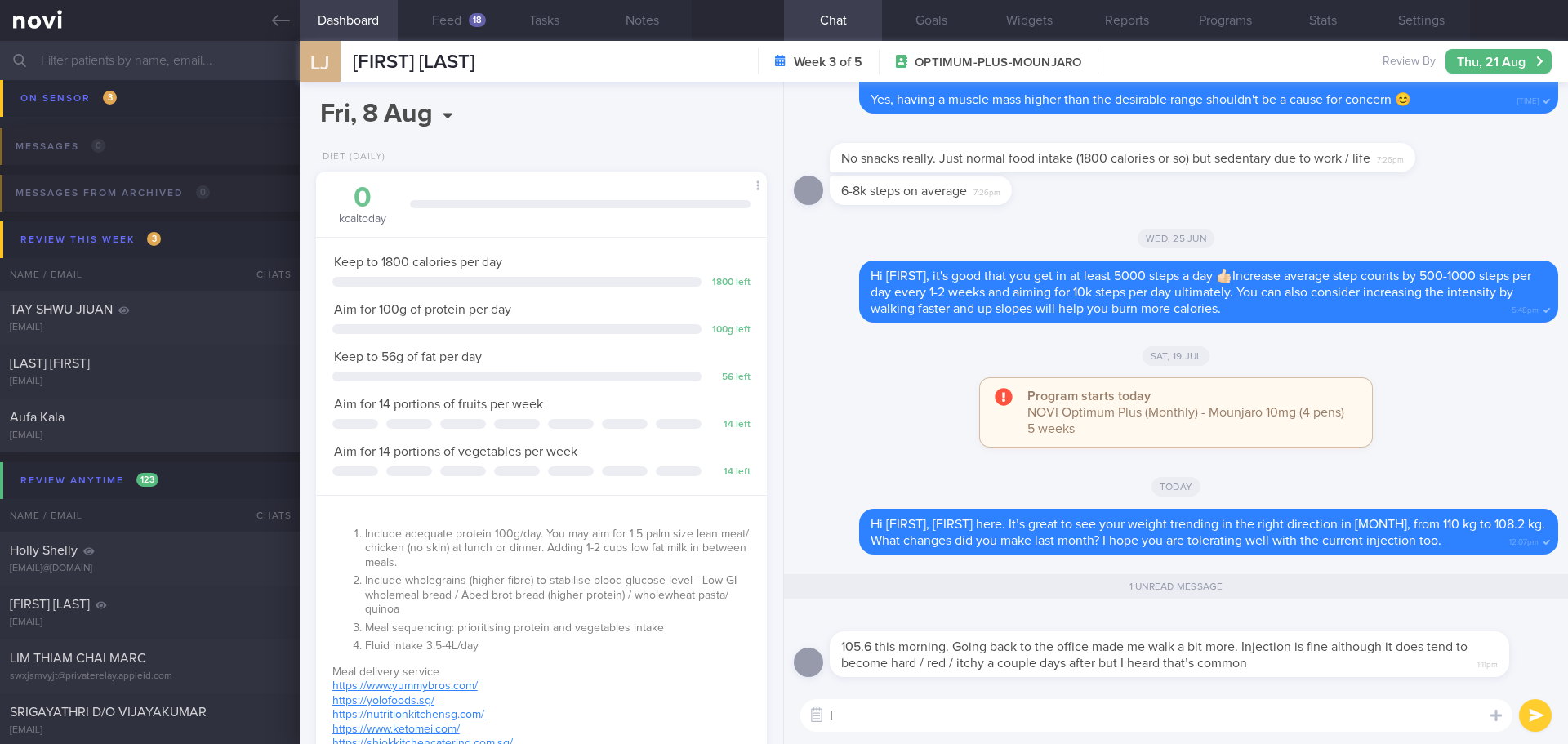 type on "I" 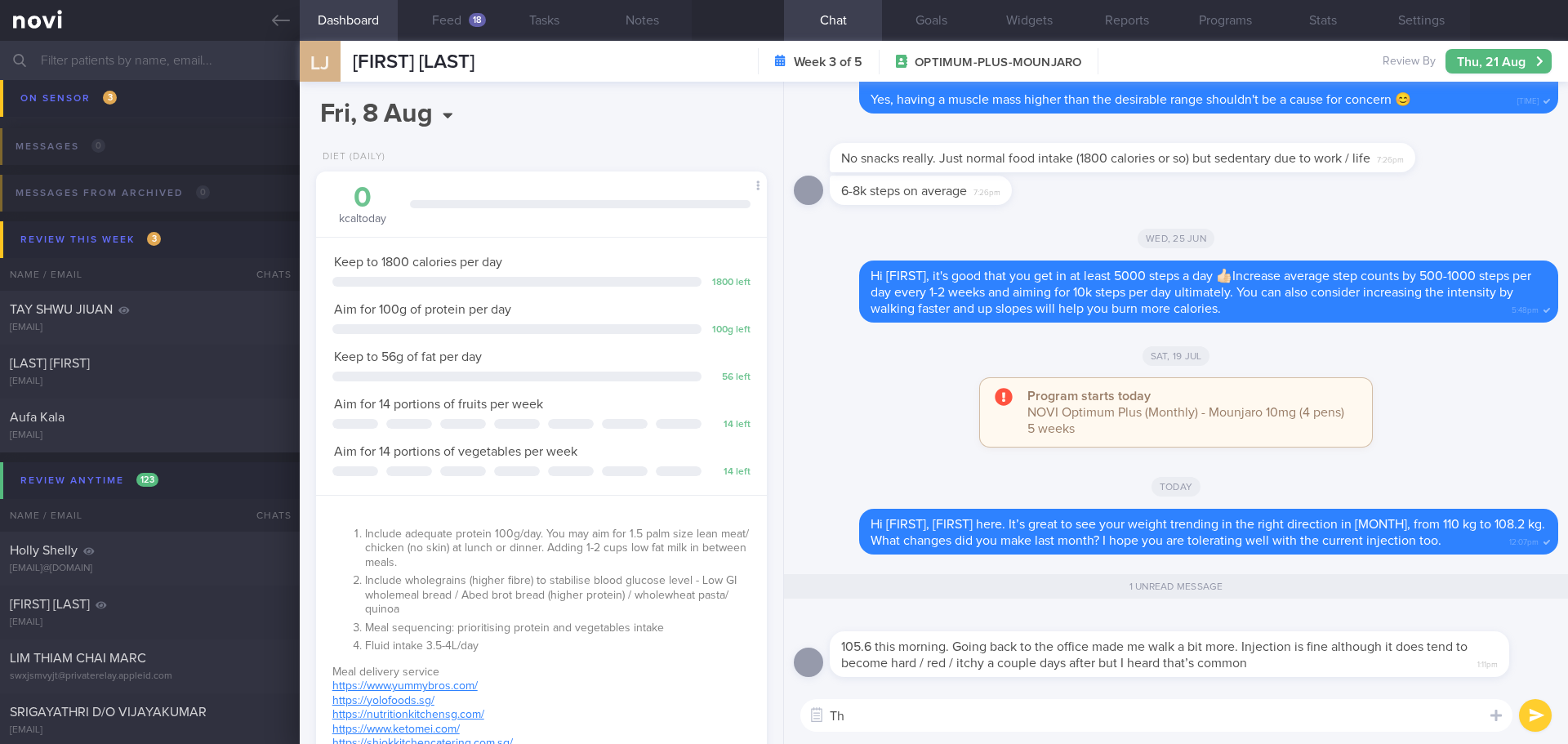 type on "T" 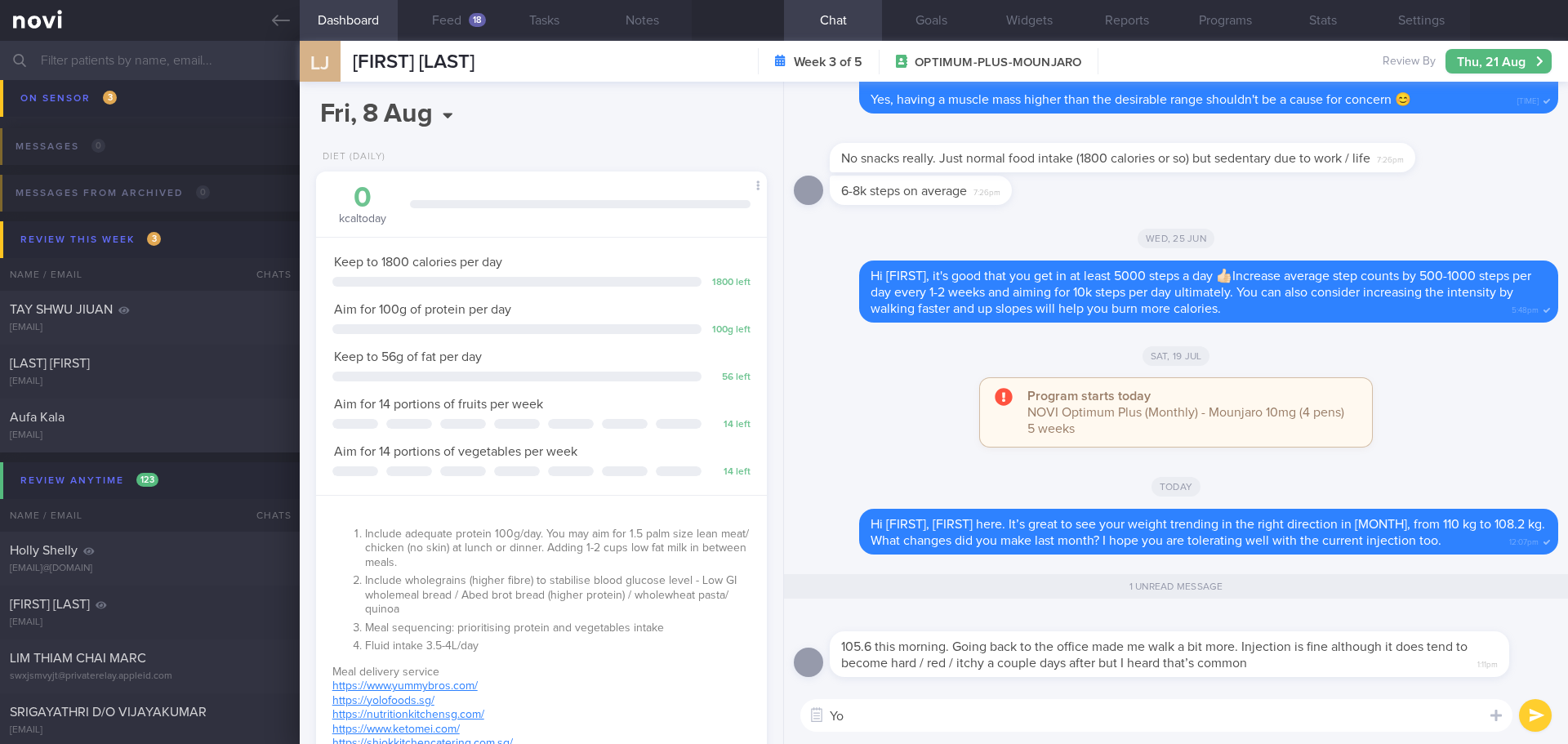 type on "Y" 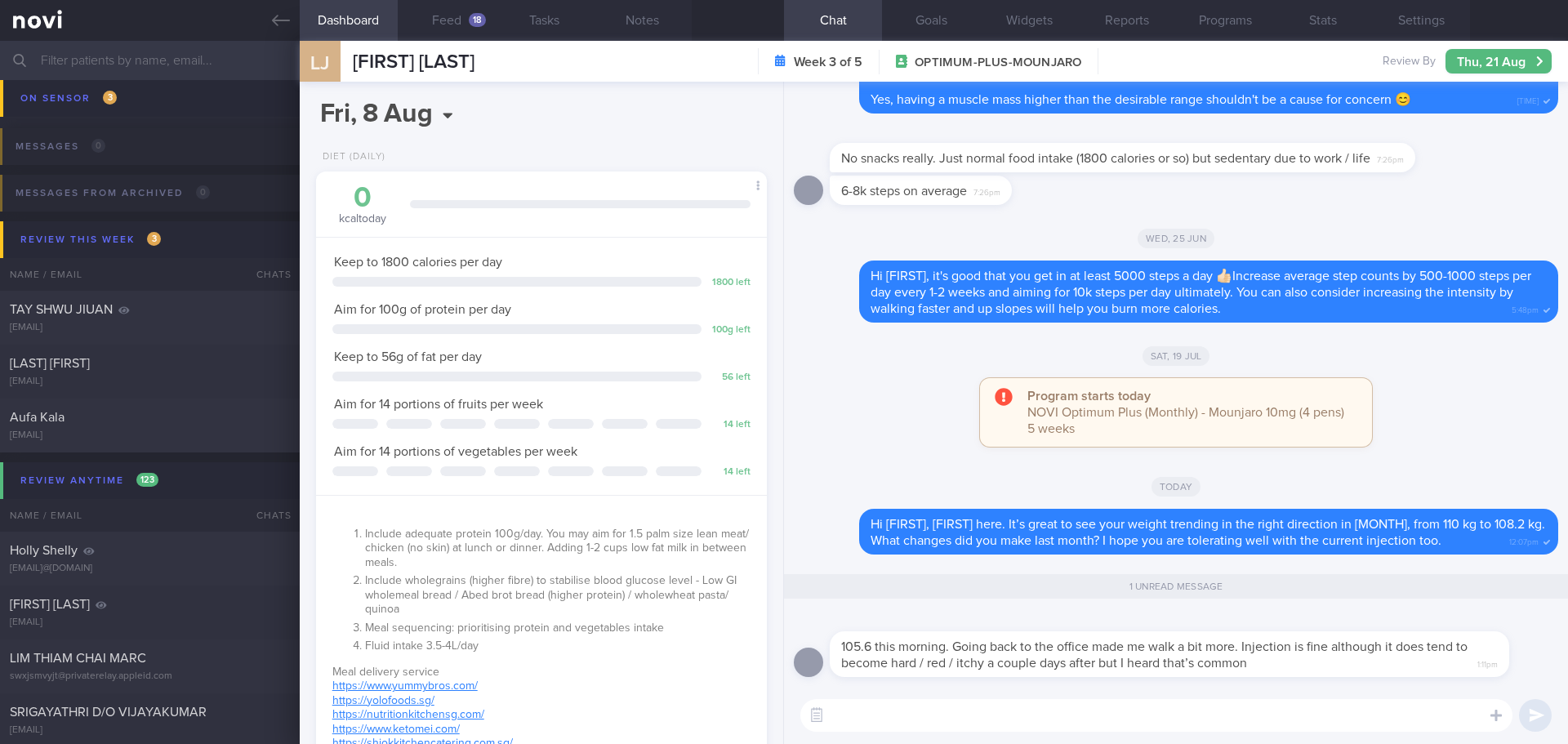 type on "I" 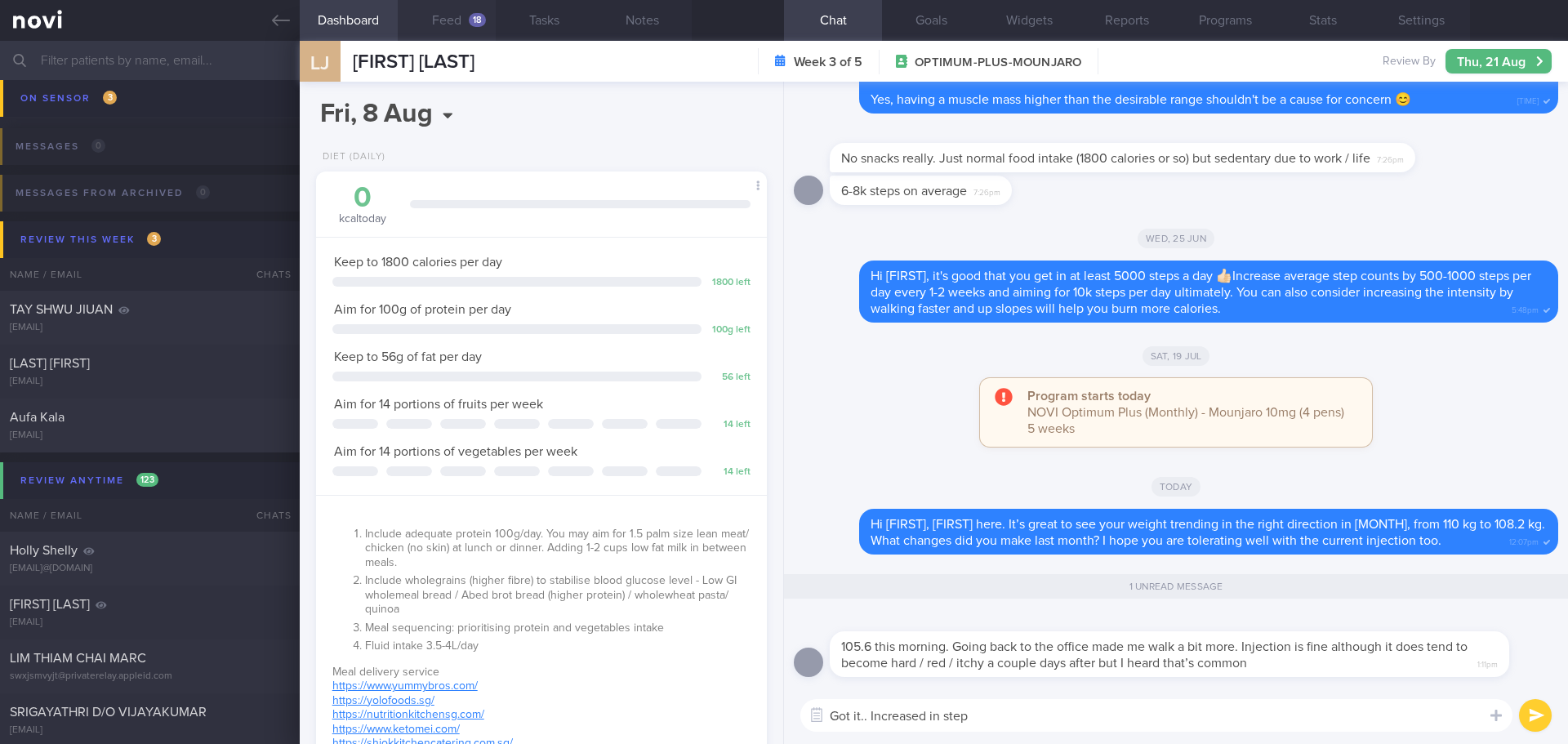 click on "Feed
18" at bounding box center [447, 20] 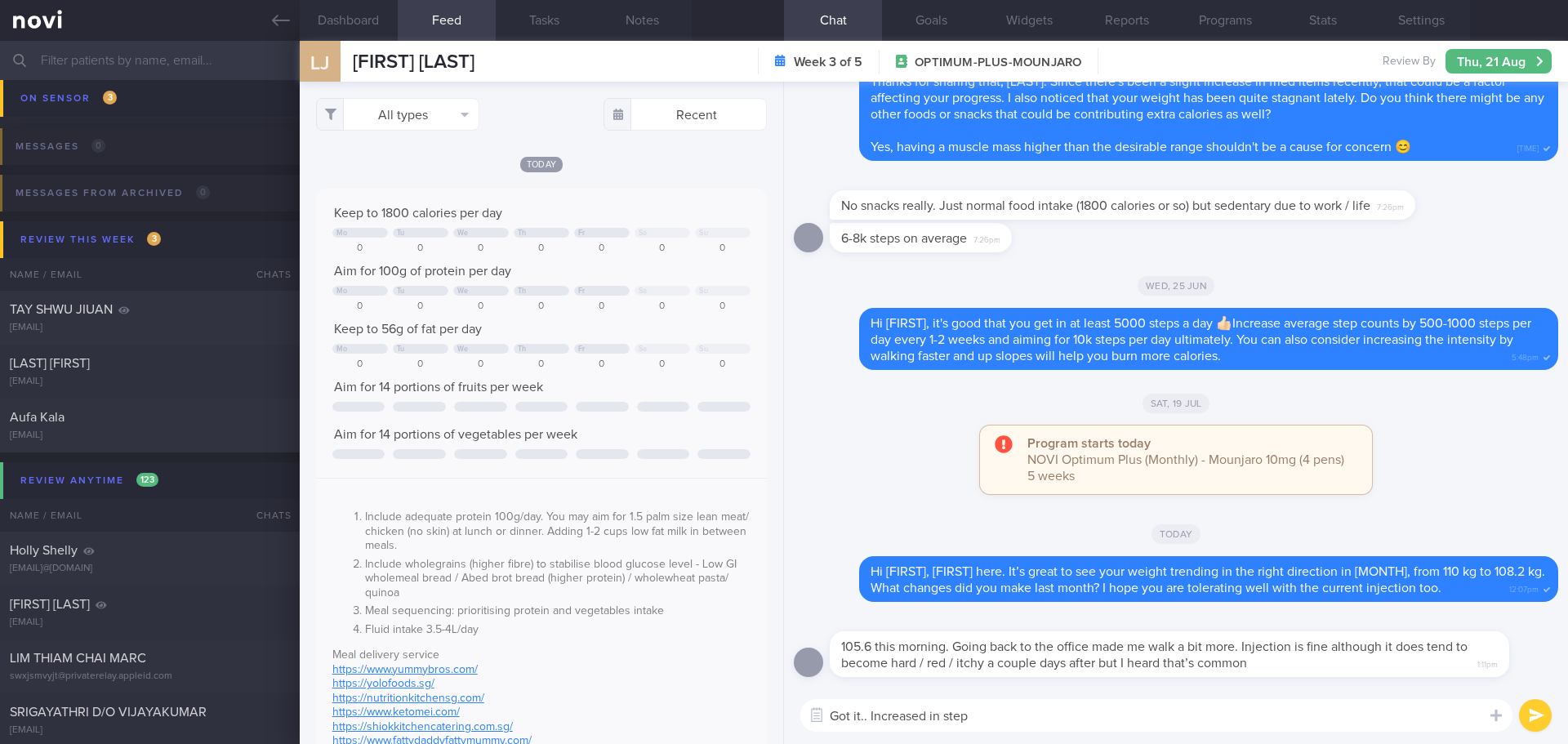 scroll, scrollTop: 408, scrollLeft: 0, axis: vertical 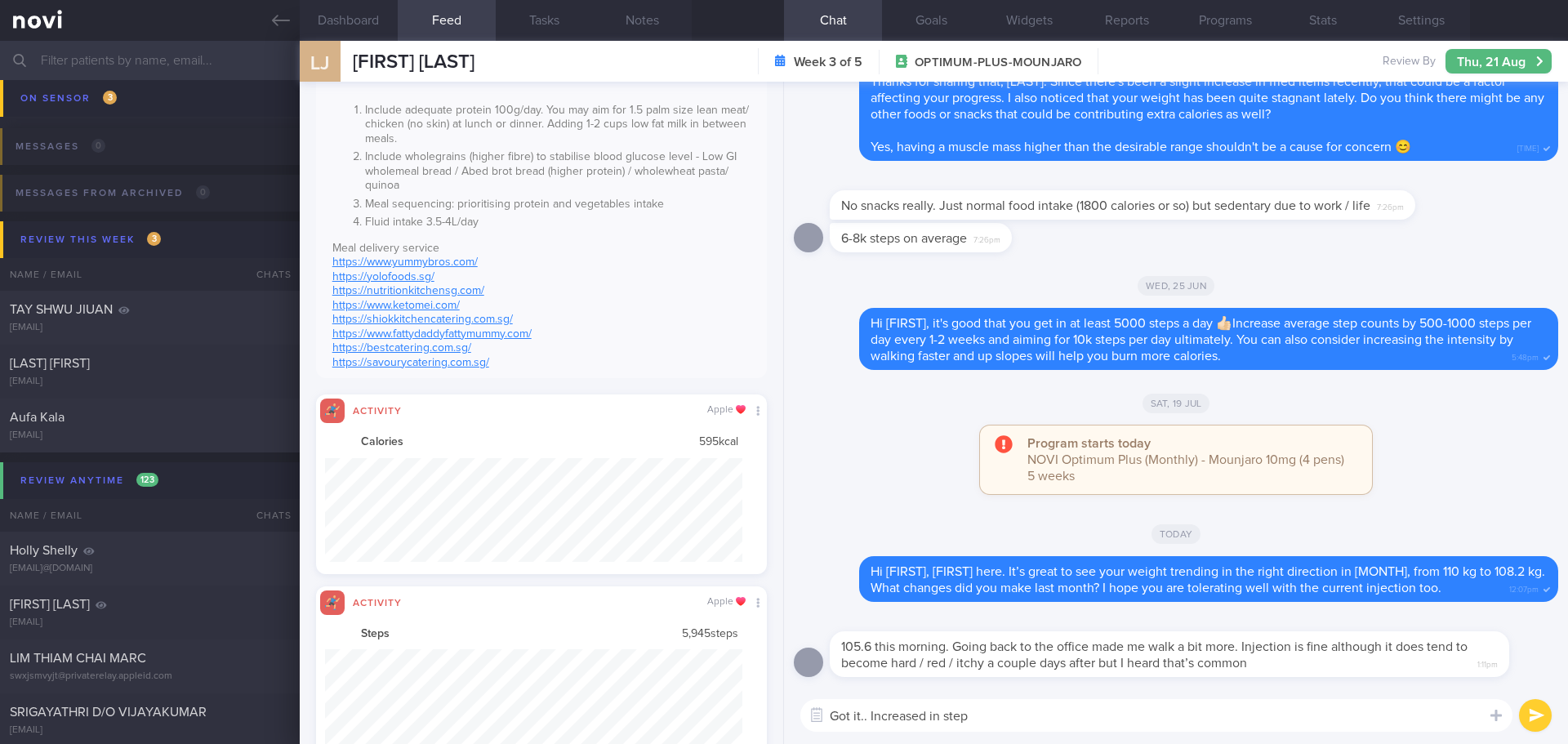 click on "Got it.. Increased in step" at bounding box center [1156, 715] 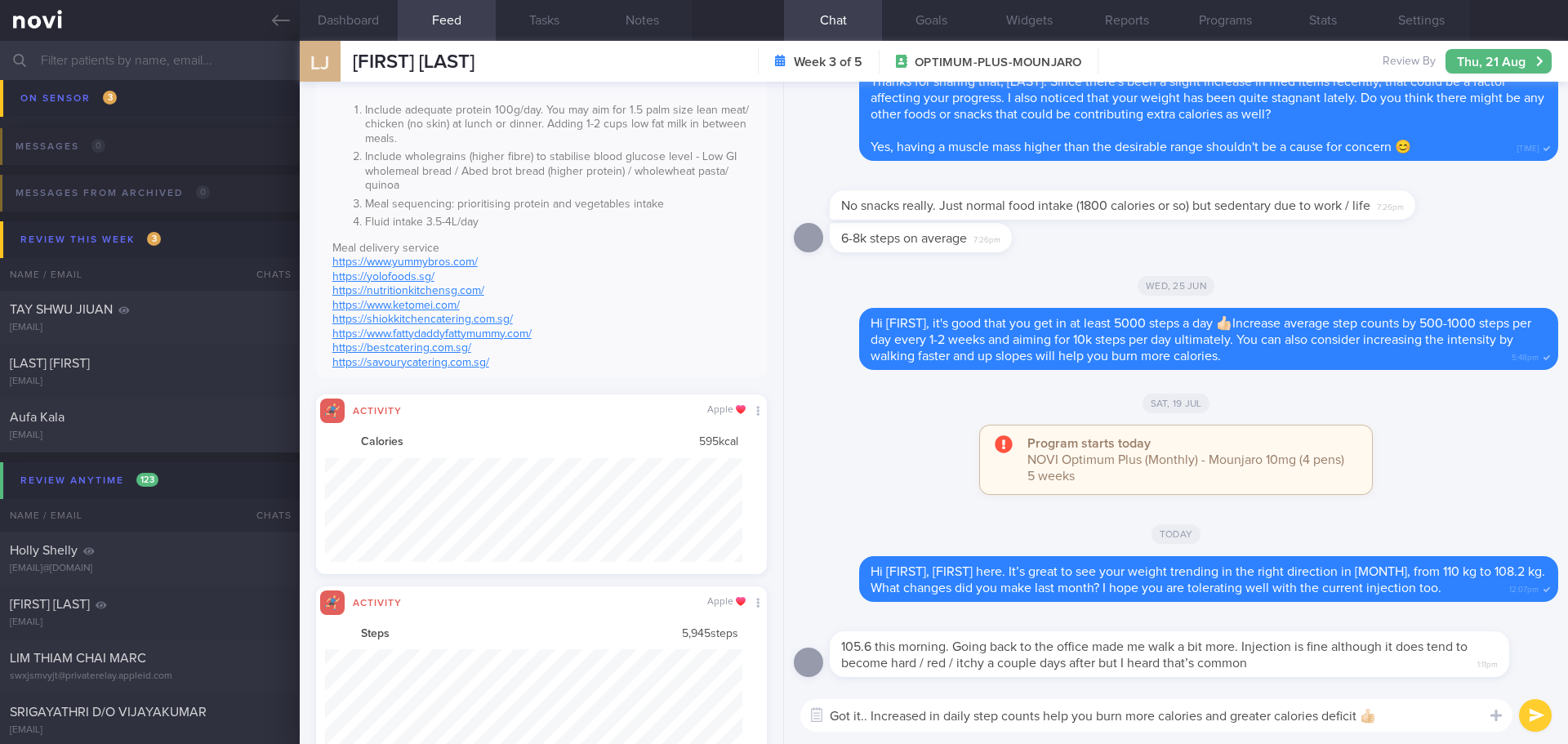 click on "Got it.. Increased in daily step counts help you burn more calories and greater calories deficit 👍🏻" at bounding box center [1156, 715] 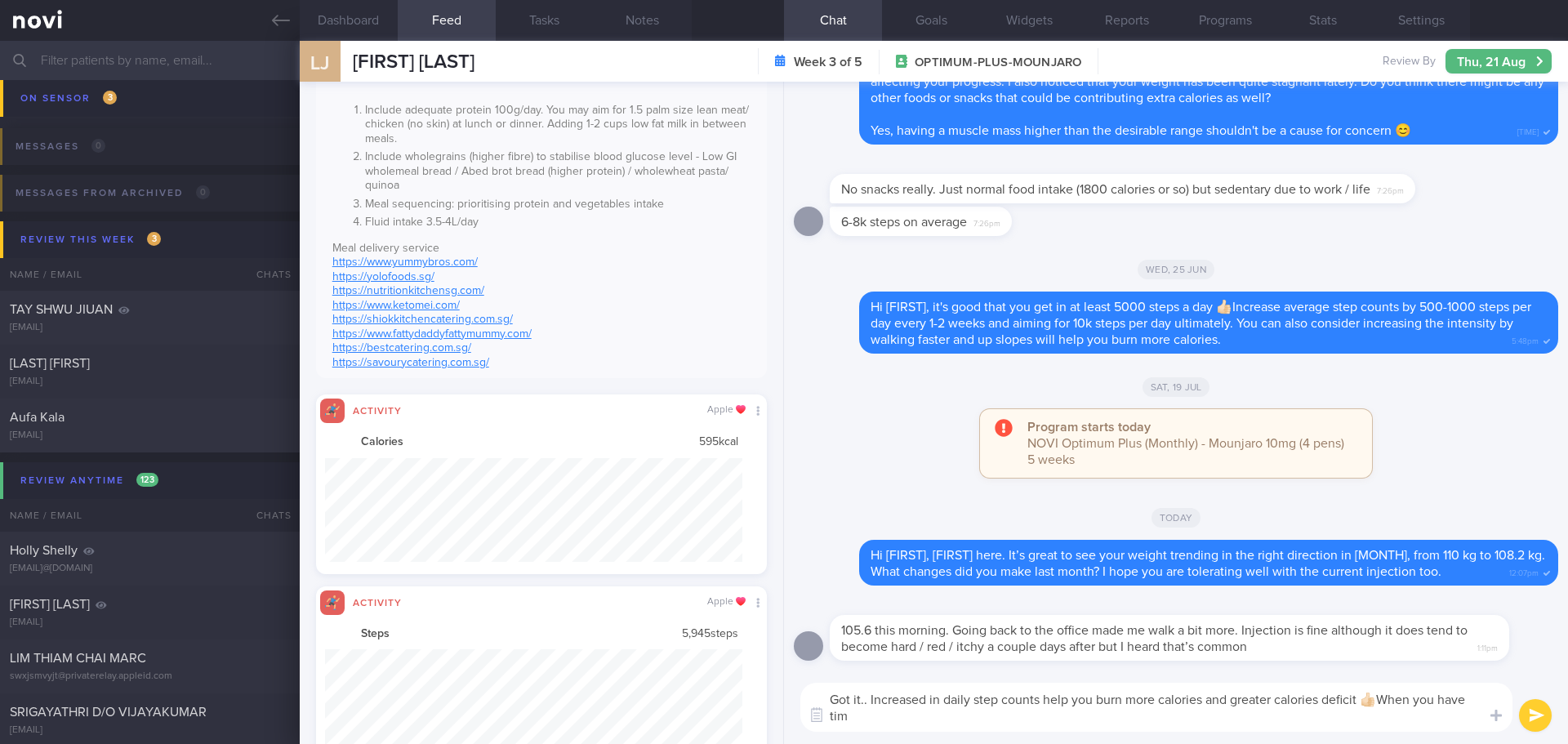 scroll, scrollTop: 0, scrollLeft: 0, axis: both 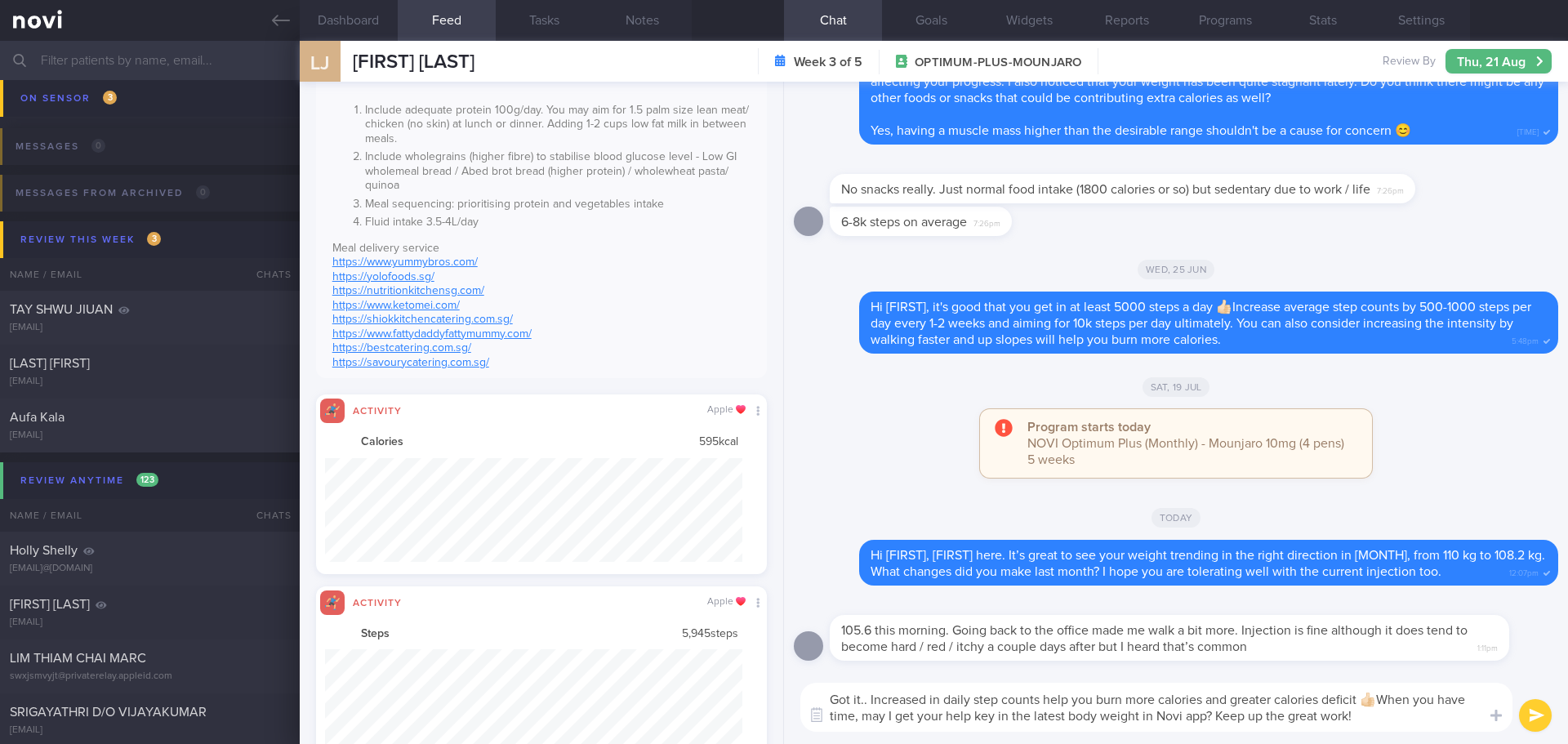type on "Got it.. Increased in daily step counts help you burn more calories and greater calories deficit 👍🏻When you have time, may I get your help key in the latest body weight in Novi app? Keep up the great work!" 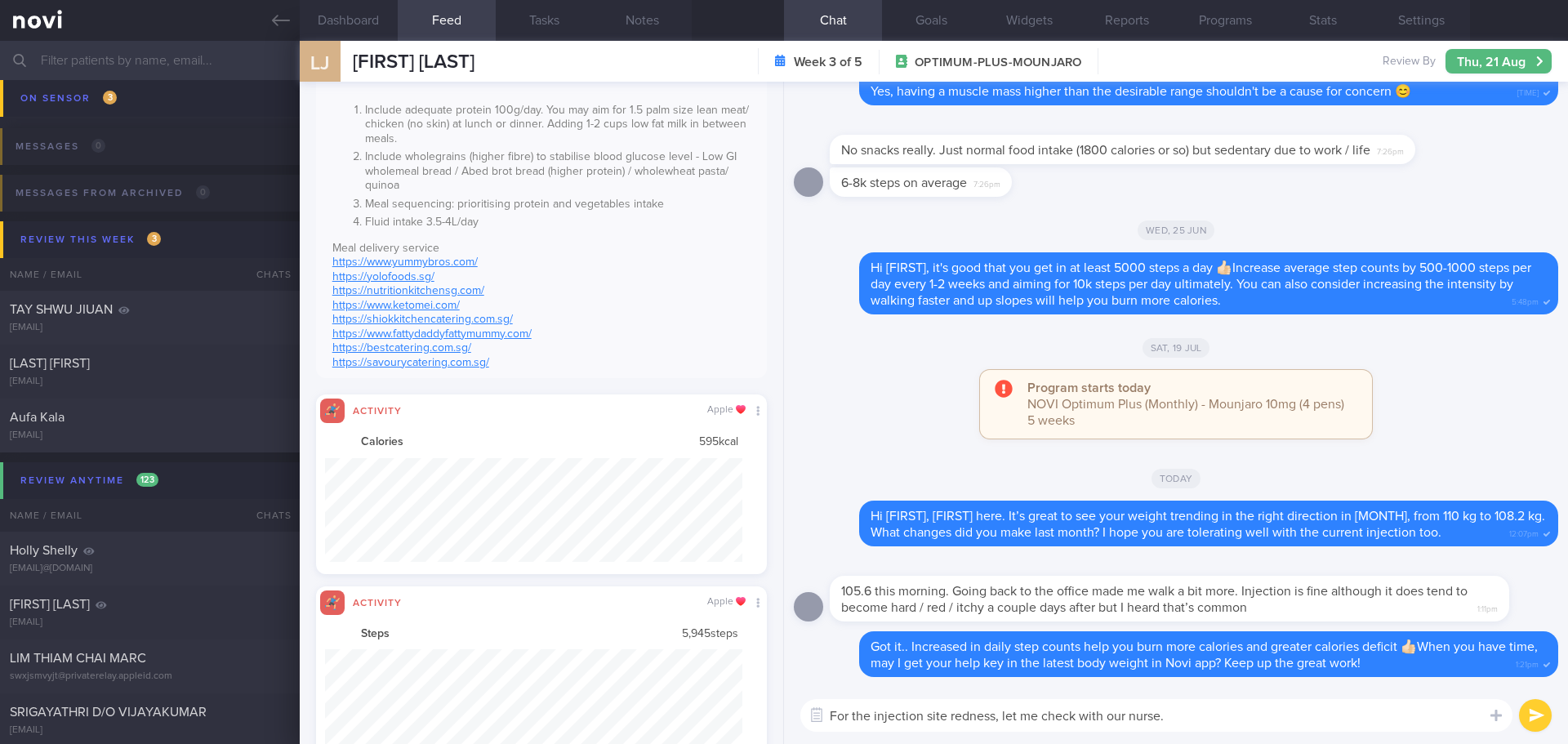 type on "For the injection site redness, let me check with our nurse." 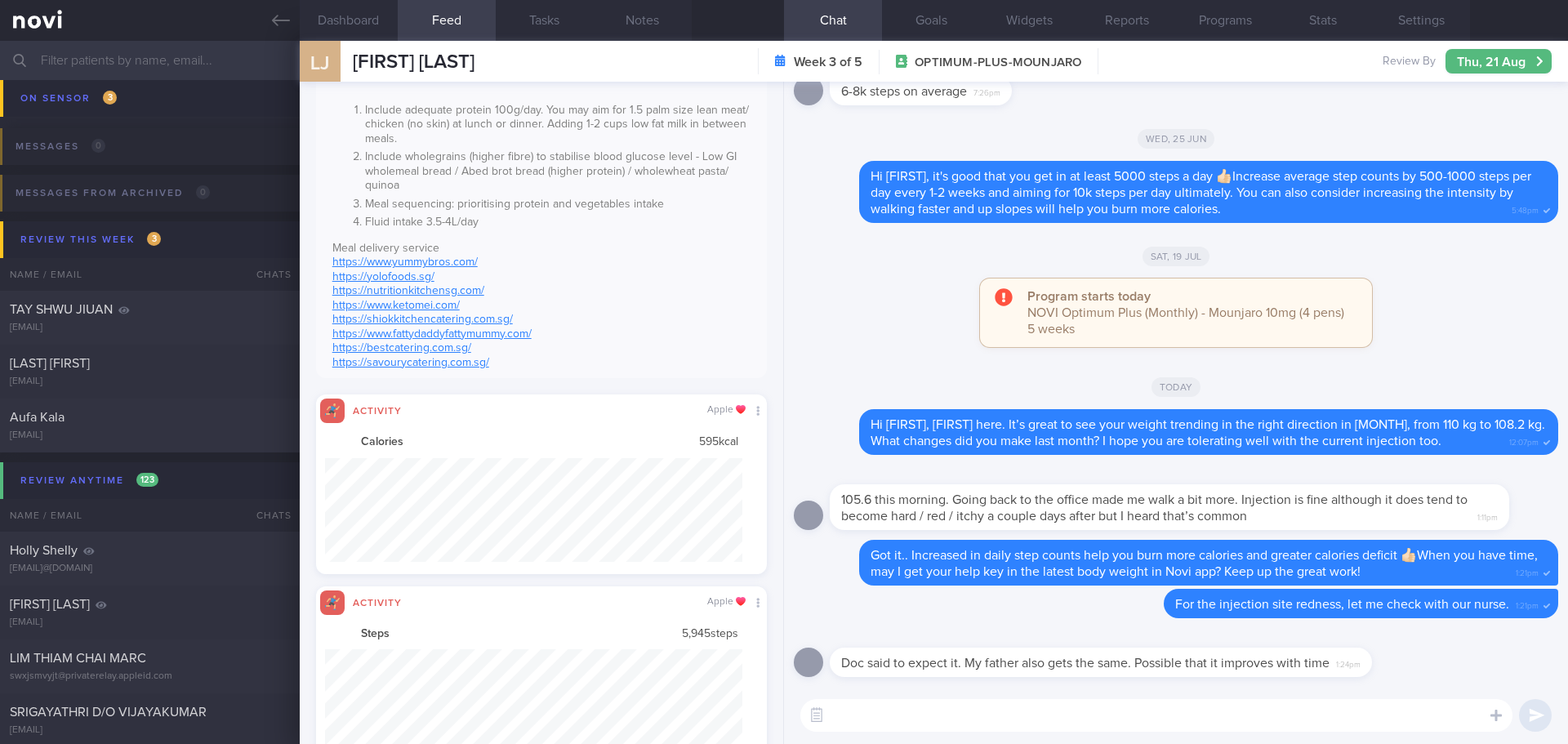 click at bounding box center [1156, 715] 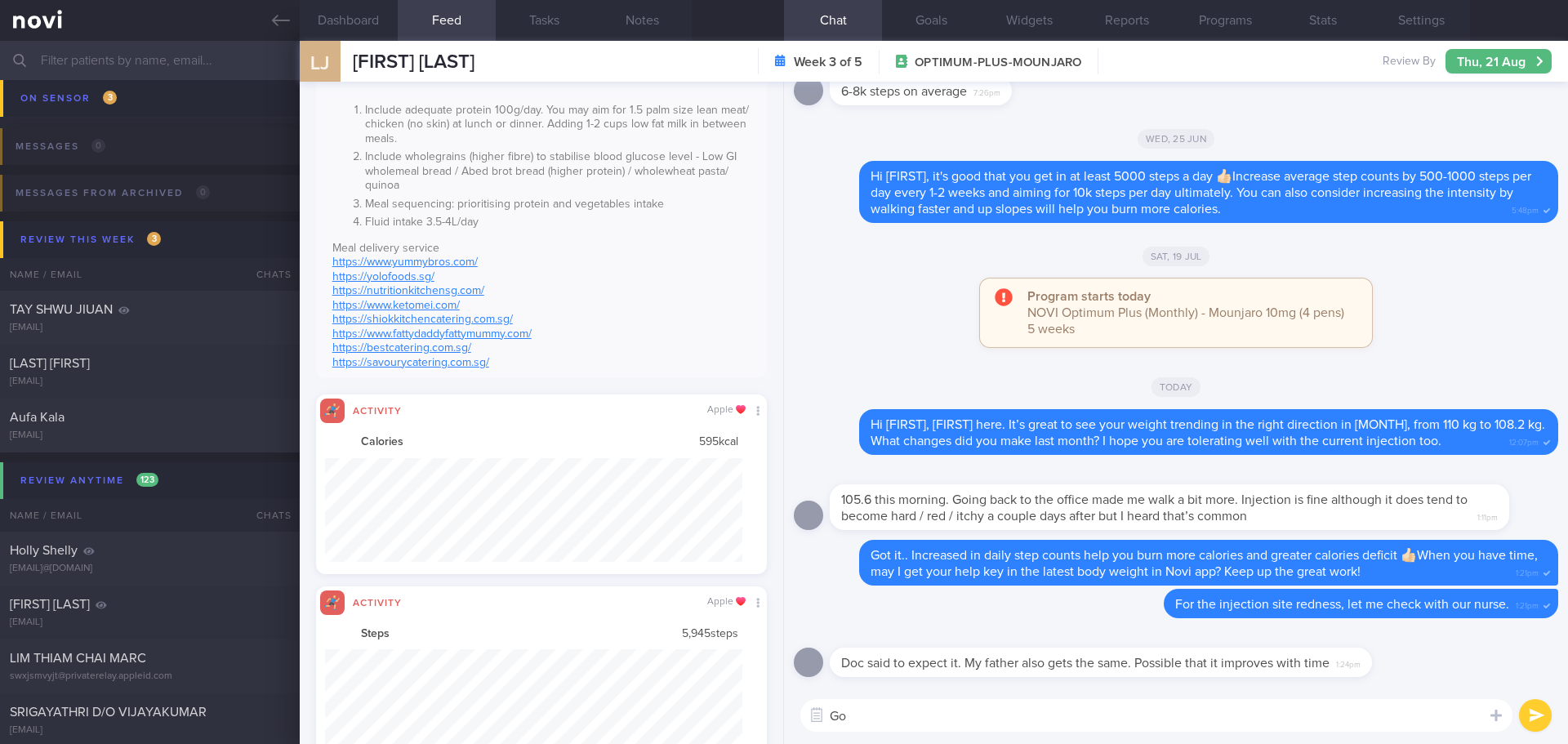 type on "G" 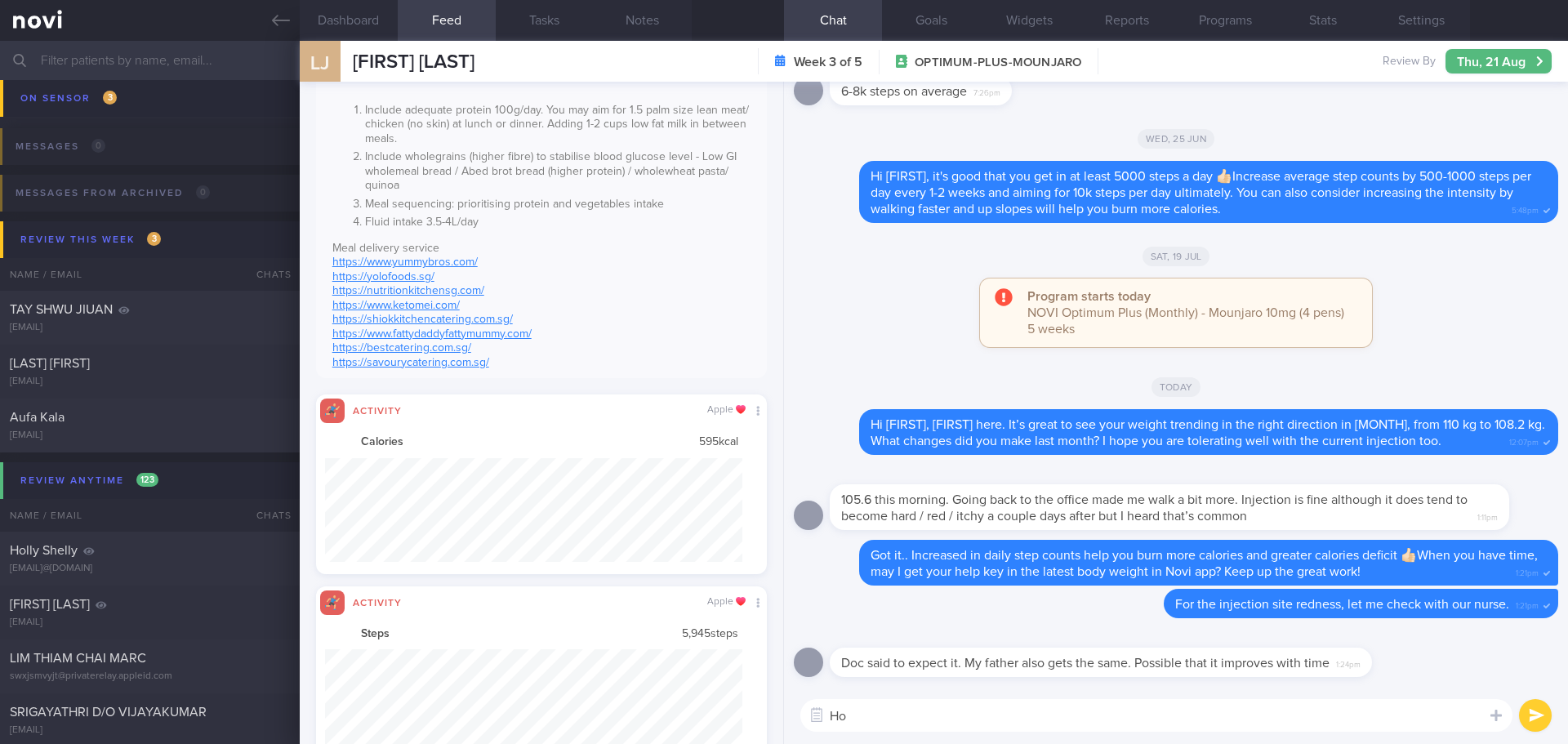 type on "H" 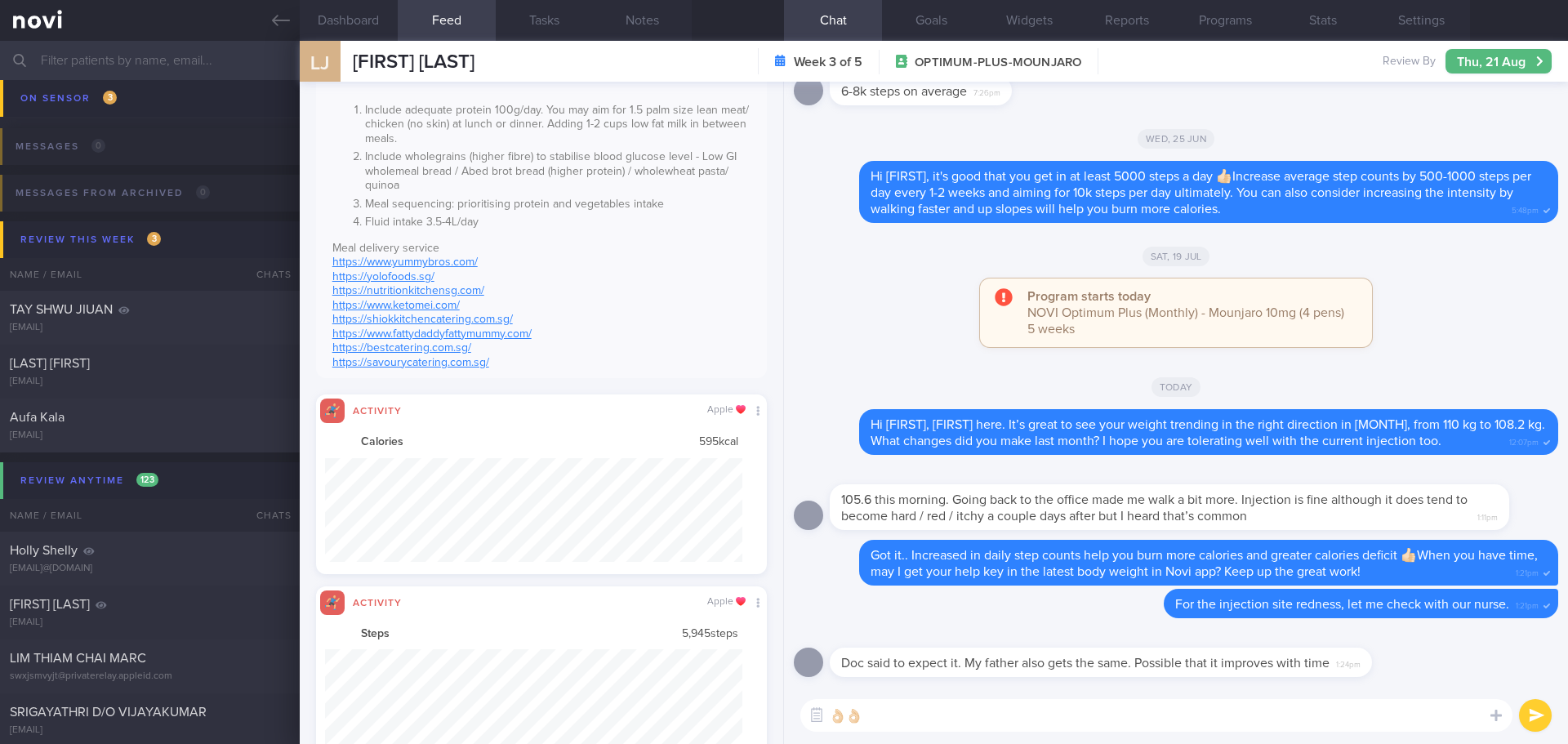 click on "👌🏻👌🏻" at bounding box center (1156, 715) 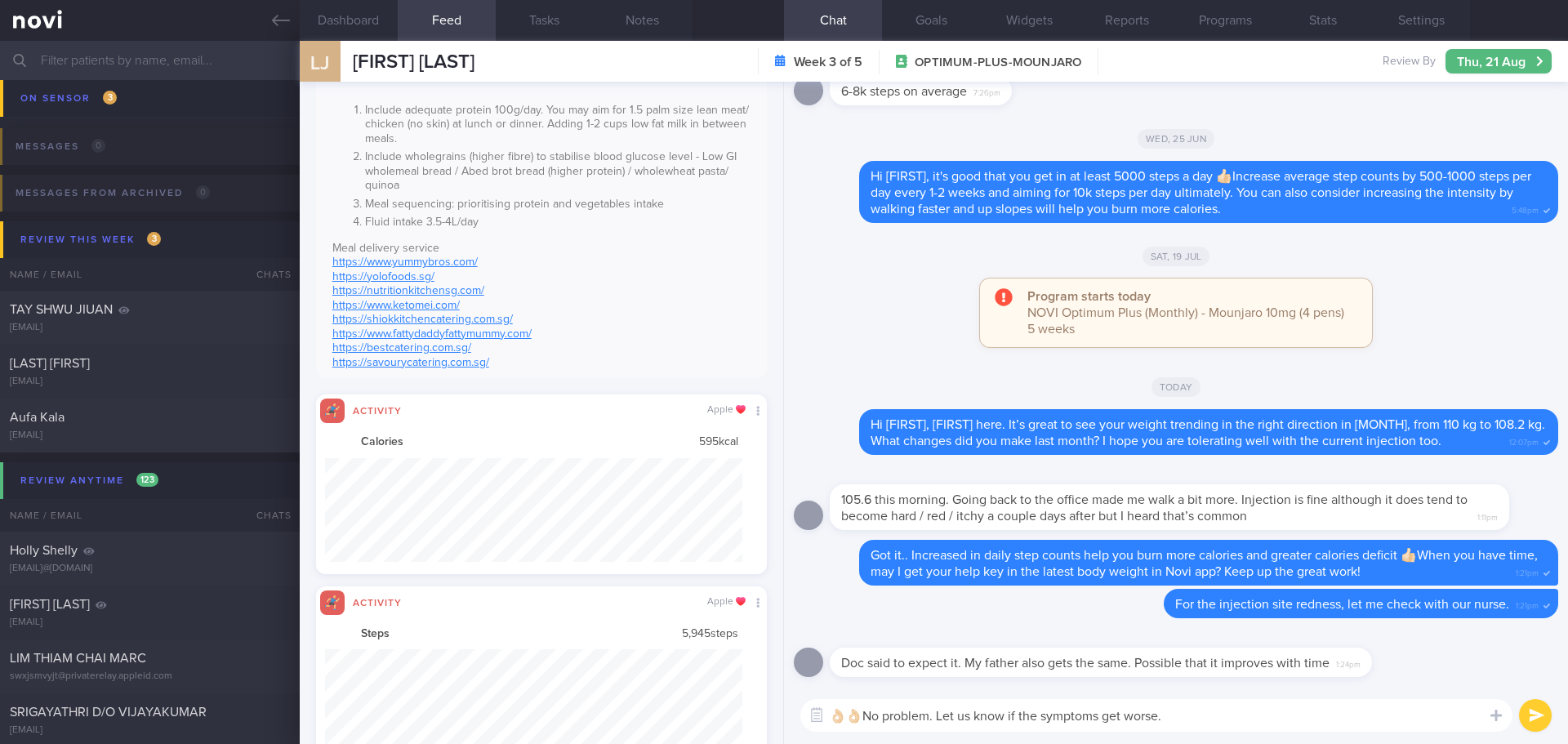 type on "👌🏻👌🏻No problem. Let us know if the symptoms get worse." 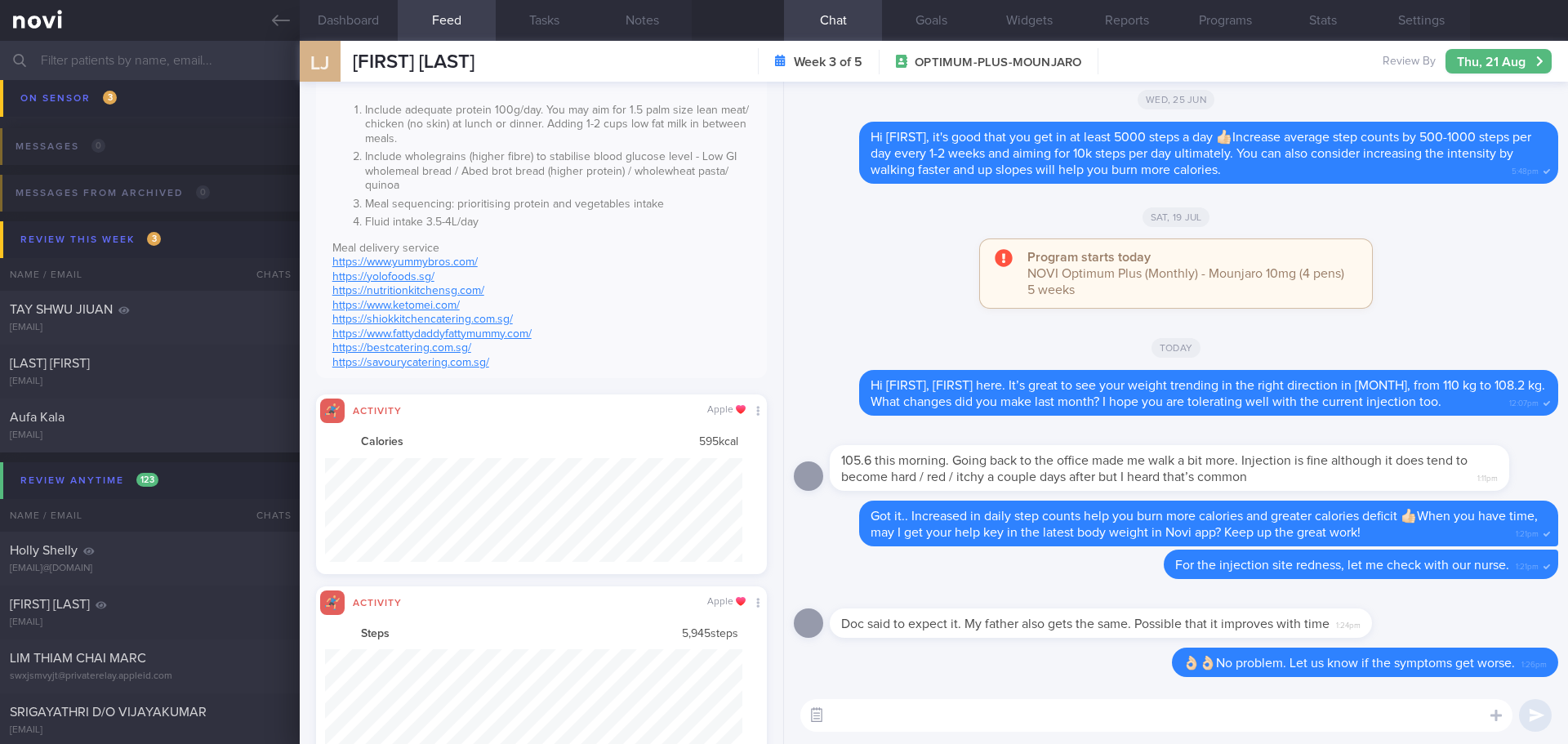 click at bounding box center [817, 715] 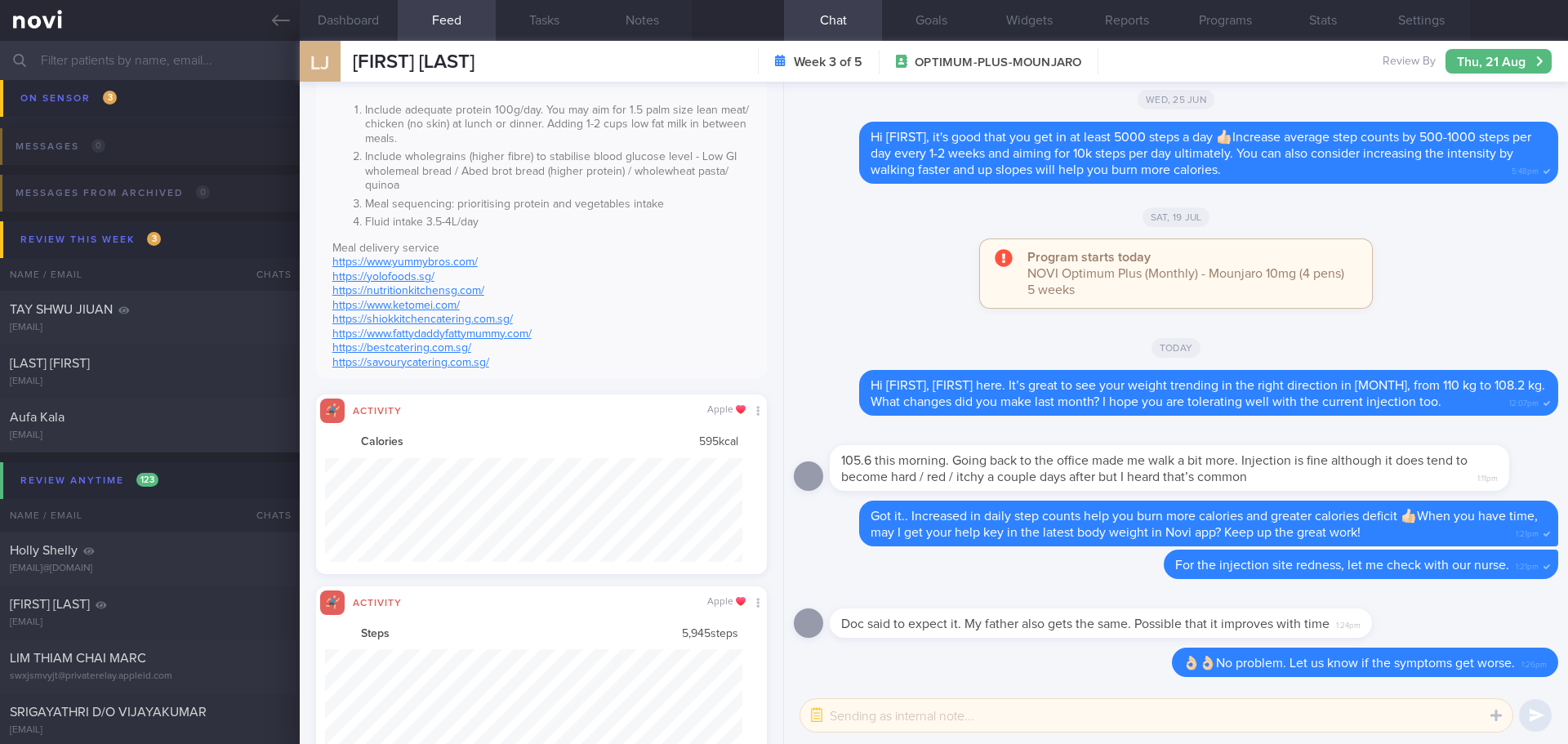 click at bounding box center (1156, 715) 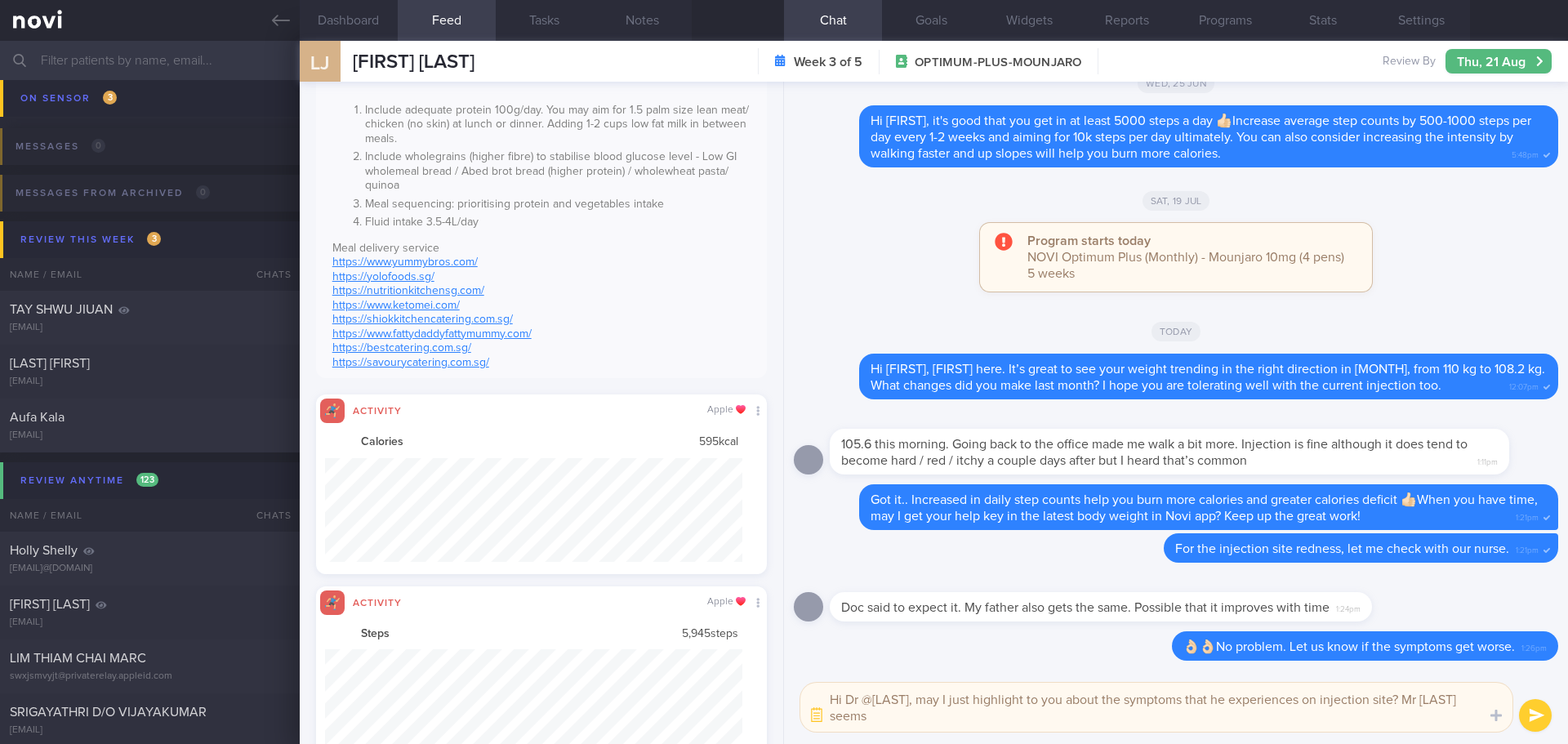 scroll, scrollTop: 0, scrollLeft: 0, axis: both 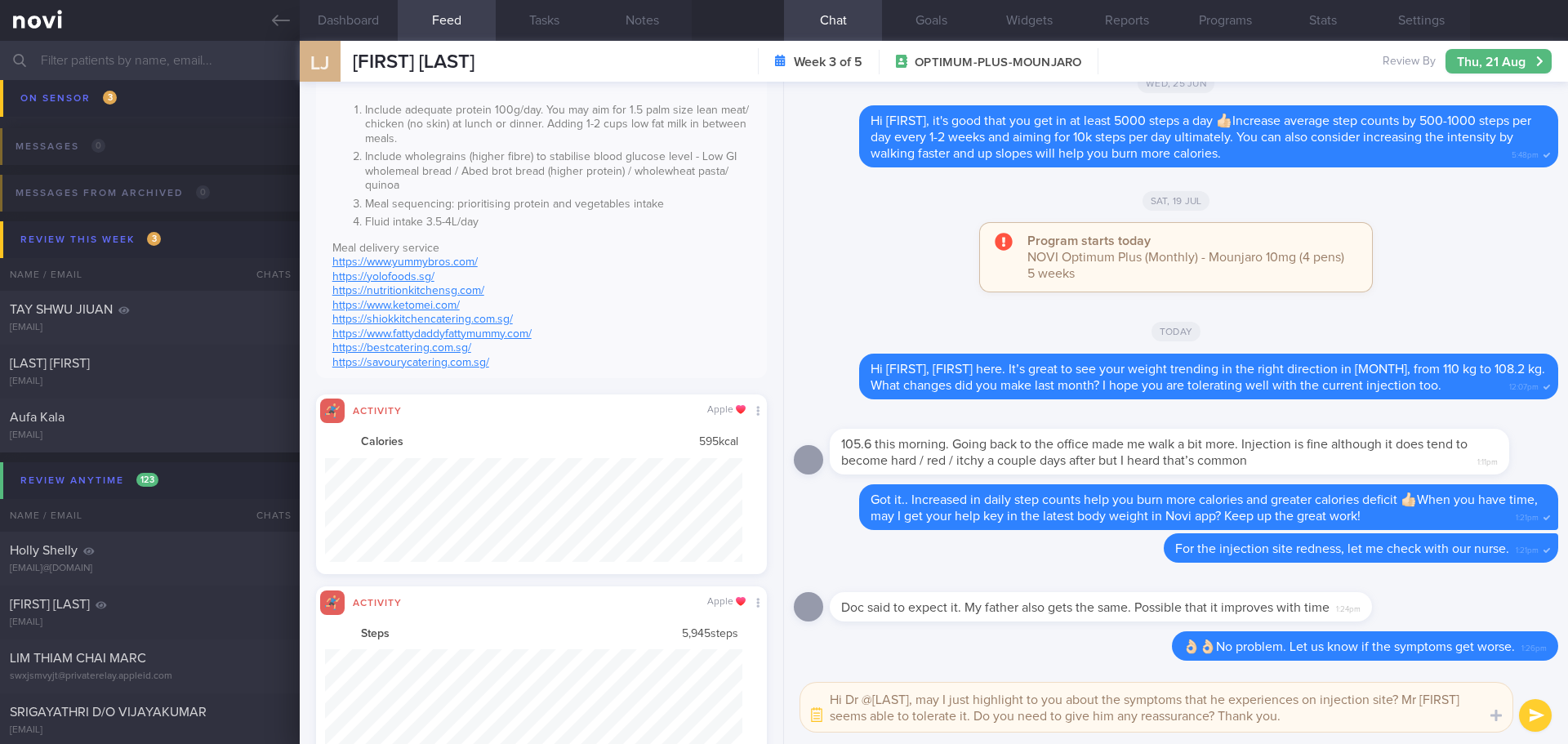 type on "Hi Dr @Todd, may I just highlight to you about the symptoms that he experiences on injection site? Mr Jason seems able to tolerate it. Do you need to give him any reassurance? Thank you." 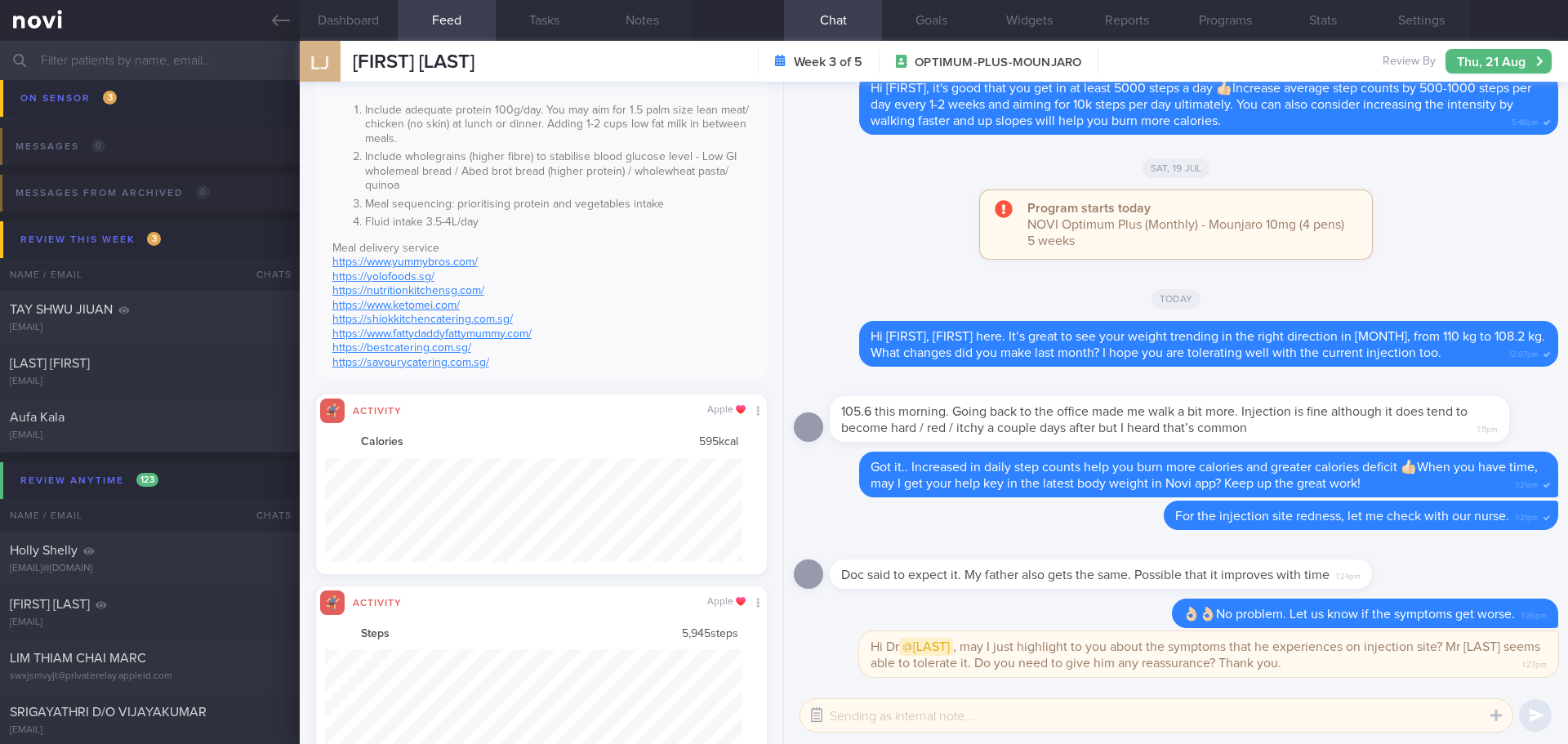 click at bounding box center [817, 715] 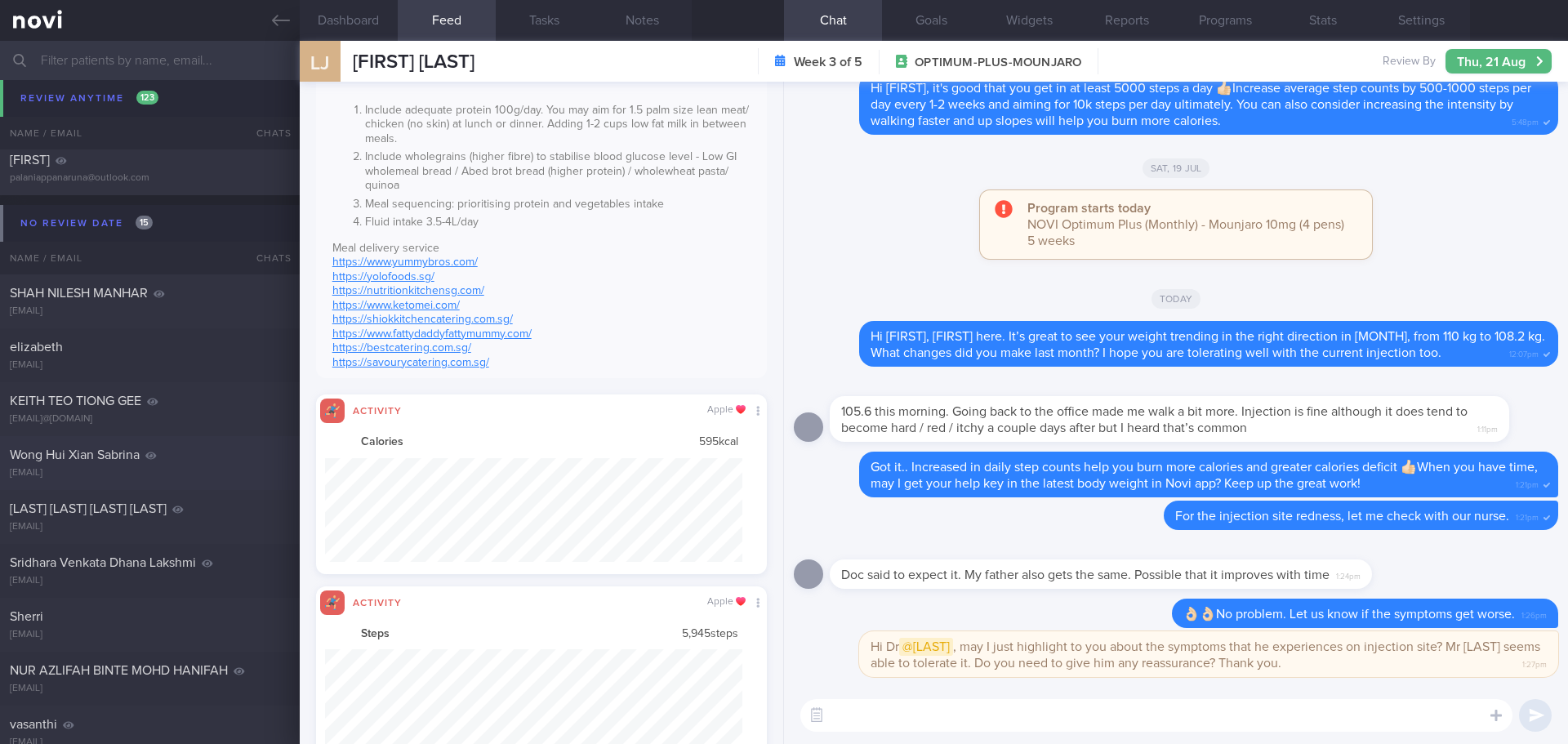 scroll, scrollTop: 9988, scrollLeft: 0, axis: vertical 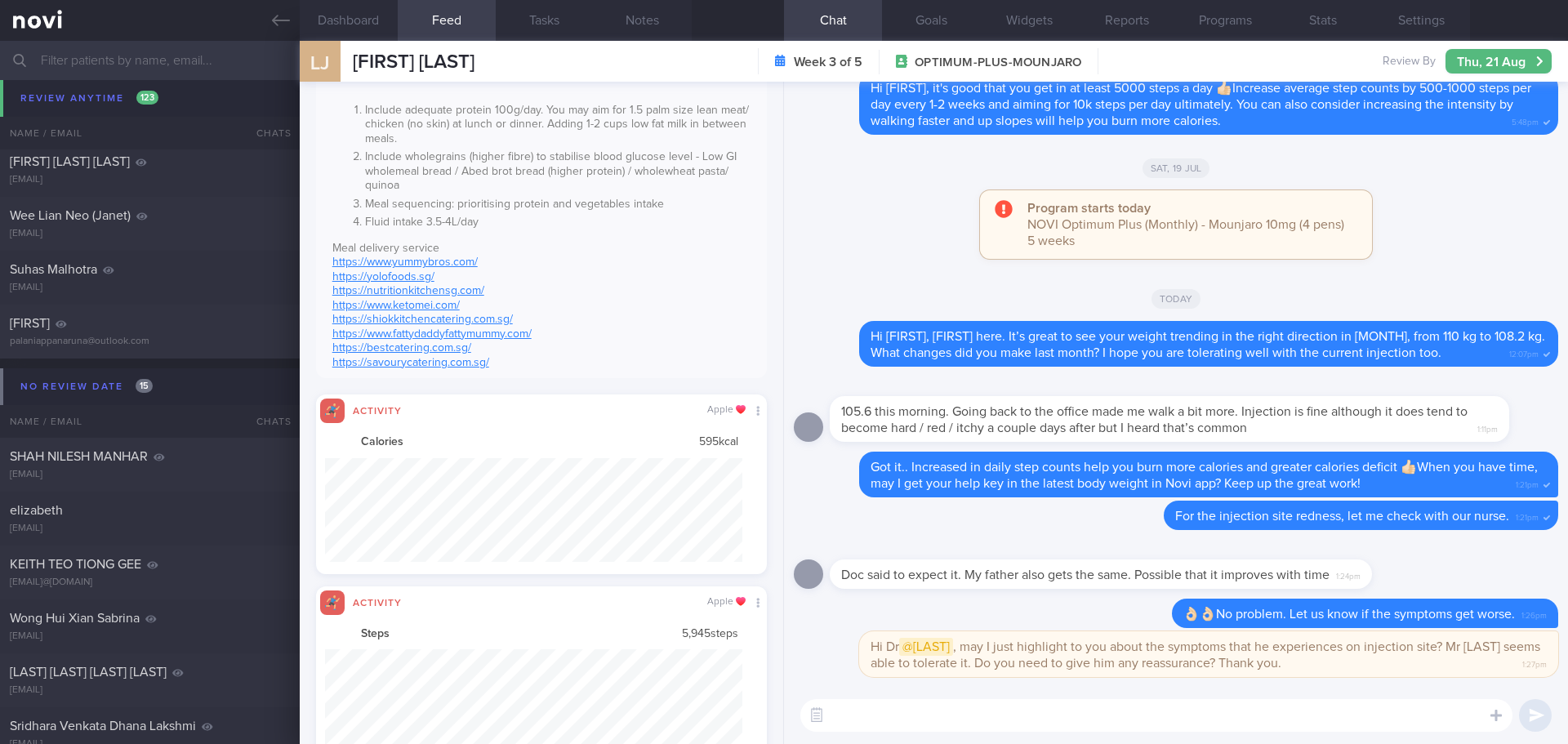 click at bounding box center (1156, 715) 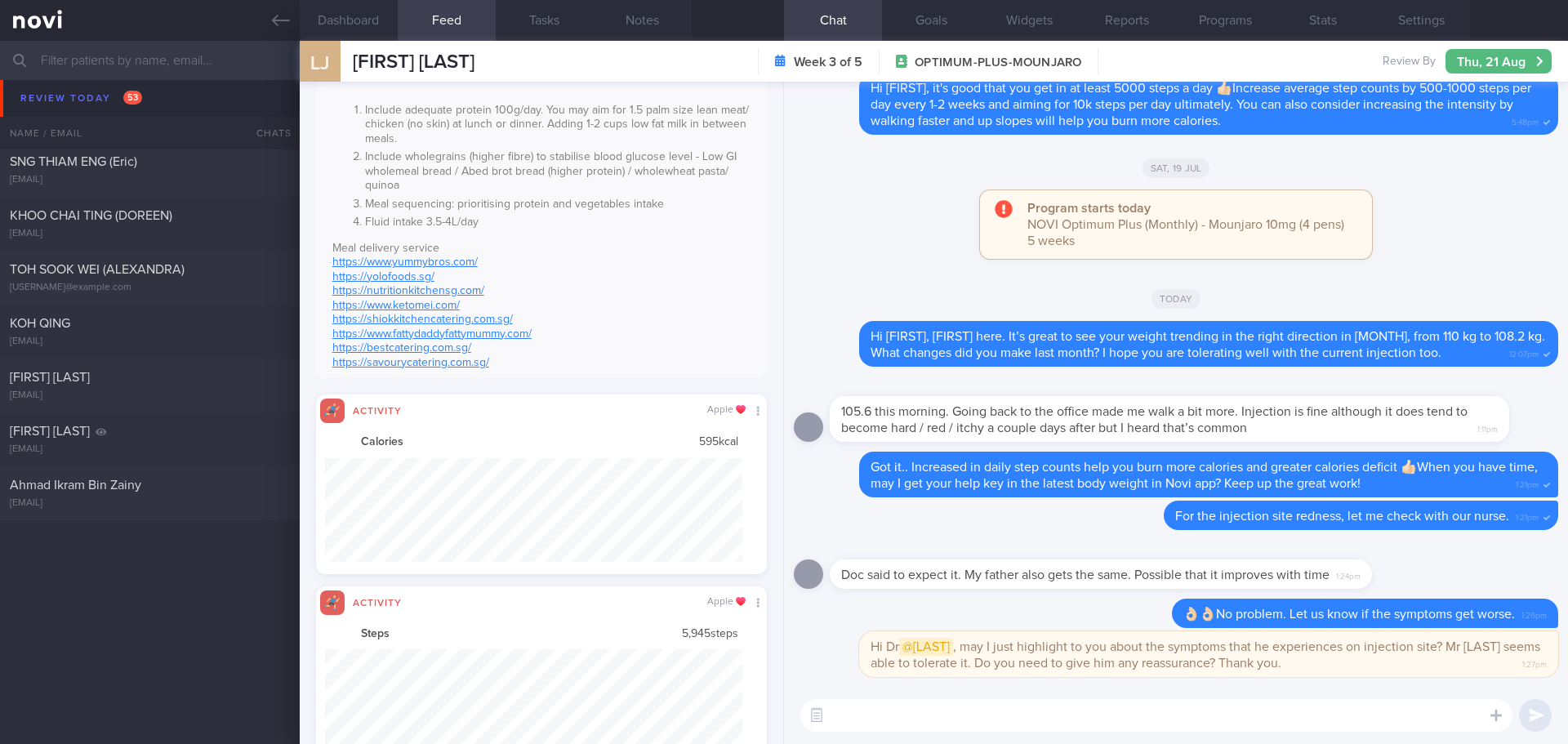 scroll, scrollTop: 760, scrollLeft: 0, axis: vertical 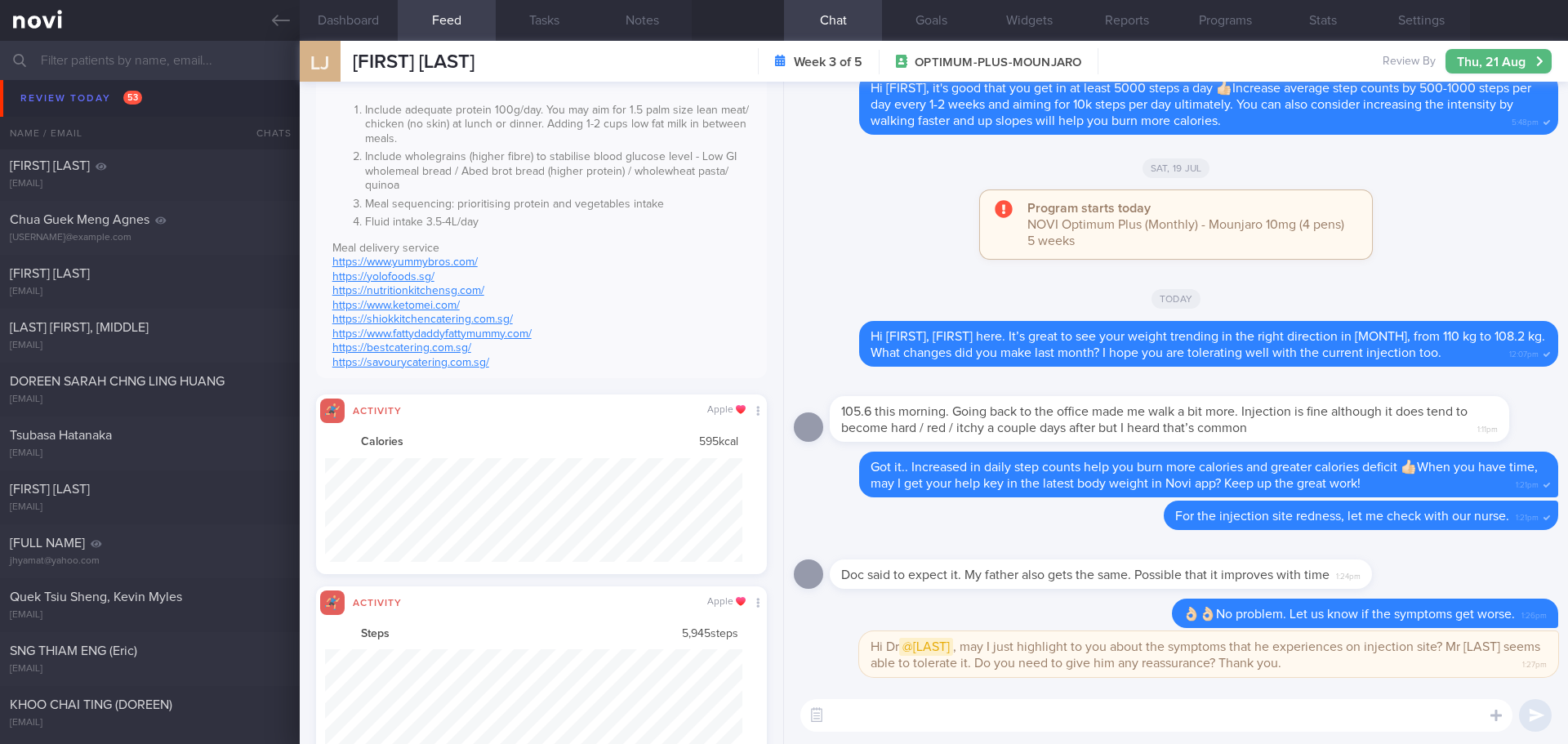 click on "NEO CHIANG SAN, BRIAN
znyc9nmxwp@privaterelay.appleid.com
Tue, 29 Jul
12 days ago
SAF-LIP" 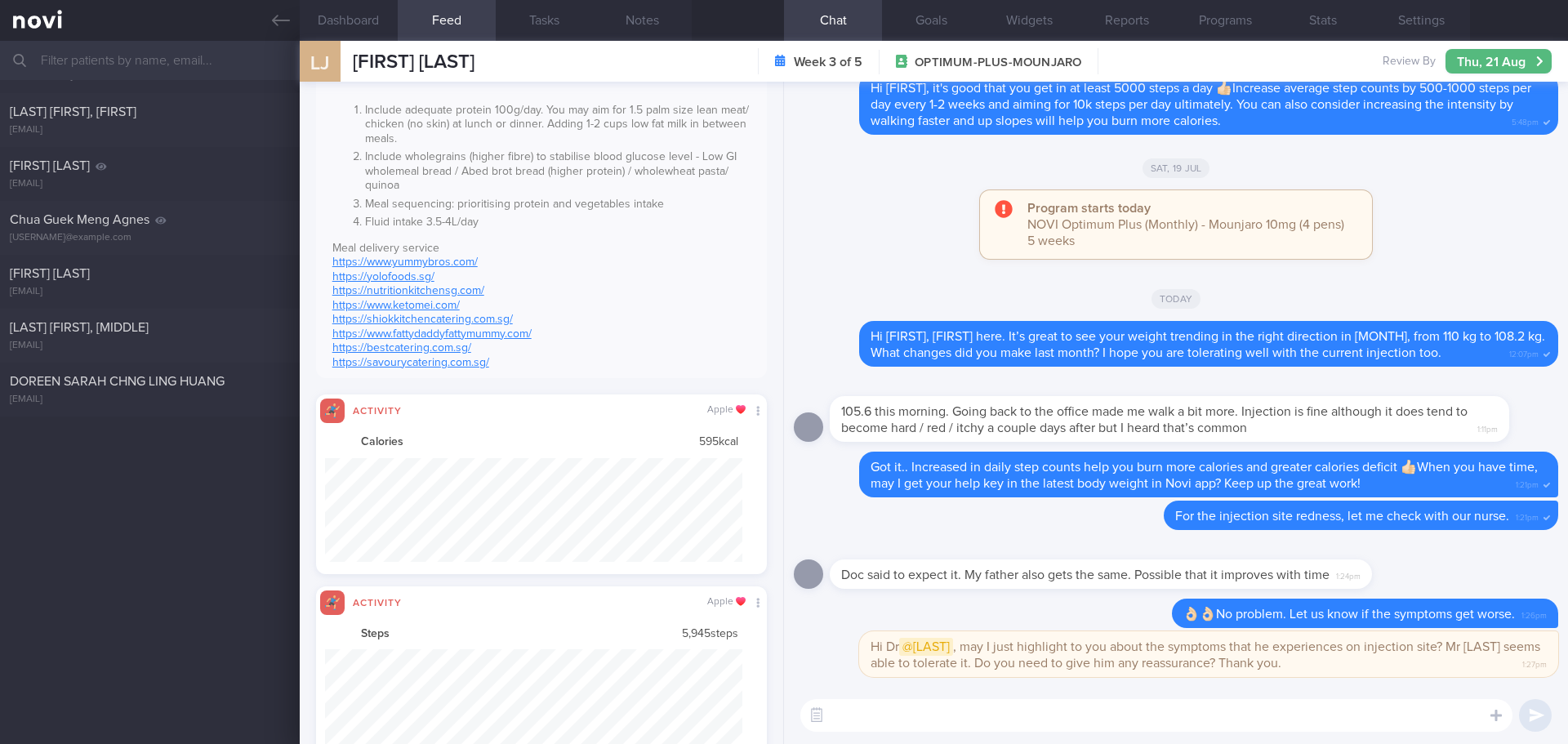 scroll, scrollTop: 0, scrollLeft: 0, axis: both 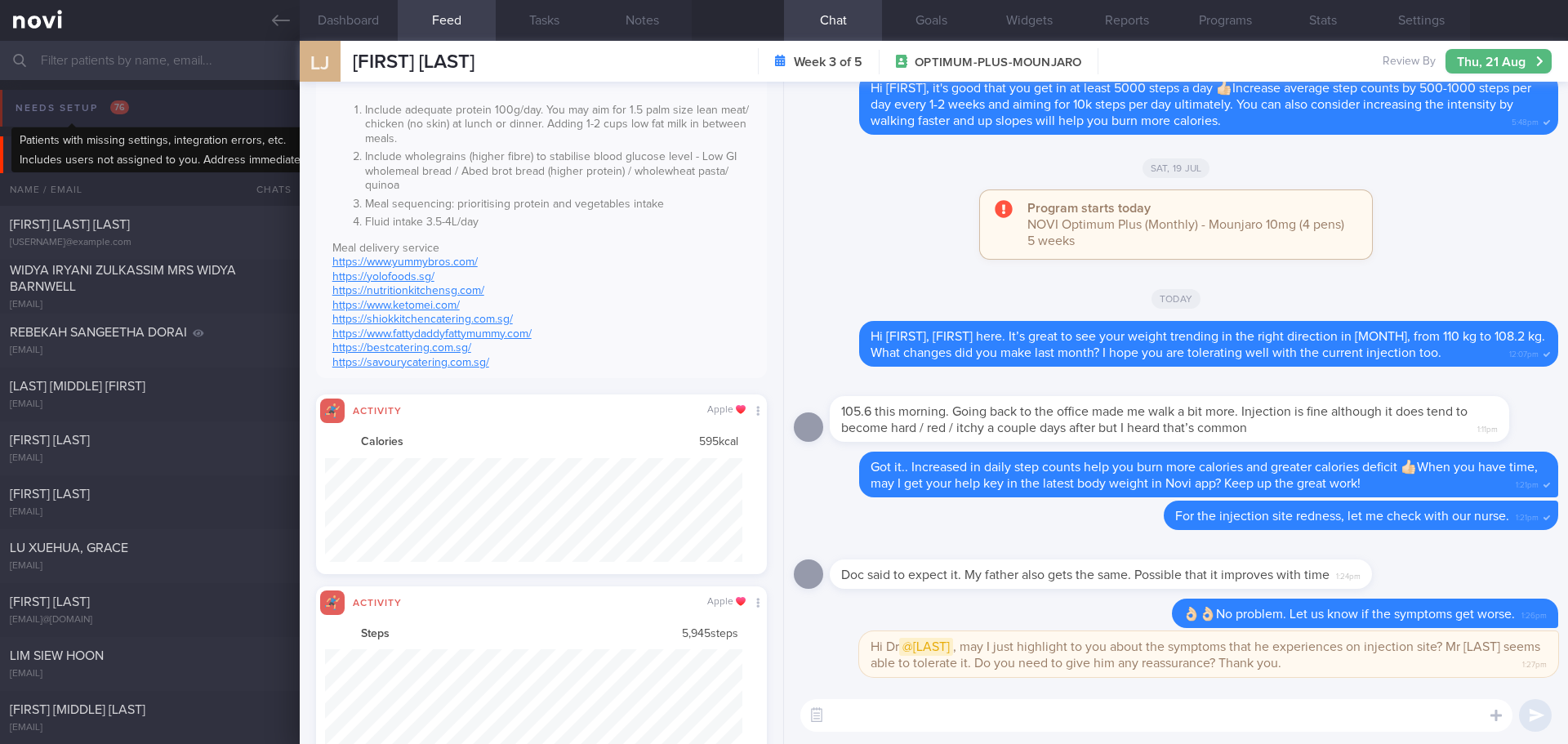 click on "Needs setup
76" at bounding box center (72, 108) 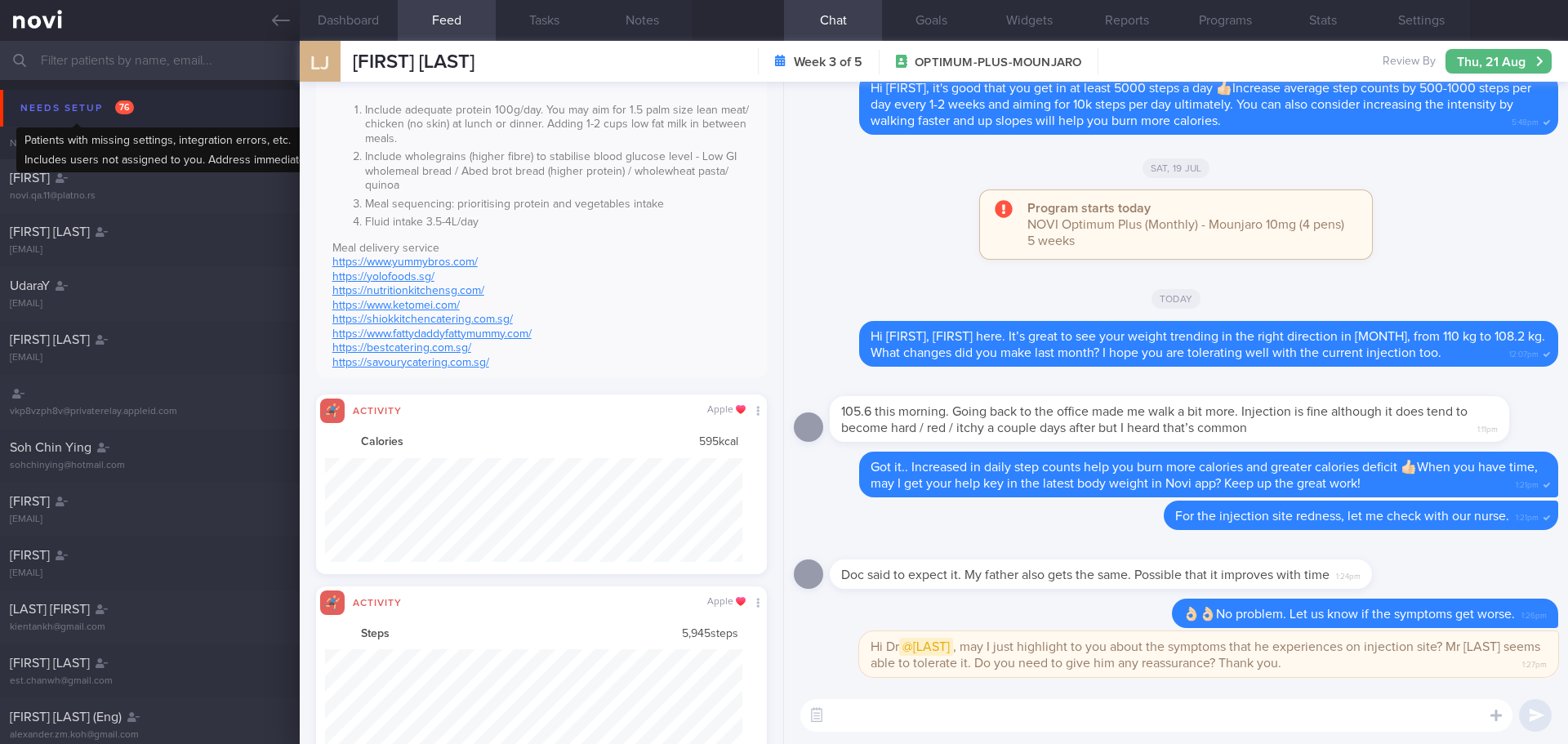 click on "Needs setup
76" at bounding box center (77, 108) 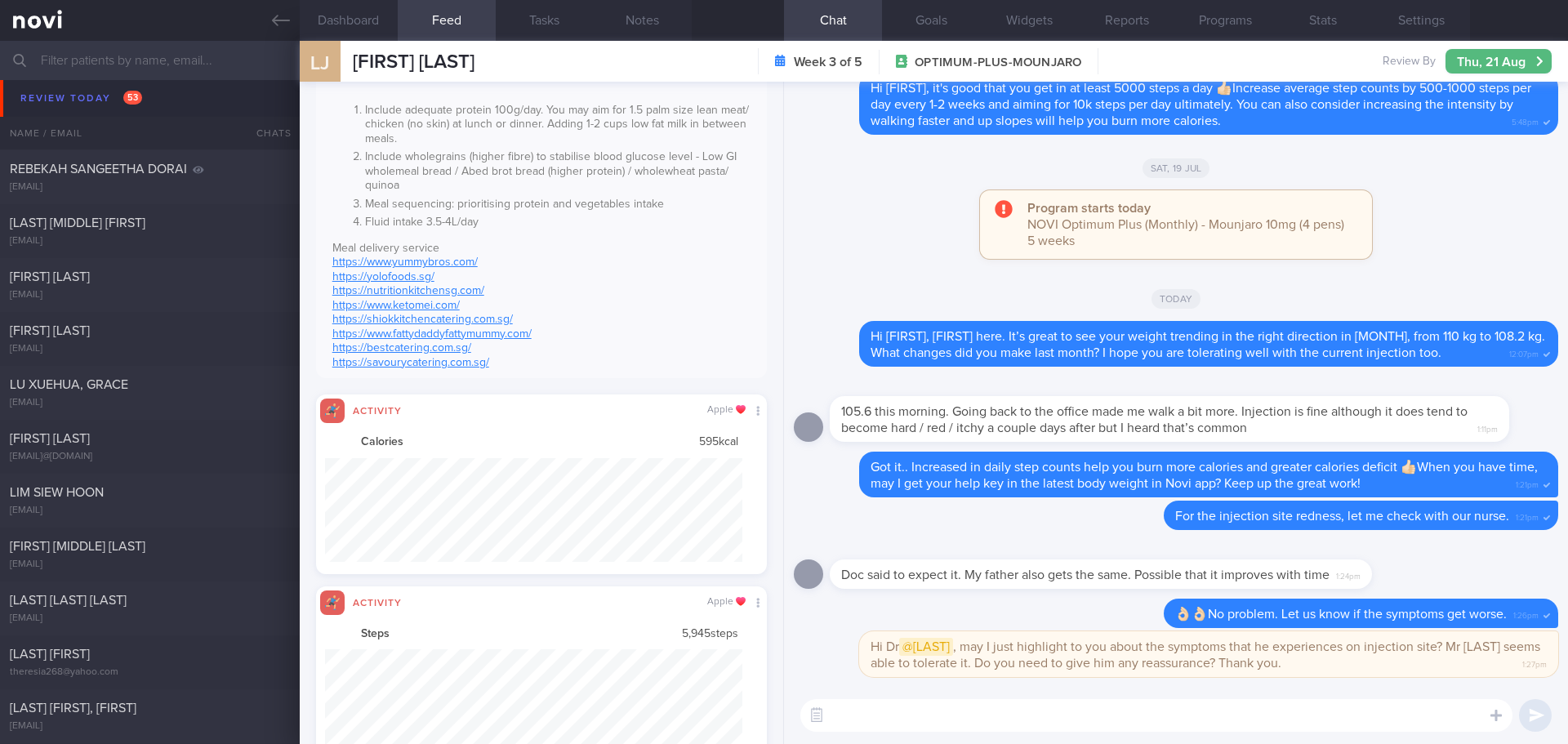 scroll, scrollTop: 327, scrollLeft: 0, axis: vertical 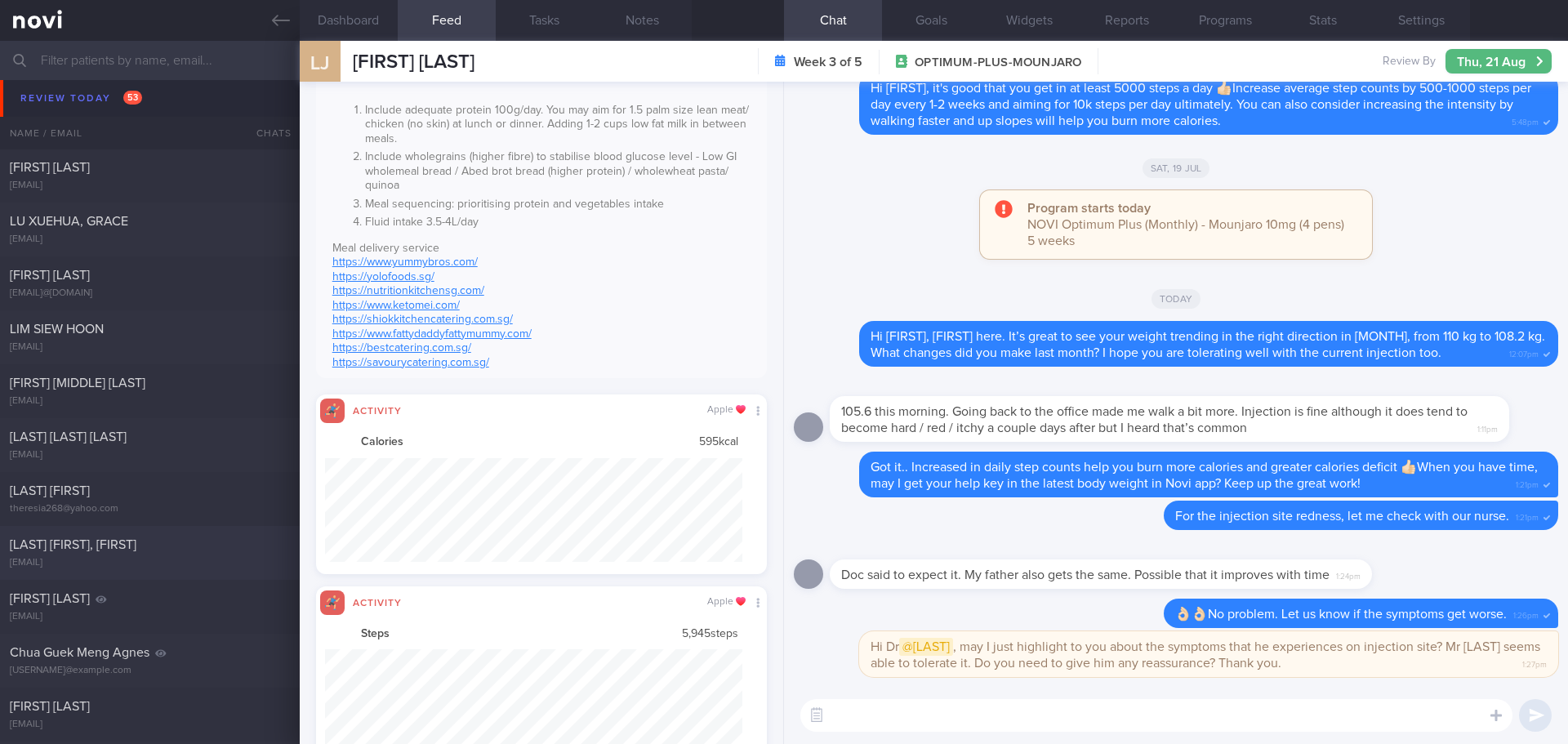 click on "[FIRST] [LAST]" at bounding box center [148, 545] 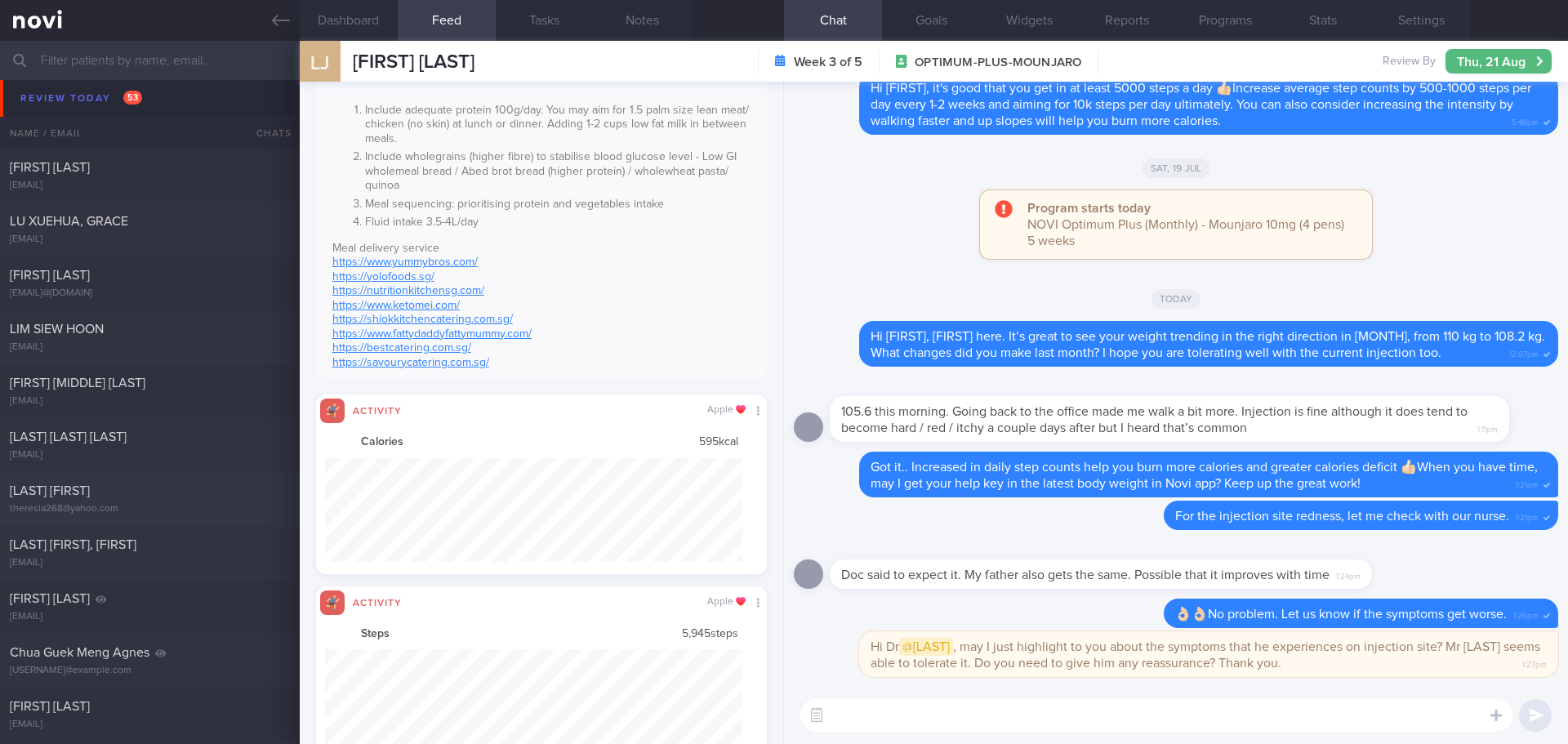 type 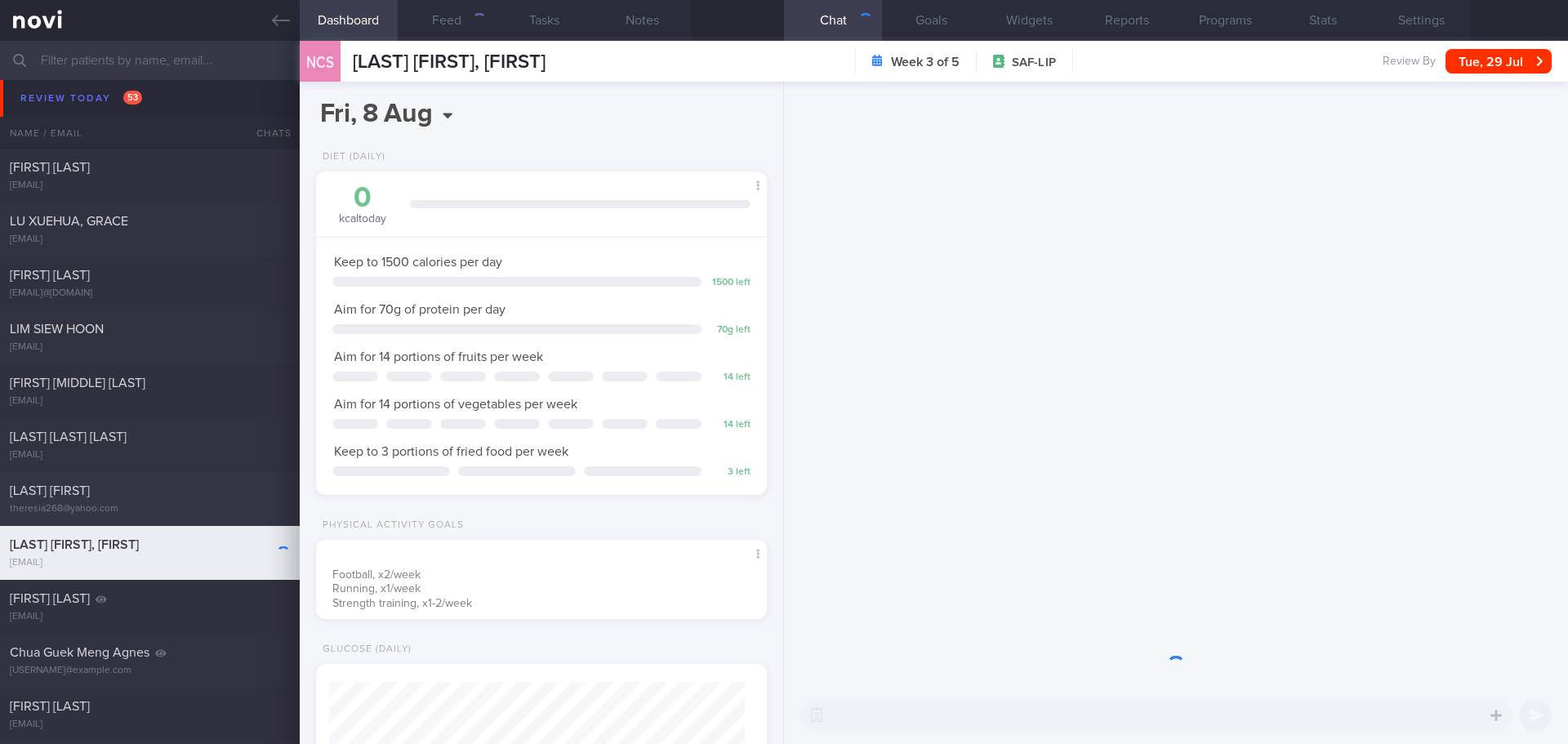 scroll, scrollTop: 816457, scrollLeft: 816258, axis: both 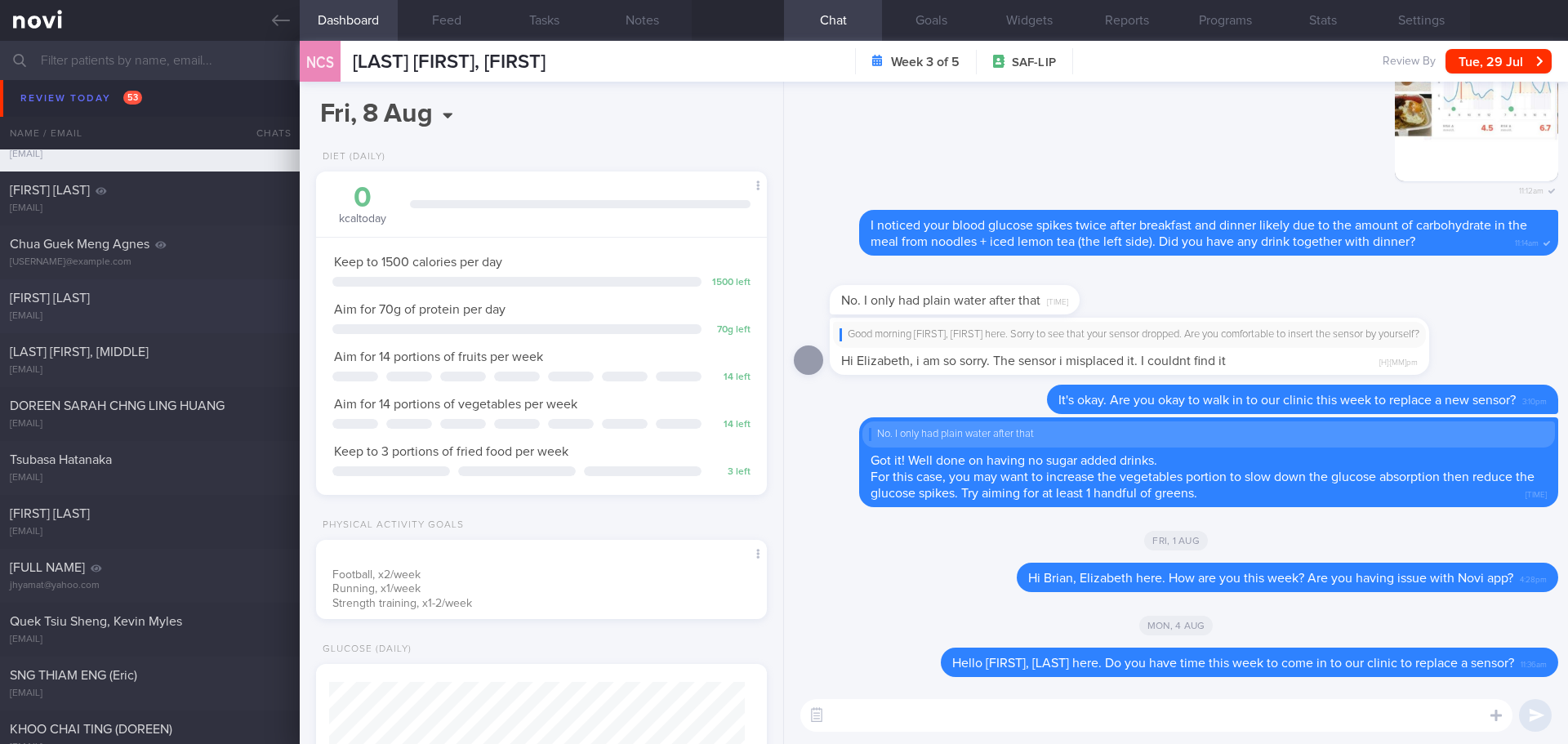 click on "XIE FENGJIE
lazyxfj@gmail.com" at bounding box center (149, 306) 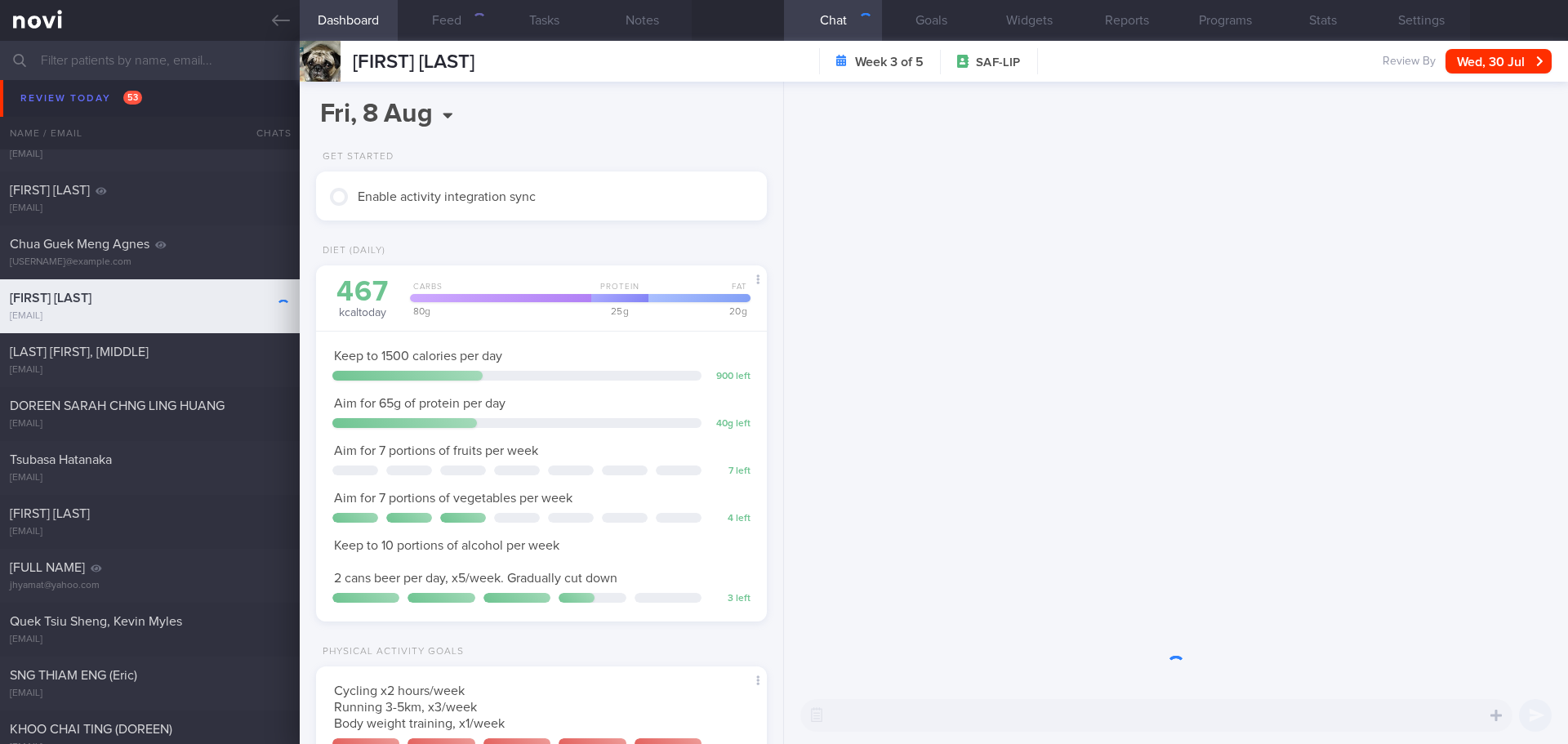 scroll, scrollTop: 816478, scrollLeft: 816251, axis: both 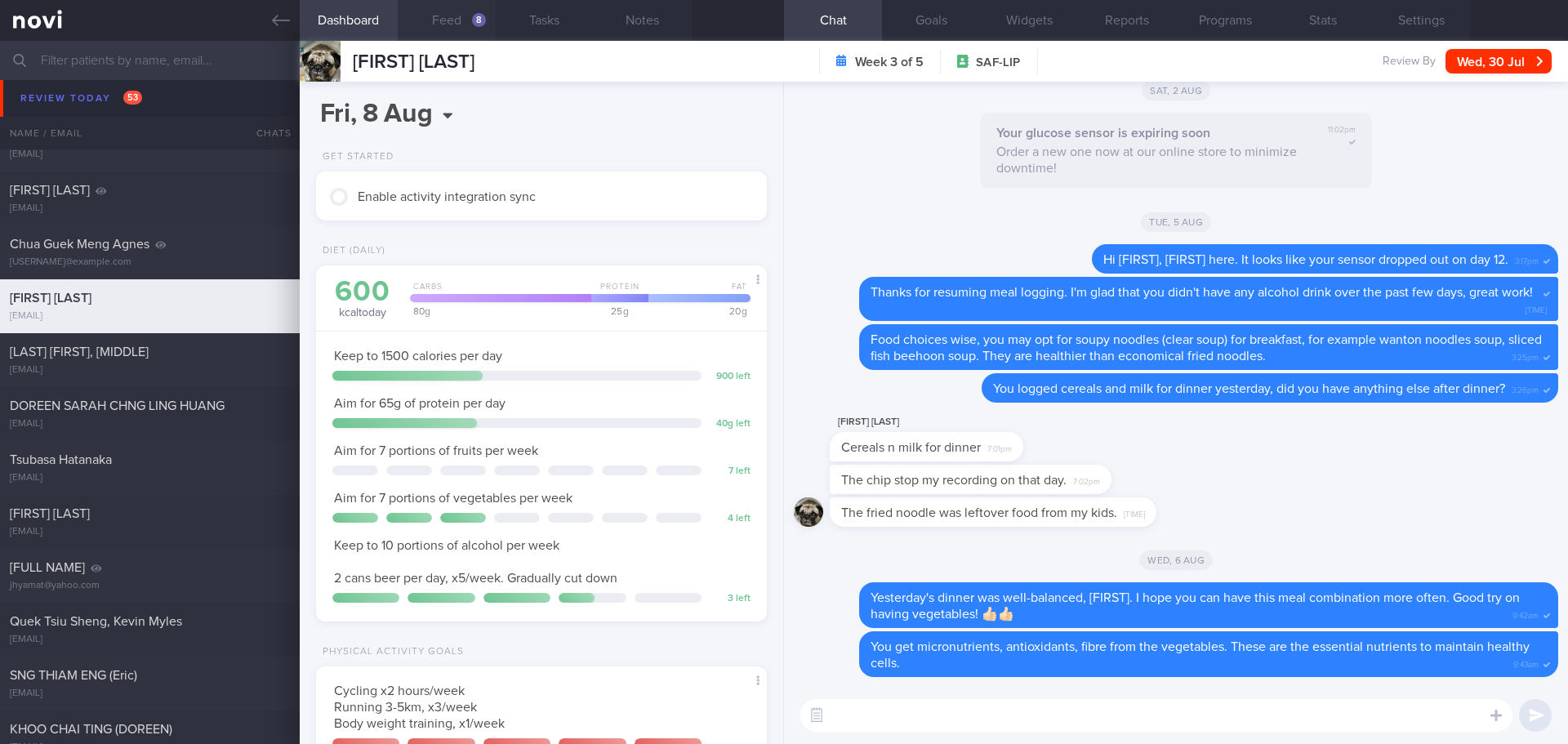 click on "8" at bounding box center [479, 20] 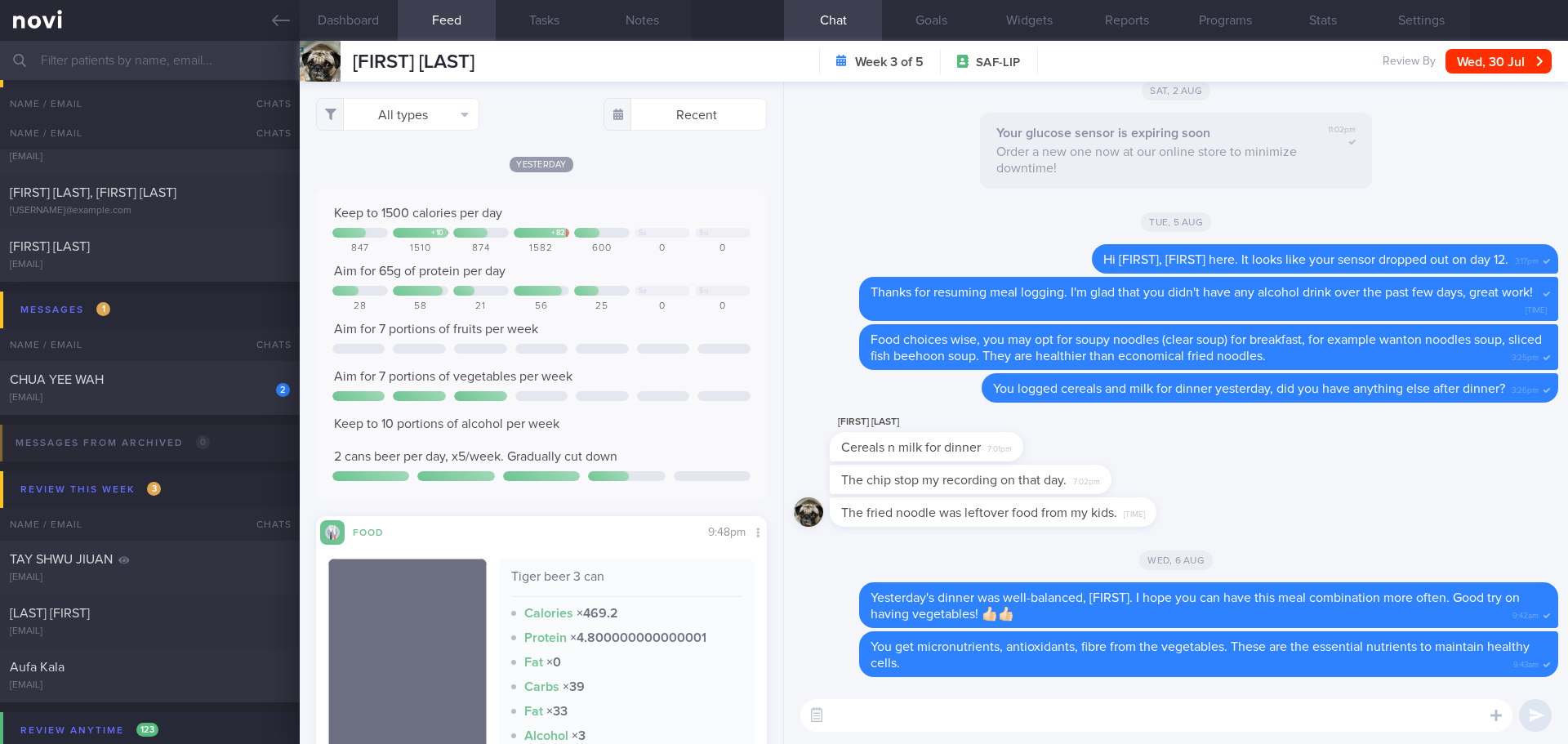 scroll, scrollTop: 2777, scrollLeft: 0, axis: vertical 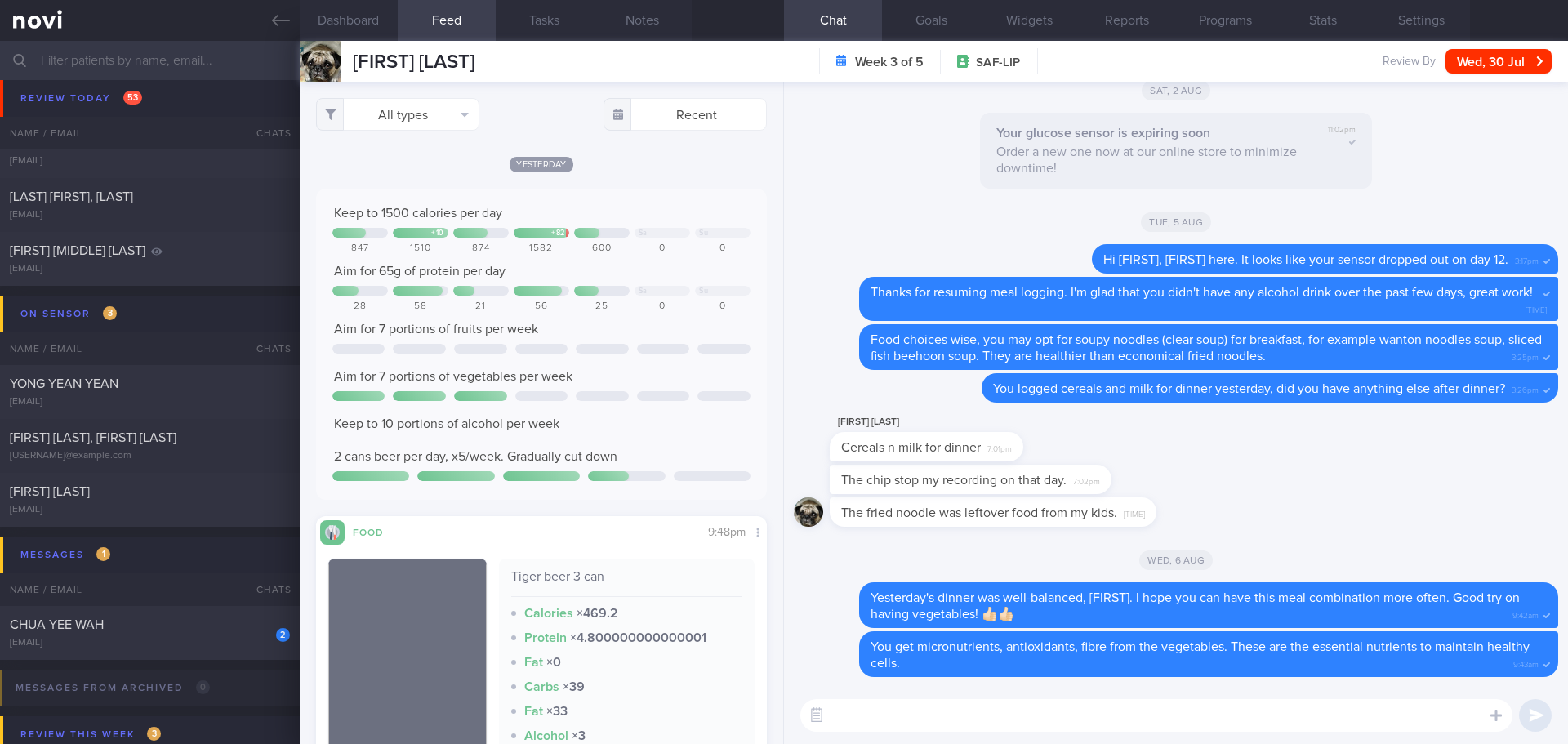 drag, startPoint x: 152, startPoint y: 628, endPoint x: 915, endPoint y: 96, distance: 930.1575 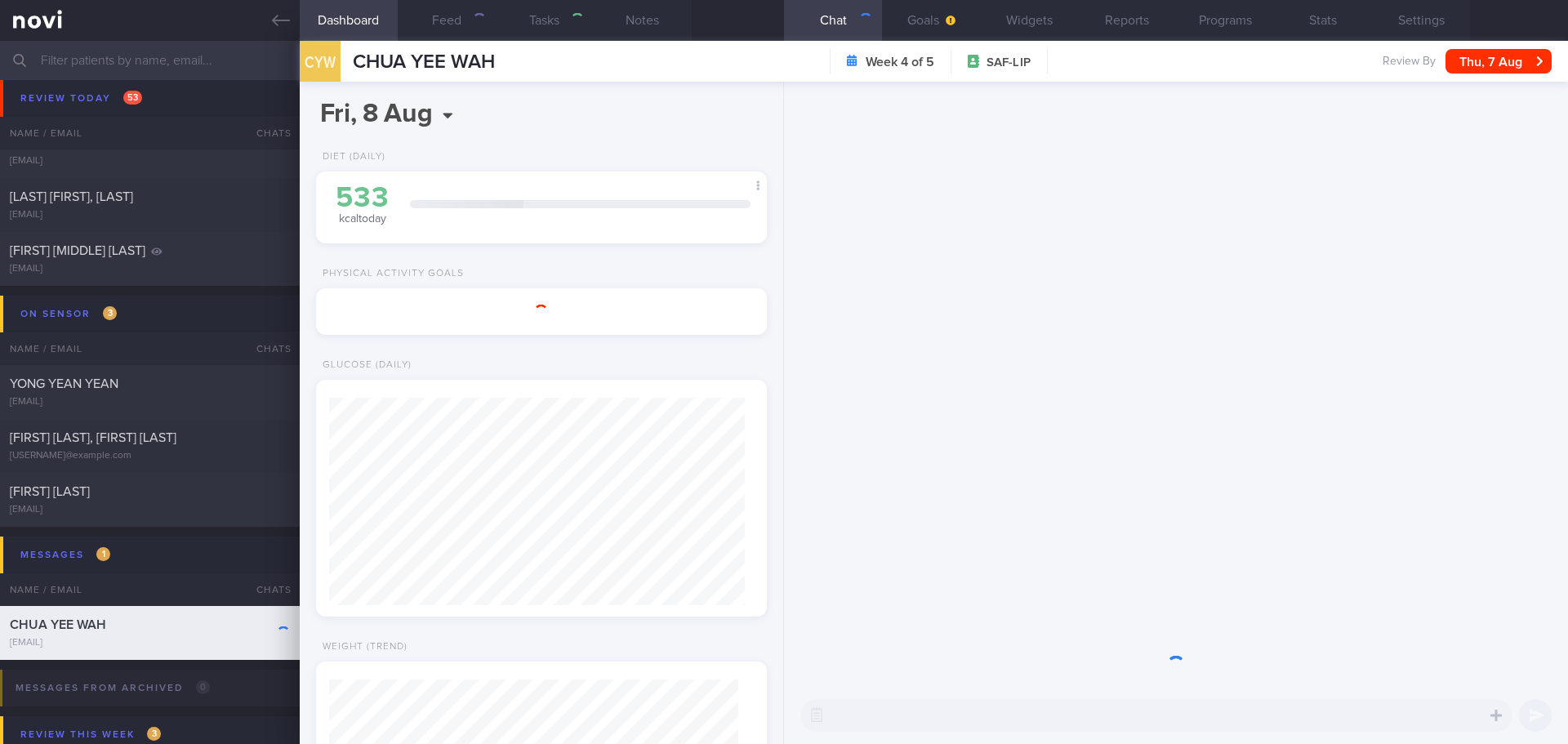 select on "7" 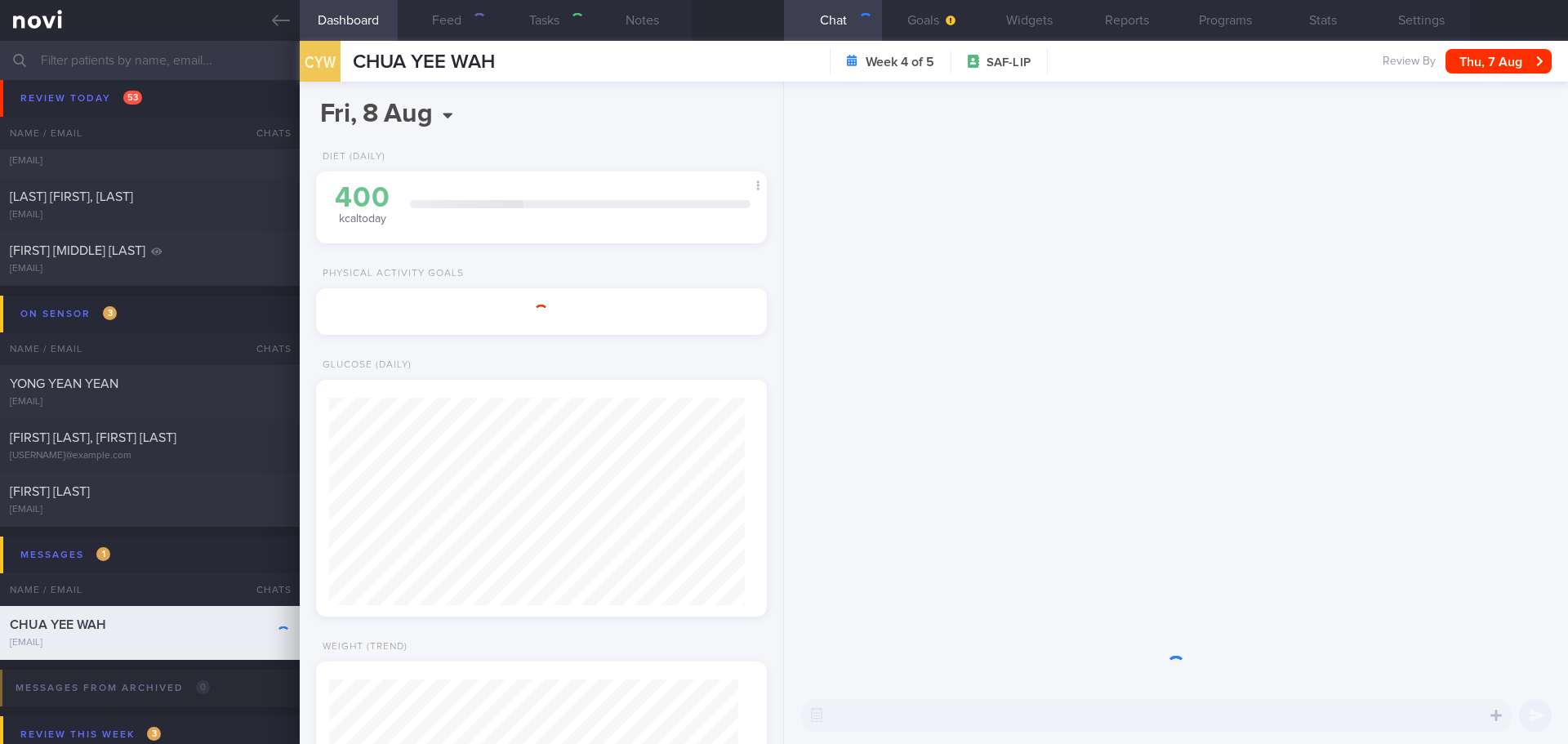 scroll, scrollTop: 816457, scrollLeft: 816258, axis: both 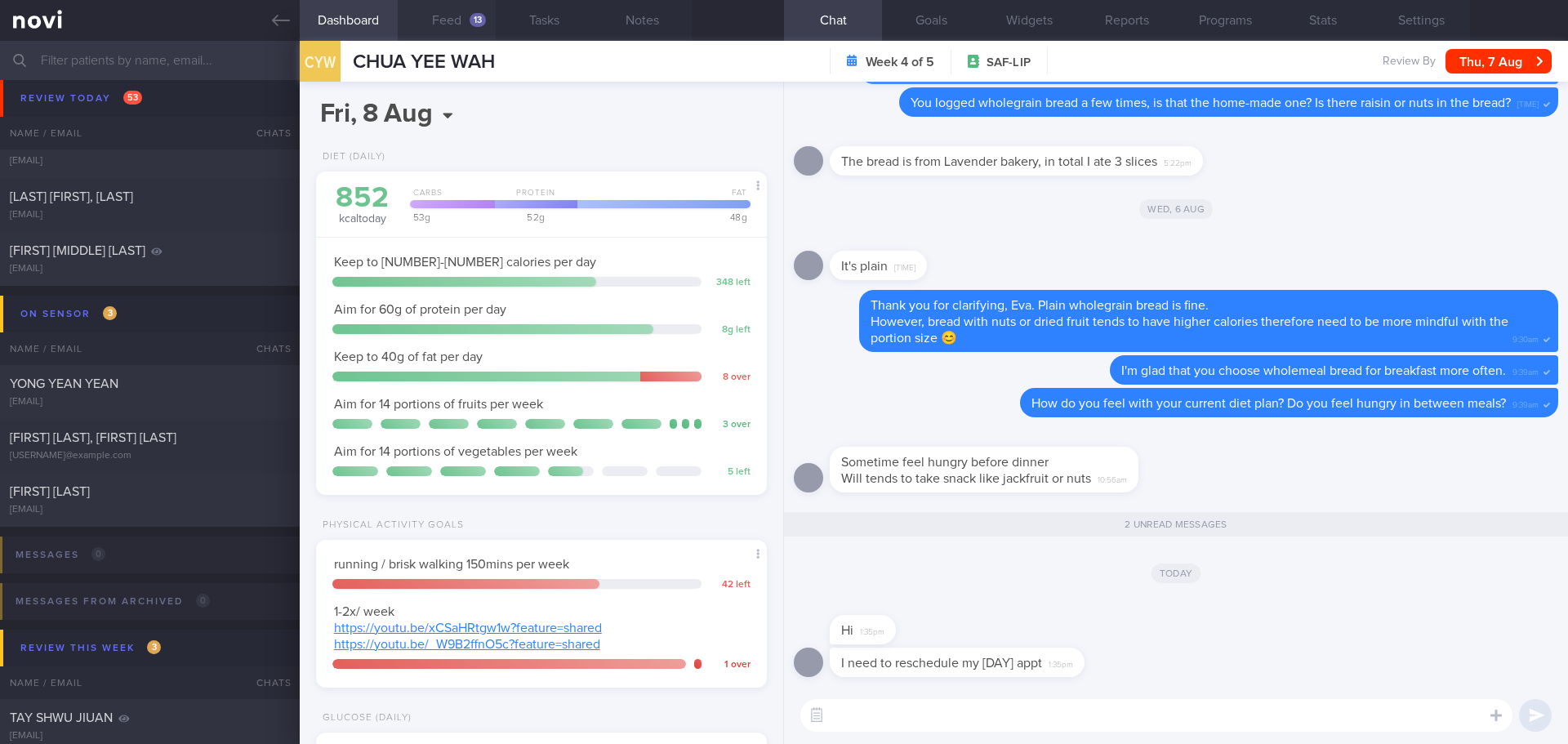 click on "Feed
13" at bounding box center (447, 20) 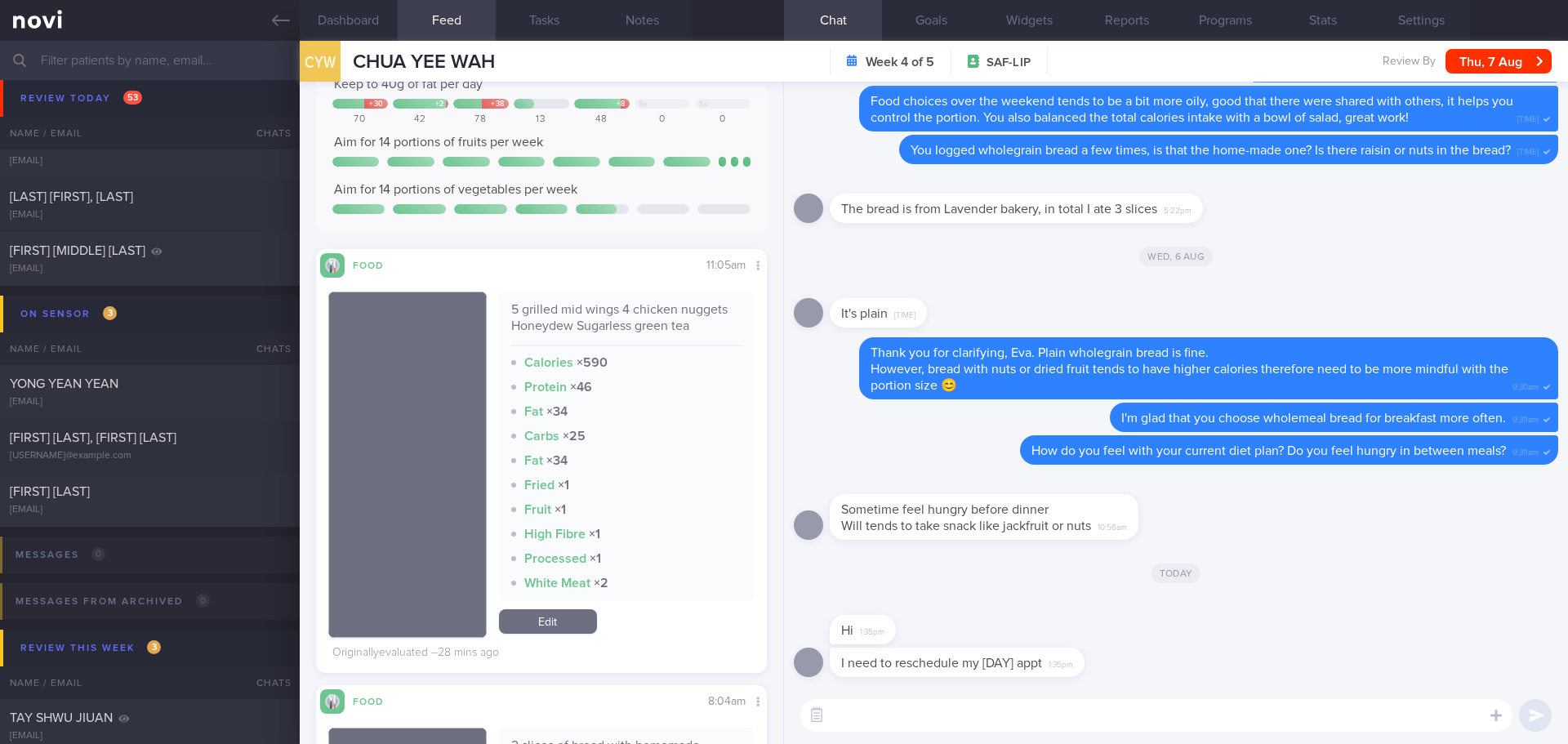 scroll, scrollTop: 0, scrollLeft: 0, axis: both 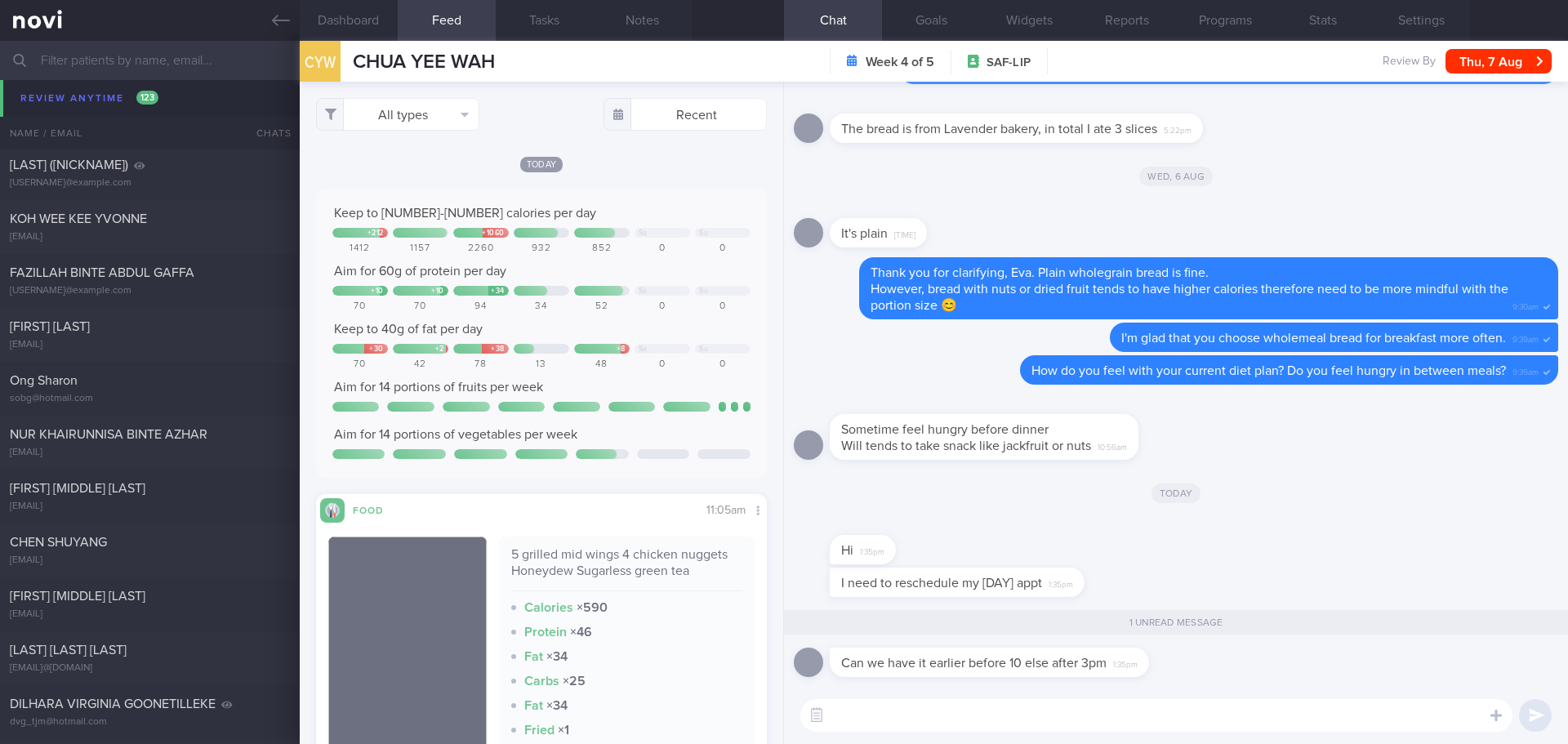 click at bounding box center [1156, 715] 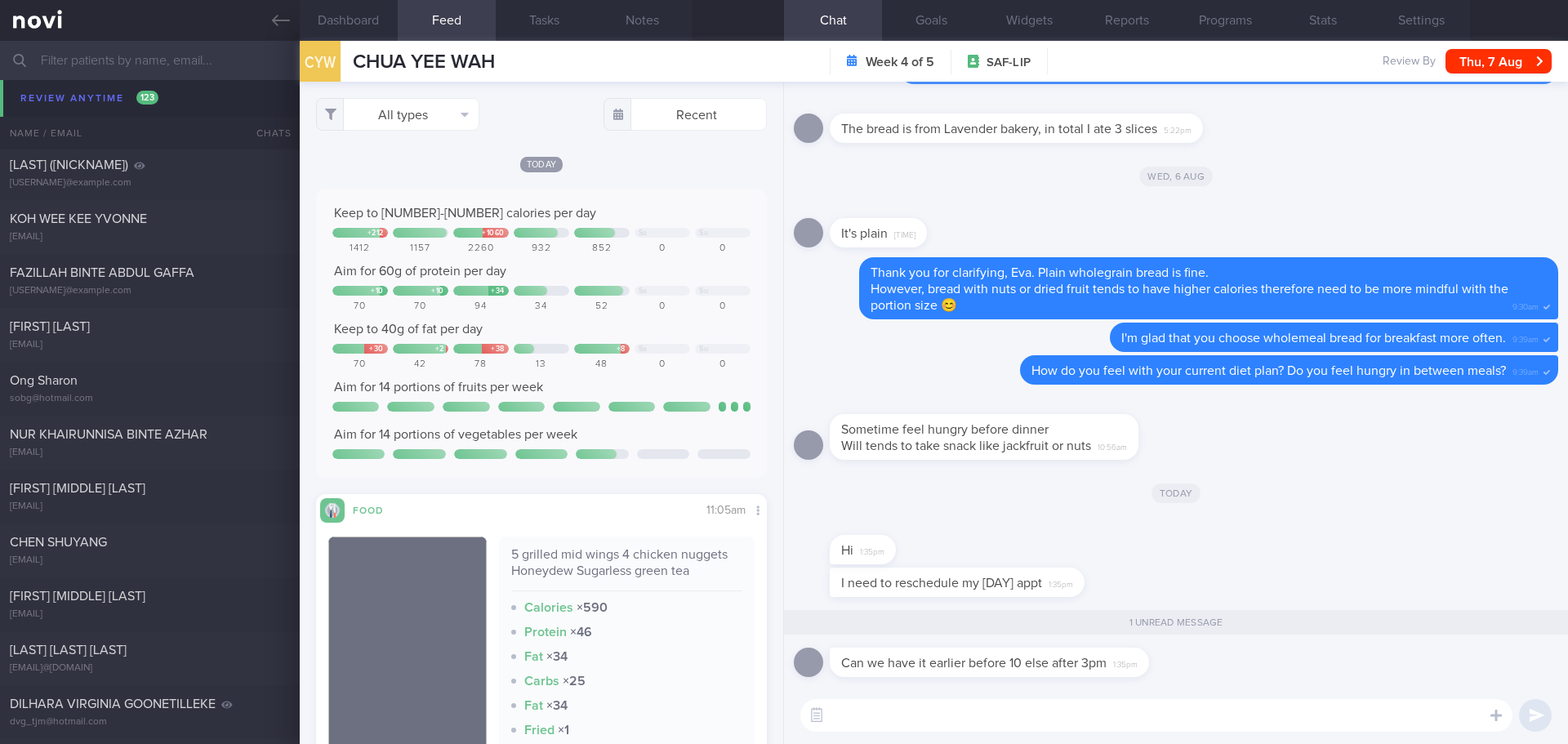 click on "[FIRST] [LAST]" at bounding box center [50, 111] 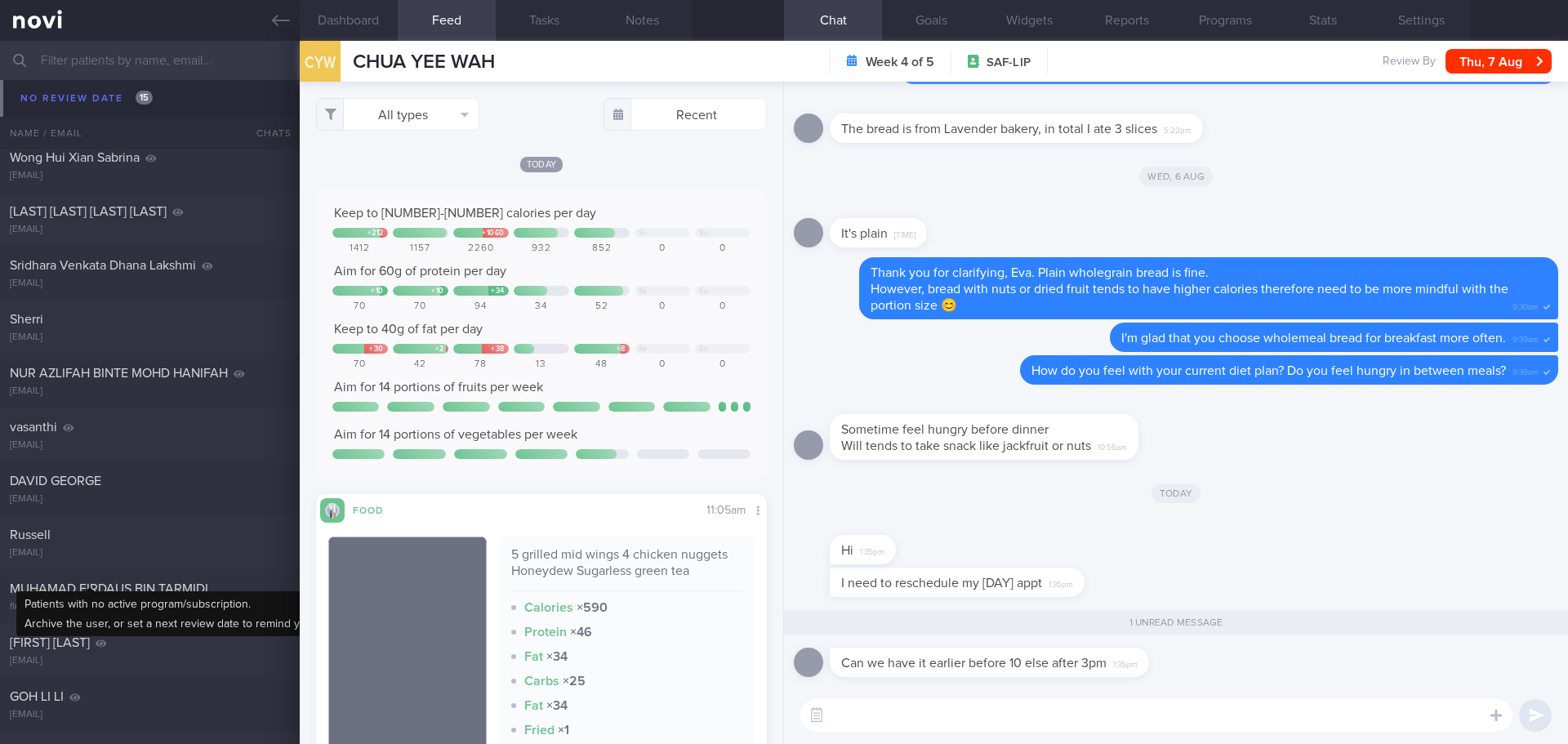 scroll, scrollTop: 10944, scrollLeft: 0, axis: vertical 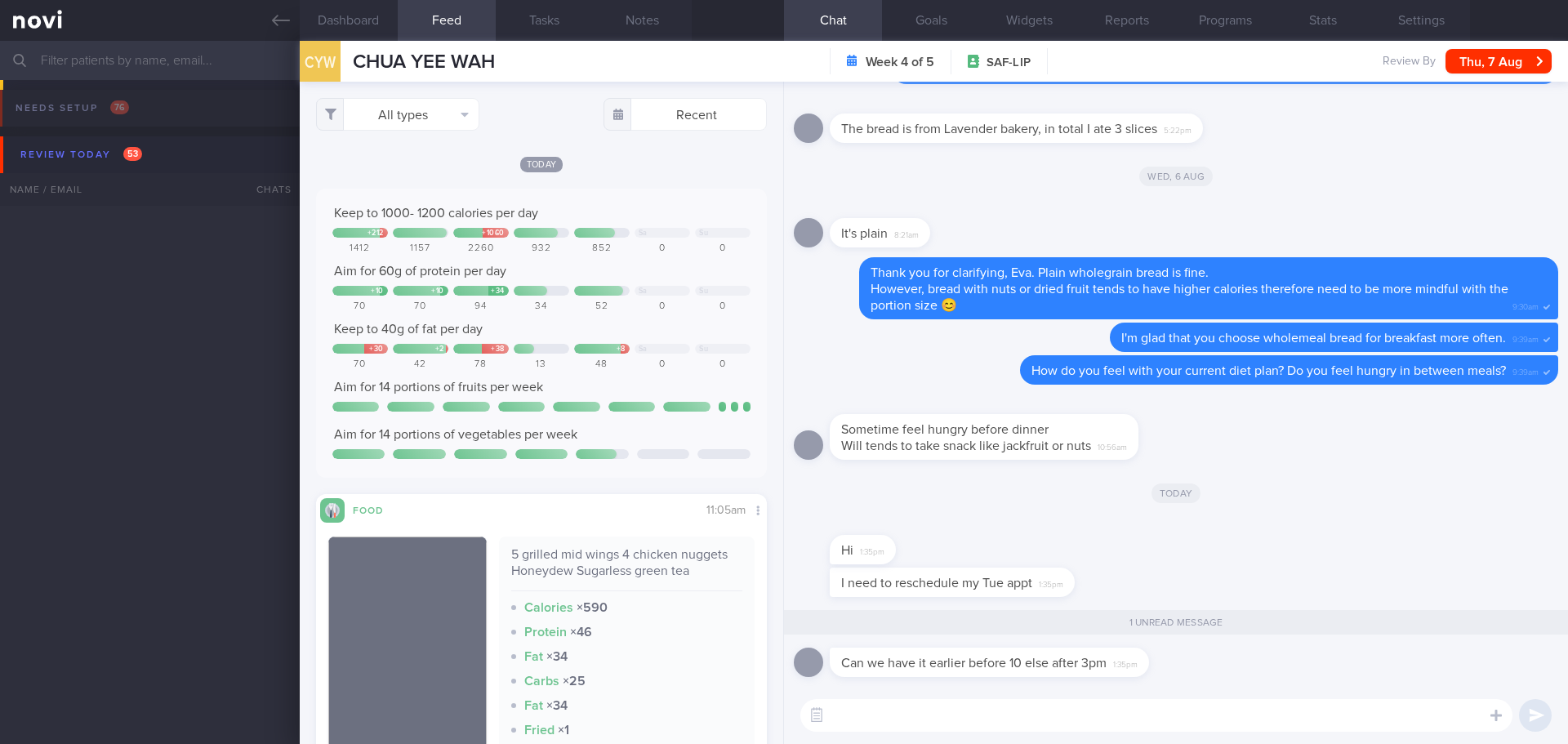 select on "7" 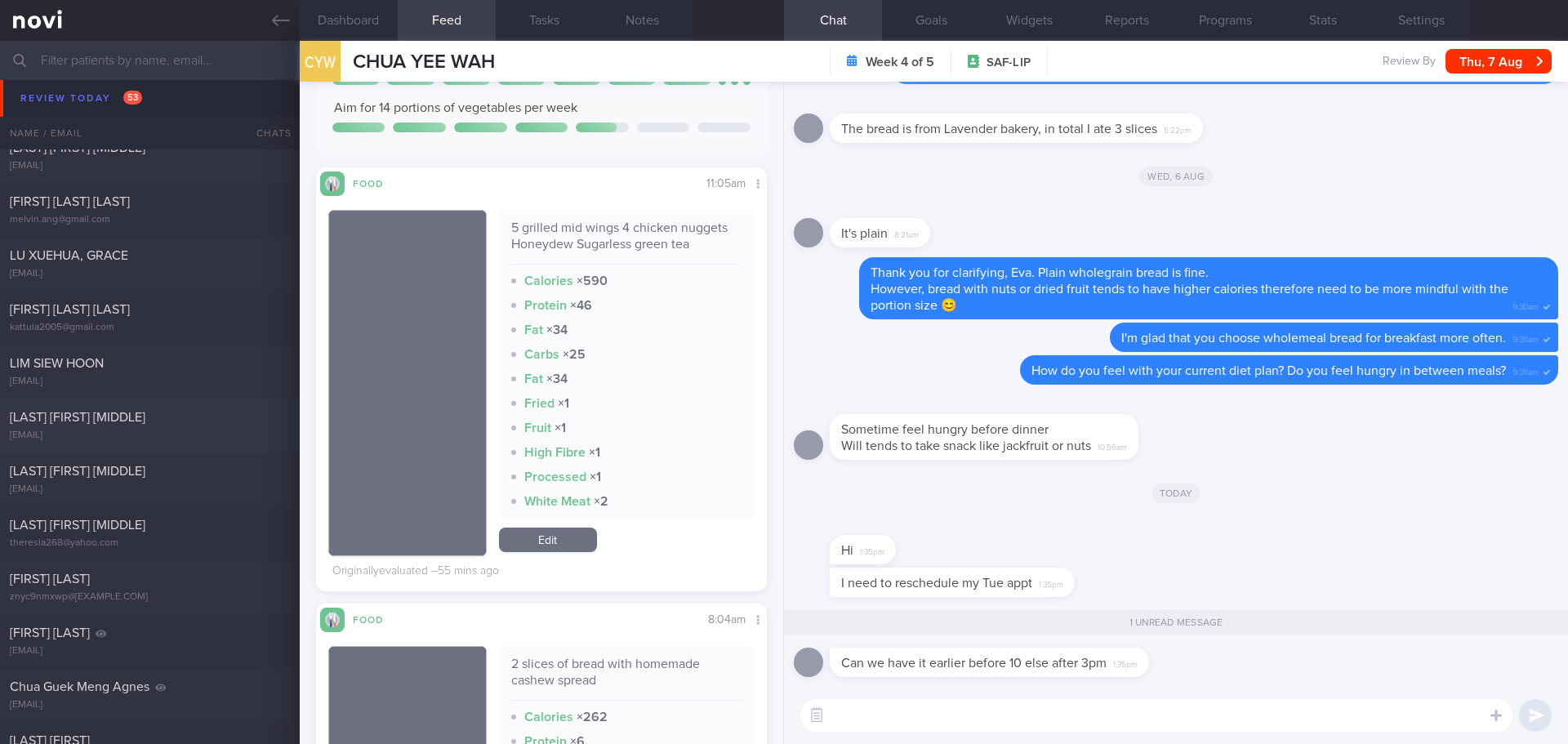 scroll, scrollTop: 0, scrollLeft: 0, axis: both 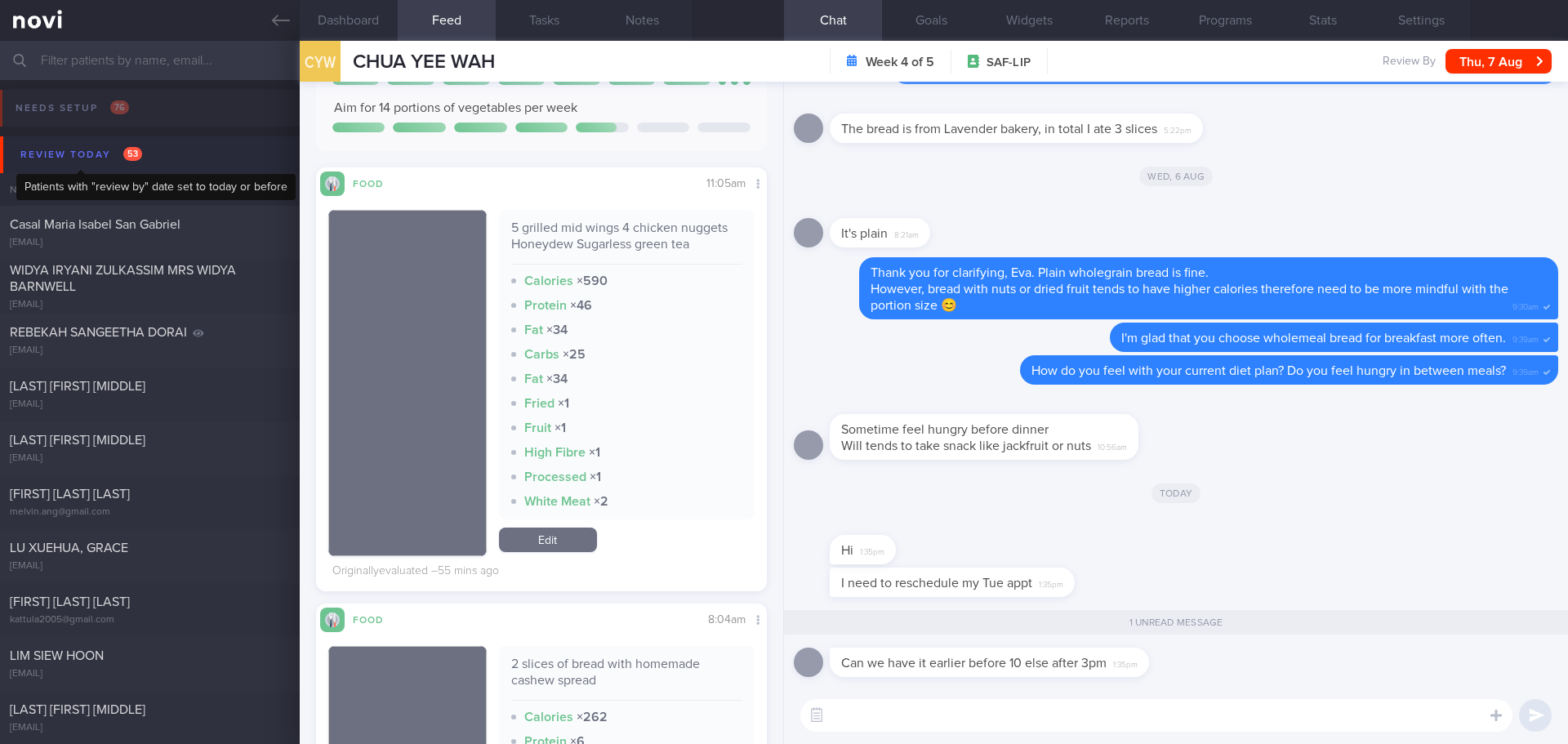 click on "Review today
53" at bounding box center (81, 154) 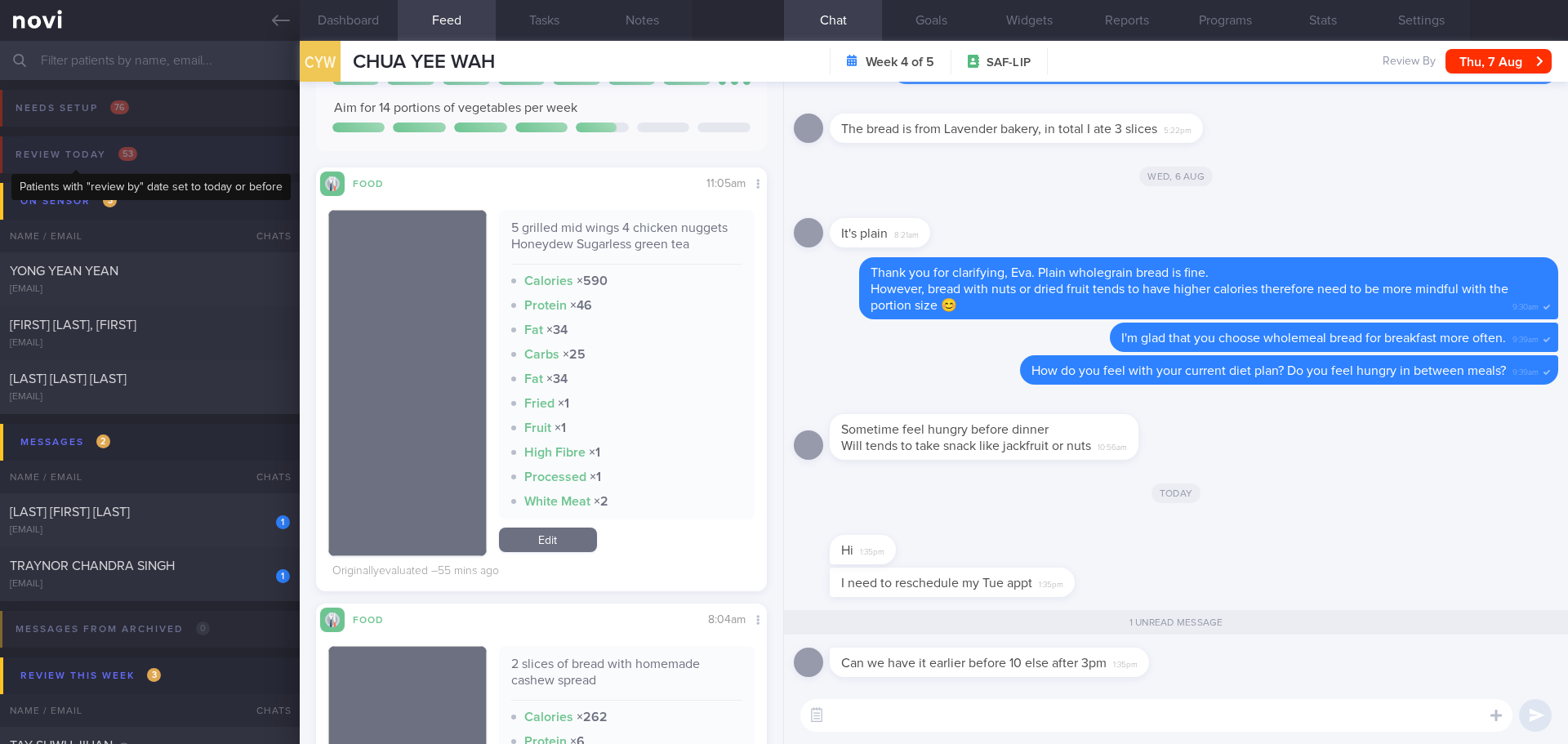 click on "Review today
53" at bounding box center [76, 154] 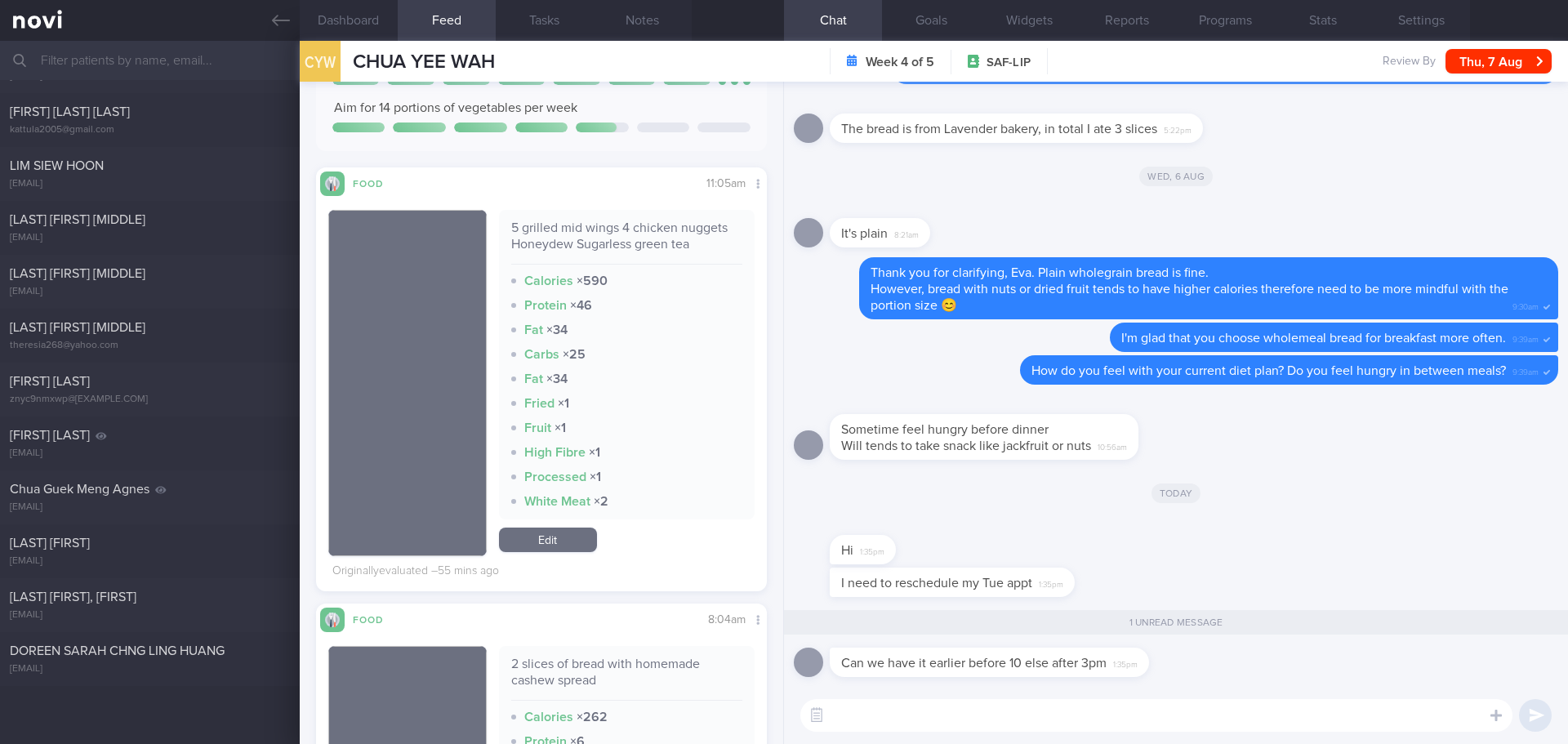 scroll, scrollTop: 0, scrollLeft: 0, axis: both 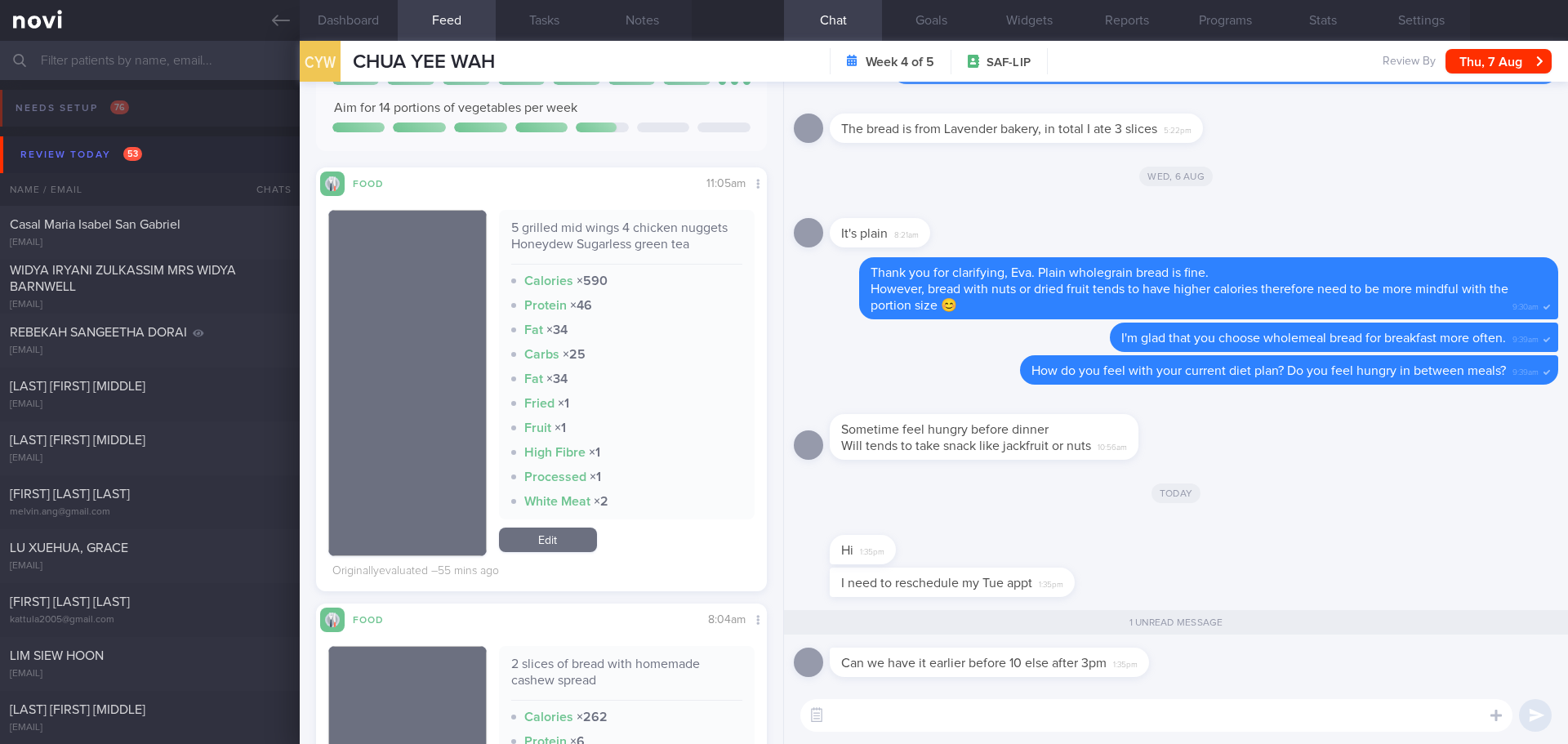 click on "Hi
1:35pm" at bounding box center (1176, 541) 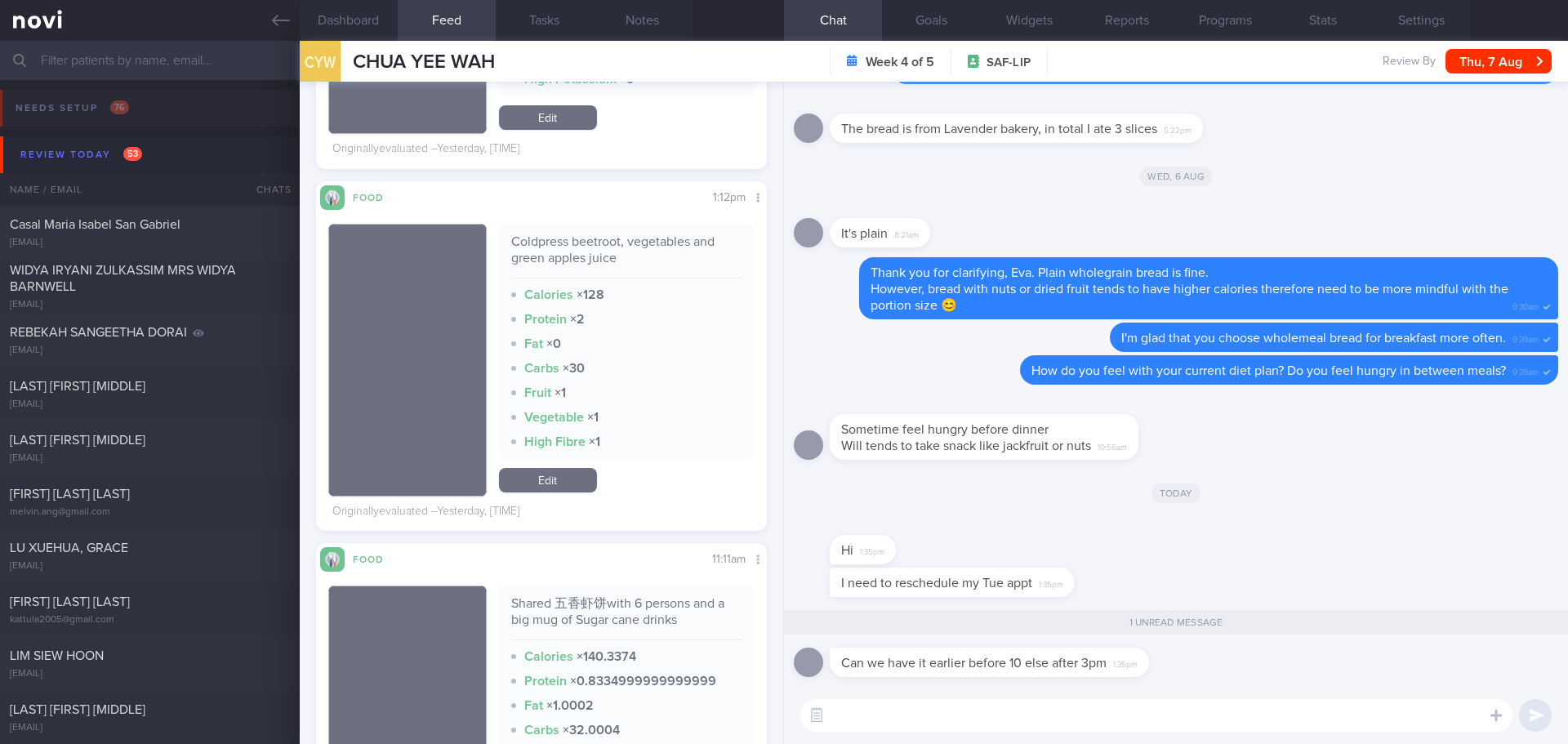 scroll, scrollTop: 2042, scrollLeft: 0, axis: vertical 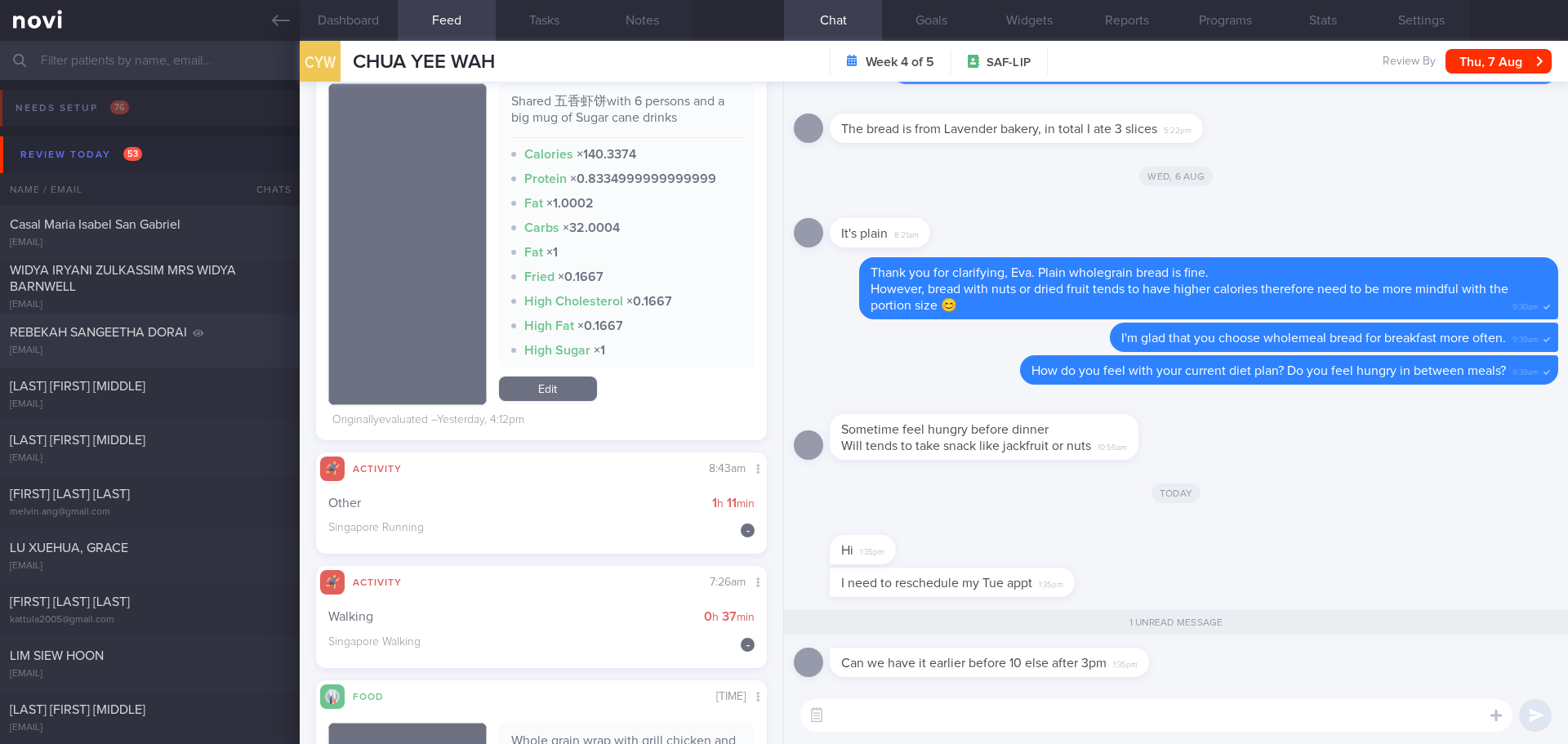 click on "REBEKAH SANGEETHA DORAI" at bounding box center [98, 332] 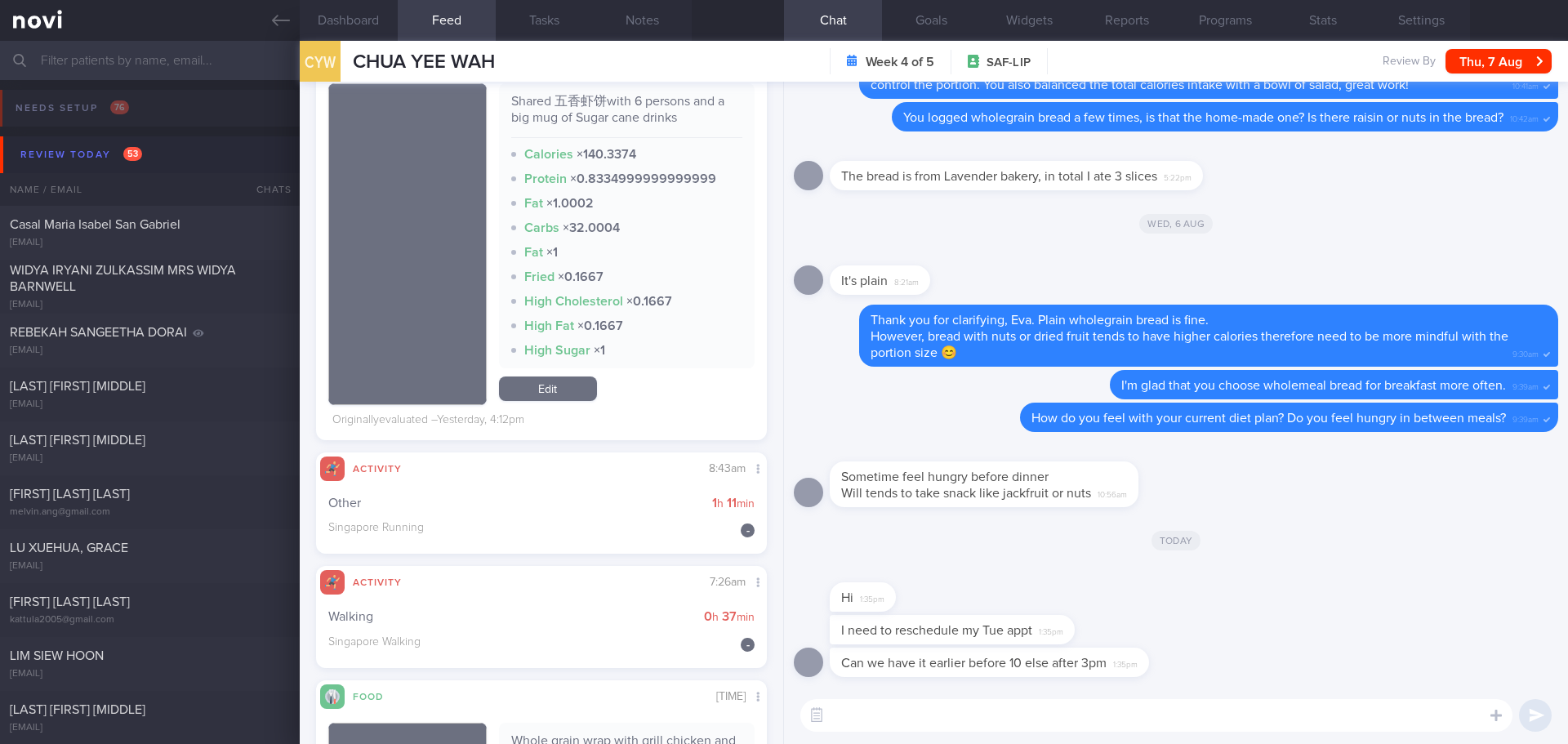 click on "Hi
1:35pm" at bounding box center (1176, 589) 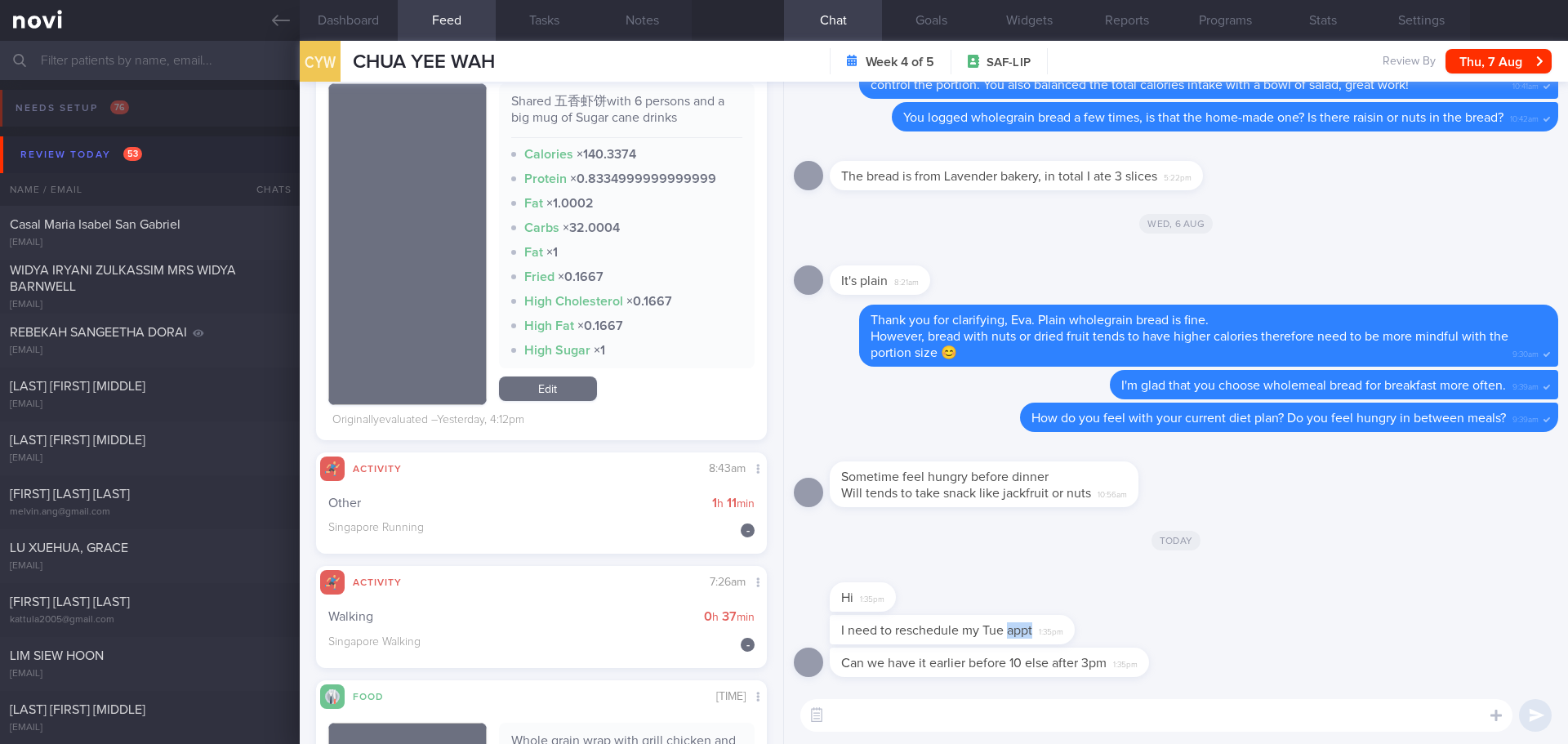click on "I need to reschedule my Tue appt
[TIME]" at bounding box center (1176, 631) 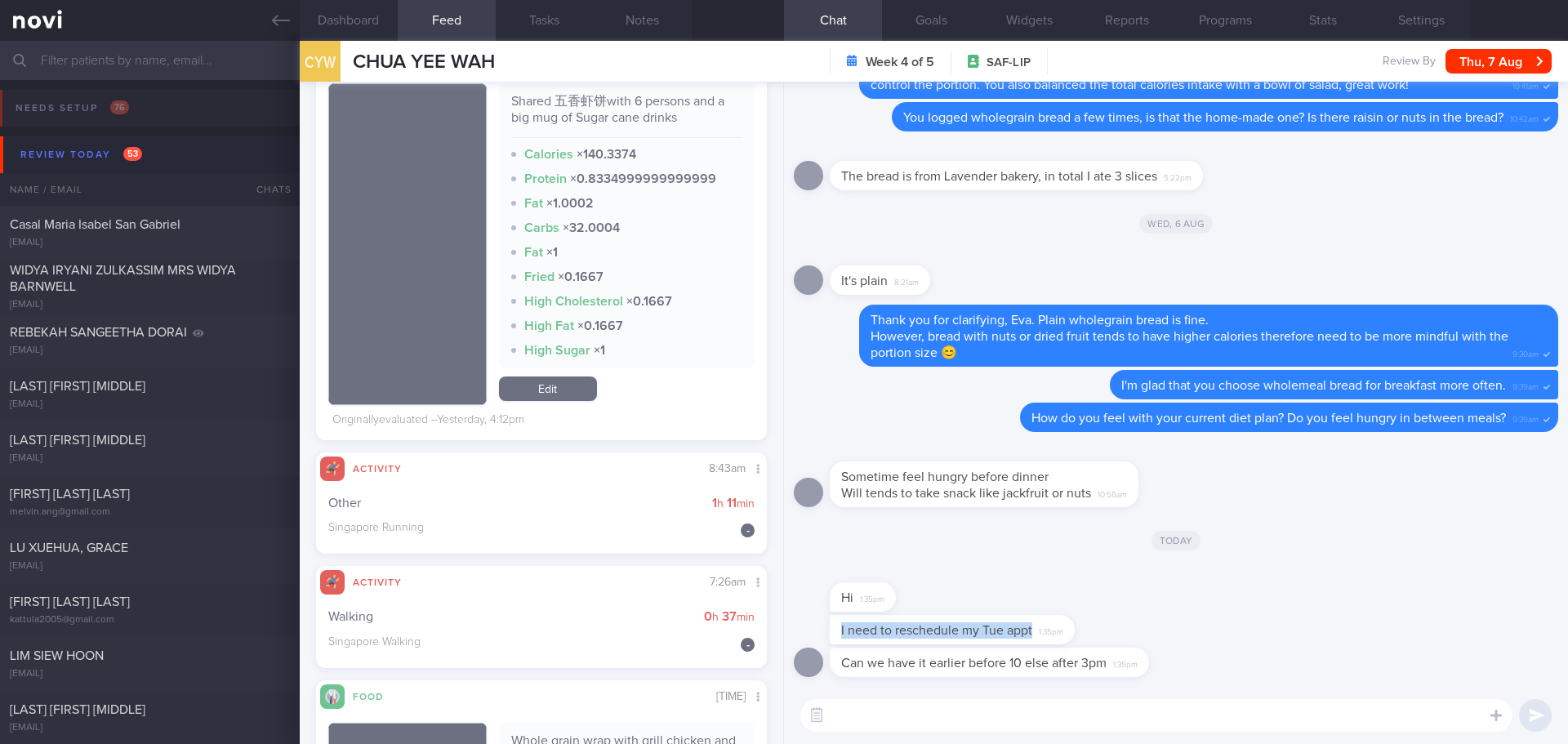 click on "I need to reschedule my Tue appt
[TIME]" at bounding box center (1176, 631) 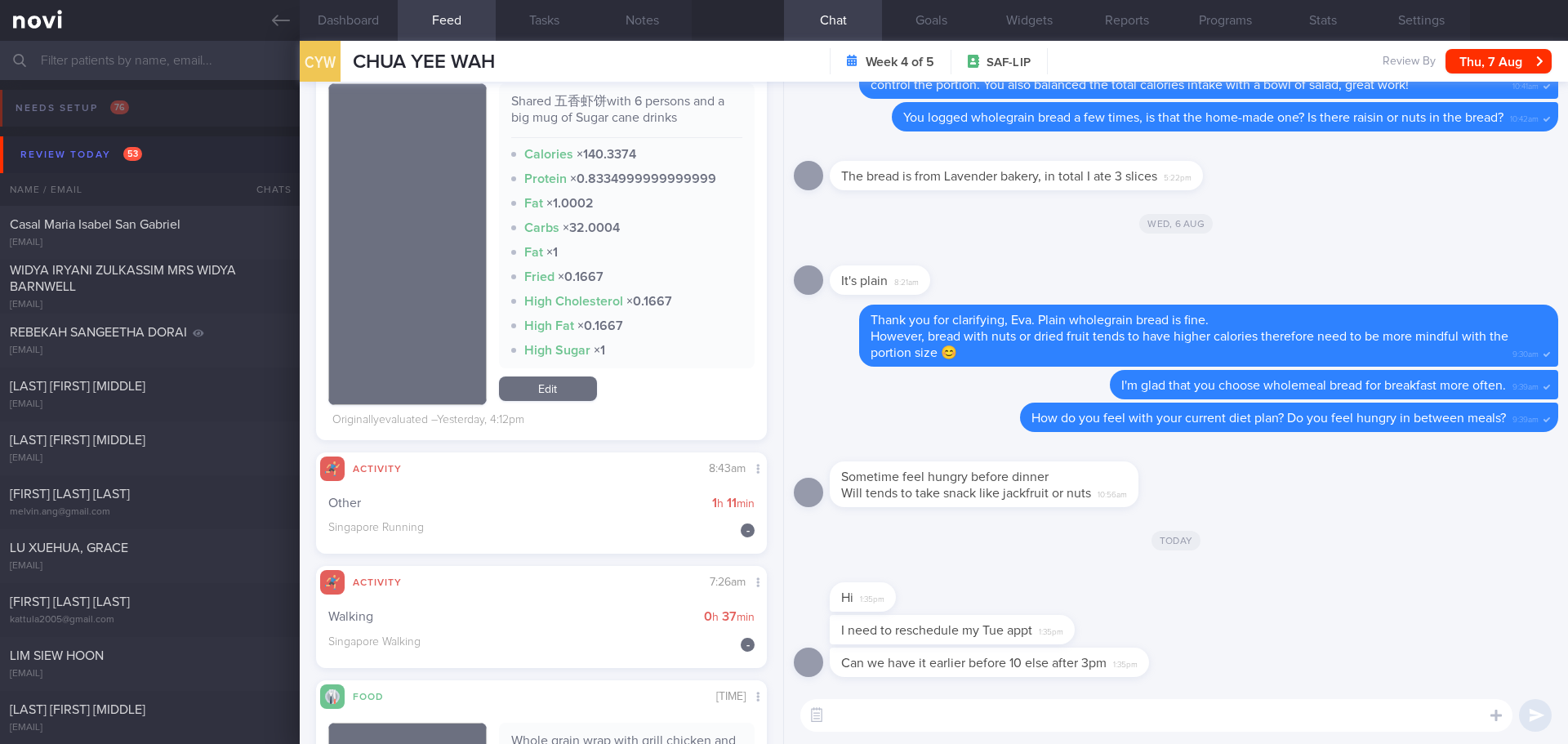 click on "I need to reschedule my Tue appt
[TIME]" at bounding box center (1176, 631) 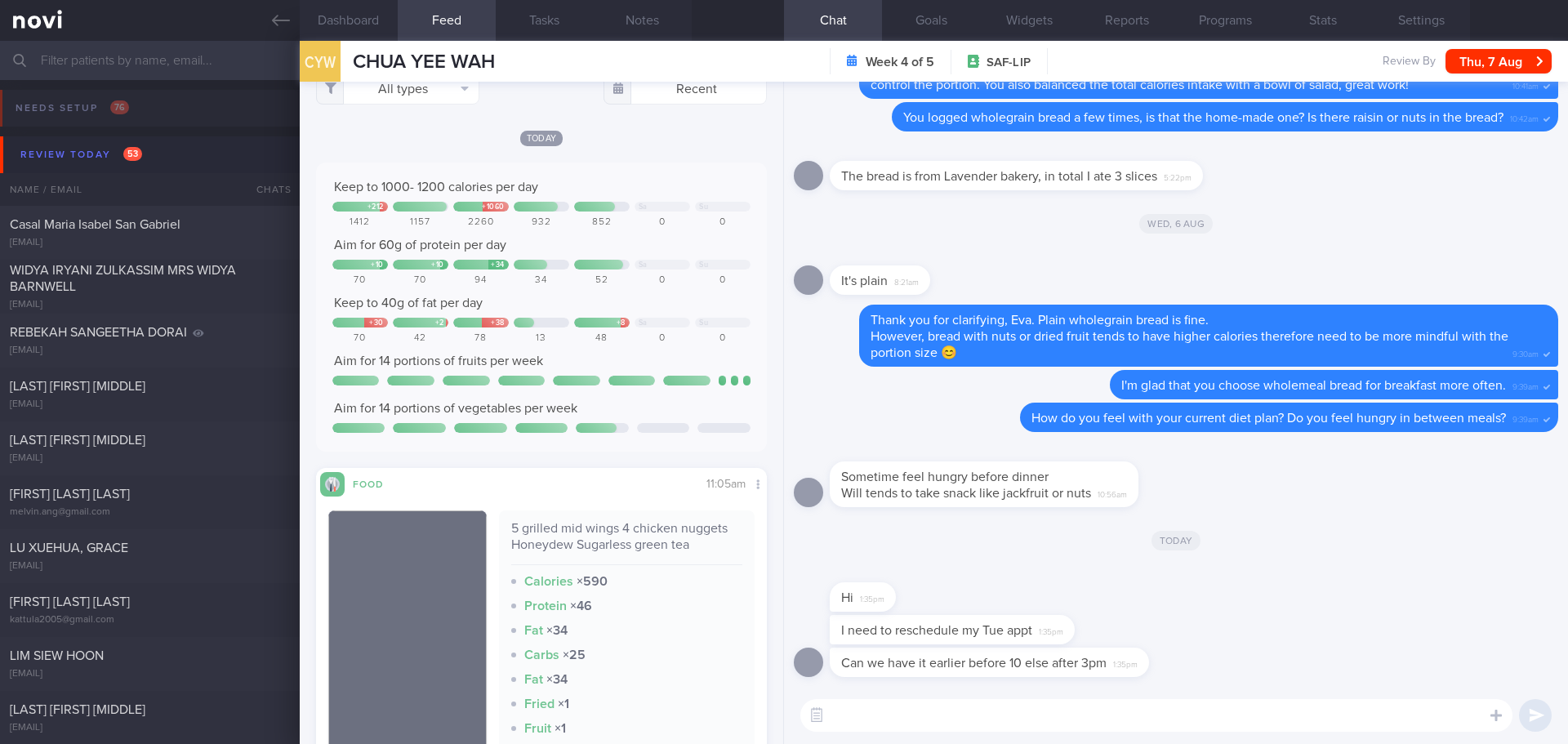scroll, scrollTop: 0, scrollLeft: 0, axis: both 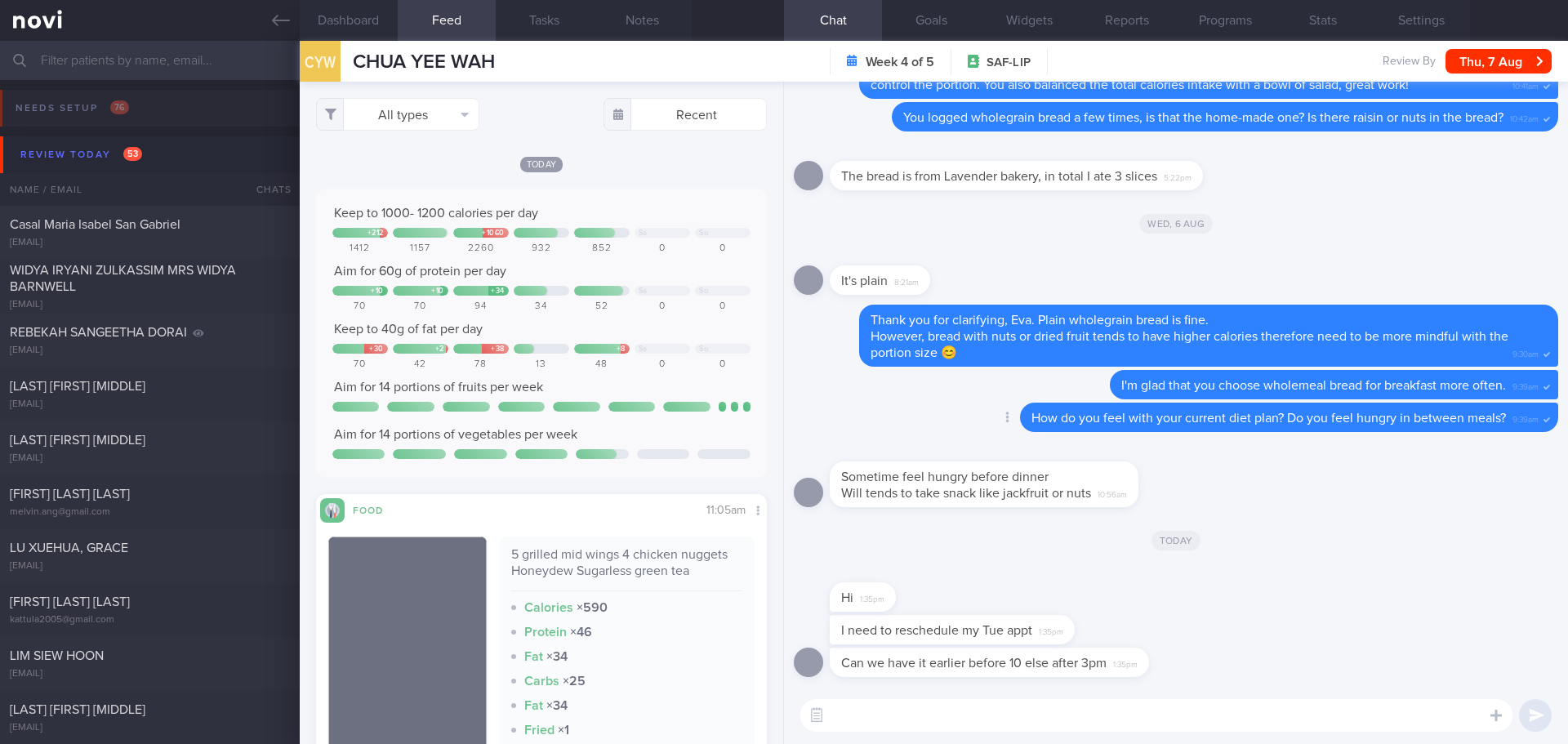 click on "Delete
How do you feel with your current diet plan? Do you feel hungry in between meals?
9:39am" at bounding box center [1256, 417] 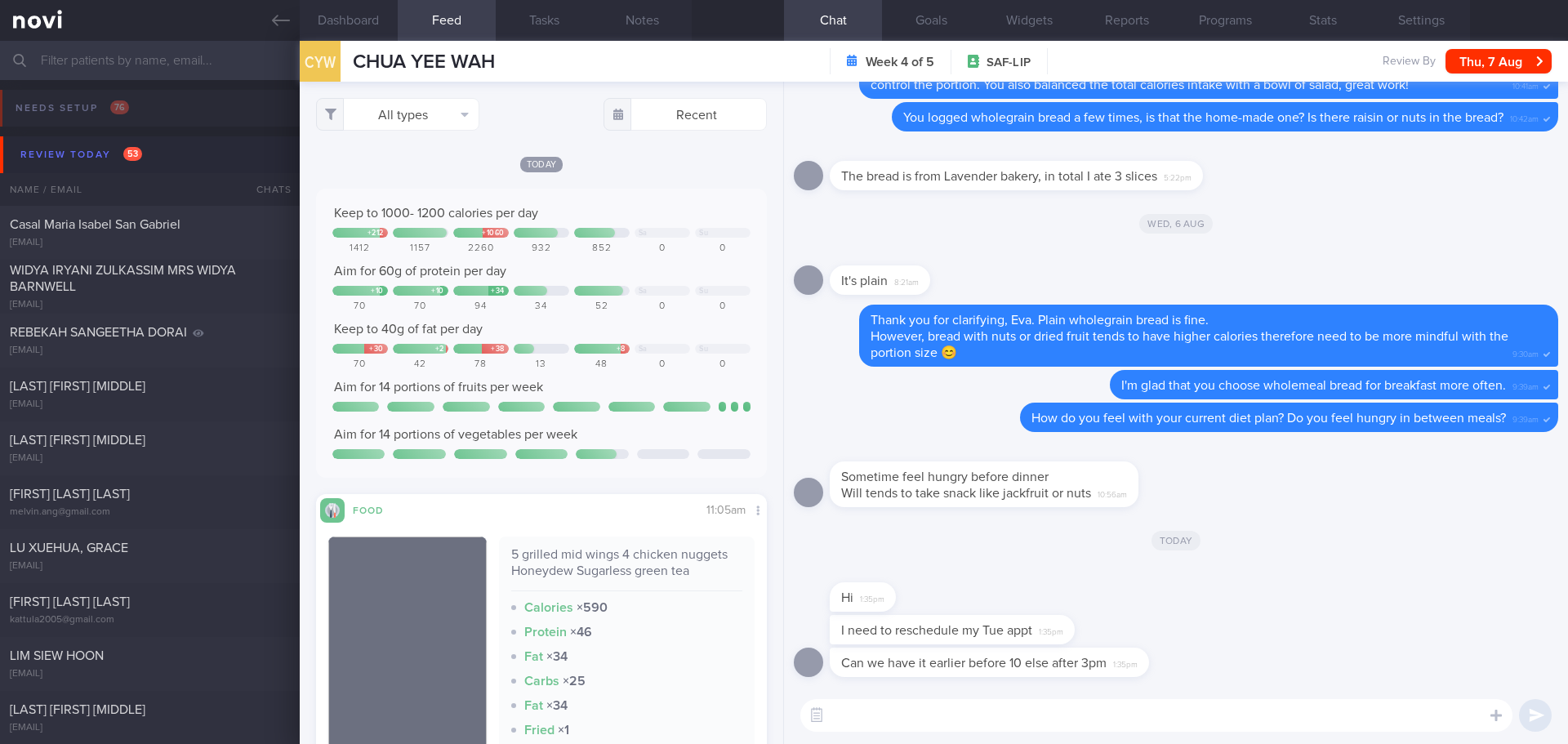 click on "Today
Keep to 1000- 1200 calories per day
+ 212
+ 1060
Sa
Su
1412
1157
2260
932
852
0
0
Aim for 60g of protein per day
+ 10" 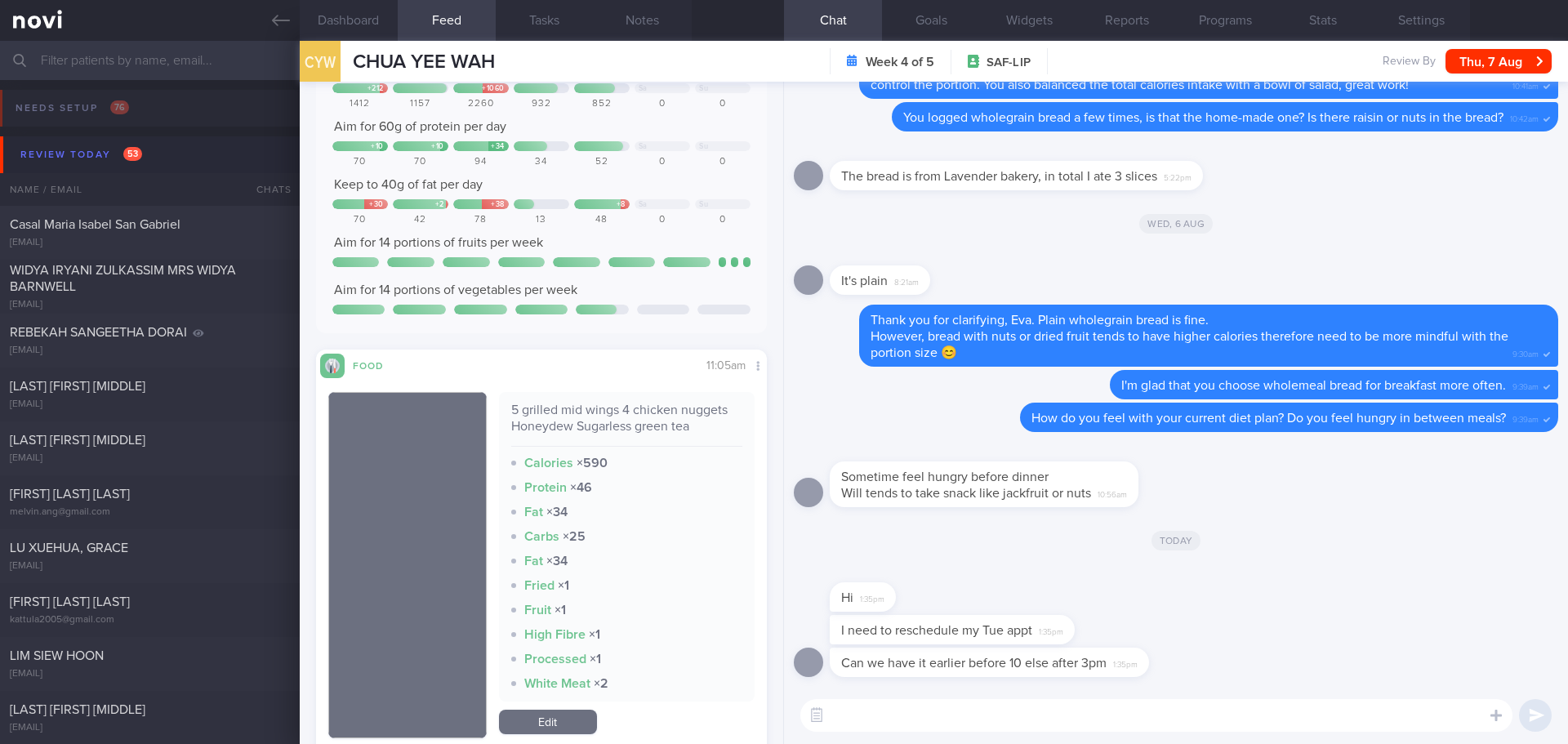 scroll, scrollTop: 327, scrollLeft: 0, axis: vertical 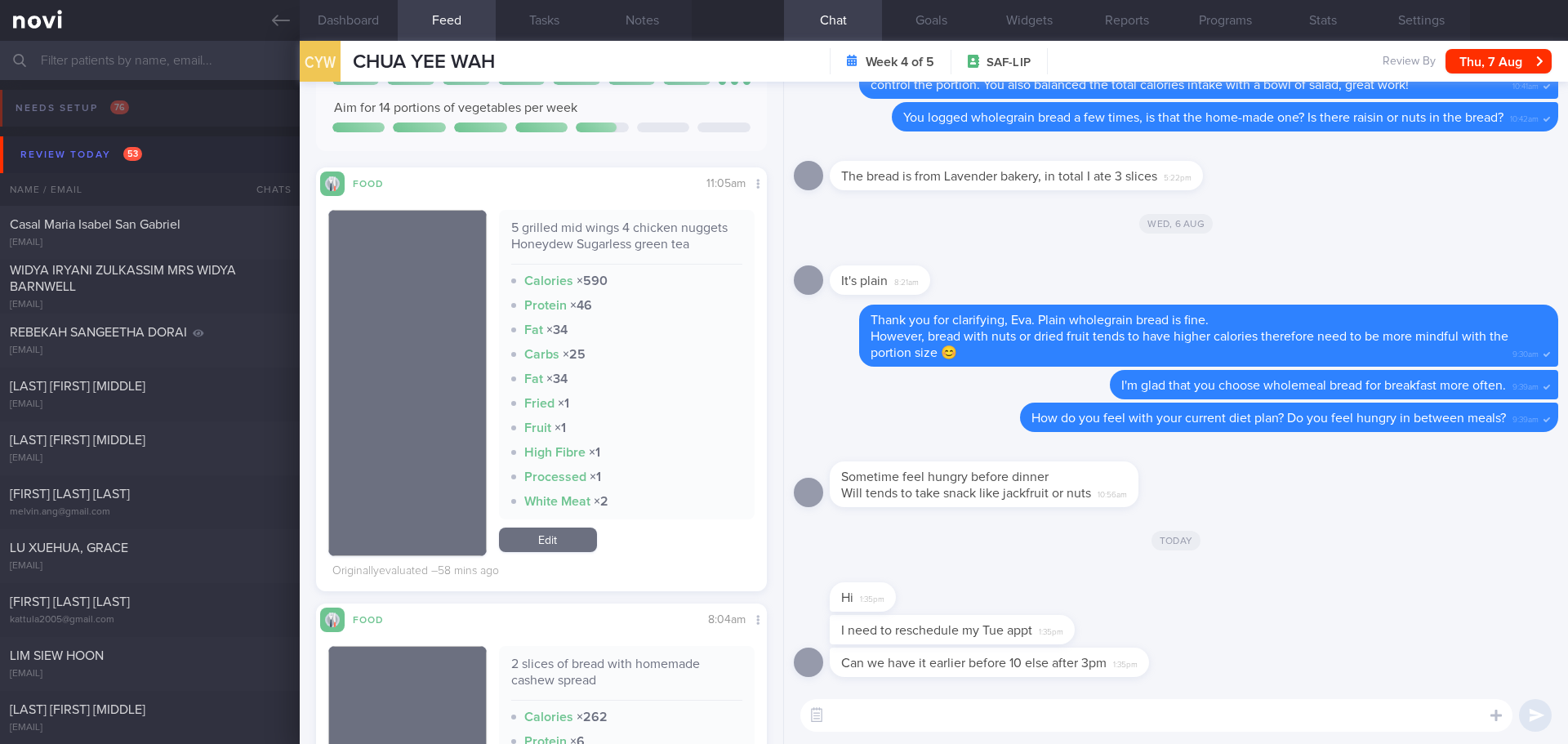 click at bounding box center [1156, 715] 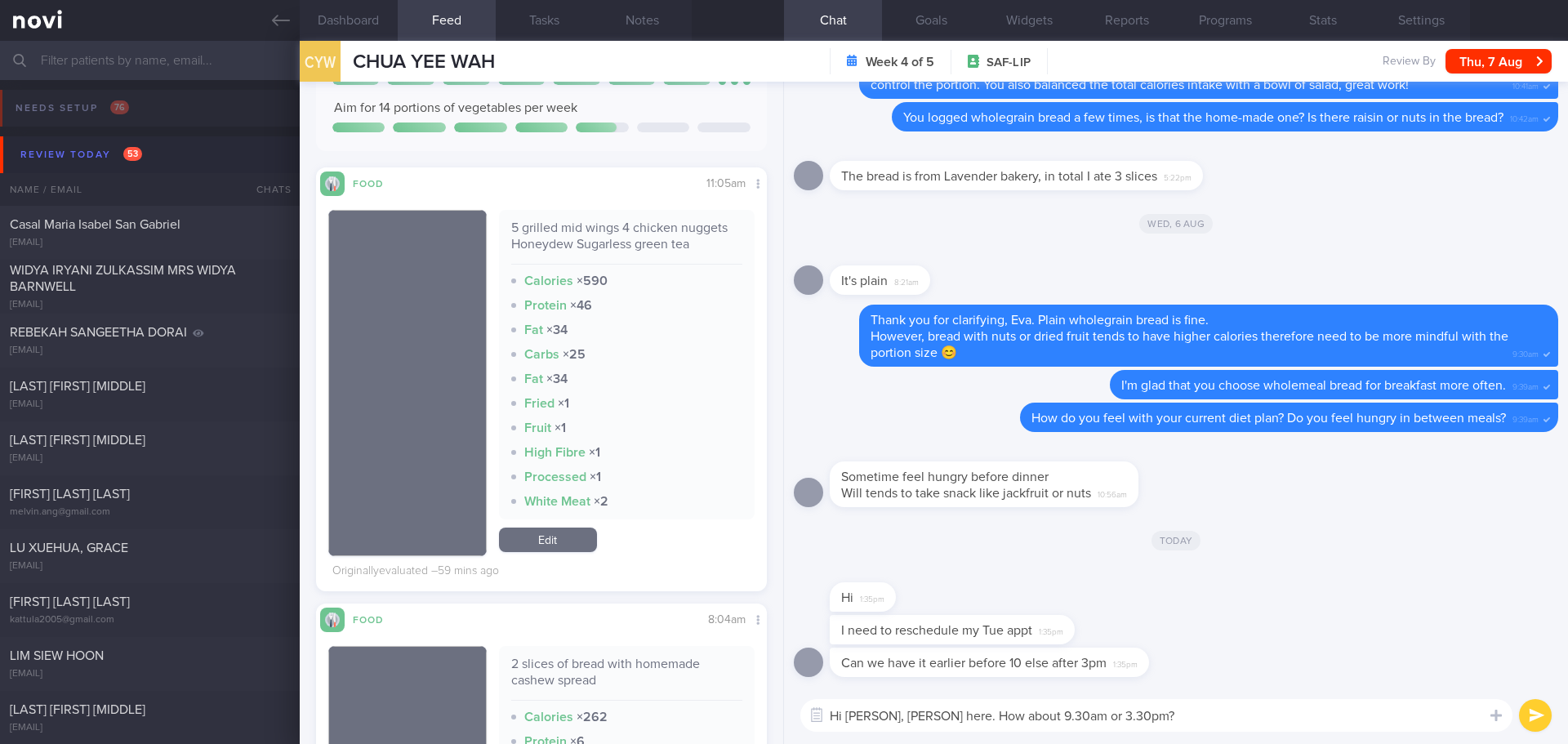 type on "Hi [PERSON], [PERSON] here. How about 9.30am or 3.30pm?" 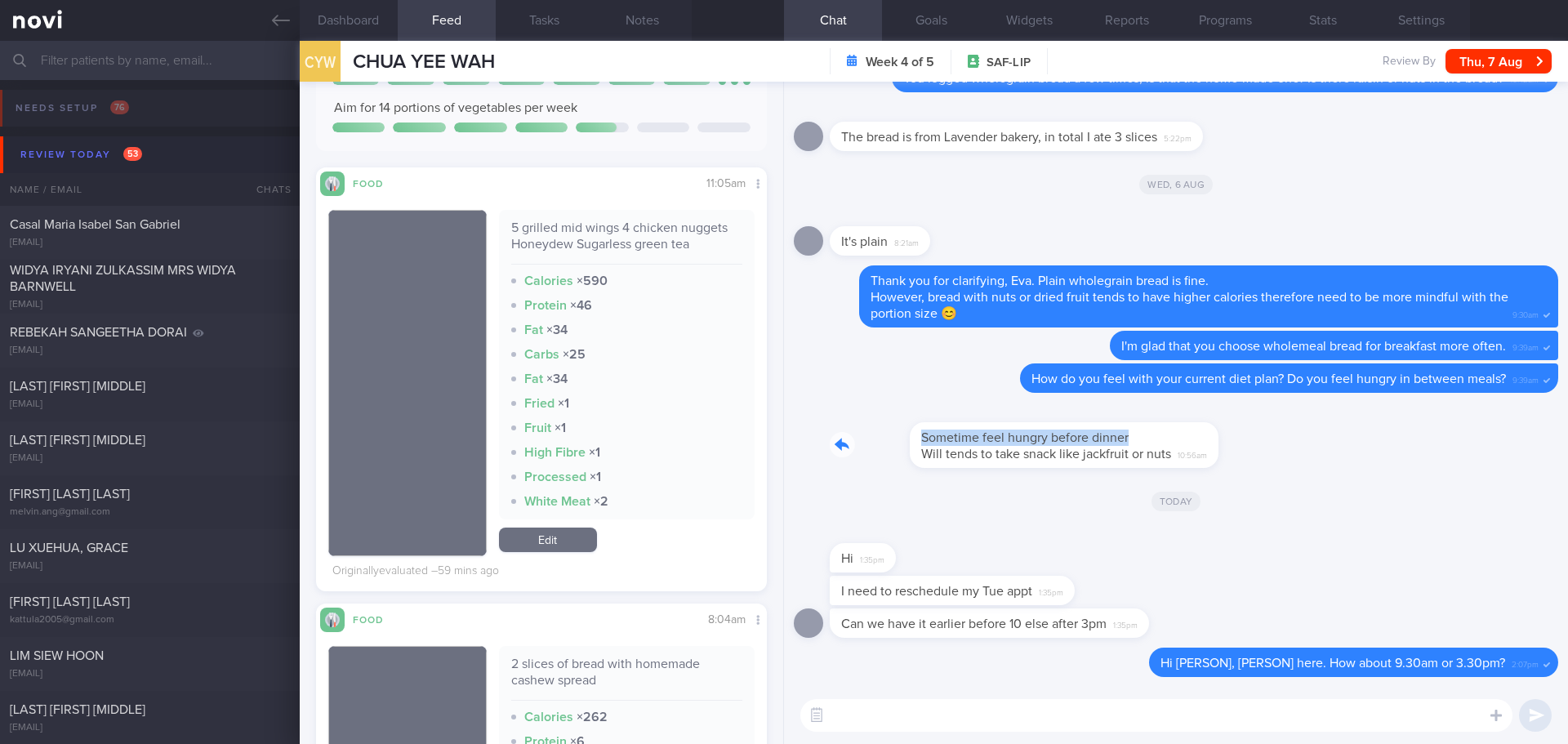 drag, startPoint x: 1132, startPoint y: 439, endPoint x: 1338, endPoint y: 447, distance: 206.15528 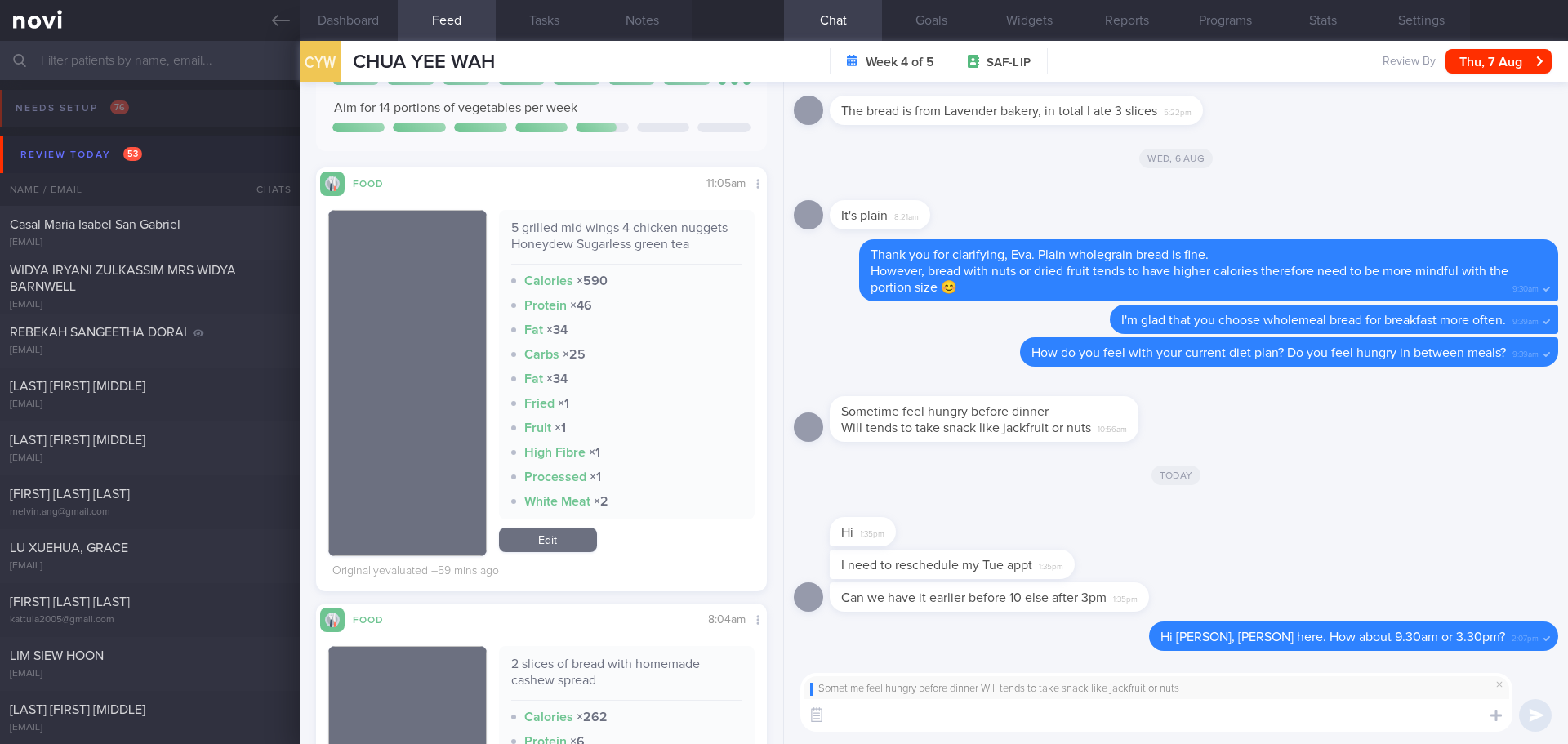 click at bounding box center (1156, 715) 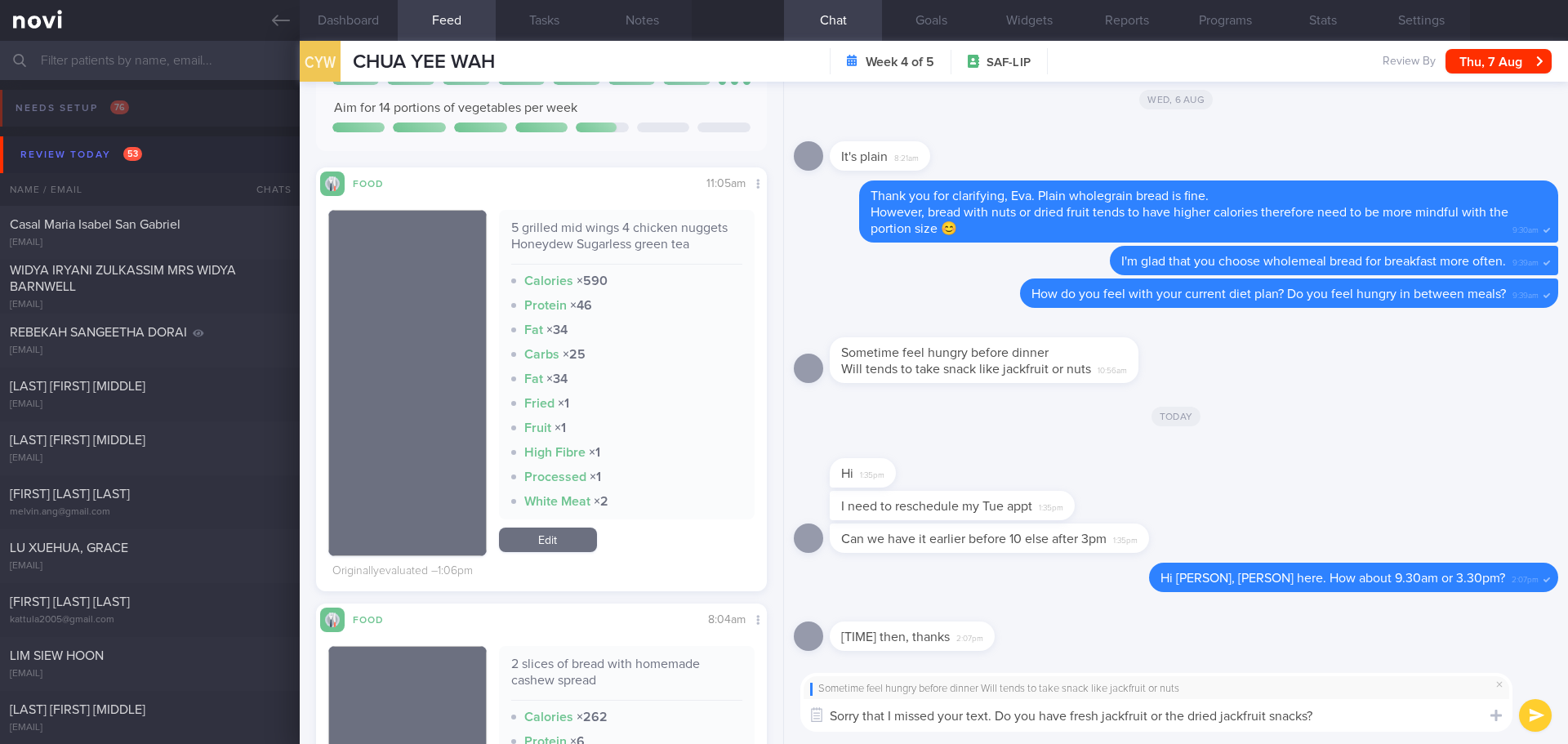click on "Sorry that I missed your text. Do you have fresh jackfruit or the dried jackfruit snacks?" at bounding box center (1156, 715) 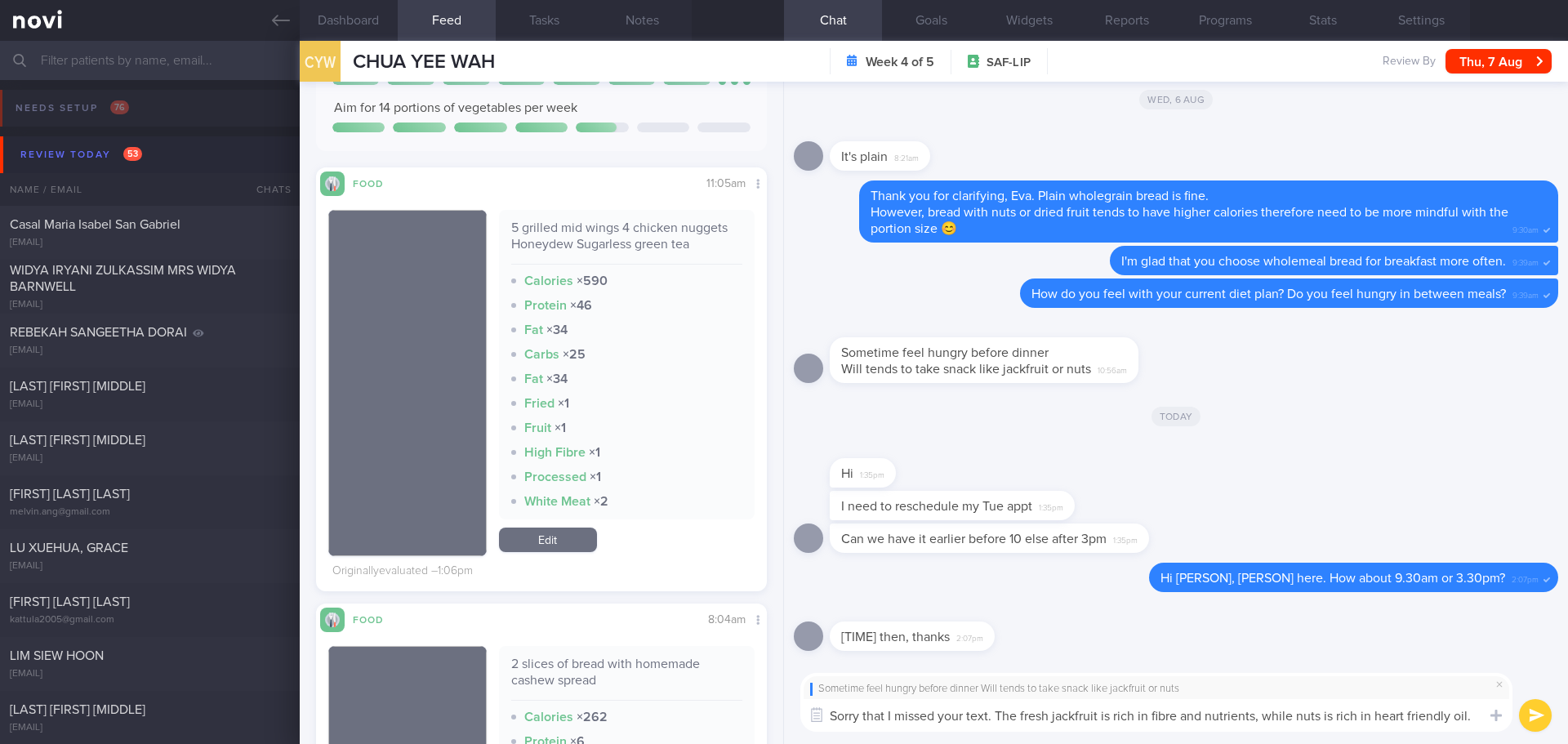 scroll, scrollTop: 0, scrollLeft: 0, axis: both 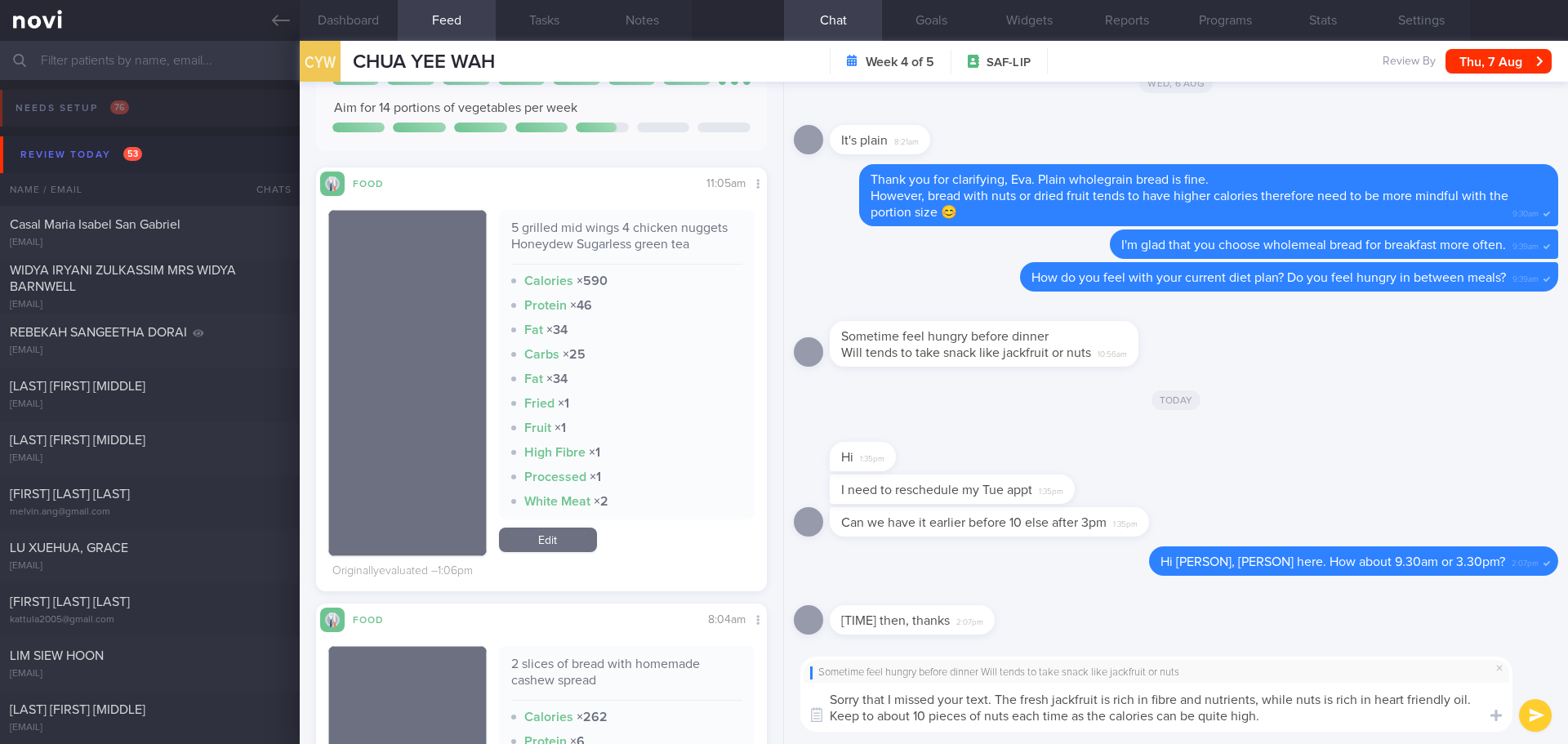 click on "Sorry that I missed your text. The fresh jackfruit is rich in fibre and nutrients, while nuts is rich in heart friendly oil.
Keep to about 10 pieces of nuts each time as the calories can be quite high." at bounding box center [1156, 707] 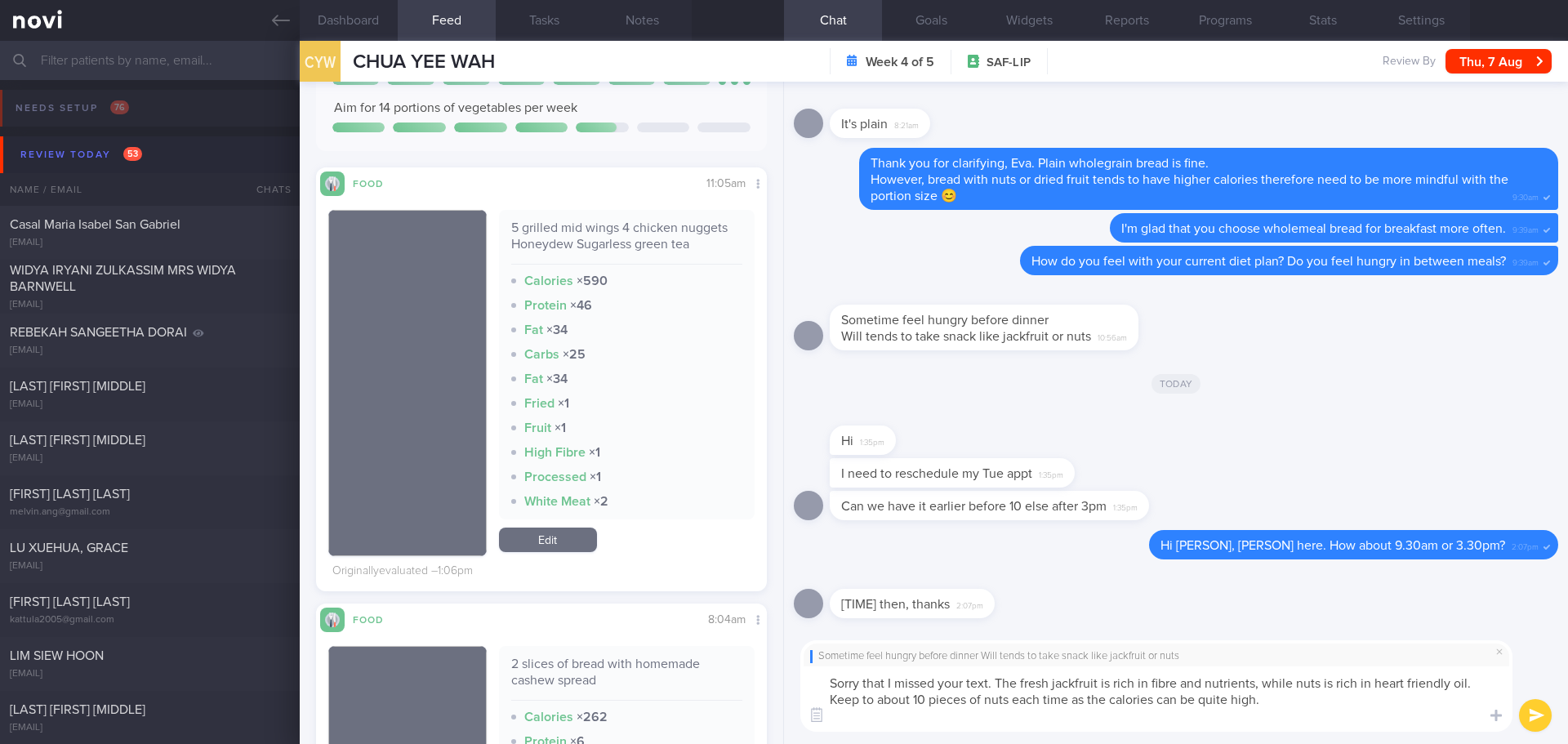 drag, startPoint x: 888, startPoint y: 697, endPoint x: 820, endPoint y: 697, distance: 68 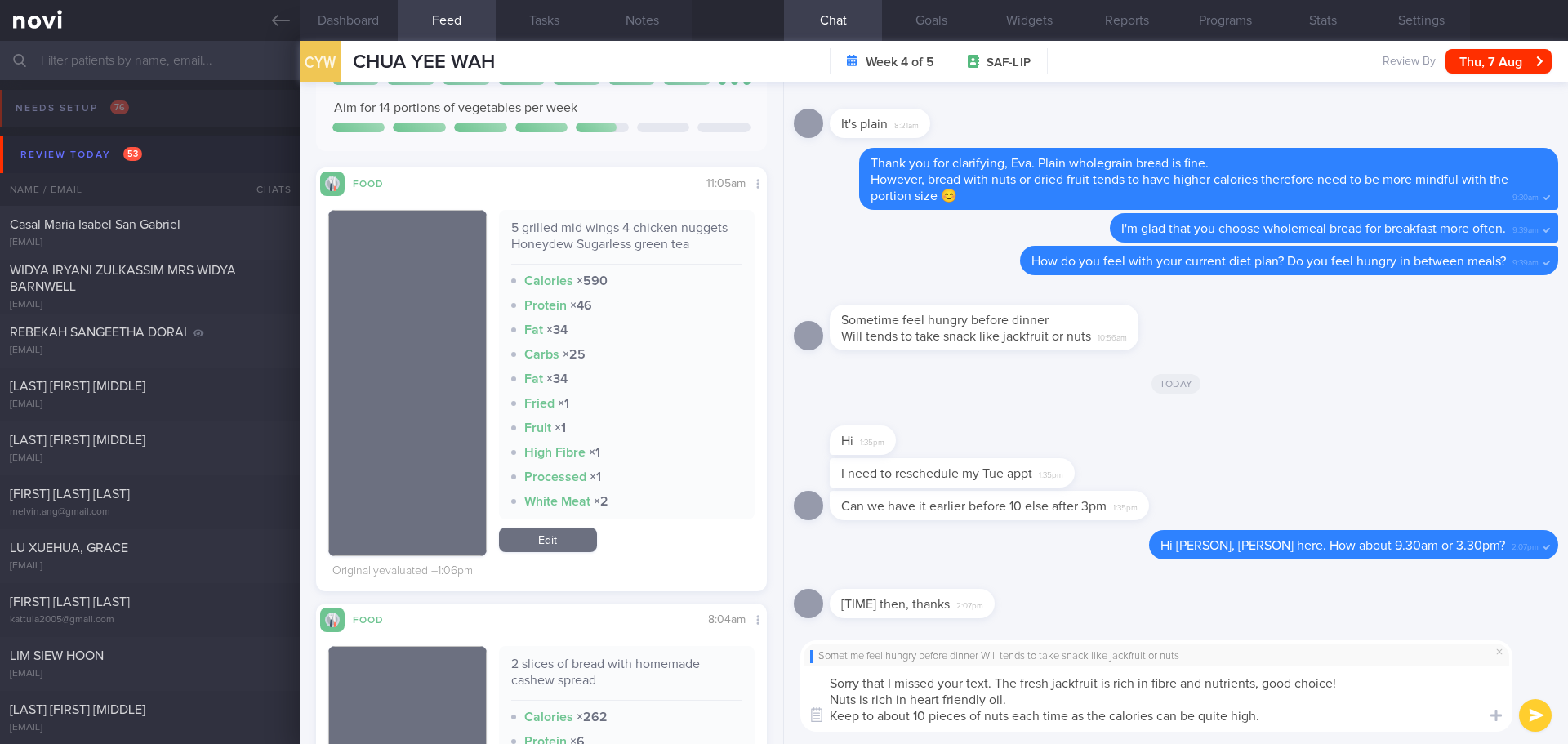 click on "Sorry that I missed your text. The fresh jackfruit is rich in fibre and nutrients, good choice!
Nuts is rich in heart friendly oil.
Keep to about 10 pieces of nuts each time as the calories can be quite high." at bounding box center (1156, 699) 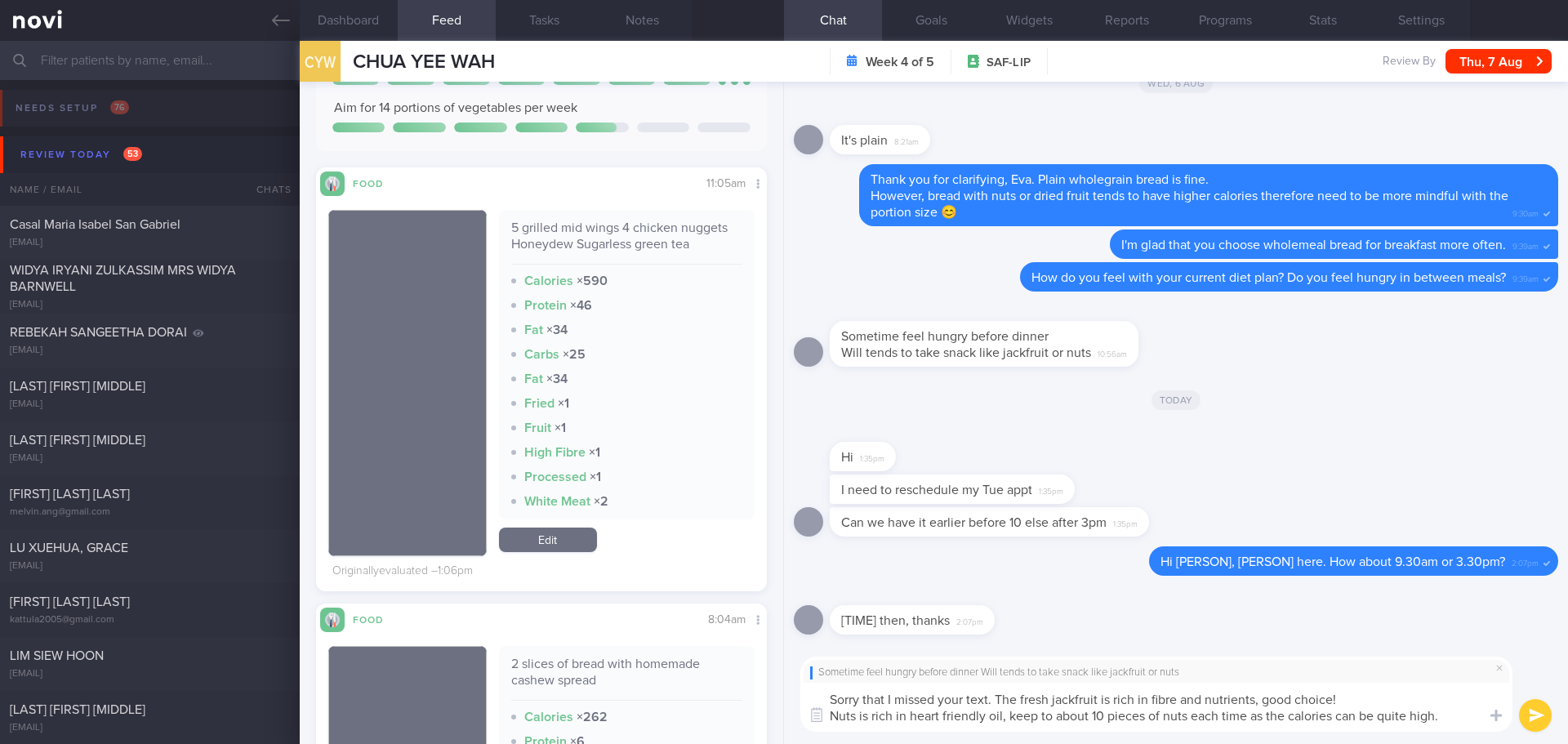 drag, startPoint x: 1093, startPoint y: 713, endPoint x: 1058, endPoint y: 718, distance: 35.355339 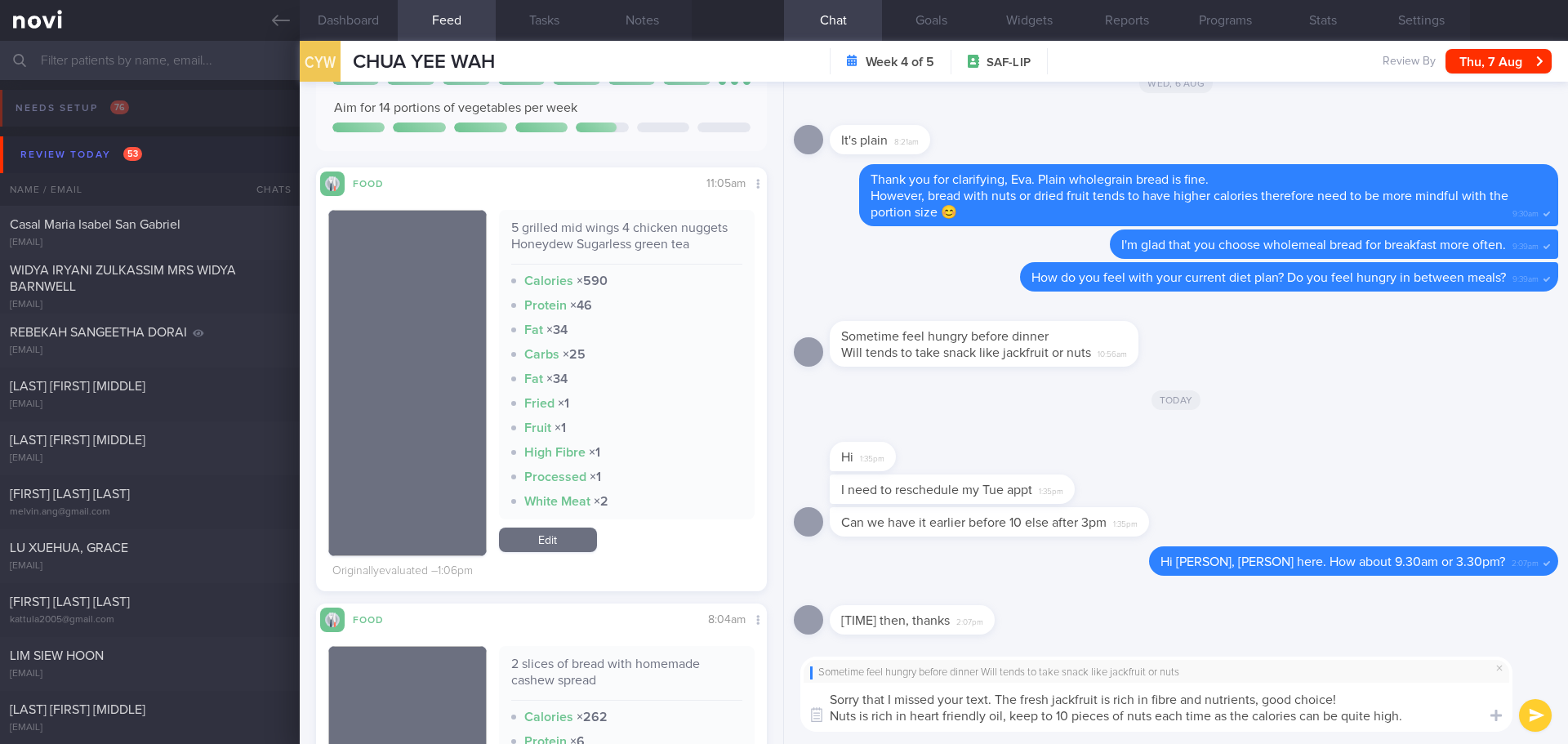 click on "Sorry that I missed your text. The fresh jackfruit is rich in fibre and nutrients, good choice!
Nuts is rich in heart friendly oil, keep to 10 pieces of nuts each time as the calories can be quite high." at bounding box center (1156, 707) 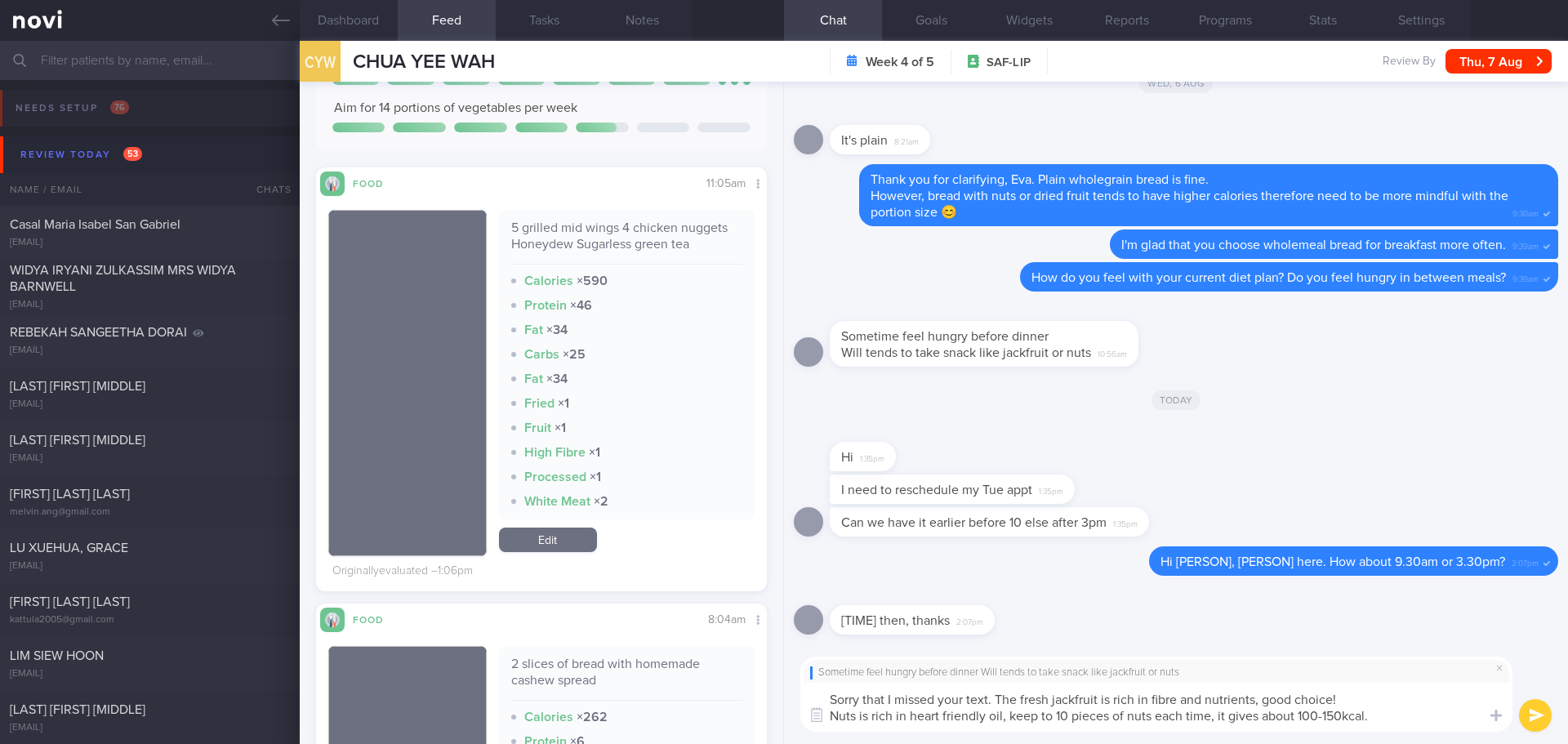 drag, startPoint x: 987, startPoint y: 715, endPoint x: 911, endPoint y: 724, distance: 76.53104 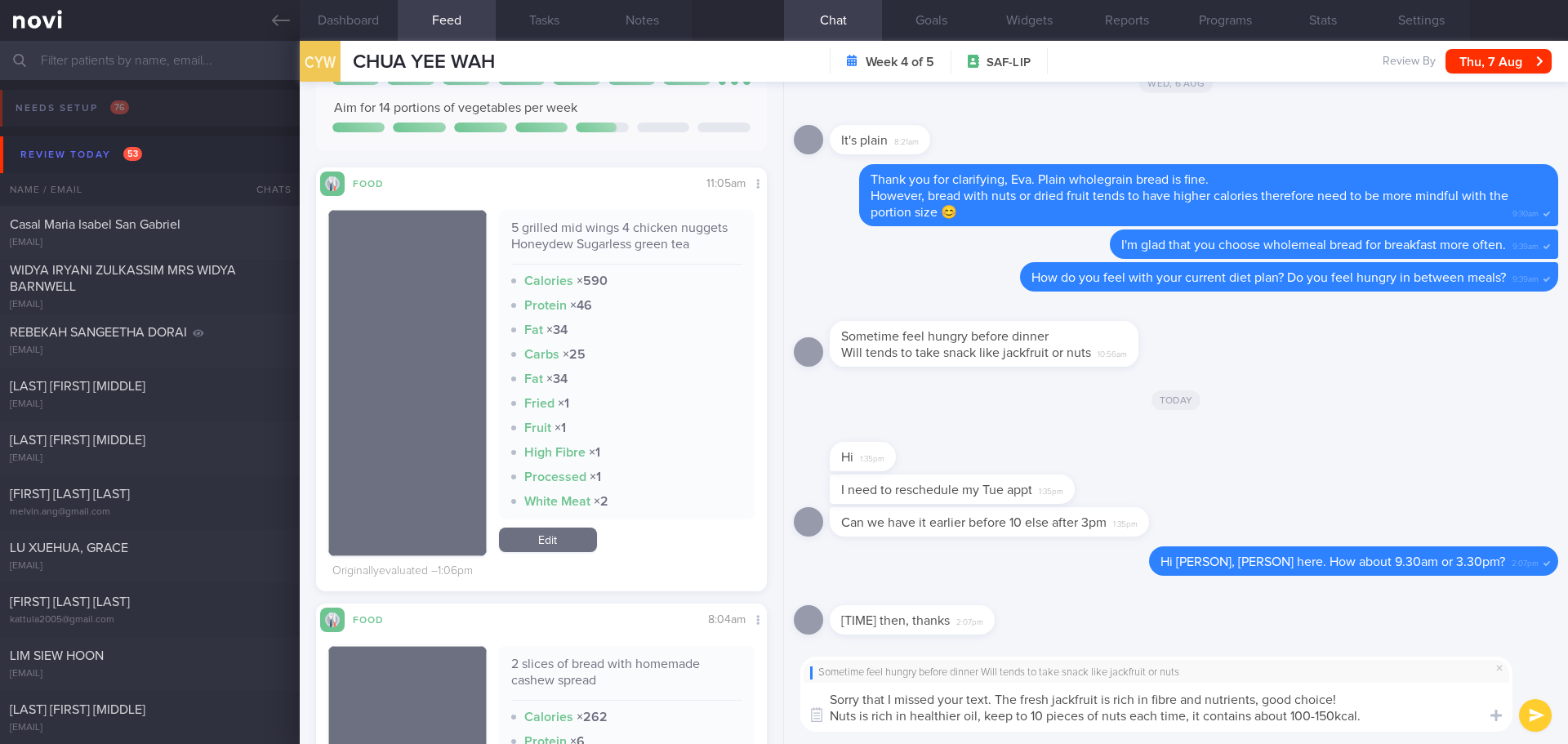 click on "Sorry that I missed your text. The fresh jackfruit is rich in fibre and nutrients, good choice!
Nuts is rich in healthier oil, keep to 10 pieces of nuts each time, it contains about 100-150kcal." at bounding box center (1156, 707) 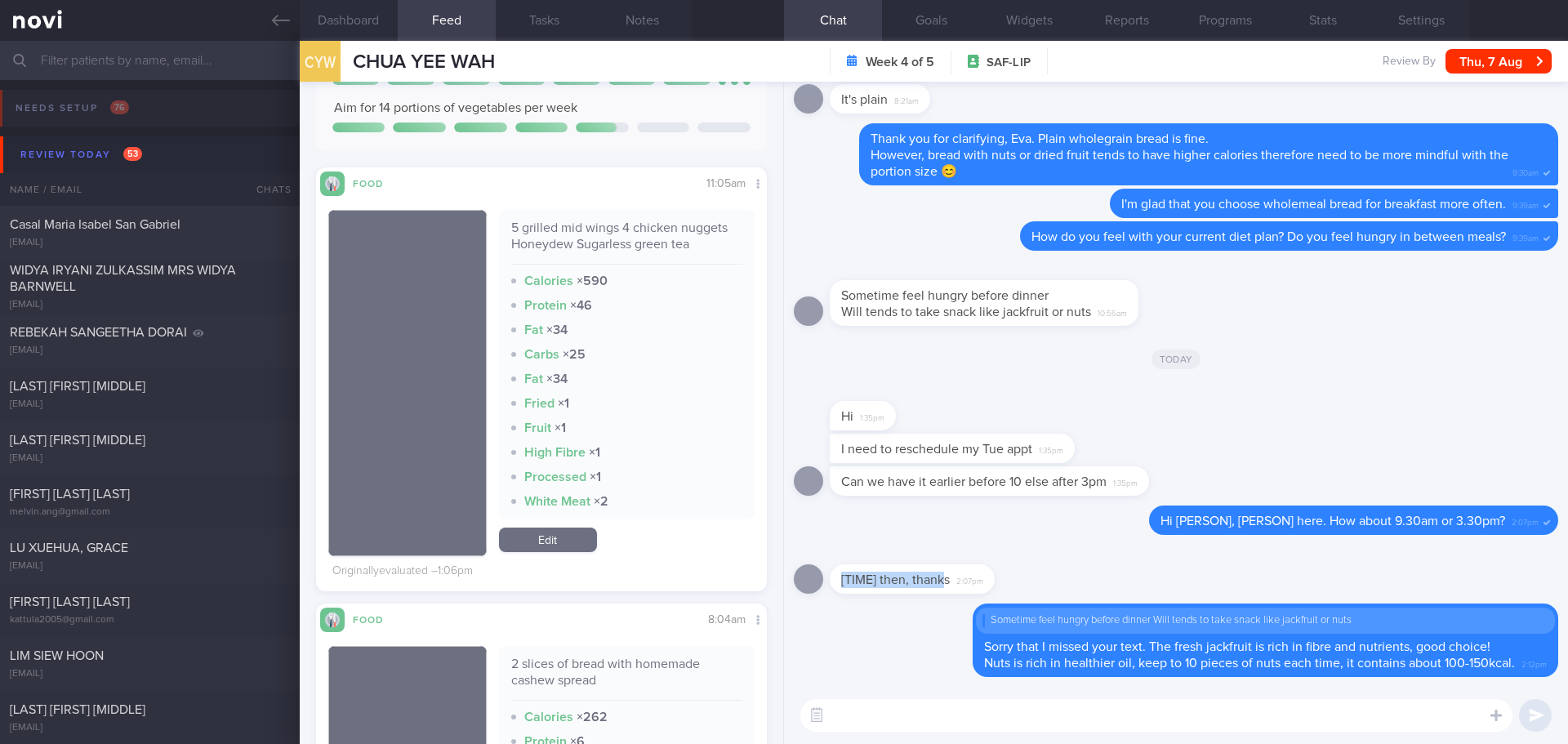 drag, startPoint x: 996, startPoint y: 585, endPoint x: 1132, endPoint y: 582, distance: 136.03308 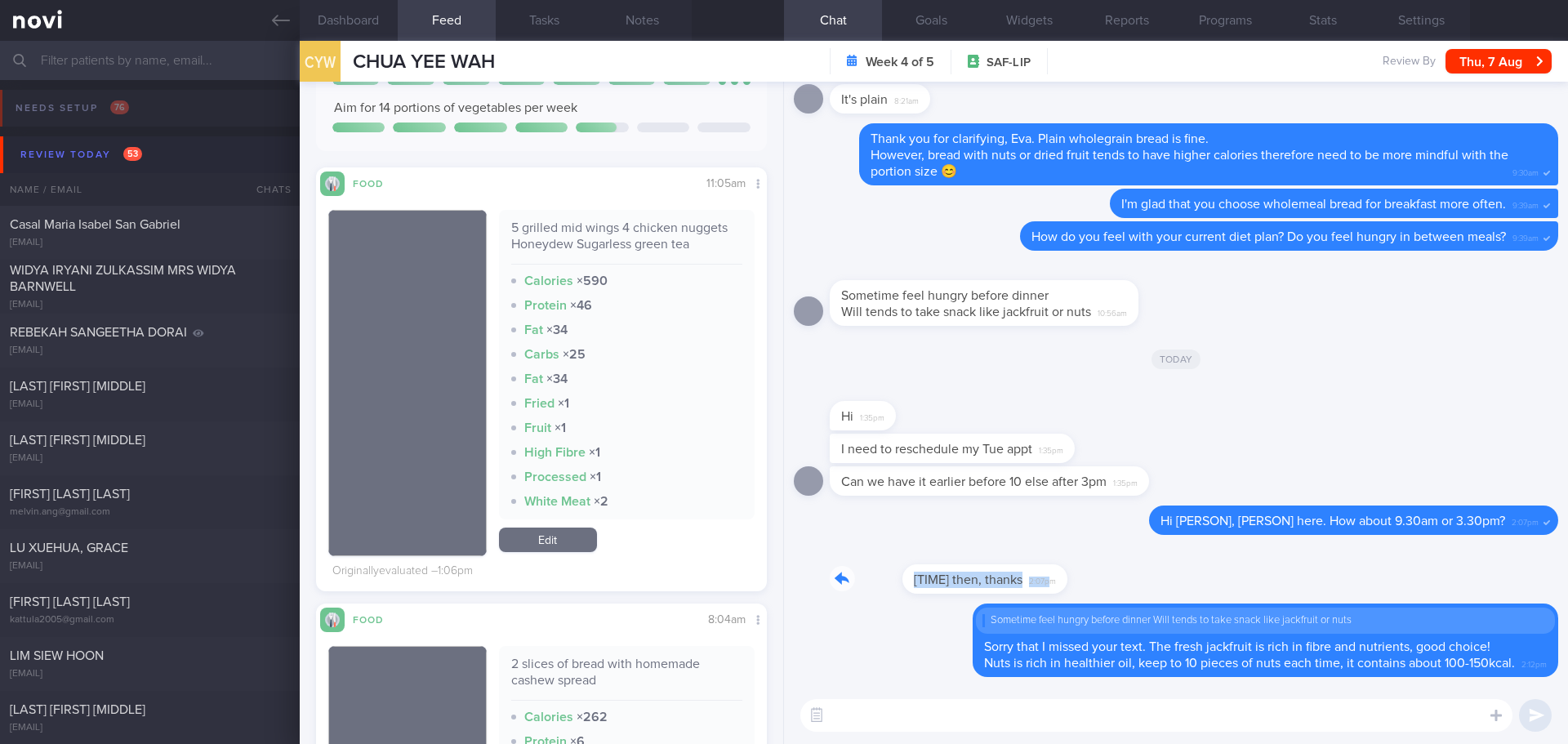 drag, startPoint x: 985, startPoint y: 588, endPoint x: 1163, endPoint y: 588, distance: 178 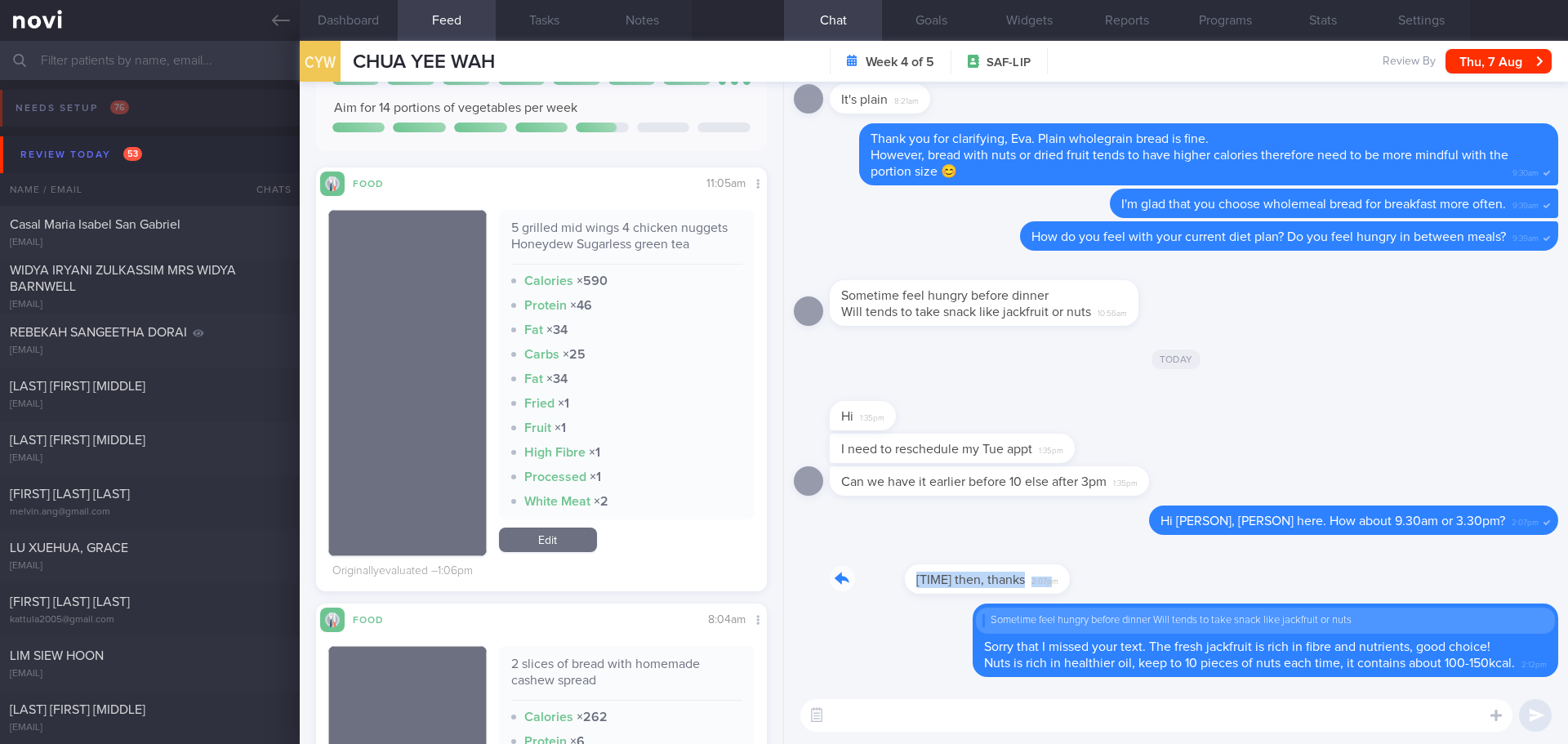 click on "[TIME] then, thanks
[TIME]" at bounding box center (1176, 574) 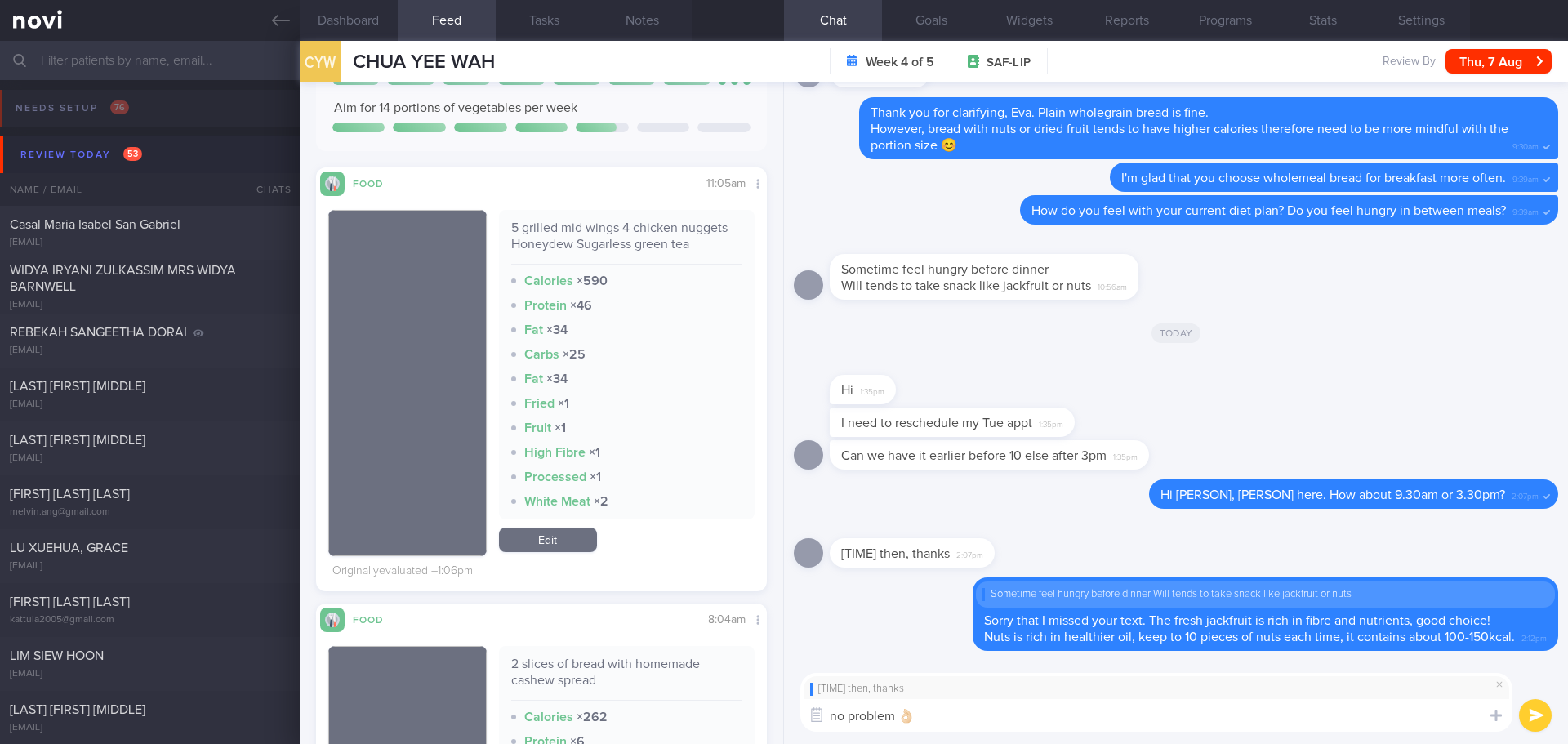 type on "no problem 👌🏻" 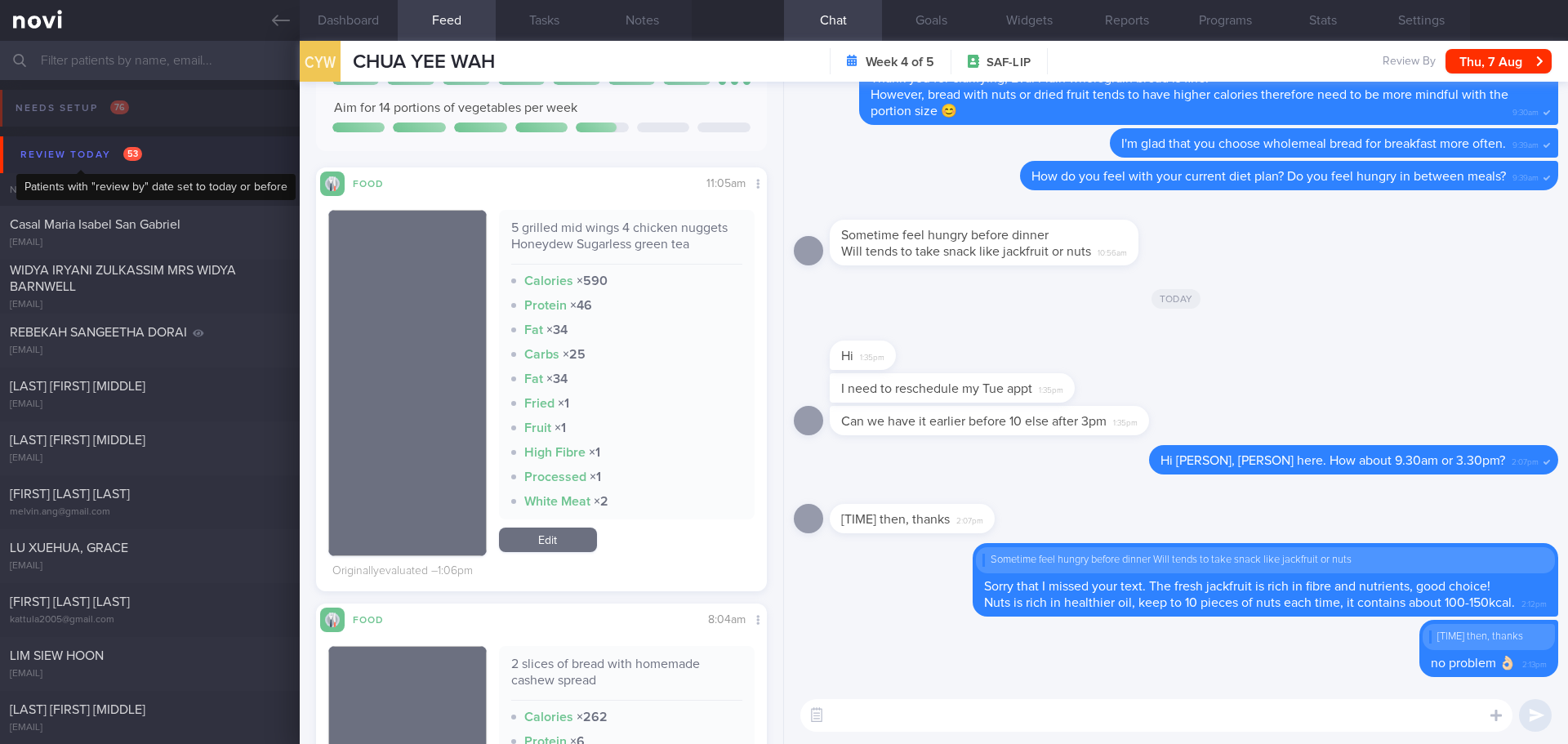 click on "Review today
53" at bounding box center [81, 154] 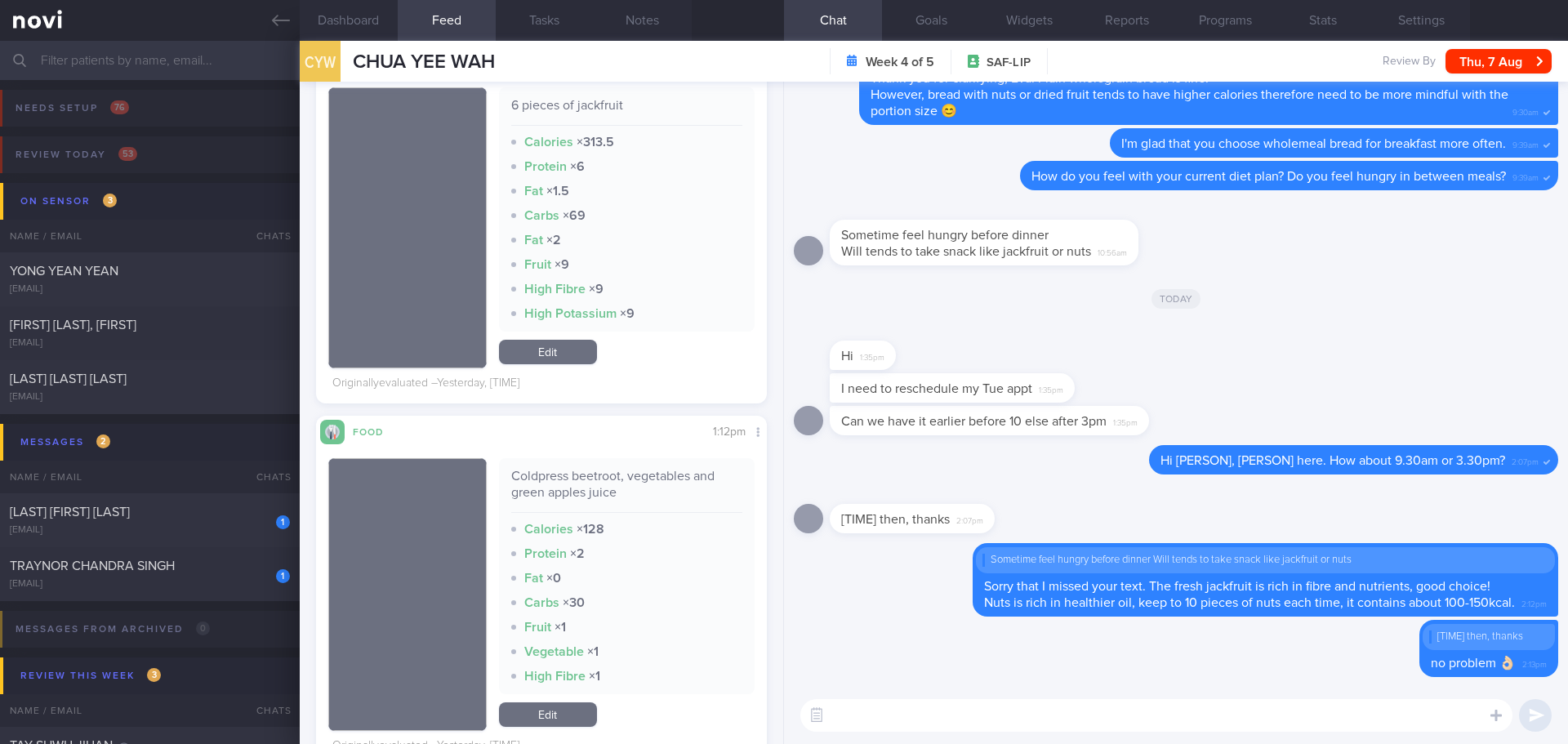scroll, scrollTop: 1307, scrollLeft: 0, axis: vertical 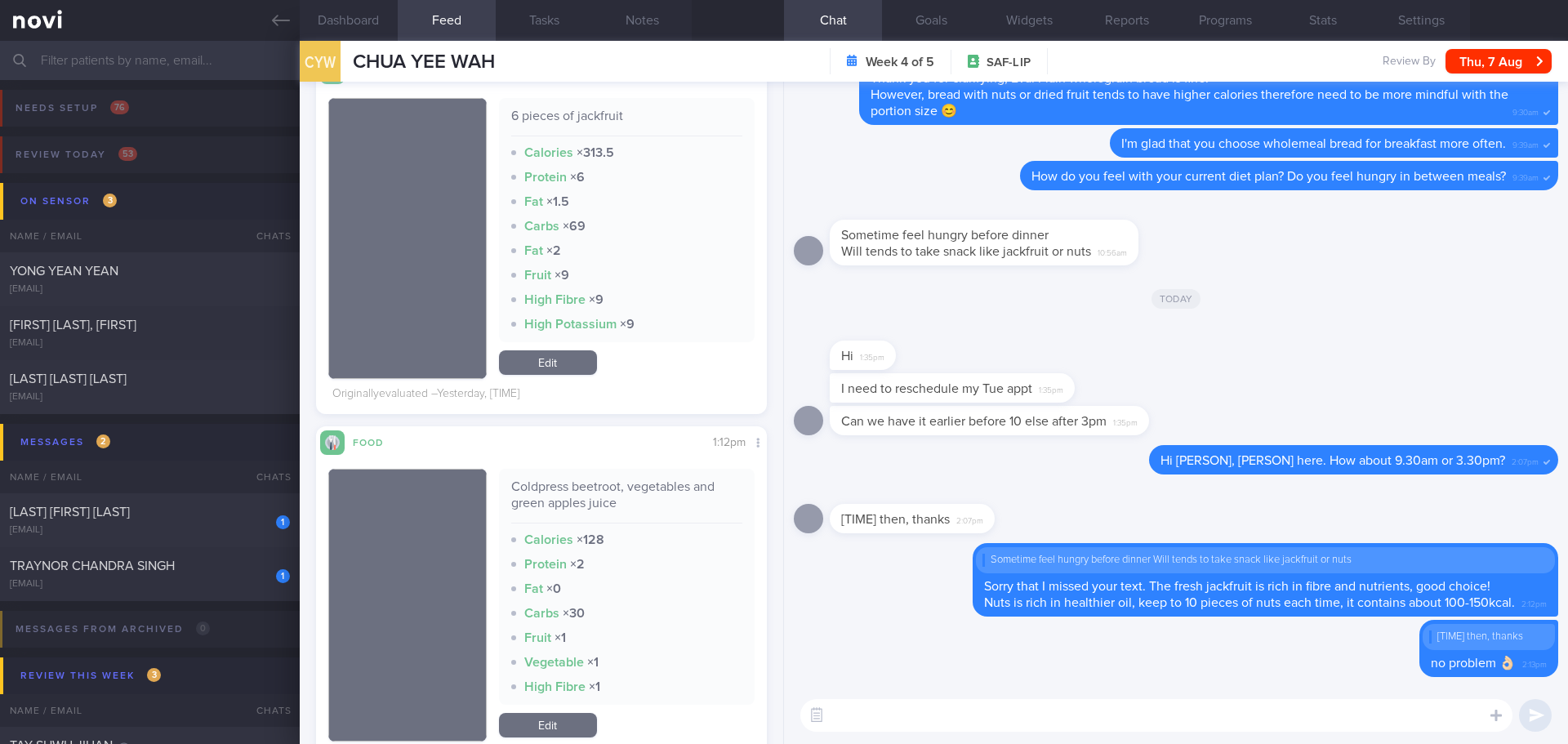 click on "Edit" at bounding box center (548, 363) 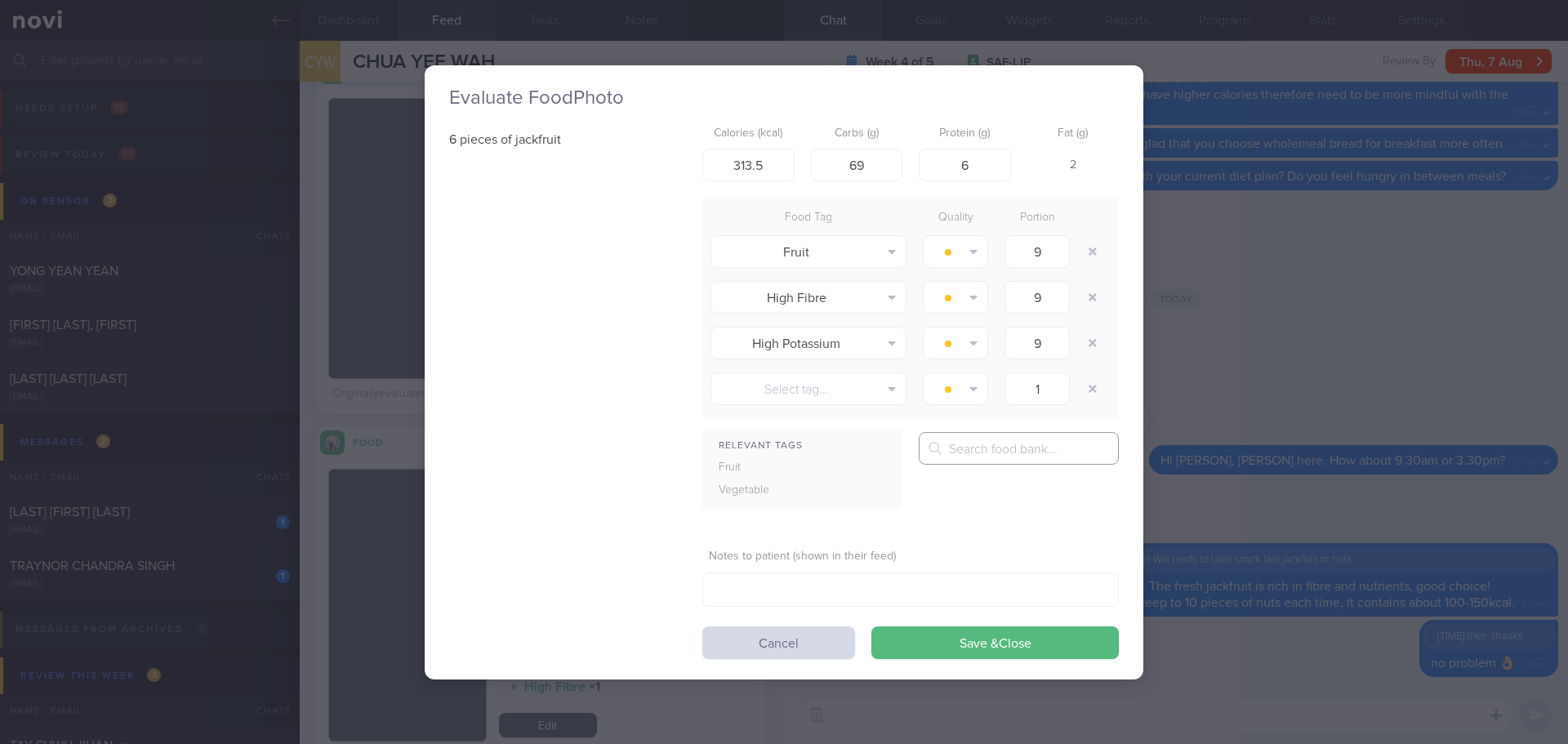 click at bounding box center (1018, 448) 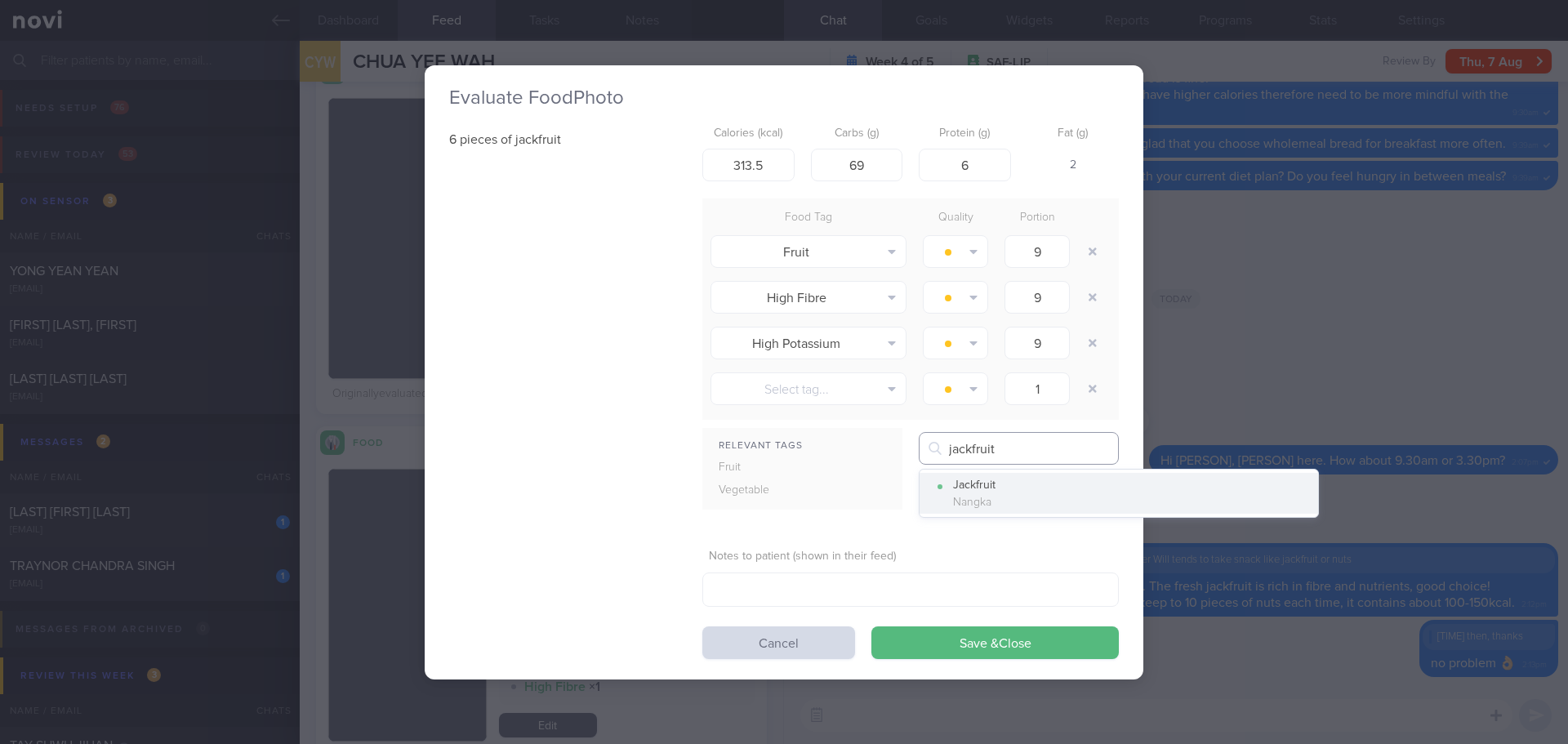 type on "jackfruit" 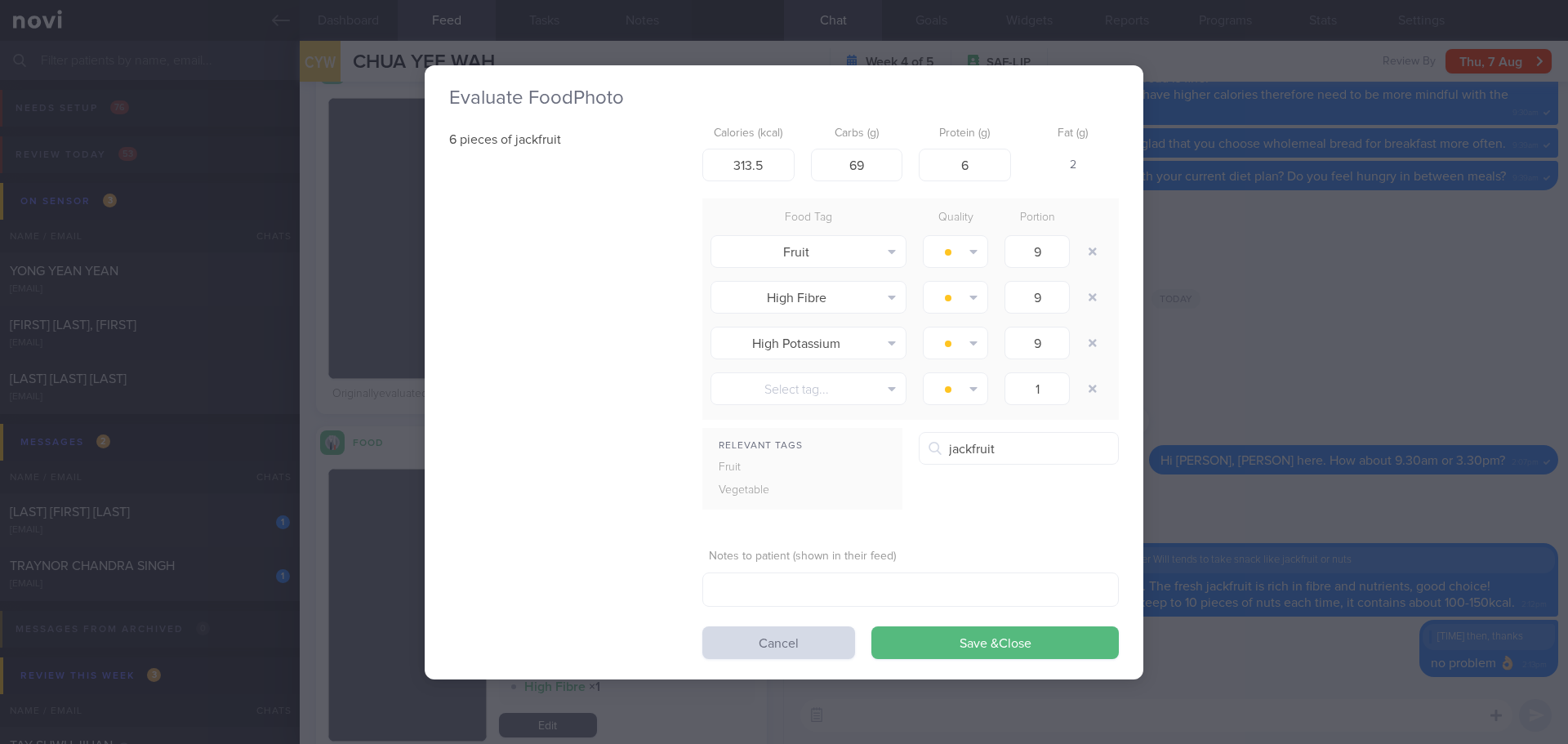 click on "Jackfruit
Nangka" at bounding box center (1119, 493) 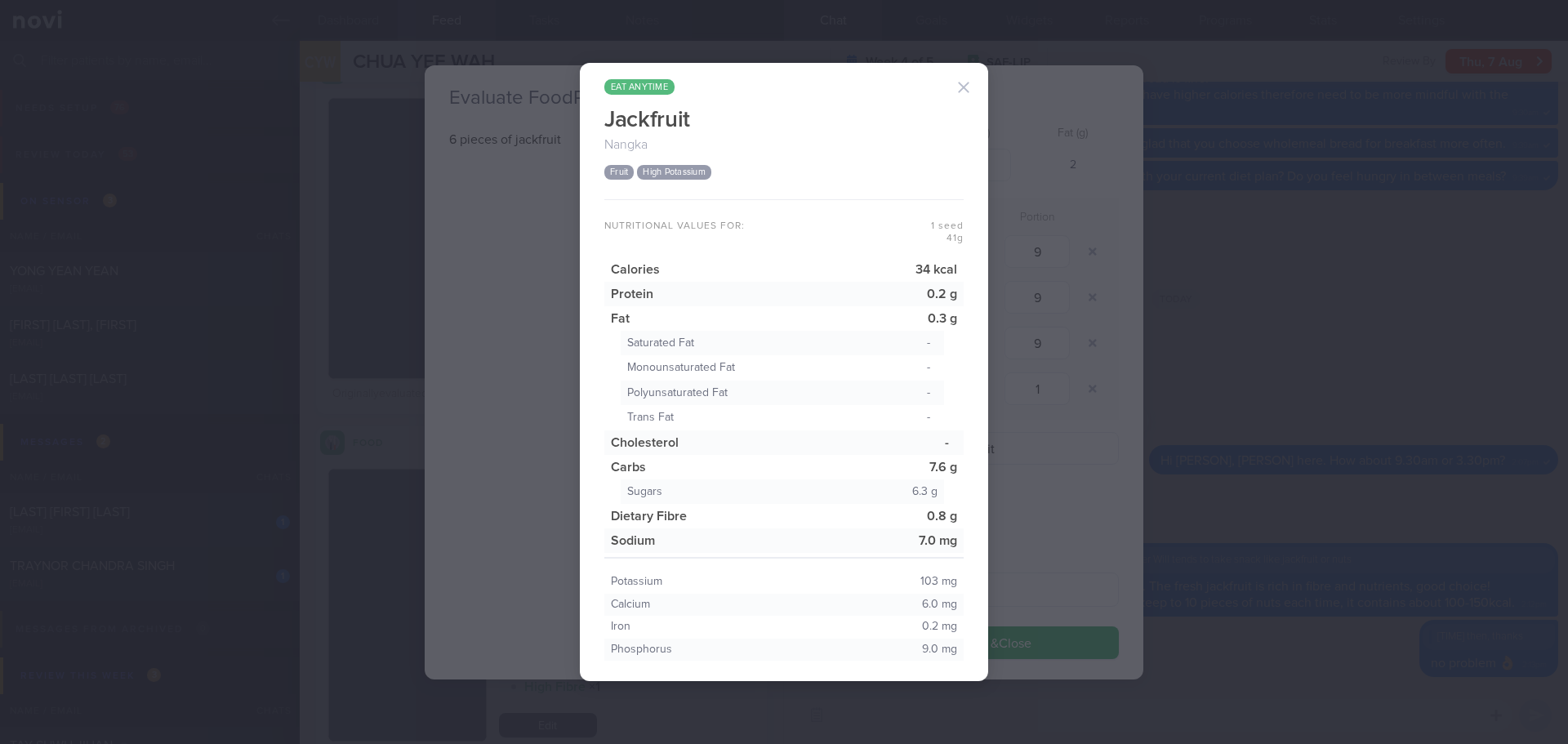 click at bounding box center [964, 87] 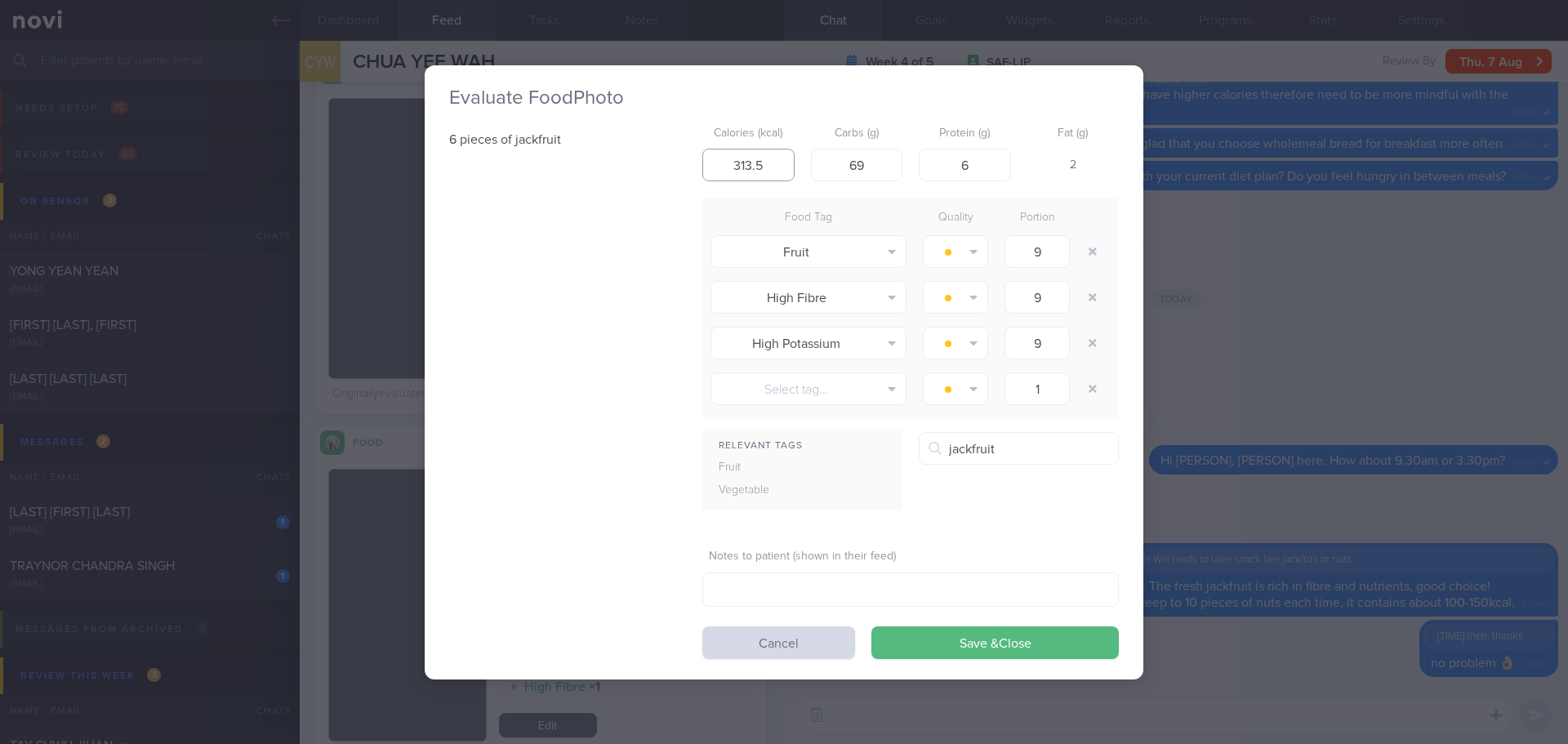 drag, startPoint x: 769, startPoint y: 161, endPoint x: 621, endPoint y: 166, distance: 148.08444 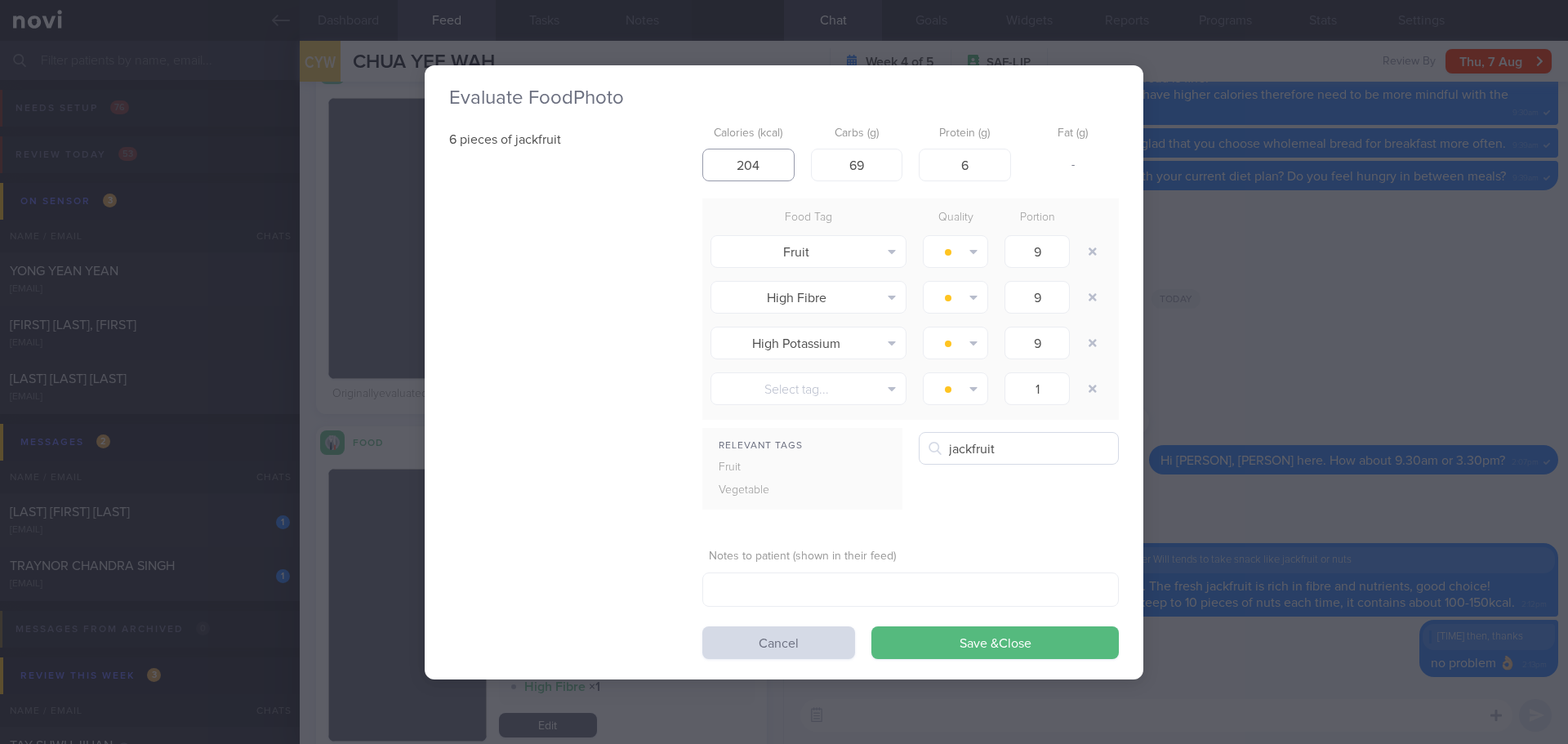 type on "204" 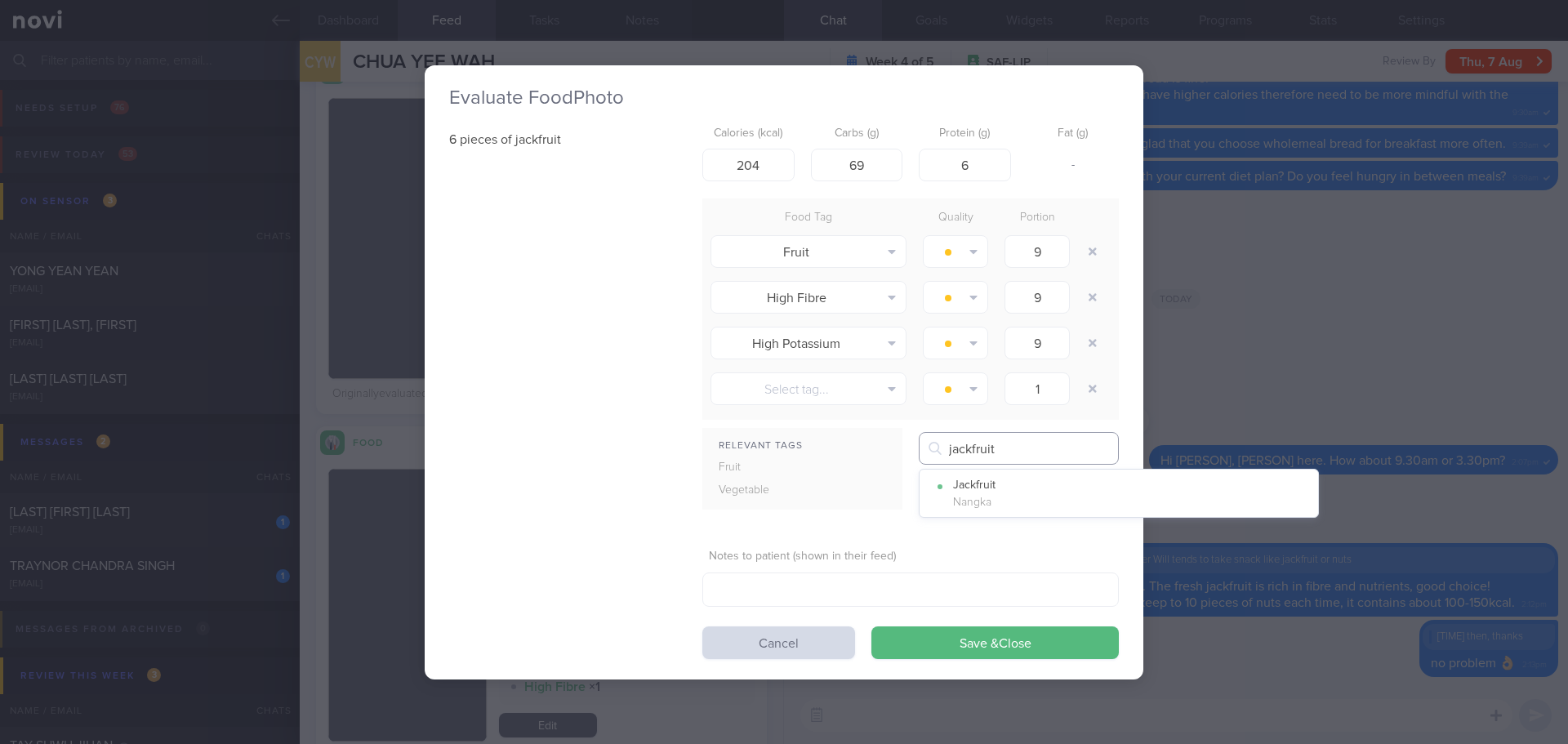 click on "jackfruit" at bounding box center (1018, 448) 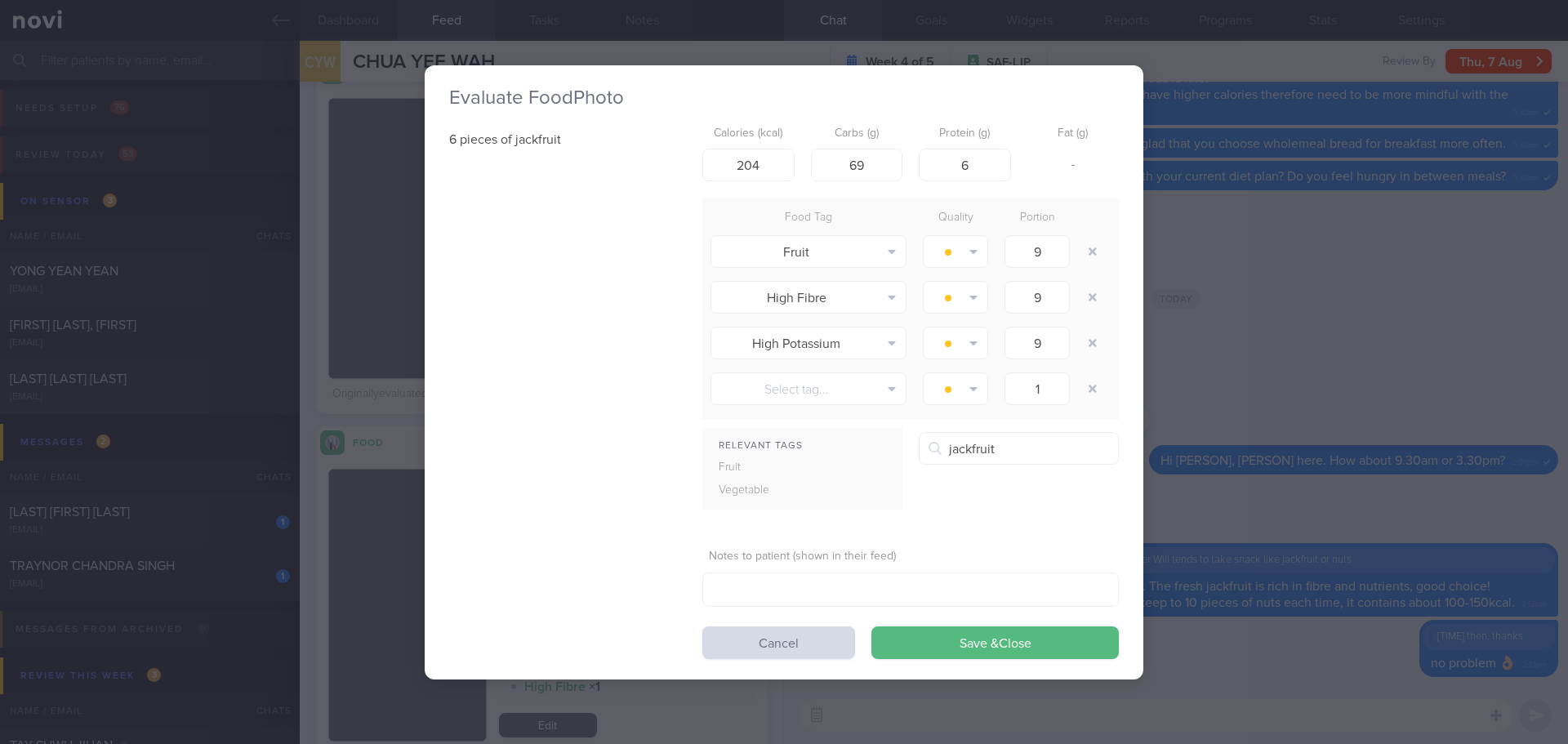 click on "Jackfruit
Nangka" at bounding box center (1119, 493) 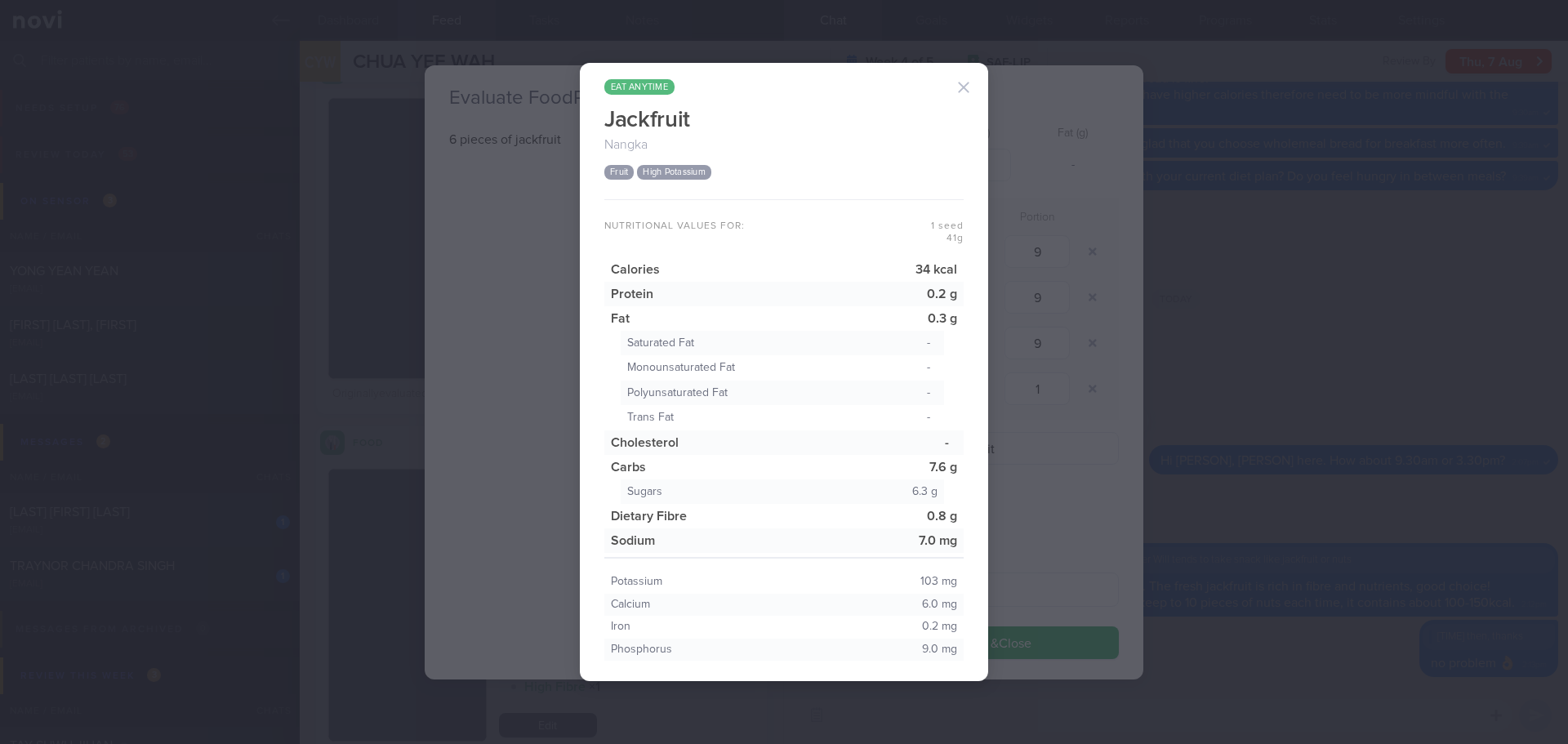 click at bounding box center [964, 87] 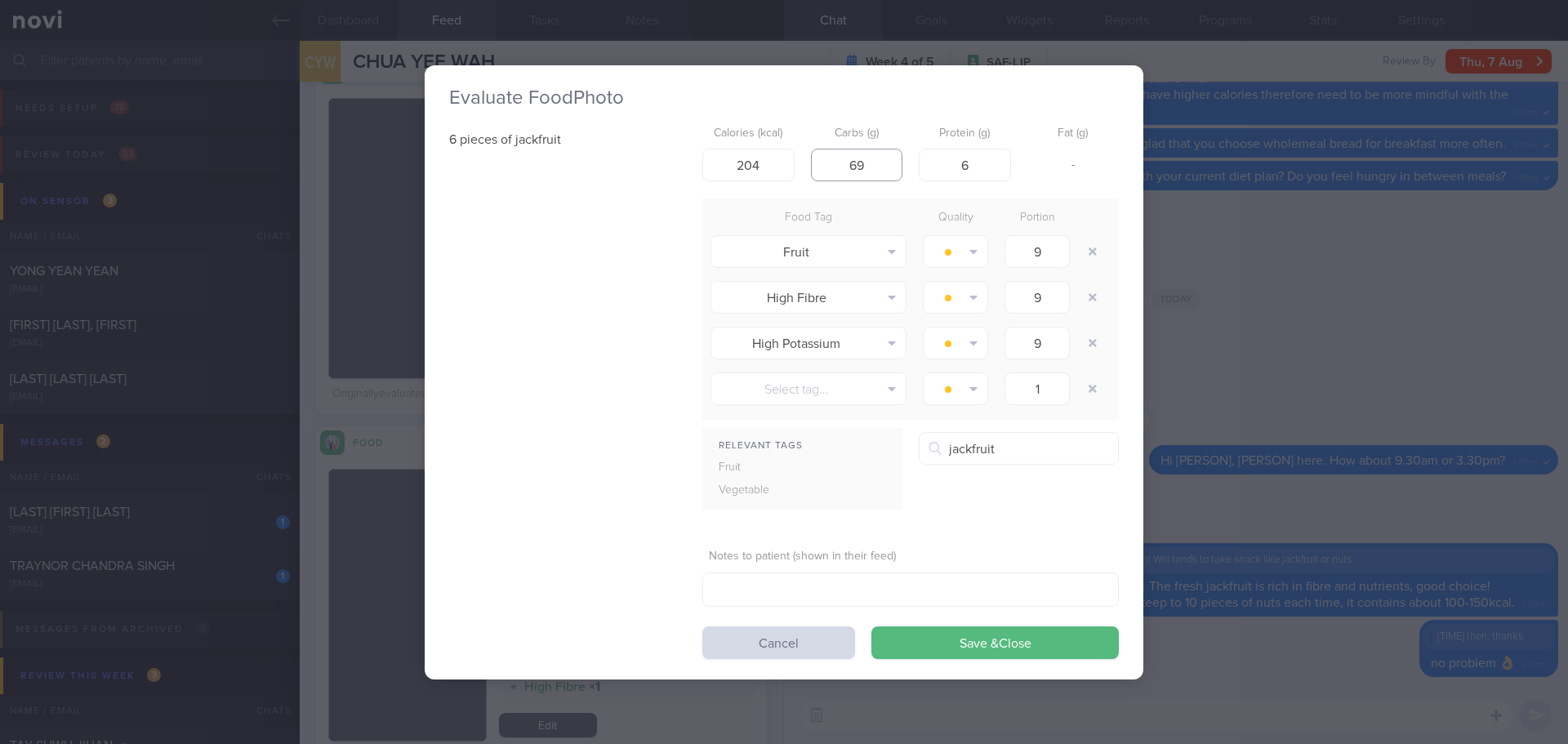 drag, startPoint x: 876, startPoint y: 158, endPoint x: 848, endPoint y: 163, distance: 28.44293 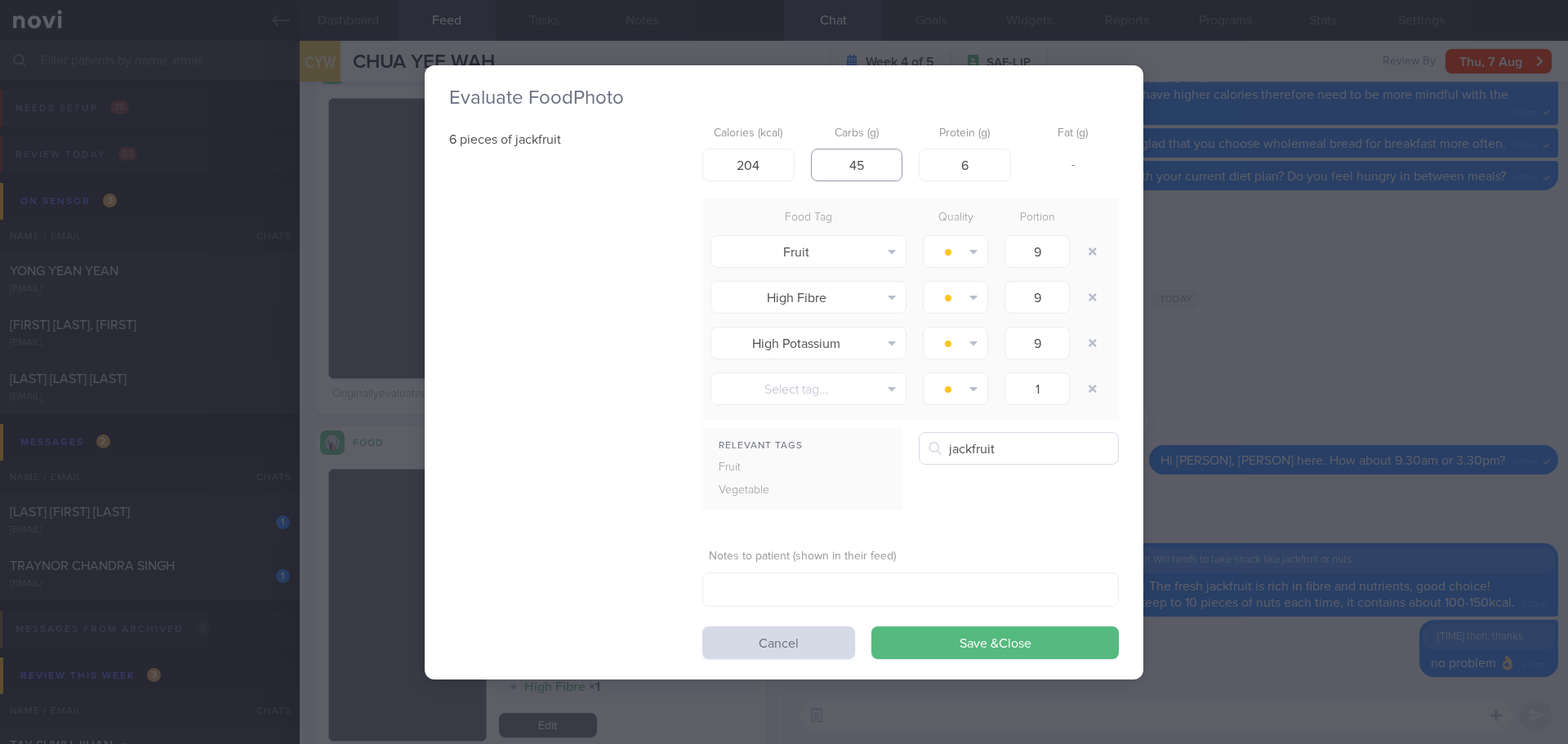 type on "45" 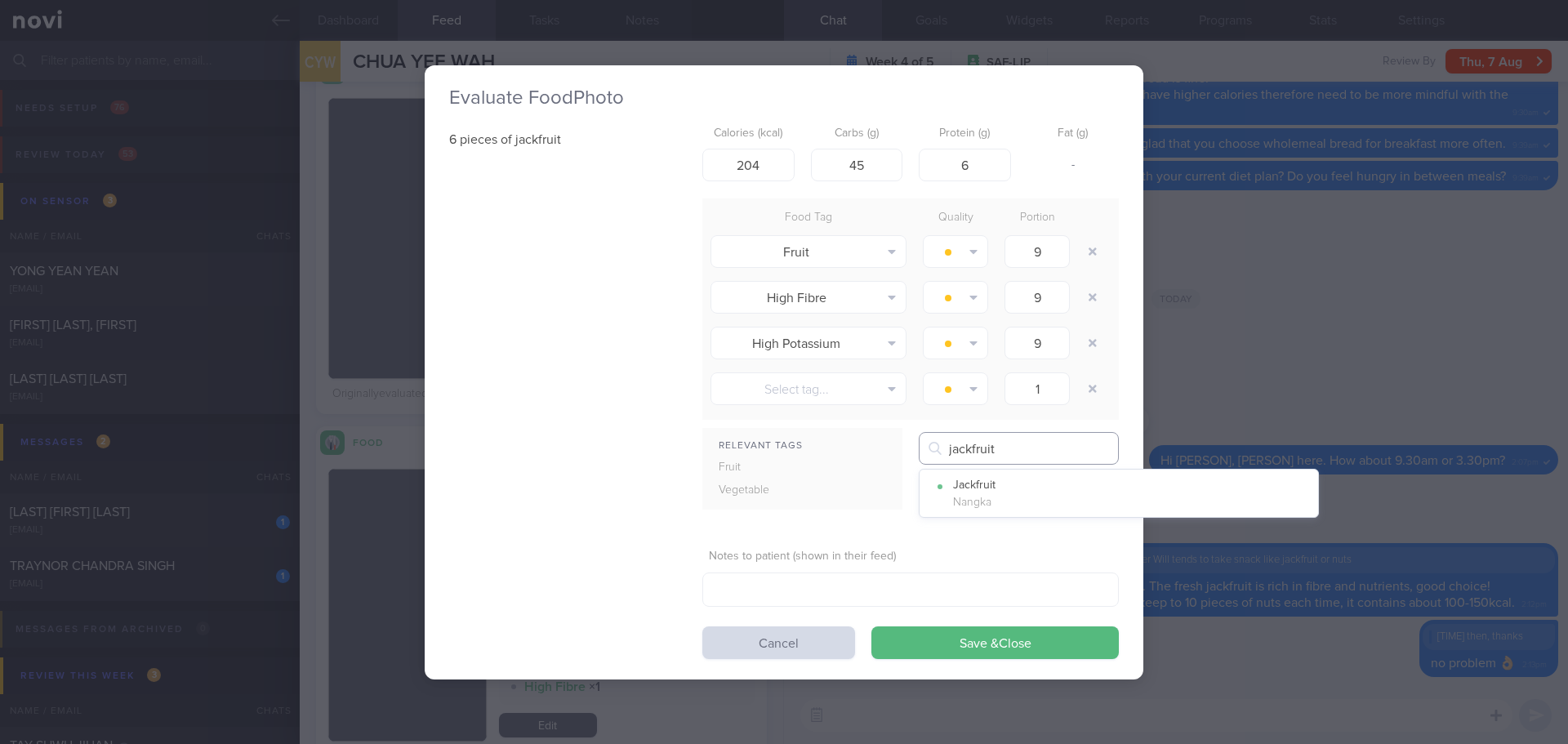 click on "jackfruit" at bounding box center (1018, 448) 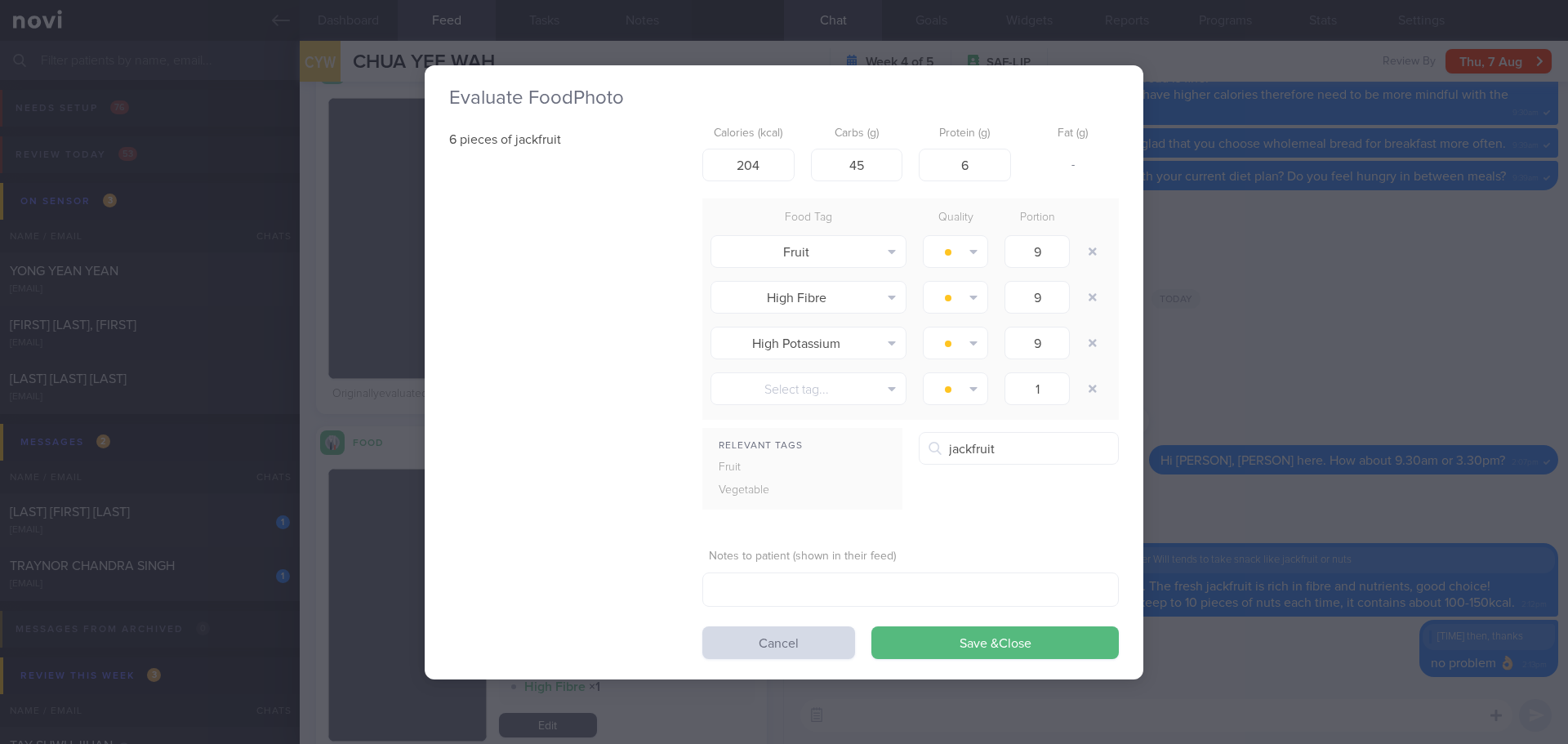 click on "Jackfruit
Nangka" at bounding box center (1119, 493) 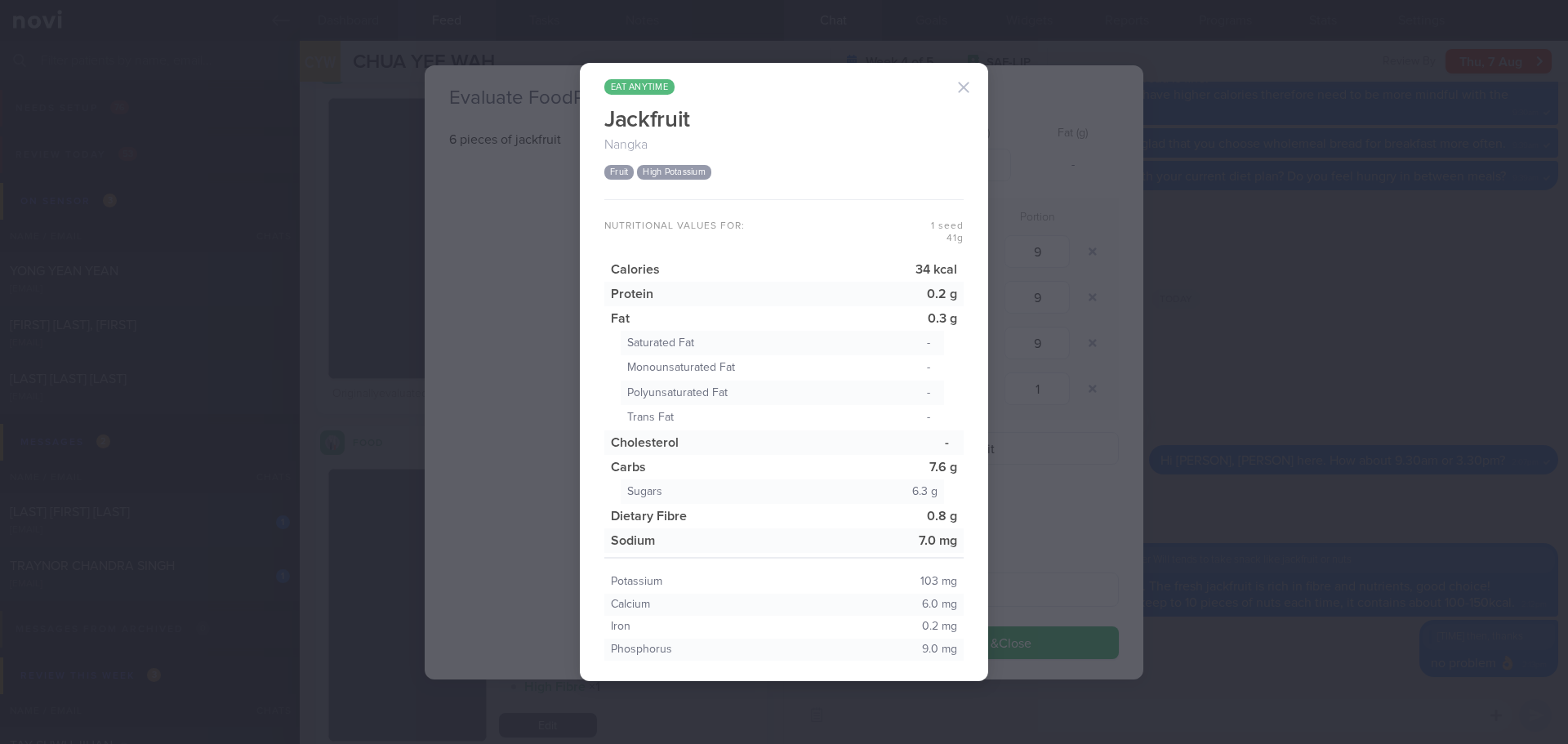click at bounding box center (964, 87) 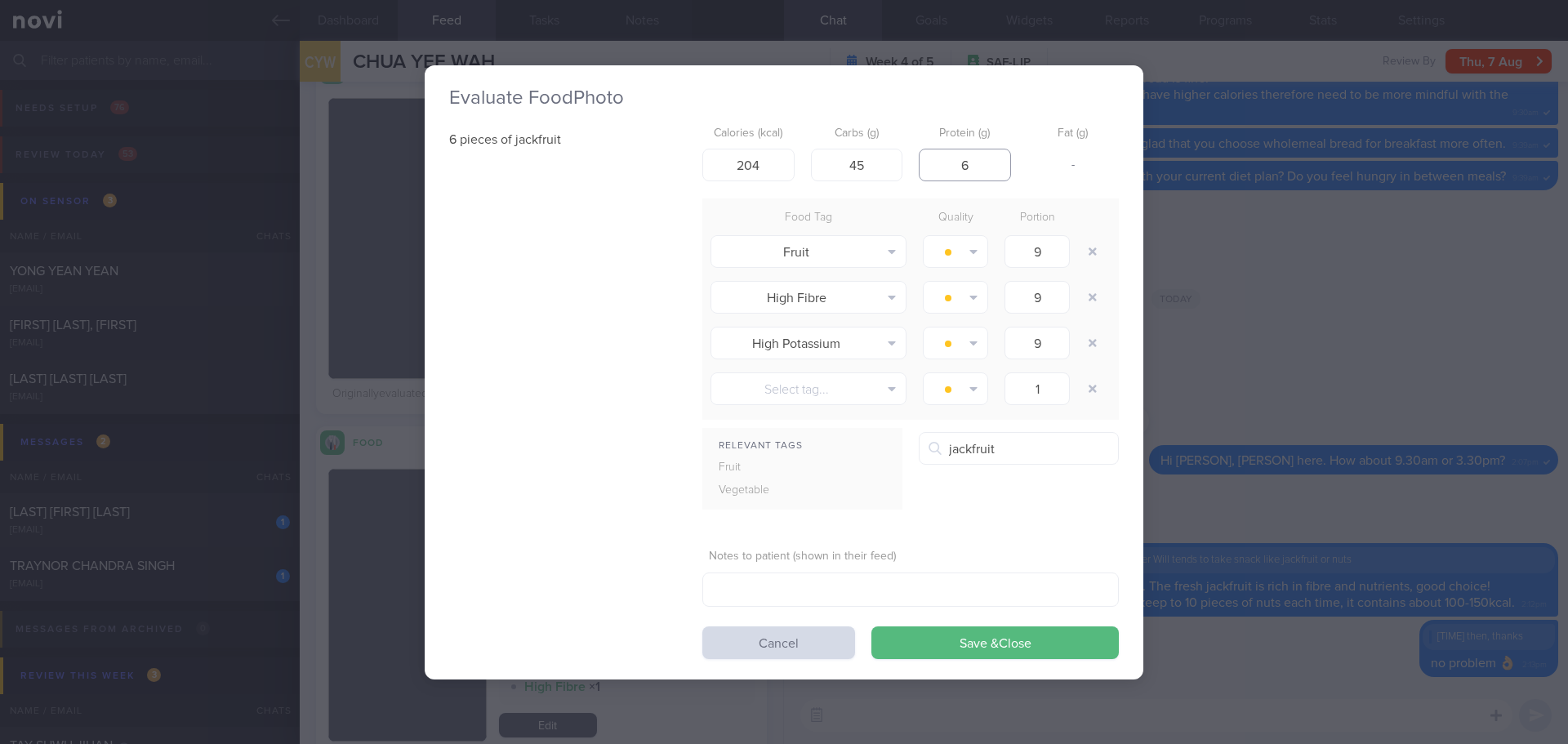 drag, startPoint x: 975, startPoint y: 167, endPoint x: 950, endPoint y: 168, distance: 25.01999 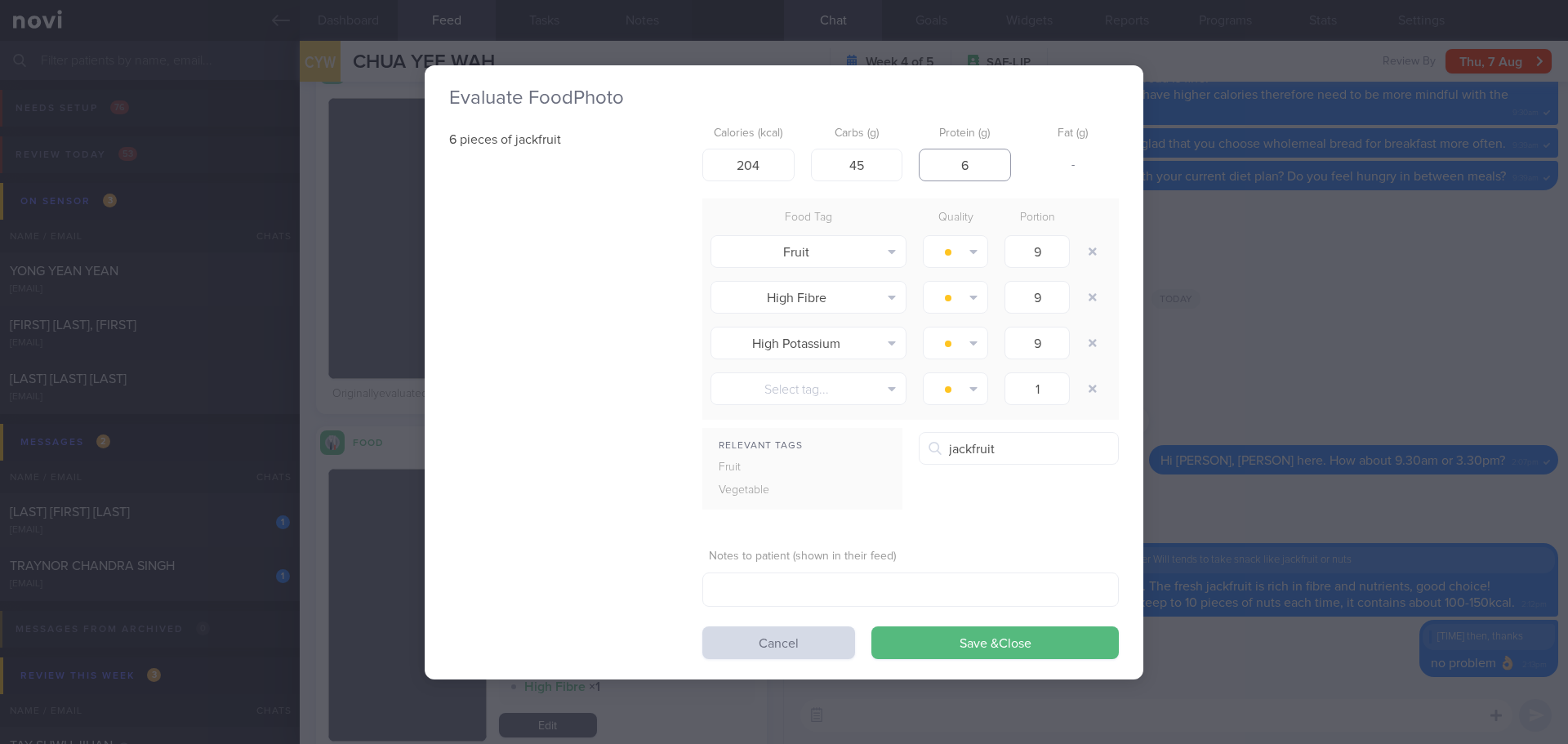 click on "6" at bounding box center (964, 165) 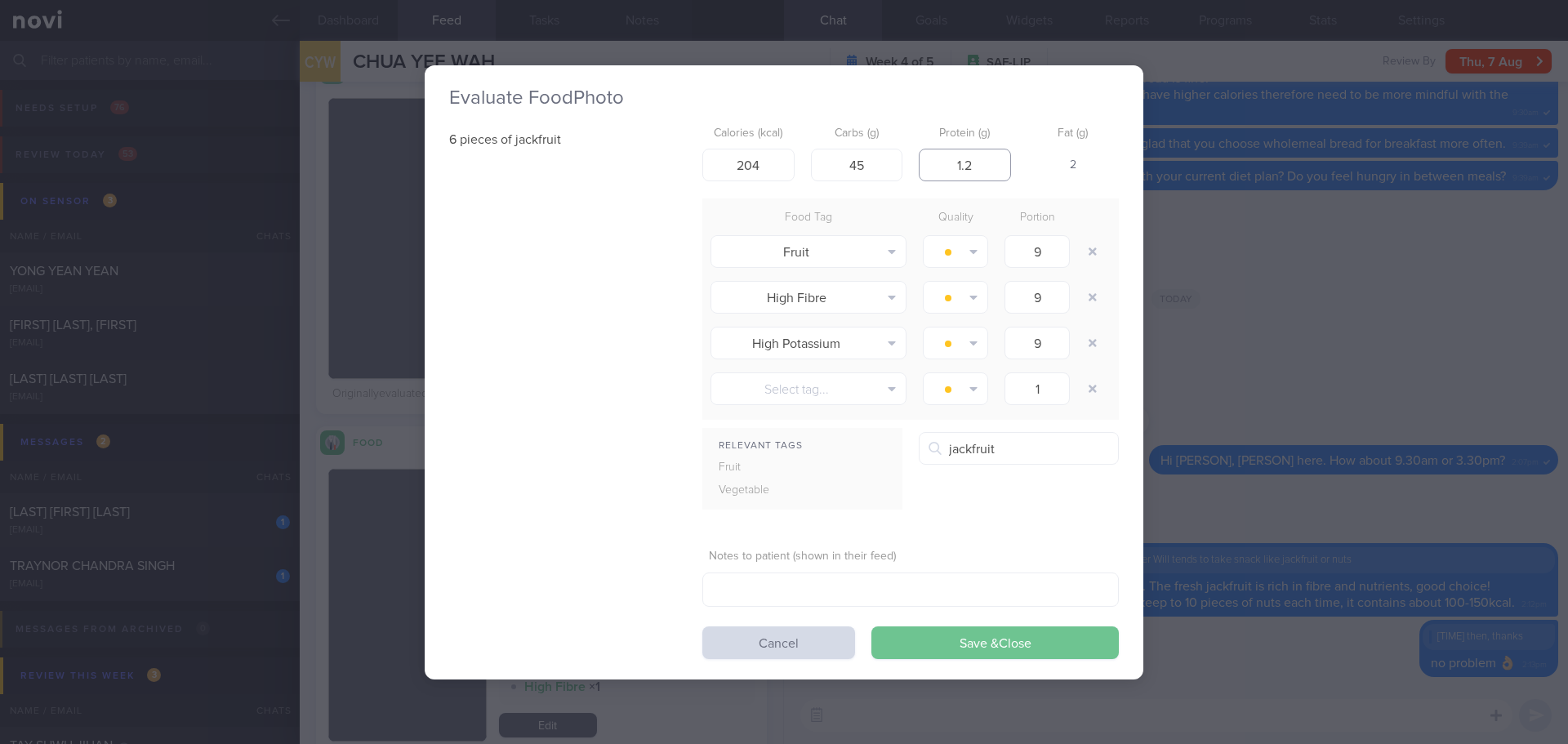 type on "1.2" 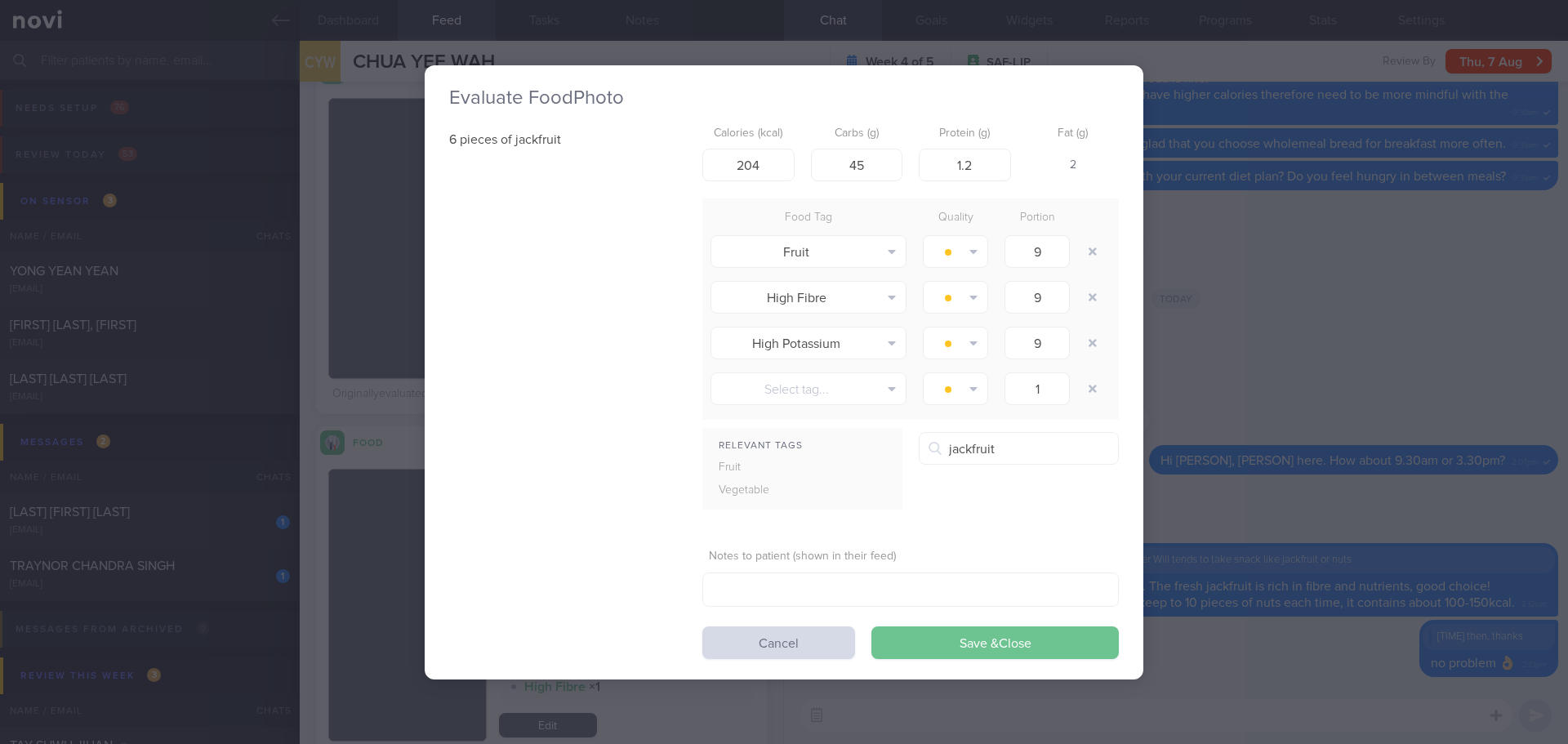 click on "Save &
Close" at bounding box center (995, 643) 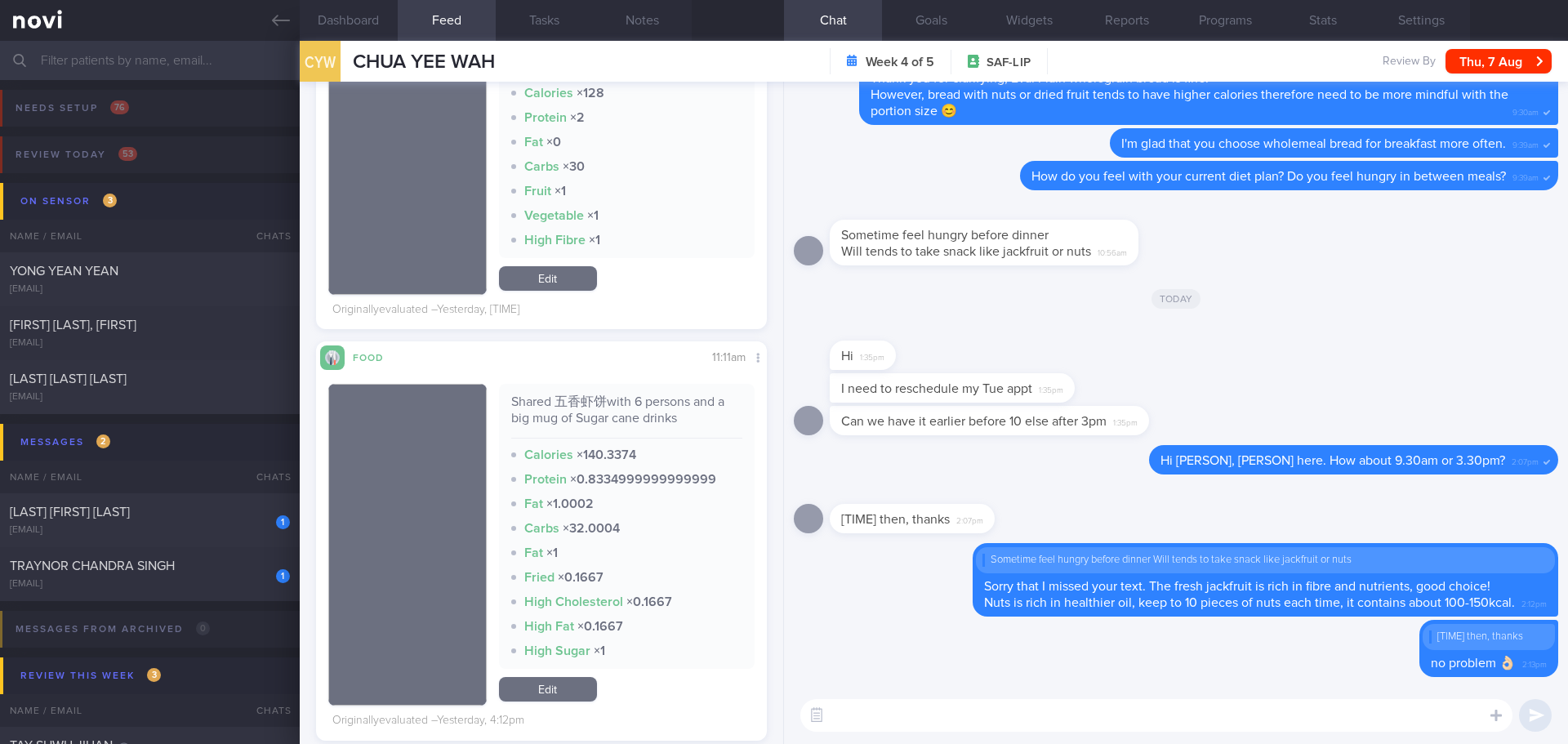 scroll, scrollTop: 1797, scrollLeft: 0, axis: vertical 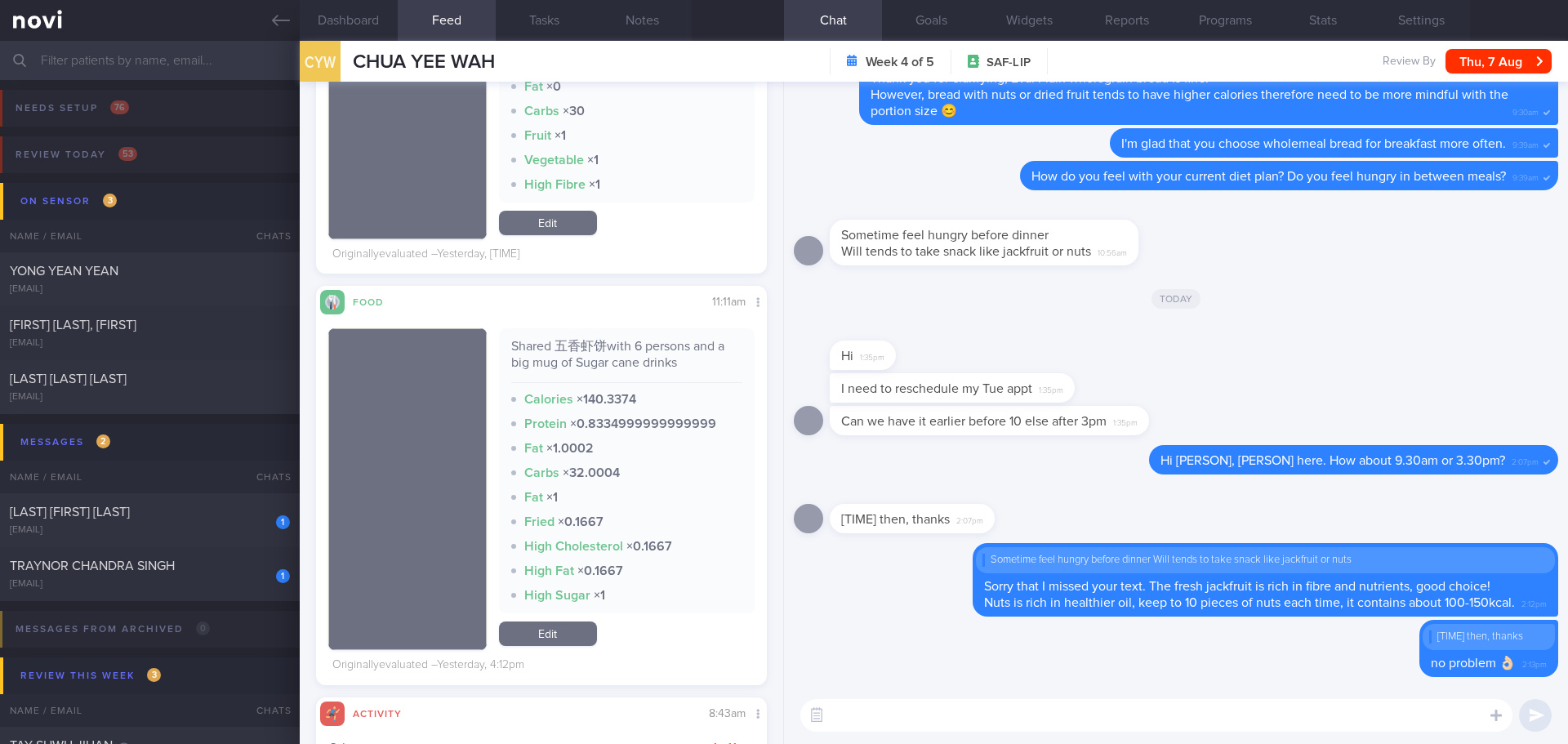 click on "Edit" at bounding box center [548, 634] 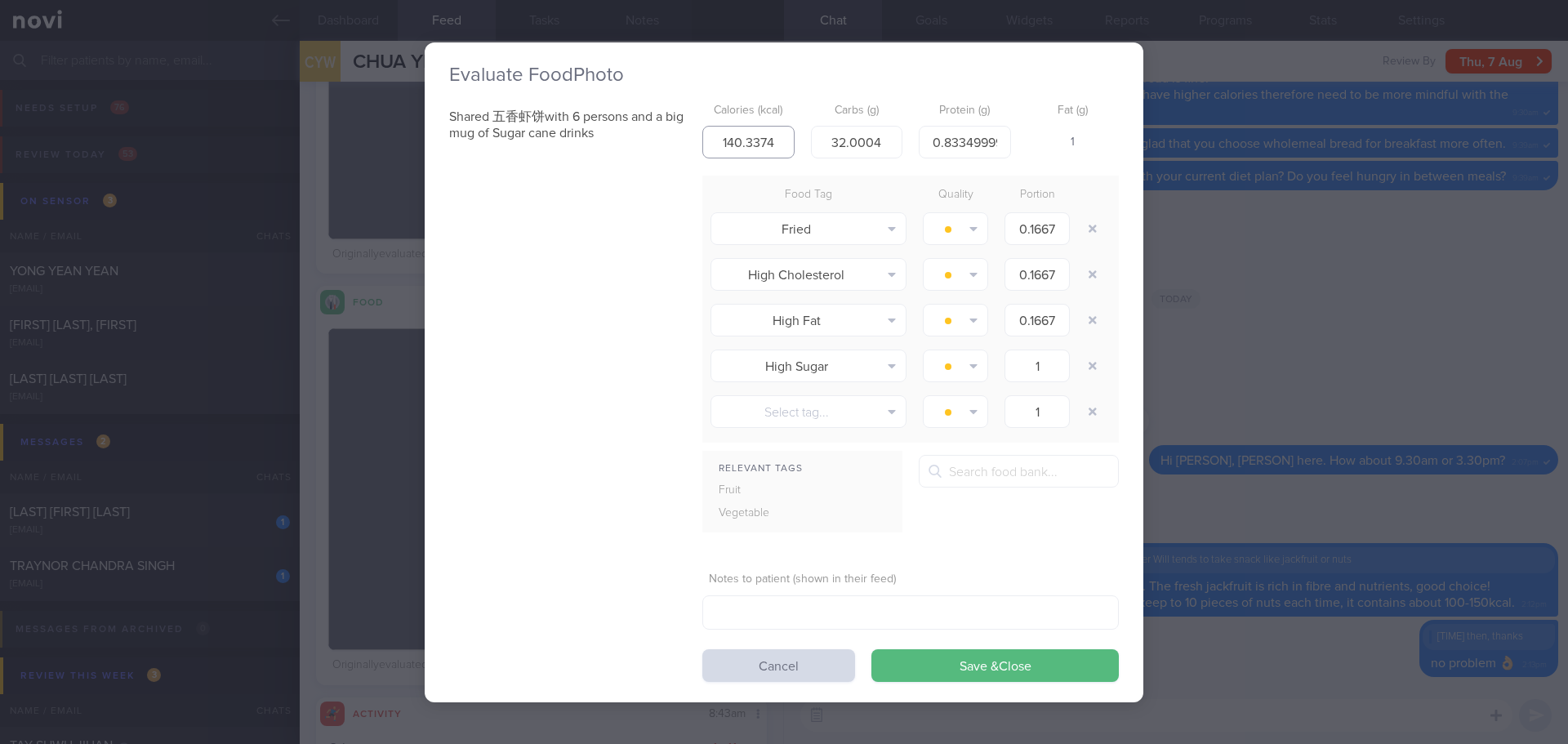 drag, startPoint x: 756, startPoint y: 145, endPoint x: 704, endPoint y: 145, distance: 52 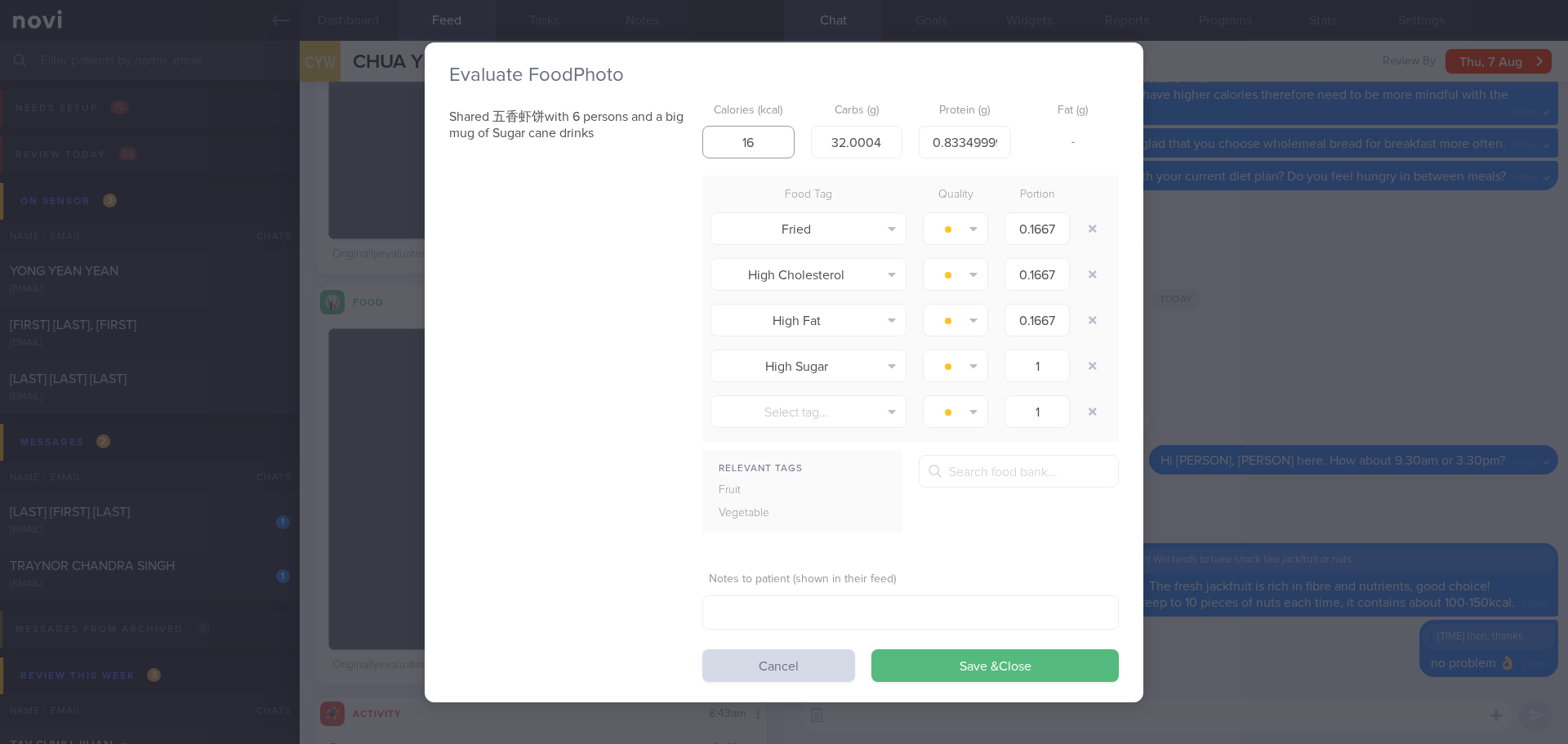 type on "1" 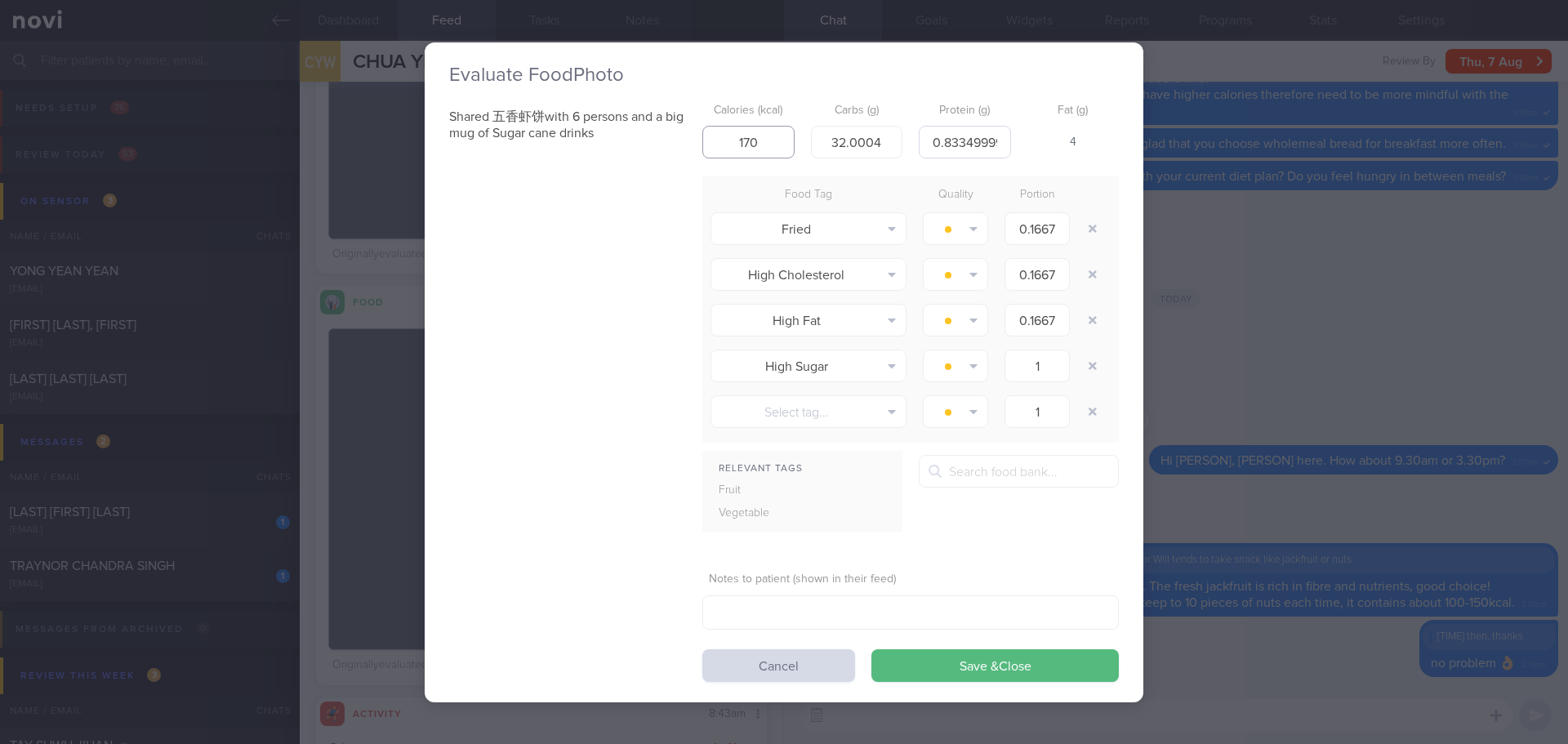 type on "170" 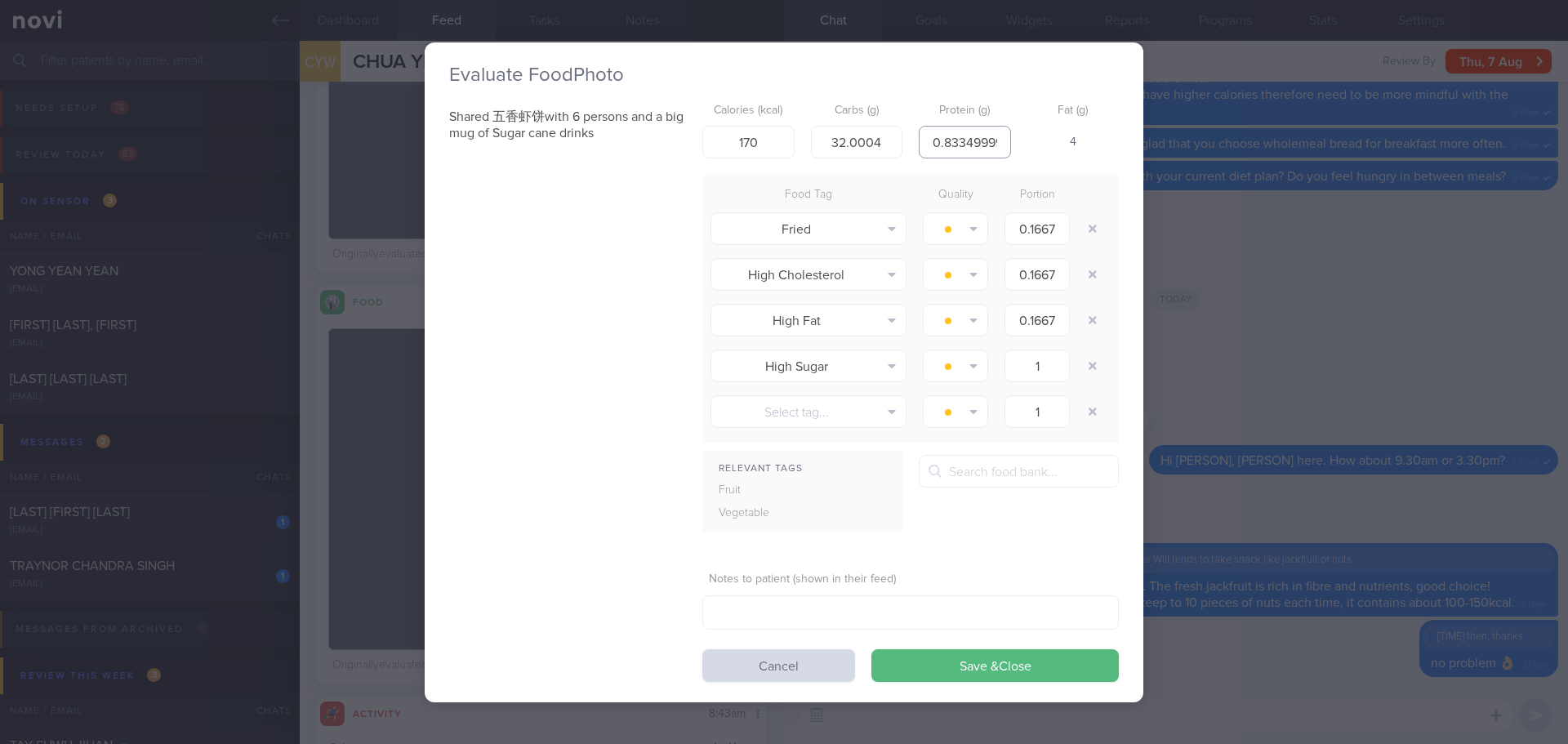 scroll, scrollTop: 0, scrollLeft: 69, axis: horizontal 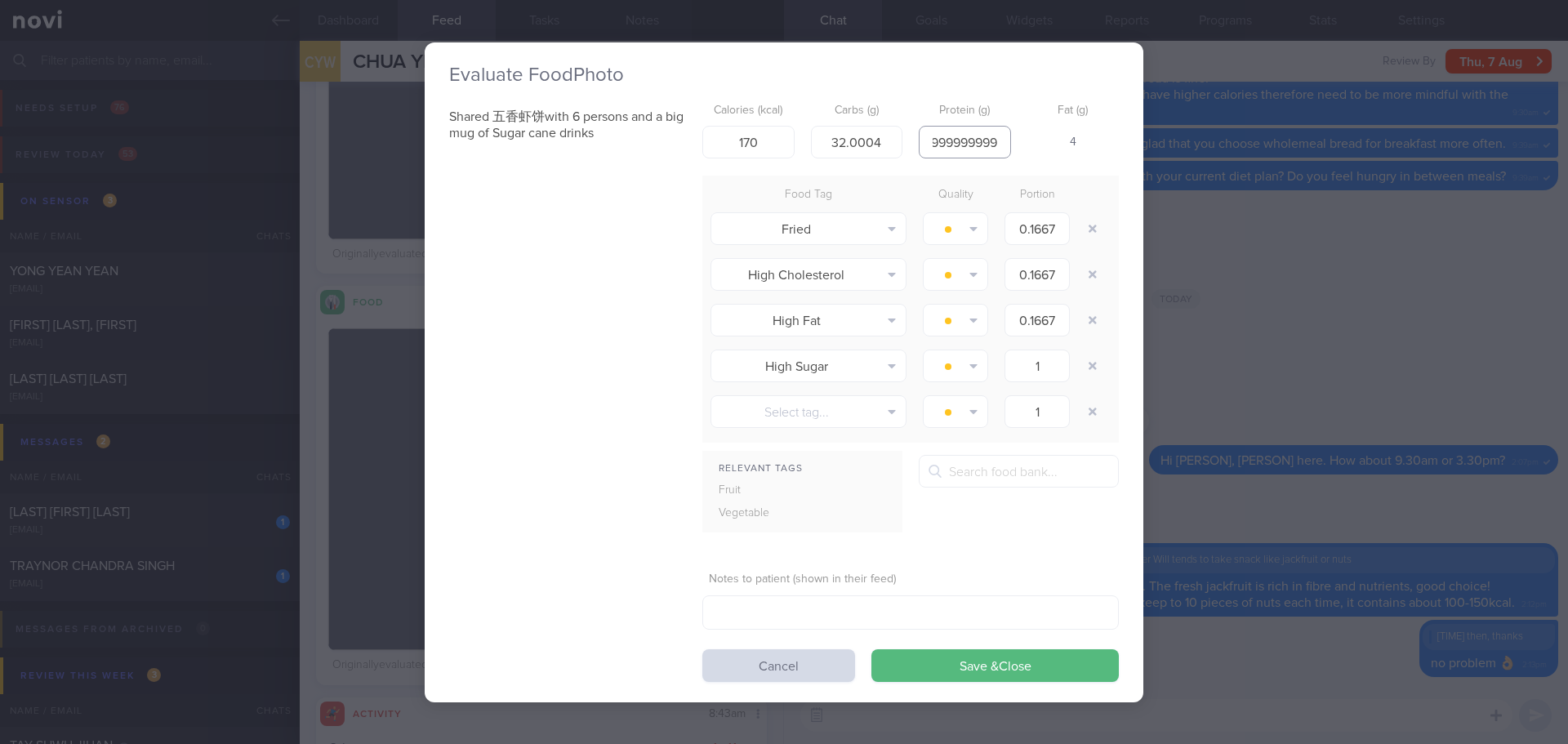 drag, startPoint x: 930, startPoint y: 139, endPoint x: 1023, endPoint y: 136, distance: 93.04837 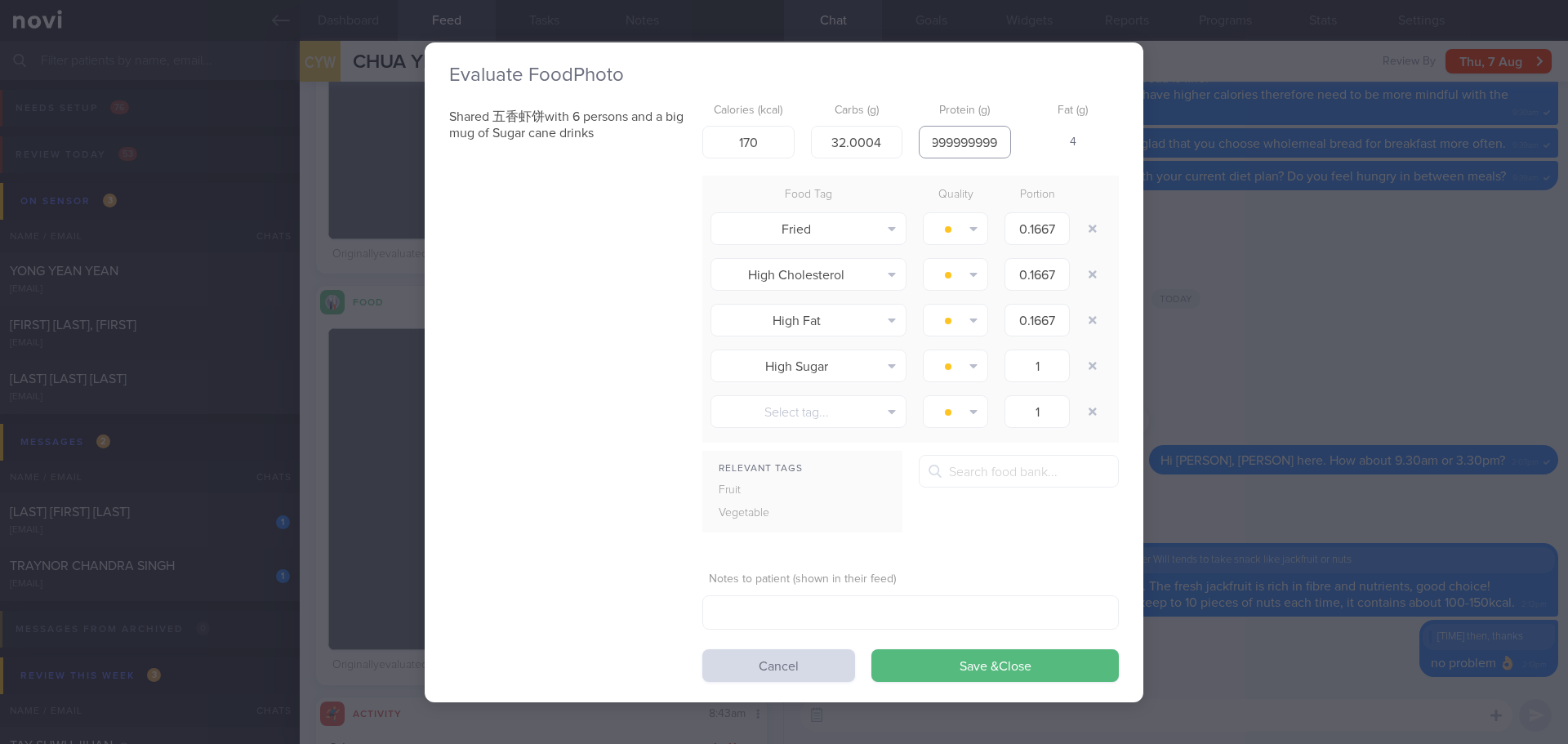 click on "Calories (kcal)
170
Carbs (g)
32.0004
Protein (g)
0.8334999999999999
Fat (g)
4" at bounding box center (911, 127) 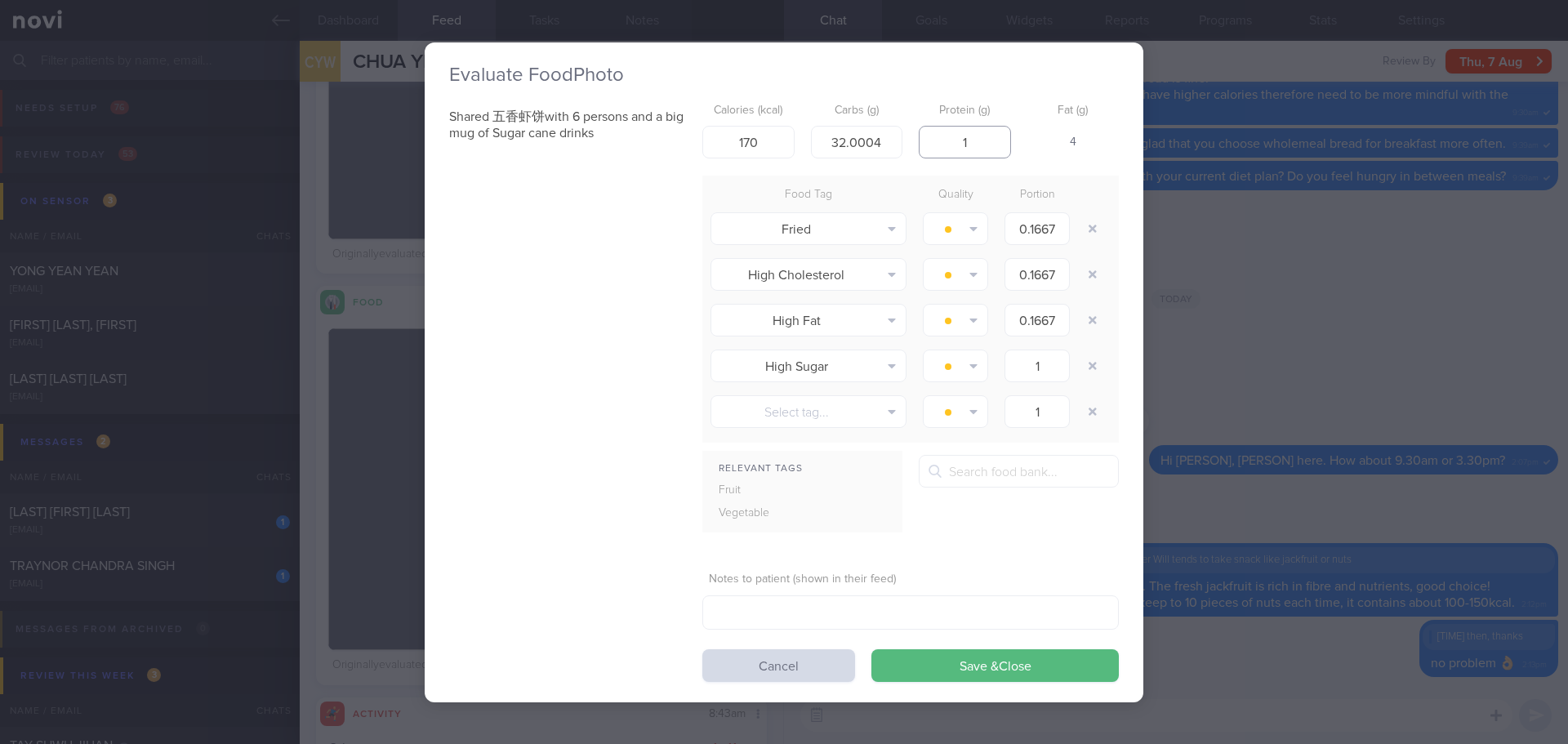 scroll, scrollTop: 0, scrollLeft: 0, axis: both 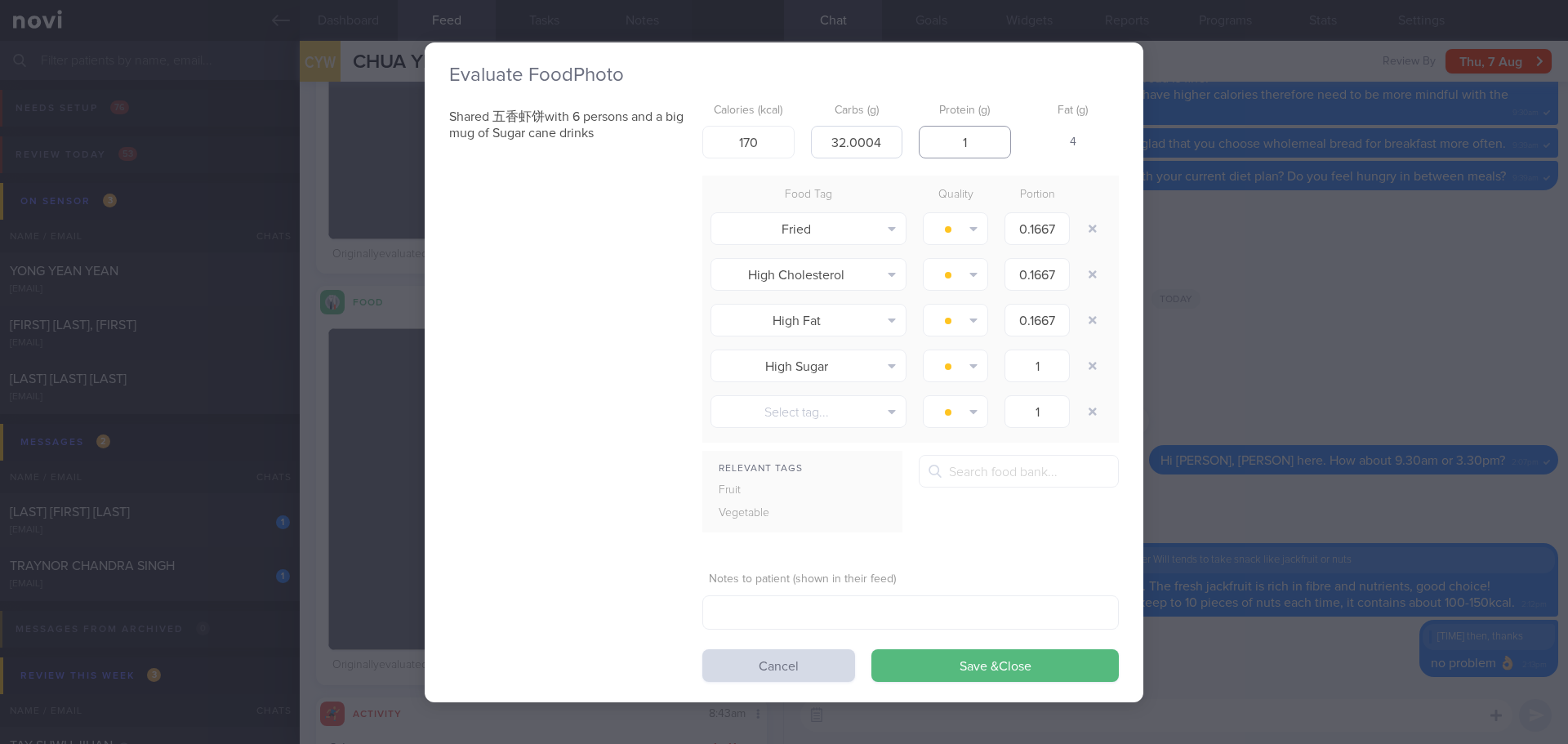 type on "1" 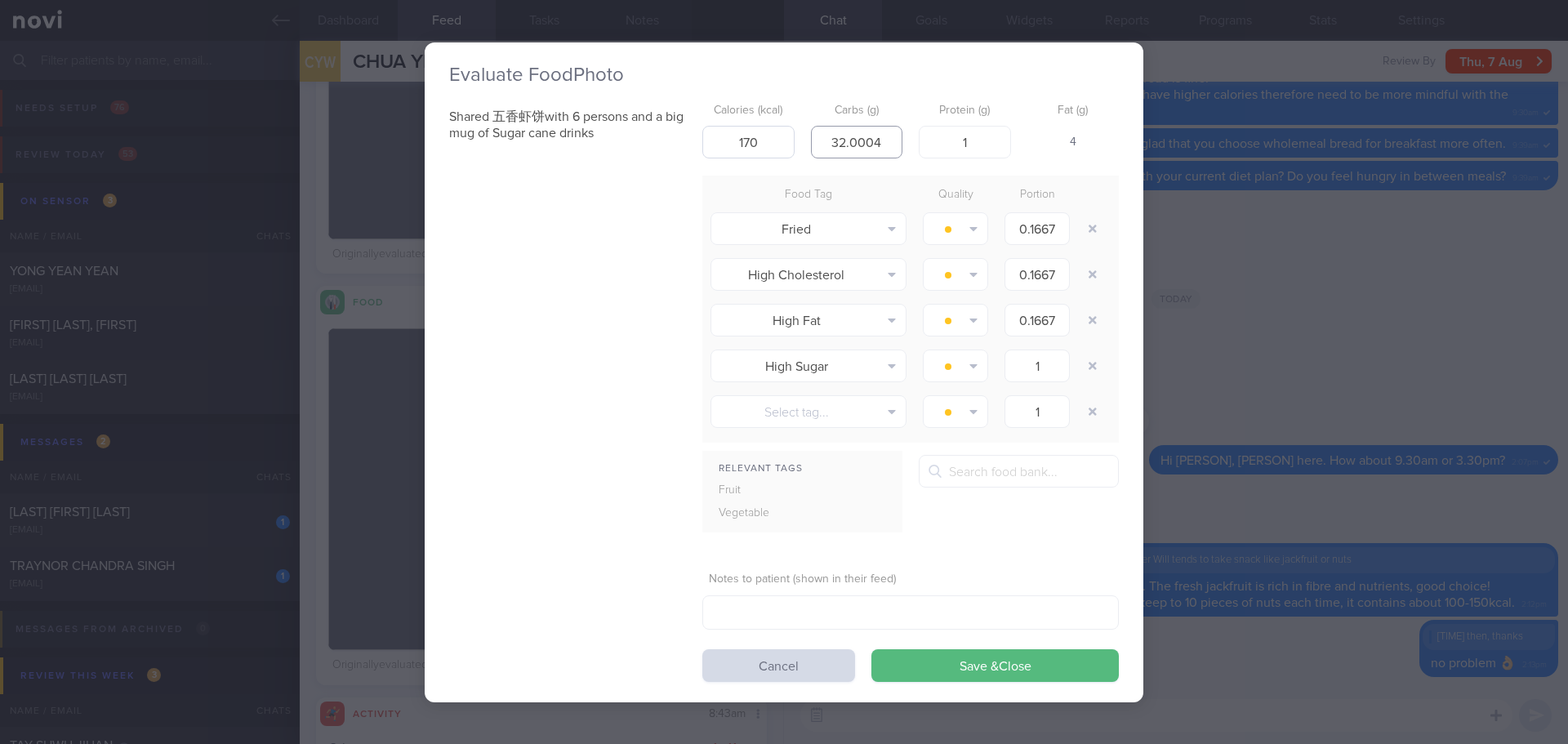 drag, startPoint x: 884, startPoint y: 140, endPoint x: 754, endPoint y: 139, distance: 130.00385 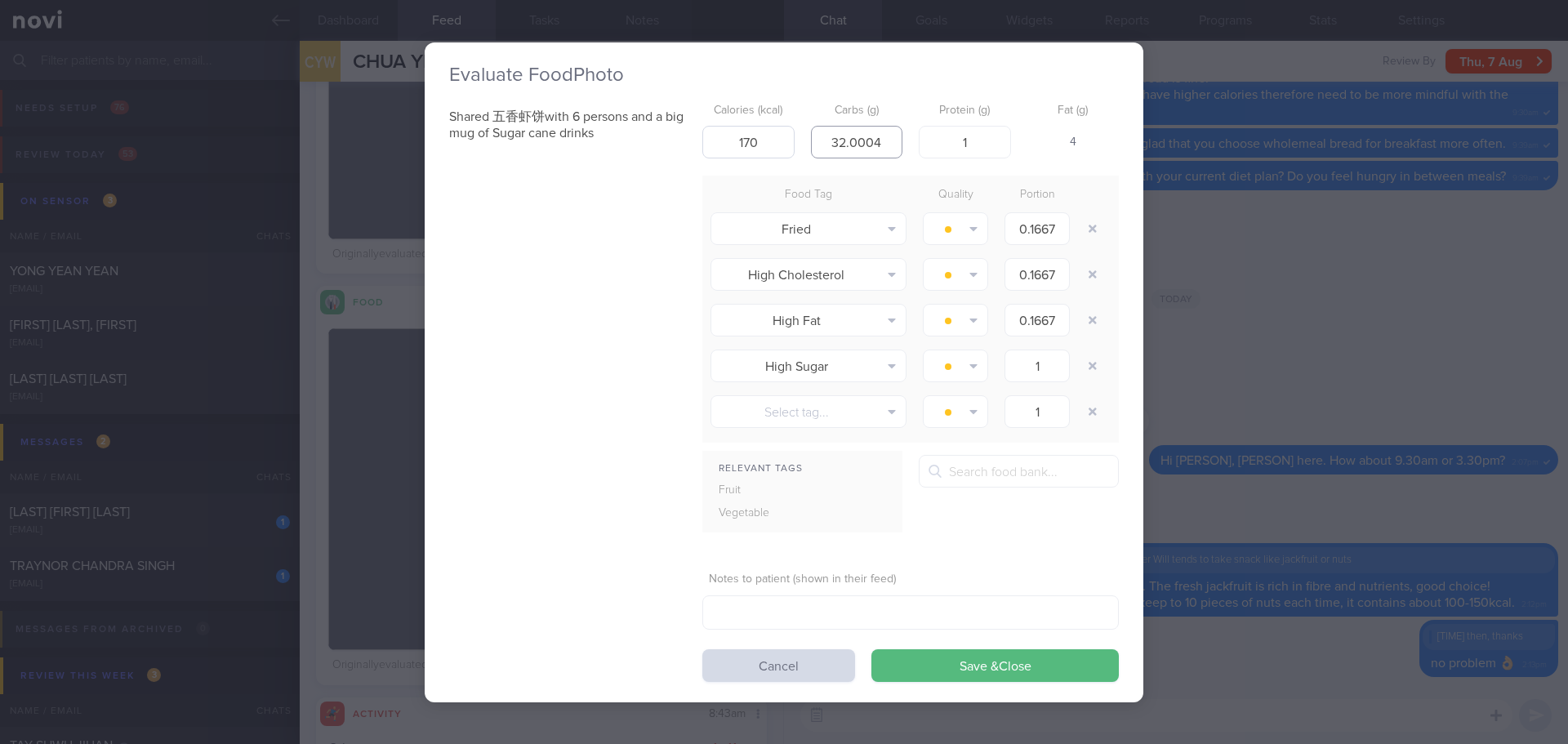 click on "Calories (kcal)
170
Carbs (g)
32.0004
Protein (g)
1
Fat (g)
4" at bounding box center [911, 127] 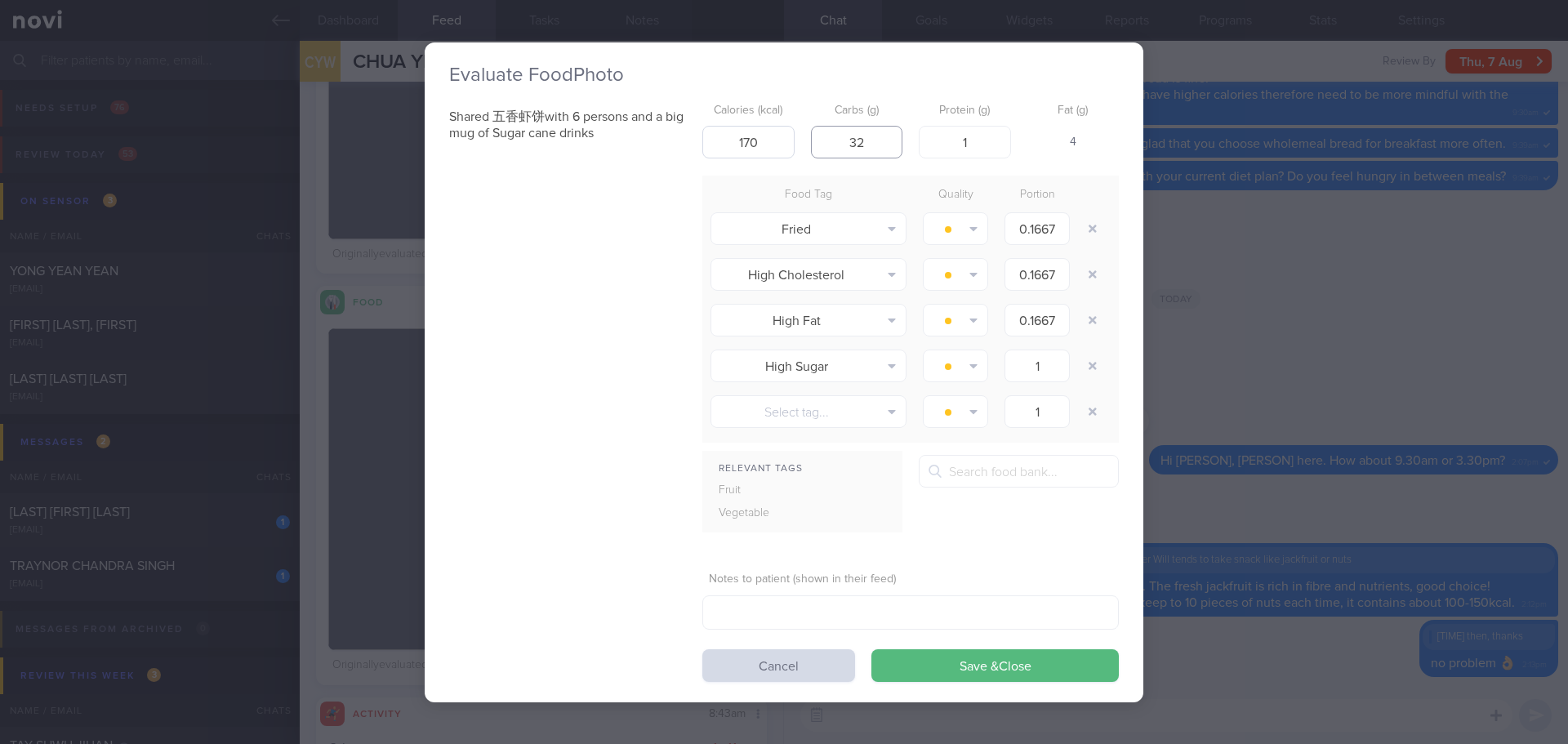 type on "32" 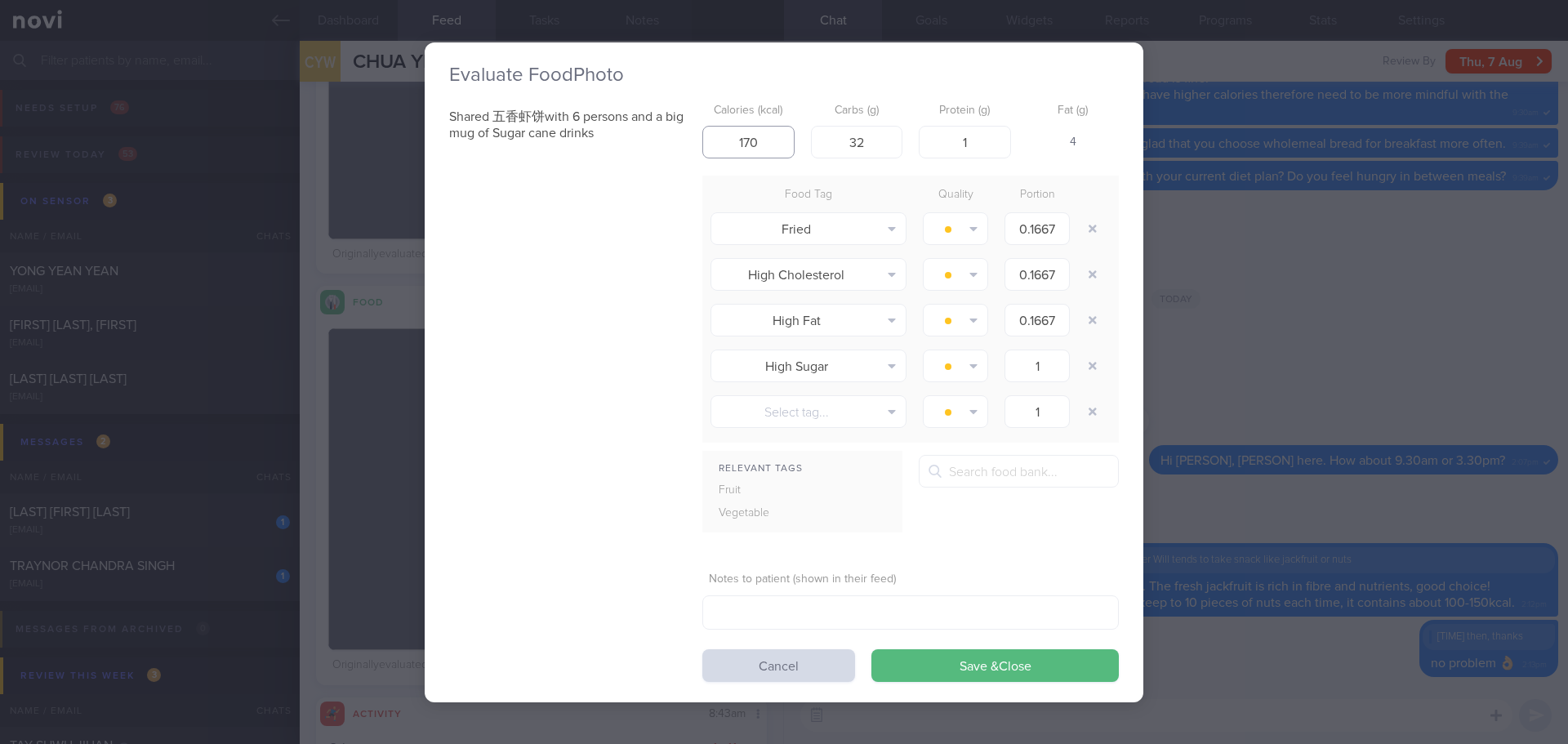 drag, startPoint x: 763, startPoint y: 136, endPoint x: 732, endPoint y: 145, distance: 32.280025 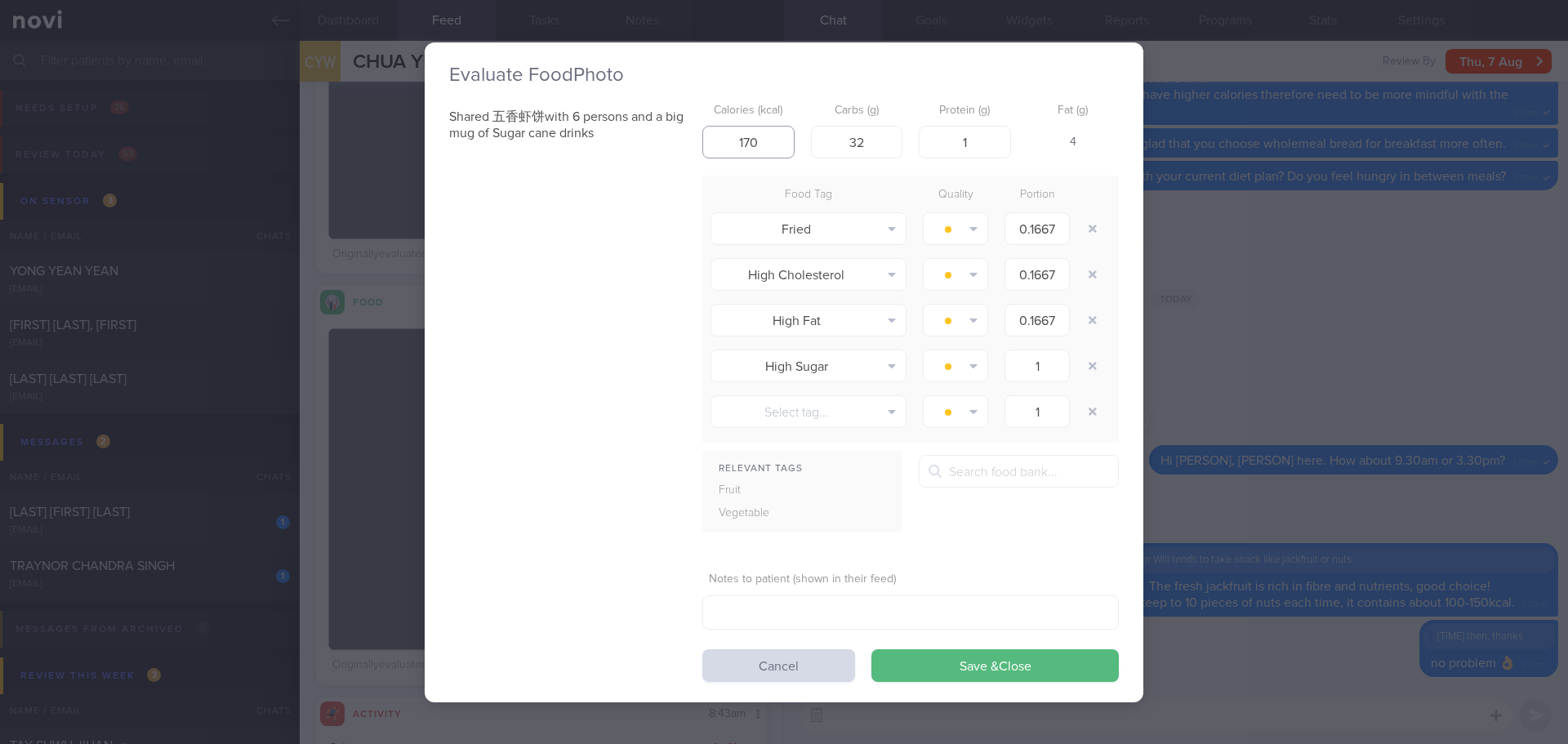 click on "170" at bounding box center [748, 142] 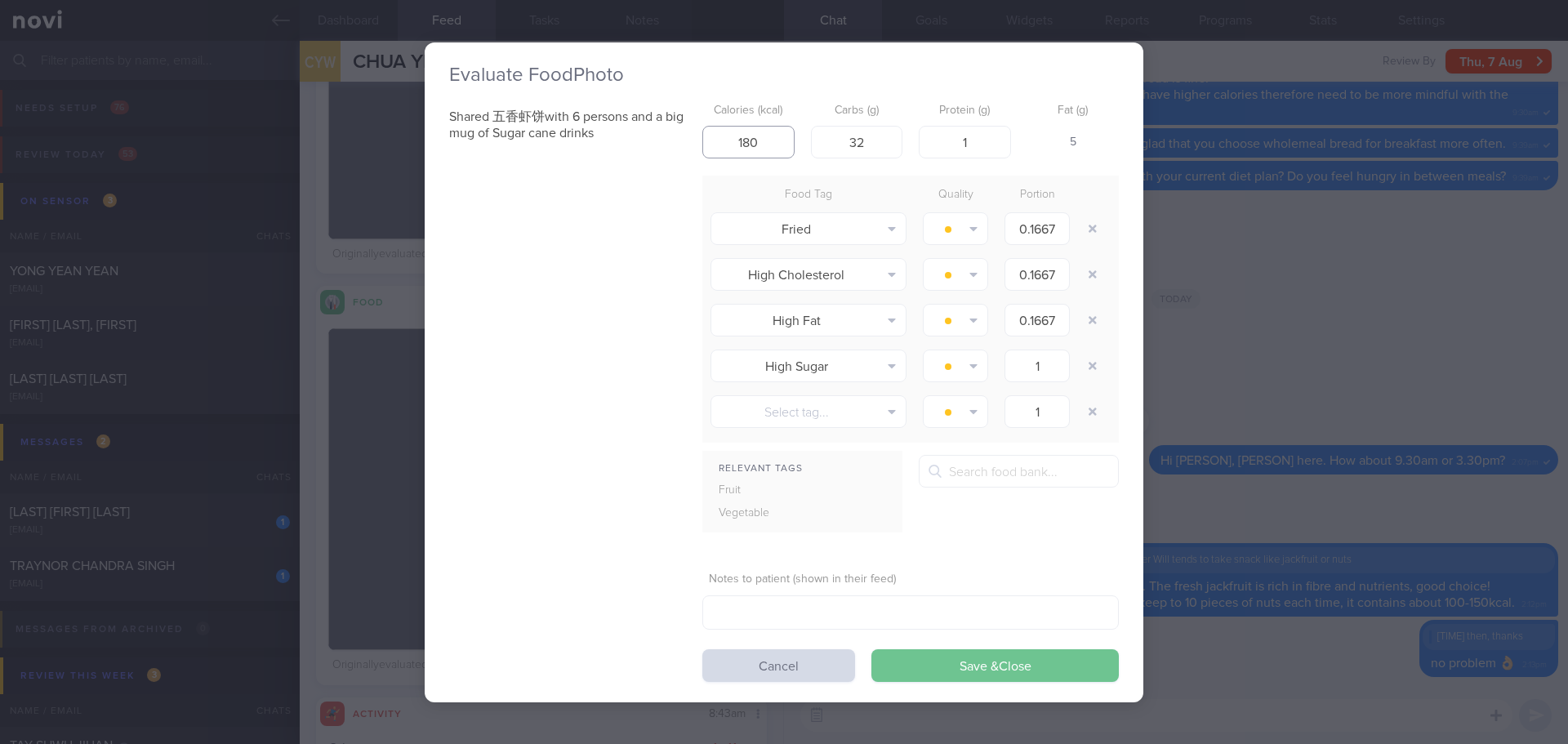 type on "180" 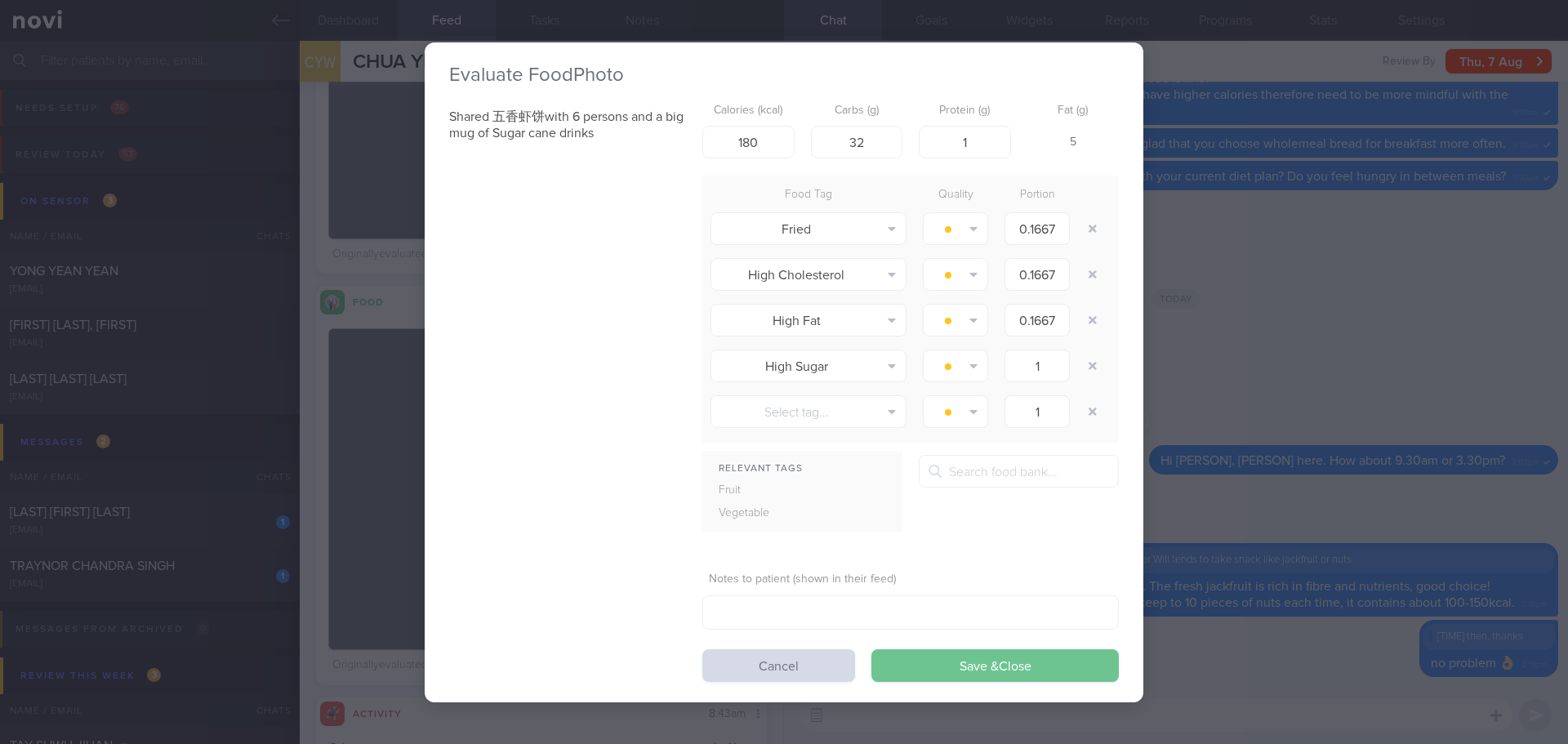 click on "Save &
Close" at bounding box center (995, 666) 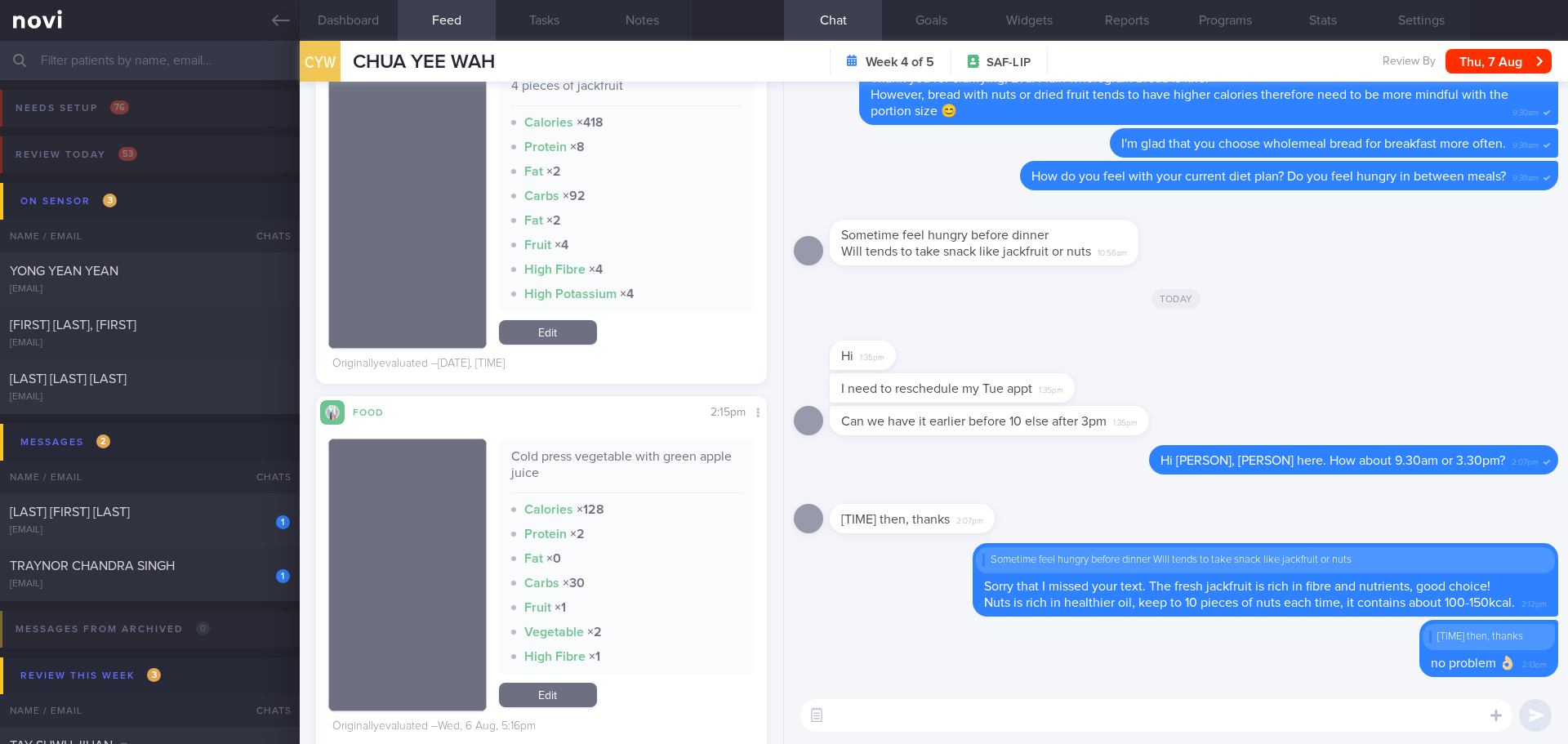scroll, scrollTop: 3512, scrollLeft: 0, axis: vertical 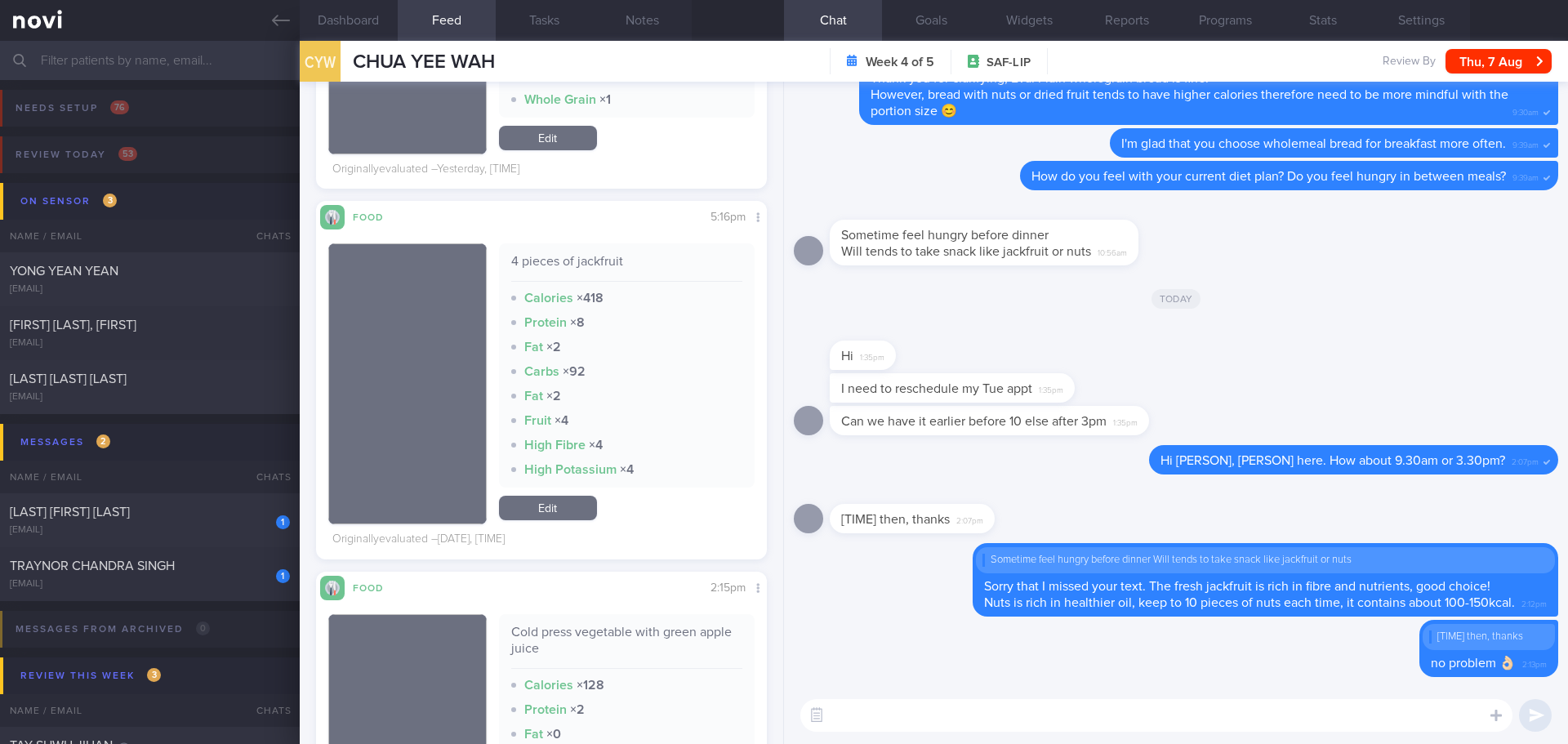 click on "Edit" at bounding box center (548, 508) 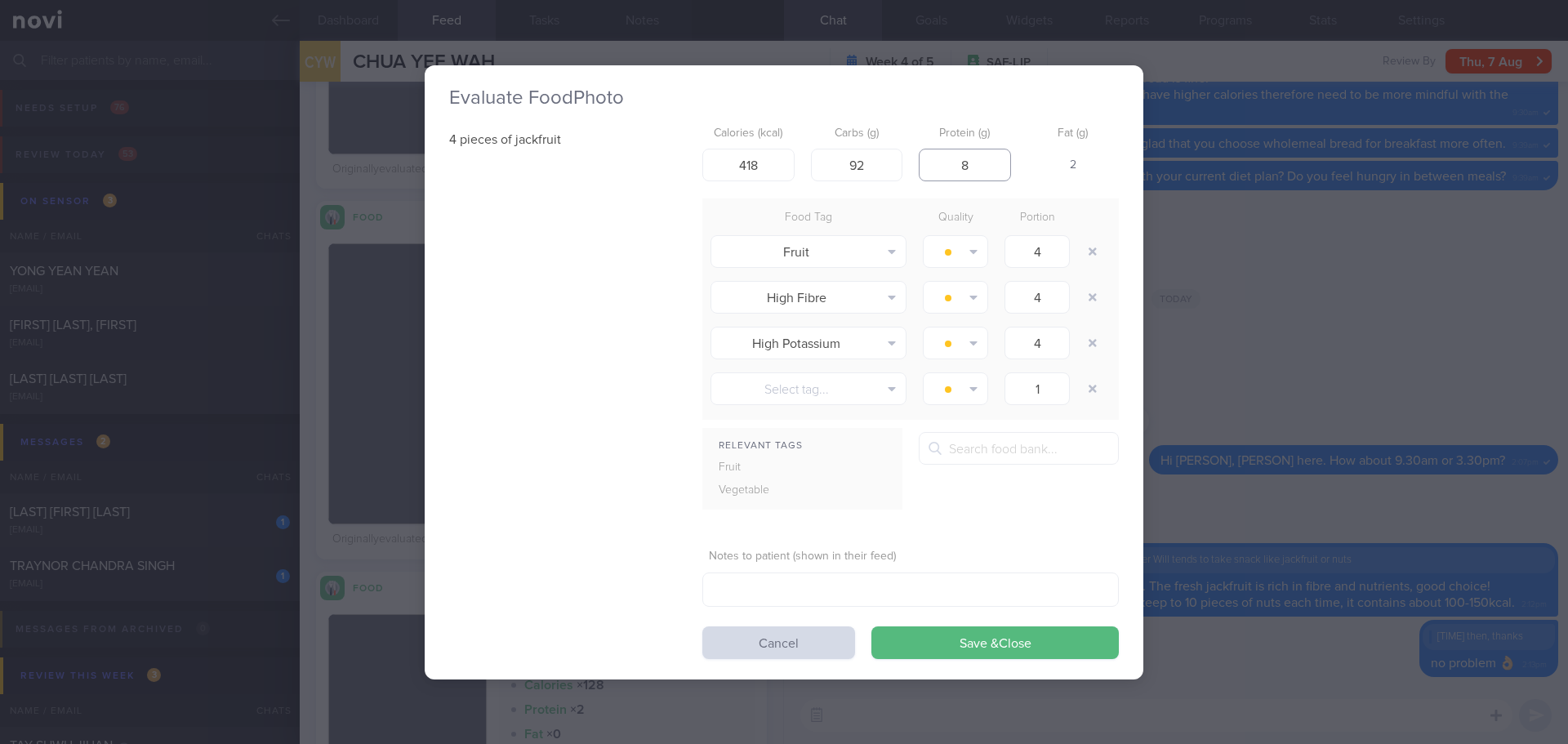 click on "8" at bounding box center (964, 165) 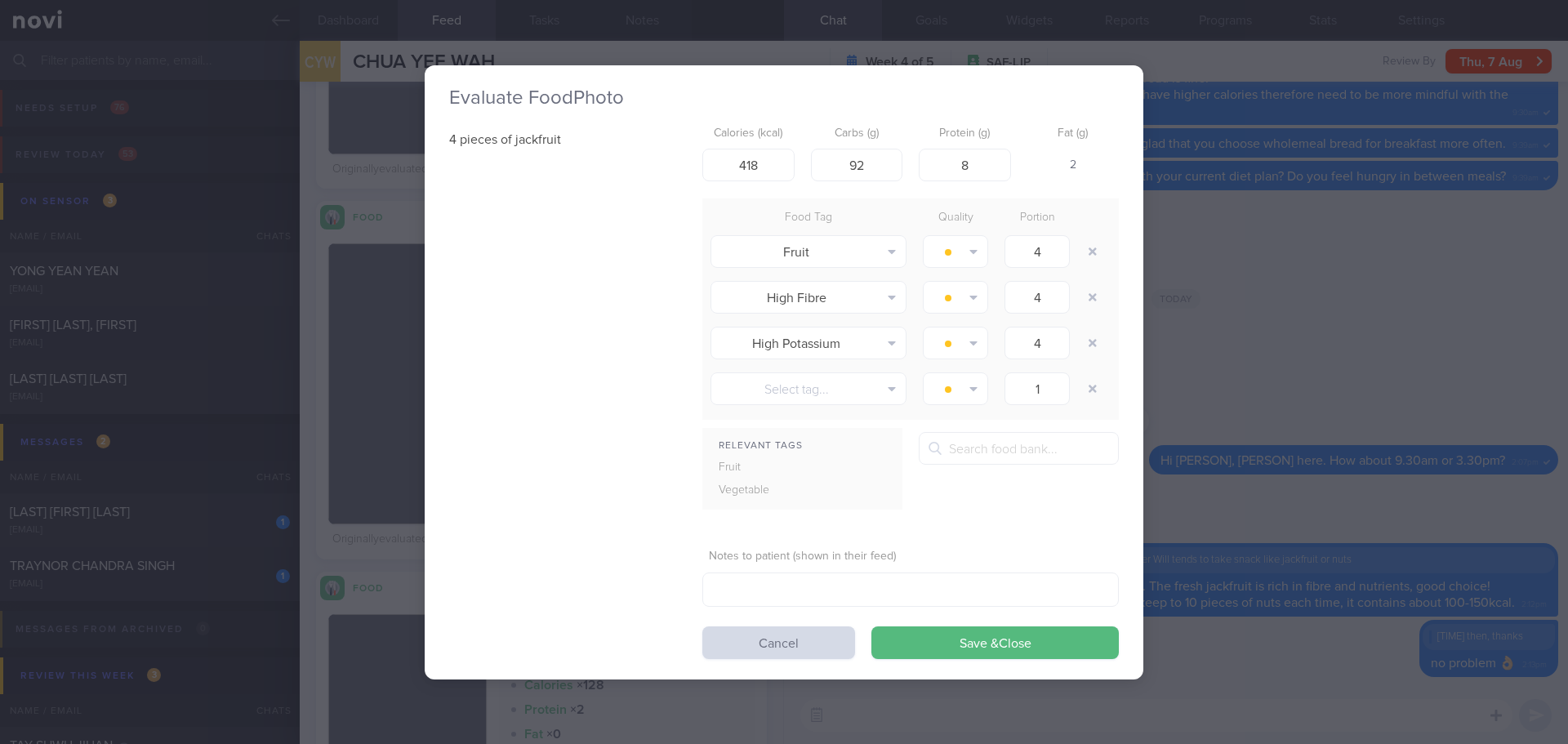 click at bounding box center [935, 448] 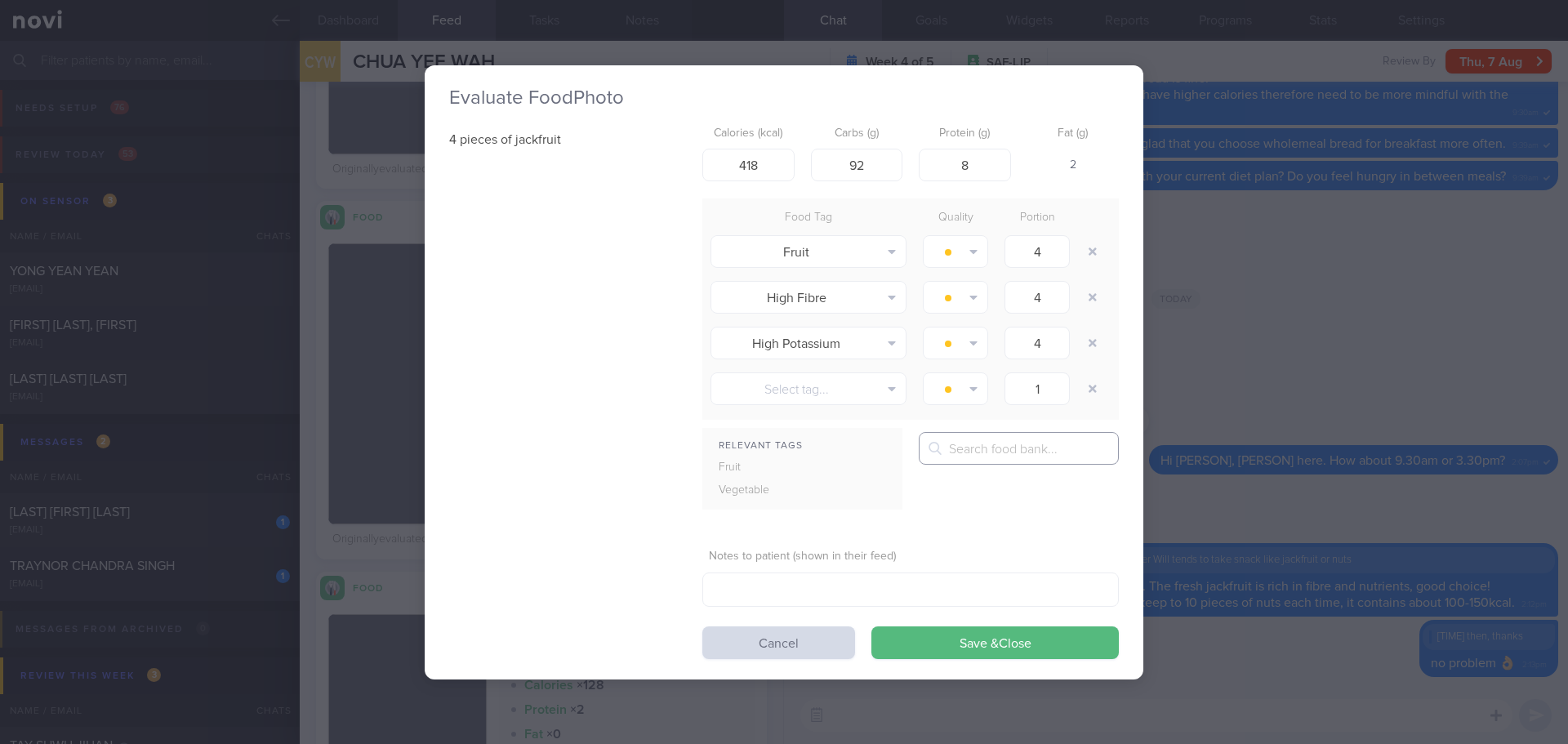 click at bounding box center [1018, 448] 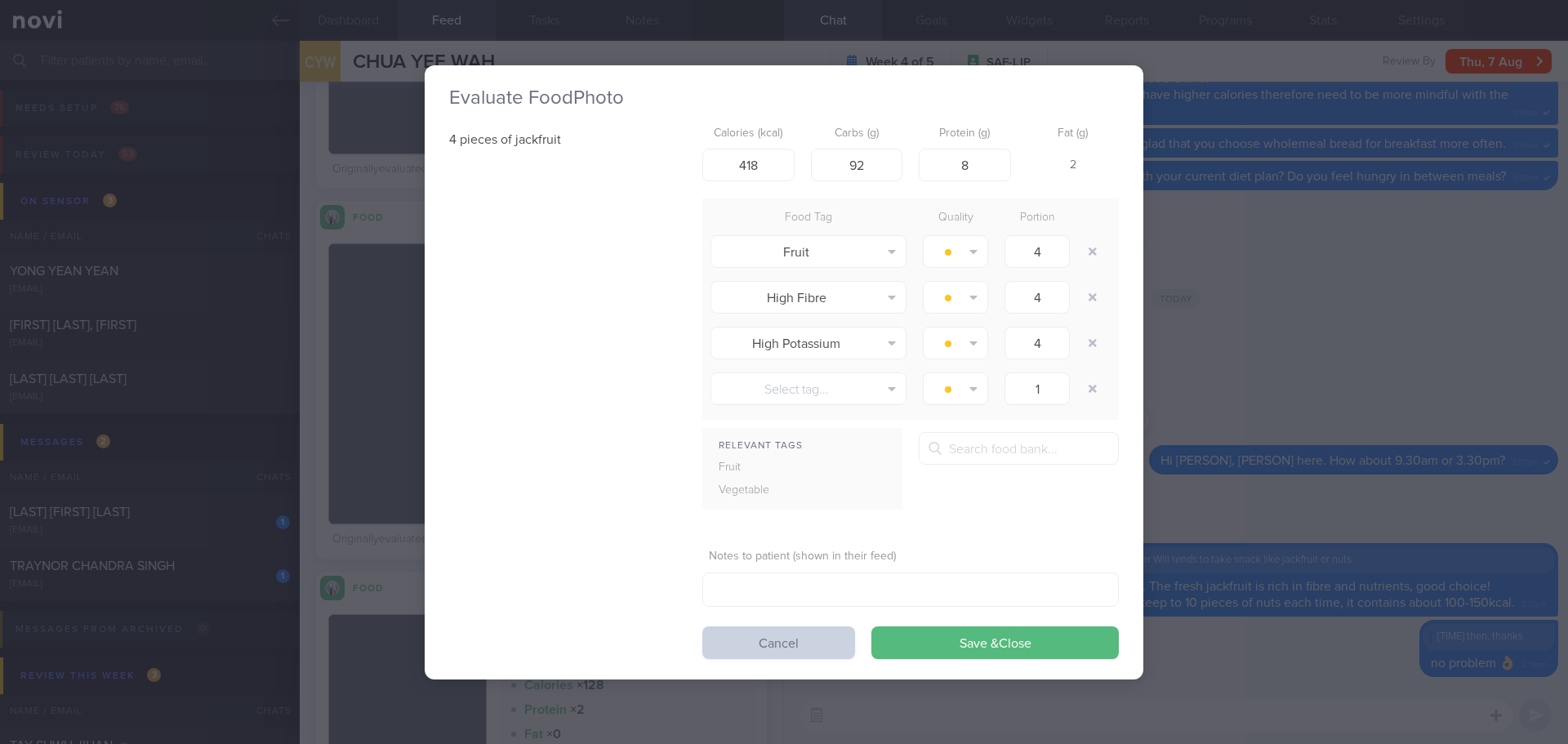 click on "Cancel" at bounding box center [778, 643] 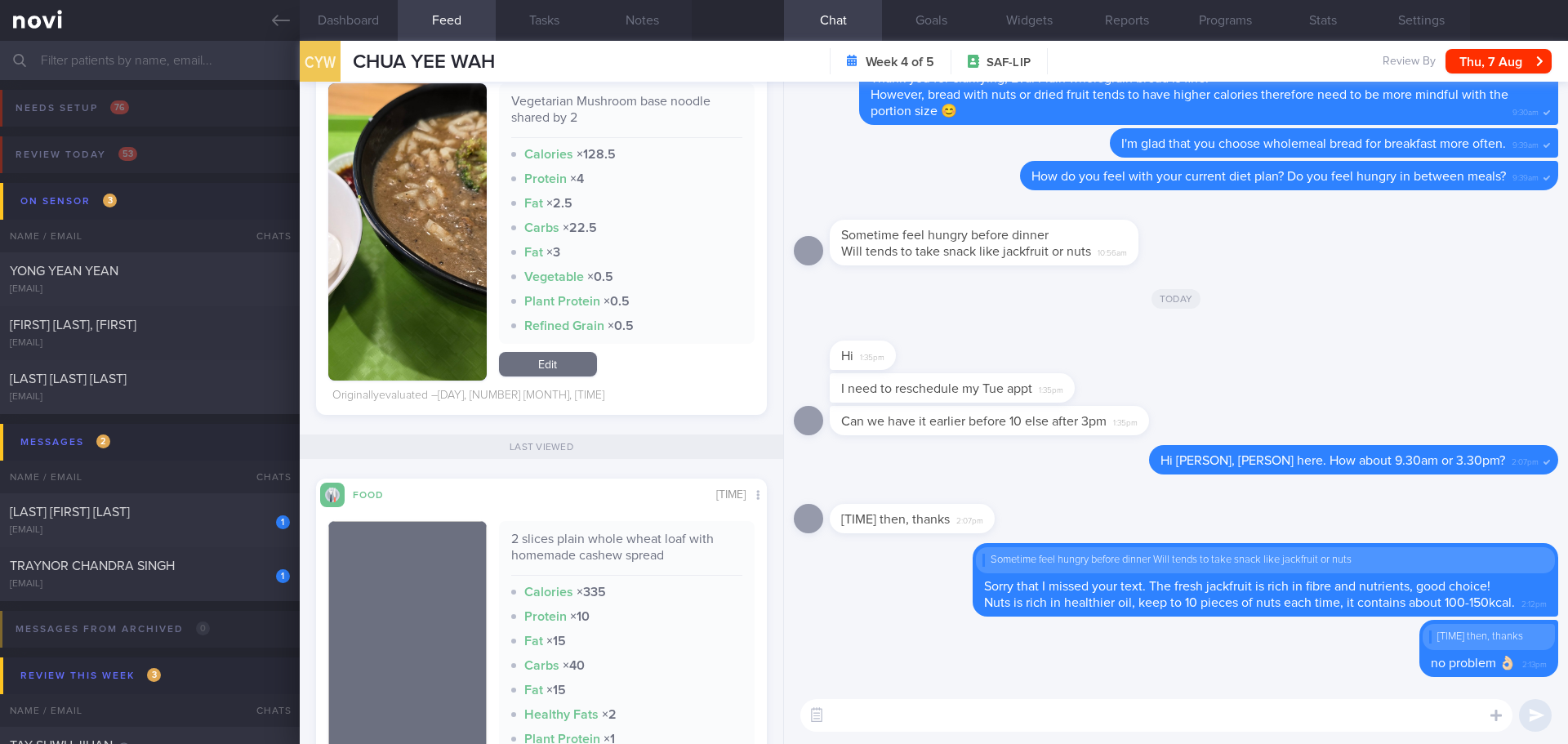 scroll, scrollTop: 4259, scrollLeft: 0, axis: vertical 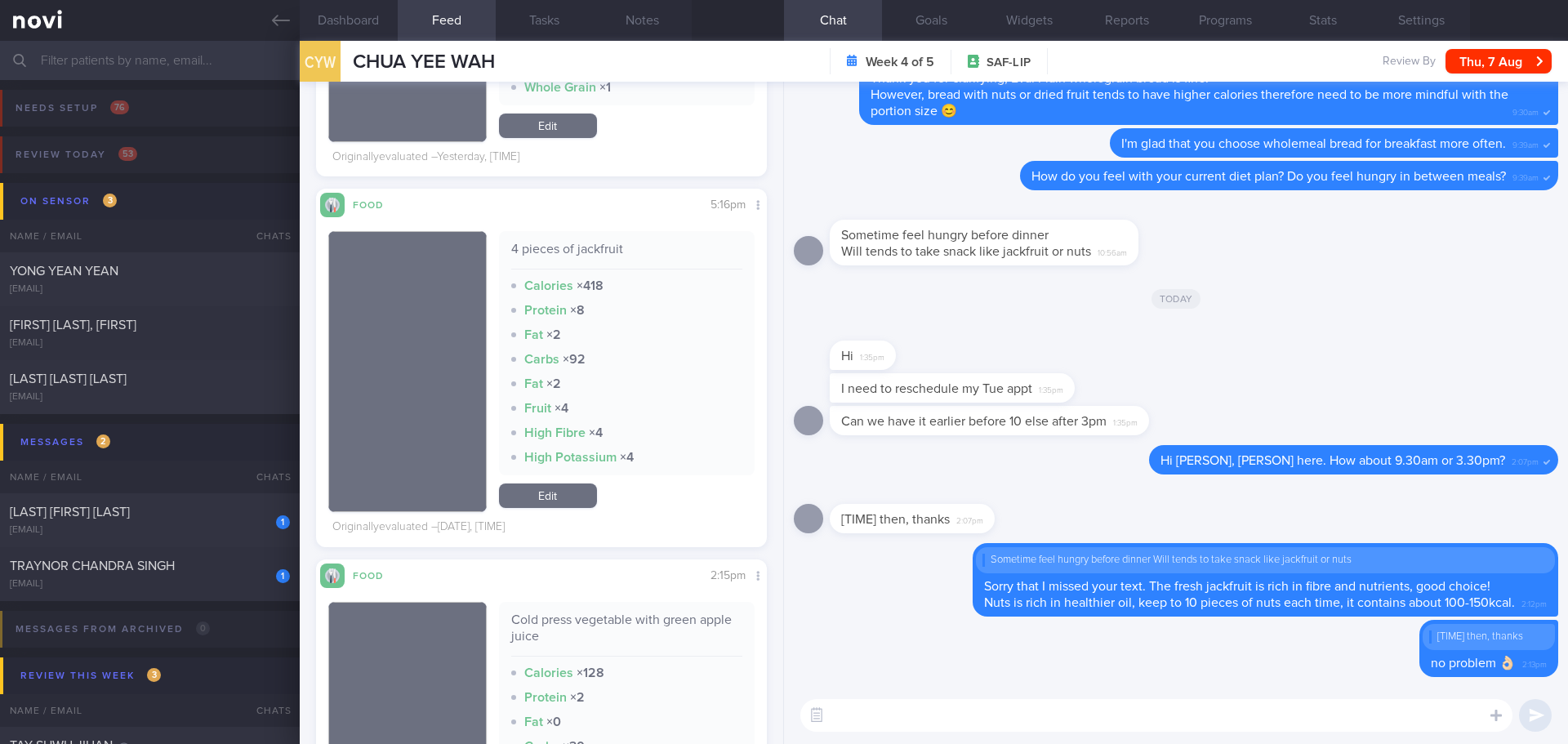 click on "Edit" at bounding box center [548, 496] 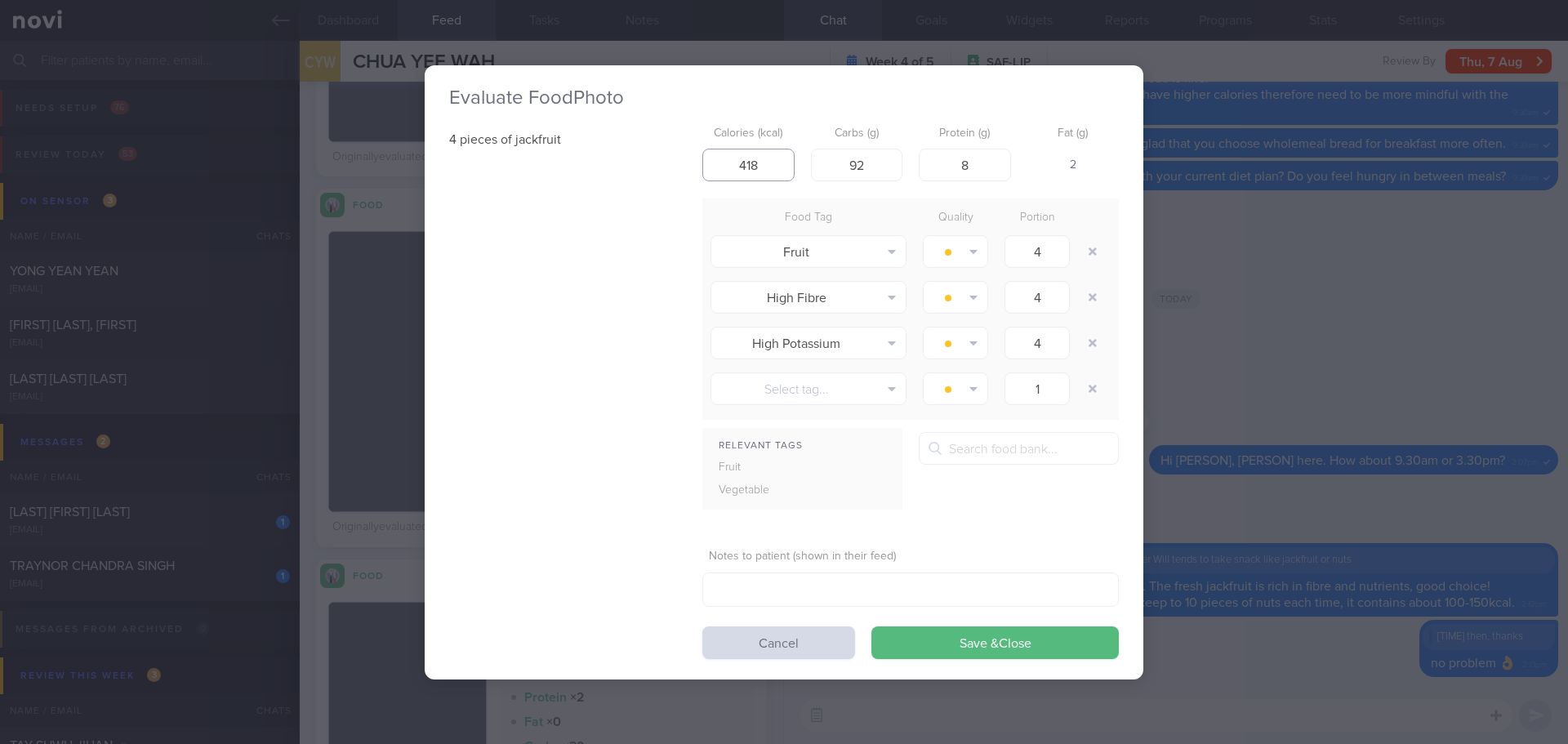 drag, startPoint x: 764, startPoint y: 163, endPoint x: 712, endPoint y: 169, distance: 52.345009 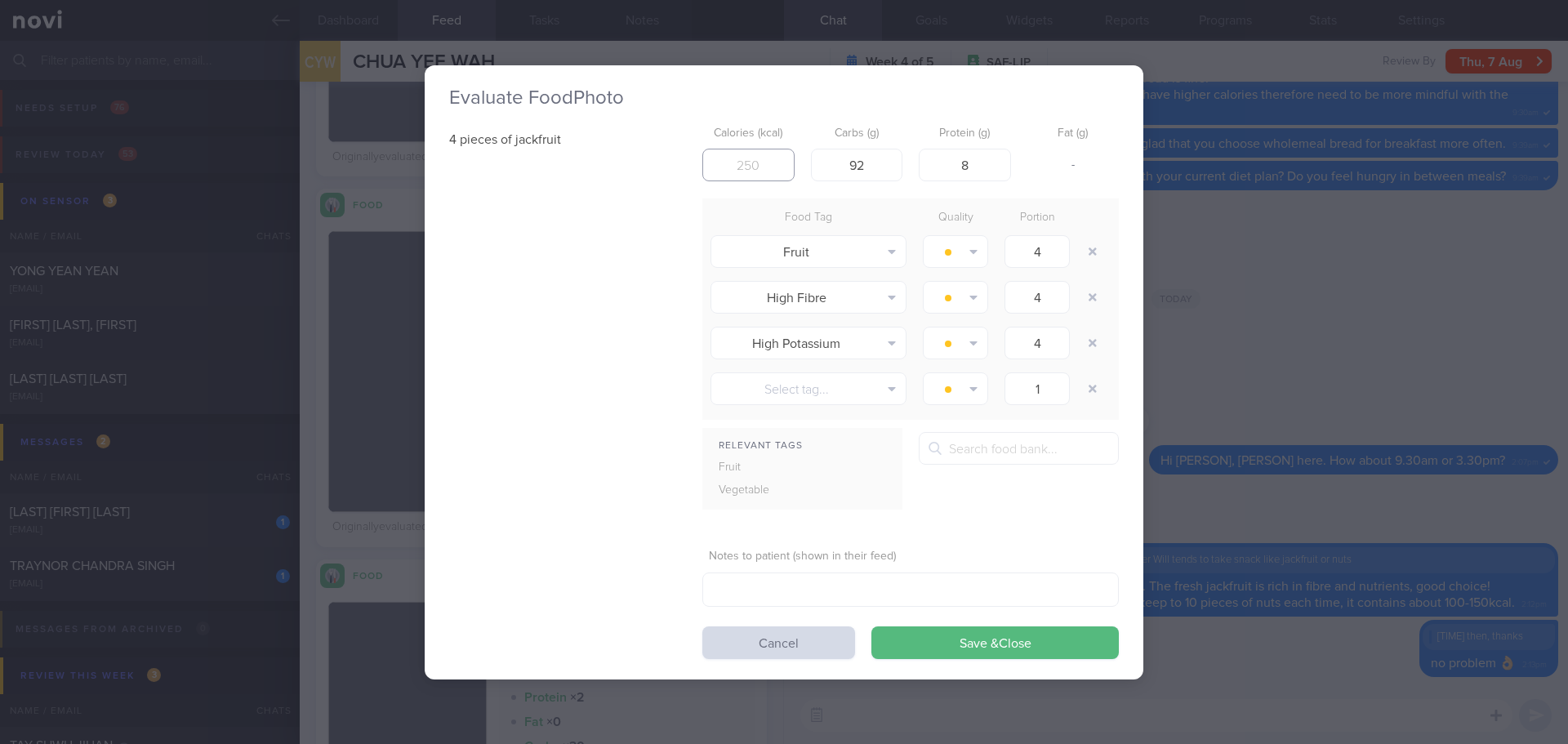 type 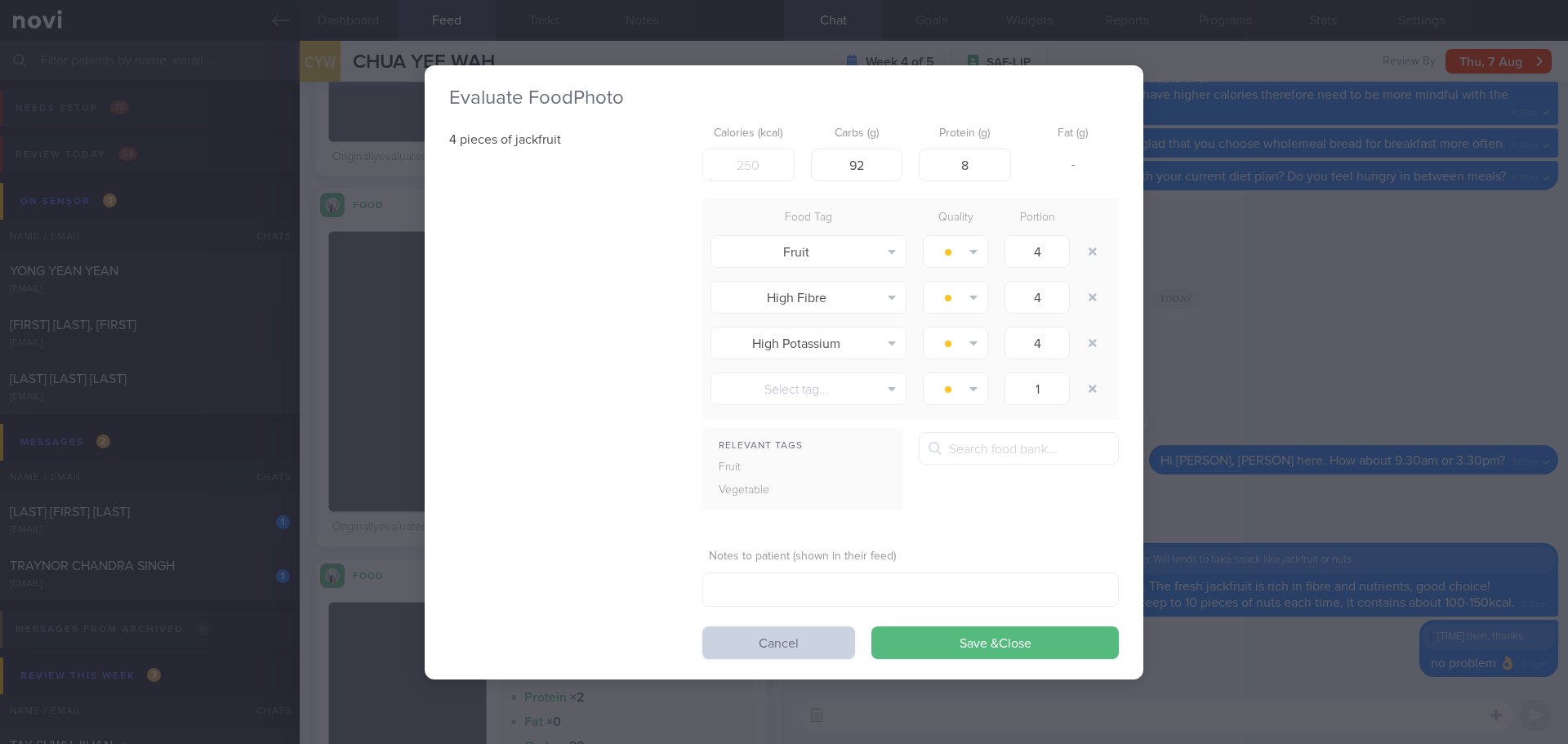 click on "Cancel" at bounding box center [778, 643] 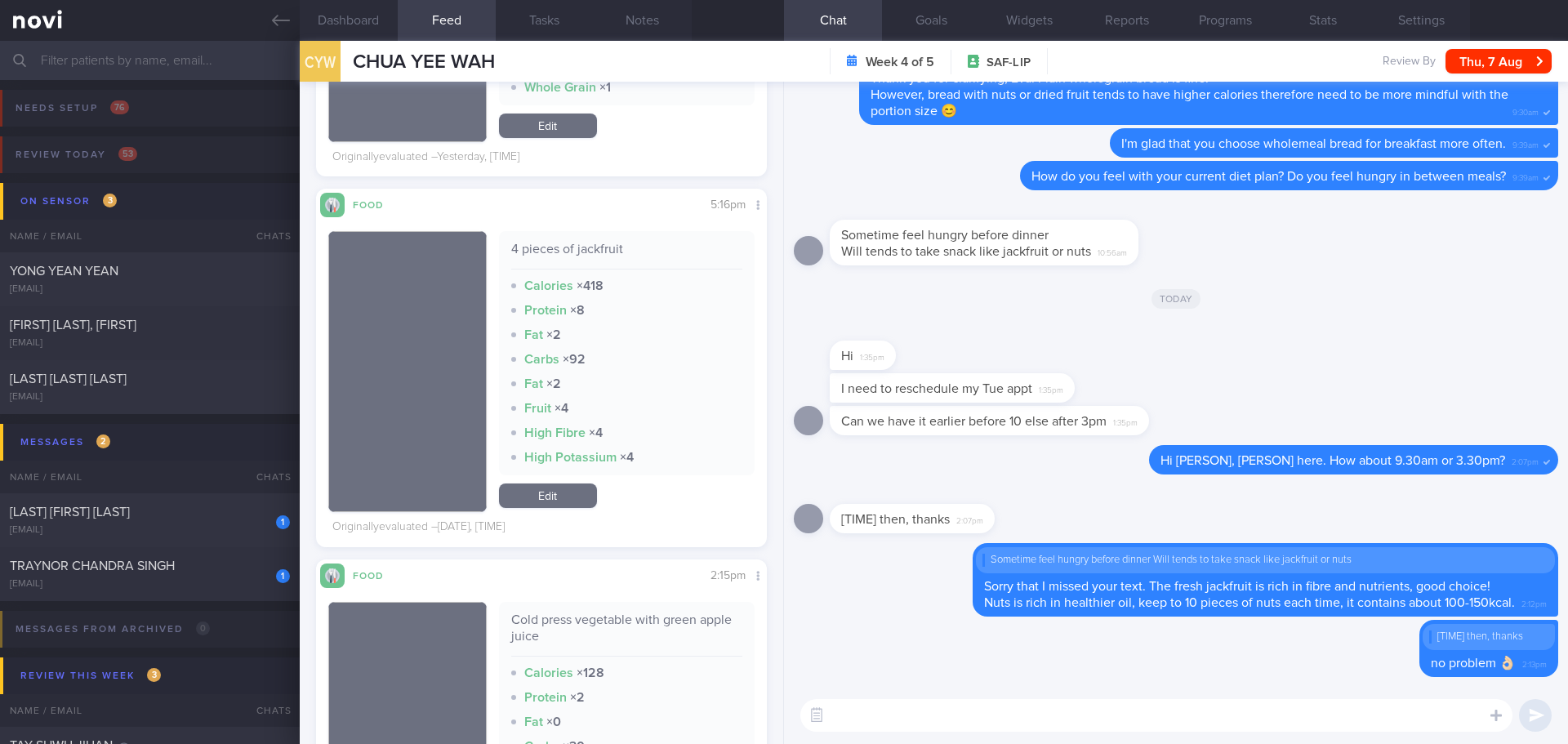 click on "Edit" at bounding box center [548, 496] 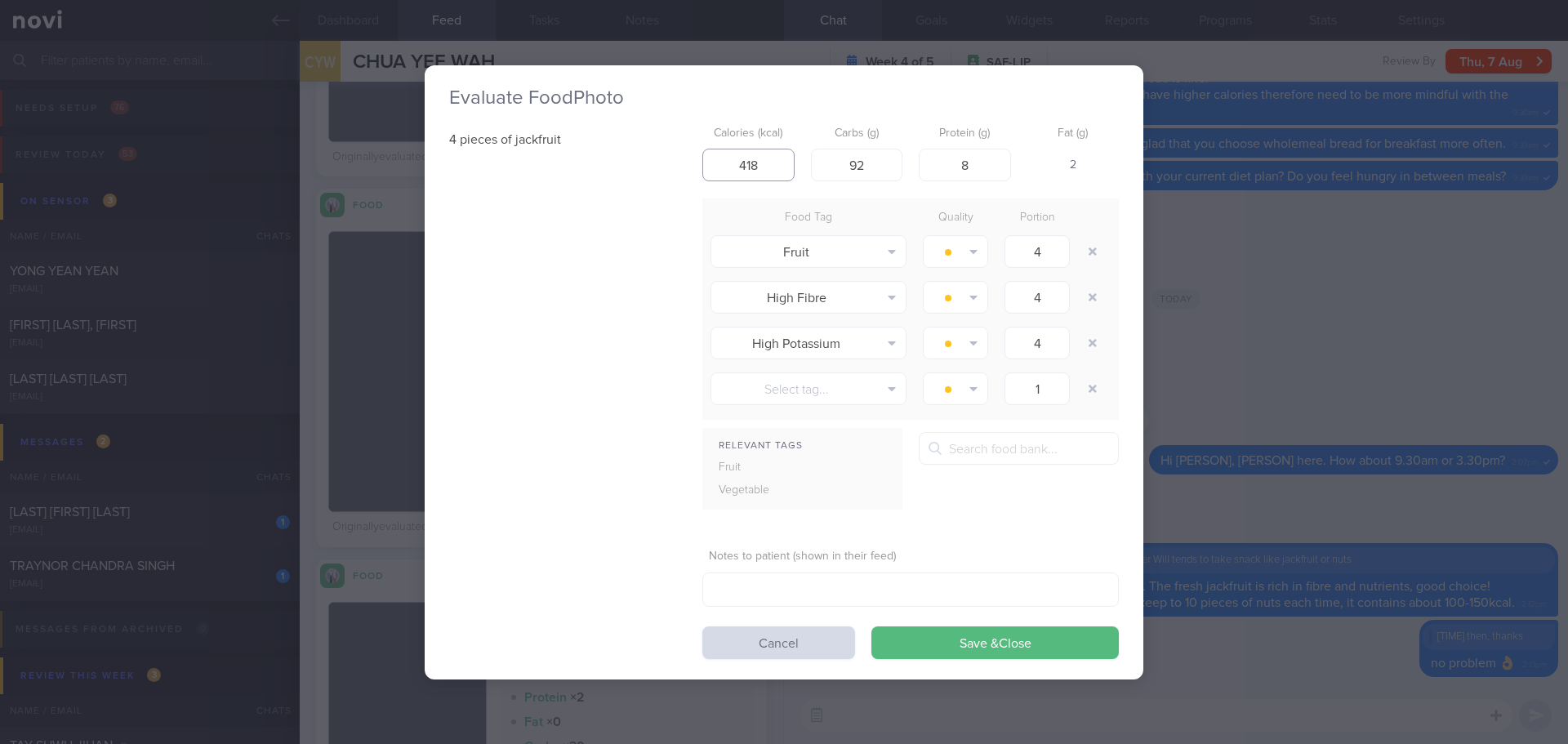 drag, startPoint x: 775, startPoint y: 165, endPoint x: 698, endPoint y: 179, distance: 78.262379 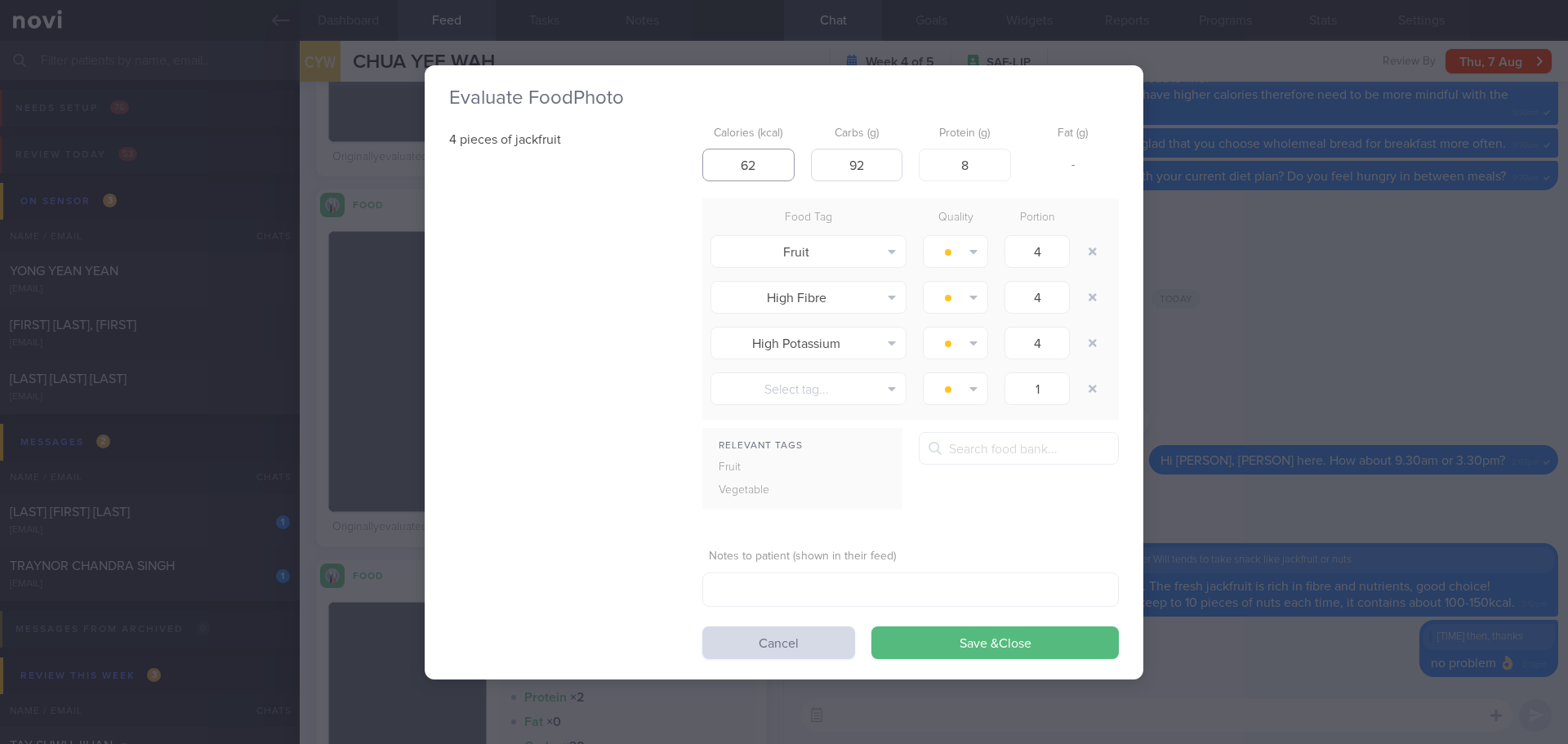 type on "62" 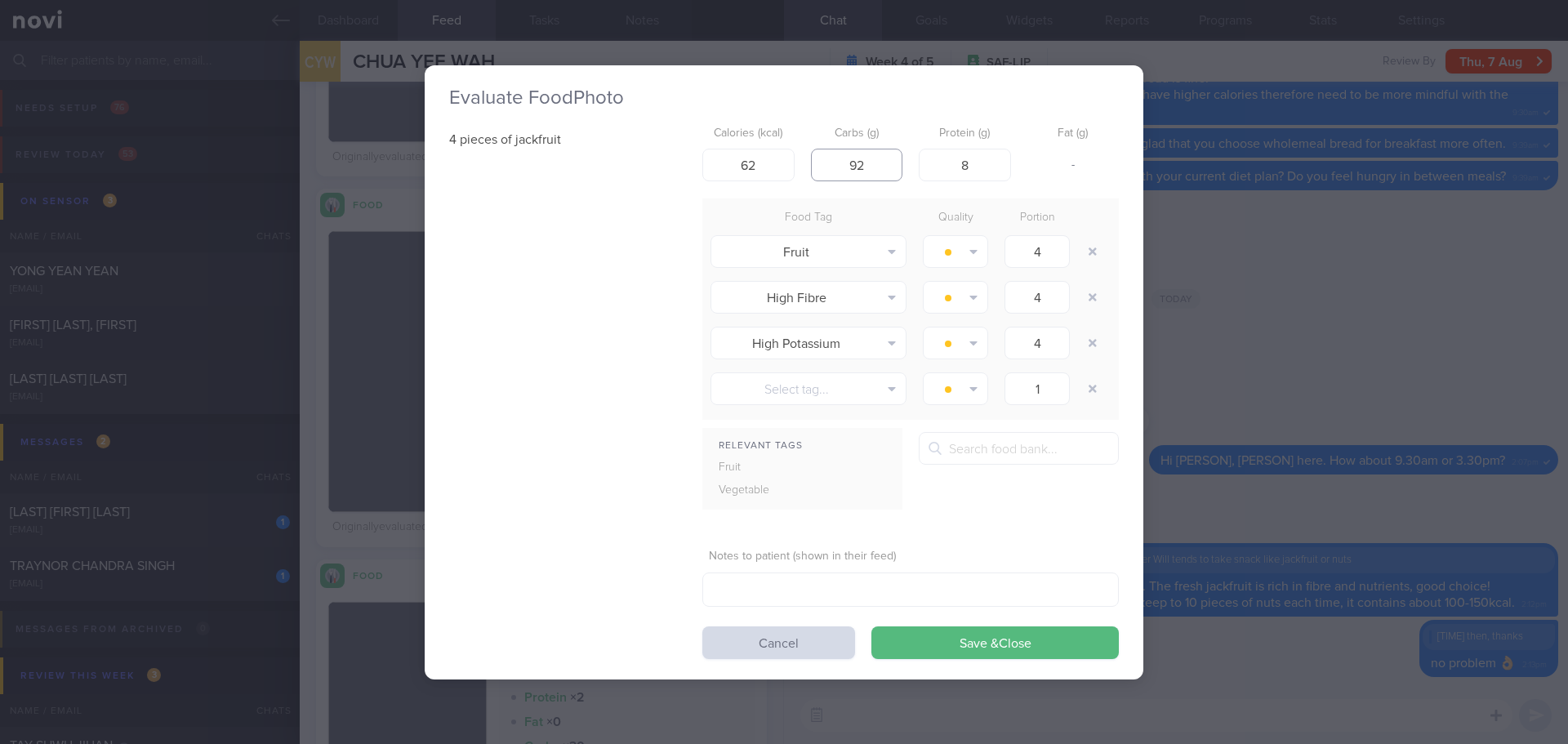drag, startPoint x: 868, startPoint y: 167, endPoint x: 832, endPoint y: 172, distance: 36.345564 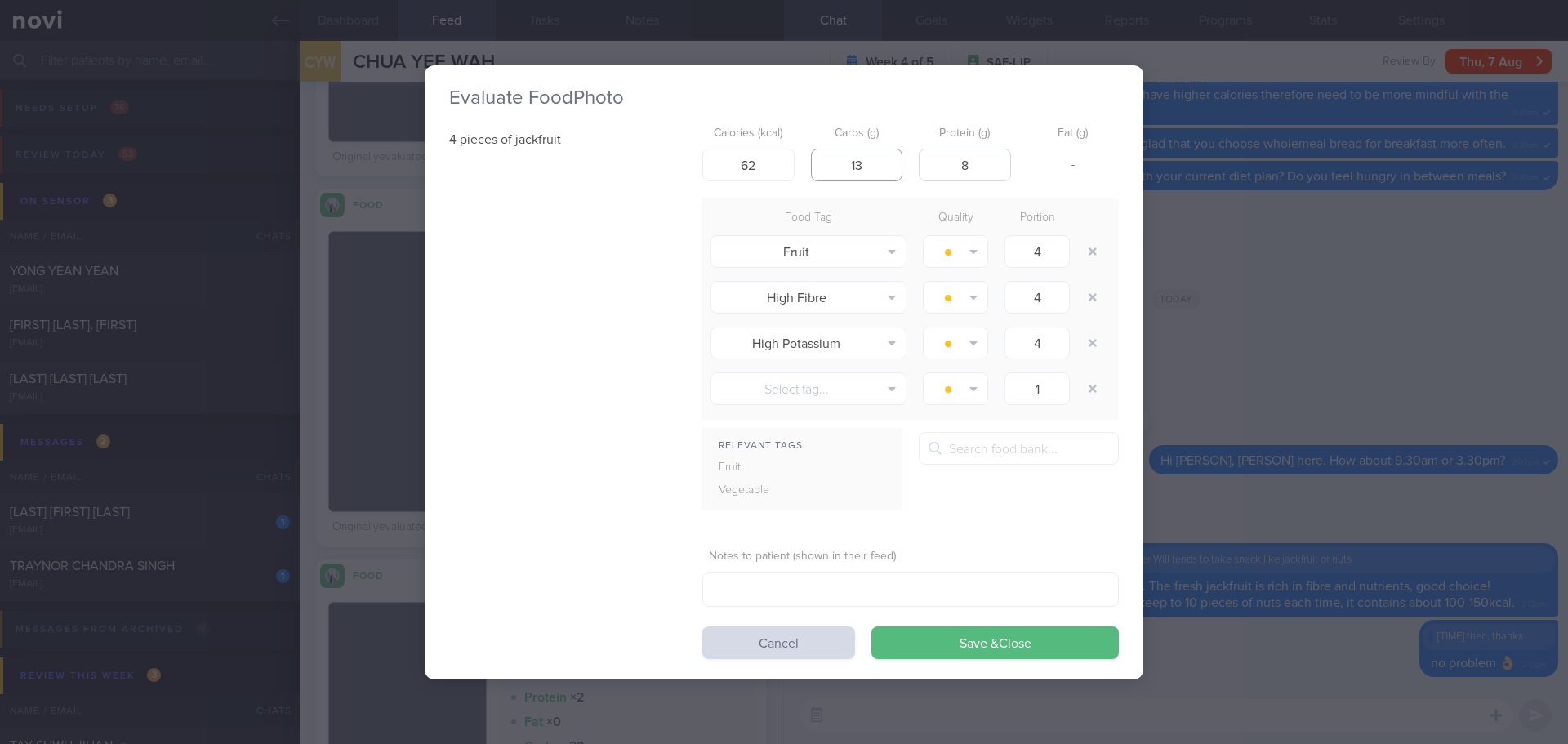 type on "13" 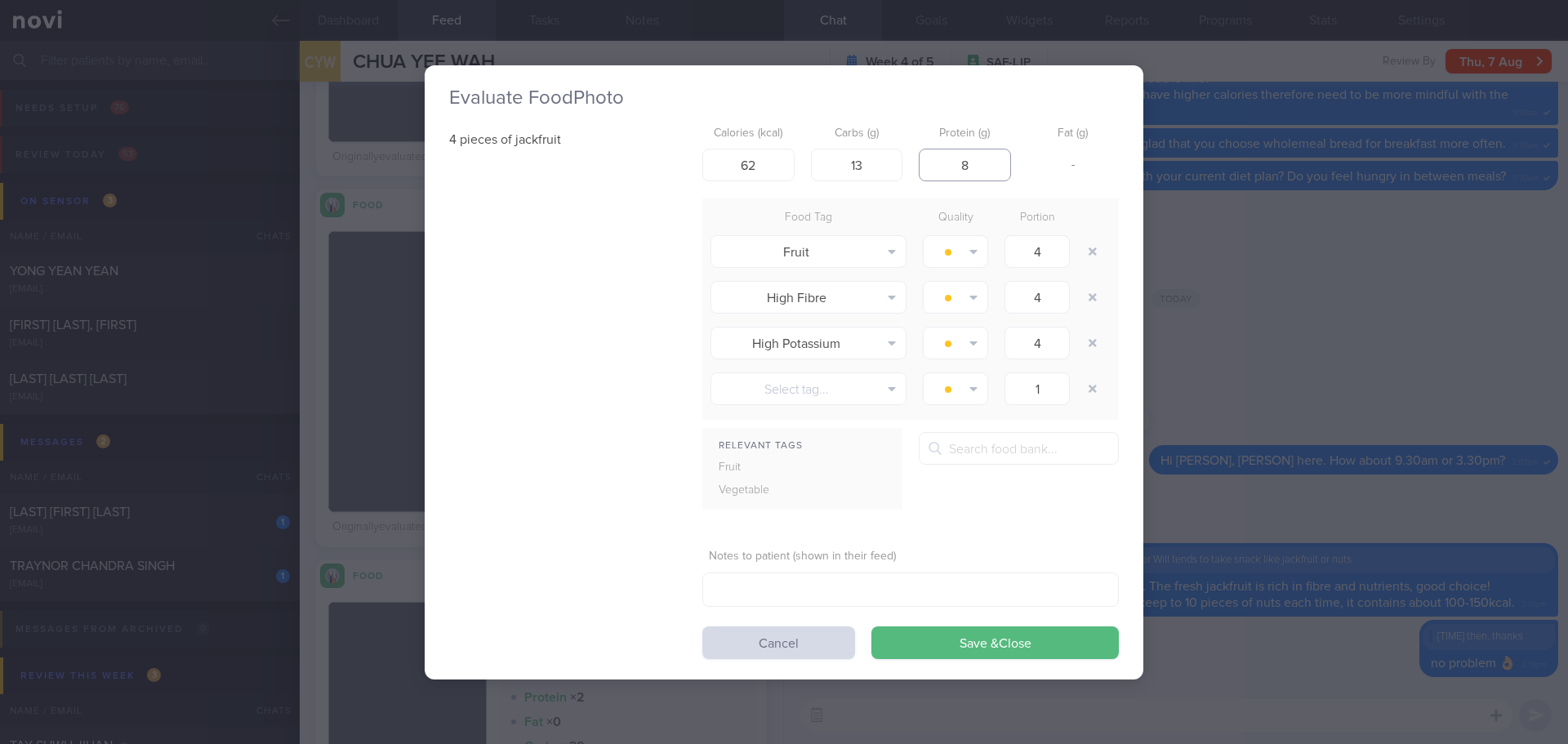 drag, startPoint x: 996, startPoint y: 157, endPoint x: 939, endPoint y: 183, distance: 62.64982 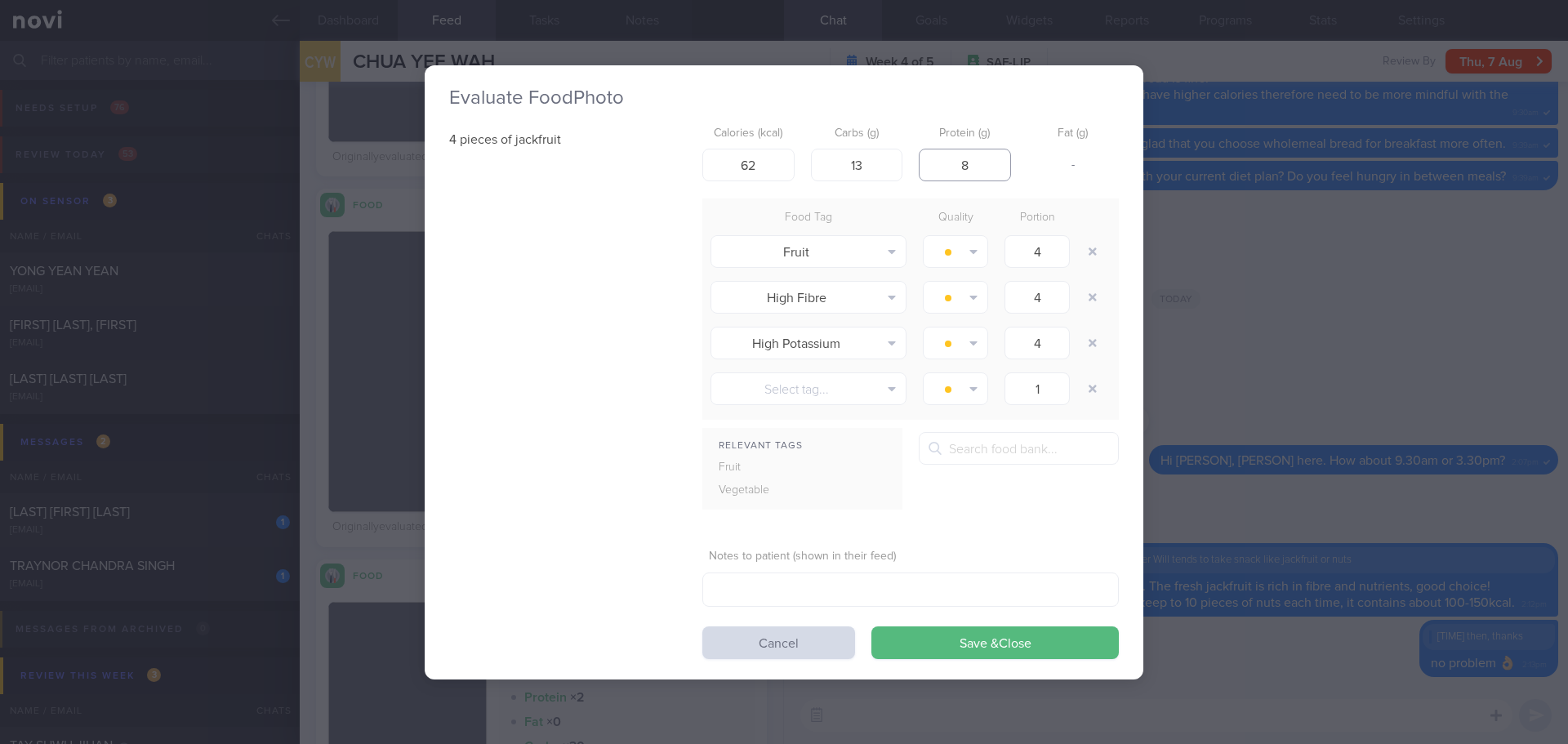 click on "Calories (kcal)
62
Carbs (g)
13
Protein (g)
8
Fat (g)
-
Food Tag
Quality
Portion
Fruit
Alcohol
Fried
Fruit
Healthy Fats
High Calcium
High Cholesterol
High Fat
High Fibre
High GI
High Iodine
High Iron" at bounding box center [911, 389] 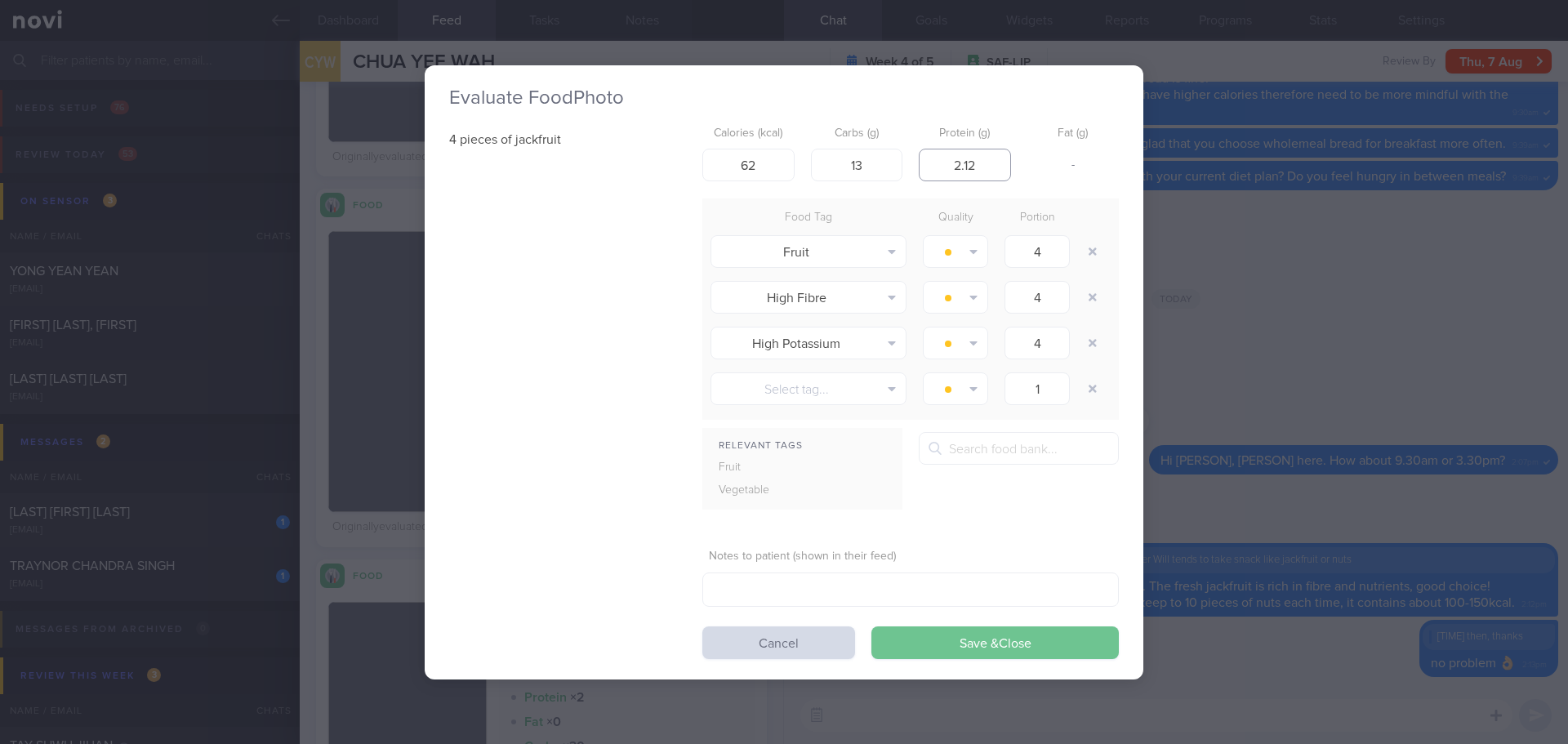 type on "2.12" 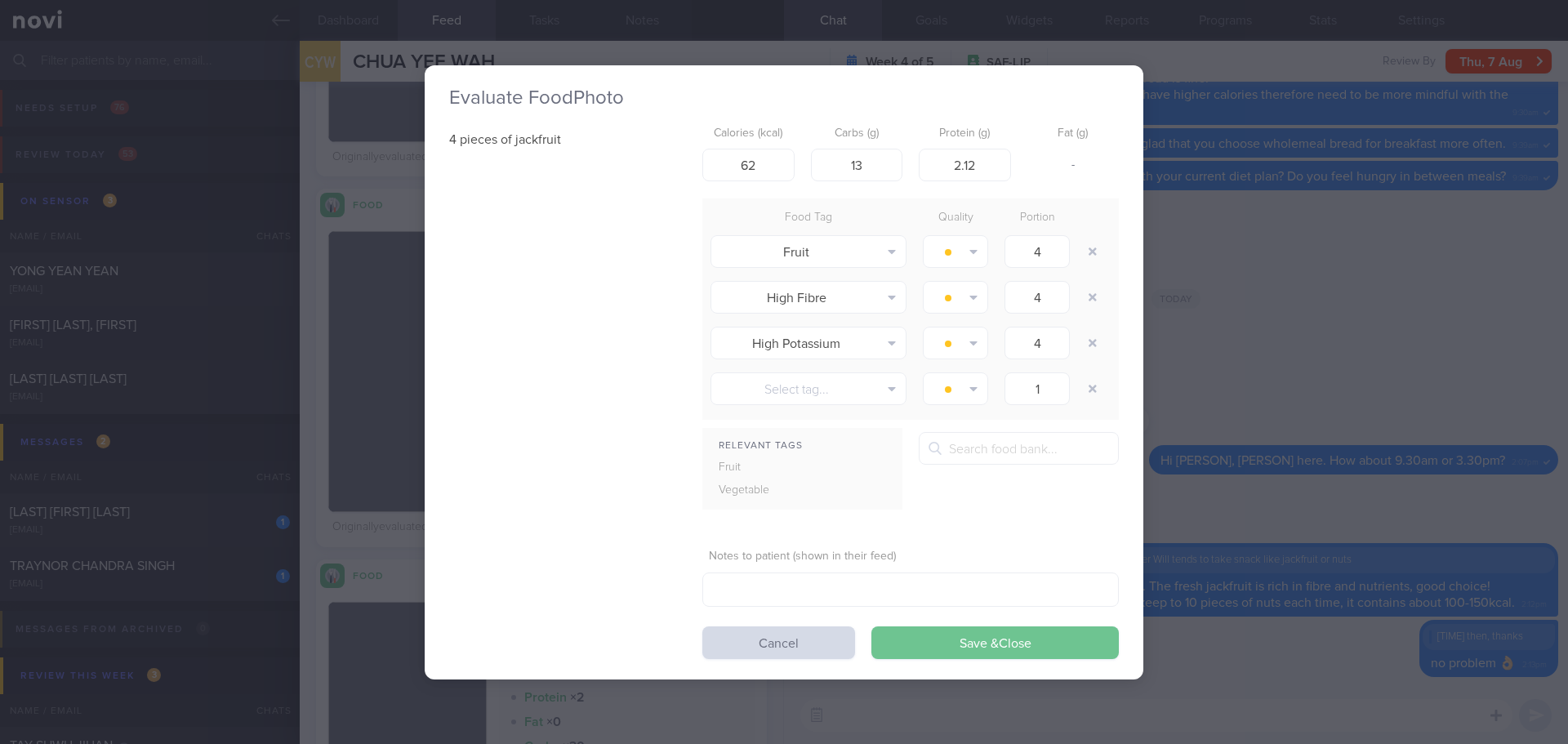 click on "Save &
Close" at bounding box center (995, 643) 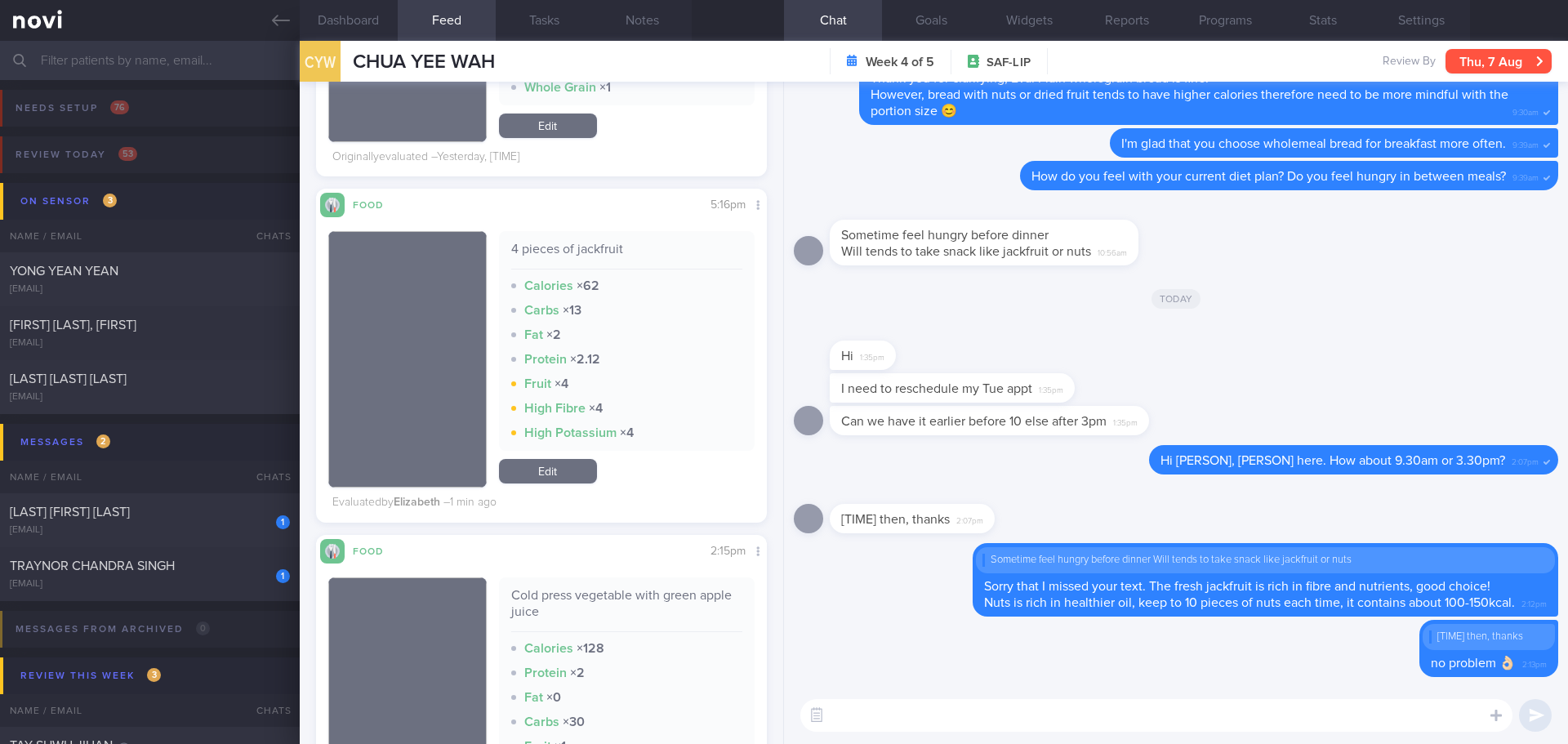 click on "Thu, 7 Aug" at bounding box center [1499, 61] 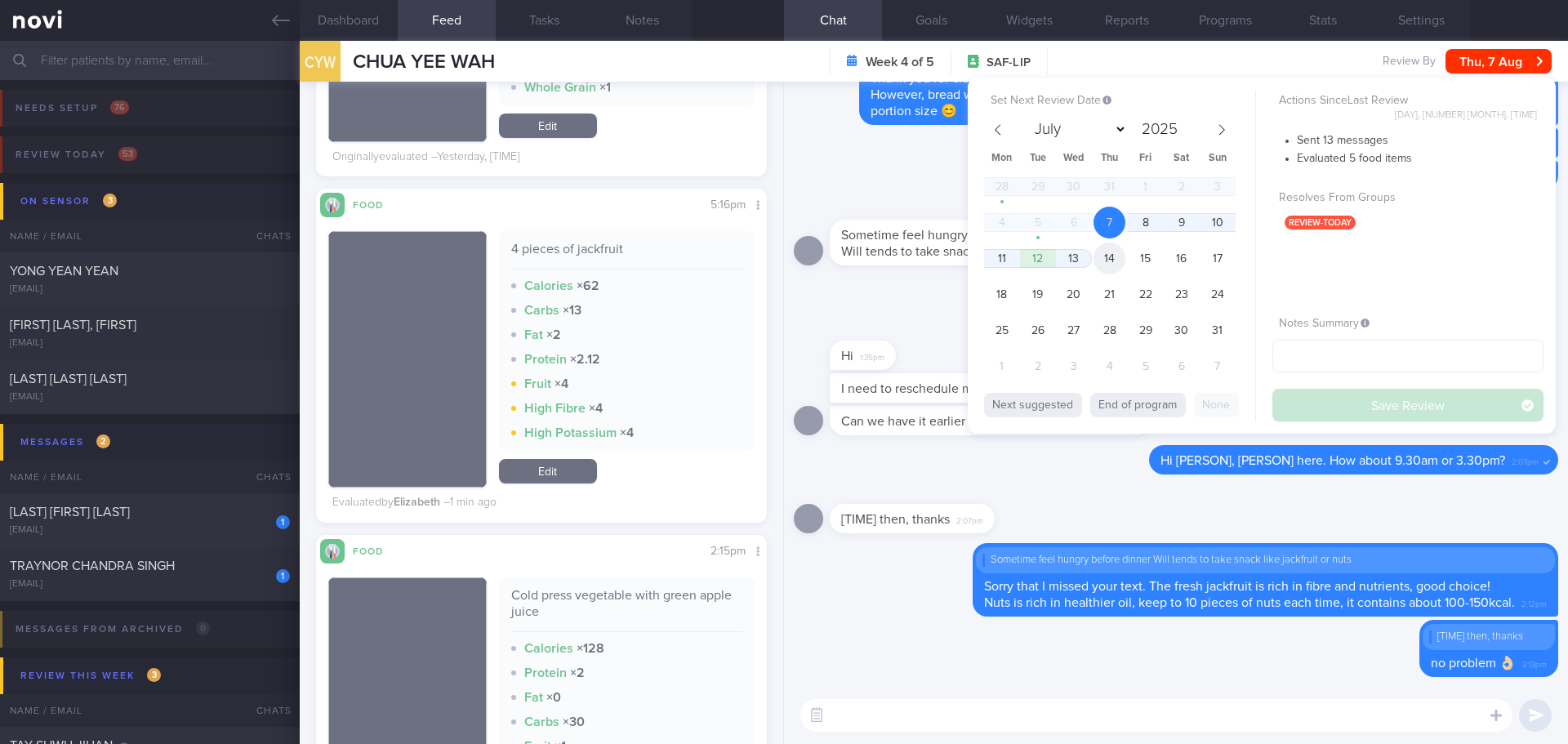 click on "14" at bounding box center (1109, 258) 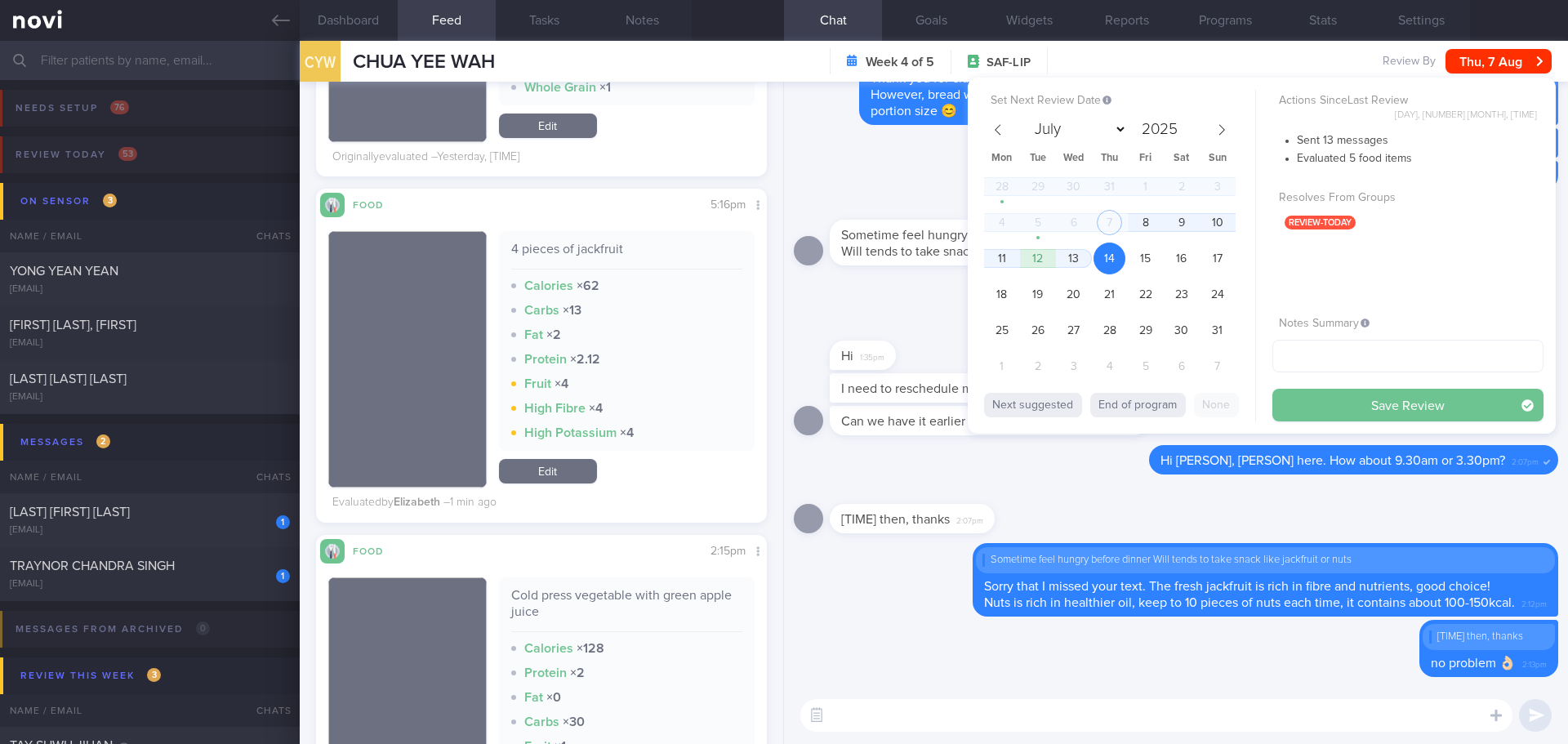 click on "Save Review" at bounding box center [1408, 405] 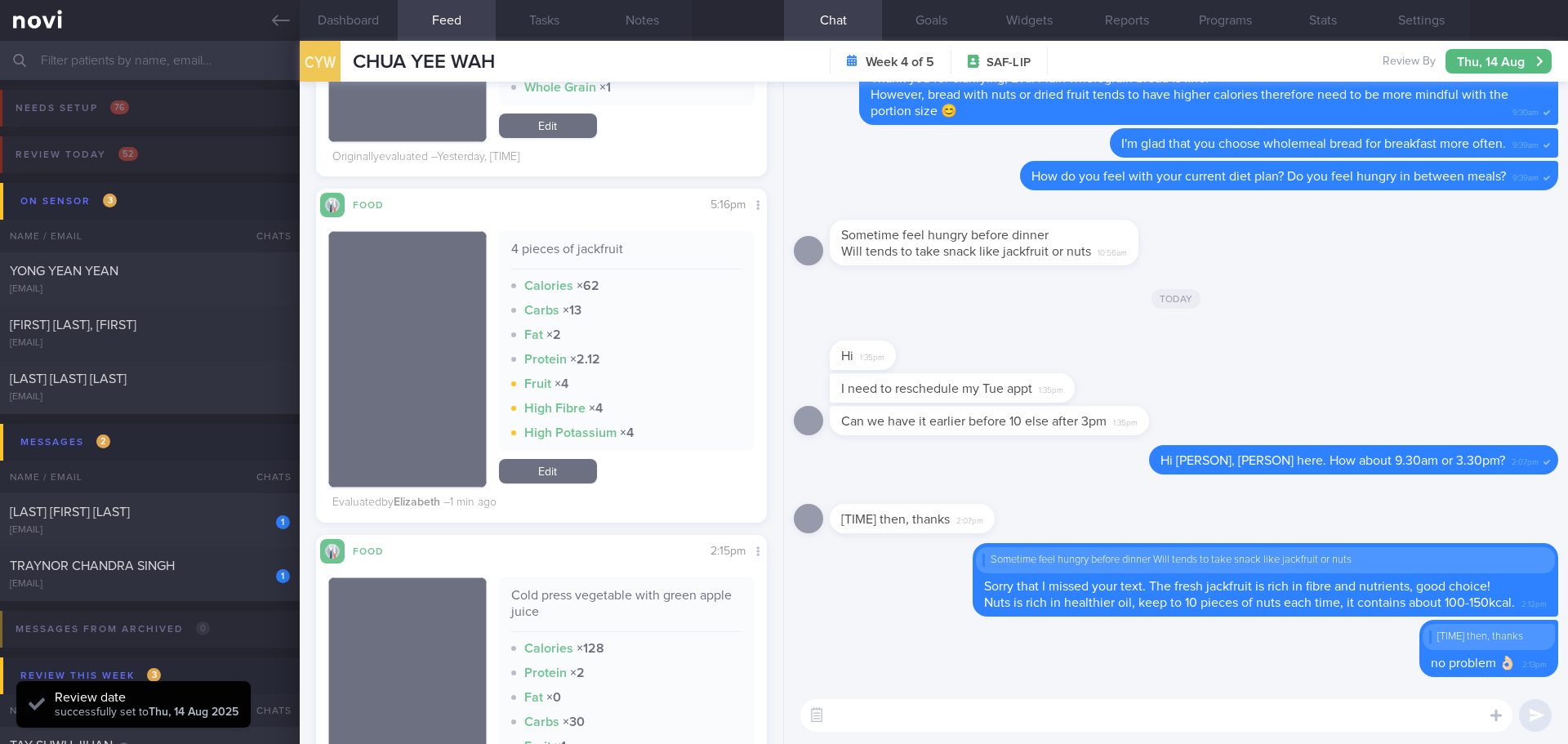 scroll, scrollTop: 816478, scrollLeft: 816251, axis: both 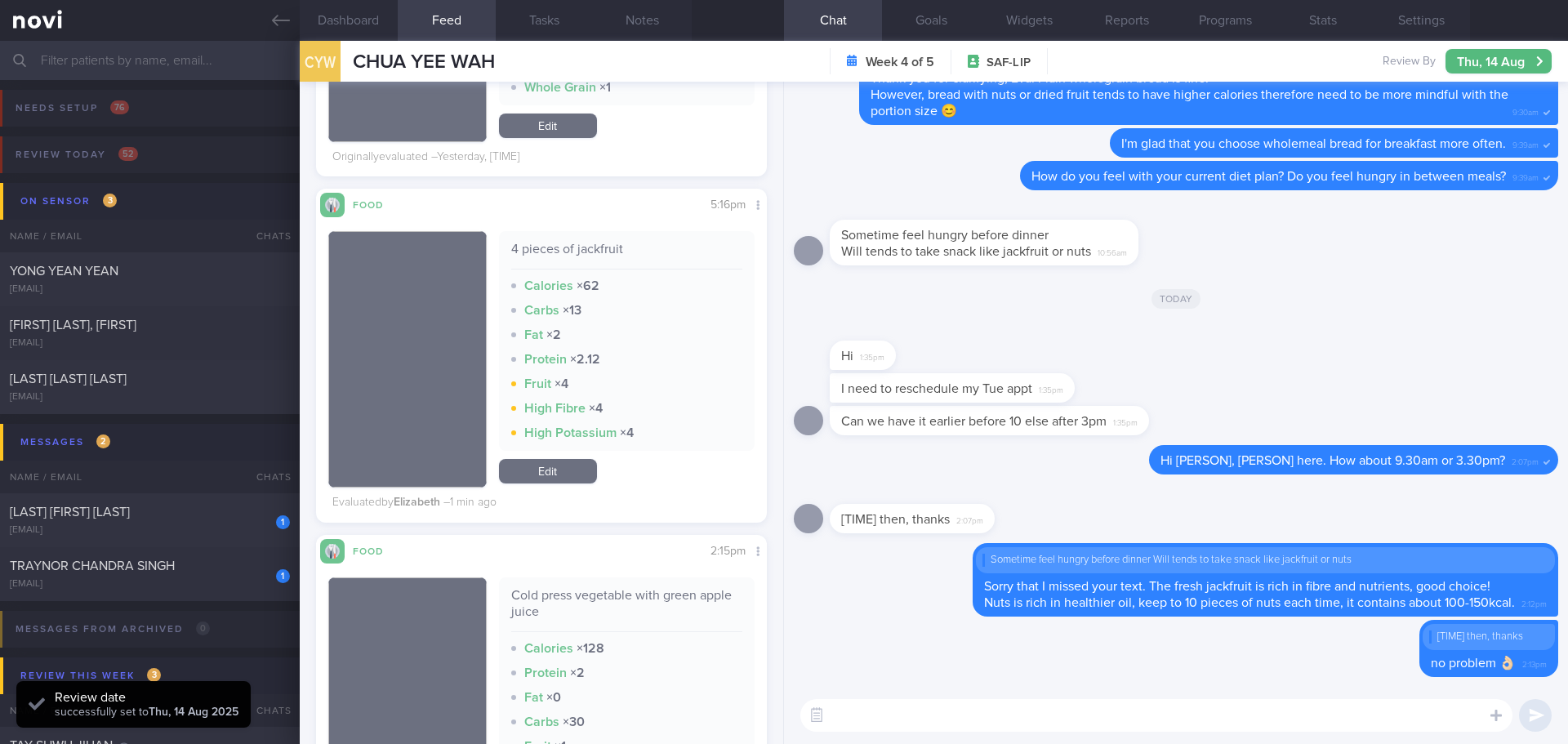 click at bounding box center [1156, 715] 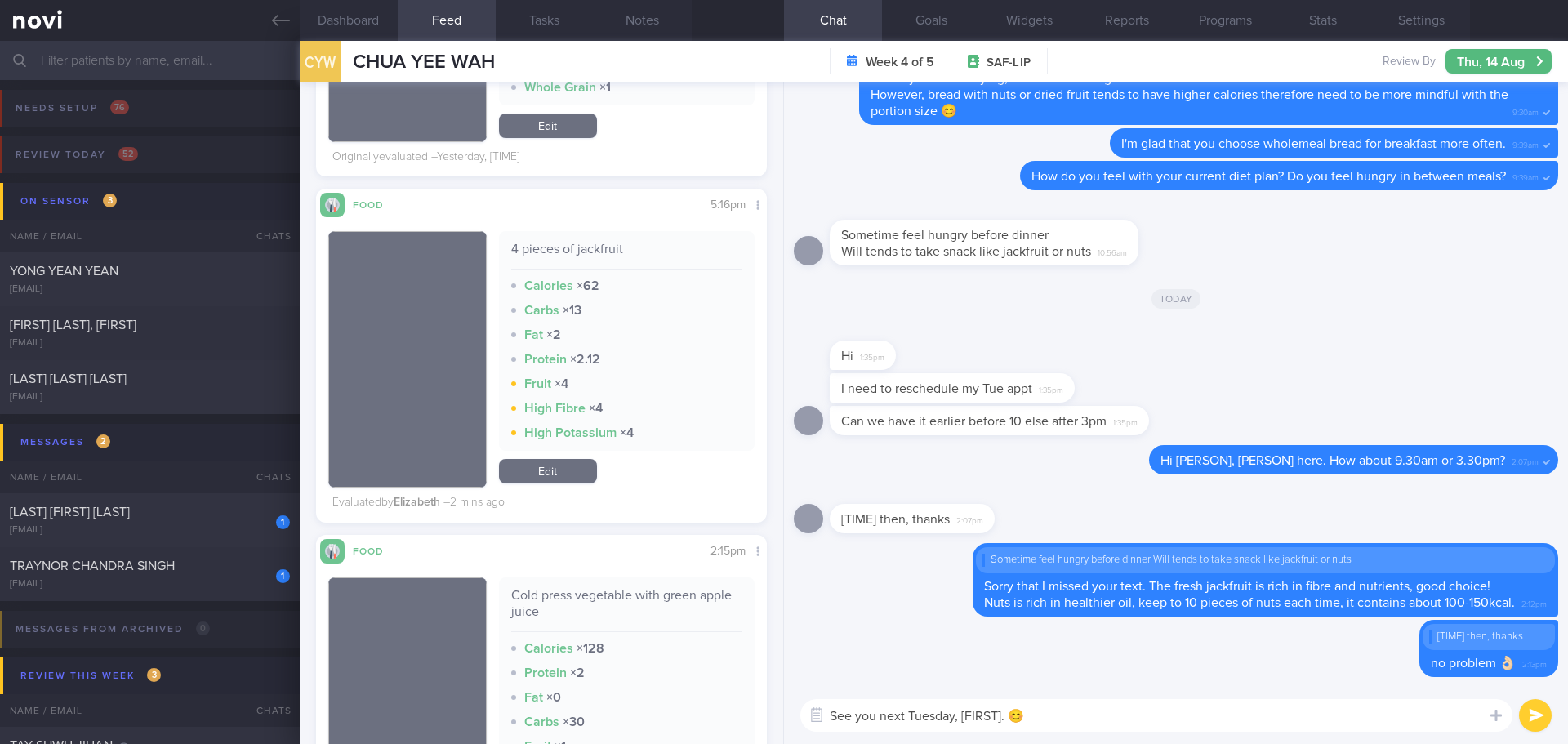 click on "See you next Tuesday, Eva. 😊" at bounding box center [1156, 715] 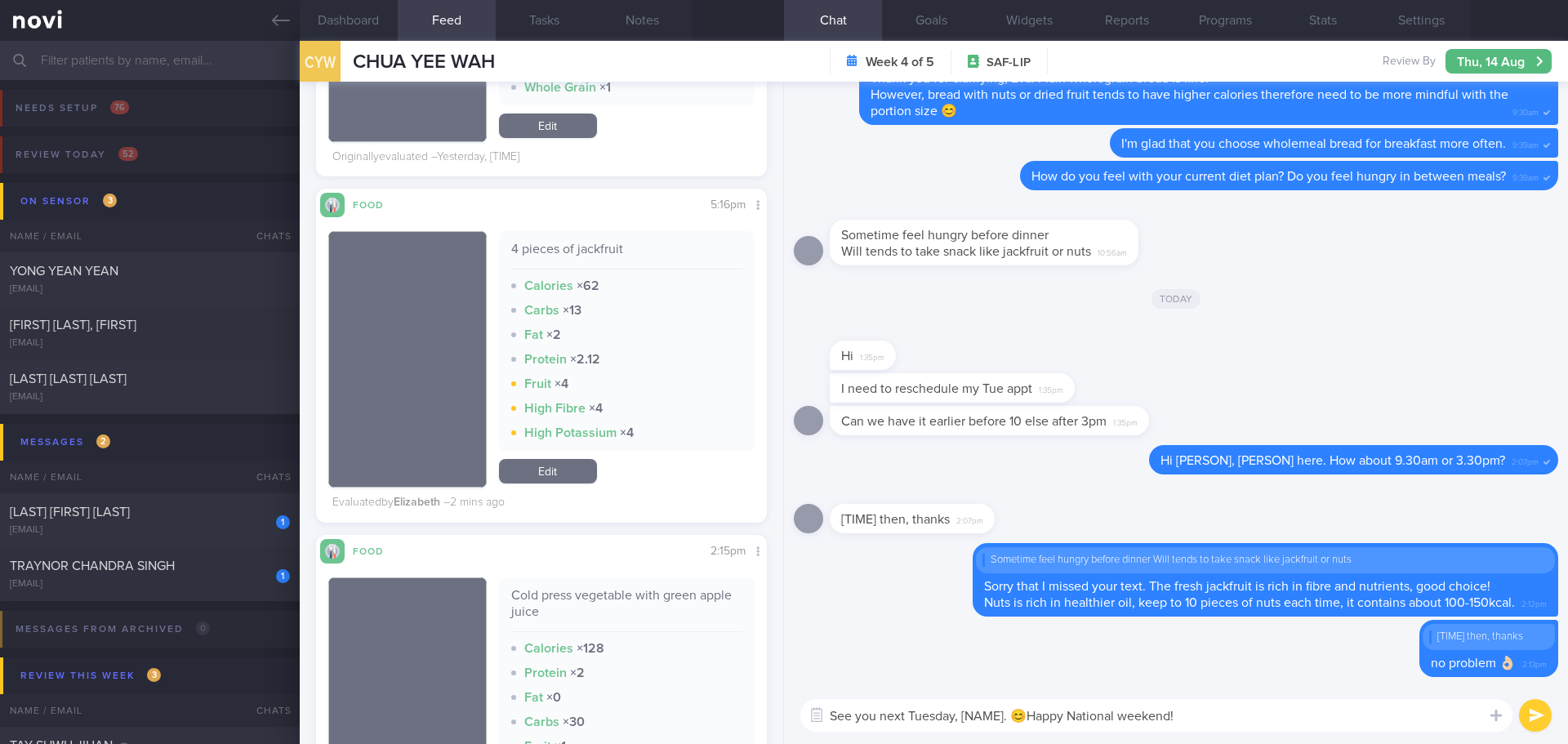 type on "See you next Tuesday, Eva. 😊Happy National weekend!" 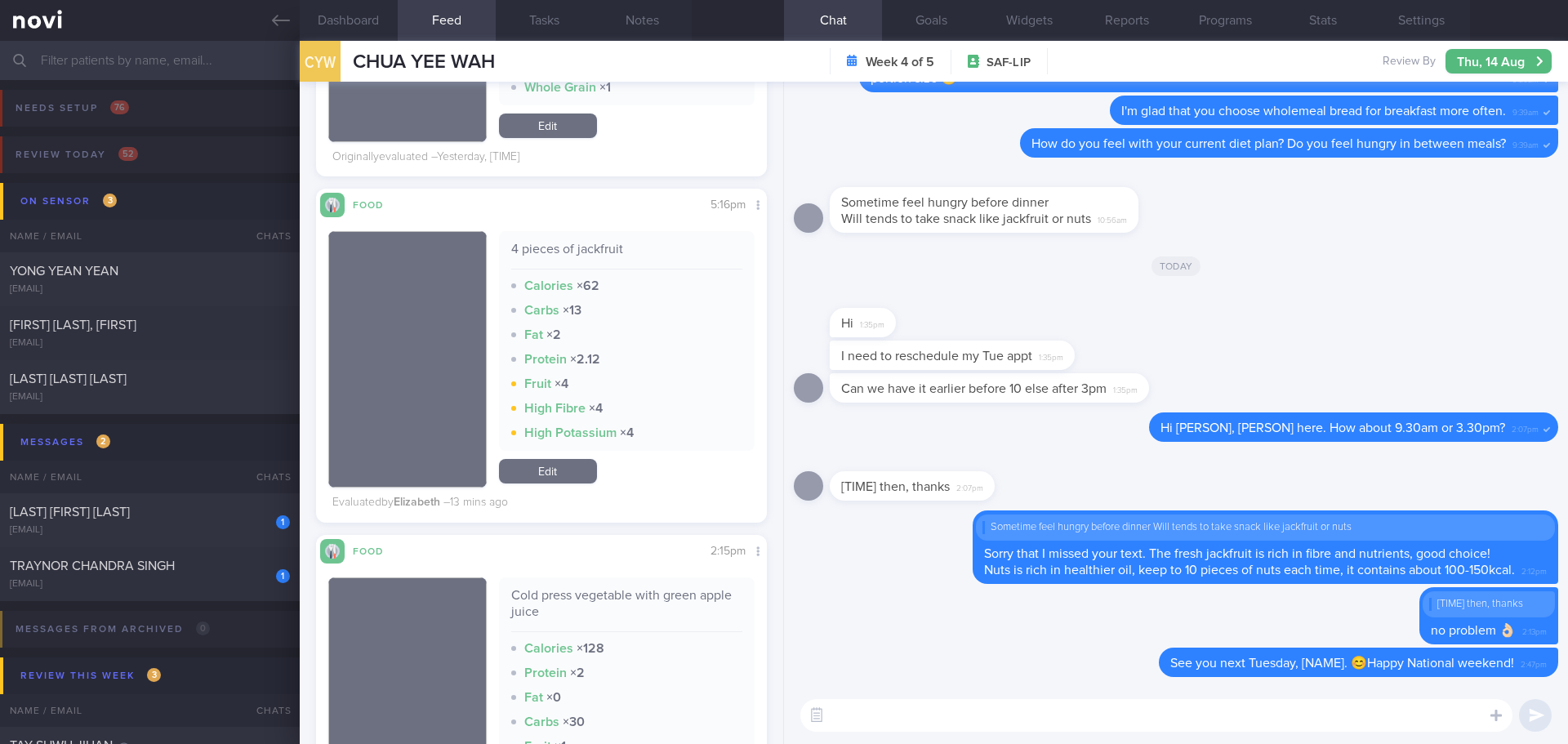 drag, startPoint x: 177, startPoint y: 518, endPoint x: 877, endPoint y: 350, distance: 719.8778 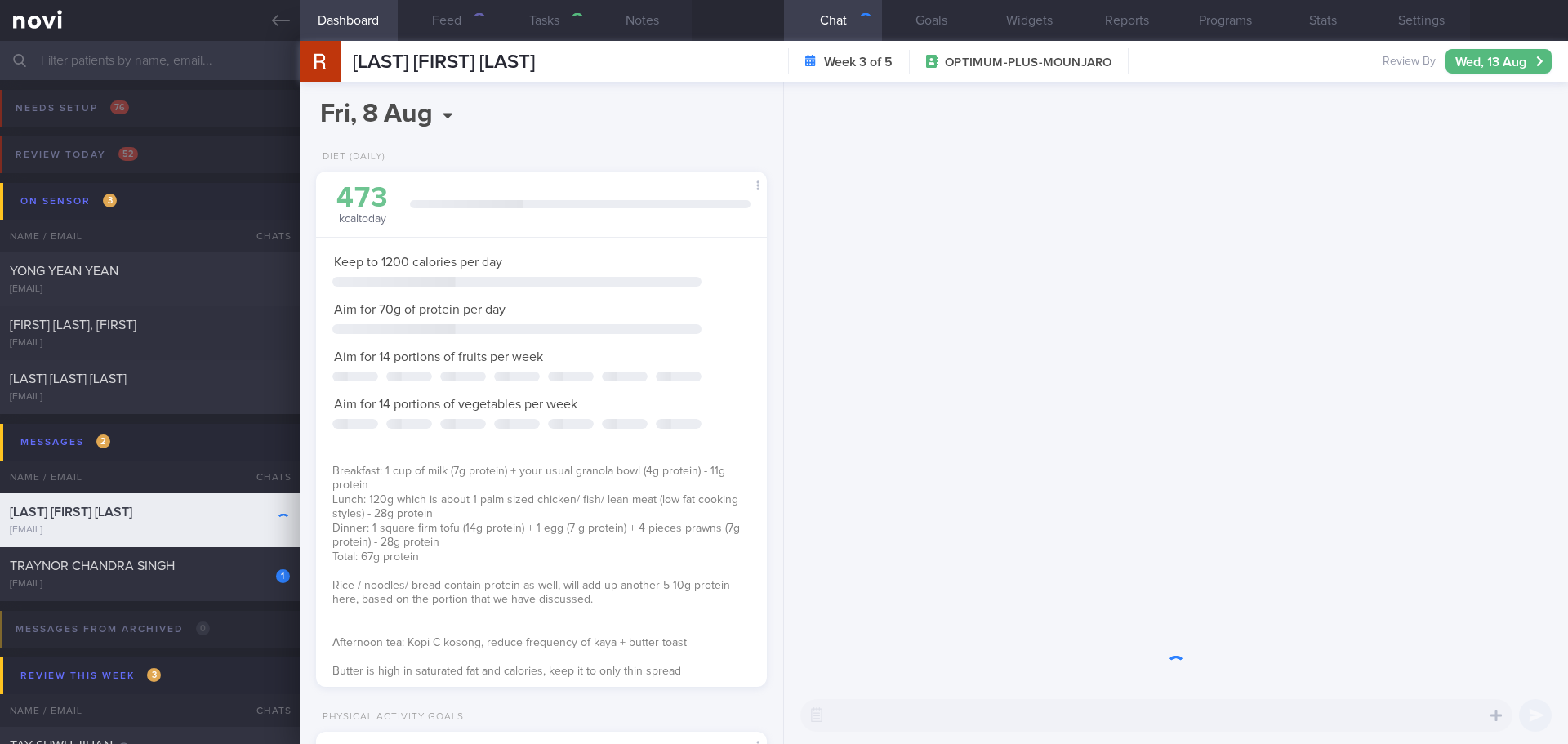 scroll, scrollTop: 0, scrollLeft: 0, axis: both 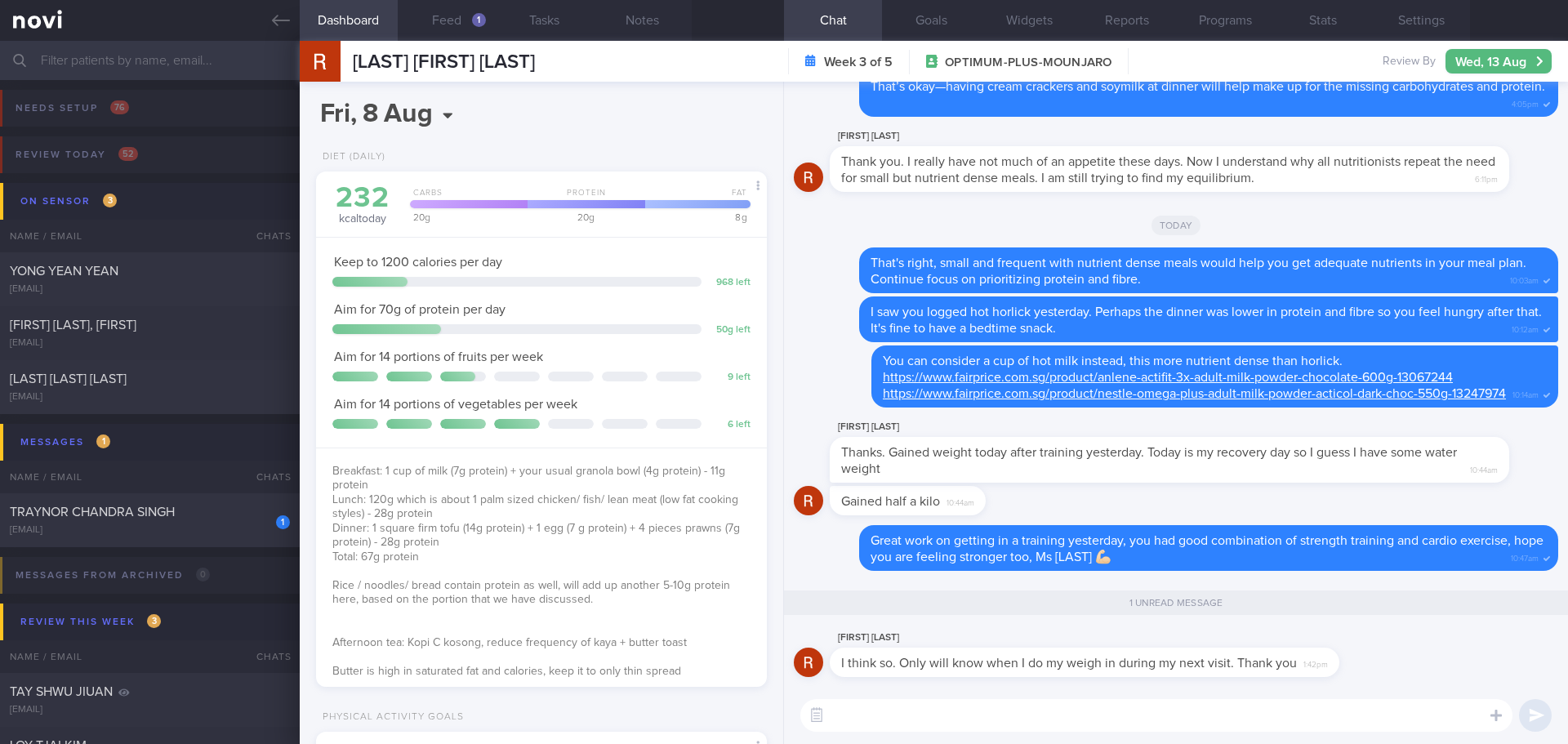 click at bounding box center [1156, 715] 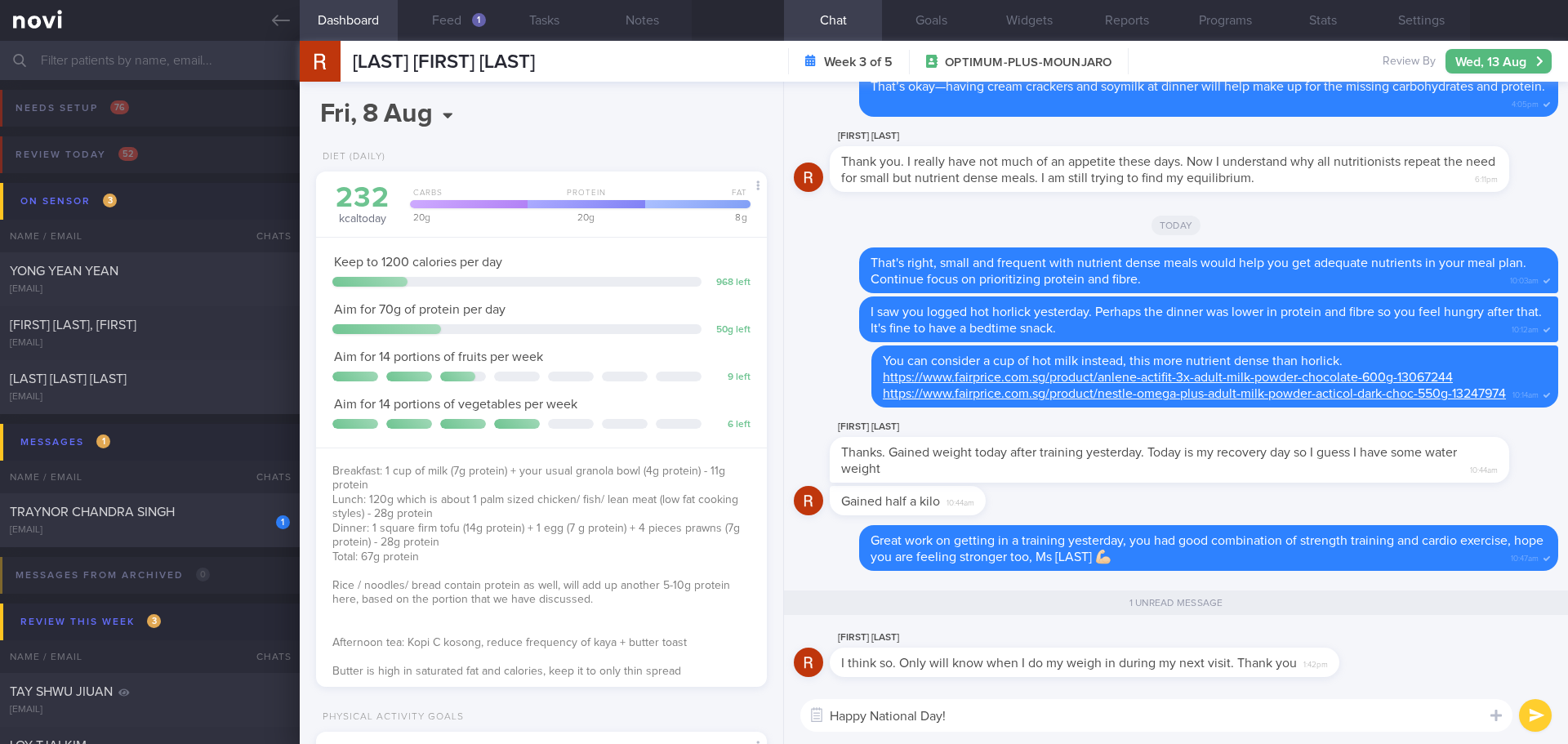 click on "Happy National Day!" at bounding box center (1156, 715) 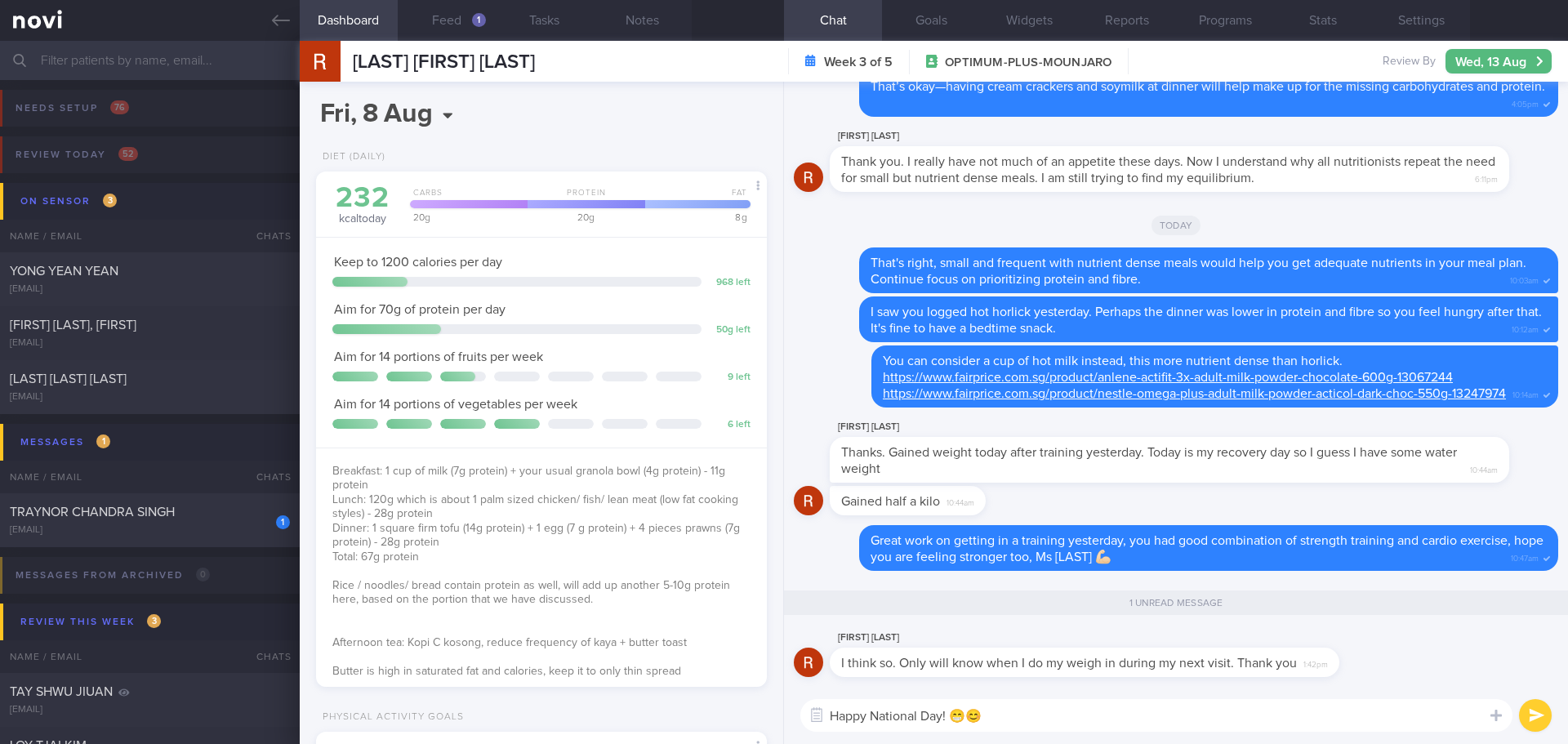 click on "Happy National Day! 😁😊" at bounding box center (1156, 715) 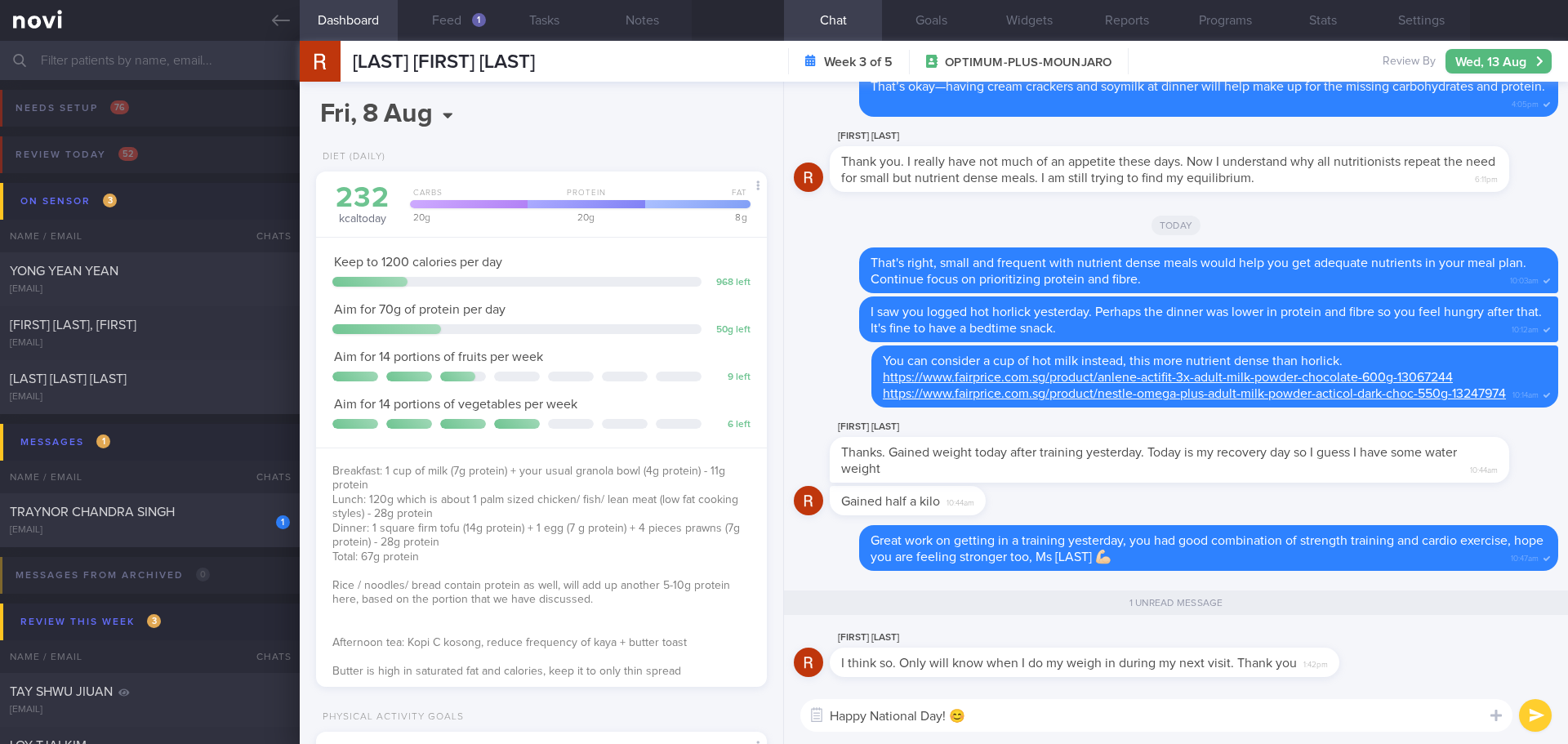 click on "Happy National Day! 😊" at bounding box center (1156, 715) 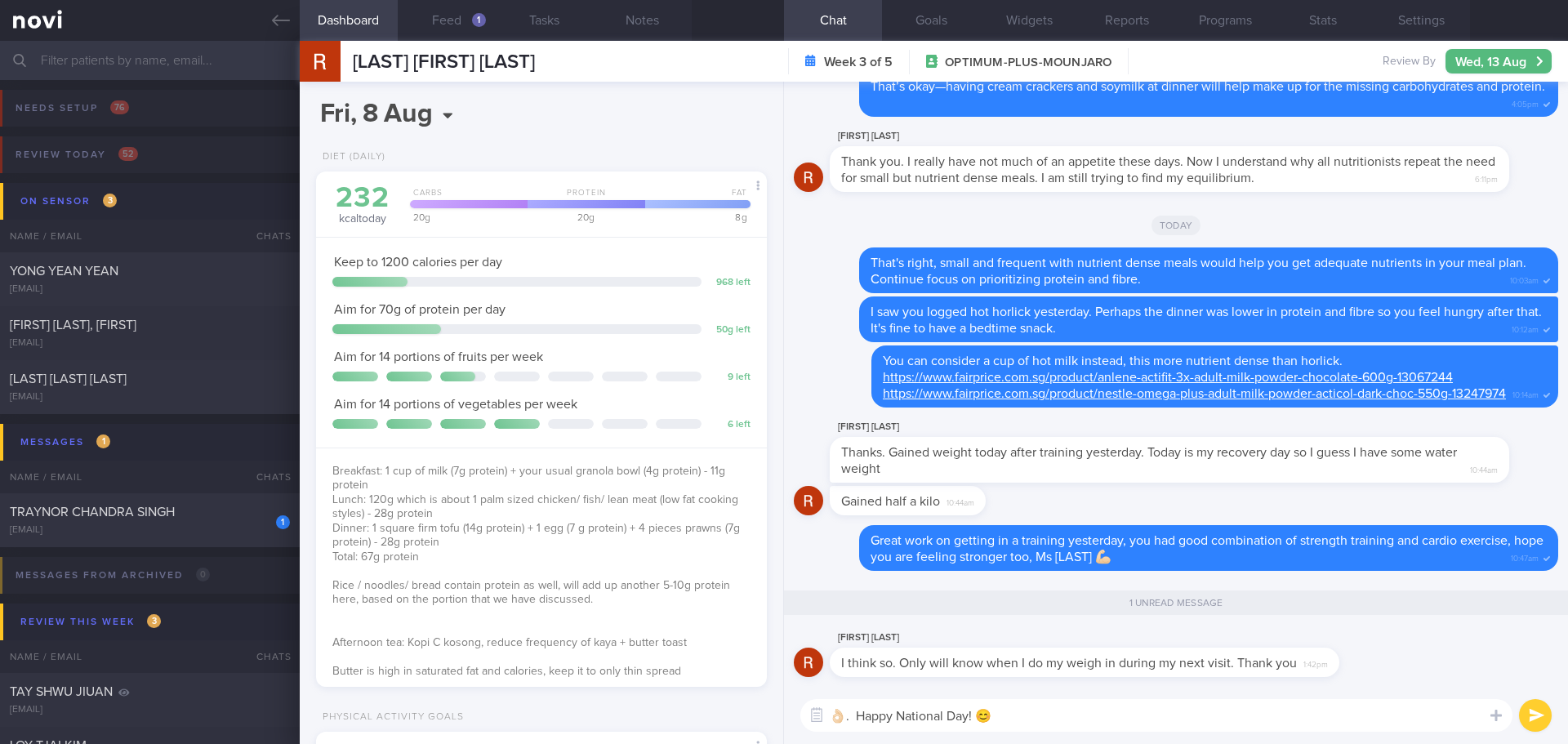 click on "👌🏻.  Happy National Day! 😊" at bounding box center (1156, 715) 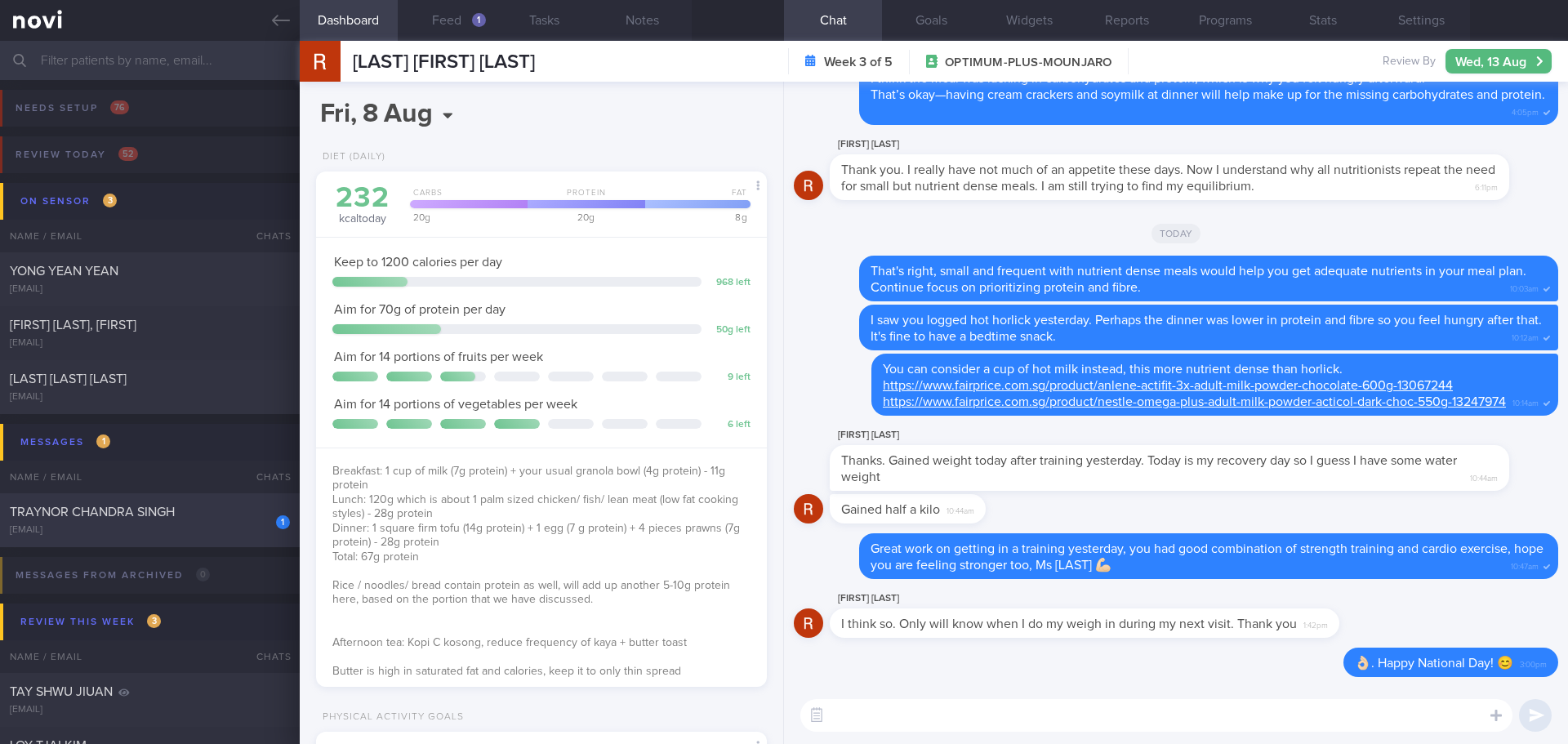 click on "[EMAIL]" at bounding box center (149, 530) 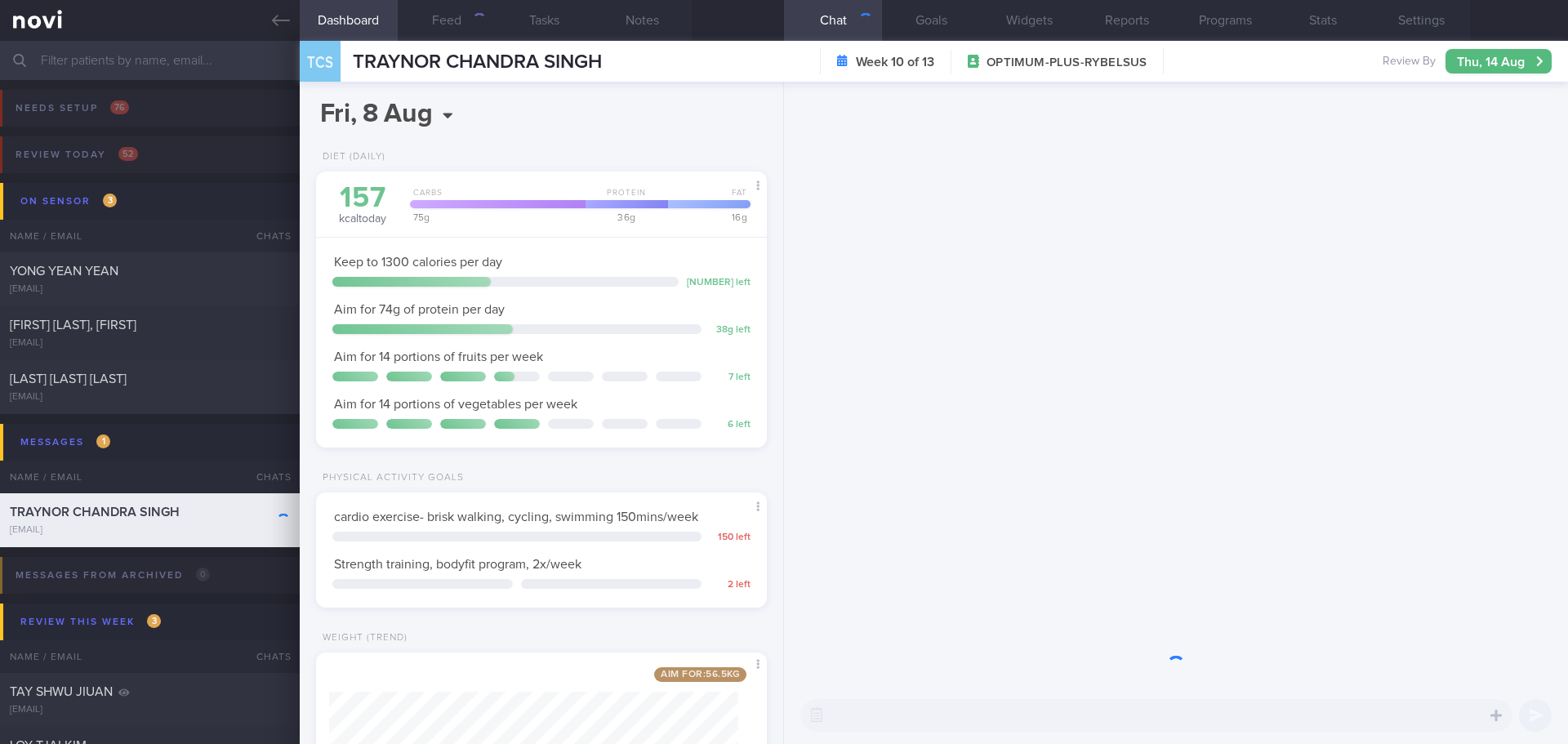 scroll, scrollTop: 816481, scrollLeft: 816258, axis: both 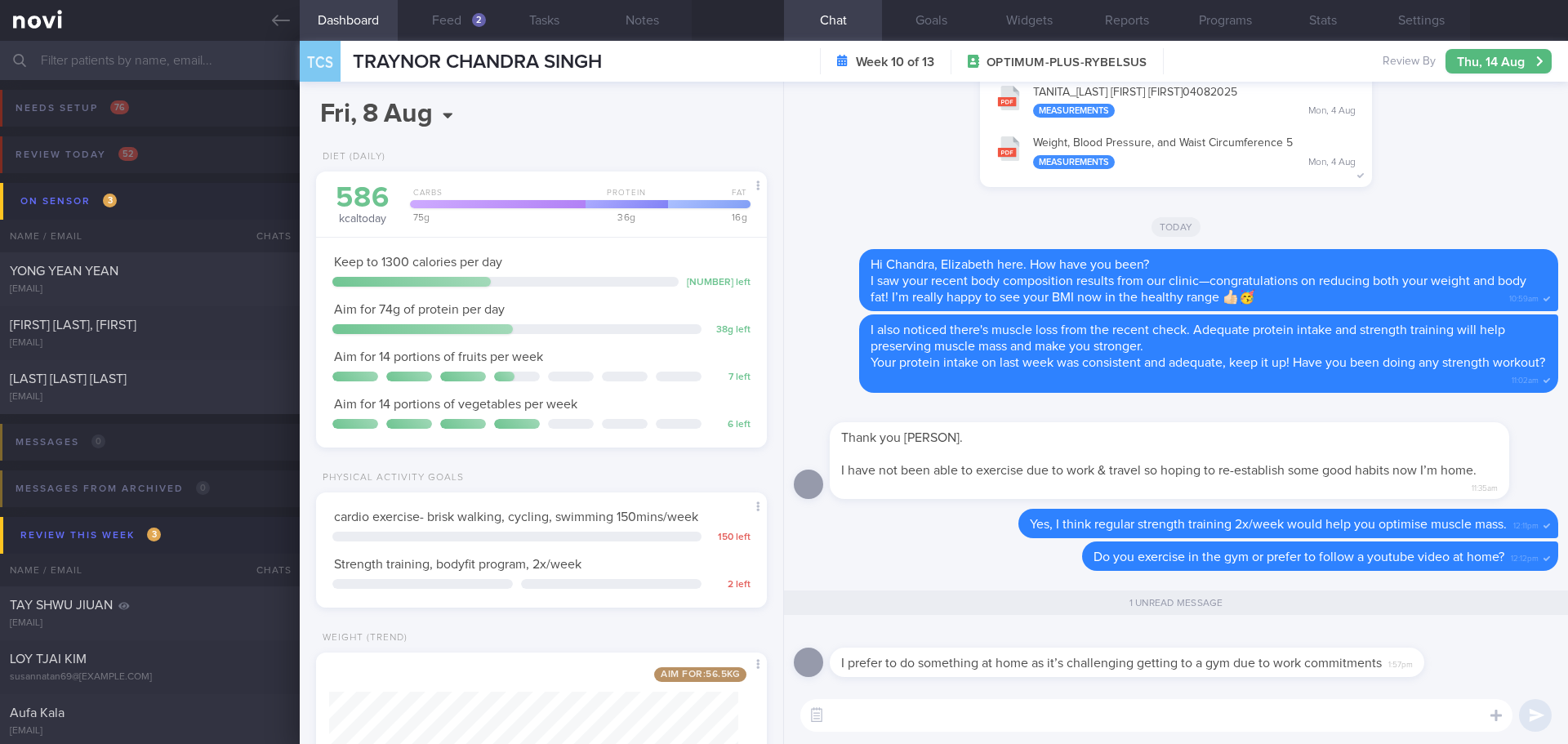 click at bounding box center [1156, 715] 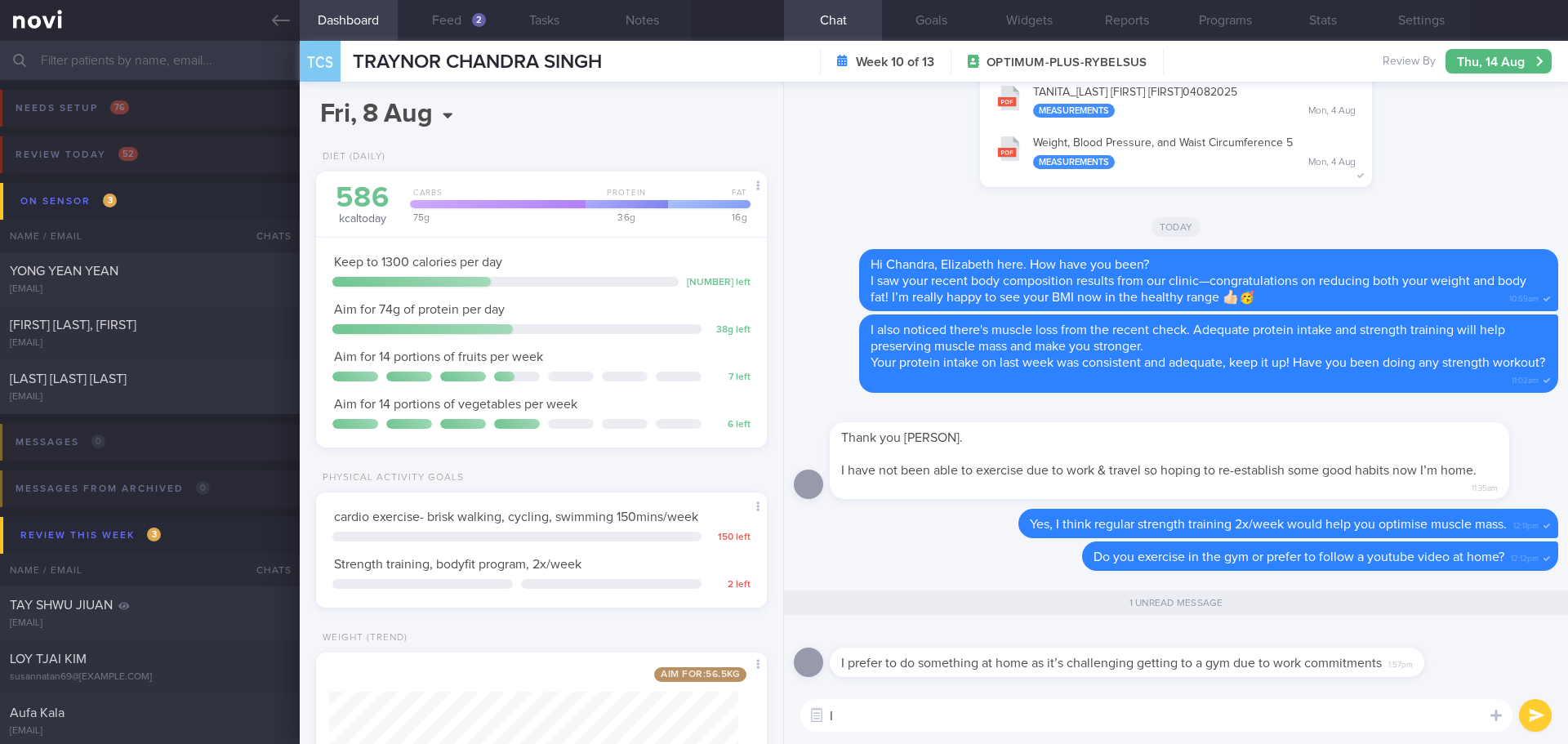 type on "I" 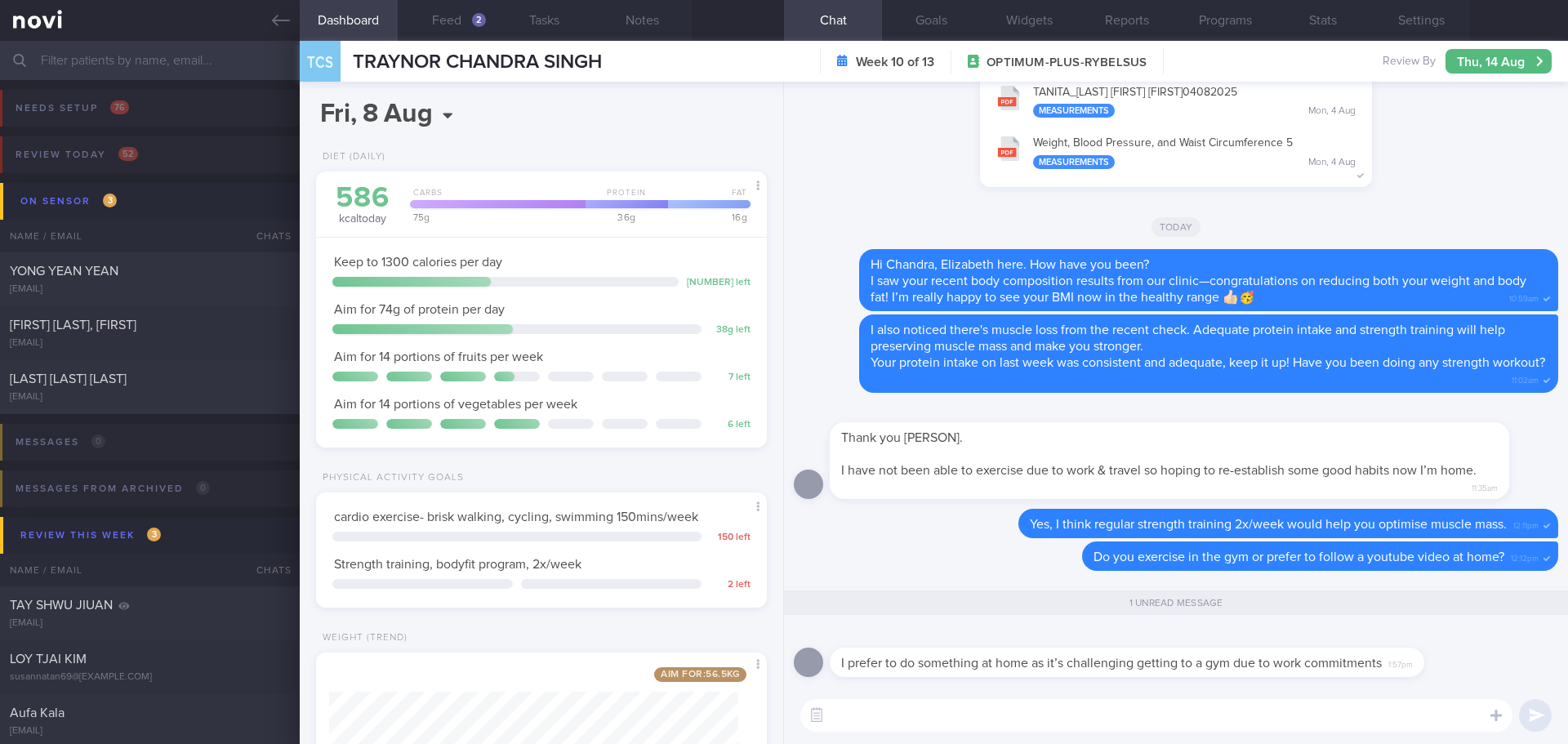 paste on "https://youtu.be/xCSaHRtgw1w?feature=shared
https://youtu.be/_W9B2ffnO5c?feature=shared" 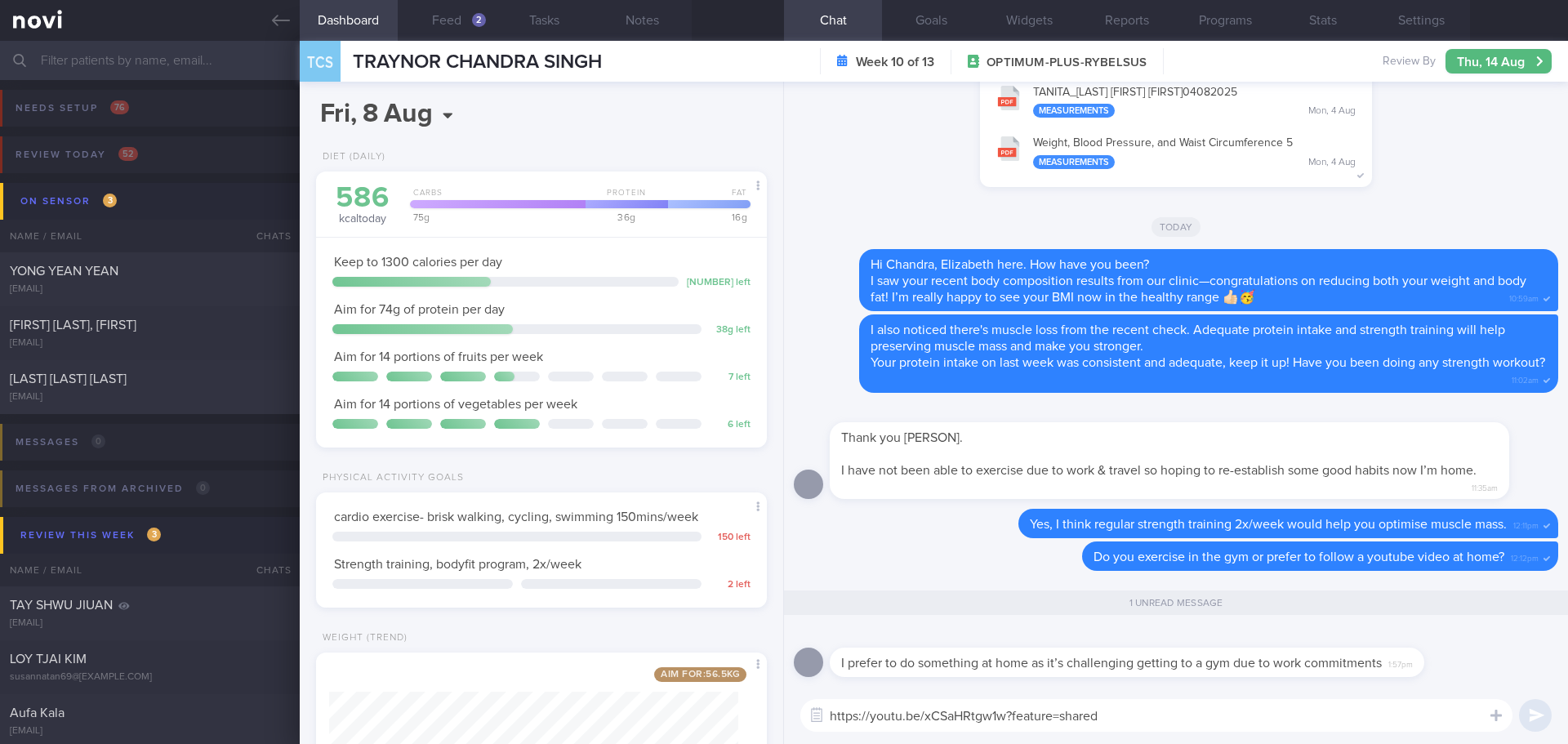 scroll, scrollTop: 0, scrollLeft: 0, axis: both 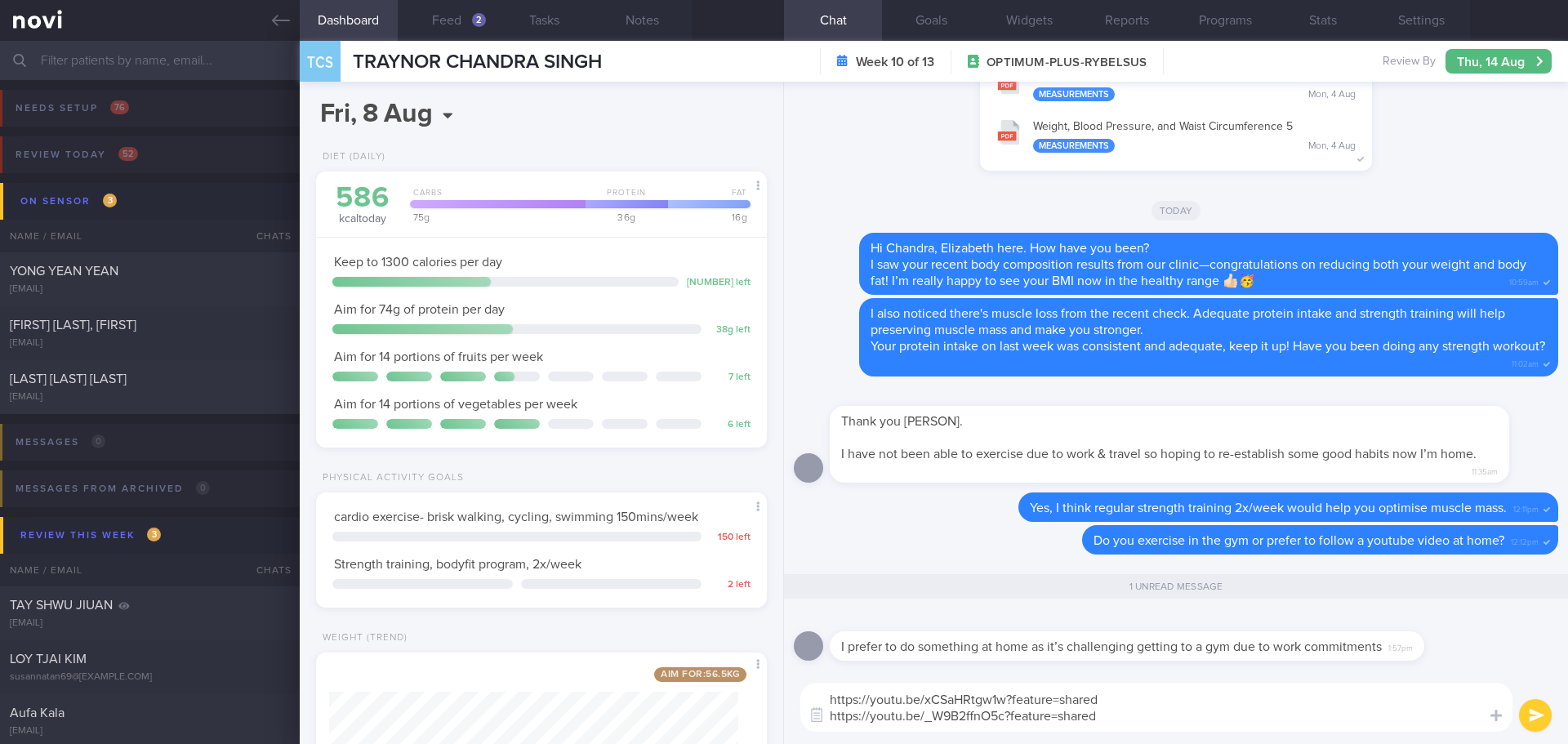 click on "https://youtu.be/xCSaHRtgw1w?feature=shared
https://youtu.be/_W9B2ffnO5c?feature=shared" at bounding box center (1156, 707) 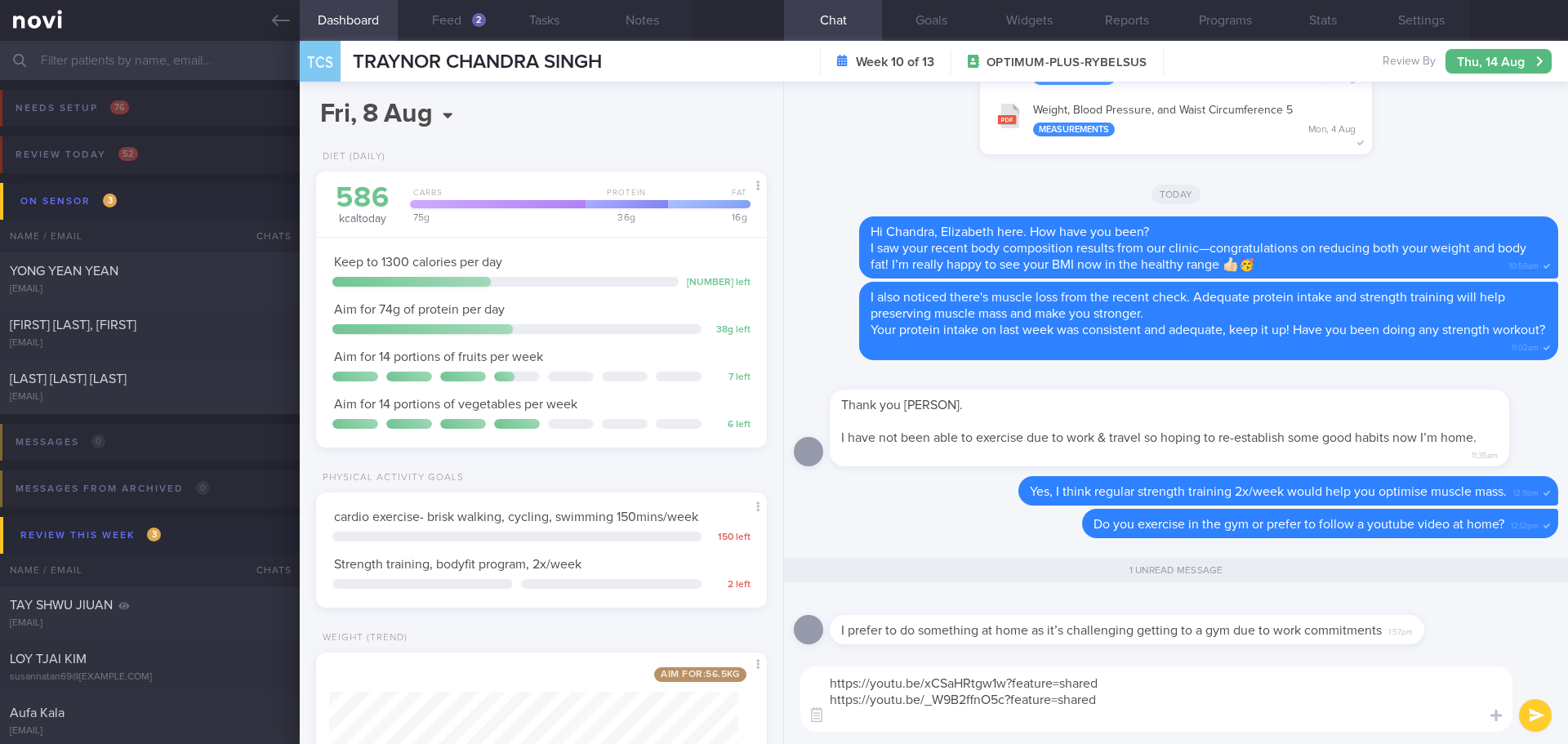 click on "https://youtu.be/xCSaHRtgw1w?feature=shared
https://youtu.be/_W9B2ffnO5c?feature=shared" at bounding box center (1156, 699) 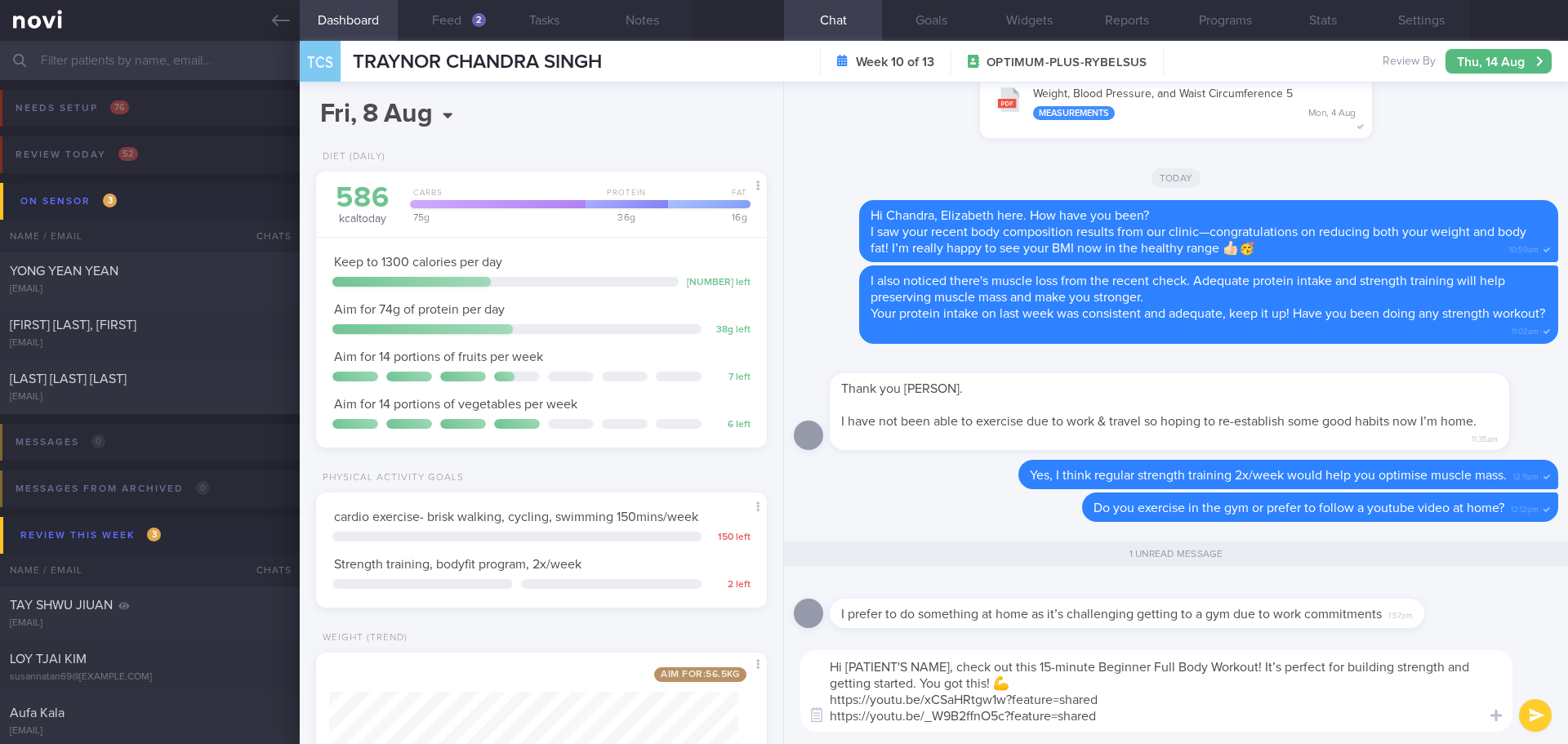drag, startPoint x: 945, startPoint y: 662, endPoint x: 826, endPoint y: 667, distance: 119.105 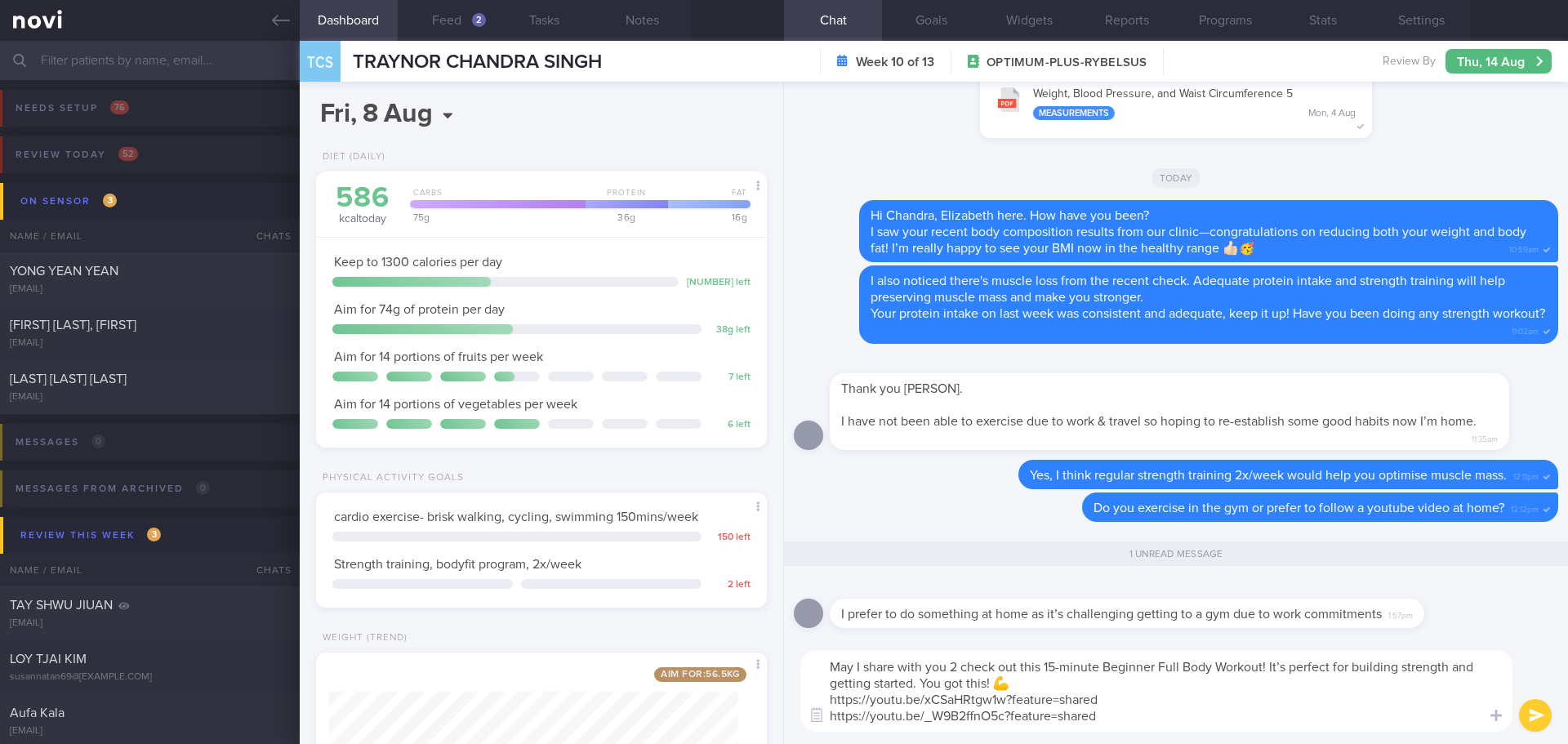 drag, startPoint x: 1102, startPoint y: 665, endPoint x: 963, endPoint y: 670, distance: 139.0899 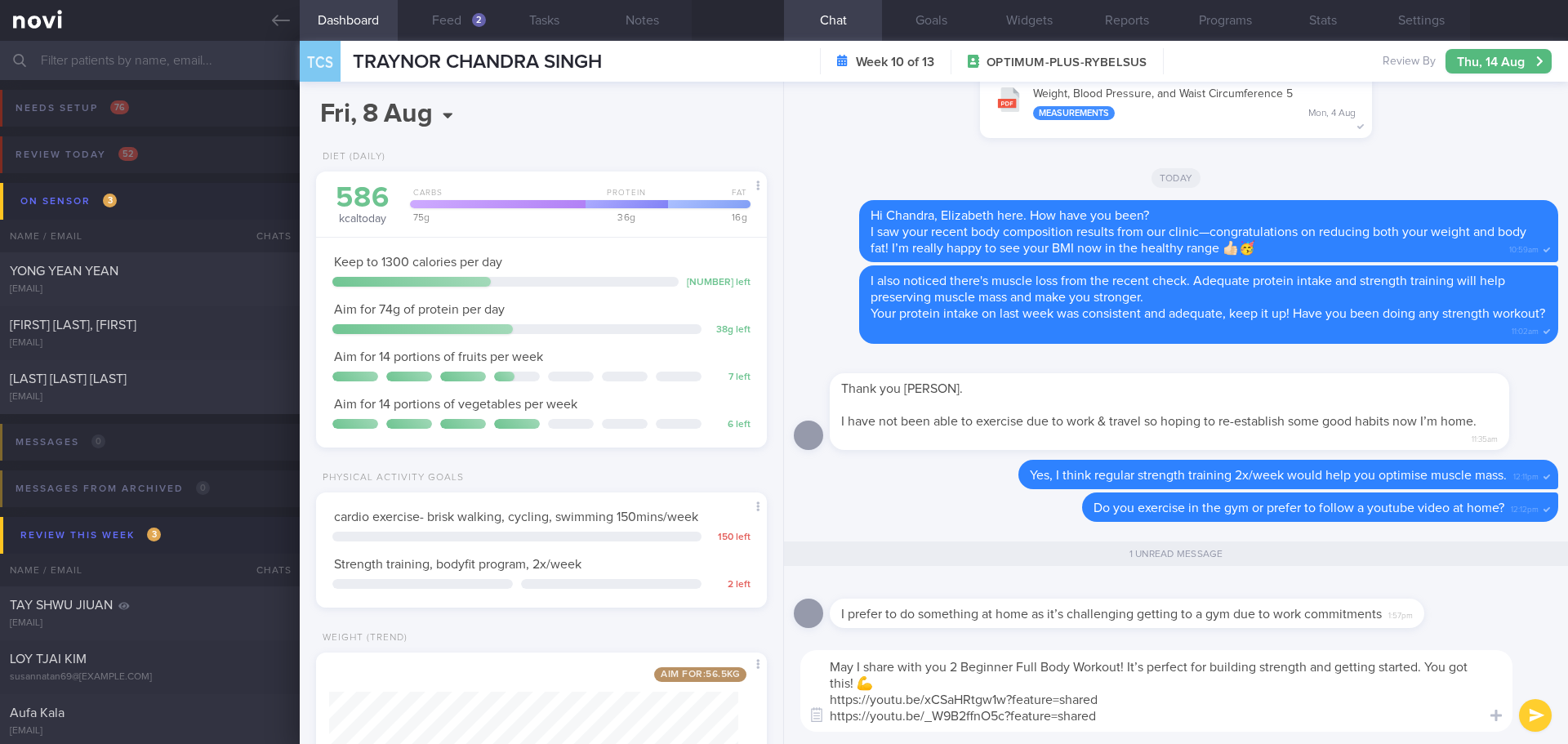 click on "May I share with you 2 Beginner Full Body Workout! It’s perfect for building strength and getting started. You got this! 💪
https://youtu.be/xCSaHRtgw1w?feature=shared
https://youtu.be/_W9B2ffnO5c?feature=shared" at bounding box center (1156, 691) 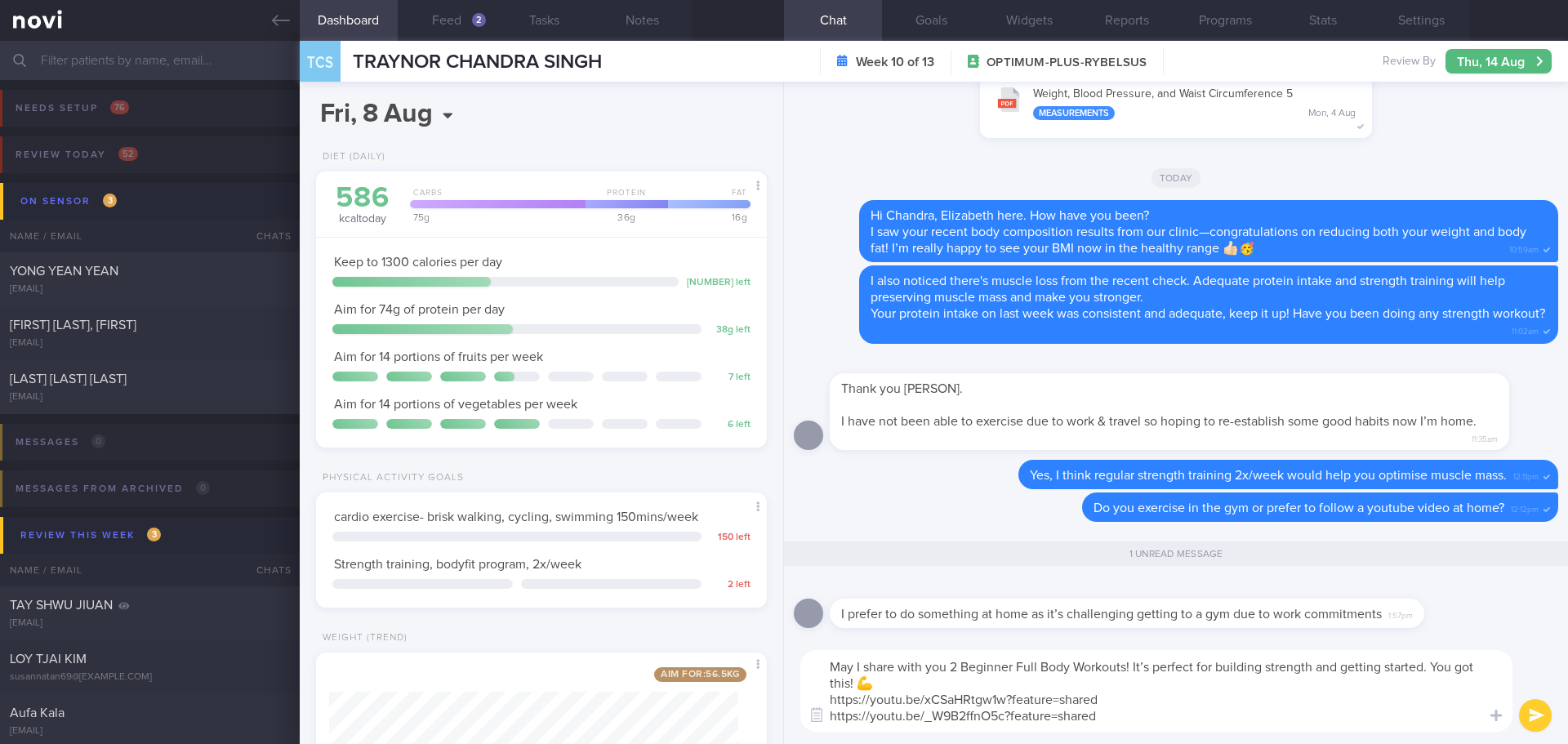 click on "May I share with you 2 Beginner Full Body Workouts! It’s perfect for building strength and getting started. You got this! 💪
https://youtu.be/xCSaHRtgw1w?feature=shared
https://youtu.be/_W9B2ffnO5c?feature=shared" at bounding box center [1156, 691] 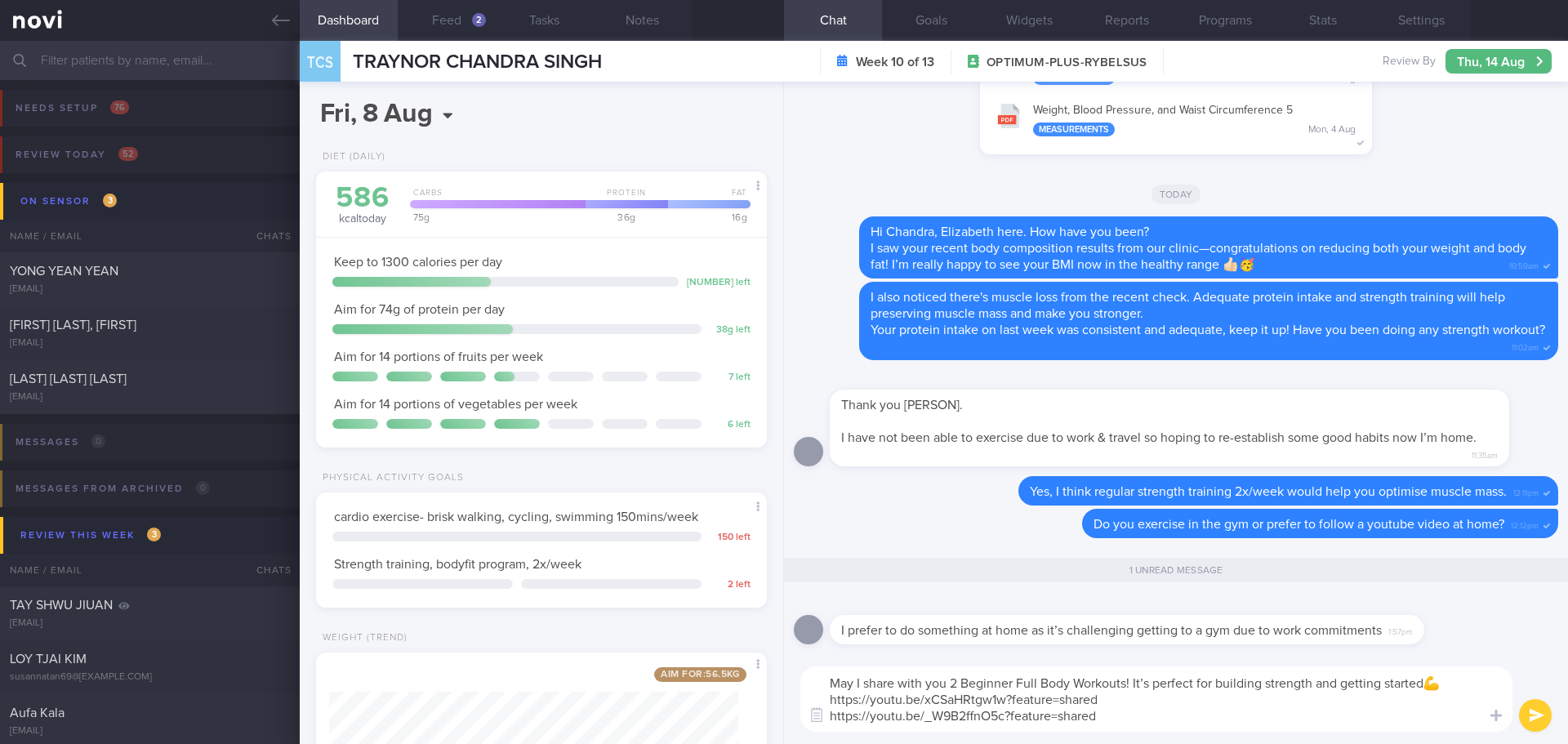click on "May I share with you 2 Beginner Full Body Workouts! It’s perfect for building strength and getting started💪
https://youtu.be/xCSaHRtgw1w?feature=shared
https://youtu.be/_W9B2ffnO5c?feature=shared" at bounding box center (1156, 699) 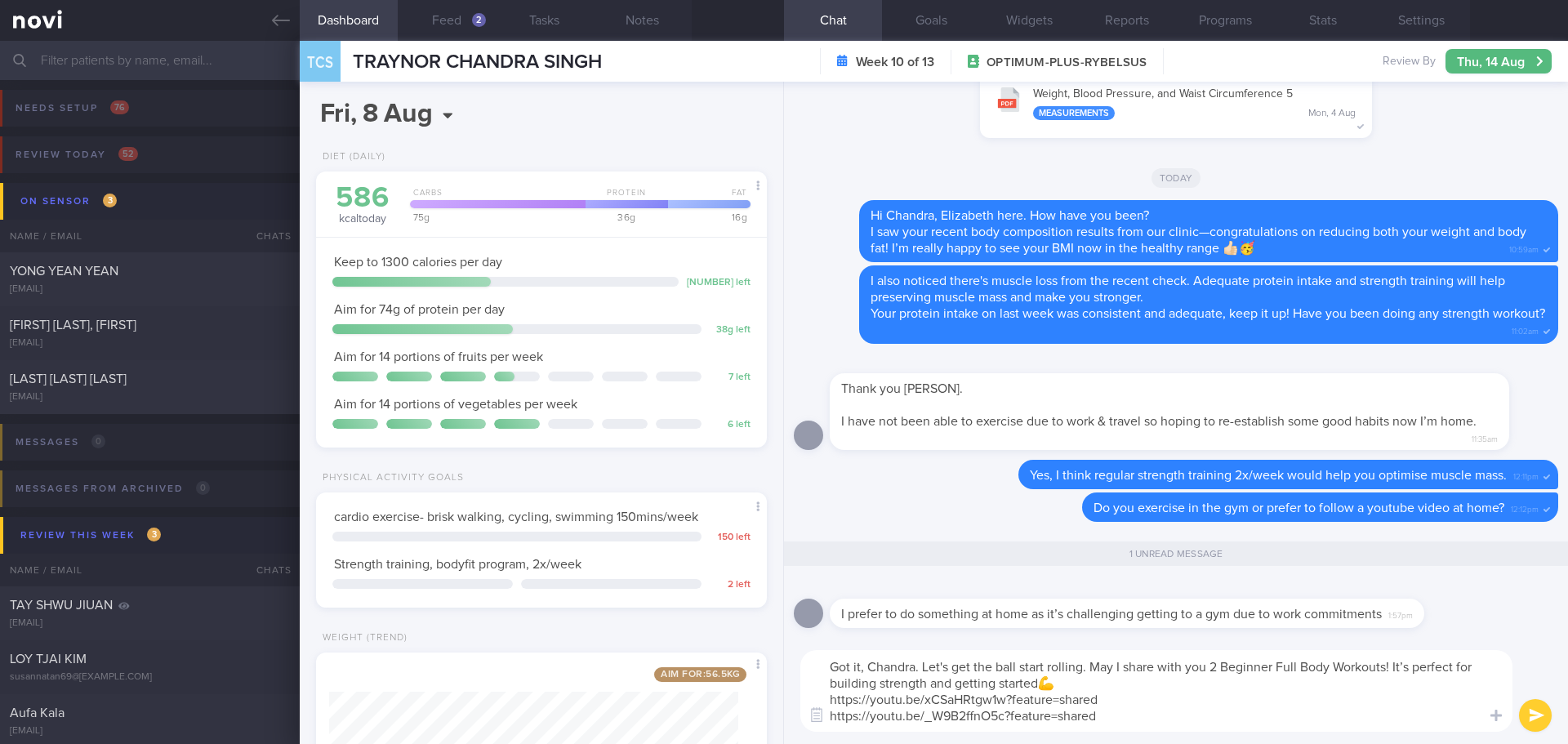 drag, startPoint x: 1085, startPoint y: 669, endPoint x: 923, endPoint y: 666, distance: 162.02778 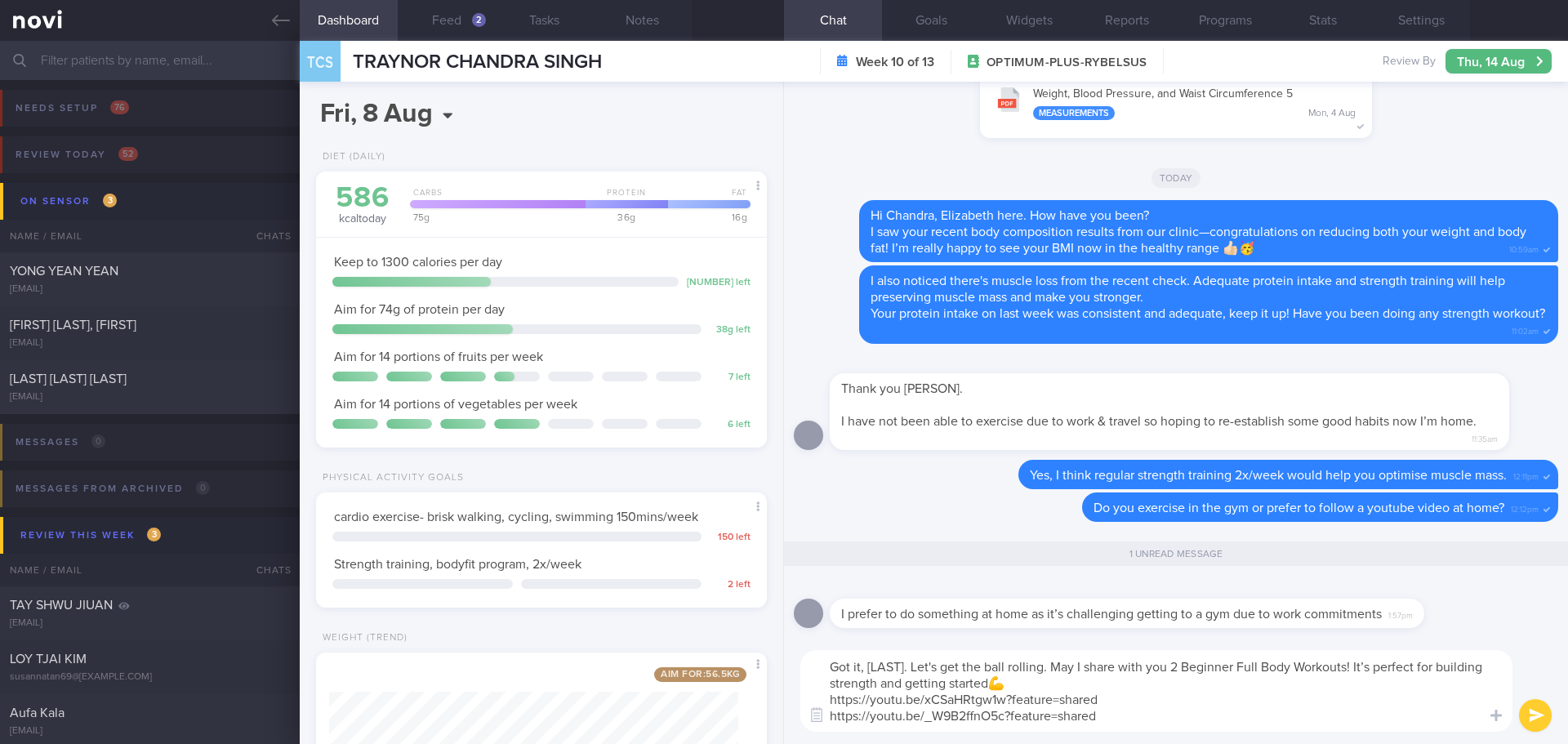 click on "Got it, Chandra. Let's get the ball rolling. May I share with you 2 Beginner Full Body Workouts! It’s perfect for building strength and getting started💪
https://youtu.be/xCSaHRtgw1w?feature=shared
https://youtu.be/_W9B2ffnO5c?feature=shared" at bounding box center (1156, 691) 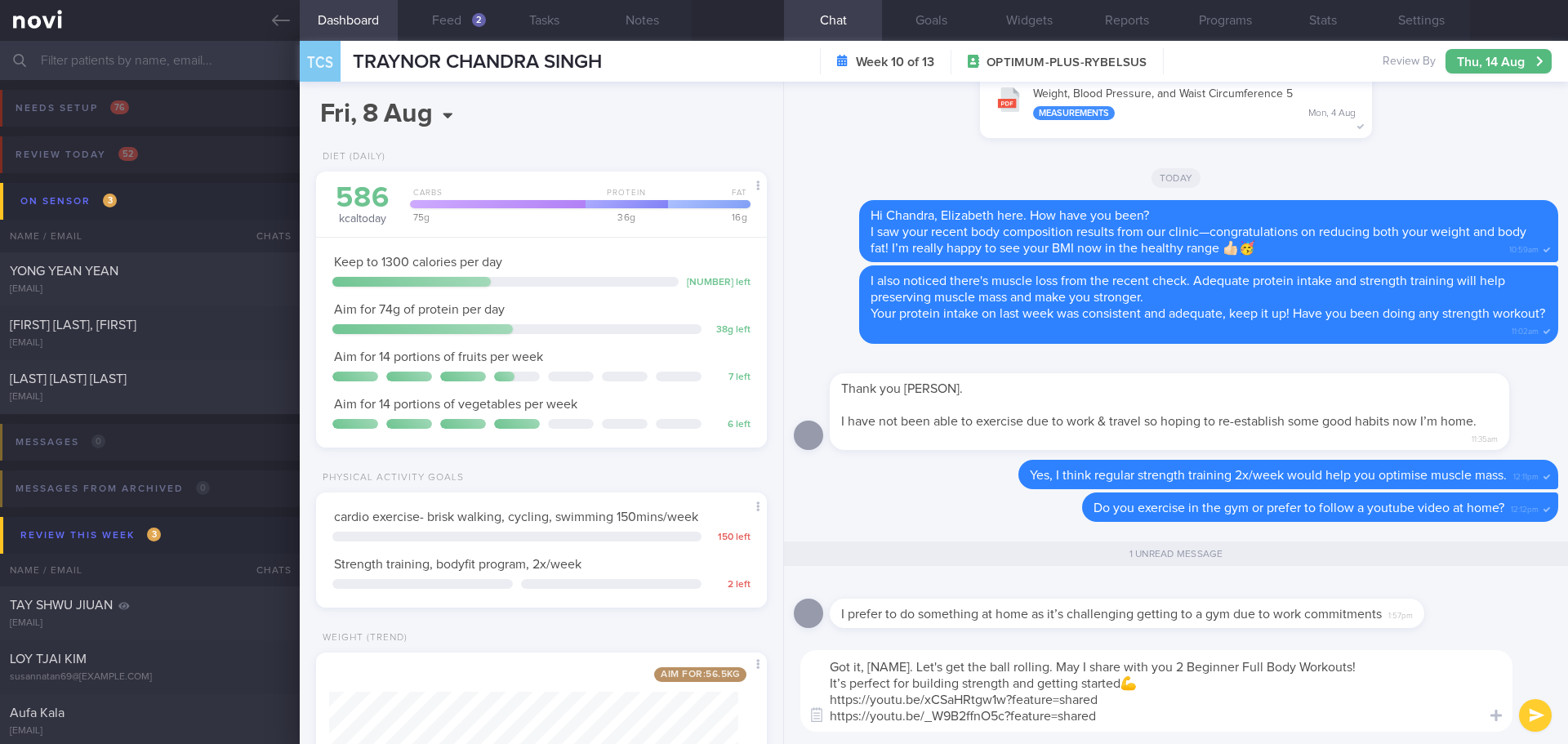 click on "Got it, Chandra. Let's get the ball rolling. May I share with you 2 Beginner Full Body Workouts!
It’s perfect for building strength and getting started💪
https://youtu.be/xCSaHRtgw1w?feature=shared
https://youtu.be/_W9B2ffnO5c?feature=shared" at bounding box center (1156, 691) 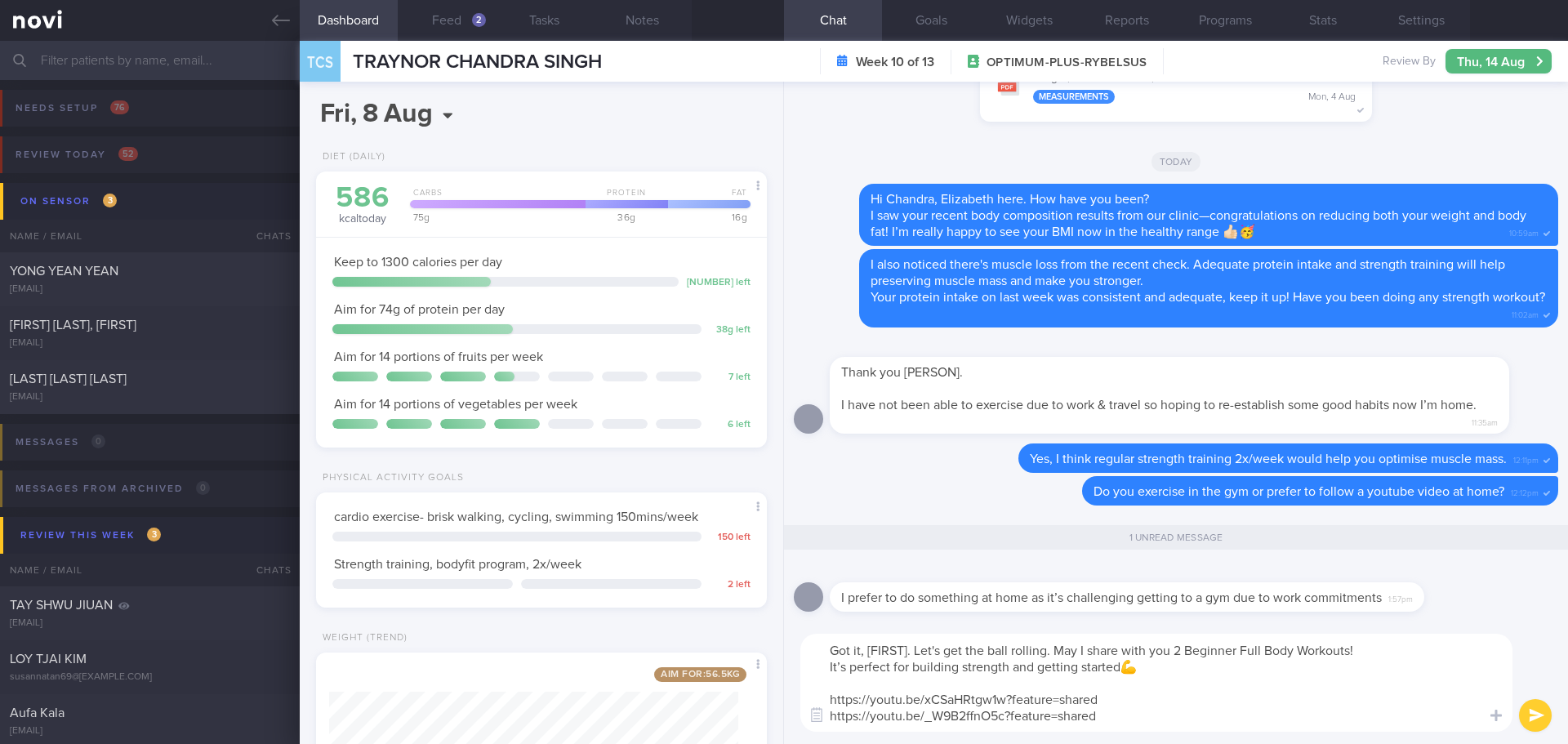 click on "Got it, Chandra. Let's get the ball rolling. May I share with you 2 Beginner Full Body Workouts!
It’s perfect for building strength and getting started💪
https://youtu.be/xCSaHRtgw1w?feature=shared
https://youtu.be/_W9B2ffnO5c?feature=shared" at bounding box center [1156, 683] 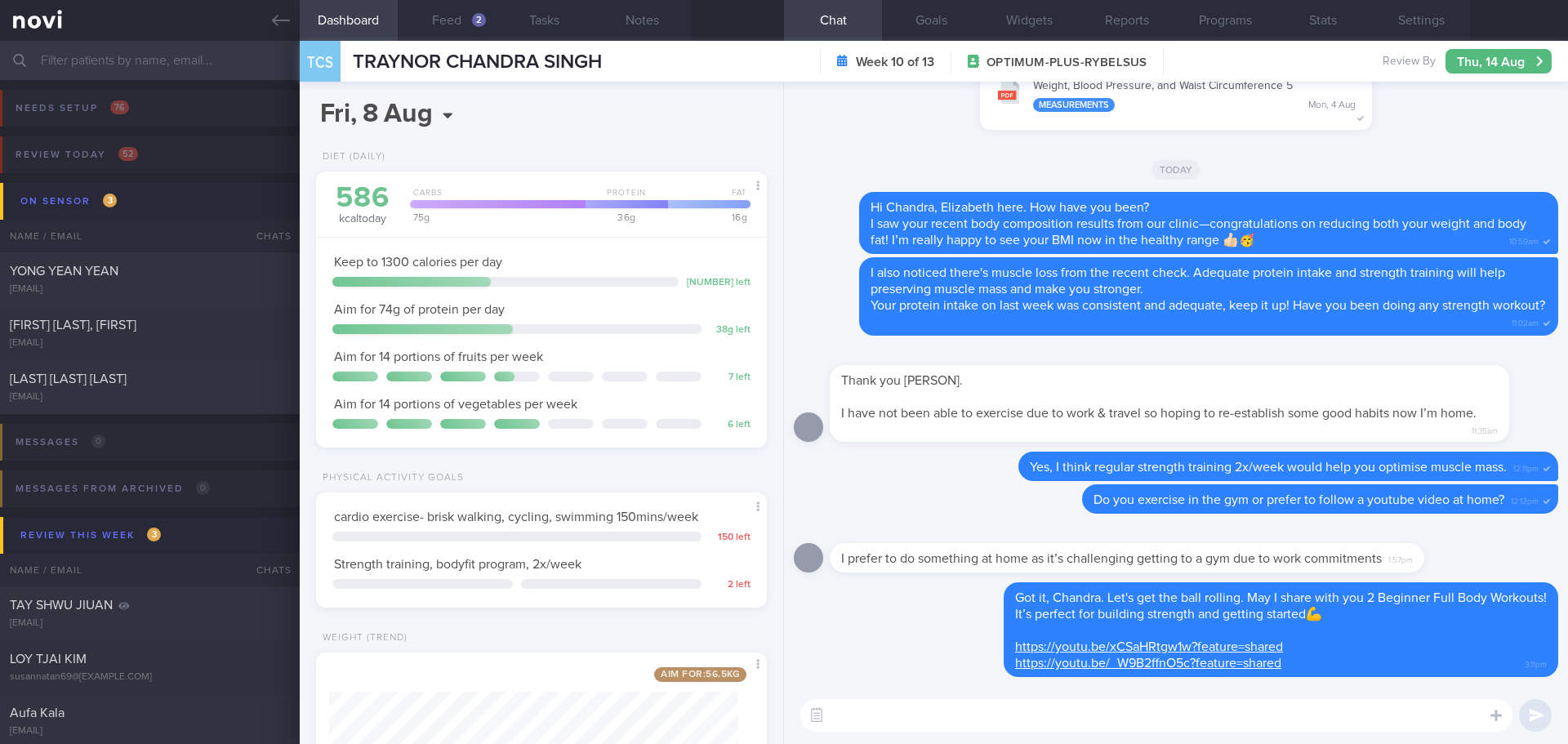 click at bounding box center (784, 60) 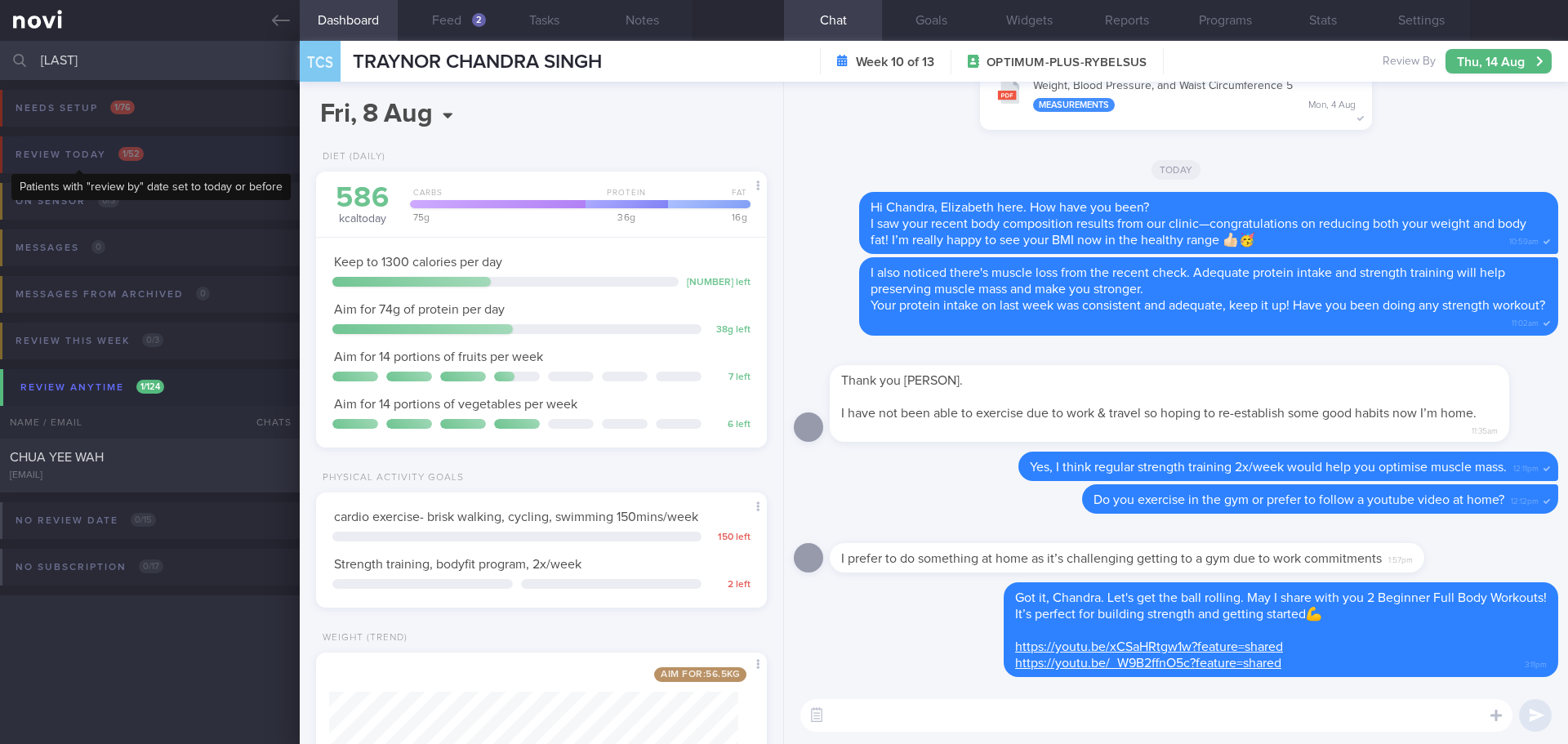 type on "chua" 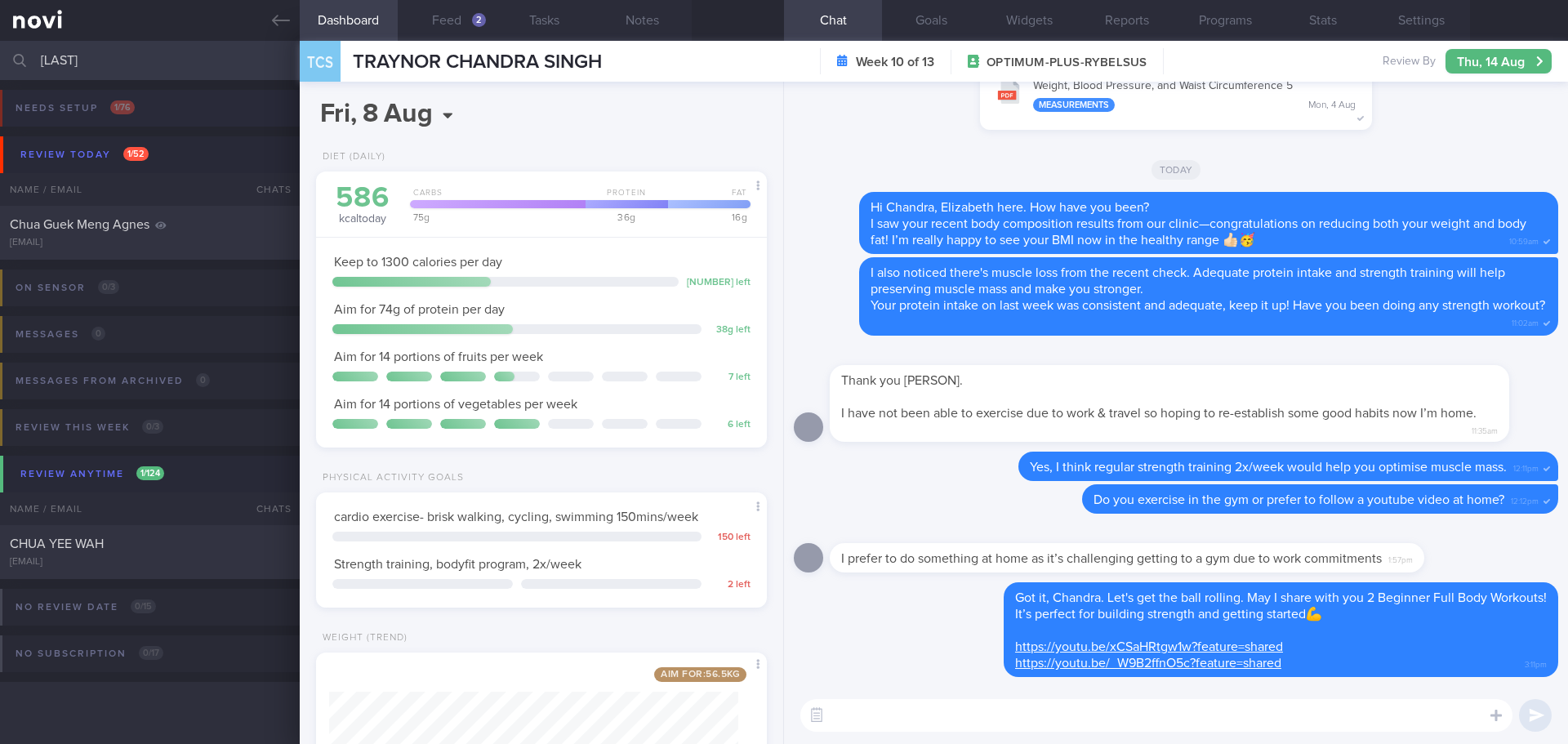 click on "Needs setup
1 / 76" at bounding box center [782, 113] 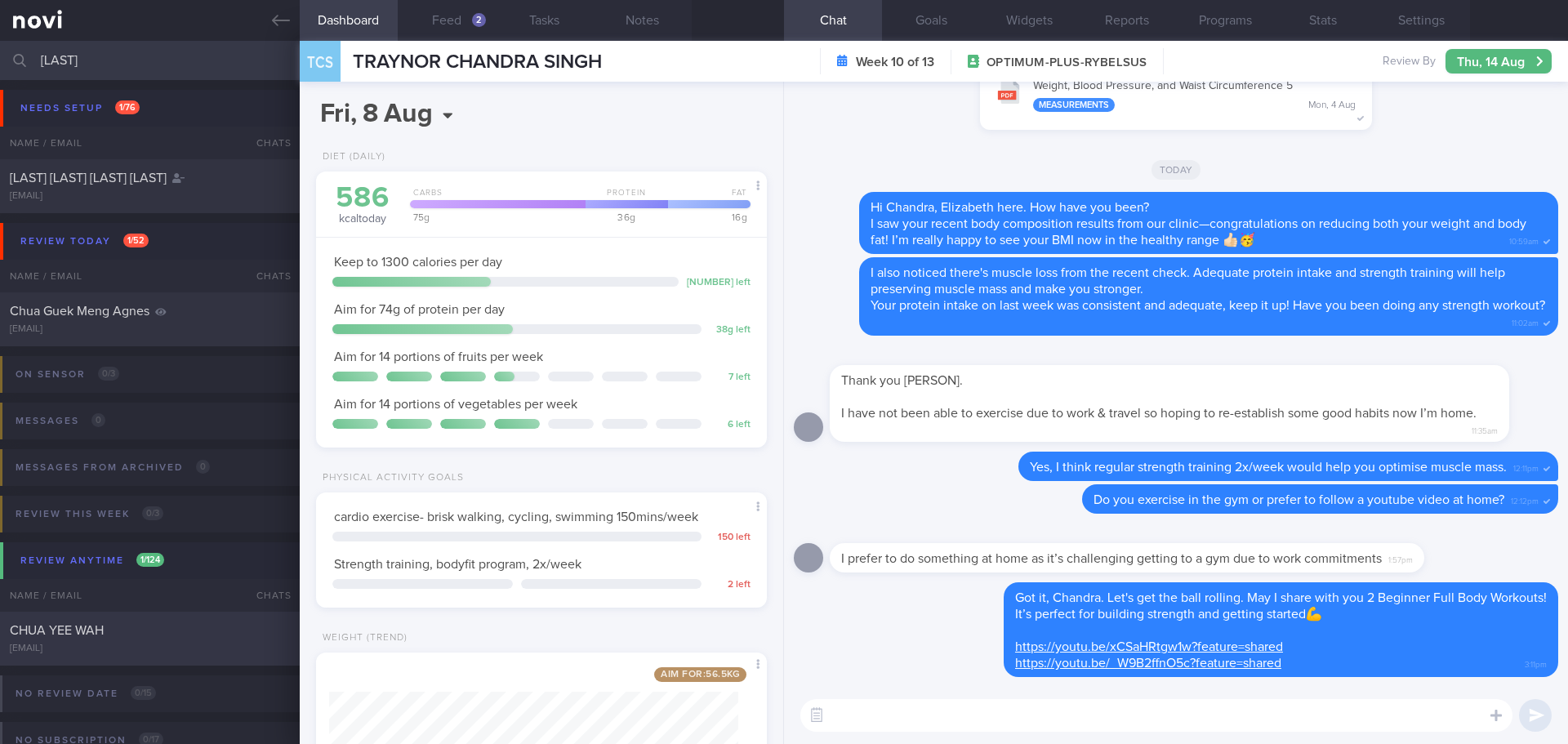 click on "CHUA YEE WAH" at bounding box center [148, 630] 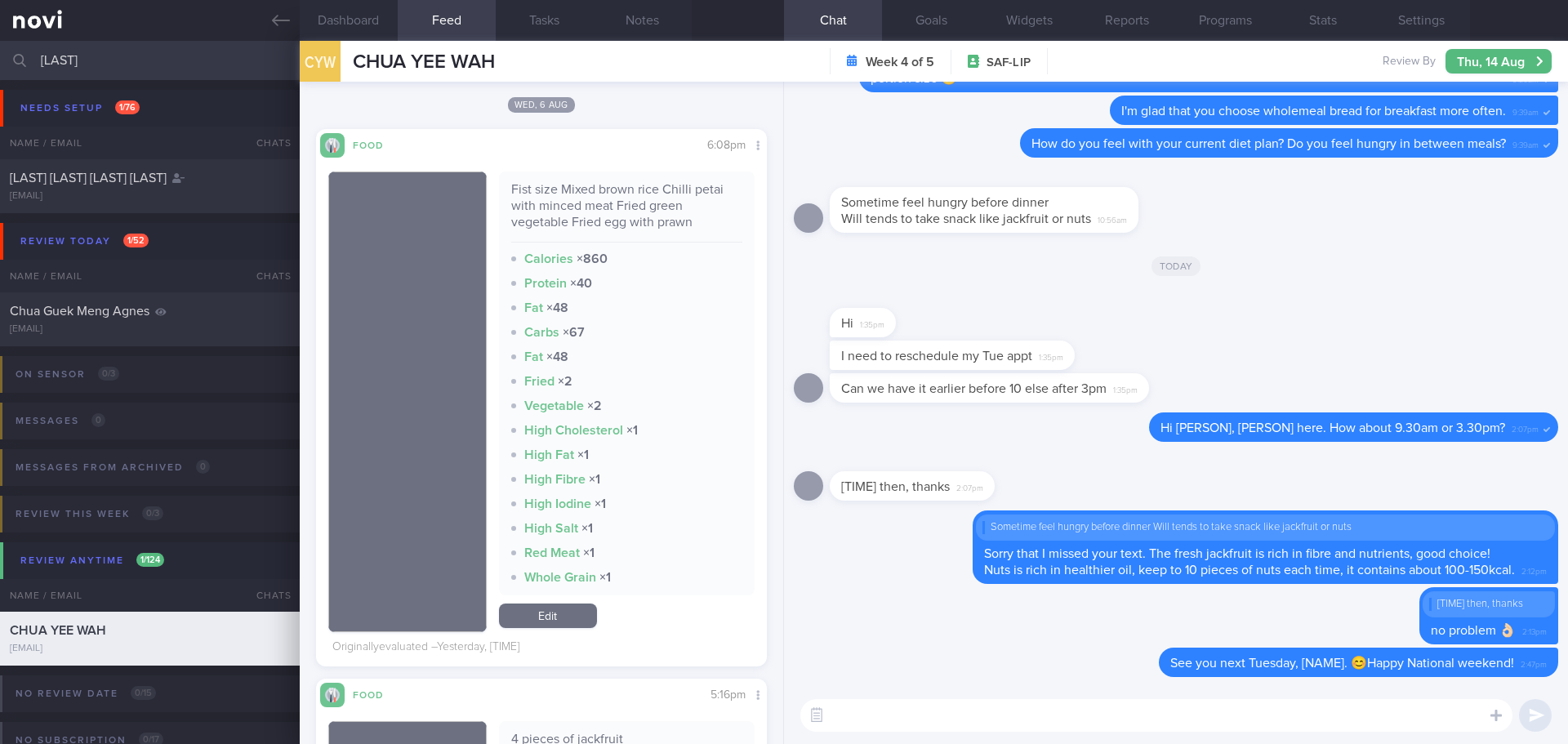 scroll, scrollTop: 3593, scrollLeft: 0, axis: vertical 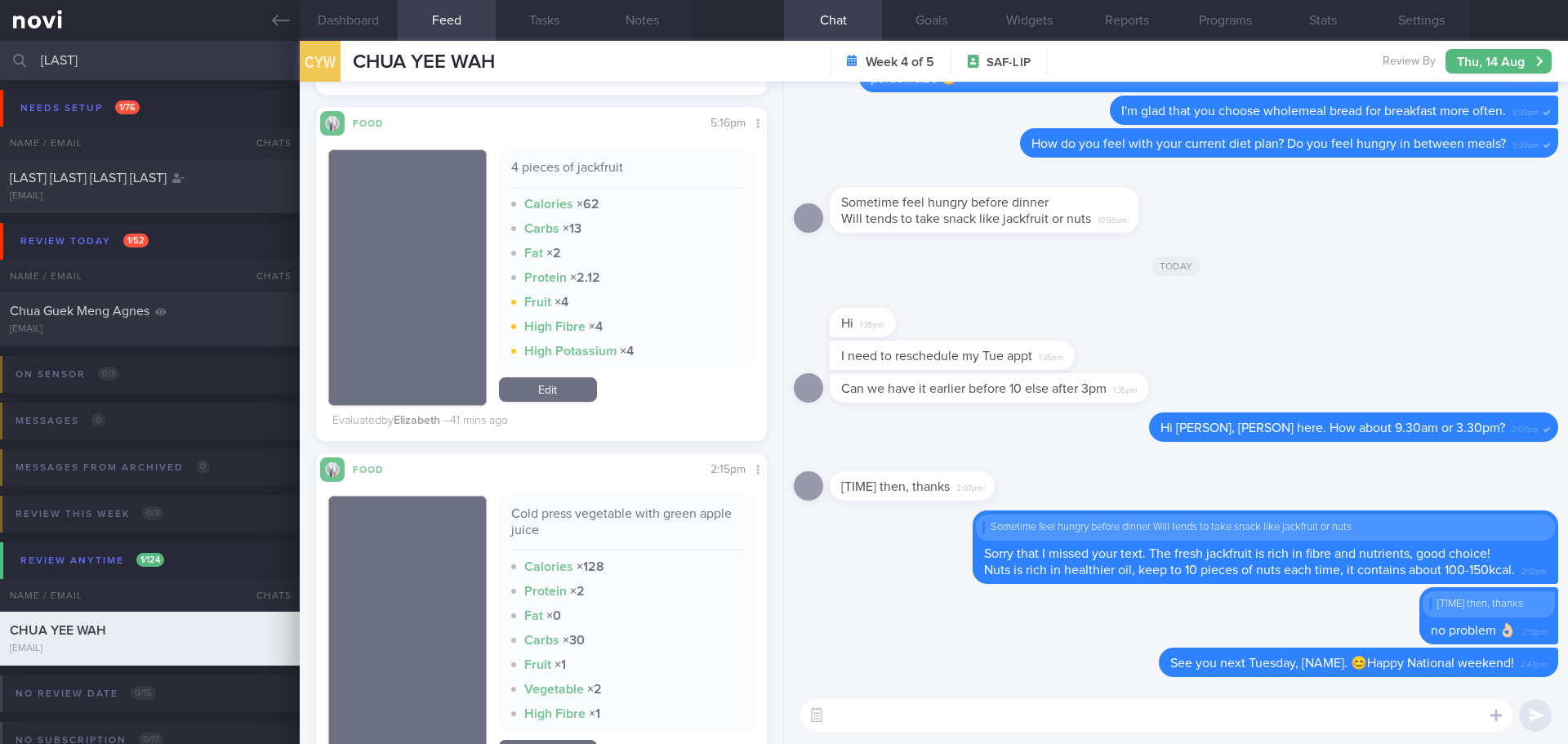 click on "Hi
1:35pm" at bounding box center [1176, 314] 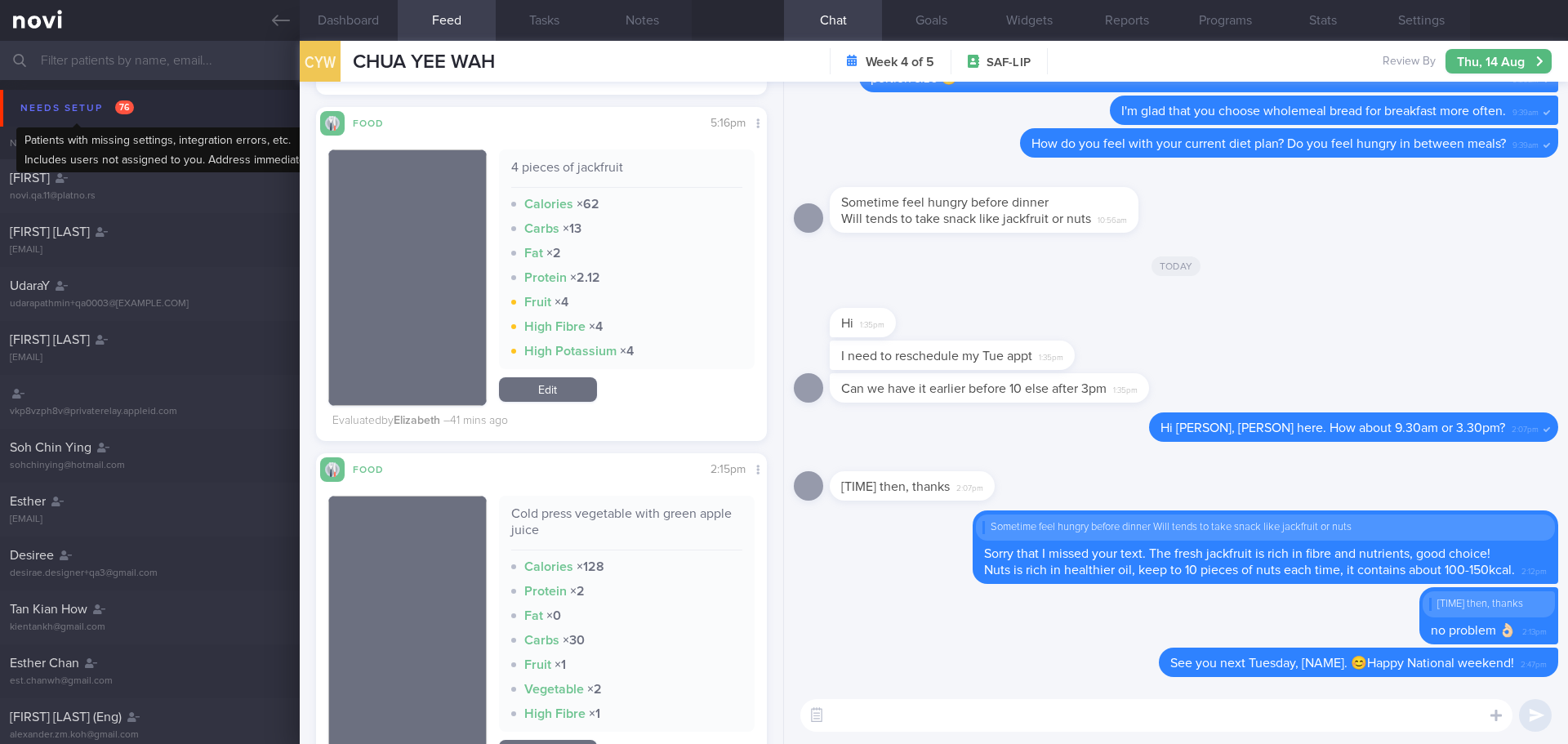 click on "Needs setup
76" at bounding box center (77, 108) 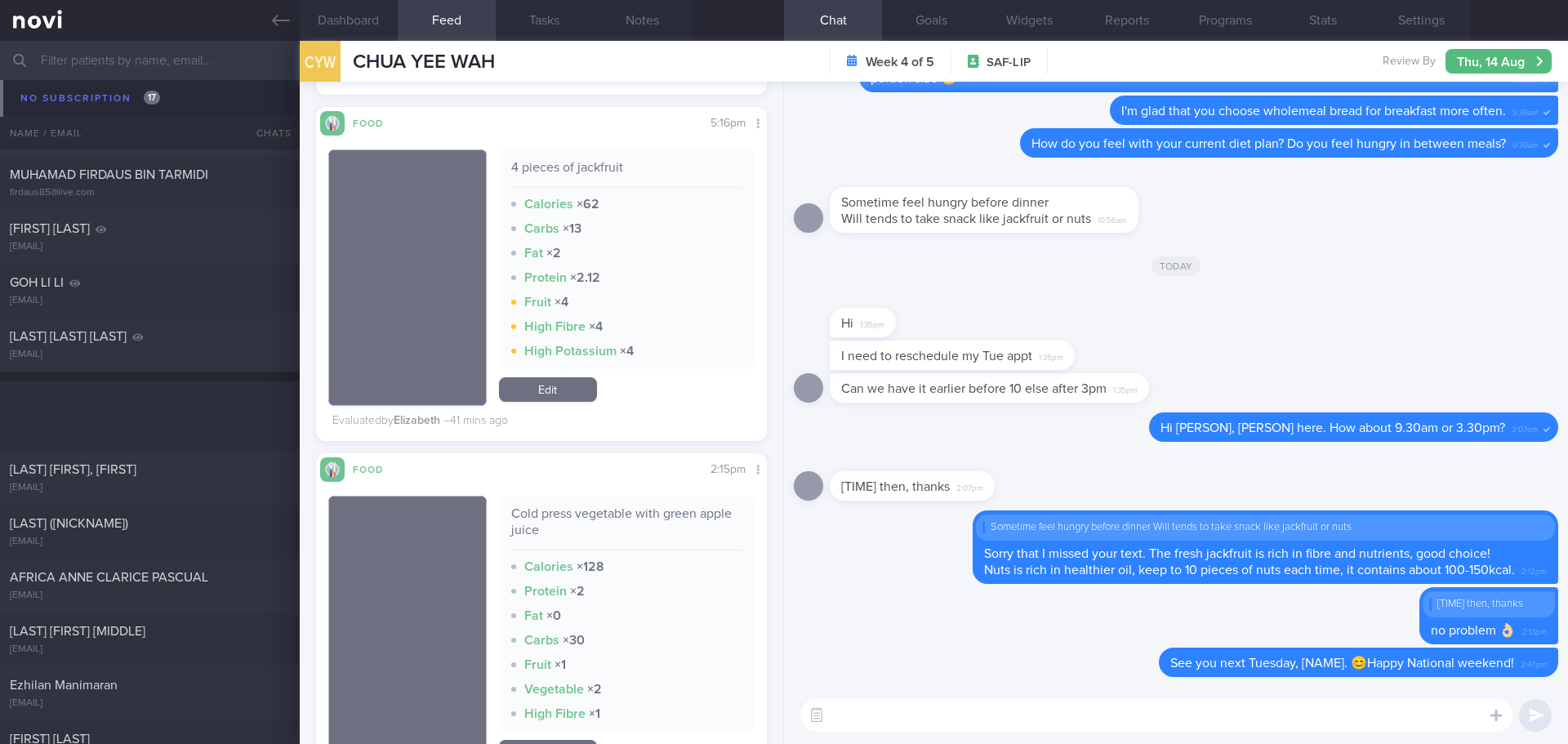 scroll, scrollTop: 11540, scrollLeft: 0, axis: vertical 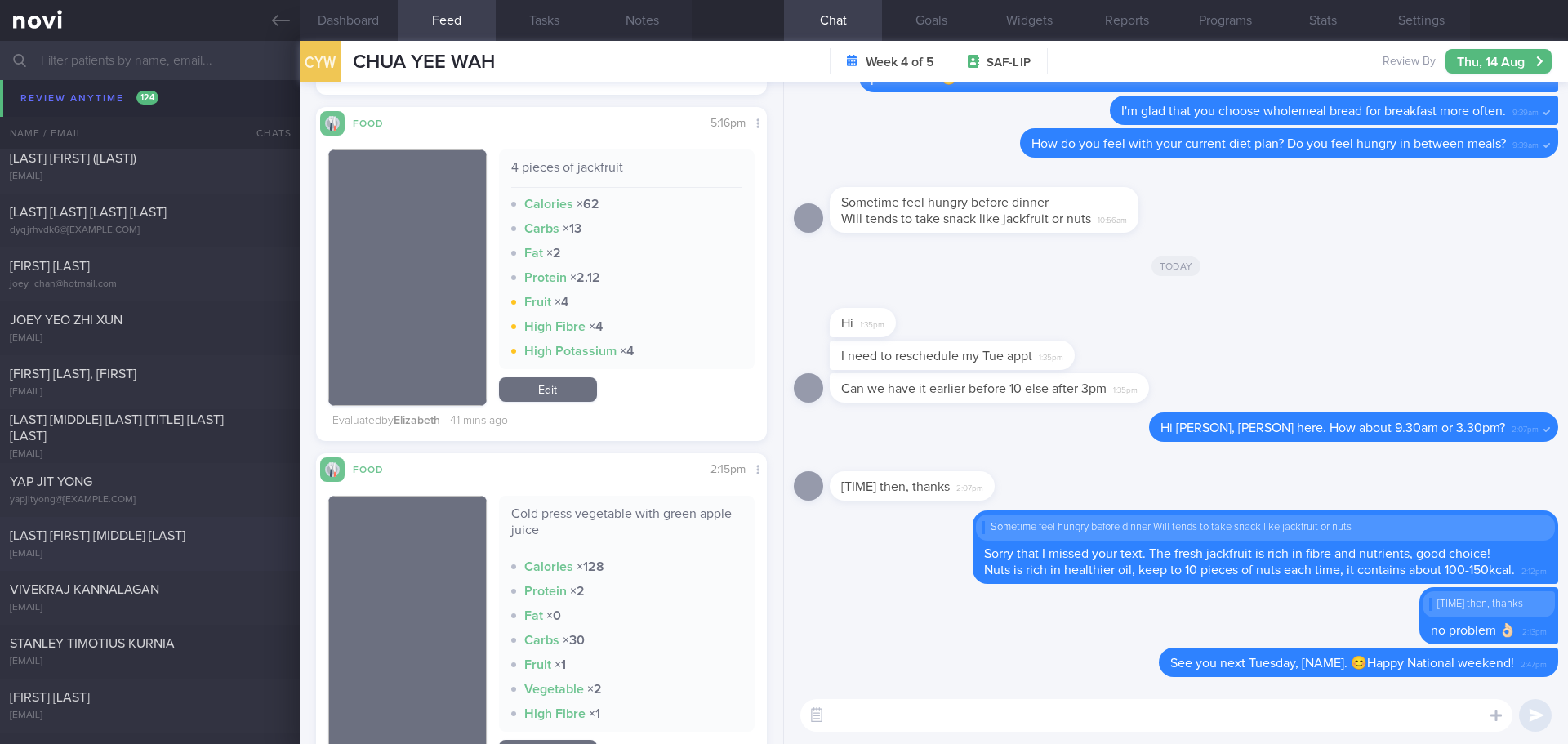 drag, startPoint x: 249, startPoint y: 478, endPoint x: 20, endPoint y: 535, distance: 235.98729 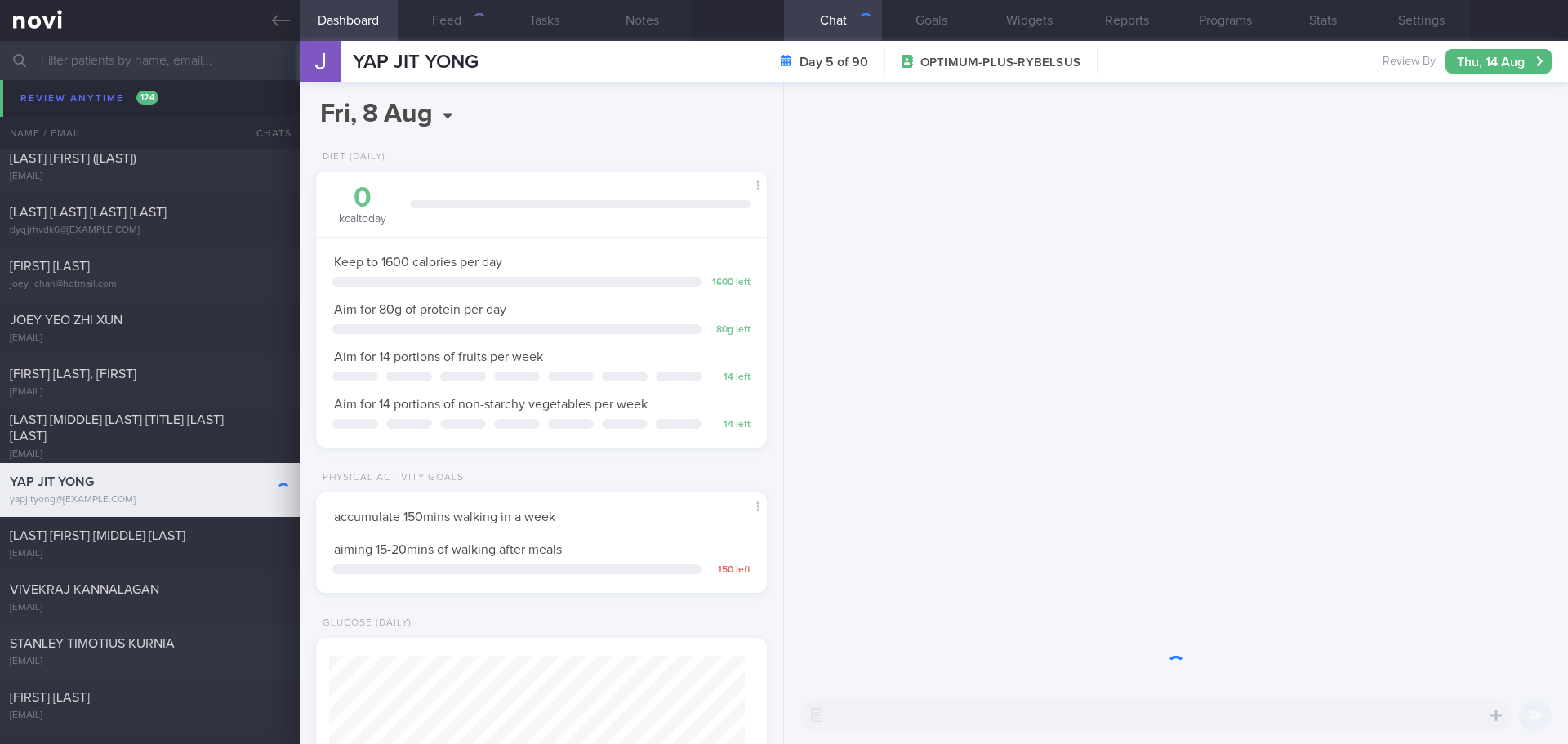 scroll, scrollTop: 816457, scrollLeft: 816258, axis: both 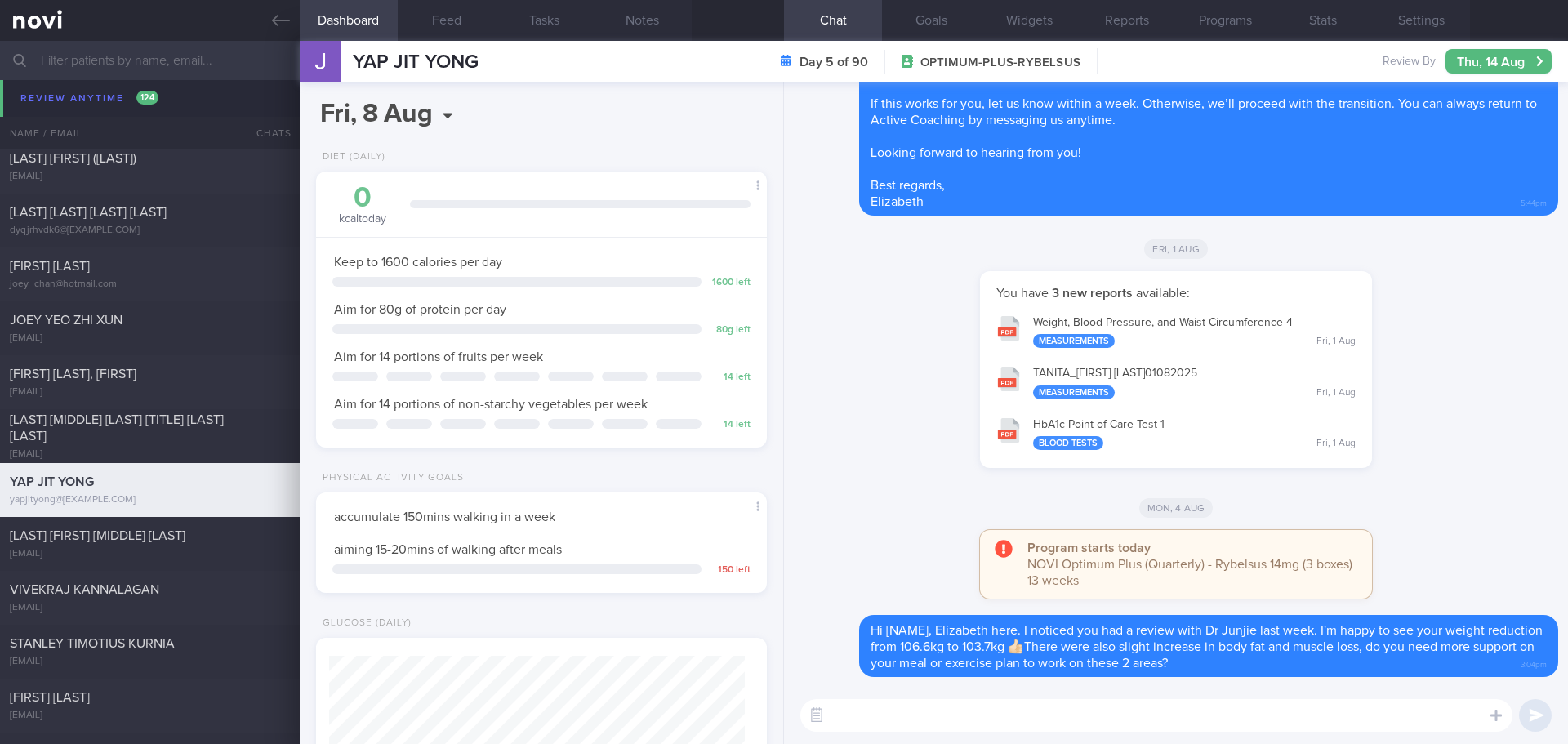 click at bounding box center [784, 60] 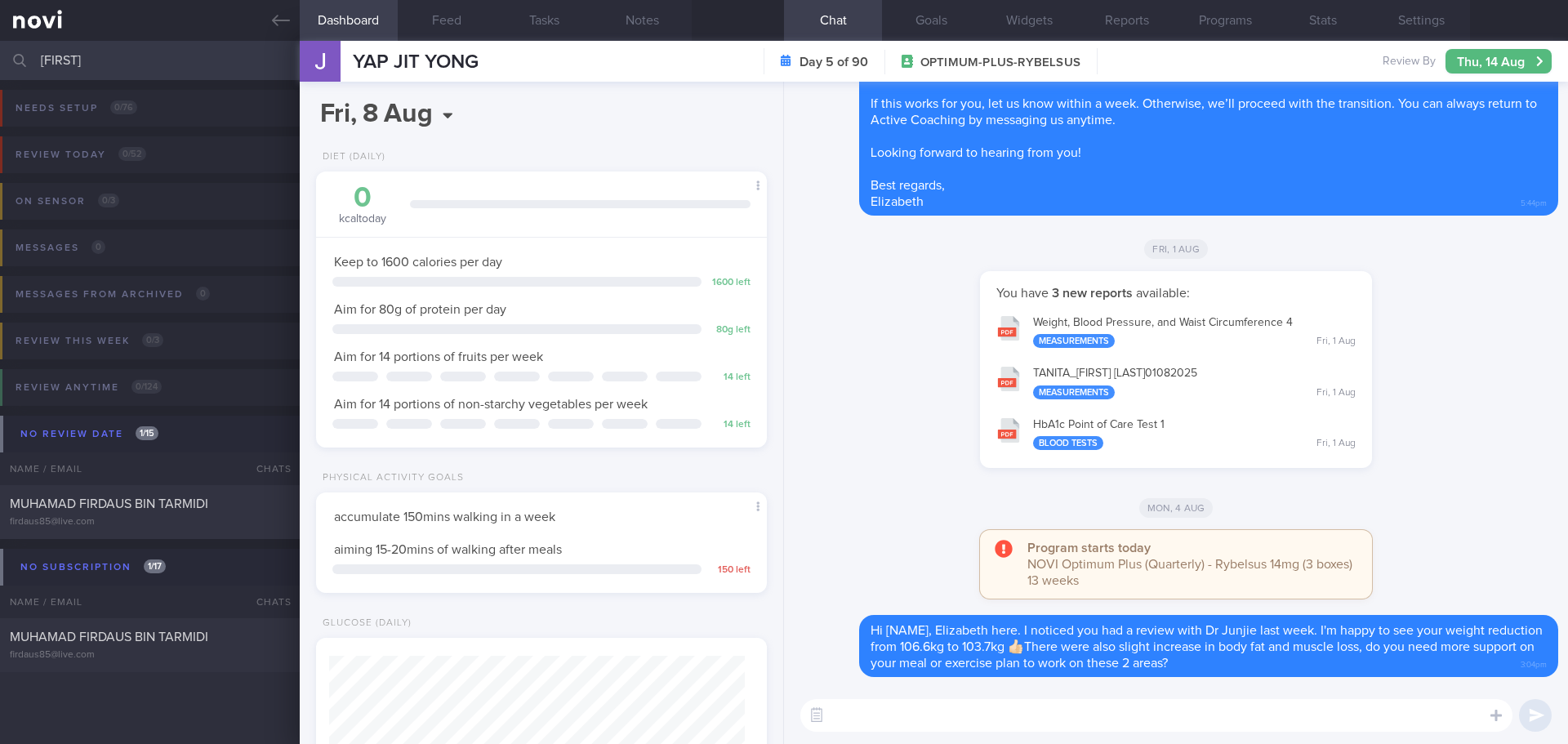 scroll, scrollTop: 0, scrollLeft: 0, axis: both 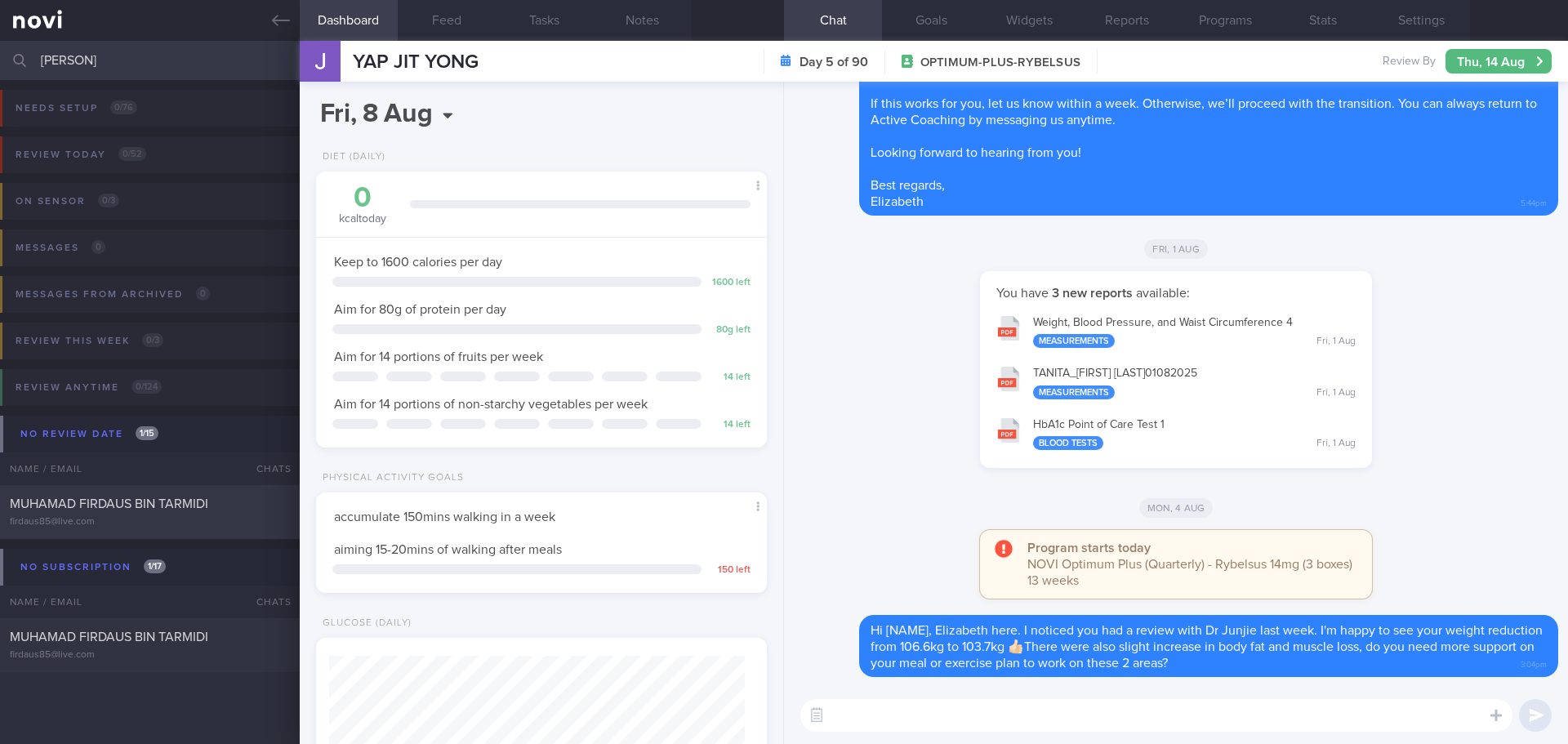 type on "firdaus" 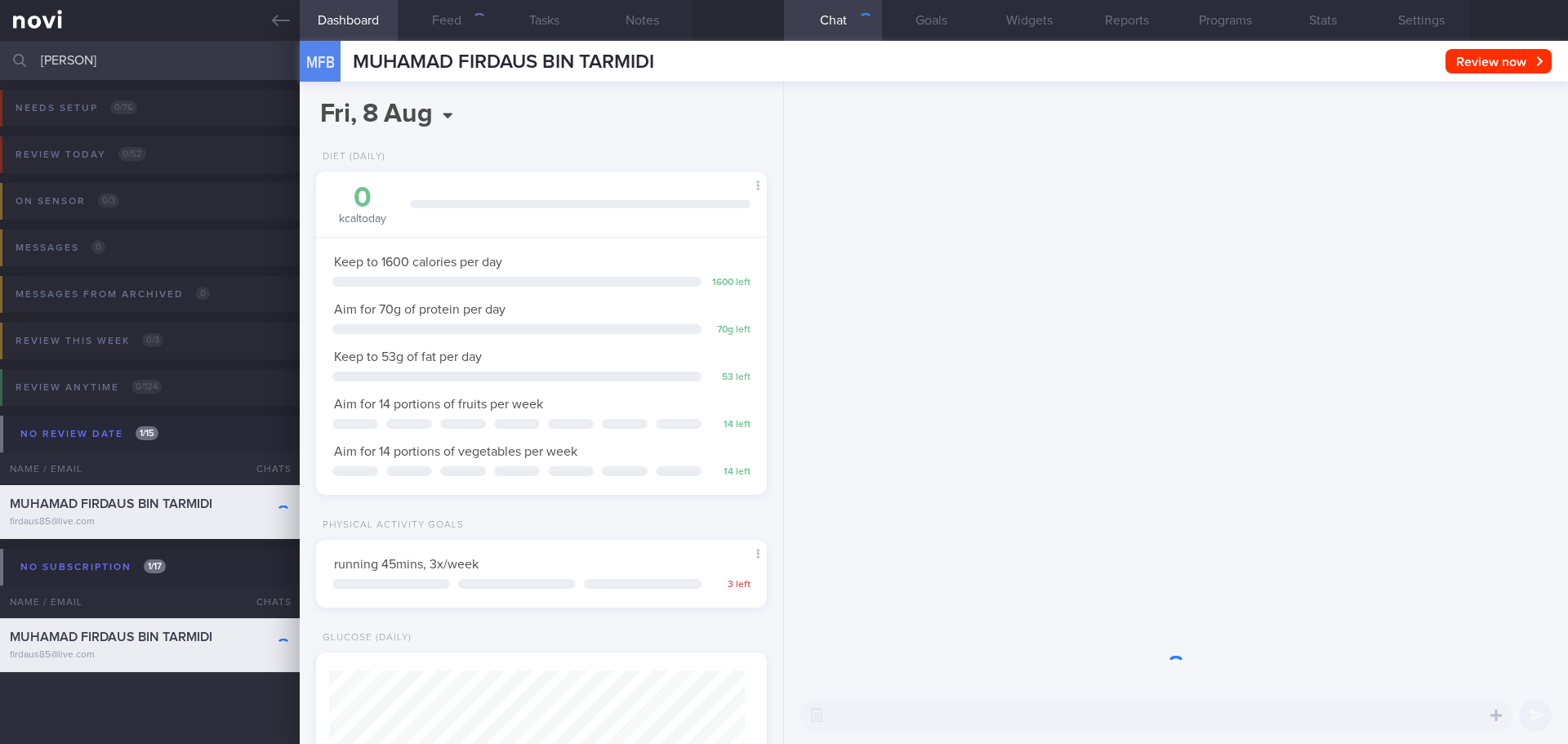 scroll, scrollTop: 816457, scrollLeft: 816258, axis: both 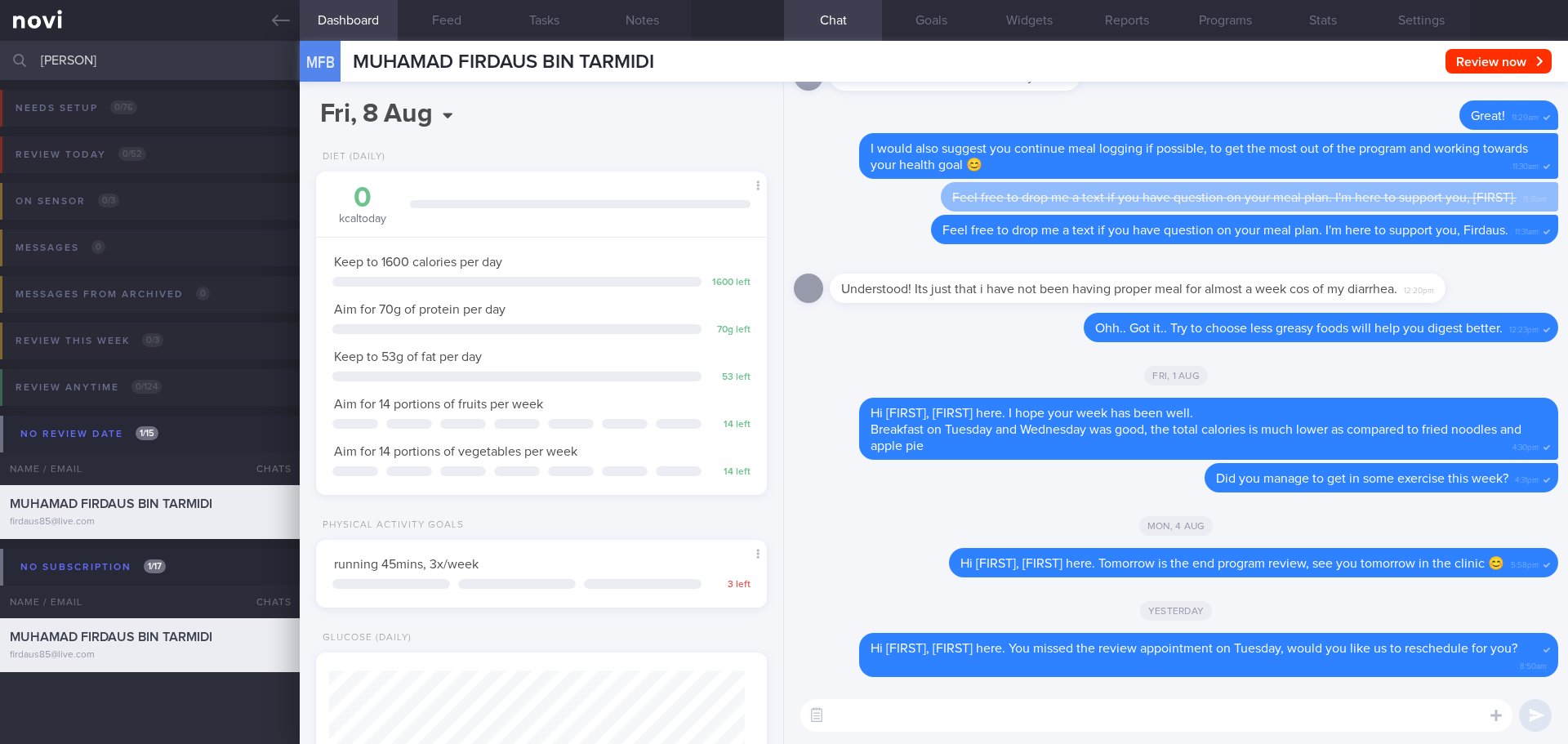 click on "Fri, 1 Aug" at bounding box center [1176, 375] 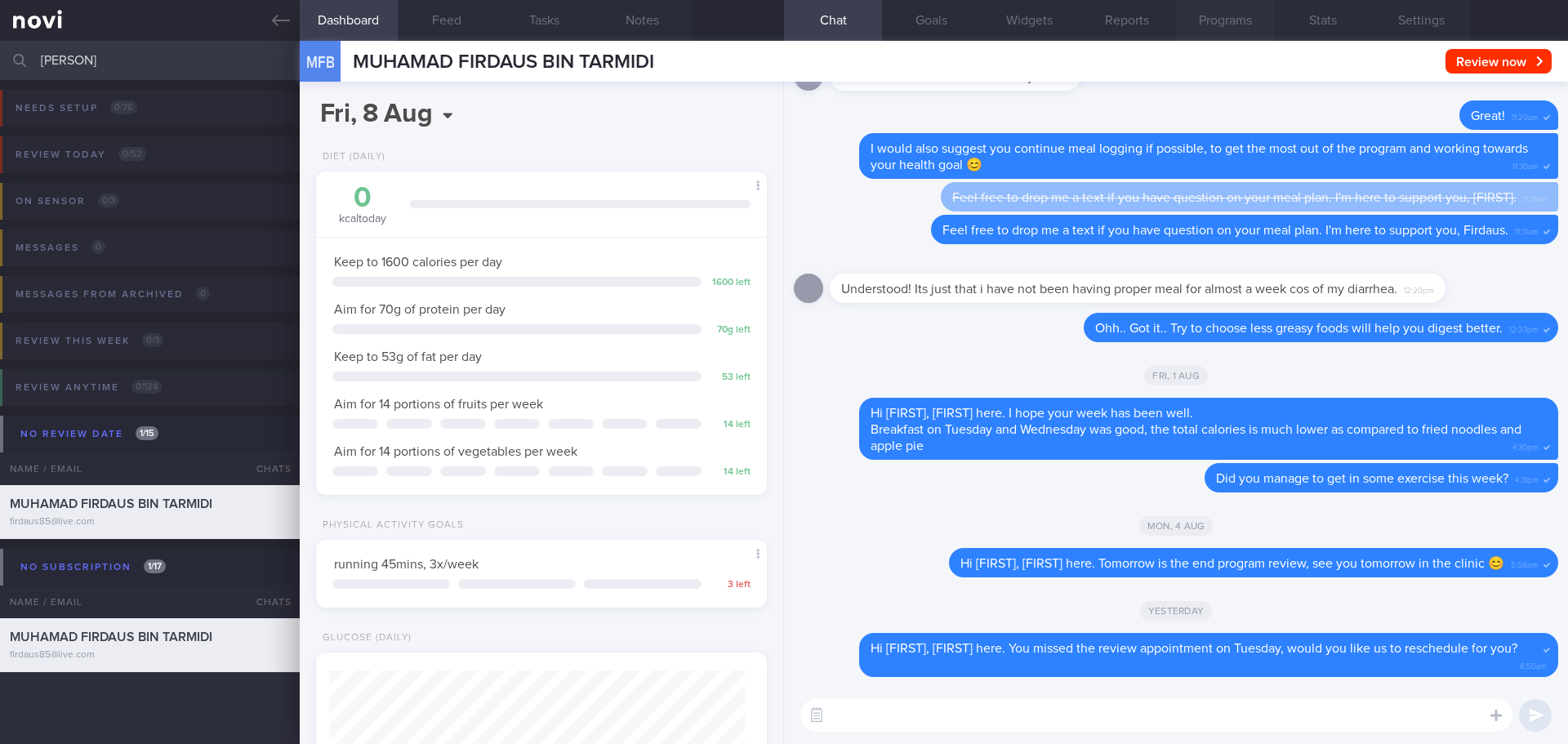 click on "Programs" at bounding box center [1225, 20] 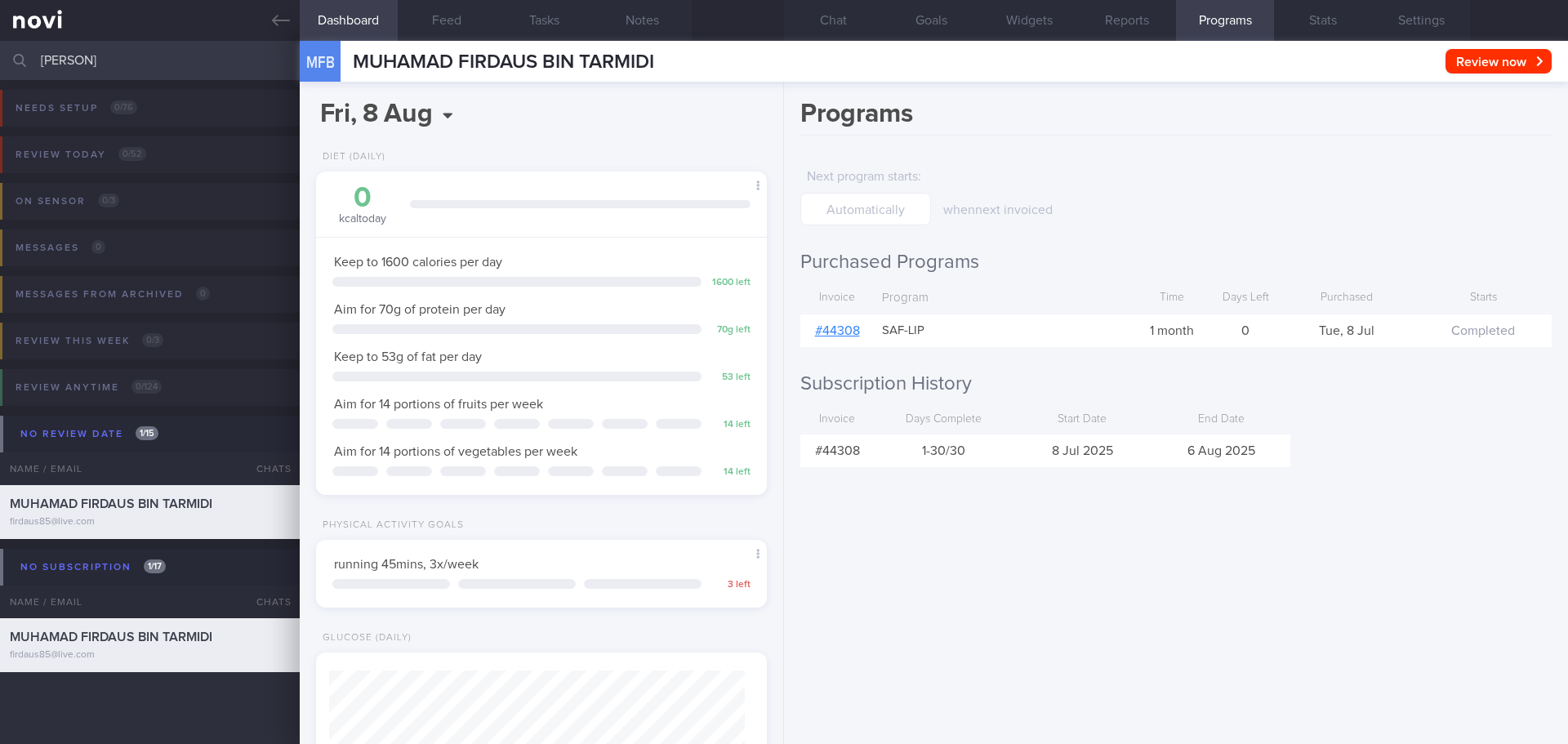 click on "# 44308" at bounding box center [837, 331] 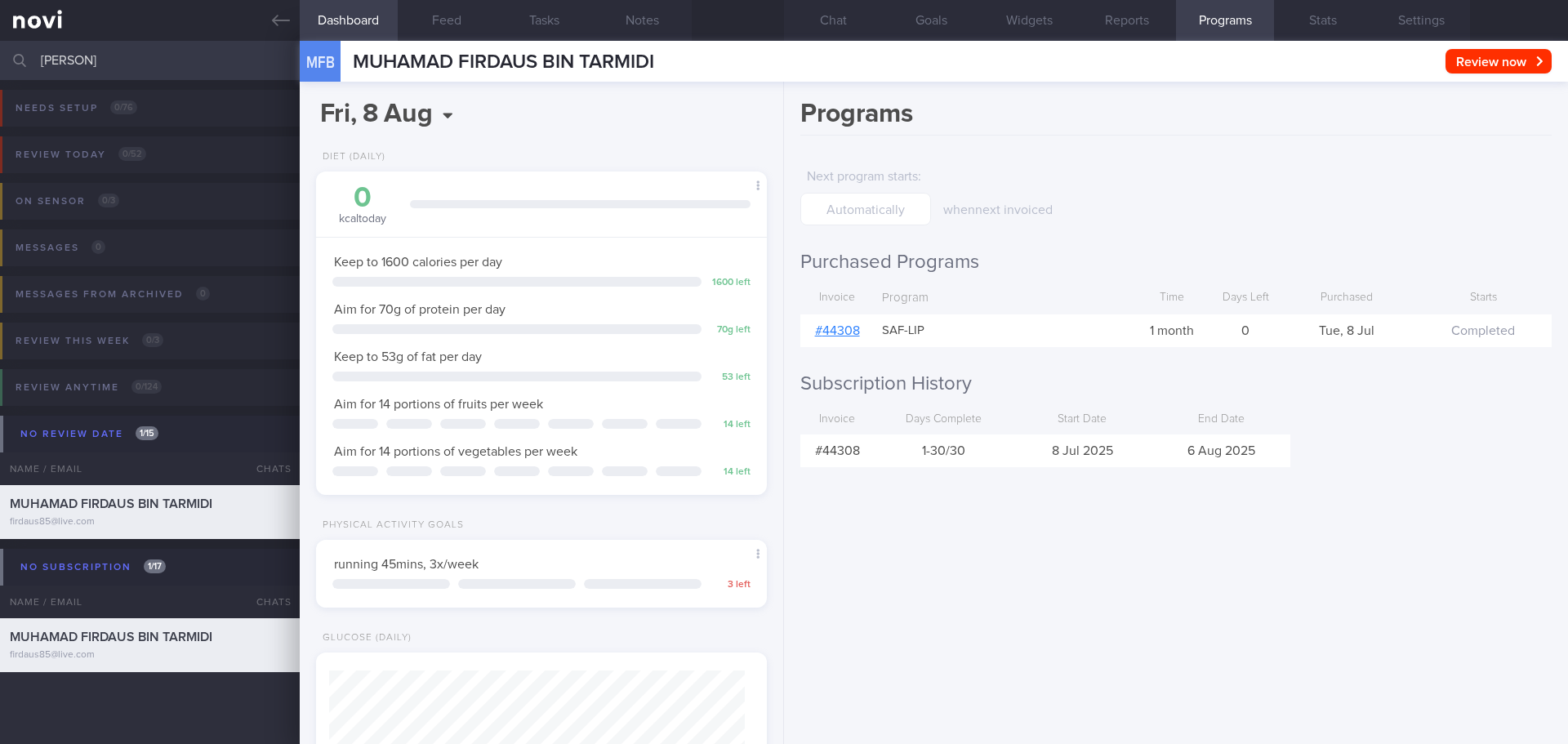 drag, startPoint x: 122, startPoint y: 60, endPoint x: -47, endPoint y: 64, distance: 169.04733 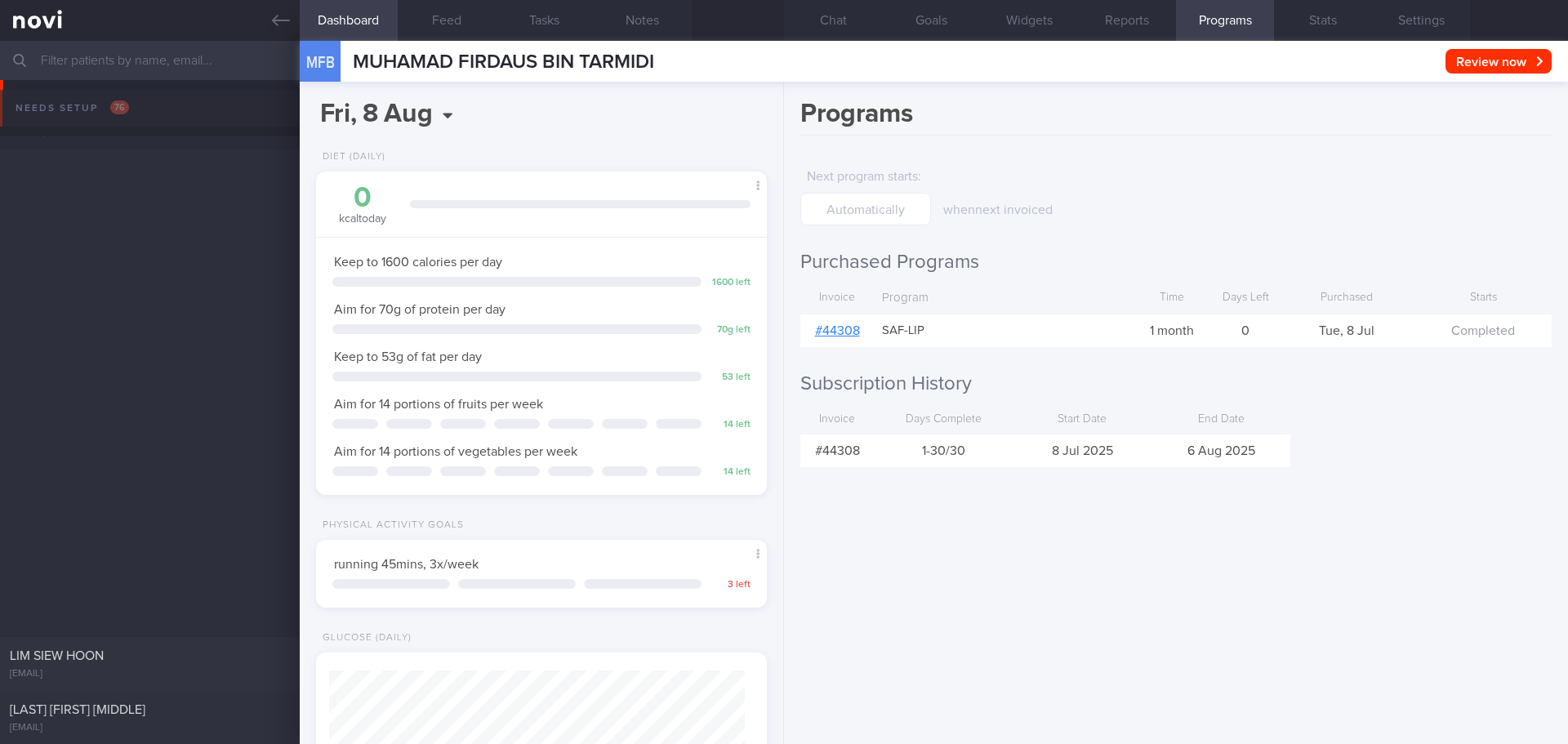scroll, scrollTop: 862, scrollLeft: 0, axis: vertical 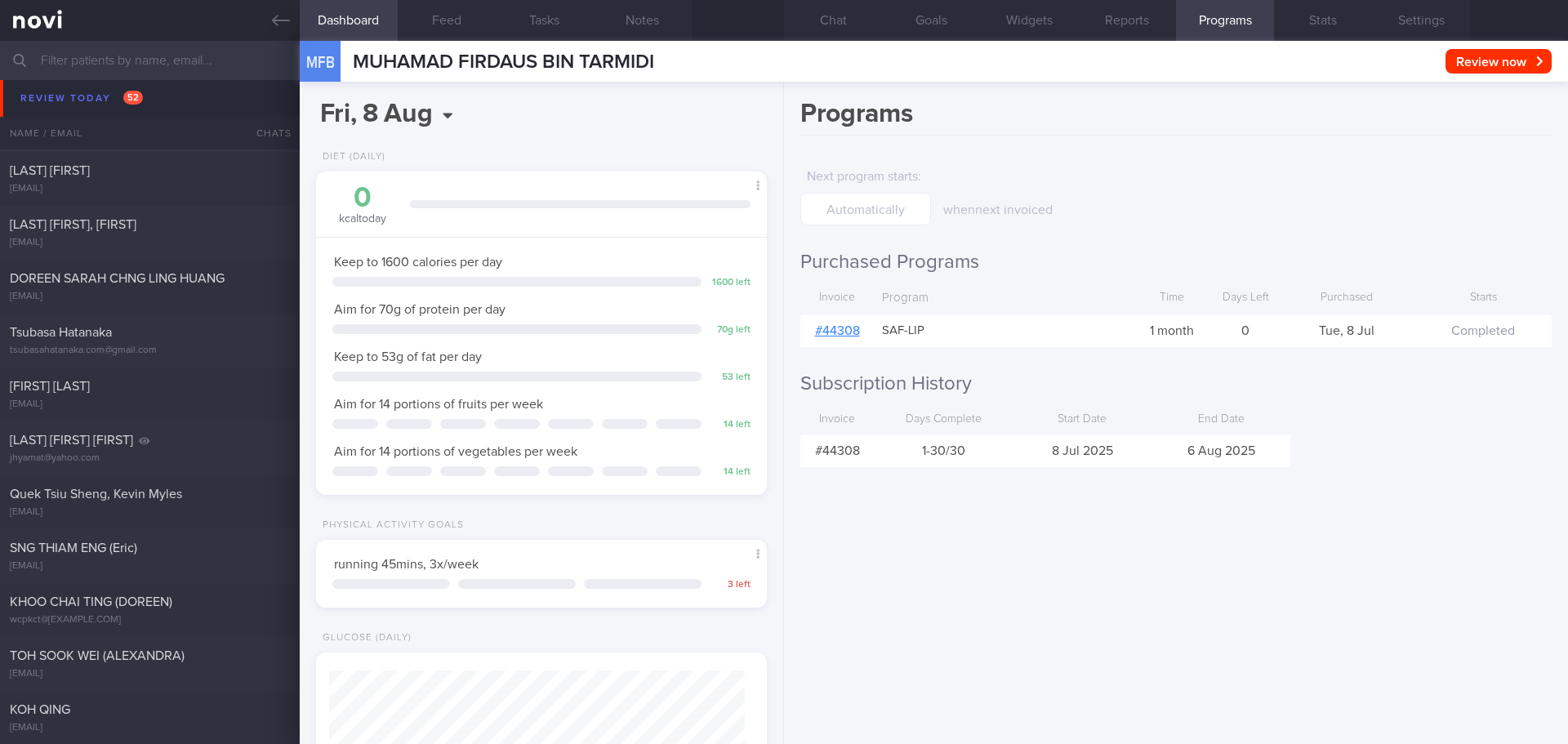 type 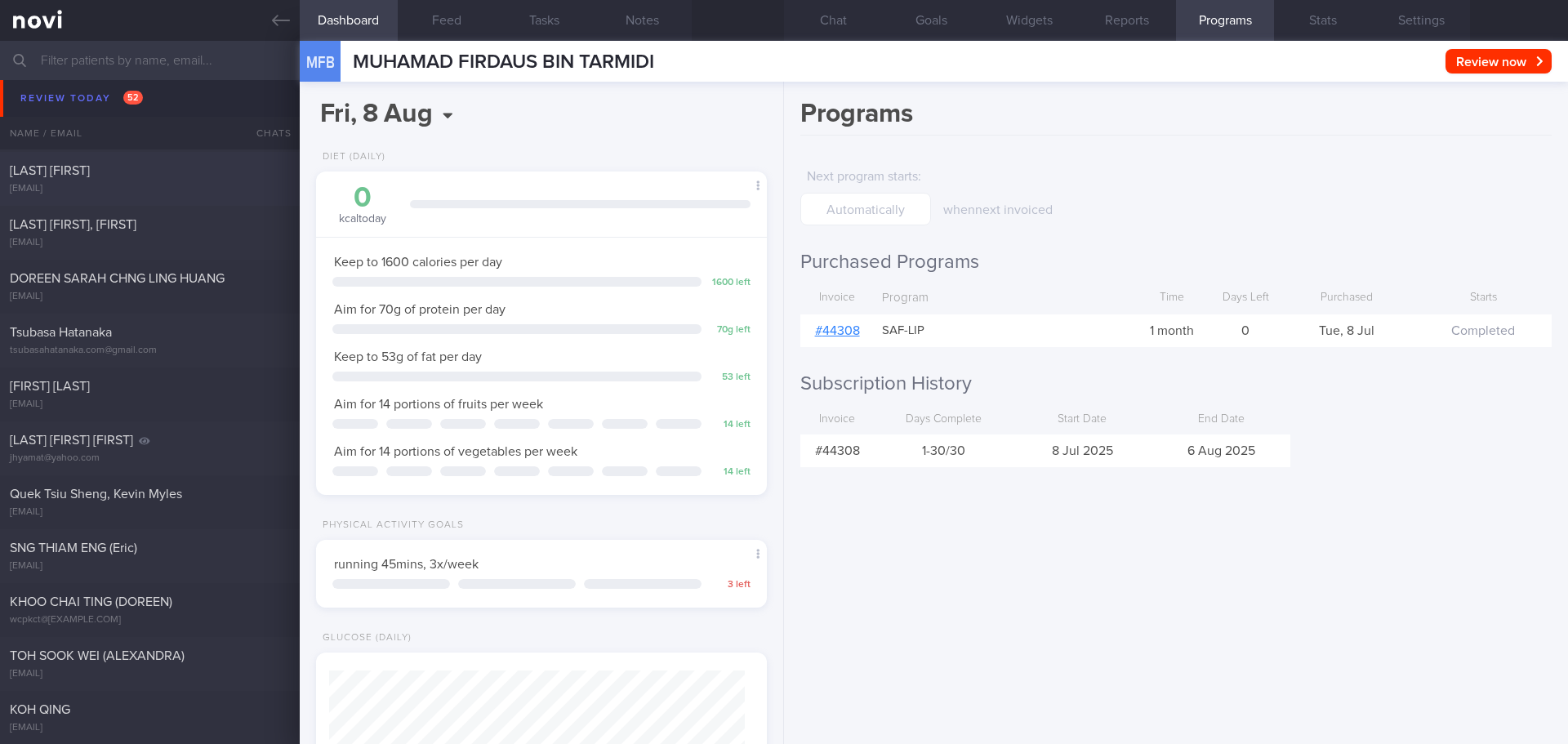 click on "[FIRST] [LAST]" at bounding box center [148, 171] 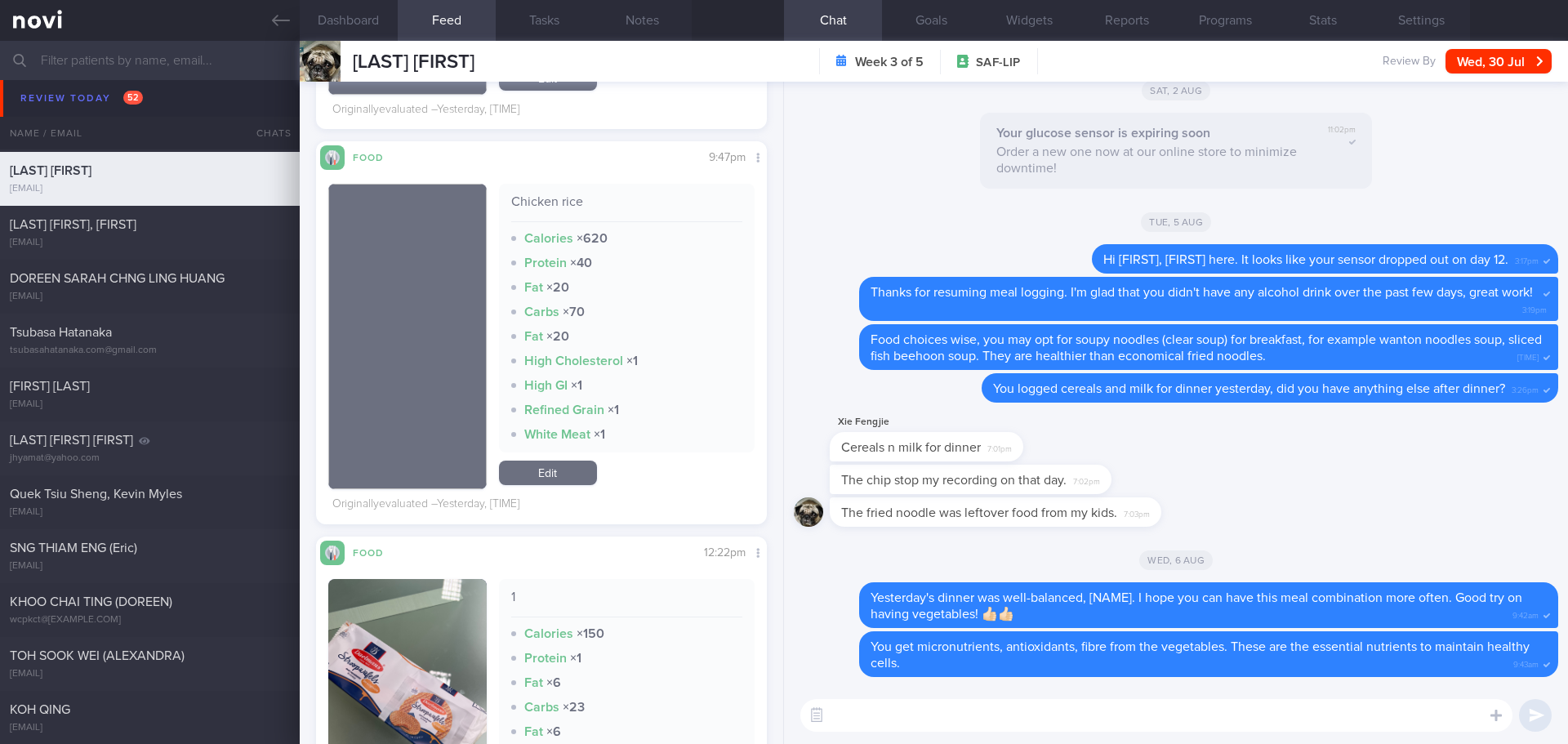 scroll, scrollTop: 1307, scrollLeft: 0, axis: vertical 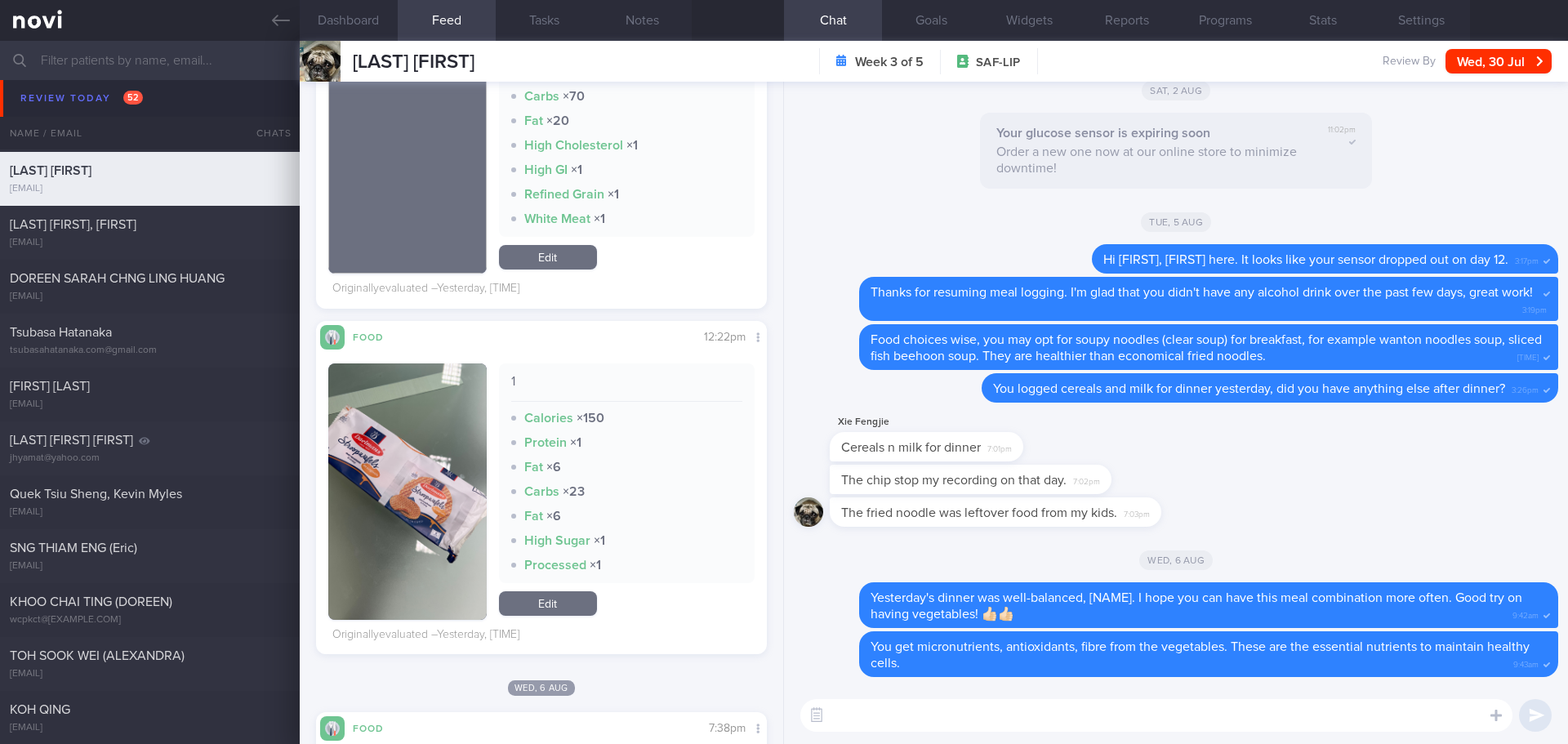 click at bounding box center (408, 492) 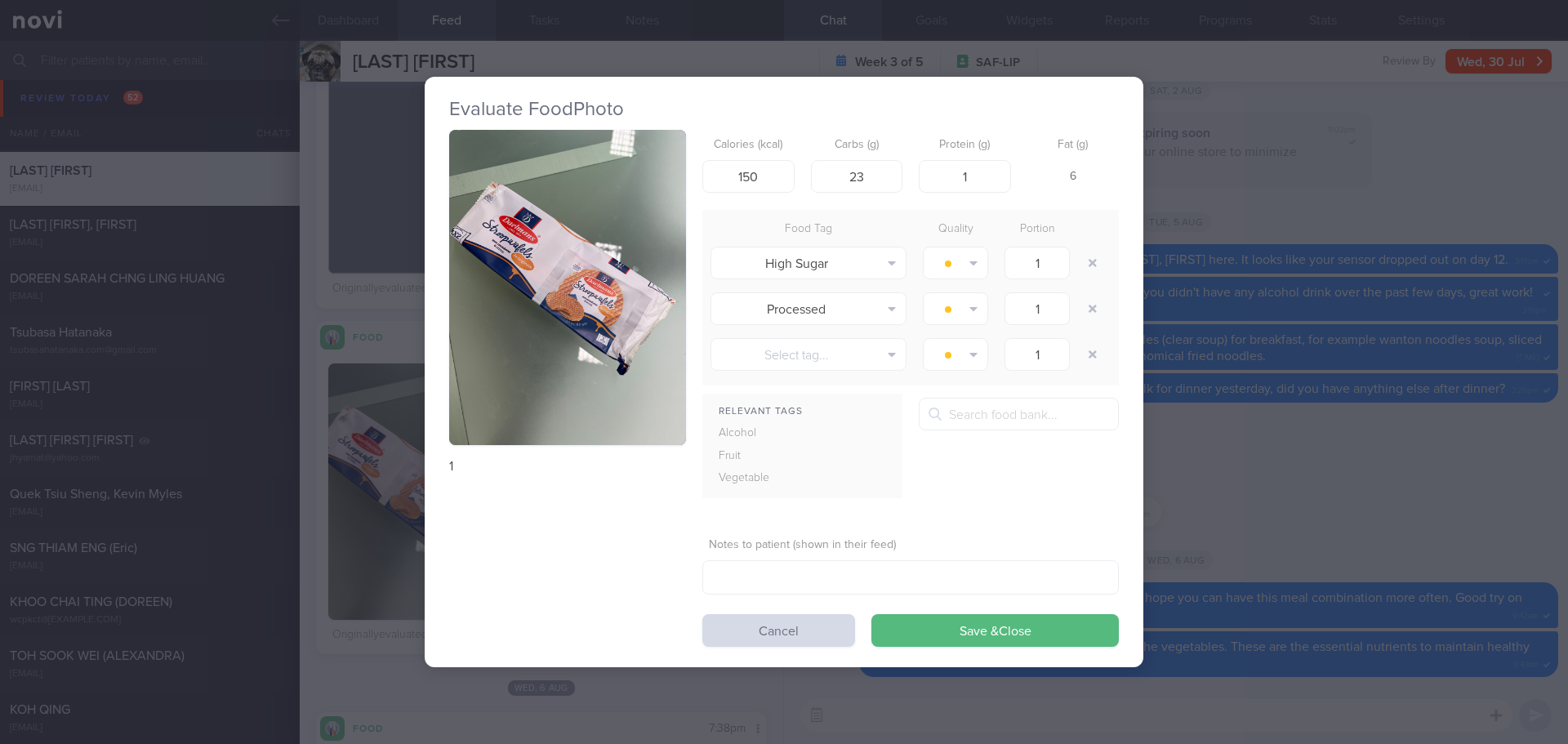 click at bounding box center (568, 287) 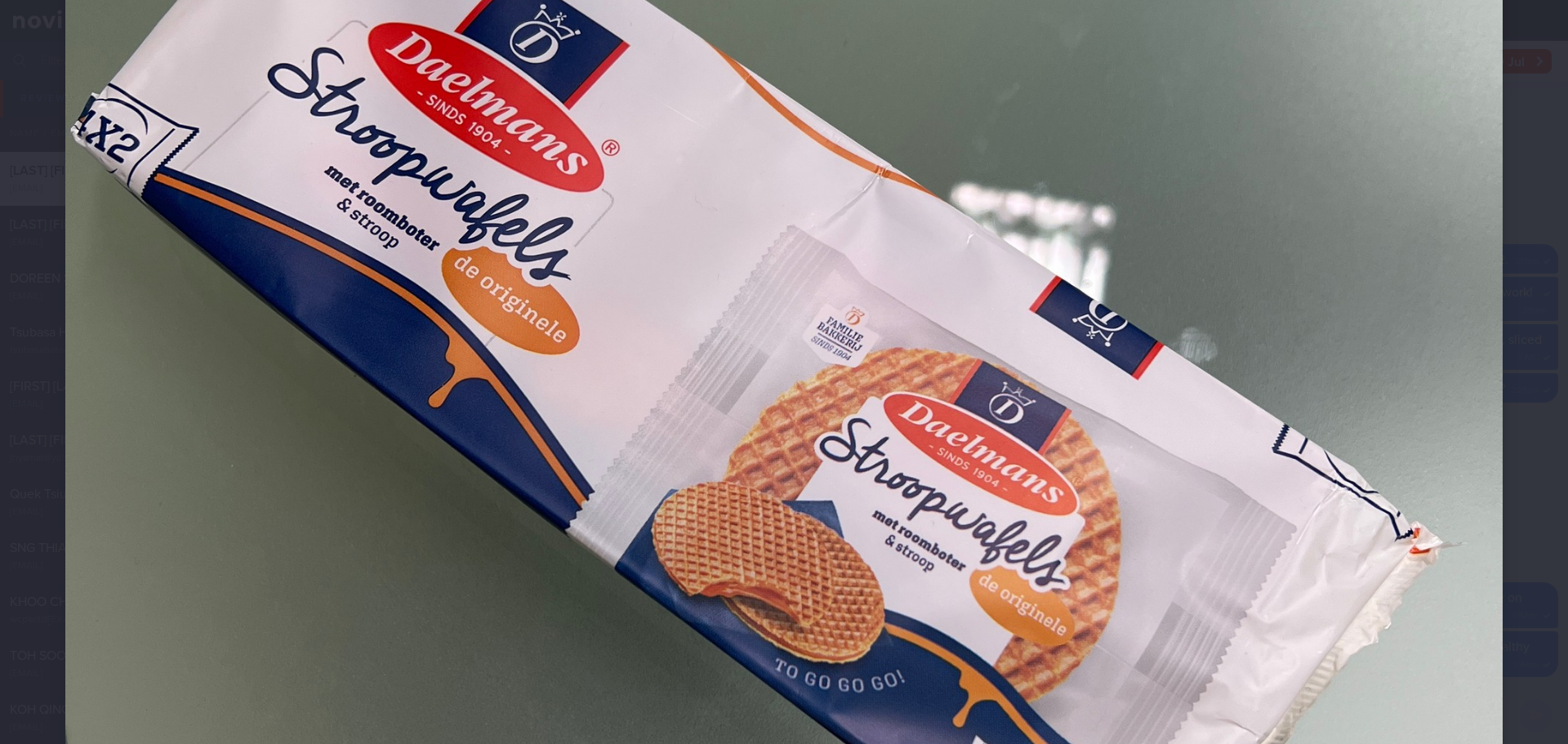 scroll, scrollTop: 572, scrollLeft: 0, axis: vertical 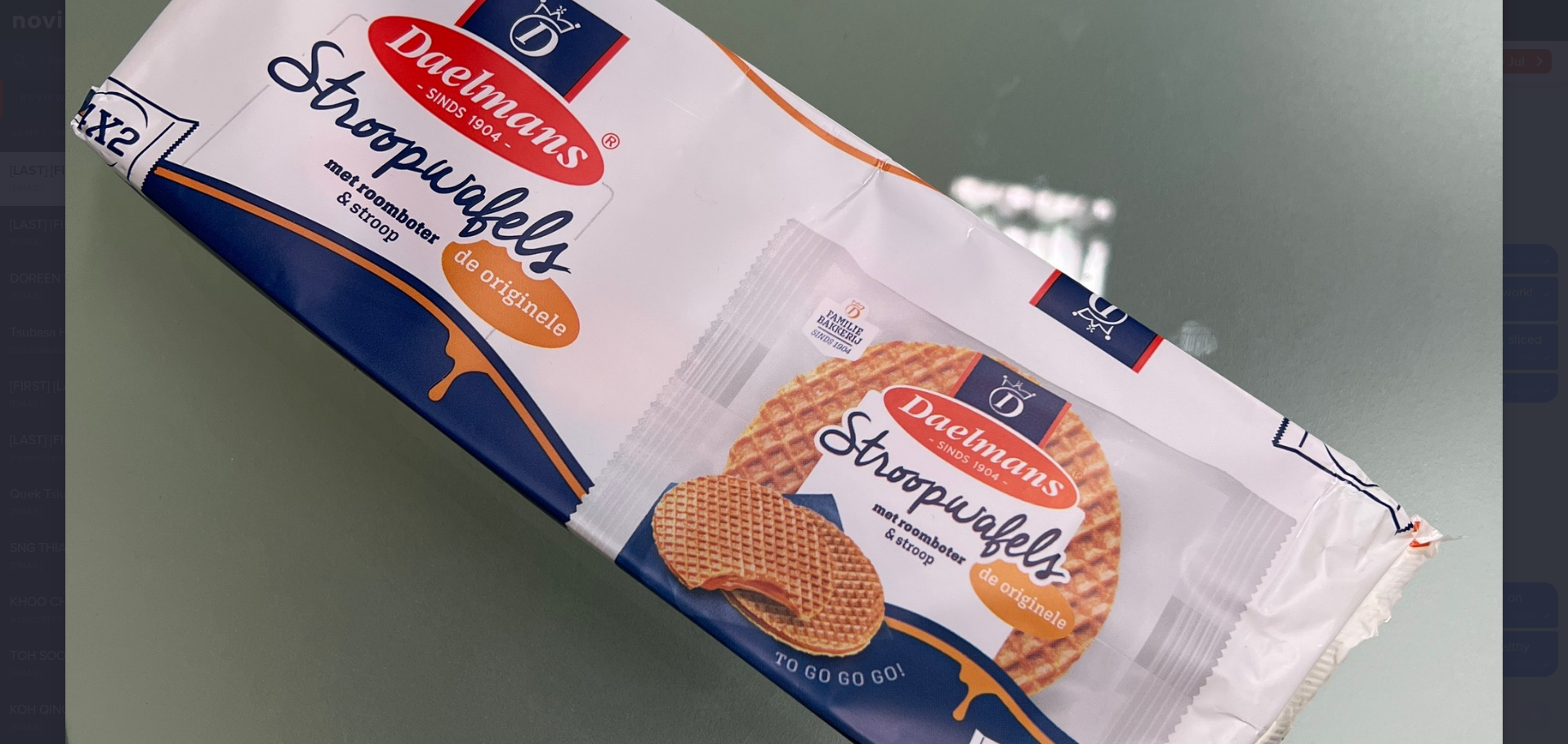 click at bounding box center (784, 452) 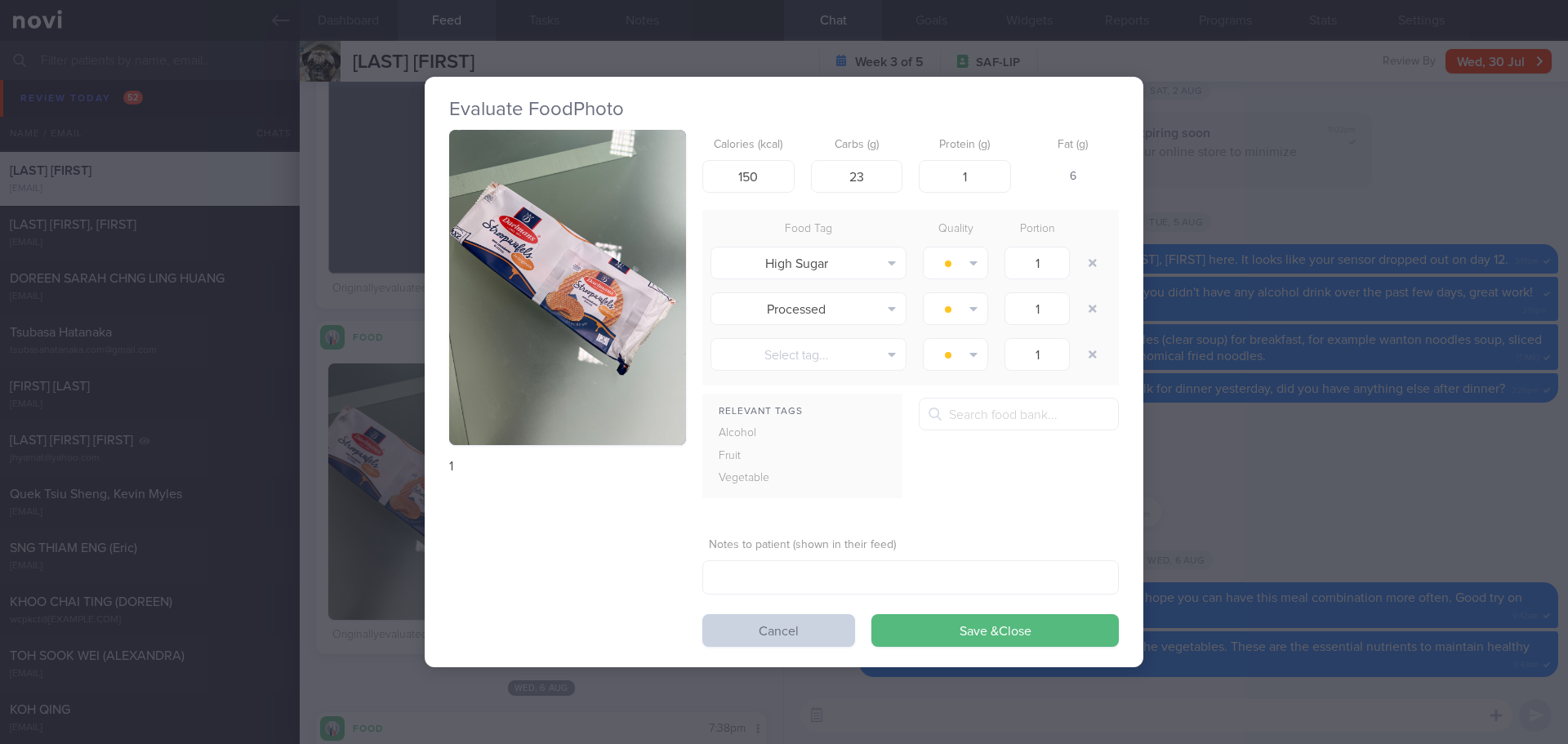 click on "Cancel" at bounding box center (778, 630) 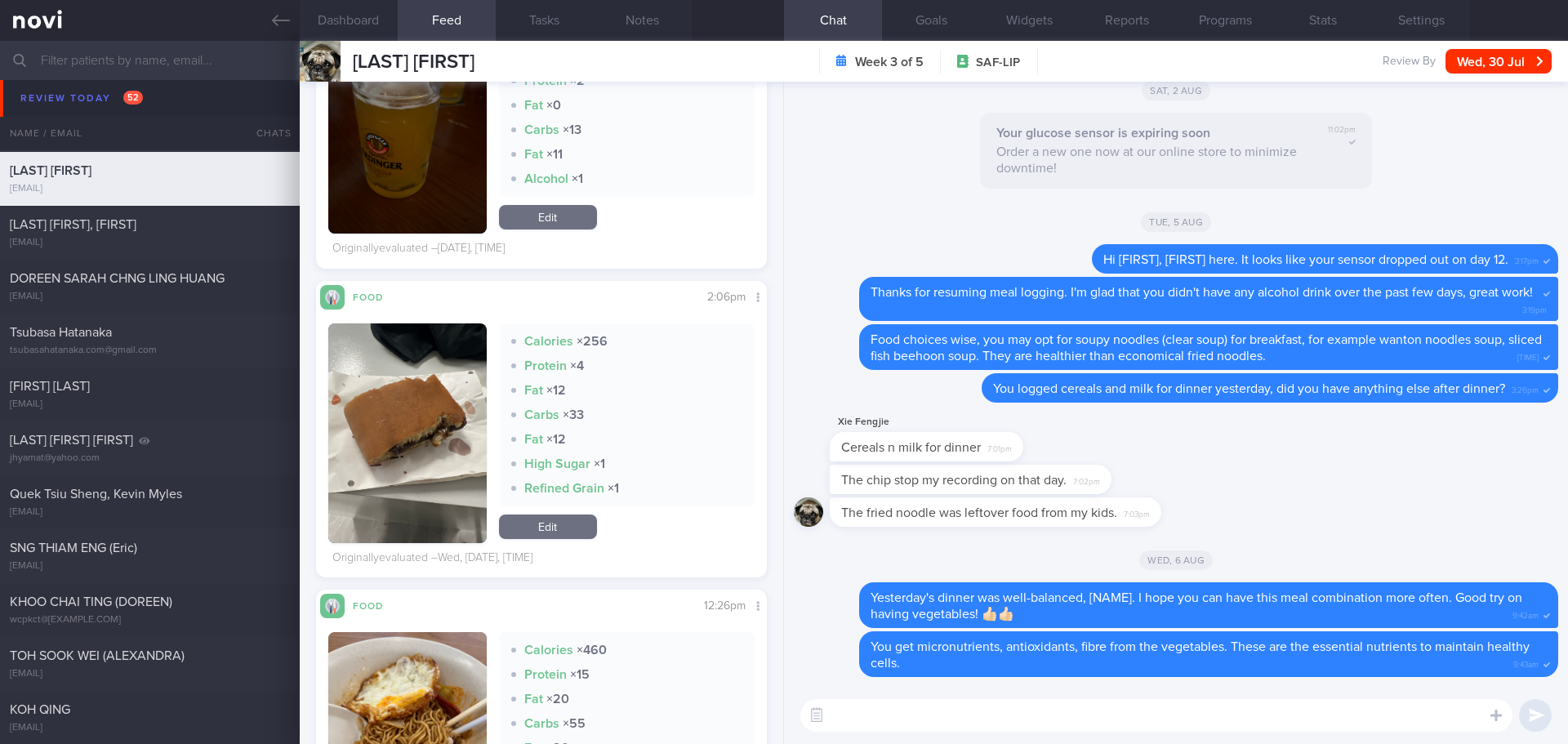 scroll, scrollTop: 1797, scrollLeft: 0, axis: vertical 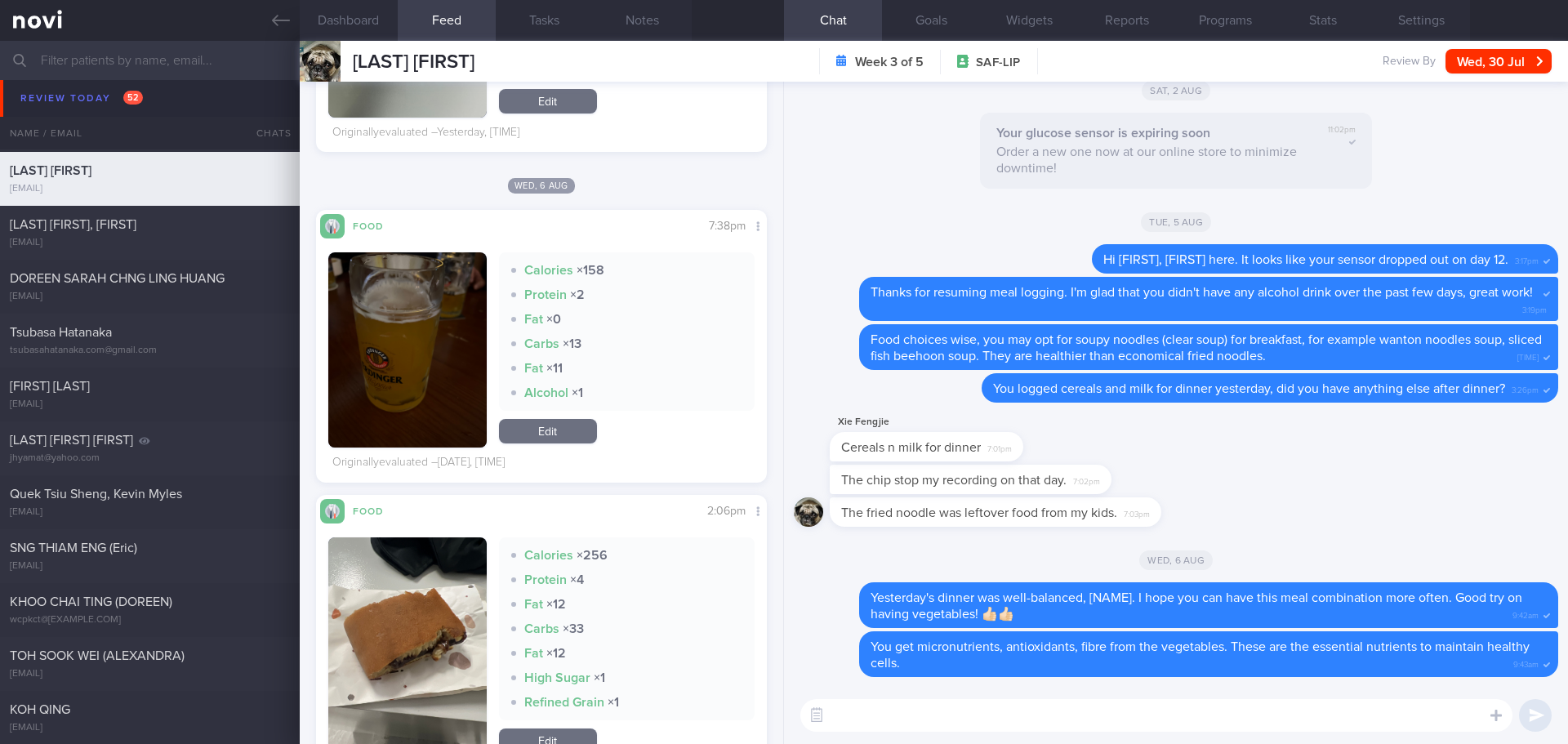 click at bounding box center (408, 350) 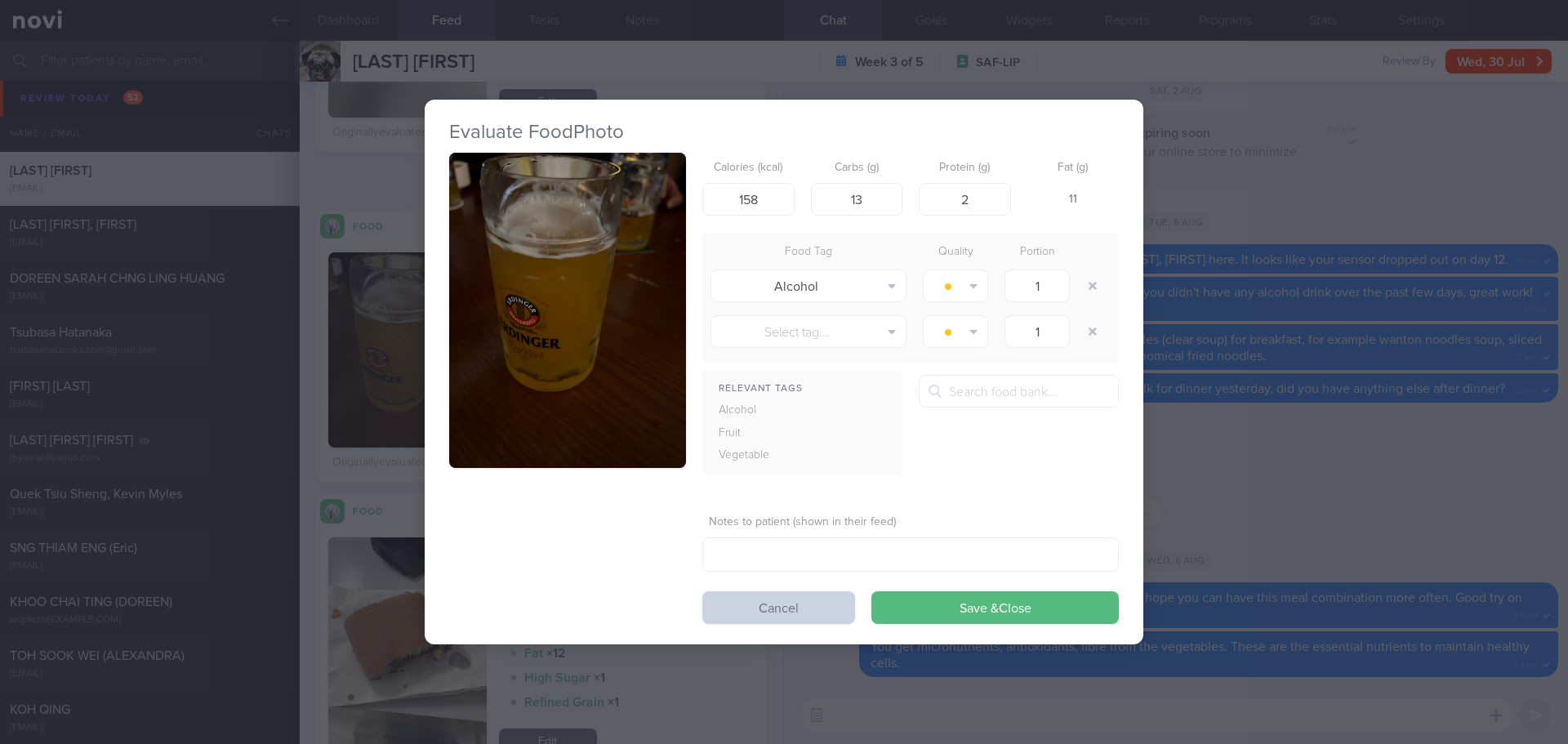 click on "Cancel" at bounding box center [778, 608] 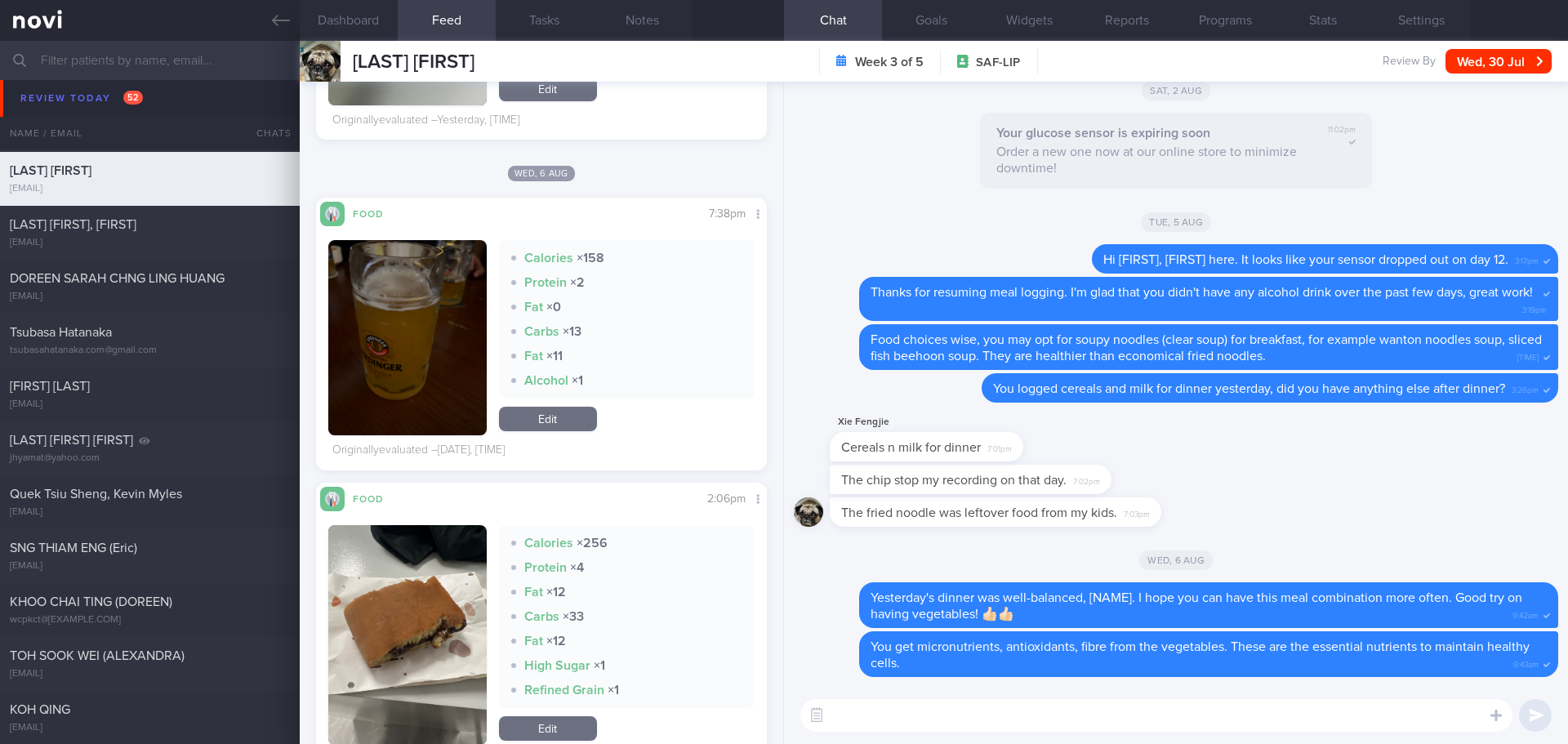 scroll, scrollTop: 2042, scrollLeft: 0, axis: vertical 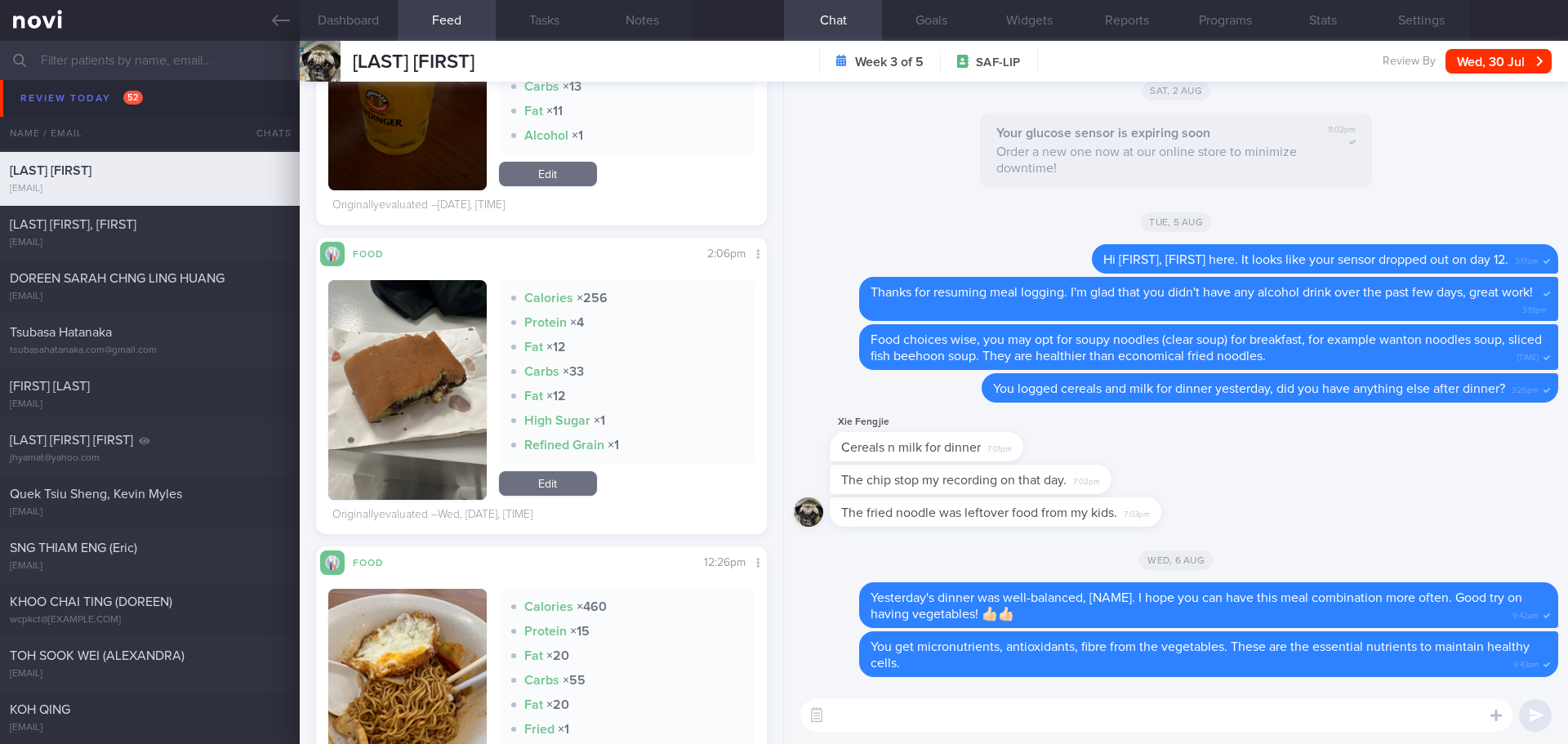 click at bounding box center (408, 390) 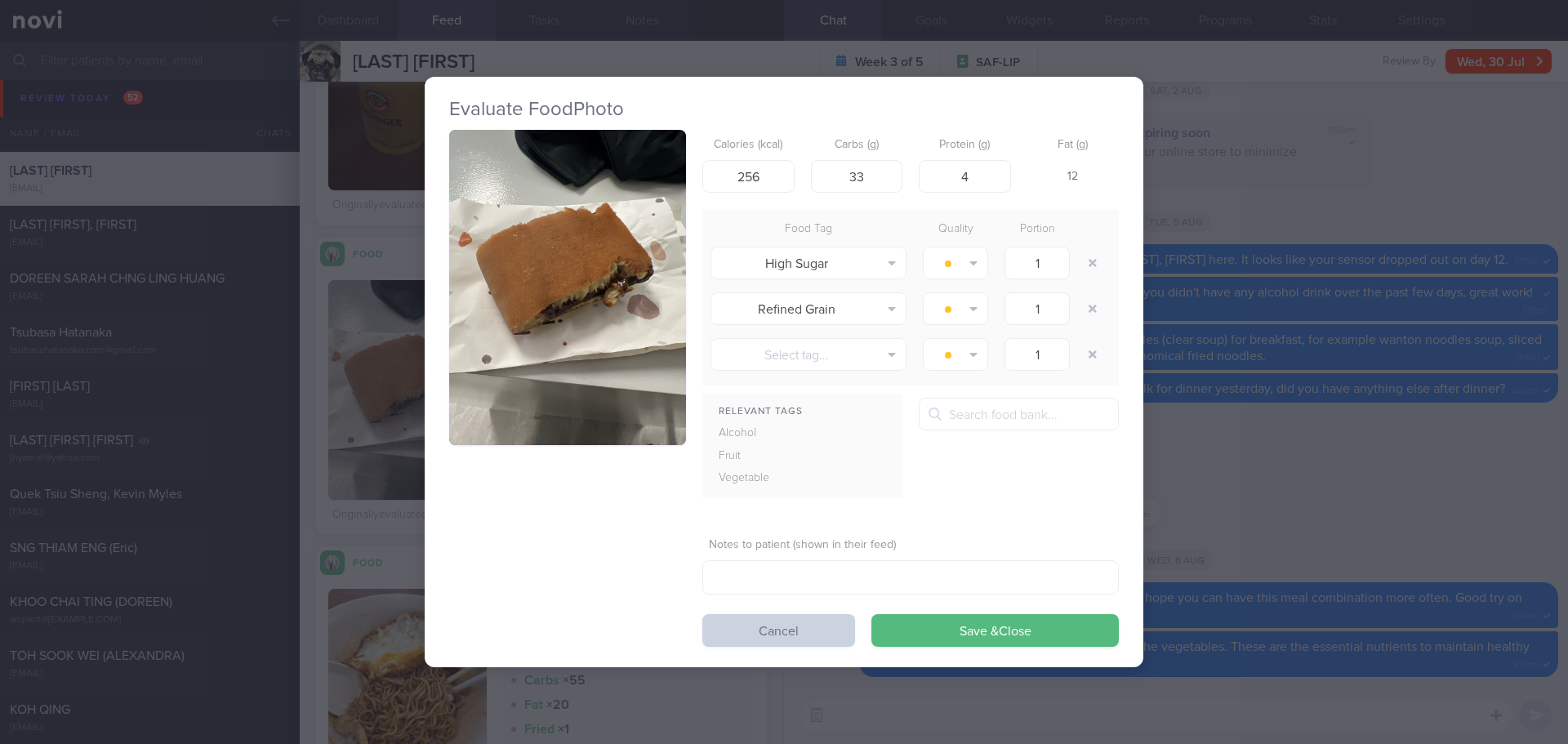 click on "Cancel" at bounding box center (778, 630) 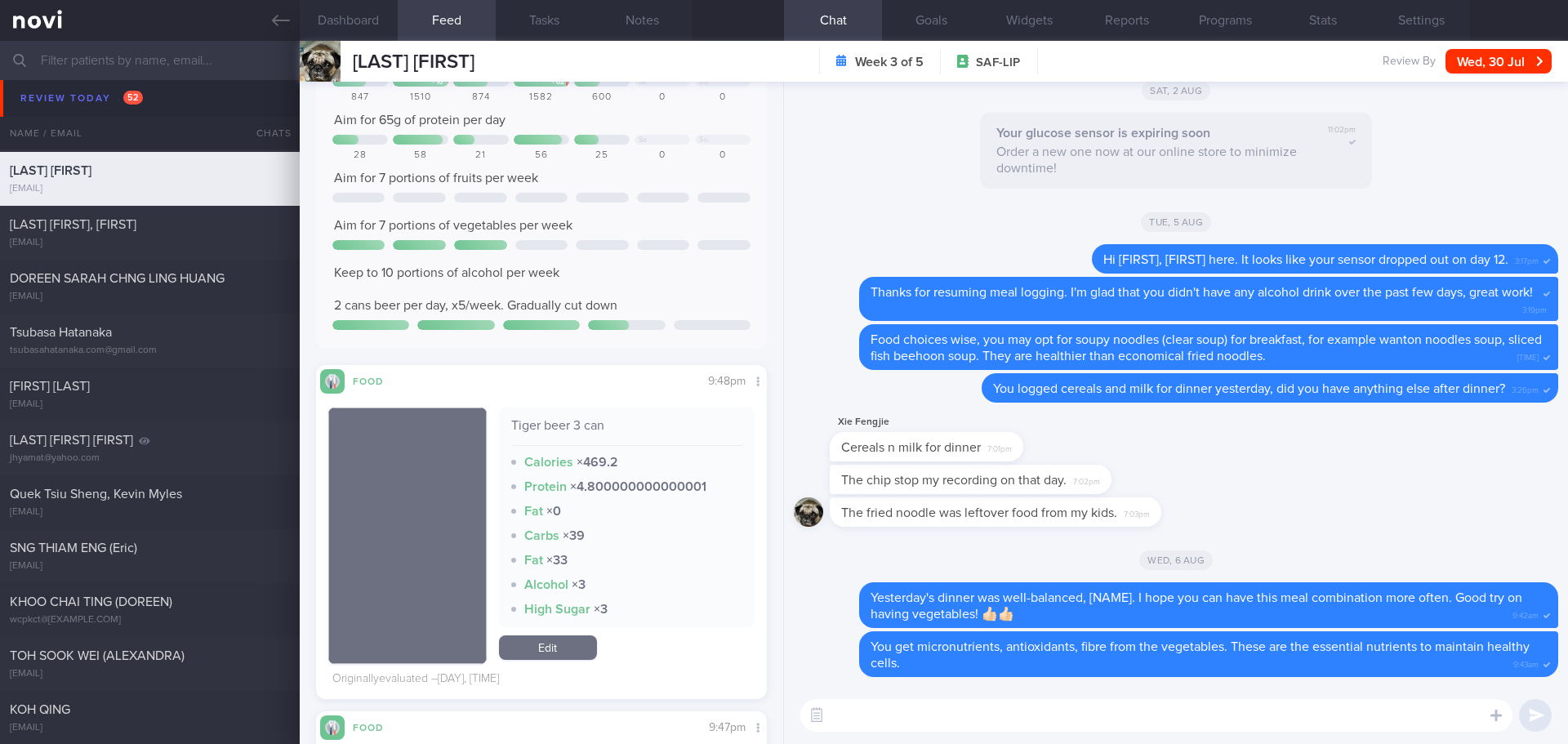 scroll, scrollTop: 0, scrollLeft: 0, axis: both 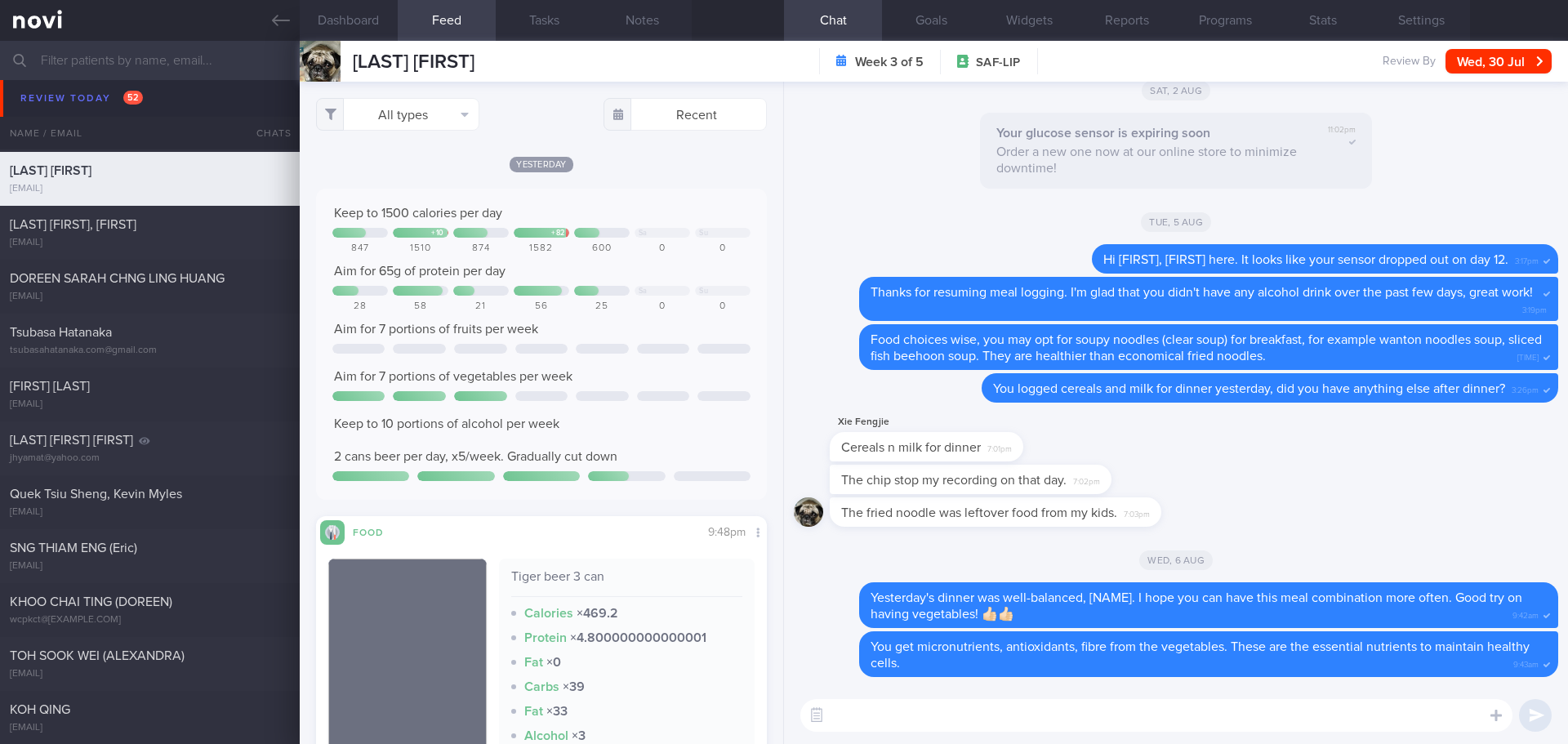 click at bounding box center [1156, 715] 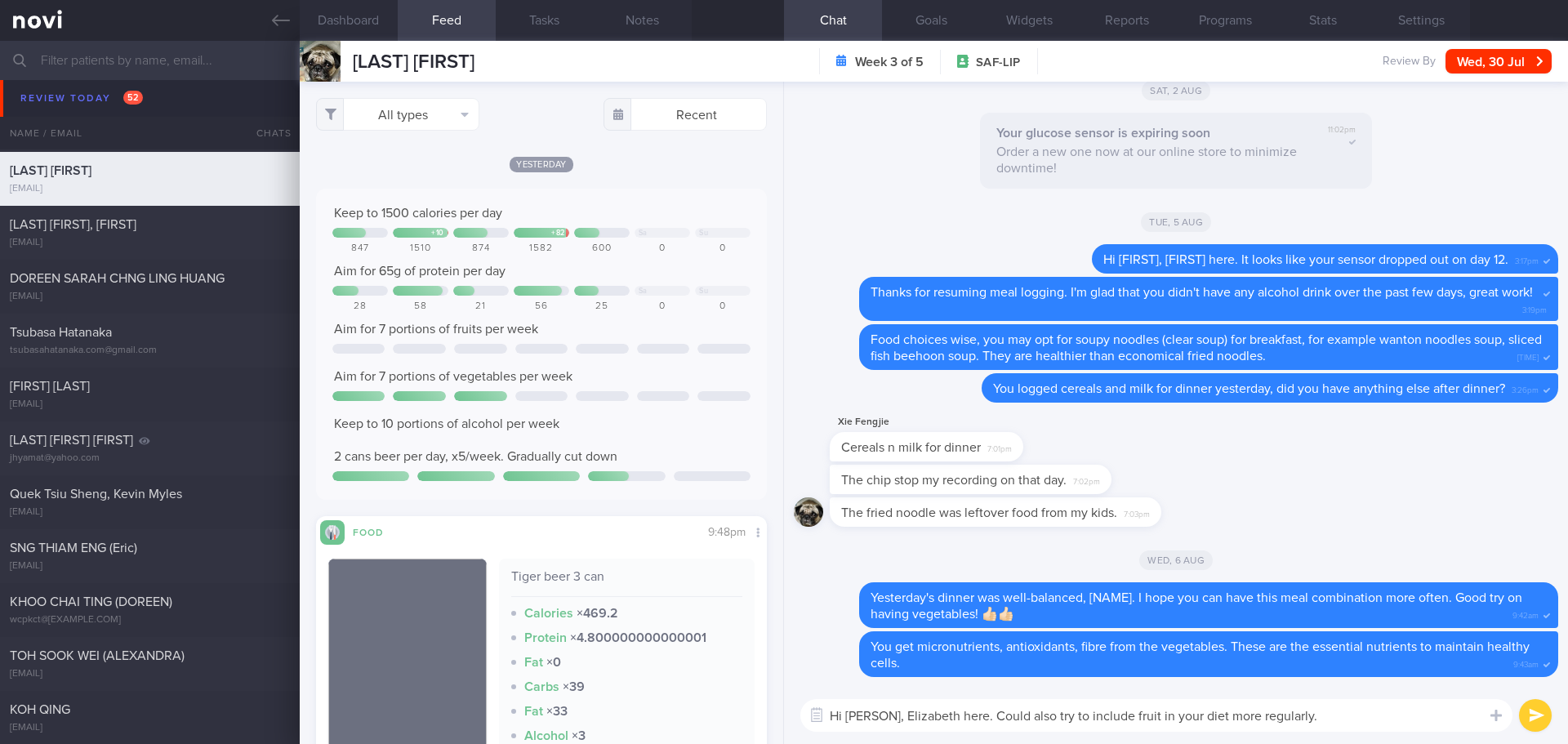 type on "Hi Fengjie, Elizabeth here. Could also try to include fruit in your diet more regularly." 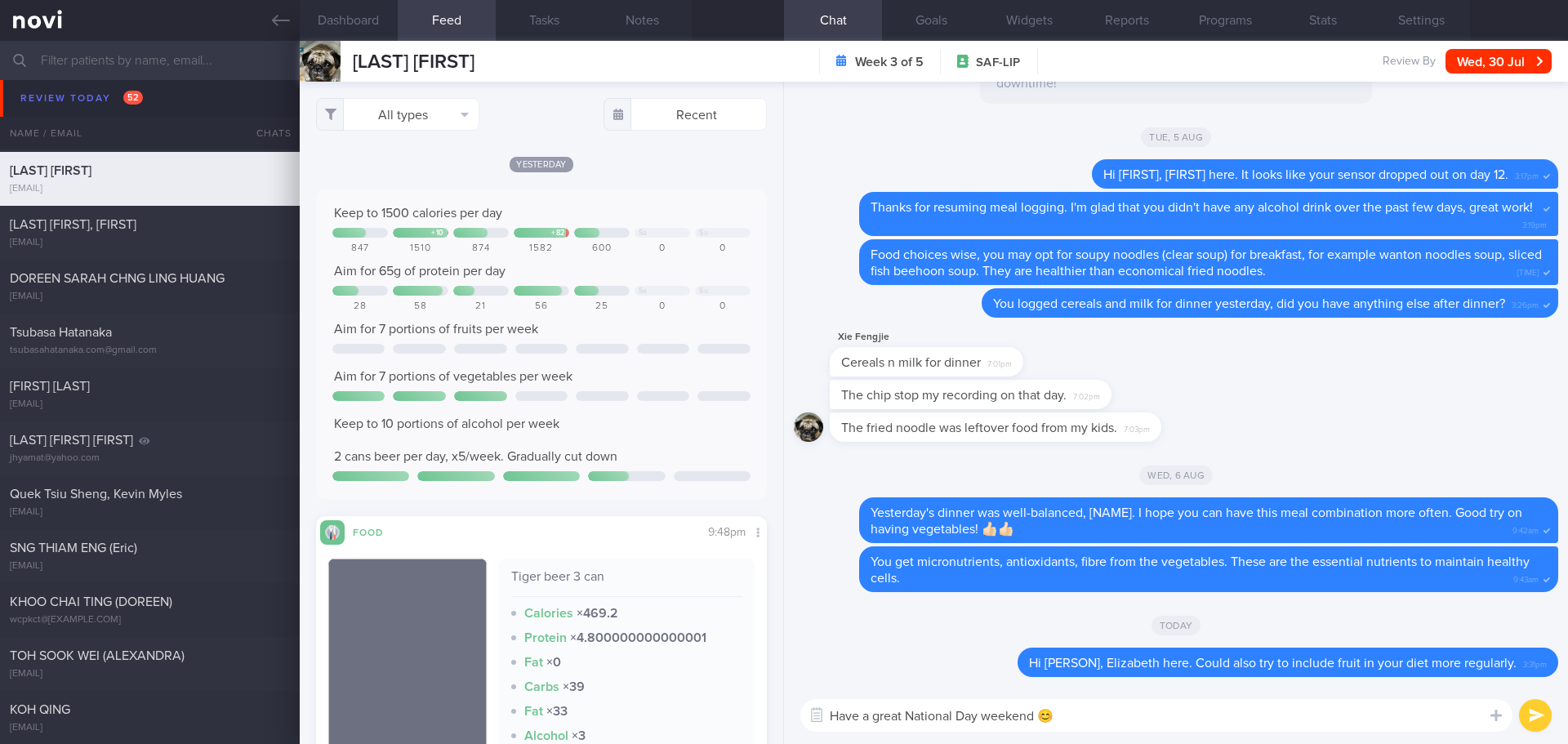 type on "Have a great National Day weekend 😊" 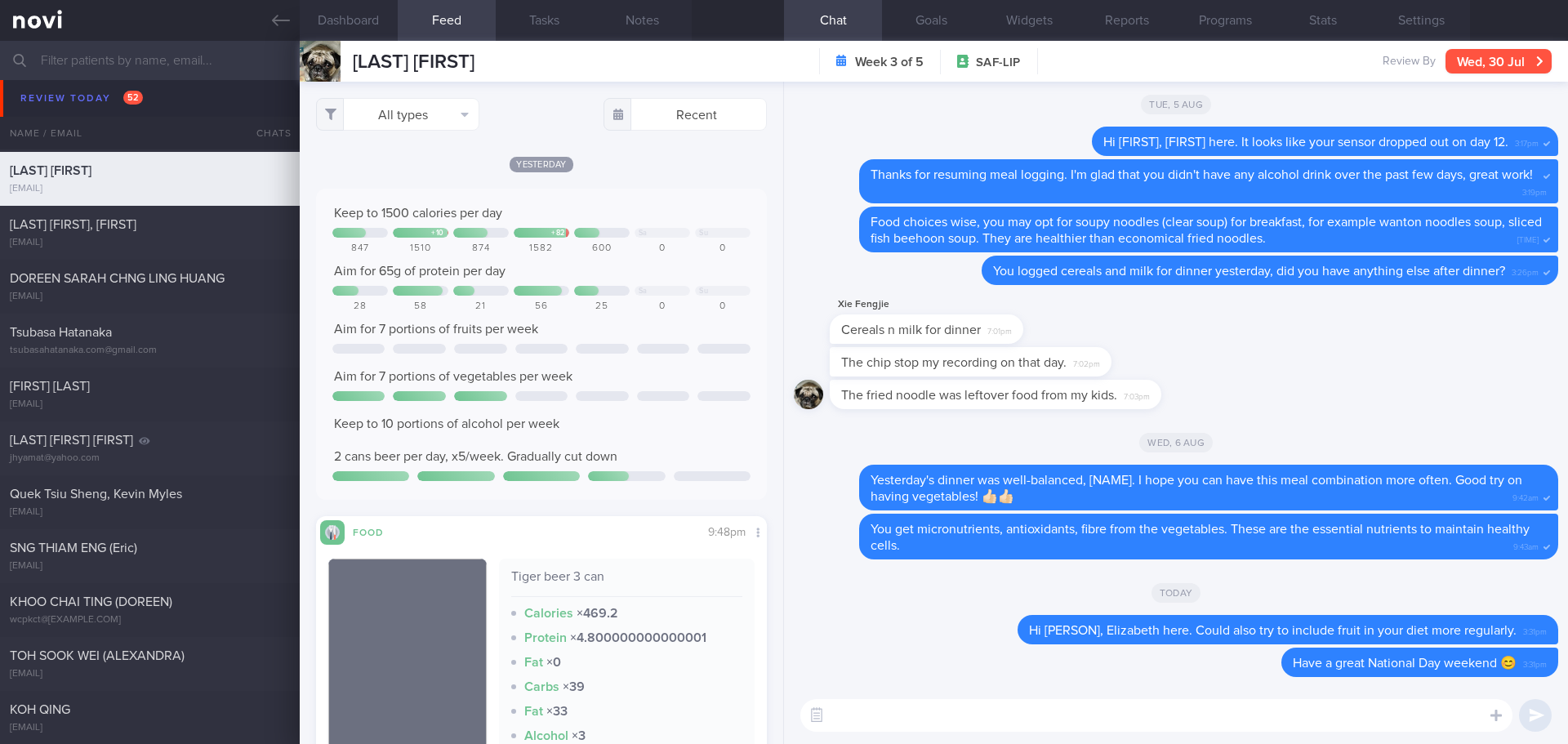 click on "Wed, 30 Jul" at bounding box center [1499, 61] 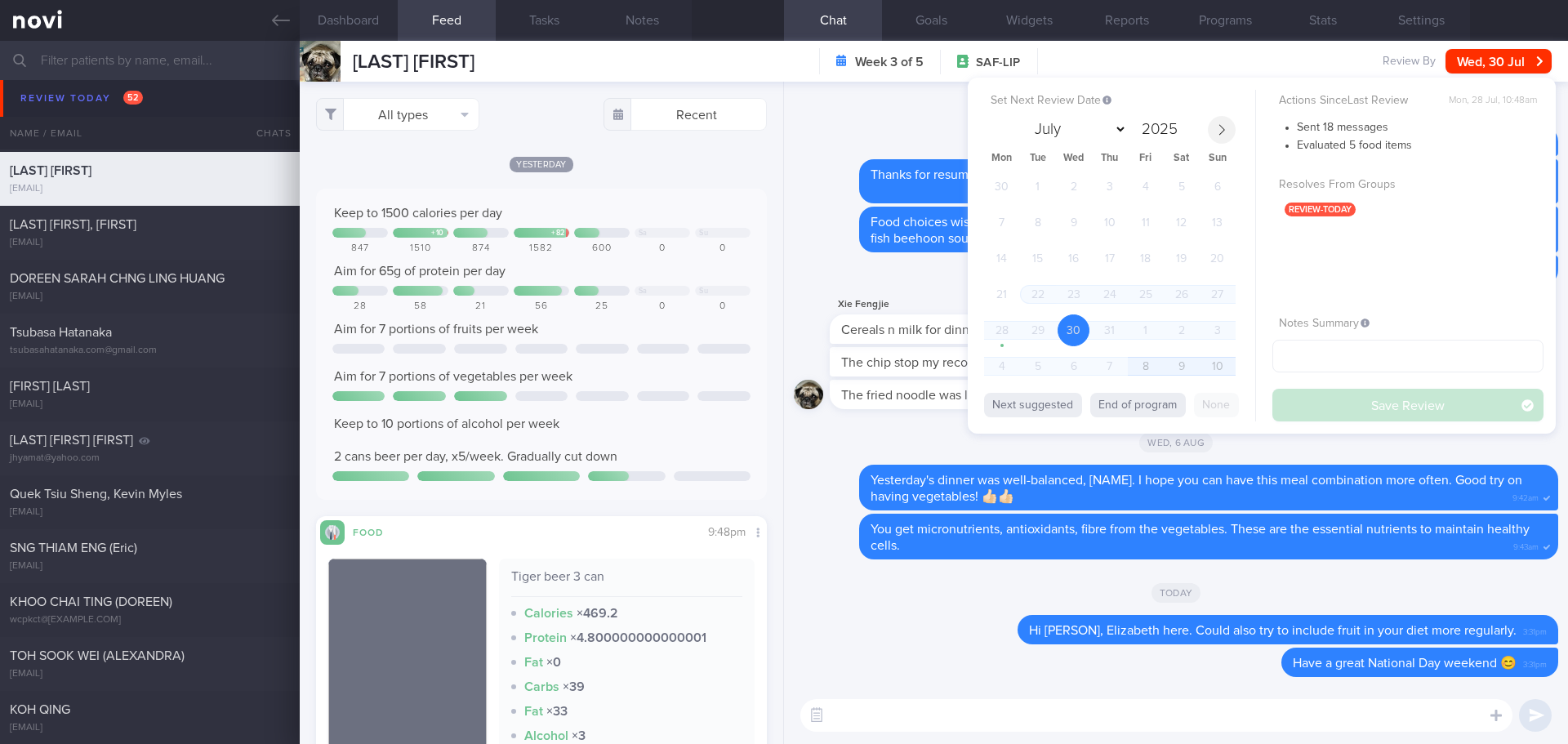 click 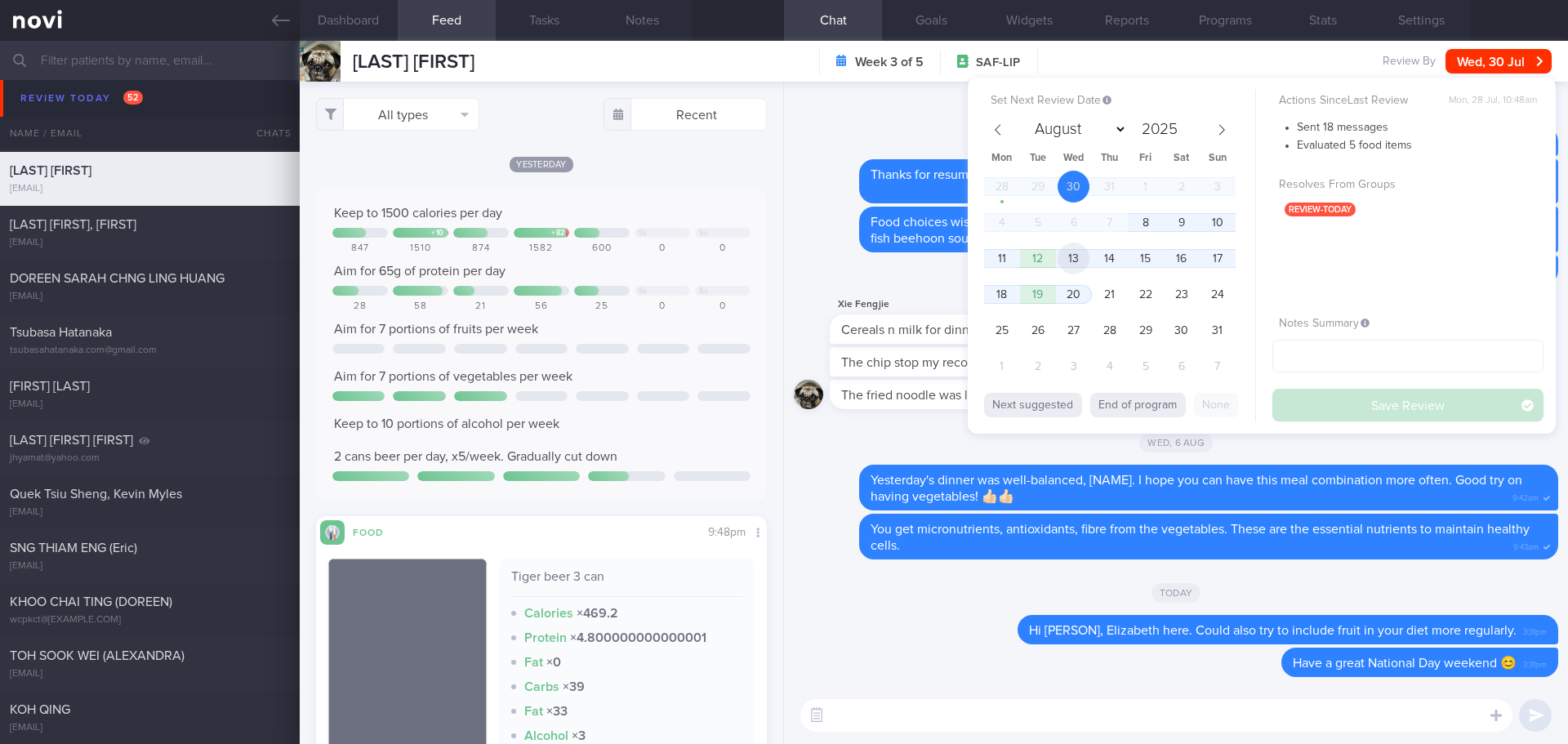click on "13" at bounding box center (1073, 258) 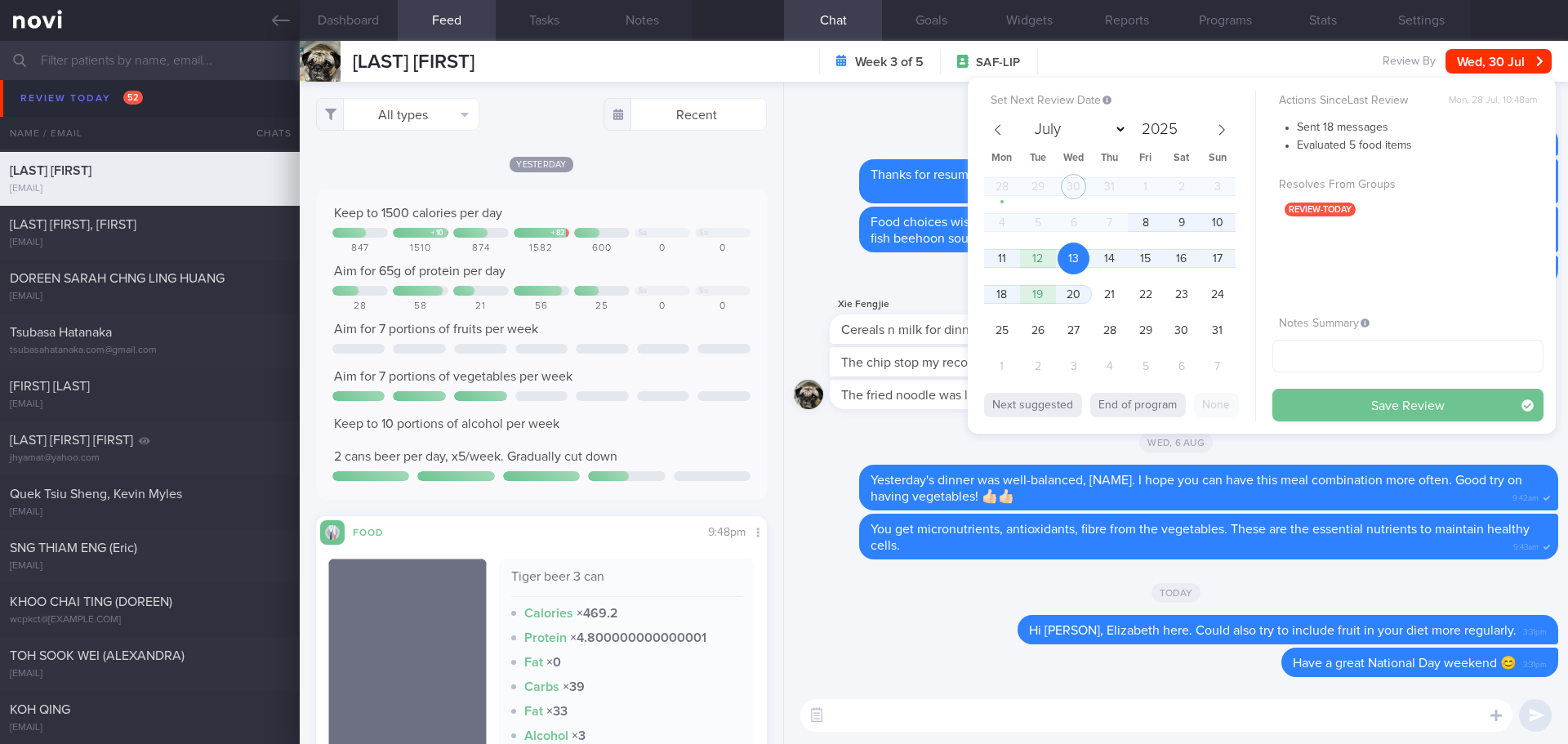 click on "Save Review" at bounding box center (1408, 405) 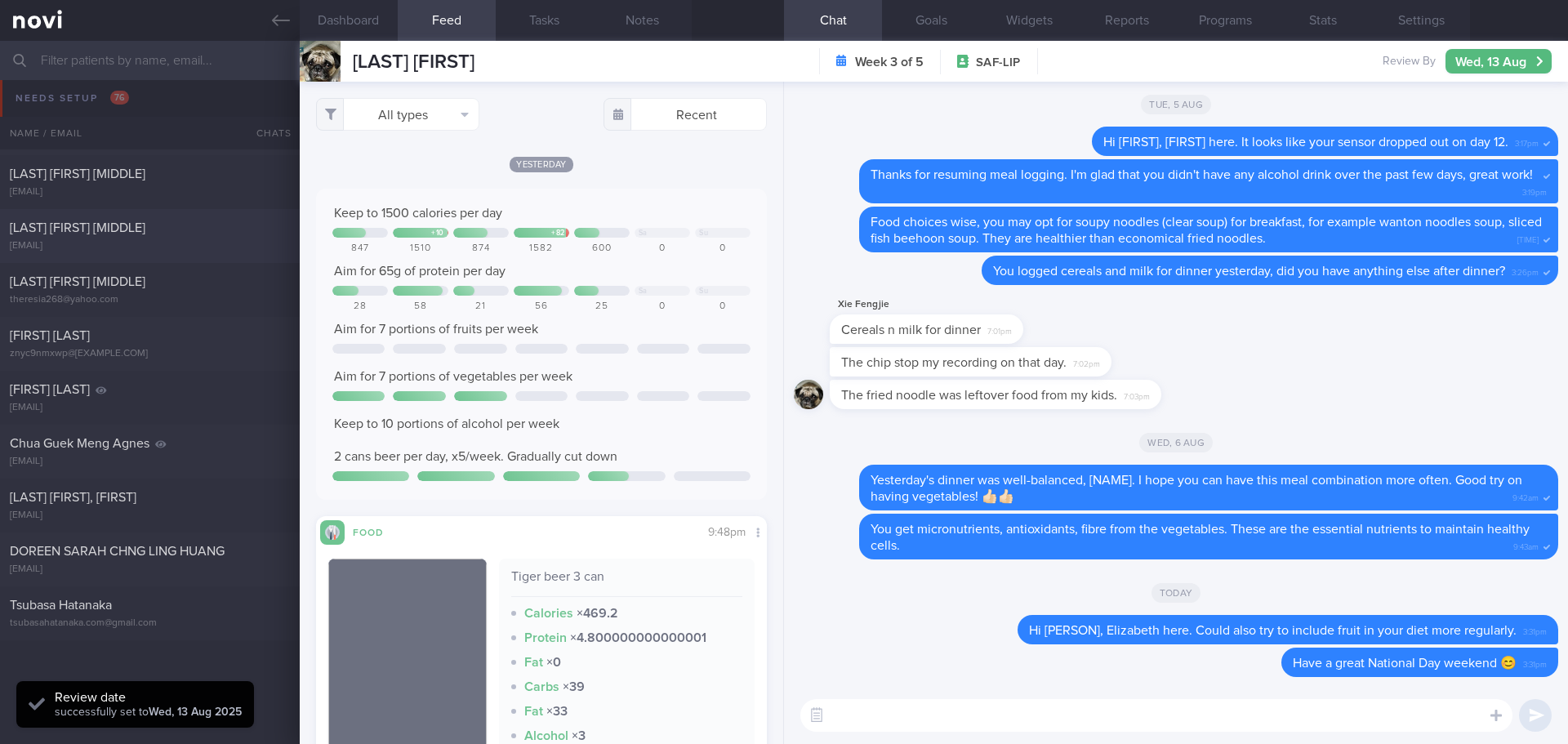 scroll, scrollTop: 0, scrollLeft: 0, axis: both 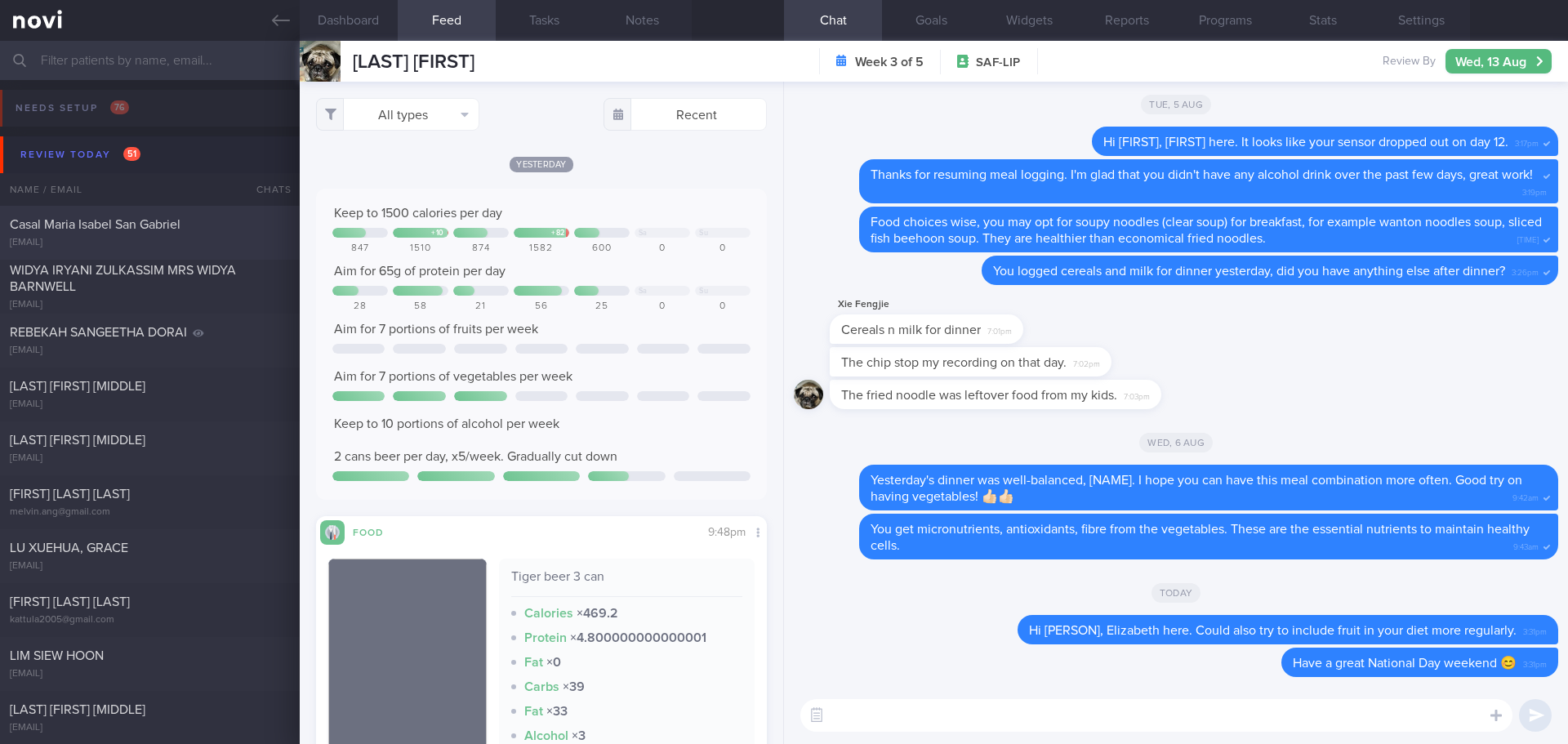 drag, startPoint x: 112, startPoint y: 242, endPoint x: 247, endPoint y: 244, distance: 135.01481 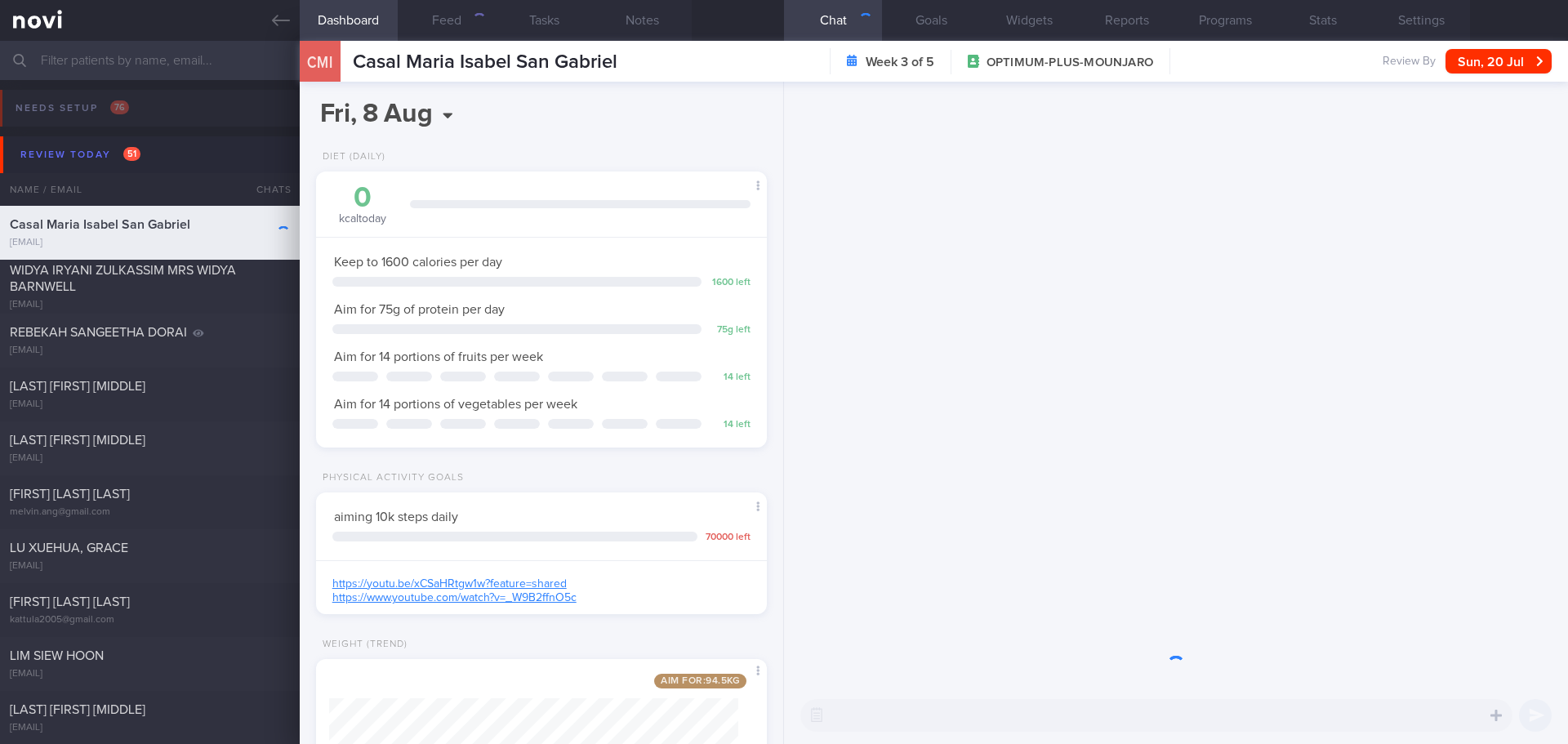 scroll, scrollTop: 816457, scrollLeft: 816258, axis: both 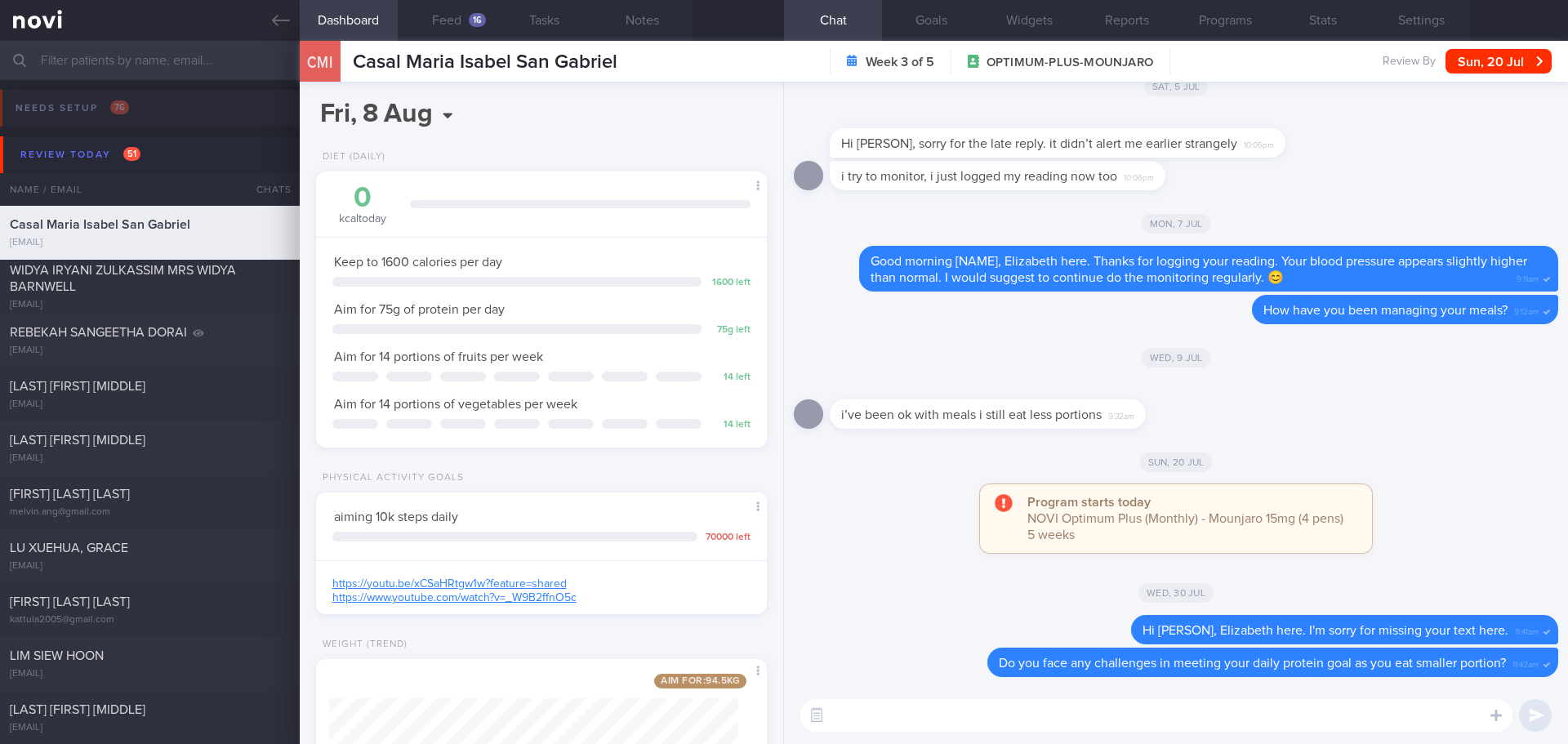 click on "Wed, 30 Jul" at bounding box center (1176, 592) 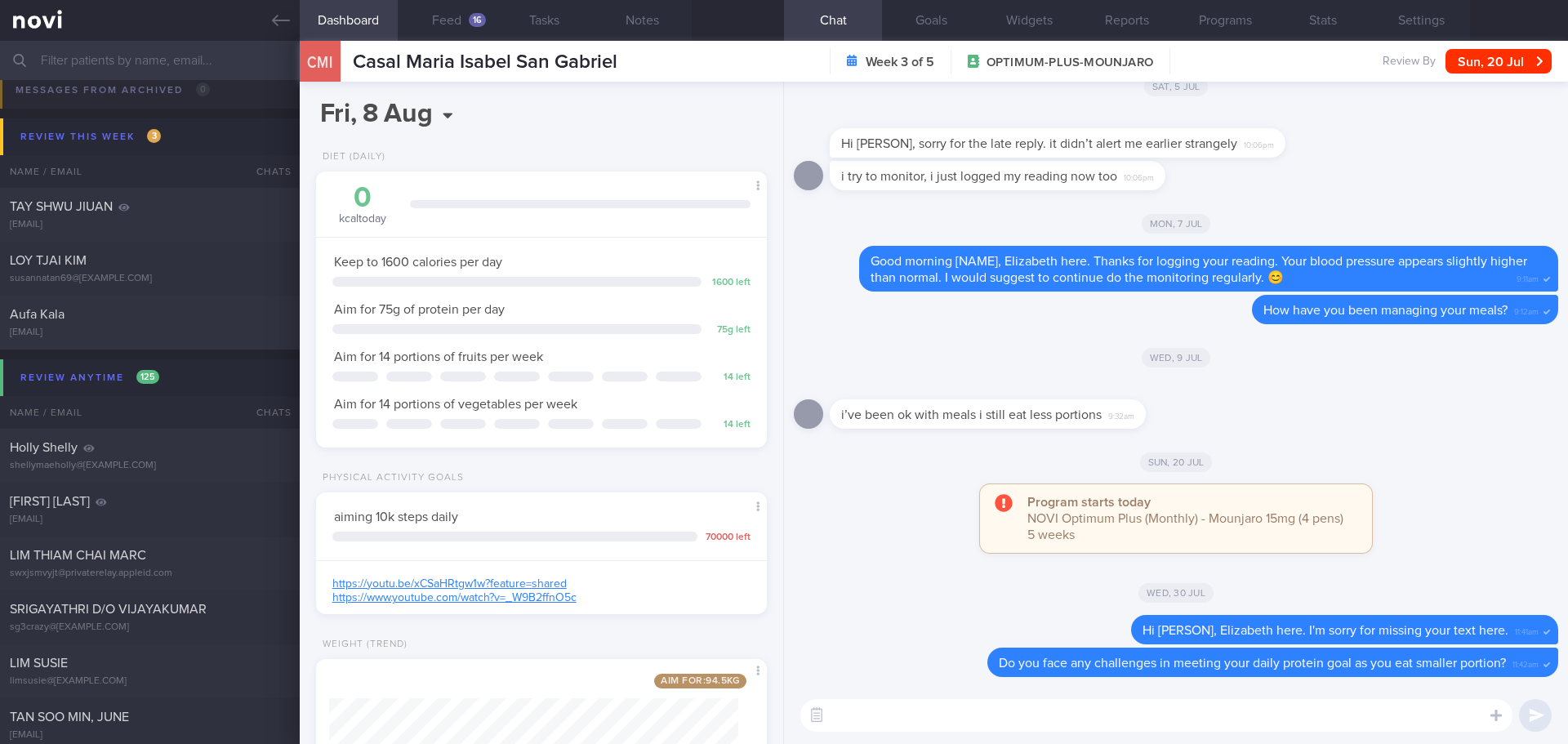 scroll, scrollTop: 3103, scrollLeft: 0, axis: vertical 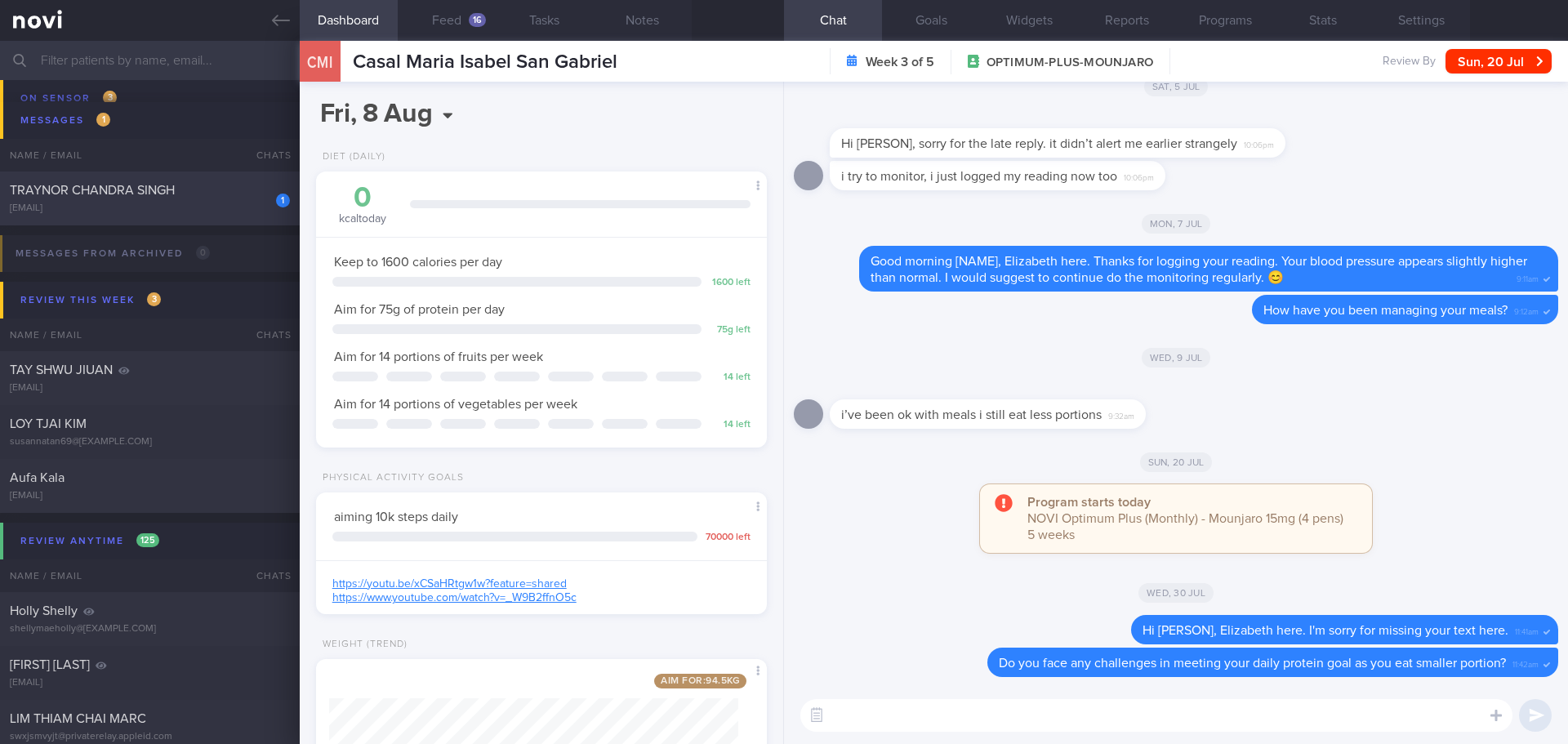 click on "TRAYNOR CHANDRA SINGH" at bounding box center (92, 190) 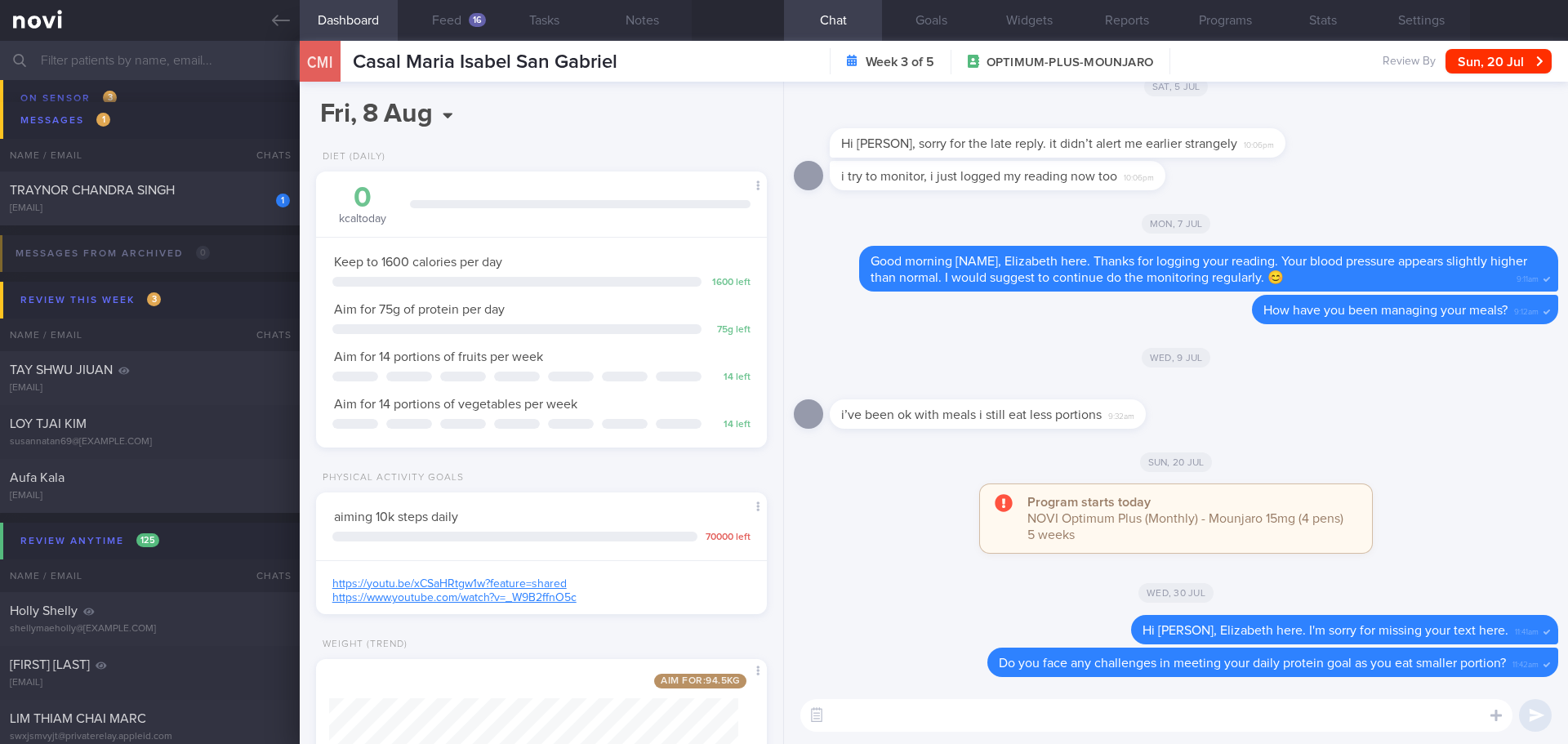 select on "7" 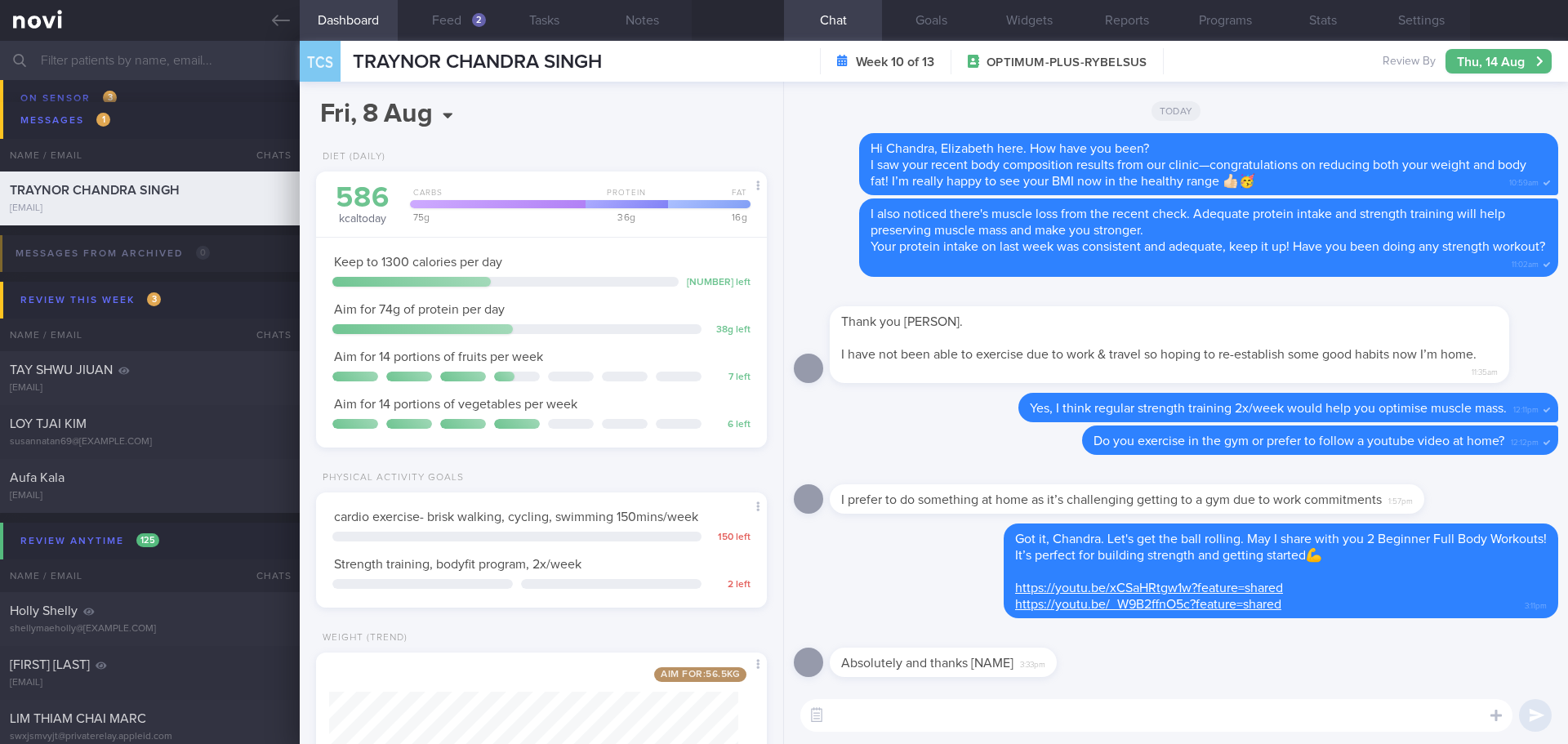 scroll, scrollTop: 816457, scrollLeft: 816258, axis: both 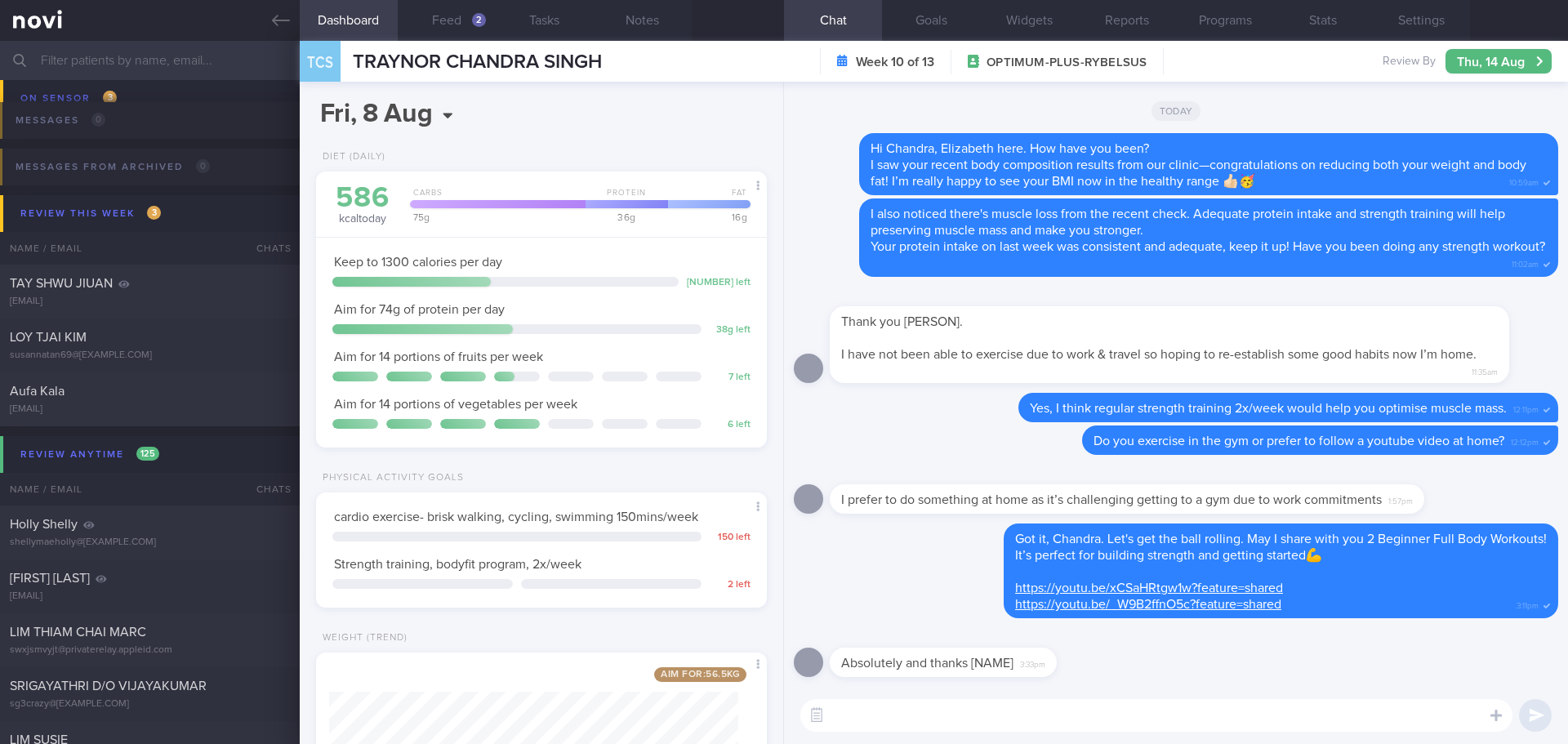click at bounding box center [1156, 715] 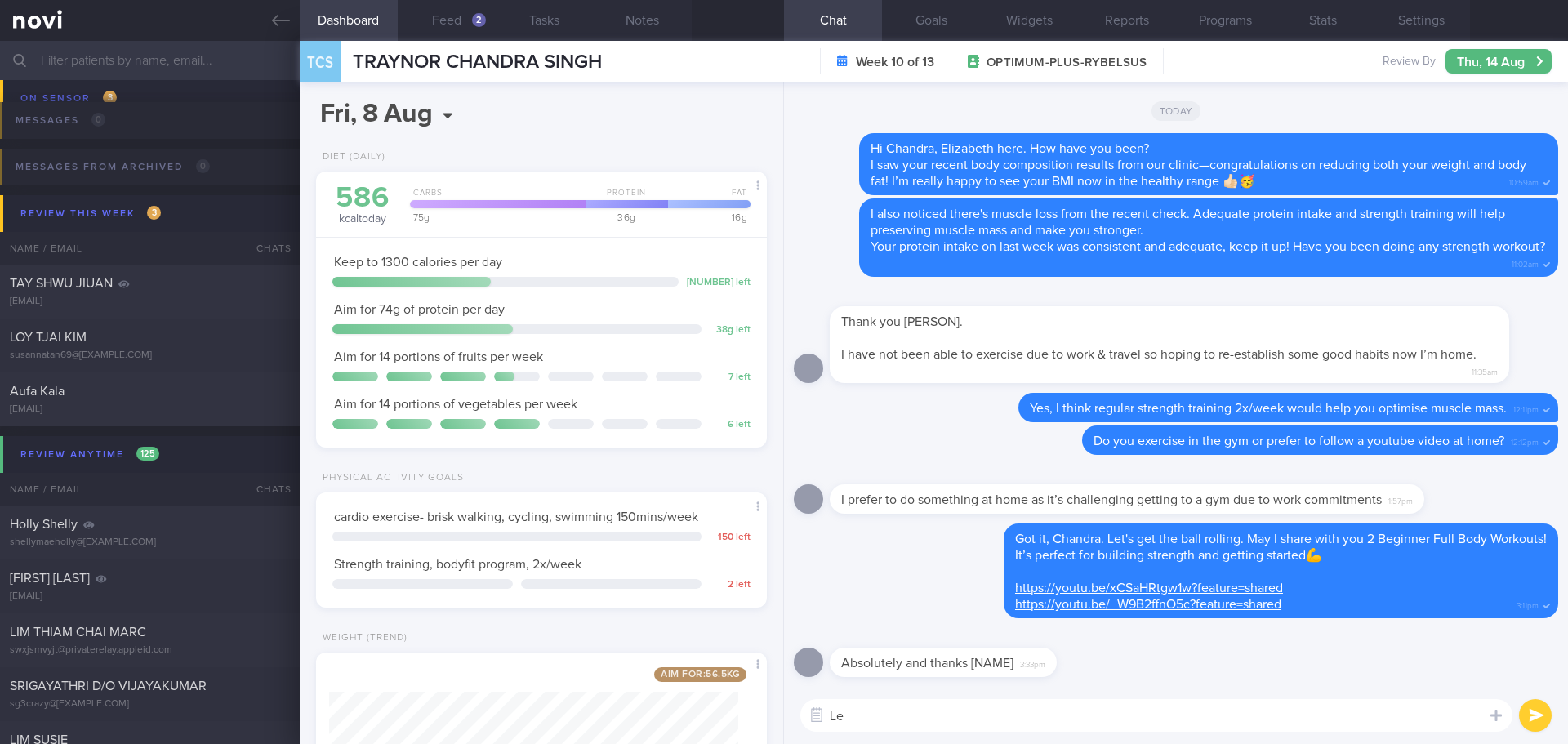 type on "L" 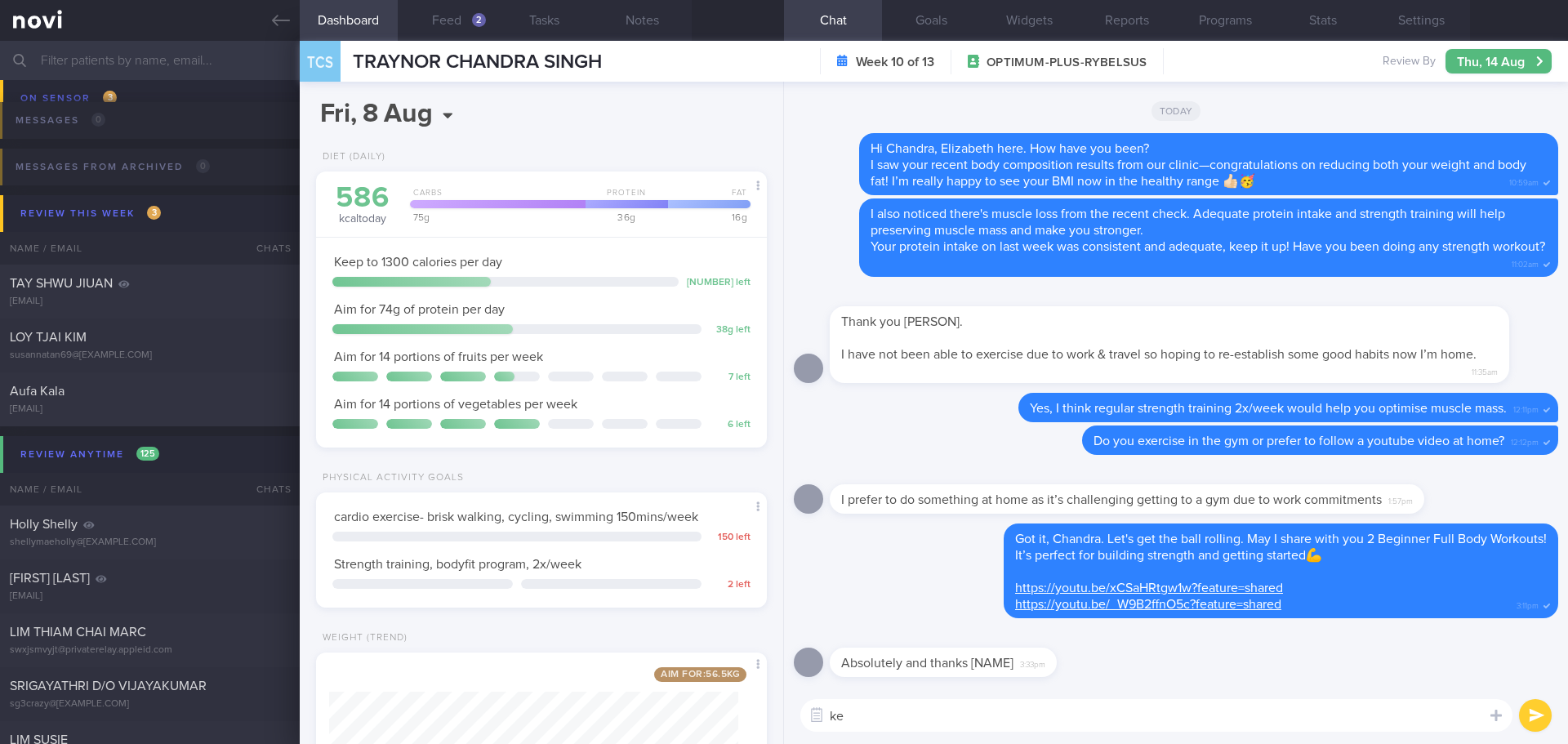 type on "k" 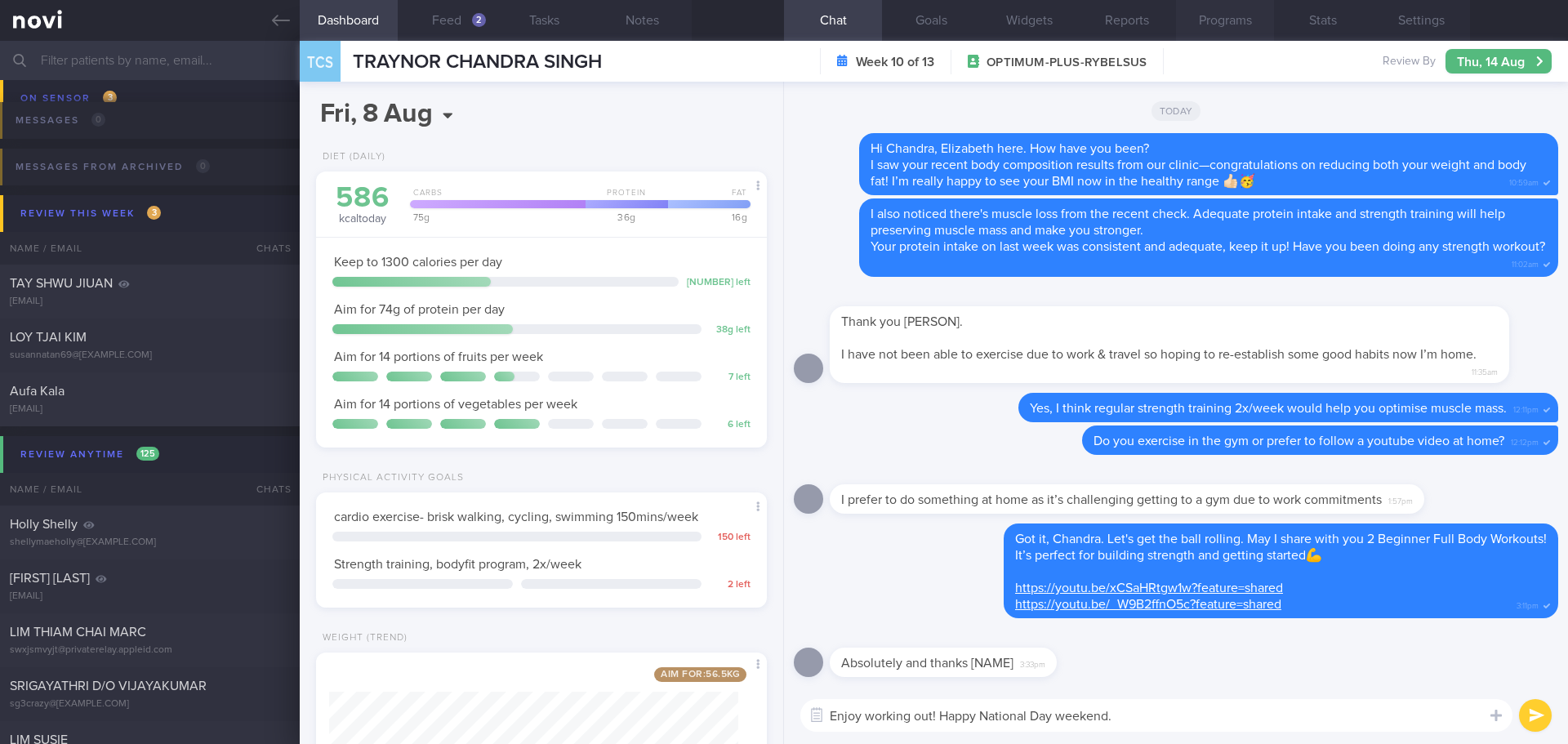 click on "Programs" at bounding box center [1225, 20] 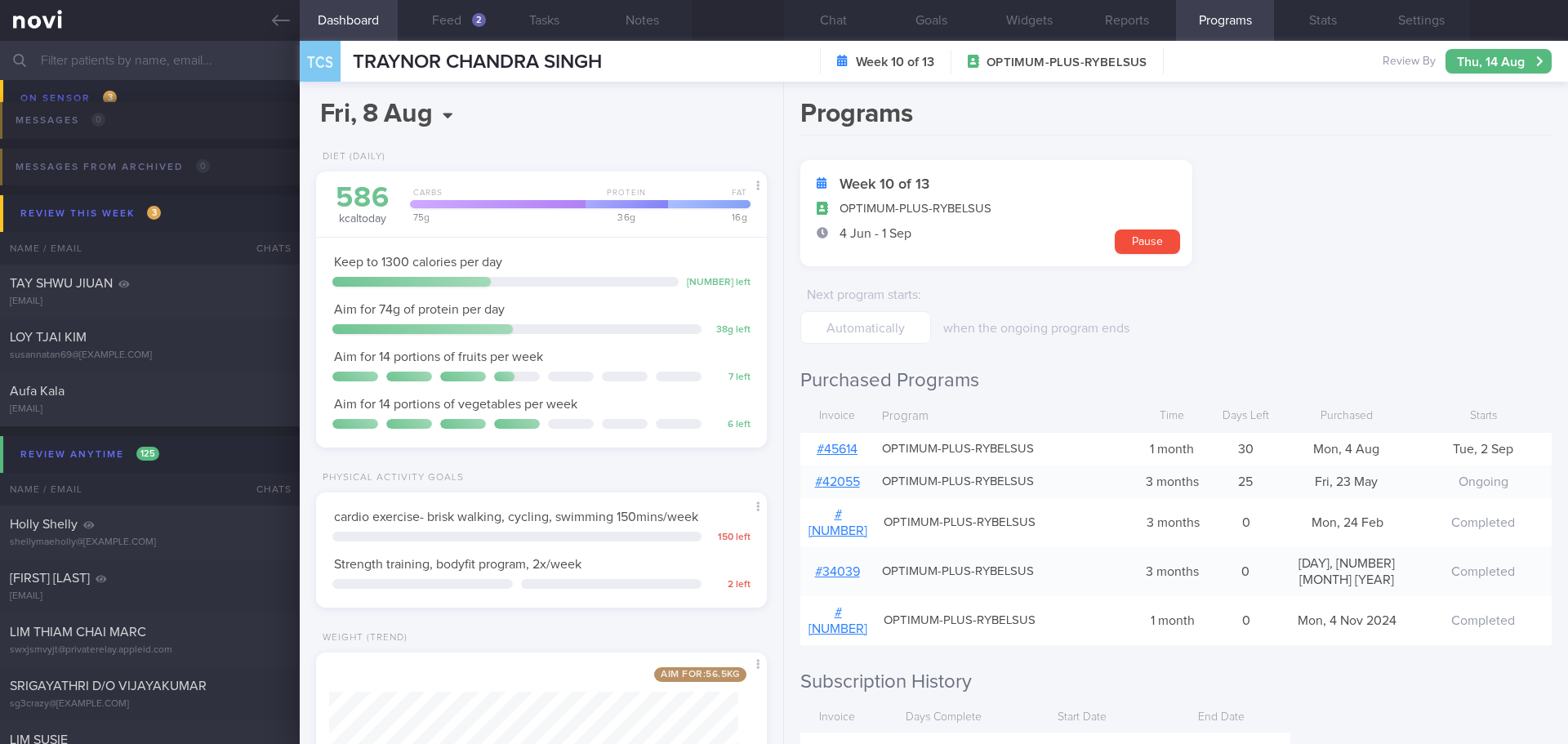 click on "# 45614" at bounding box center [837, 449] 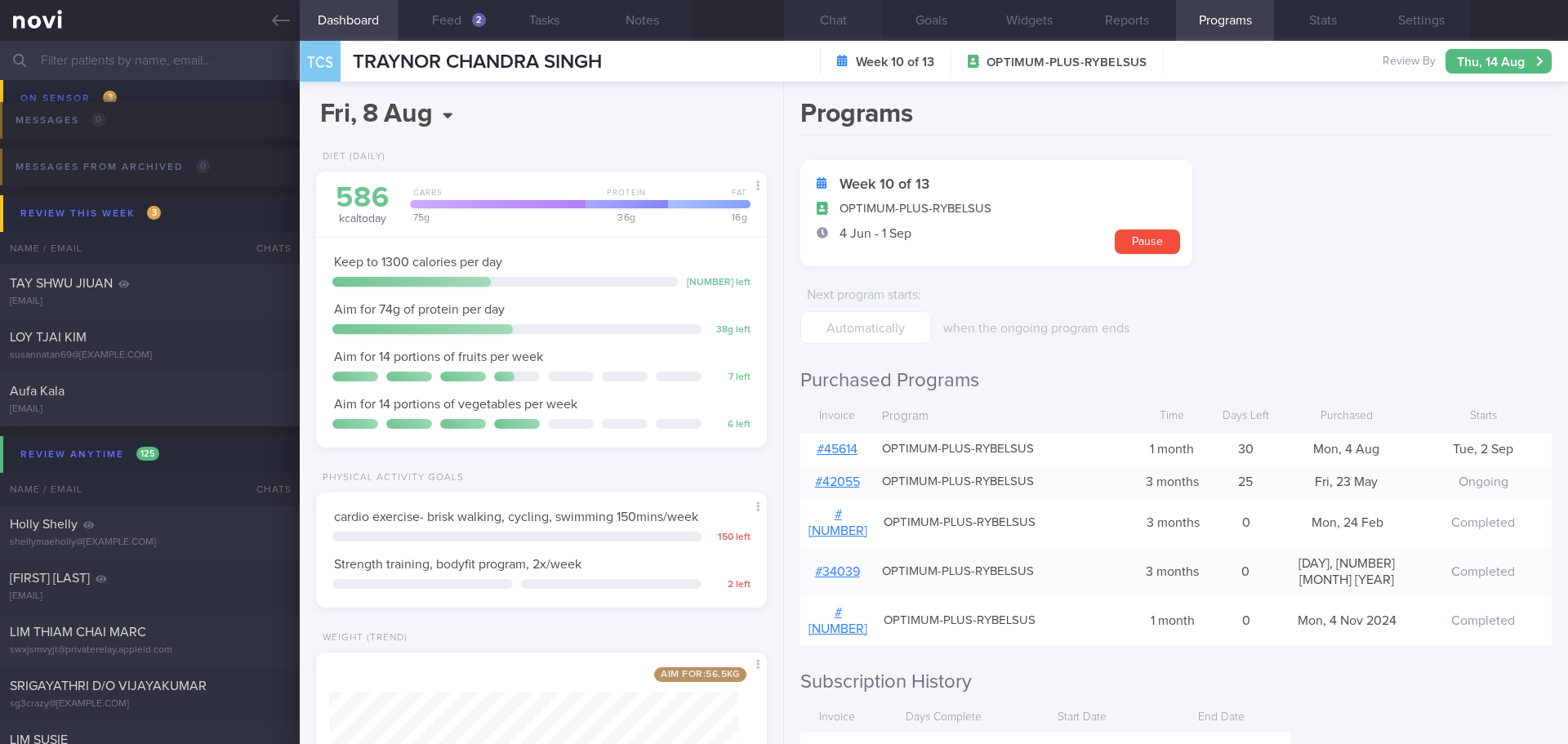 click on "Chat" at bounding box center (833, 20) 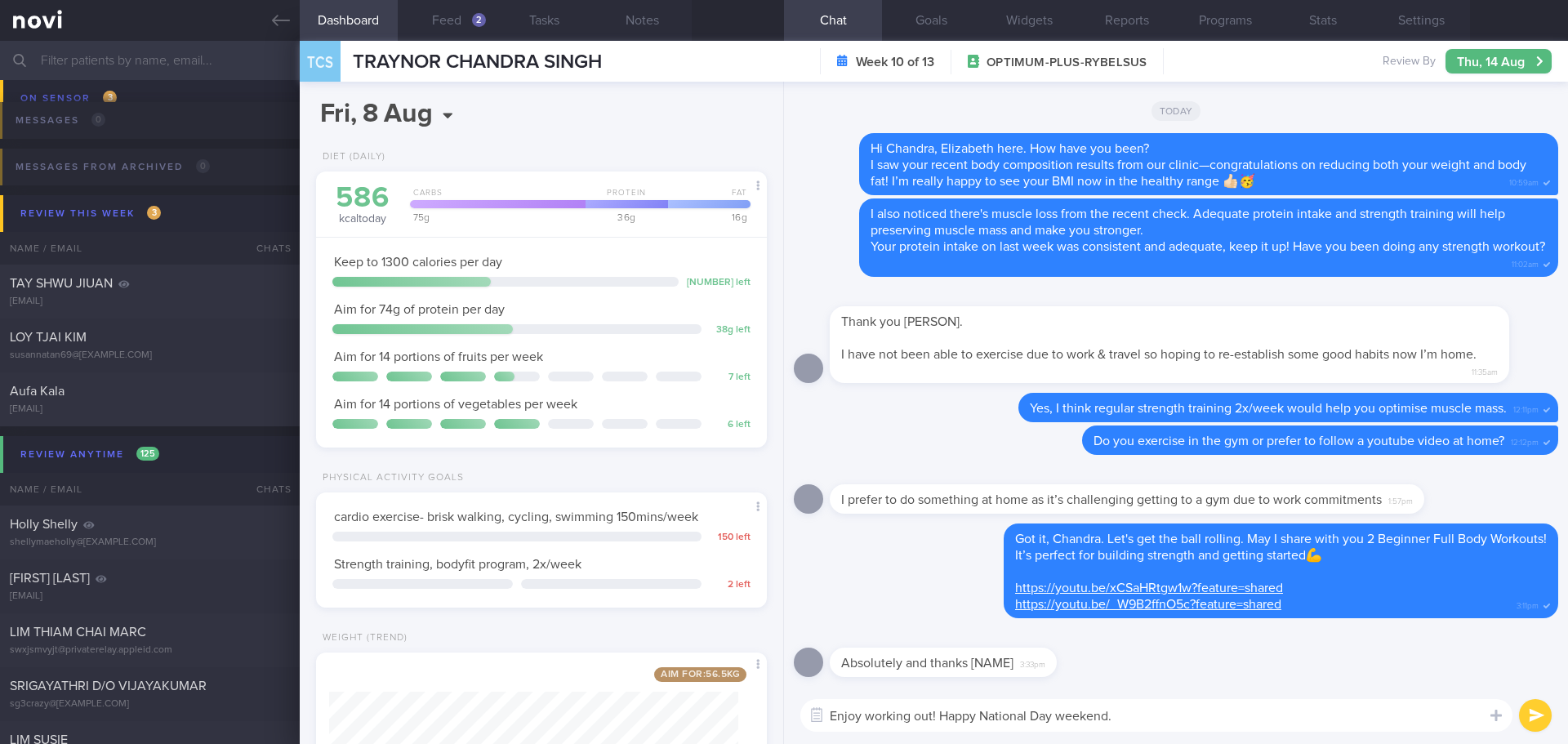 drag, startPoint x: 1196, startPoint y: 707, endPoint x: 941, endPoint y: 716, distance: 255.15877 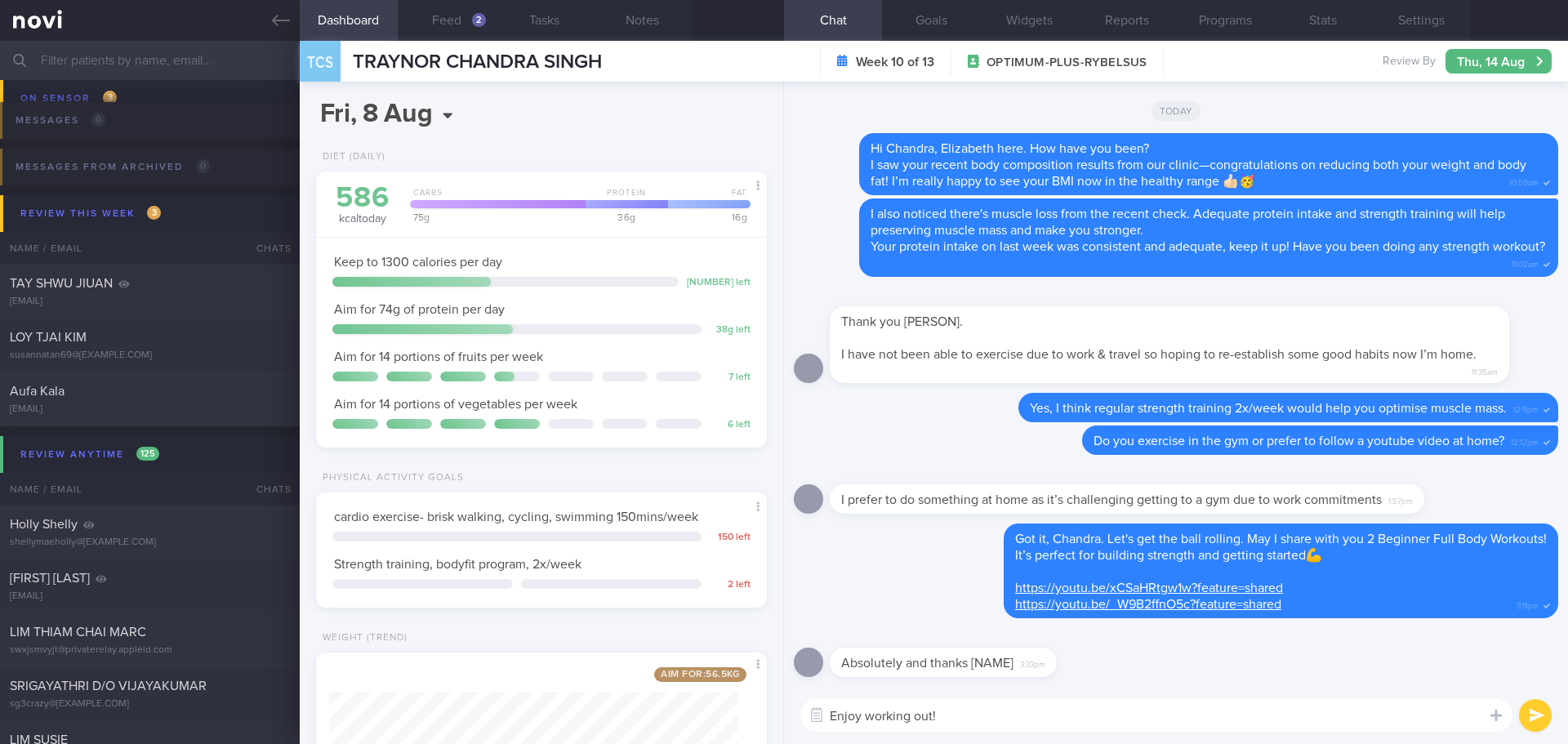 click on "Enjoy working out!" at bounding box center (1156, 715) 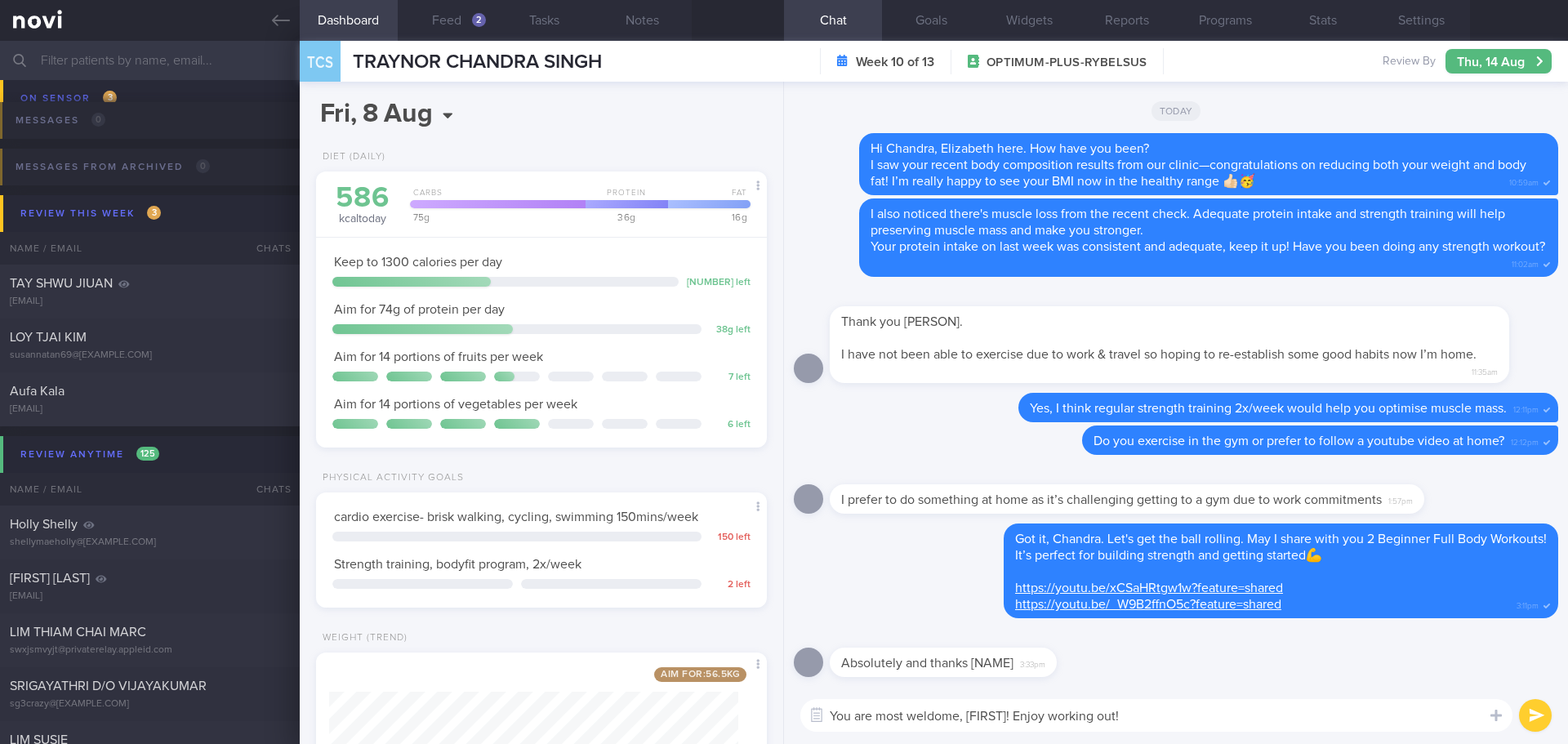 click on "You are most weldome, Chandra! Enjoy working out!" at bounding box center (1156, 715) 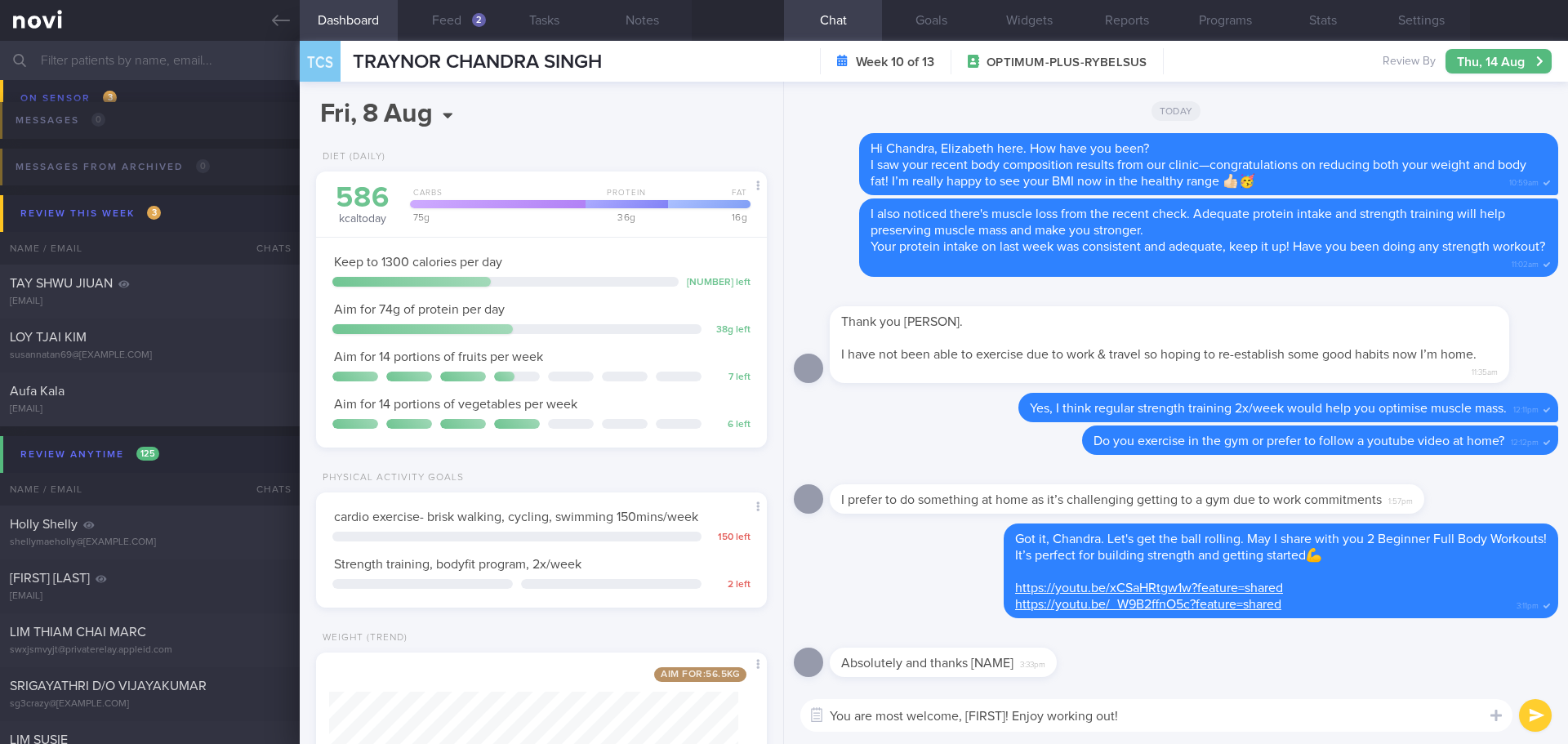 click on "You are most welcome, Chandra! Enjoy working out!" at bounding box center (1156, 715) 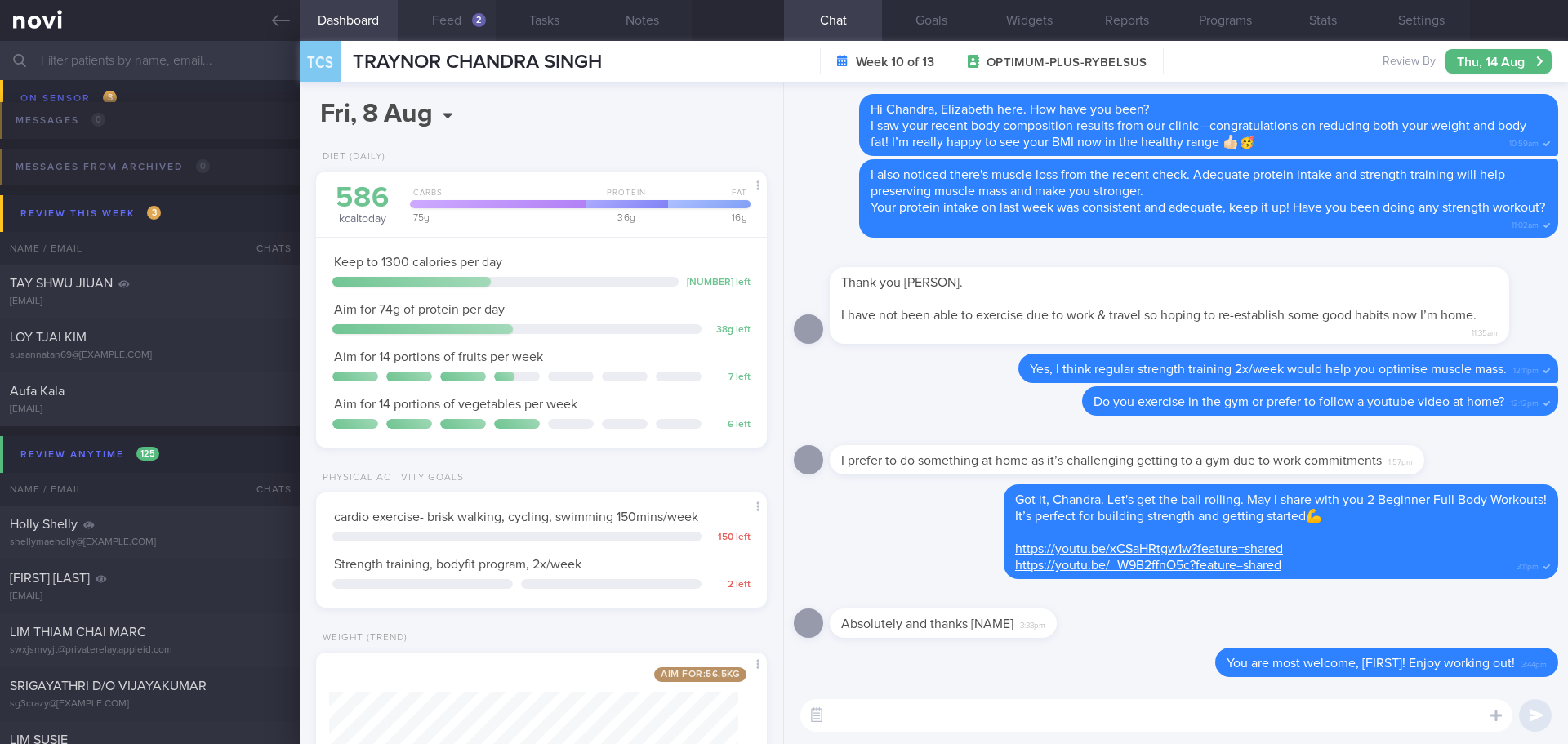 click on "Feed
2" at bounding box center [447, 20] 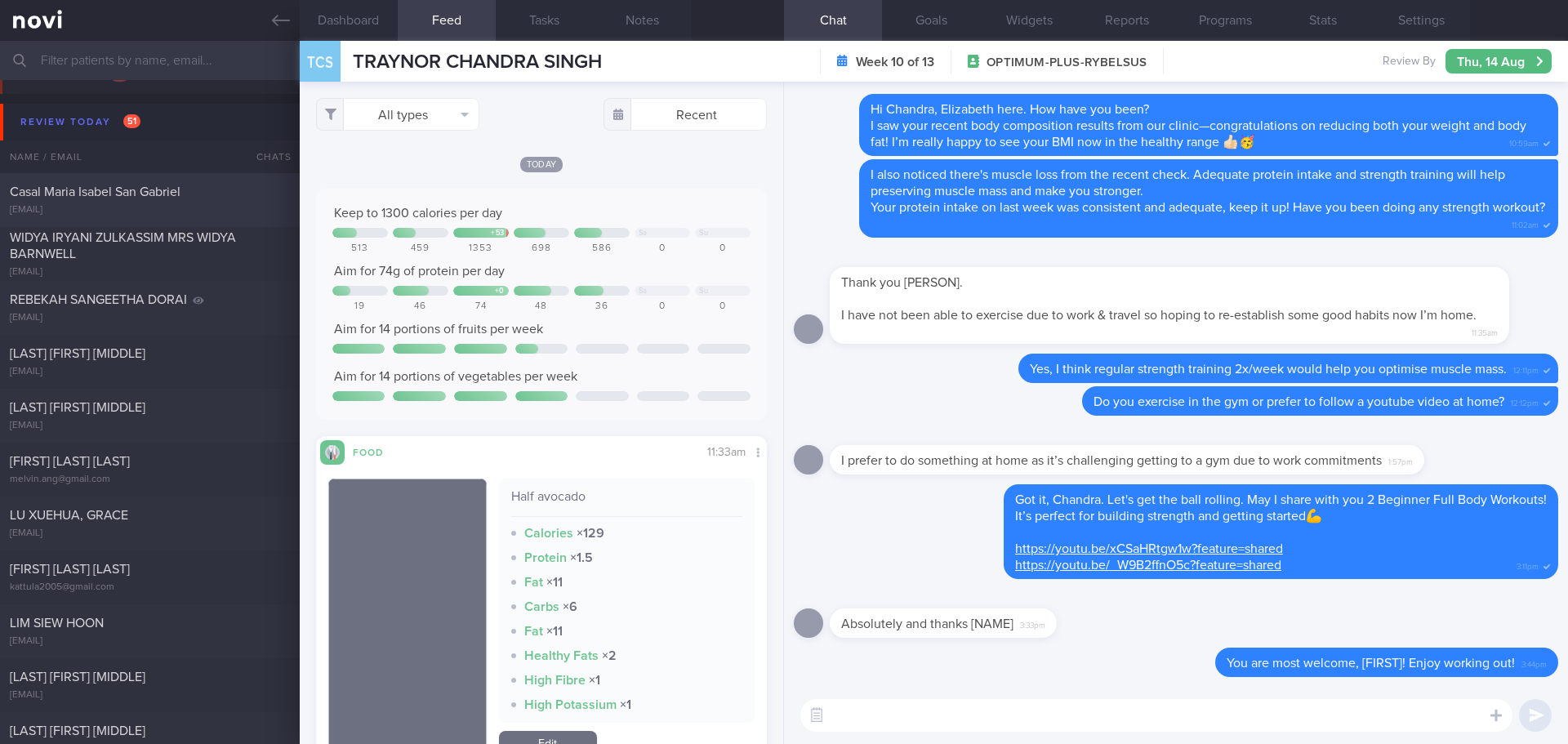 scroll, scrollTop: 0, scrollLeft: 0, axis: both 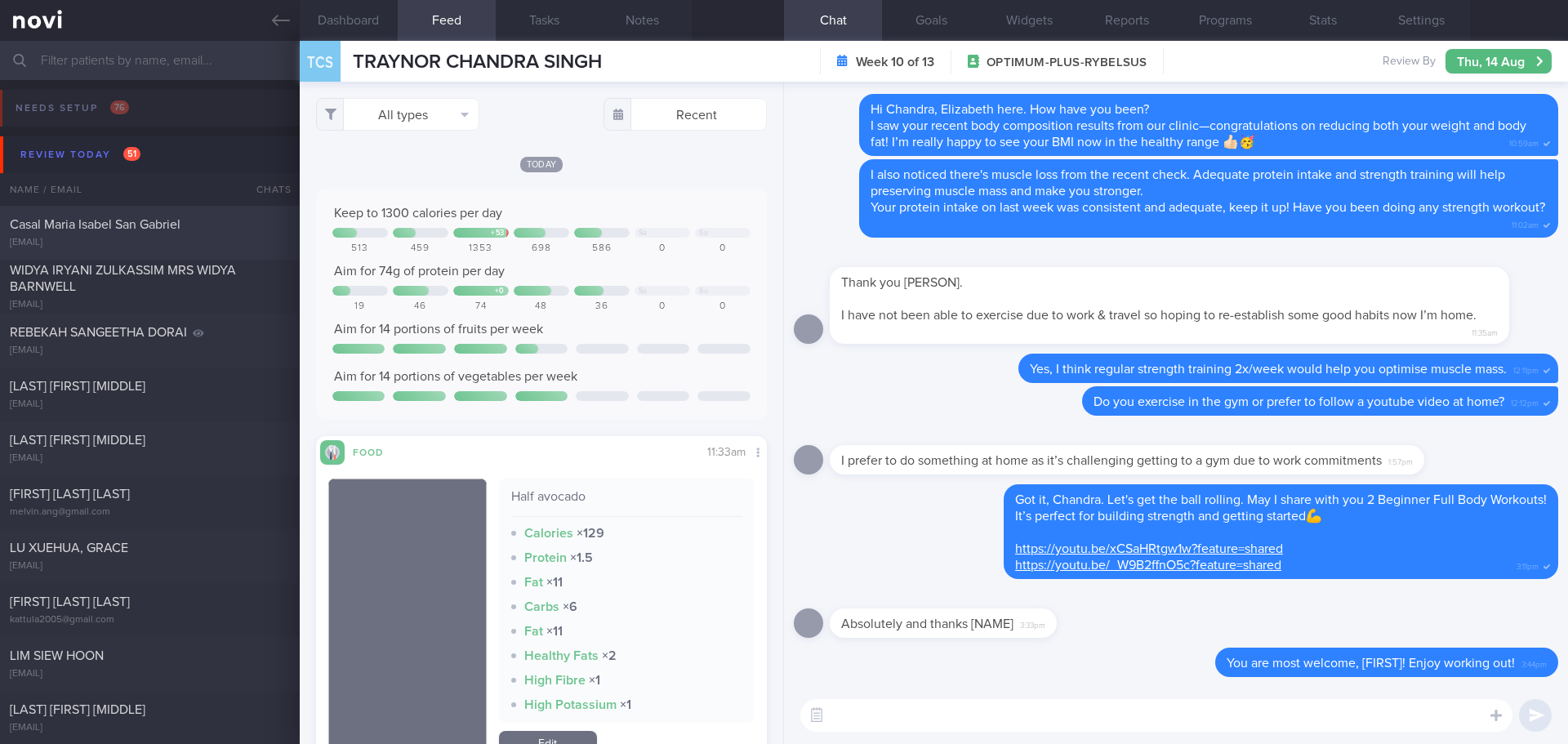 click on "[EMAIL]" at bounding box center [149, 243] 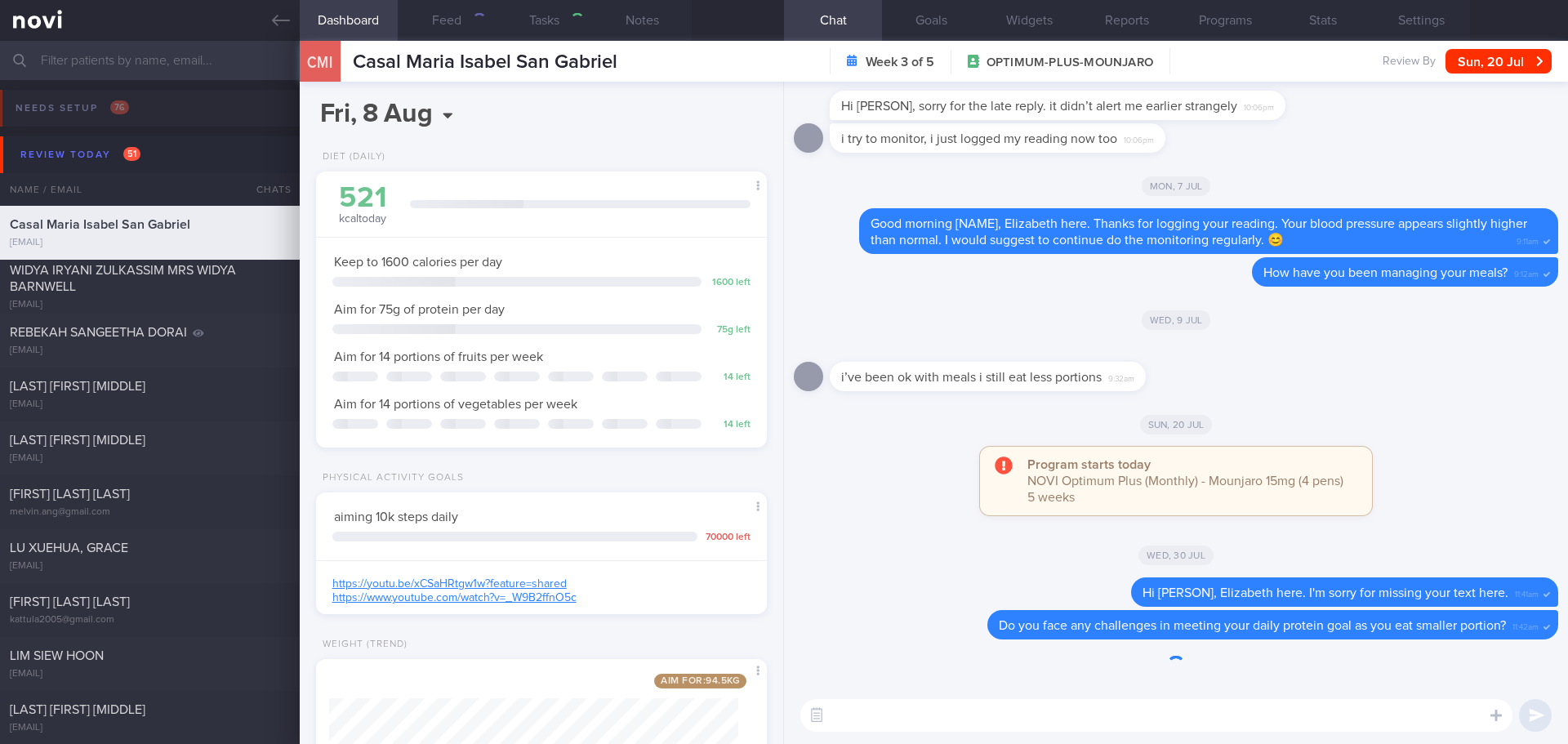 select on "6" 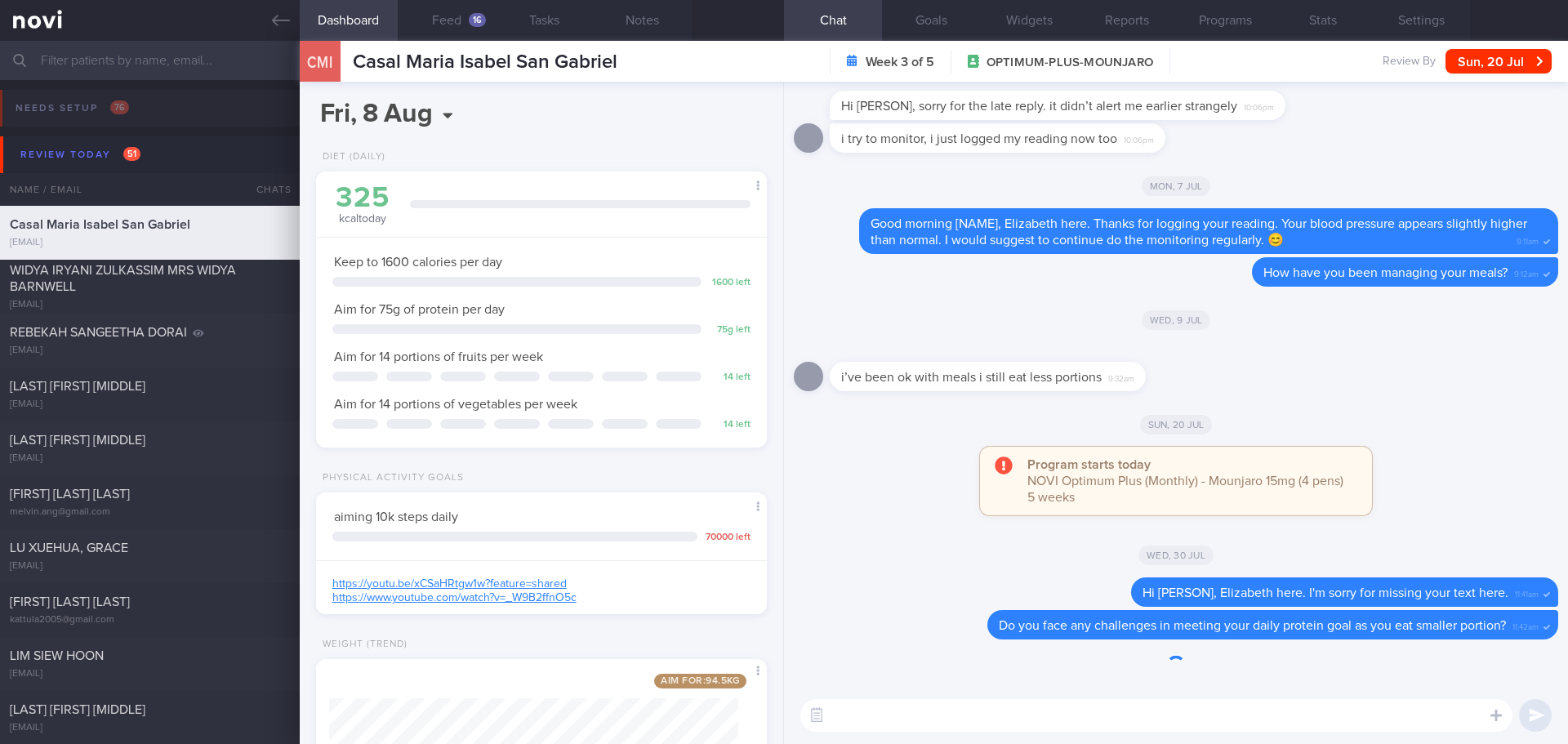 scroll, scrollTop: 816457, scrollLeft: 816258, axis: both 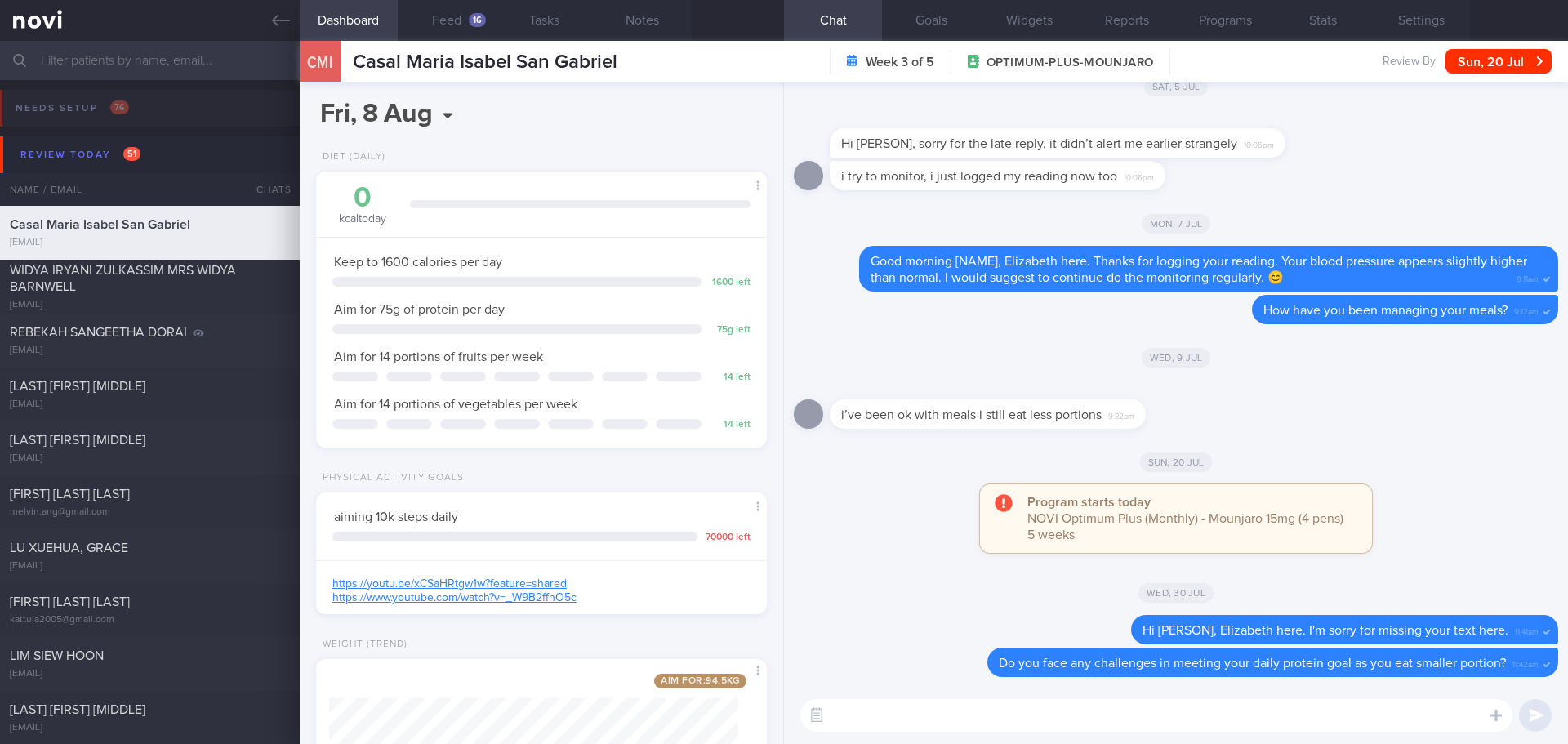 click at bounding box center (1156, 715) 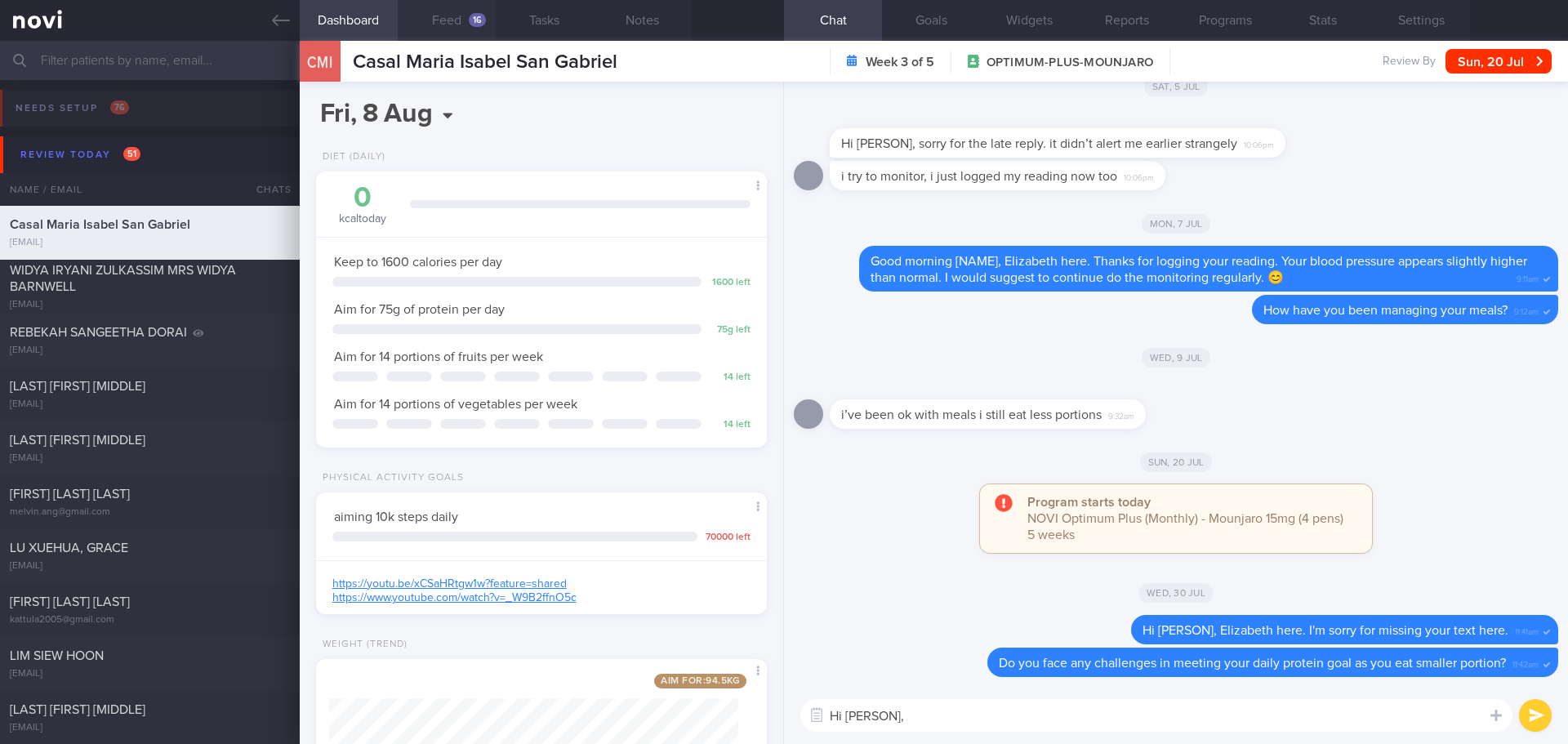 type on "Hi Isabel," 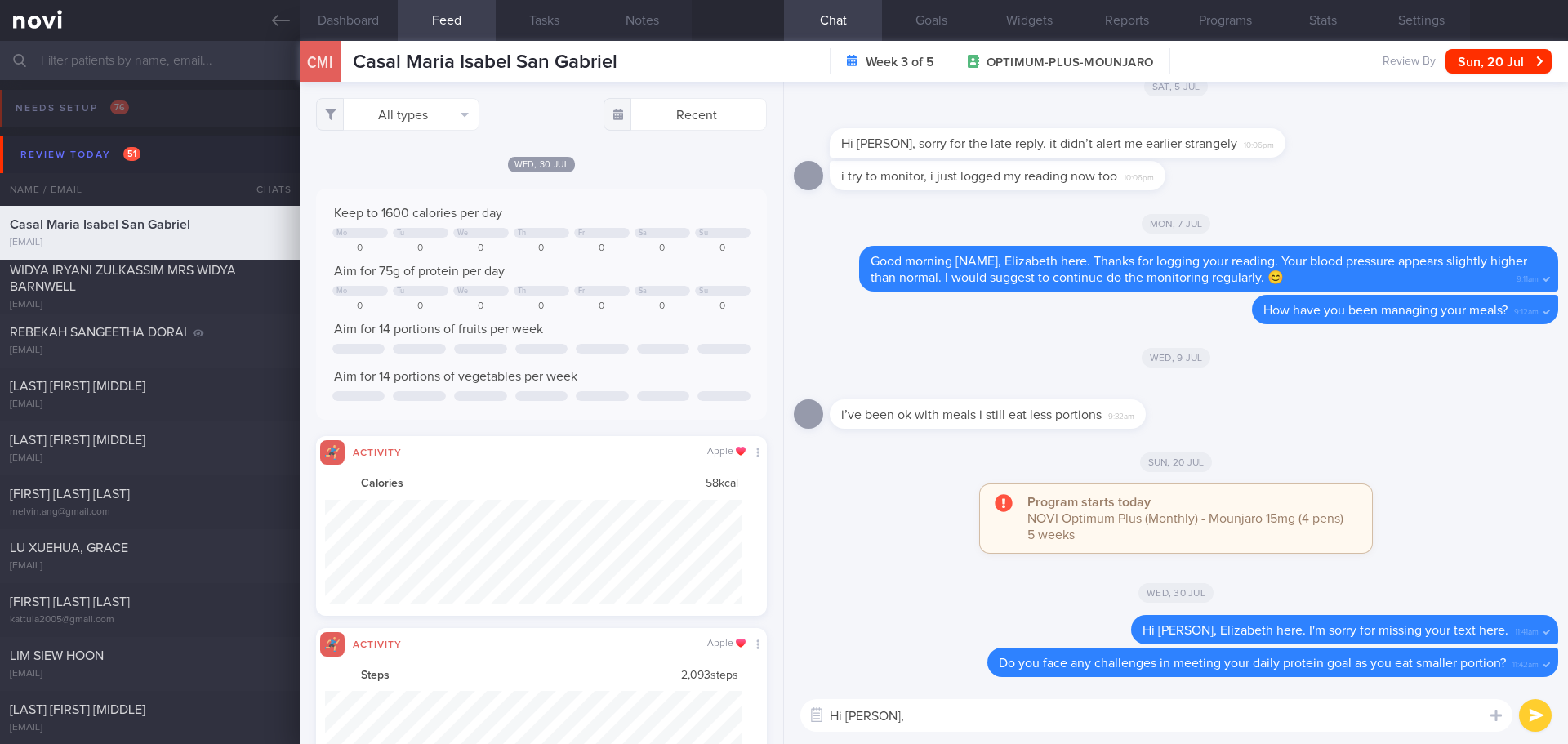 scroll, scrollTop: 816581, scrollLeft: 816249, axis: both 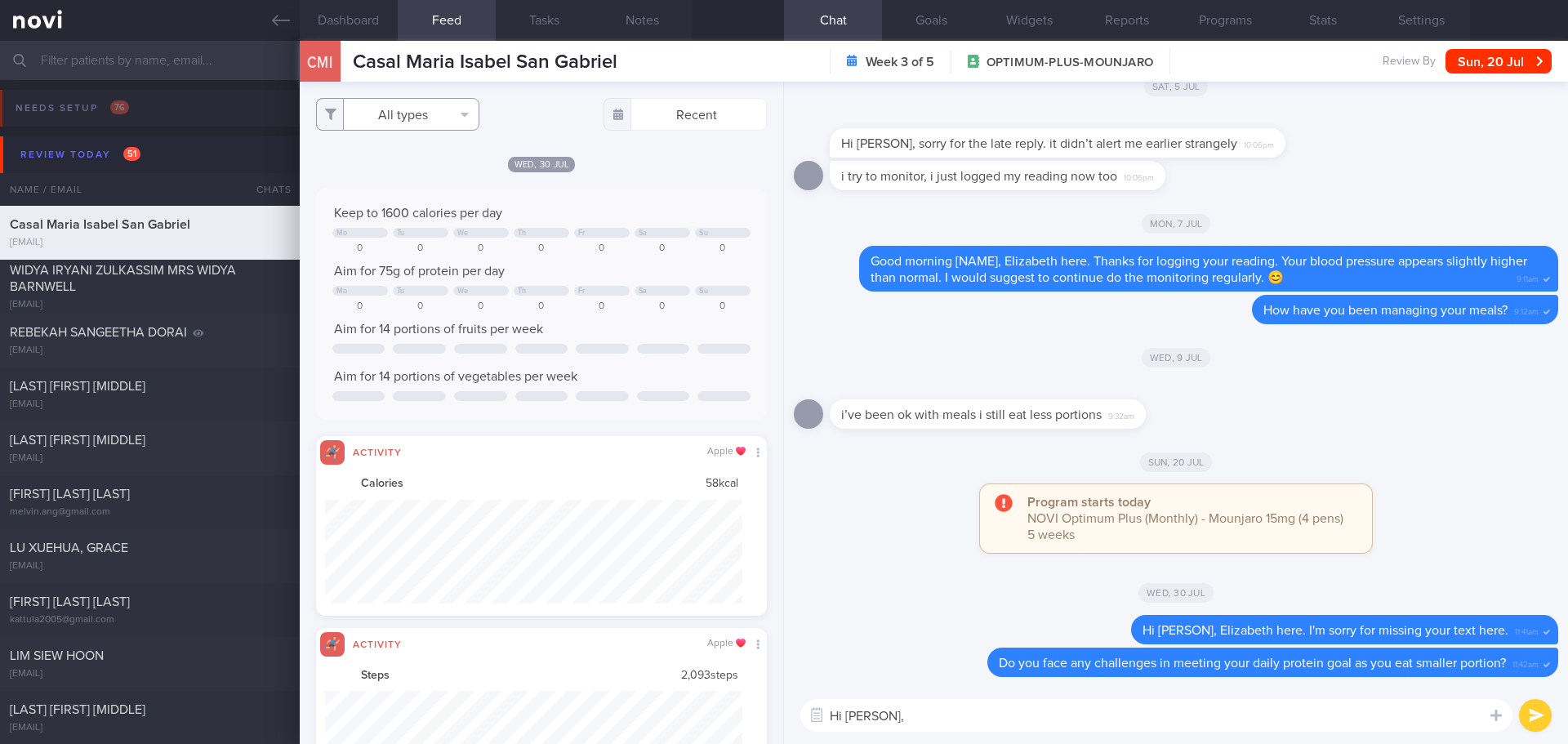 click on "All types" at bounding box center (398, 114) 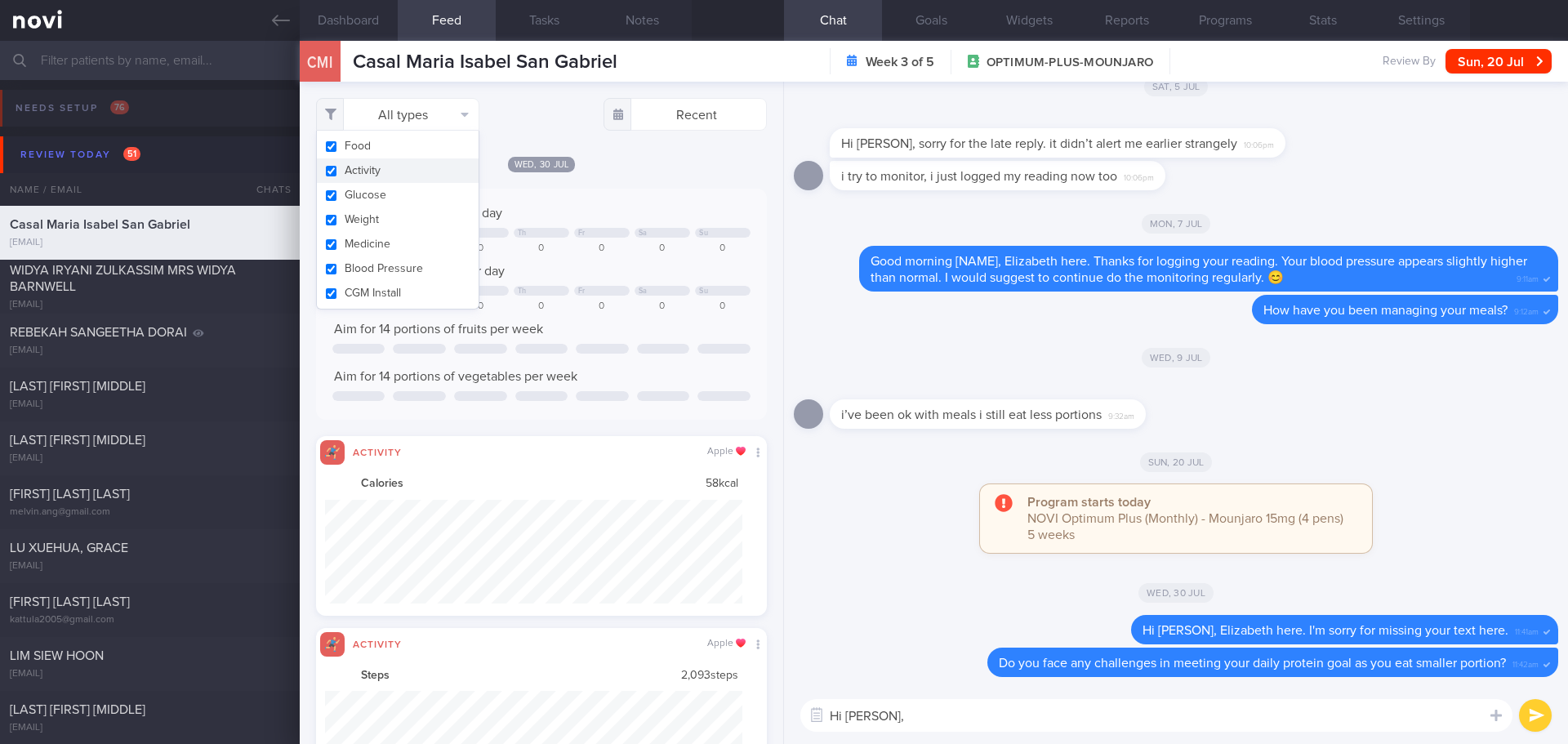 click on "Activity" at bounding box center (398, 171) 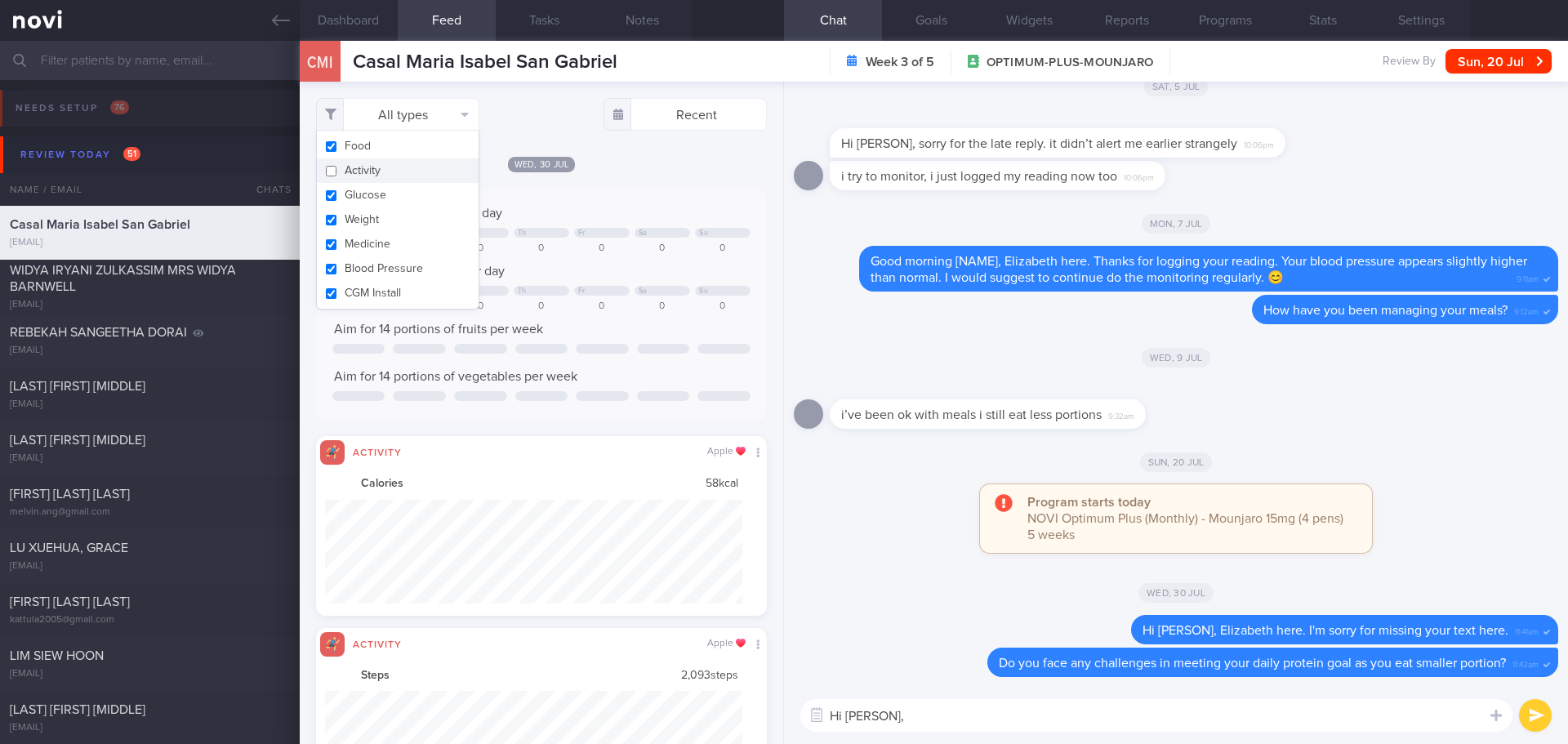 checkbox on "false" 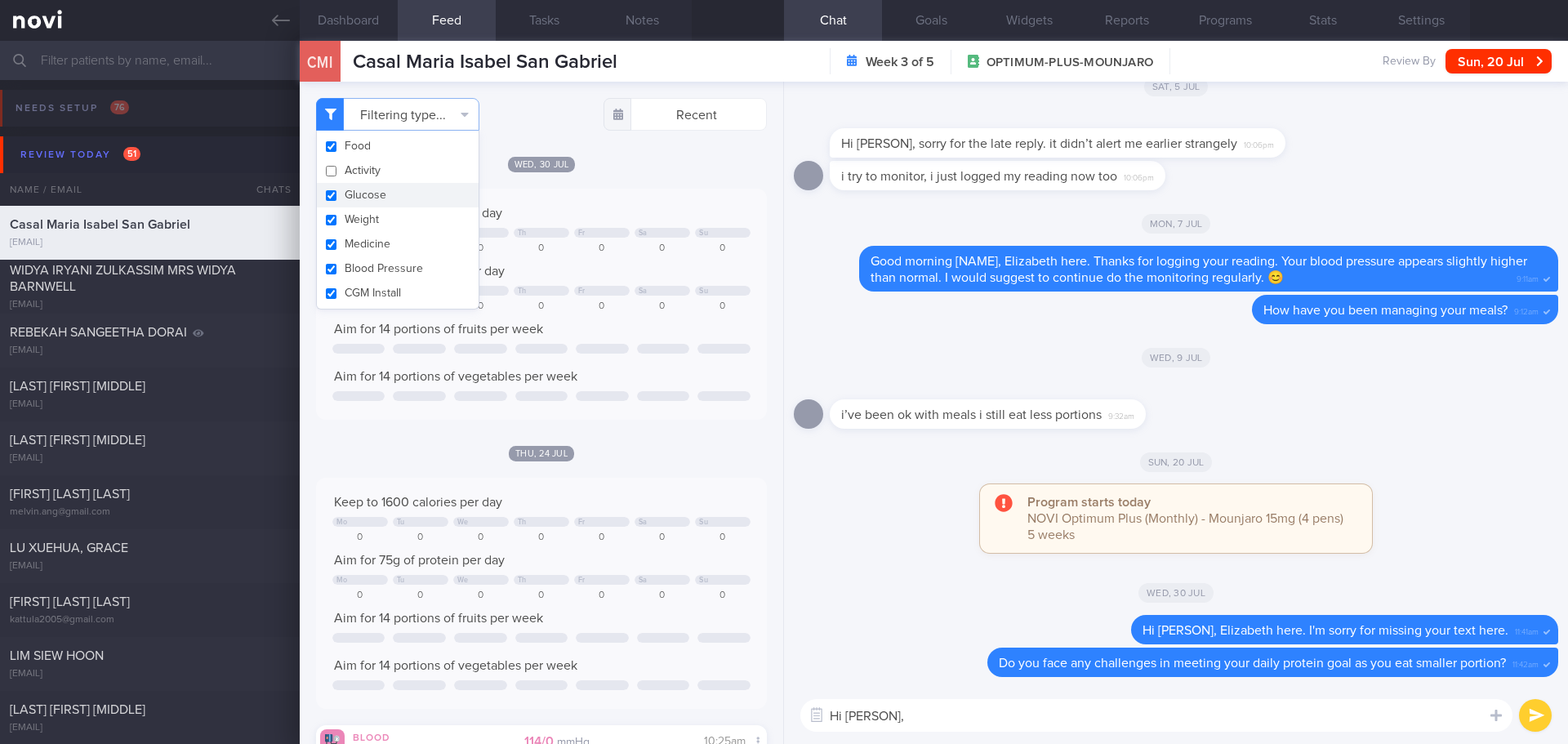 scroll, scrollTop: 816481, scrollLeft: 816258, axis: both 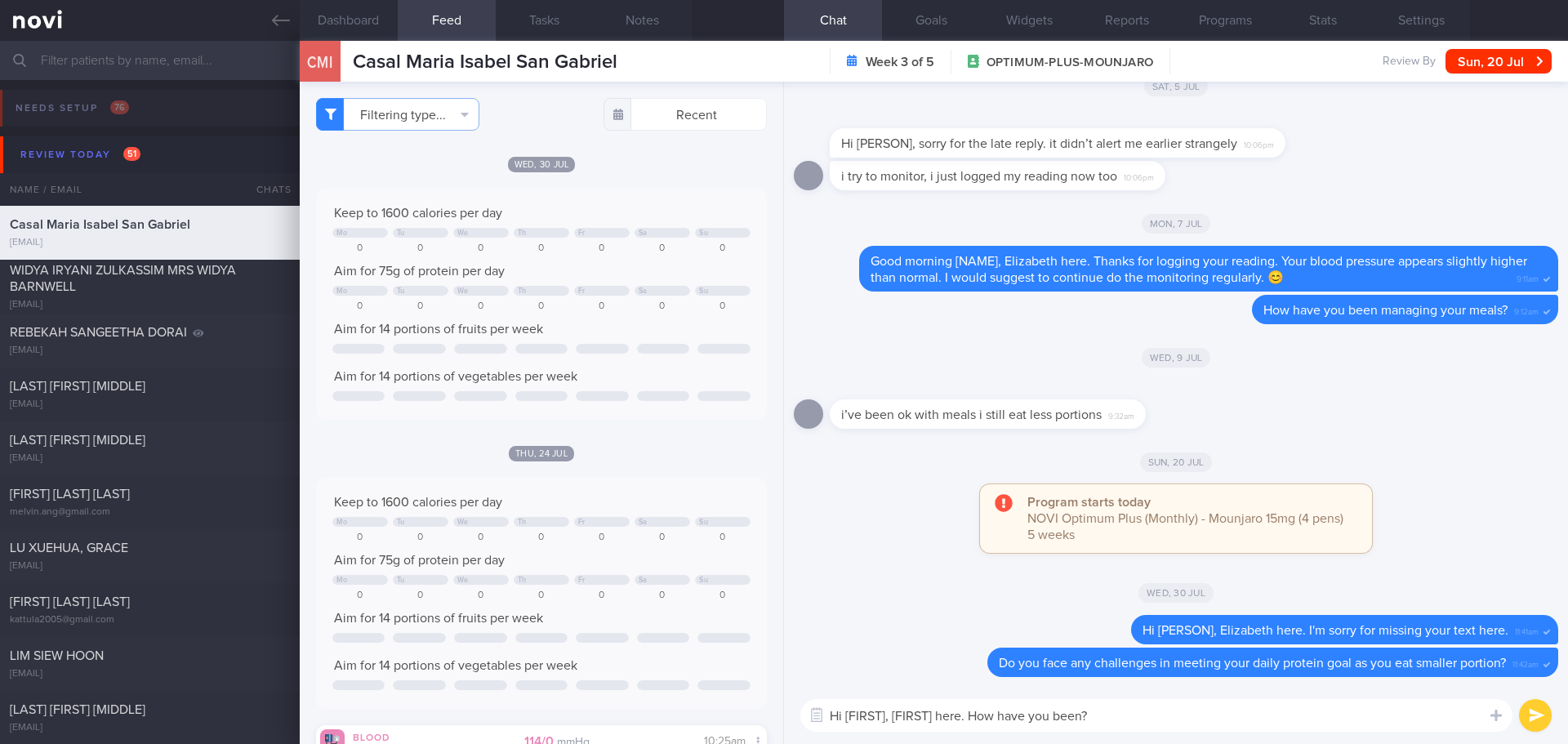 type on "Hi Isabel, Elizabeth here. How have you been?" 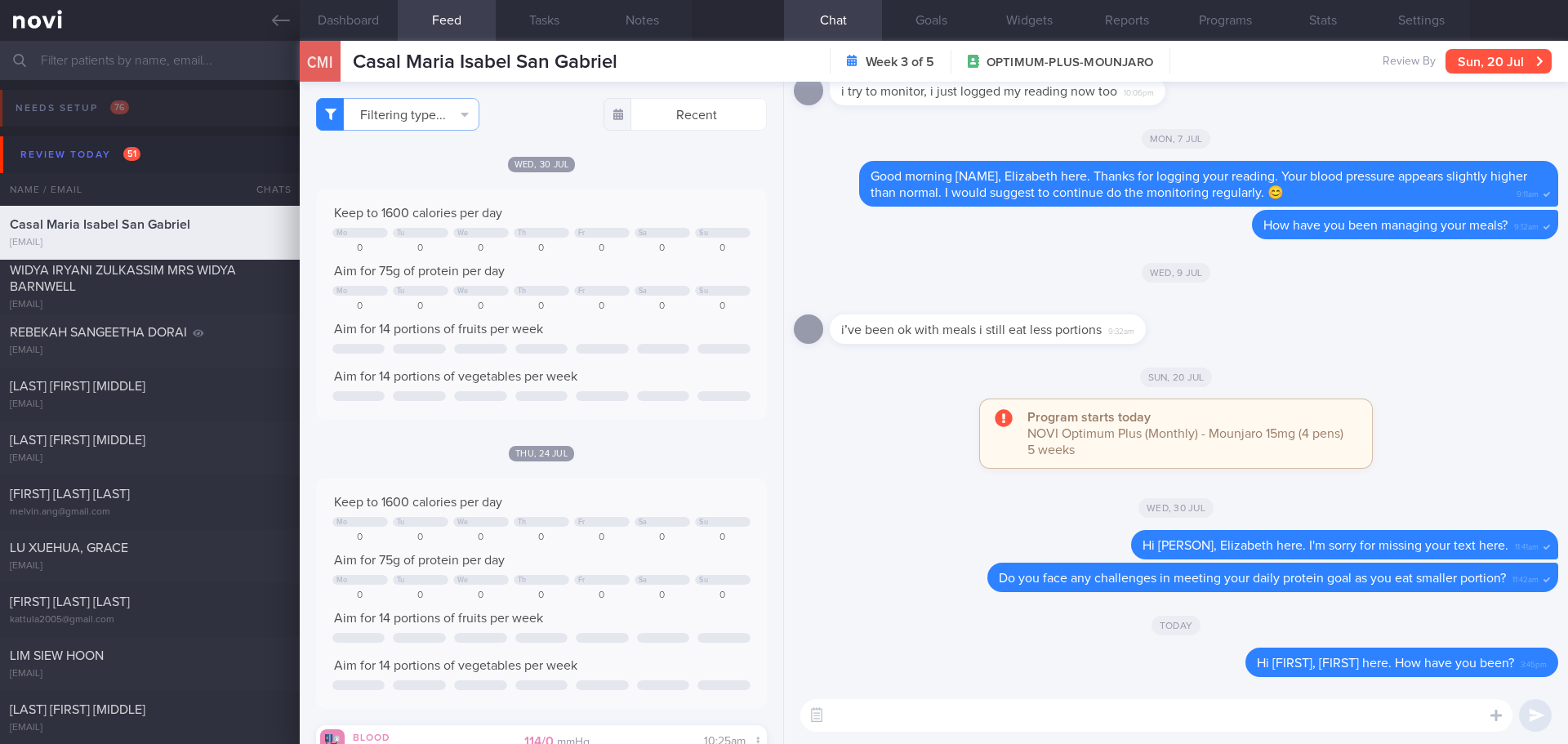 type 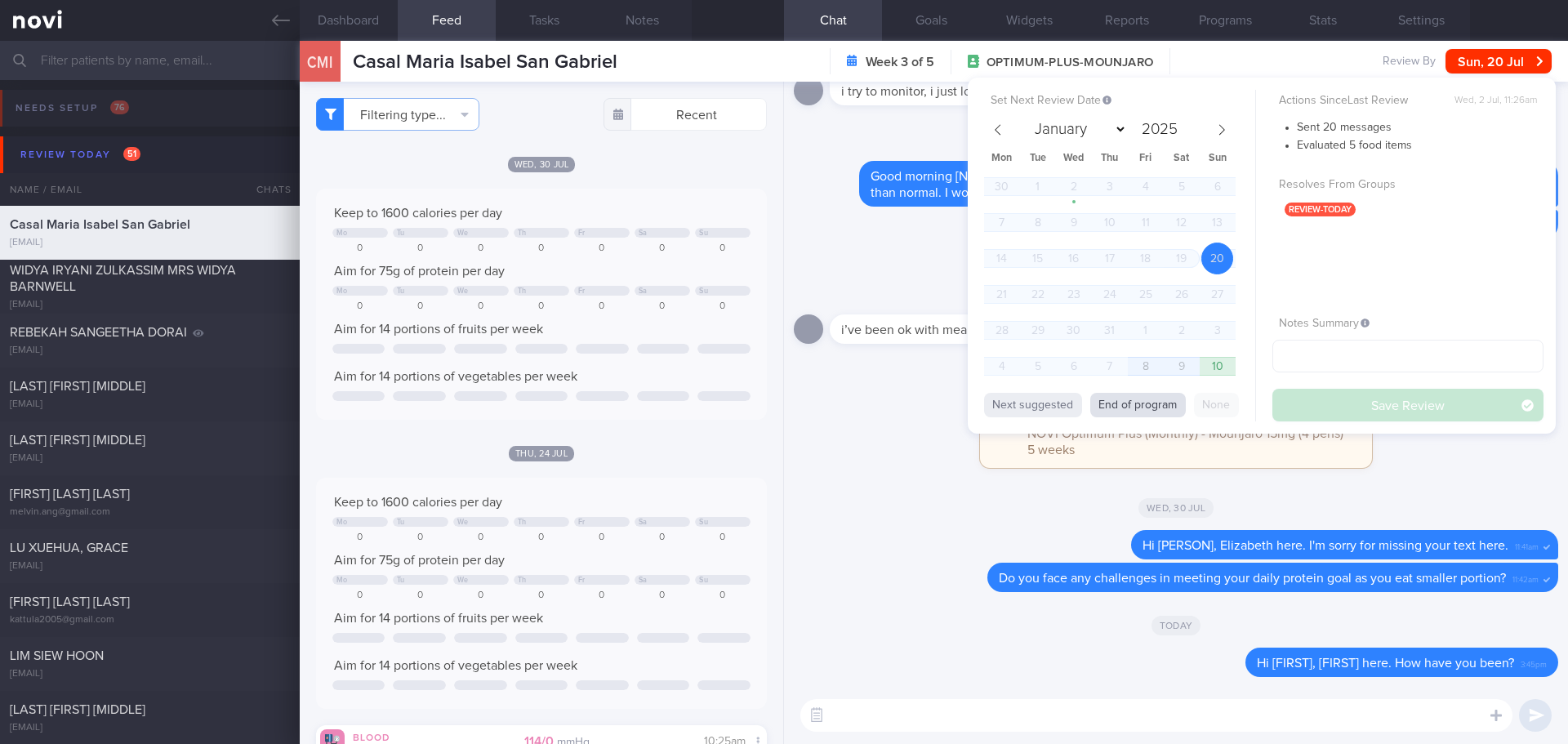 click on "End of program" at bounding box center [1138, 405] 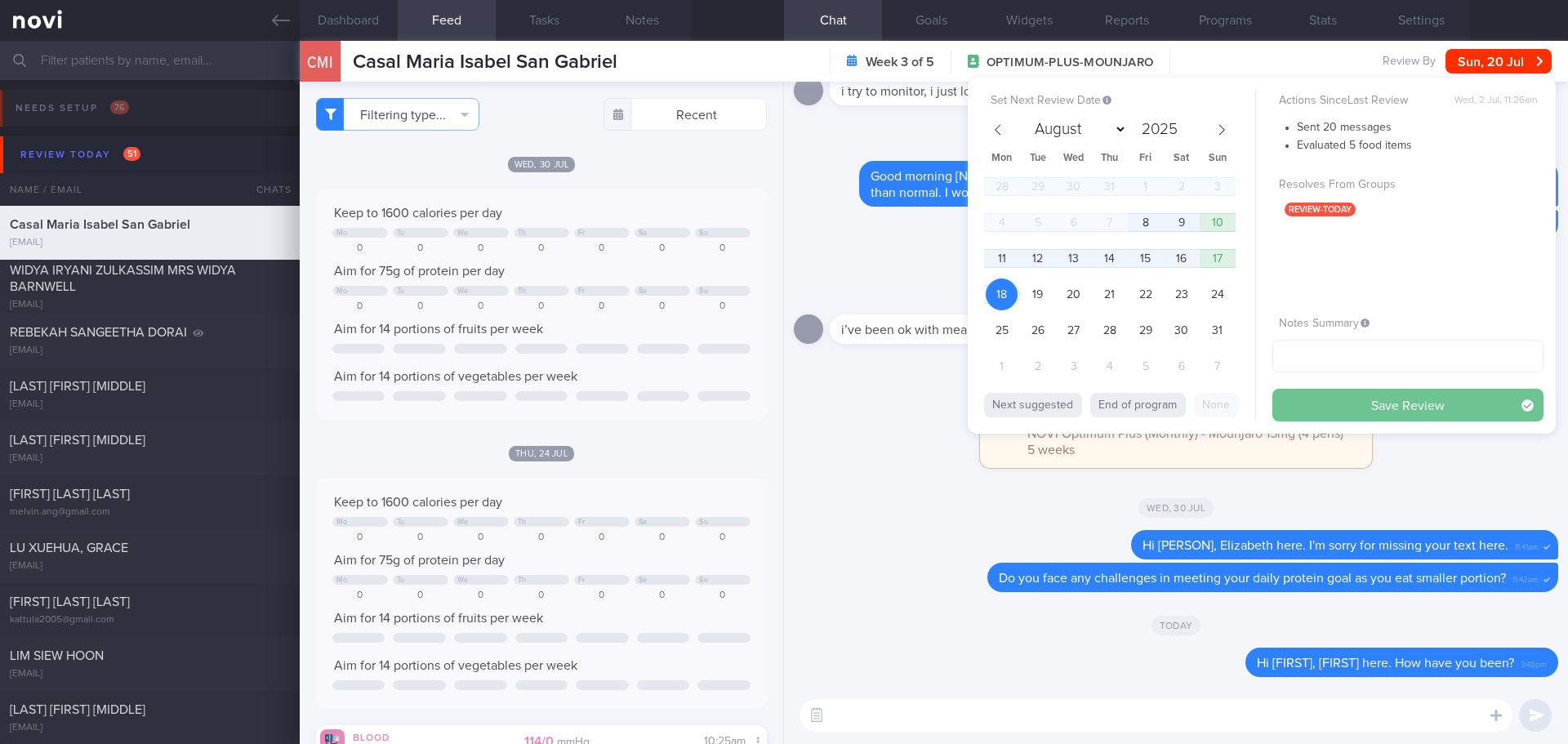 click on "Save Review" at bounding box center (1408, 405) 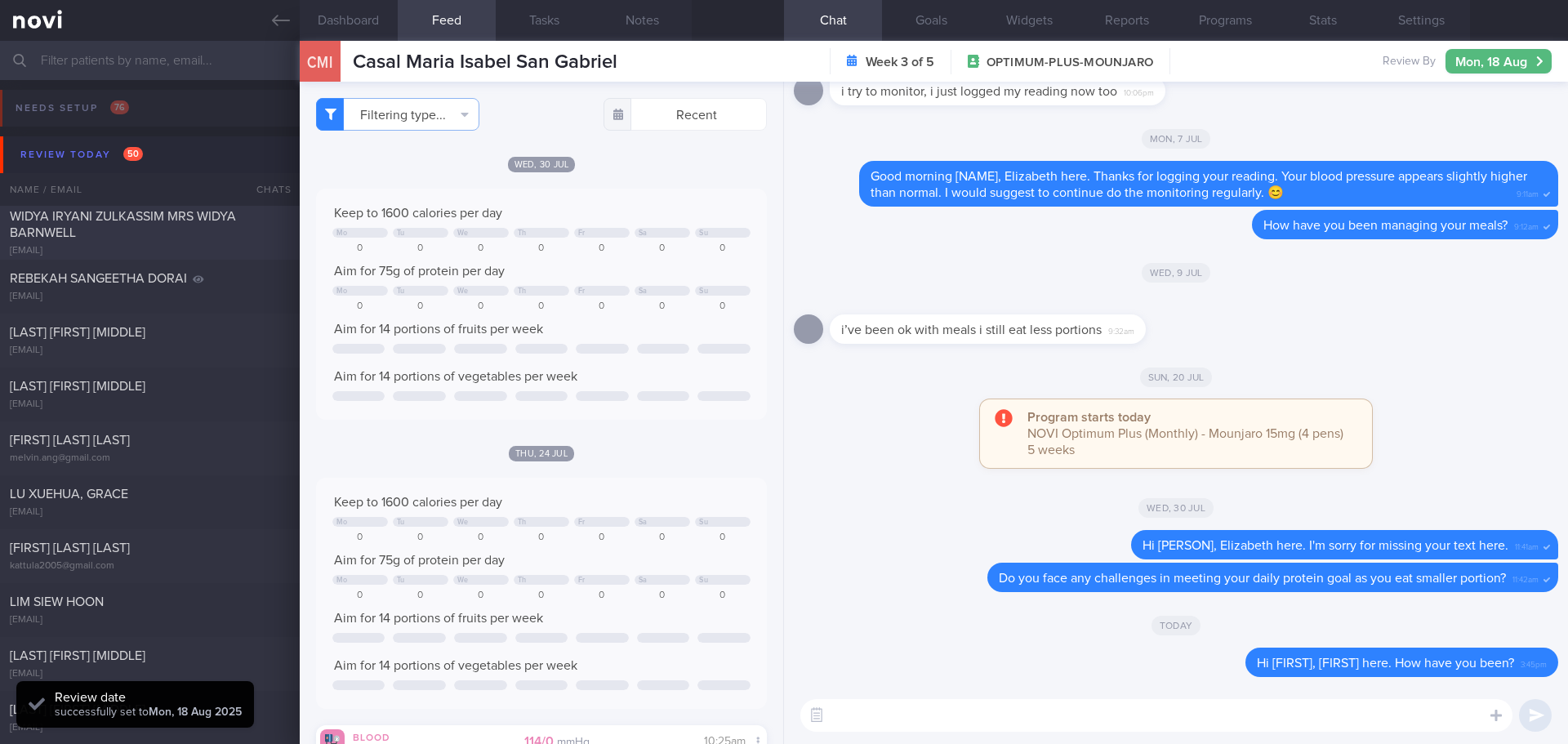 click on "WIDYA IRYANI ZULKASSIM MRS WIDYA BARNWELL" at bounding box center (122, 225) 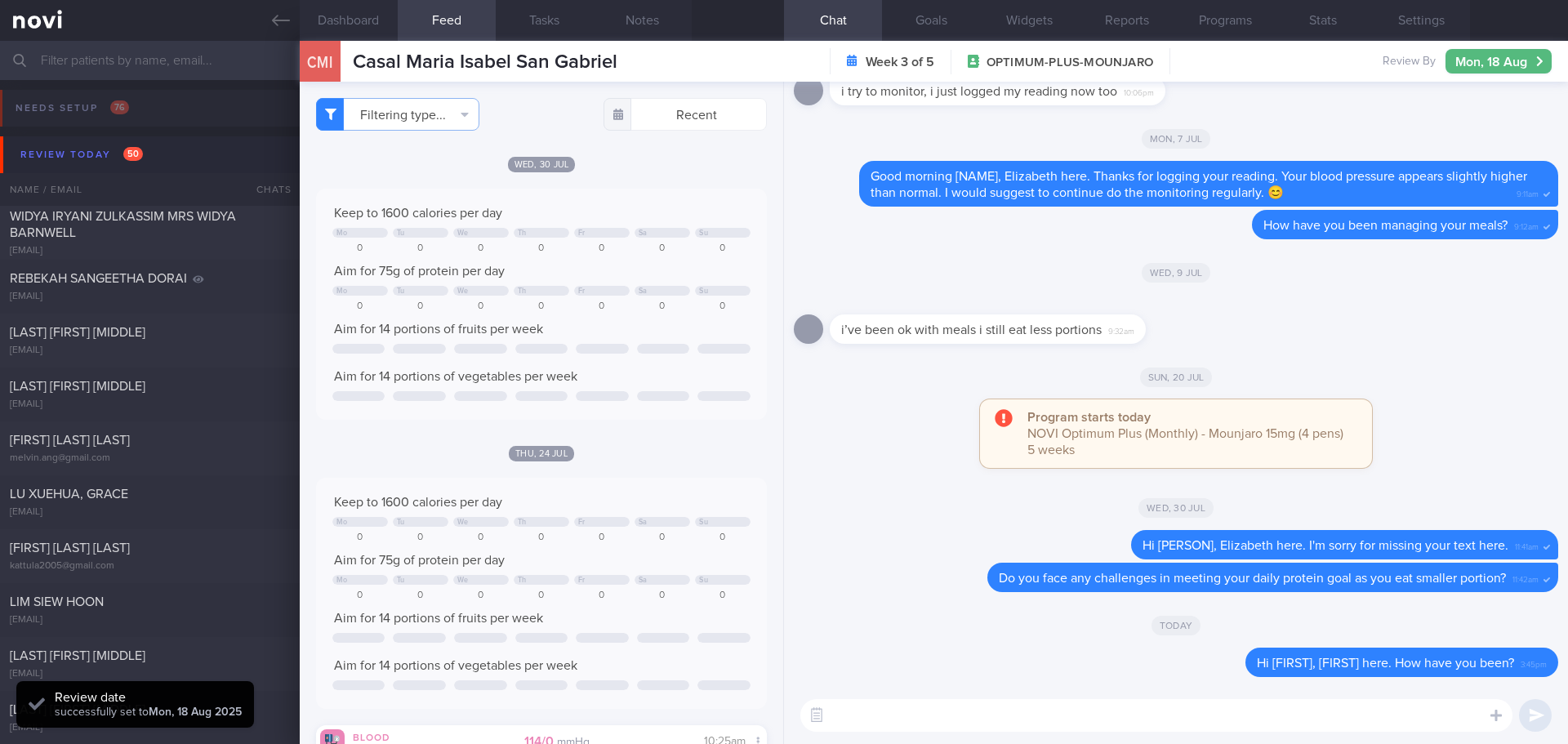 type on "next appt 9/4/25 - active" 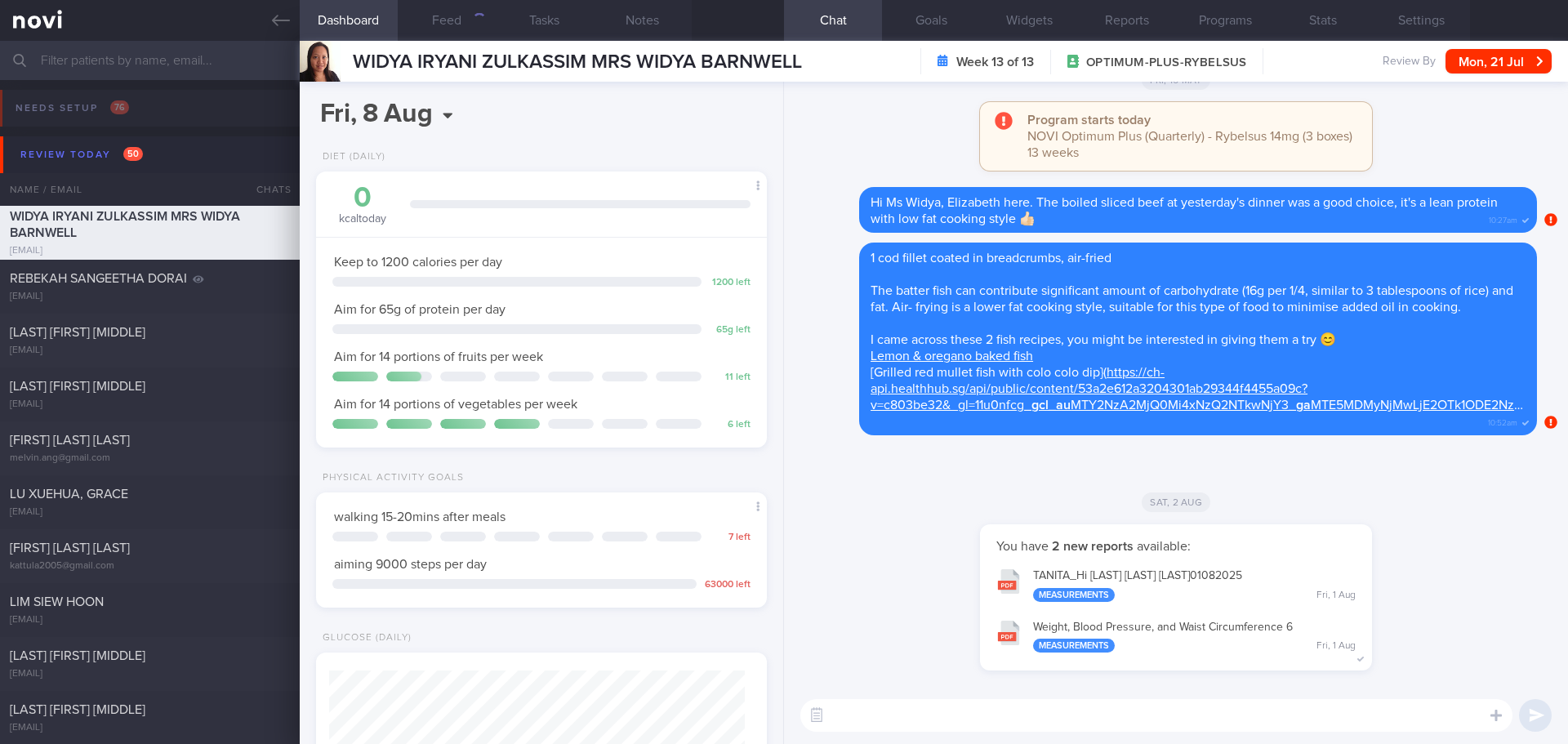 drag, startPoint x: 932, startPoint y: 721, endPoint x: 920, endPoint y: 639, distance: 82.873397 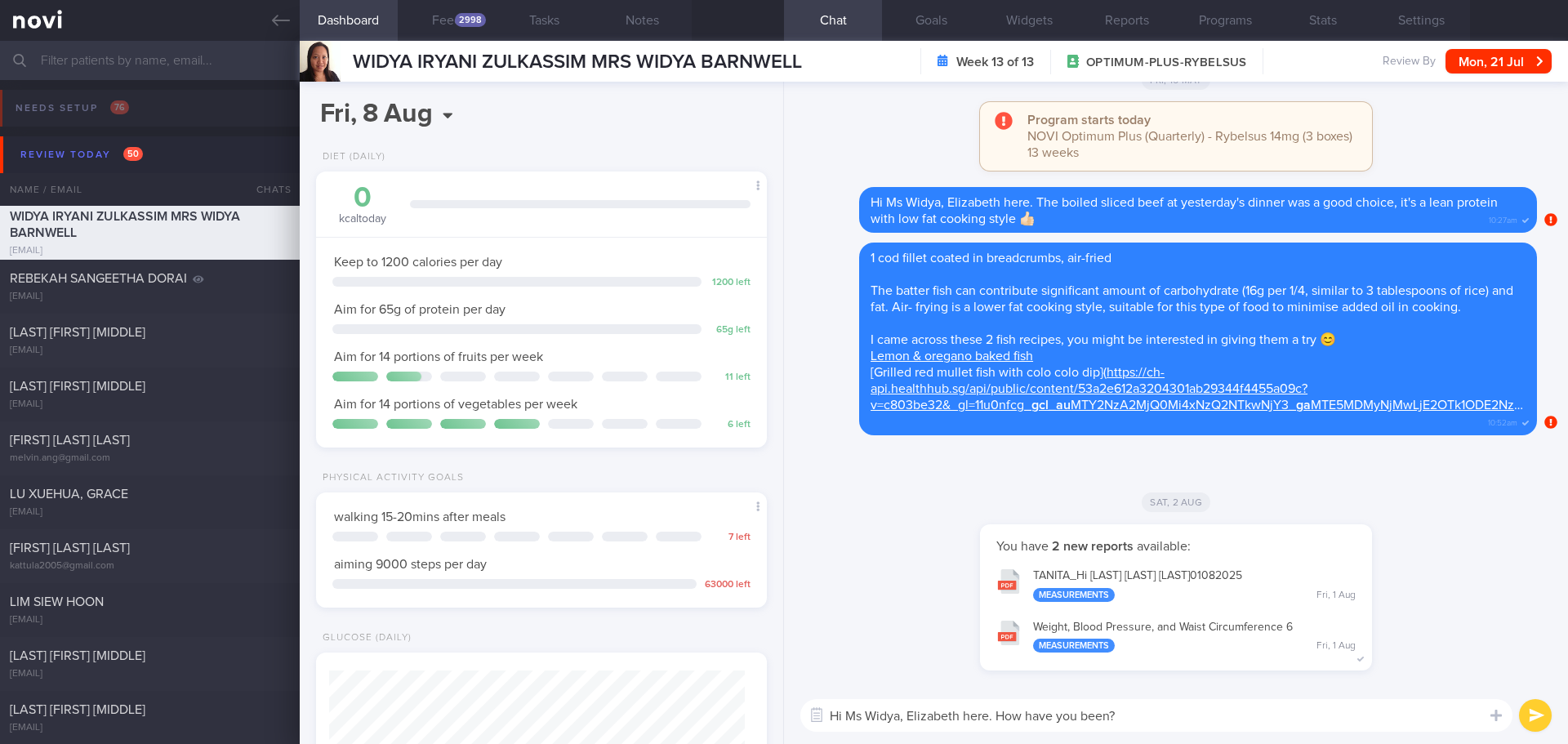 drag, startPoint x: 1122, startPoint y: 714, endPoint x: 998, endPoint y: 717, distance: 124.03629 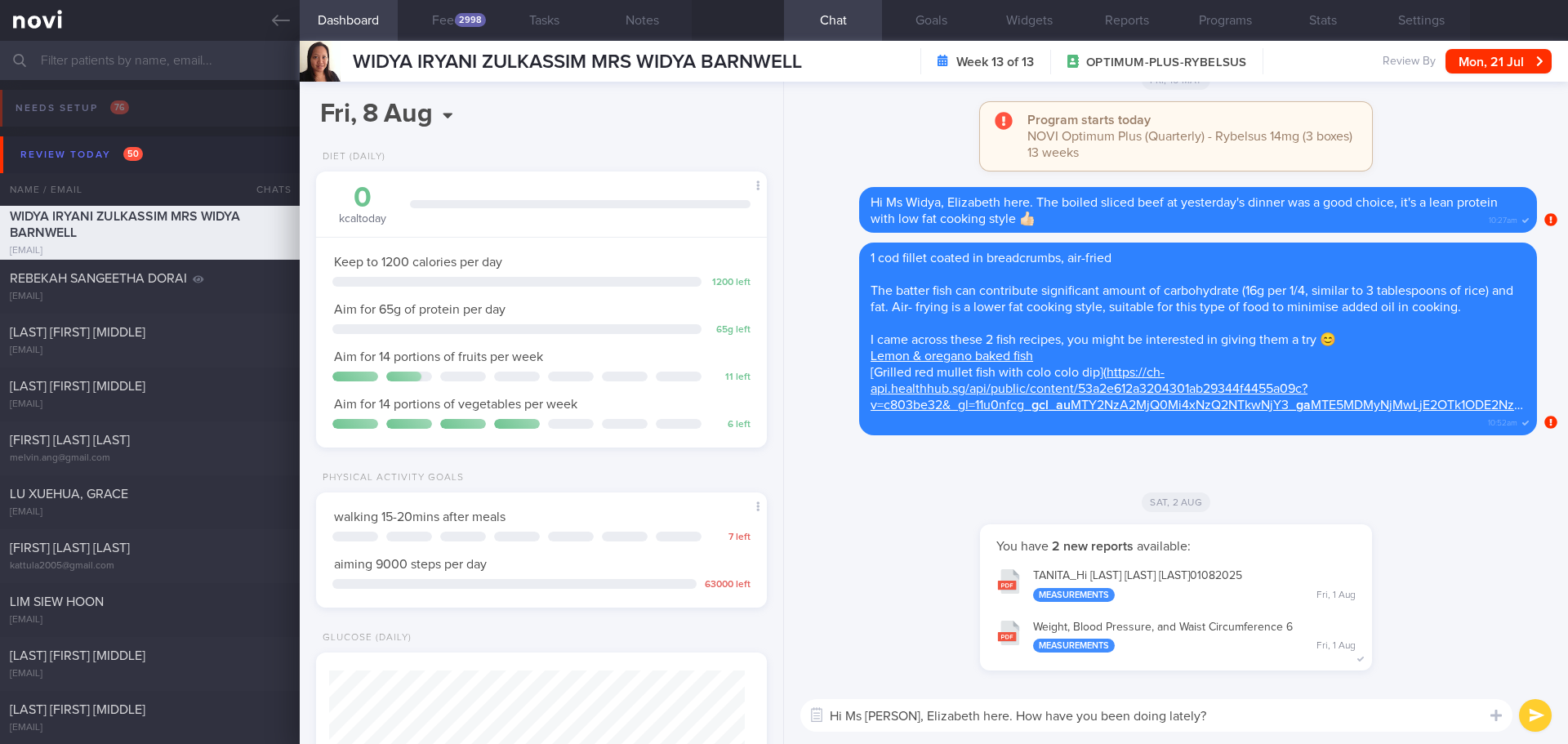 type on "Hi Ms [LAST], [FIRST] here. How have you been doing lately?" 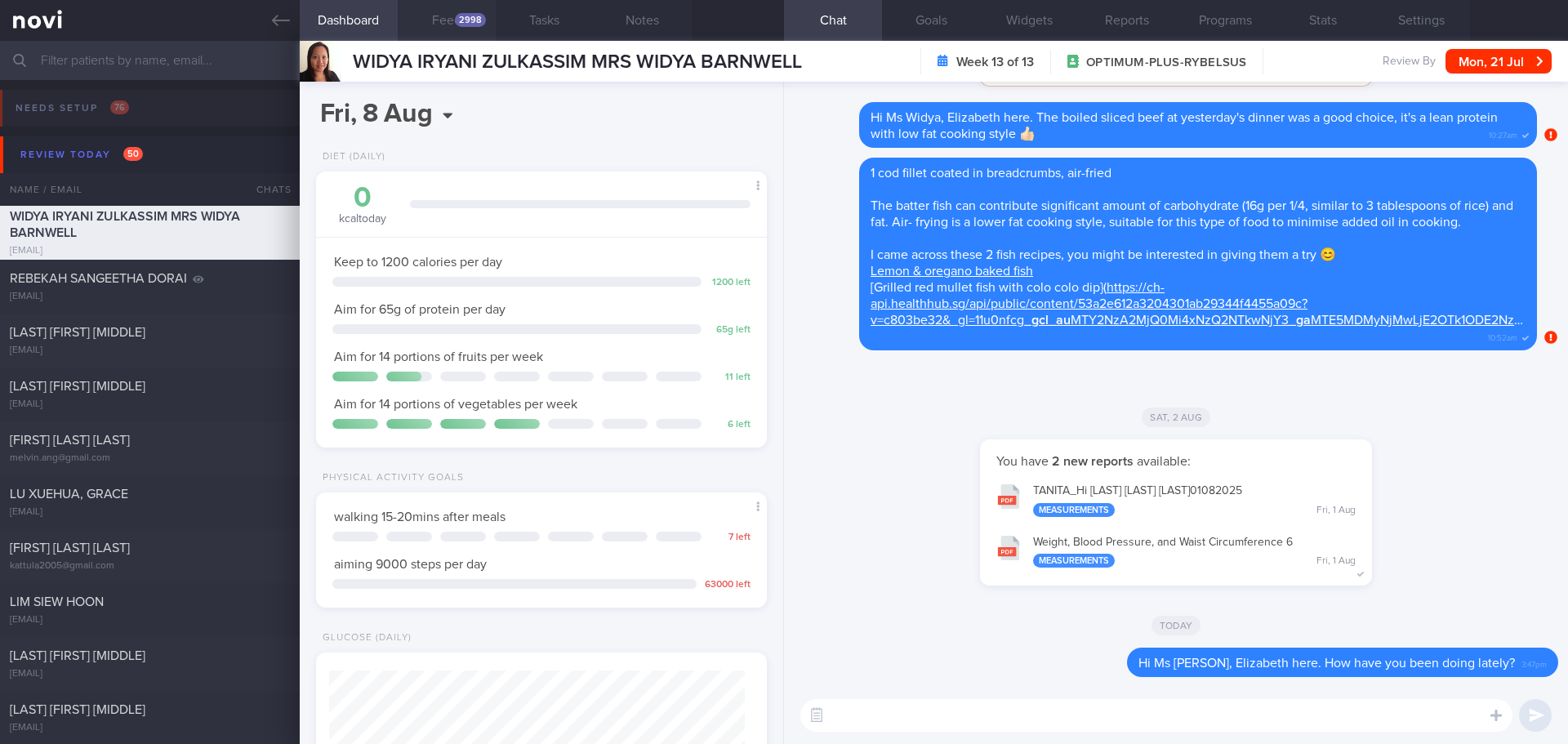type 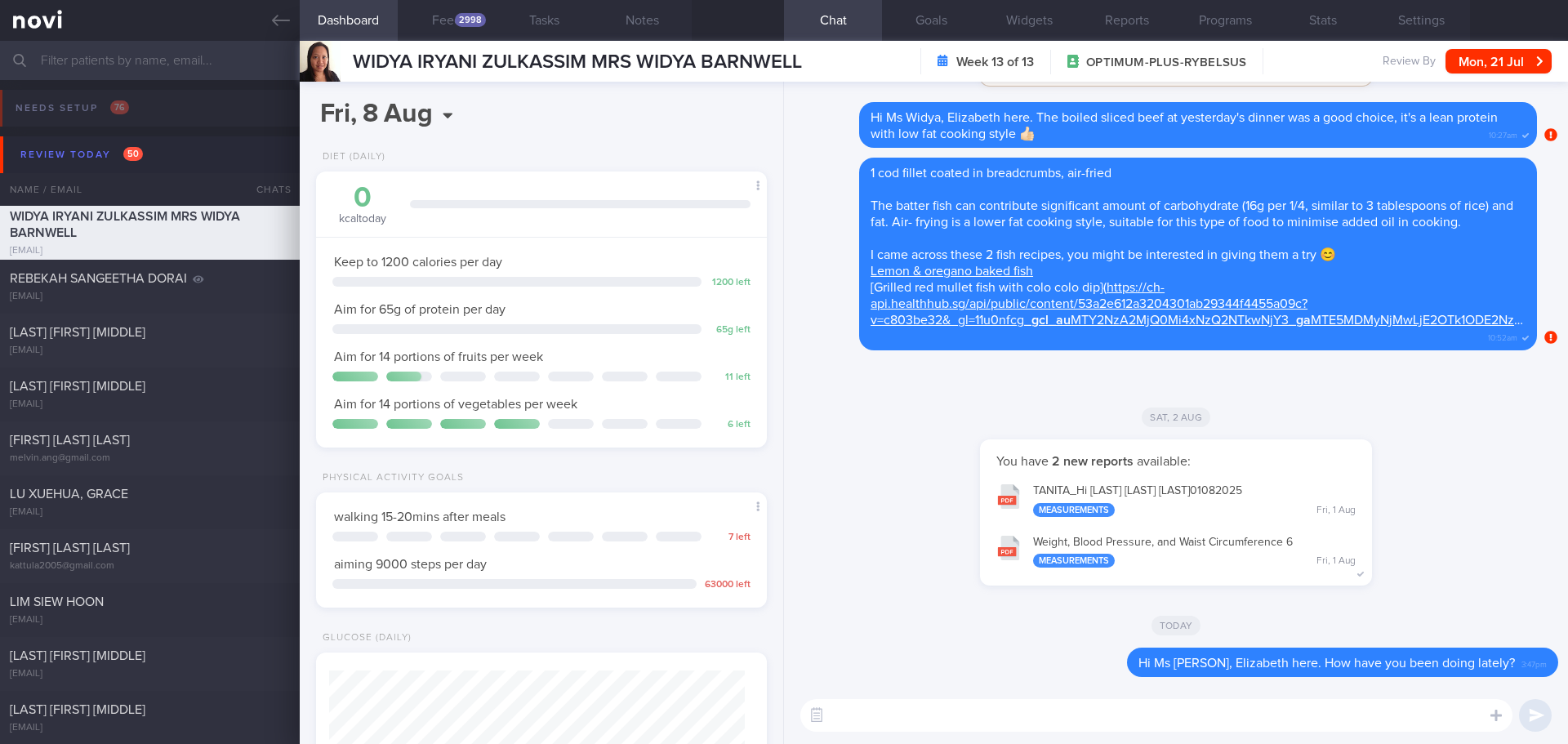 drag, startPoint x: 479, startPoint y: 28, endPoint x: 466, endPoint y: 77, distance: 50.695167 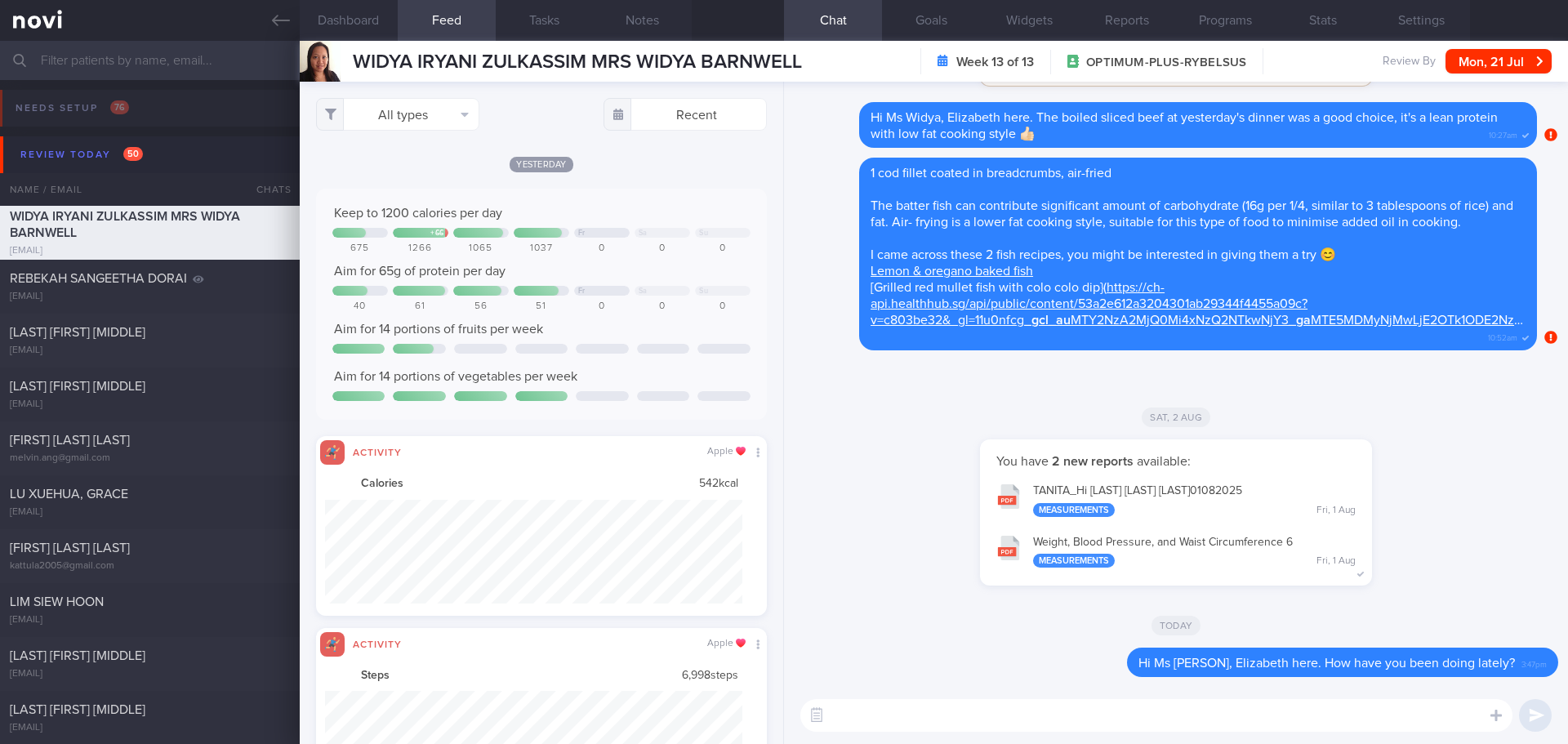 scroll, scrollTop: 816581, scrollLeft: 816249, axis: both 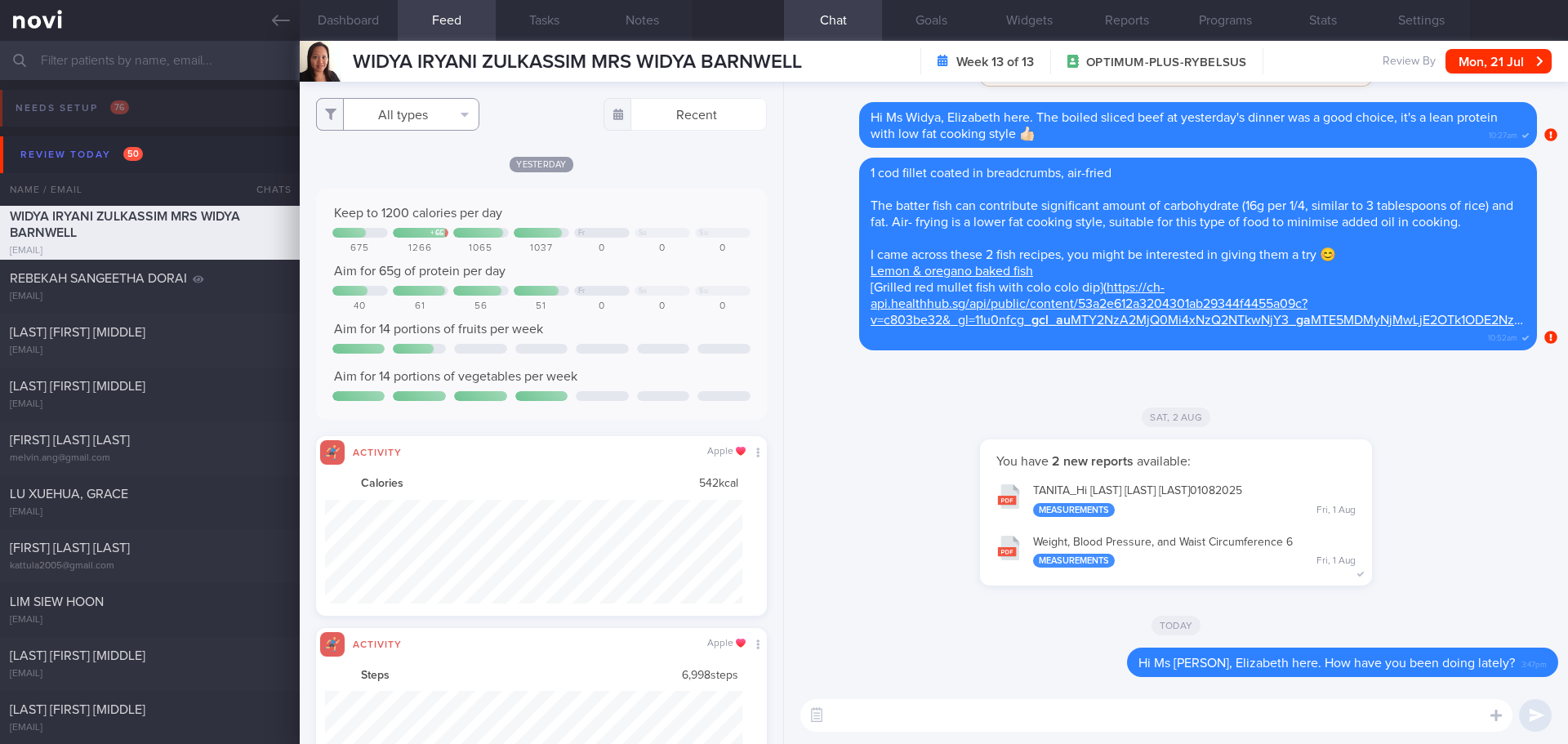 click on "All types" at bounding box center [398, 114] 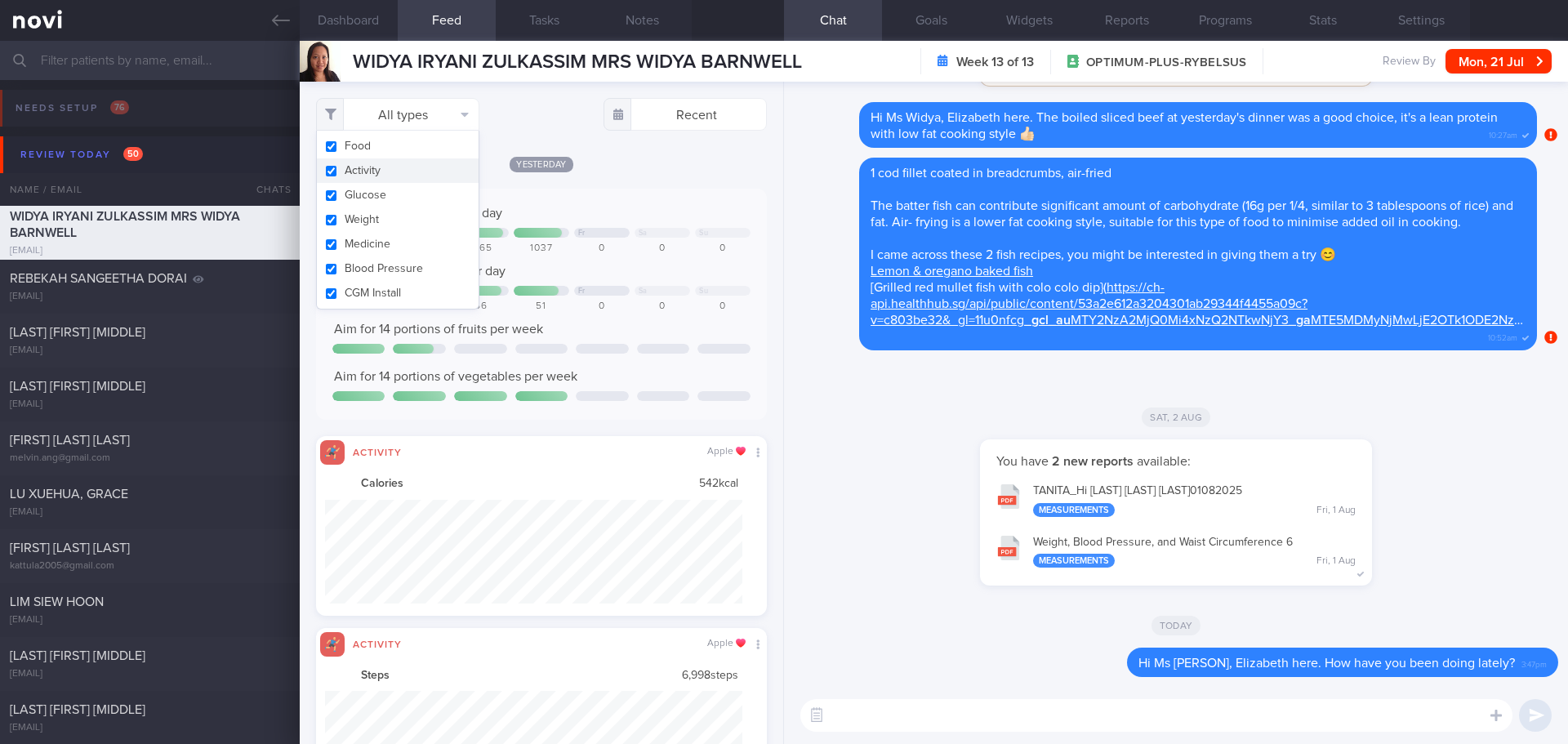 click on "Activity" at bounding box center (398, 171) 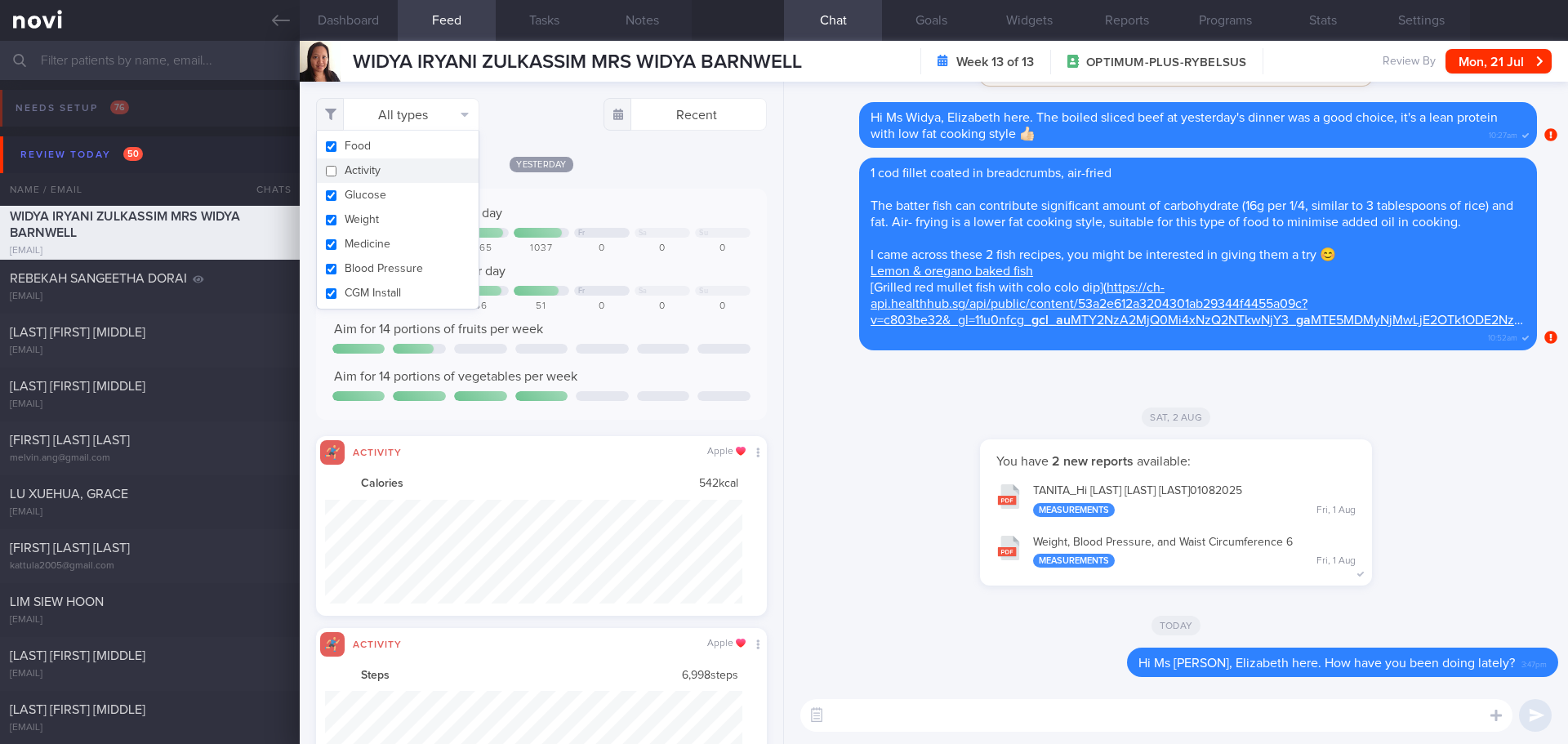 checkbox on "false" 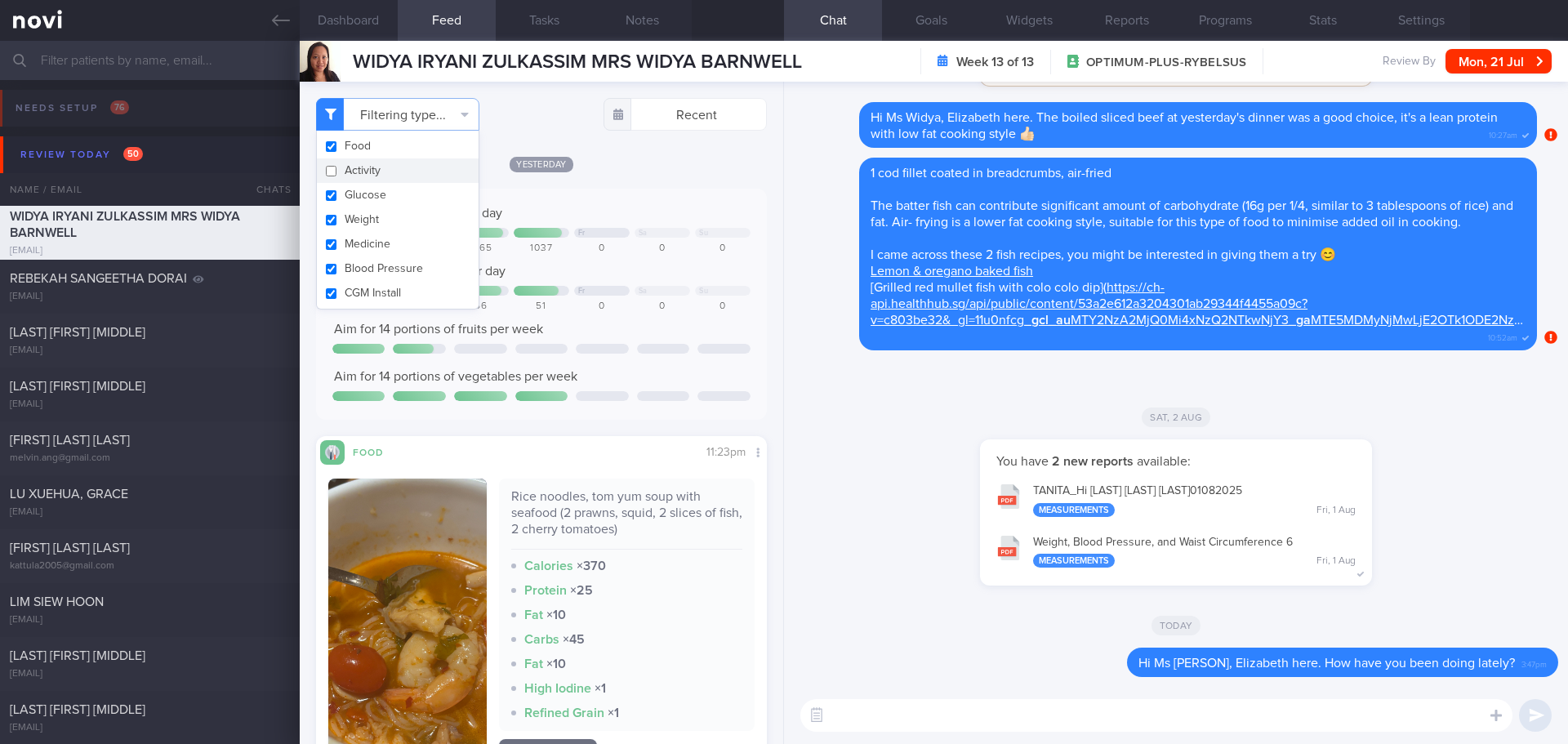 scroll, scrollTop: 816478, scrollLeft: 816251, axis: both 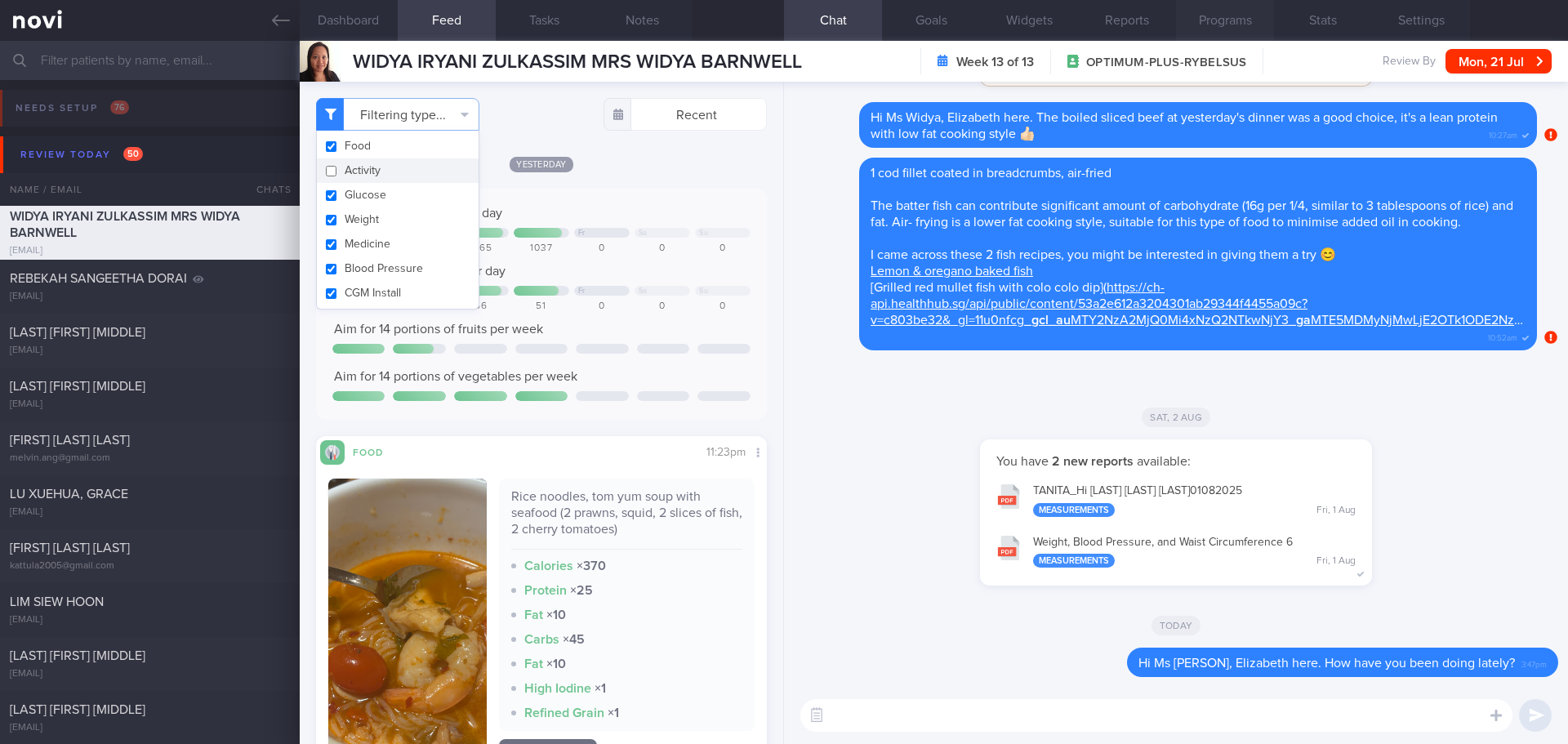 click on "Programs" at bounding box center (1225, 20) 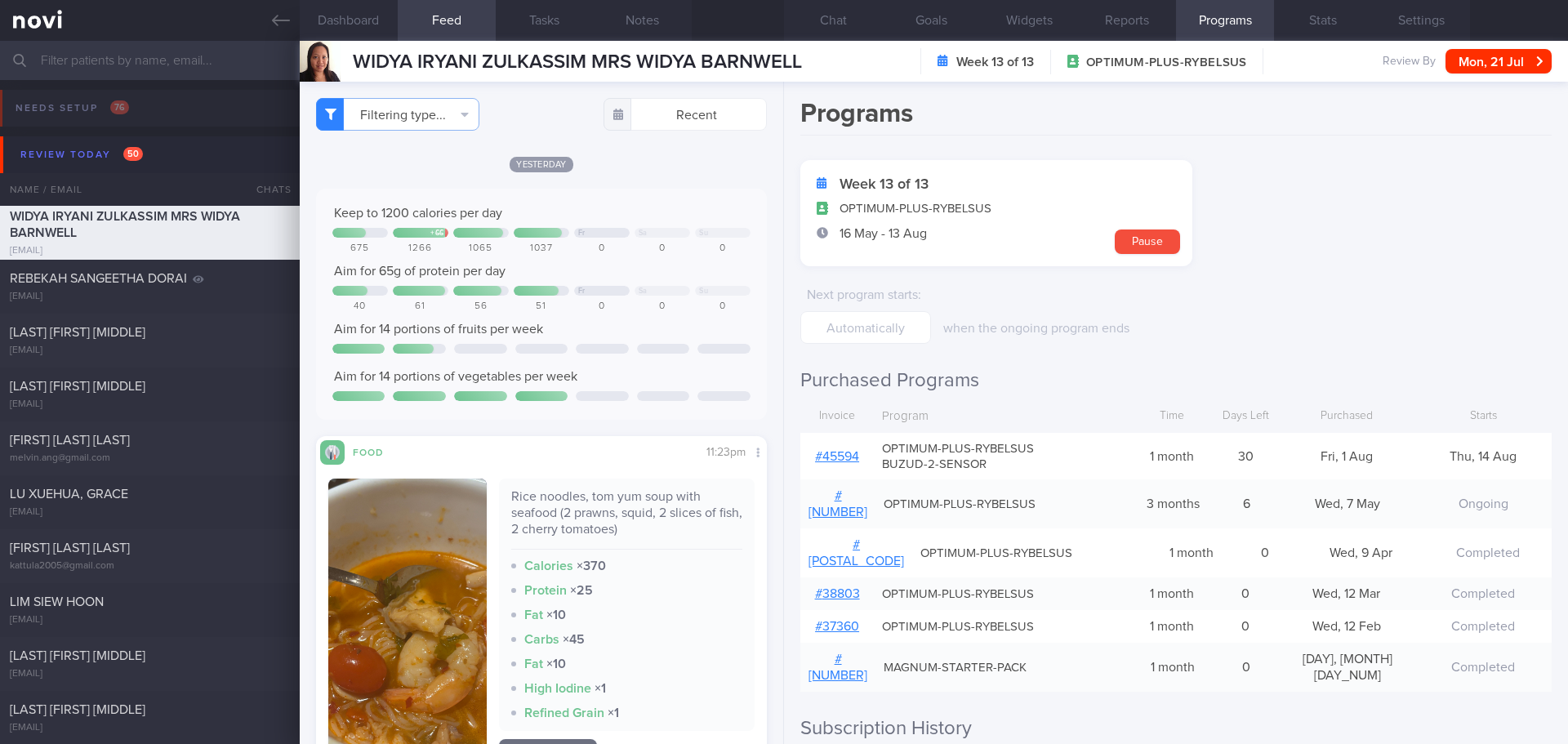 click on "# 45594" at bounding box center (837, 457) 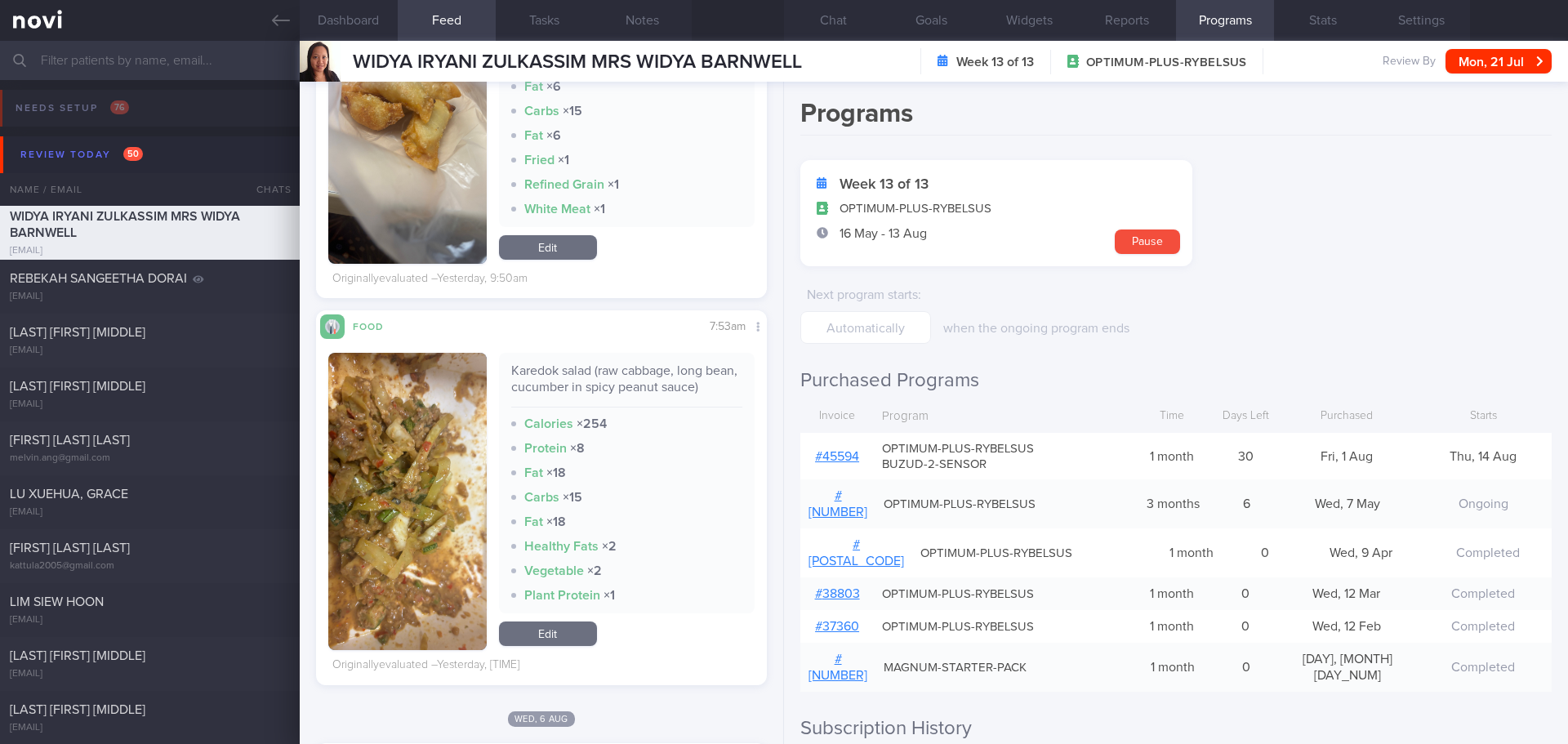 scroll, scrollTop: 1797, scrollLeft: 0, axis: vertical 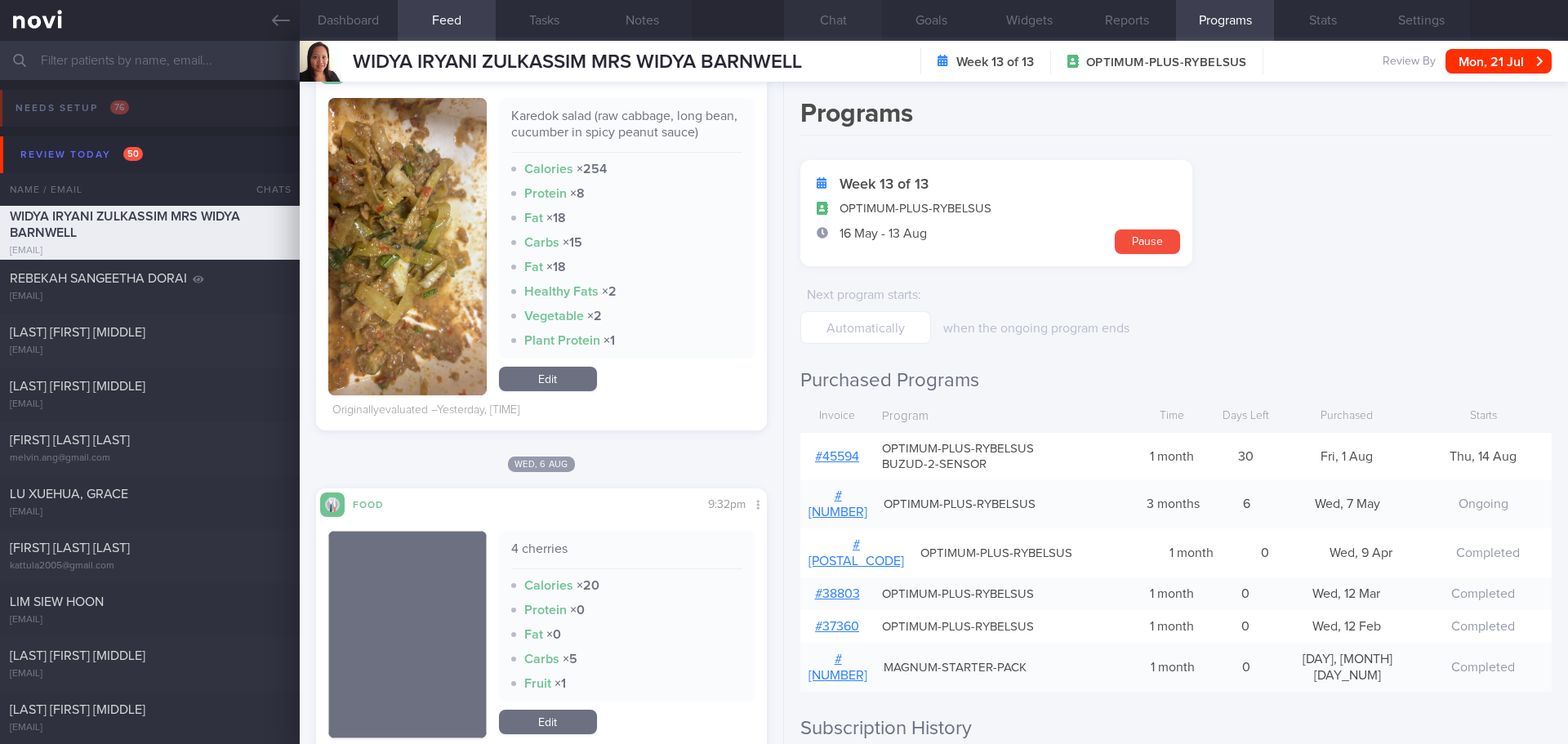 click on "Chat" at bounding box center (833, 20) 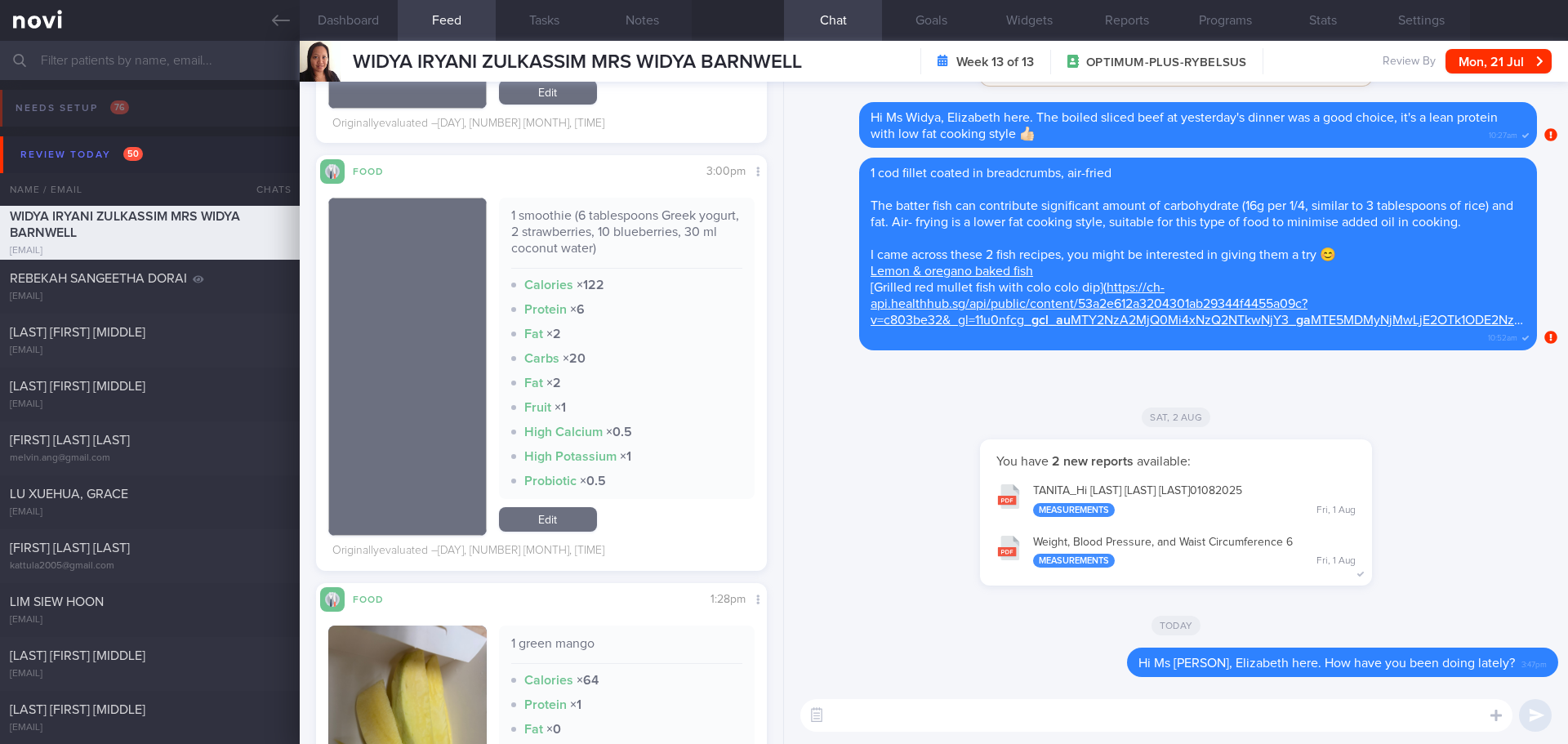 scroll, scrollTop: 5717, scrollLeft: 0, axis: vertical 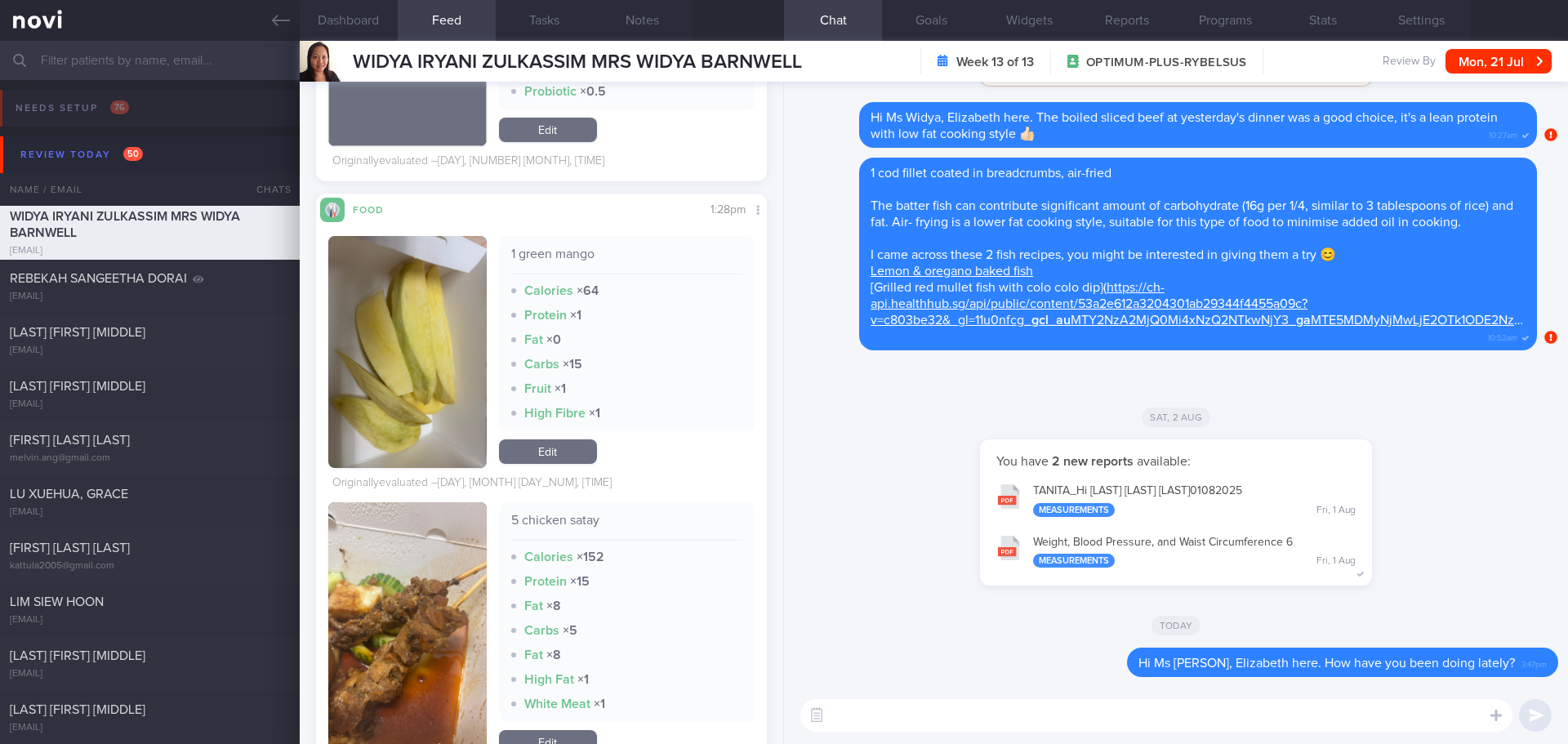 click at bounding box center [1156, 715] 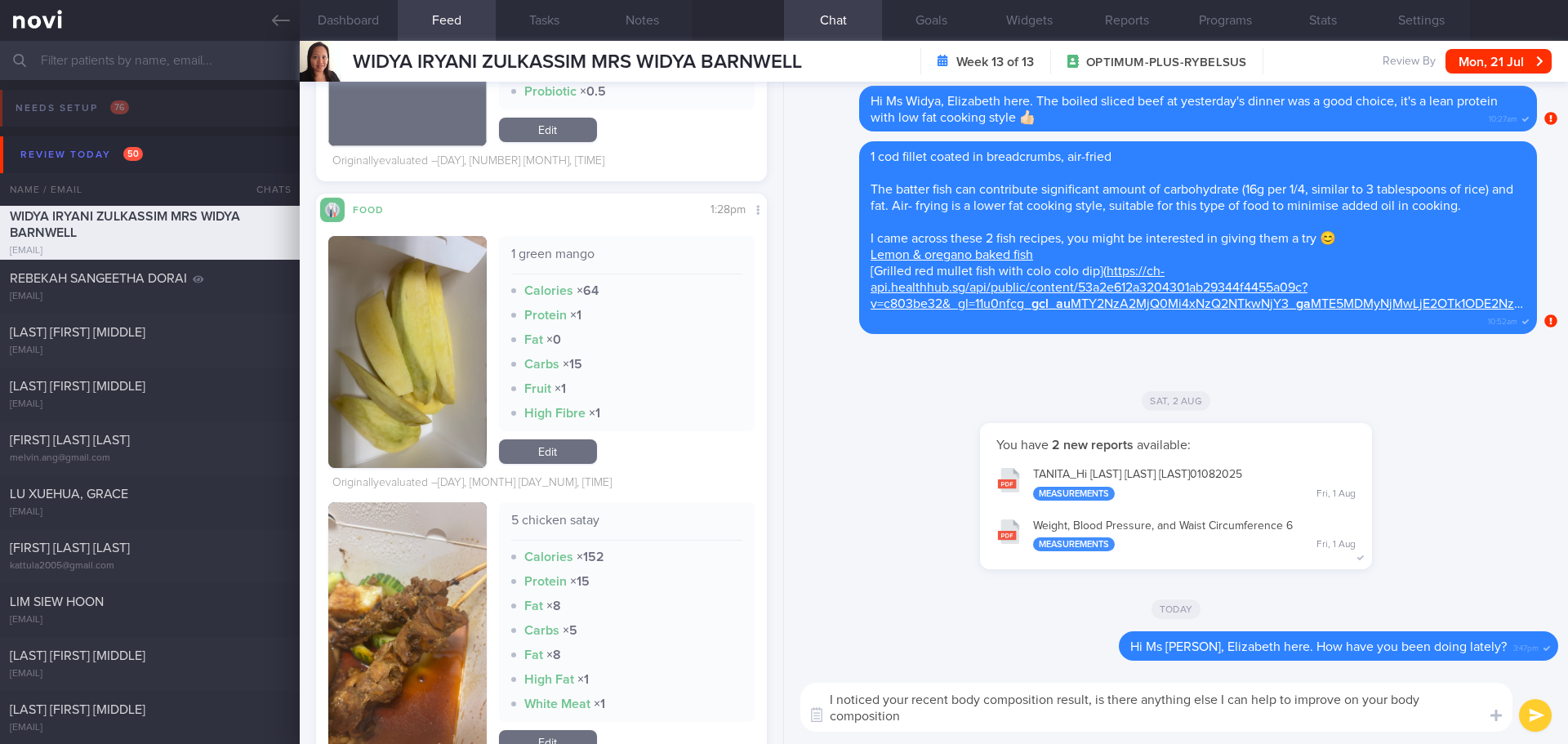 scroll, scrollTop: 0, scrollLeft: 0, axis: both 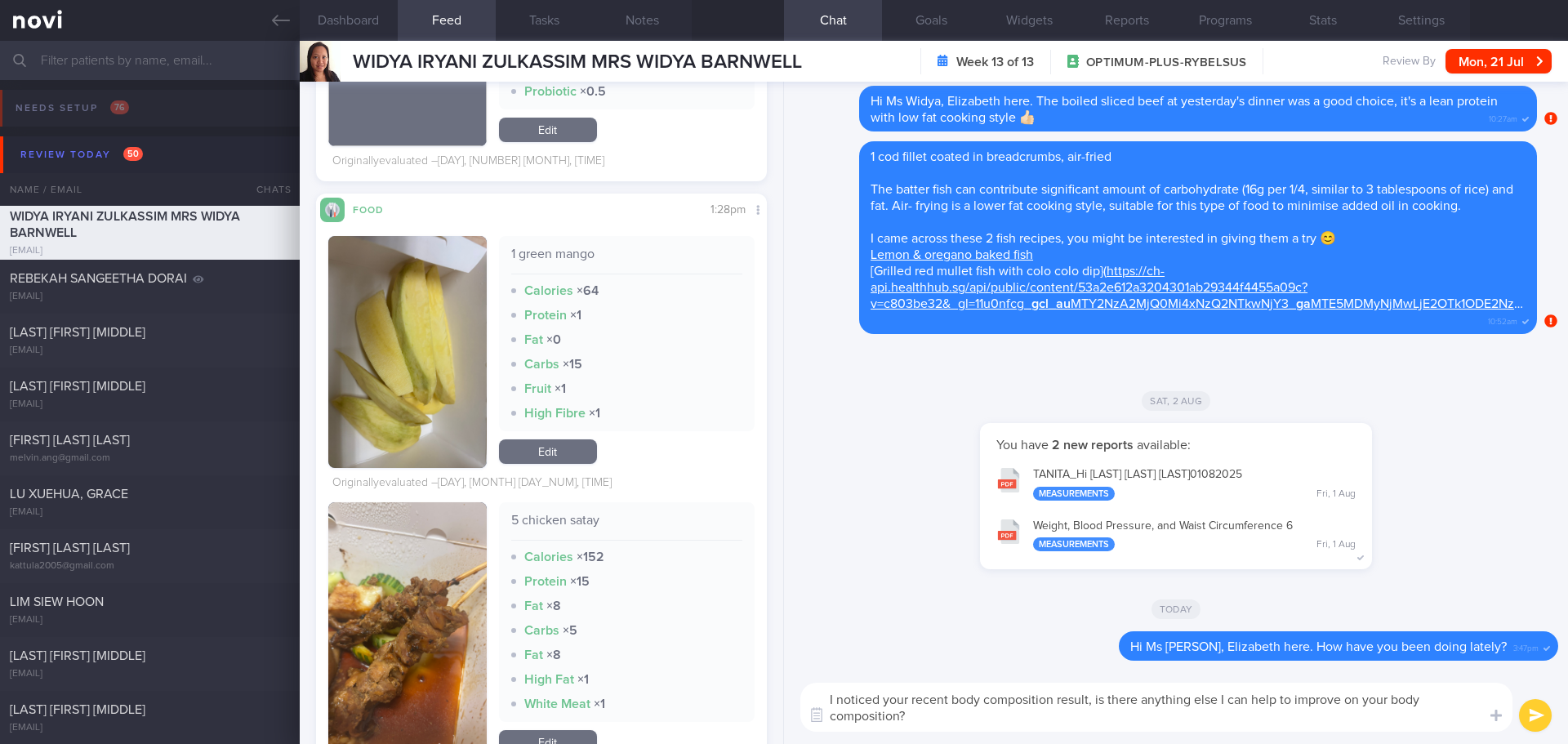 drag, startPoint x: 910, startPoint y: 719, endPoint x: 825, endPoint y: 695, distance: 88.32327 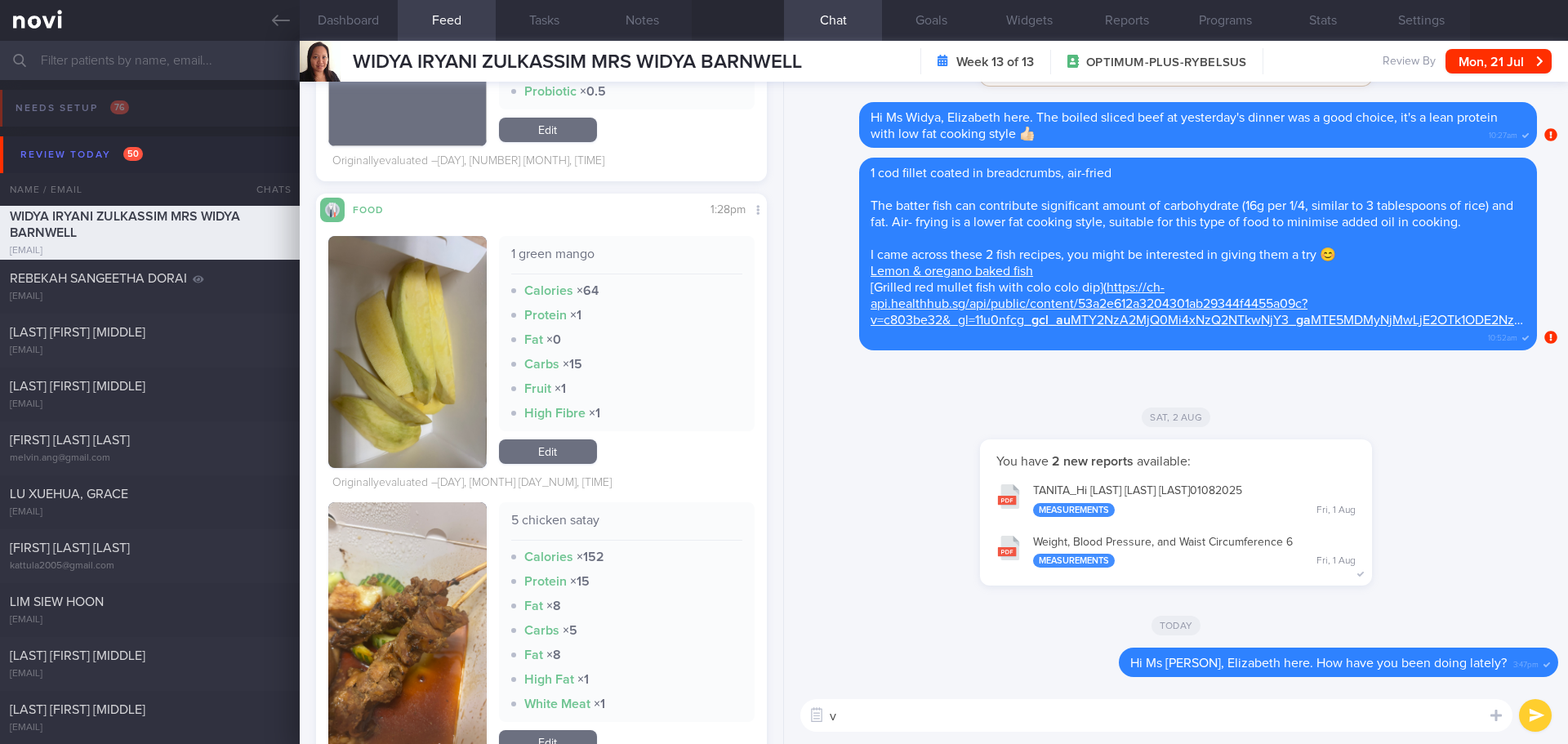 click on "v" at bounding box center (1156, 715) 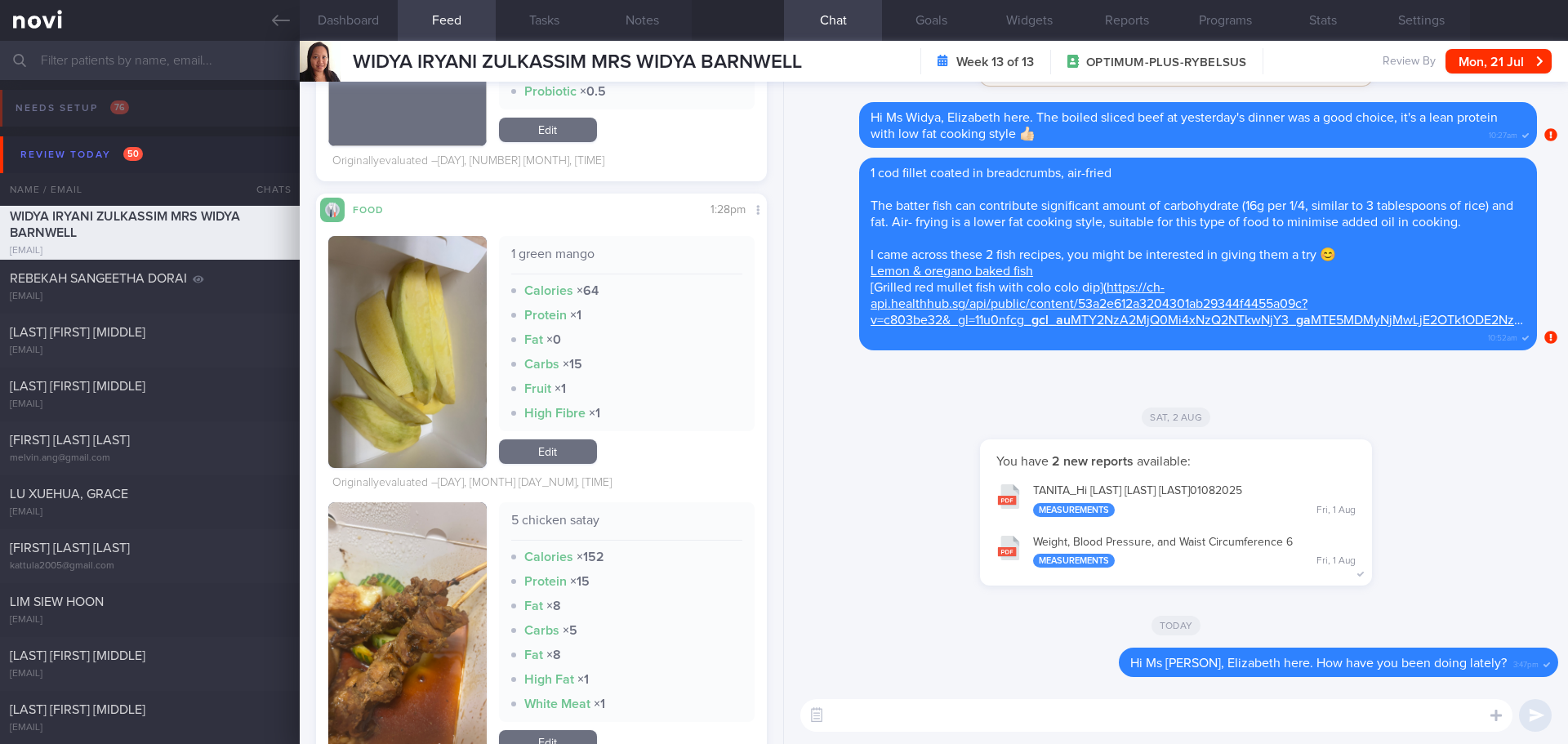 paste on "I noticed your recent body composition results. Is there anything else I can help you with to improve your body composition?" 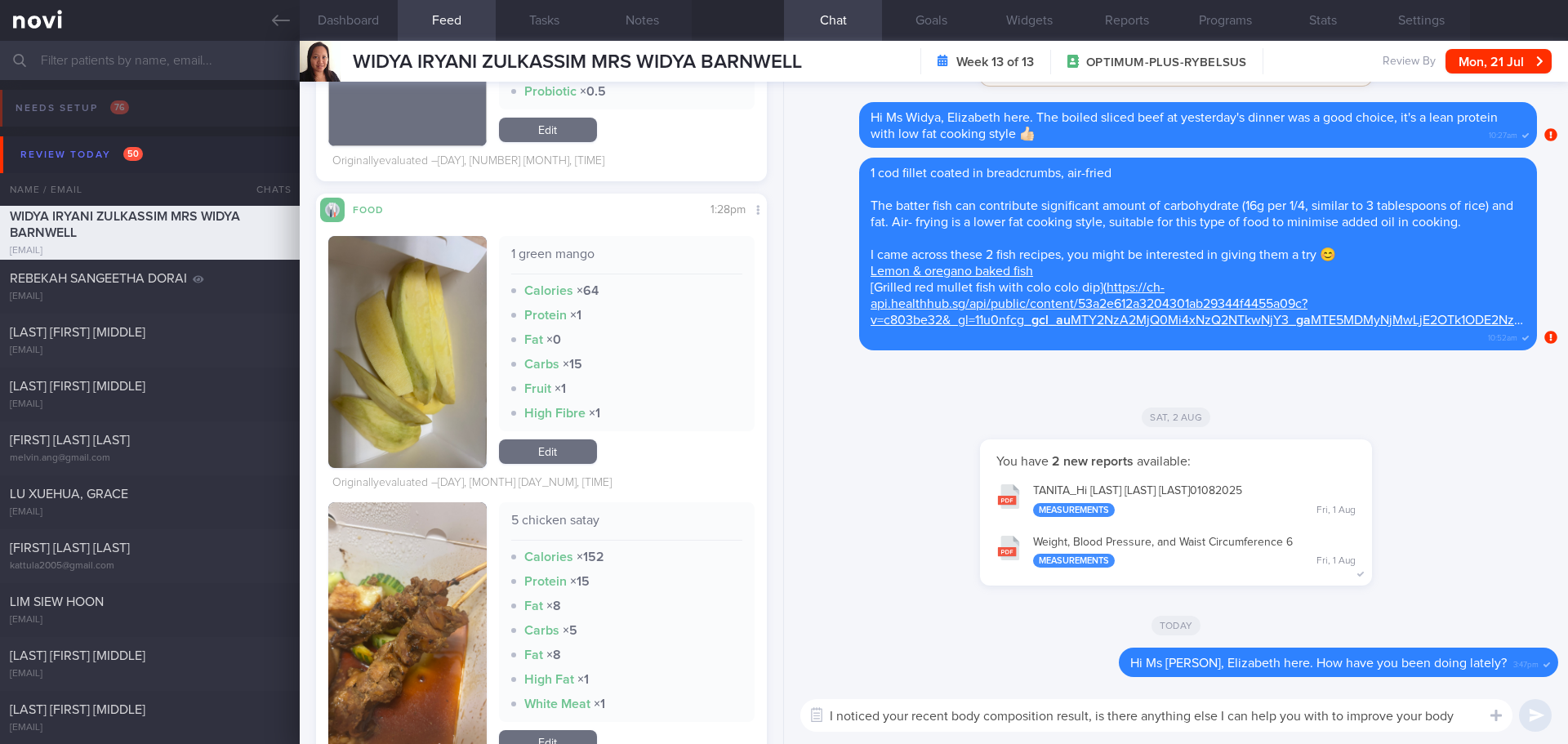 scroll, scrollTop: 0, scrollLeft: 0, axis: both 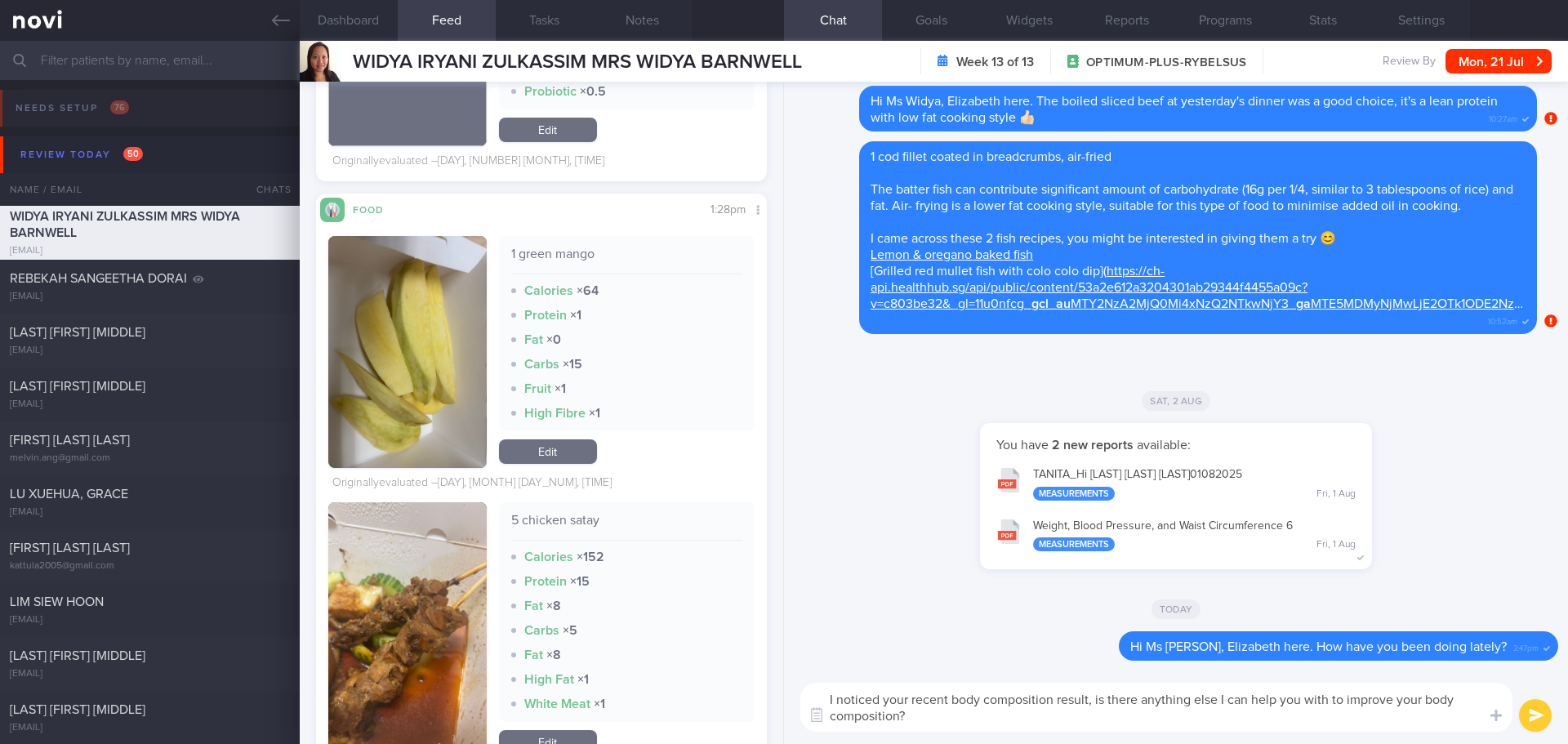 click on "I noticed your recent body composition results. Is there anything else I can help you with to improve your body composition?" at bounding box center [1156, 707] 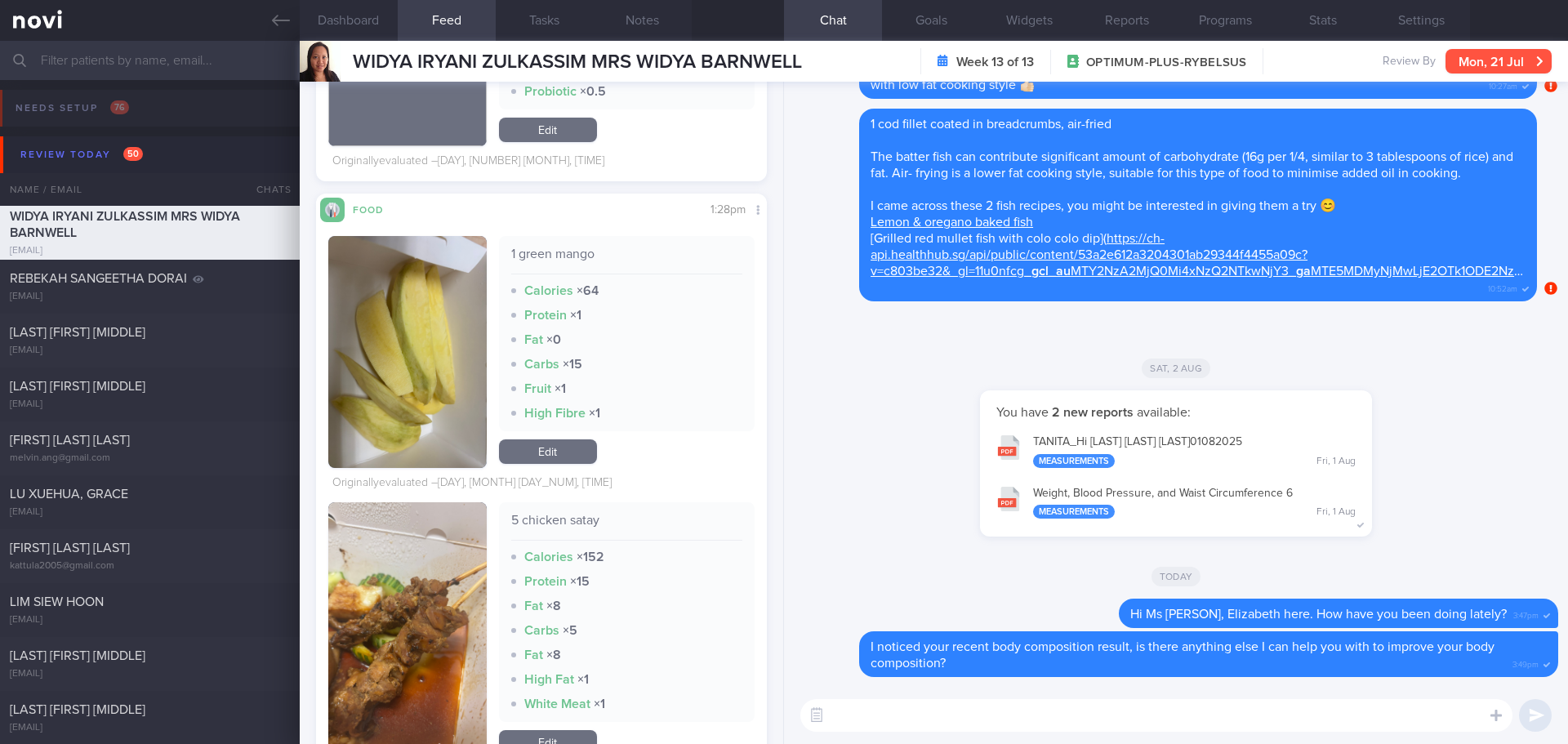 click on "Mon, 21 Jul" at bounding box center (1499, 61) 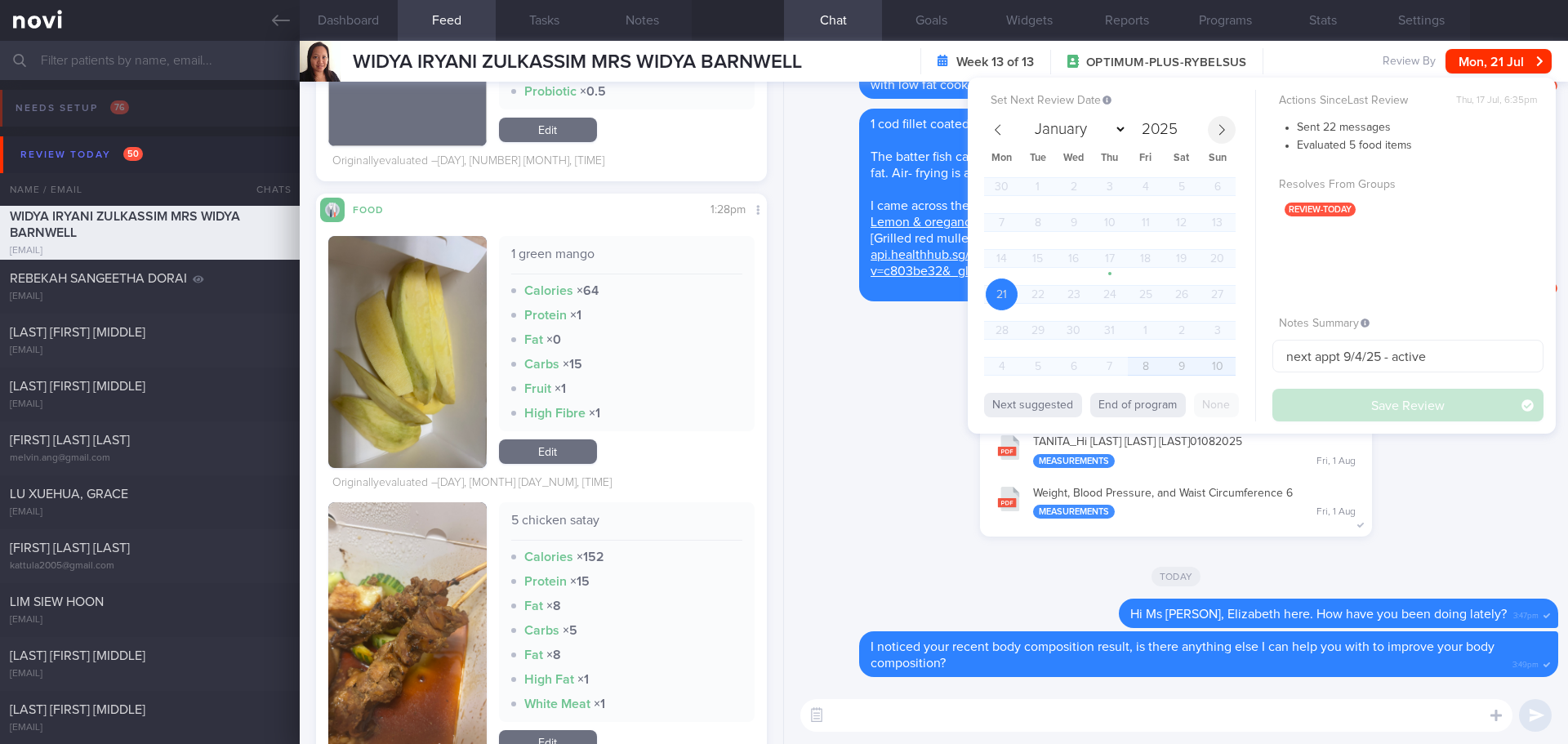 click at bounding box center [1222, 130] 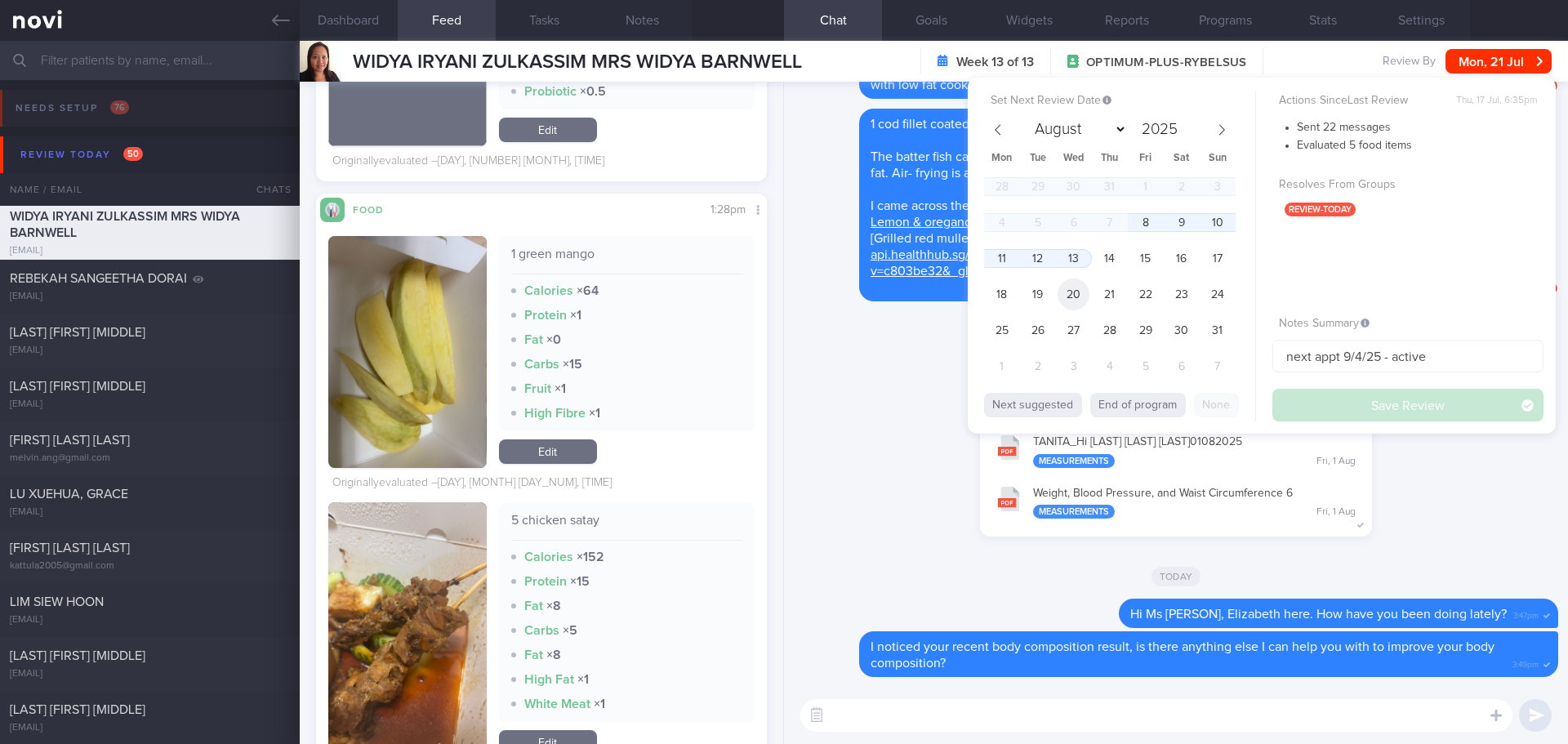 click on "20" at bounding box center [1073, 294] 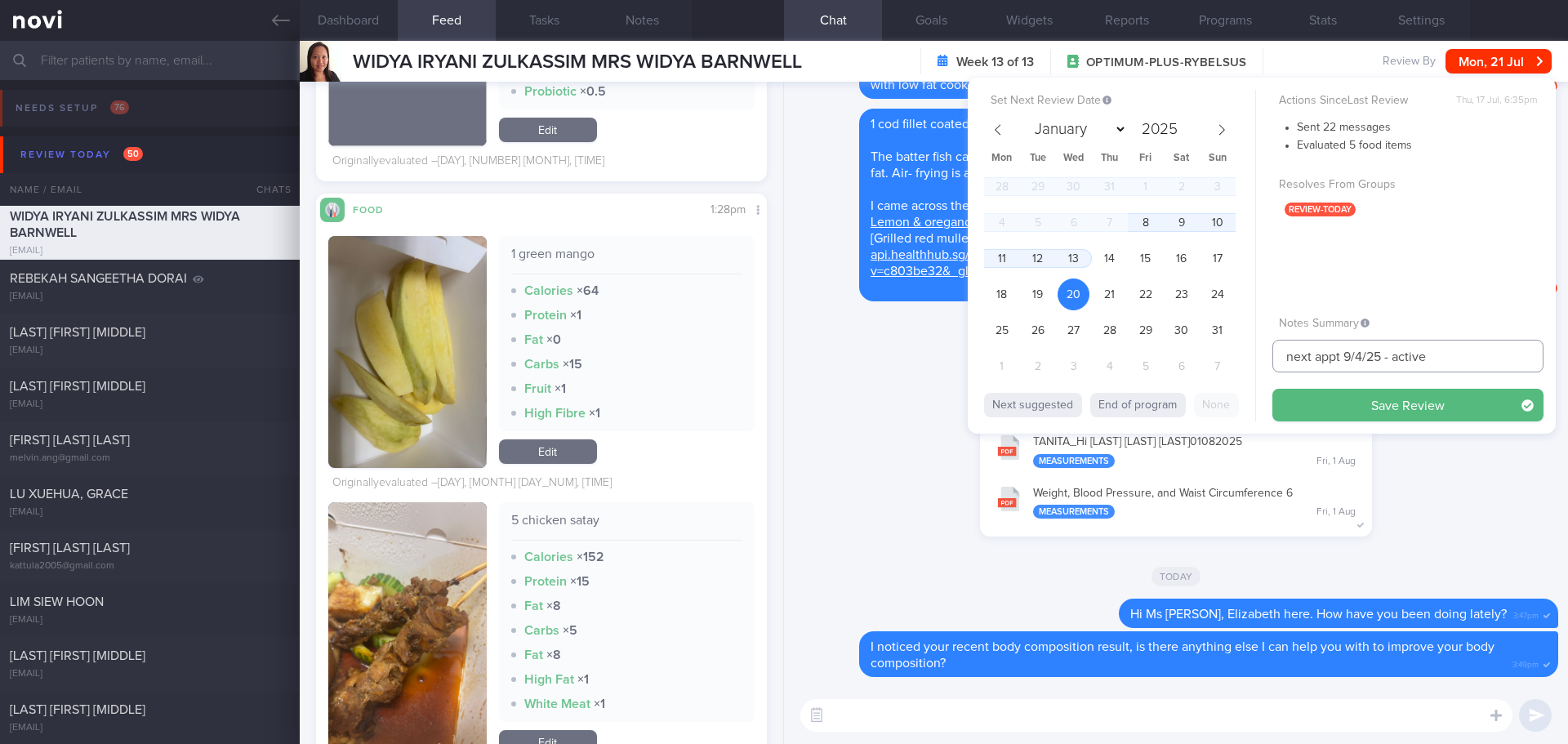 drag, startPoint x: 1442, startPoint y: 355, endPoint x: 947, endPoint y: 372, distance: 495.29183 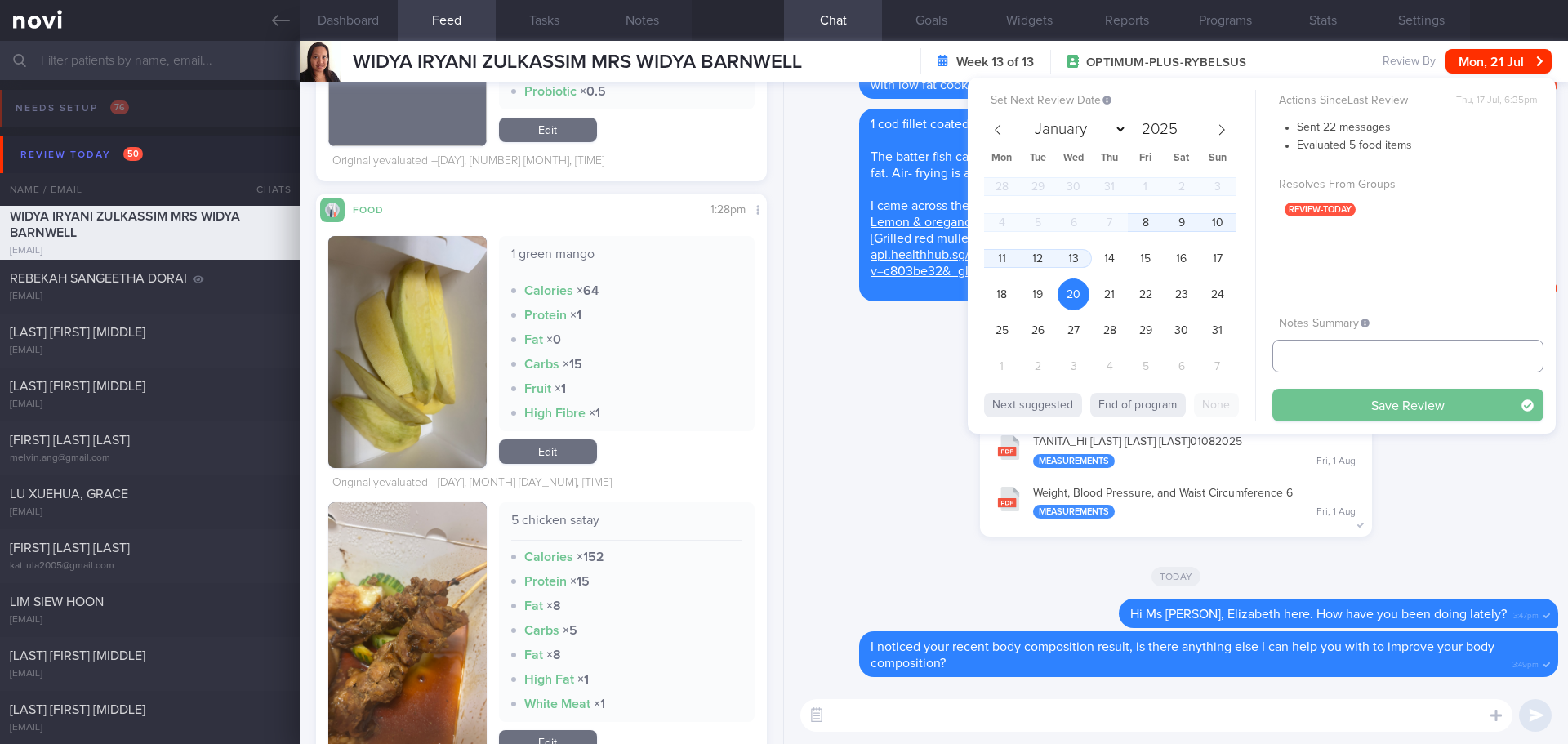 type 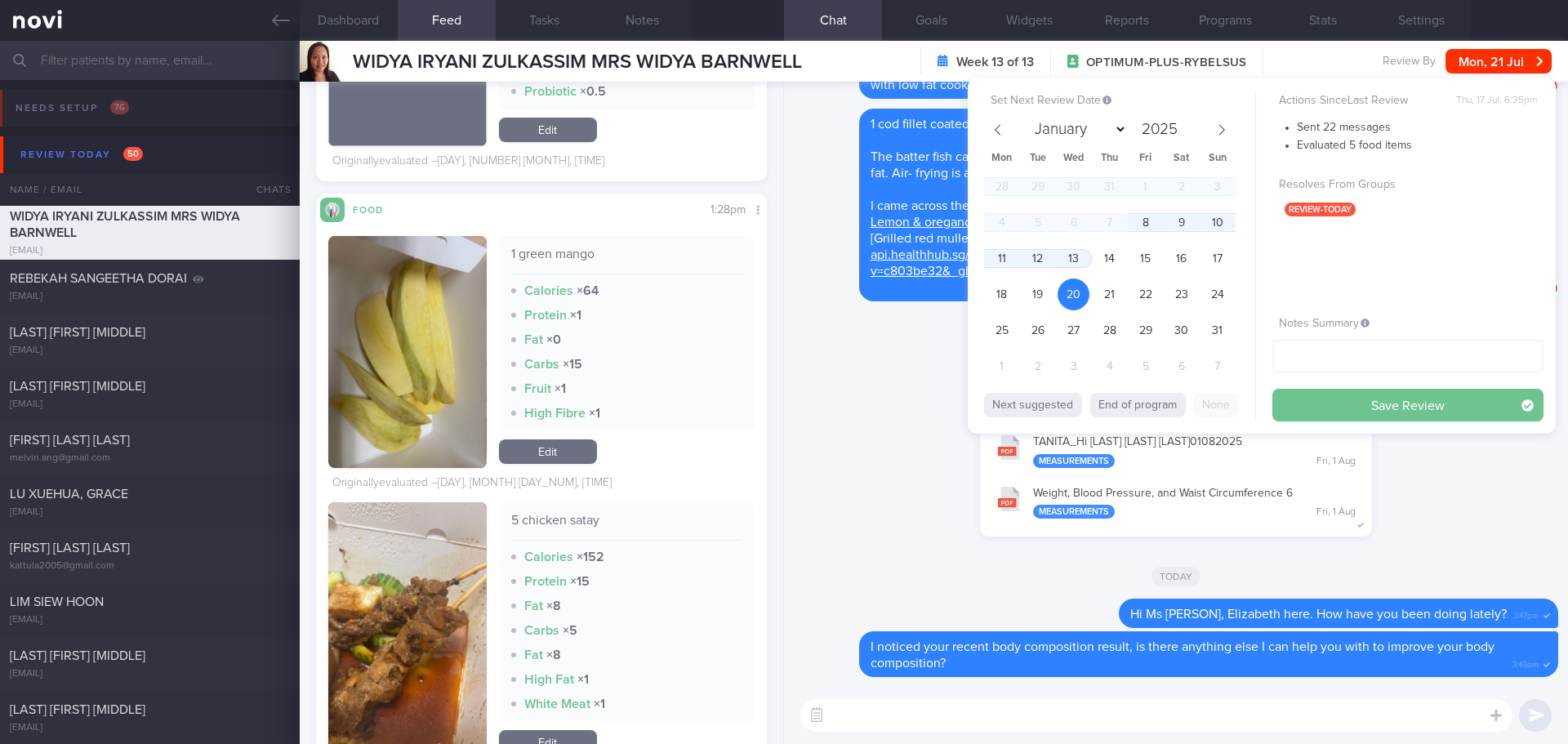 click on "Save Review" at bounding box center (1408, 405) 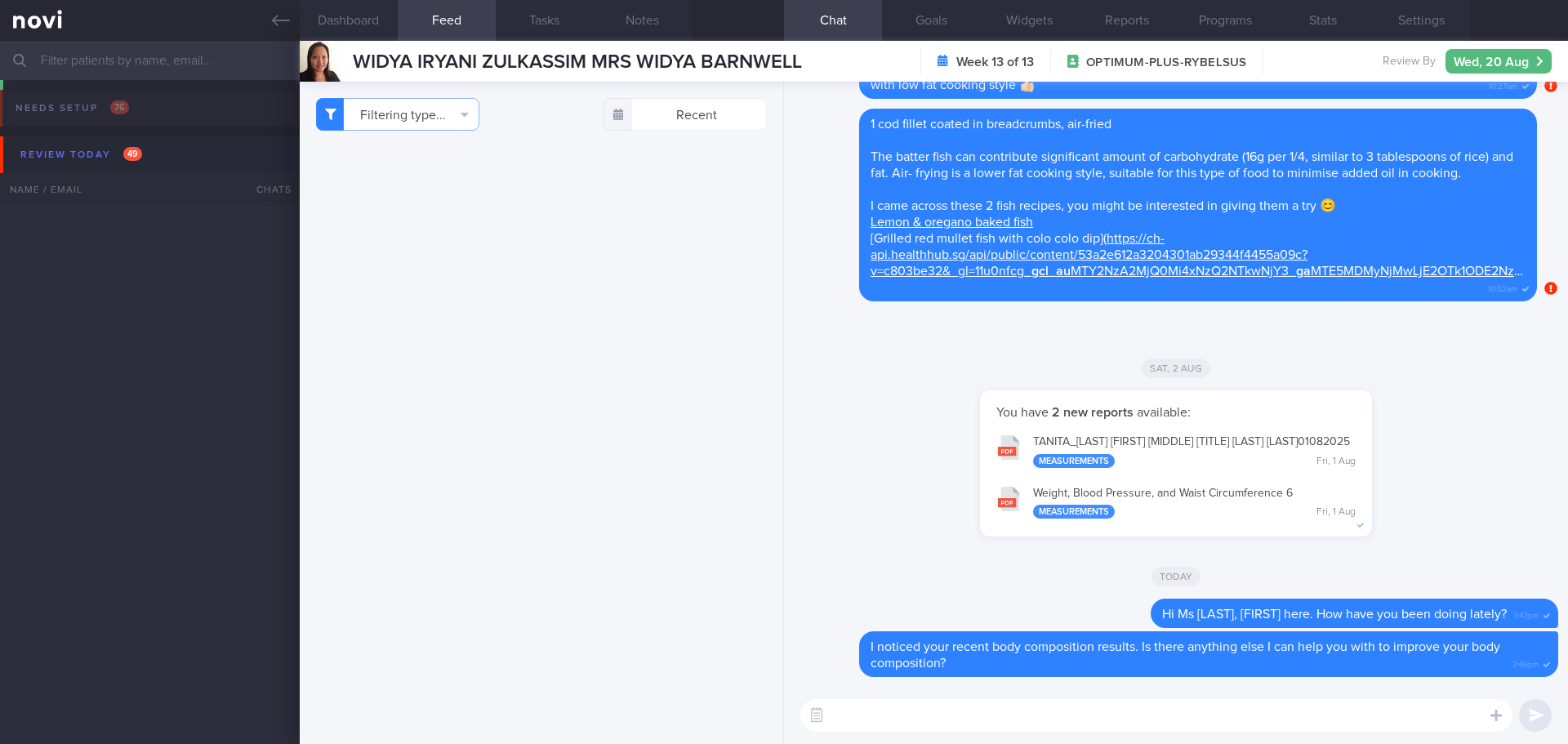 select on "7" 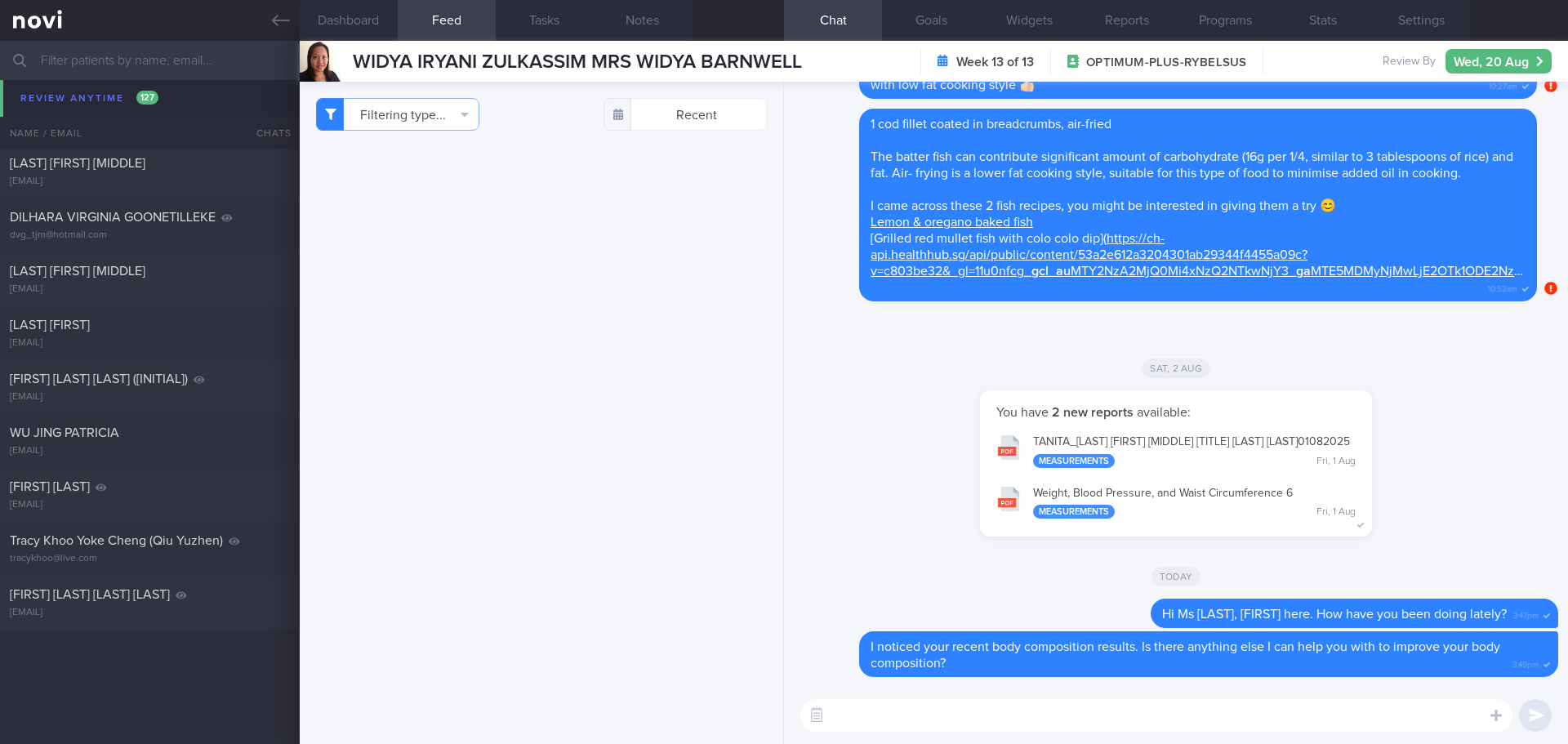scroll, scrollTop: 816478, scrollLeft: 816251, axis: both 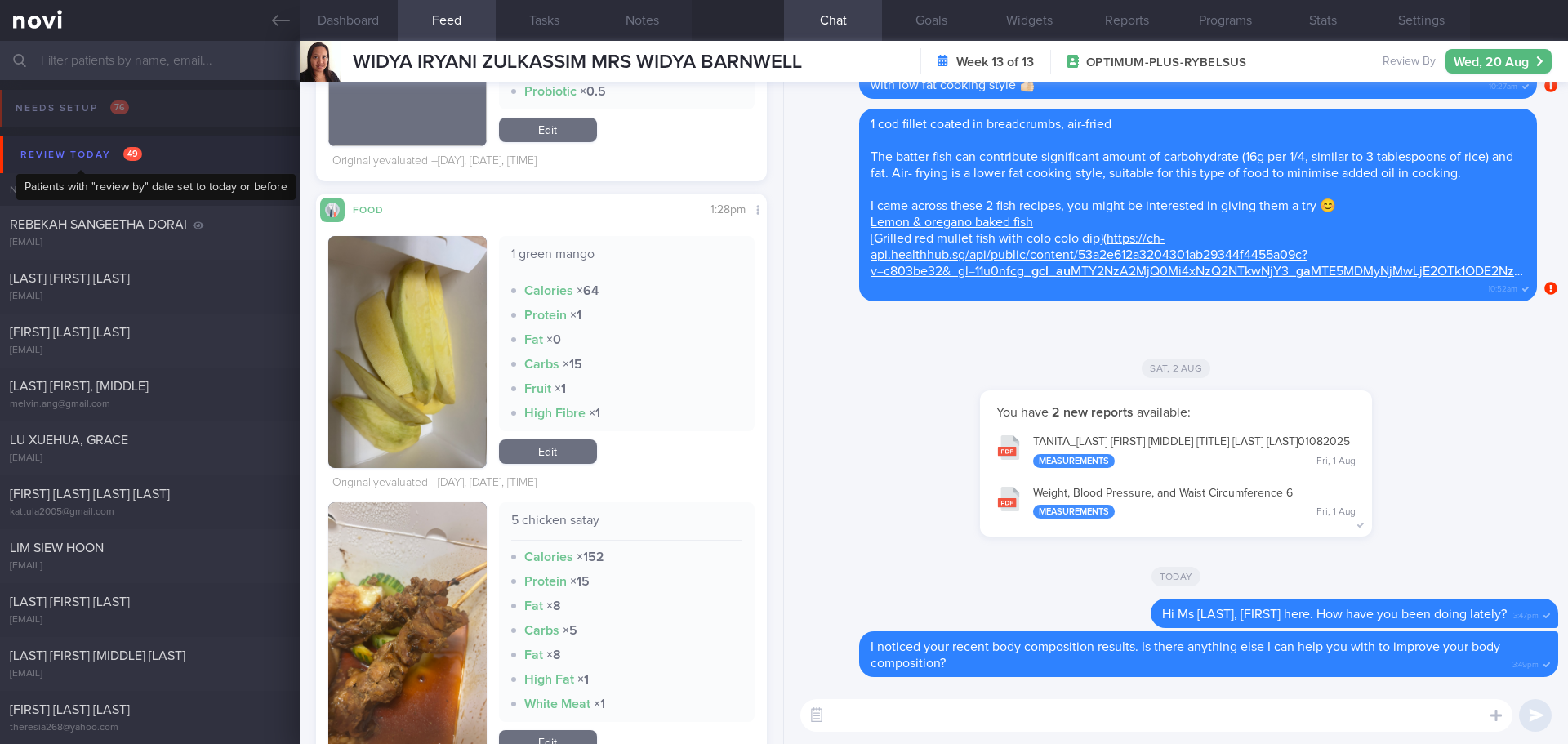 click on "Review today
49" at bounding box center (81, 154) 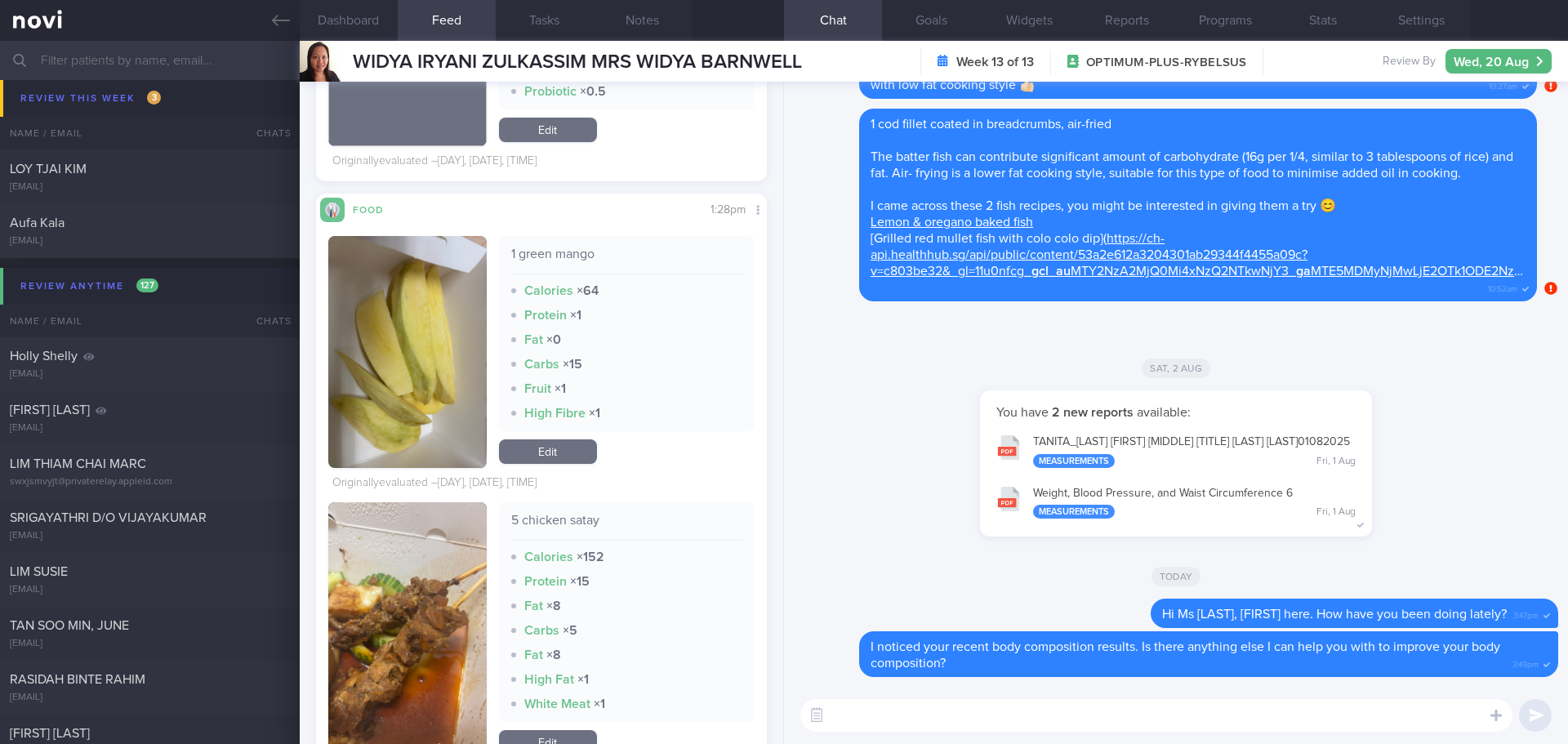 scroll, scrollTop: 572, scrollLeft: 0, axis: vertical 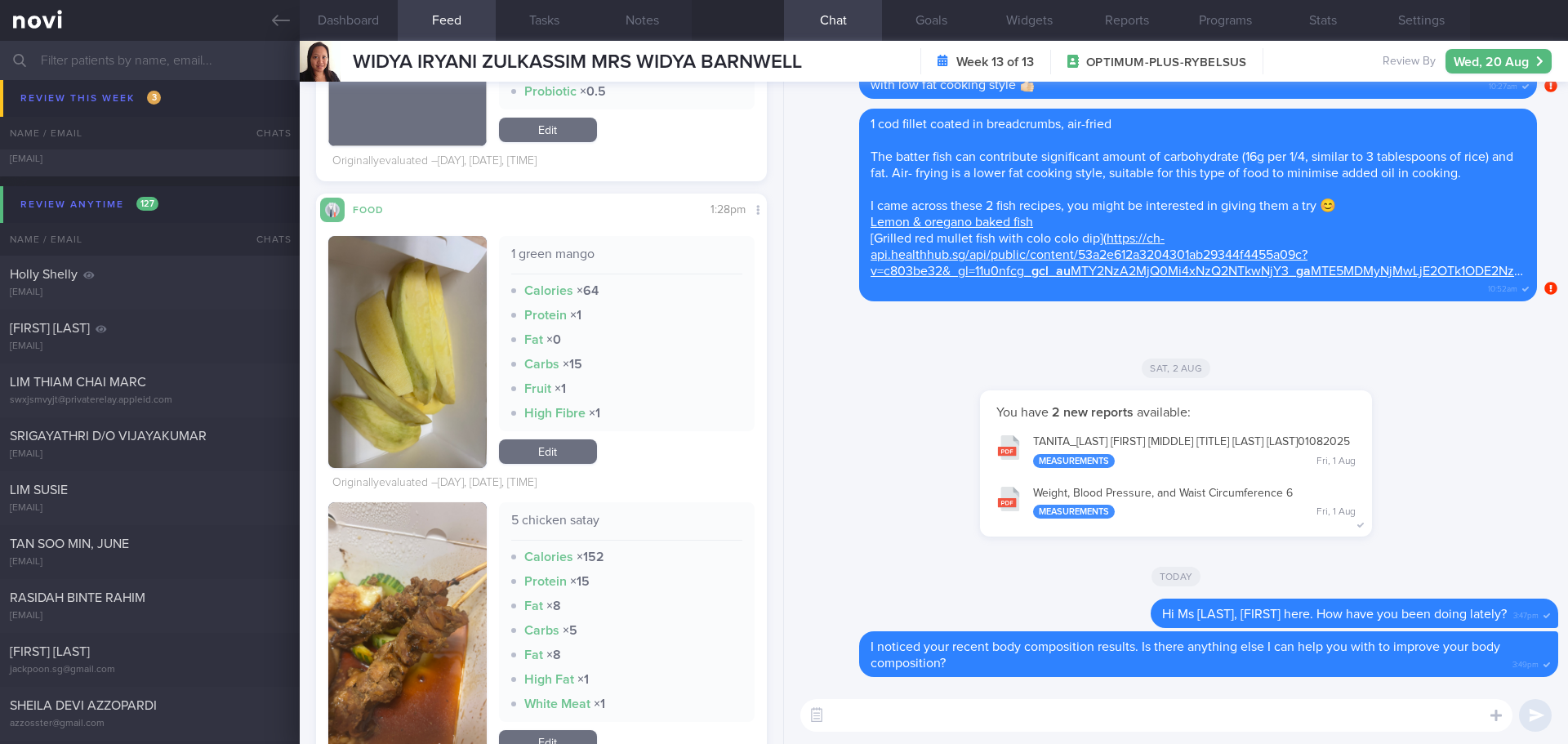 type 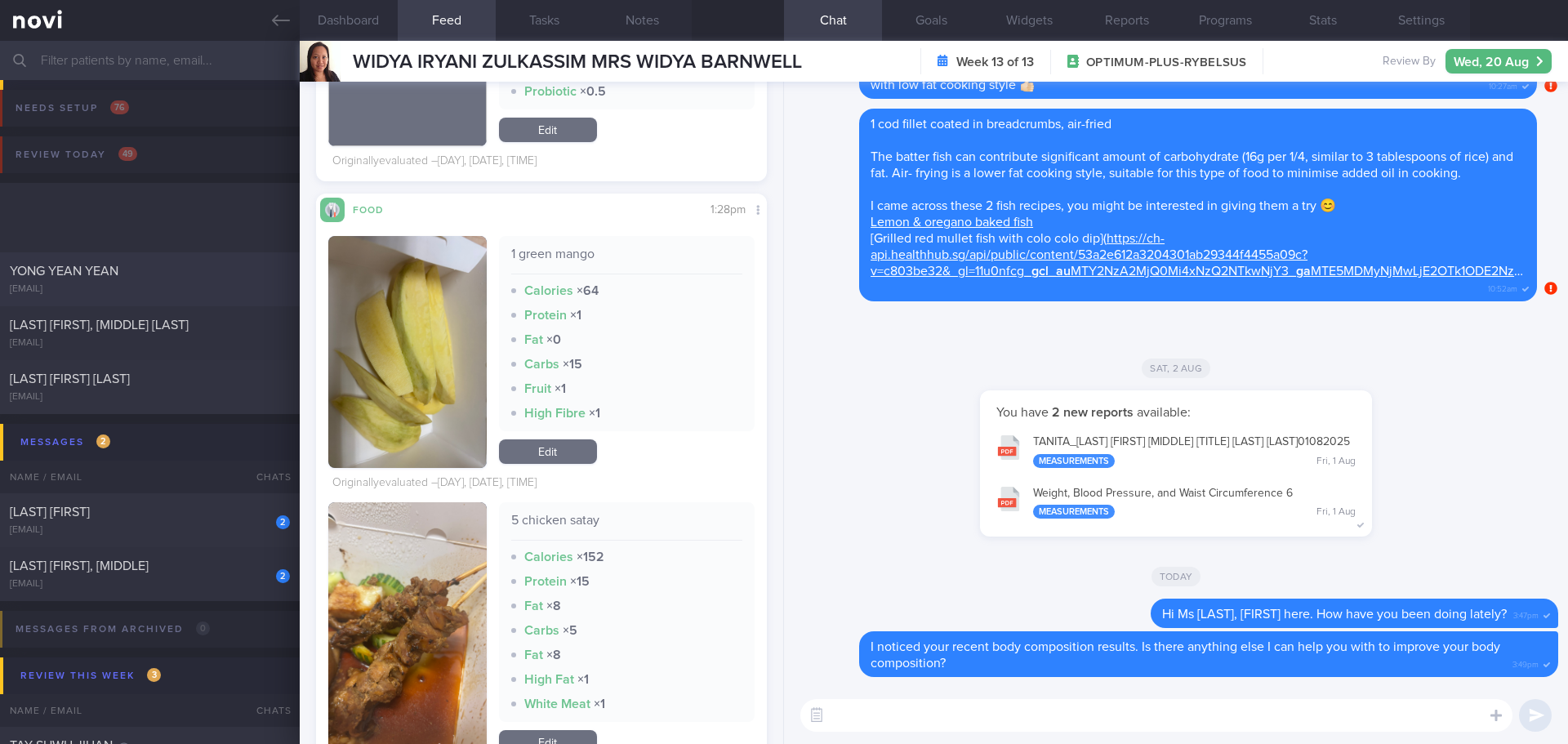 scroll, scrollTop: 327, scrollLeft: 0, axis: vertical 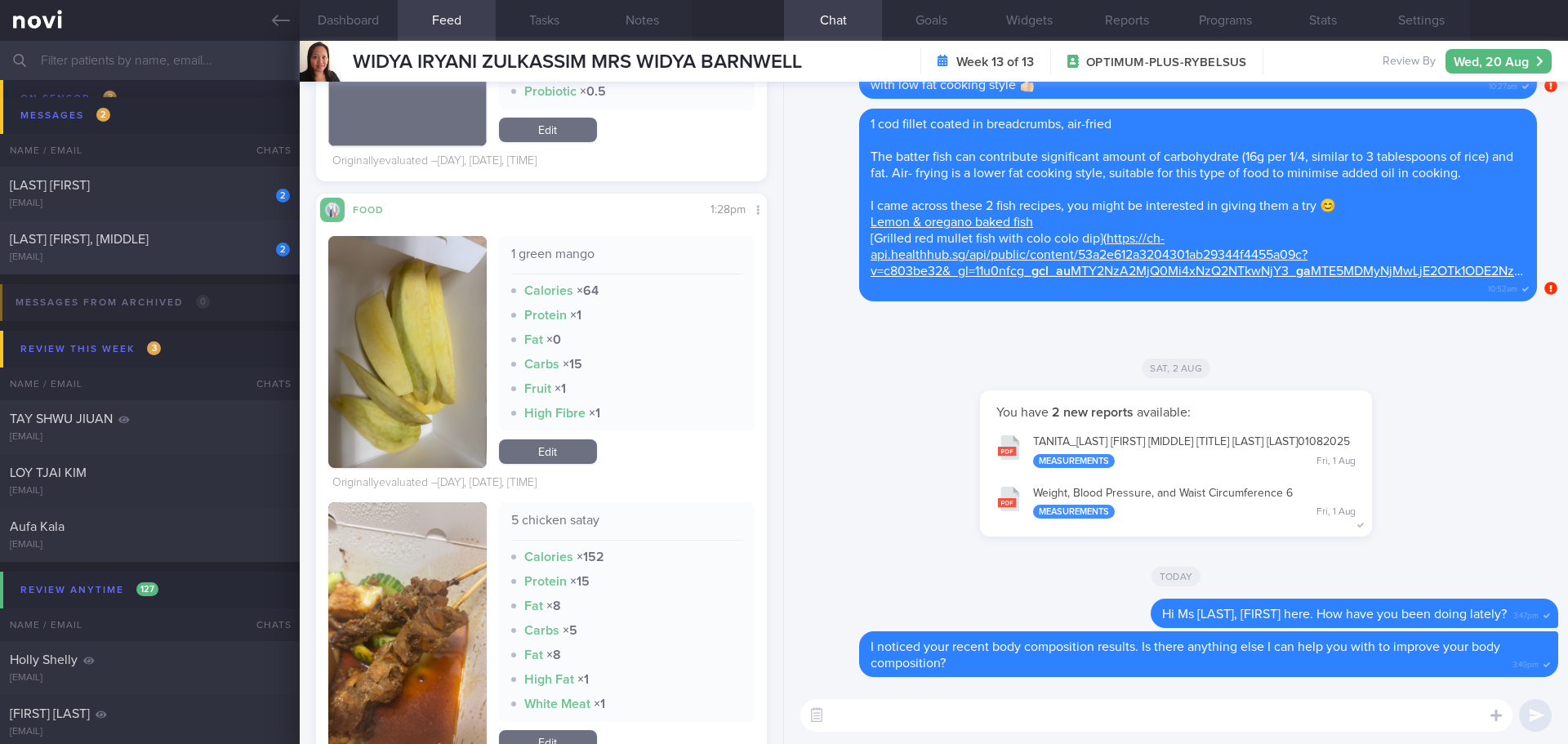click on "[LAST] [FIRST], [MIDDLE]" at bounding box center [148, 239] 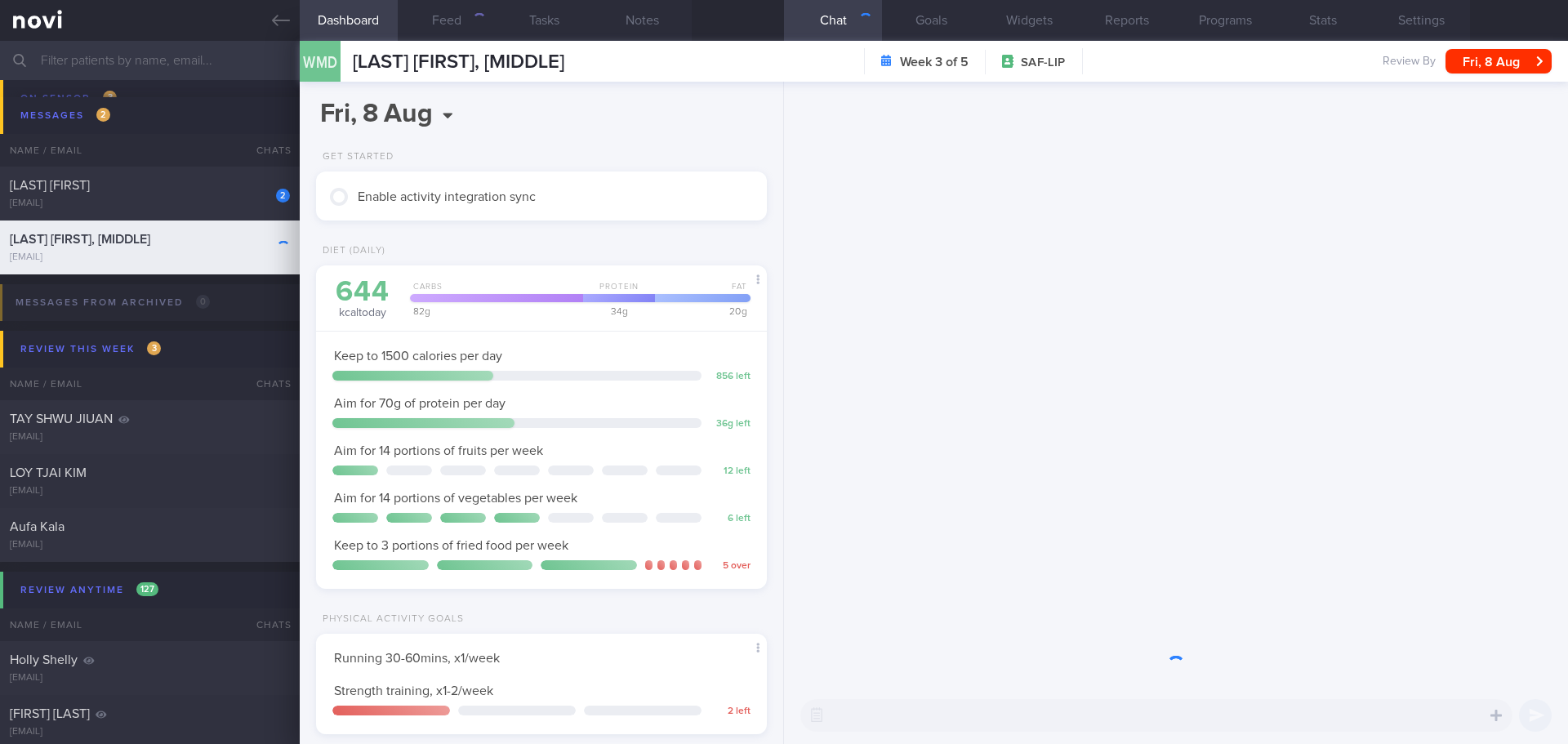 scroll, scrollTop: 816478, scrollLeft: 816251, axis: both 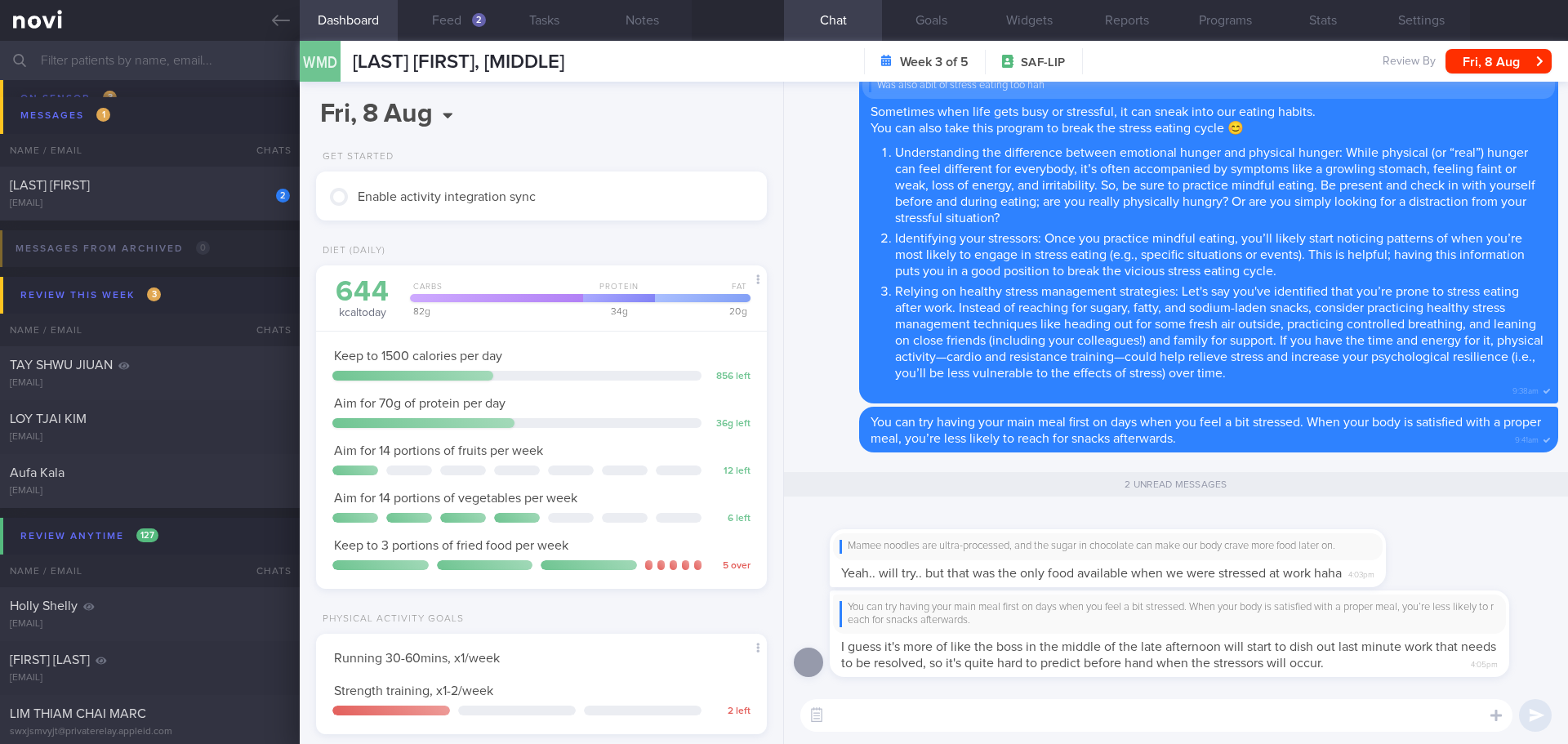 click at bounding box center [1132, 519] 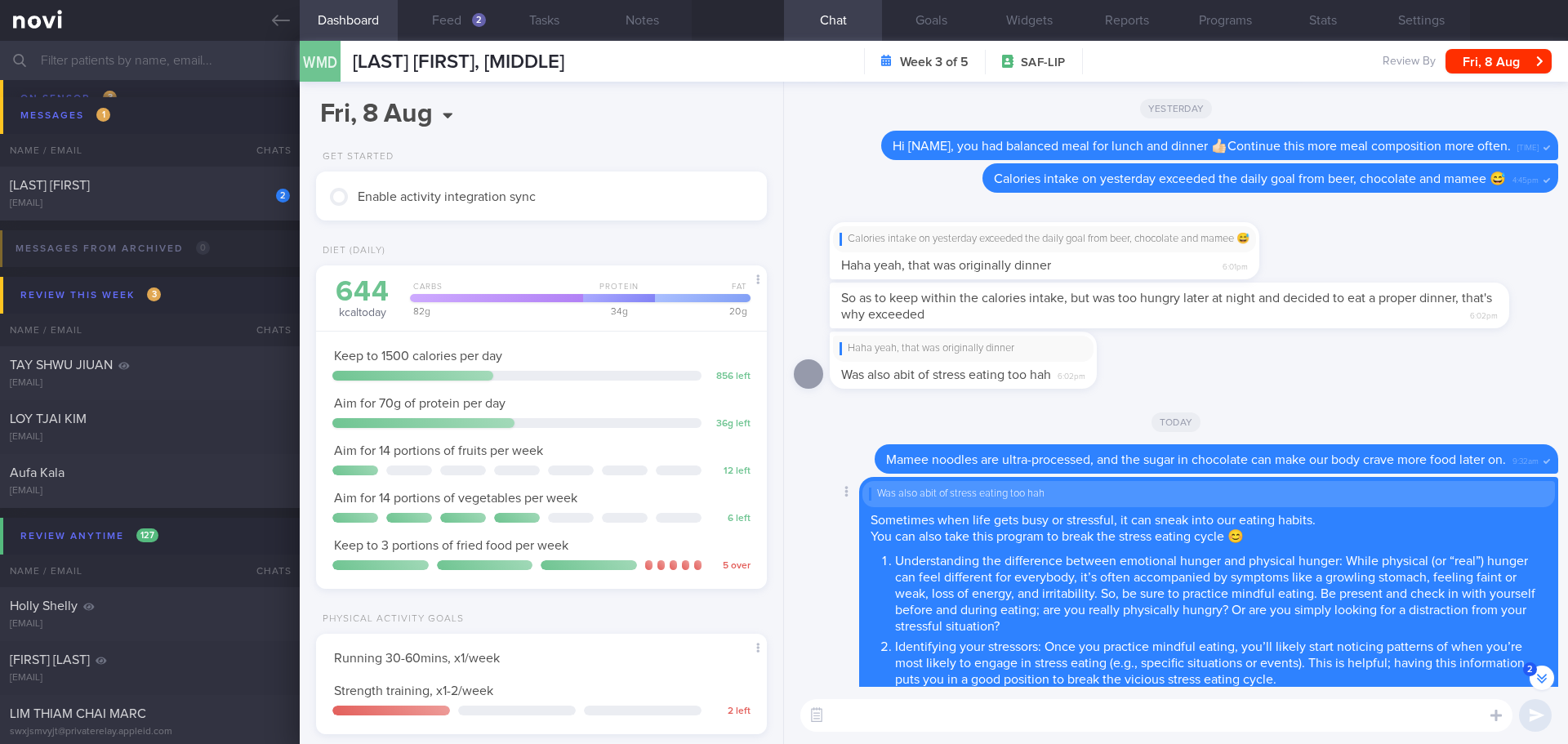 scroll, scrollTop: 0, scrollLeft: 0, axis: both 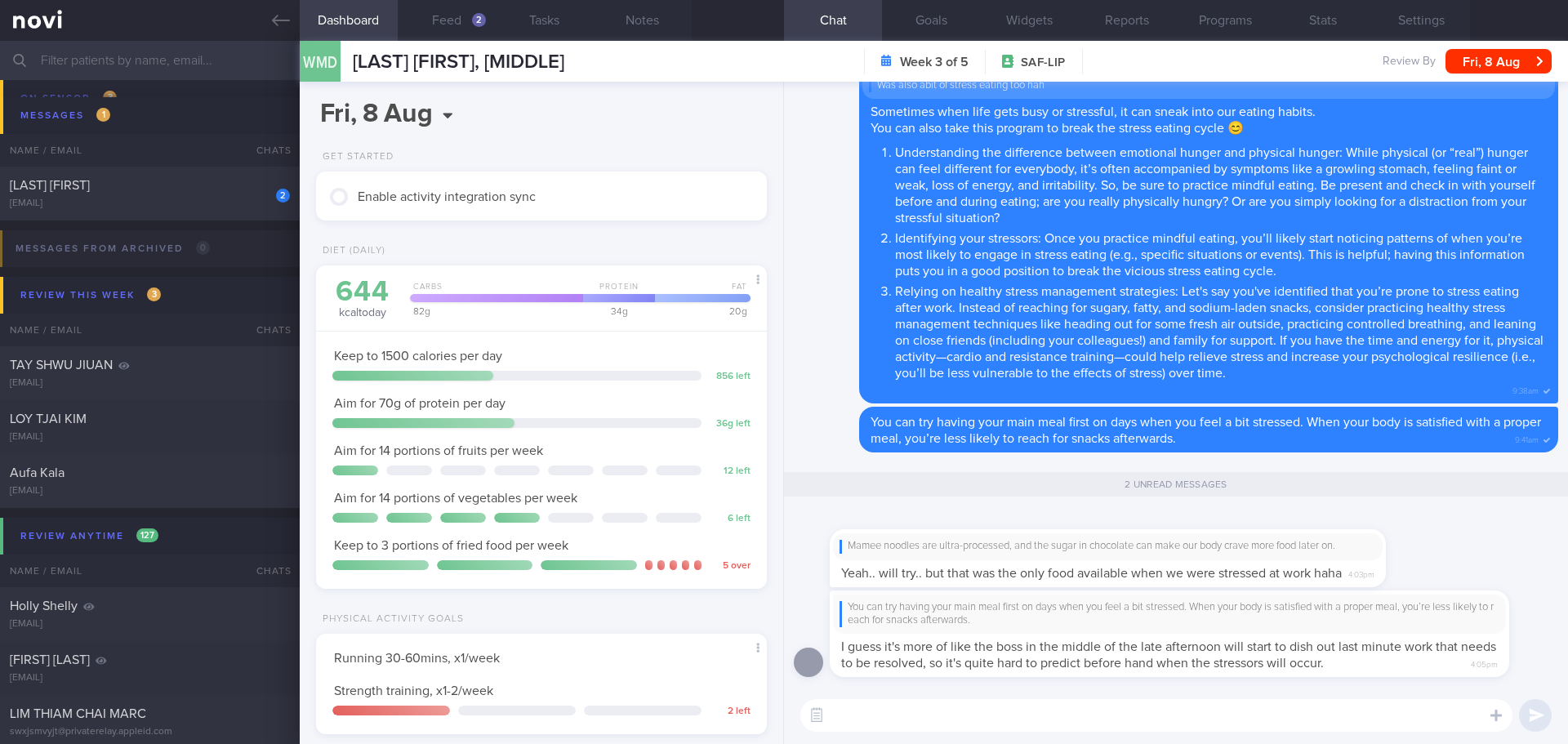 click on "Mamee noodles are ultra-processed, and the sugar in chocolate can make our body crave more food later on.
Yeah.. will try.. but that was the only food available when we were stressed at work haha
[TIME]" at bounding box center (1132, 548) 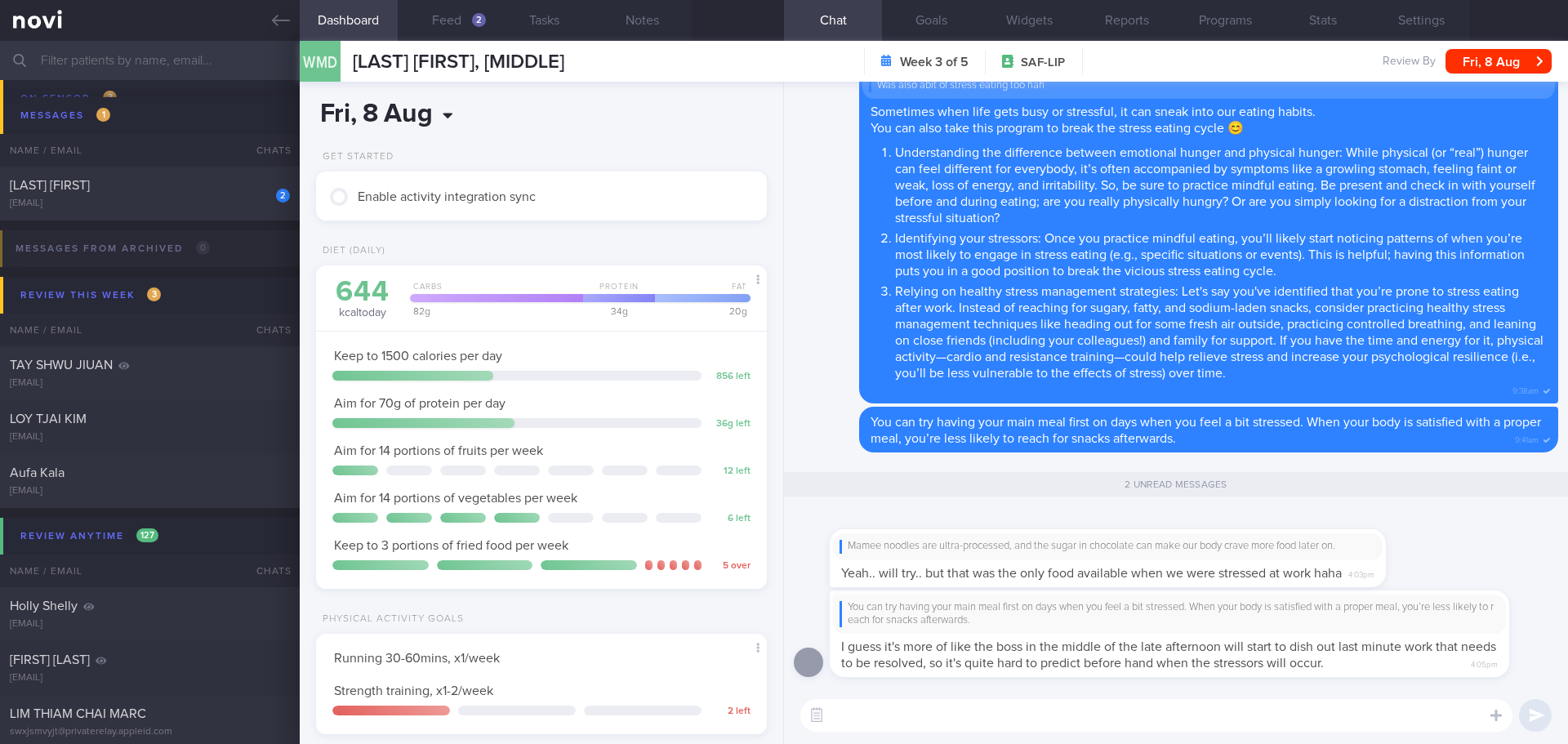 click on "2025-08-08" at bounding box center [455, 114] 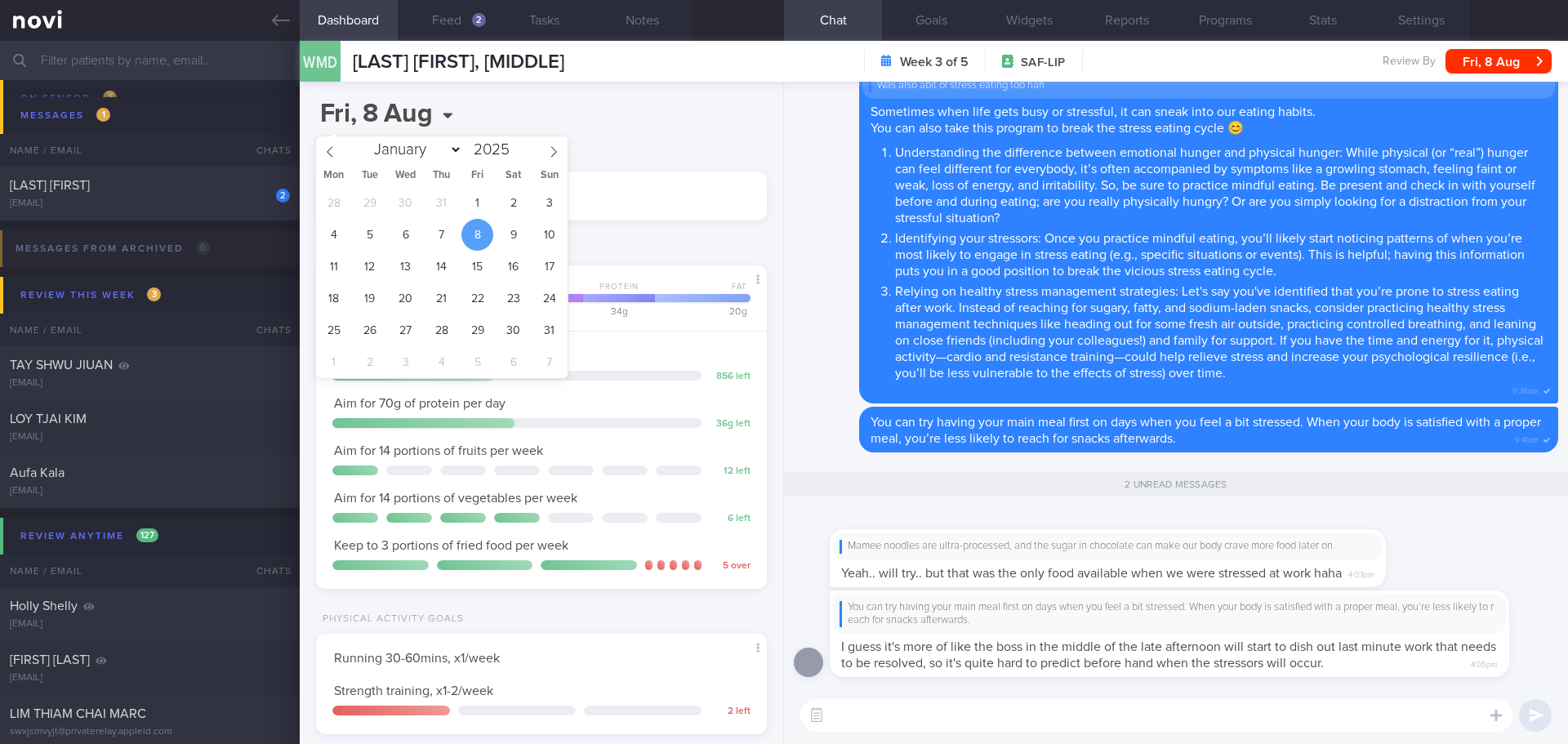 click on "Mamee noodles are ultra-processed, and the sugar in chocolate can make our body crave more food later on.
Yeah.. will try.. but that was the only food available when we were stressed at work haha
[TIME]" at bounding box center (1176, 550) 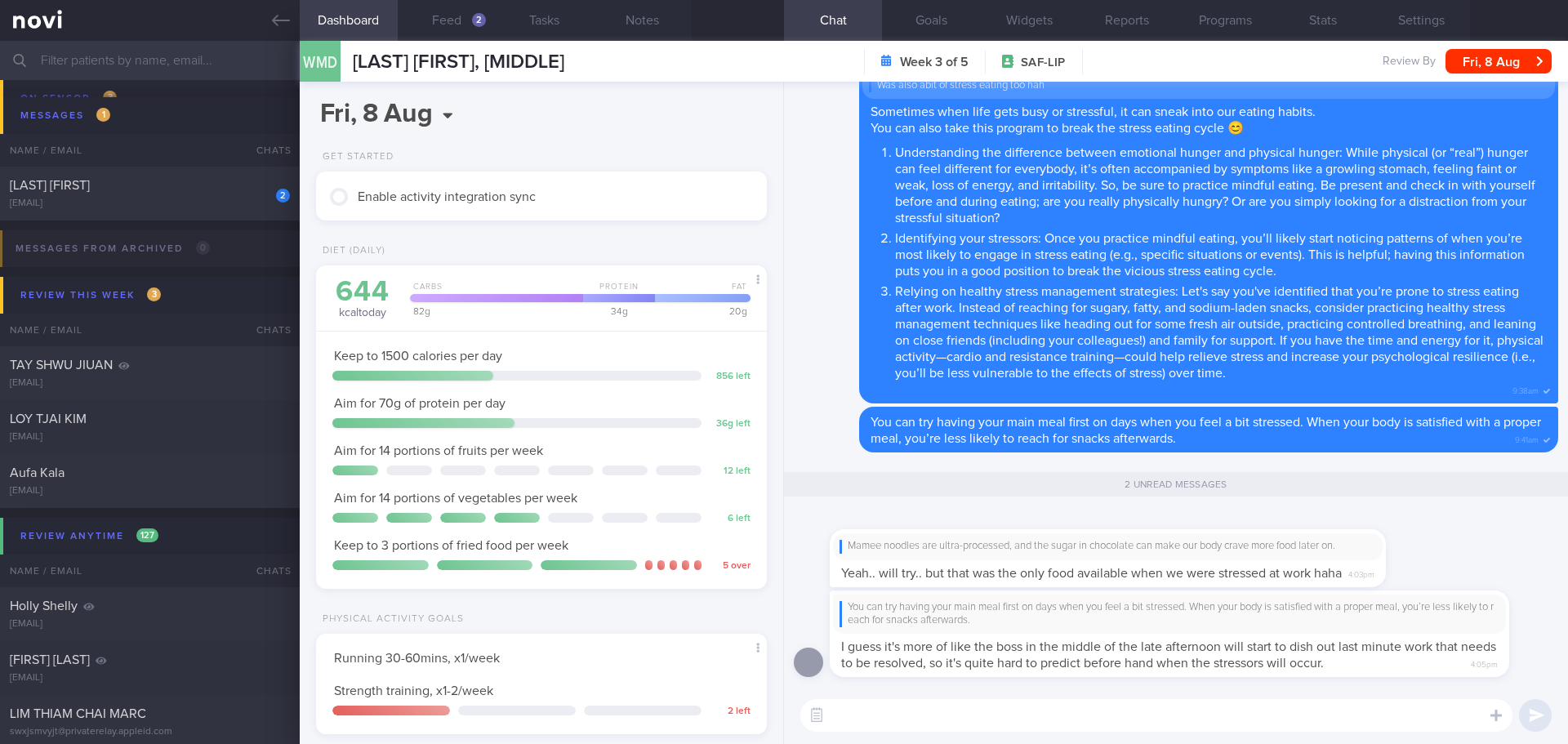 click on "Mamee noodles are ultra-processed, and the sugar in chocolate can make our body crave more food later on.
Yeah.. will try.. but that was the only food available when we were stressed at work haha
[TIME]" at bounding box center (1176, 550) 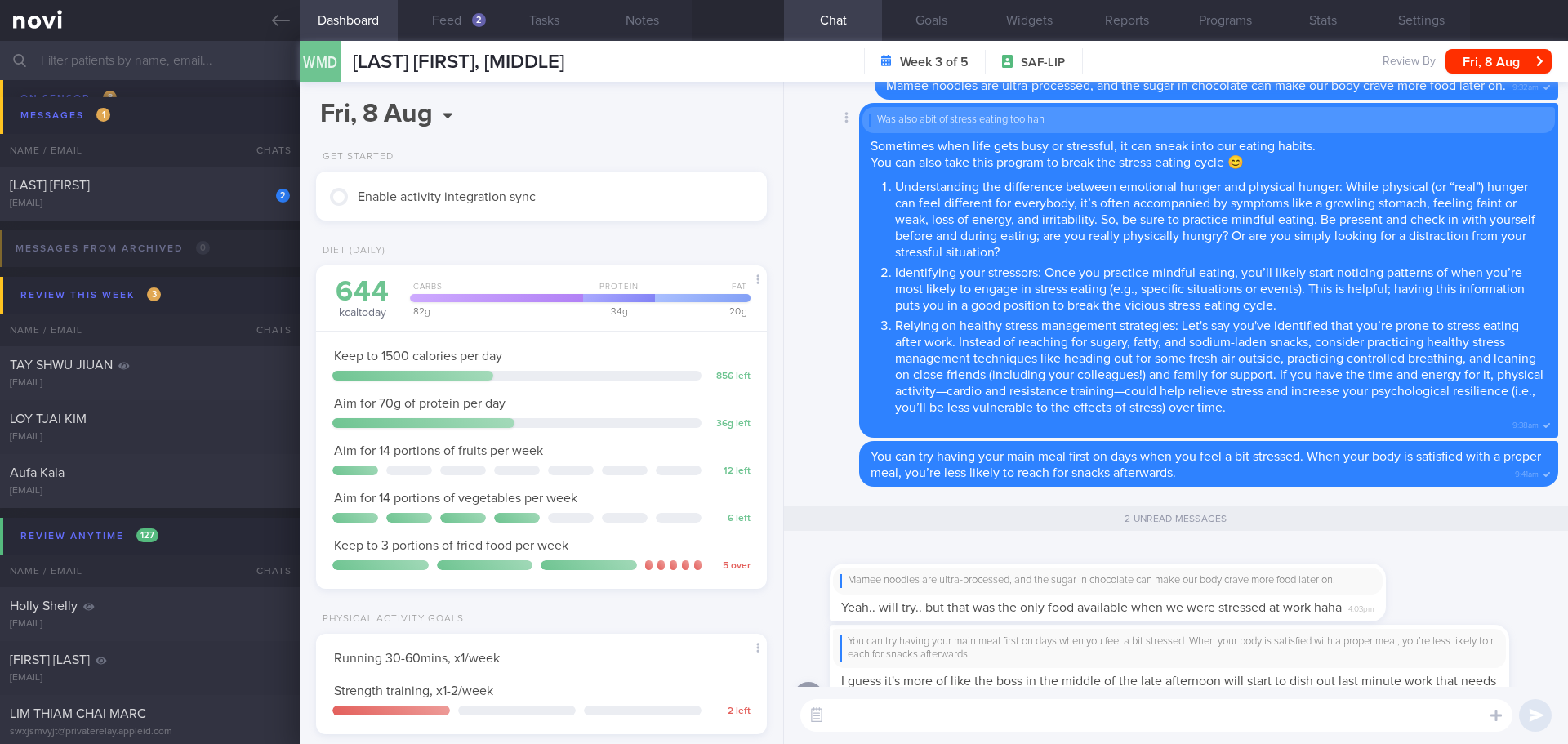scroll, scrollTop: 0, scrollLeft: 0, axis: both 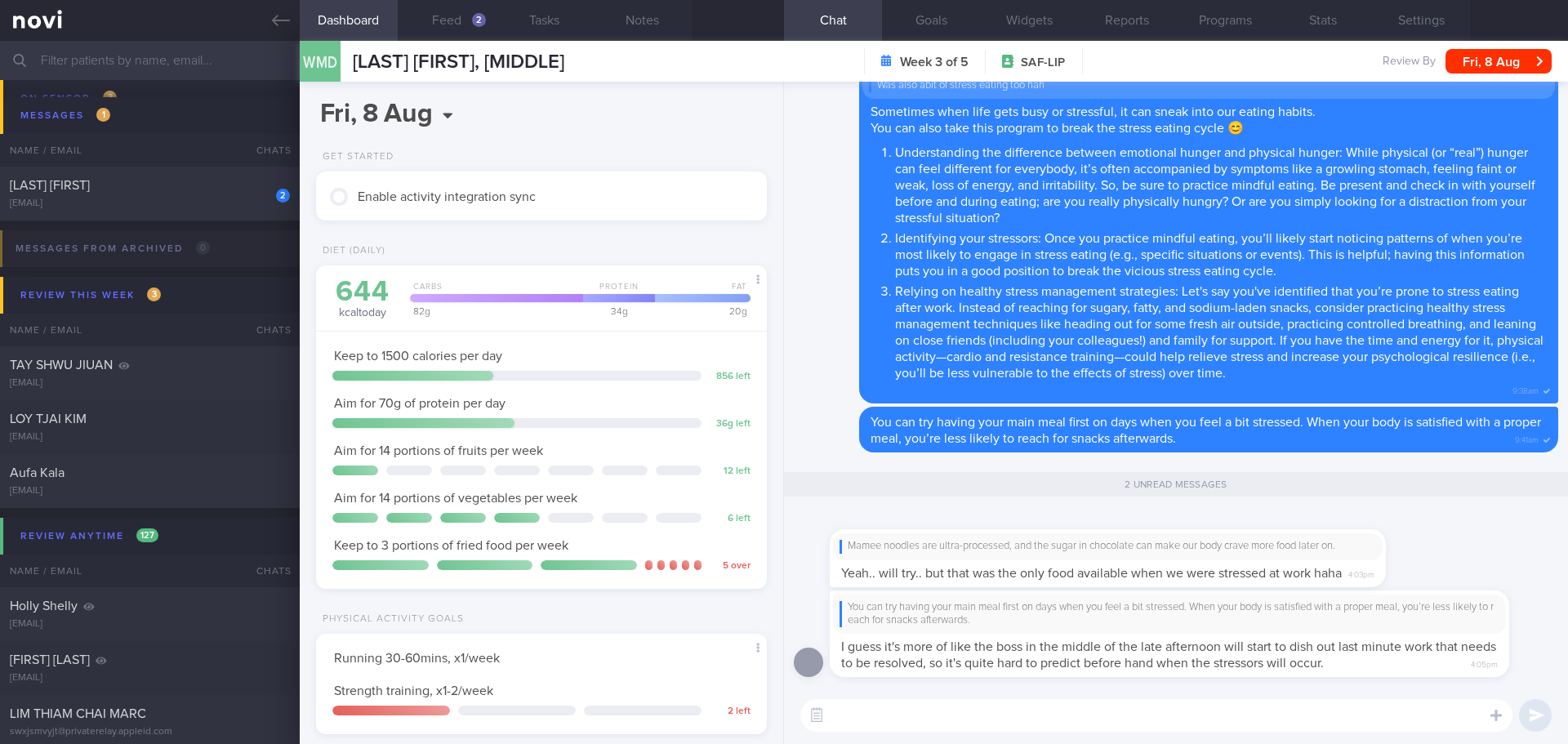 click on "[TIME]" at bounding box center [1194, 634] 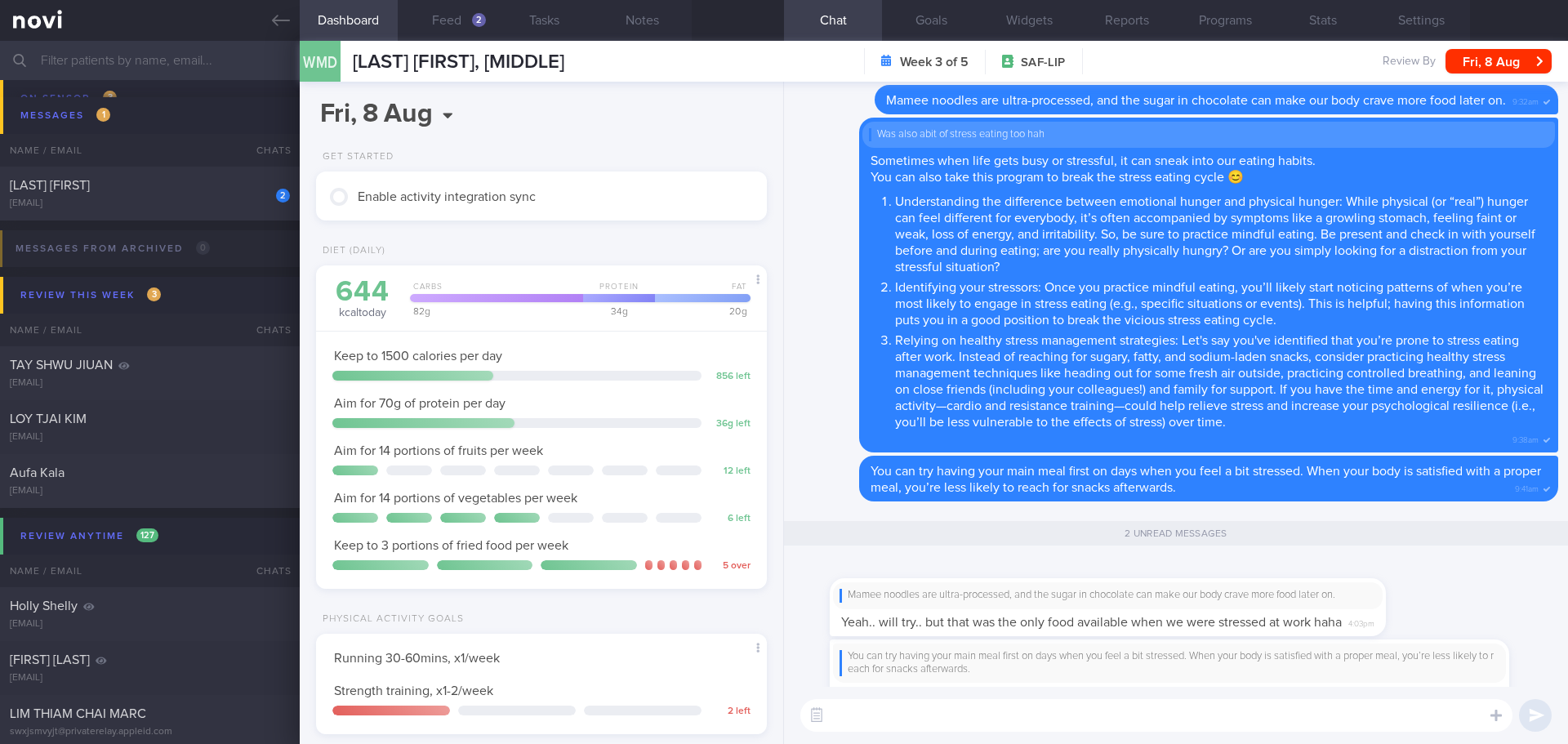 scroll, scrollTop: 0, scrollLeft: 0, axis: both 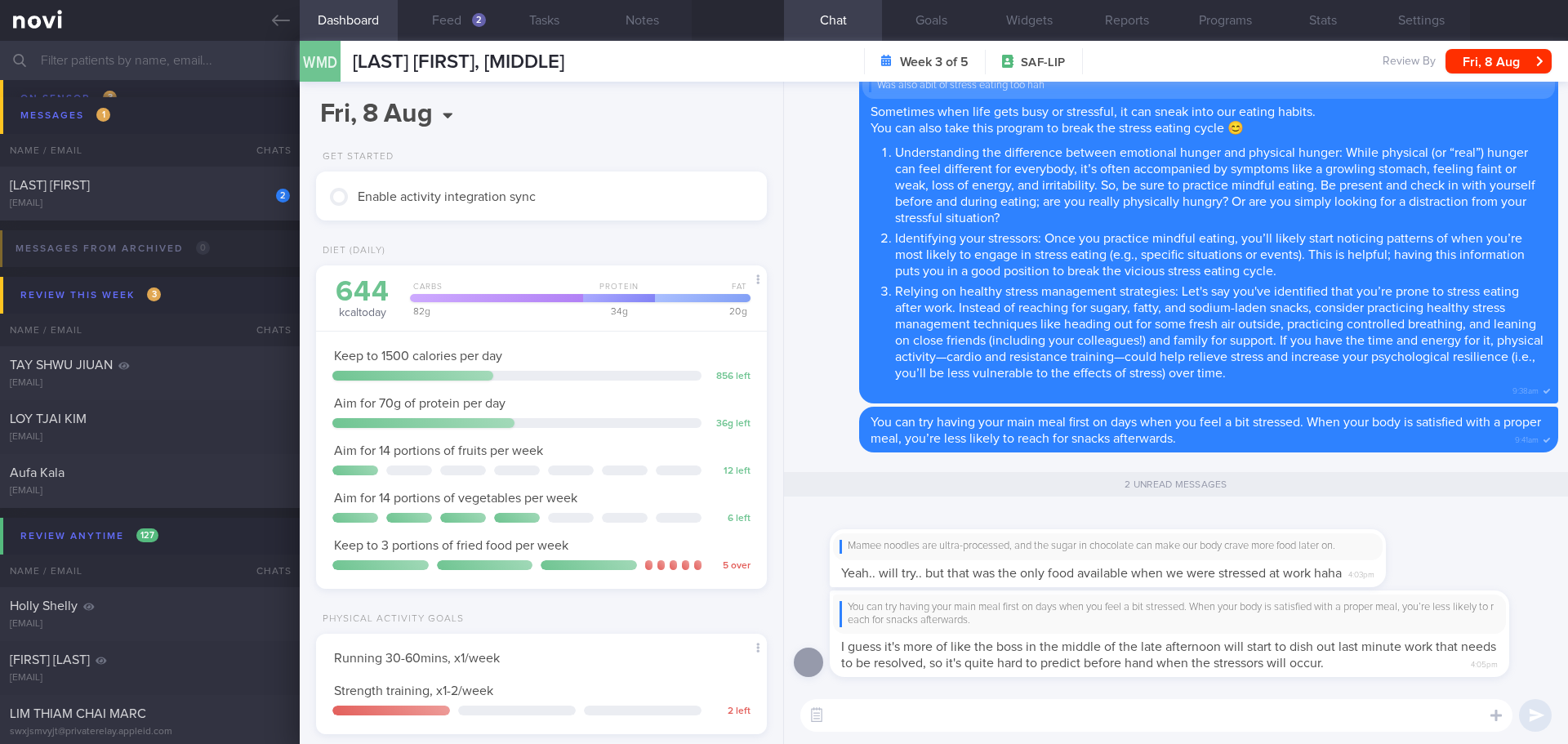 click on "[TIME]" at bounding box center (1194, 634) 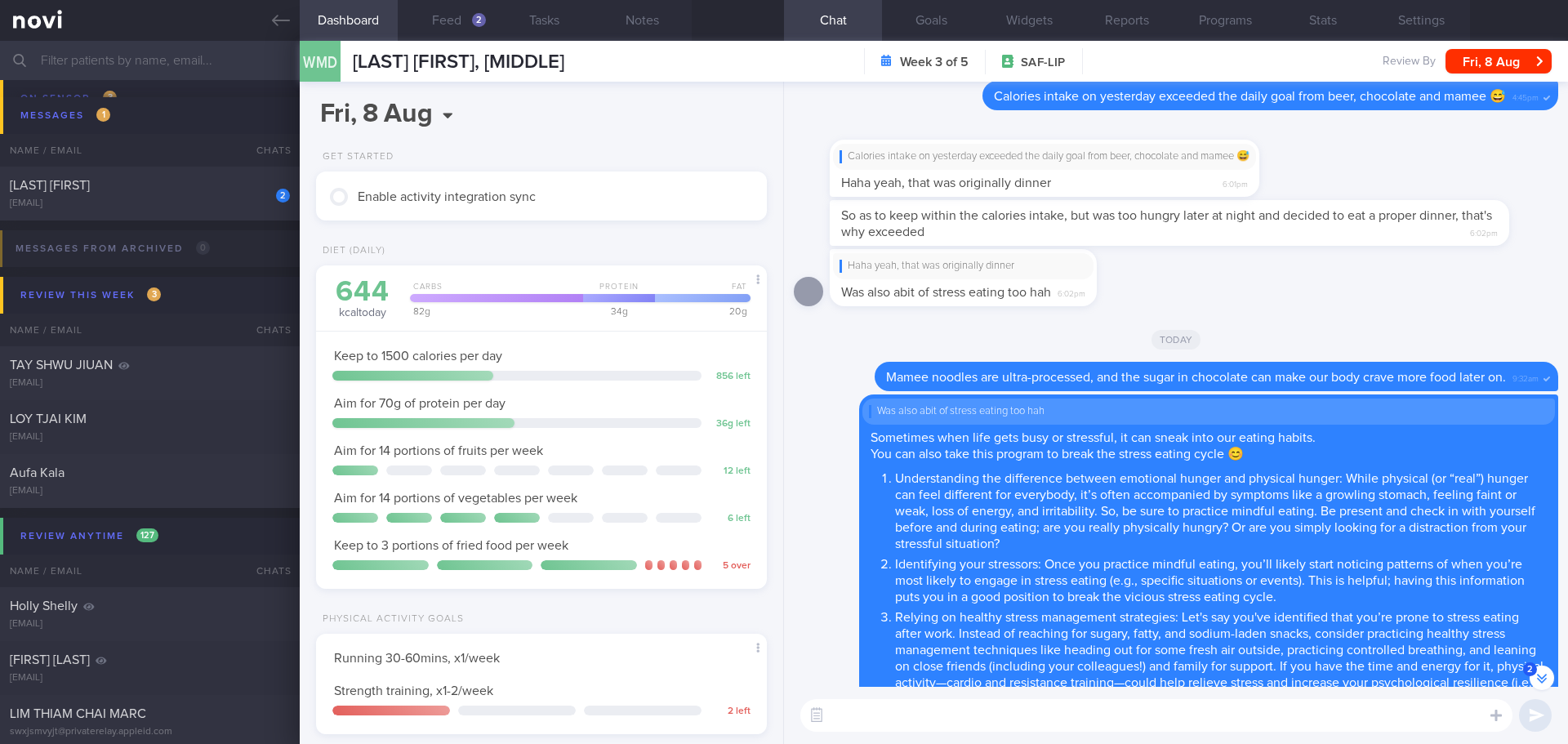 scroll, scrollTop: 0, scrollLeft: 0, axis: both 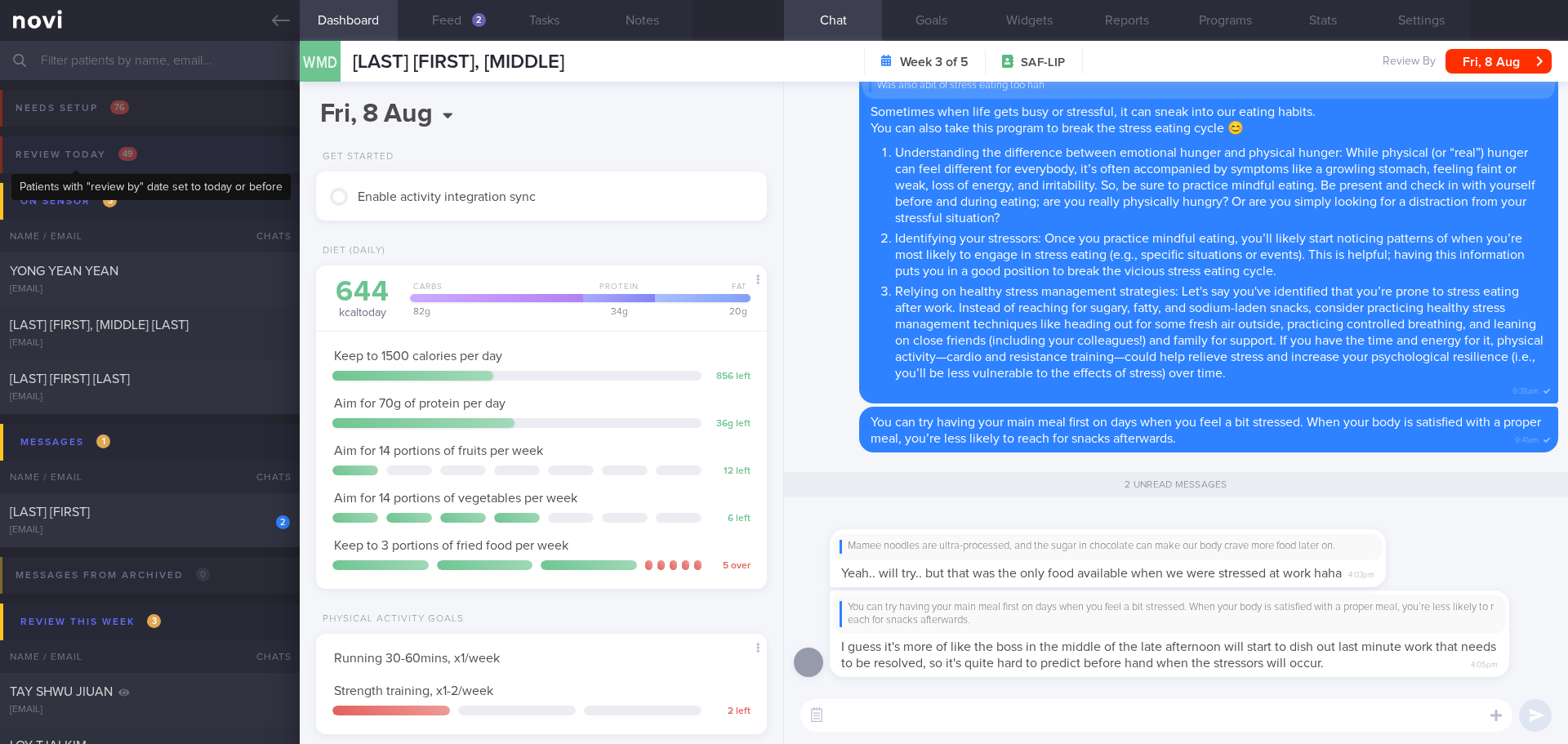 click on "49" at bounding box center [127, 154] 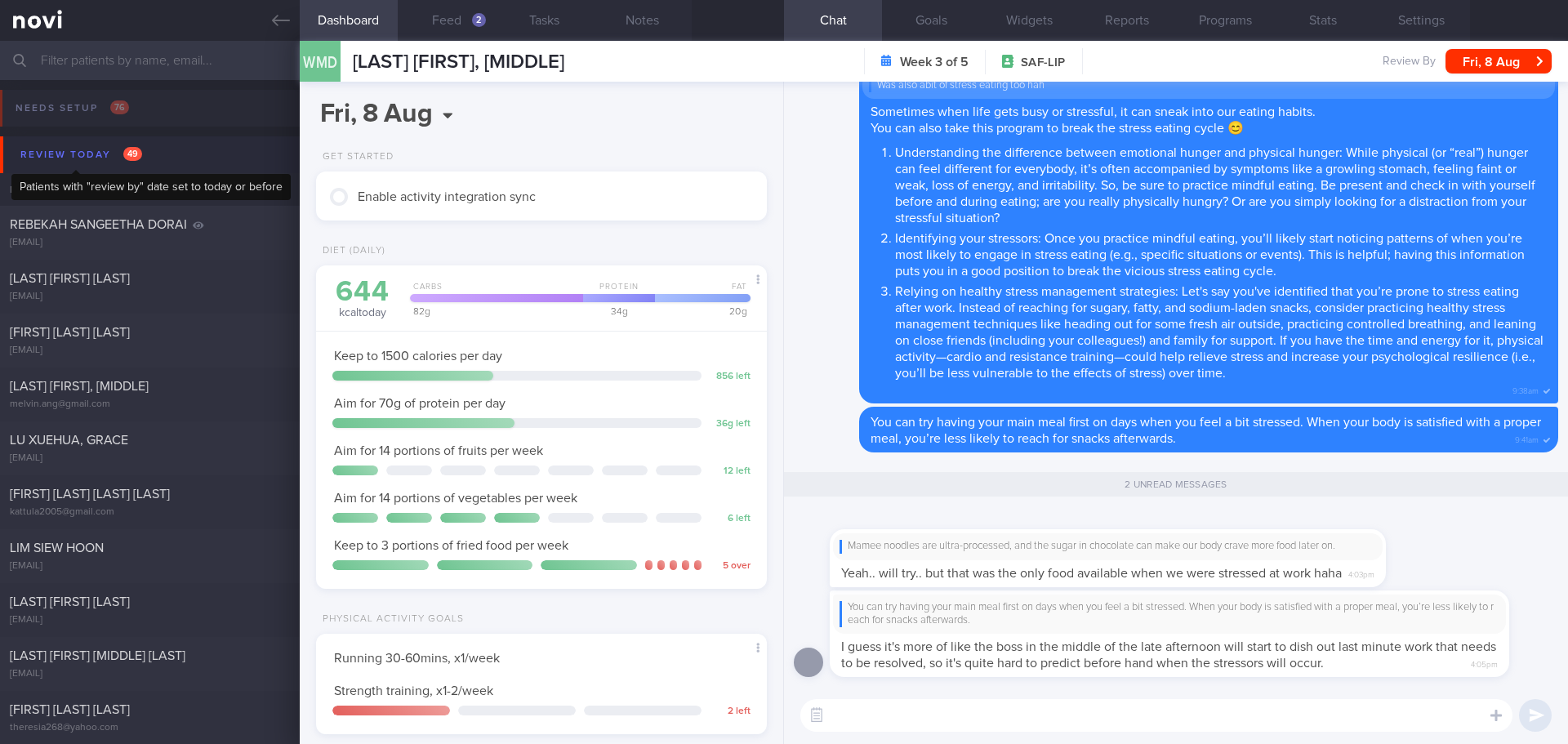 click on "49" at bounding box center (132, 154) 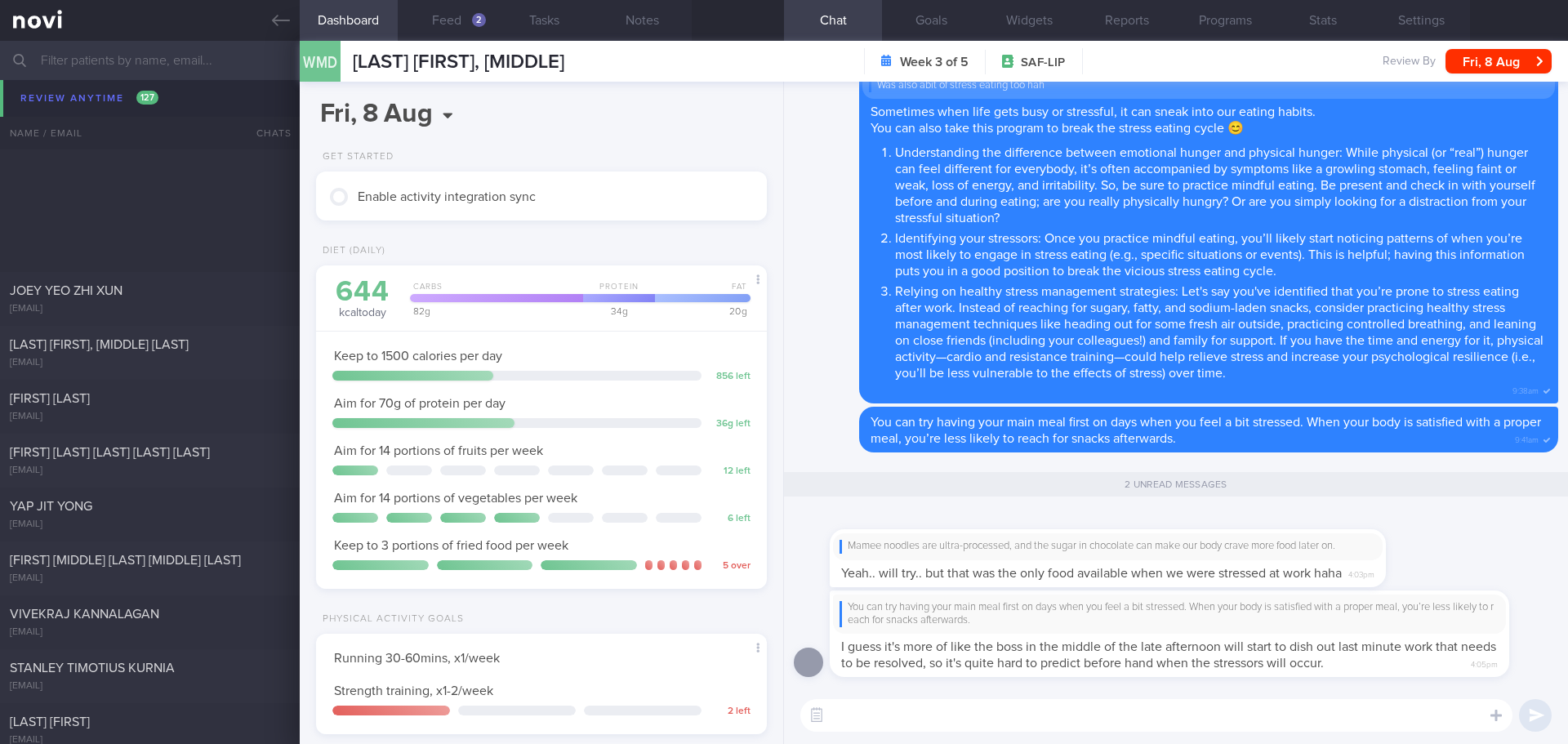 scroll, scrollTop: 2695, scrollLeft: 0, axis: vertical 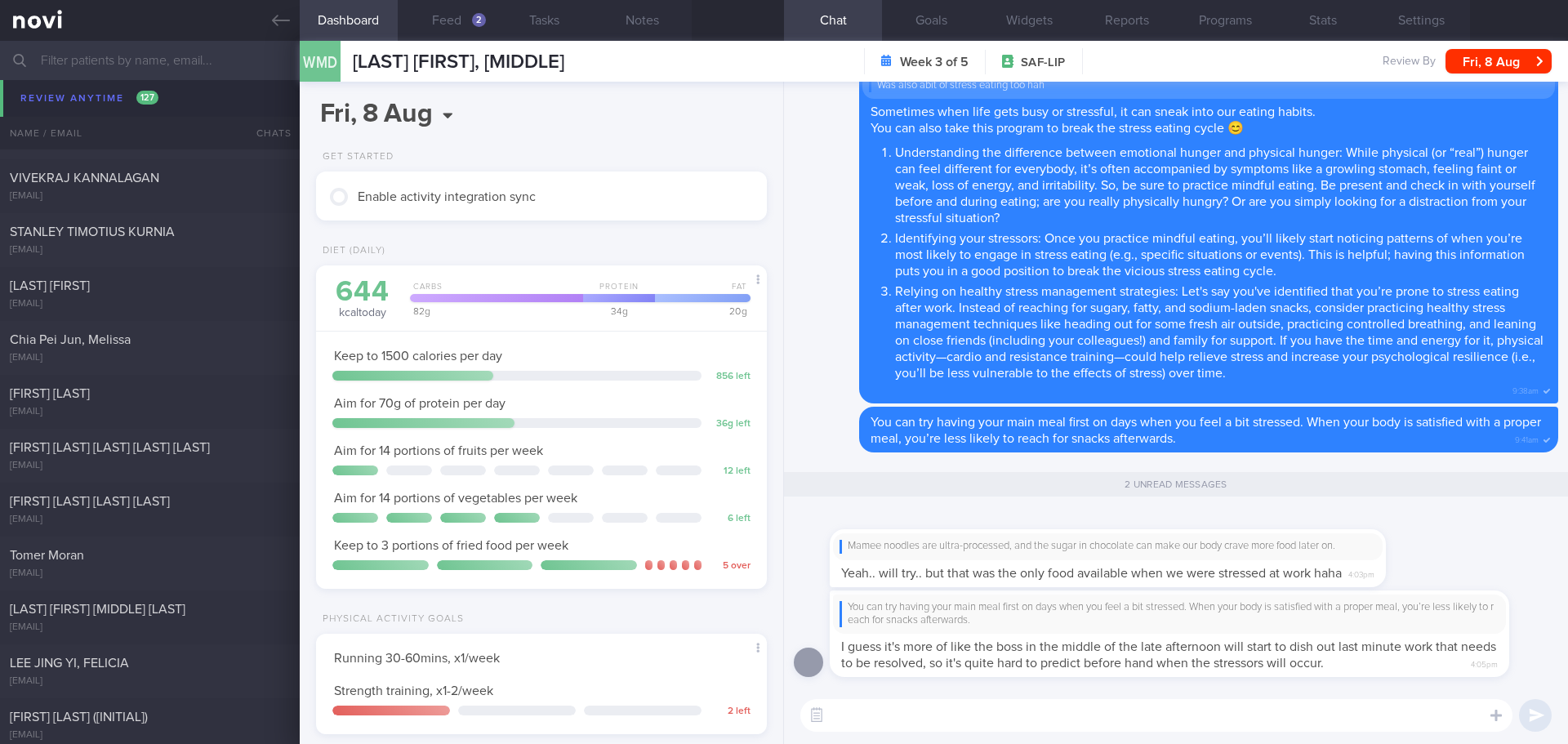 click on "Mamee noodles are ultra-processed, and the sugar in chocolate can make our body crave more food later on.
Yeah.. will try.. but that was the only food available when we were stressed at work haha
[TIME]" at bounding box center [1176, 550] 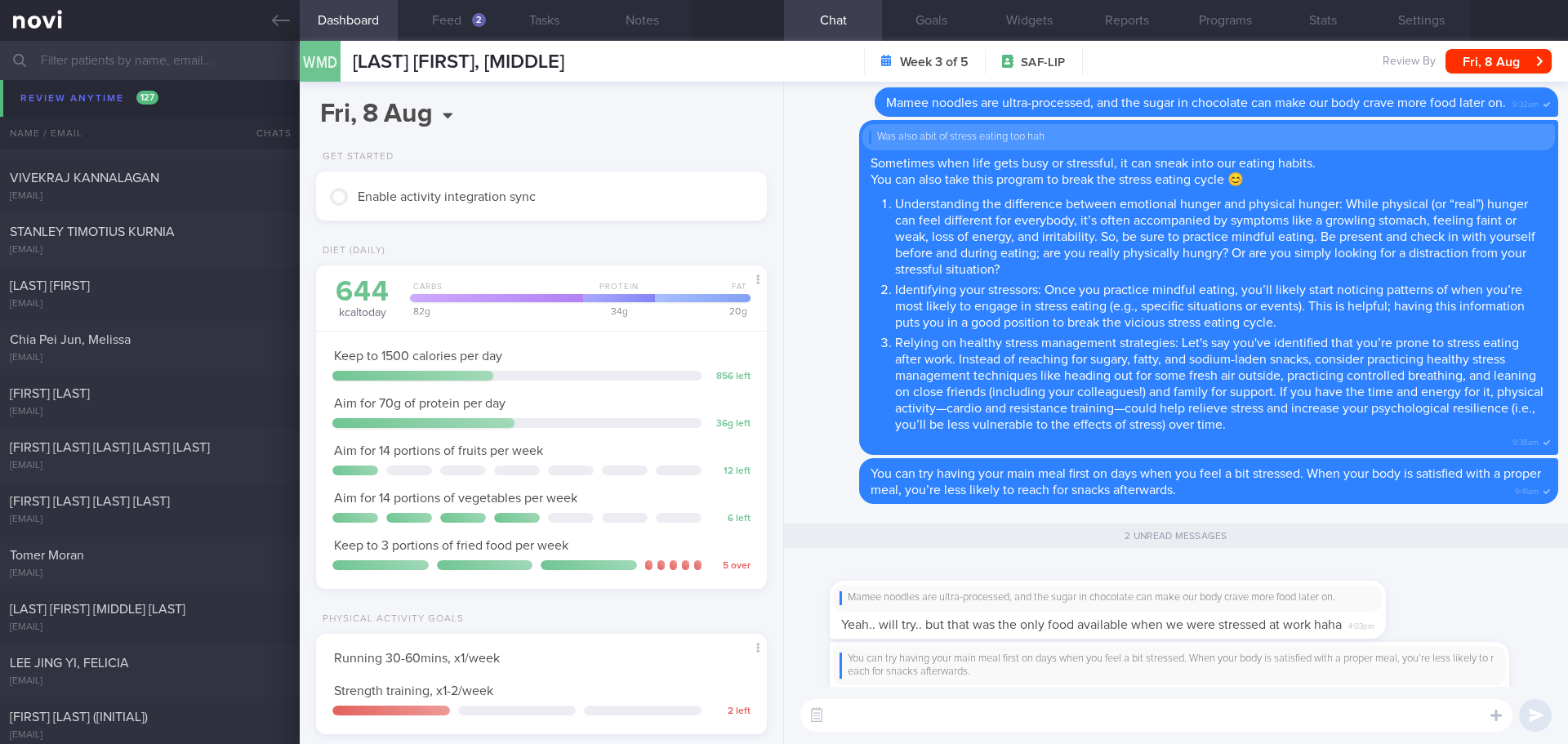 scroll, scrollTop: 0, scrollLeft: 0, axis: both 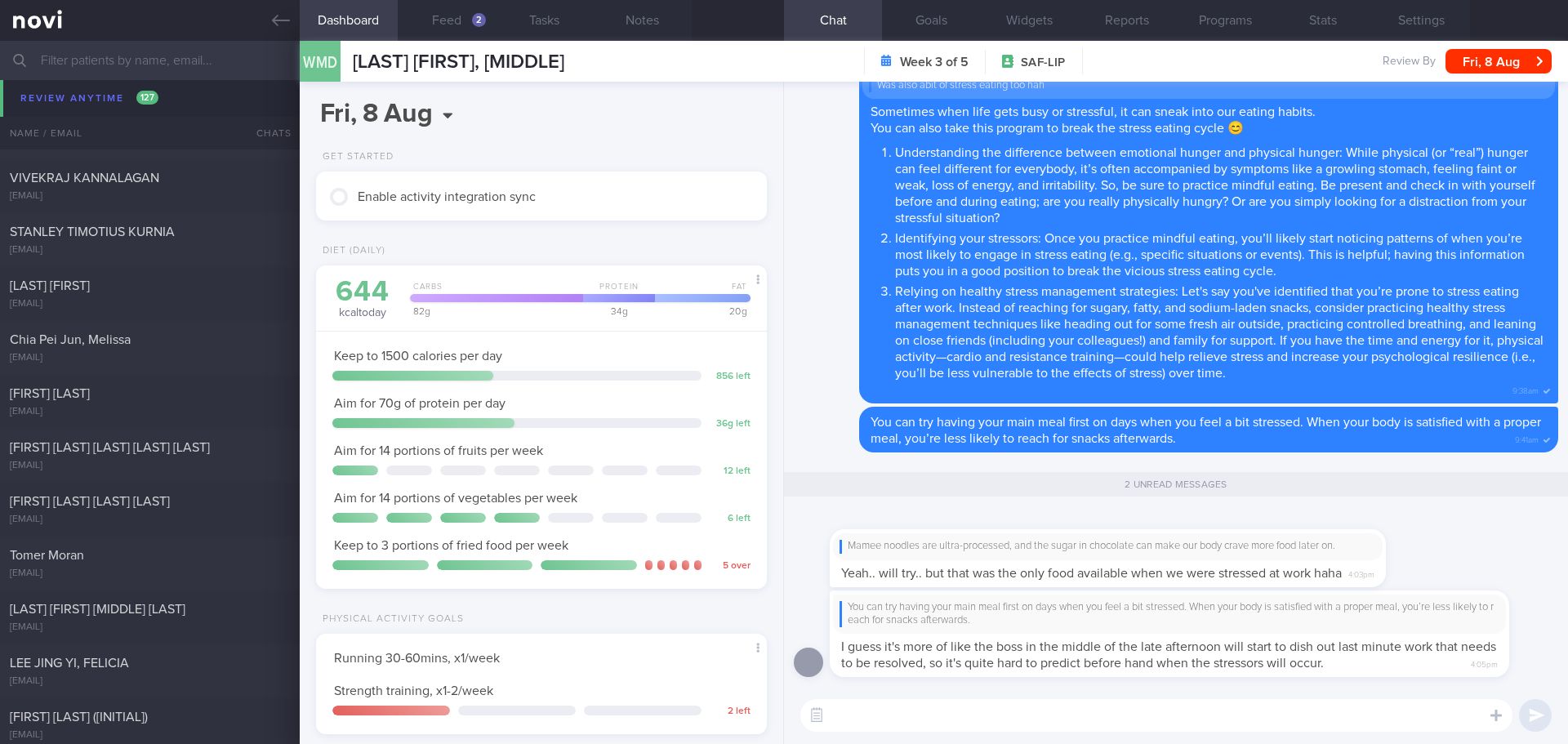 click on "Mamee noodles are ultra-processed, and the sugar in chocolate can make our body crave more food later on.
Yeah.. will try.. but that was the only food available when we were stressed at work haha
[TIME]" at bounding box center [1132, 548] 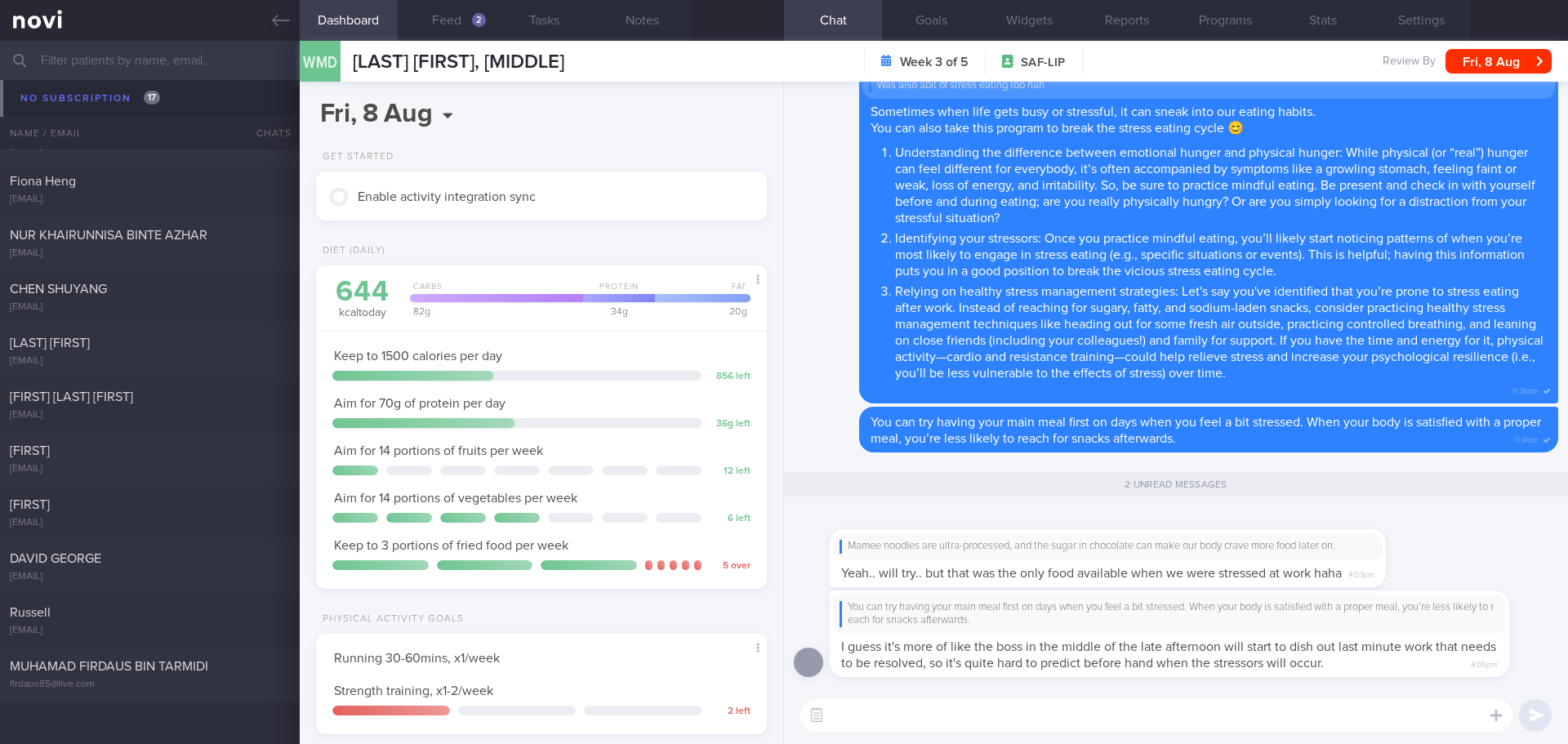 scroll, scrollTop: 9006, scrollLeft: 0, axis: vertical 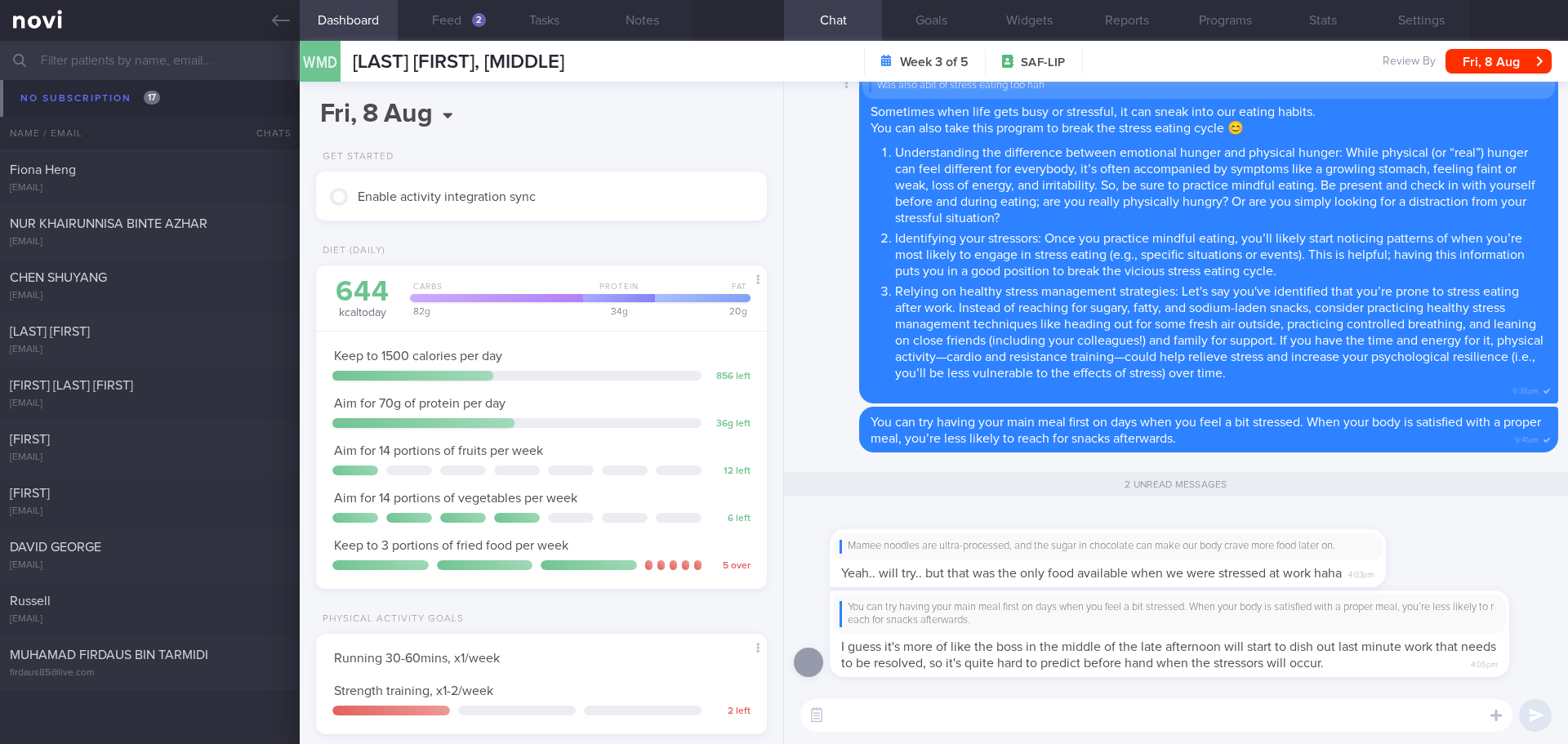 click on "Delete
Was also abit of stress eating too hah
Sometimes when life gets busy or stressful, it can sneak into our eating habits.  You can also take this program to break the stress eating cycle 😊 Understanding the difference between emotional hunger and physical hunger: While physical (or “real”) hunger can feel different for everybody, it’s often accompanied by symptoms like a growling stomach, feeling faint or weak, loss of energy, and irritability. So, be sure to practice mindful eating.  Be present and check in with yourself before and during eating; are you really physically hungry? Or are you simply looking for a distraction from your stressful situation?
[TIME]" at bounding box center (1176, 236) 